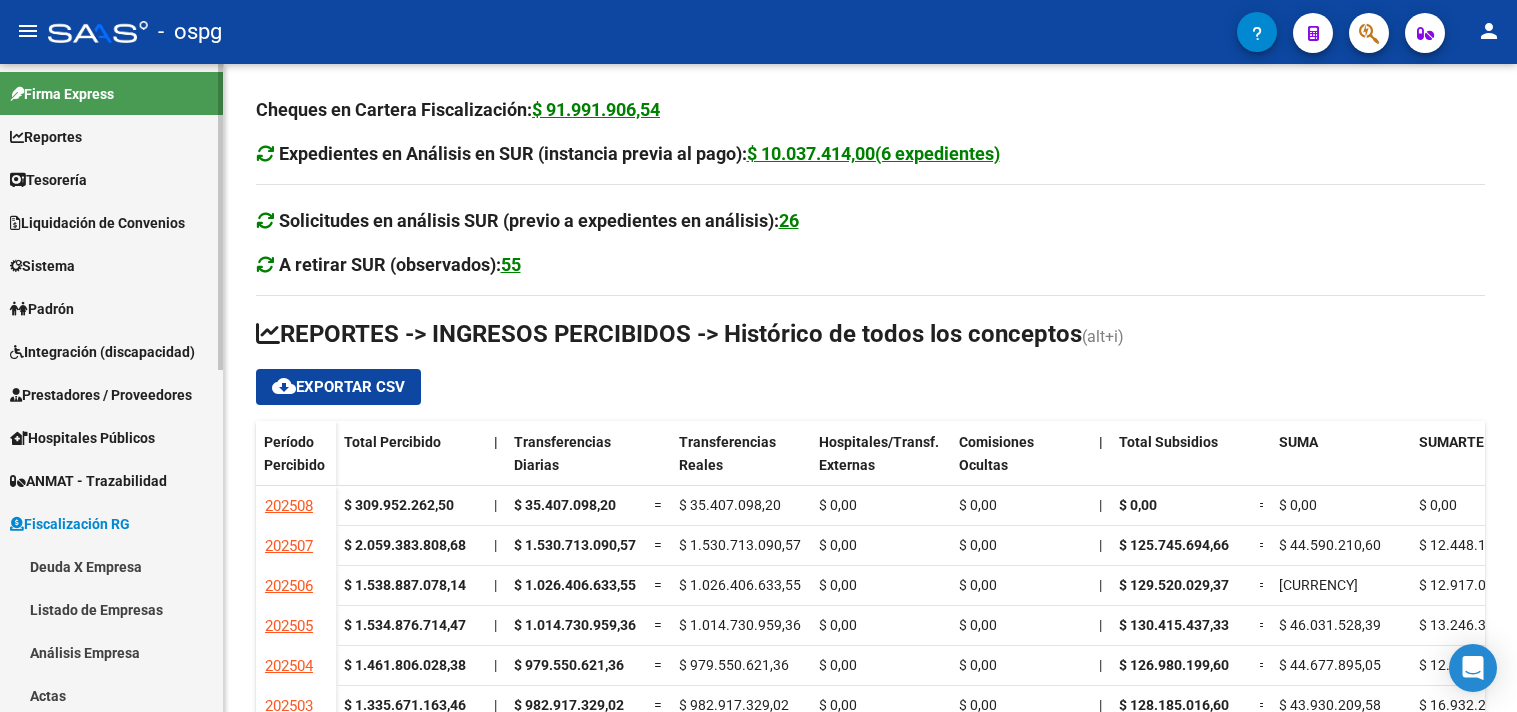 scroll, scrollTop: 0, scrollLeft: 0, axis: both 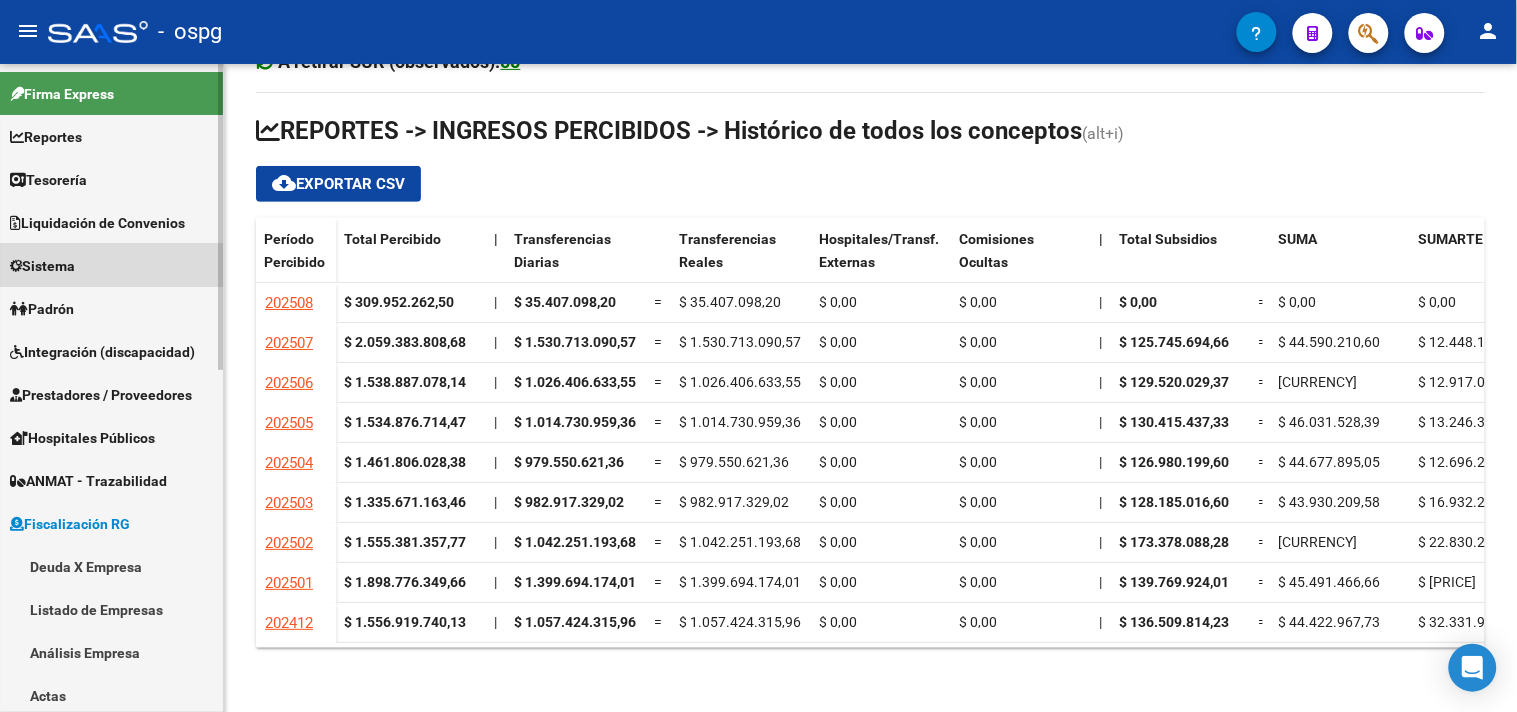 click on "Sistema" at bounding box center [111, 265] 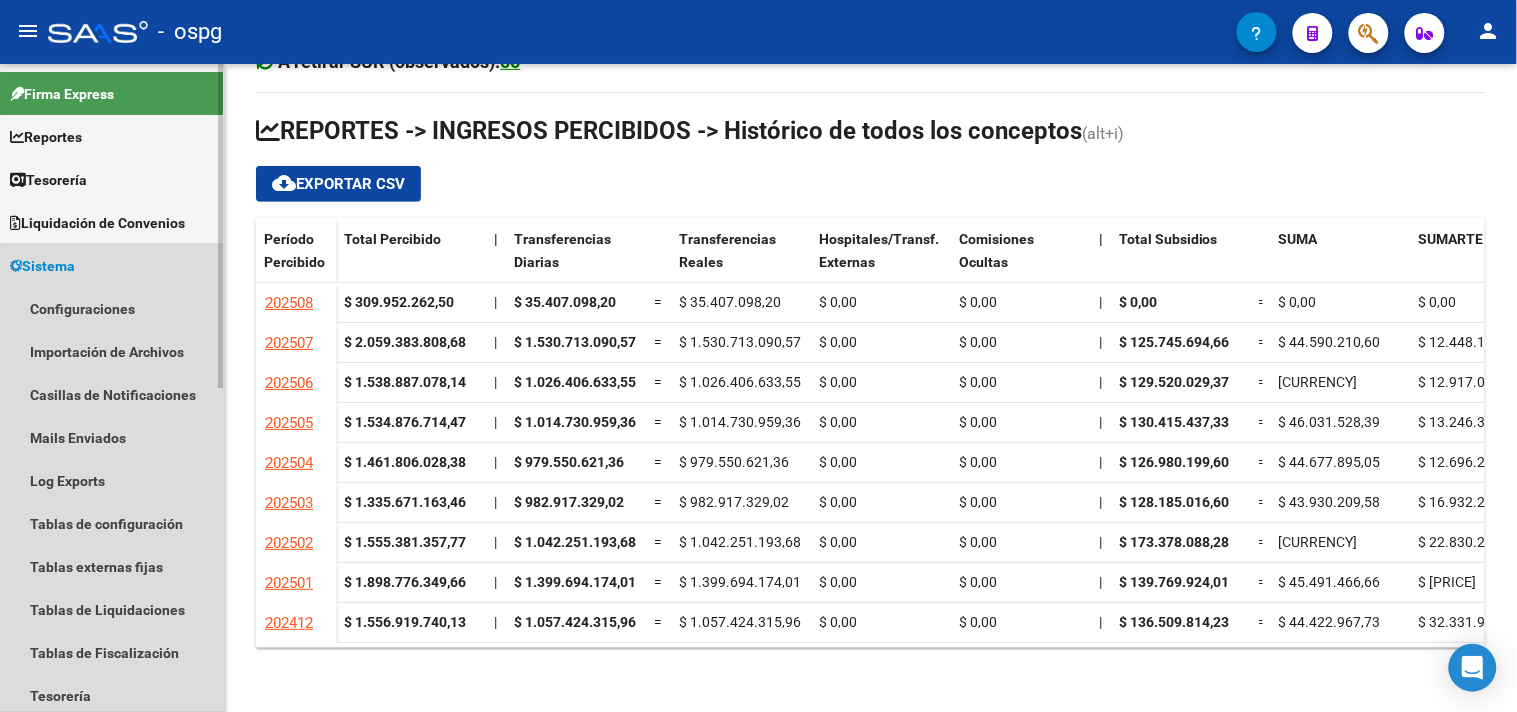 click on "Sistema" at bounding box center (111, 265) 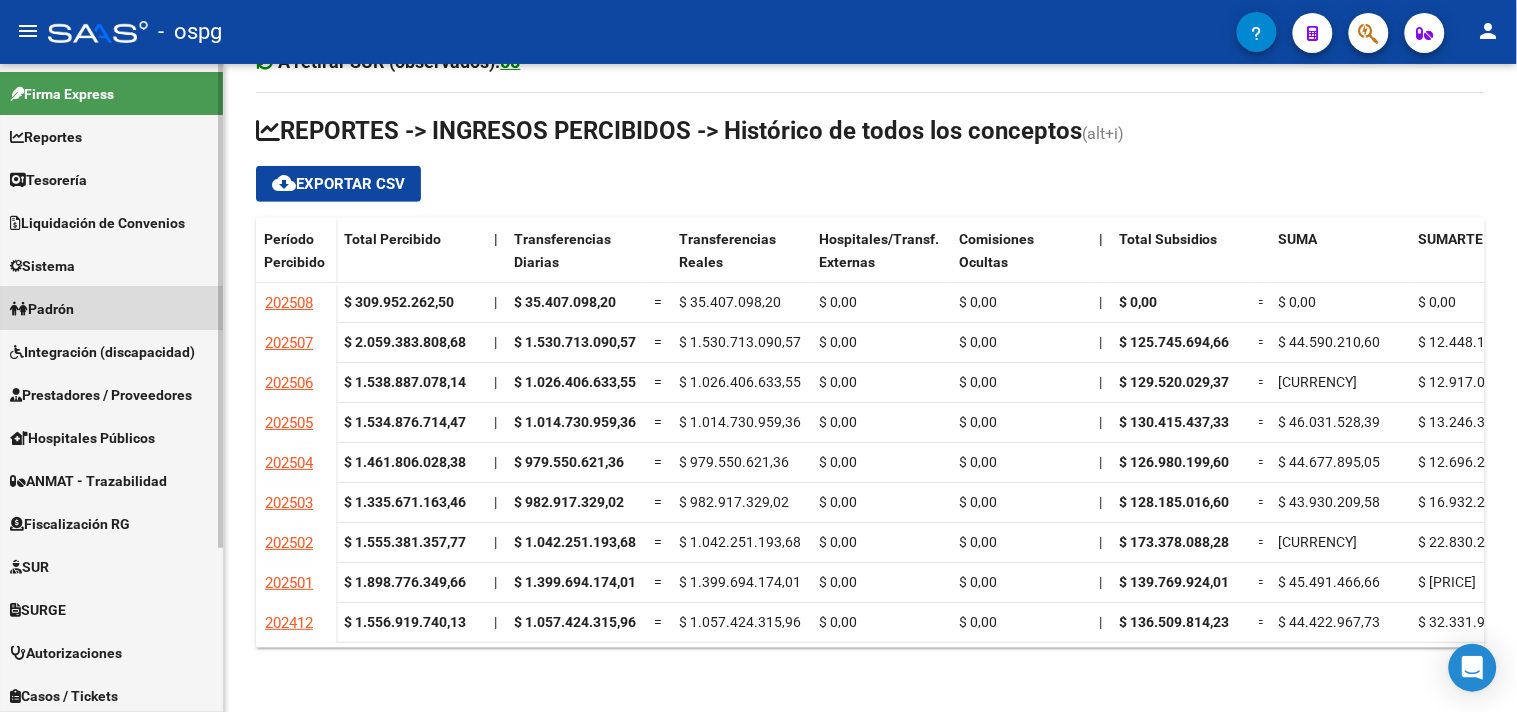 click on "Padrón" at bounding box center [111, 308] 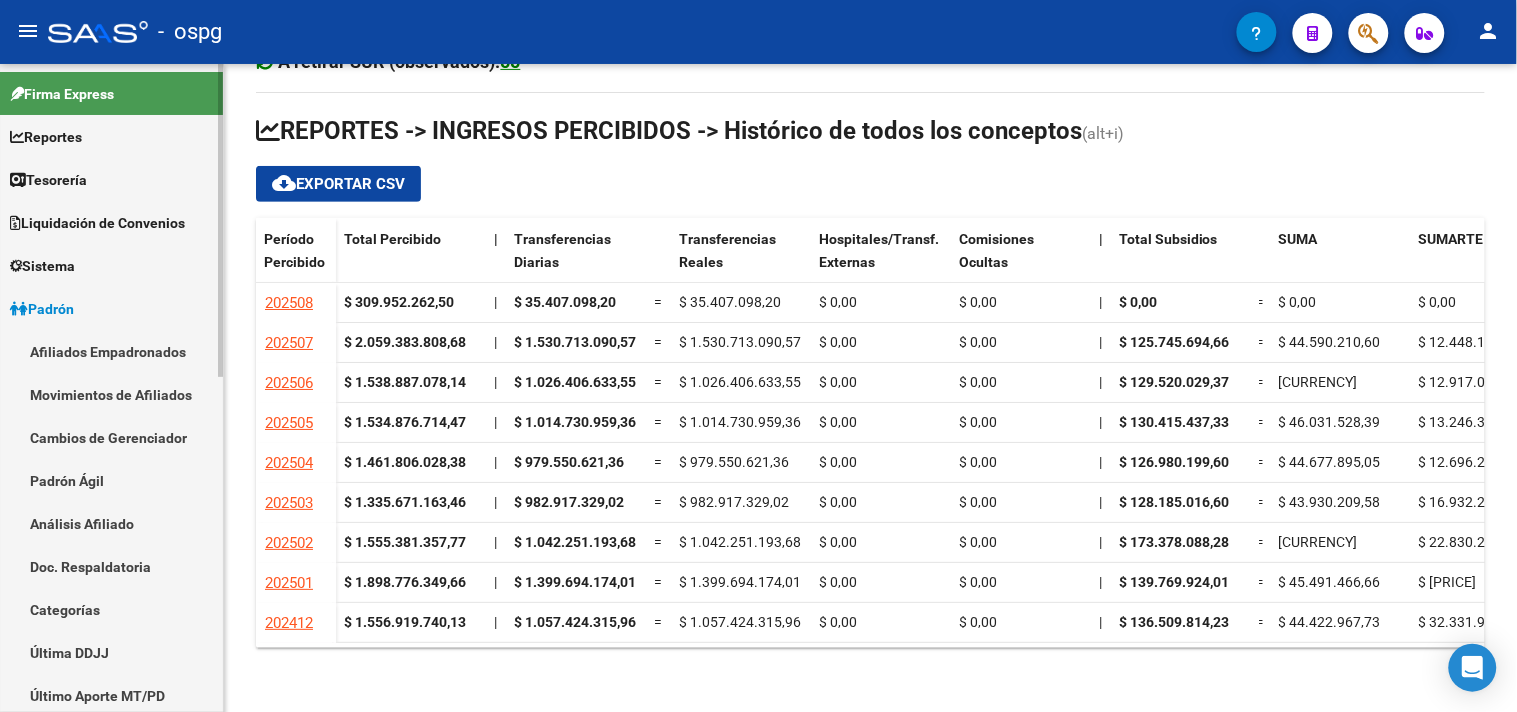 click on "Afiliados Empadronados" at bounding box center [111, 351] 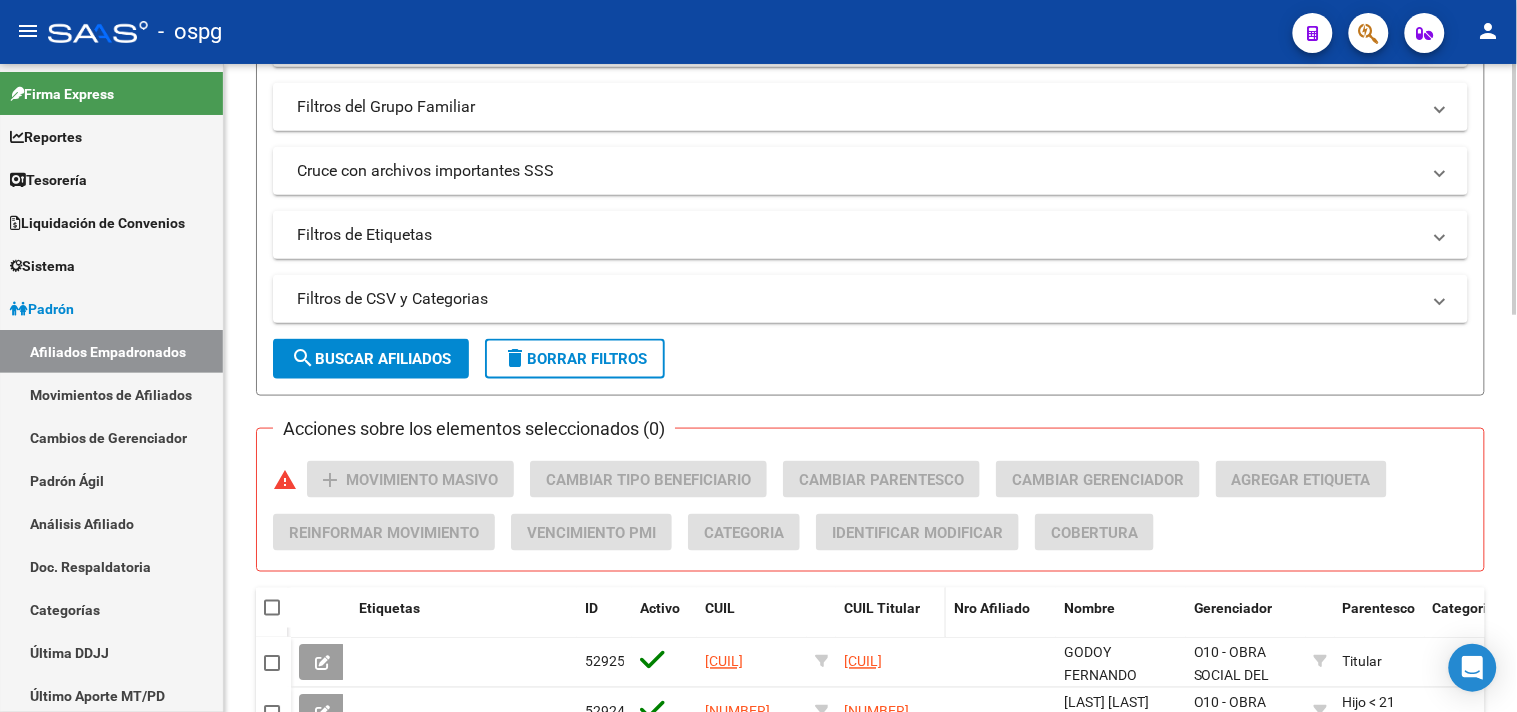 scroll, scrollTop: 333, scrollLeft: 0, axis: vertical 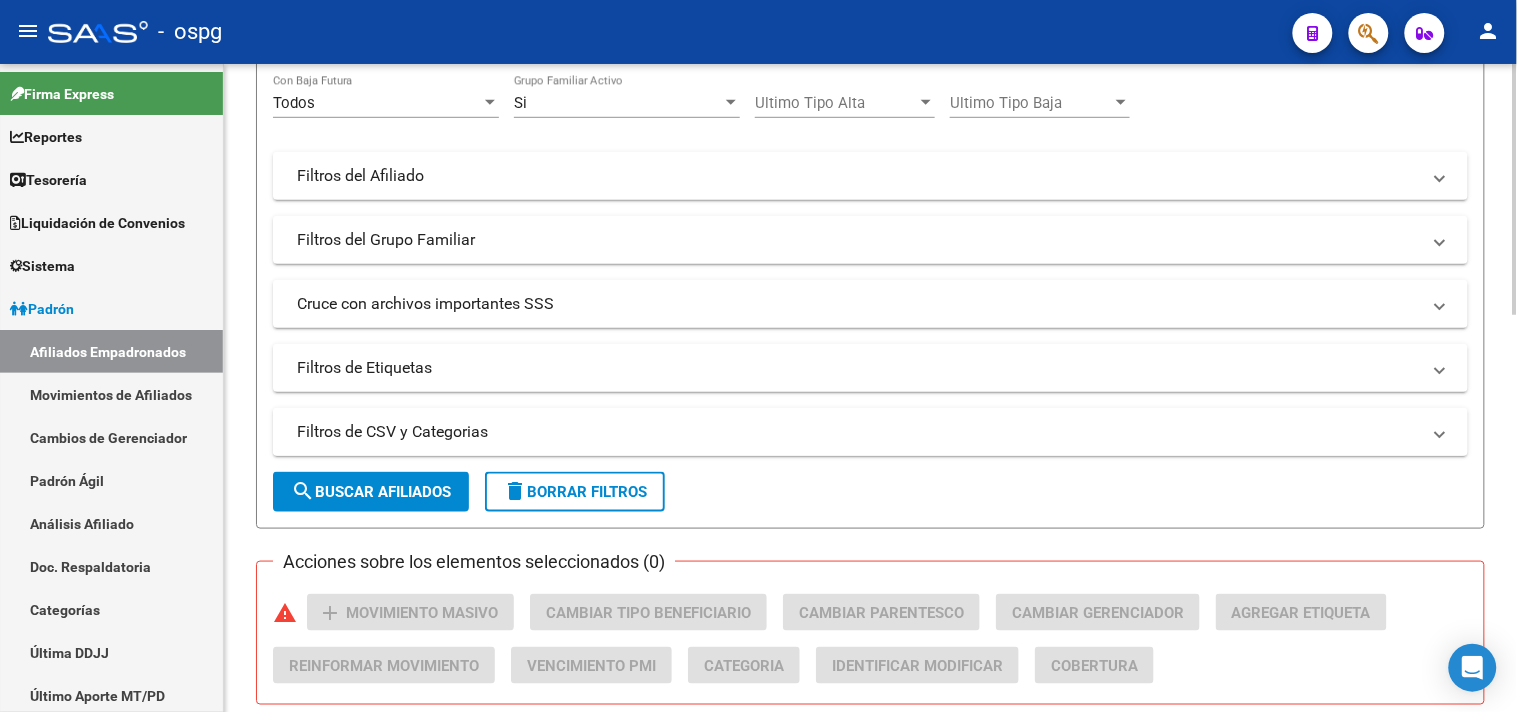 click on "Filtros de CSV y Categorias" at bounding box center (858, 432) 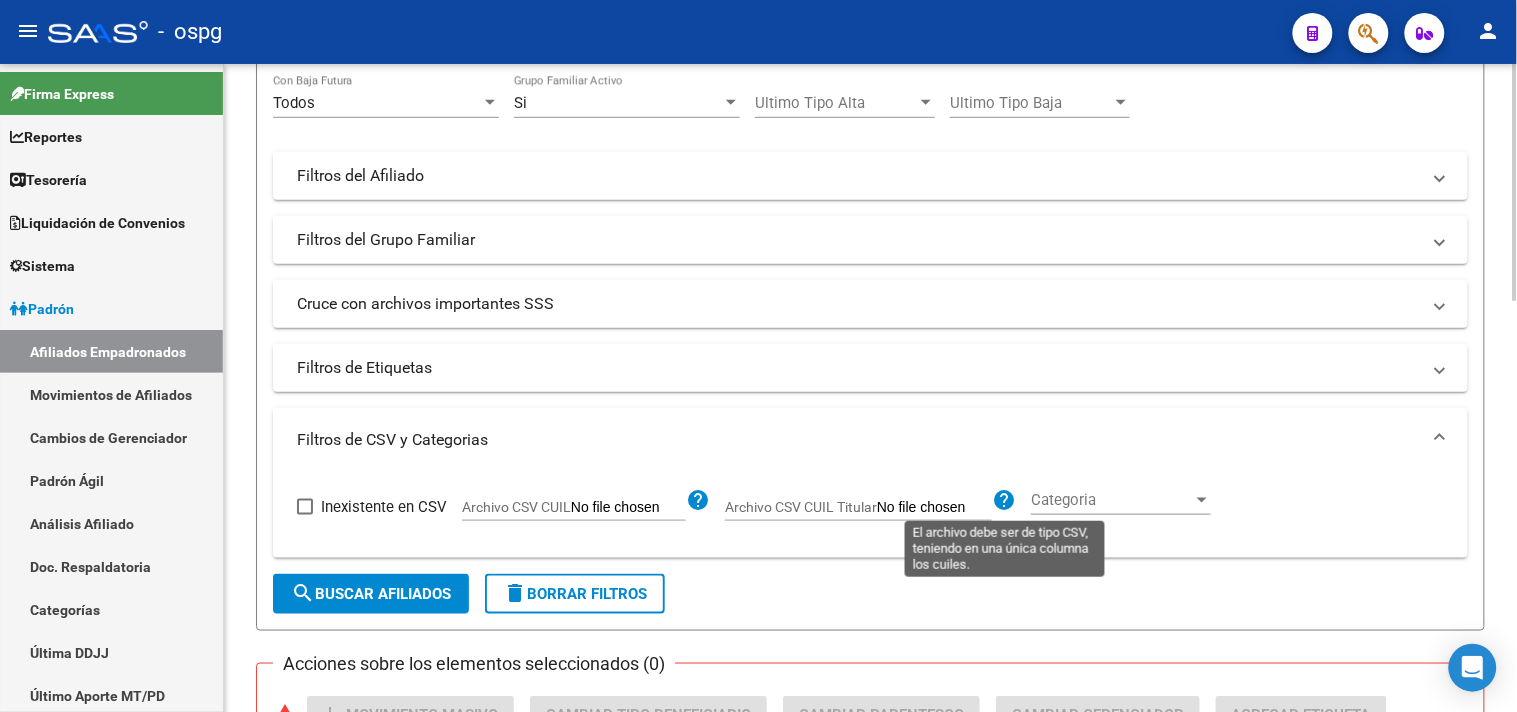 click on "help" 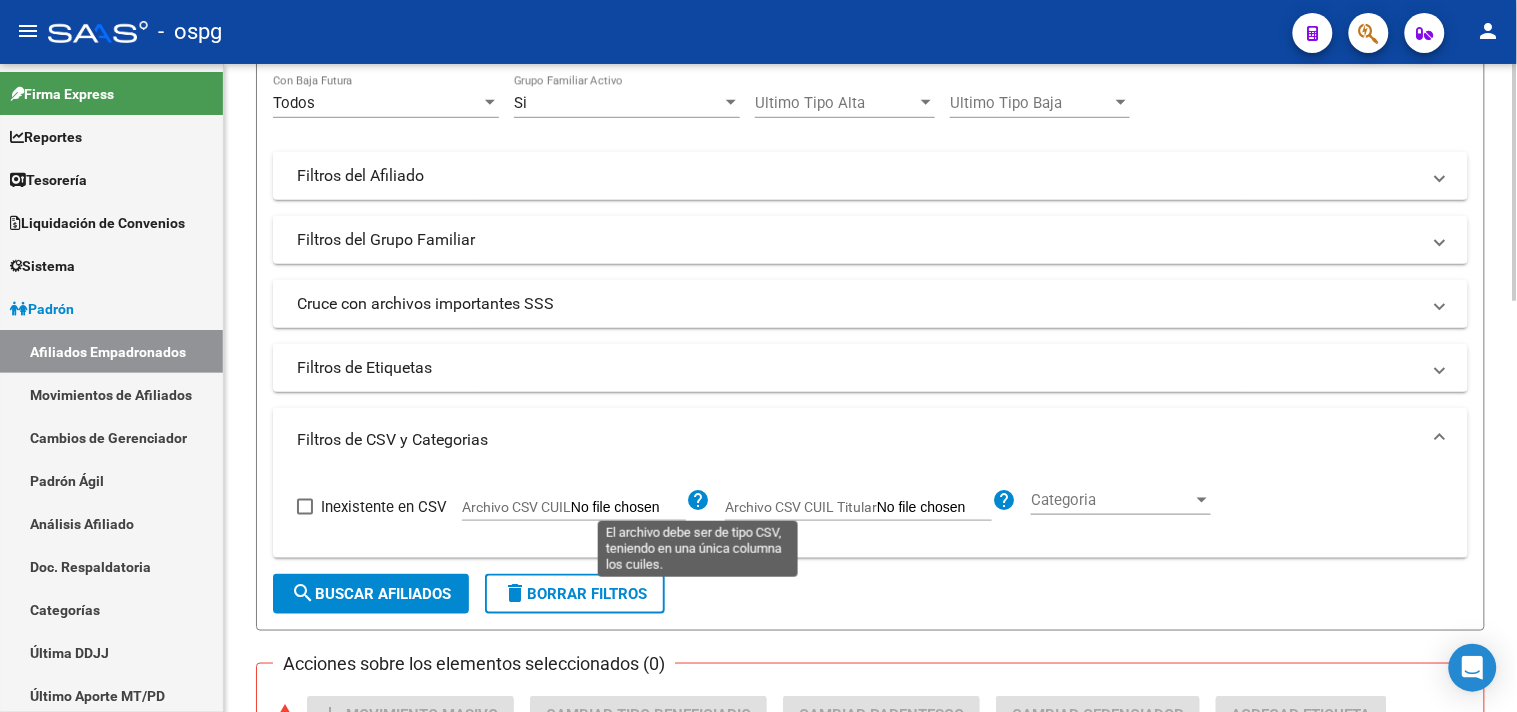 click on "help" at bounding box center [1004, 500] 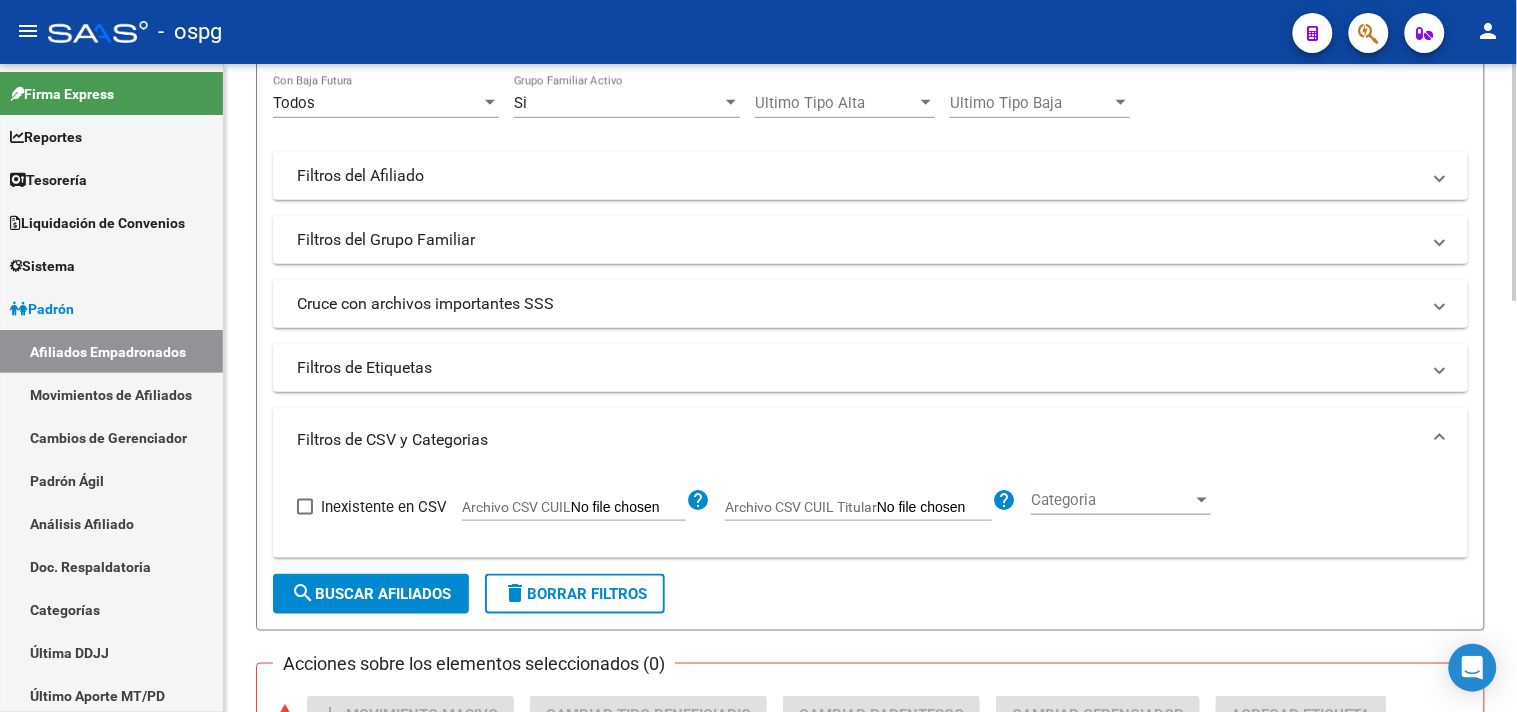 click on "help" at bounding box center [1004, 500] 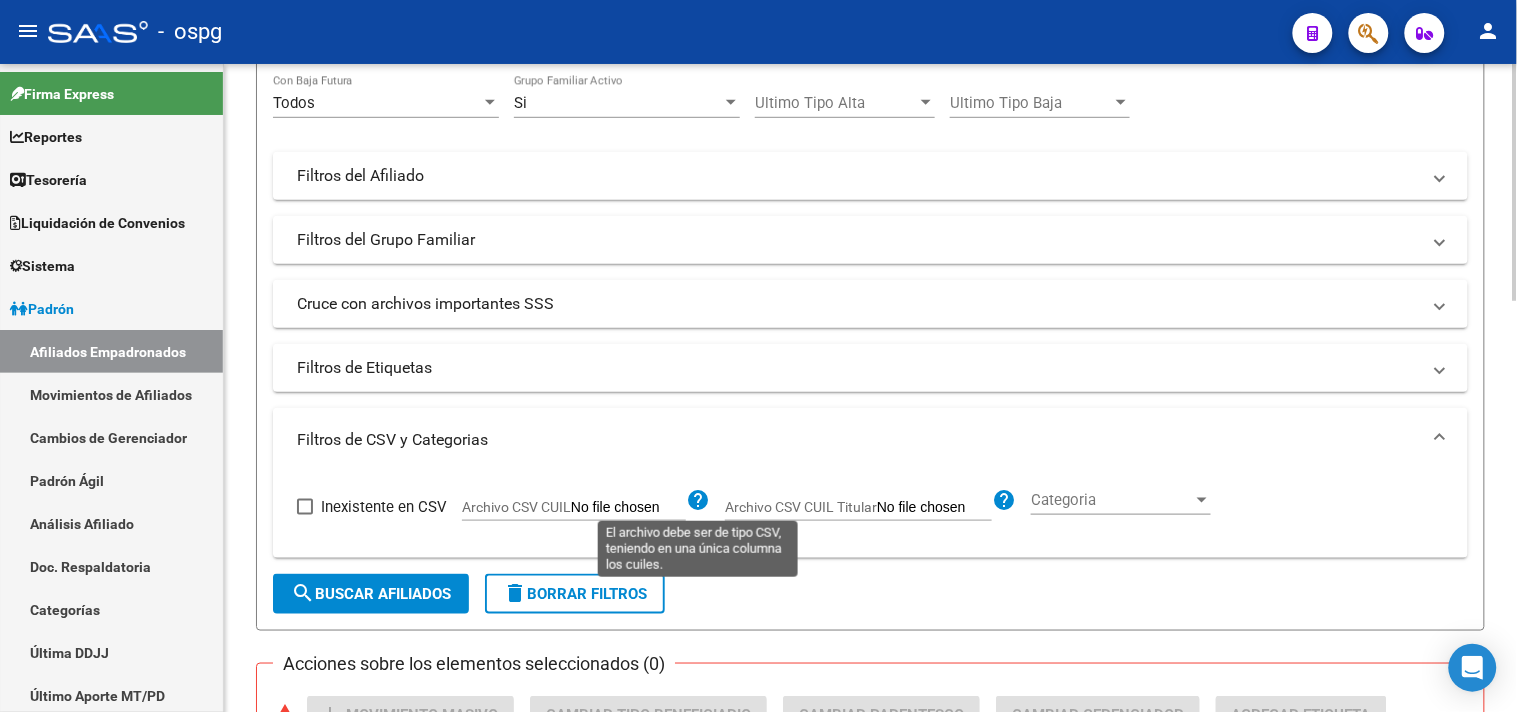 click on "help" at bounding box center [1004, 500] 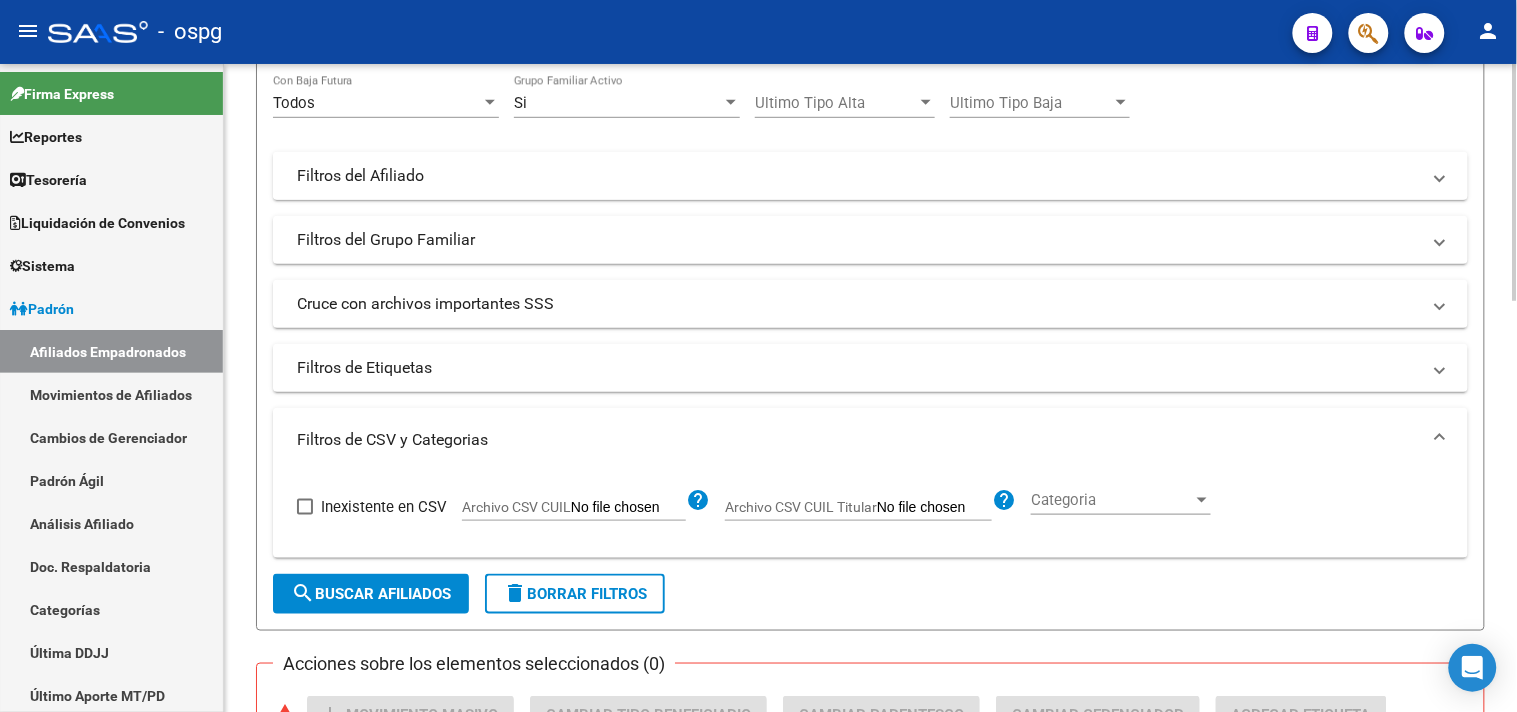 click on "Filtros del Afiliado" at bounding box center [858, 176] 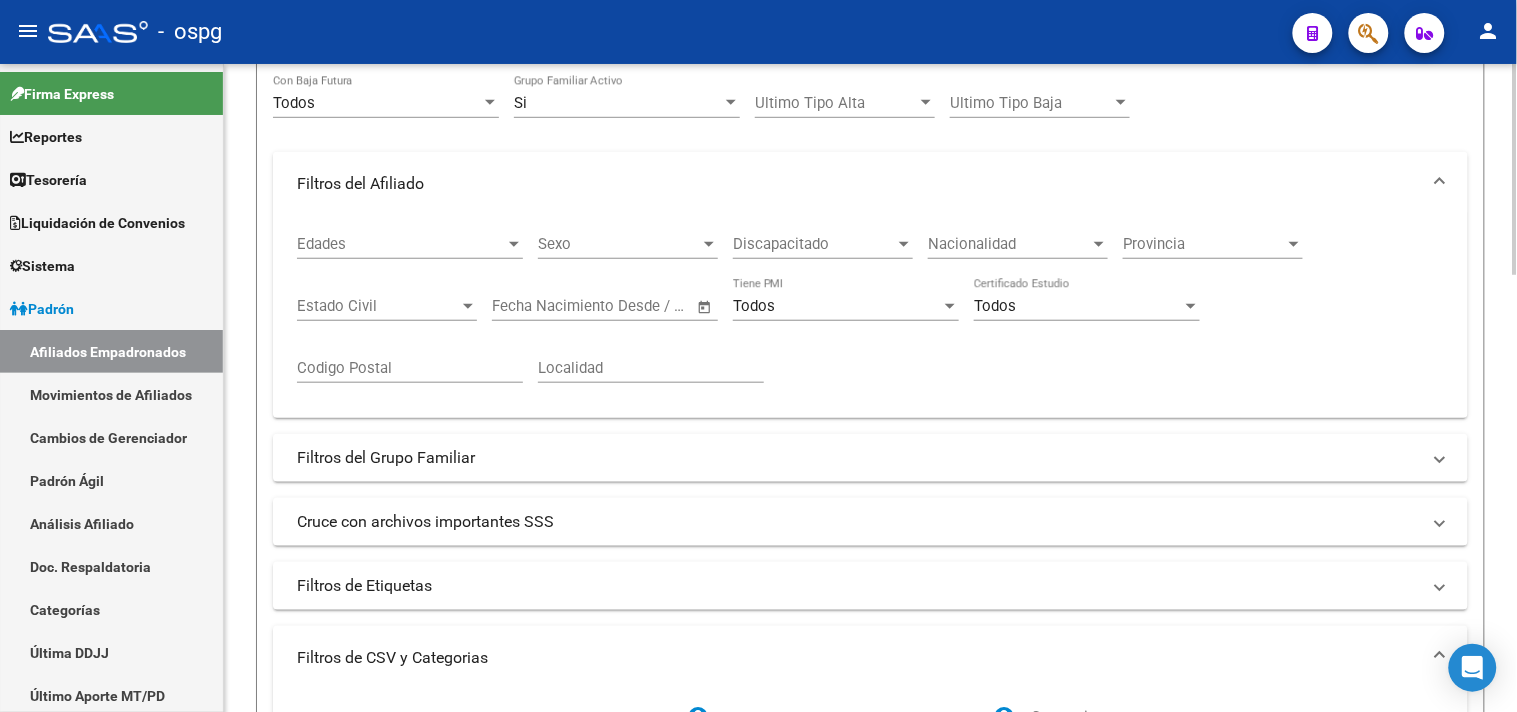 click on "Filtros del Afiliado" at bounding box center (858, 184) 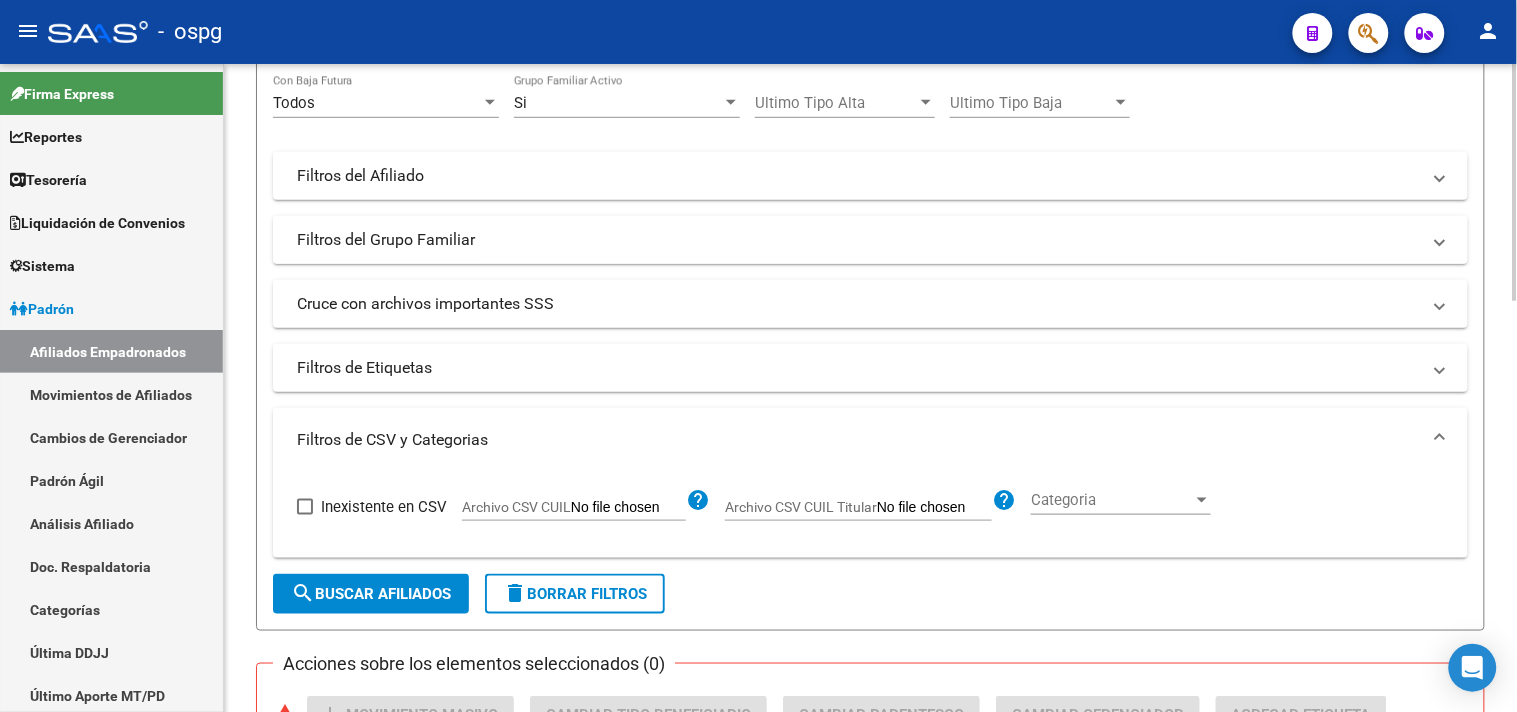 click on "Filtros del Grupo Familiar" at bounding box center [870, 240] 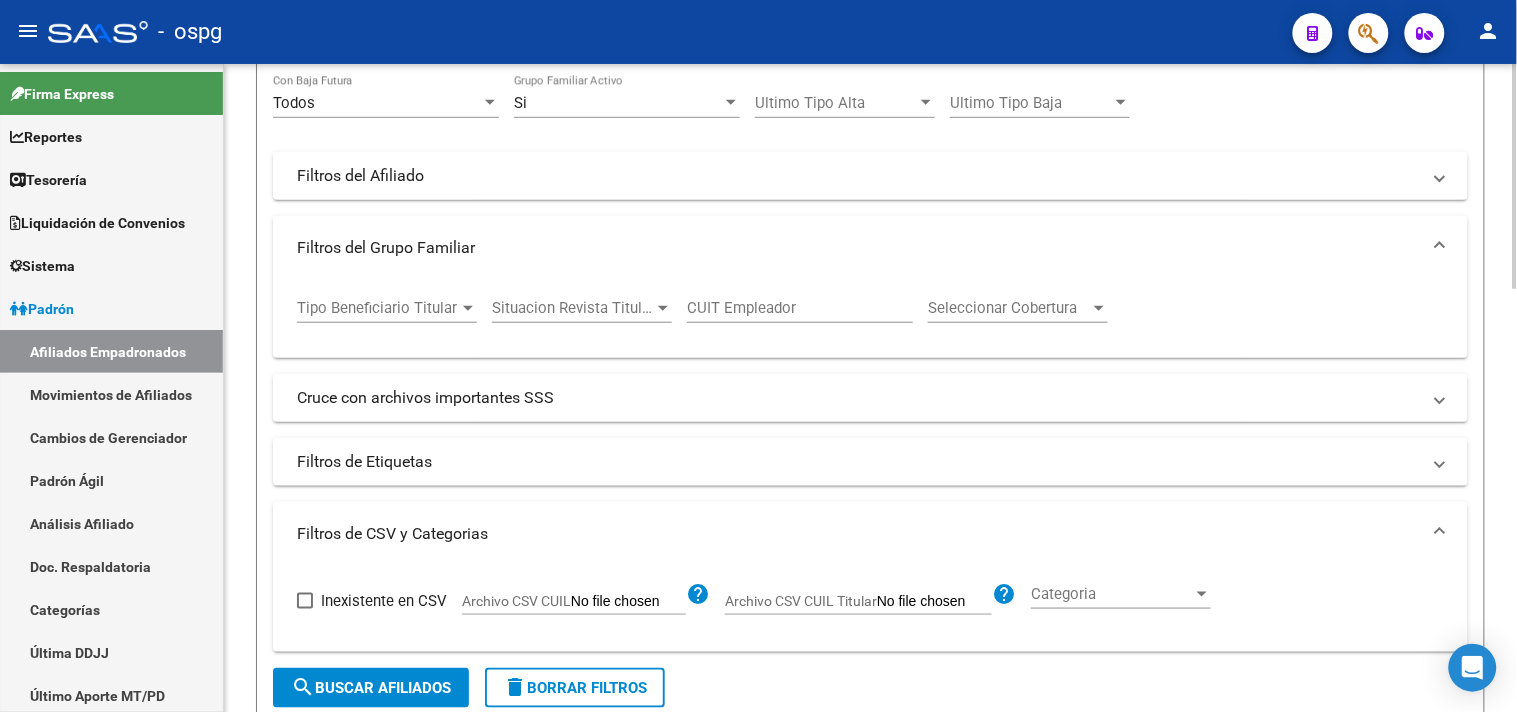 click on "CUIT Empleador" at bounding box center (800, 308) 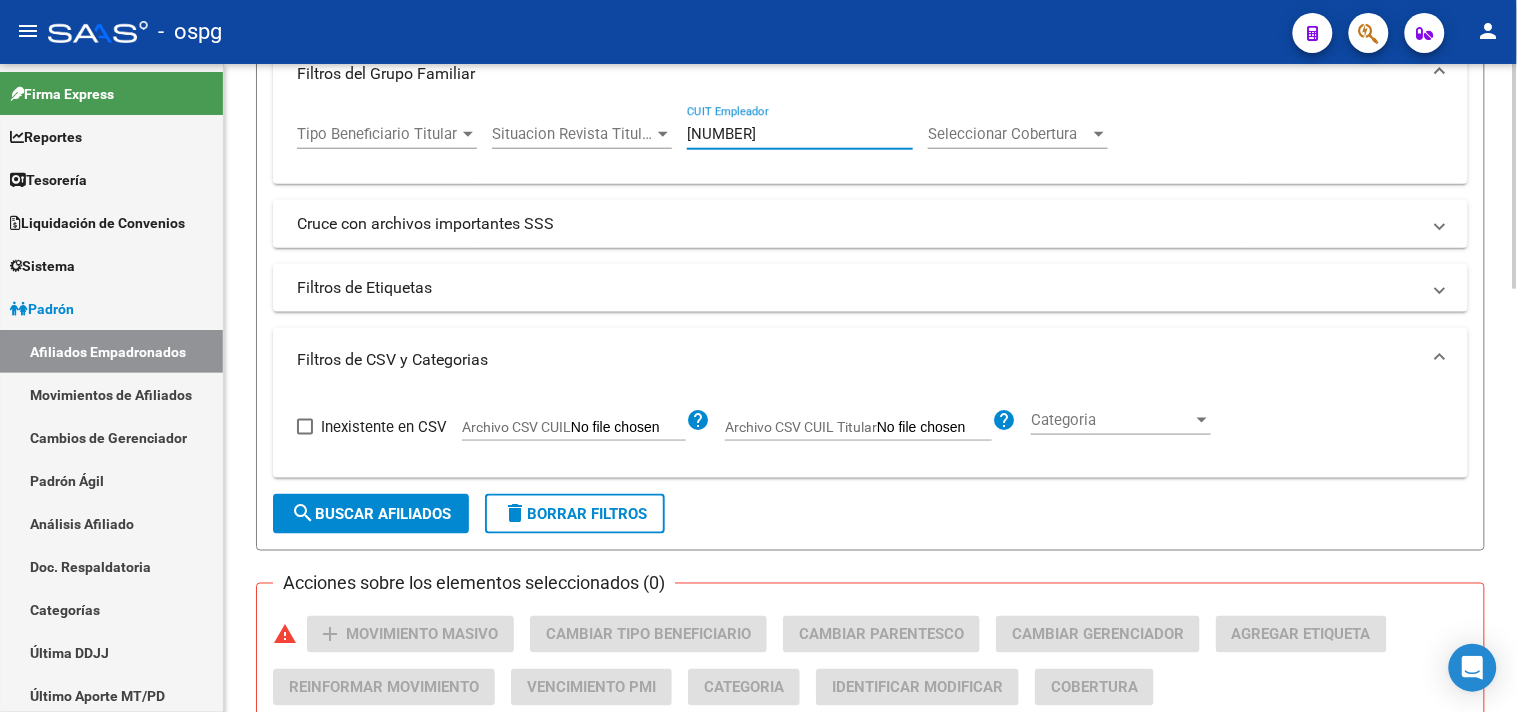 scroll, scrollTop: 555, scrollLeft: 0, axis: vertical 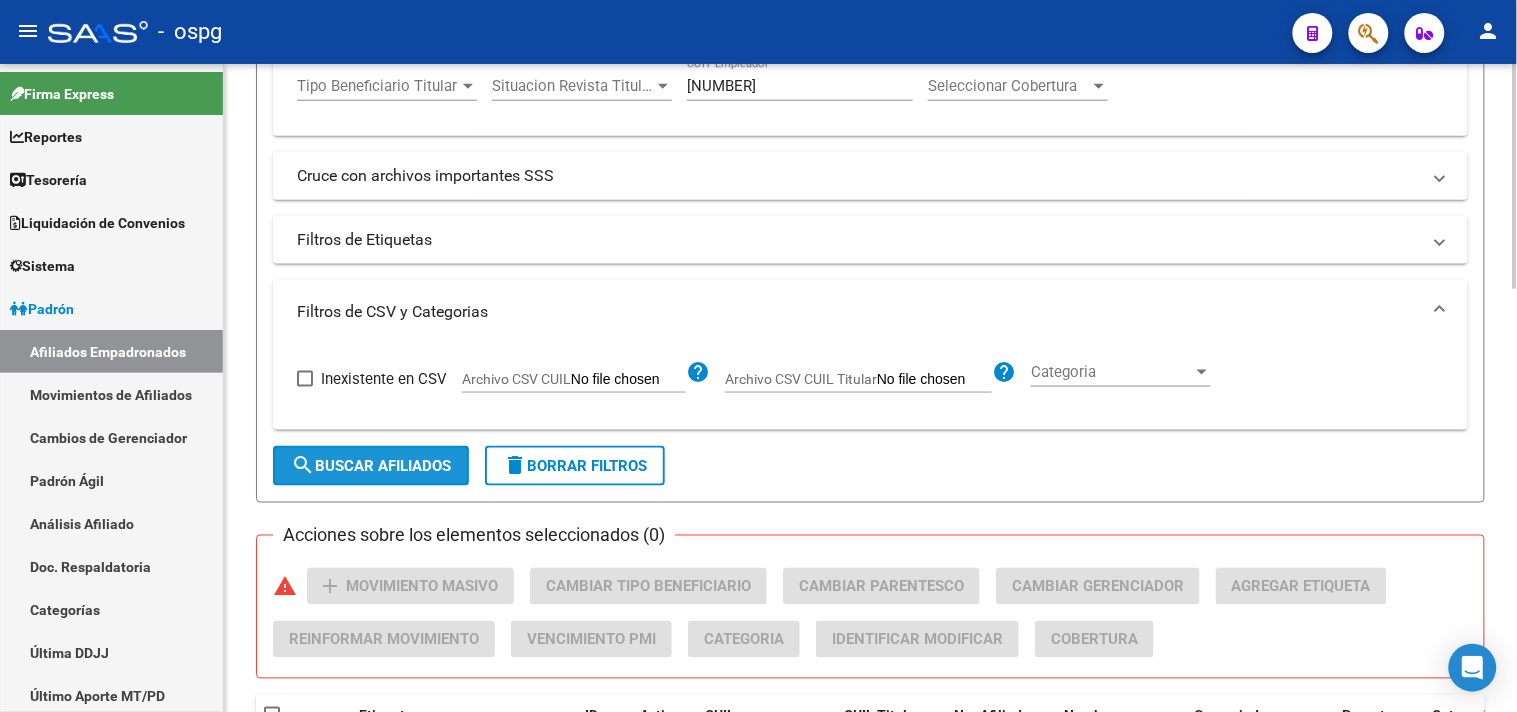 drag, startPoint x: 398, startPoint y: 457, endPoint x: 467, endPoint y: 450, distance: 69.354164 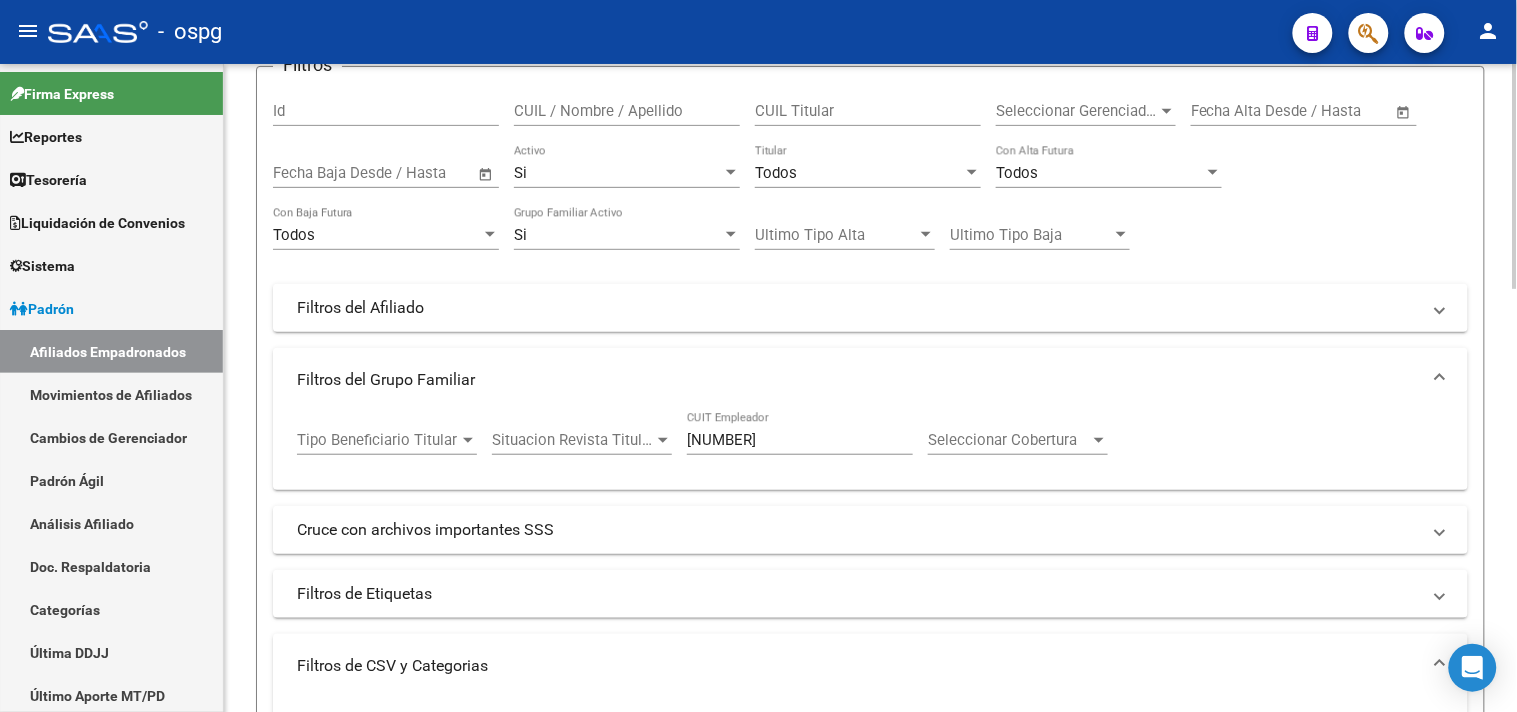 scroll, scrollTop: 0, scrollLeft: 0, axis: both 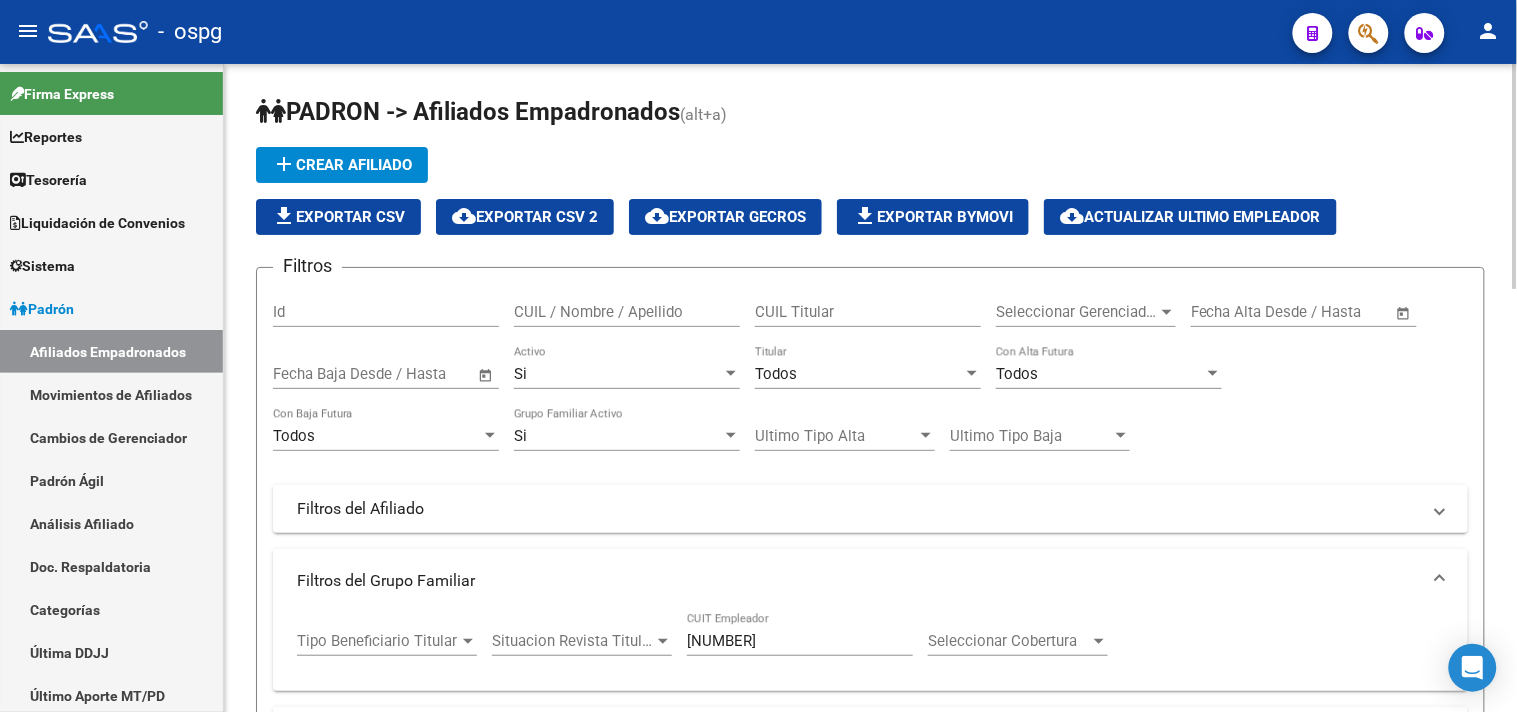 click on "file_download  Exportar CSV" 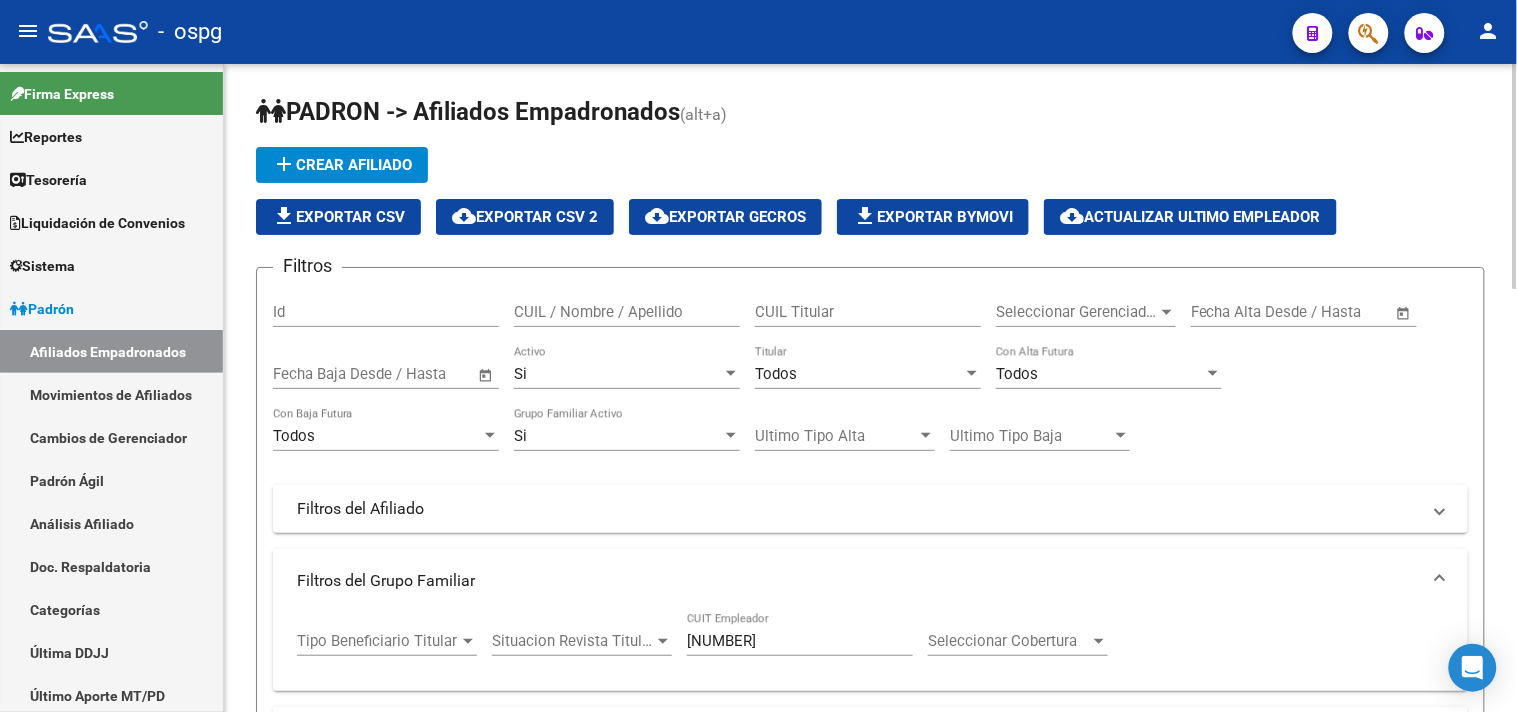 scroll, scrollTop: 333, scrollLeft: 0, axis: vertical 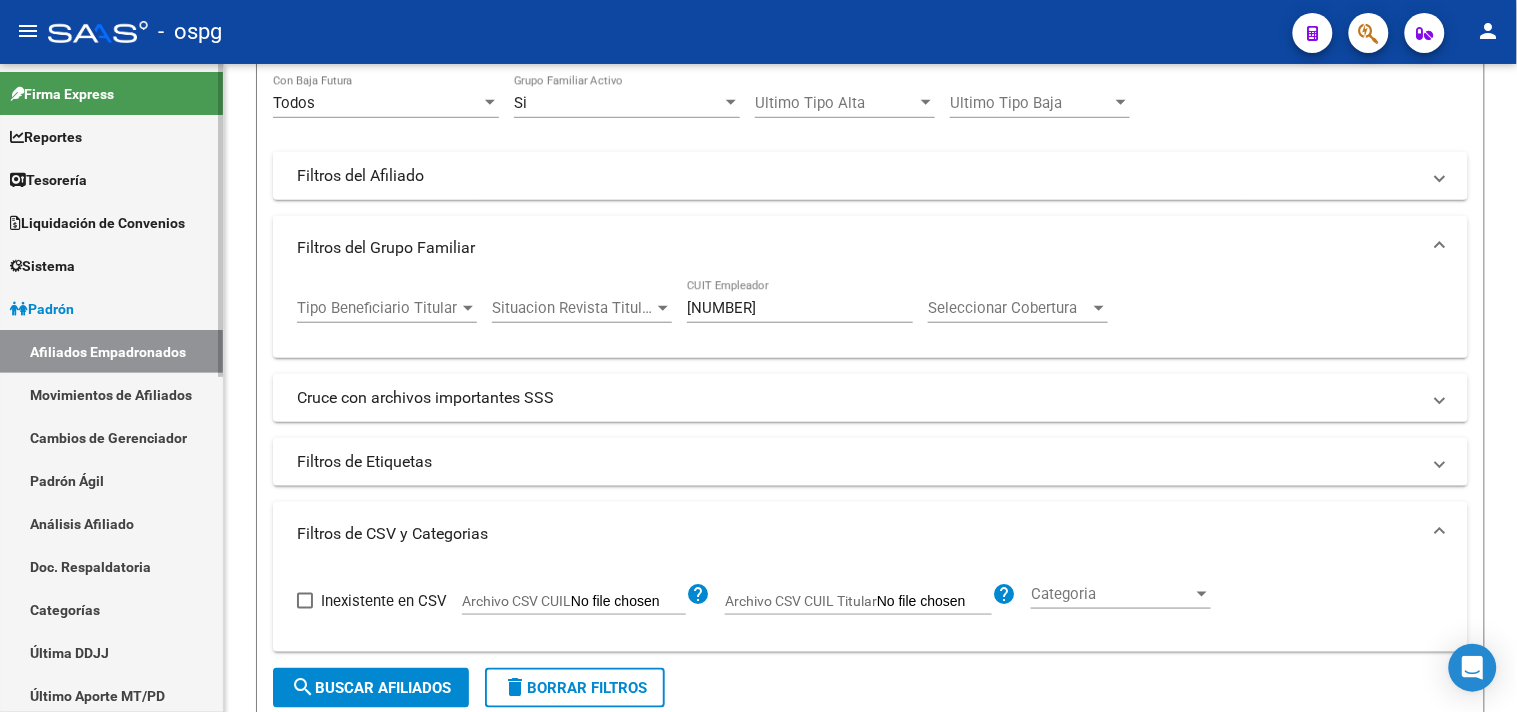 drag, startPoint x: 326, startPoint y: 238, endPoint x: 30, endPoint y: 225, distance: 296.28534 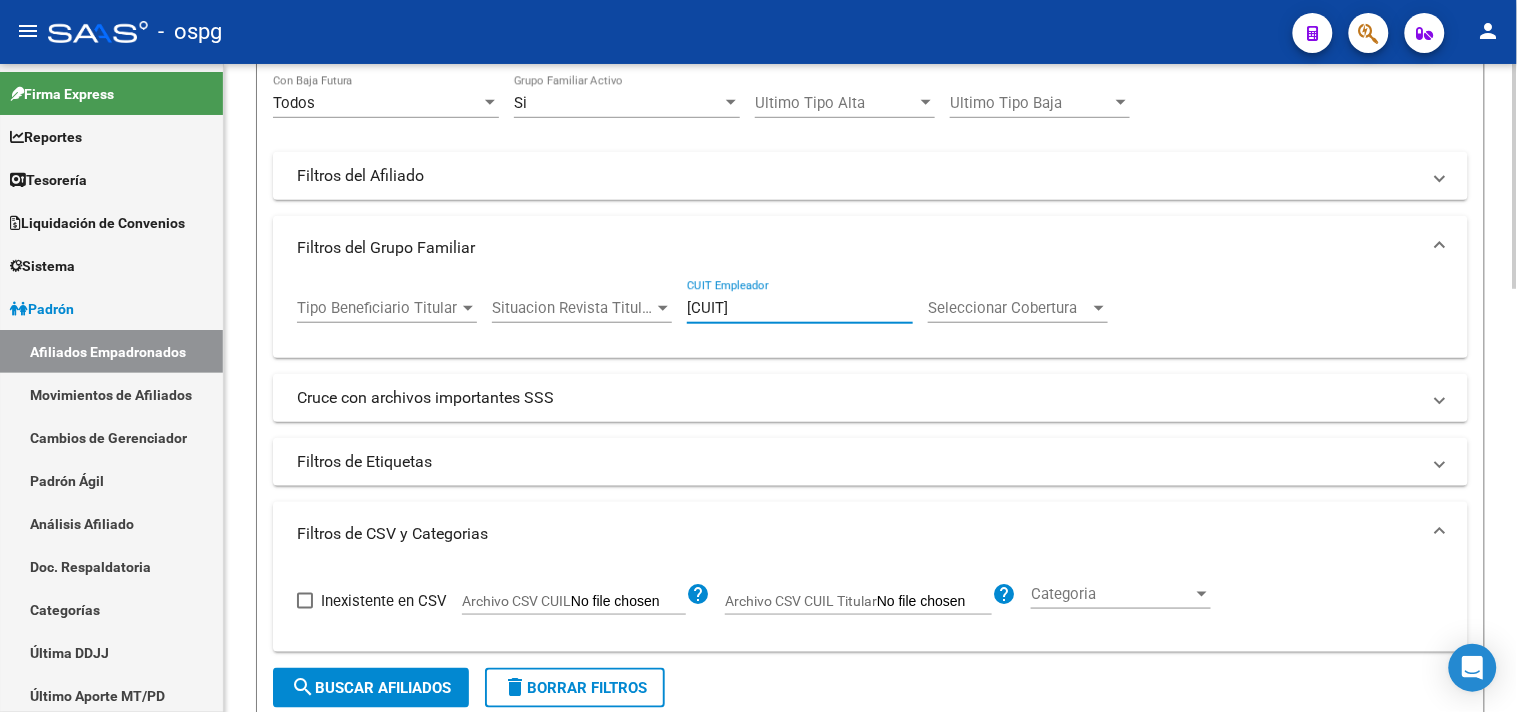 click on "search  Buscar Afiliados" 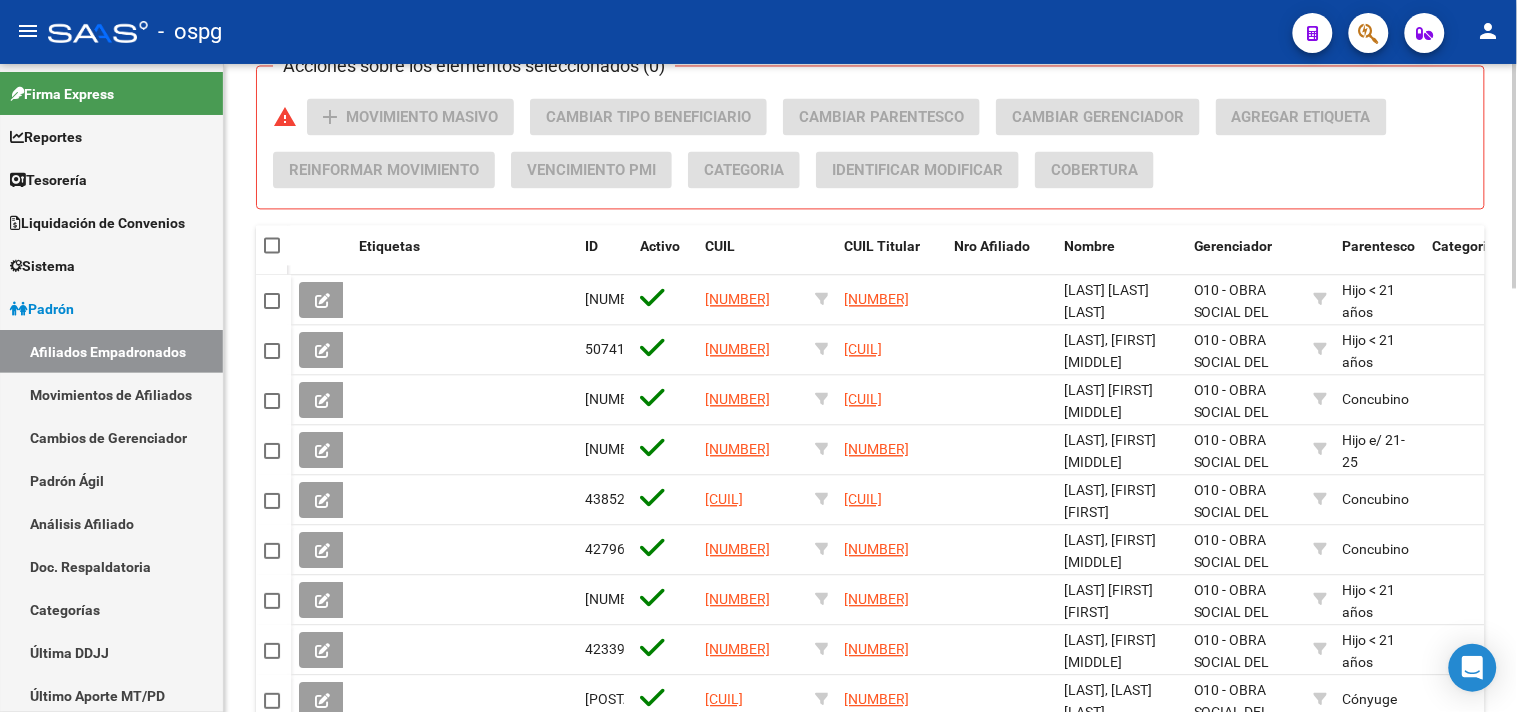 scroll, scrollTop: 554, scrollLeft: 0, axis: vertical 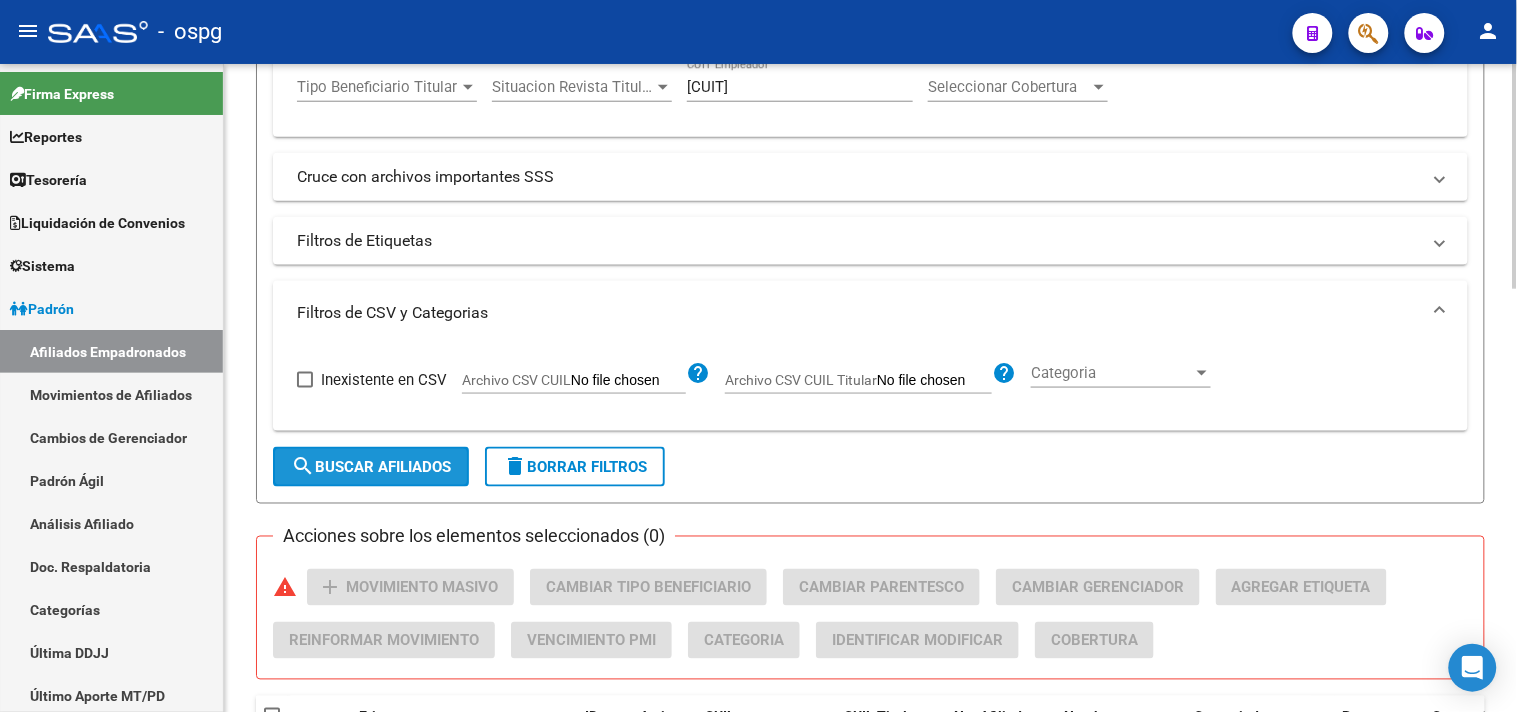 click on "search  Buscar Afiliados" 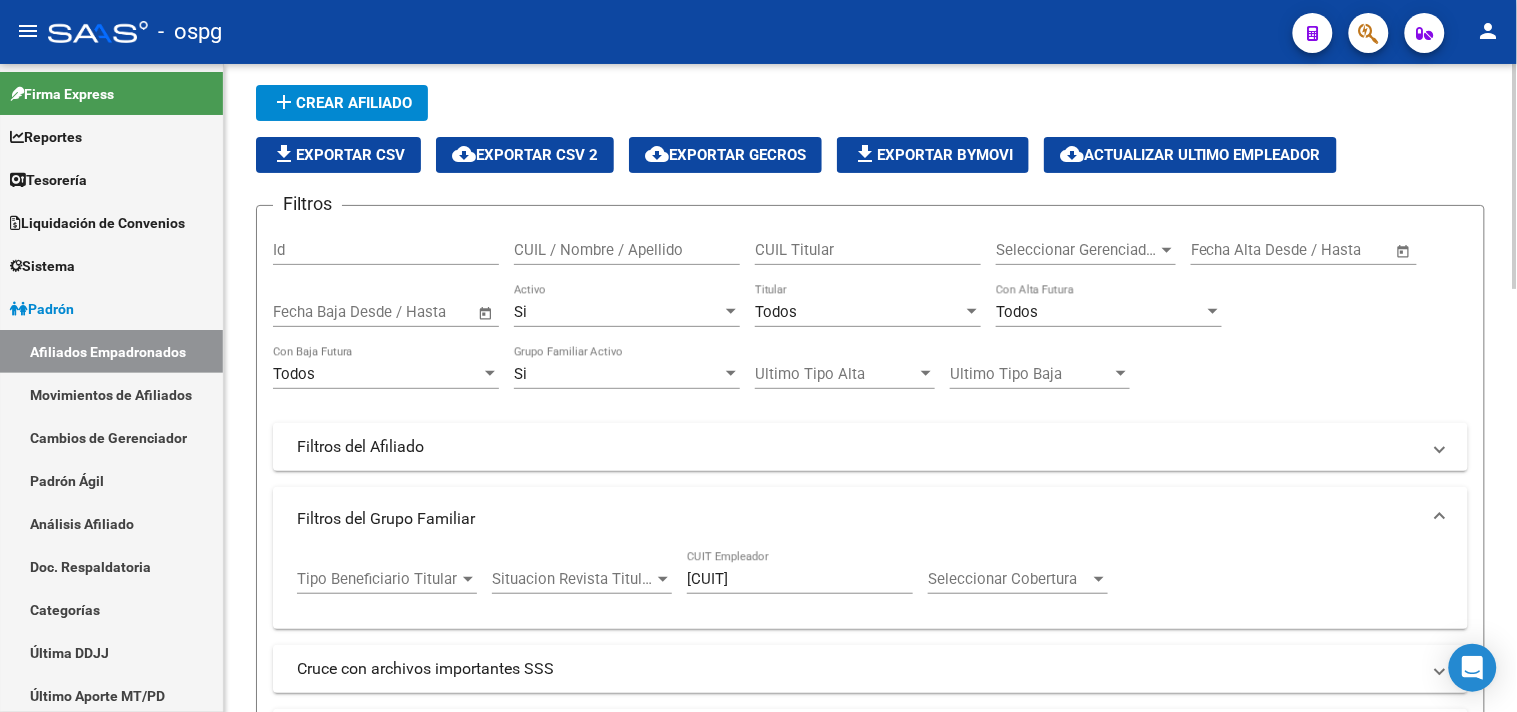 scroll, scrollTop: 0, scrollLeft: 0, axis: both 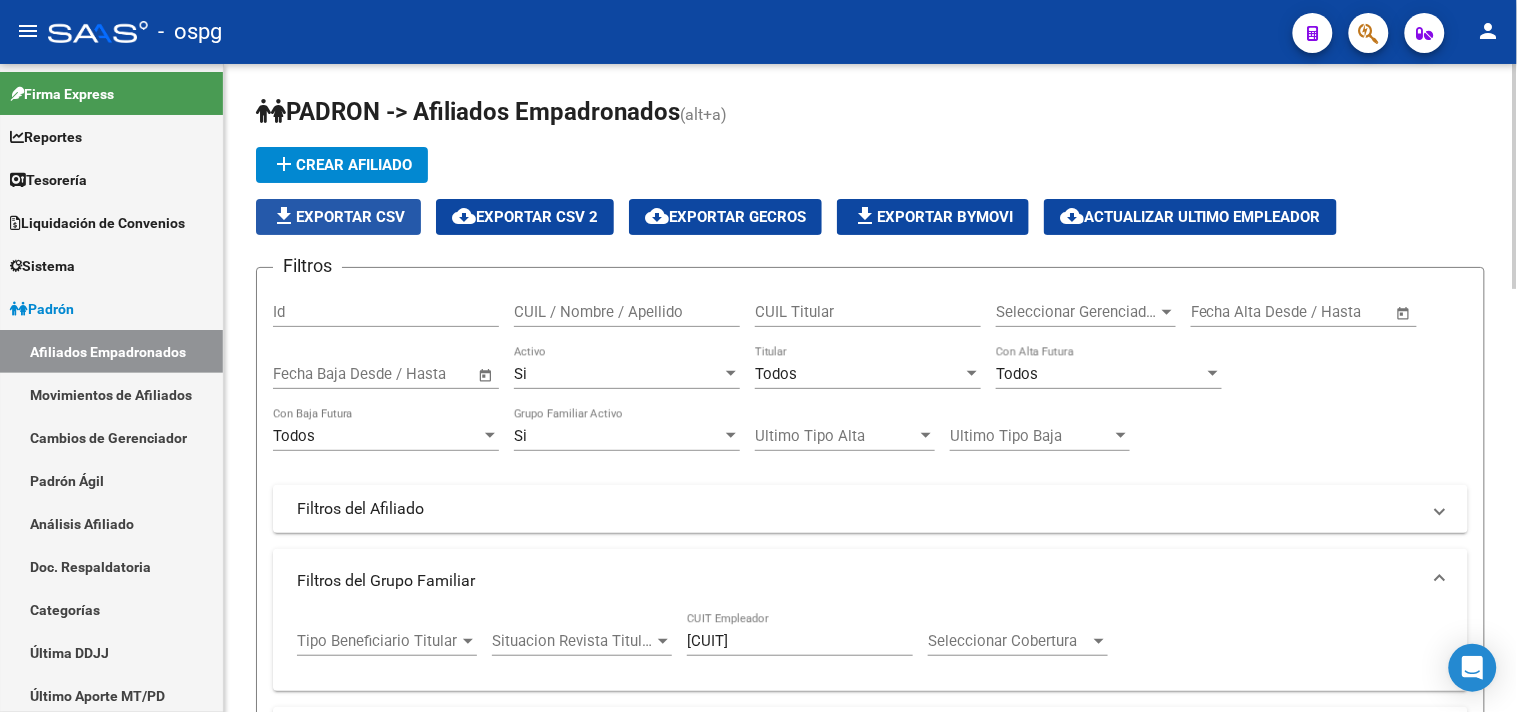 click on "file_download  Exportar CSV" 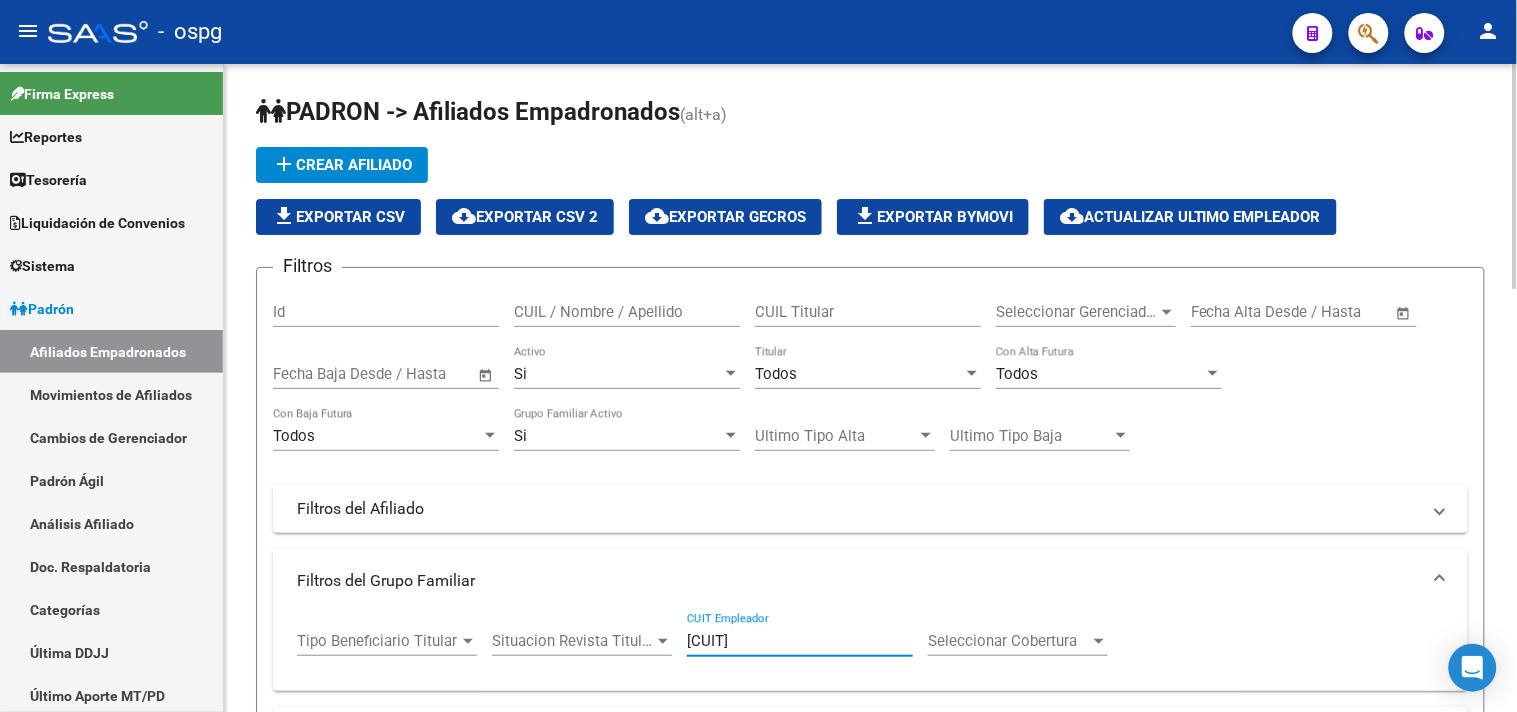 drag, startPoint x: 801, startPoint y: 644, endPoint x: 532, endPoint y: 634, distance: 269.18582 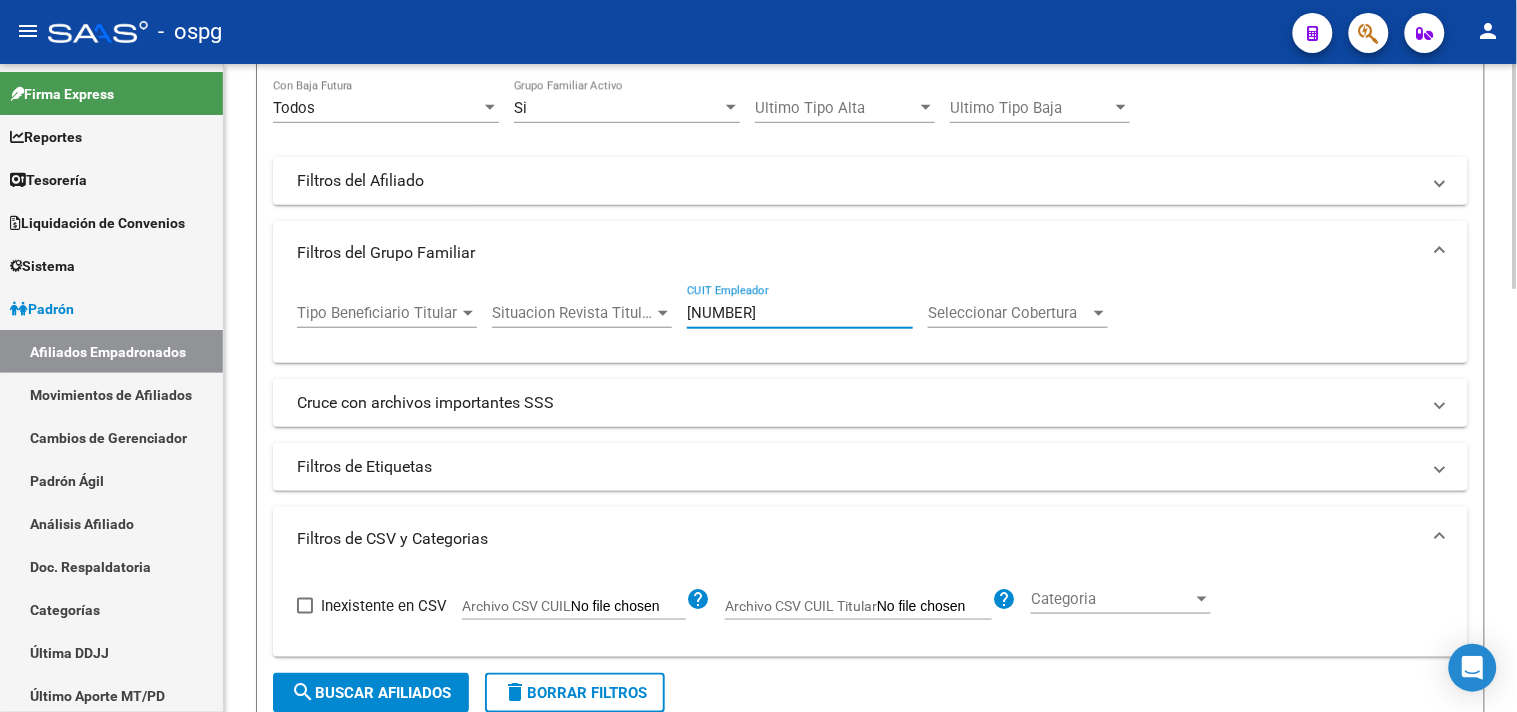 scroll, scrollTop: 333, scrollLeft: 0, axis: vertical 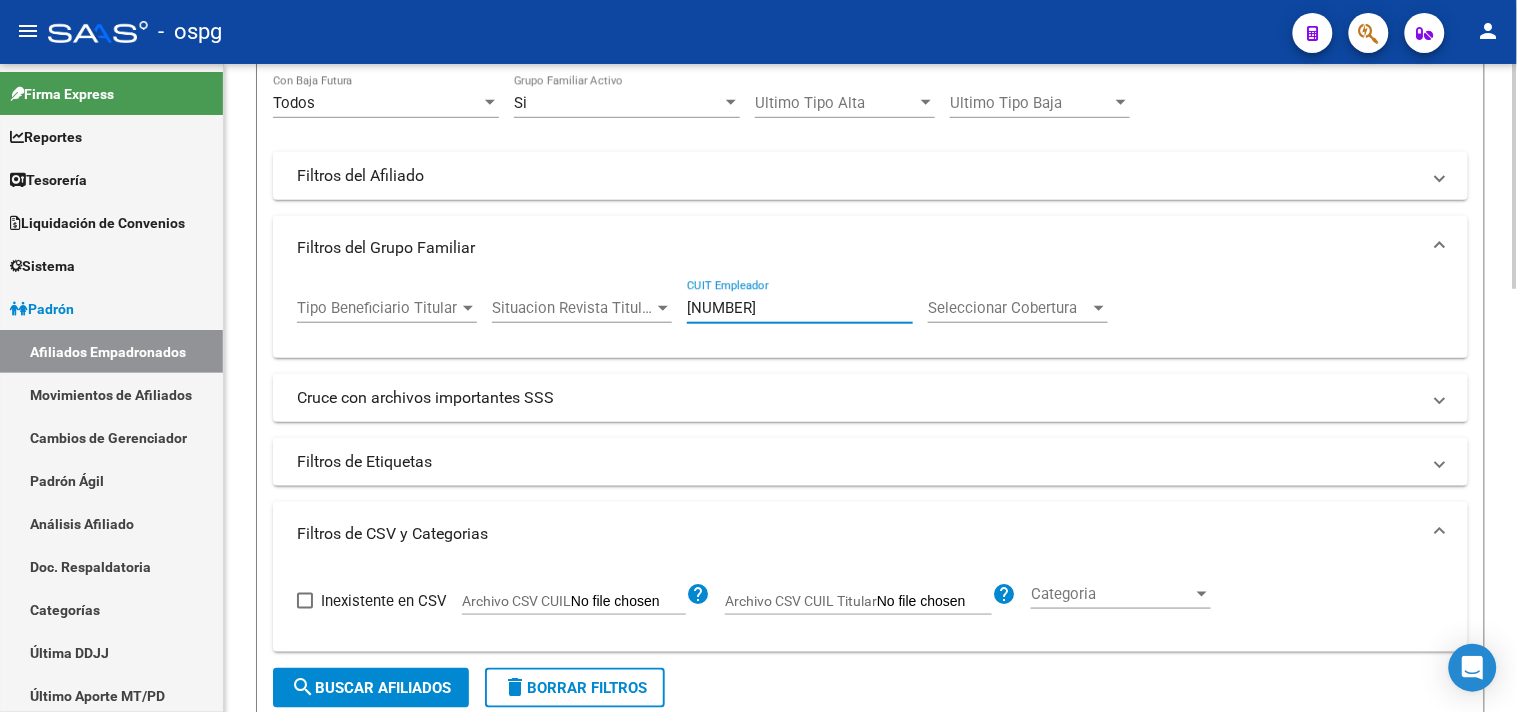 click on "search  Buscar Afiliados" 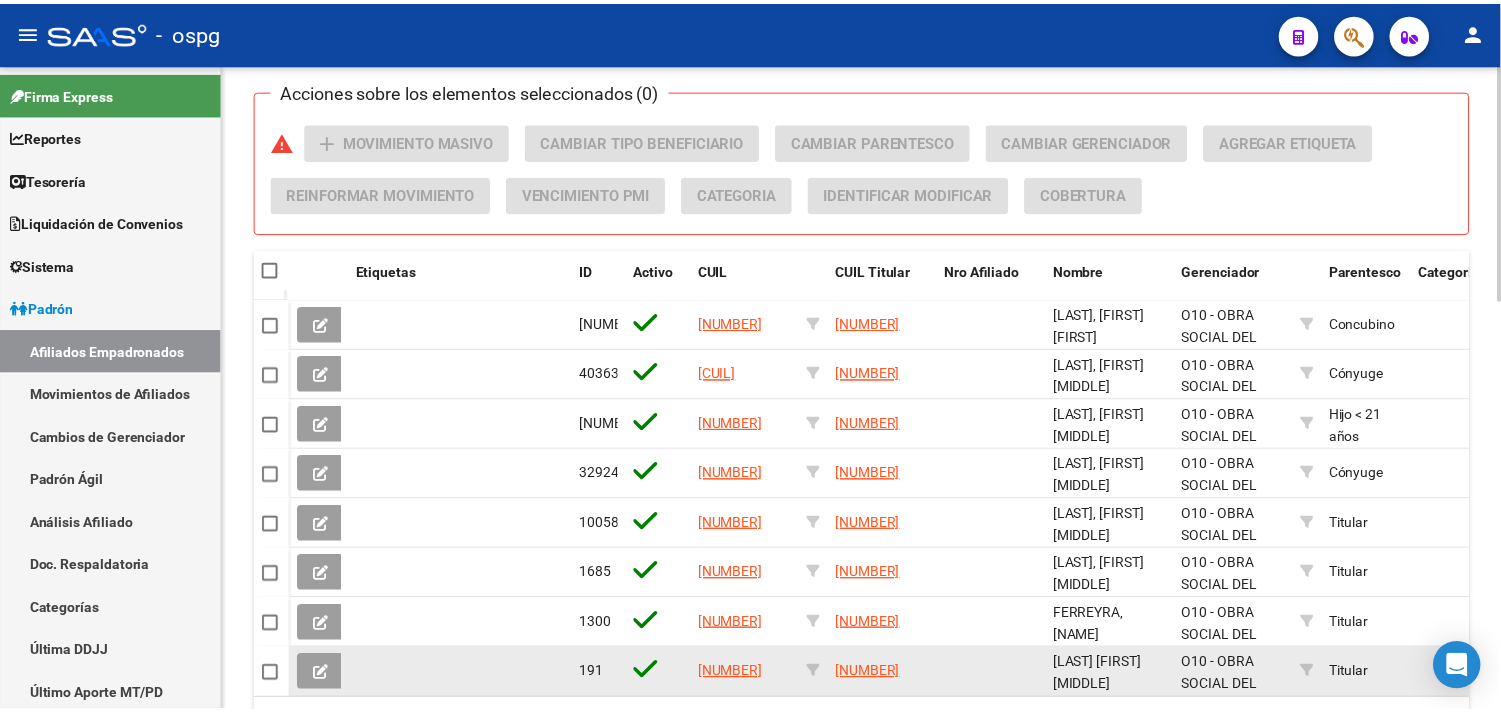 scroll, scrollTop: 1121, scrollLeft: 0, axis: vertical 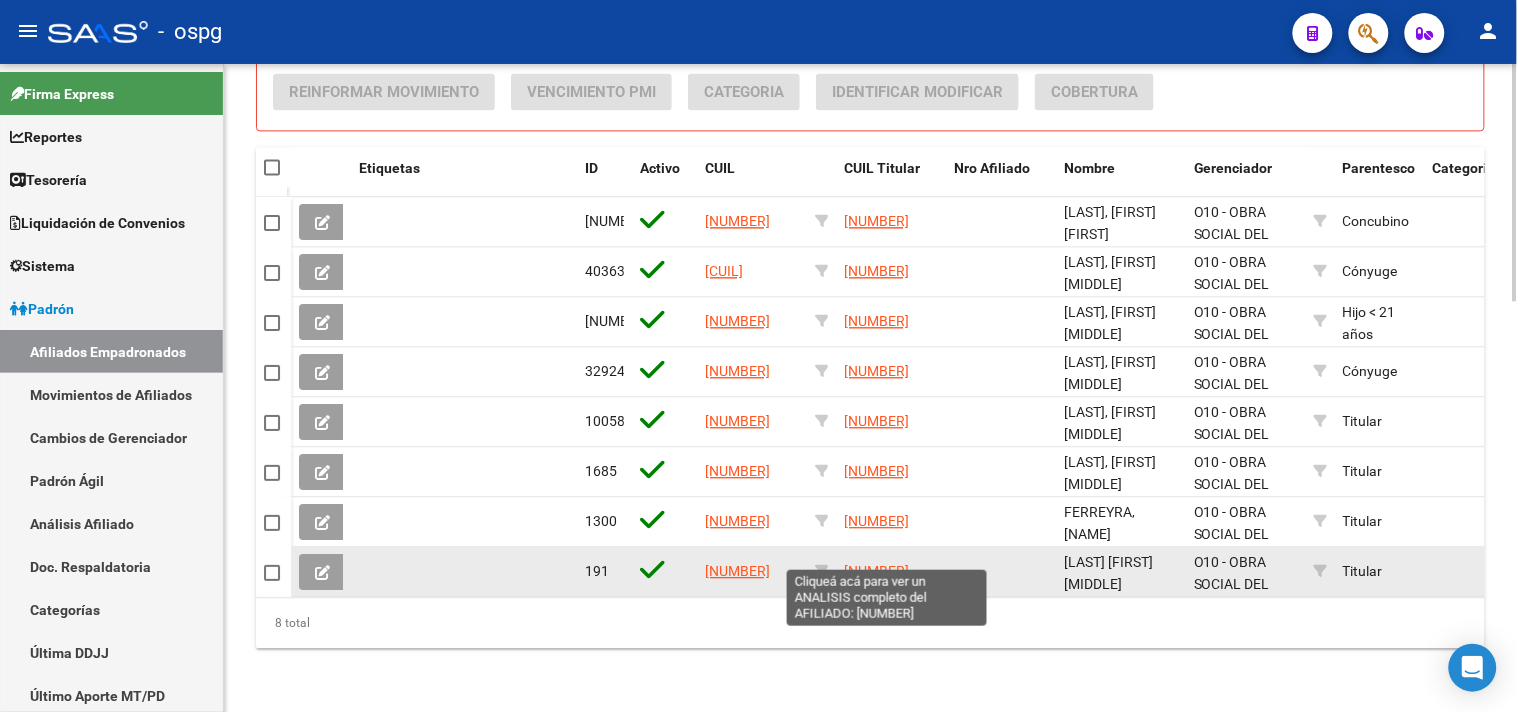 click on "20145254540" 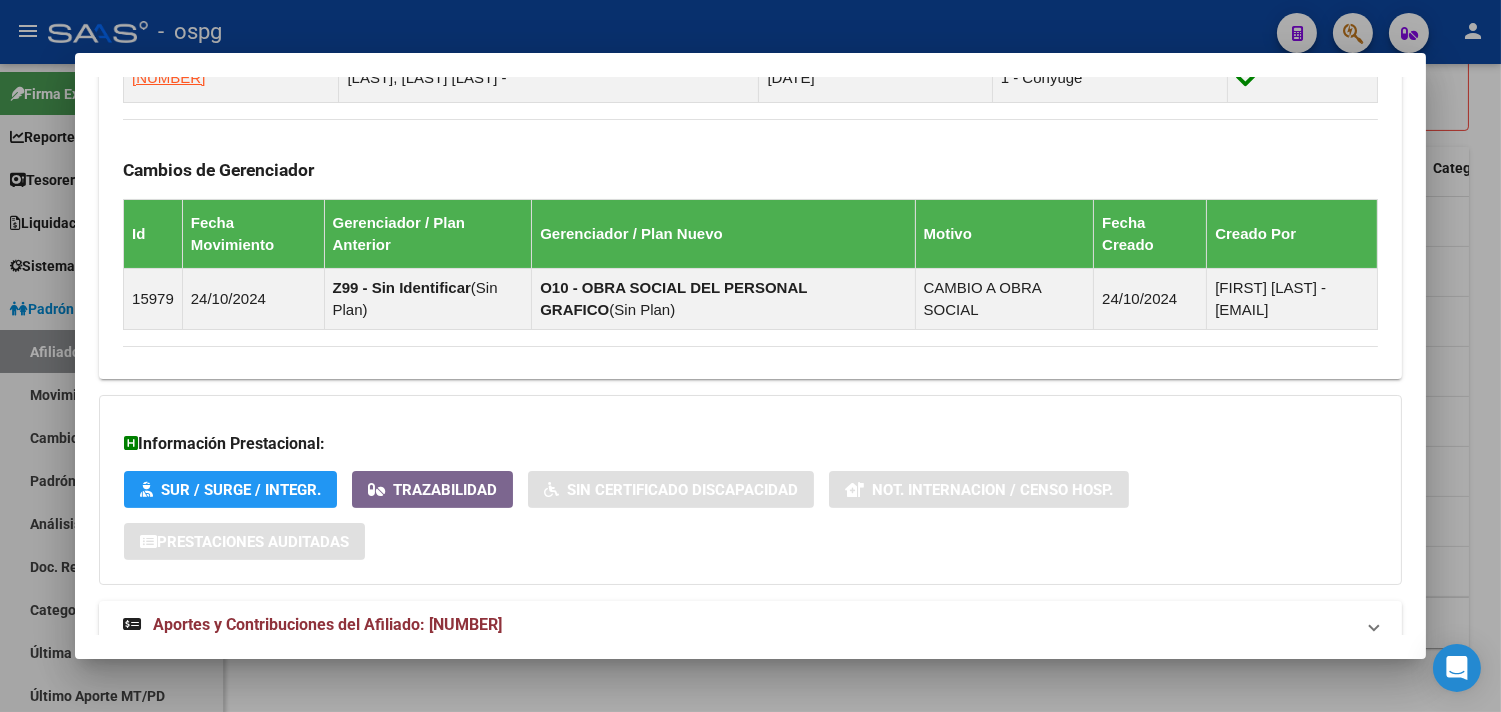 scroll, scrollTop: 1252, scrollLeft: 0, axis: vertical 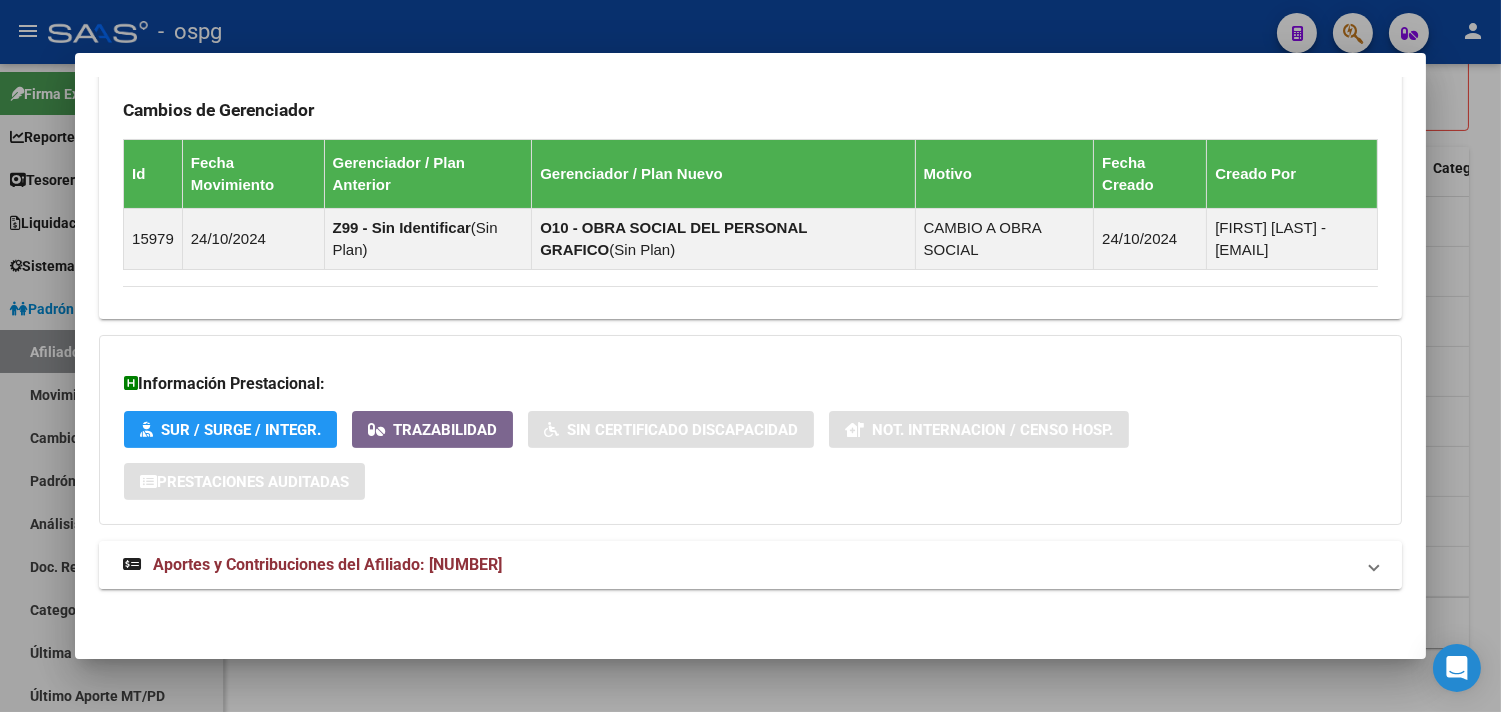 click on "Aportes y Contribuciones del Afiliado: 20145254540" at bounding box center (738, 565) 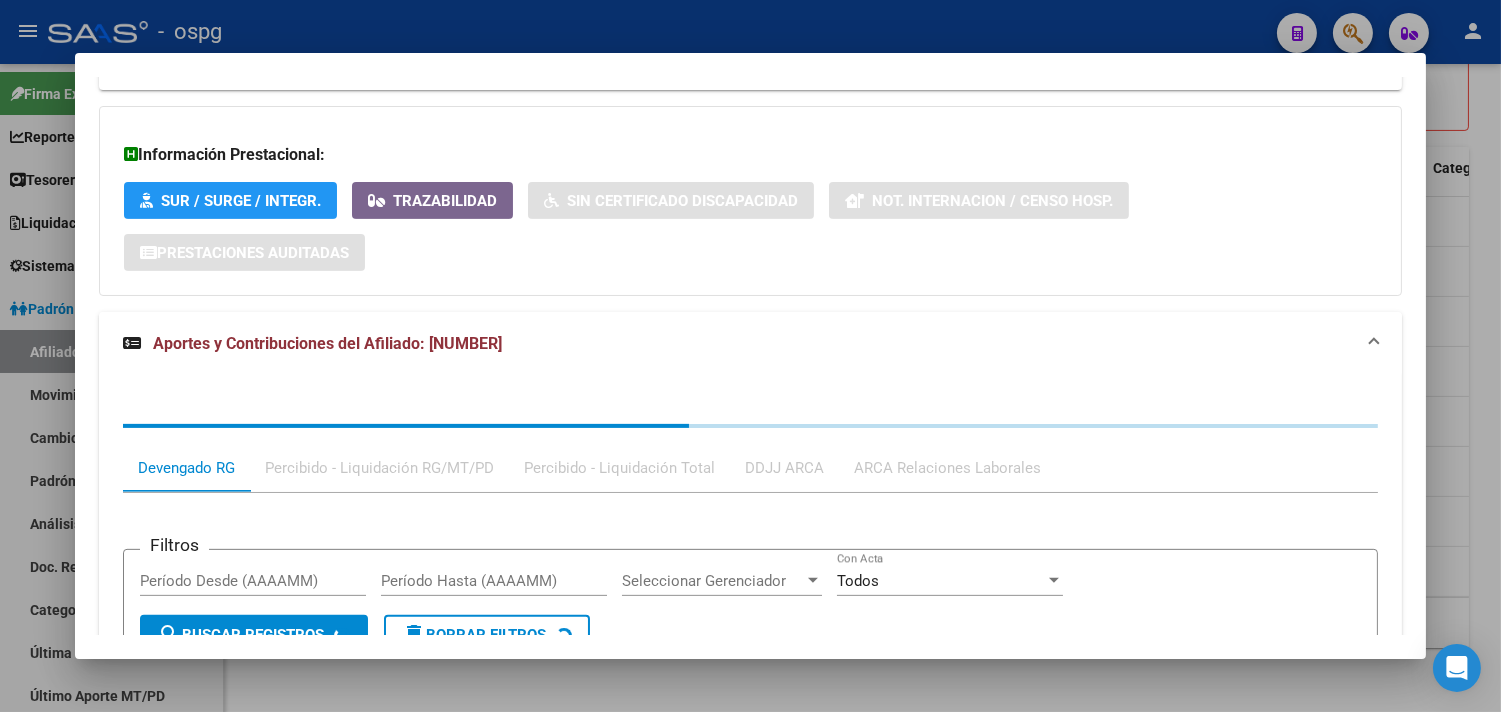scroll, scrollTop: 1752, scrollLeft: 0, axis: vertical 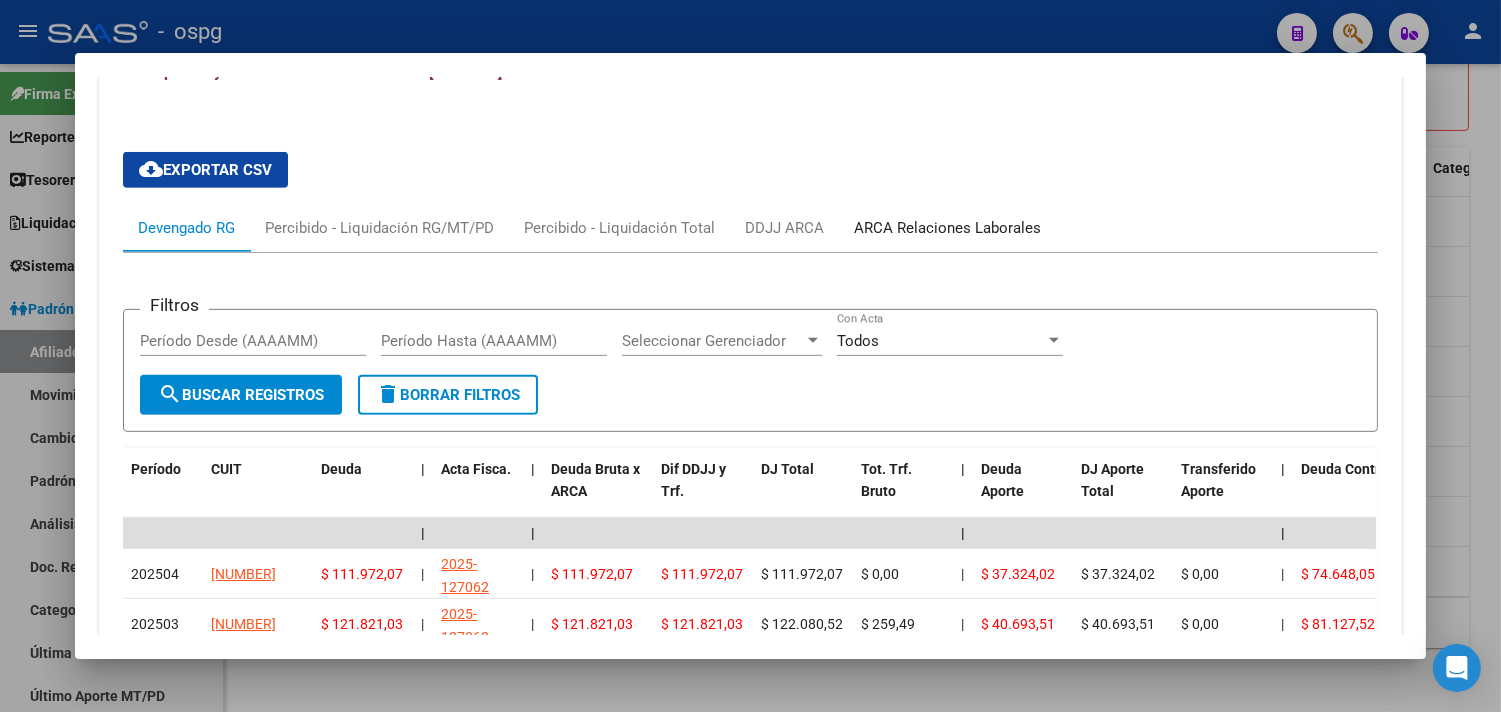 click on "ARCA Relaciones Laborales" at bounding box center (947, 228) 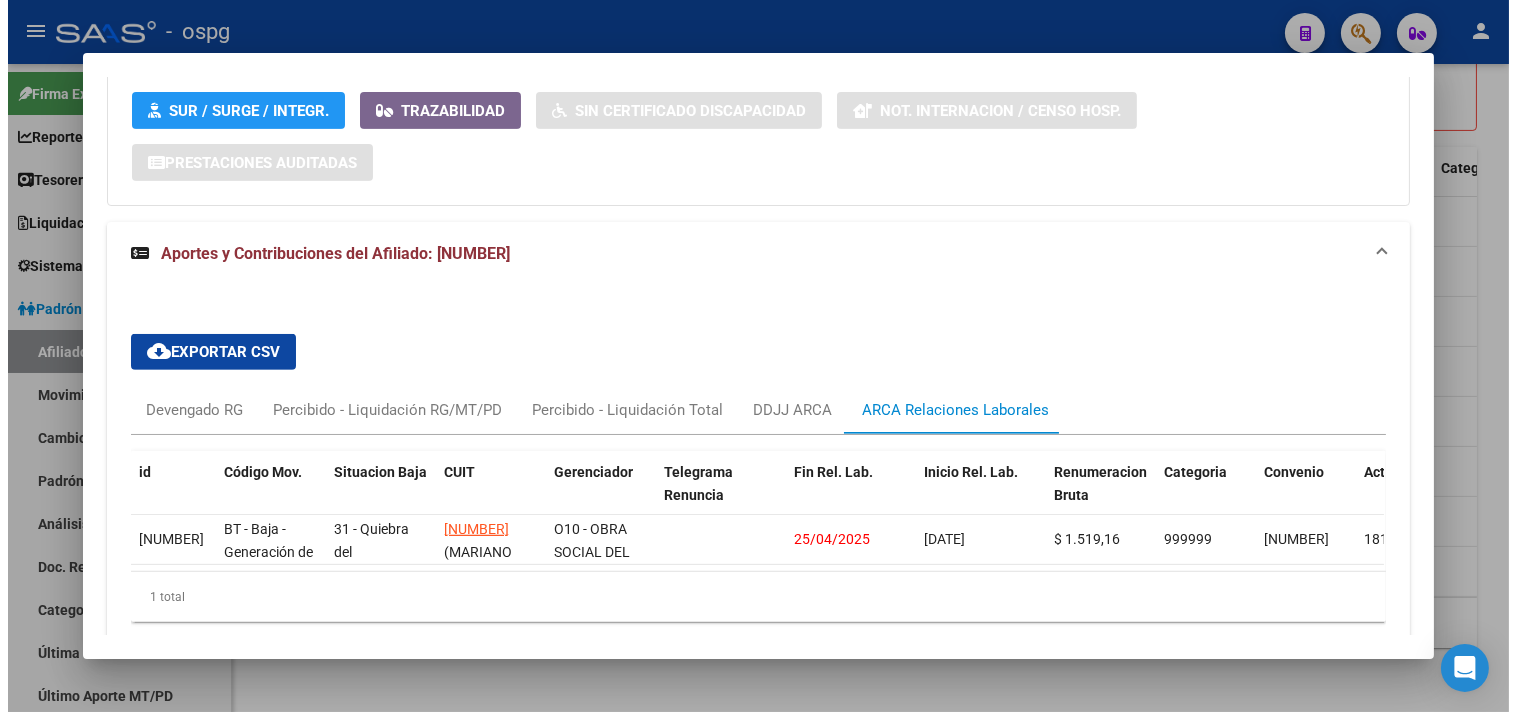 scroll, scrollTop: 1670, scrollLeft: 0, axis: vertical 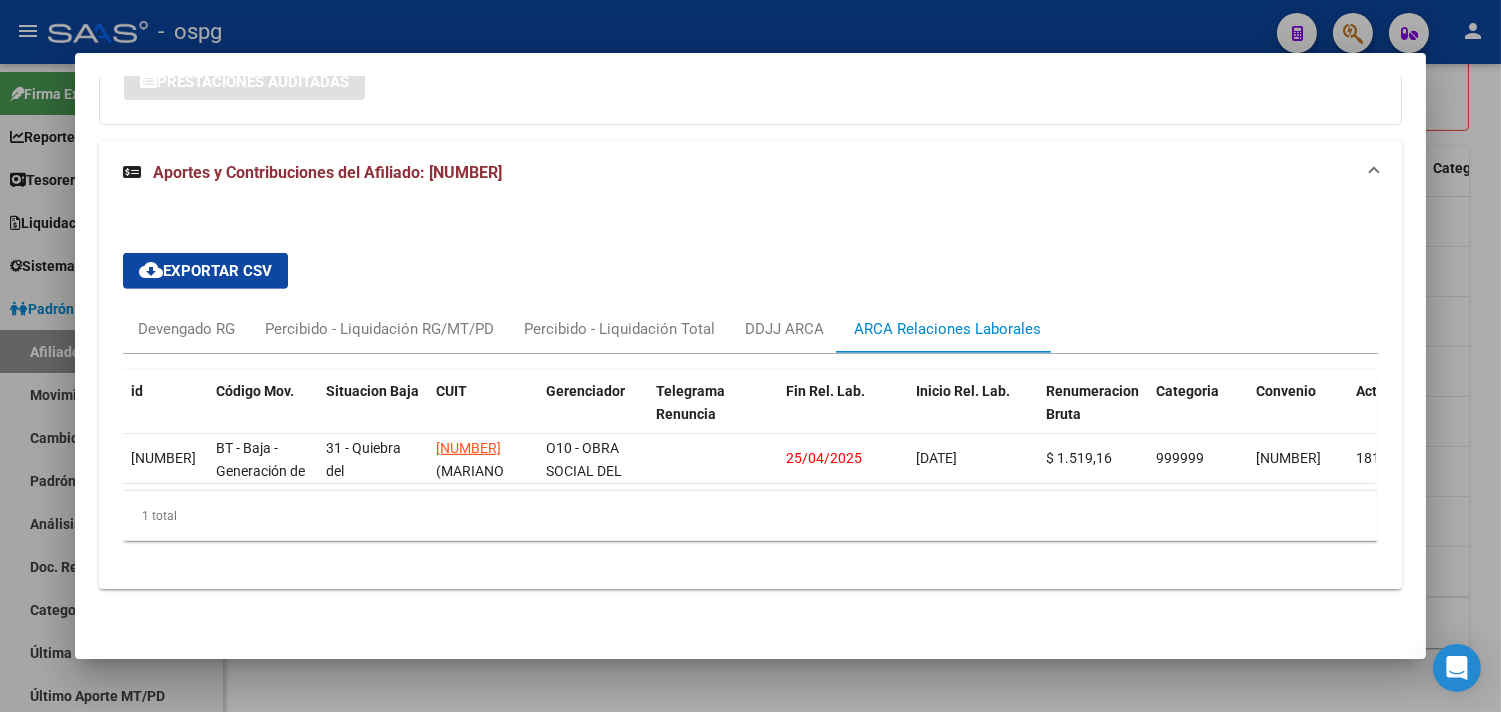 click at bounding box center [750, 356] 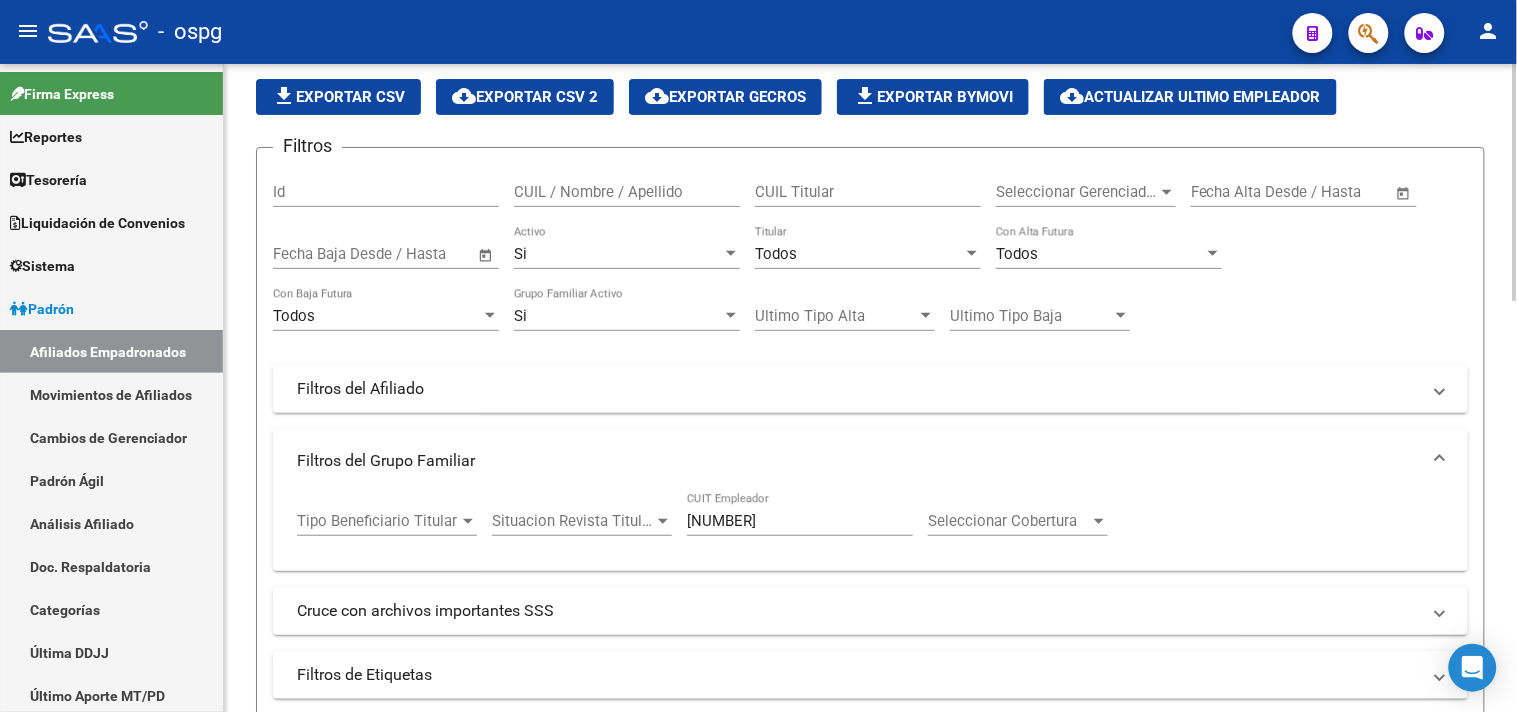 scroll, scrollTop: 0, scrollLeft: 0, axis: both 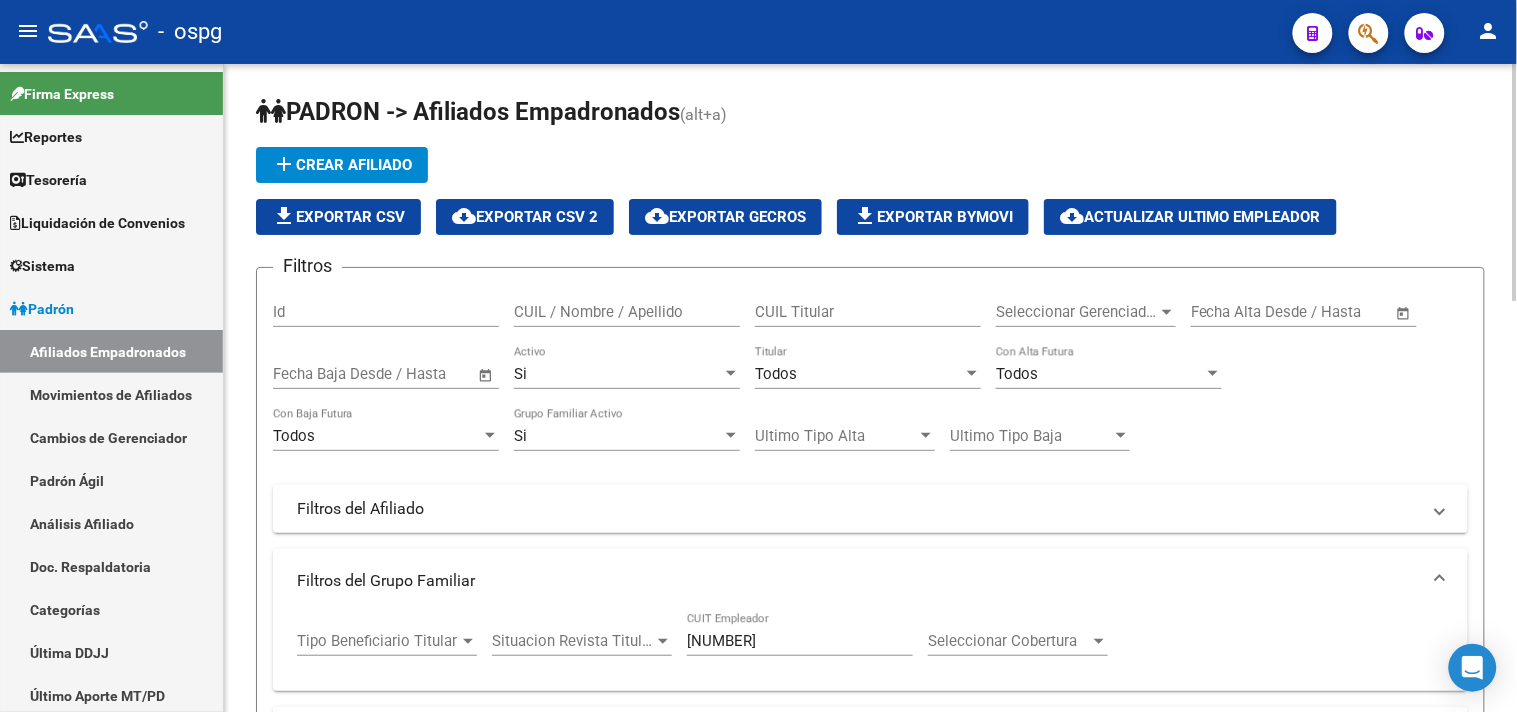 click on "file_download  Exportar CSV" 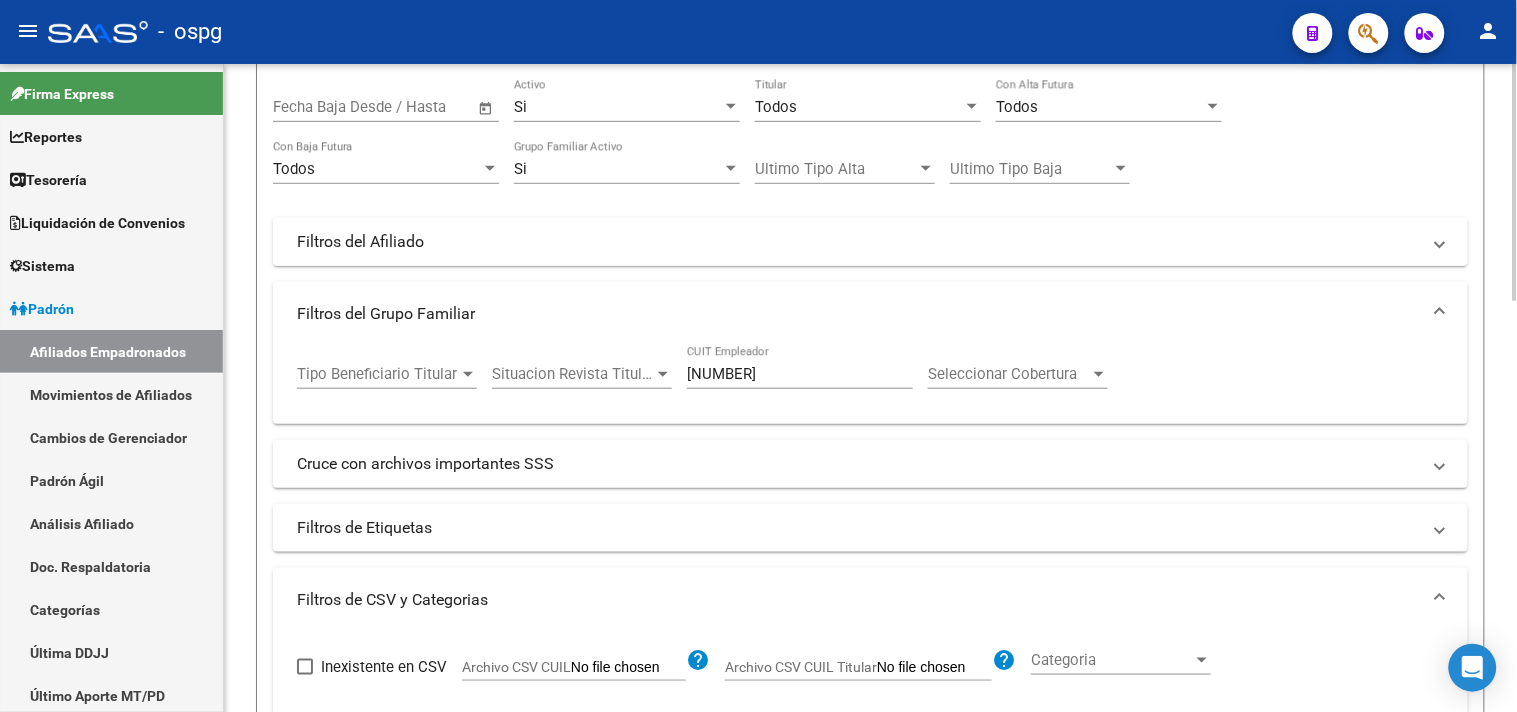 scroll, scrollTop: 222, scrollLeft: 0, axis: vertical 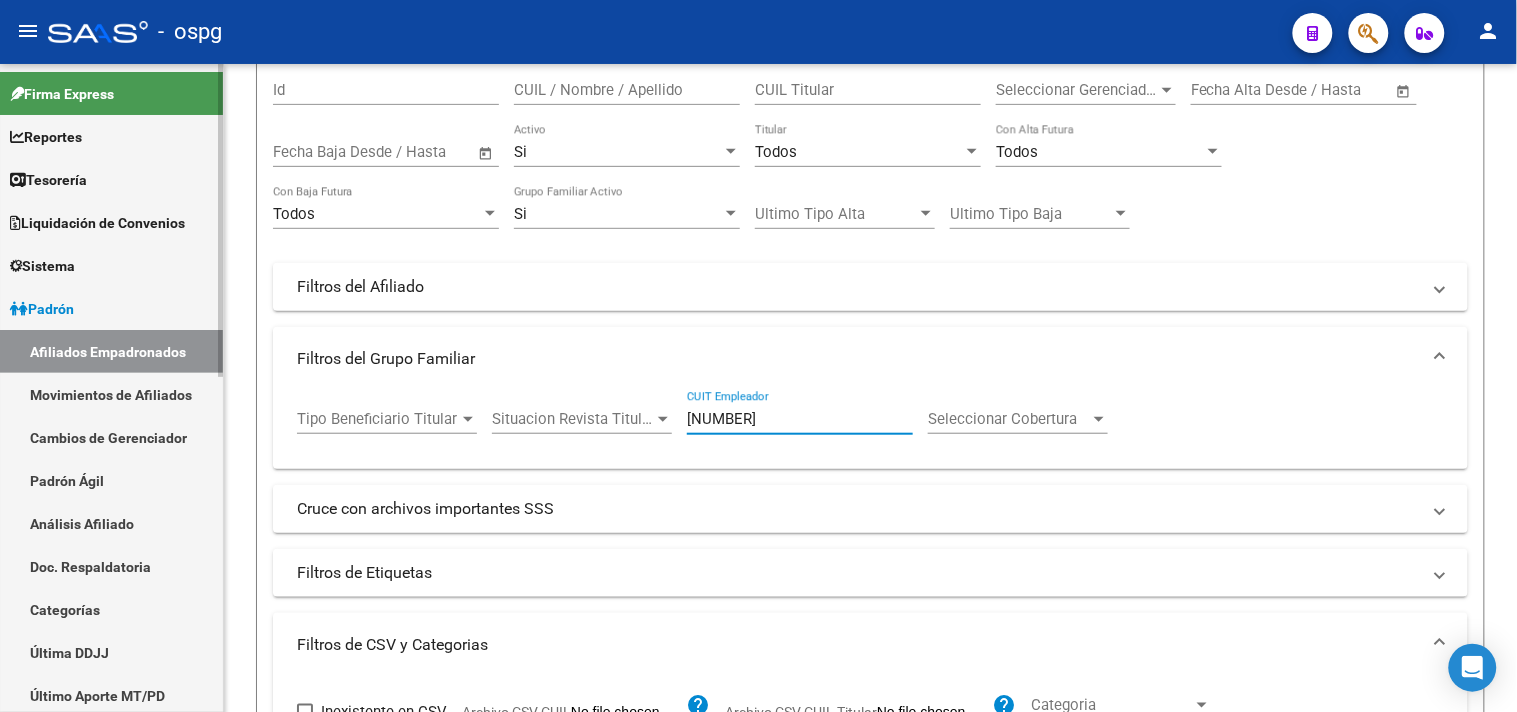 drag, startPoint x: 791, startPoint y: 417, endPoint x: 72, endPoint y: 371, distance: 720.47 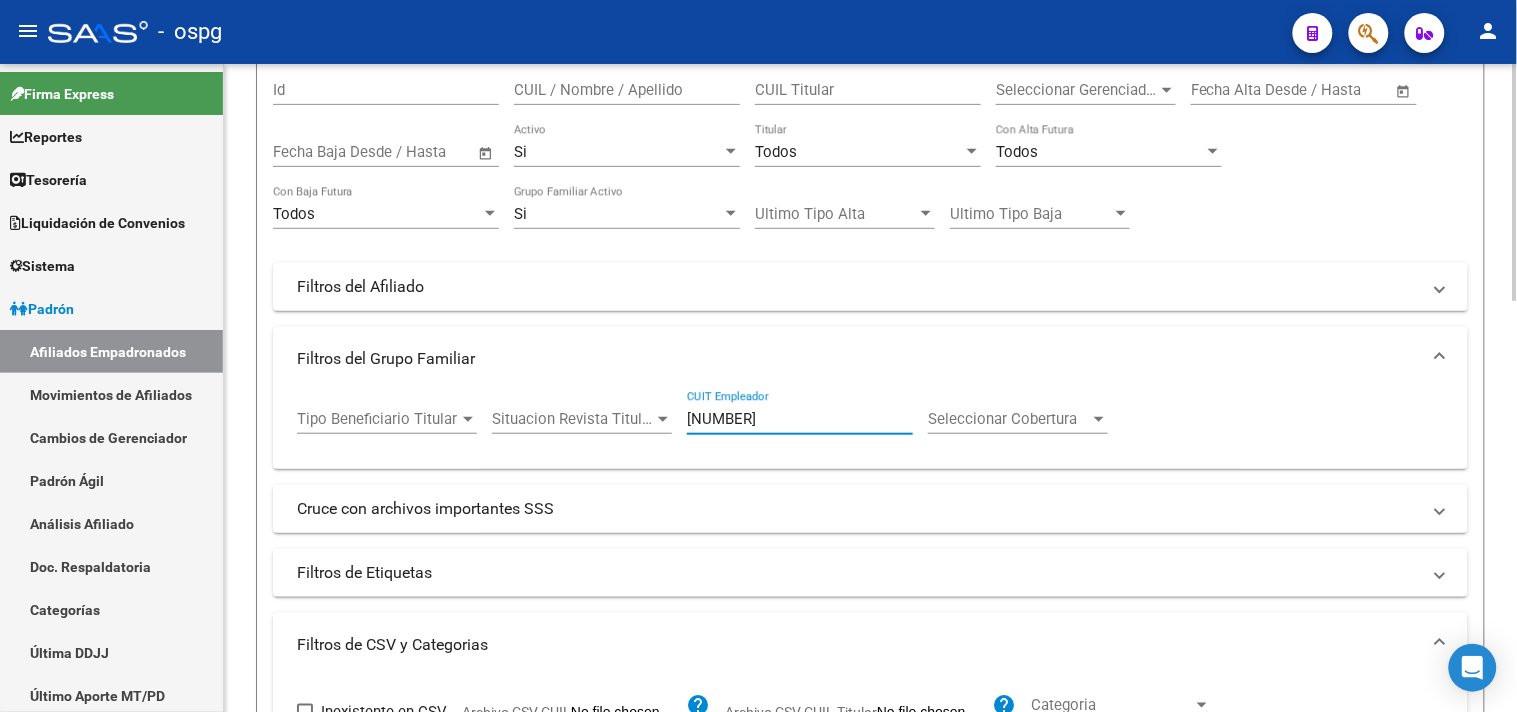 scroll, scrollTop: 222, scrollLeft: 0, axis: vertical 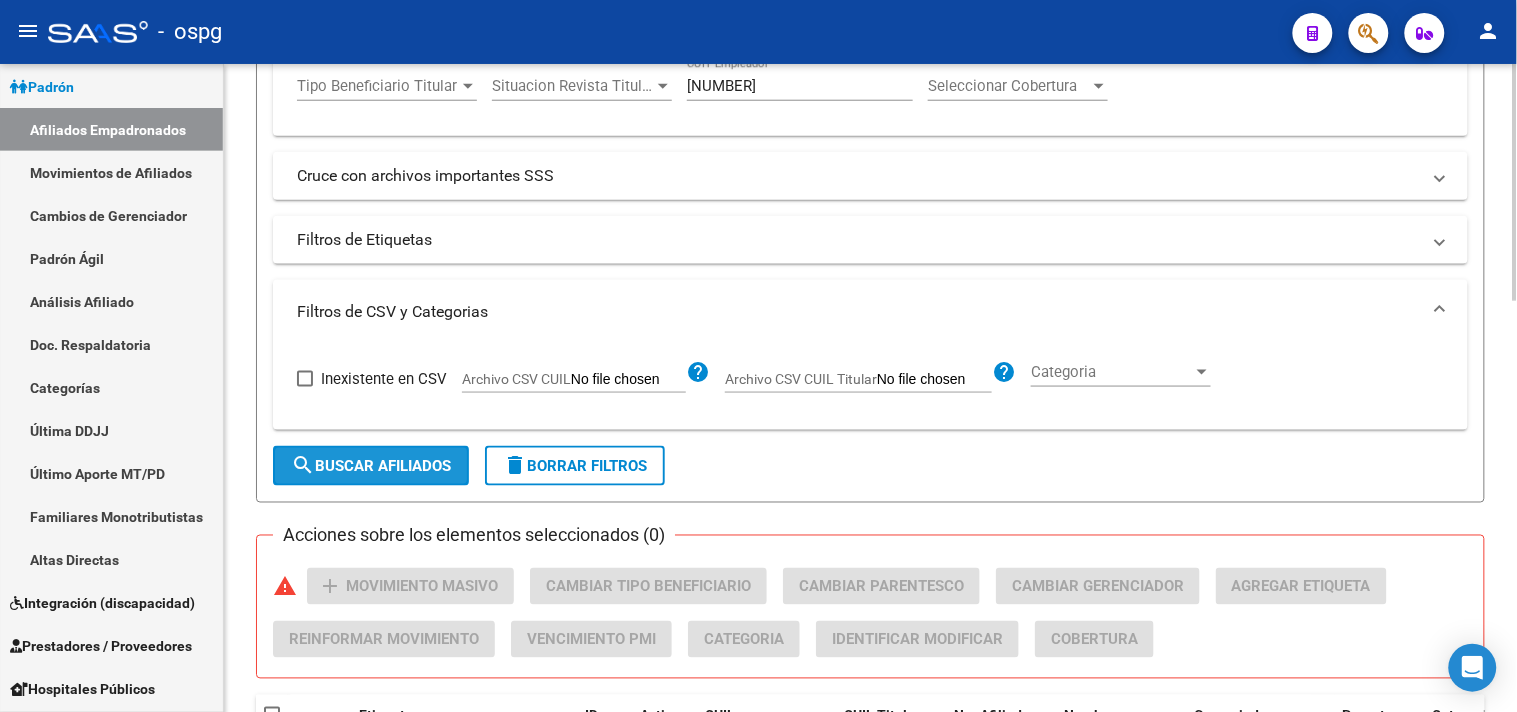 click on "search  Buscar Afiliados" 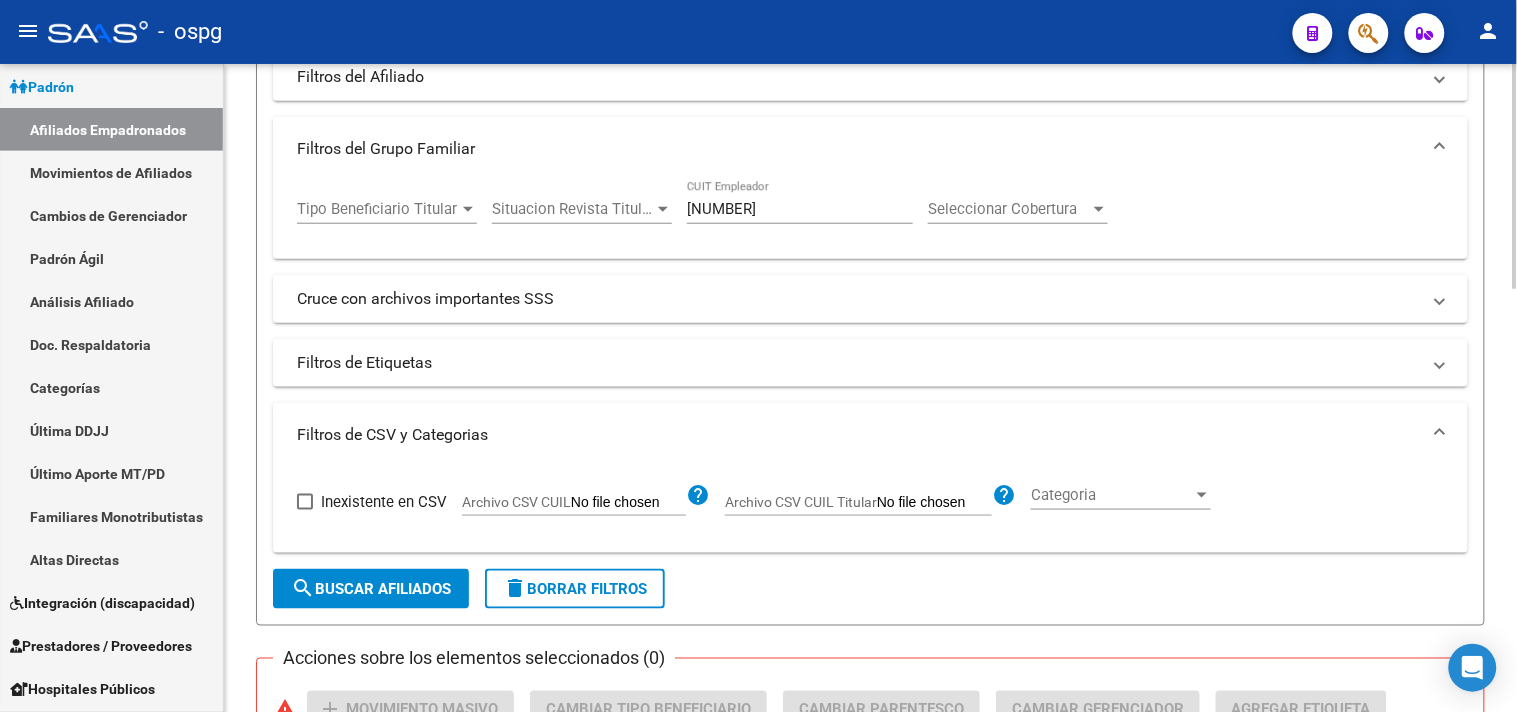 scroll, scrollTop: 110, scrollLeft: 0, axis: vertical 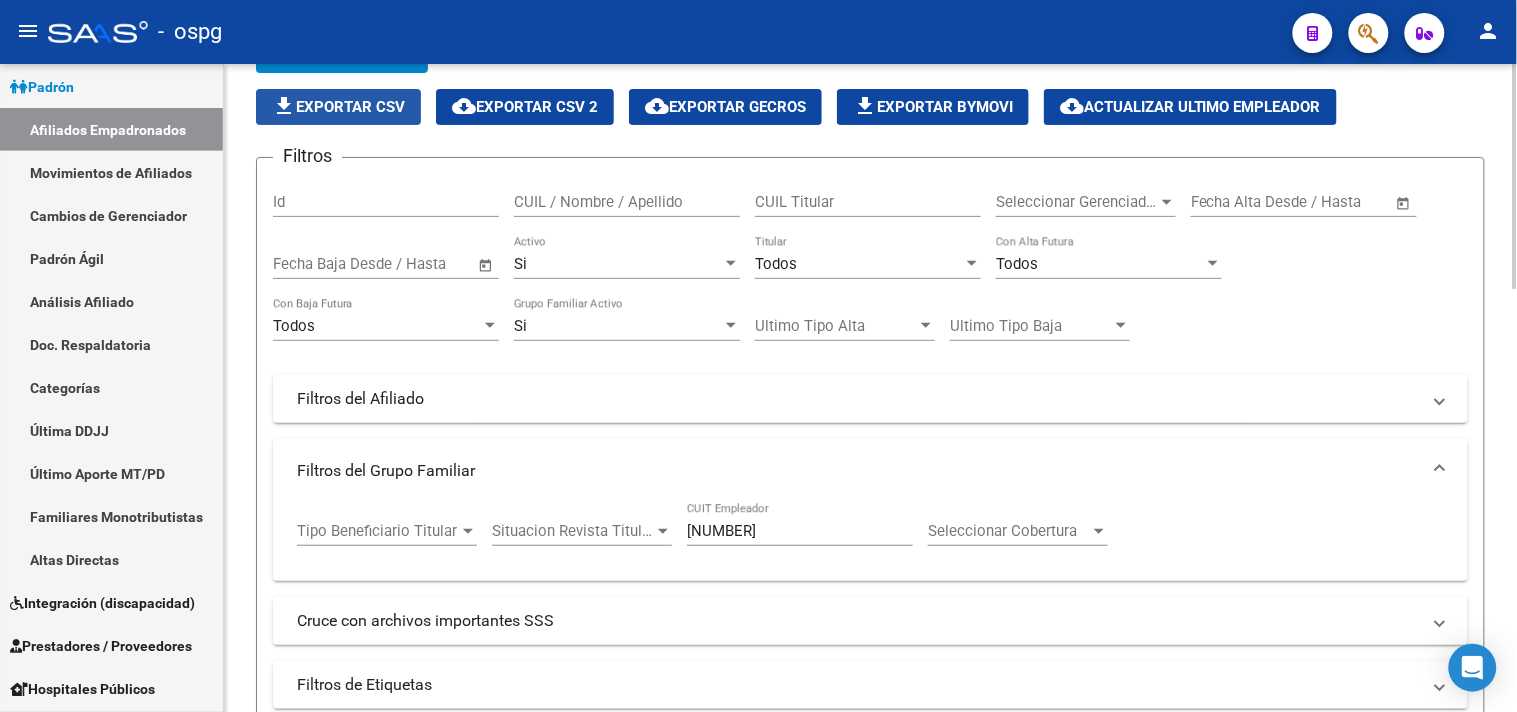 click on "file_download  Exportar CSV" 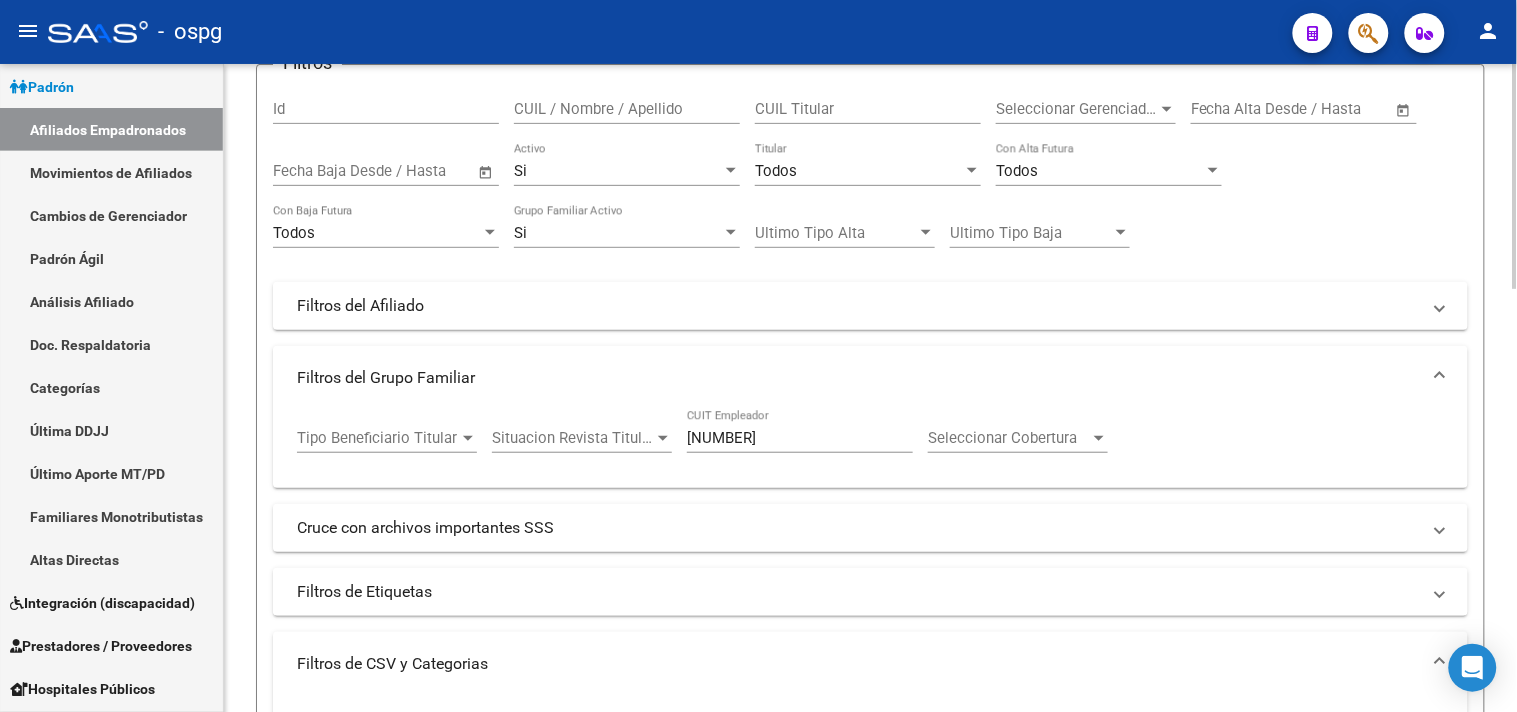 scroll, scrollTop: 332, scrollLeft: 0, axis: vertical 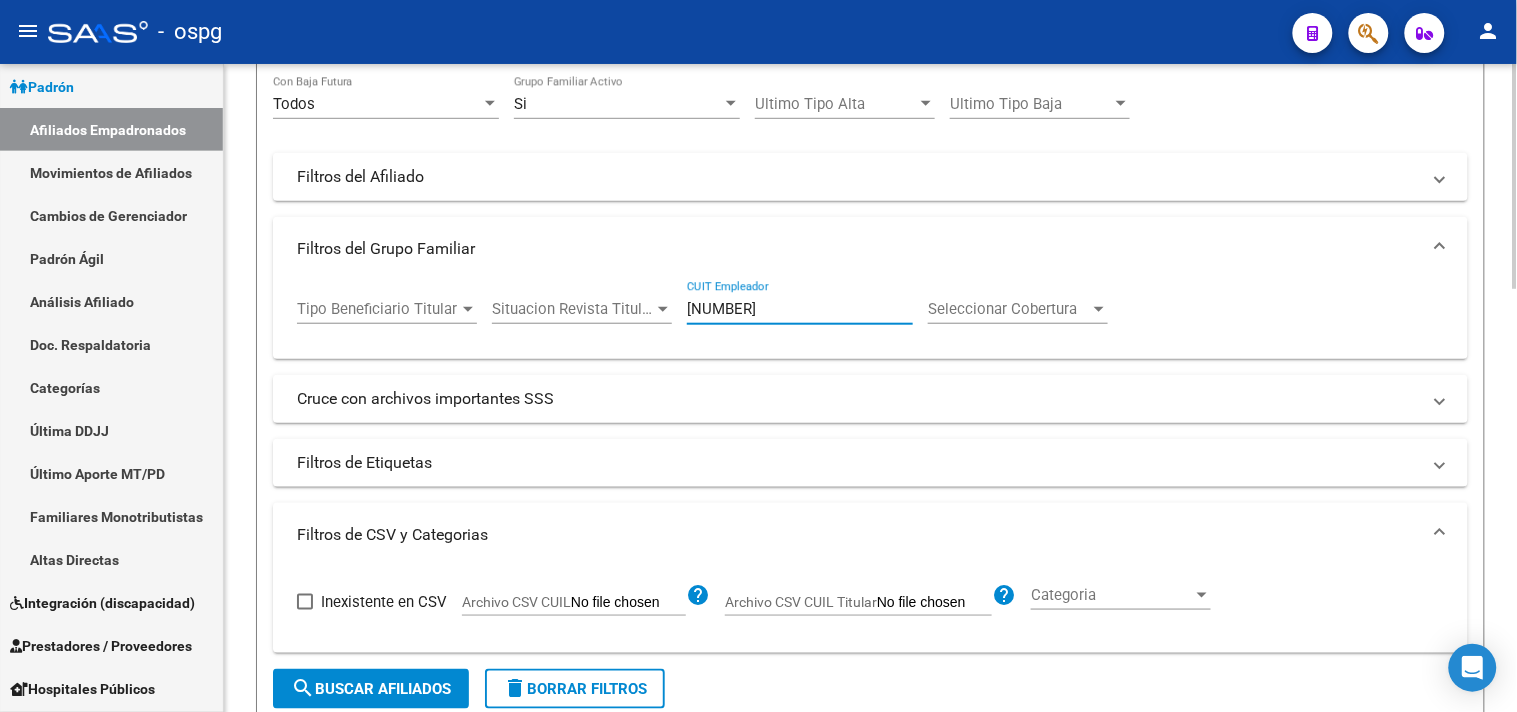 drag, startPoint x: 806, startPoint y: 303, endPoint x: 370, endPoint y: 282, distance: 436.50543 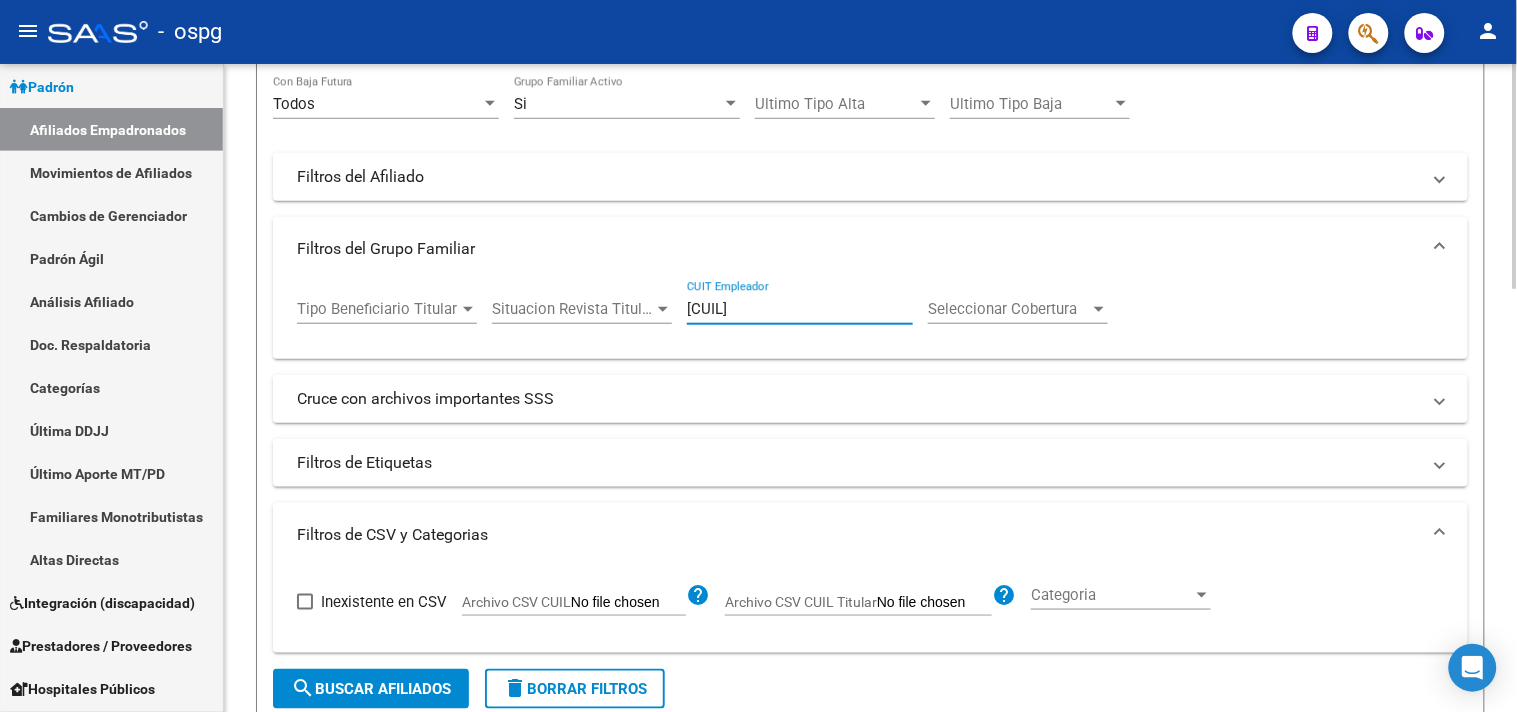 click on "search  Buscar Afiliados" 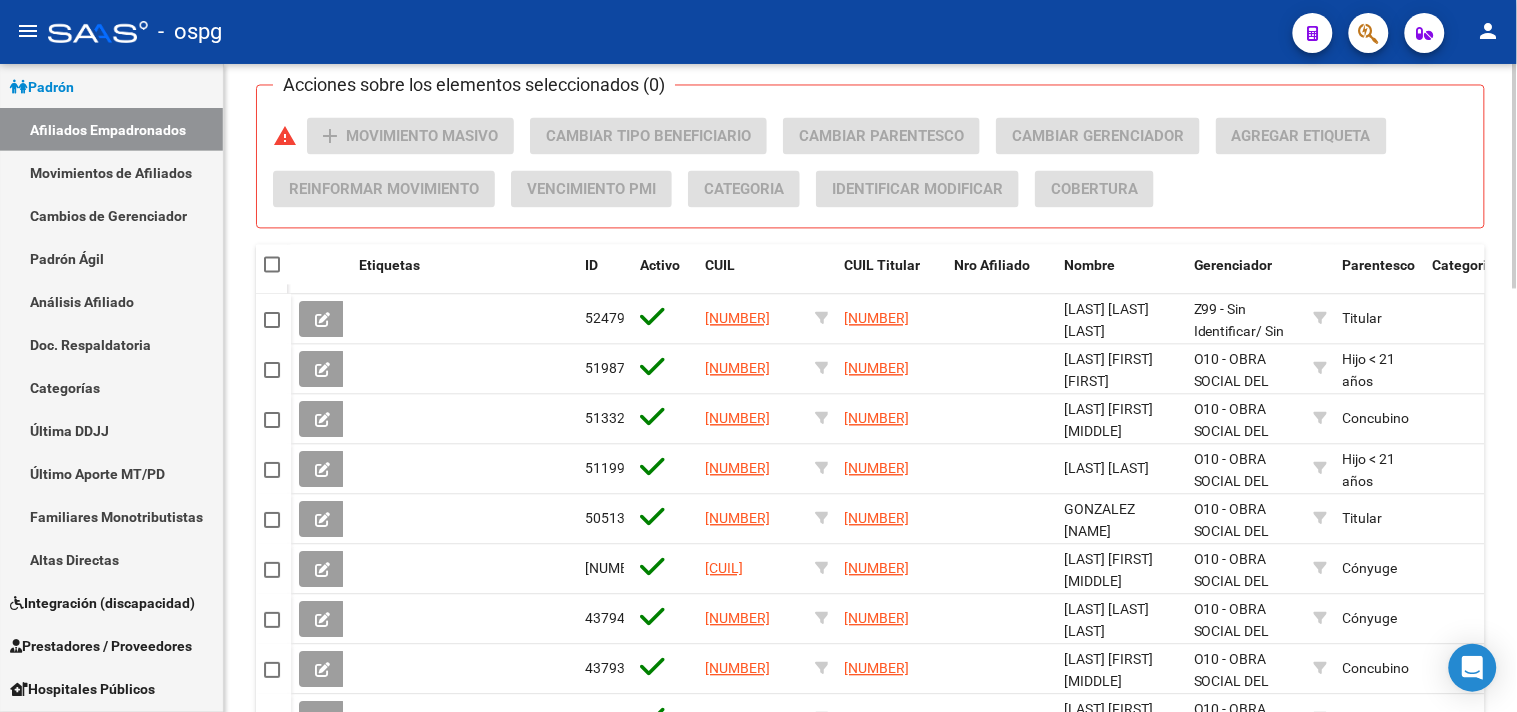 scroll, scrollTop: 665, scrollLeft: 0, axis: vertical 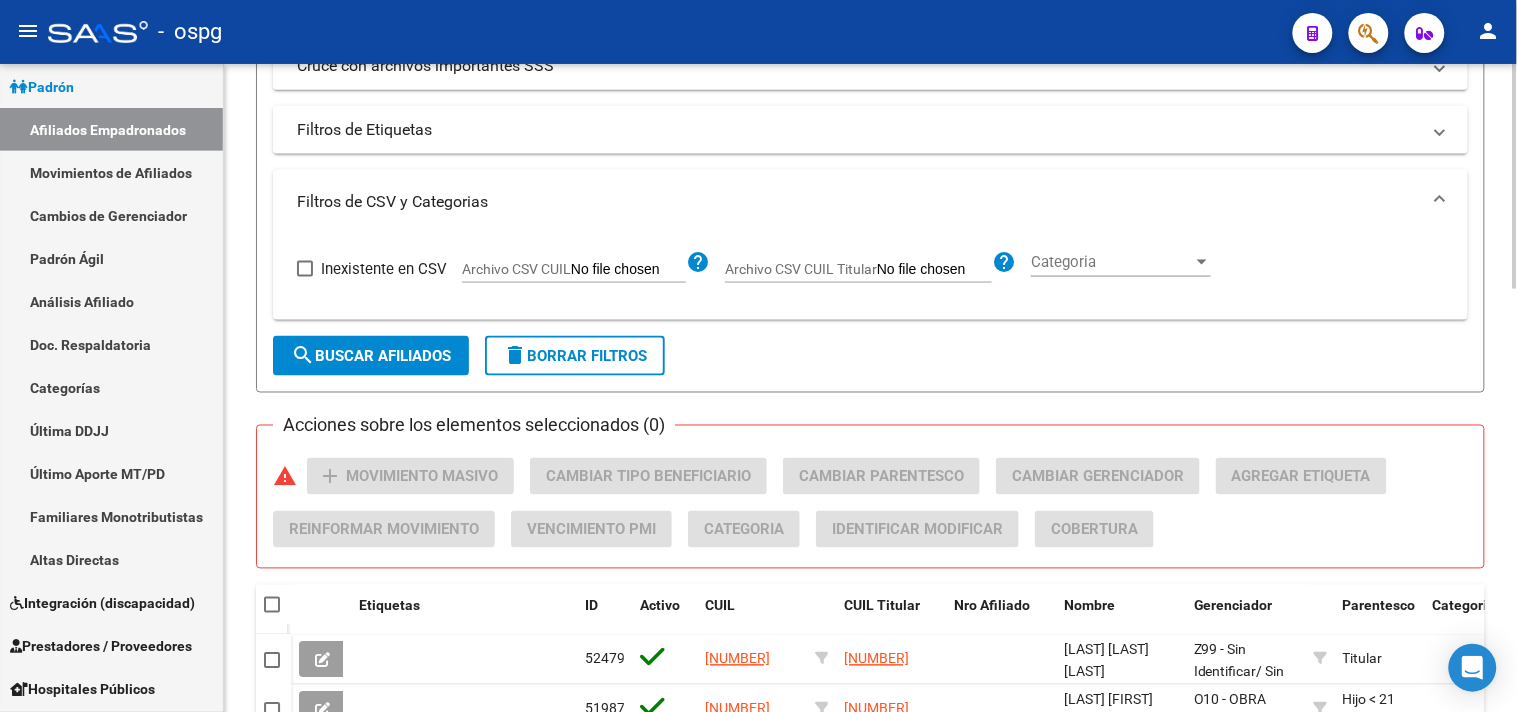 click on "search  Buscar Afiliados" 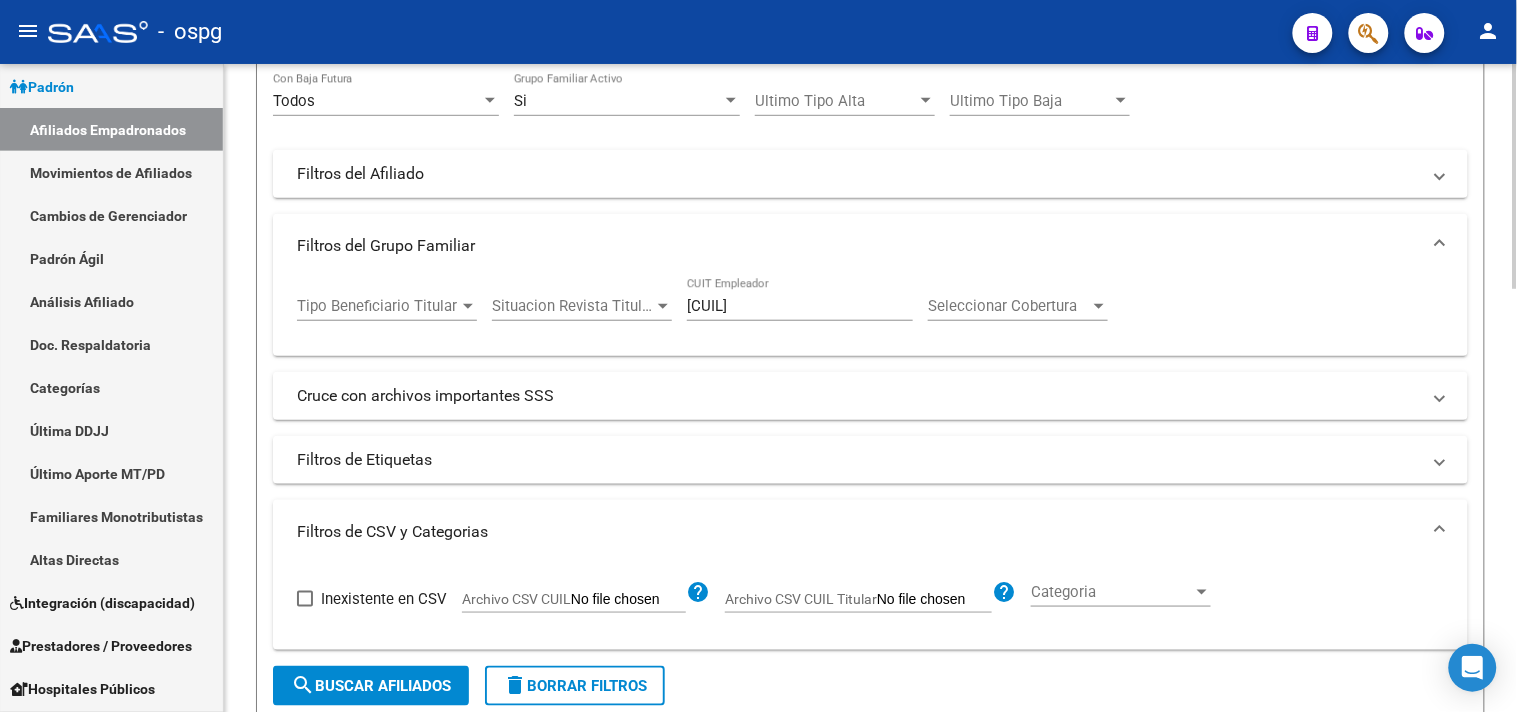 scroll, scrollTop: 110, scrollLeft: 0, axis: vertical 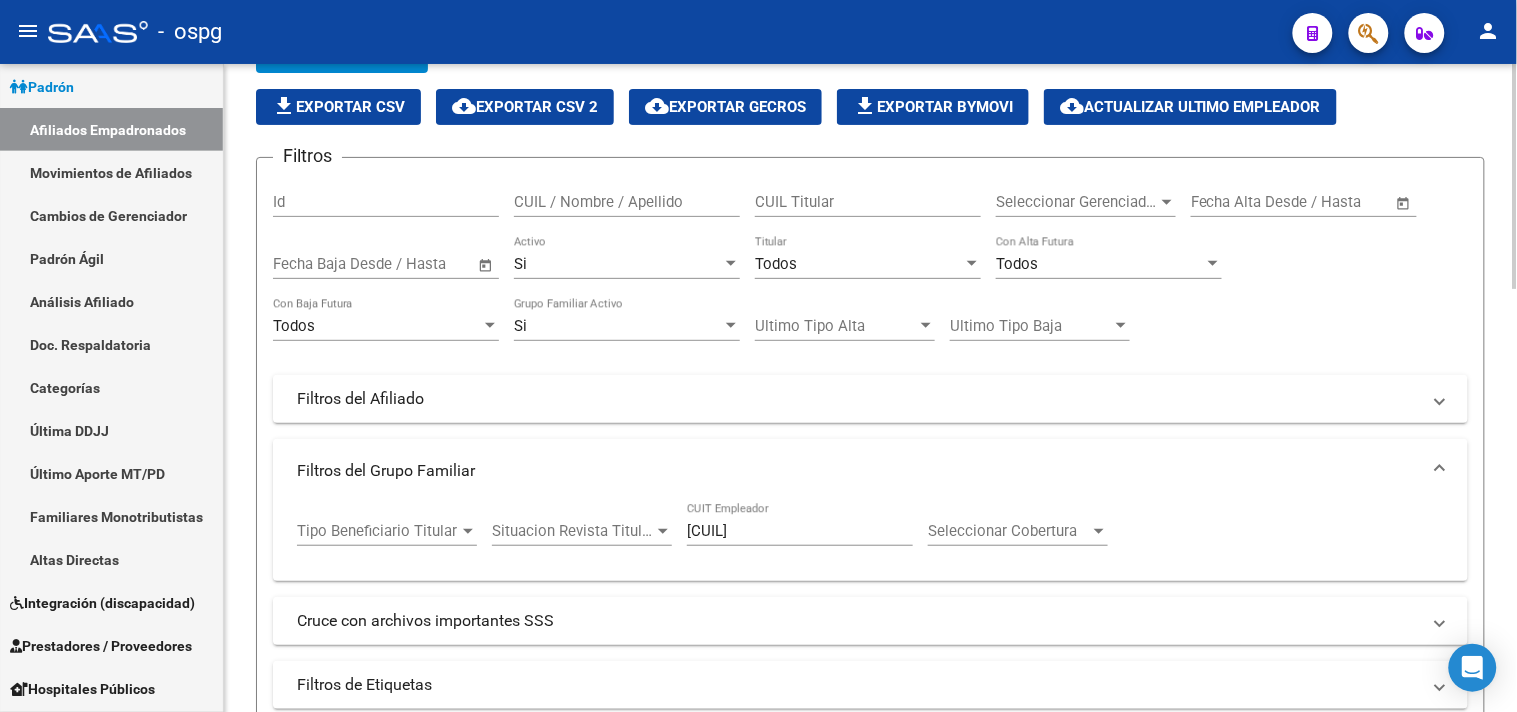 click on "file_download  Exportar CSV" 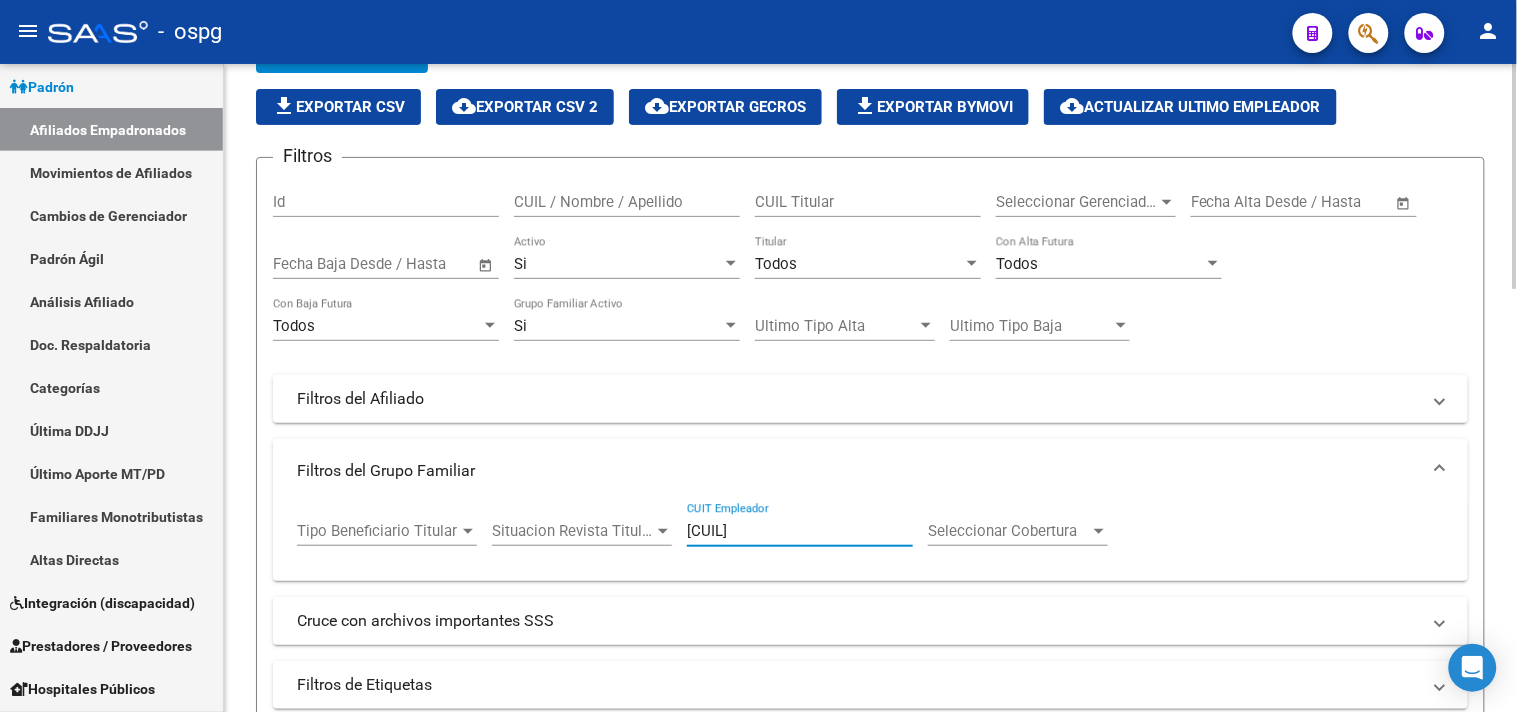 drag, startPoint x: 785, startPoint y: 530, endPoint x: 404, endPoint y: 481, distance: 384.138 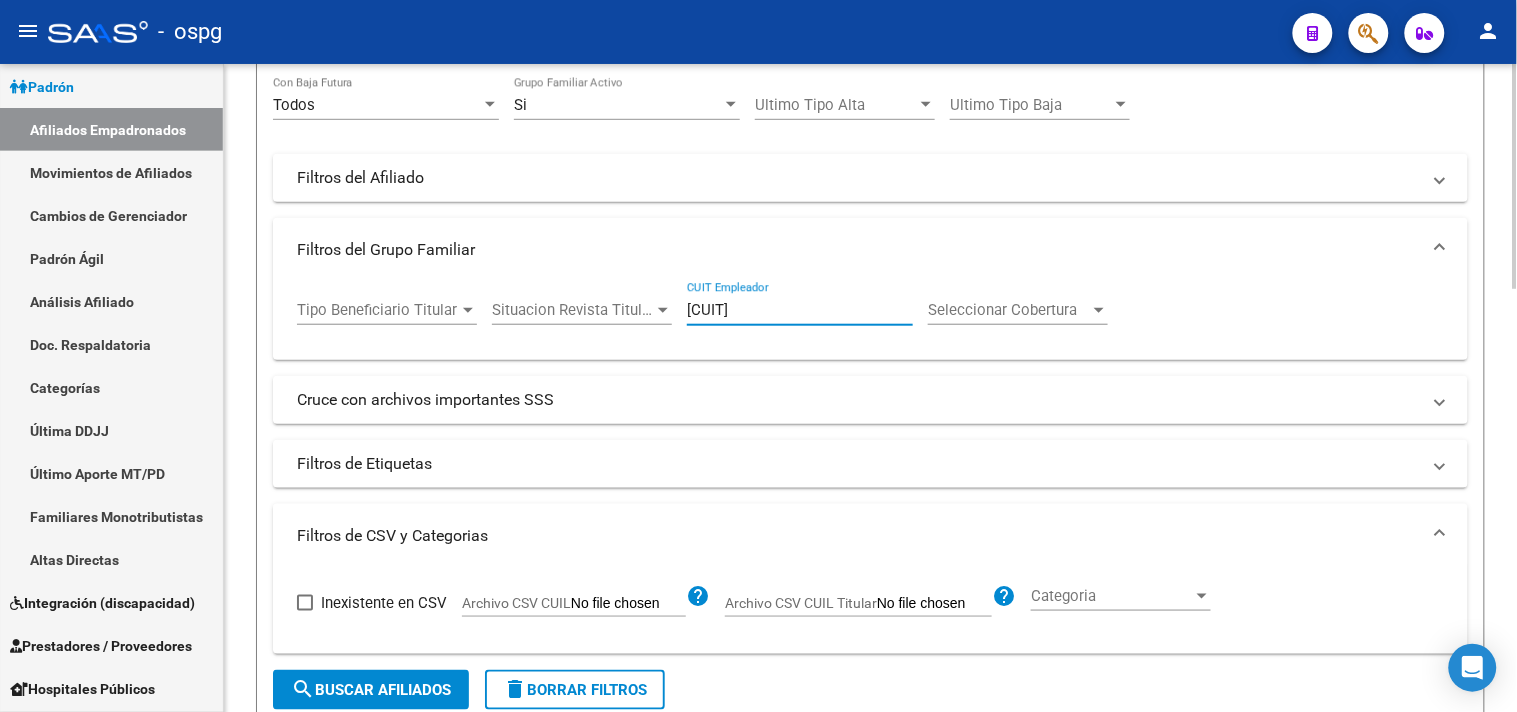 scroll, scrollTop: 332, scrollLeft: 0, axis: vertical 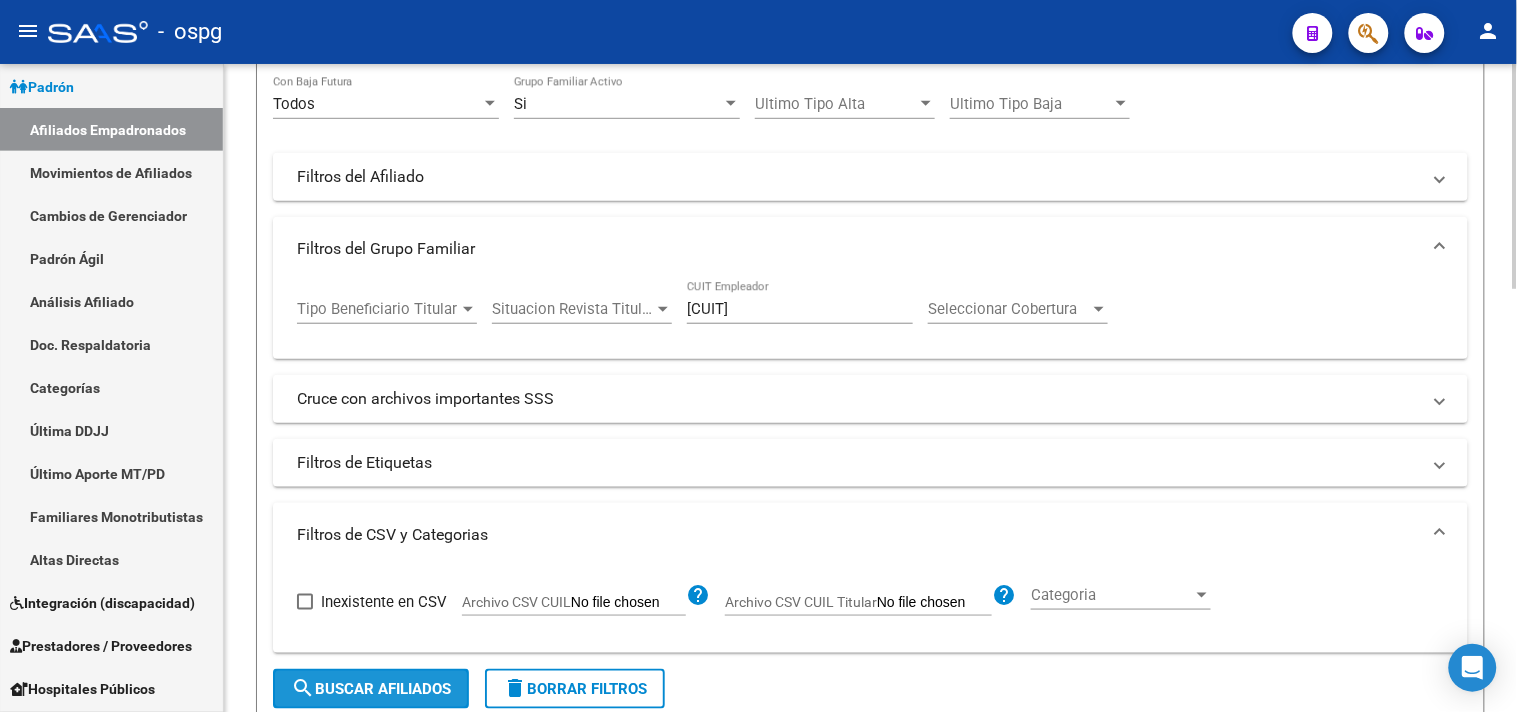 click on "search  Buscar Afiliados" 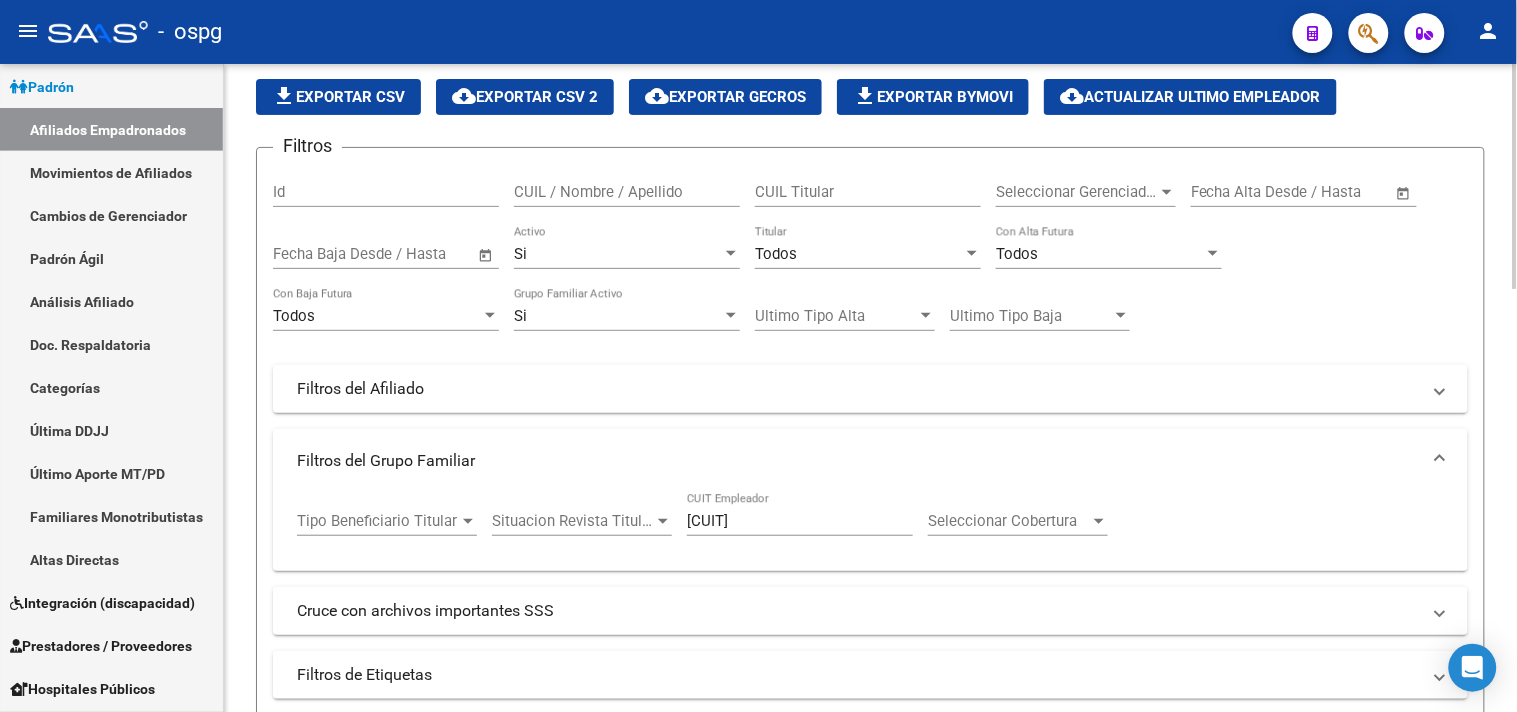 scroll, scrollTop: 110, scrollLeft: 0, axis: vertical 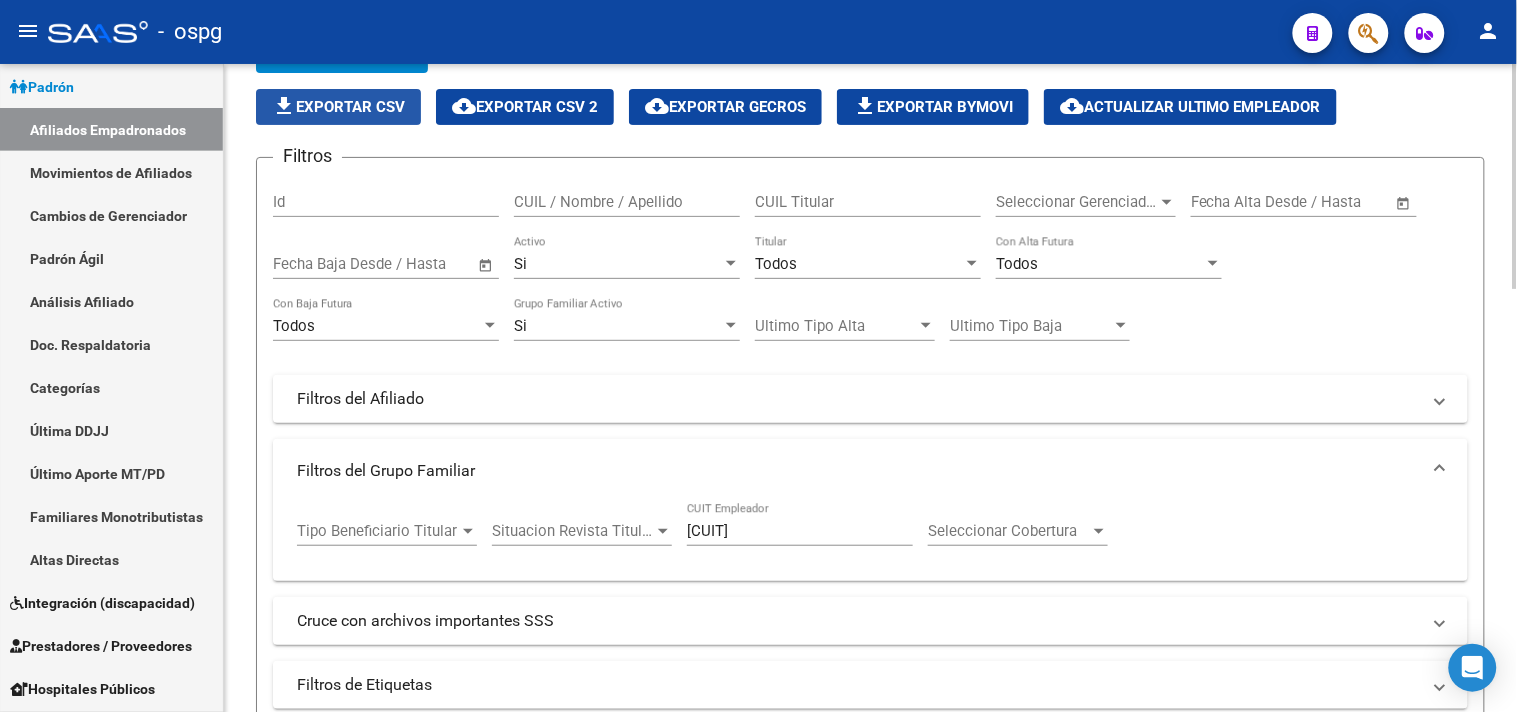 click on "file_download  Exportar CSV" 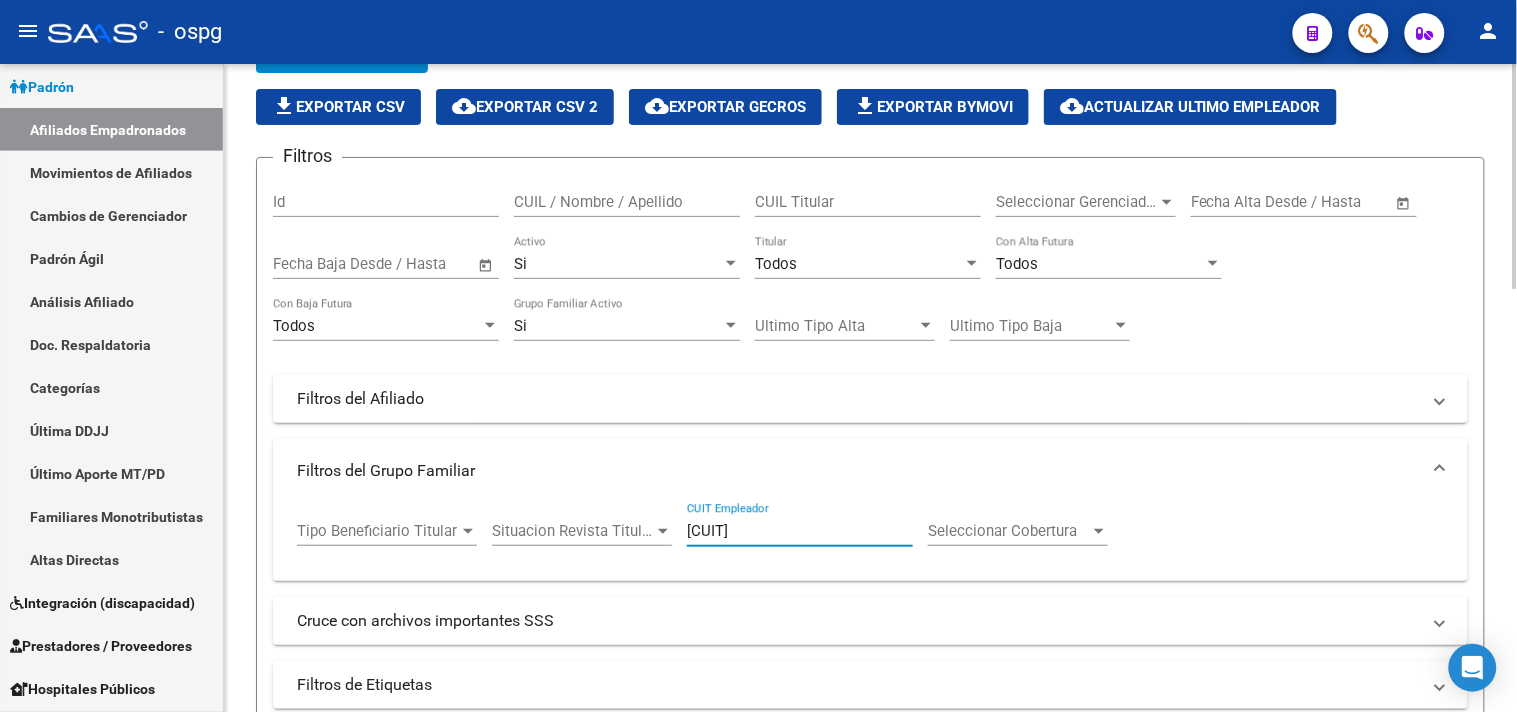 drag, startPoint x: 807, startPoint y: 530, endPoint x: 521, endPoint y: 510, distance: 286.69846 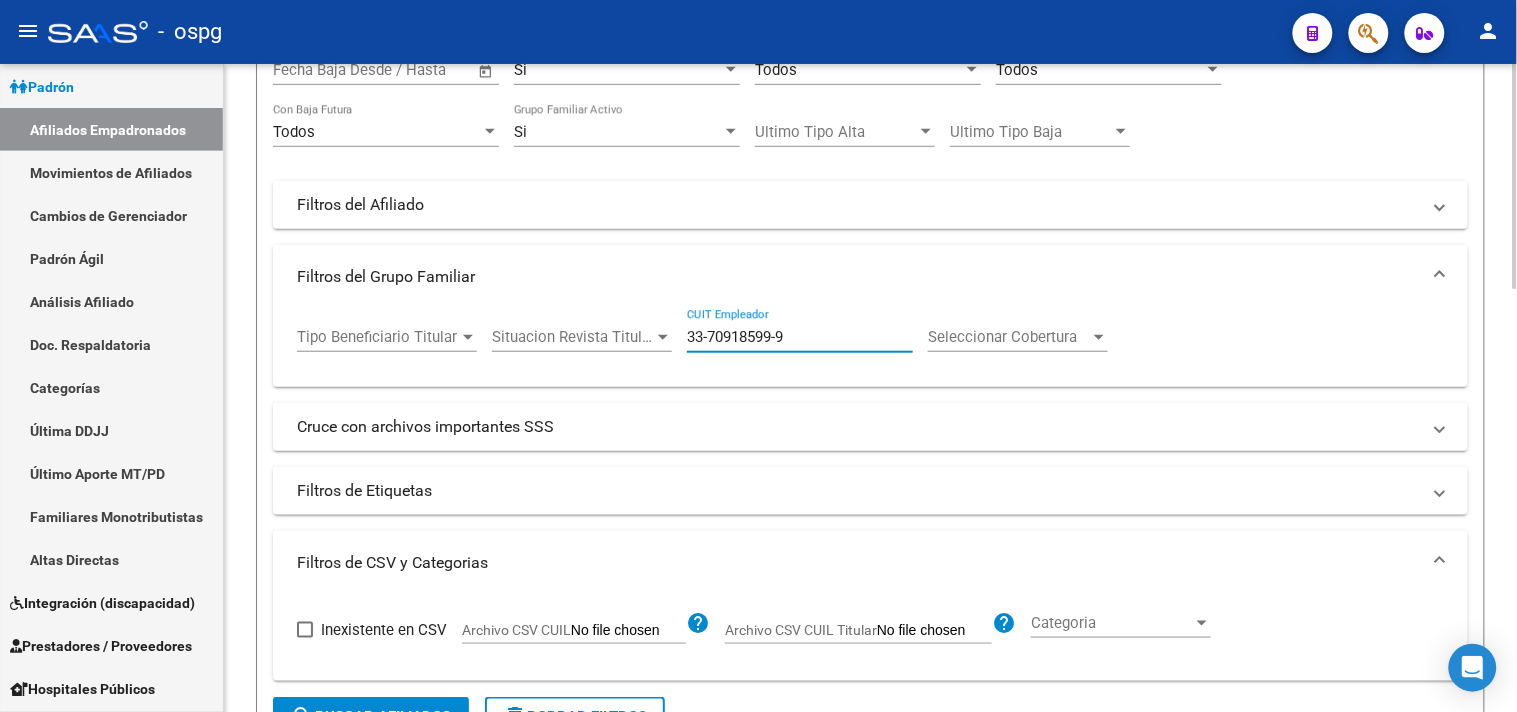 scroll, scrollTop: 554, scrollLeft: 0, axis: vertical 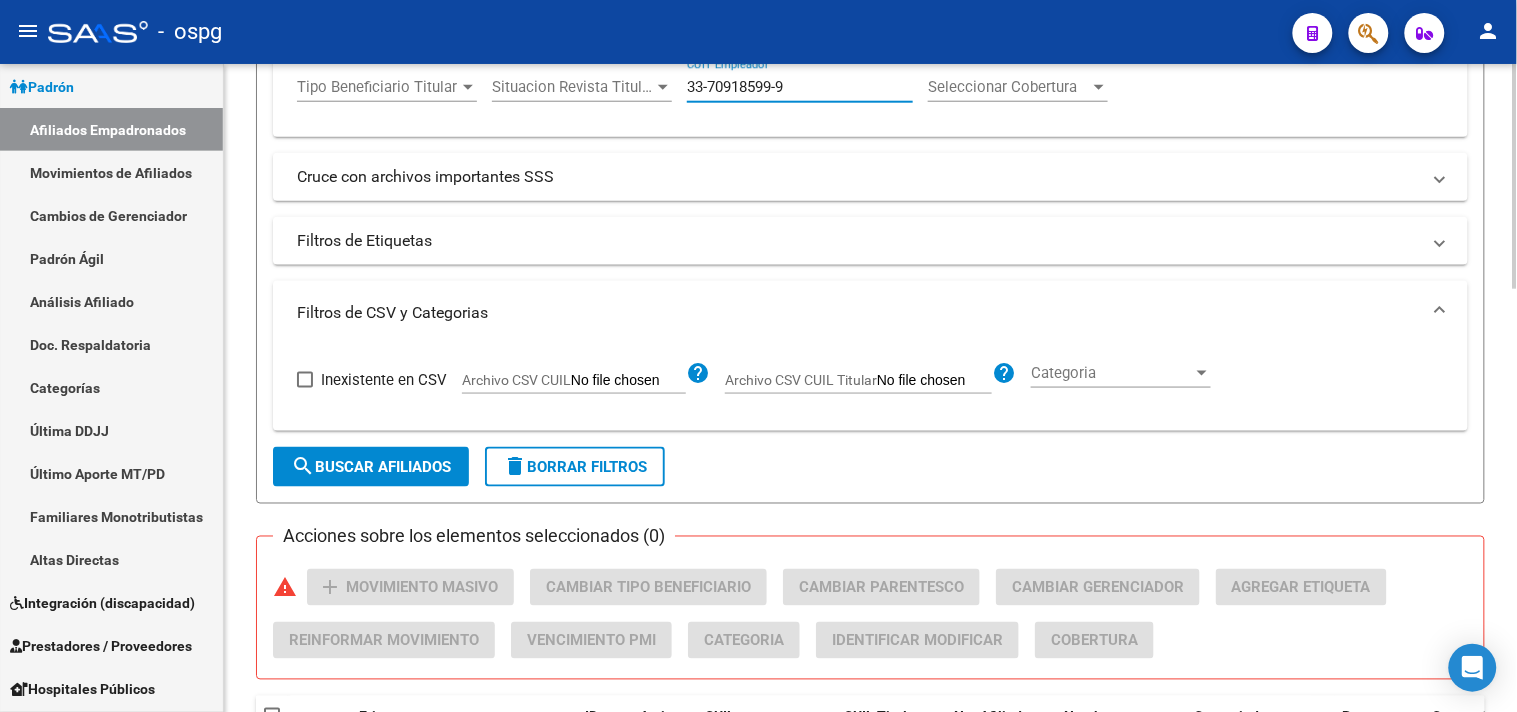 click on "search  Buscar Afiliados" 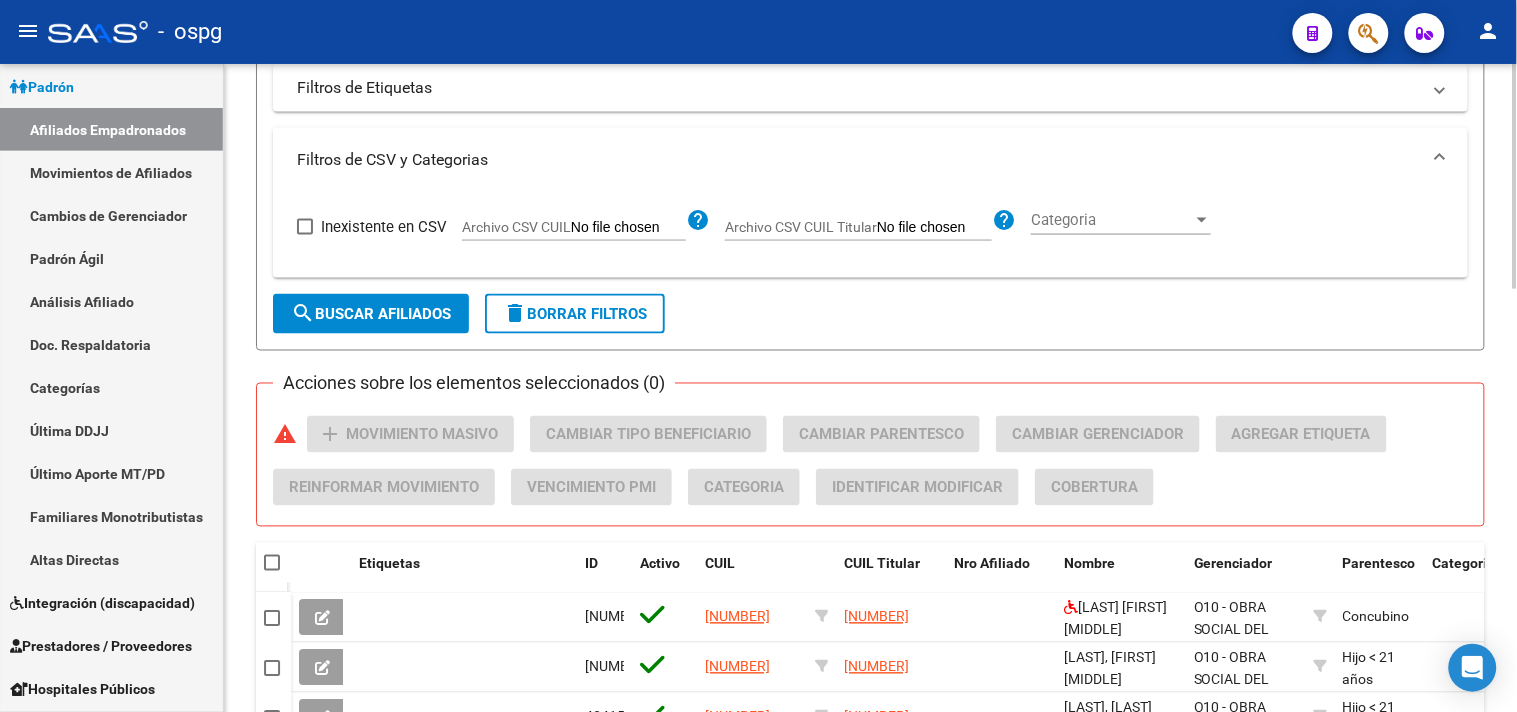 scroll, scrollTop: 110, scrollLeft: 0, axis: vertical 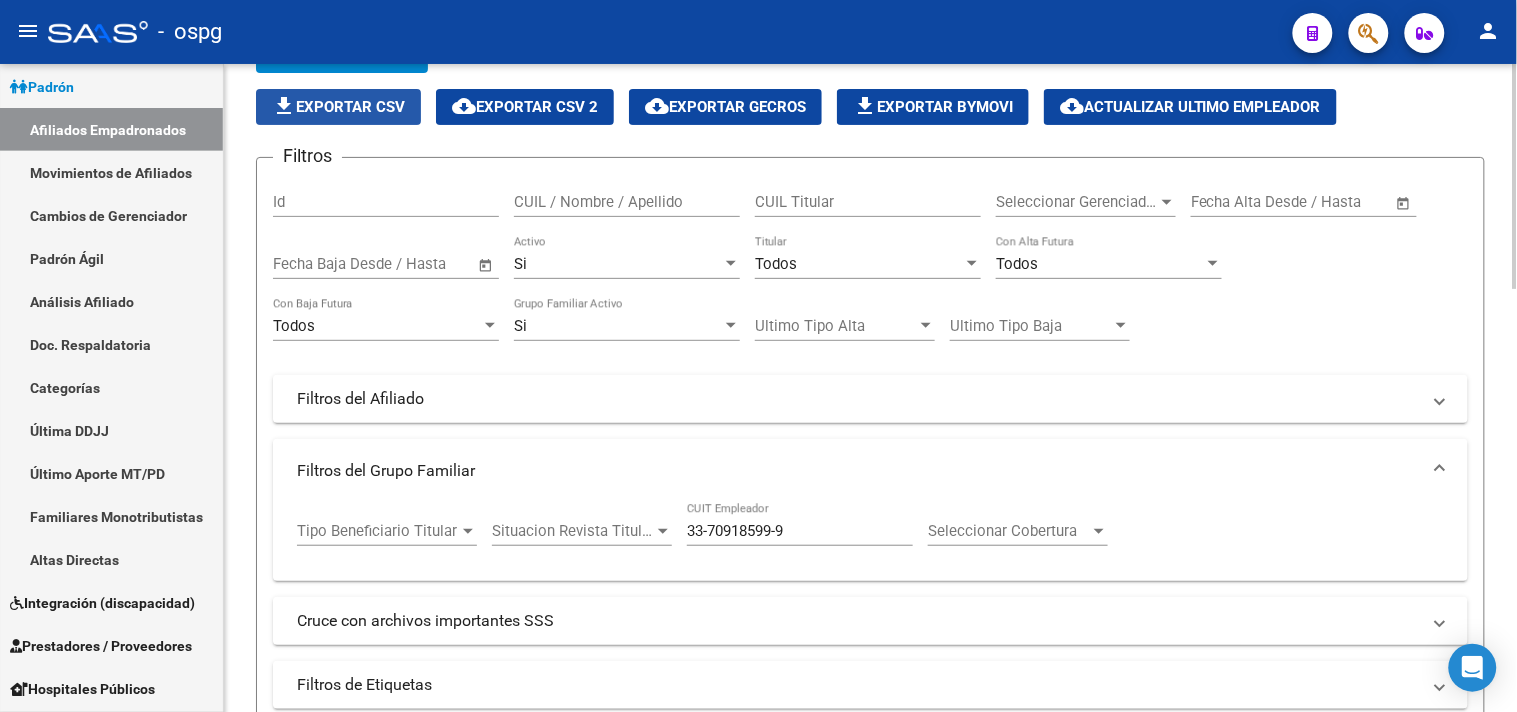 click on "file_download  Exportar CSV" 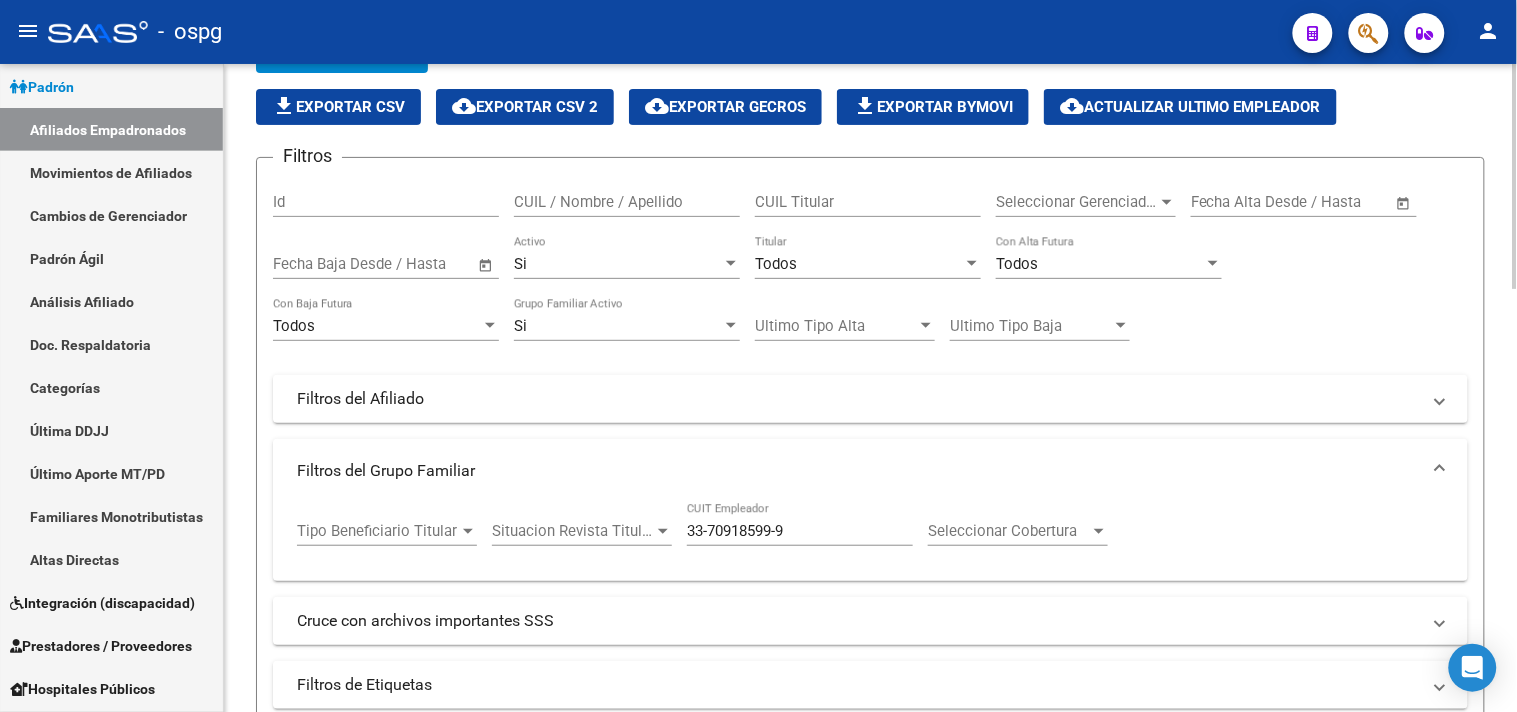 drag, startPoint x: 814, startPoint y: 537, endPoint x: 266, endPoint y: 508, distance: 548.7668 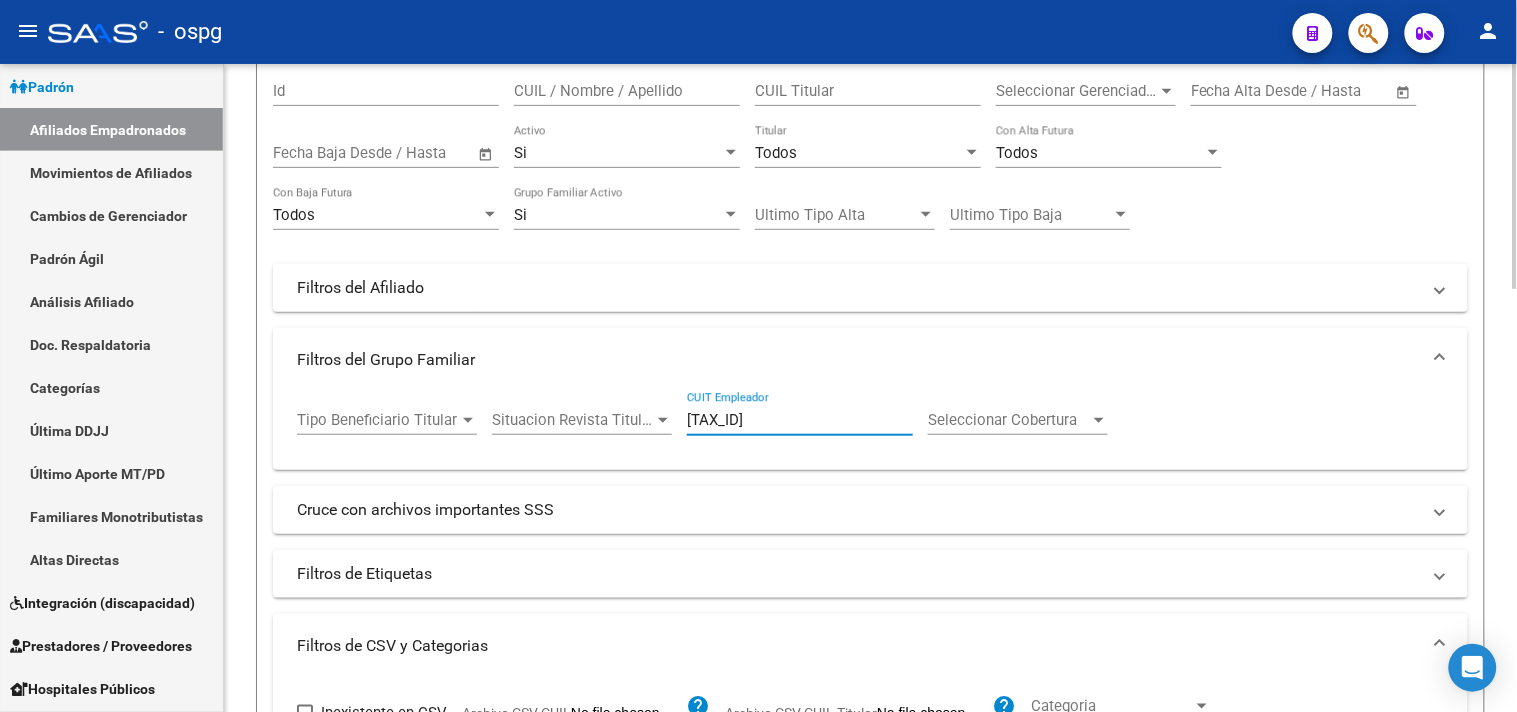 scroll, scrollTop: 332, scrollLeft: 0, axis: vertical 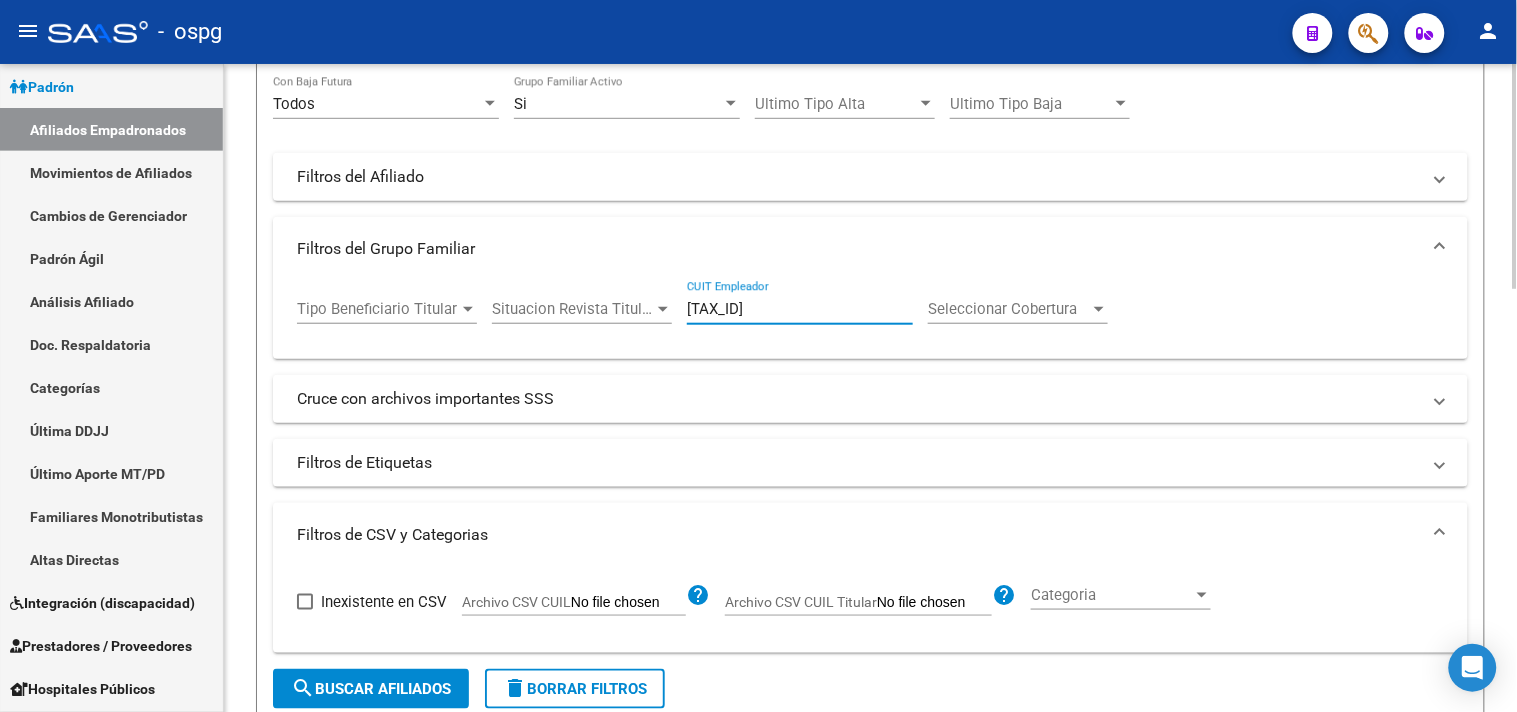 click on "search  Buscar Afiliados" 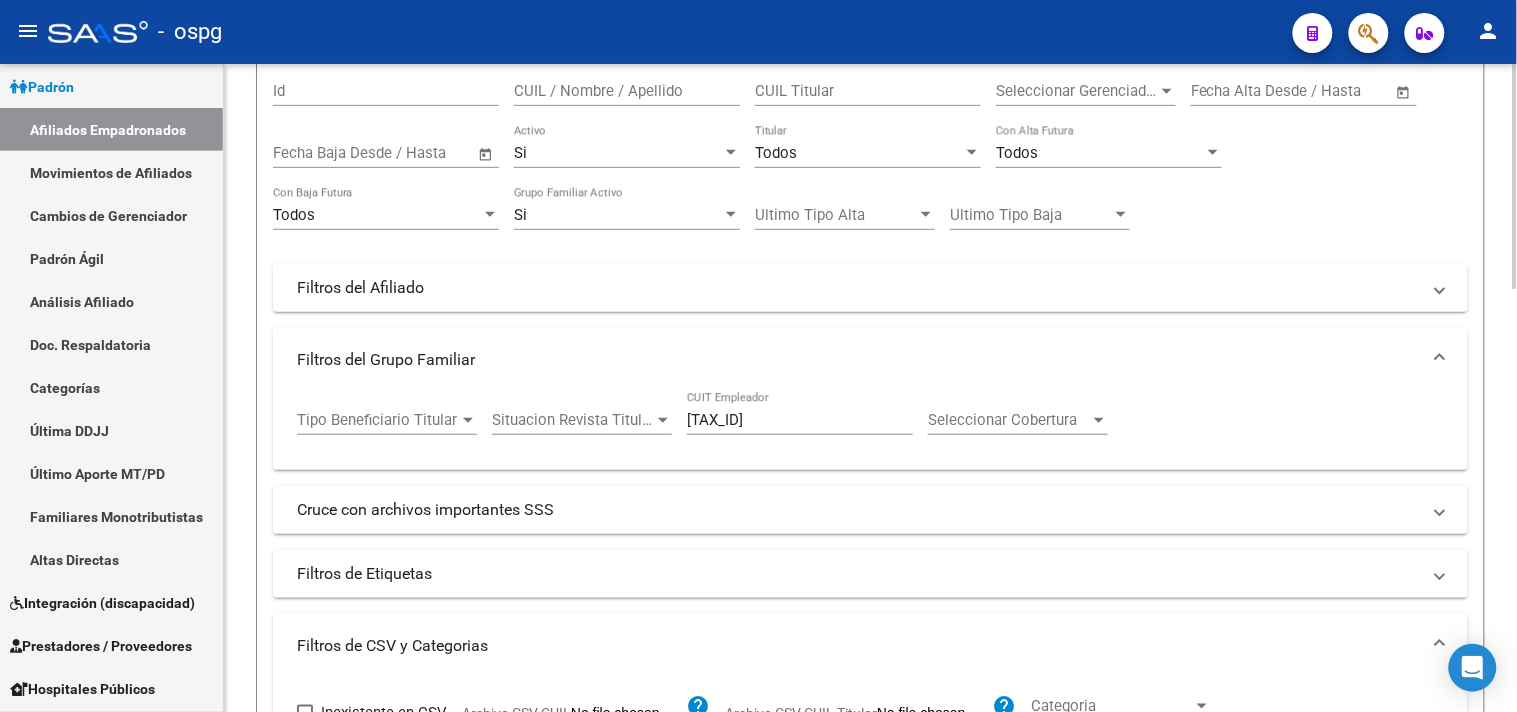 scroll, scrollTop: 0, scrollLeft: 0, axis: both 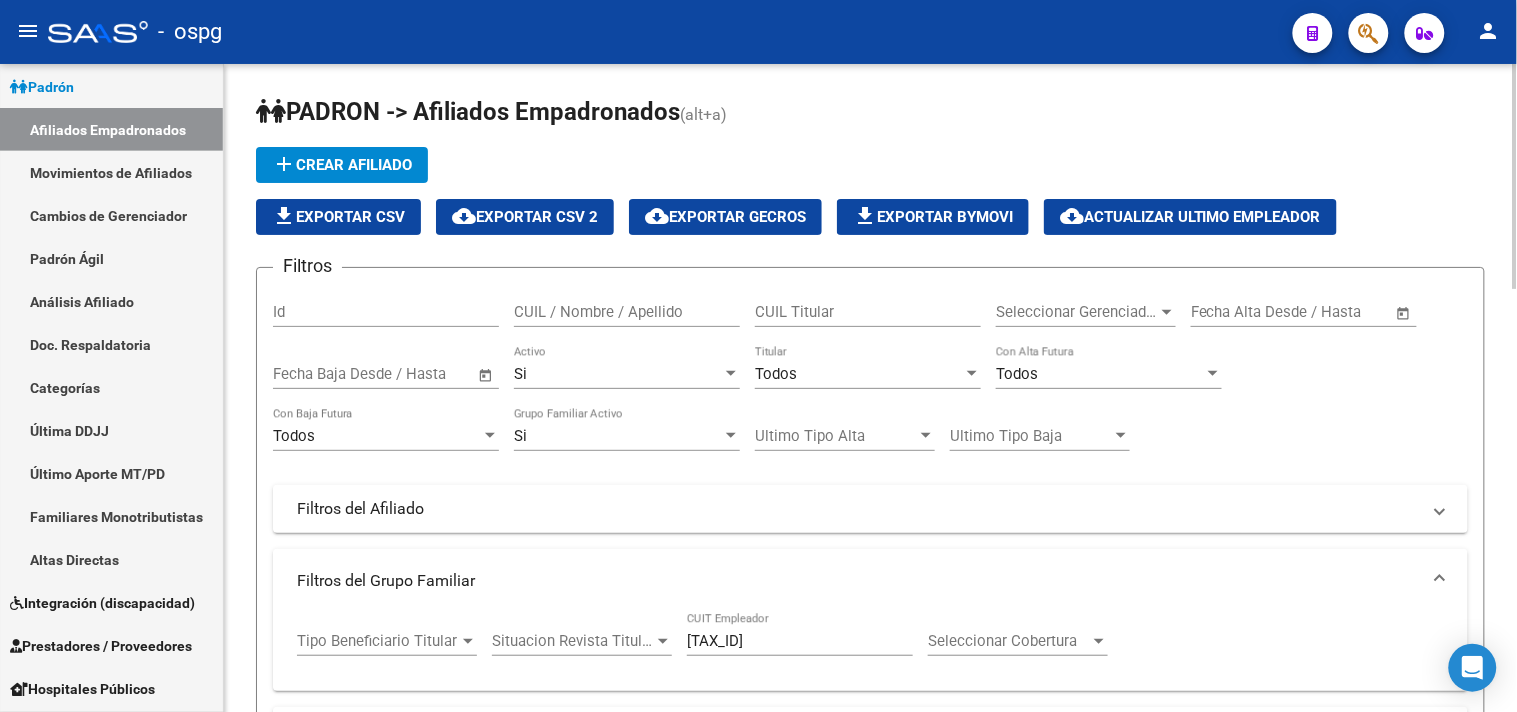 click on "file_download  Exportar CSV" 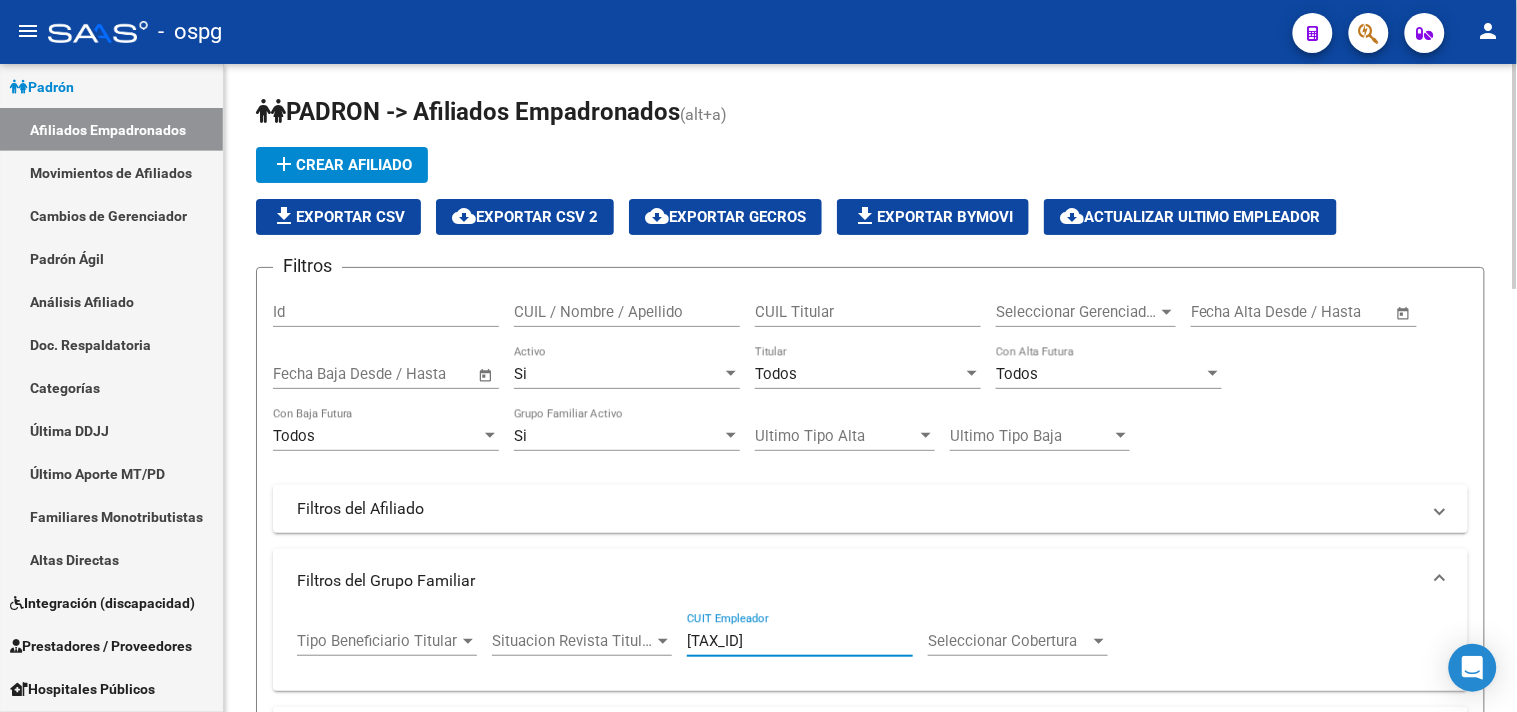 drag, startPoint x: 802, startPoint y: 636, endPoint x: 588, endPoint y: 623, distance: 214.3945 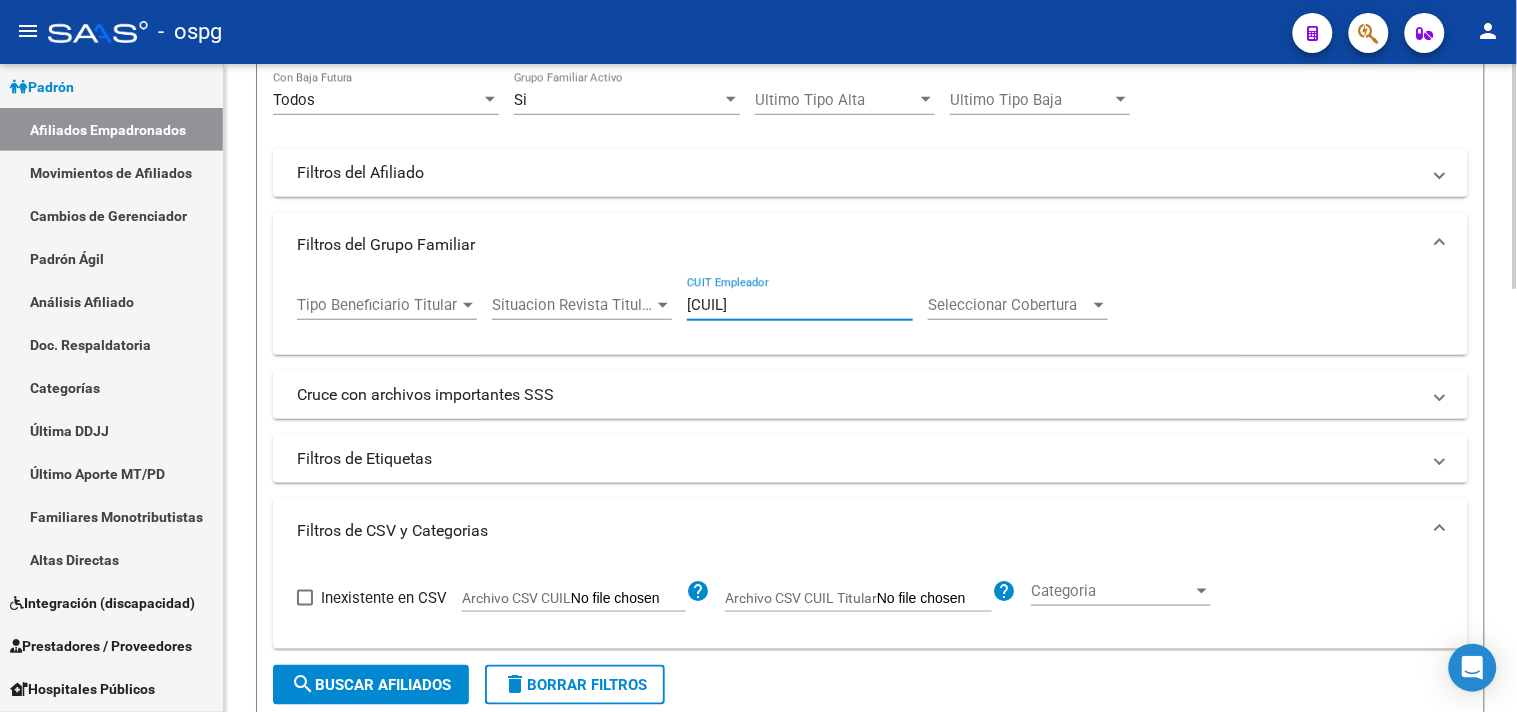scroll, scrollTop: 444, scrollLeft: 0, axis: vertical 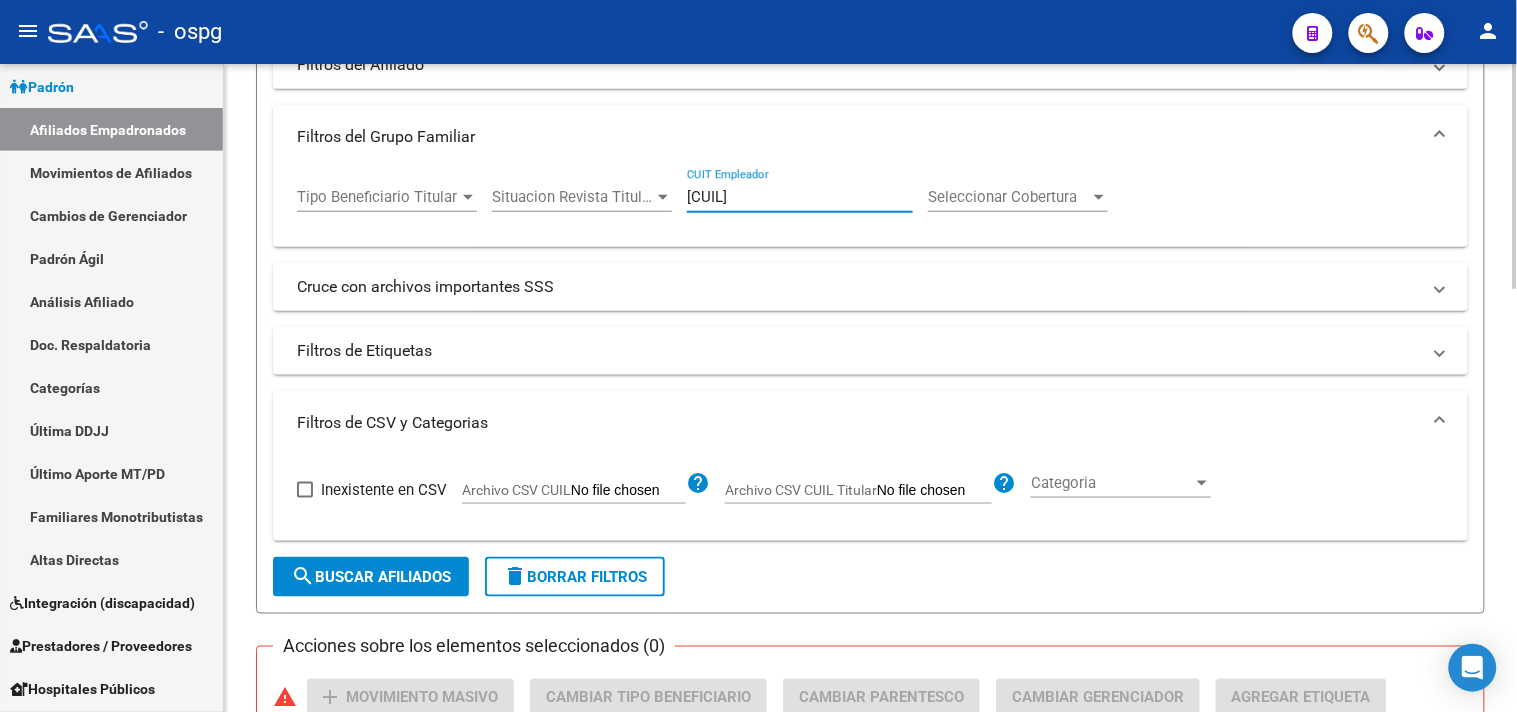 type on "30-65384738-2" 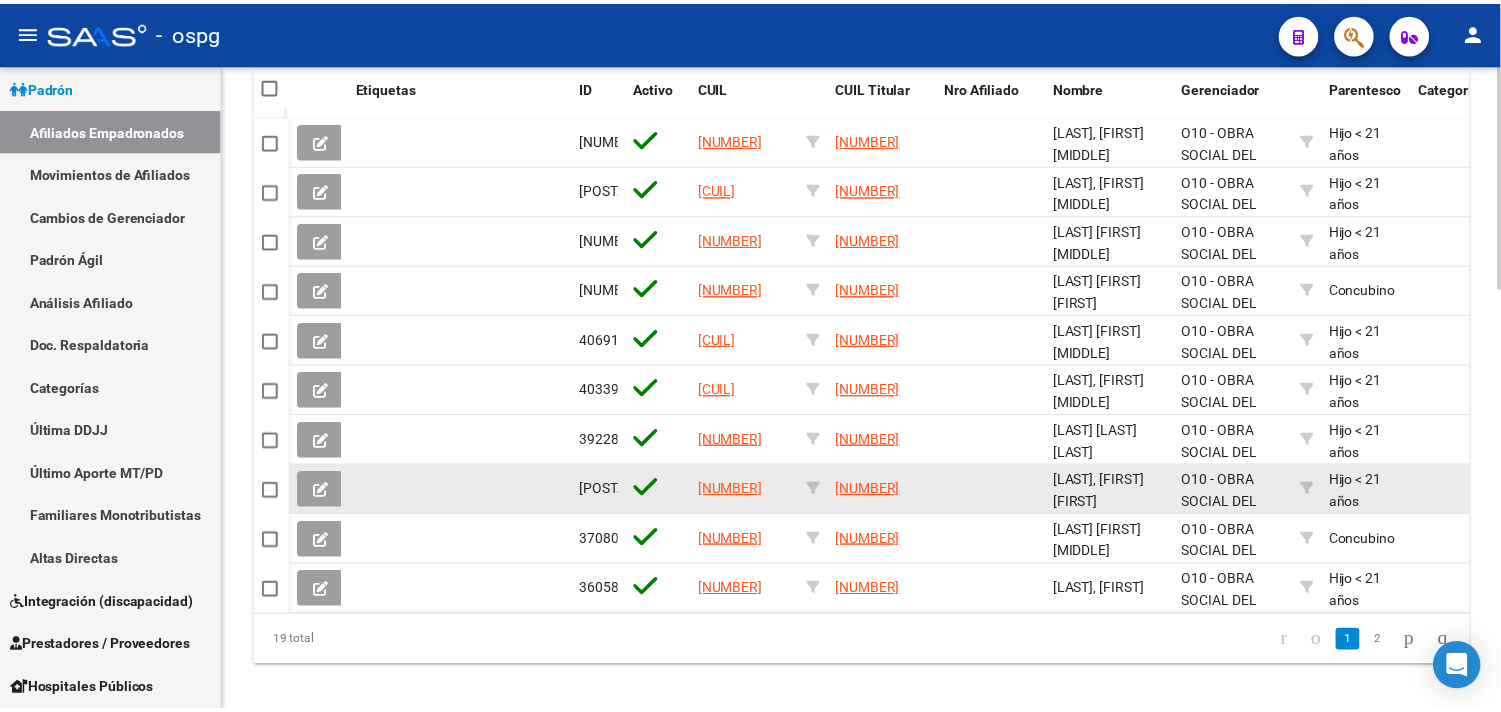 scroll, scrollTop: 1221, scrollLeft: 0, axis: vertical 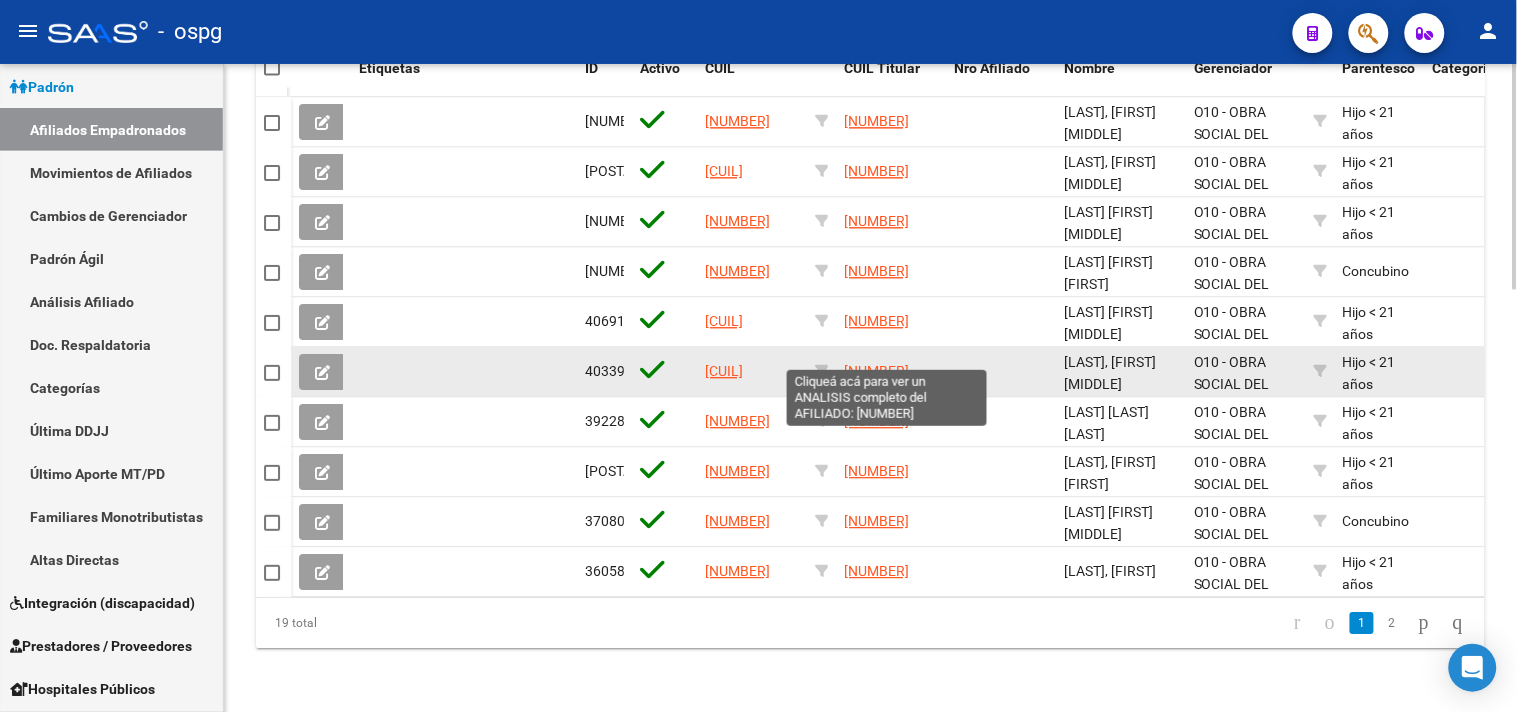 click on "20170204825" 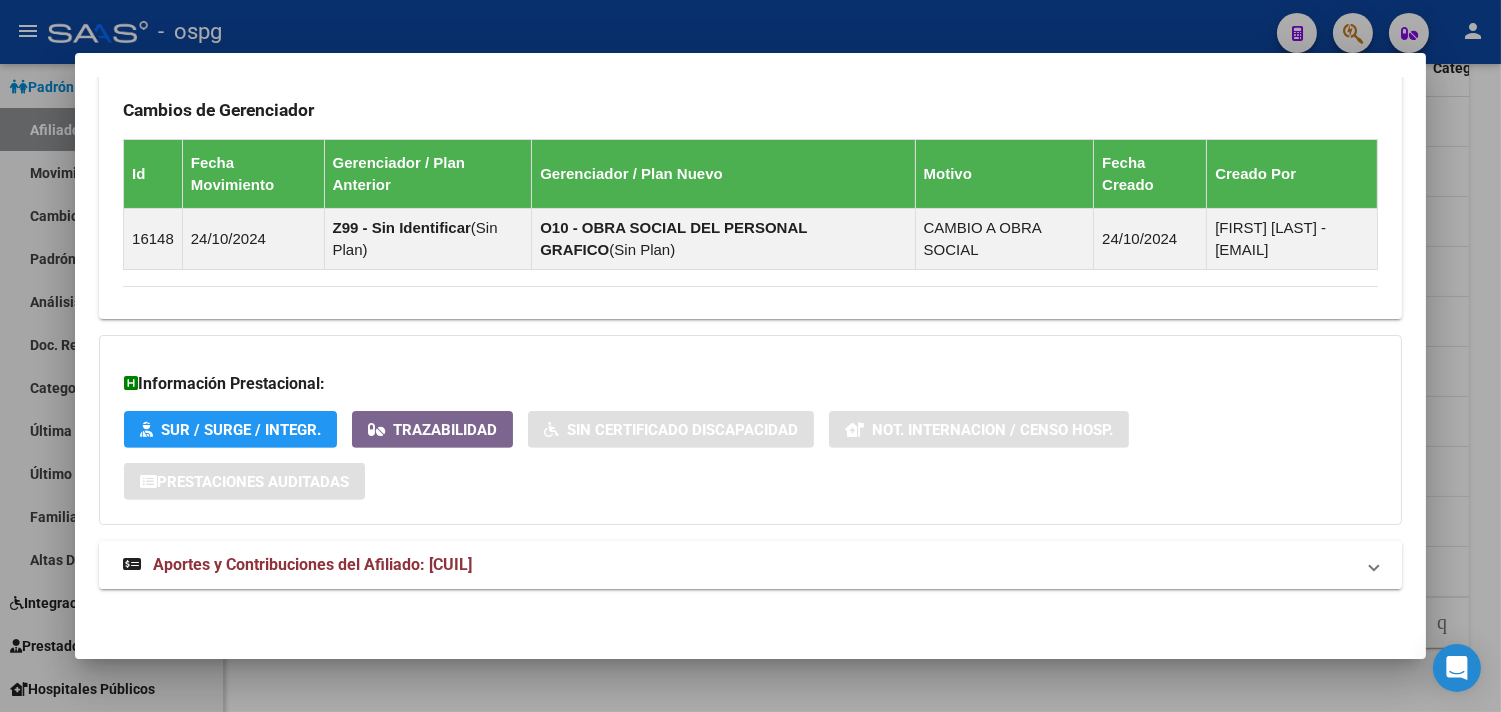 click on "Aportes y Contribuciones del Afiliado: 20170204825" at bounding box center [750, 565] 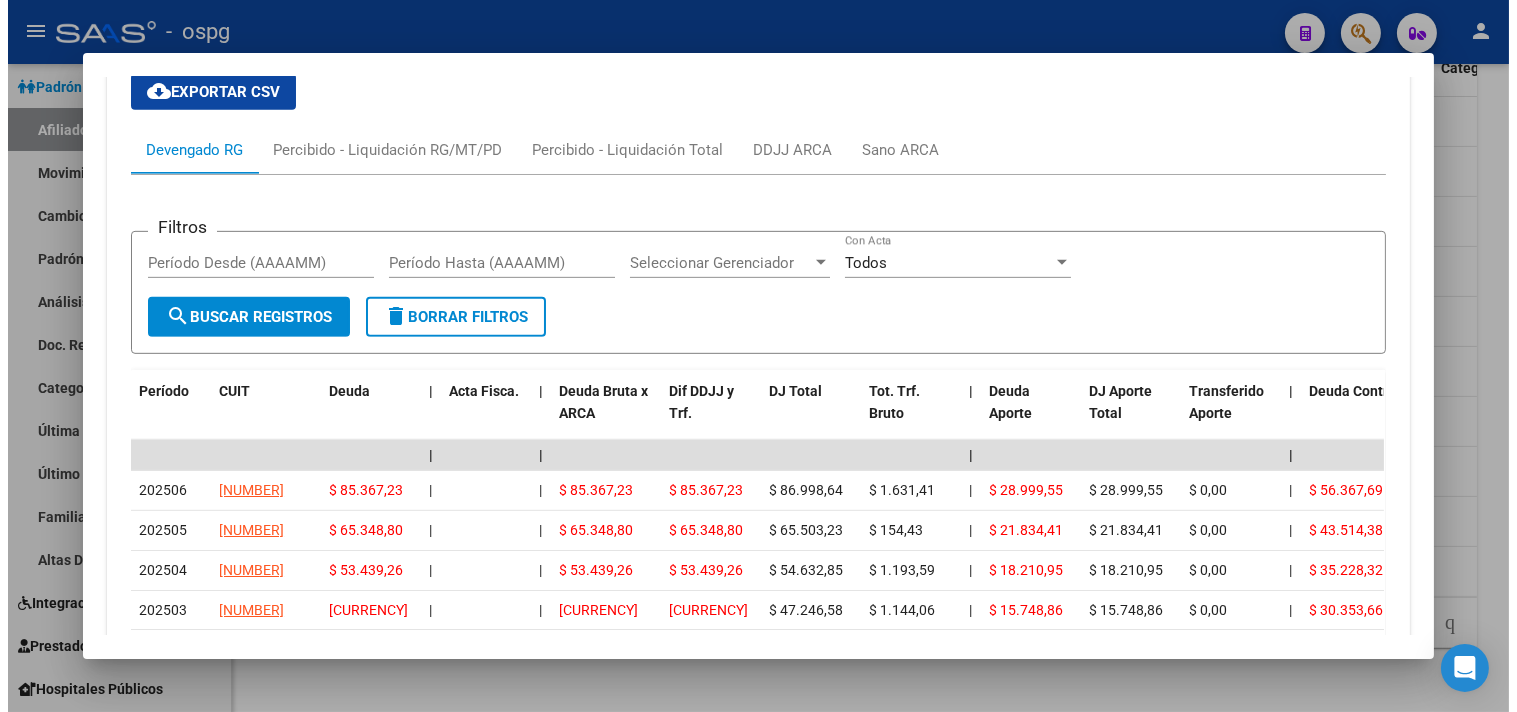 scroll, scrollTop: 1962, scrollLeft: 0, axis: vertical 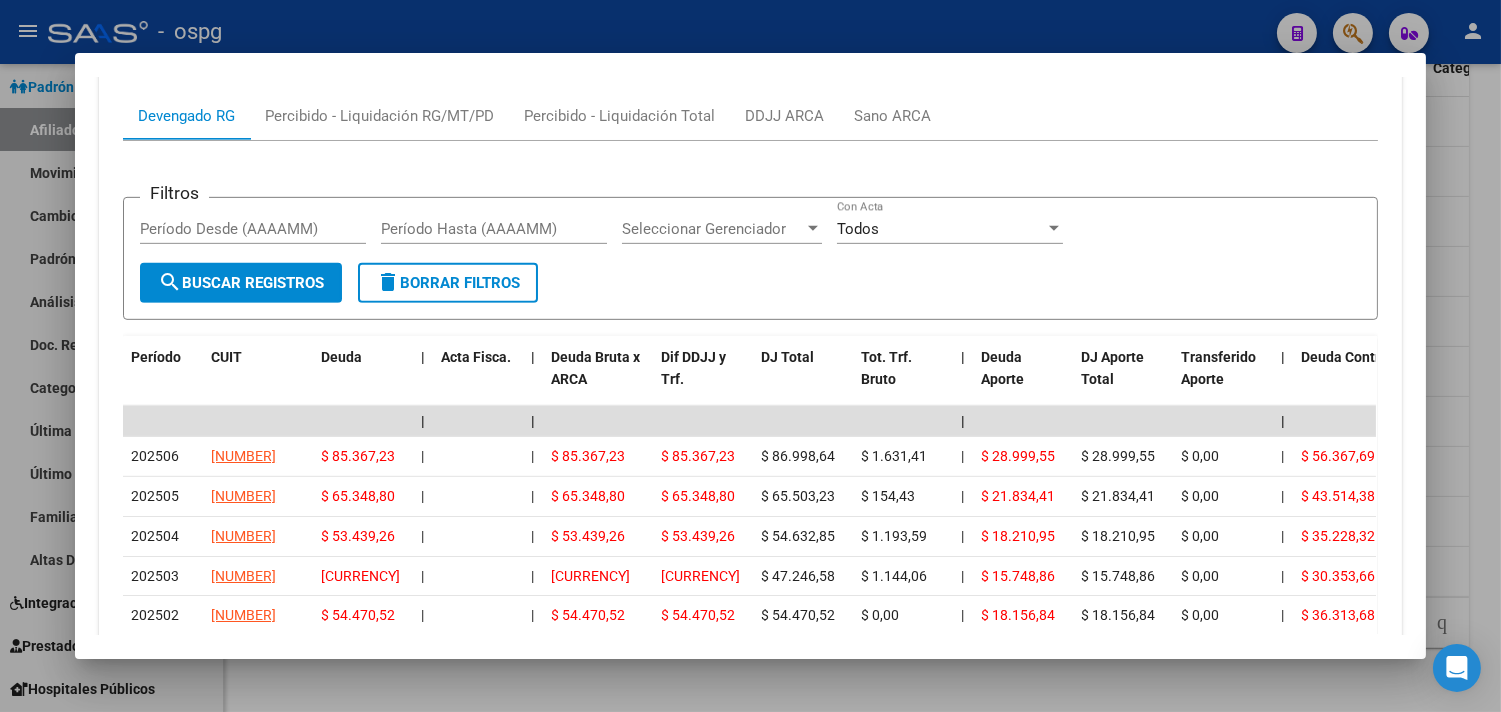 click at bounding box center (750, 356) 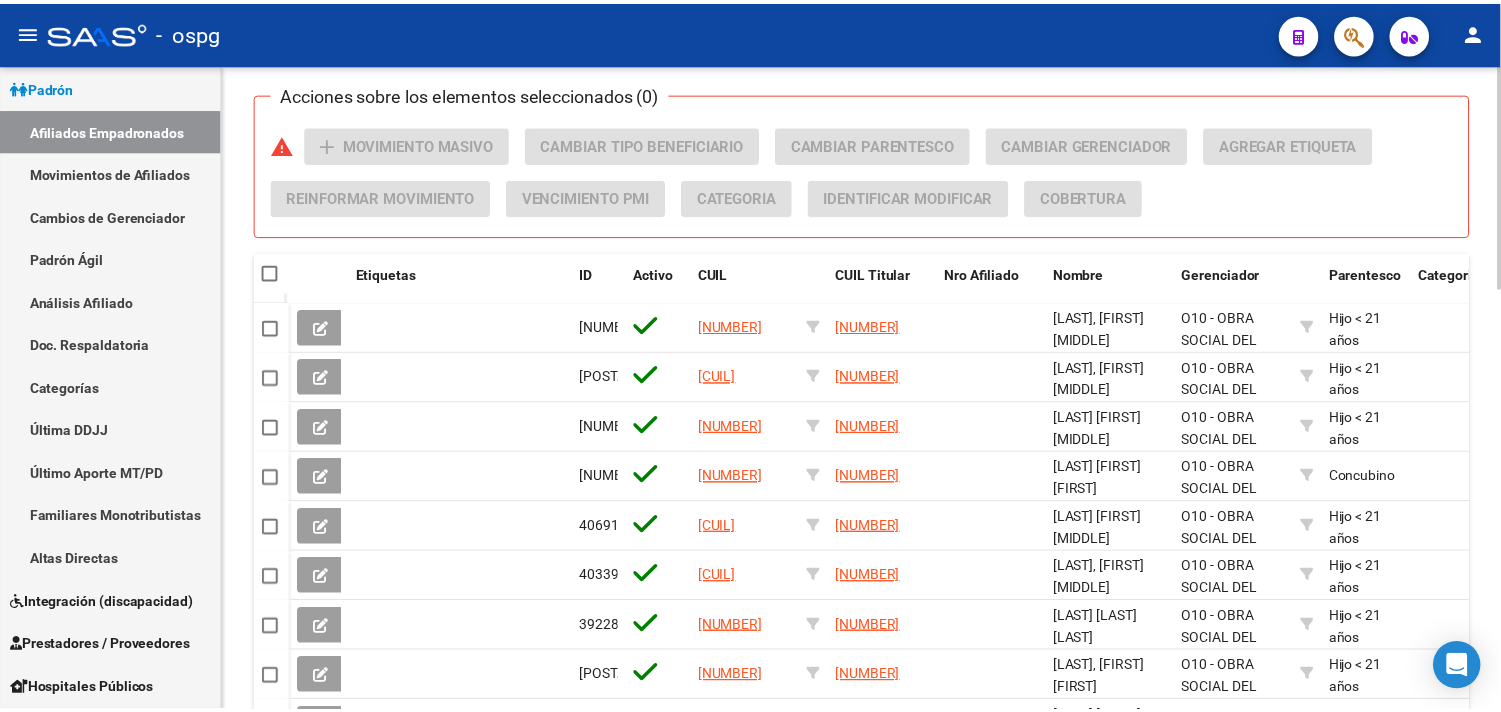 scroll, scrollTop: 998, scrollLeft: 0, axis: vertical 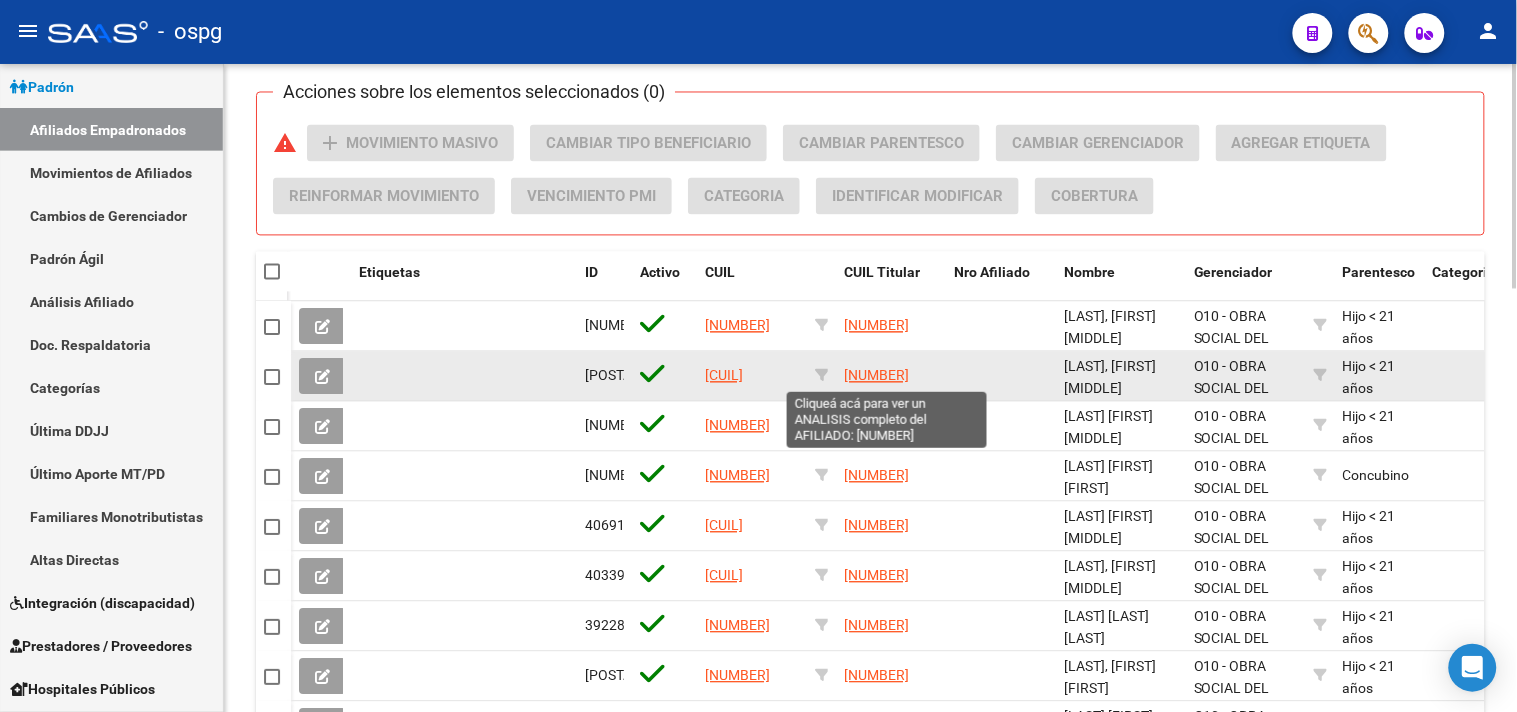 click on "[NUMBER]" 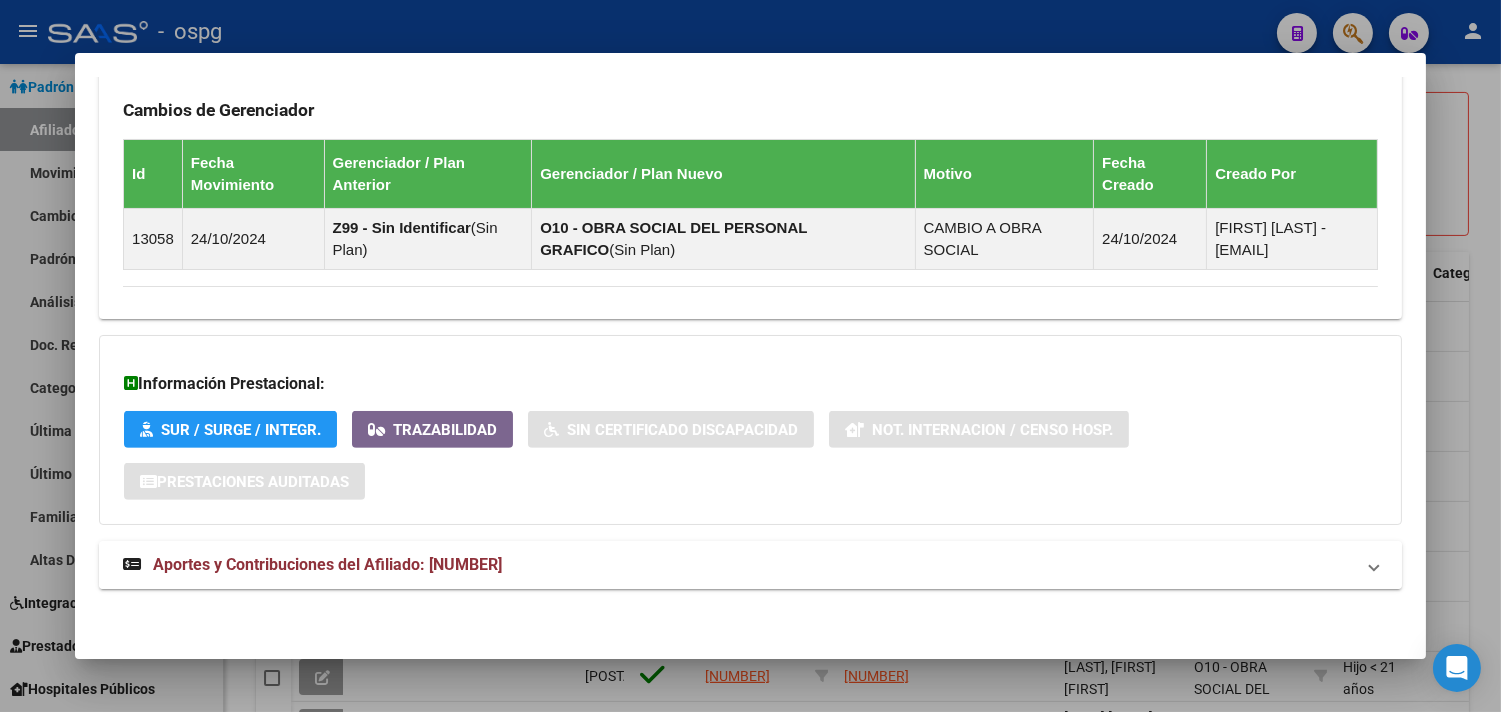 click on "Aportes y Contribuciones del Afiliado: 20228791076" at bounding box center (738, 565) 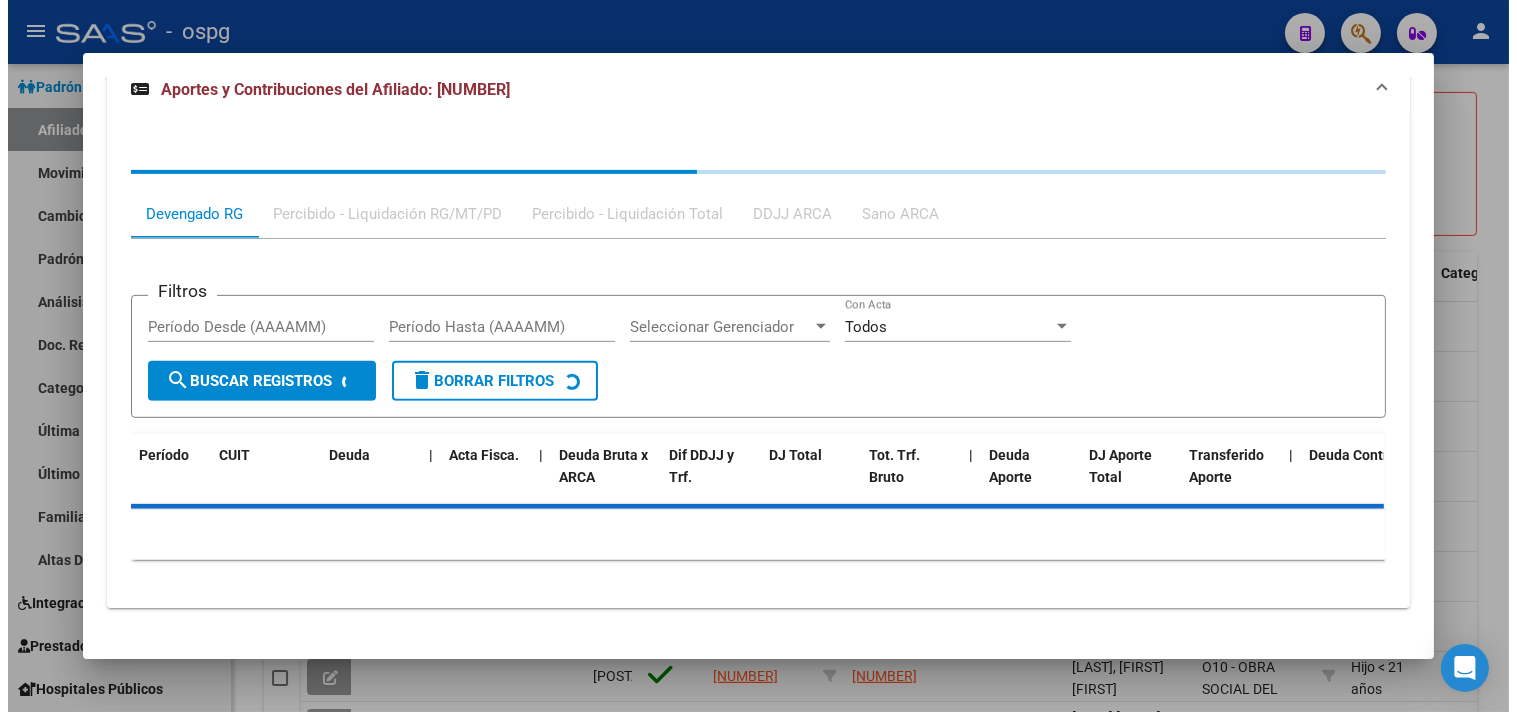 scroll, scrollTop: 1900, scrollLeft: 0, axis: vertical 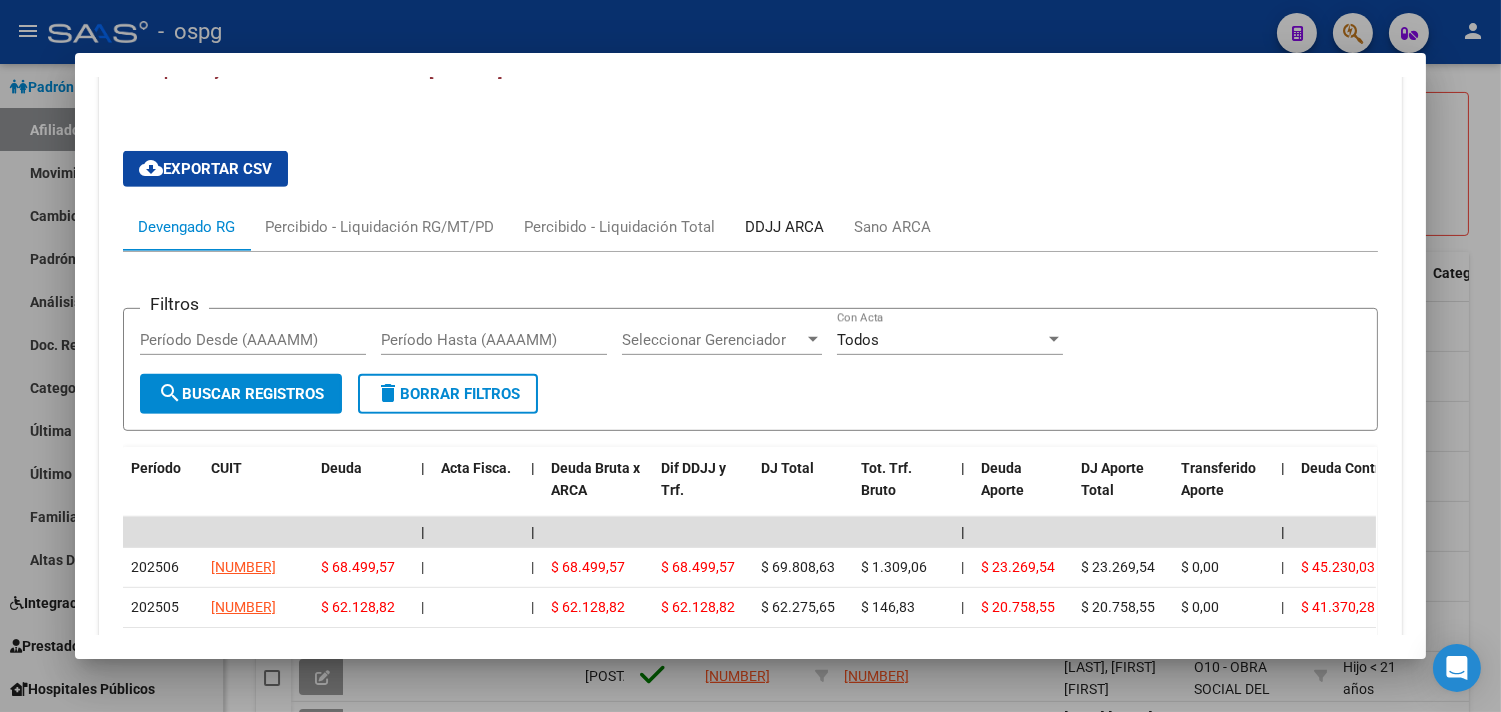 click on "DDJJ ARCA" at bounding box center [784, 227] 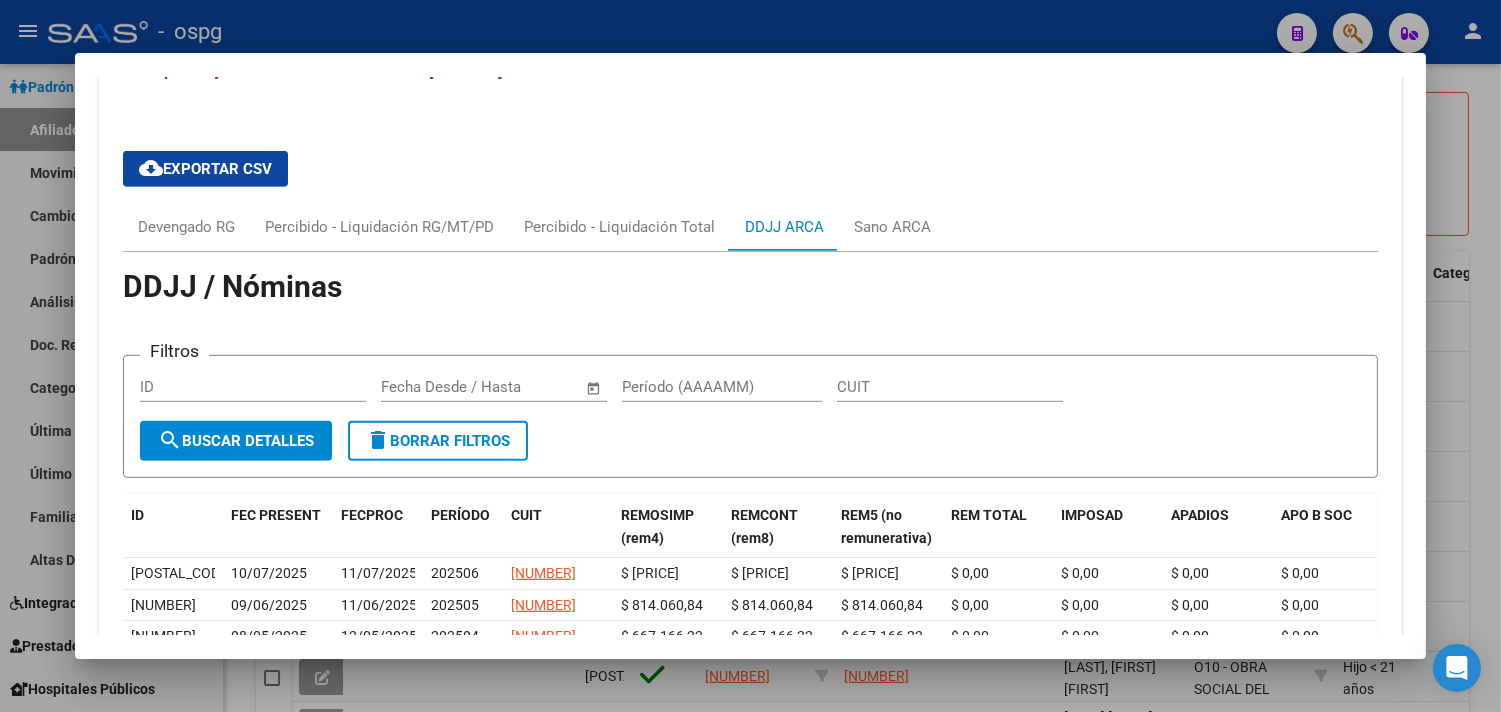 click at bounding box center [750, 356] 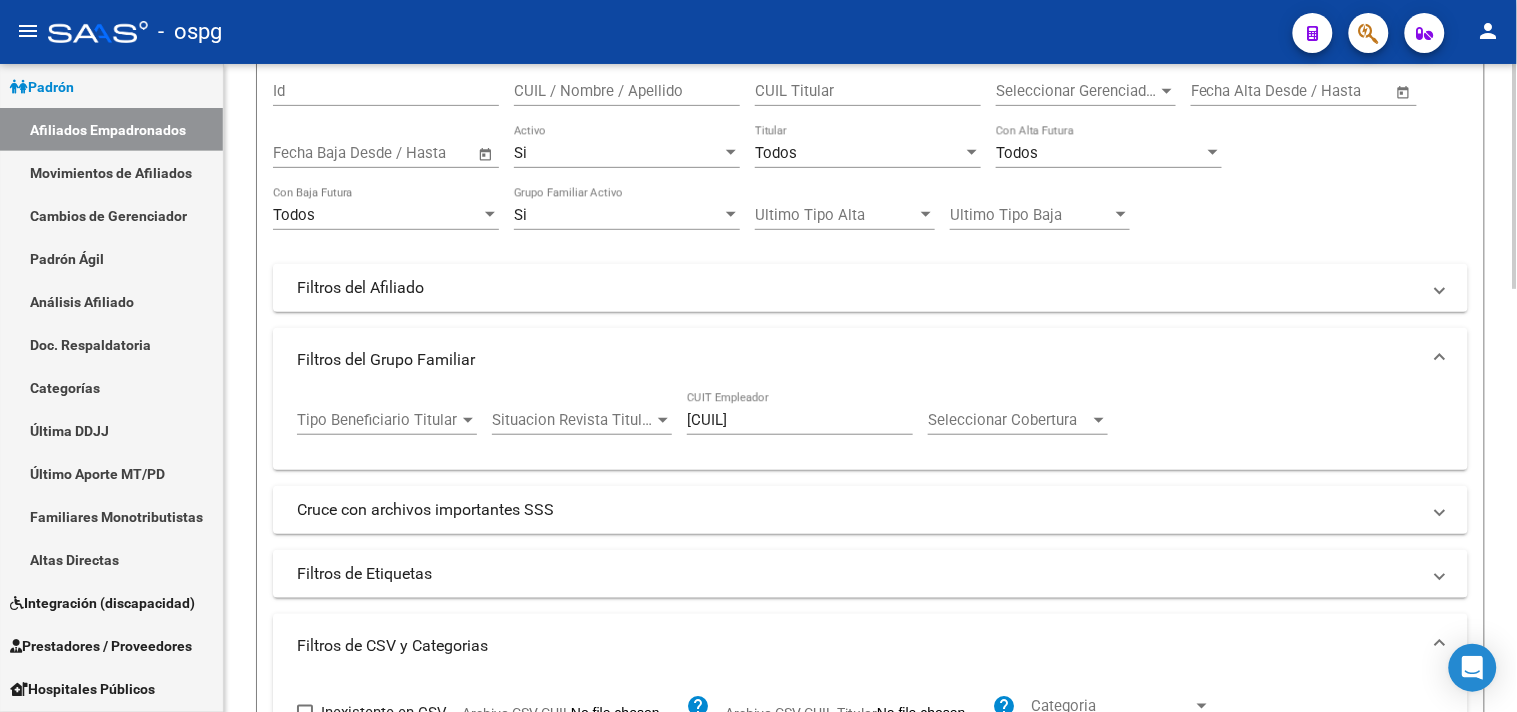scroll, scrollTop: 0, scrollLeft: 0, axis: both 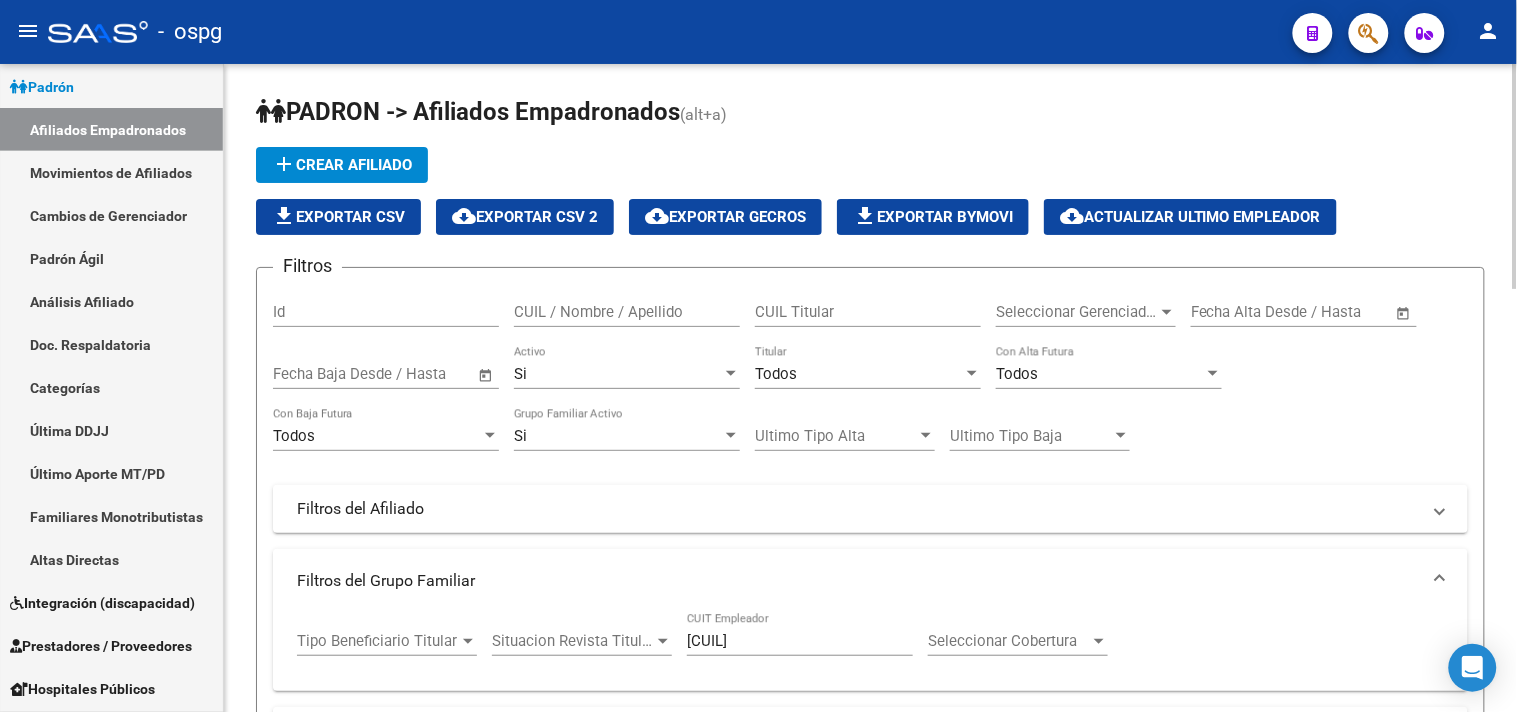 click on "file_download  Exportar CSV" 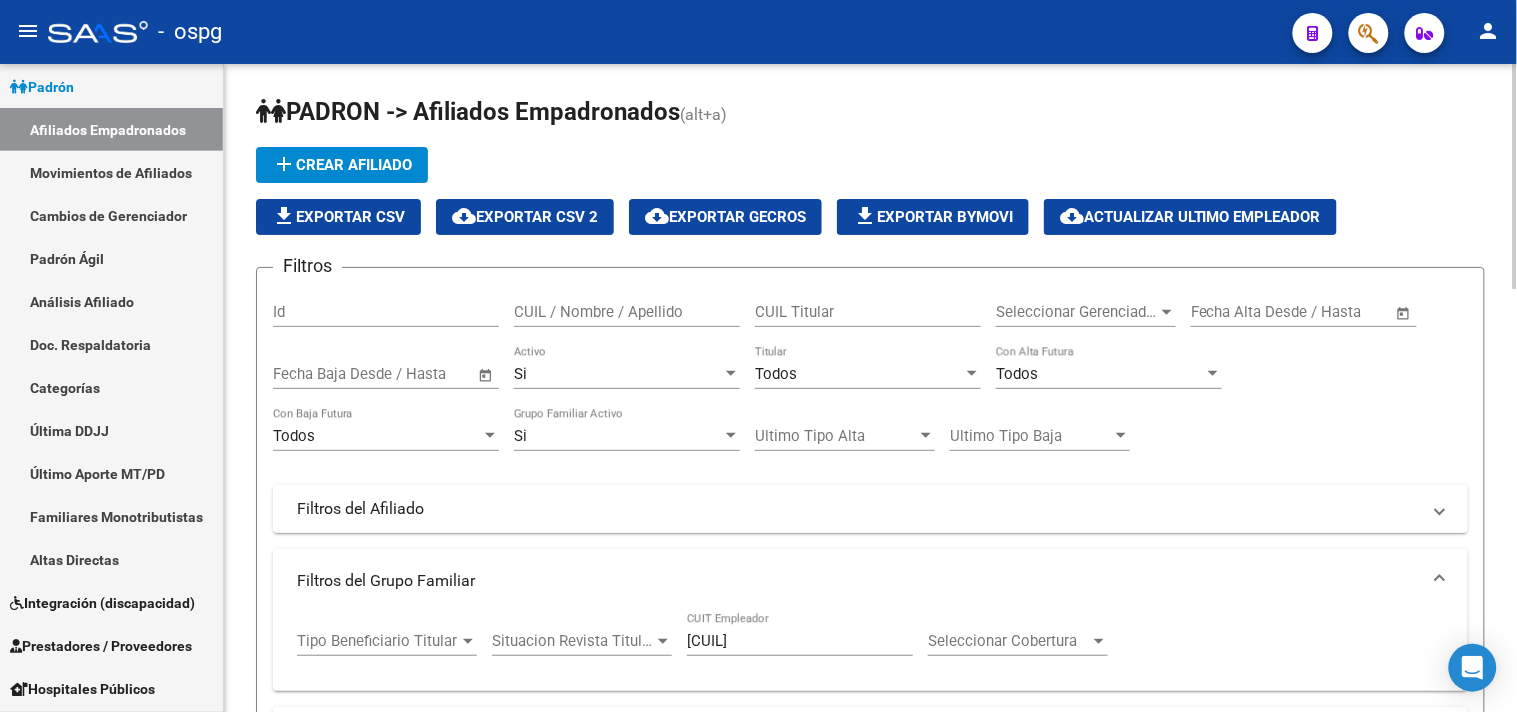 click on "Filtros del Afiliado" at bounding box center [858, 509] 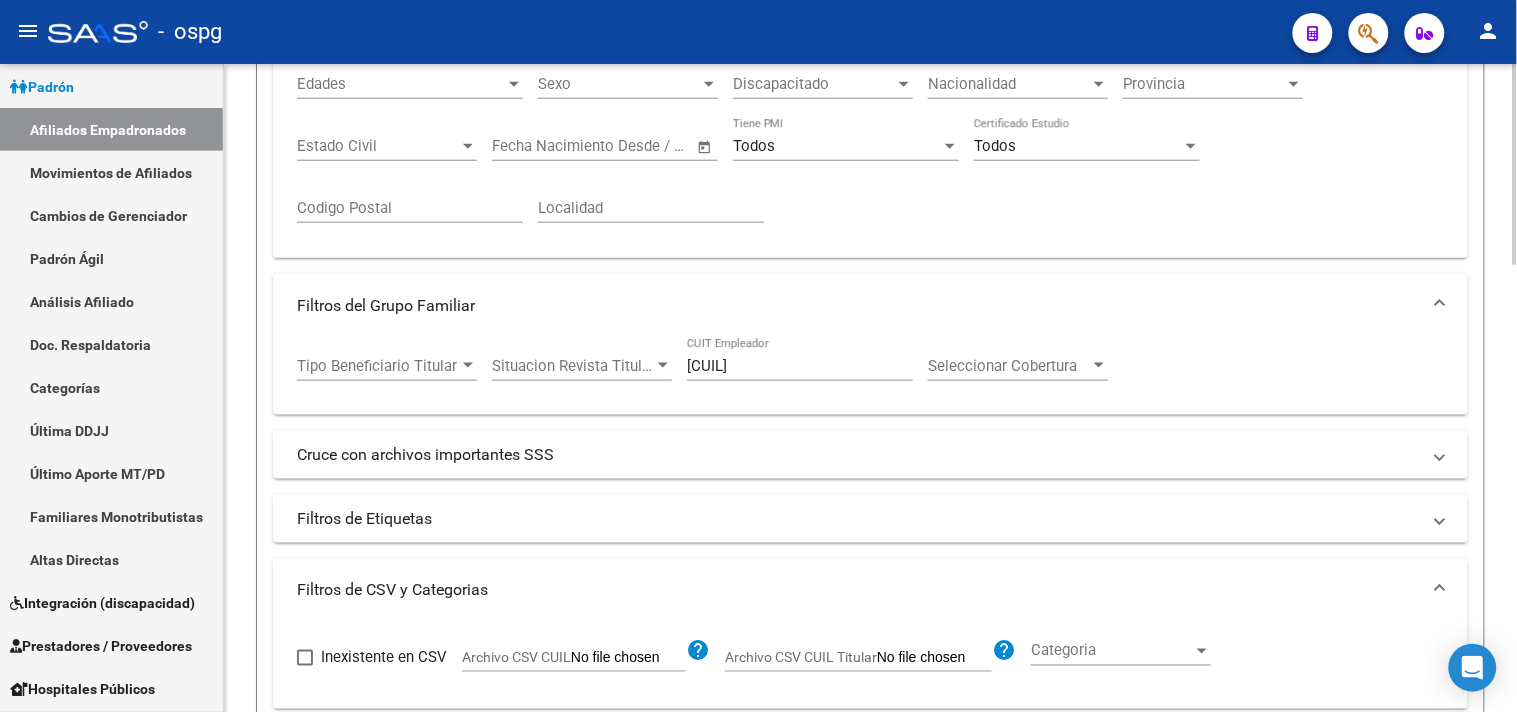 scroll, scrollTop: 444, scrollLeft: 0, axis: vertical 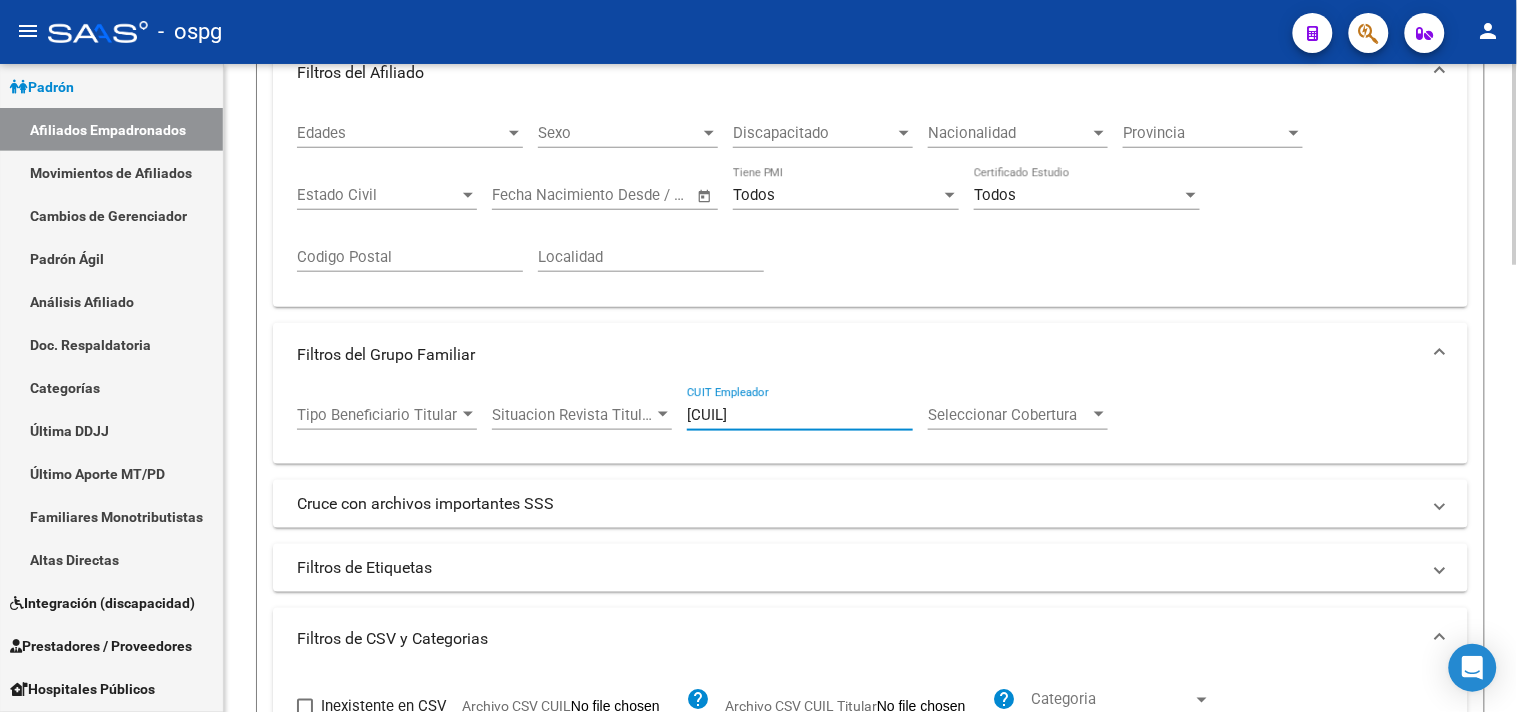 drag, startPoint x: 803, startPoint y: 420, endPoint x: 444, endPoint y: 408, distance: 359.2005 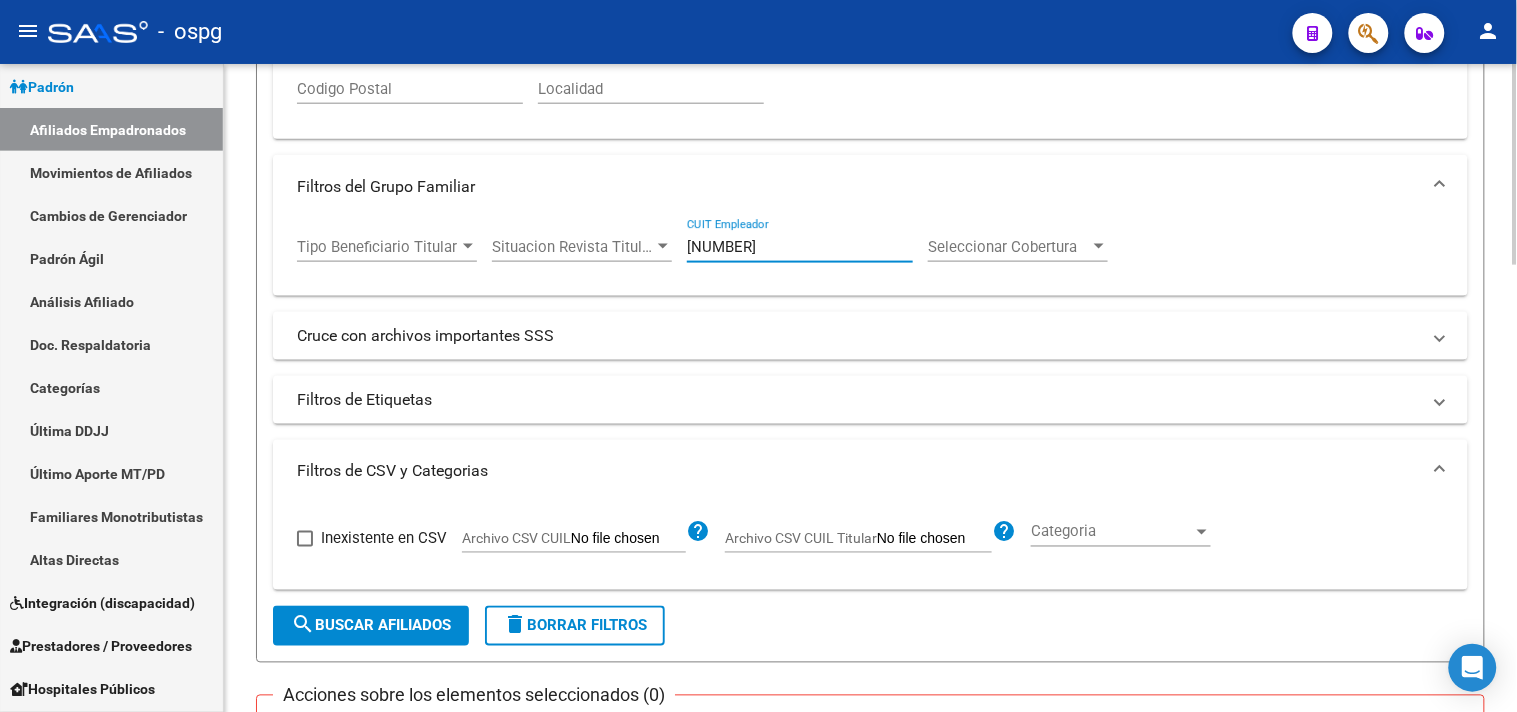 scroll, scrollTop: 777, scrollLeft: 0, axis: vertical 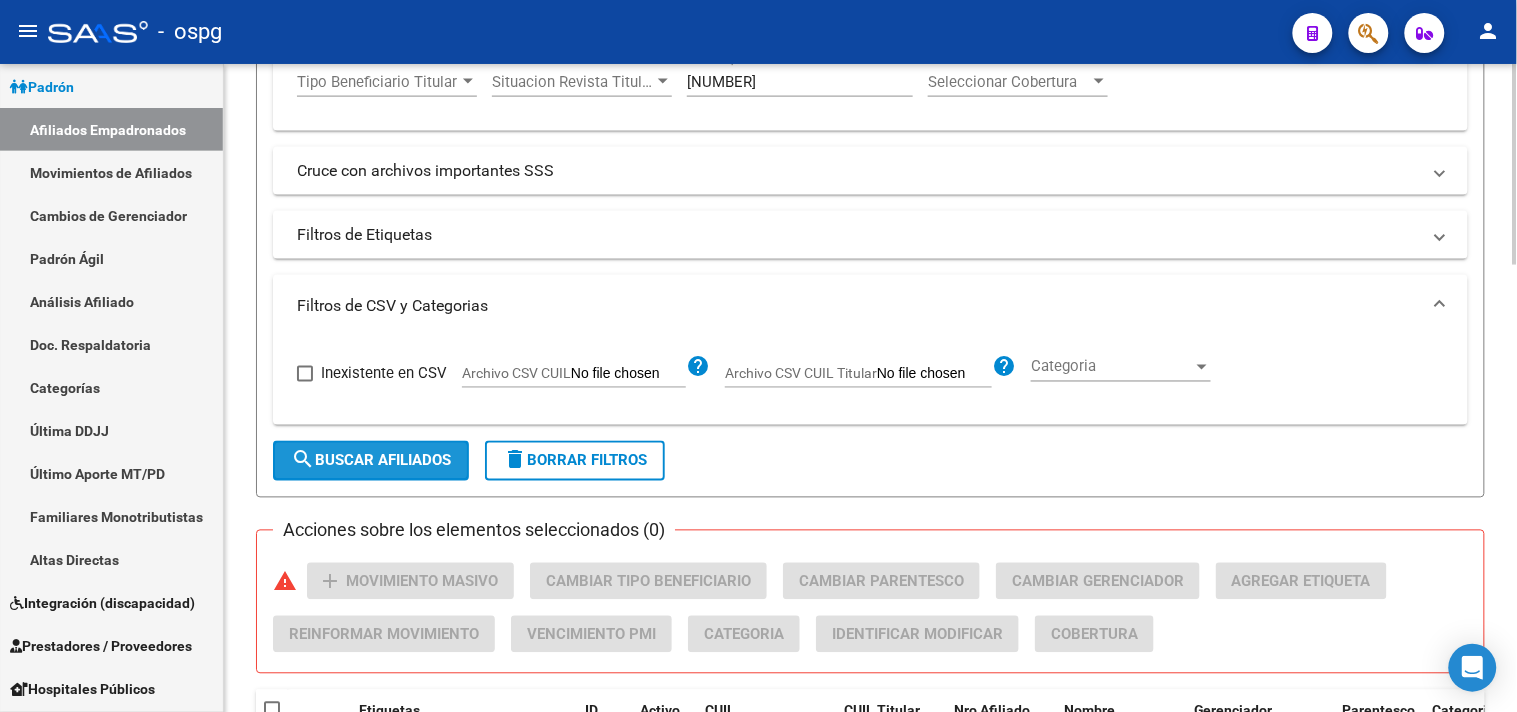 click on "search  Buscar Afiliados" 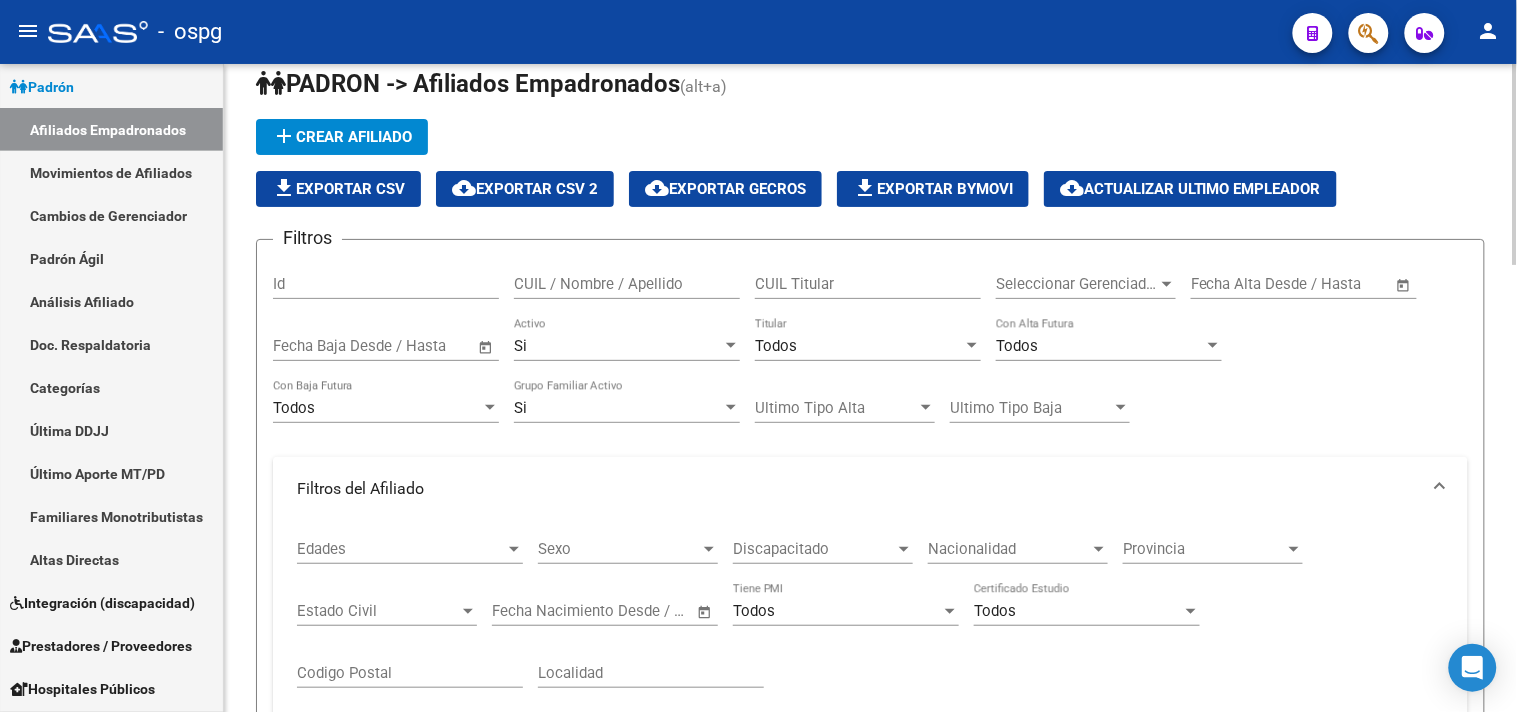scroll, scrollTop: 0, scrollLeft: 0, axis: both 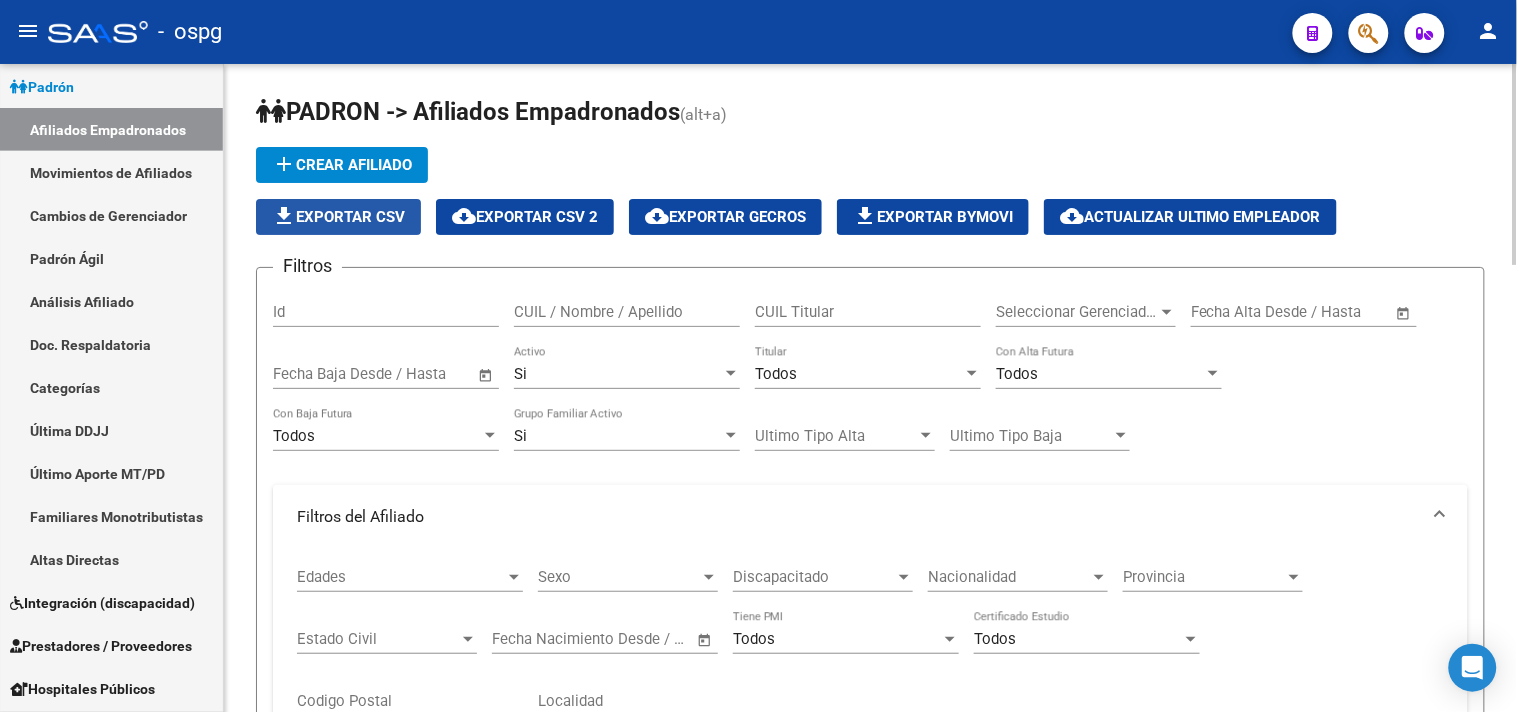 click on "file_download  Exportar CSV" 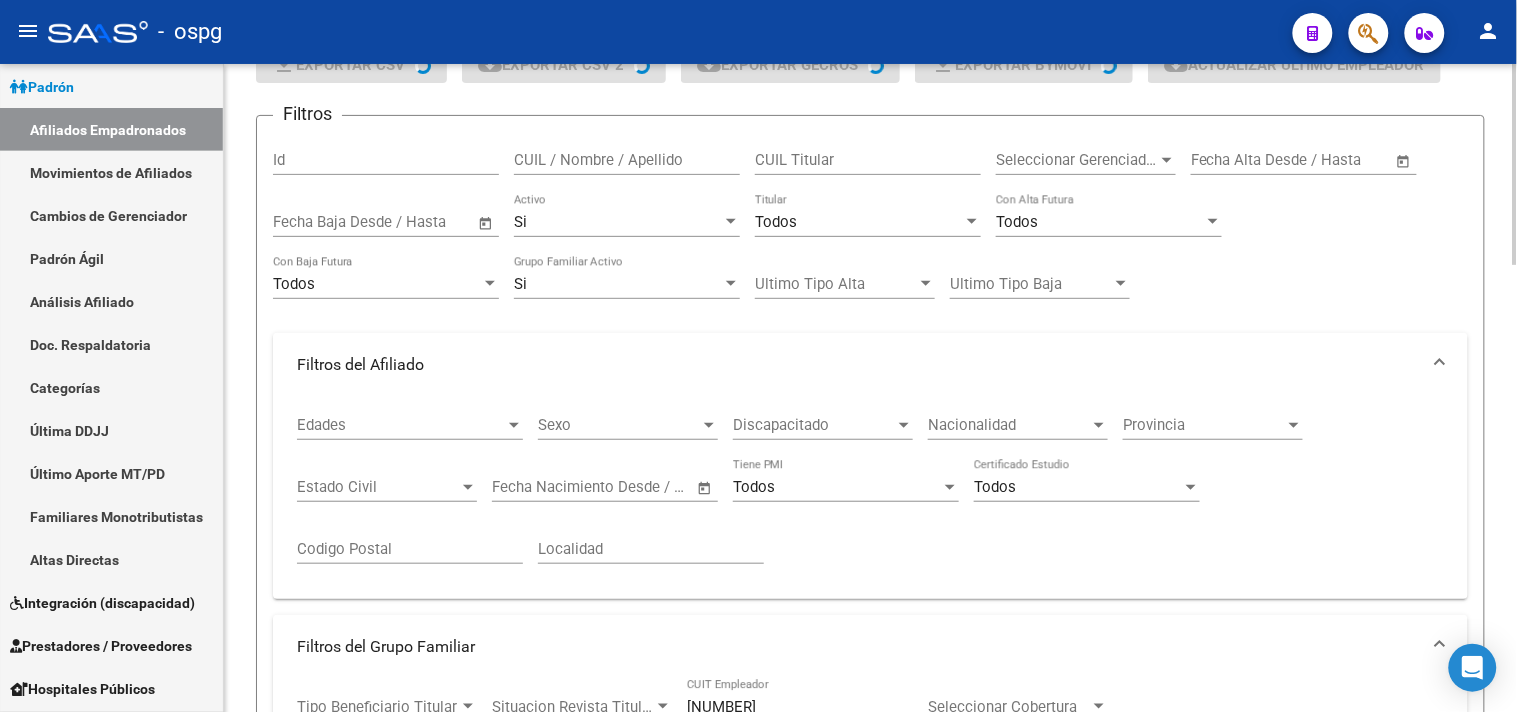 scroll, scrollTop: 888, scrollLeft: 0, axis: vertical 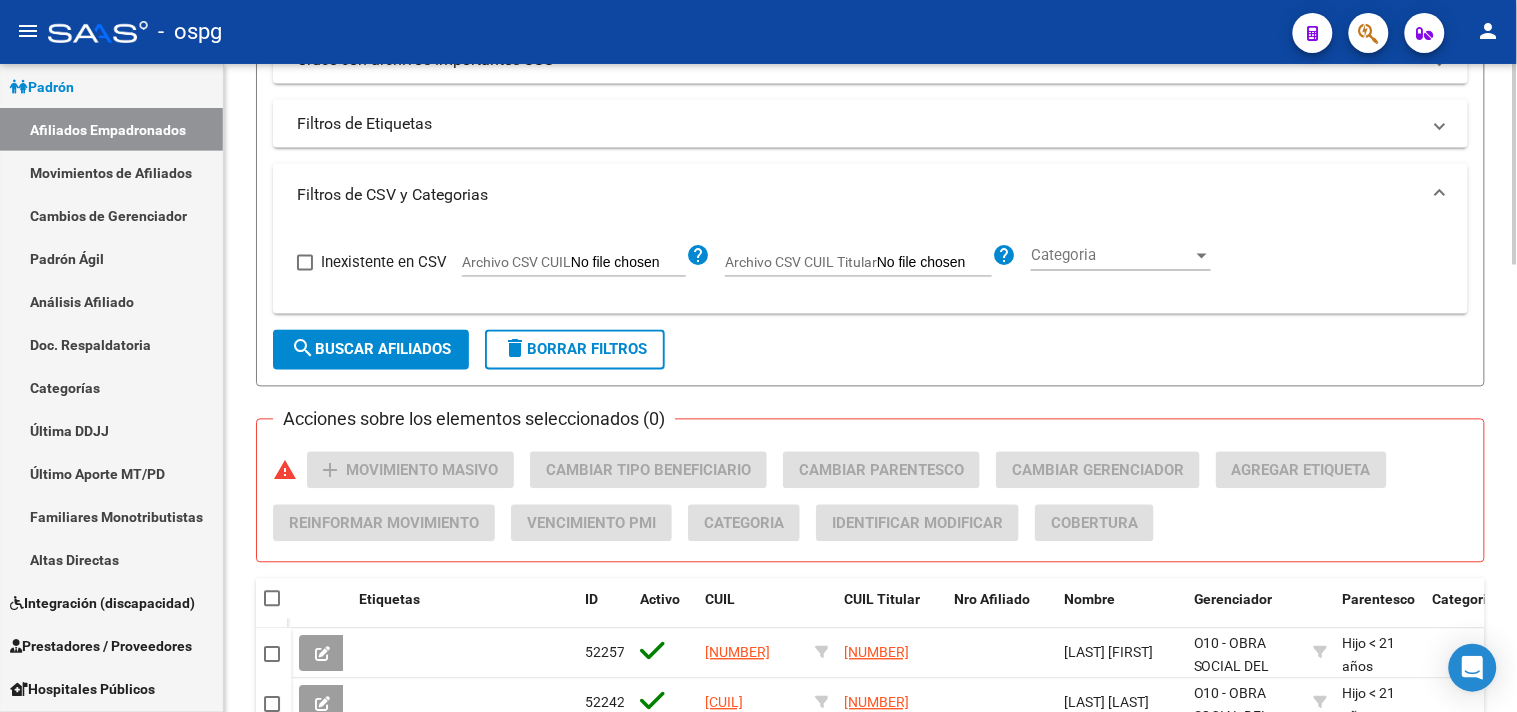 click on "Inexistente en CSV  Archivo CSV CUIL help Archivo CSV CUIL Titular help Categoria Categoria" at bounding box center [870, 271] 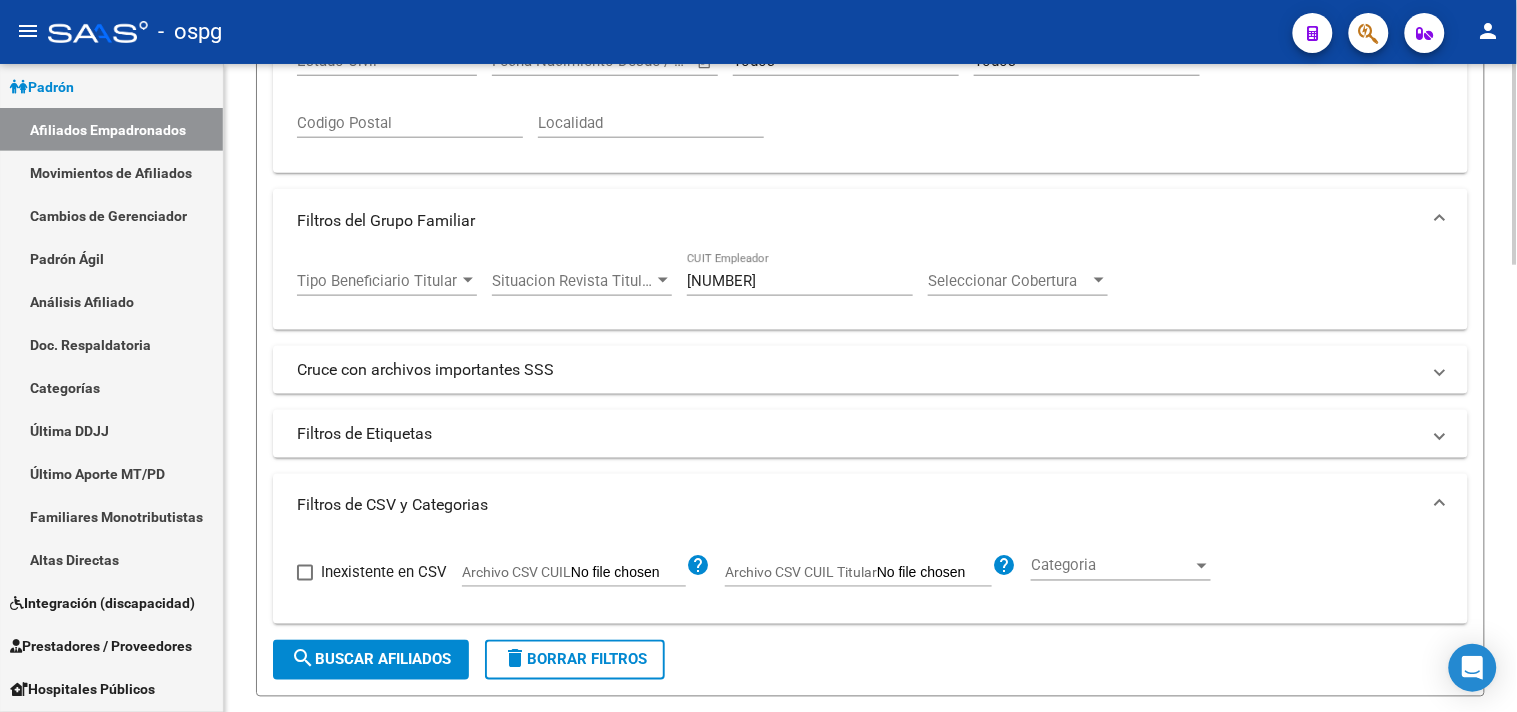 scroll, scrollTop: 555, scrollLeft: 0, axis: vertical 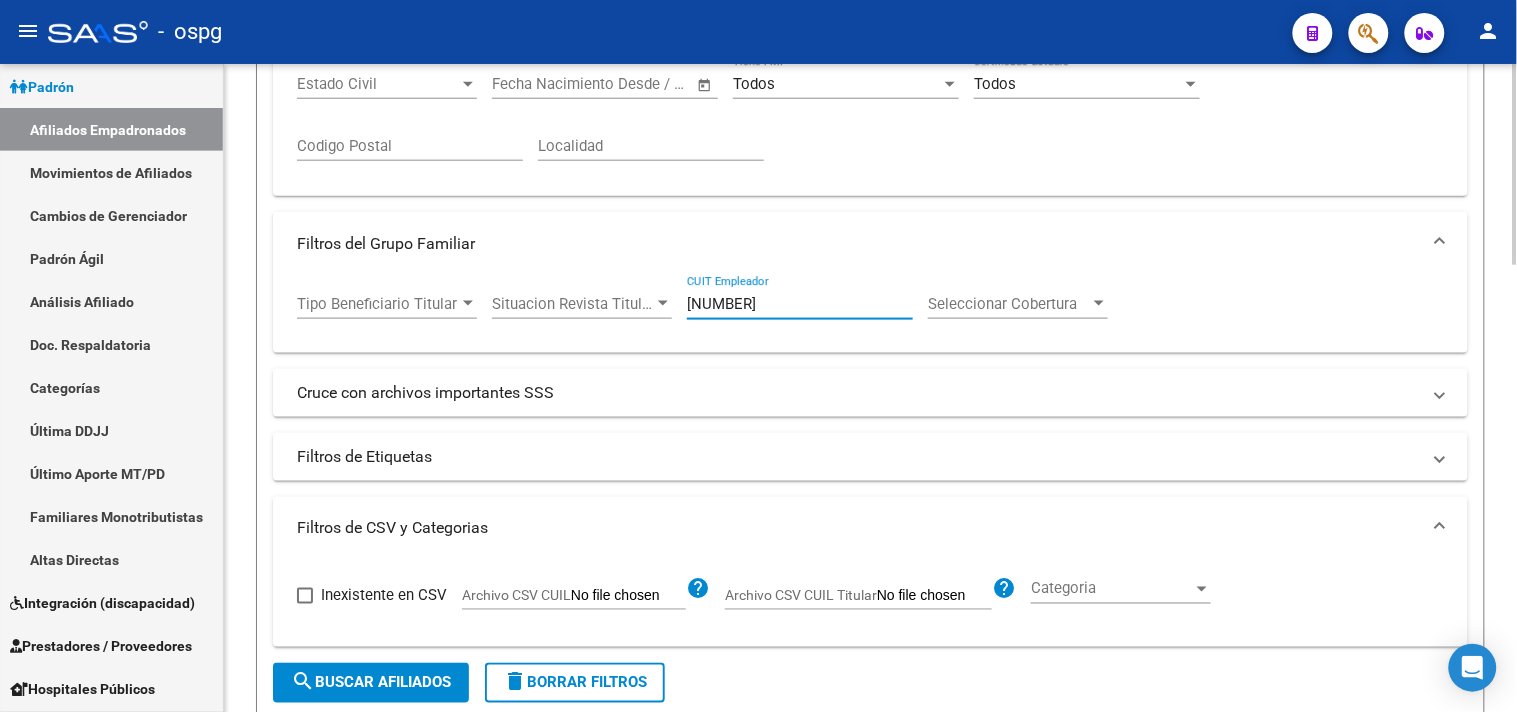 drag, startPoint x: 814, startPoint y: 301, endPoint x: 600, endPoint y: 292, distance: 214.18916 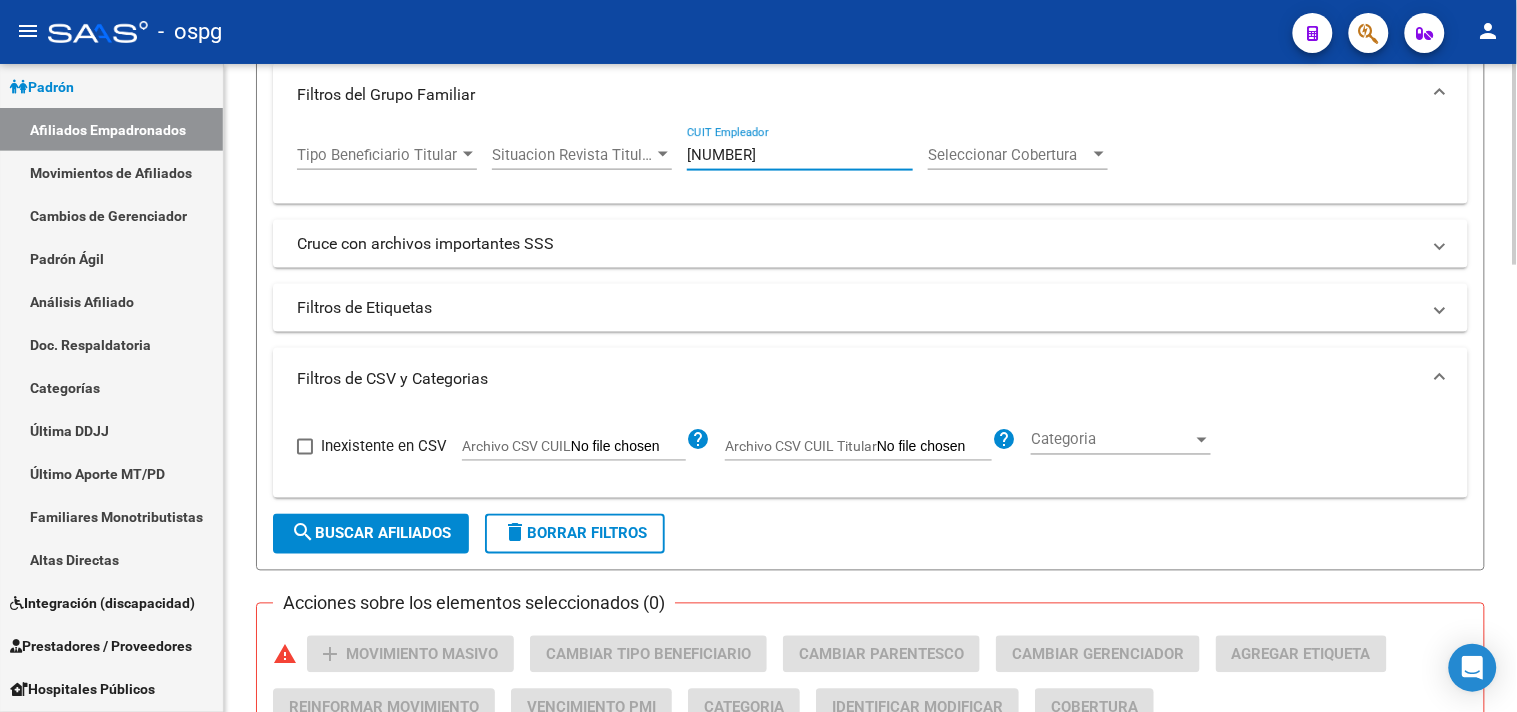 scroll, scrollTop: 666, scrollLeft: 0, axis: vertical 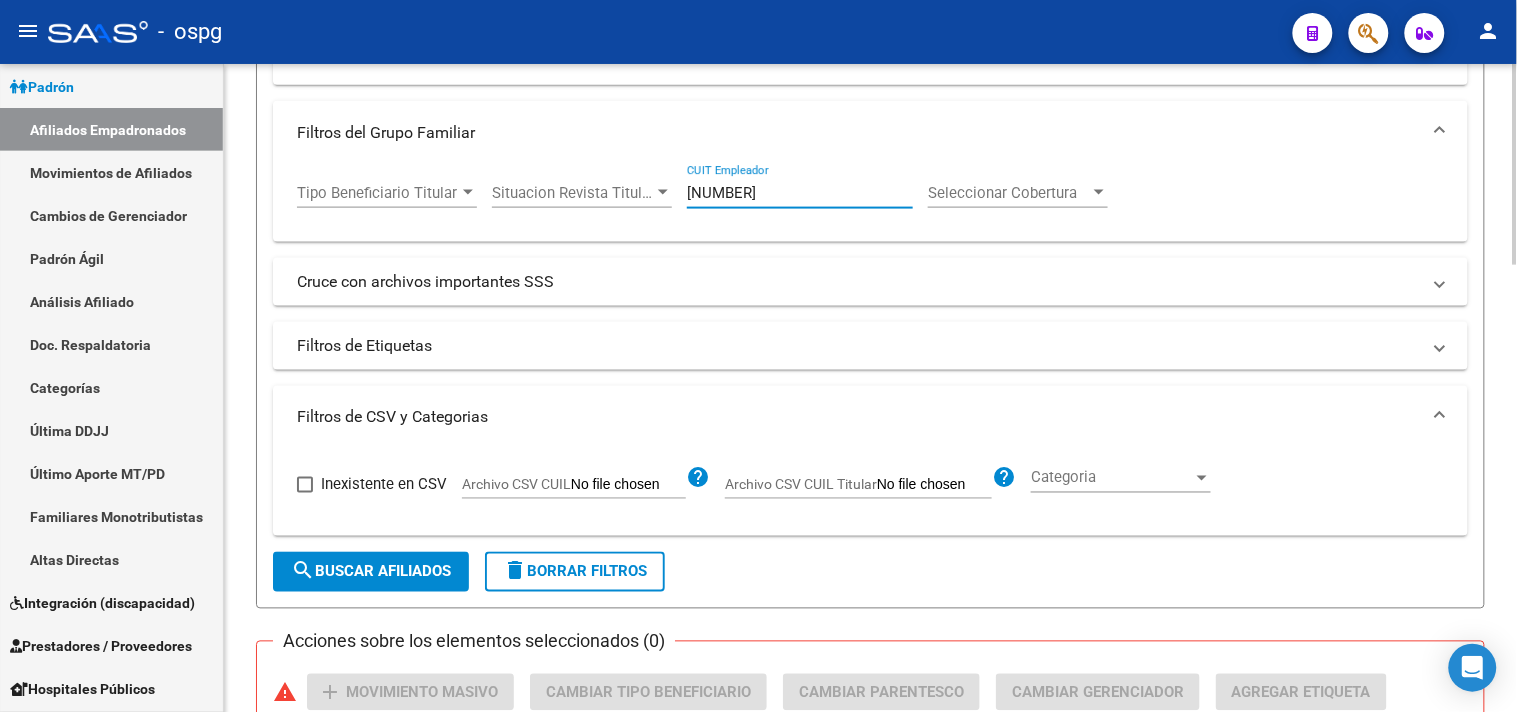 click on "search  Buscar Afiliados" 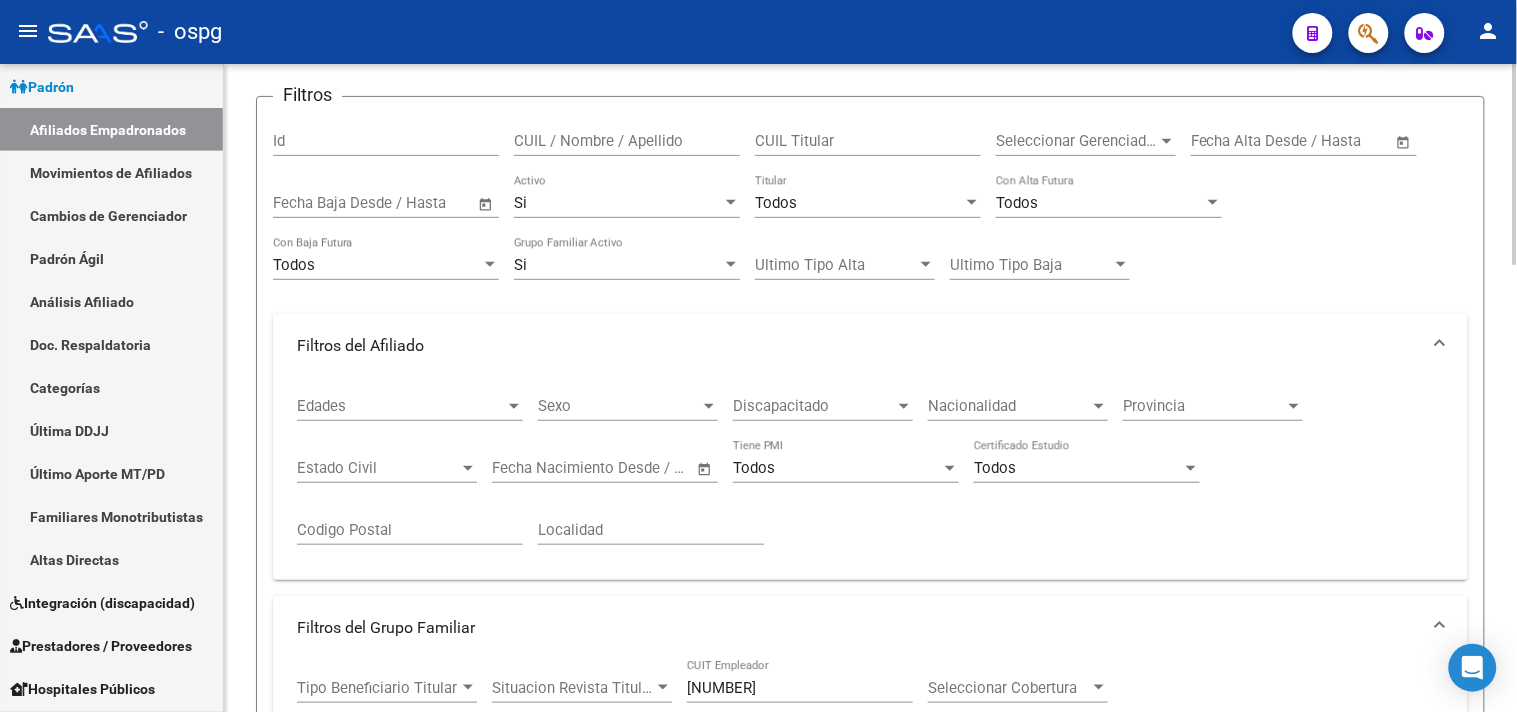 scroll, scrollTop: 0, scrollLeft: 0, axis: both 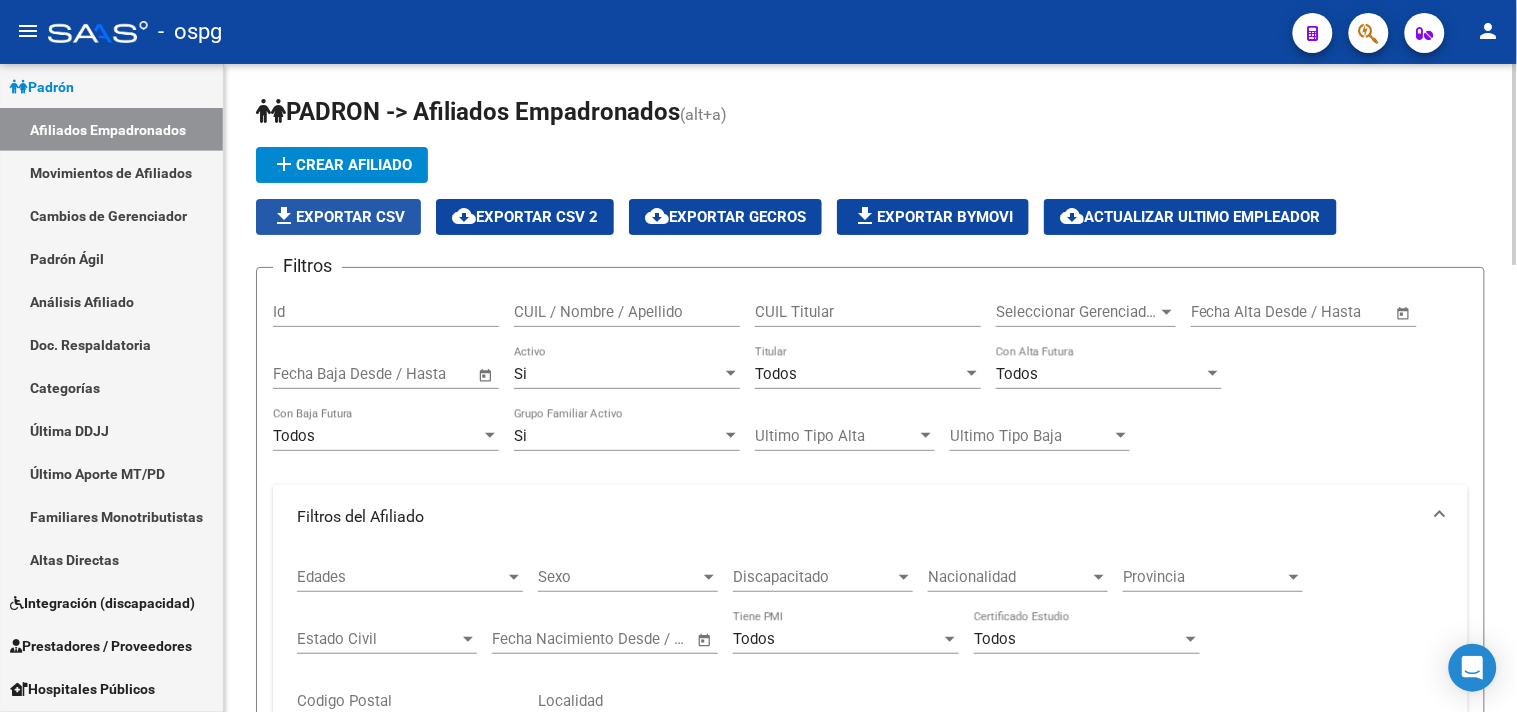 click on "file_download  Exportar CSV" 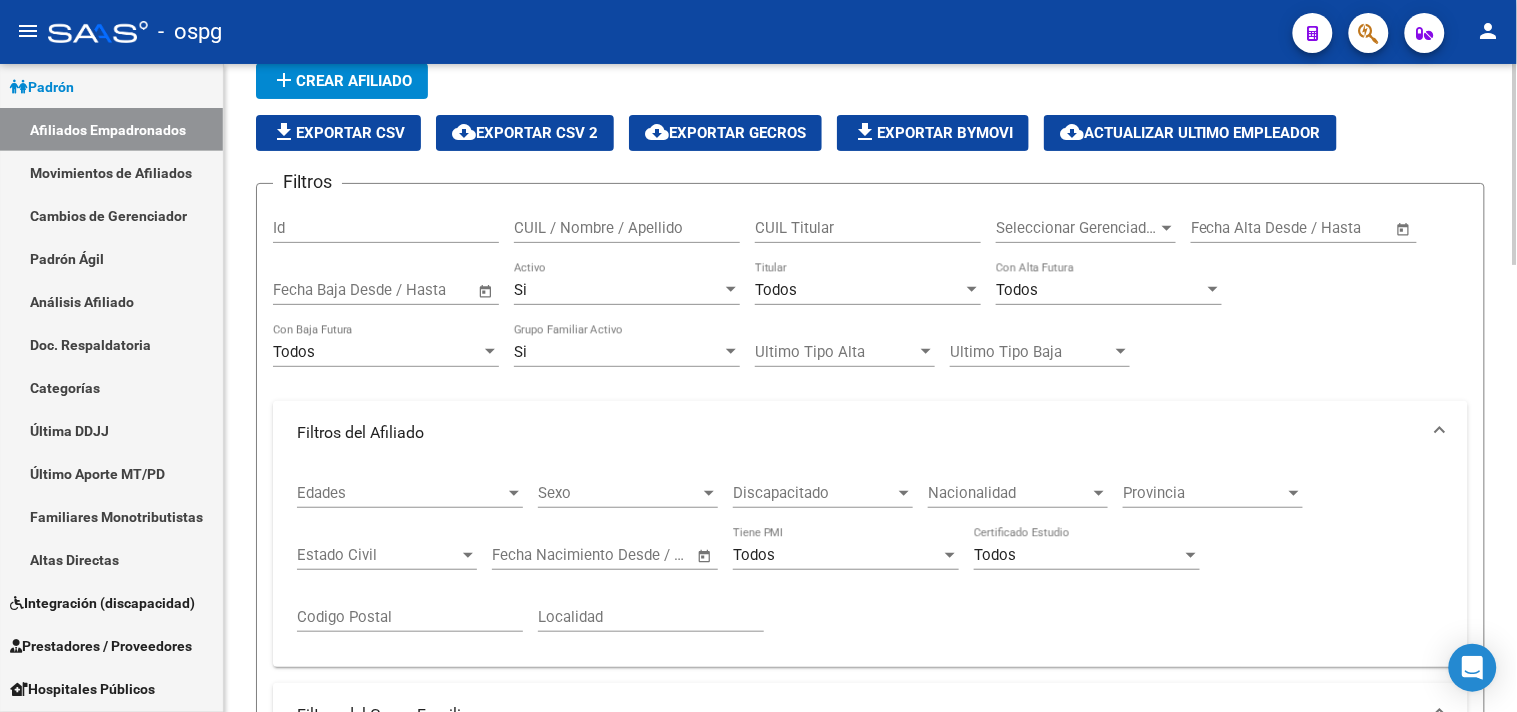 scroll, scrollTop: 222, scrollLeft: 0, axis: vertical 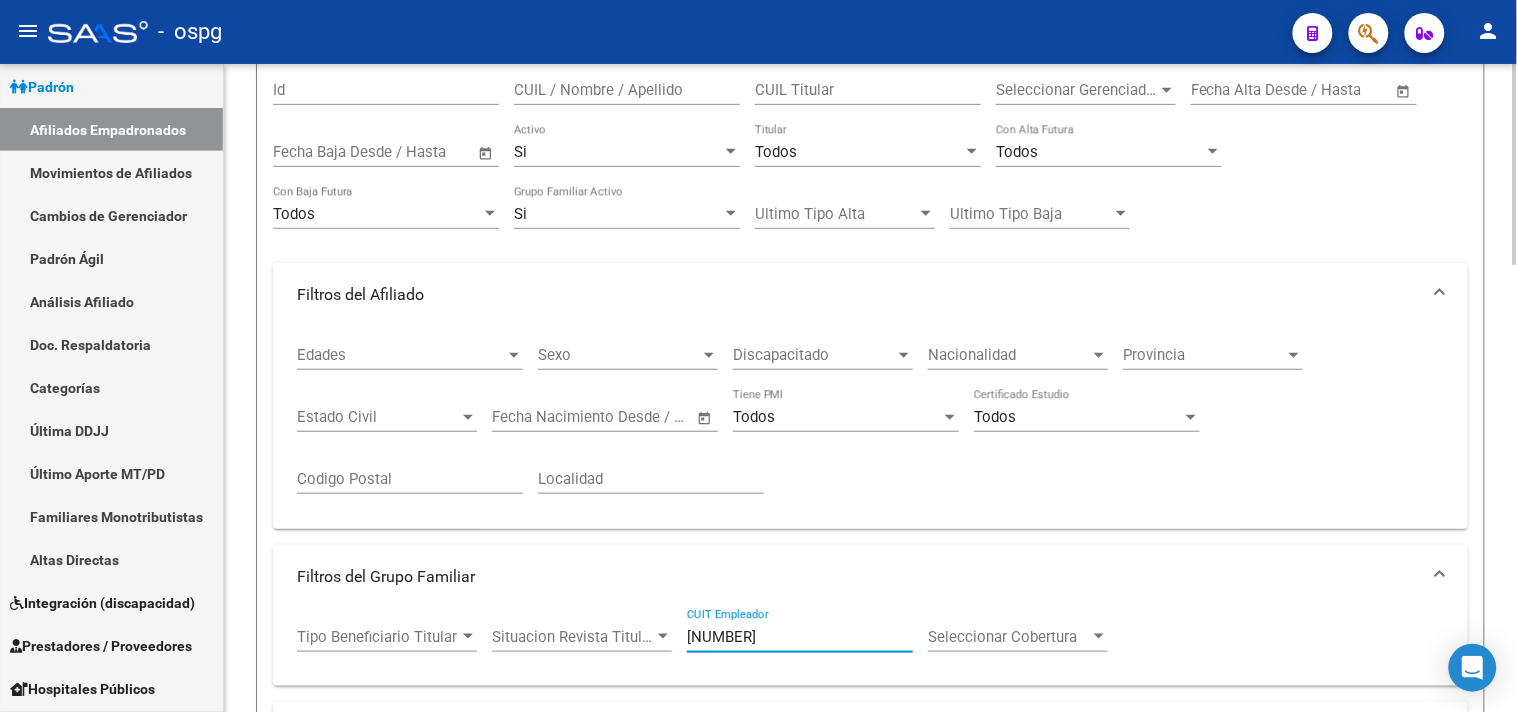 drag, startPoint x: 813, startPoint y: 643, endPoint x: 614, endPoint y: 597, distance: 204.2474 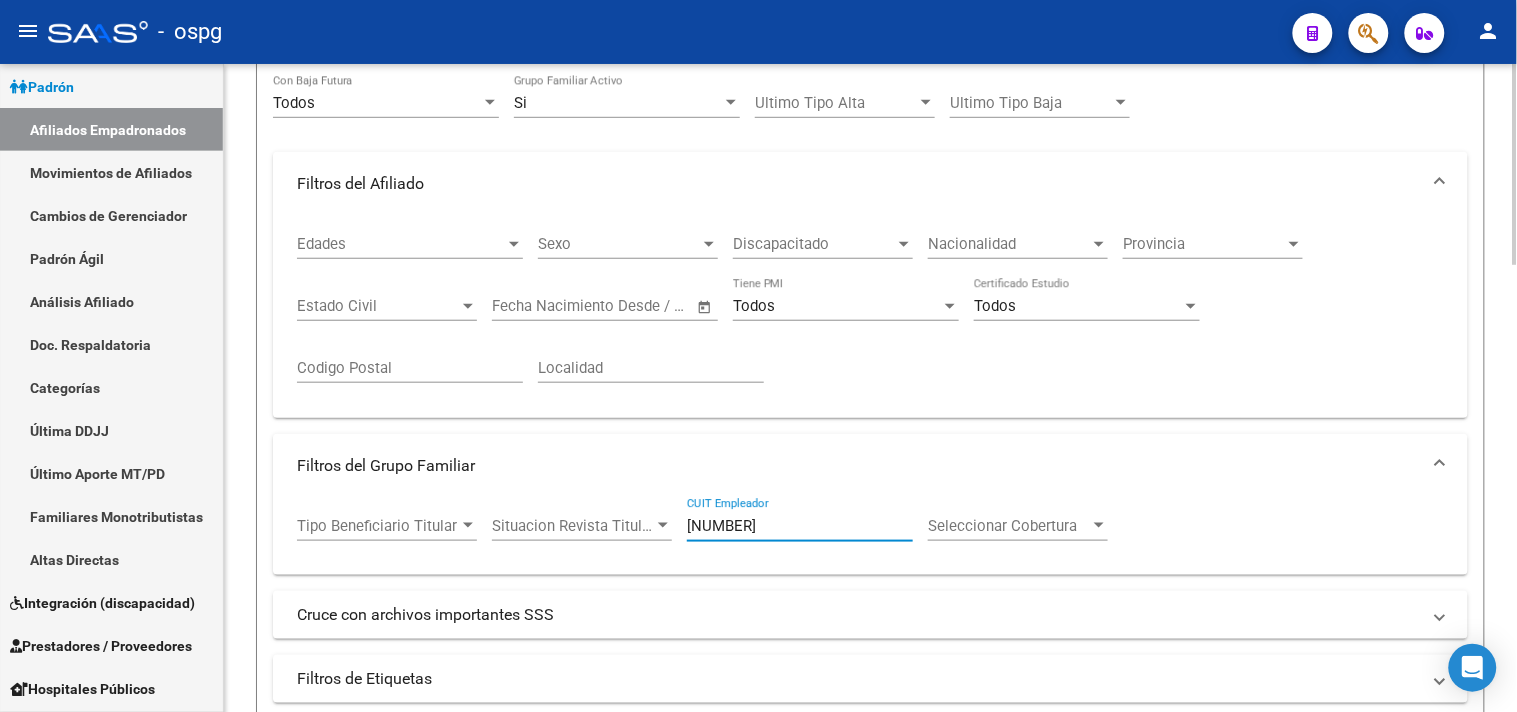 scroll, scrollTop: 666, scrollLeft: 0, axis: vertical 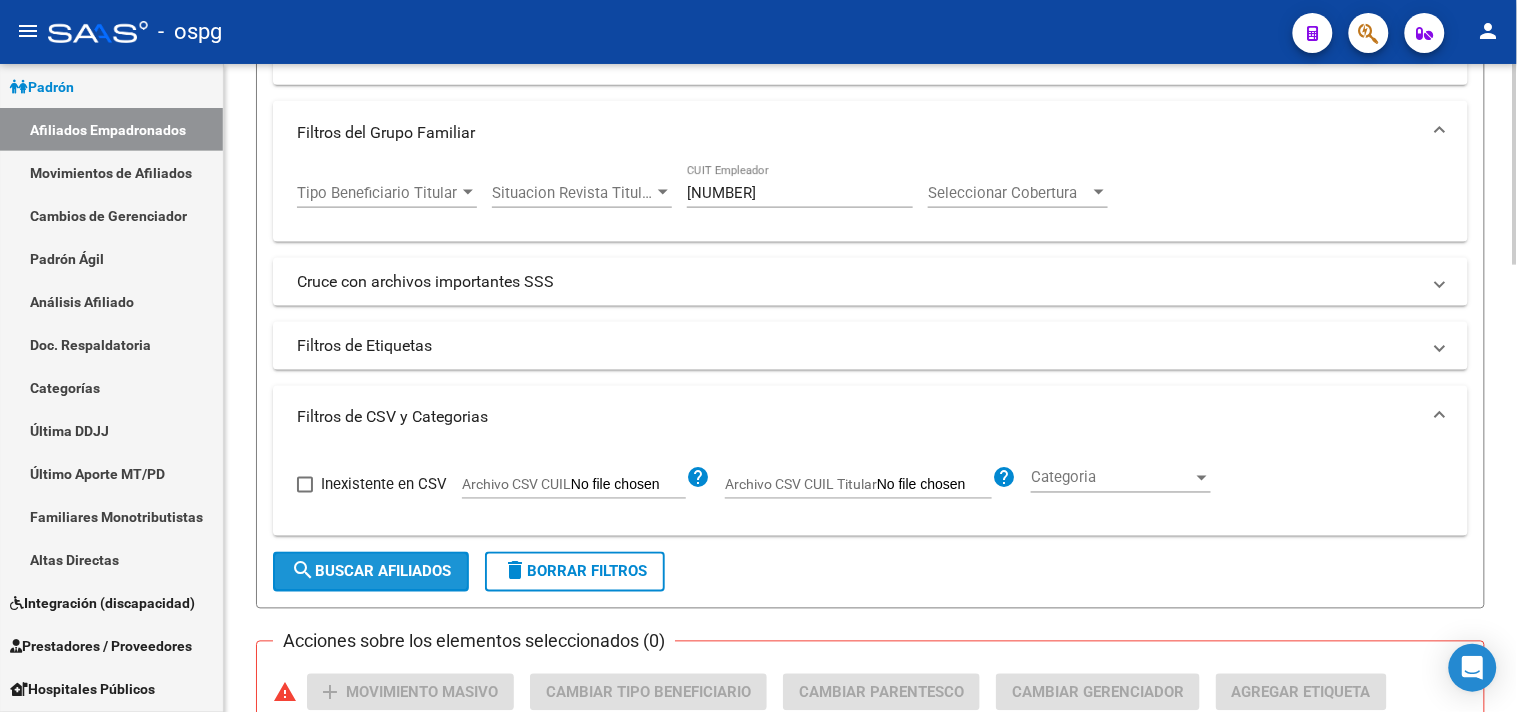 click on "search  Buscar Afiliados" 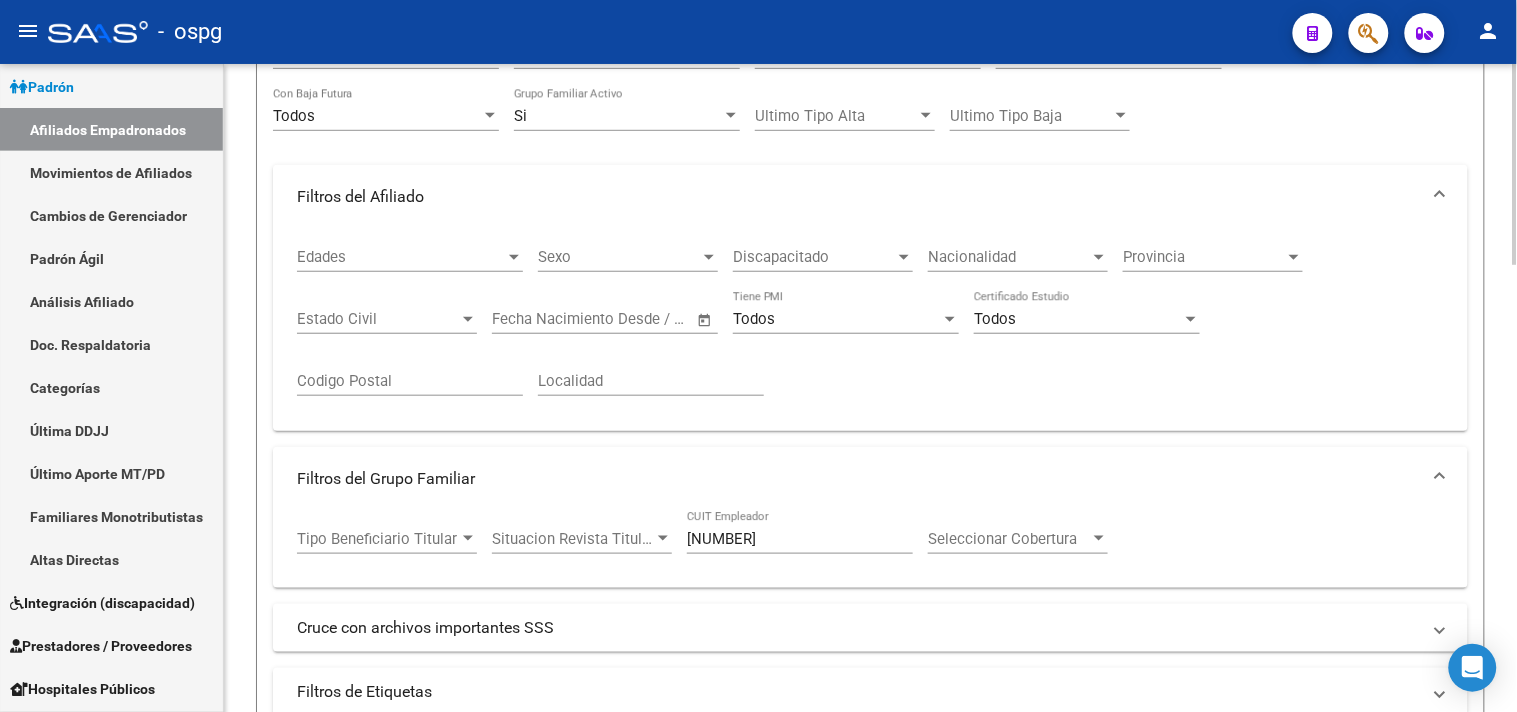 scroll, scrollTop: 0, scrollLeft: 0, axis: both 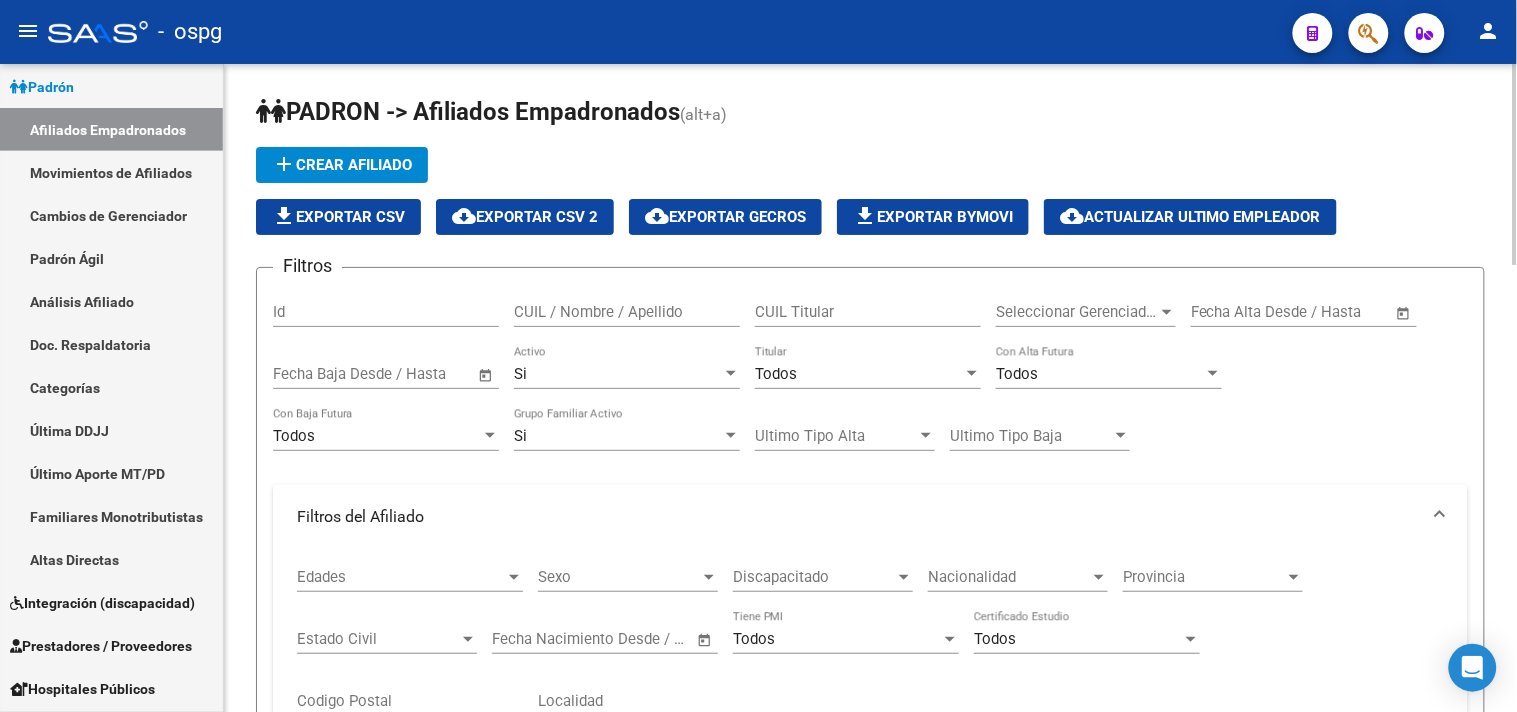click on "PADRON -> Afiliados Empadronados  (alt+a) add  Crear Afiliado
file_download  Exportar CSV  cloud_download  Exportar CSV 2  cloud_download  Exportar GECROS  file_download  Exportar Bymovi  cloud_download  Actualizar ultimo Empleador  Filtros Id CUIL / Nombre / Apellido CUIL Titular Seleccionar Gerenciador Seleccionar Gerenciador Start date – End date Fecha Alta Desde / Hasta Start date – End date Fecha Baja Desde / Hasta Si Activo Todos Titular Todos Con Alta Futura Todos Con Baja Futura Si Grupo Familiar Activo Ultimo Tipo Alta Ultimo Tipo Alta Ultimo Tipo Baja Ultimo Tipo Baja  Filtros del Afiliado  Edades Edades Sexo Sexo Discapacitado Discapacitado Nacionalidad Nacionalidad Provincia Provincia Estado Civil Estado Civil Start date – End date Fecha Nacimiento Desde / Hasta Todos Tiene PMI Todos Certificado Estudio Codigo Postal Localidad  Filtros del Grupo Familiar  Tipo Beneficiario Titular Tipo Beneficiario Titular Situacion Revista Titular Situacion Revista Titular 30-66036195-9 CUIT Empleador" 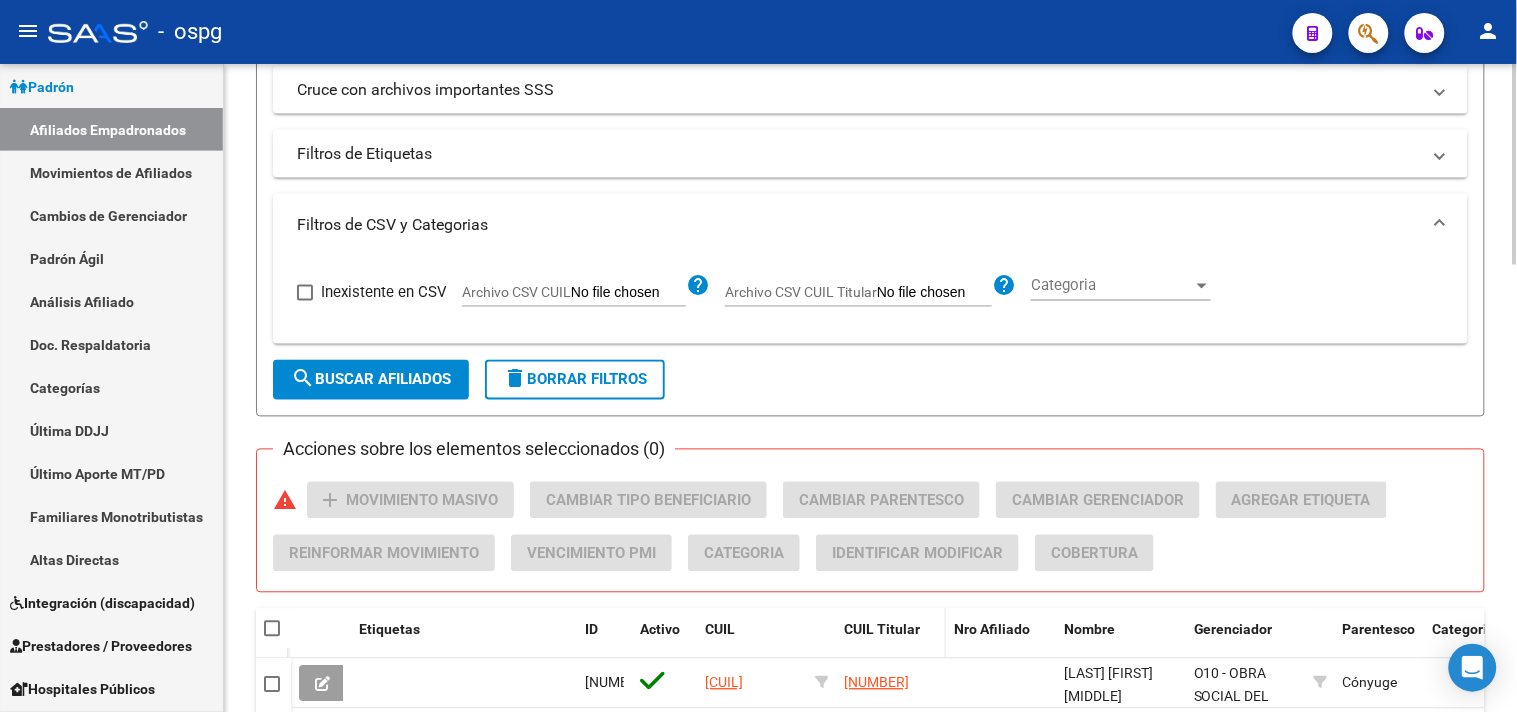 scroll, scrollTop: 888, scrollLeft: 0, axis: vertical 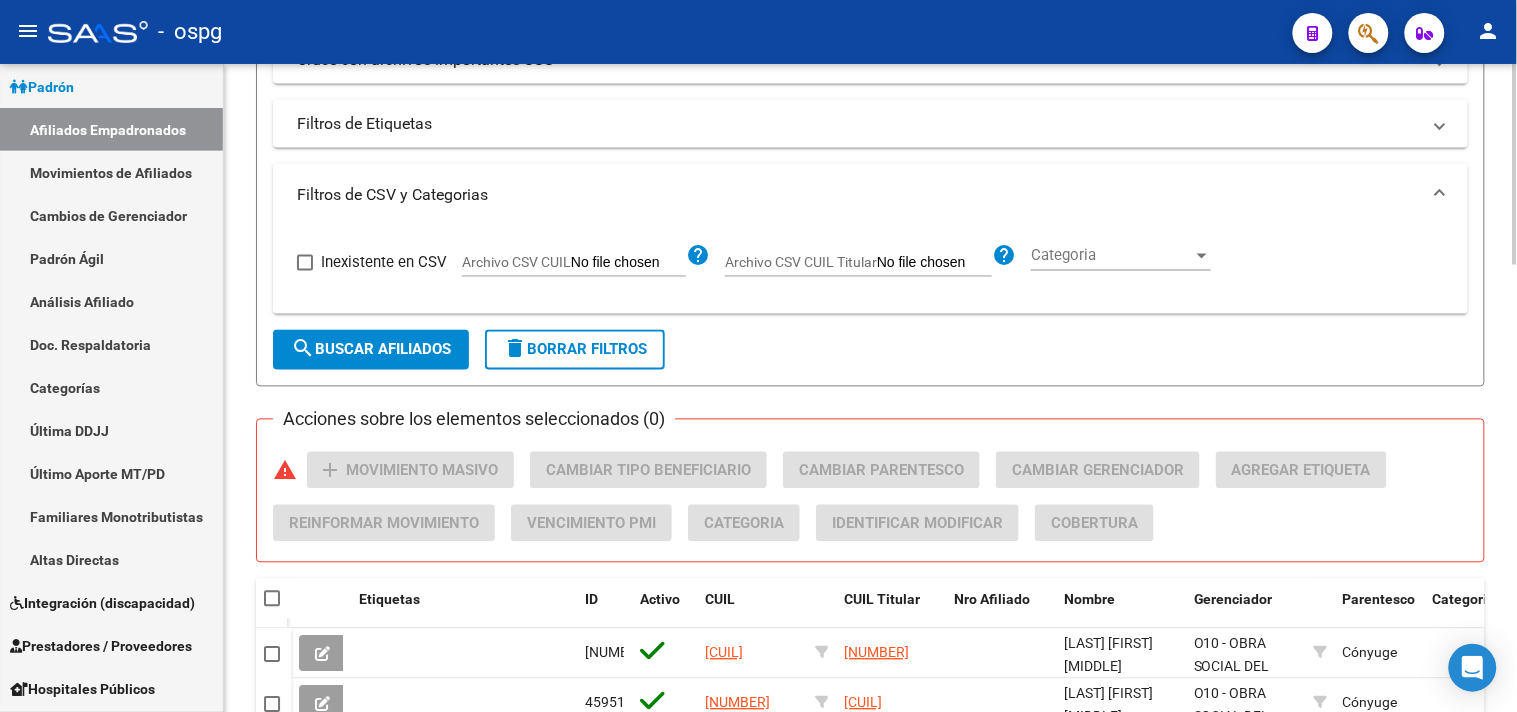 click on "Filtros Id CUIL / Nombre / Apellido CUIL Titular Seleccionar Gerenciador Seleccionar Gerenciador Start date – End date Fecha Alta Desde / Hasta Start date – End date Fecha Baja Desde / Hasta Si Activo Todos Titular Todos Con Alta Futura Todos Con Baja Futura Si Grupo Familiar Activo Ultimo Tipo Alta Ultimo Tipo Alta Ultimo Tipo Baja Ultimo Tipo Baja  Filtros del Afiliado  Edades Edades Sexo Sexo Discapacitado Discapacitado Nacionalidad Nacionalidad Provincia Provincia Estado Civil Estado Civil Start date – End date Fecha Nacimiento Desde / Hasta Todos Tiene PMI Todos Certificado Estudio Codigo Postal Localidad  Filtros del Grupo Familiar  Tipo Beneficiario Titular Tipo Beneficiario Titular Situacion Revista Titular Situacion Revista Titular 30-66036195-9 CUIT Empleador Seleccionar Cobertura Seleccionar Cobertura  Cruce con archivos importantes SSS     Informado en Novedad SSS     Informado en Padron Desempleo SSS     No existentes en el padrón que entrega la SSS         Existe en MT morosos" 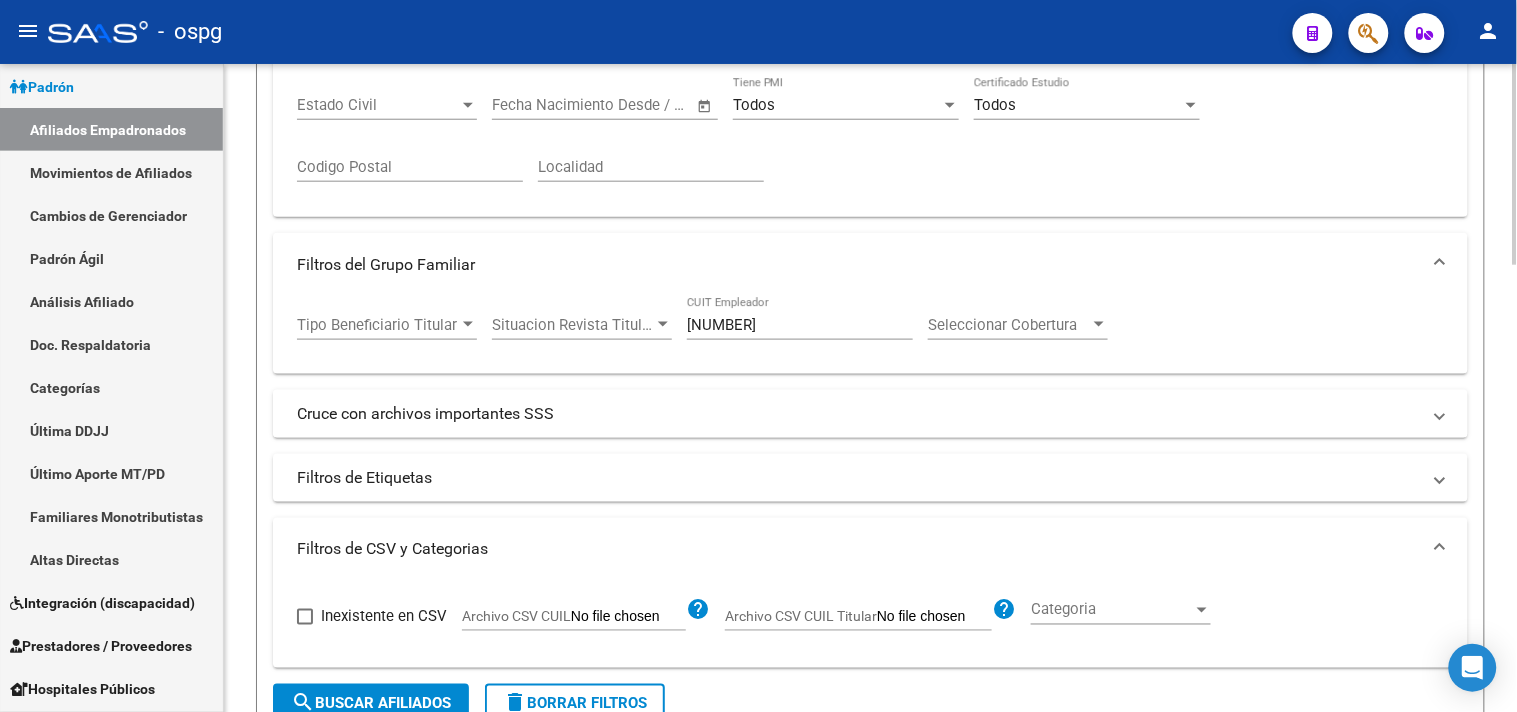 scroll, scrollTop: 555, scrollLeft: 0, axis: vertical 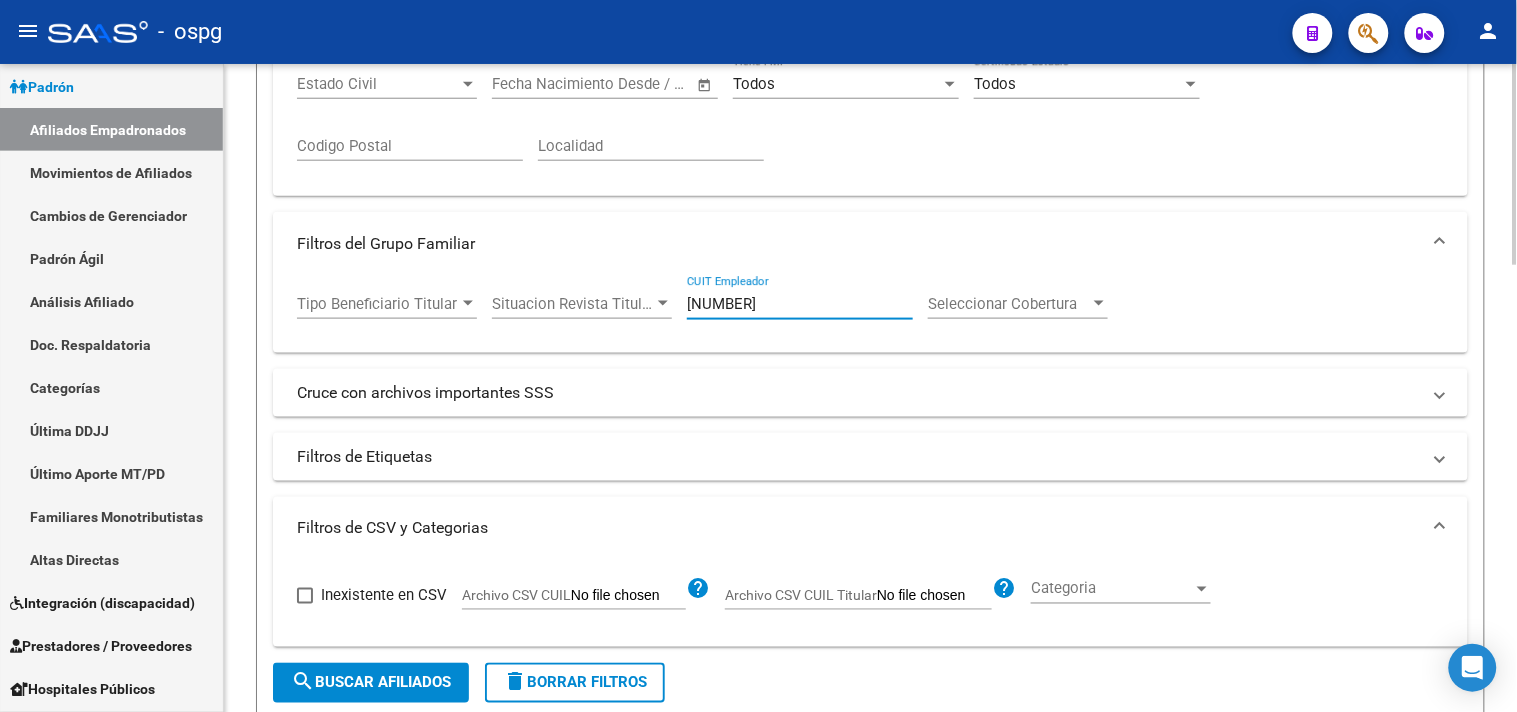 drag, startPoint x: 815, startPoint y: 300, endPoint x: 255, endPoint y: 264, distance: 561.15594 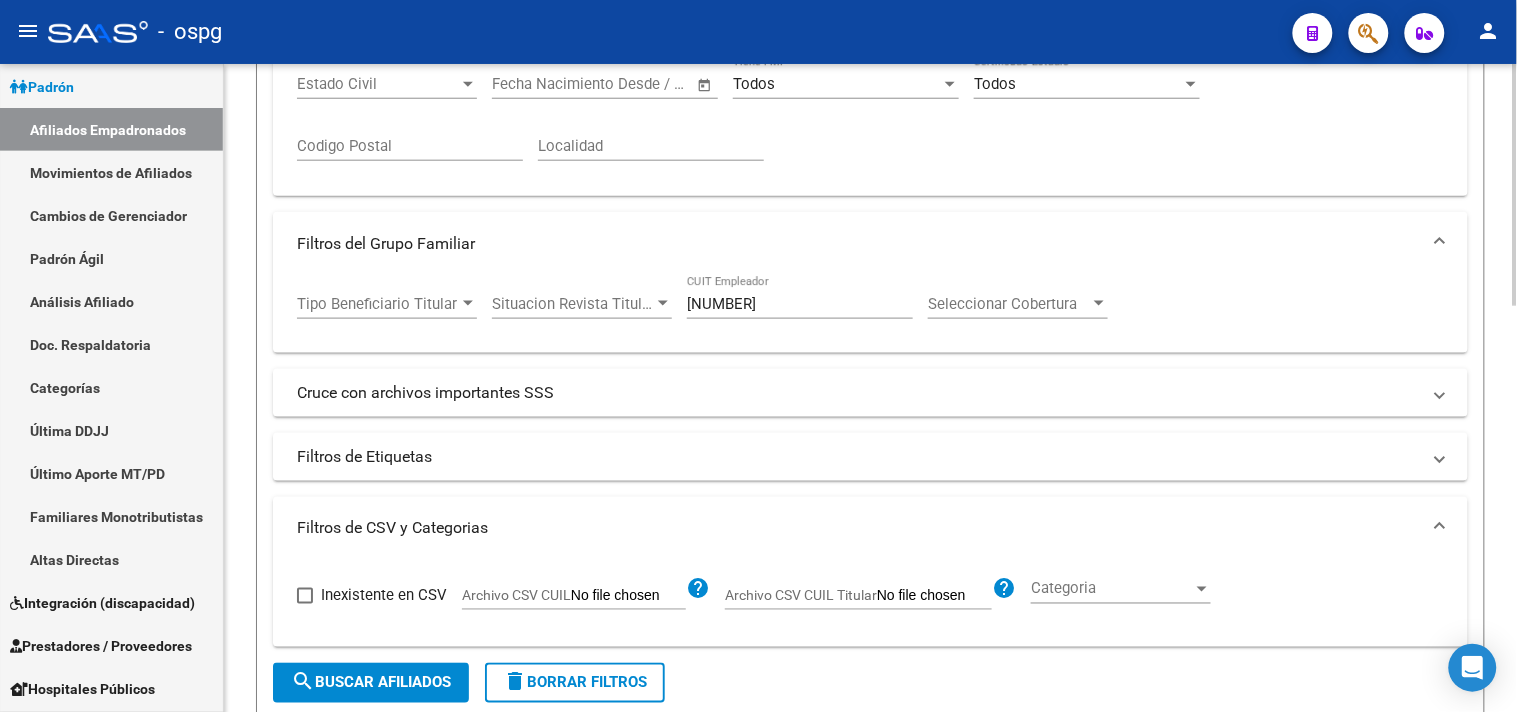 scroll, scrollTop: 0, scrollLeft: 0, axis: both 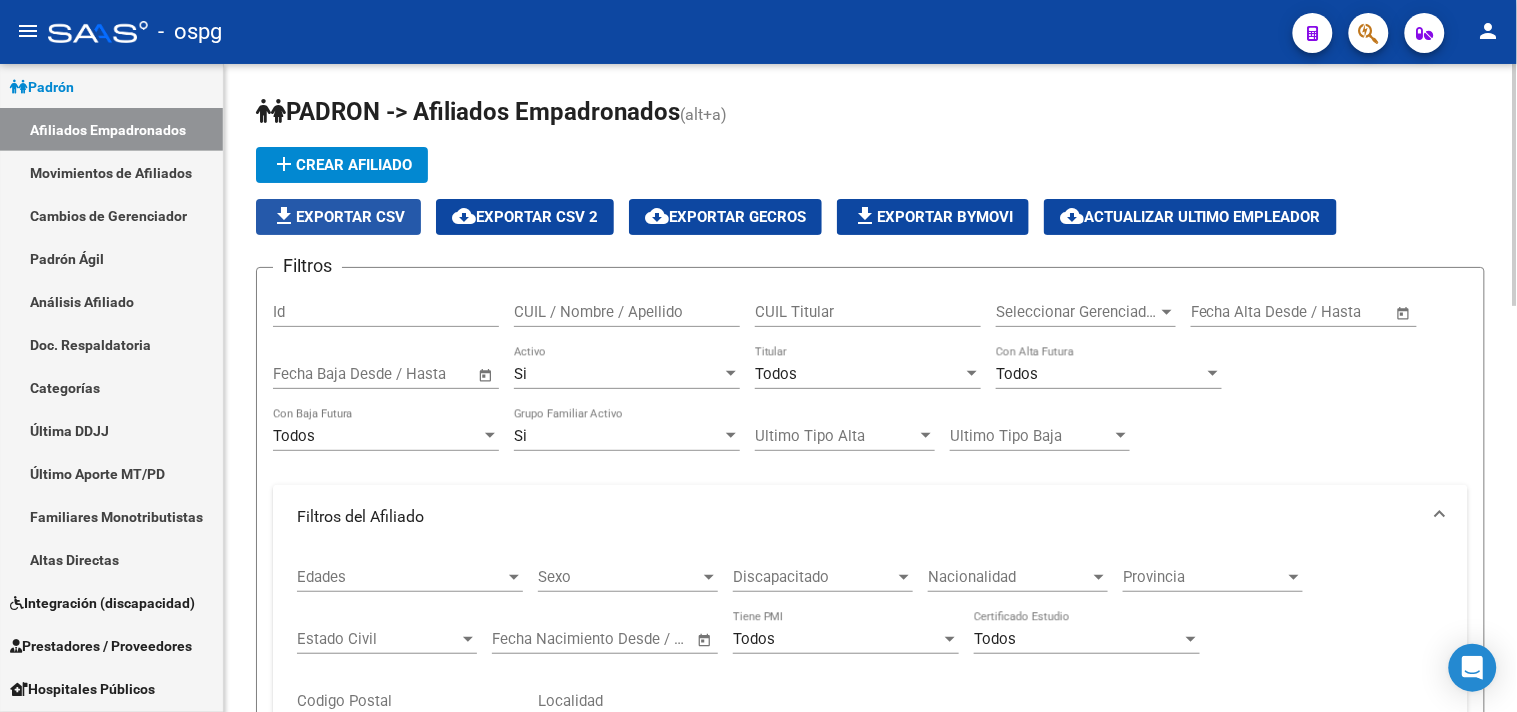 click on "file_download  Exportar CSV" 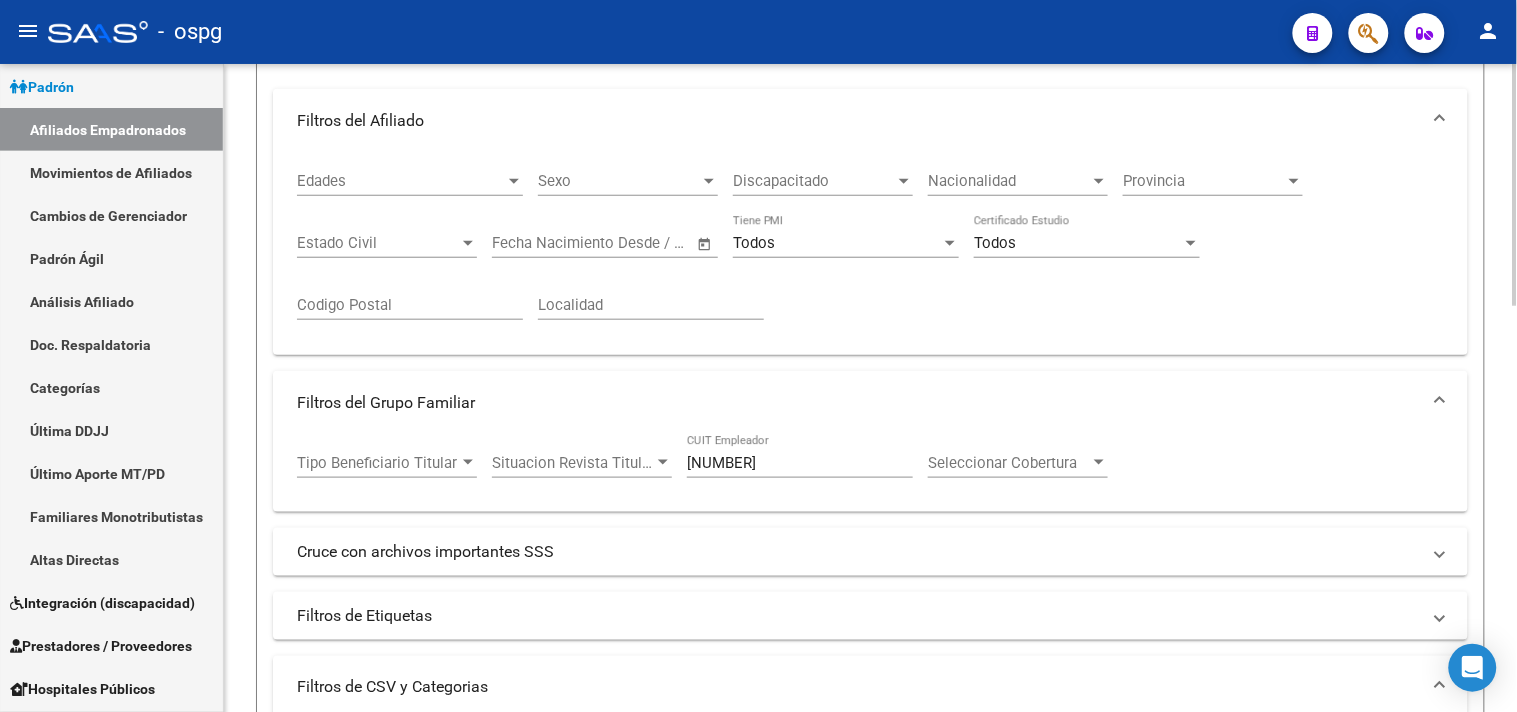 scroll, scrollTop: 555, scrollLeft: 0, axis: vertical 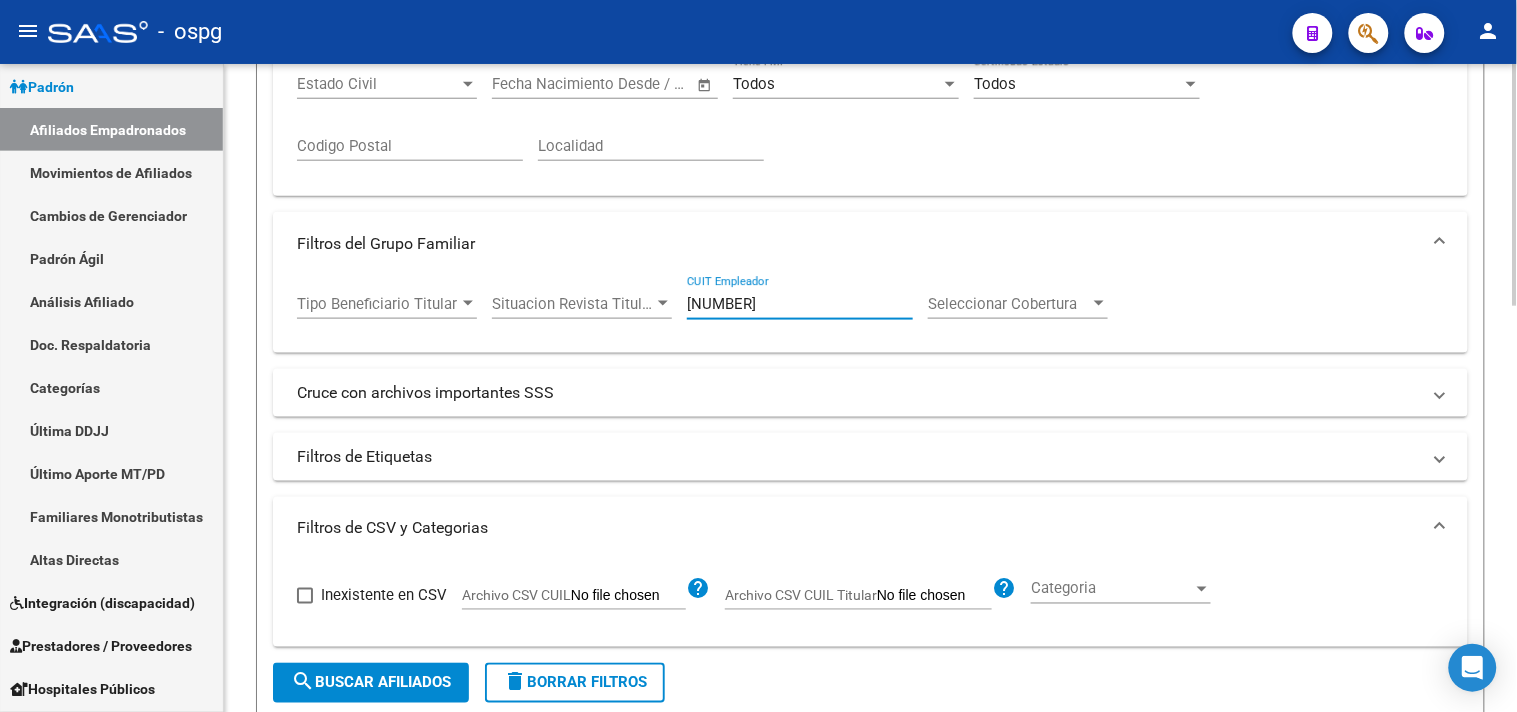 drag, startPoint x: 801, startPoint y: 304, endPoint x: 276, endPoint y: 281, distance: 525.50354 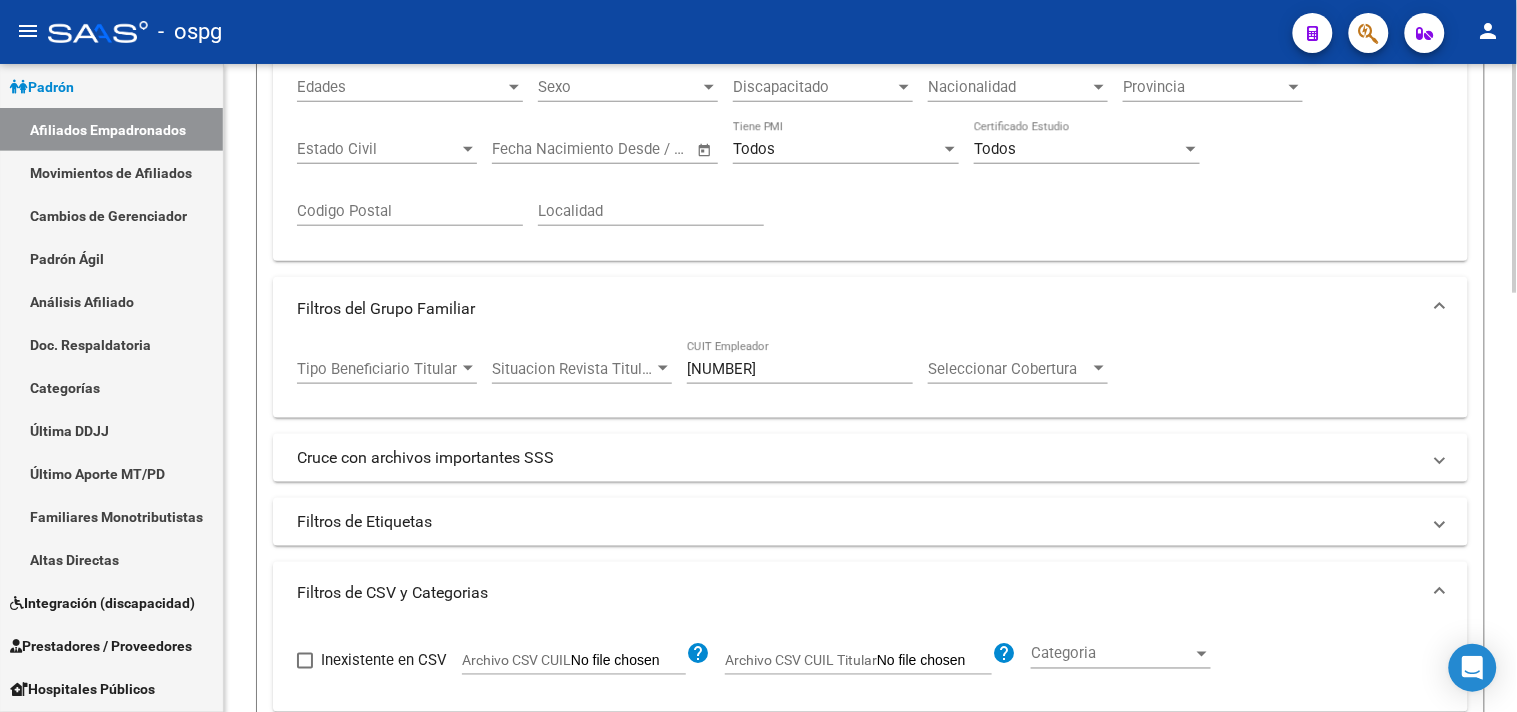 scroll, scrollTop: 77, scrollLeft: 0, axis: vertical 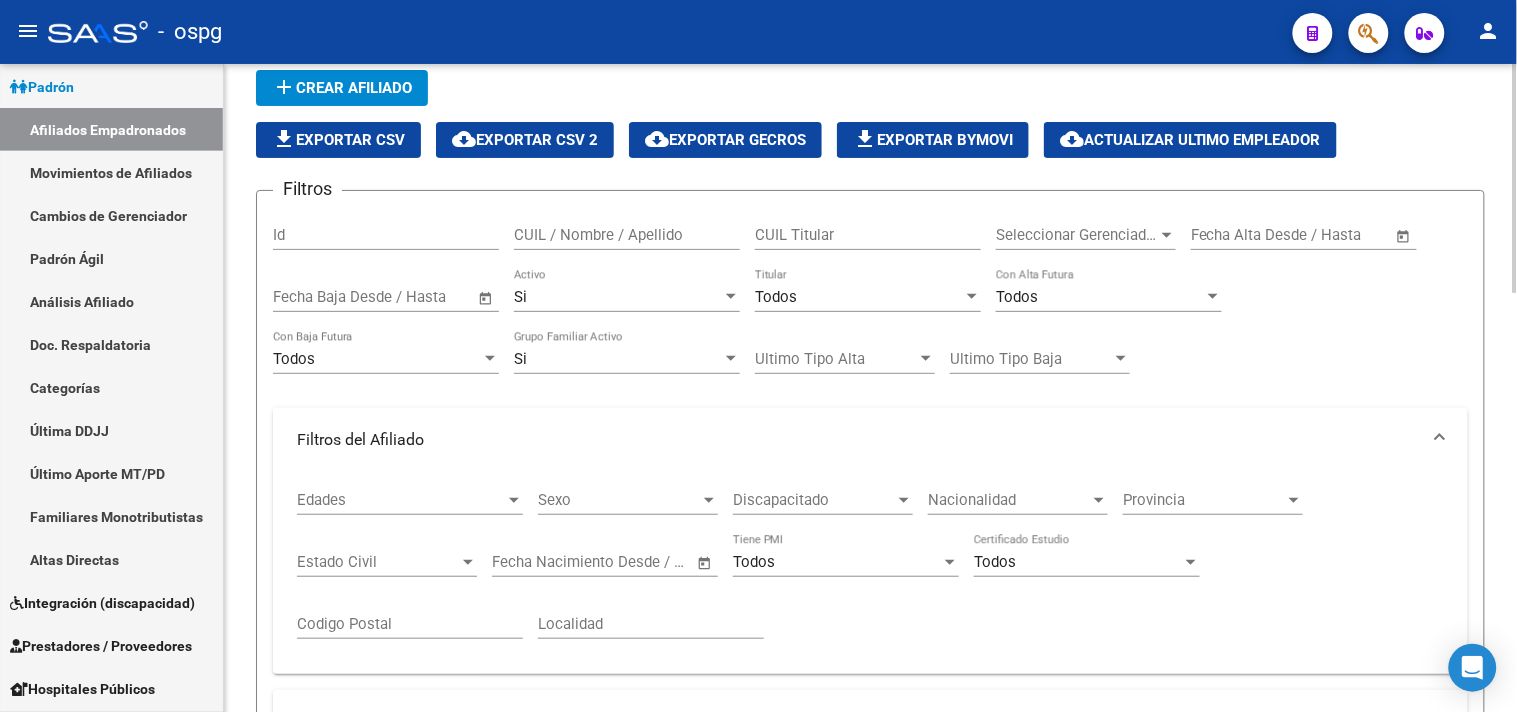 click on "file_download  Exportar CSV" 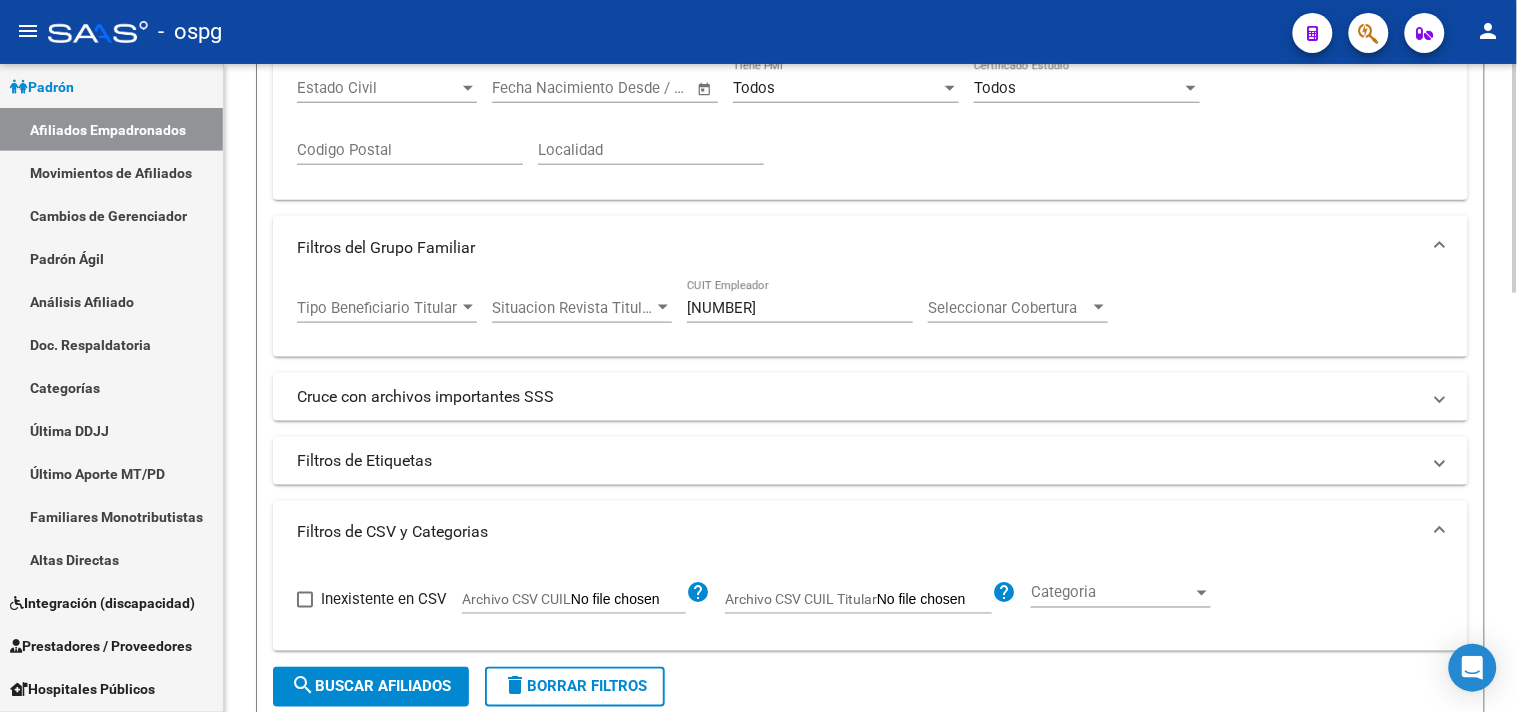 scroll, scrollTop: 633, scrollLeft: 0, axis: vertical 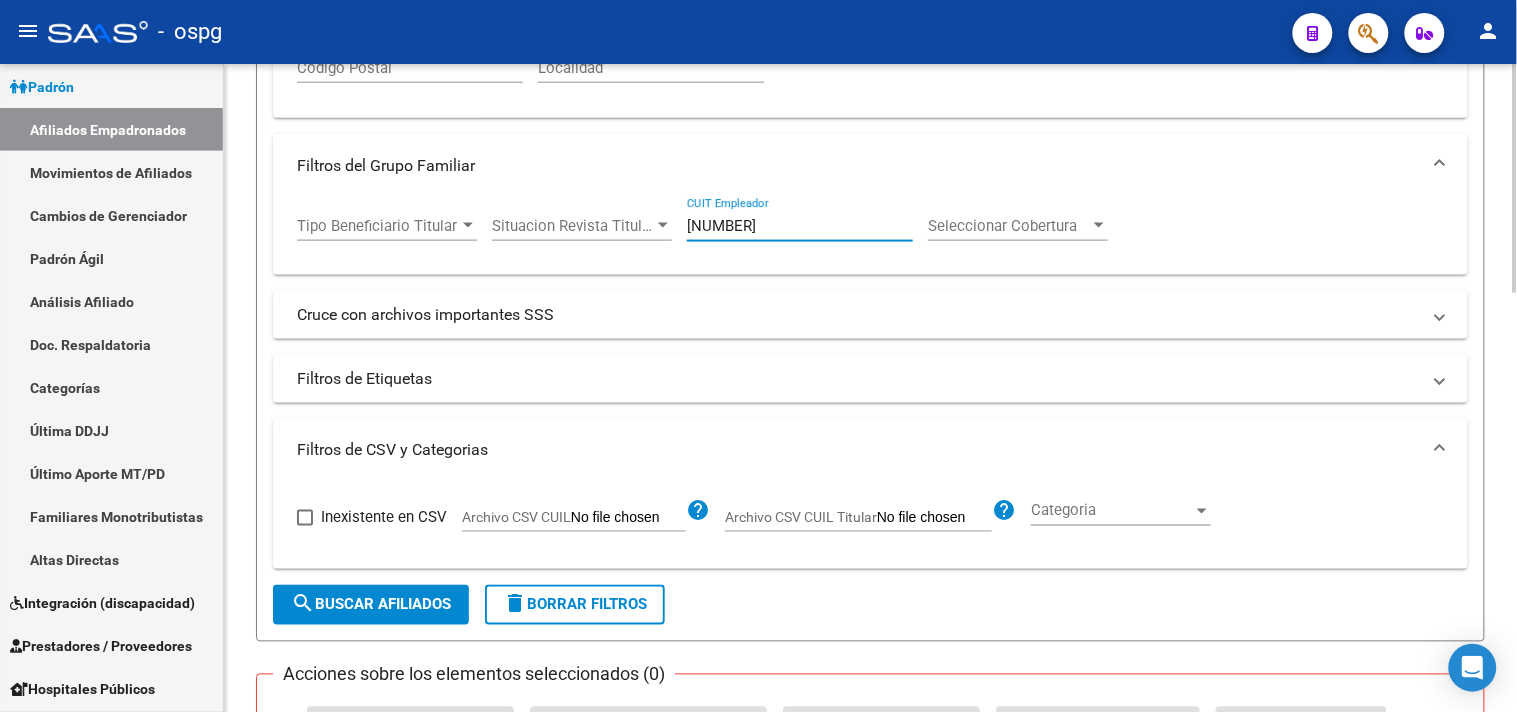 drag, startPoint x: 826, startPoint y: 220, endPoint x: 515, endPoint y: 201, distance: 311.57983 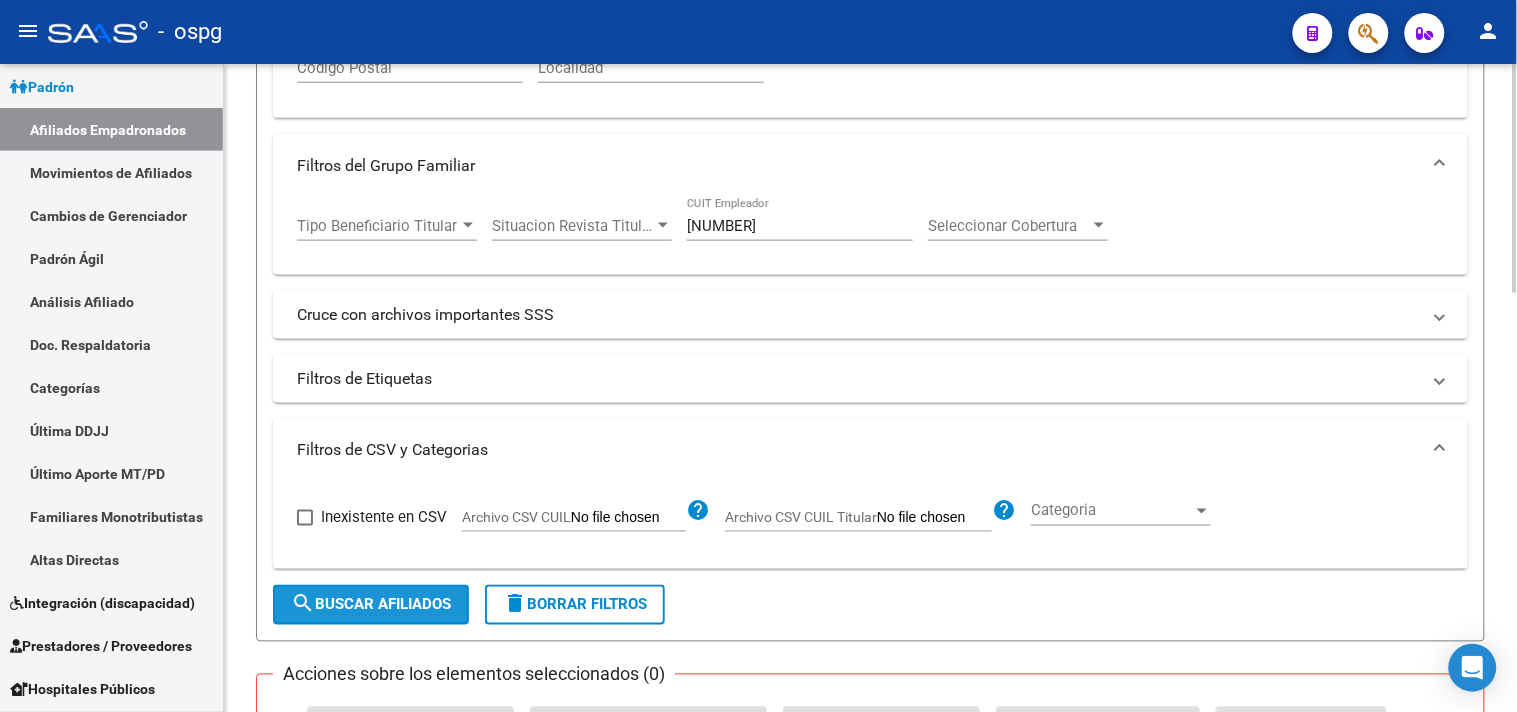 drag, startPoint x: 343, startPoint y: 614, endPoint x: 330, endPoint y: 600, distance: 19.104973 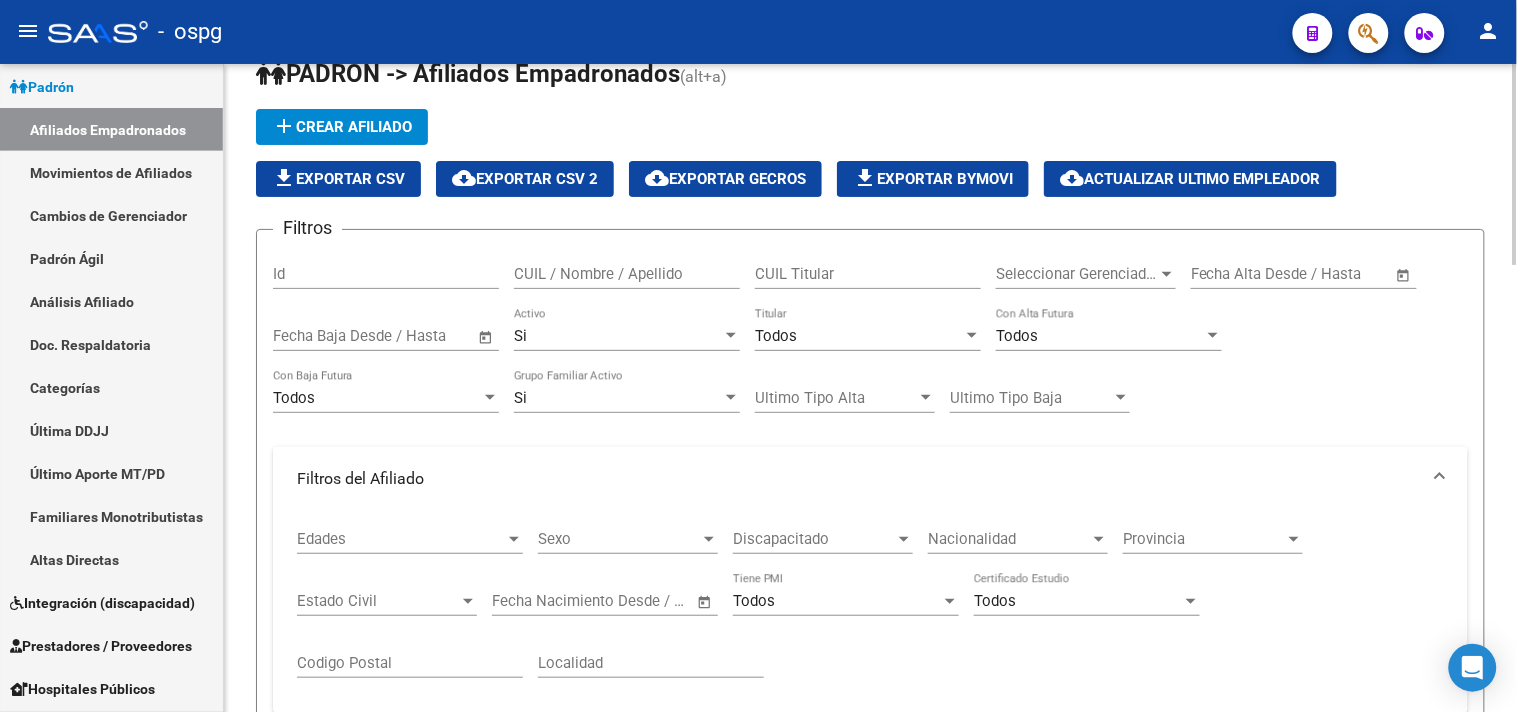 scroll, scrollTop: 0, scrollLeft: 0, axis: both 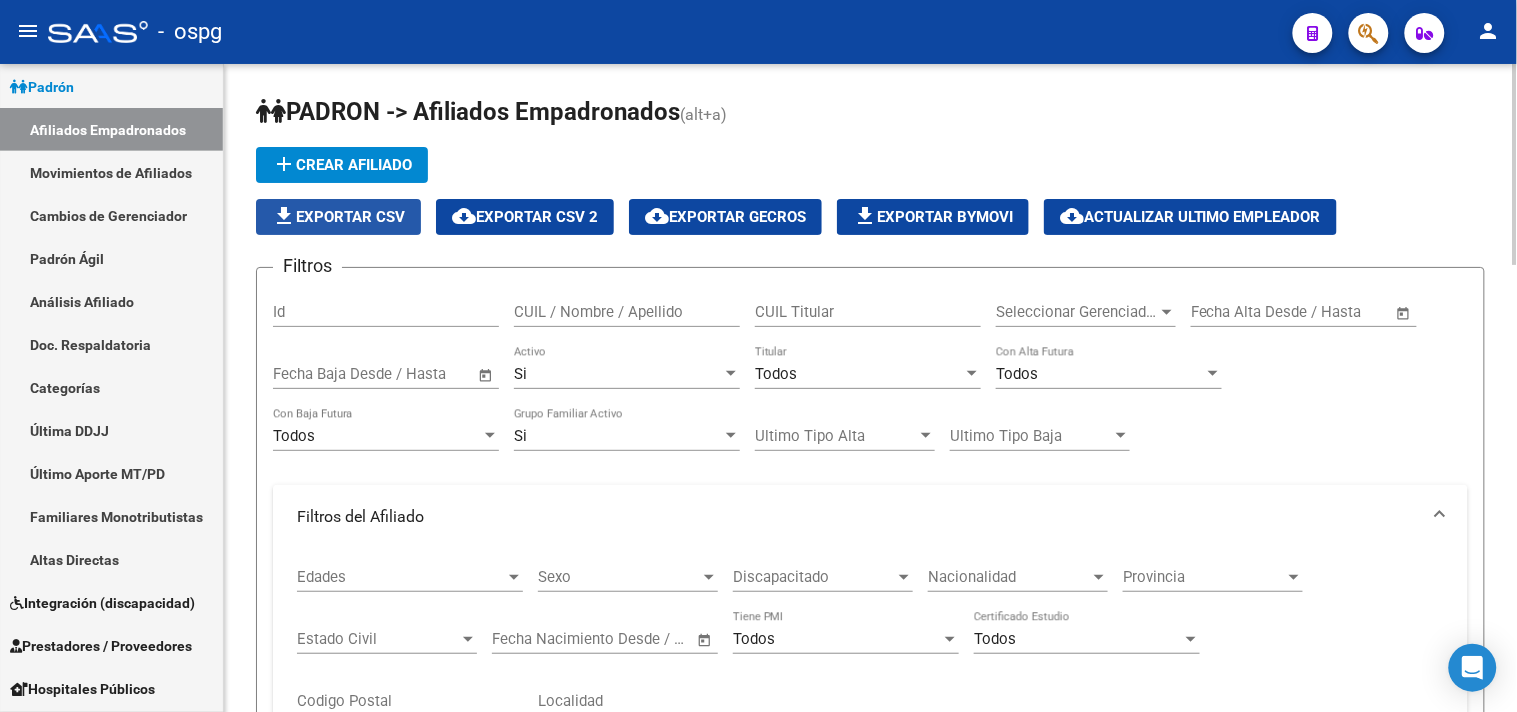 click on "file_download  Exportar CSV" 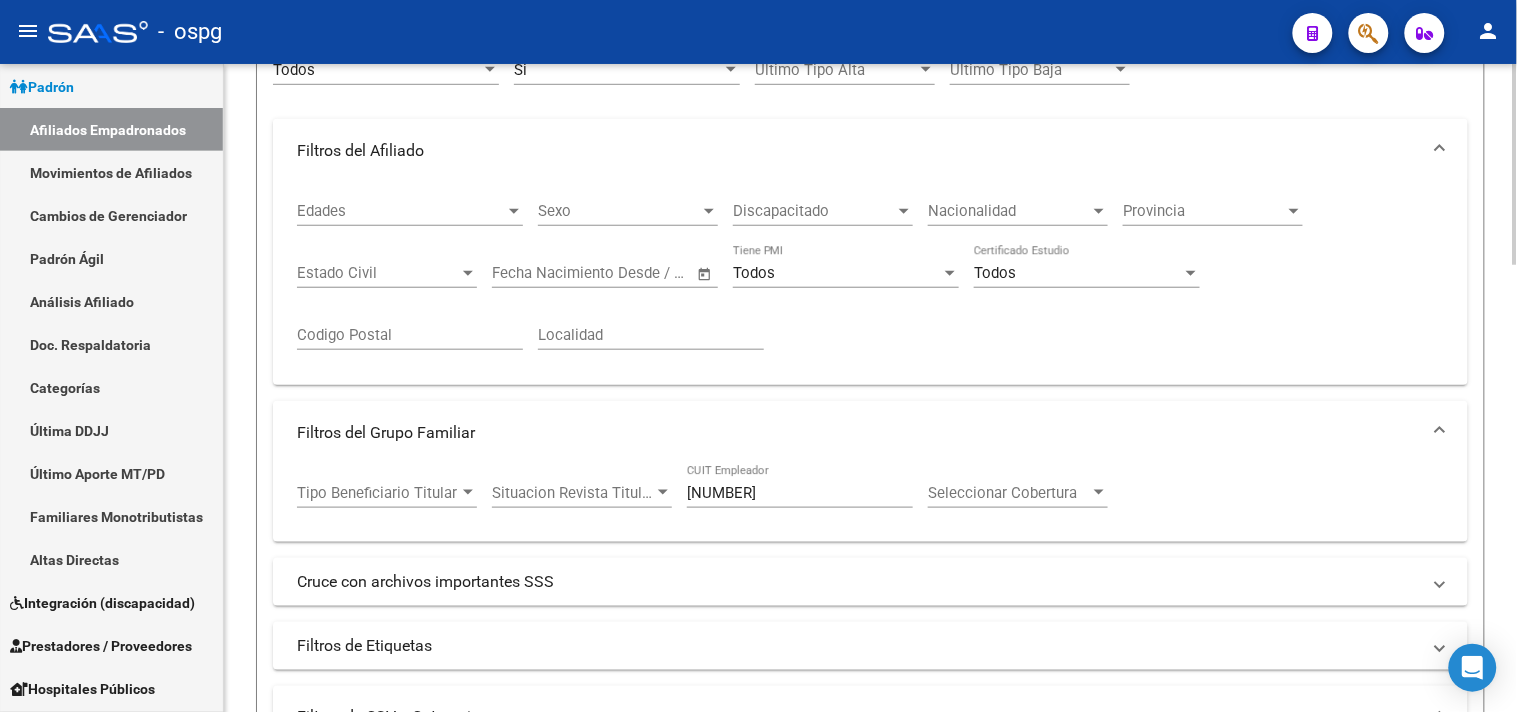 scroll, scrollTop: 444, scrollLeft: 0, axis: vertical 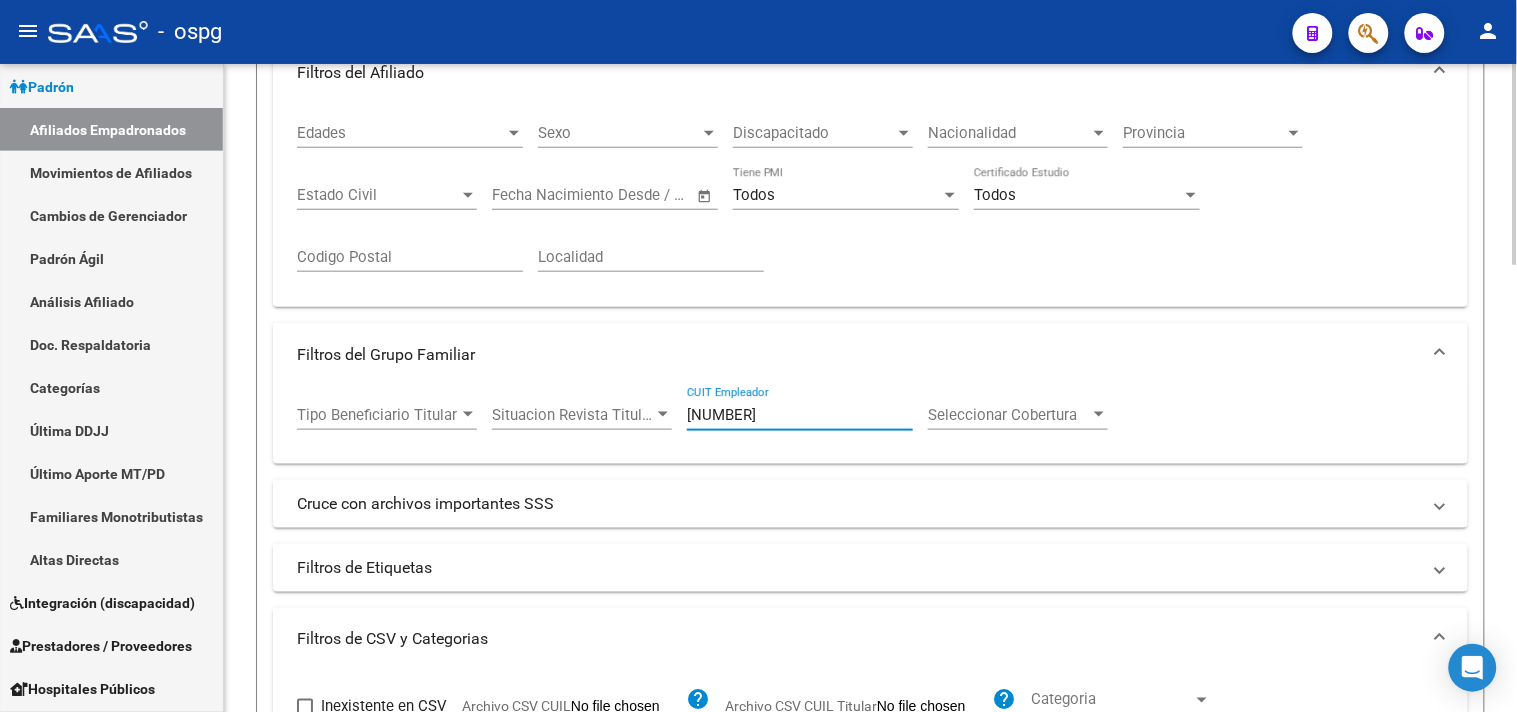 drag, startPoint x: 796, startPoint y: 412, endPoint x: 345, endPoint y: 385, distance: 451.8075 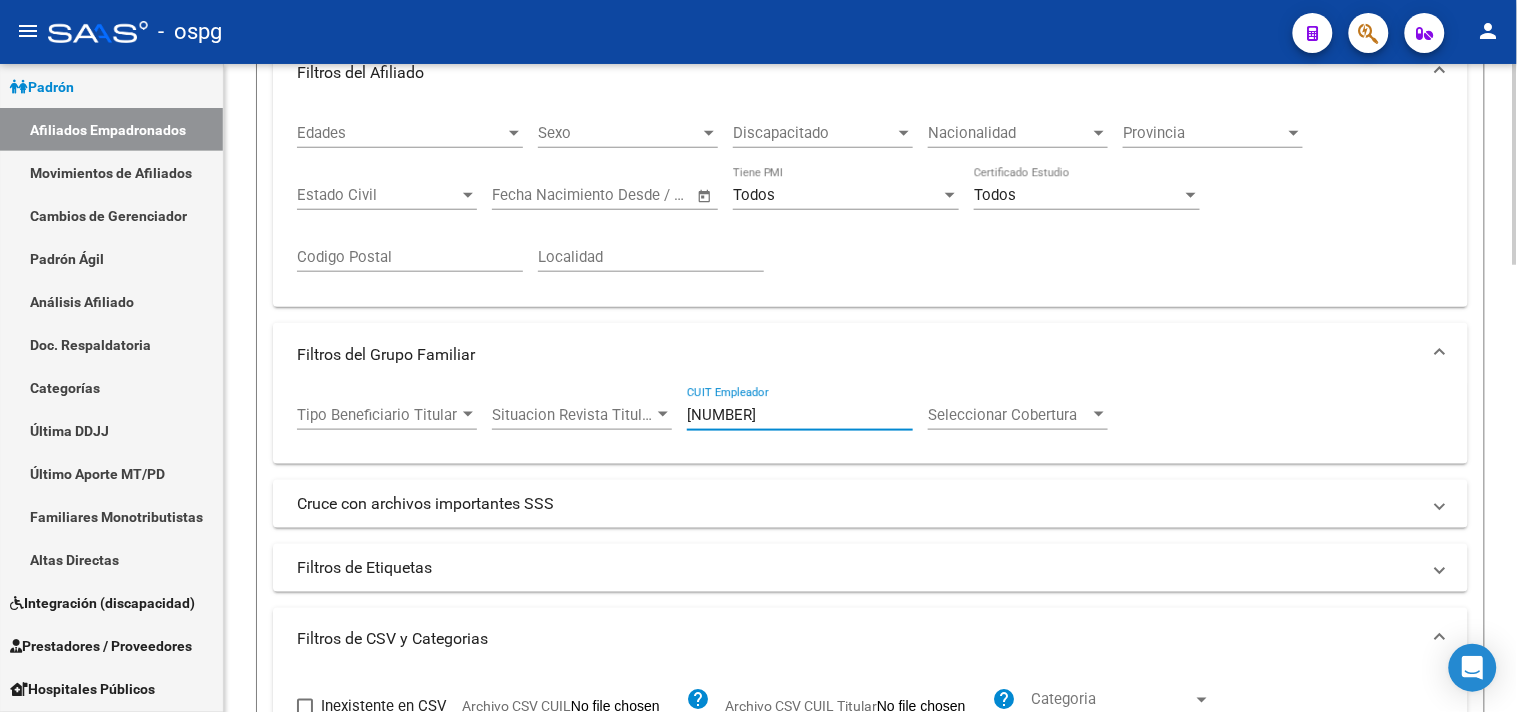 click on "Tipo Beneficiario Titular Tipo Beneficiario Titular Situacion Revista Titular Situacion Revista Titular 30-56095690-4 CUIT Empleador Seleccionar Cobertura Seleccionar Cobertura" at bounding box center (710, 418) 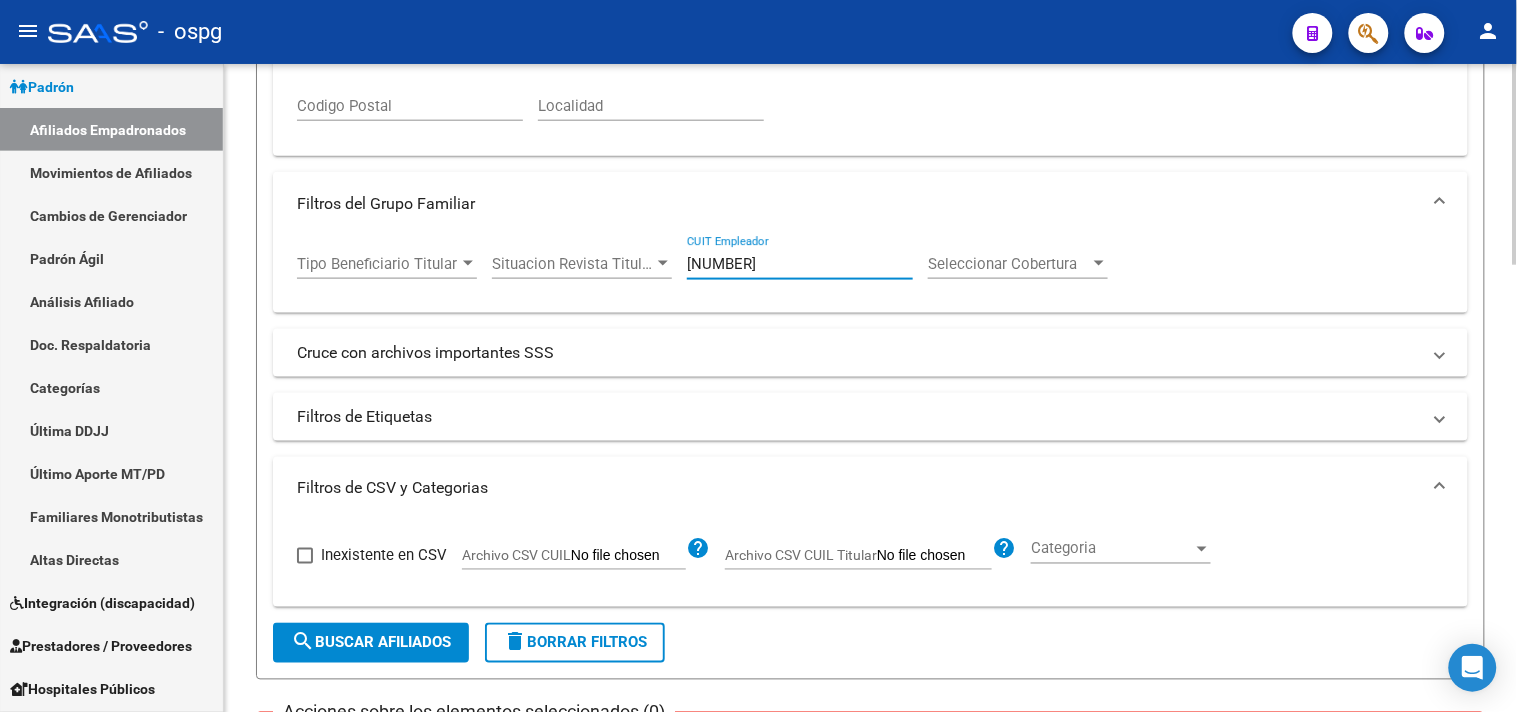 scroll, scrollTop: 666, scrollLeft: 0, axis: vertical 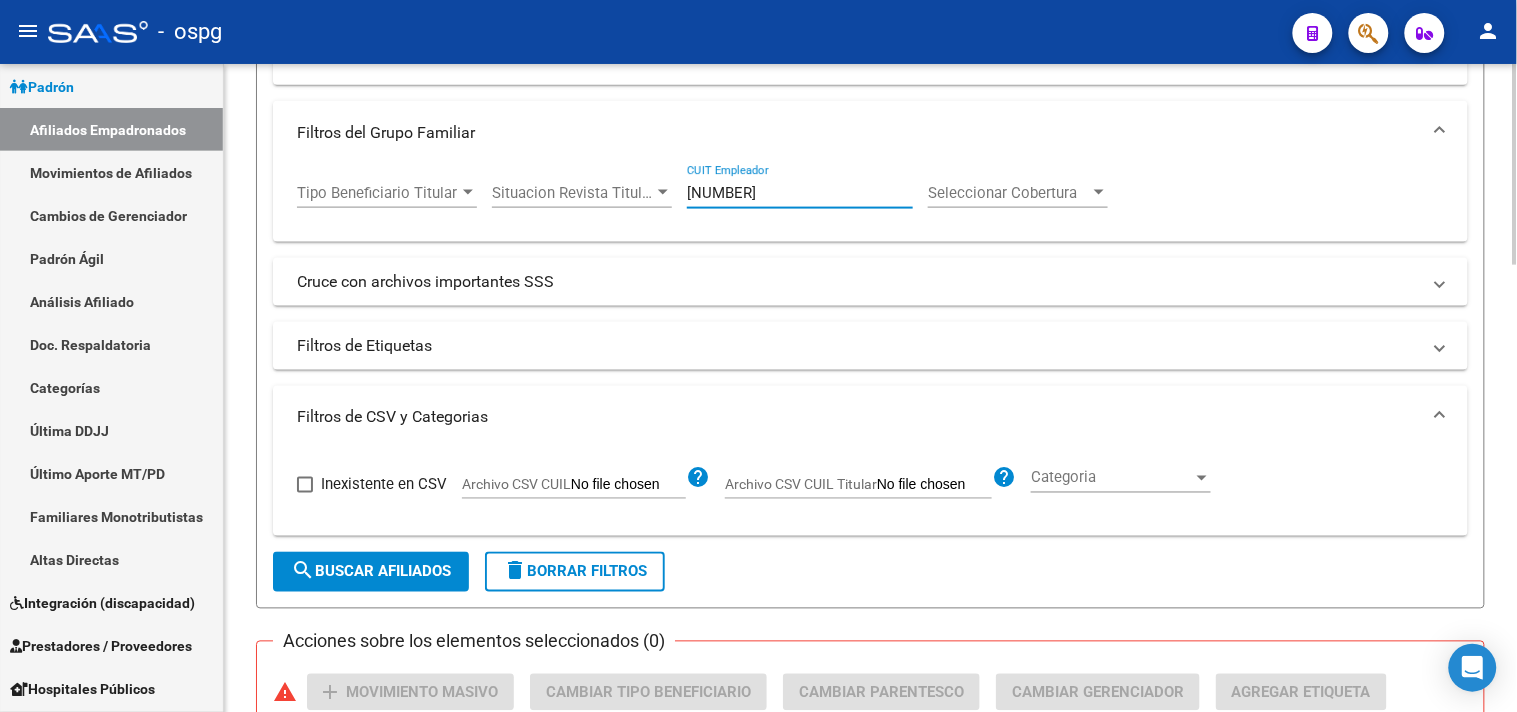 click on "search  Buscar Afiliados" 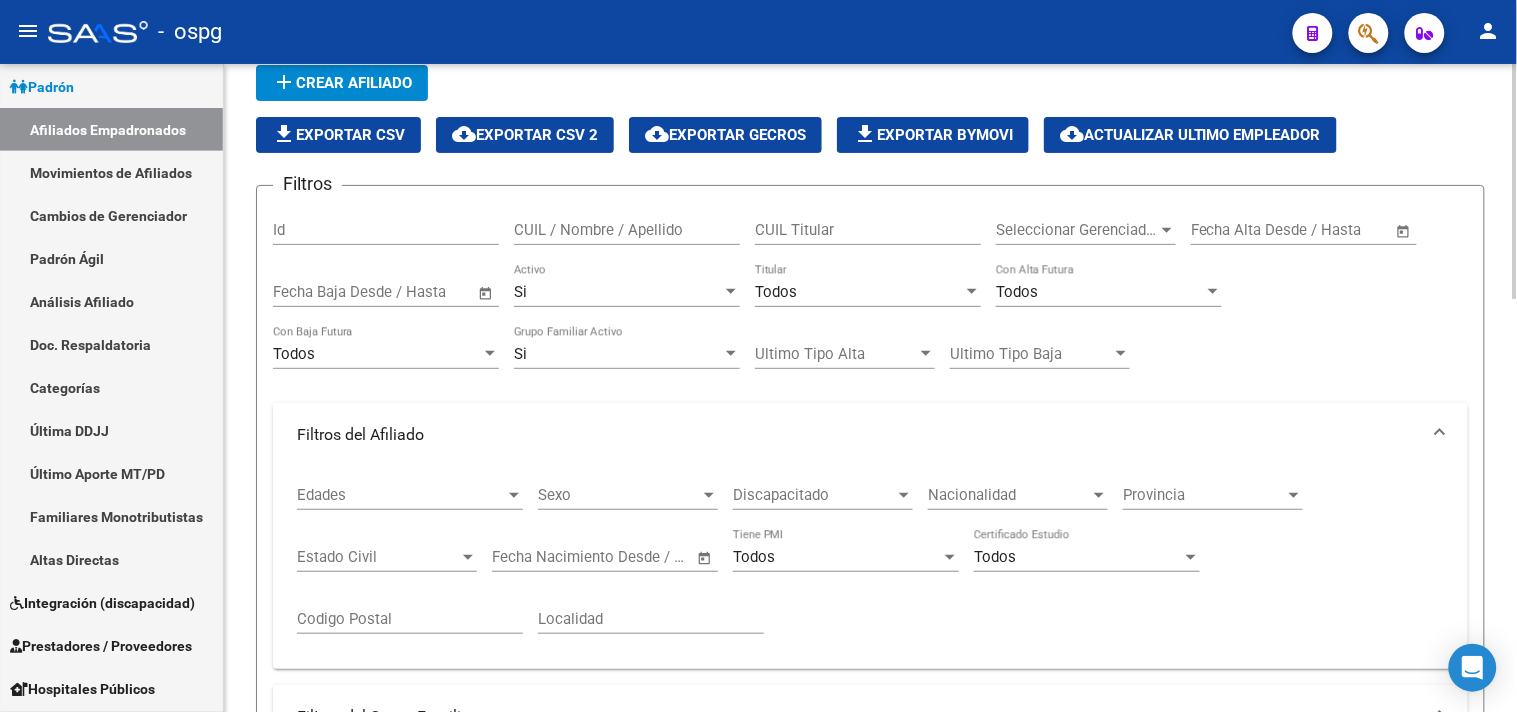 scroll, scrollTop: 0, scrollLeft: 0, axis: both 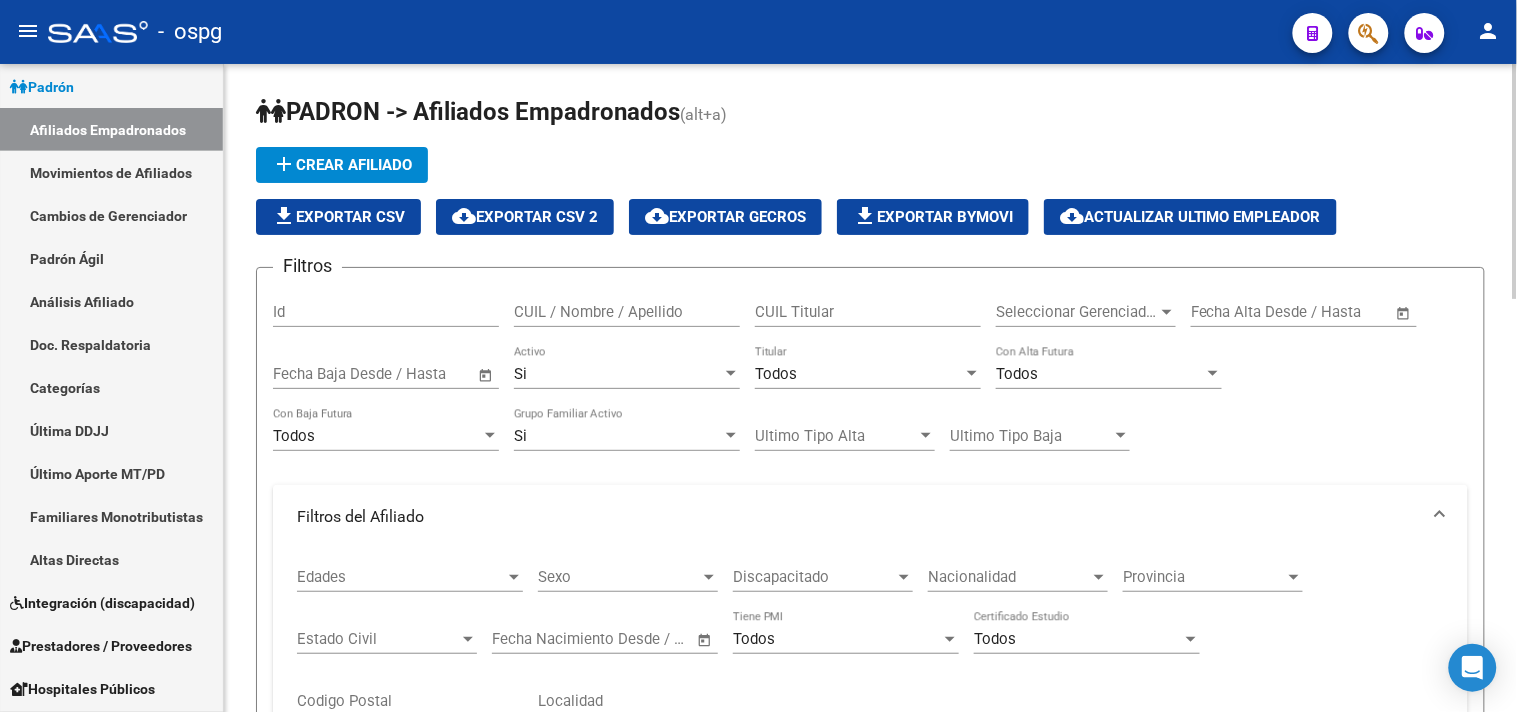 click on "file_download  Exportar CSV" 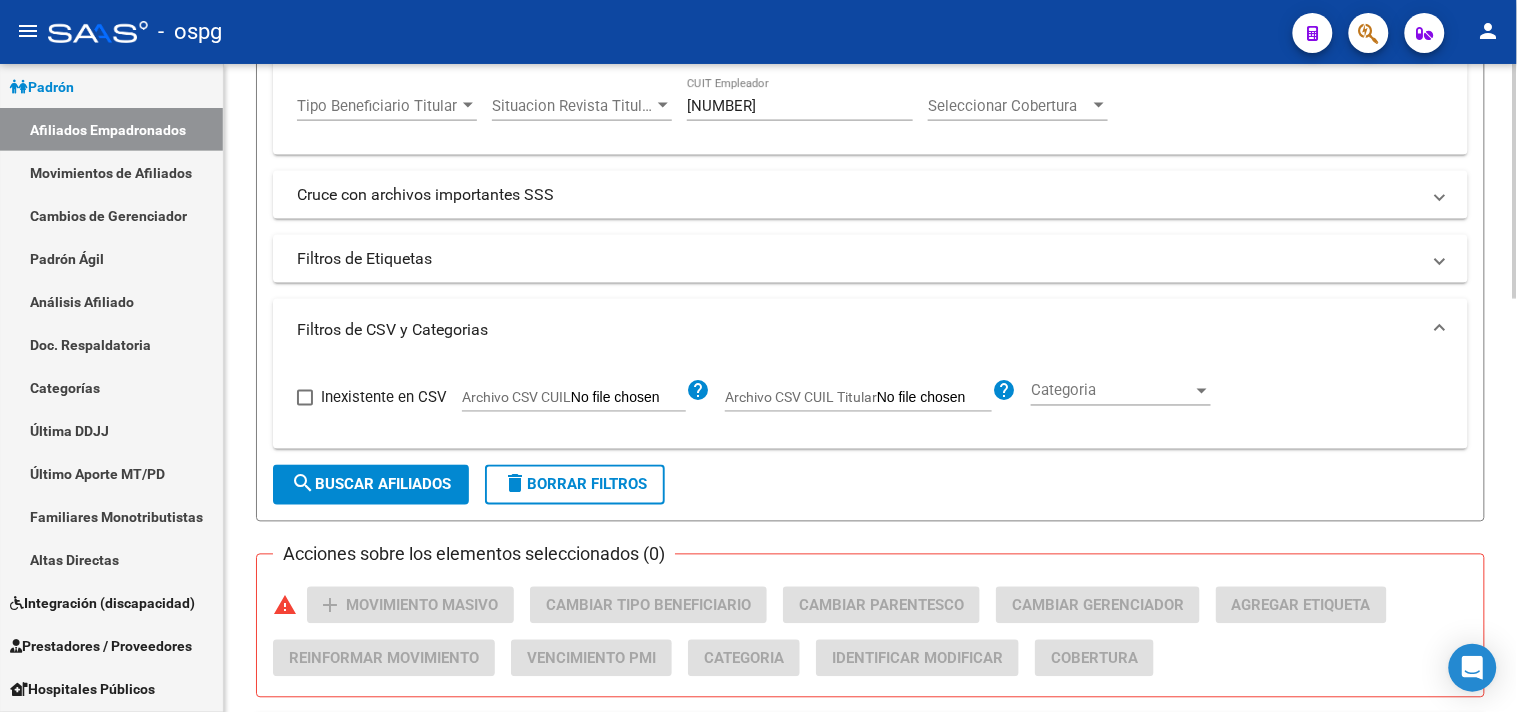 scroll, scrollTop: 555, scrollLeft: 0, axis: vertical 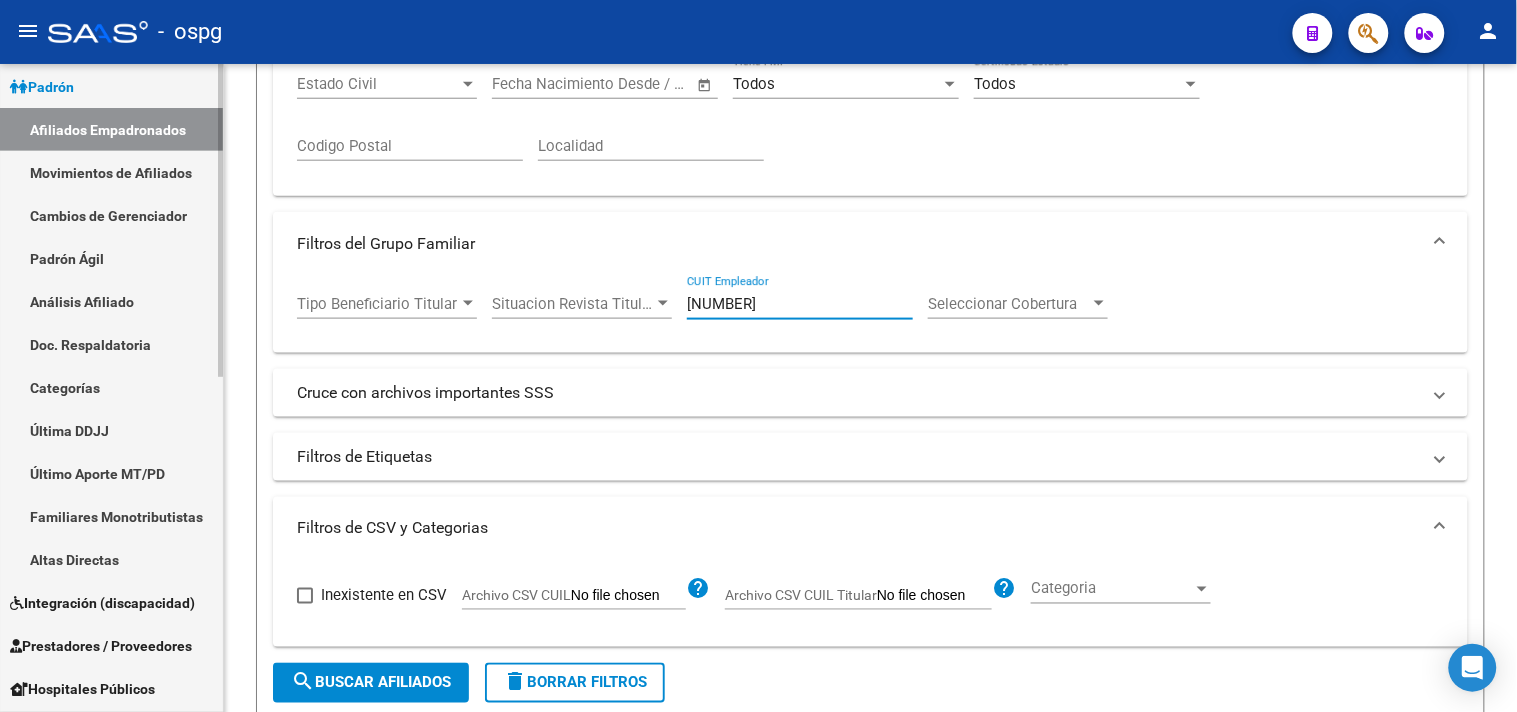 drag, startPoint x: 797, startPoint y: 306, endPoint x: 0, endPoint y: 331, distance: 797.392 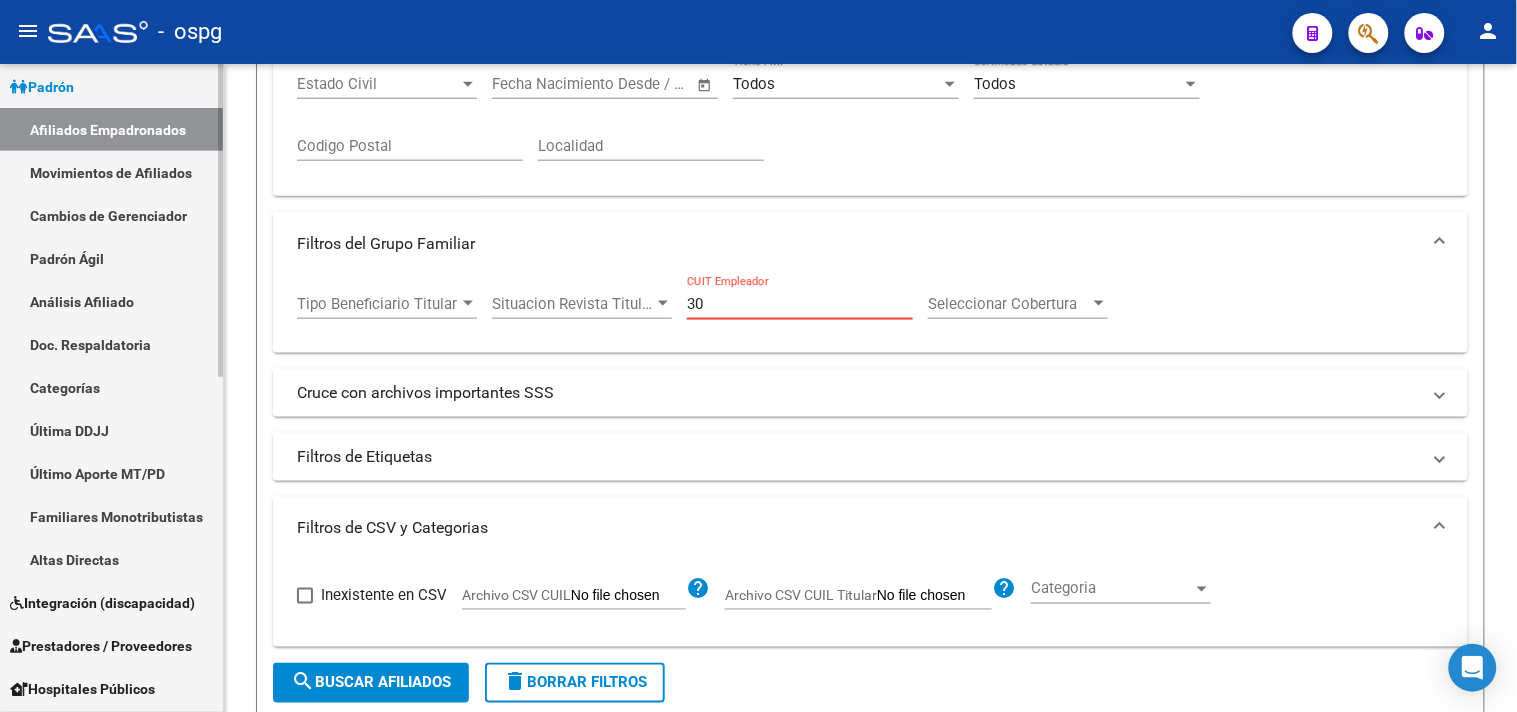 type on "3" 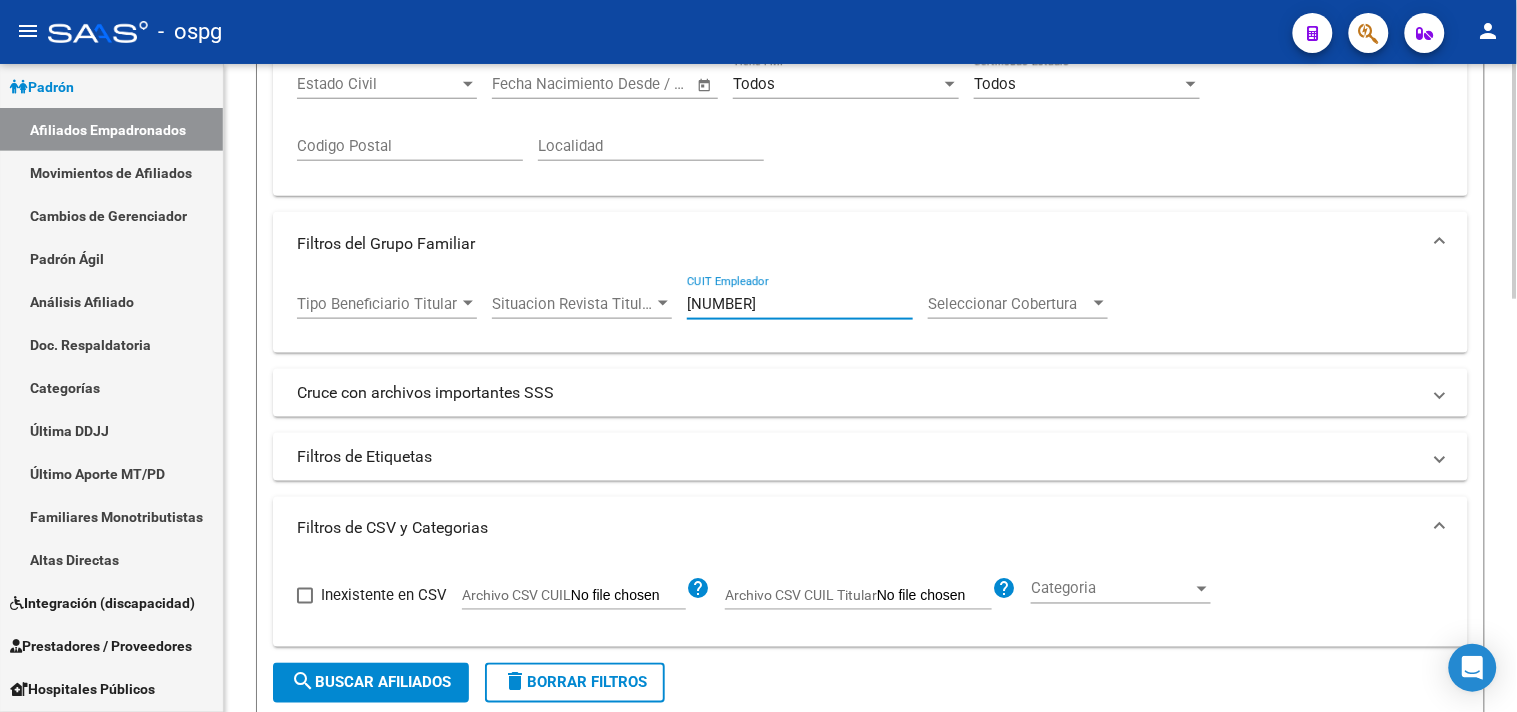 click on "search  Buscar Afiliados" 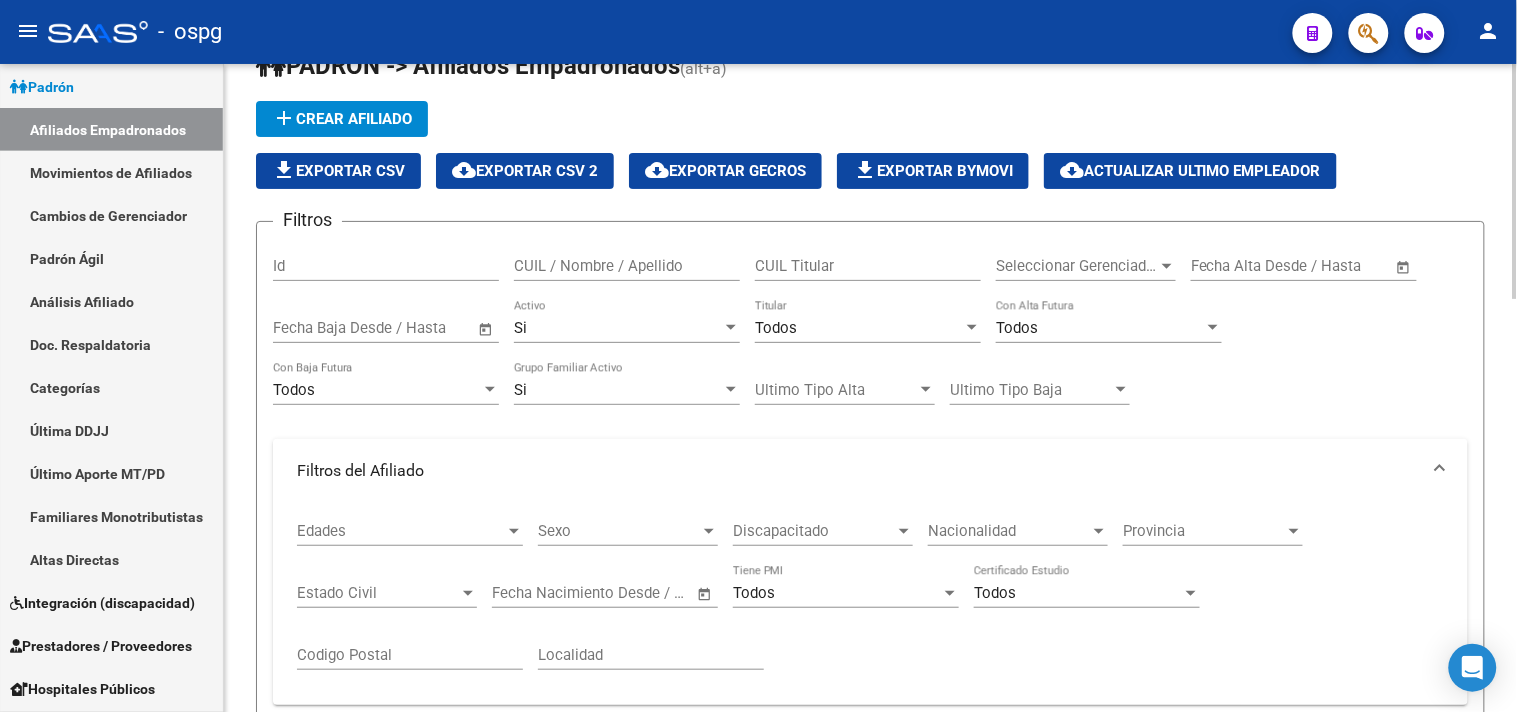 scroll, scrollTop: 0, scrollLeft: 0, axis: both 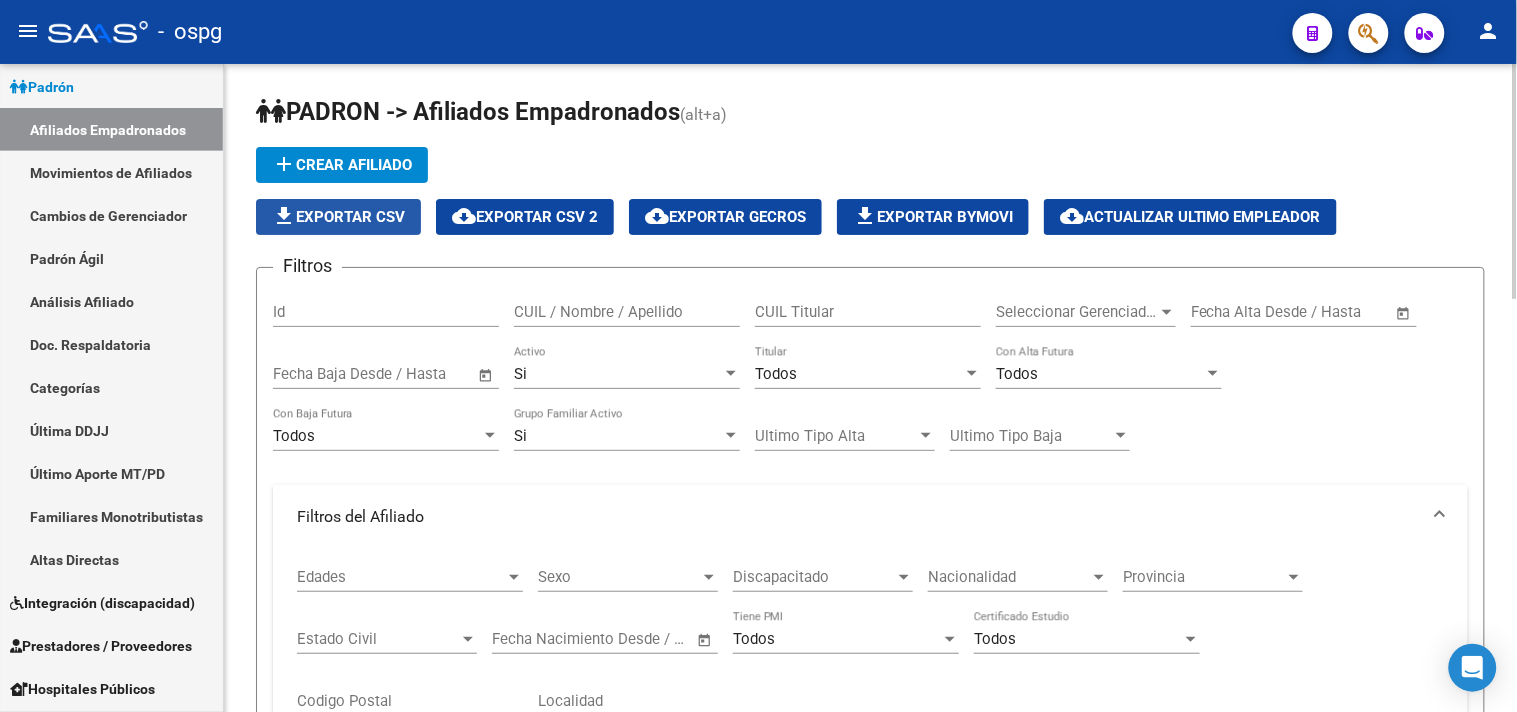 click on "file_download  Exportar CSV" 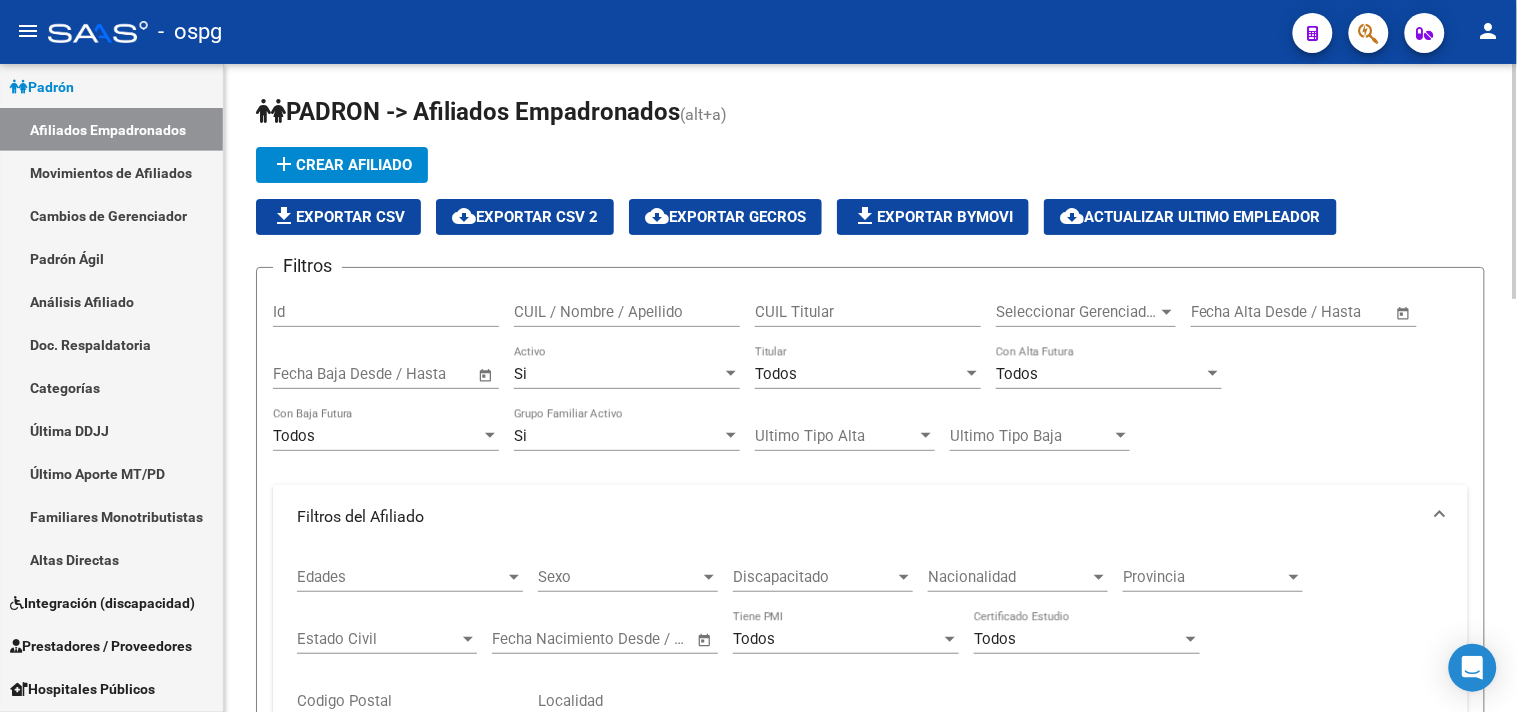 click on "Discapacitado Discapacitado" 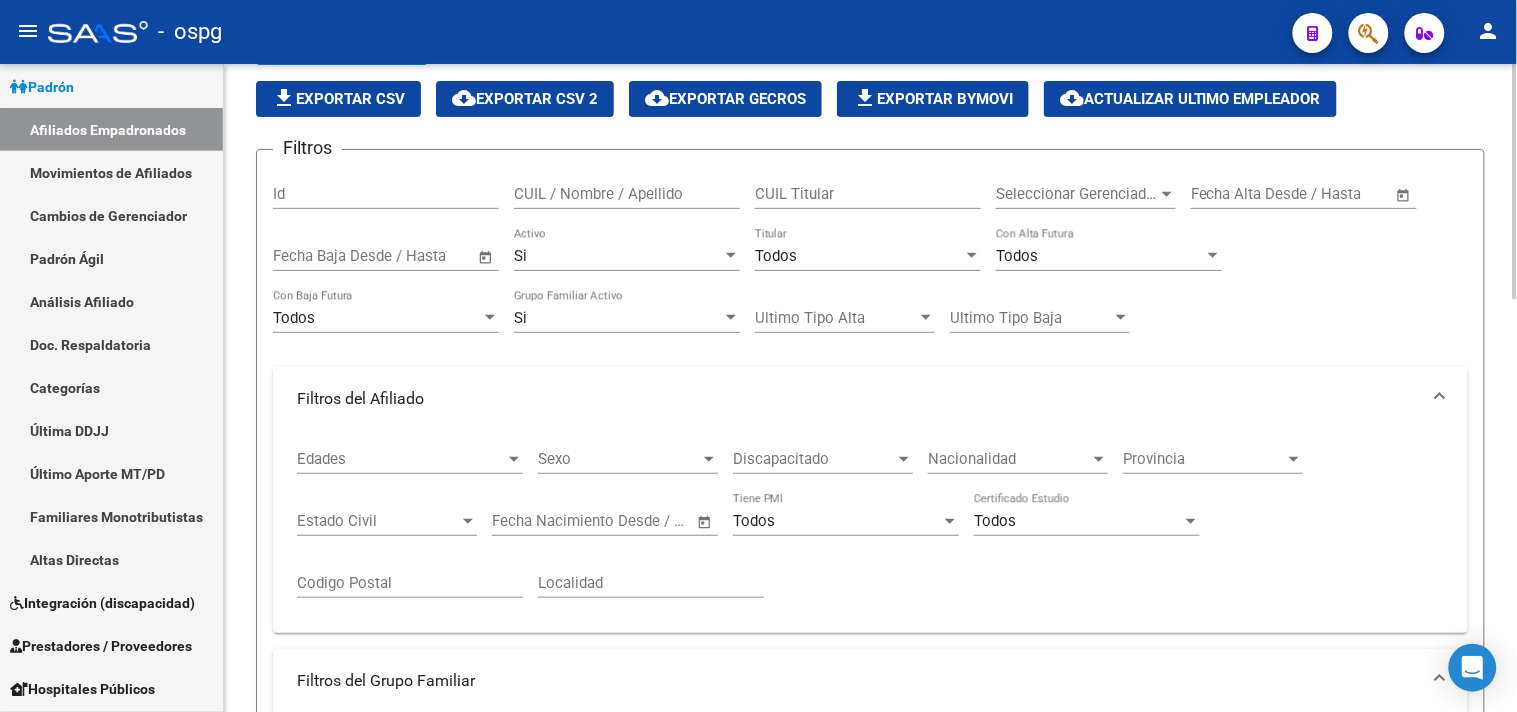 scroll, scrollTop: 222, scrollLeft: 0, axis: vertical 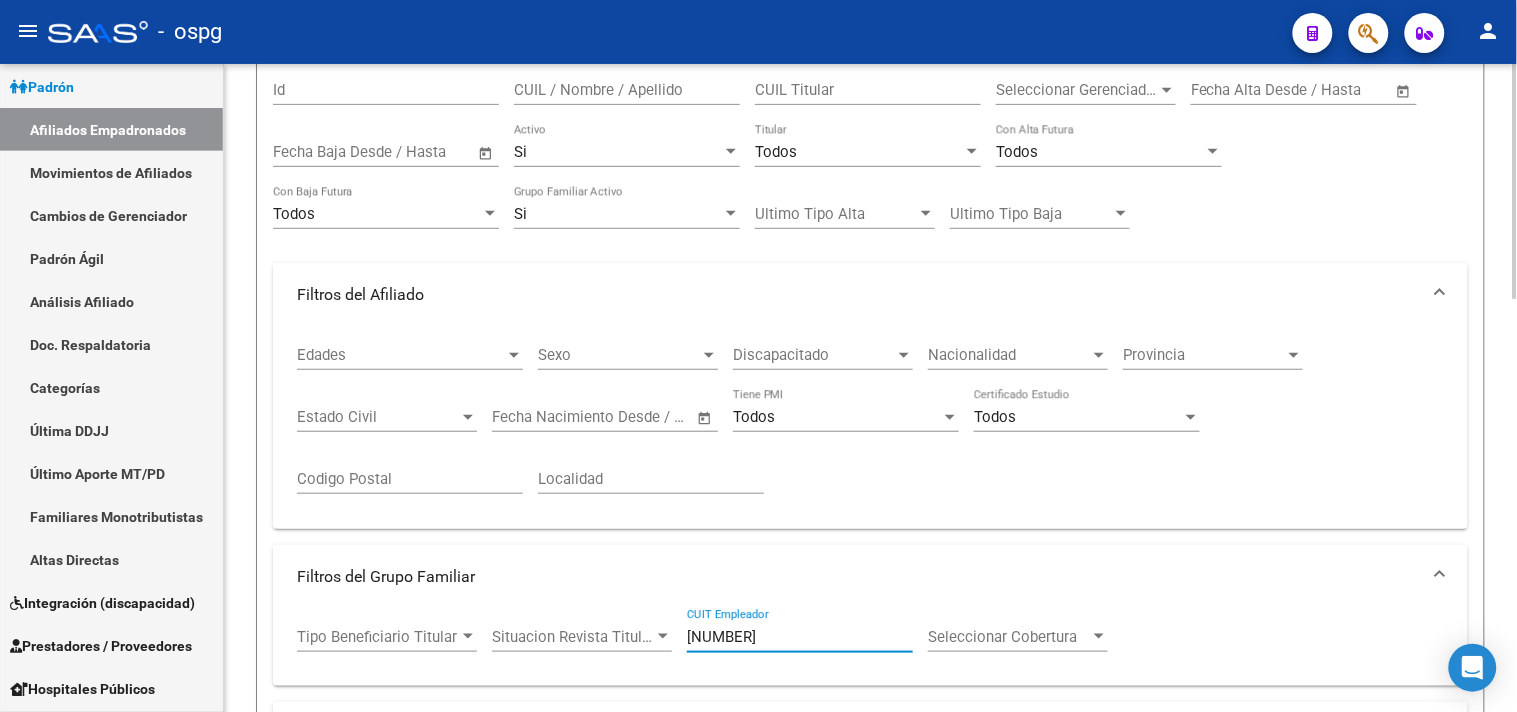 drag, startPoint x: 566, startPoint y: 638, endPoint x: 243, endPoint y: 638, distance: 323 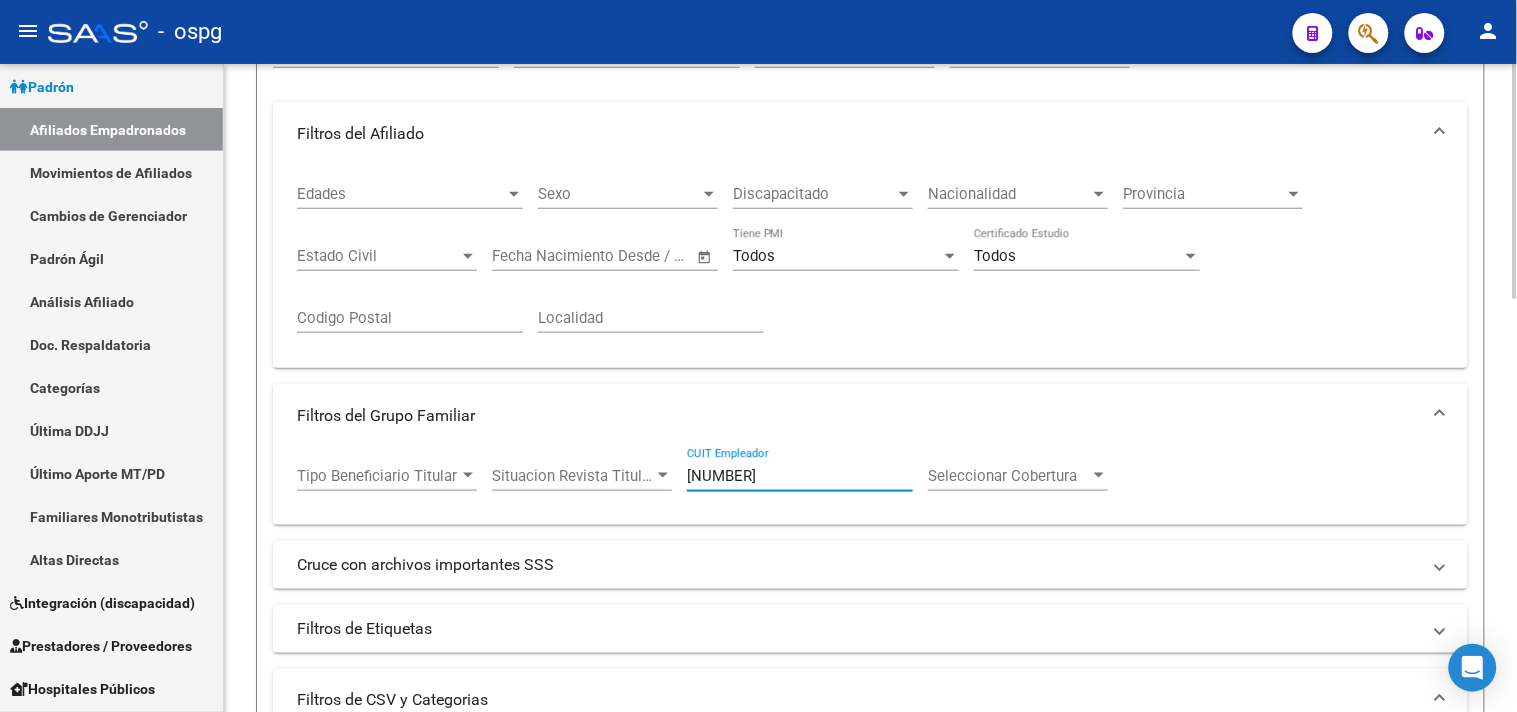 scroll, scrollTop: 555, scrollLeft: 0, axis: vertical 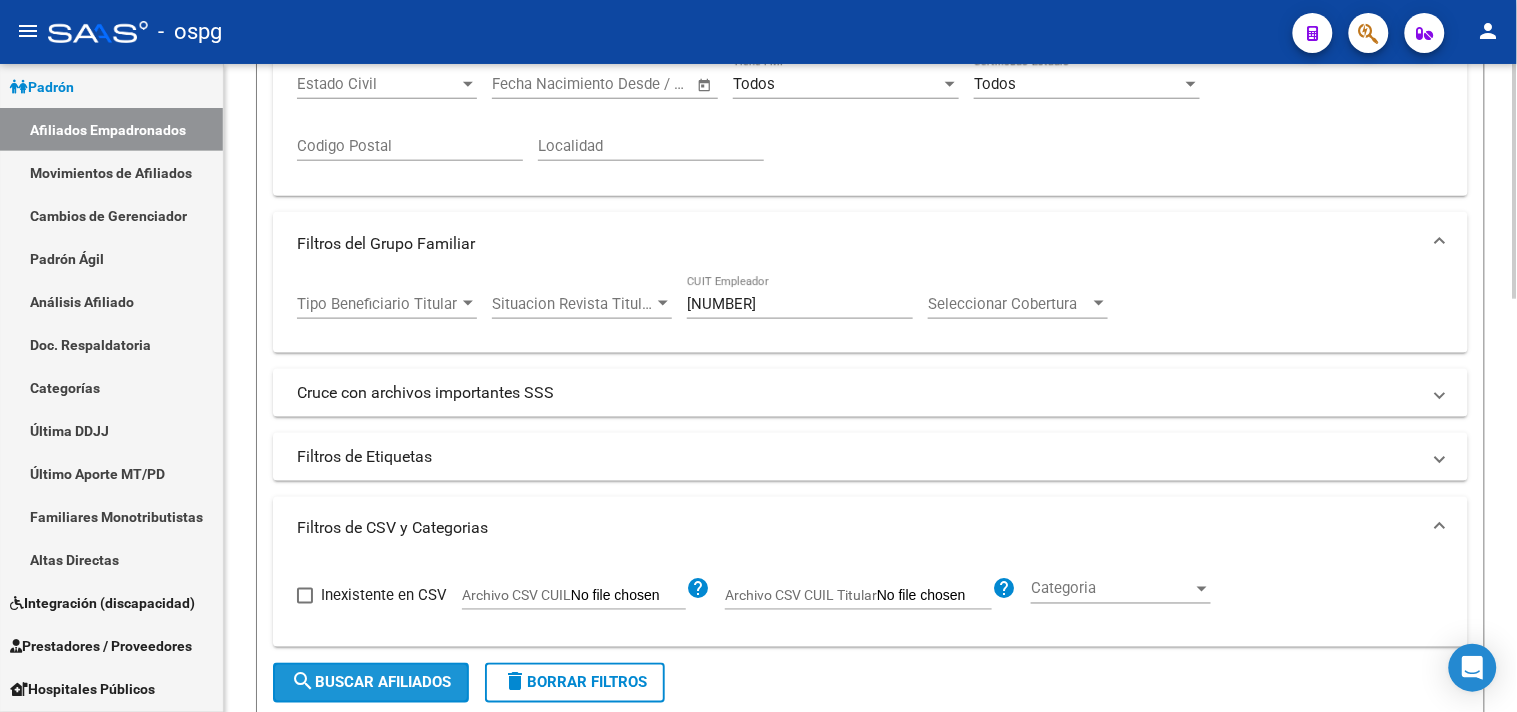 click on "search  Buscar Afiliados" 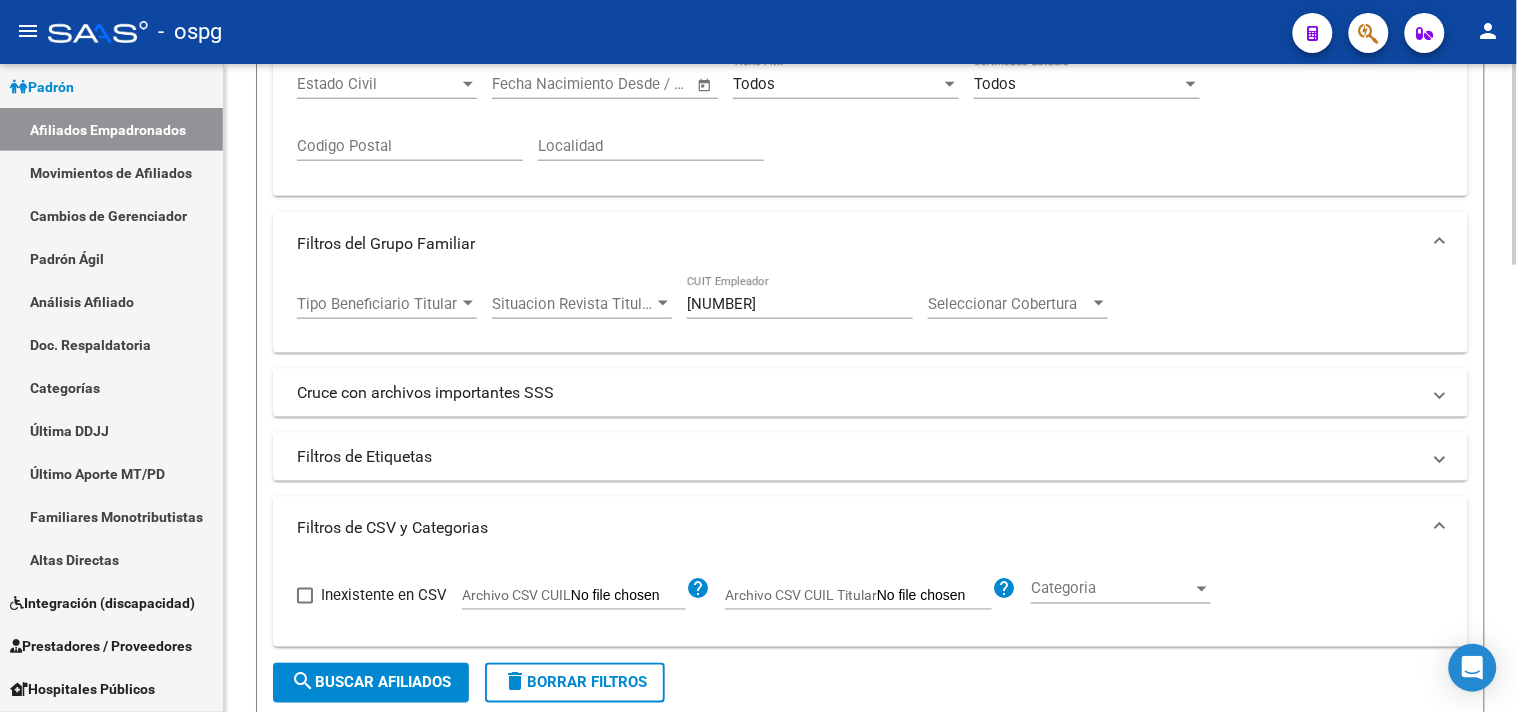 scroll, scrollTop: 0, scrollLeft: 0, axis: both 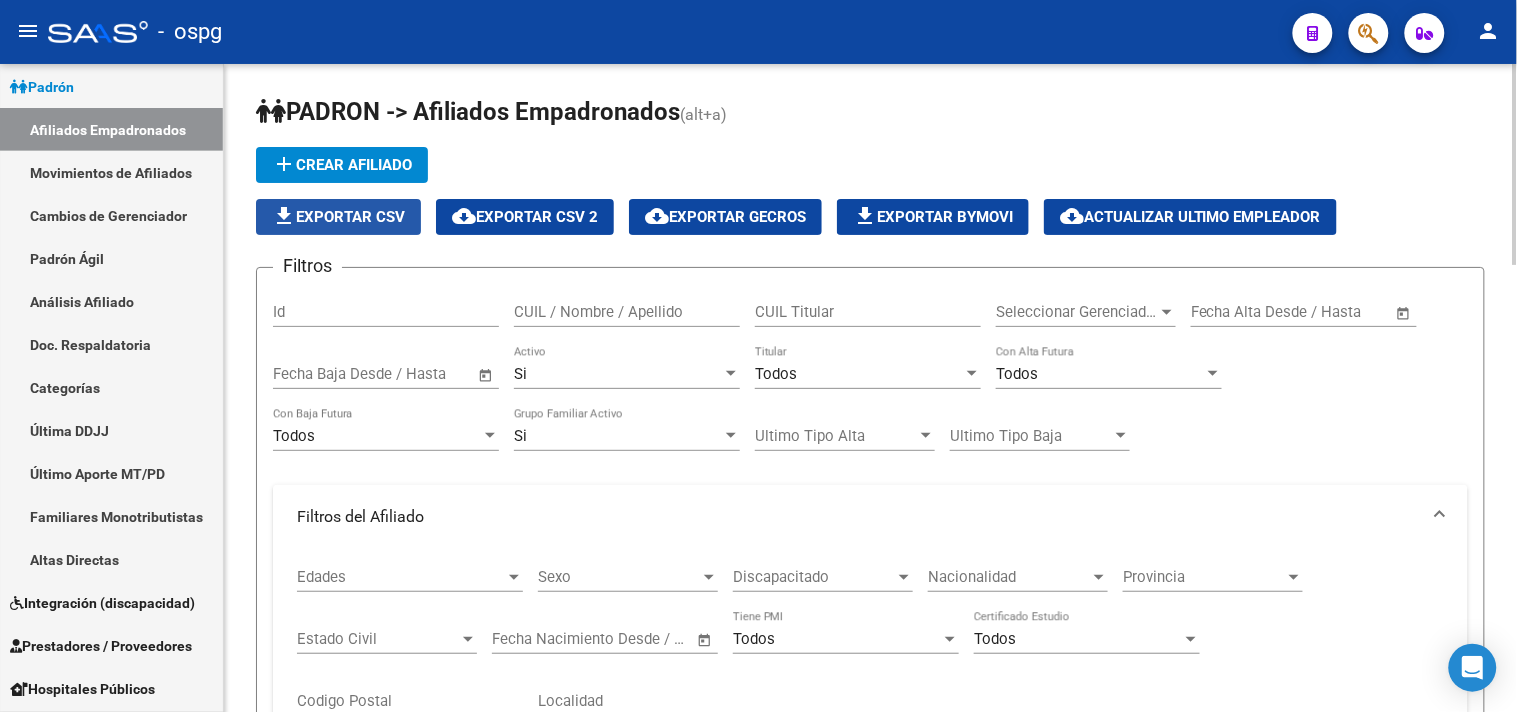click on "file_download  Exportar CSV" 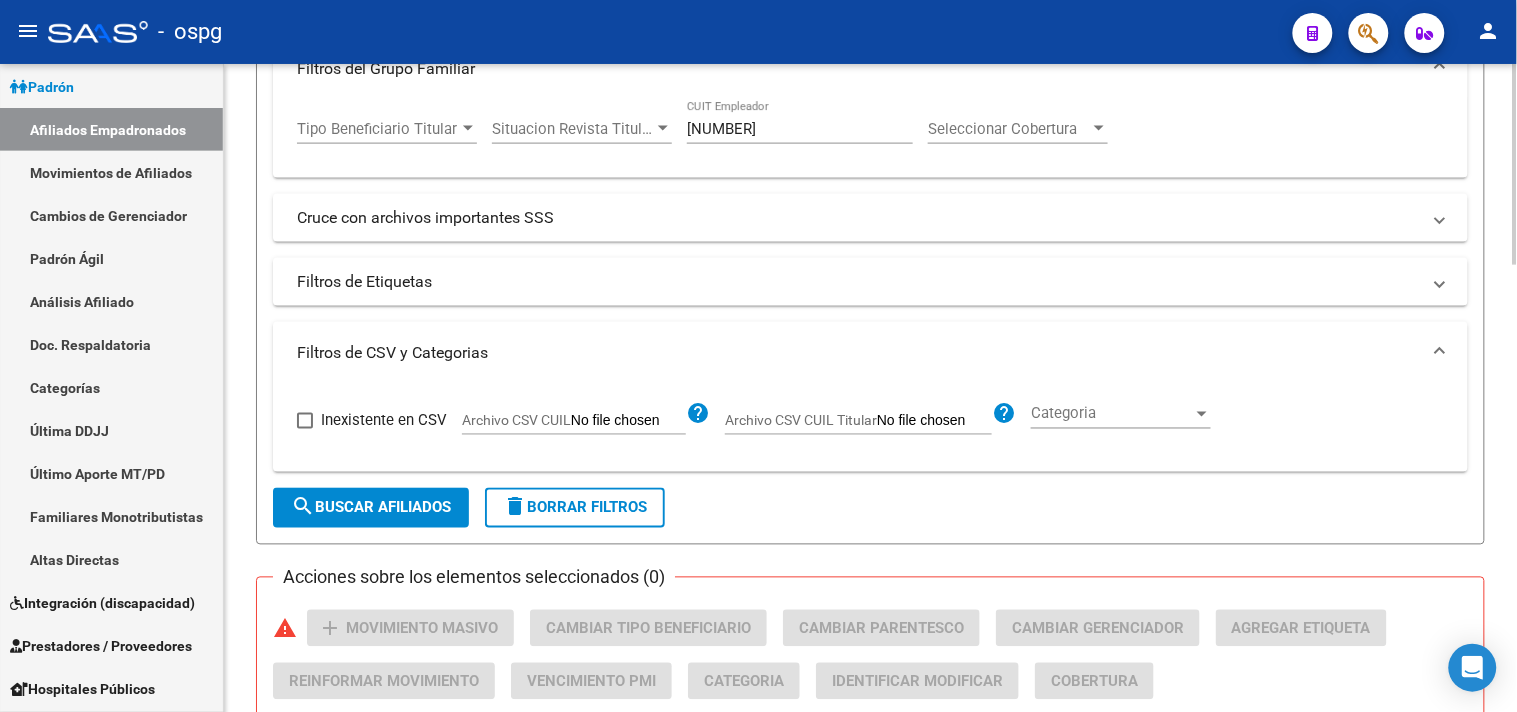 scroll, scrollTop: 555, scrollLeft: 0, axis: vertical 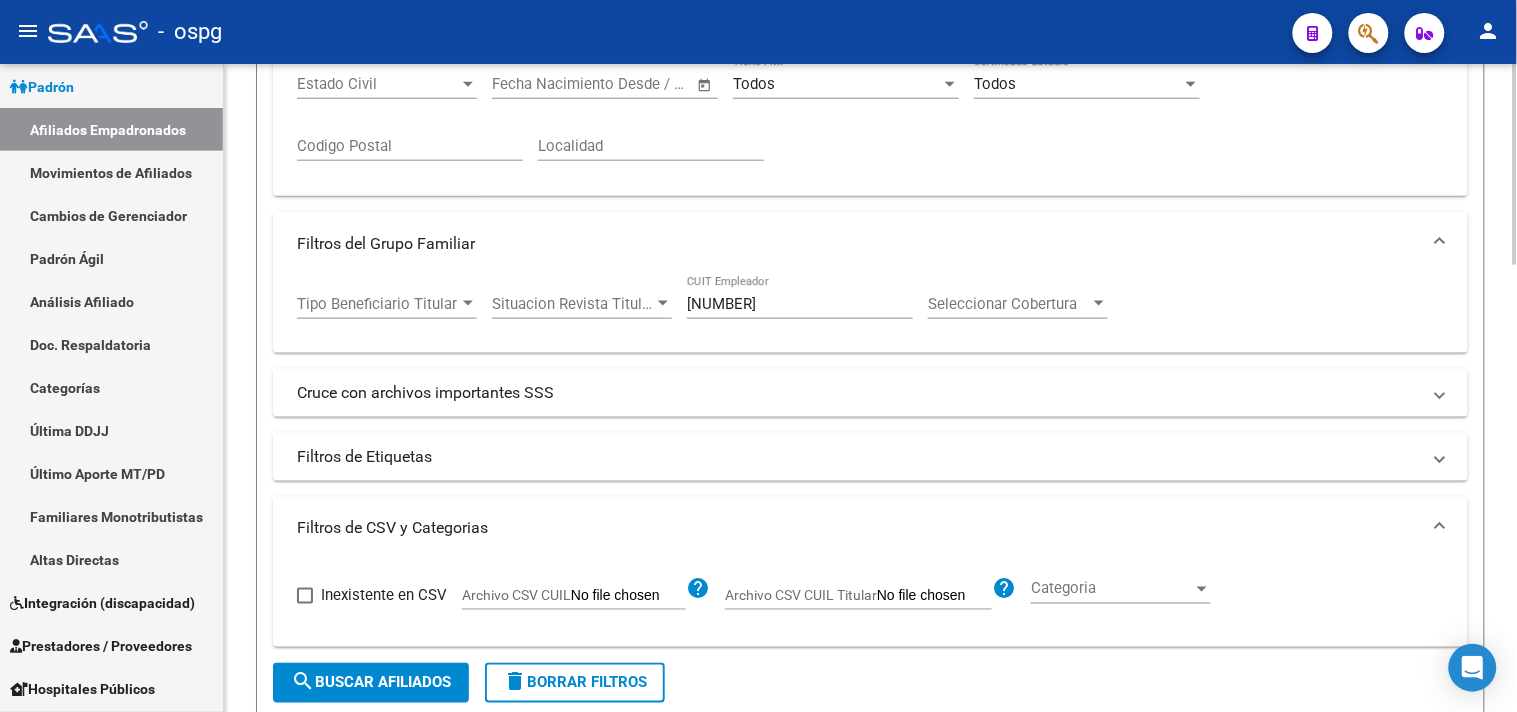 drag, startPoint x: 811, startPoint y: 311, endPoint x: 462, endPoint y: 302, distance: 349.11603 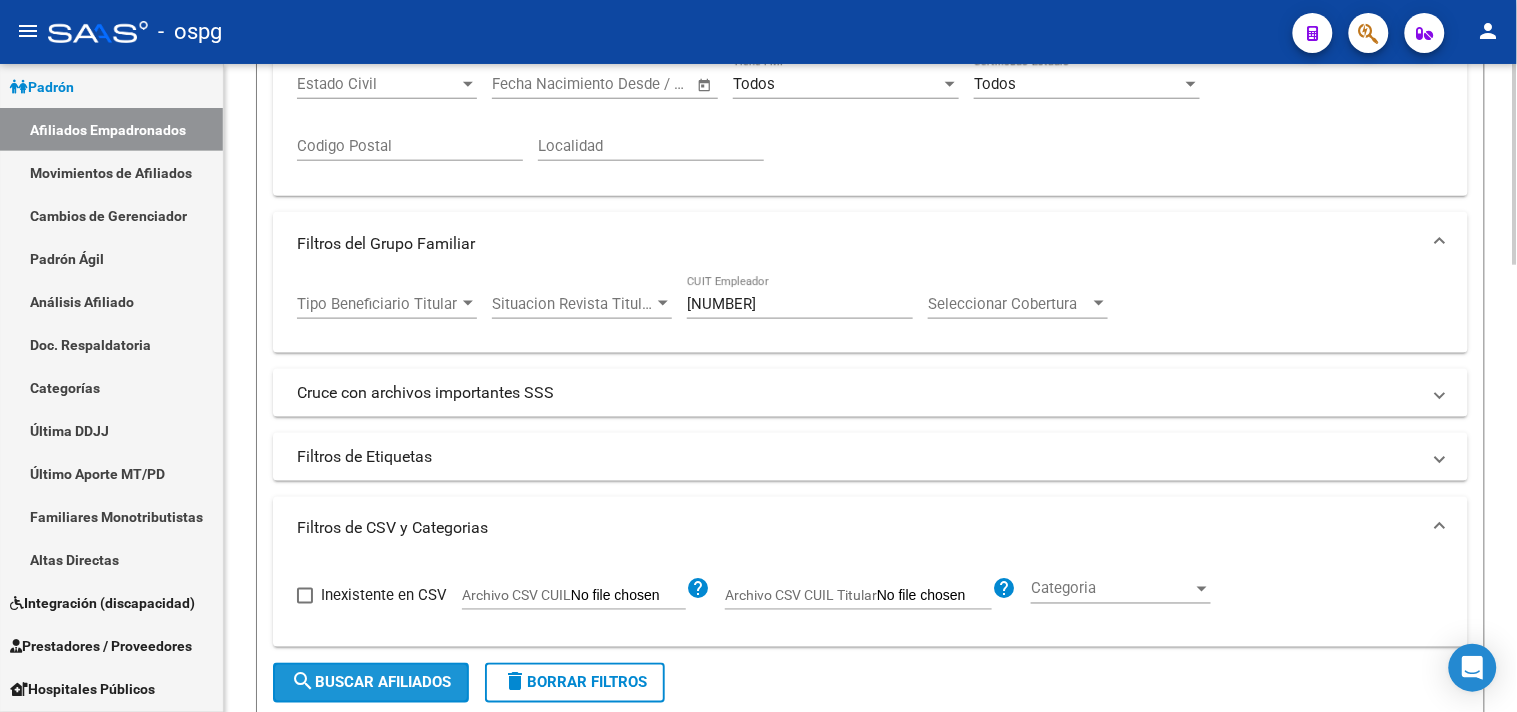 click on "search  Buscar Afiliados" 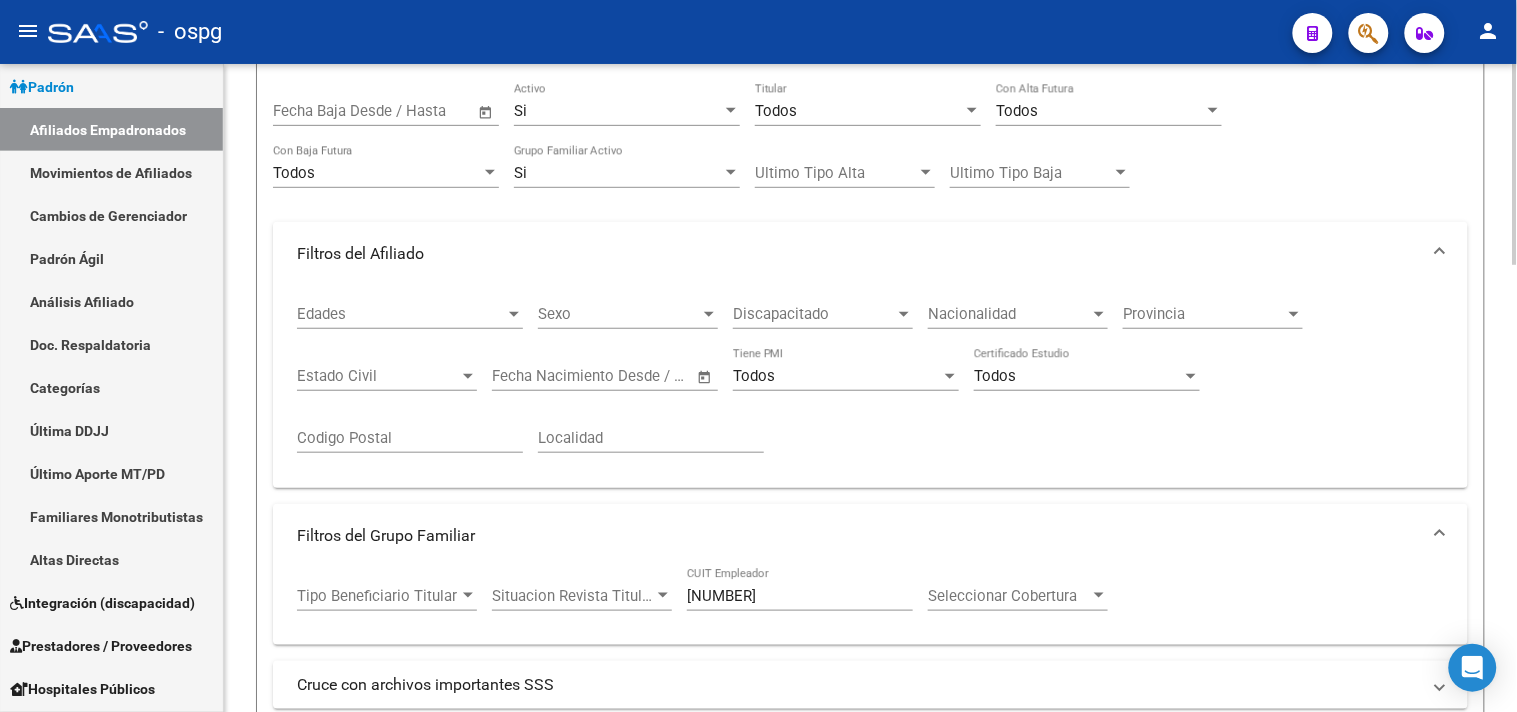 scroll, scrollTop: 0, scrollLeft: 0, axis: both 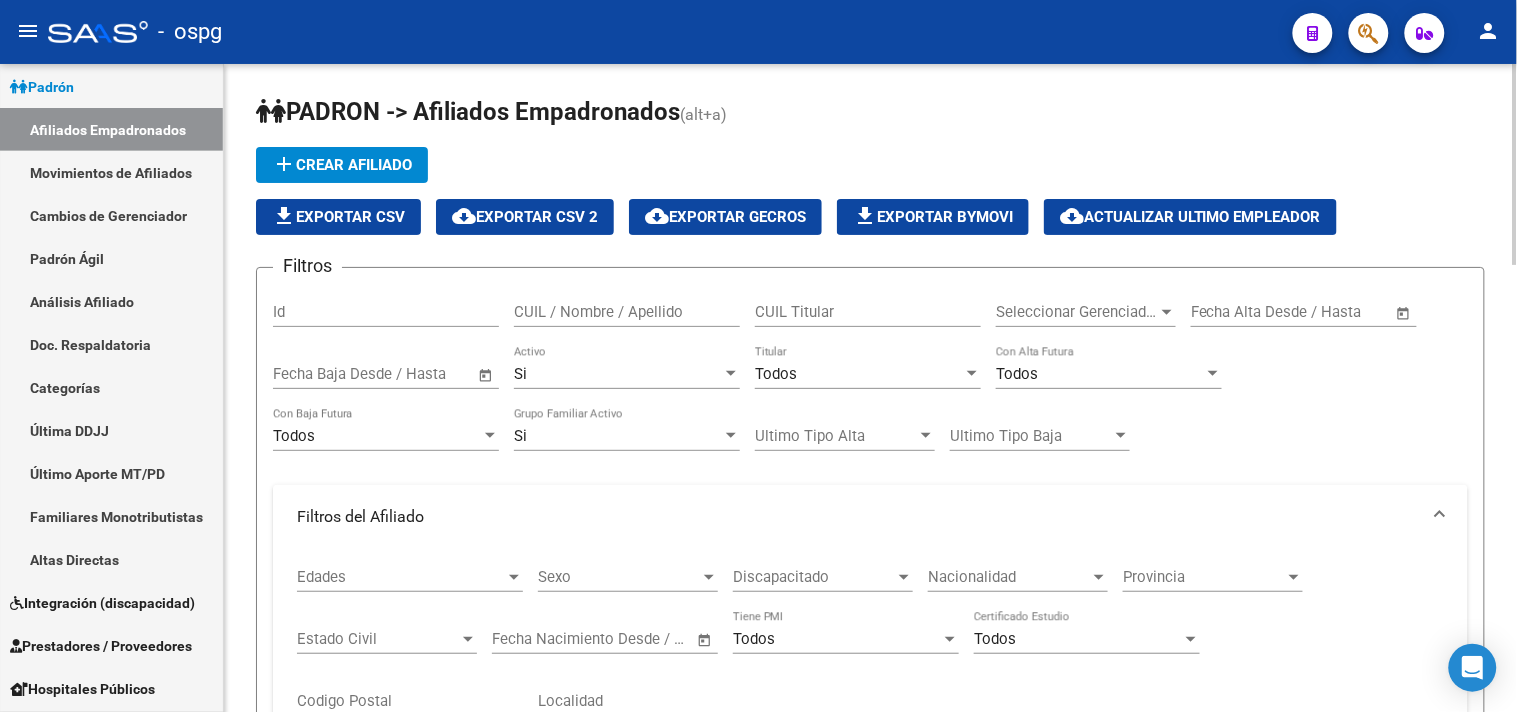 click on "file_download  Exportar CSV" 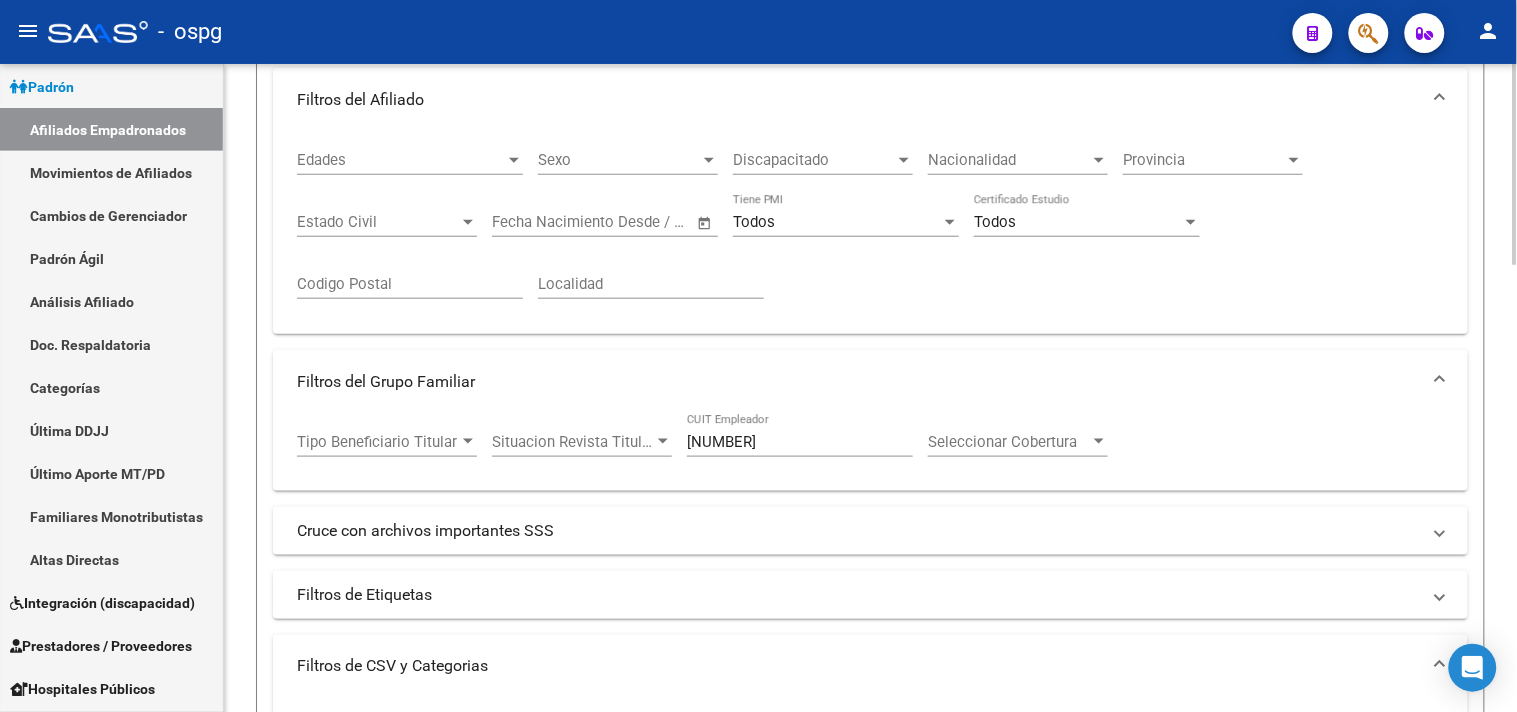 scroll, scrollTop: 444, scrollLeft: 0, axis: vertical 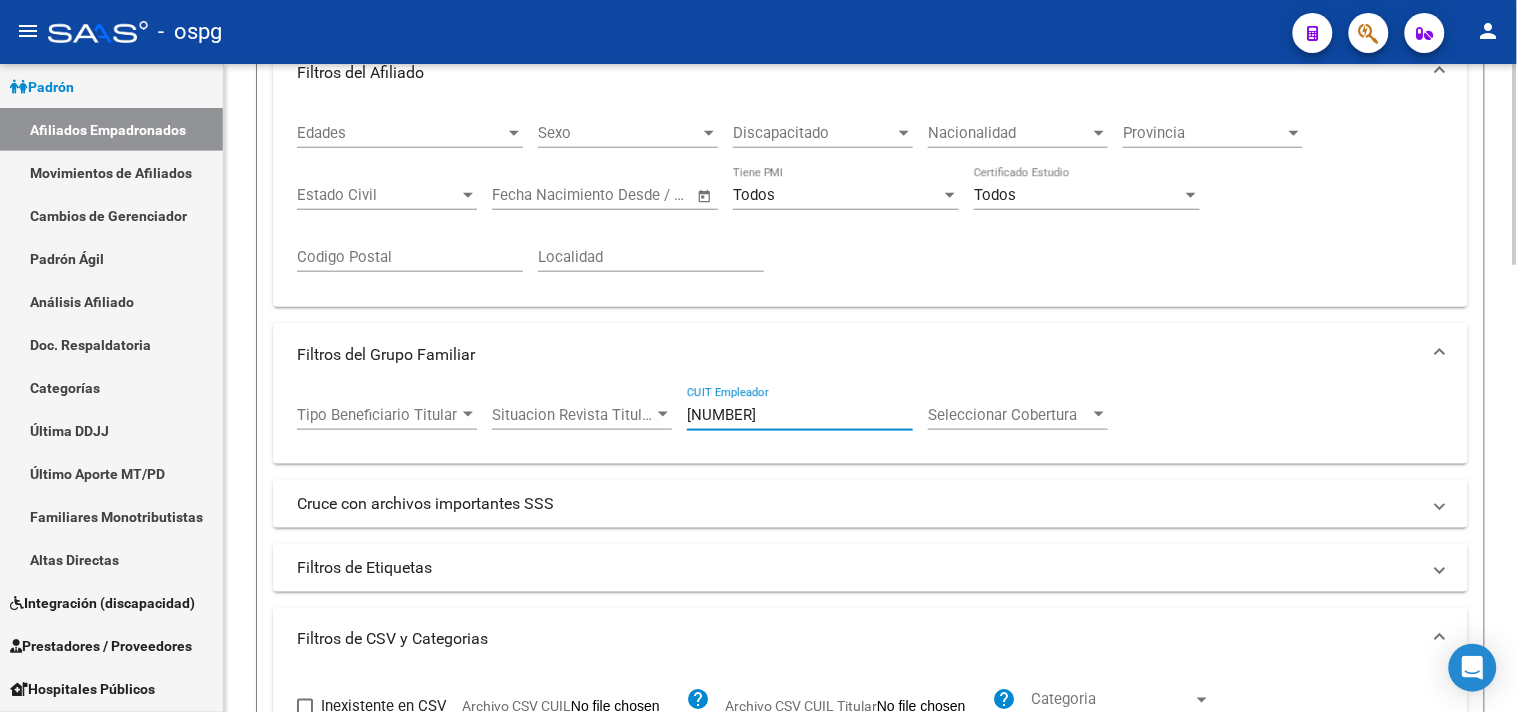 drag, startPoint x: 433, startPoint y: 443, endPoint x: 232, endPoint y: 431, distance: 201.3579 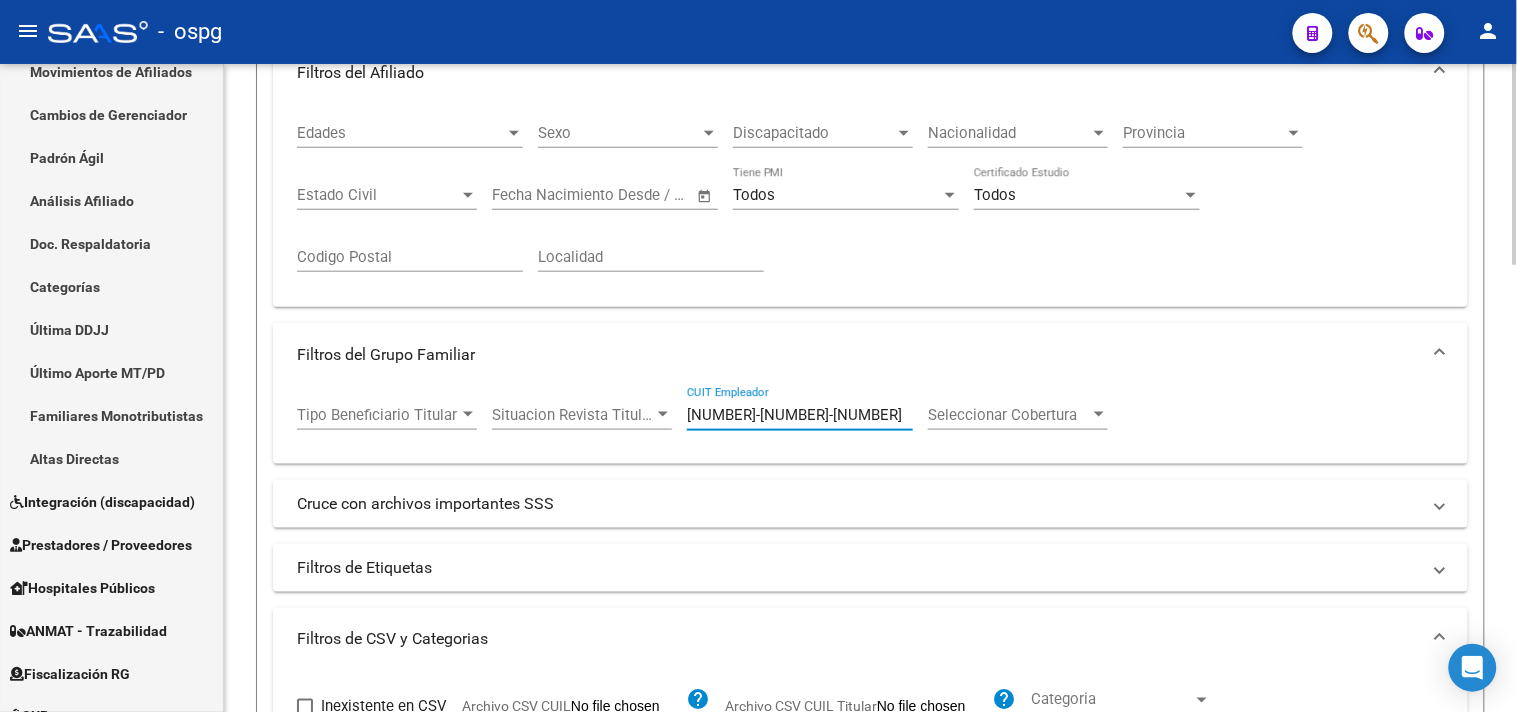 scroll, scrollTop: 333, scrollLeft: 0, axis: vertical 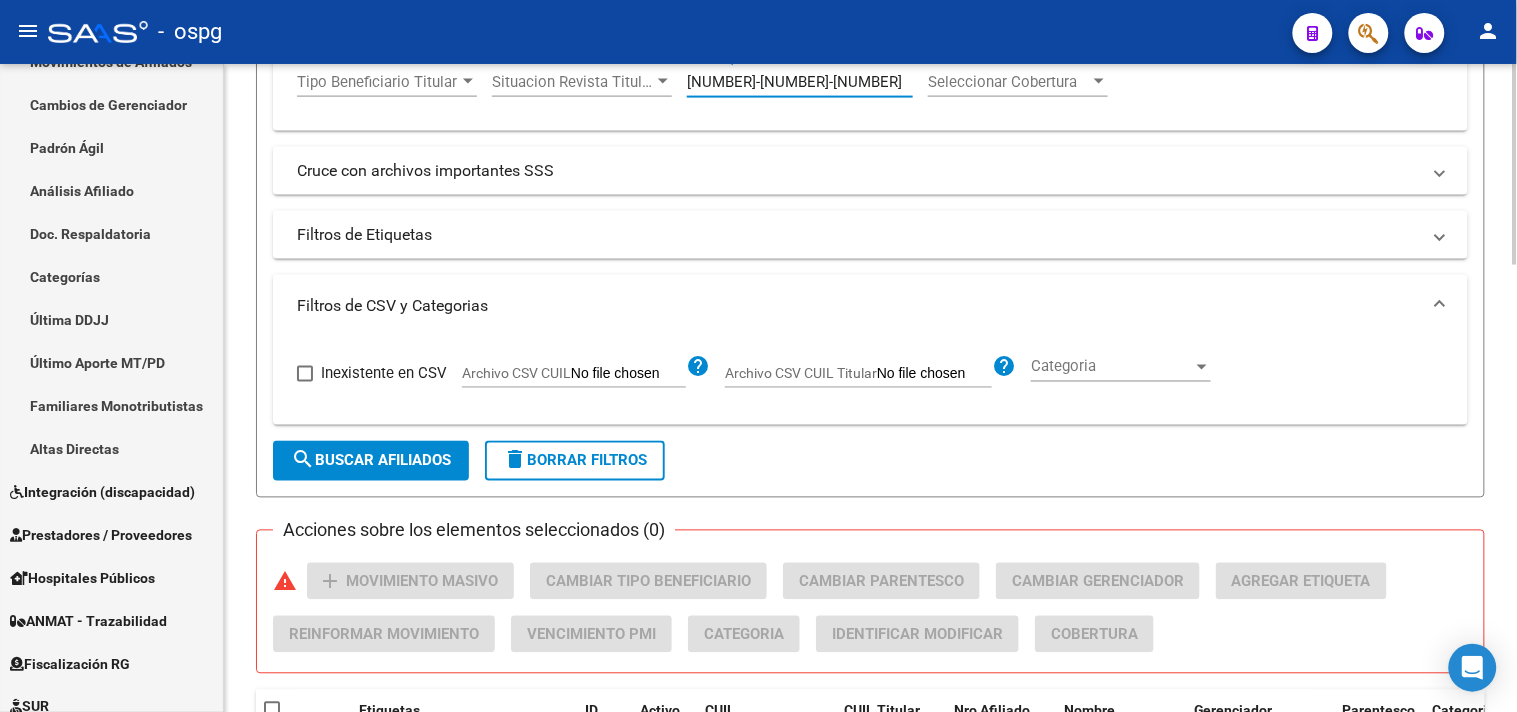 click on "search  Buscar Afiliados" 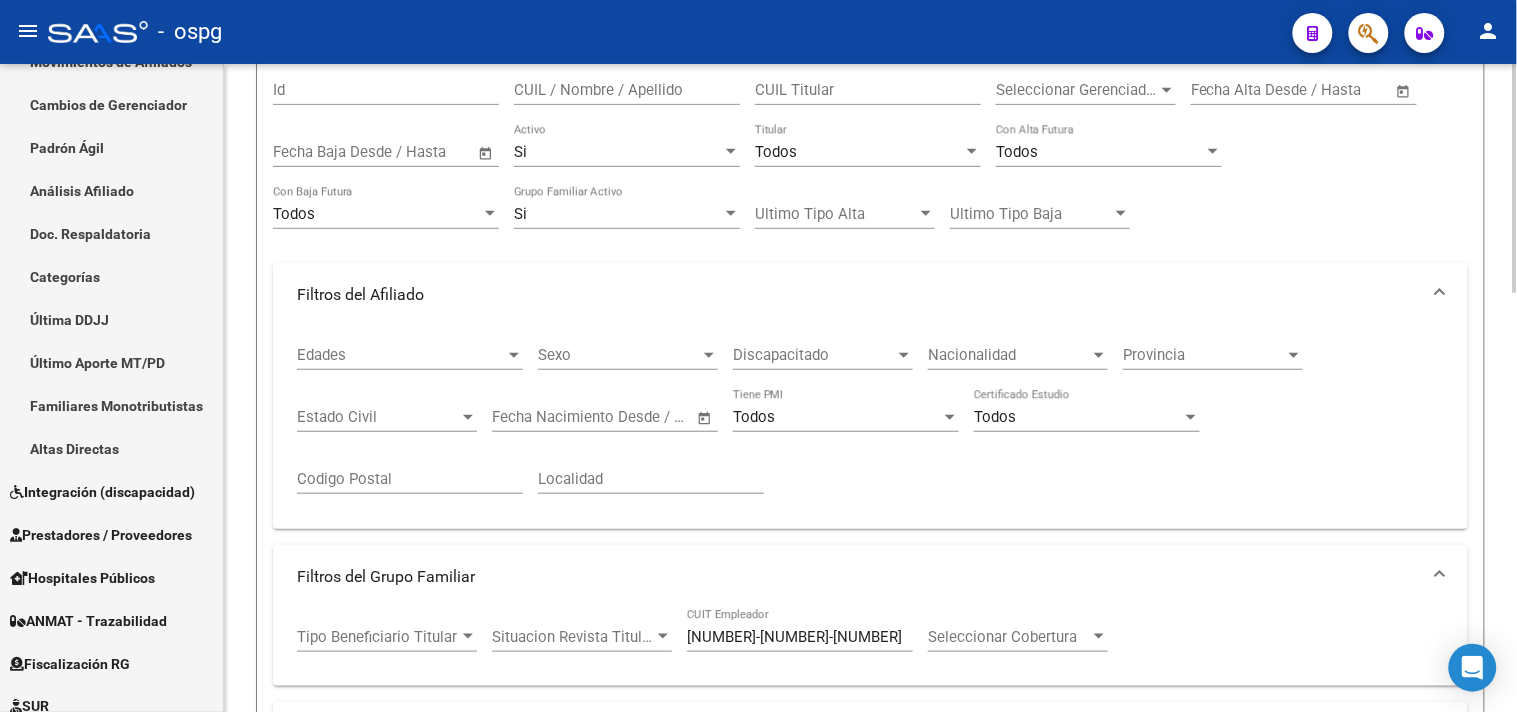 scroll, scrollTop: 0, scrollLeft: 0, axis: both 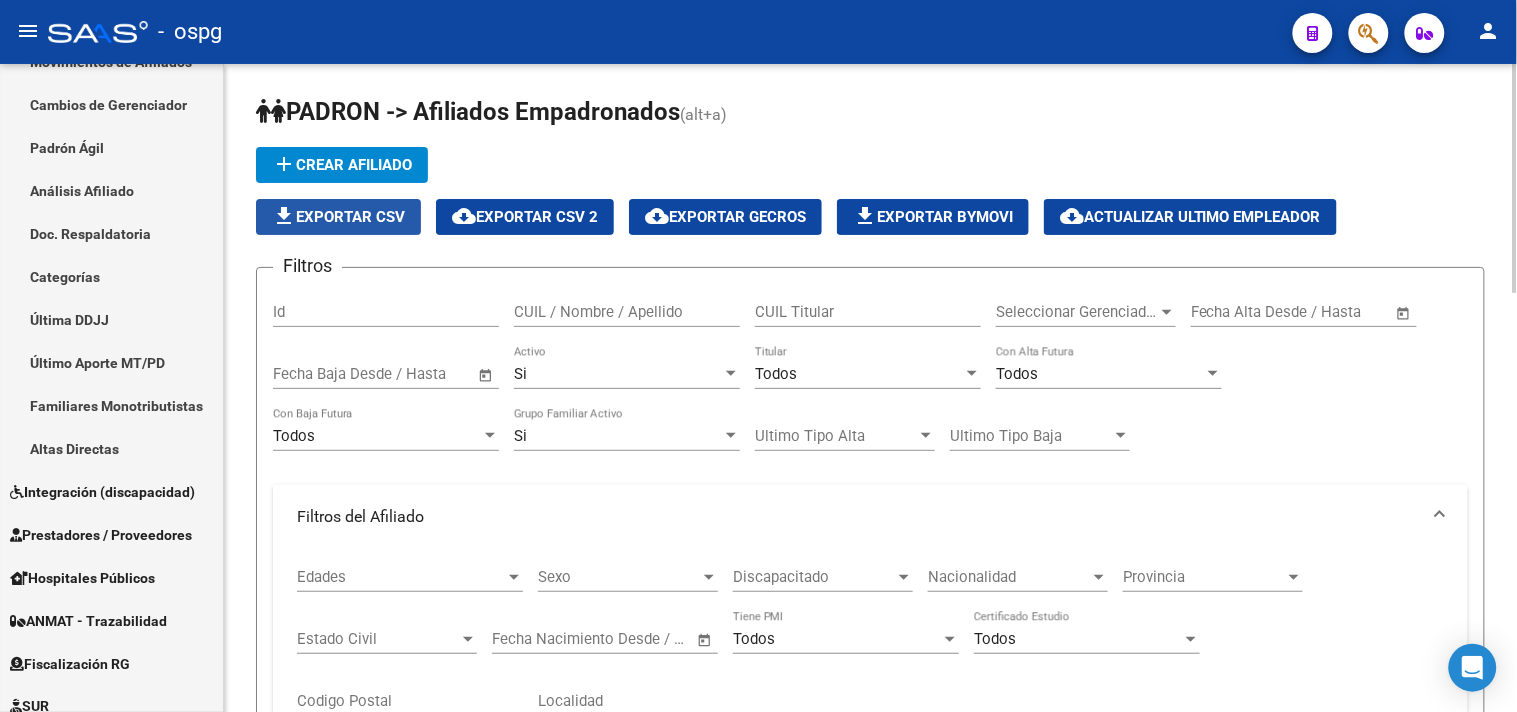 drag, startPoint x: 333, startPoint y: 214, endPoint x: 707, endPoint y: 338, distance: 394.0203 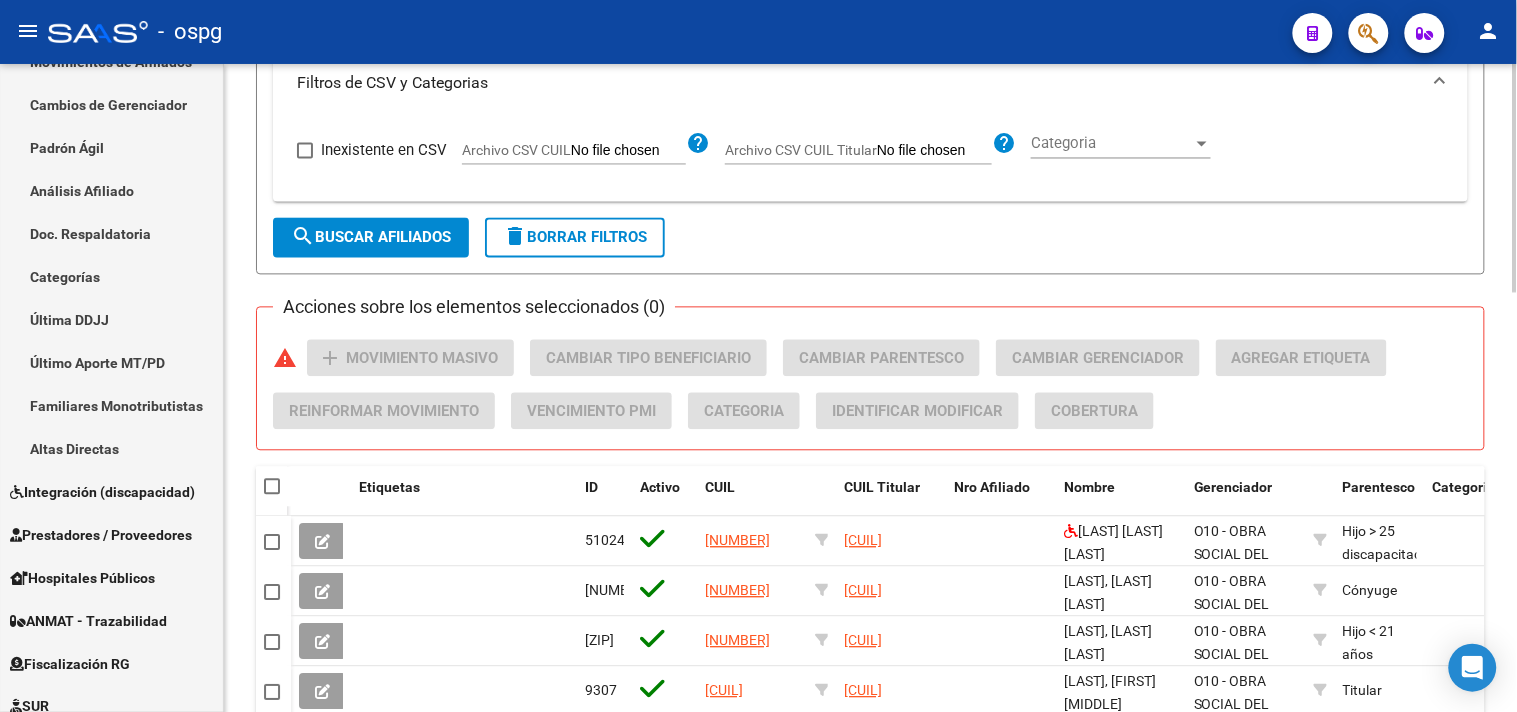 scroll, scrollTop: 444, scrollLeft: 0, axis: vertical 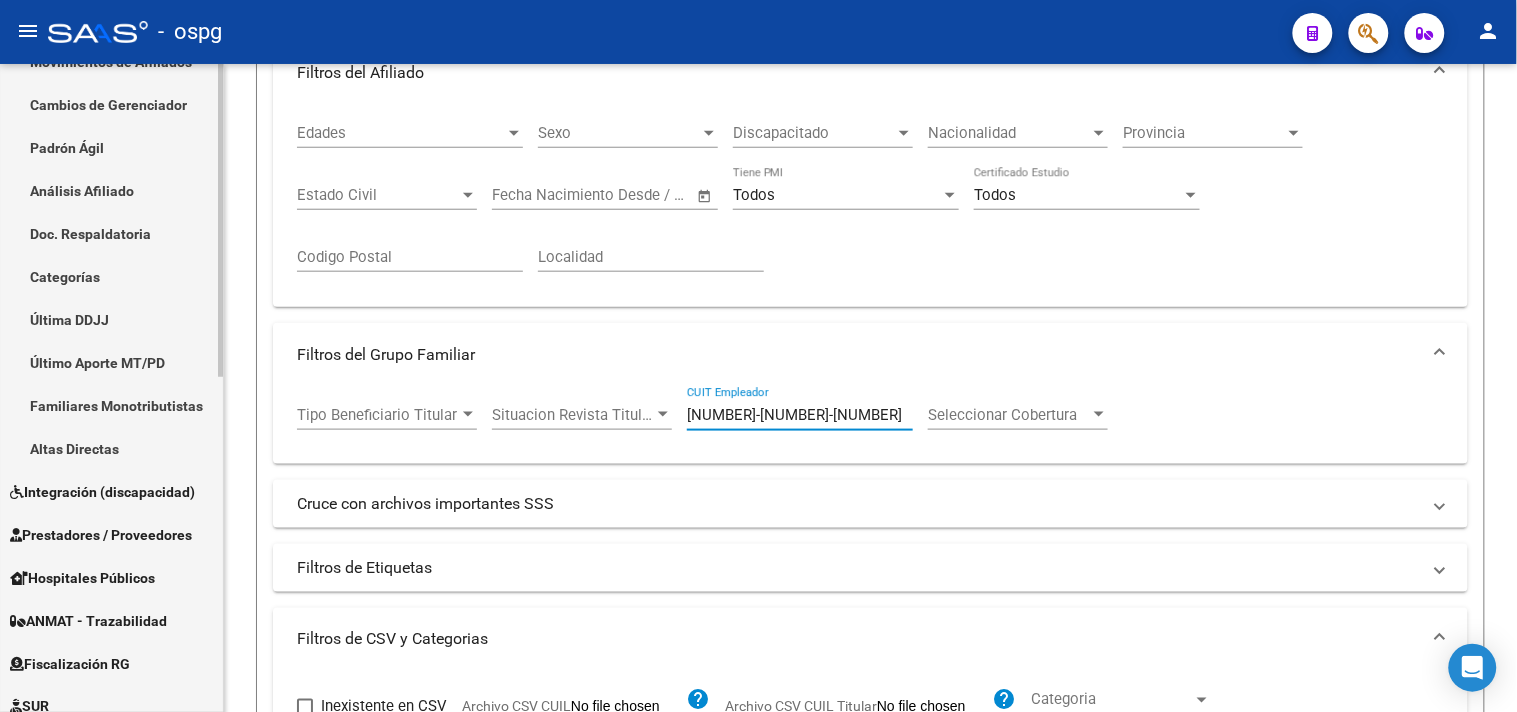 drag, startPoint x: 423, startPoint y: 385, endPoint x: 95, endPoint y: 426, distance: 330.55258 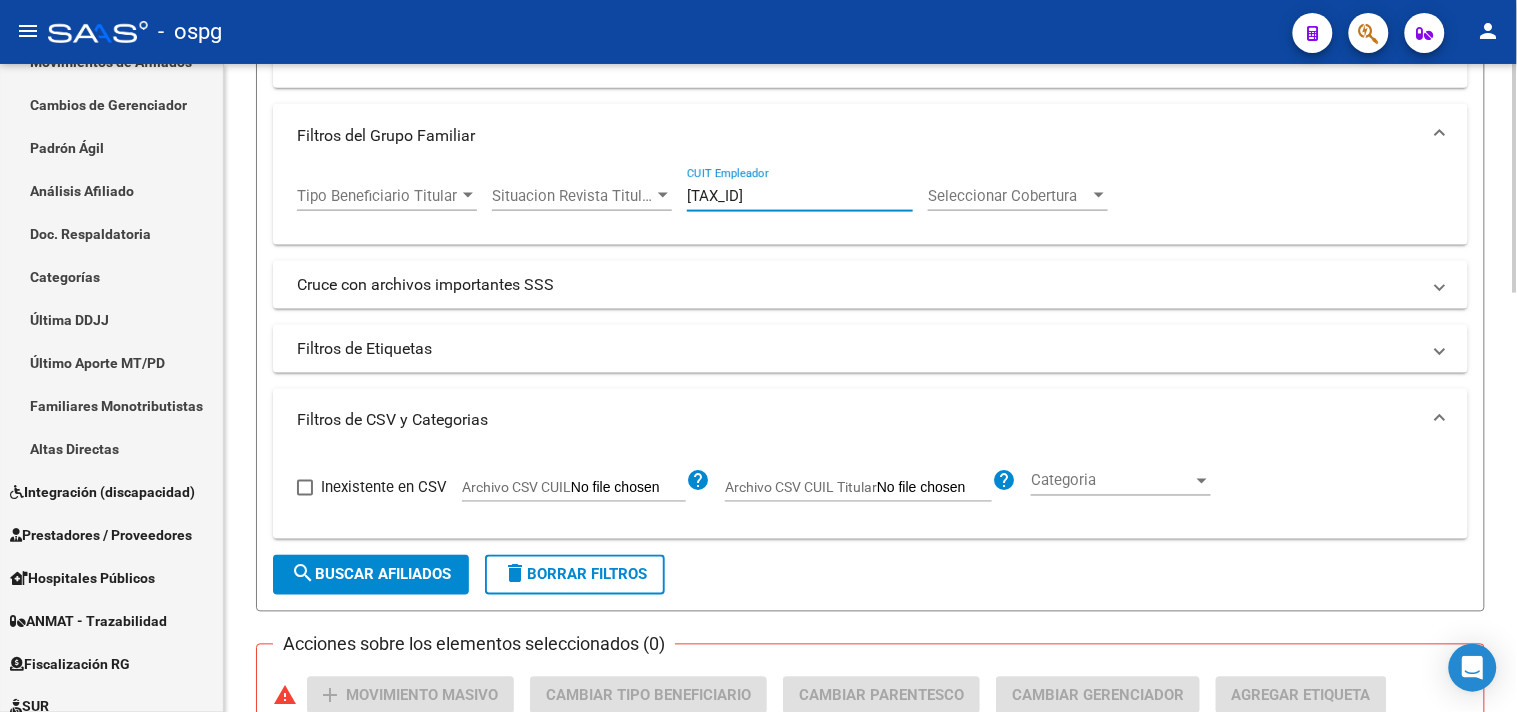 scroll, scrollTop: 777, scrollLeft: 0, axis: vertical 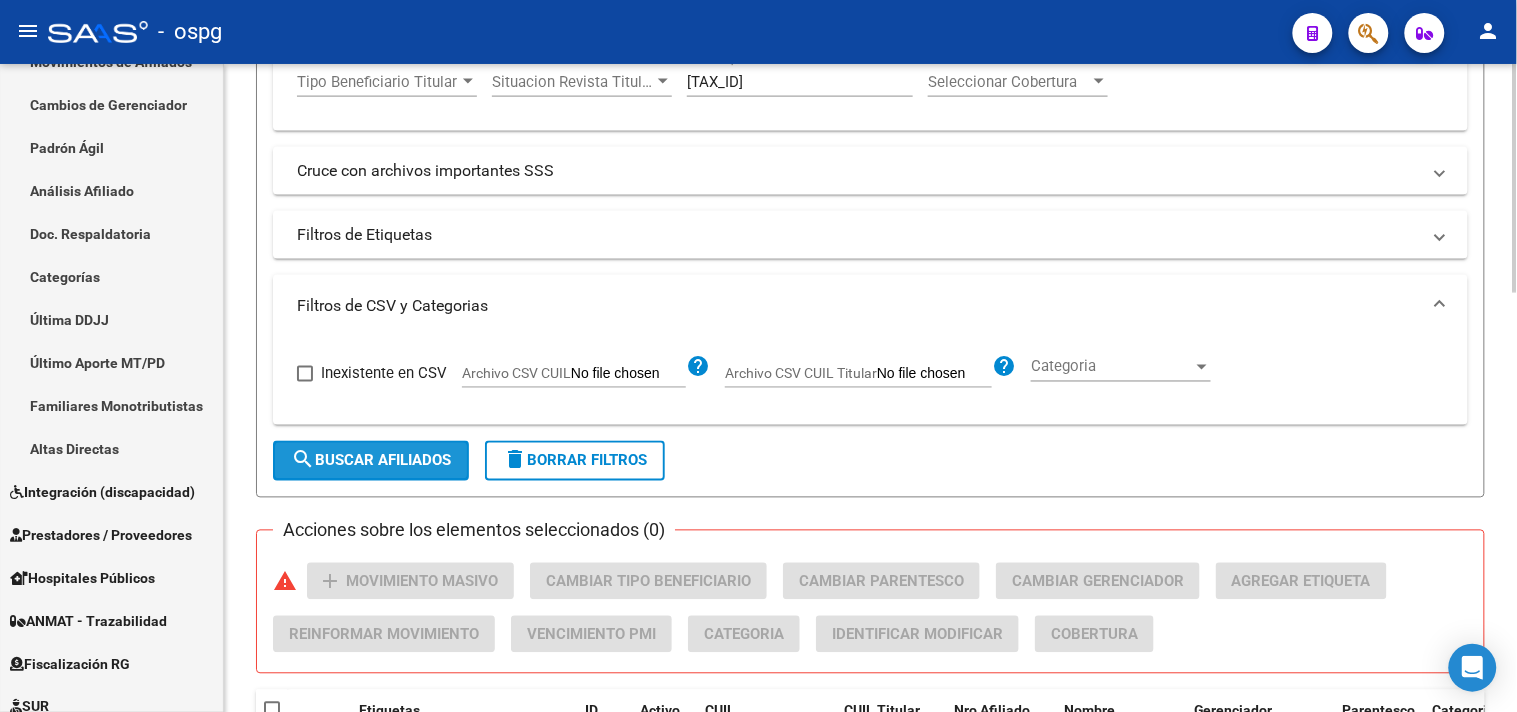 click on "search  Buscar Afiliados" 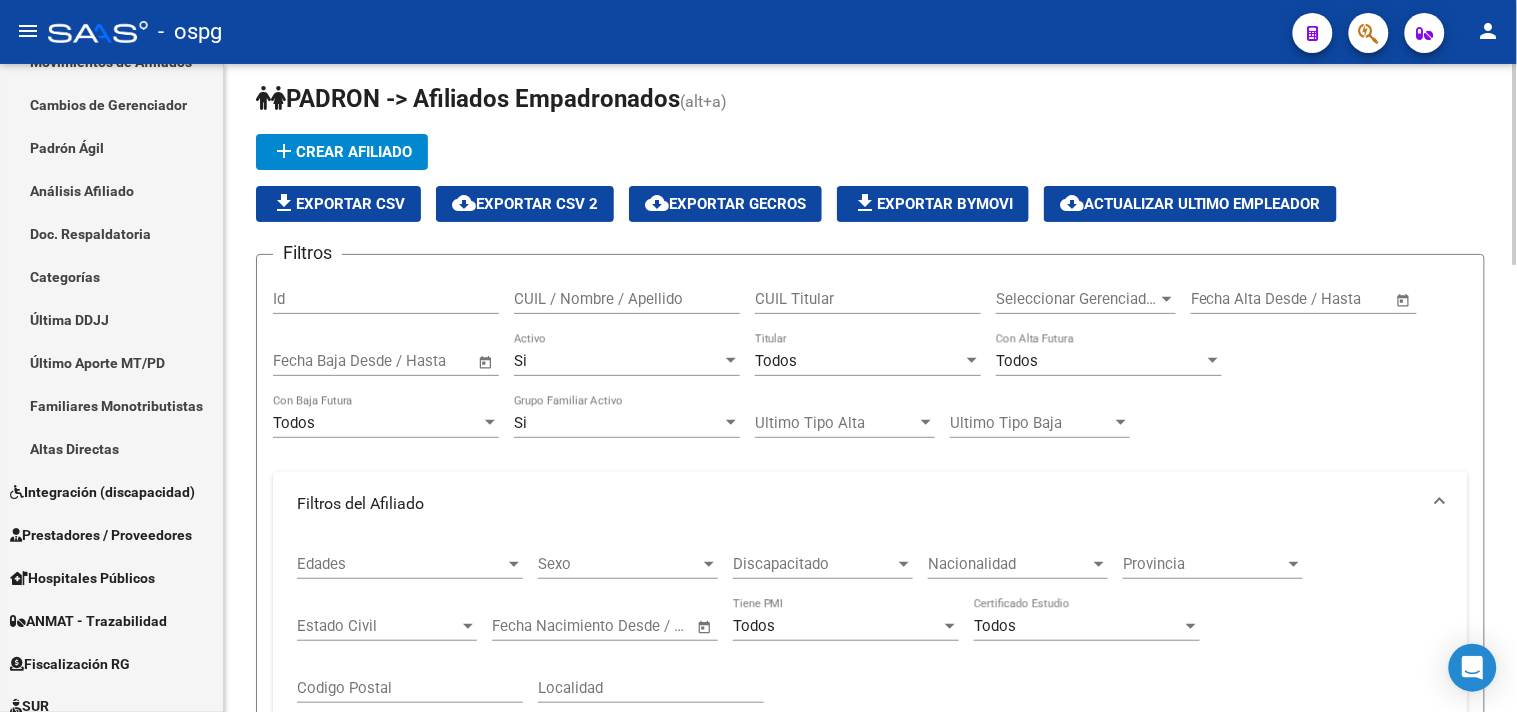 scroll, scrollTop: 0, scrollLeft: 0, axis: both 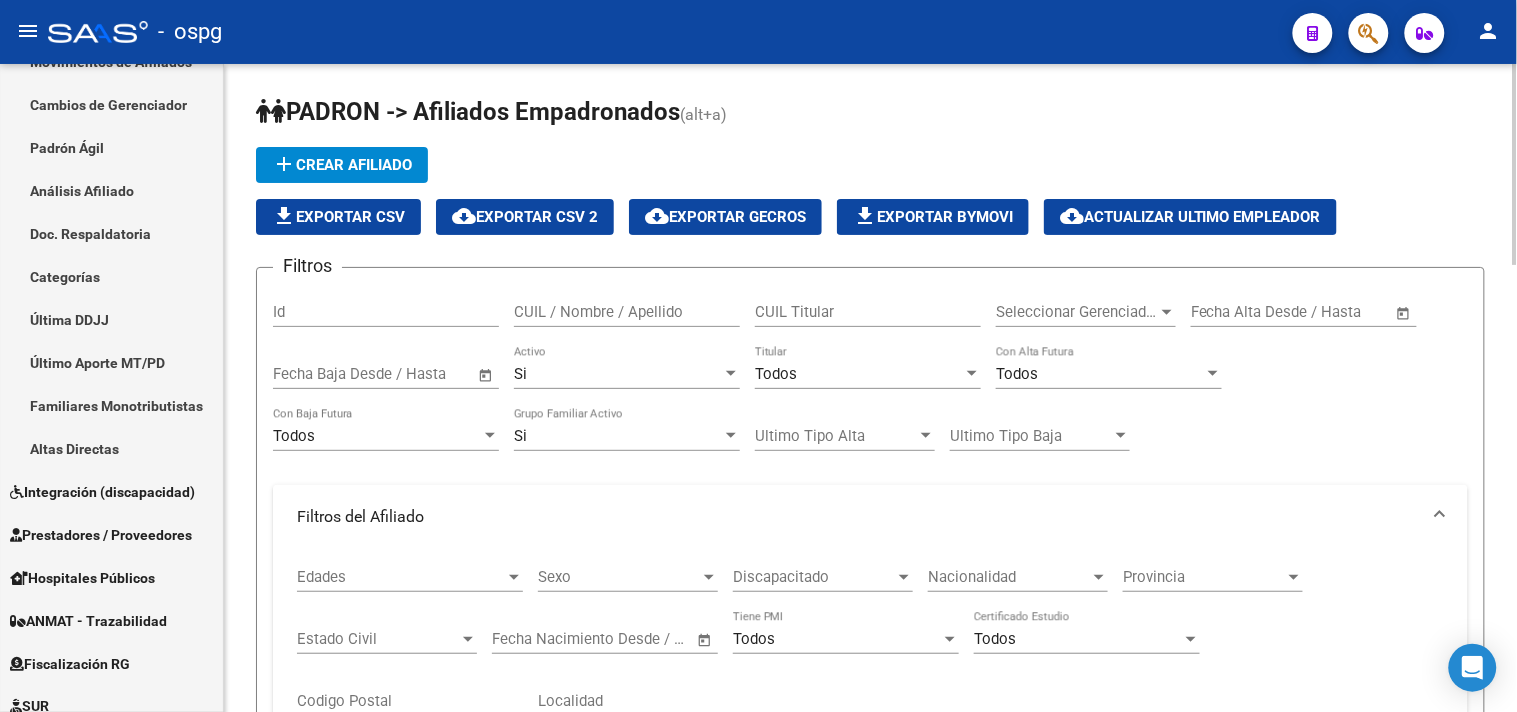 click on "file_download  Exportar CSV" 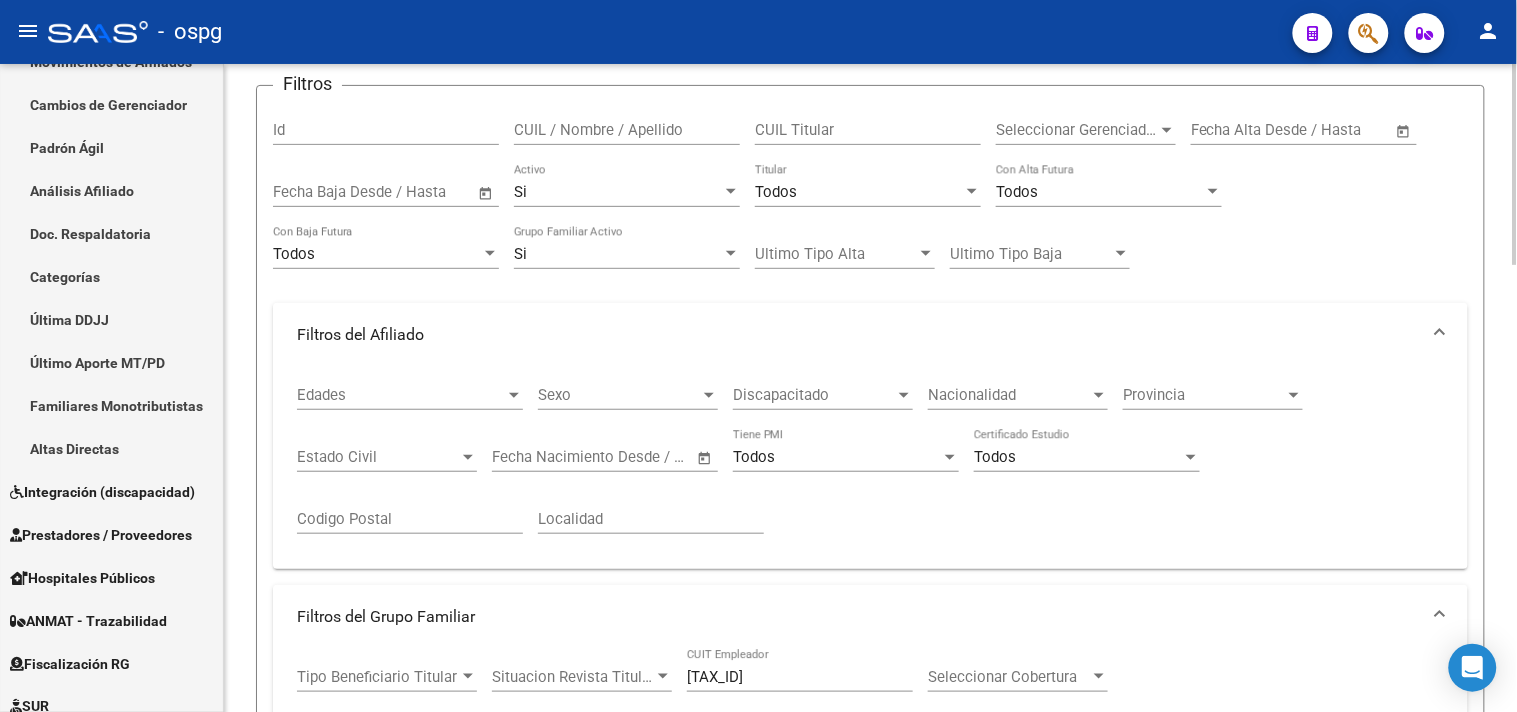 scroll, scrollTop: 555, scrollLeft: 0, axis: vertical 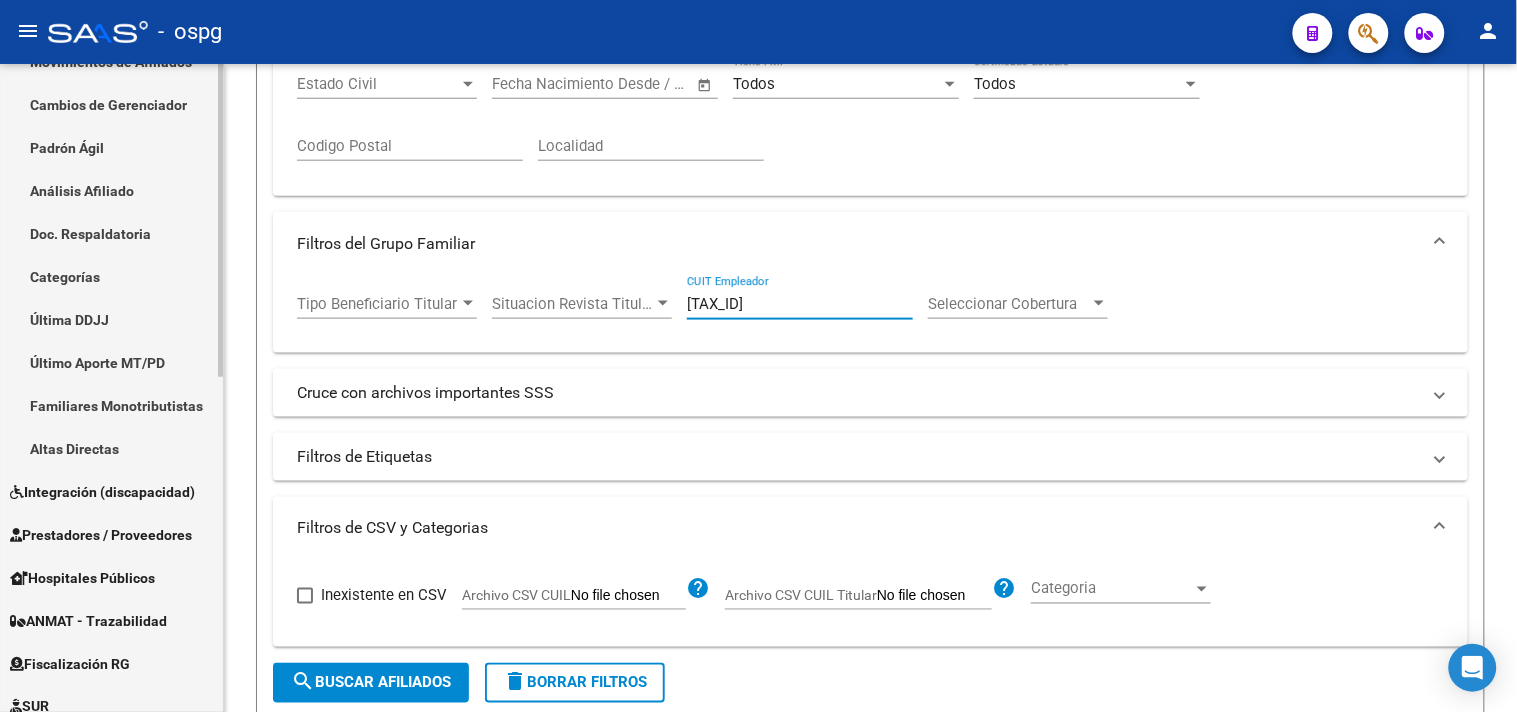 drag, startPoint x: 805, startPoint y: 304, endPoint x: 0, endPoint y: 197, distance: 812.08 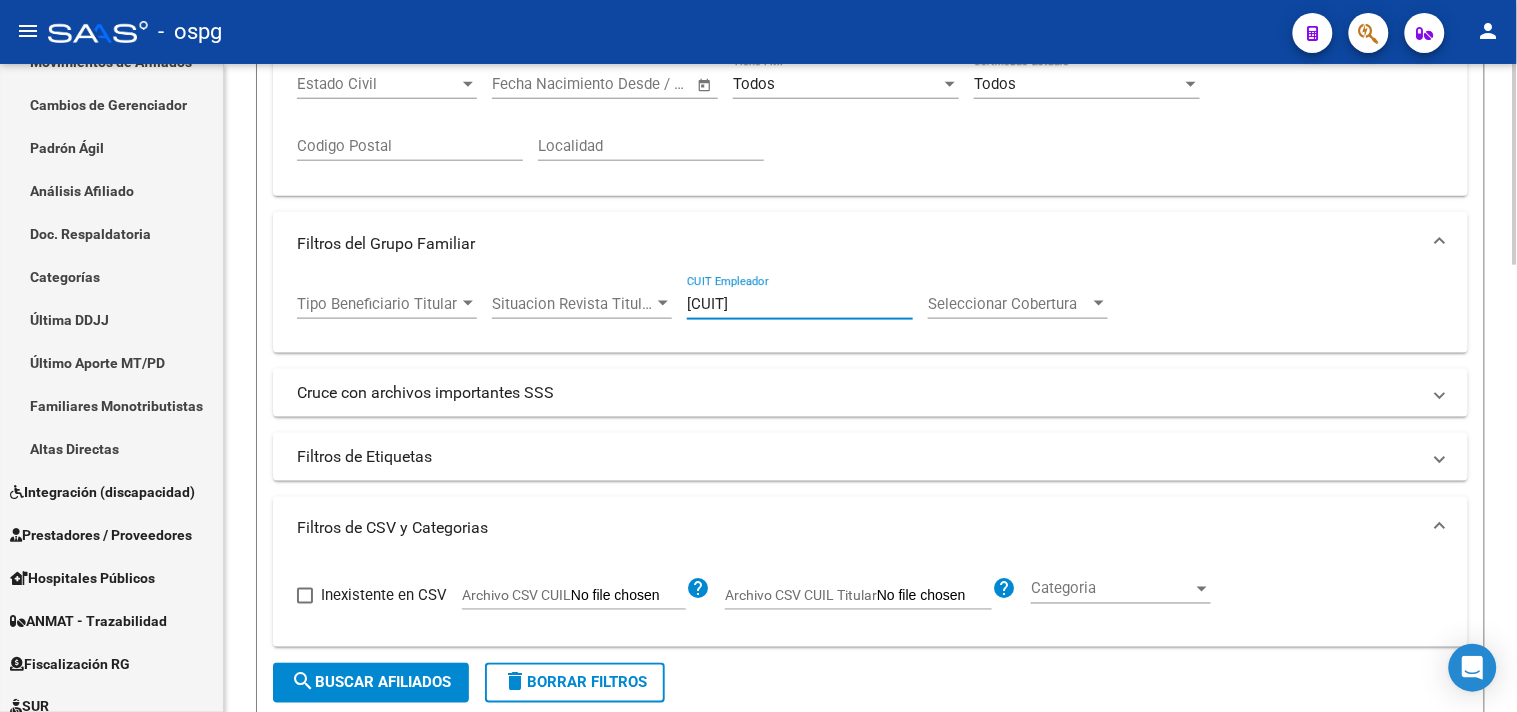 click on "search  Buscar Afiliados" 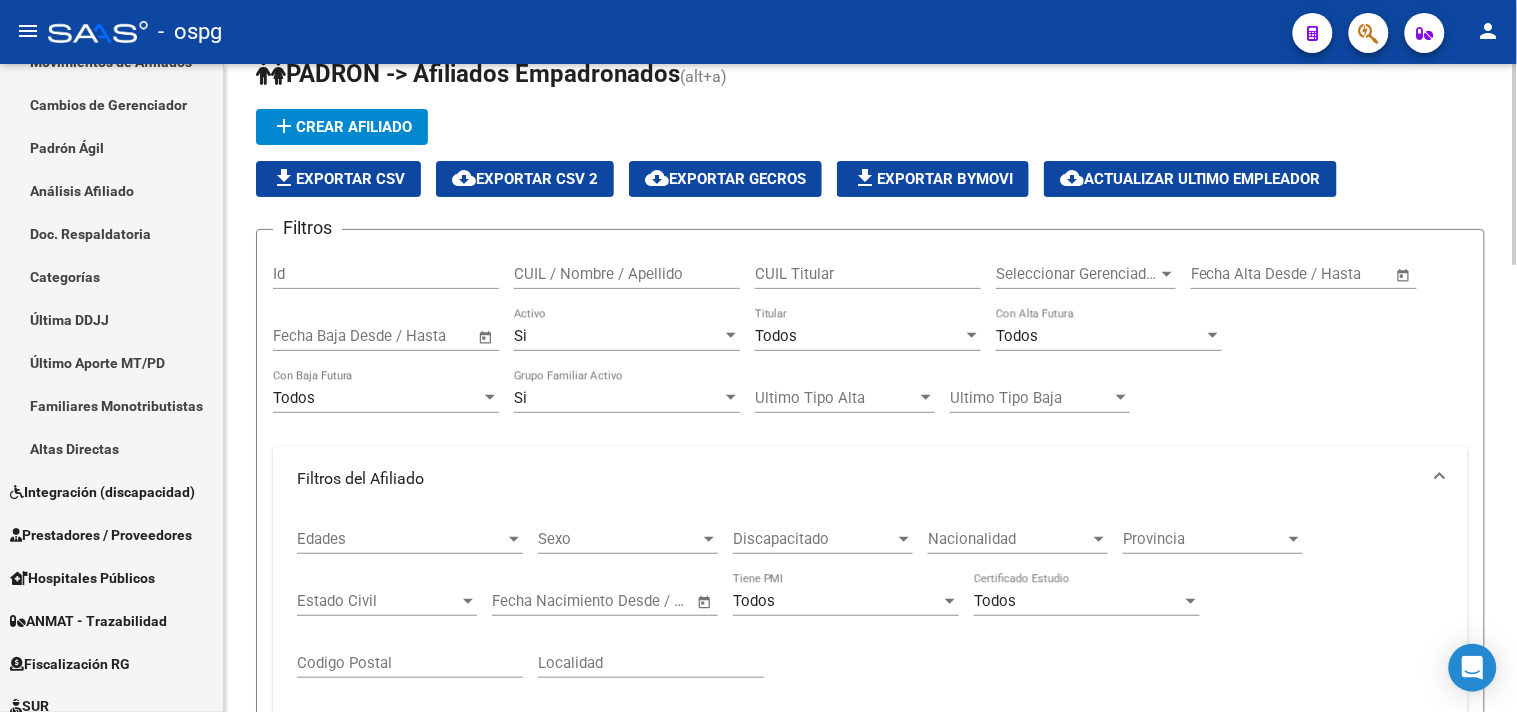 scroll, scrollTop: 0, scrollLeft: 0, axis: both 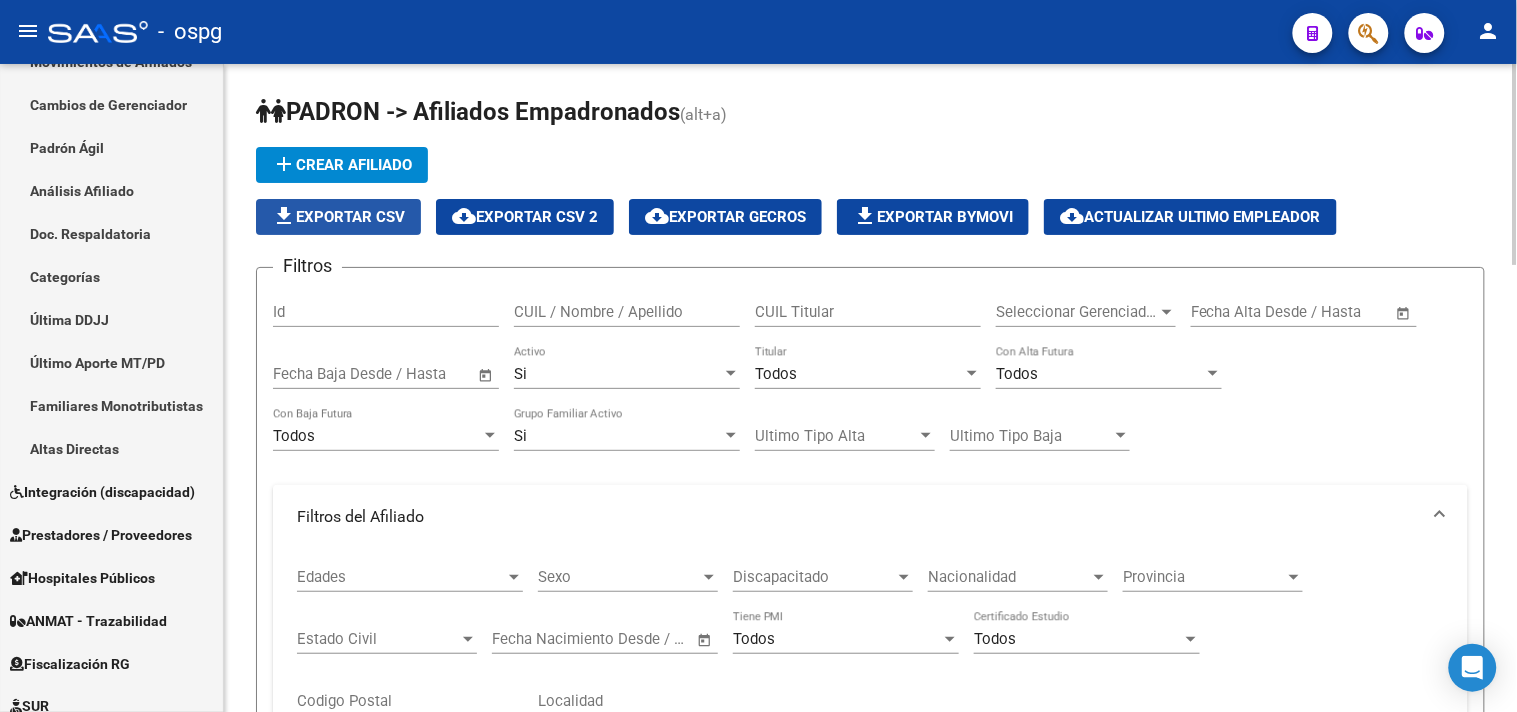click on "file_download  Exportar CSV" 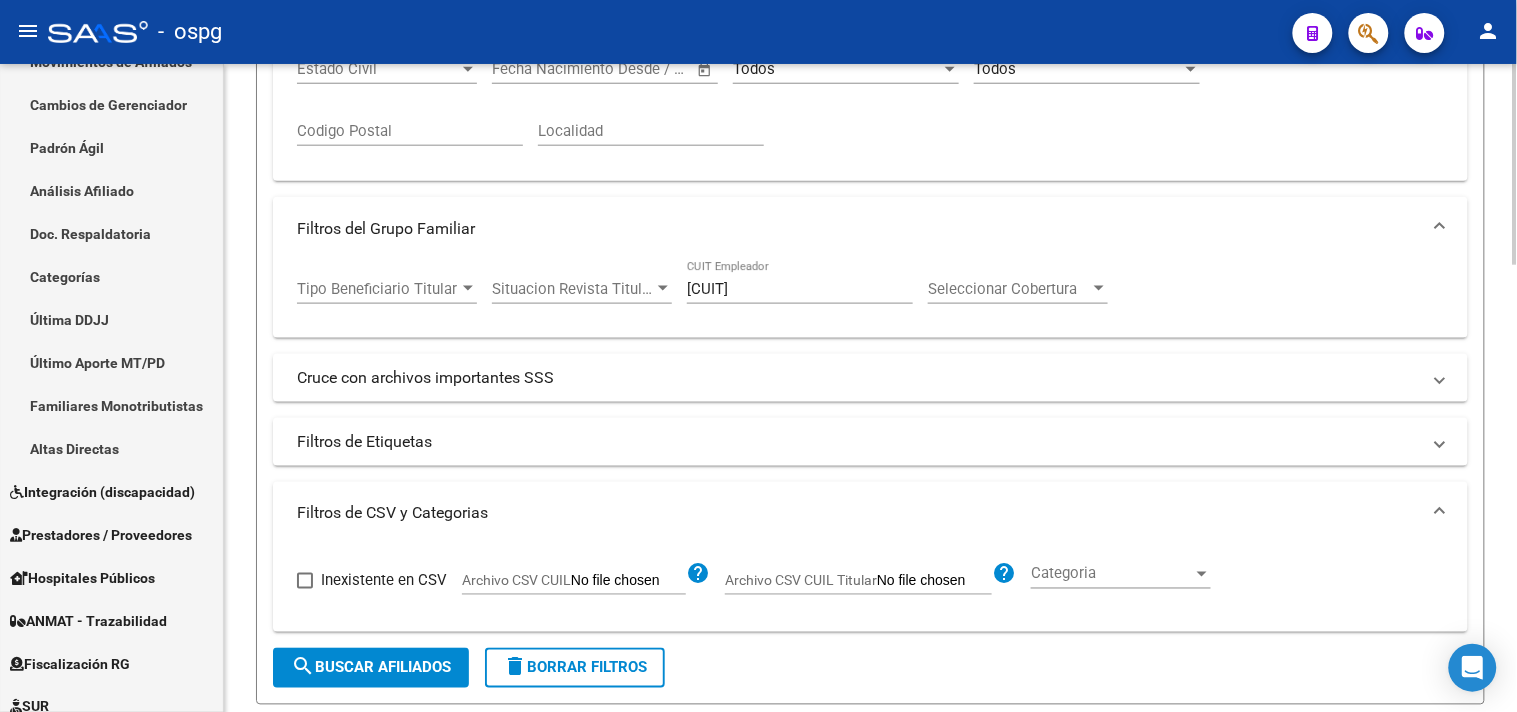 scroll, scrollTop: 555, scrollLeft: 0, axis: vertical 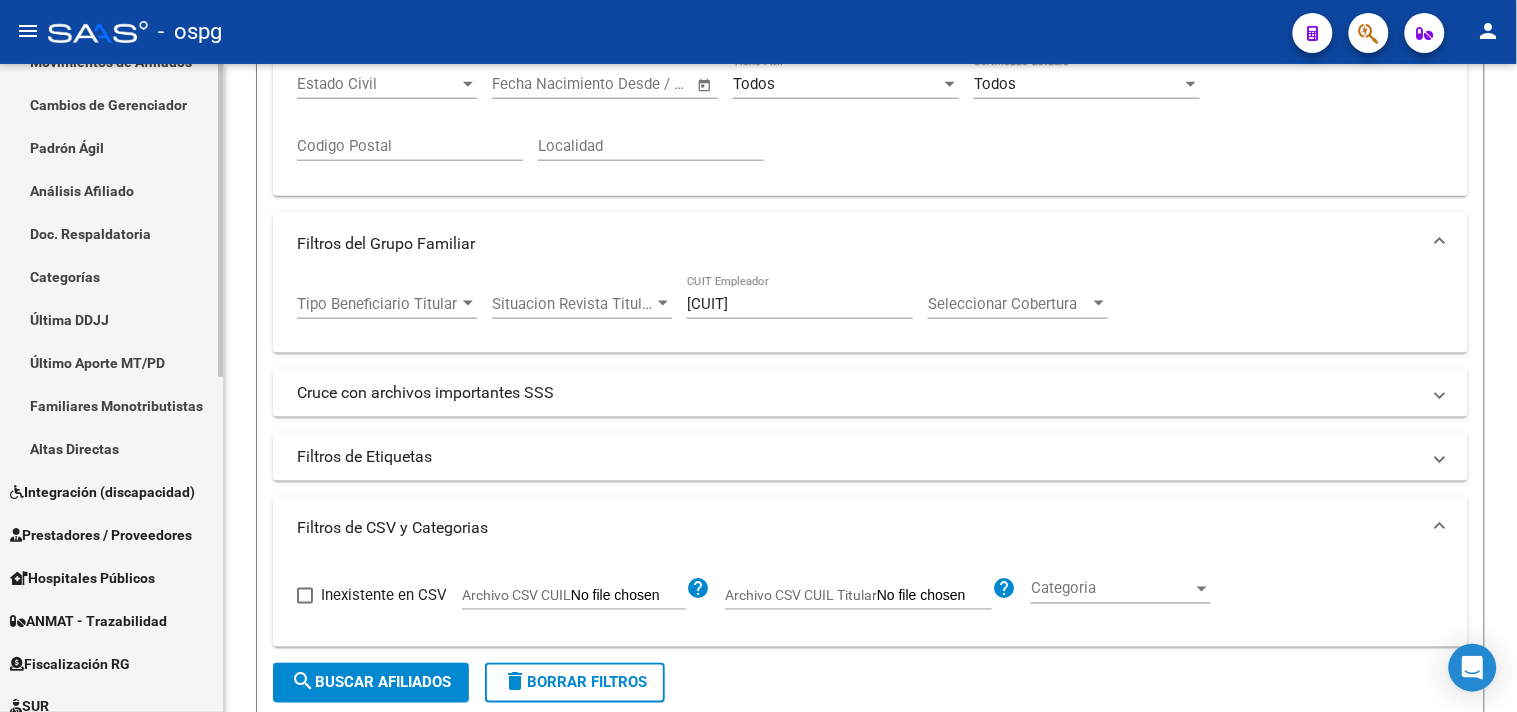 drag, startPoint x: 450, startPoint y: 248, endPoint x: 12, endPoint y: 210, distance: 439.64532 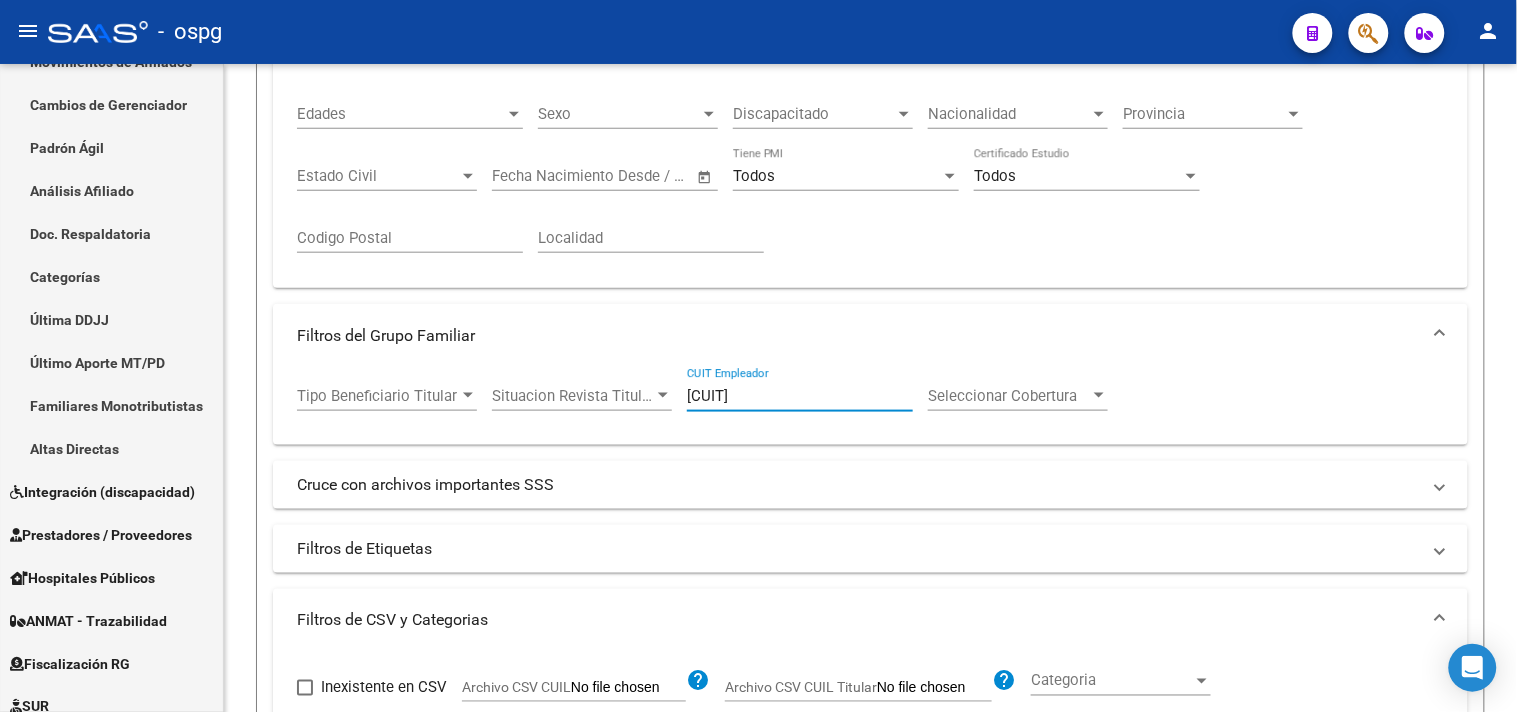scroll, scrollTop: 444, scrollLeft: 0, axis: vertical 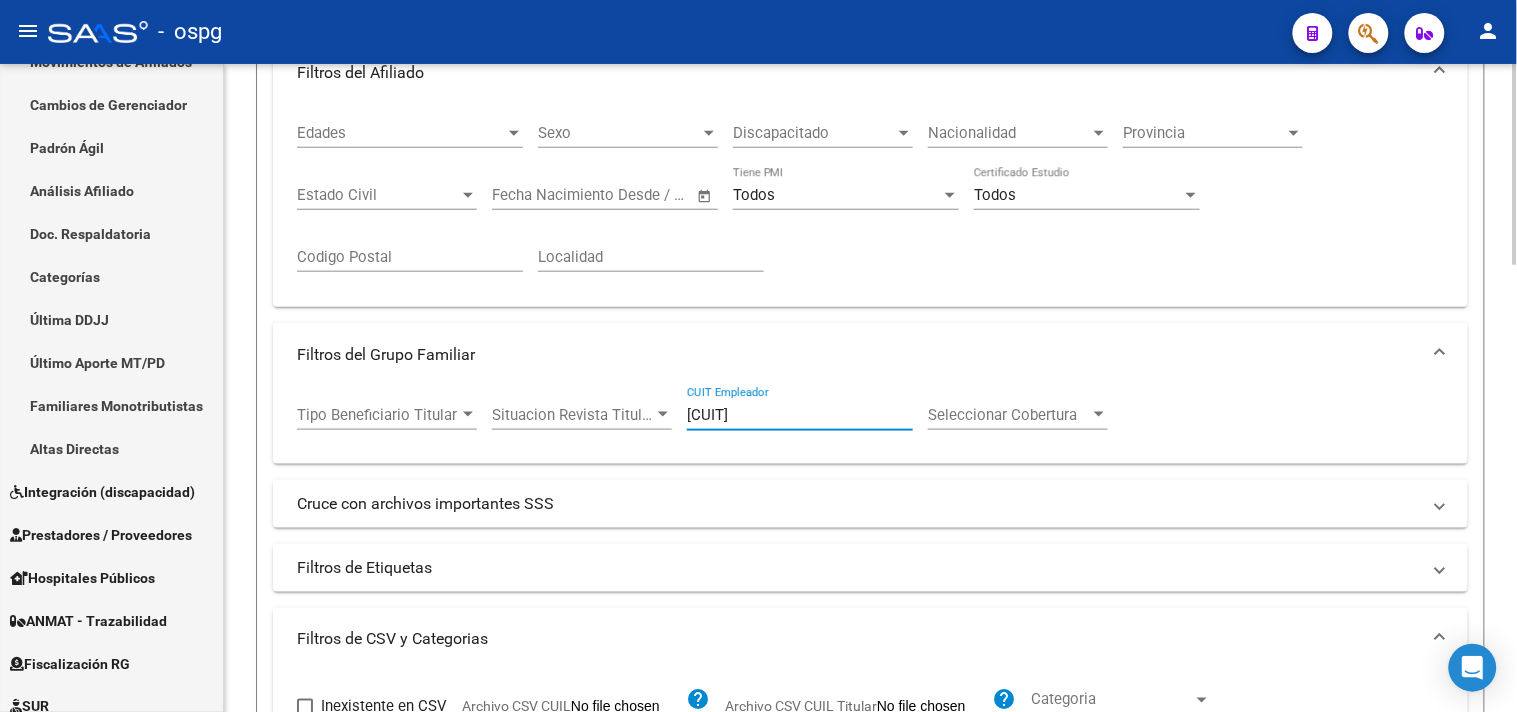 click on "30-67764589-6" at bounding box center (800, 415) 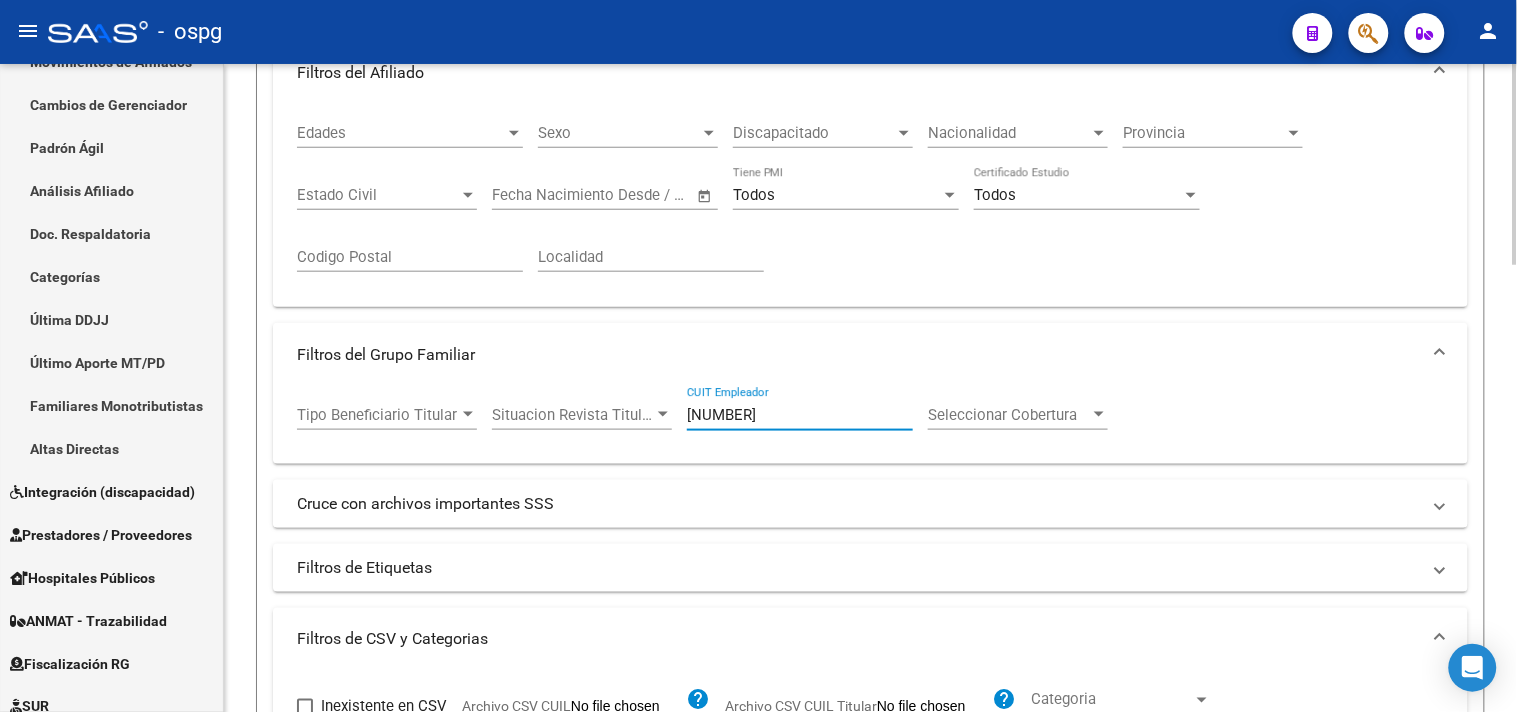 scroll, scrollTop: 888, scrollLeft: 0, axis: vertical 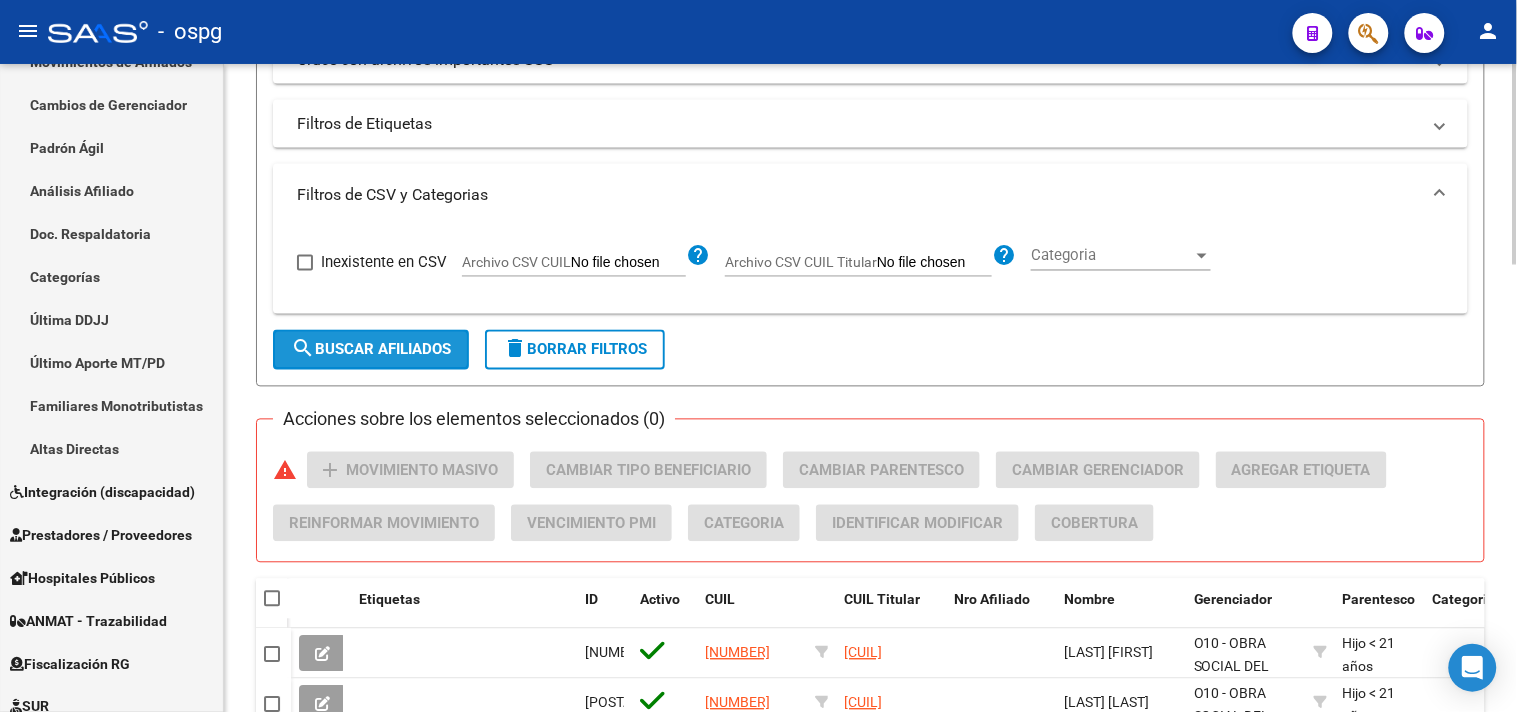 click on "search  Buscar Afiliados" 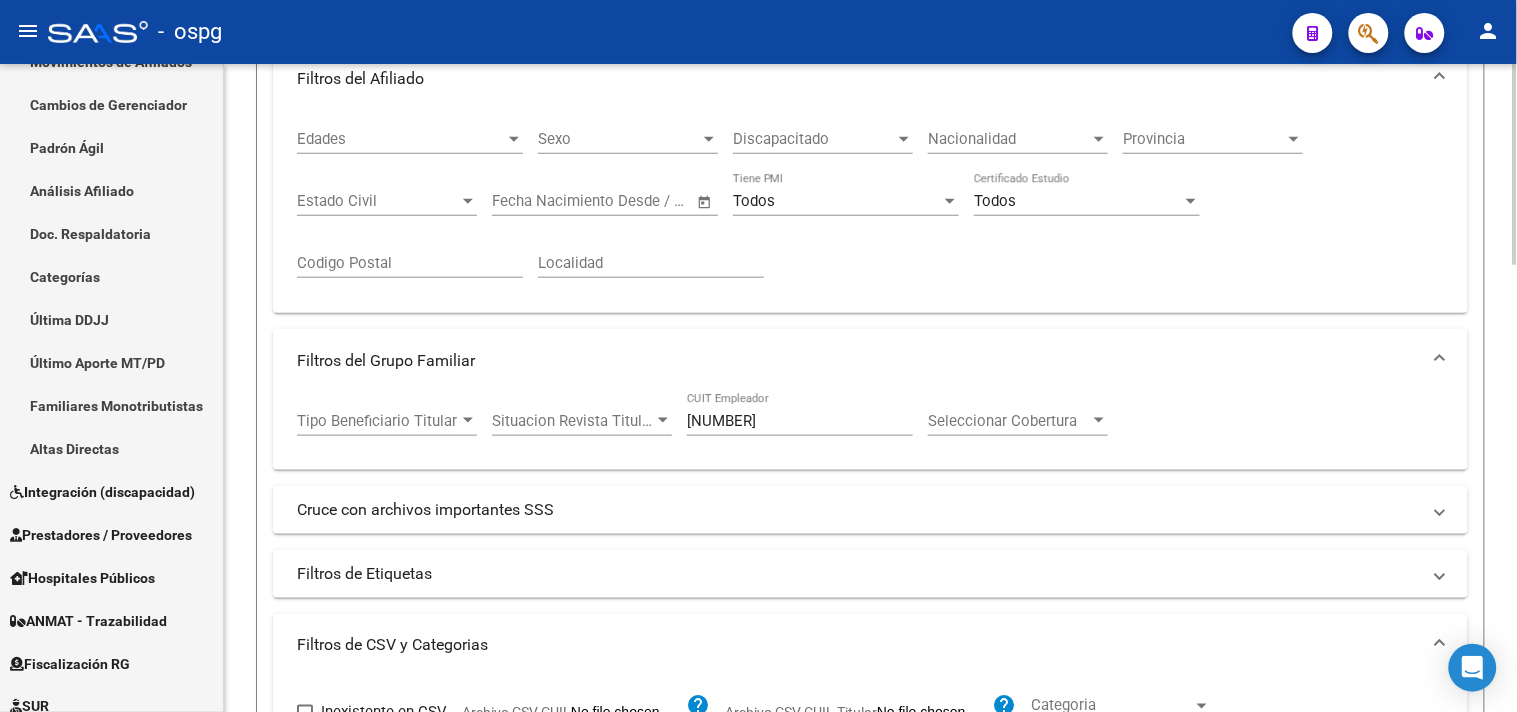scroll, scrollTop: 0, scrollLeft: 0, axis: both 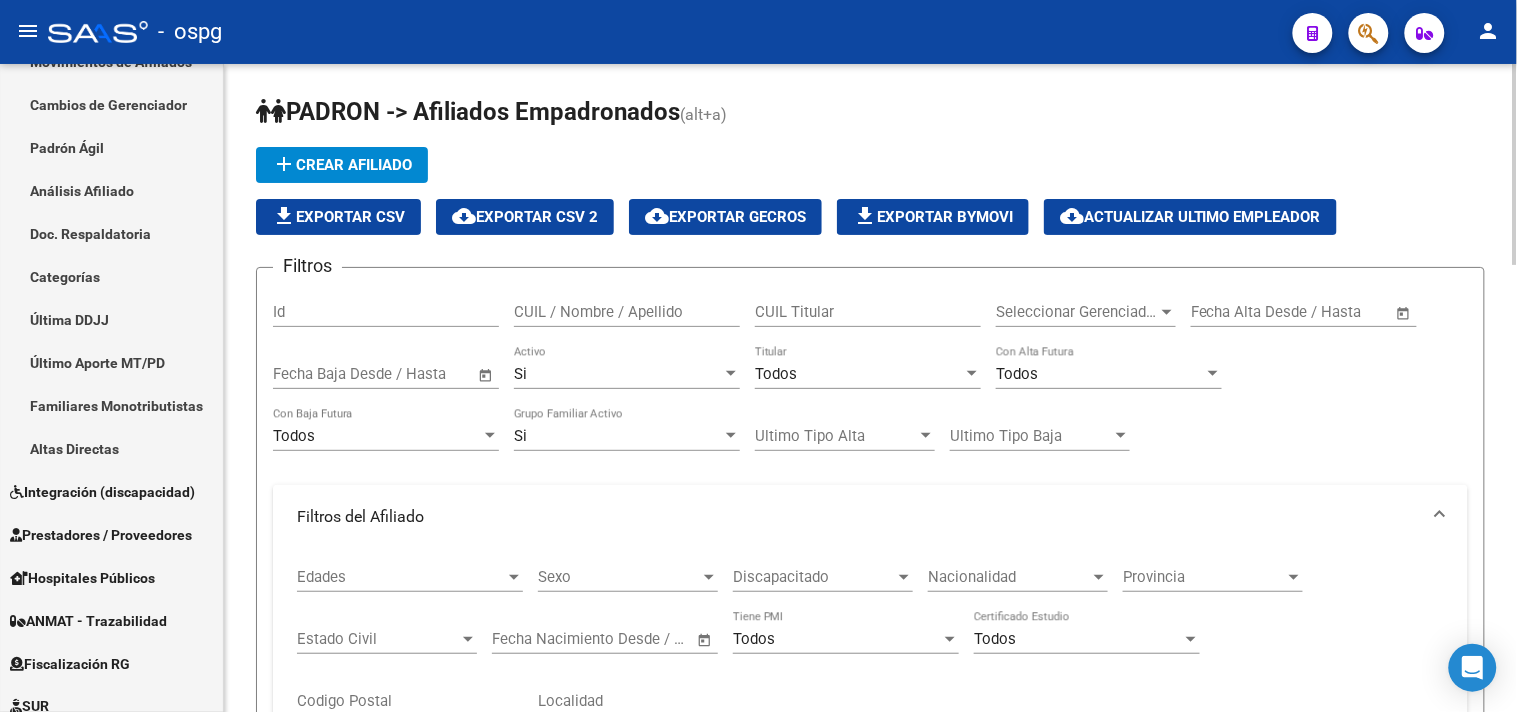 click on "file_download  Exportar CSV" 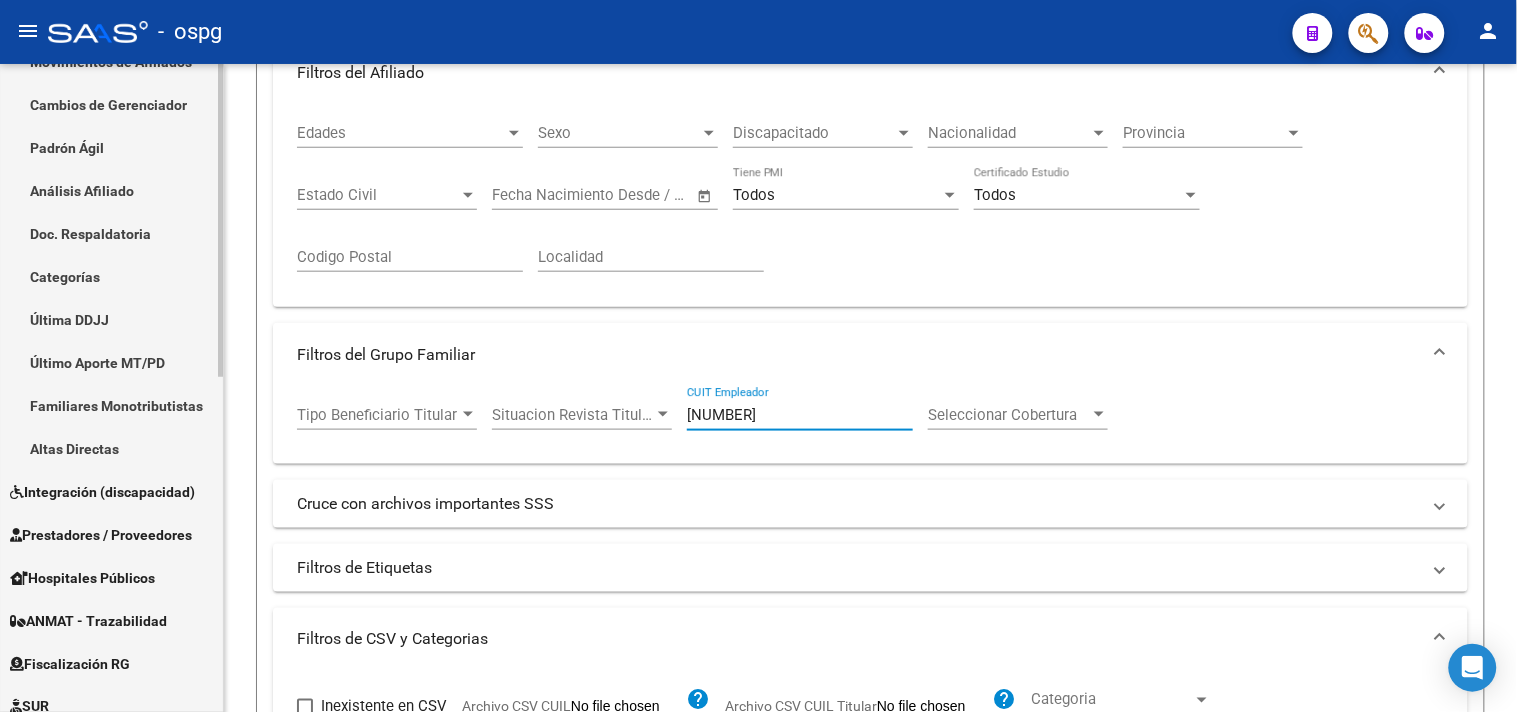 drag, startPoint x: 794, startPoint y: 416, endPoint x: 0, endPoint y: 376, distance: 795.0069 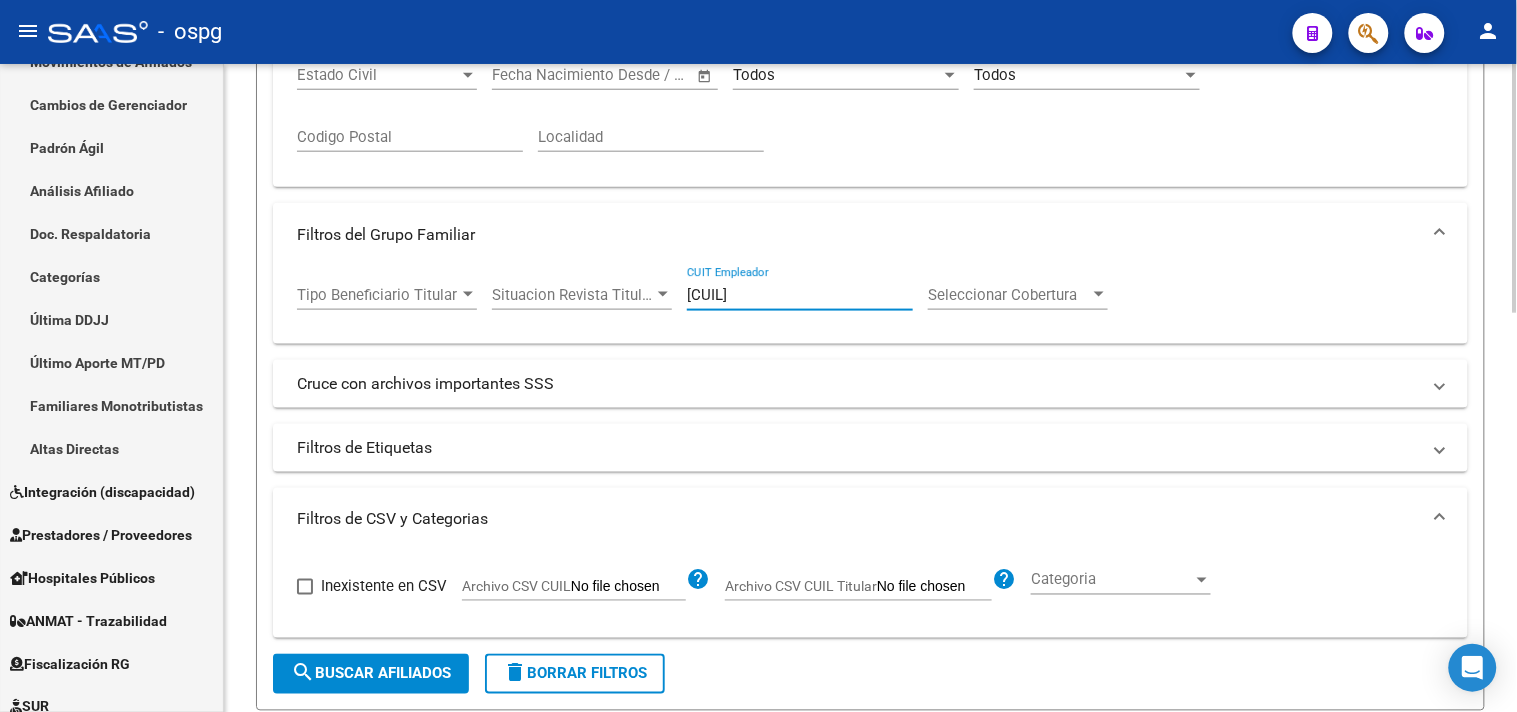 scroll, scrollTop: 666, scrollLeft: 0, axis: vertical 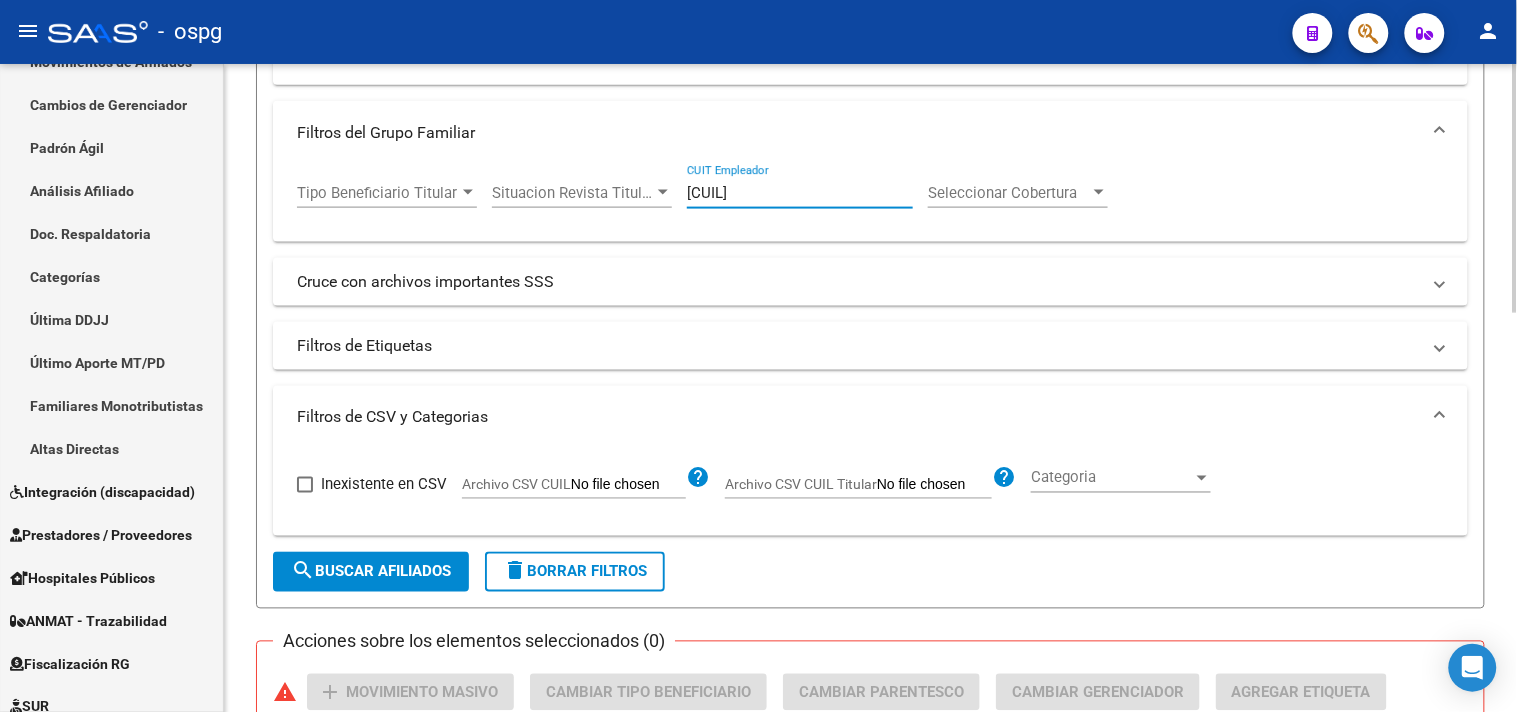 drag, startPoint x: 383, startPoint y: 577, endPoint x: 455, endPoint y: 573, distance: 72.11102 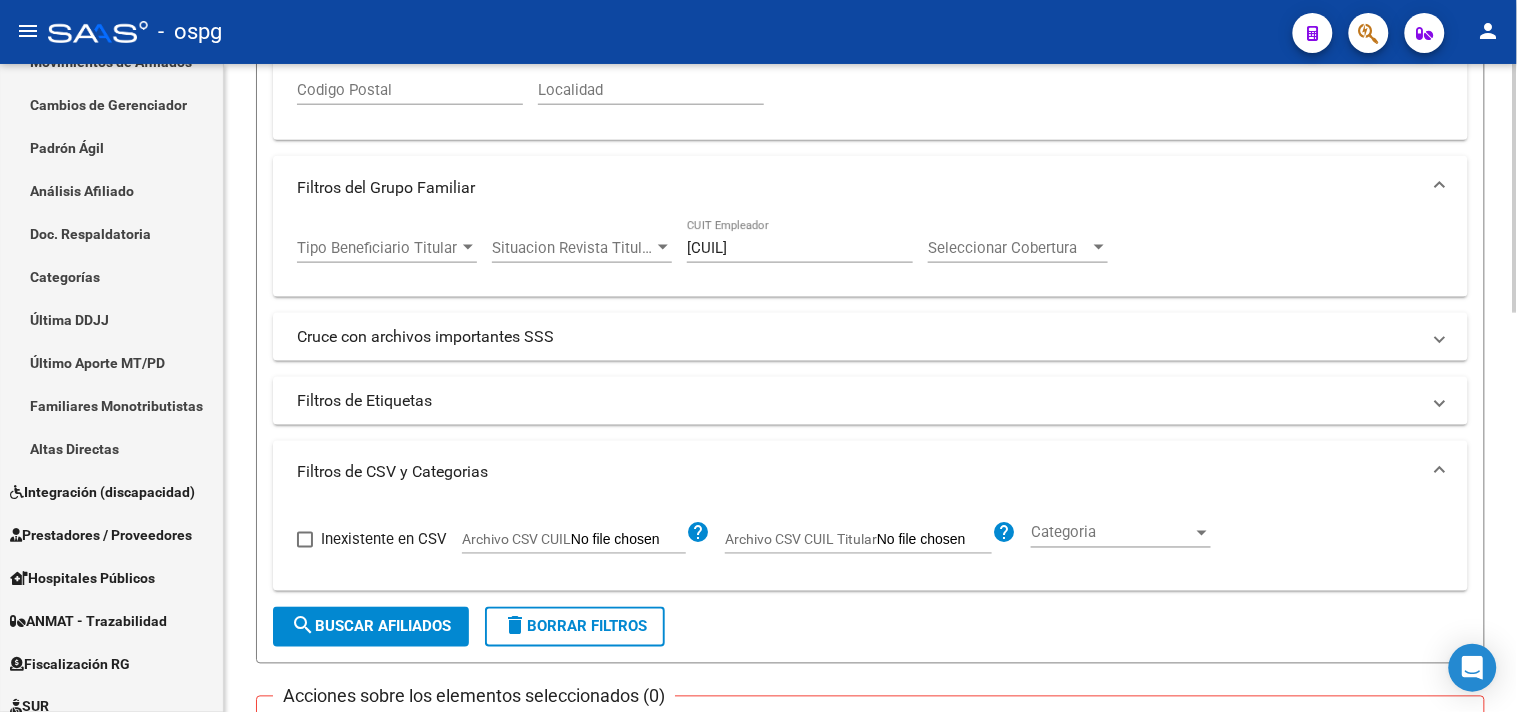 scroll, scrollTop: 150, scrollLeft: 0, axis: vertical 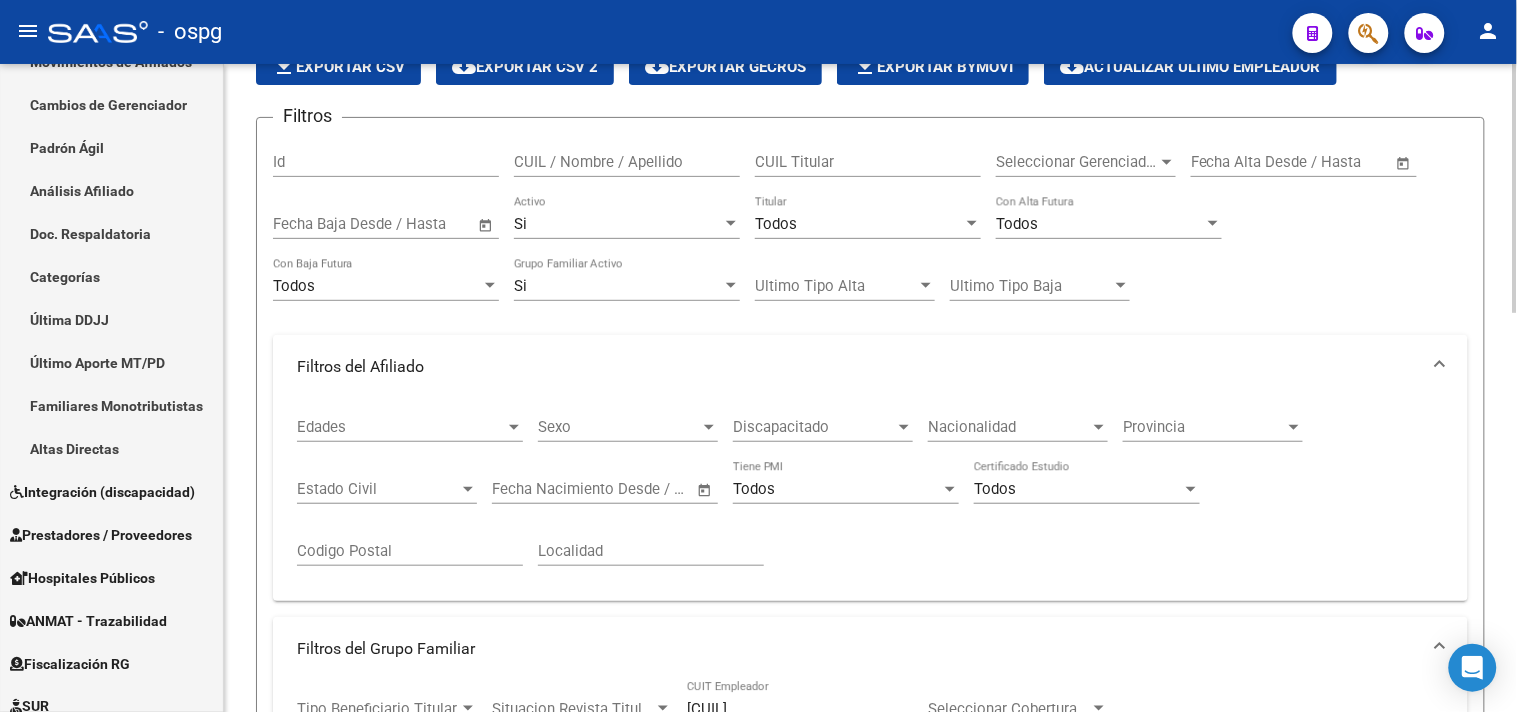 click on "PADRON -> Afiliados Empadronados  (alt+a) add  Crear Afiliado
file_download  Exportar CSV  cloud_download  Exportar CSV 2  cloud_download  Exportar GECROS  file_download  Exportar Bymovi  cloud_download  Actualizar ultimo Empleador  Filtros Id CUIL / Nombre / Apellido CUIL Titular Seleccionar Gerenciador Seleccionar Gerenciador Start date – End date Fecha Alta Desde / Hasta Start date – End date Fecha Baja Desde / Hasta Si Activo Todos Titular Todos Con Alta Futura Todos Con Baja Futura Si Grupo Familiar Activo Ultimo Tipo Alta Ultimo Tipo Alta Ultimo Tipo Baja Ultimo Tipo Baja  Filtros del Afiliado  Edades Edades Sexo Sexo Discapacitado Discapacitado Nacionalidad Nacionalidad Provincia Provincia Estado Civil Estado Civil Start date – End date Fecha Nacimiento Desde / Hasta Todos Tiene PMI Todos Certificado Estudio Codigo Postal Localidad  Filtros del Grupo Familiar  Tipo Beneficiario Titular Tipo Beneficiario Titular Situacion Revista Titular Situacion Revista Titular 30-56018417-0 CUIT Empleador" 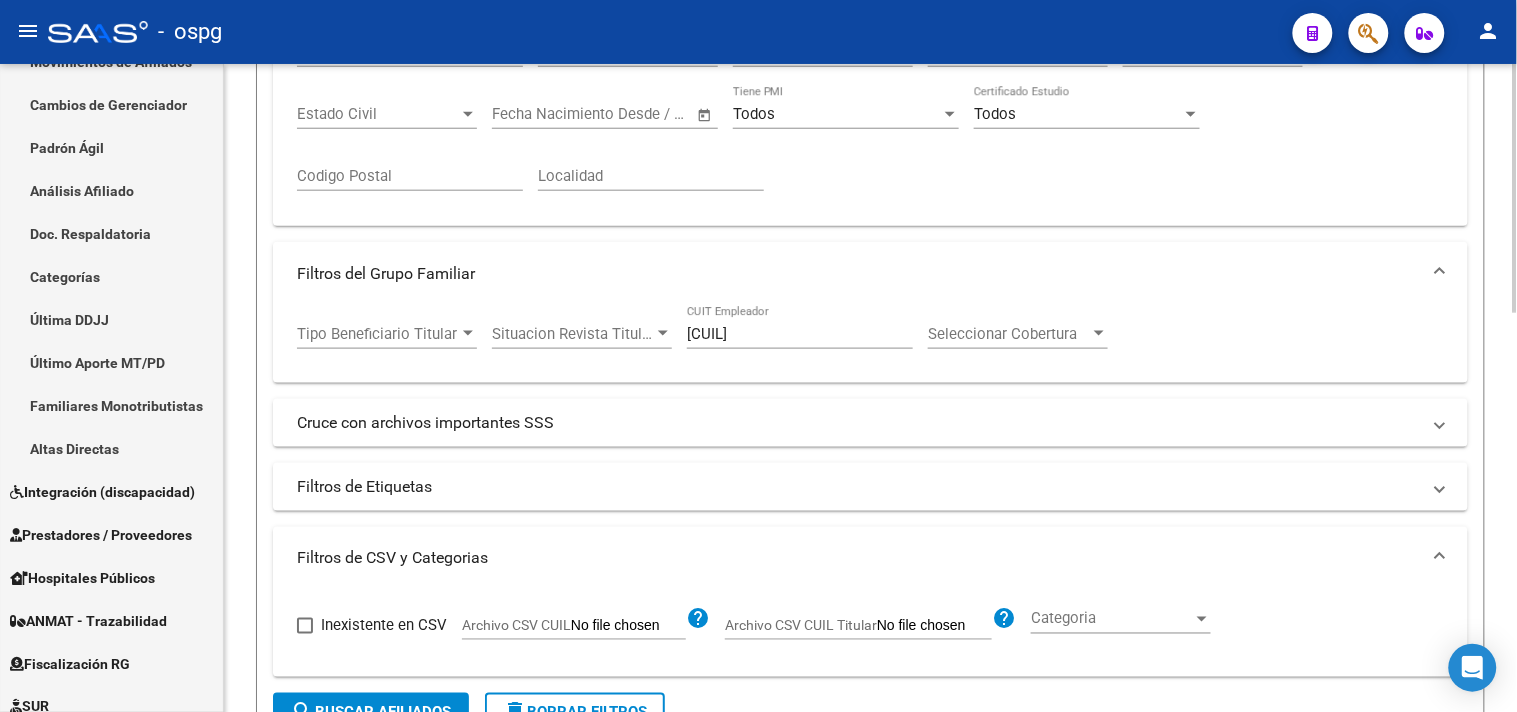 scroll, scrollTop: 594, scrollLeft: 0, axis: vertical 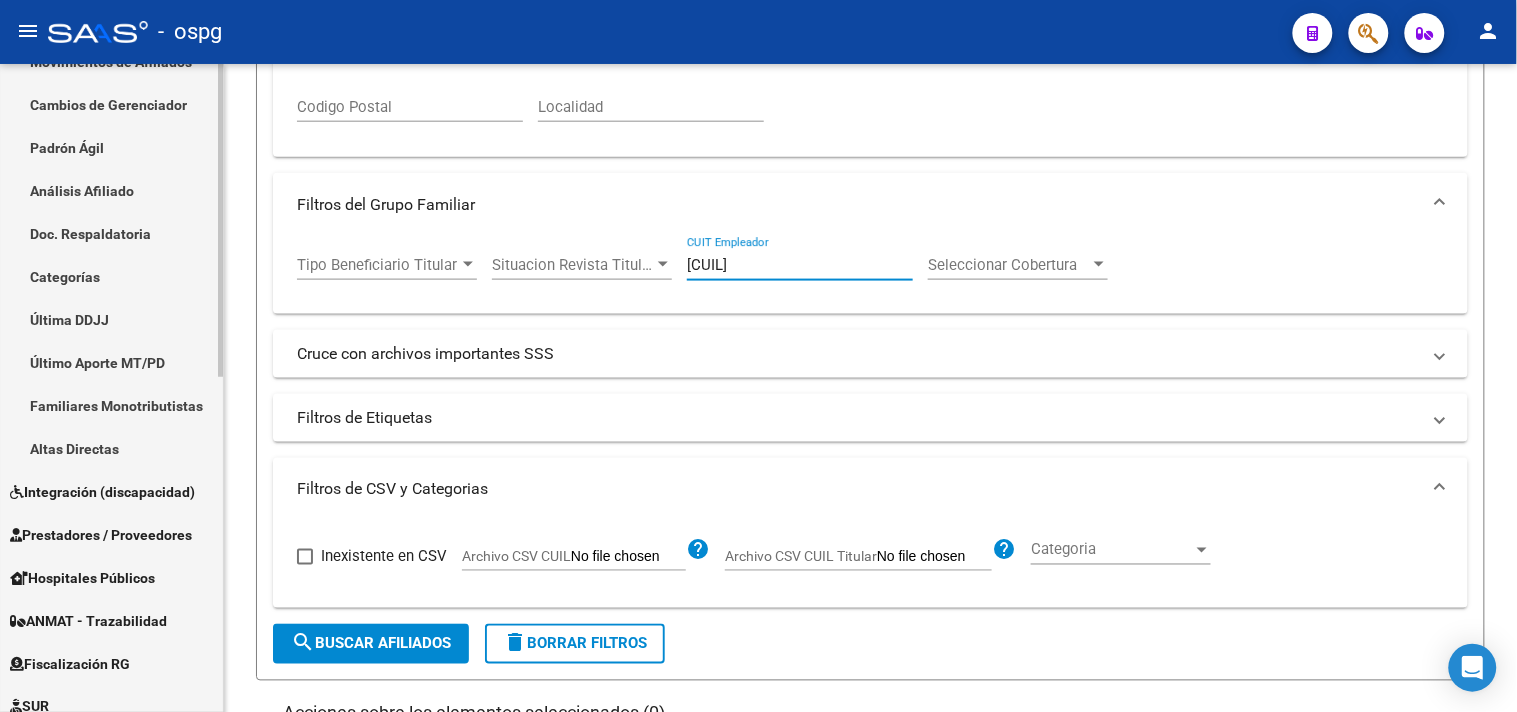 drag, startPoint x: 808, startPoint y: 271, endPoint x: 177, endPoint y: 250, distance: 631.34937 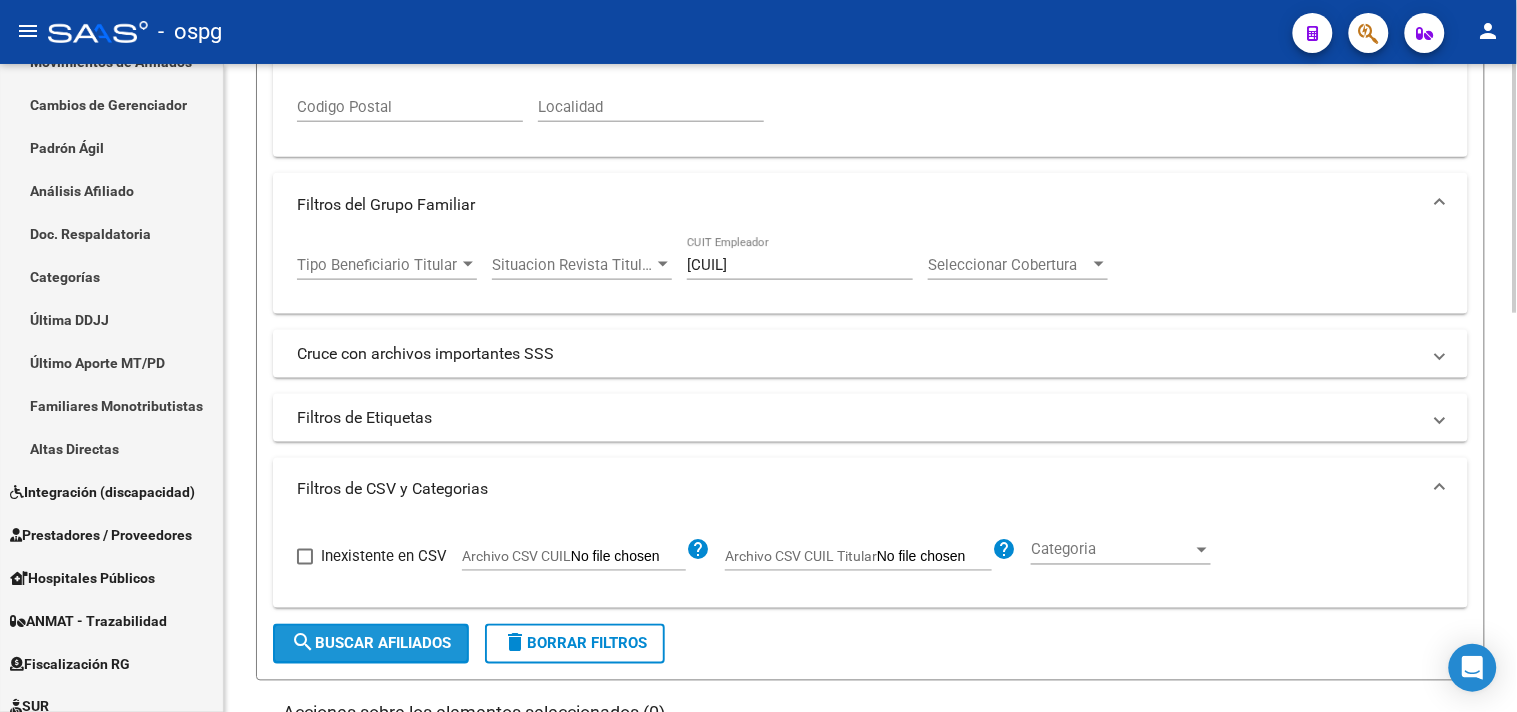 click on "search  Buscar Afiliados" 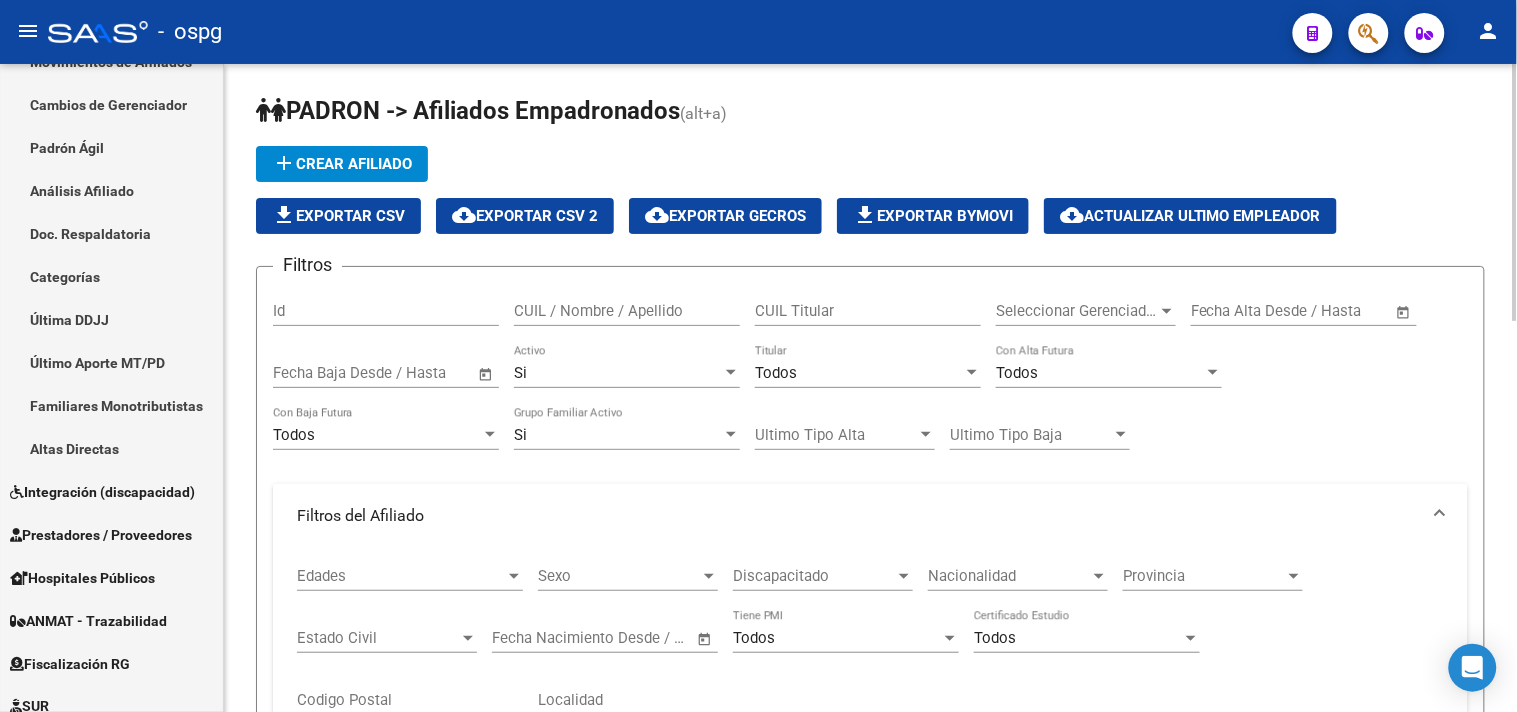 scroll, scrollTop: 0, scrollLeft: 0, axis: both 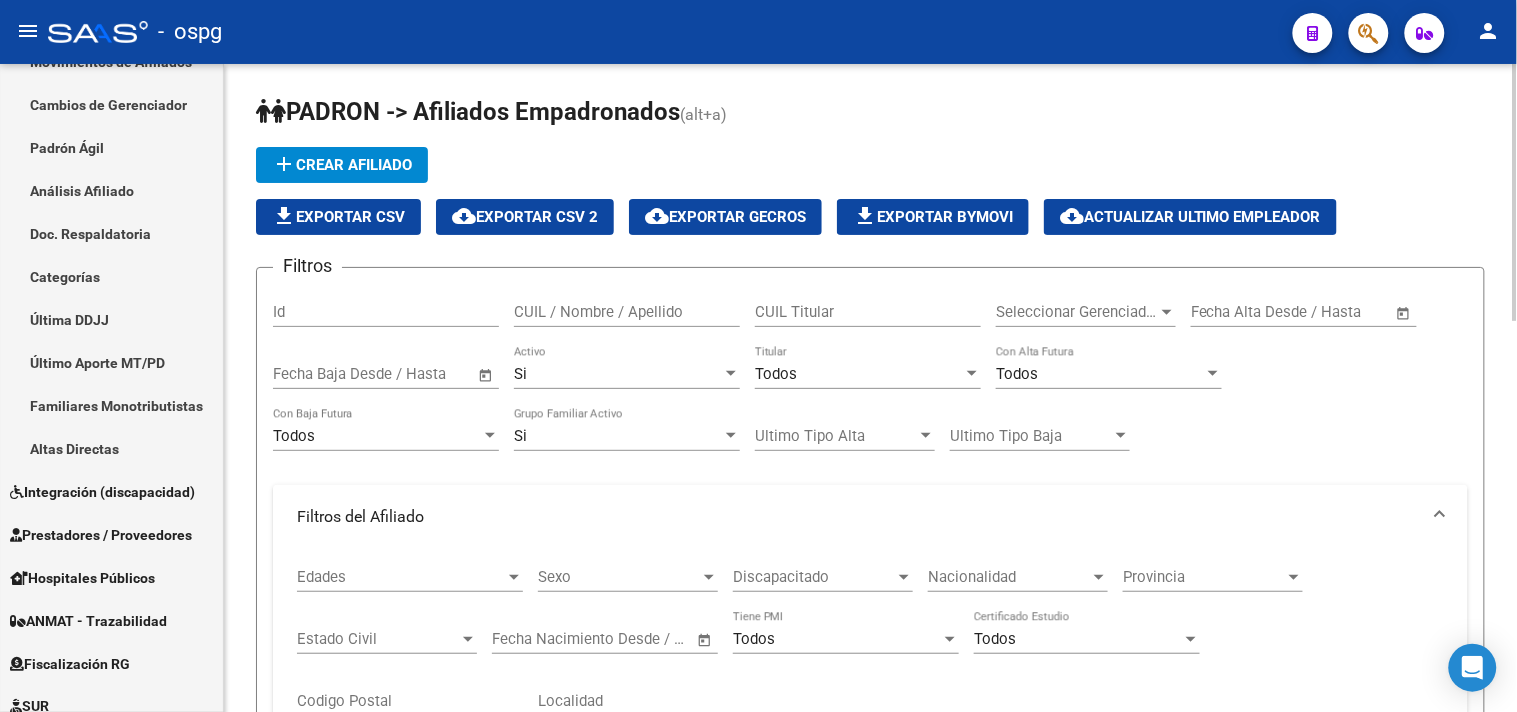 click on "file_download  Exportar CSV" 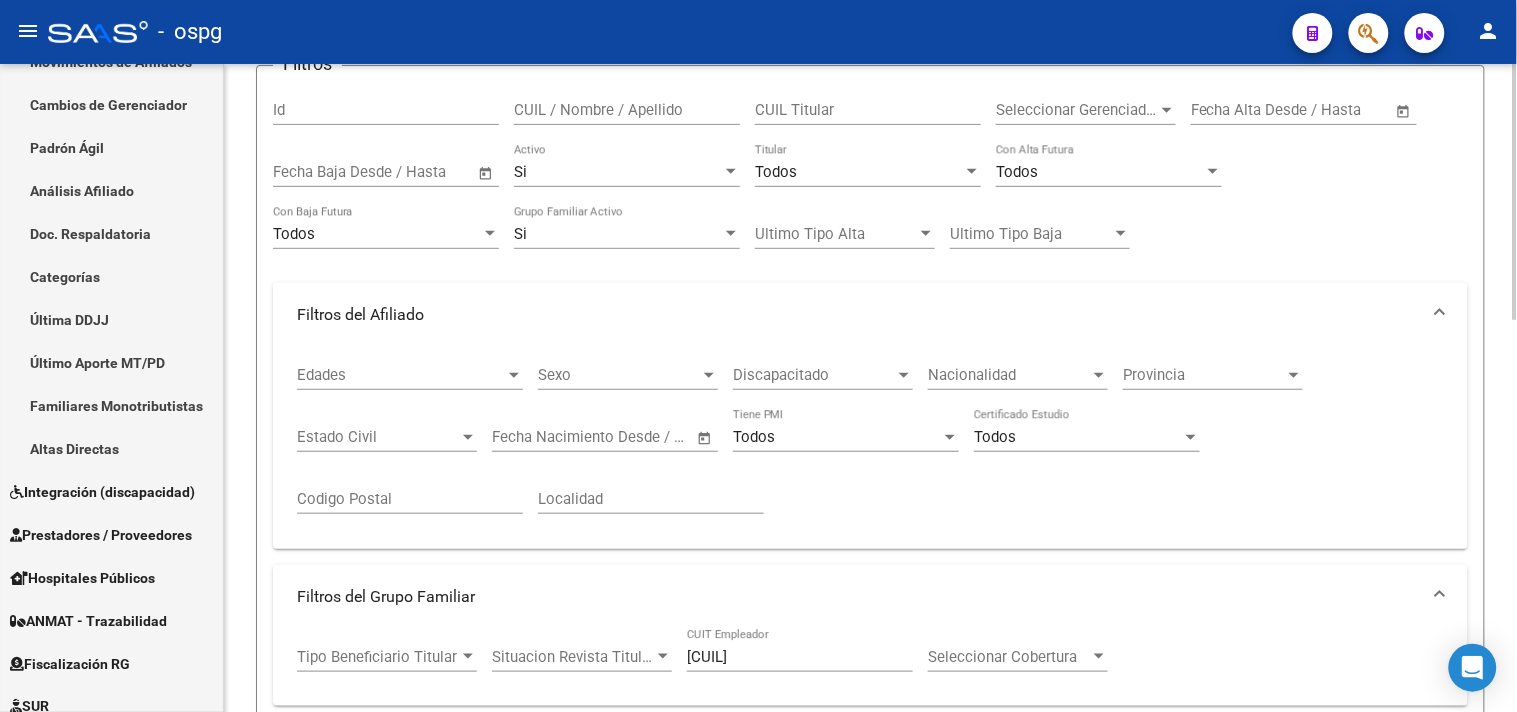 scroll, scrollTop: 666, scrollLeft: 0, axis: vertical 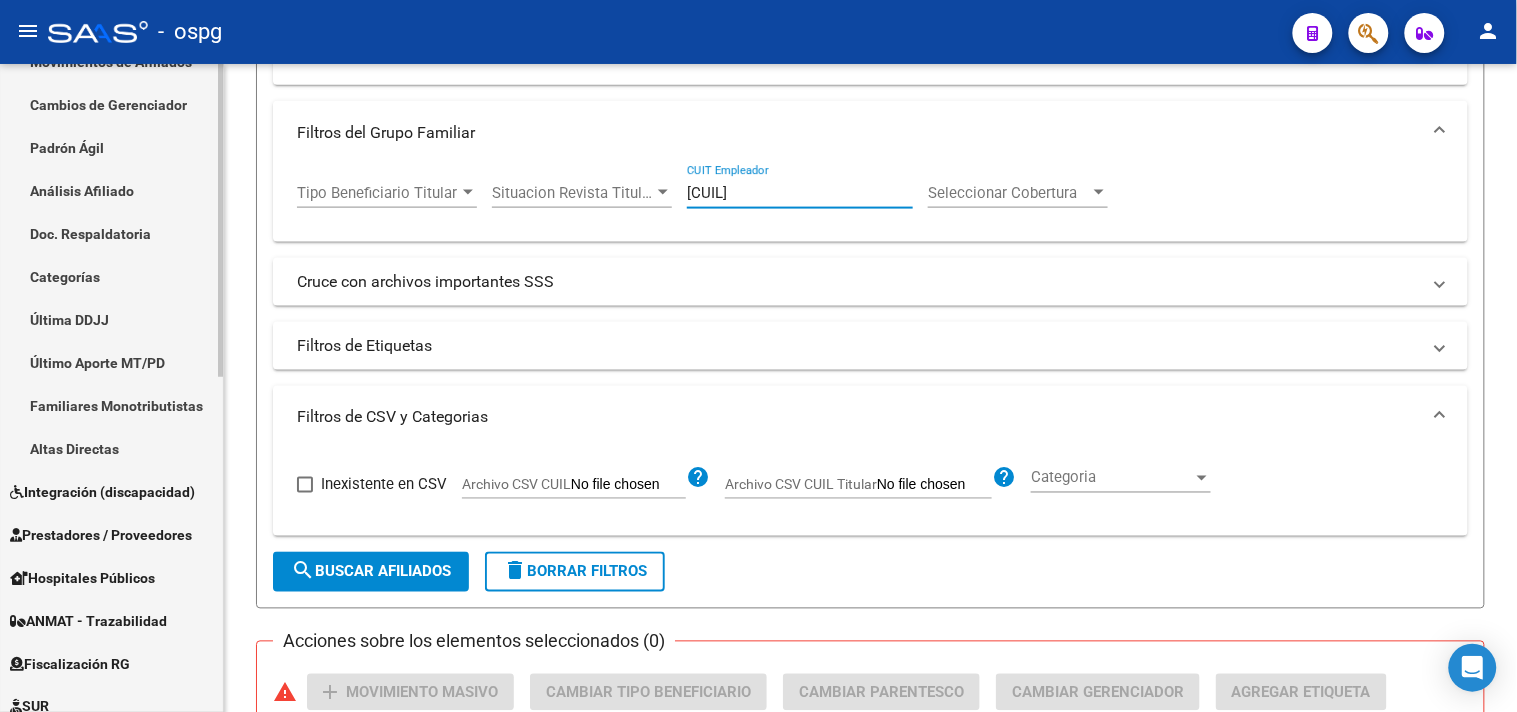 drag, startPoint x: 812, startPoint y: 201, endPoint x: 37, endPoint y: 205, distance: 775.0103 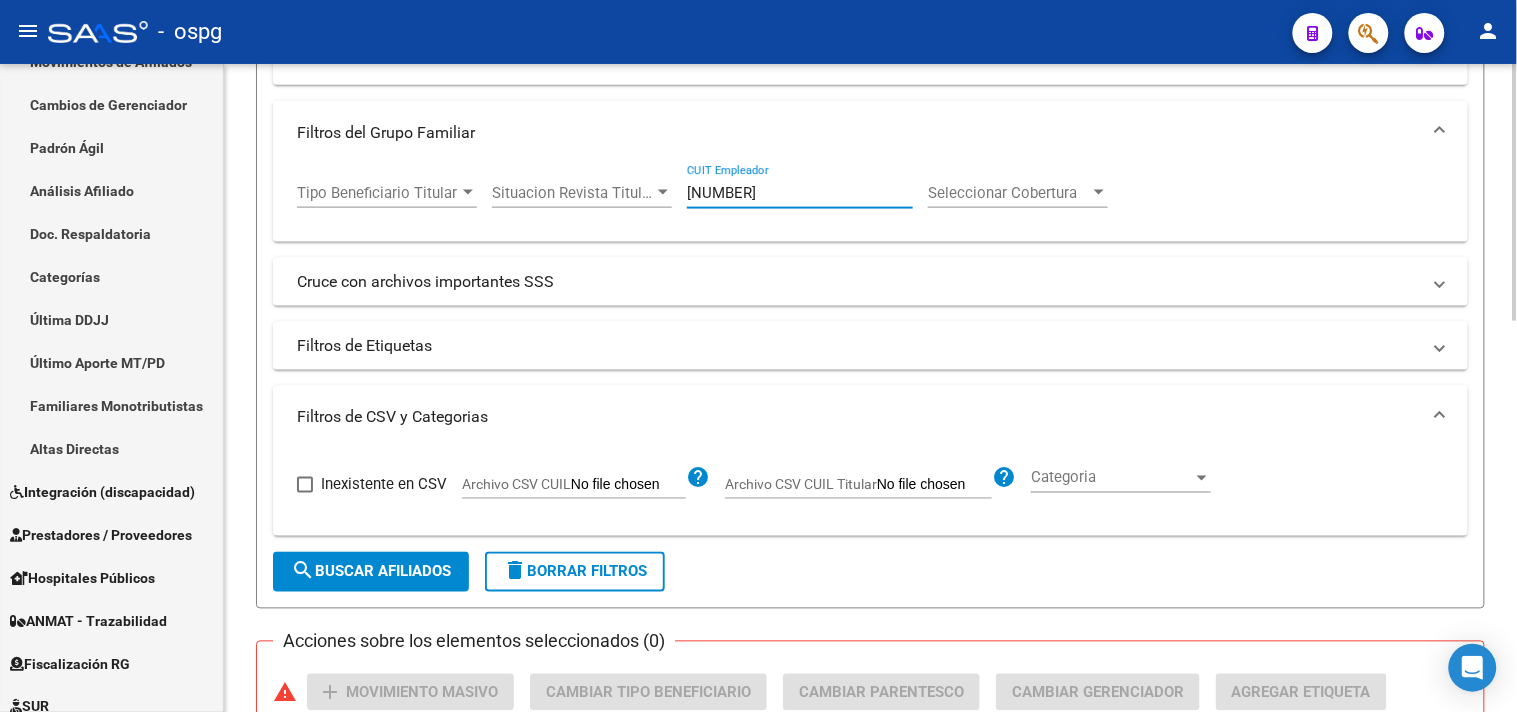 click on "search  Buscar Afiliados" 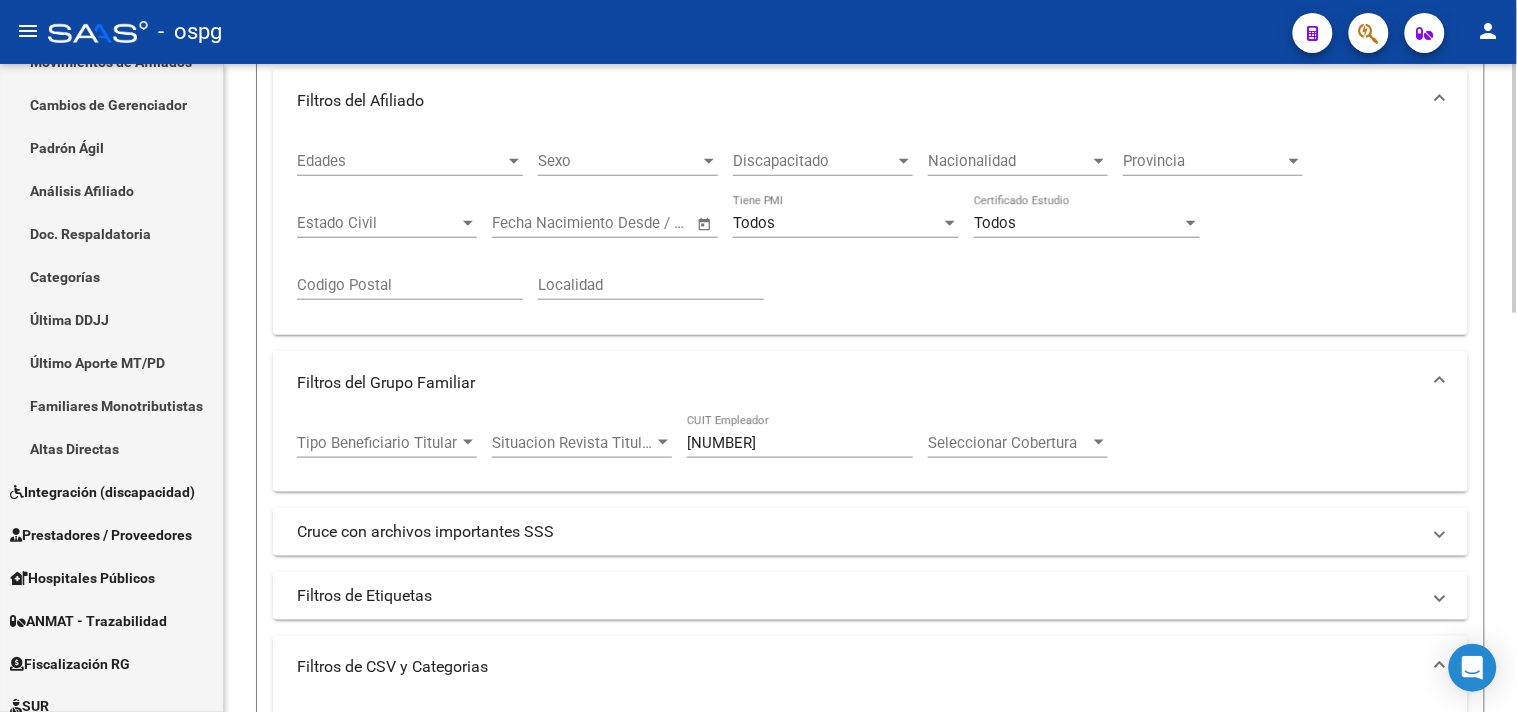 scroll, scrollTop: 150, scrollLeft: 0, axis: vertical 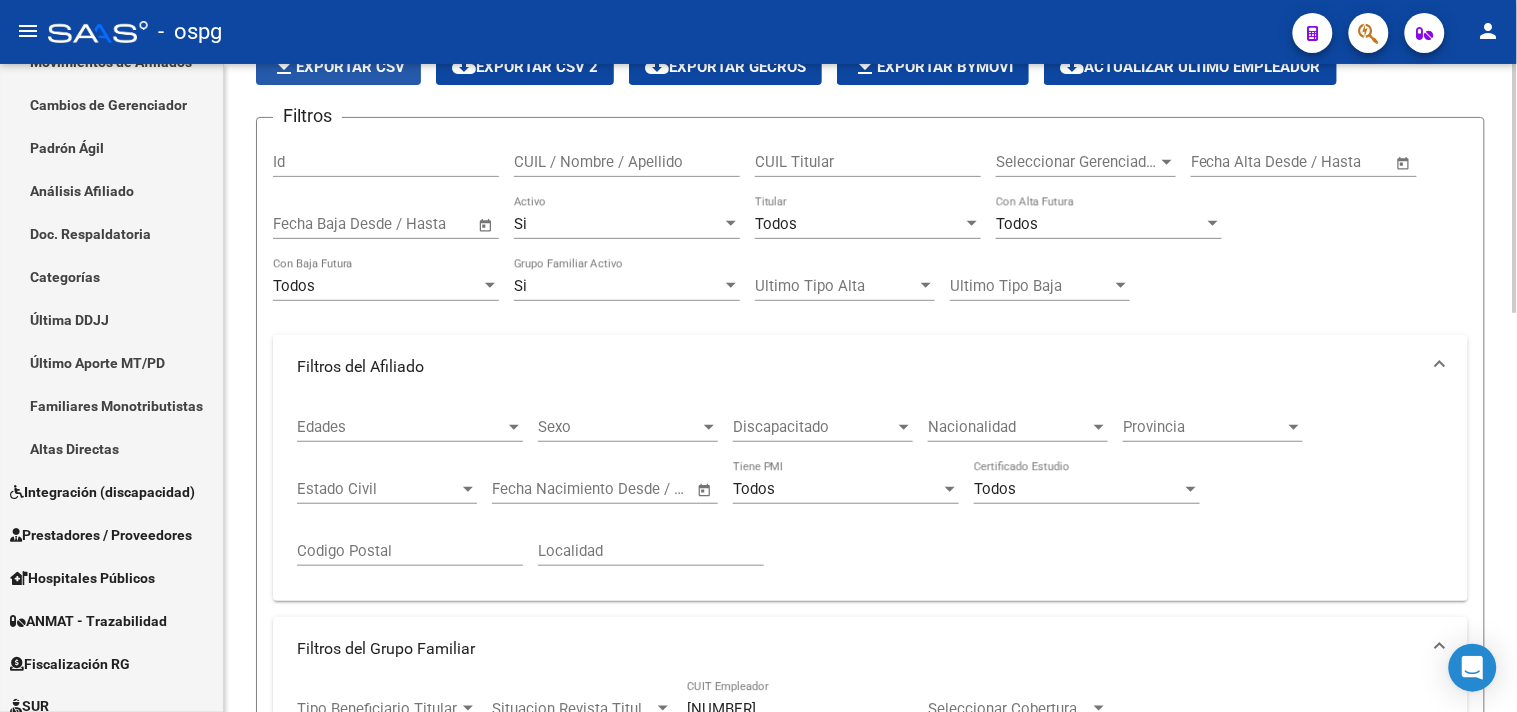 click on "file_download  Exportar CSV" 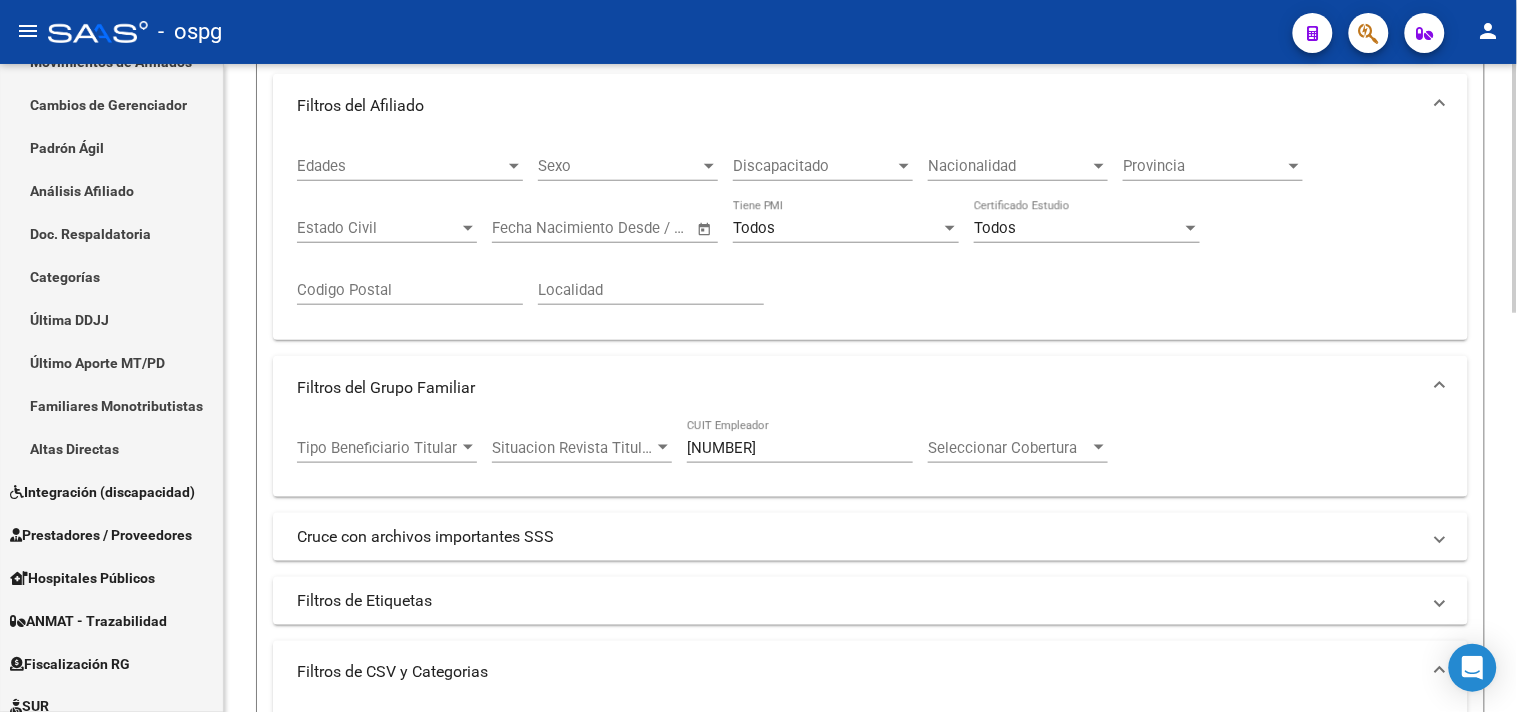 scroll, scrollTop: 705, scrollLeft: 0, axis: vertical 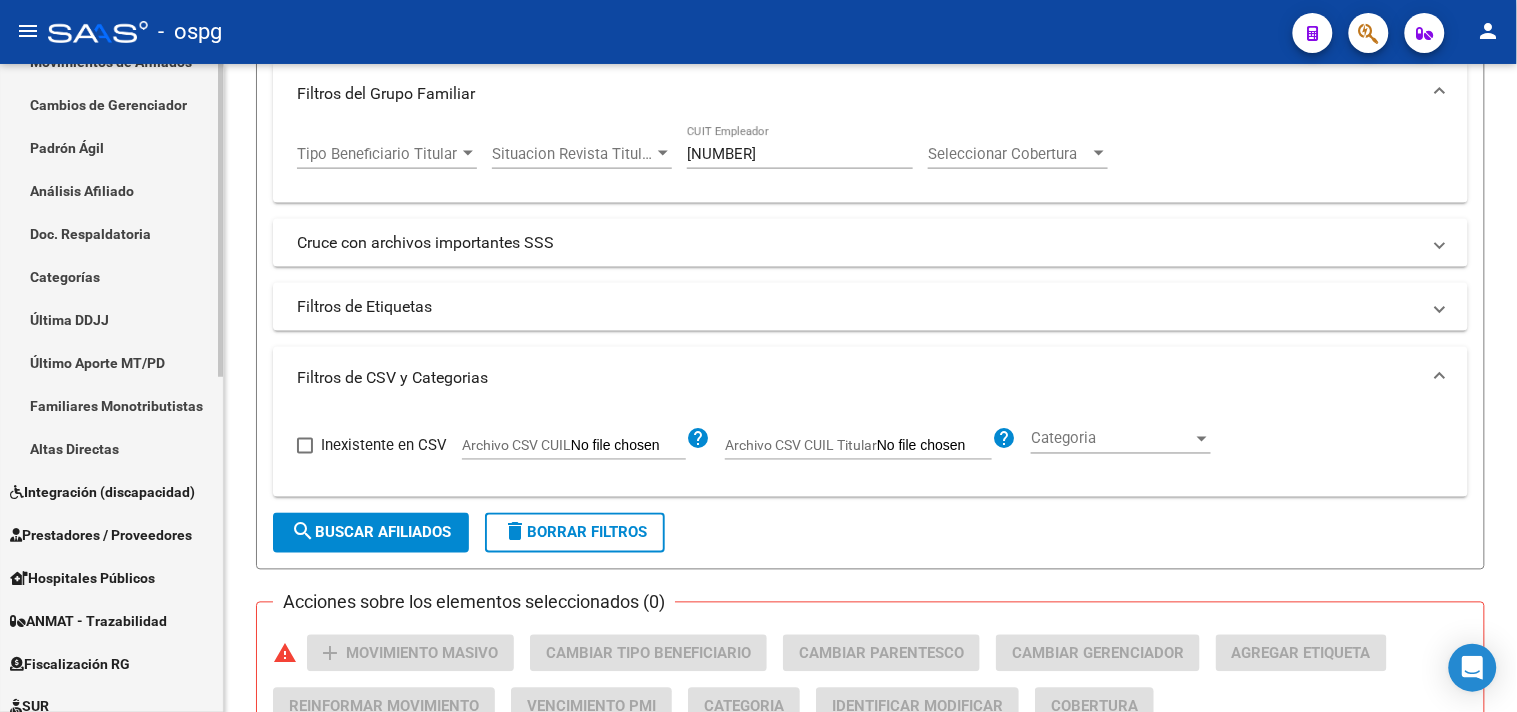 click on "Firma Express     Reportes Tablero de Control Ingresos Percibidos Análisis de todos los conceptos (histórico) Análisis de todos los conceptos detalle (mensual) Apertura de Transferencias Reales (histórico) Análisis Ingresos RG por CUIT (mensual) Imputación de Códigos Ingresos Devengados Análisis Histórico Detalles Transferencias RG sin DDJJ Detalles por CUIL RG Detalles - MT/PD MT morosos Egresos Devengados Comprobantes Recibidos Facturación Apócrifa Auditorías x Área Auditorías x Usuario Ítems de Auditorías x Usuario SUR Expedientes Internos Movimiento de Expte. SSS Padrón Traspasos x O.S. Traspasos x Gerenciador Traspasos x Provincia Nuevos Aportantes Métricas - Padrón SSS Métricas - Crecimiento Población Tesorería Cheques Emitidos Transferencias Bancarias Realizadas    Tesorería Extractos Procesados (csv) Extractos Originales (pdf) Otros Ingresos Cheques Emitidos Pendientes de Depósito Cheques Depositados Histórico Auditorías Confirmadas    Liquidación de Convenios Bancos" 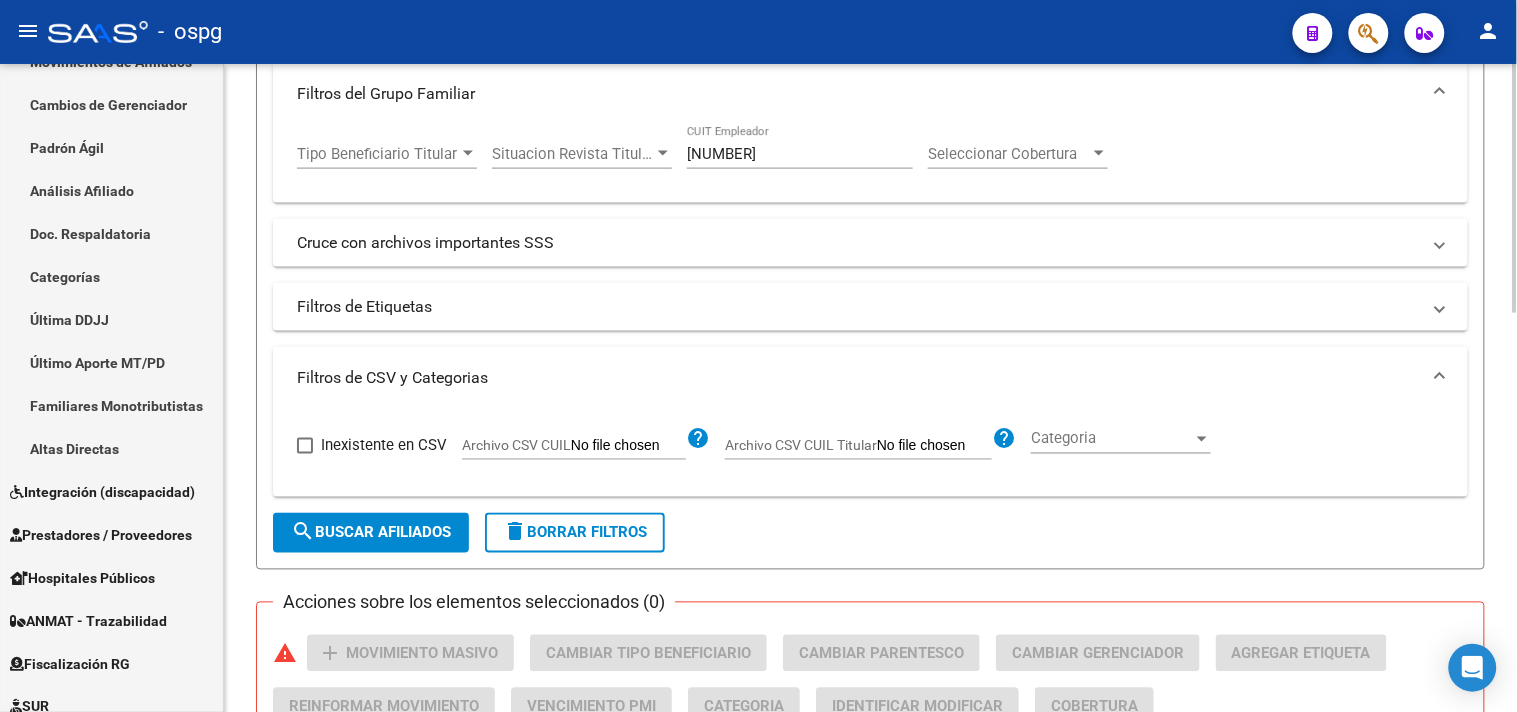click on "20-23177390-9 CUIT Empleador" 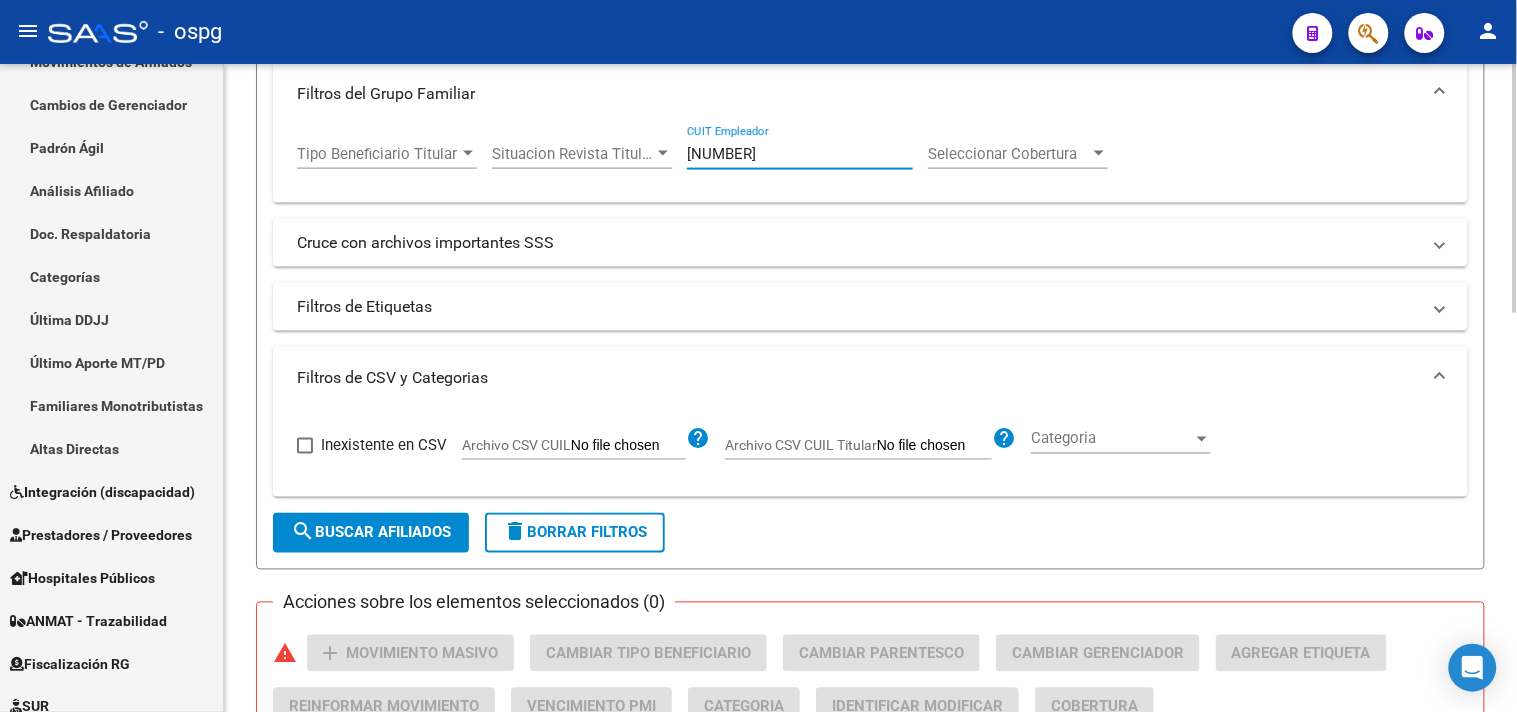 click on "search  Buscar Afiliados" 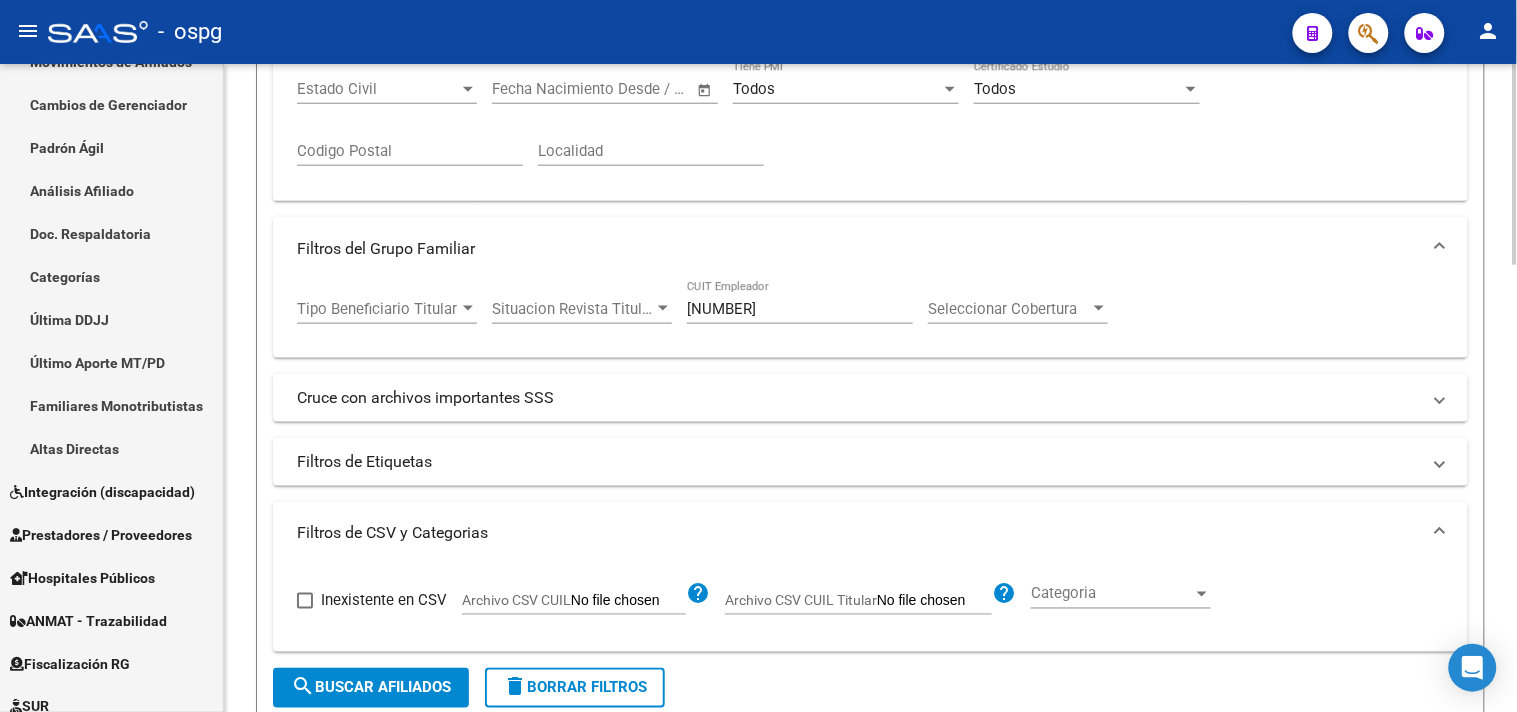 scroll, scrollTop: 0, scrollLeft: 0, axis: both 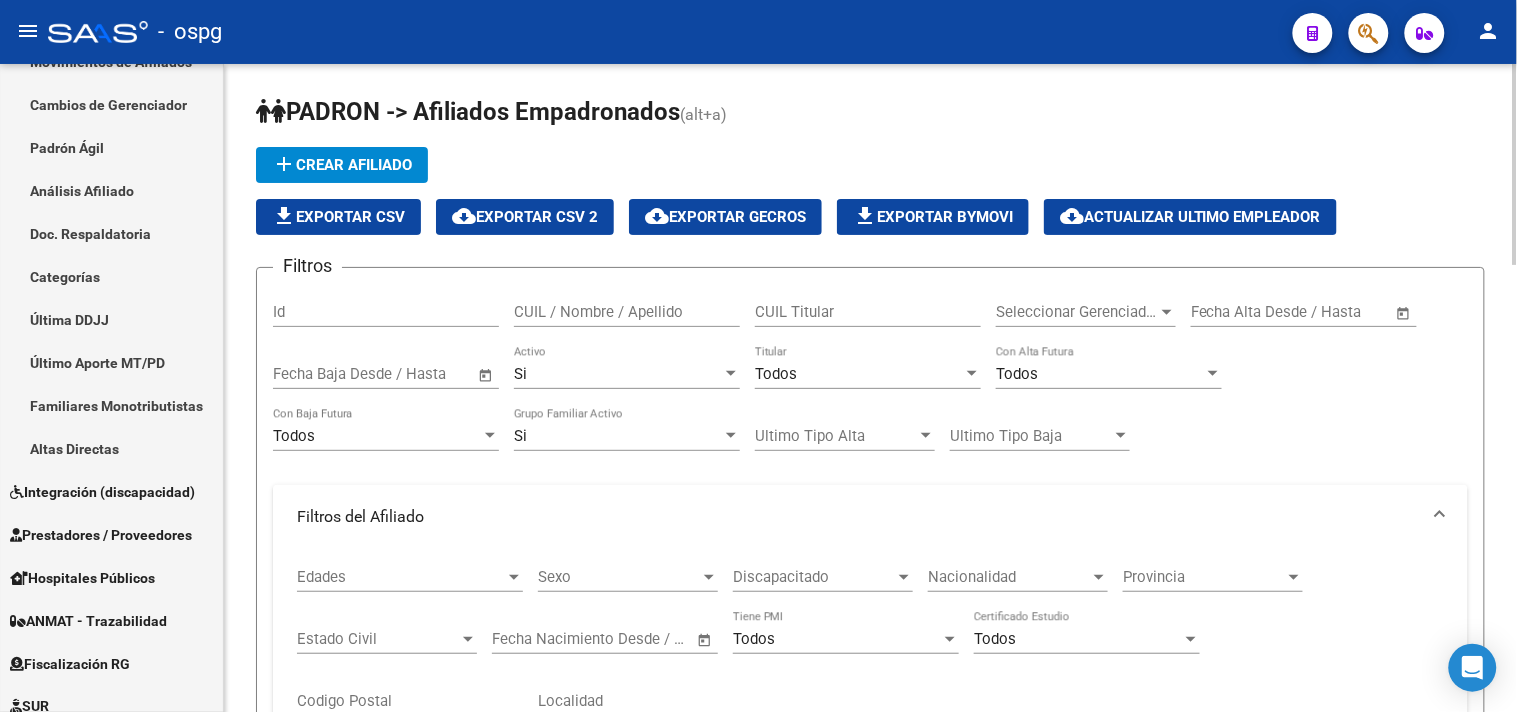 click on "file_download  Exportar CSV" 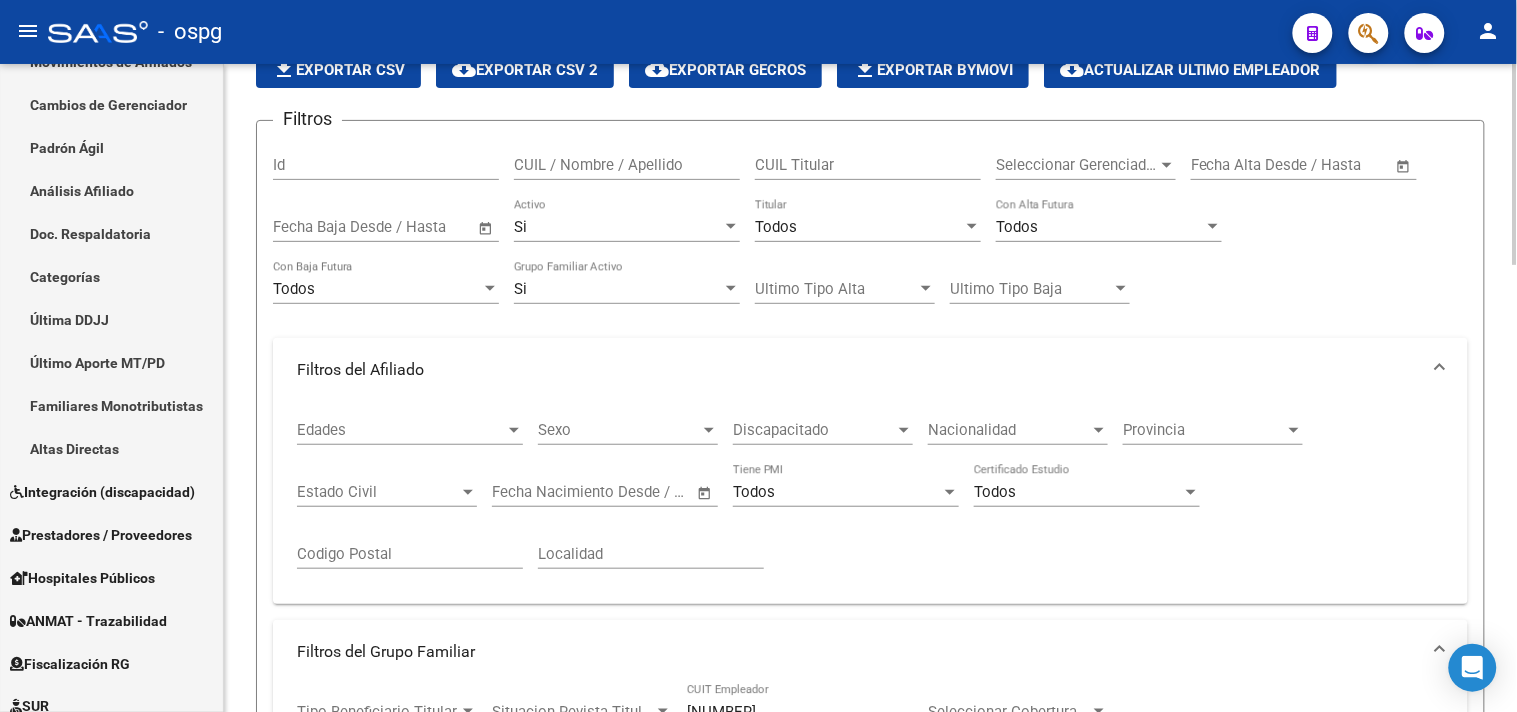 scroll, scrollTop: 333, scrollLeft: 0, axis: vertical 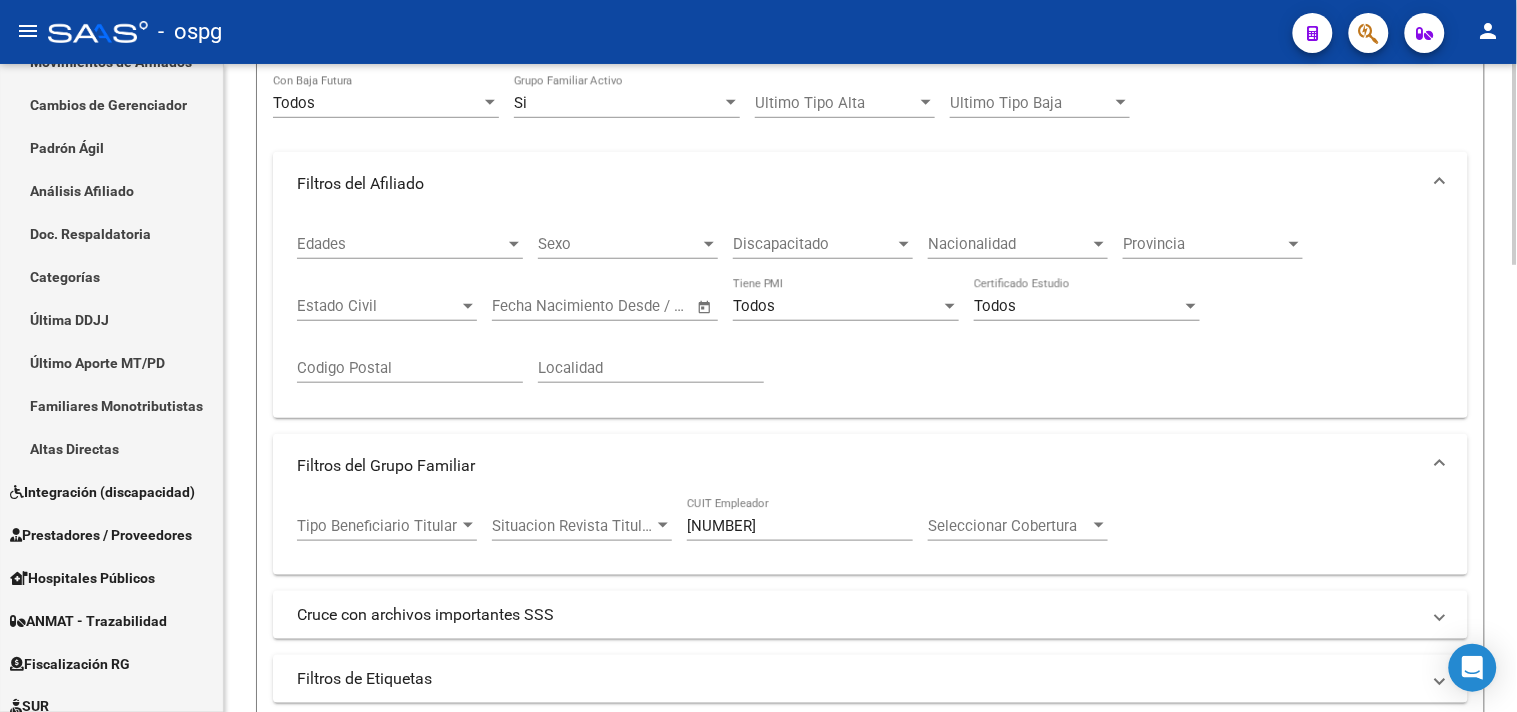 drag, startPoint x: 421, startPoint y: 520, endPoint x: 251, endPoint y: 488, distance: 172.98555 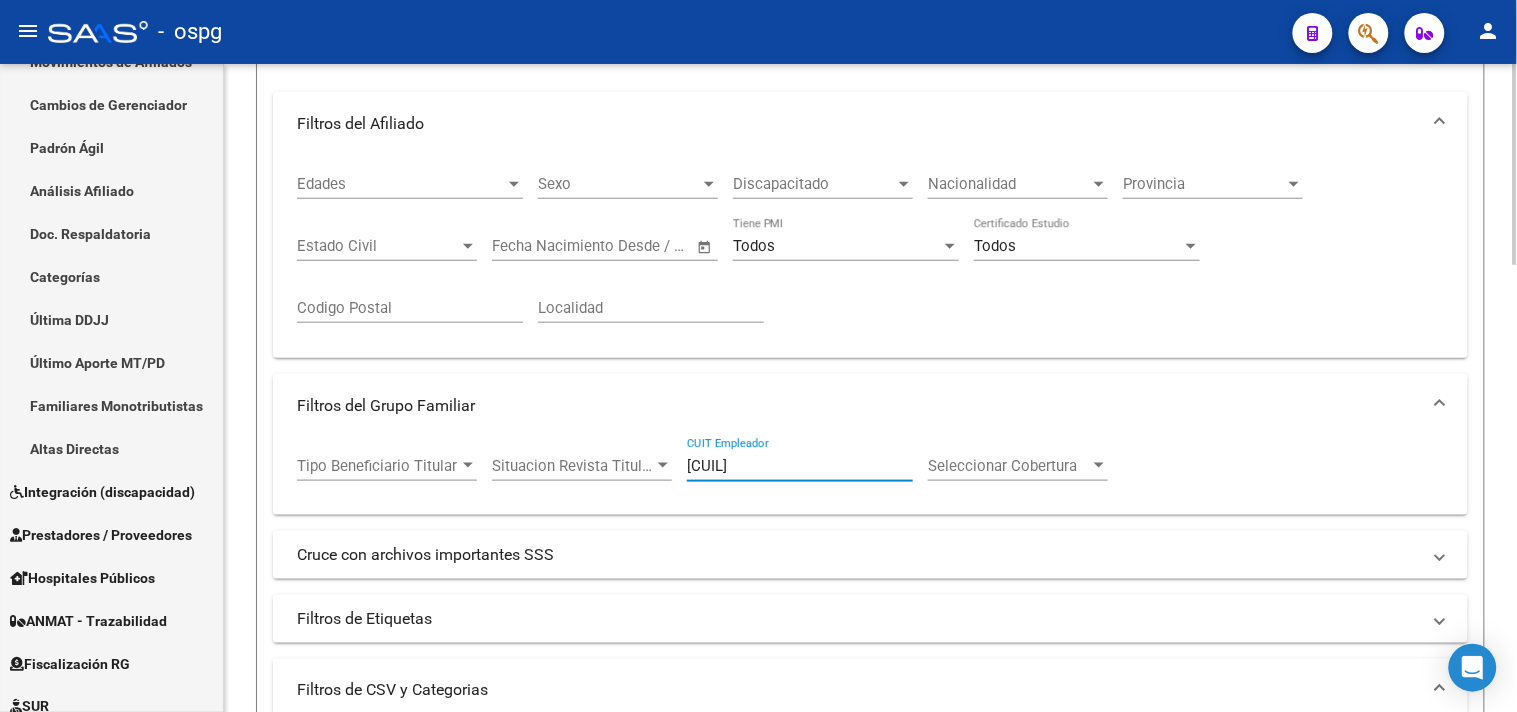 scroll, scrollTop: 555, scrollLeft: 0, axis: vertical 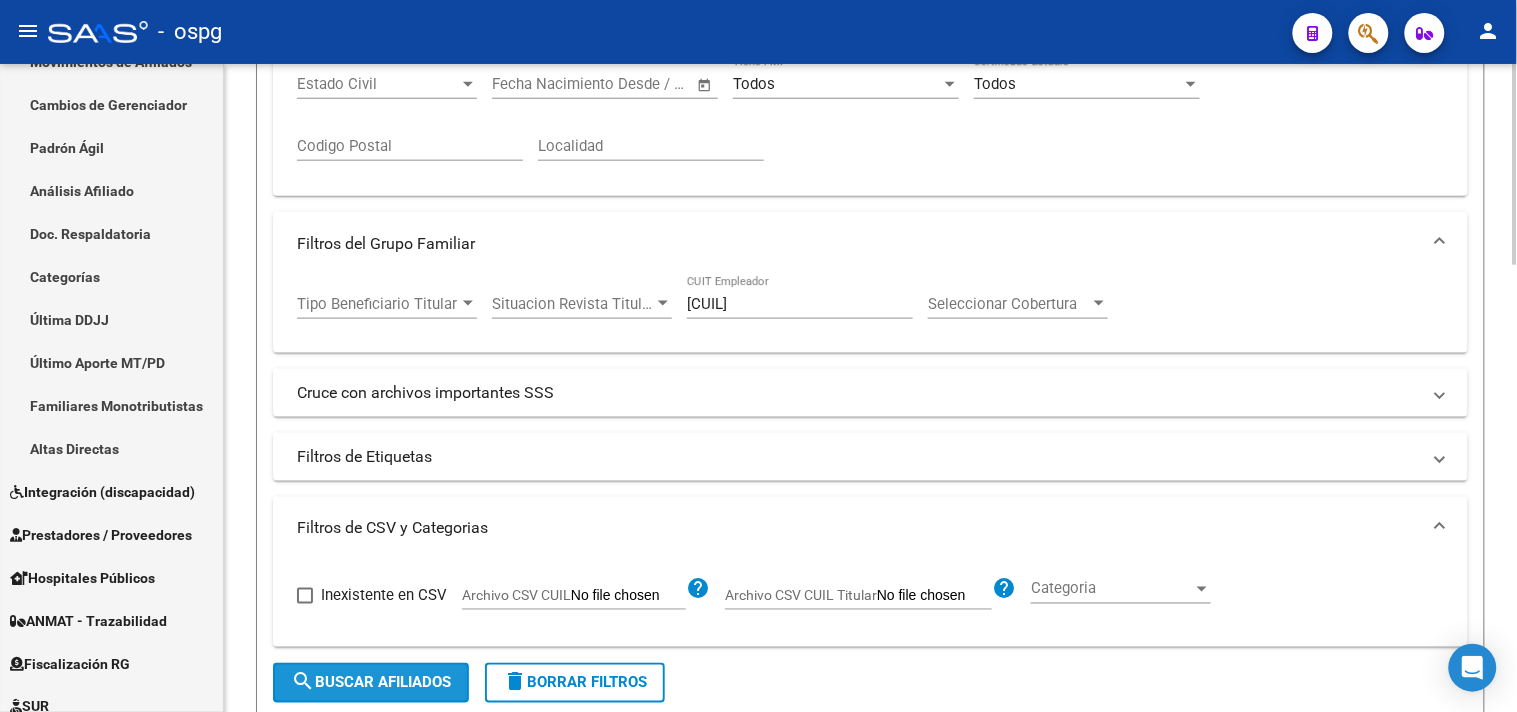 click on "search  Buscar Afiliados" 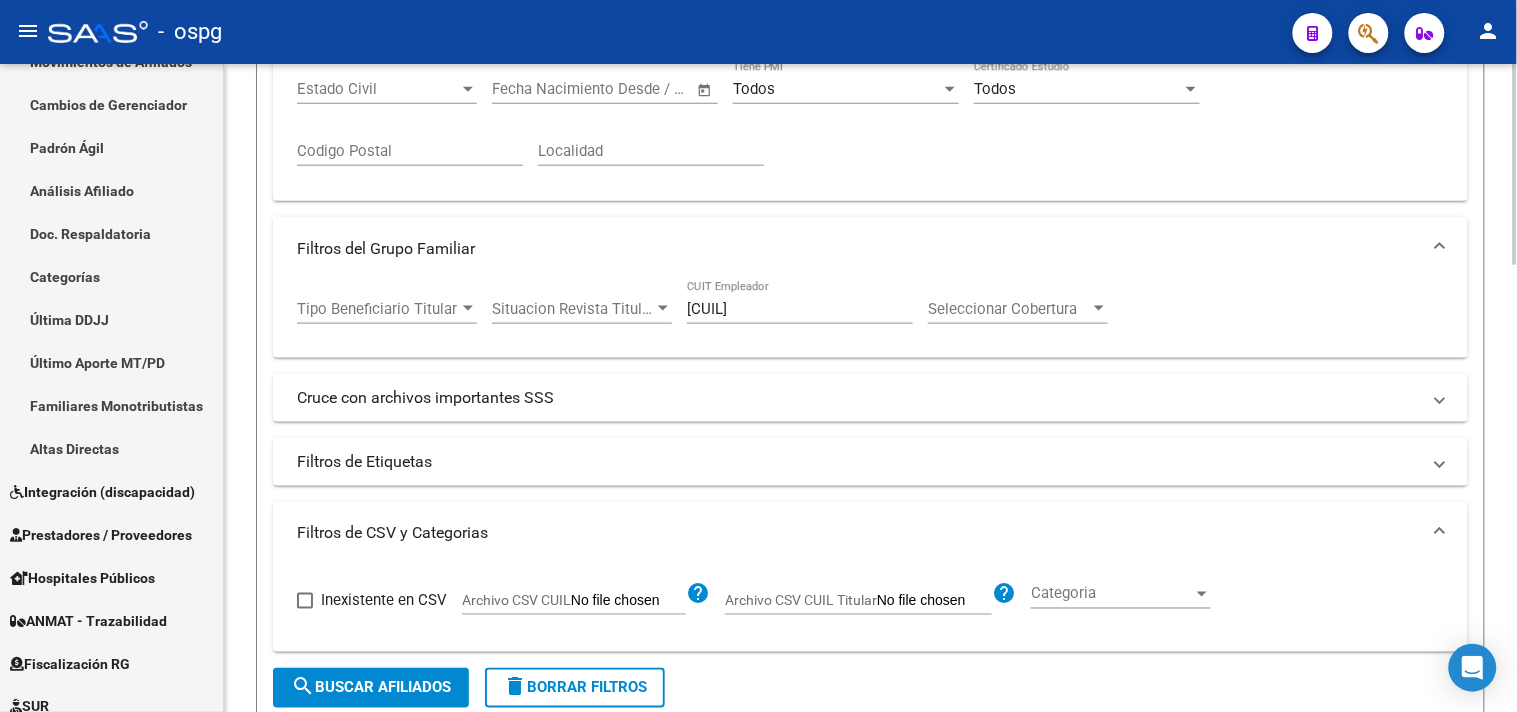 scroll, scrollTop: 0, scrollLeft: 0, axis: both 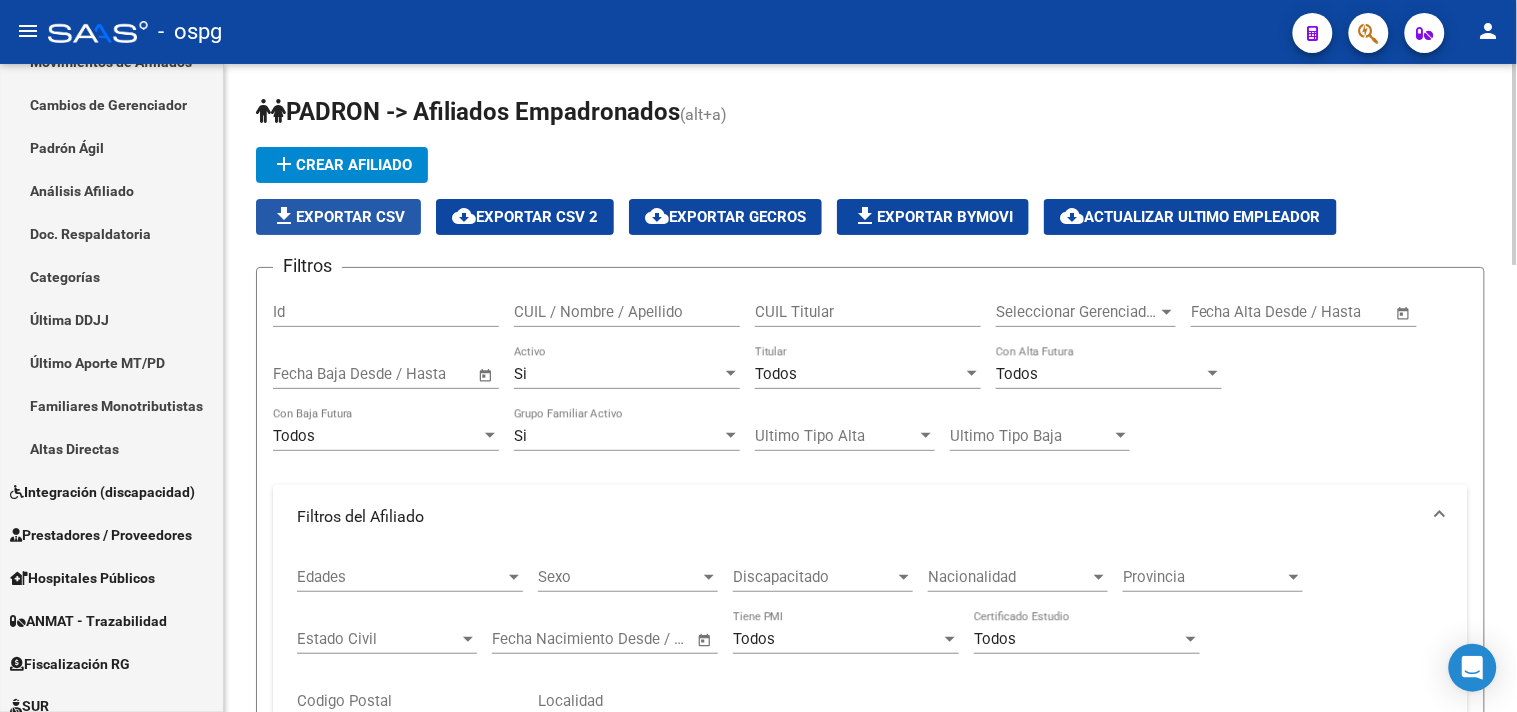 click on "file_download  Exportar CSV" 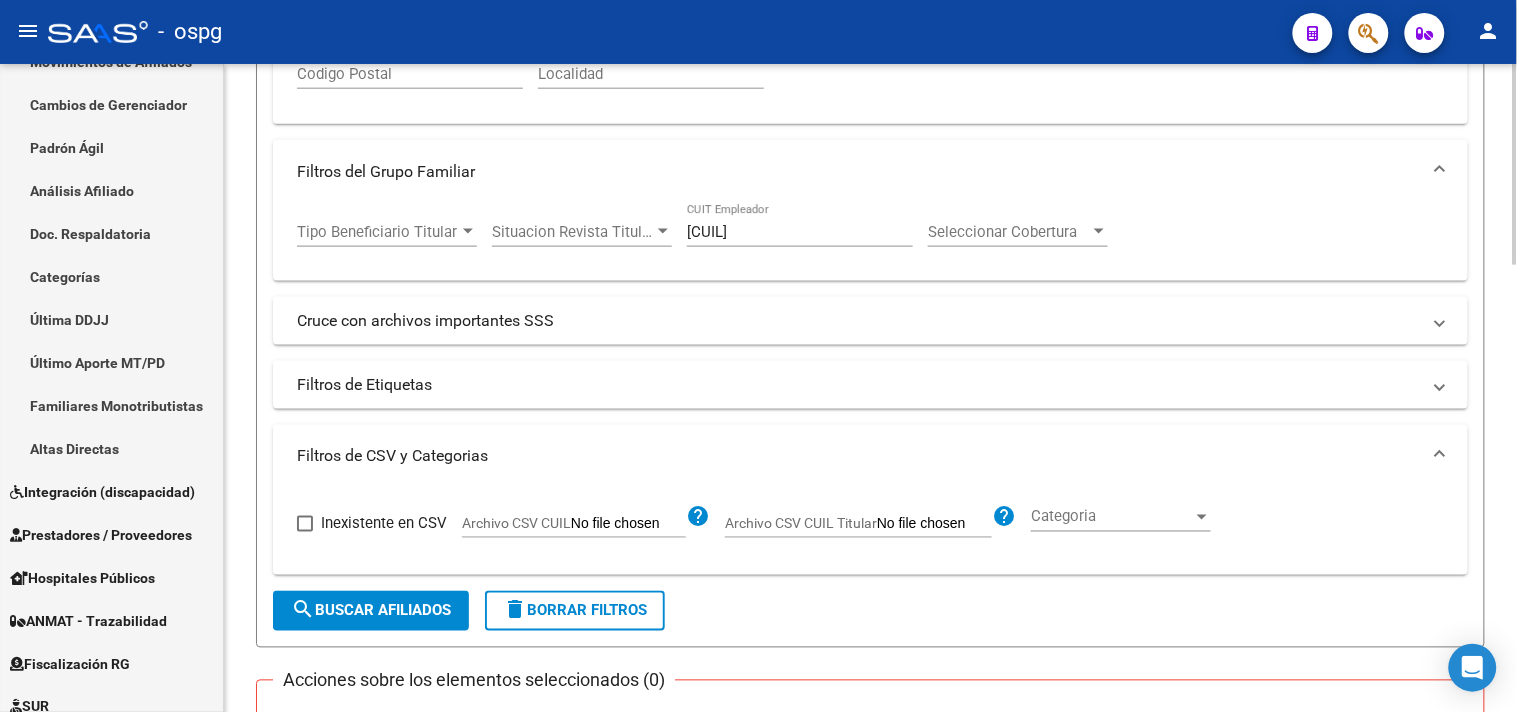 scroll, scrollTop: 666, scrollLeft: 0, axis: vertical 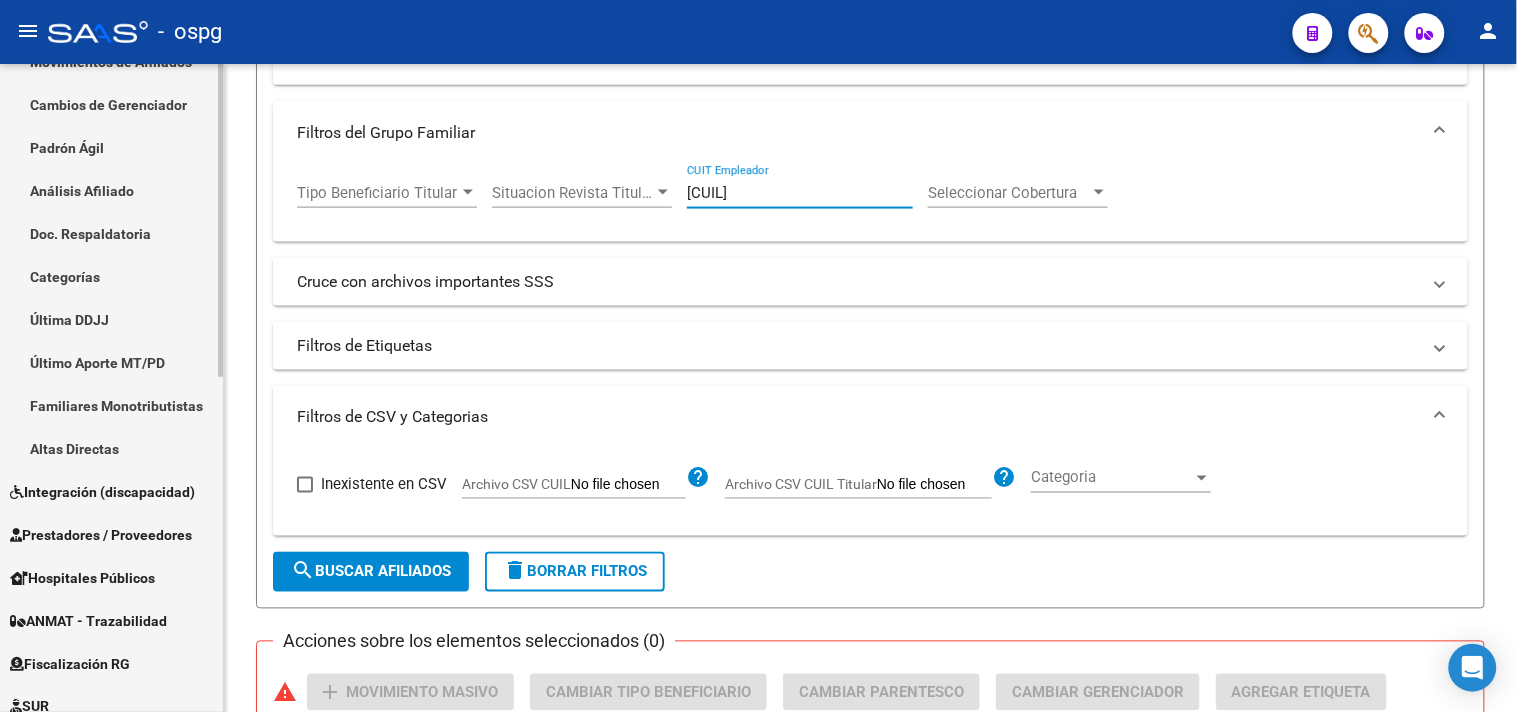 drag, startPoint x: 794, startPoint y: 190, endPoint x: 127, endPoint y: 226, distance: 667.9708 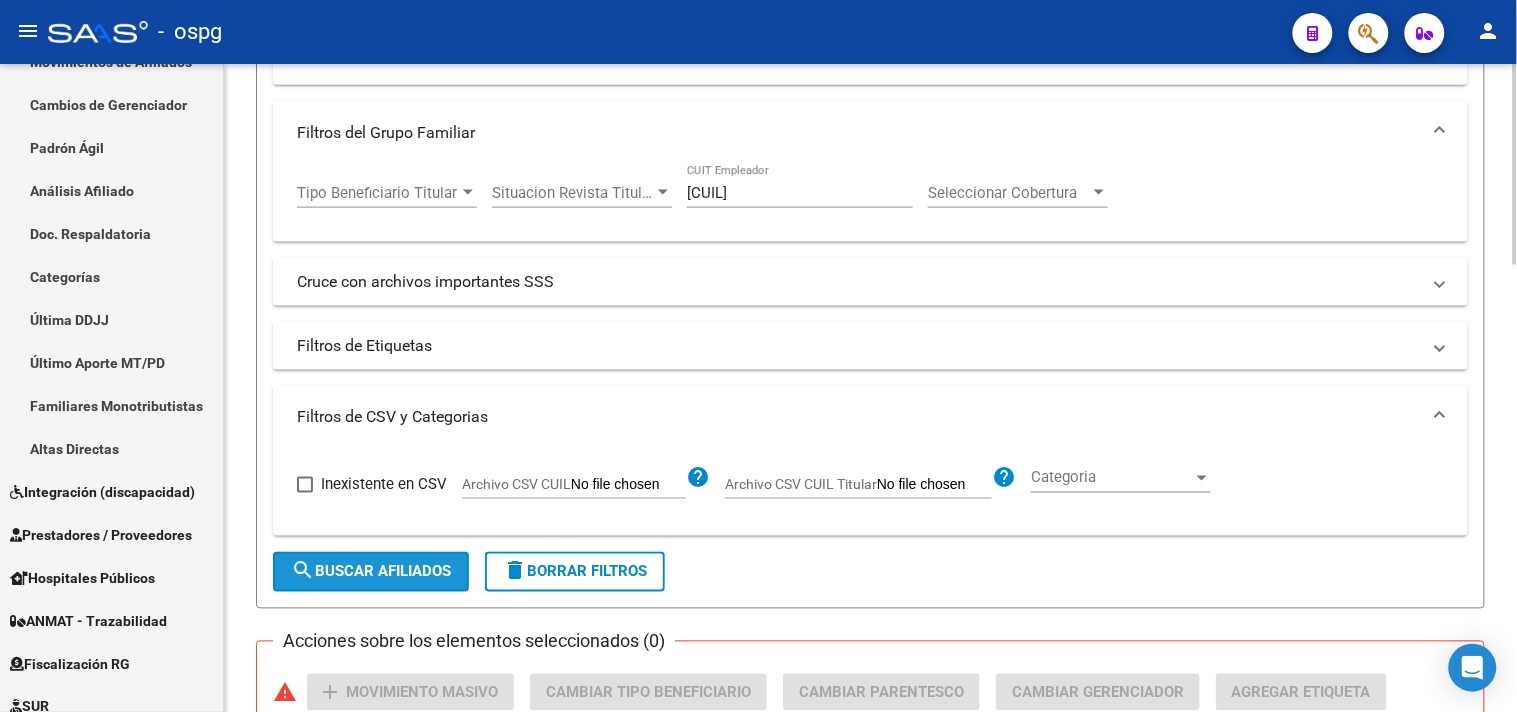 click on "search  Buscar Afiliados" 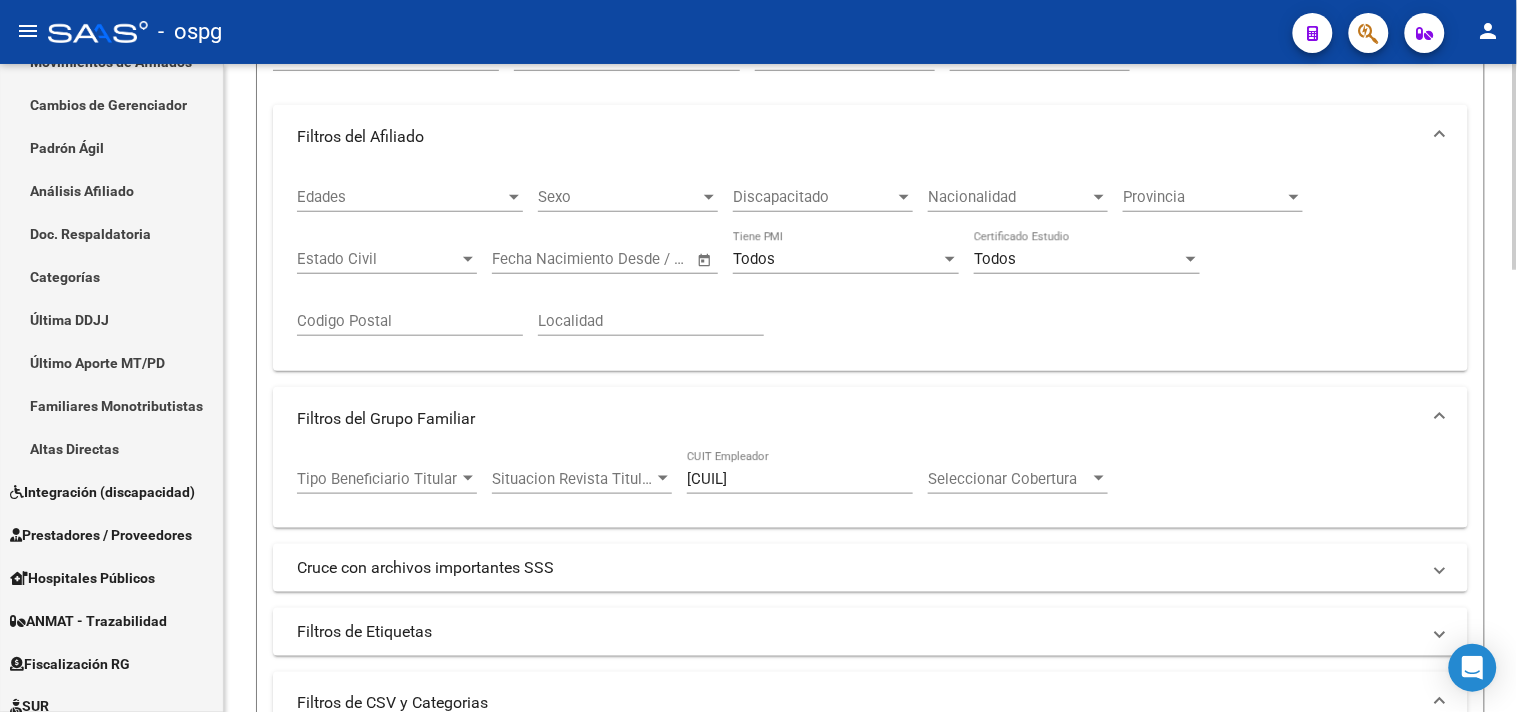 scroll, scrollTop: 55, scrollLeft: 0, axis: vertical 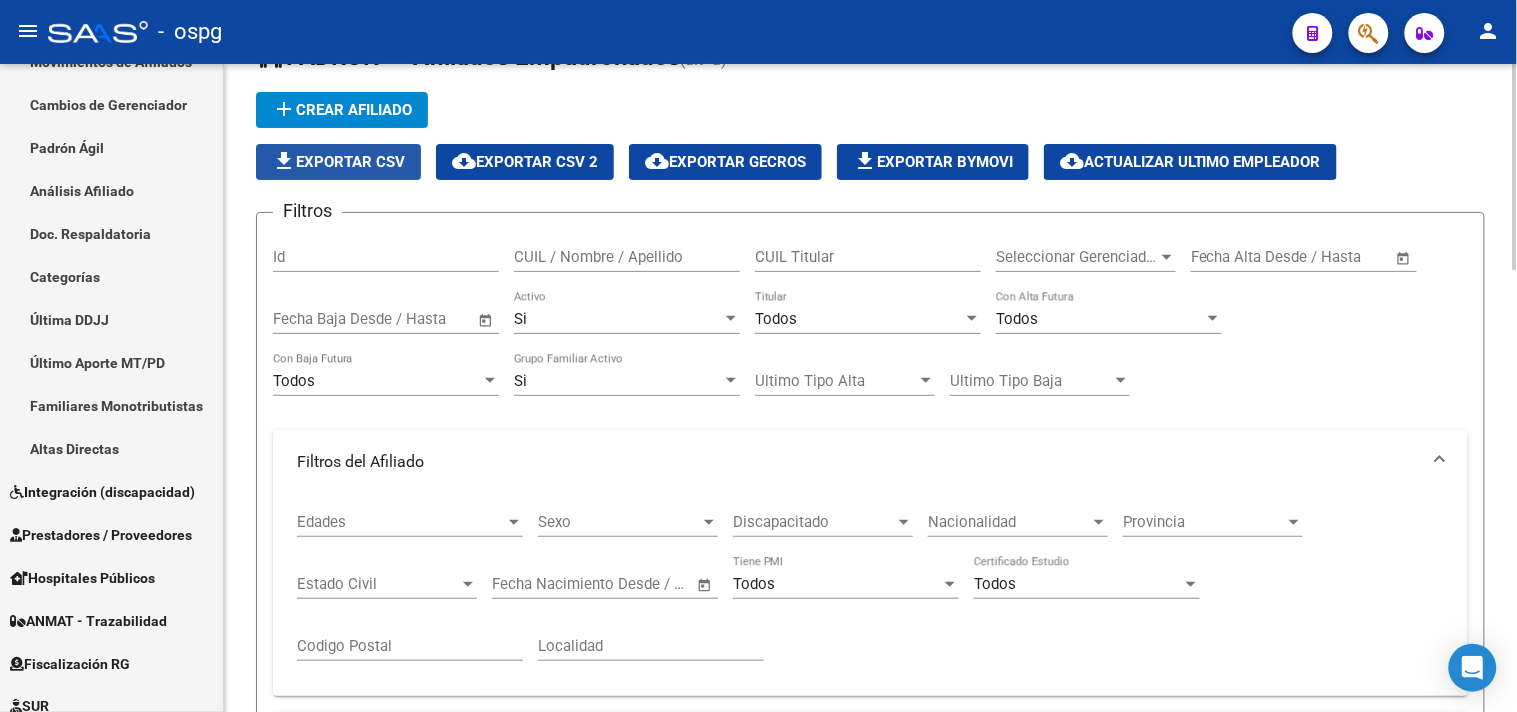 click on "file_download  Exportar CSV" 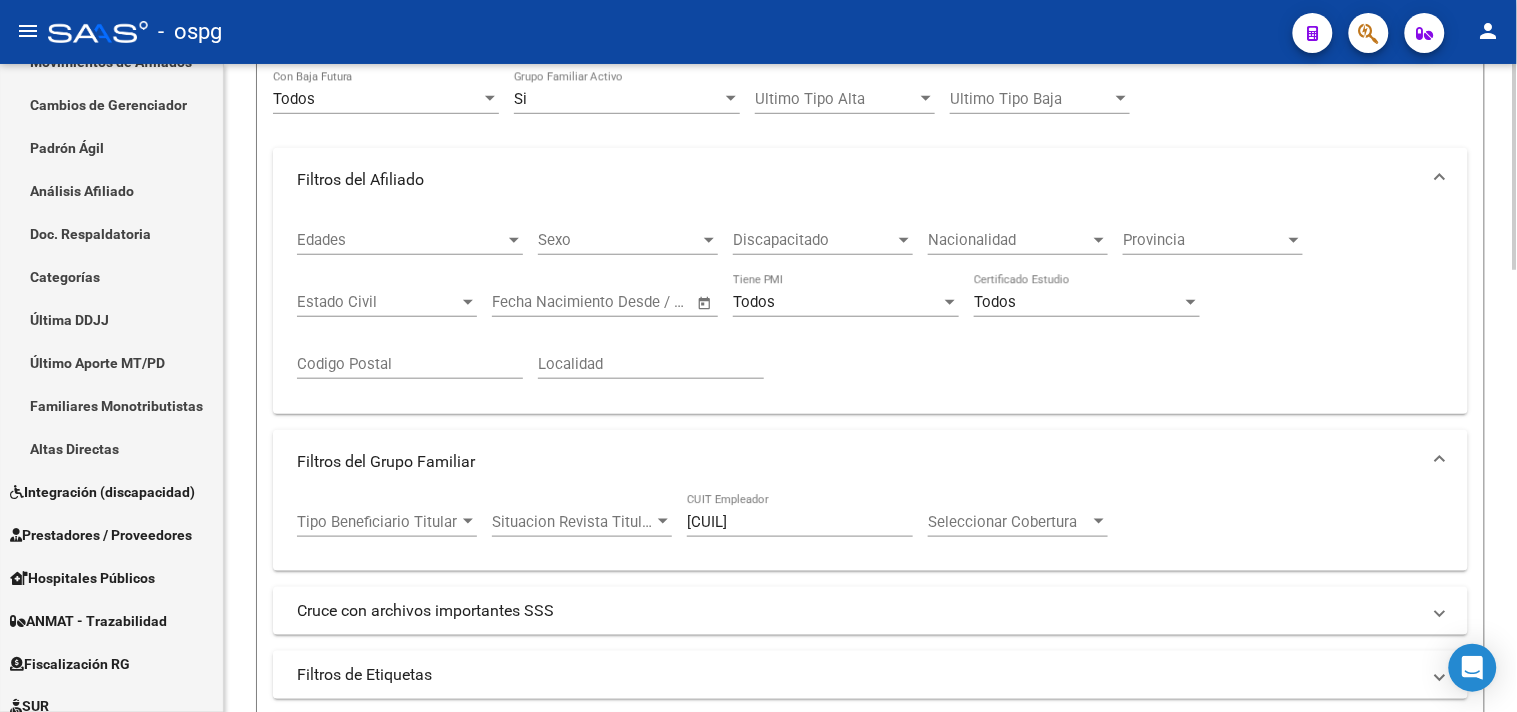 scroll, scrollTop: 500, scrollLeft: 0, axis: vertical 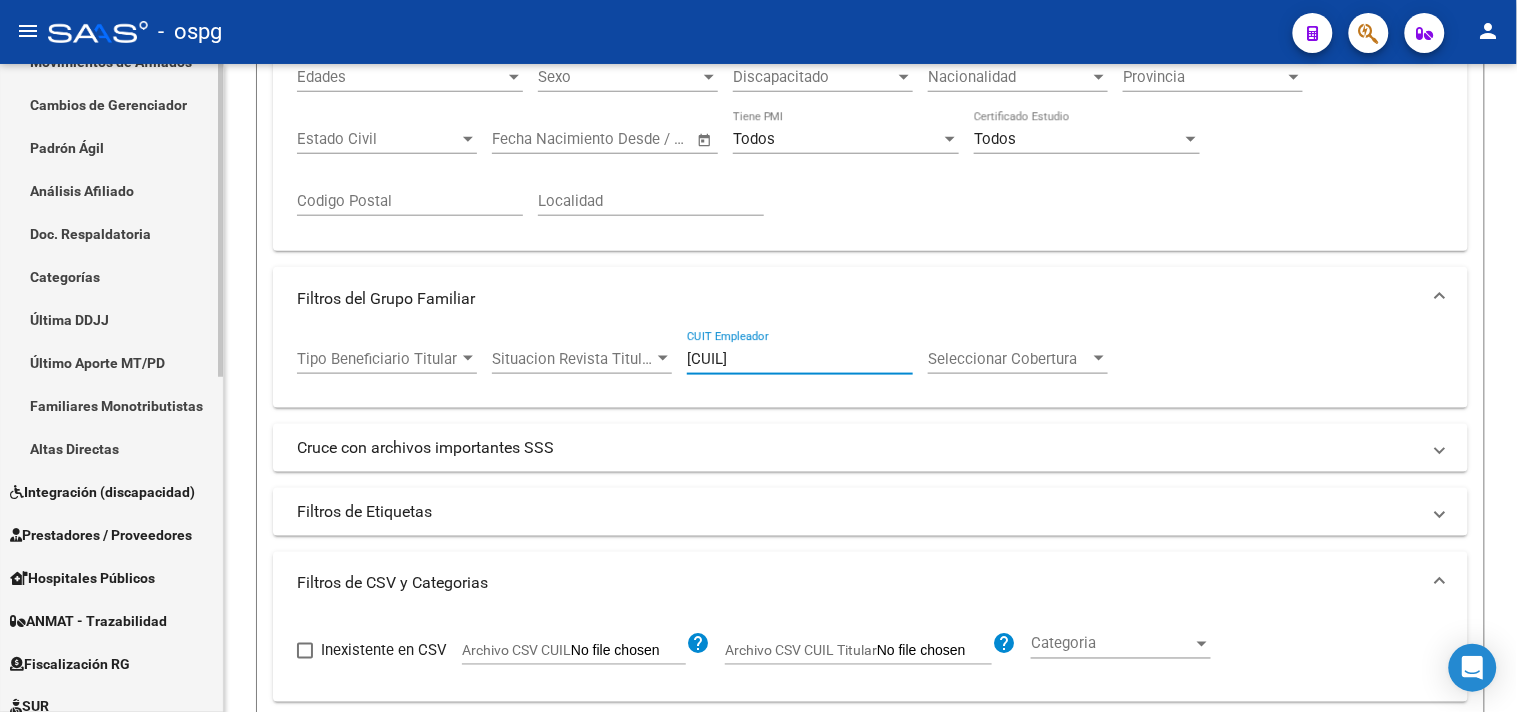 drag, startPoint x: 812, startPoint y: 367, endPoint x: 182, endPoint y: 336, distance: 630.7622 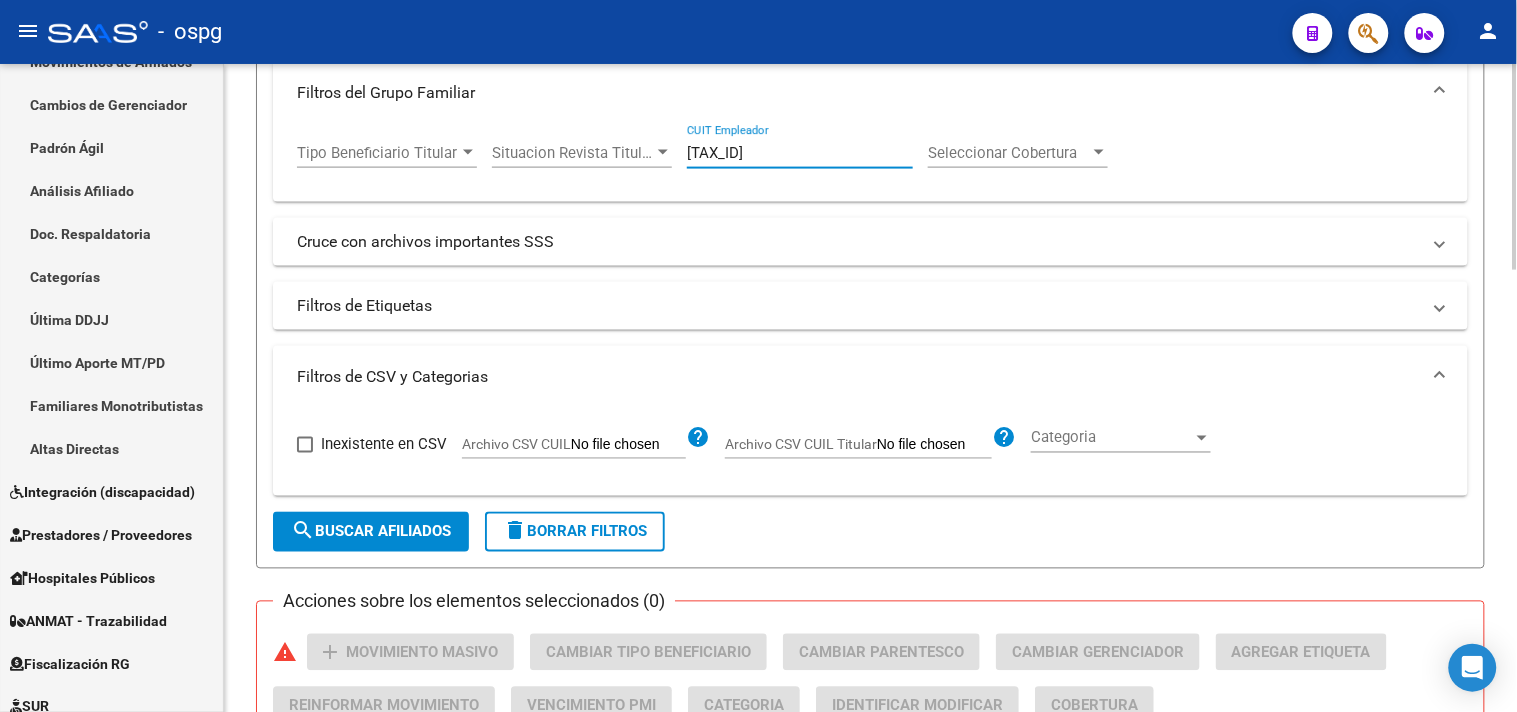 scroll, scrollTop: 833, scrollLeft: 0, axis: vertical 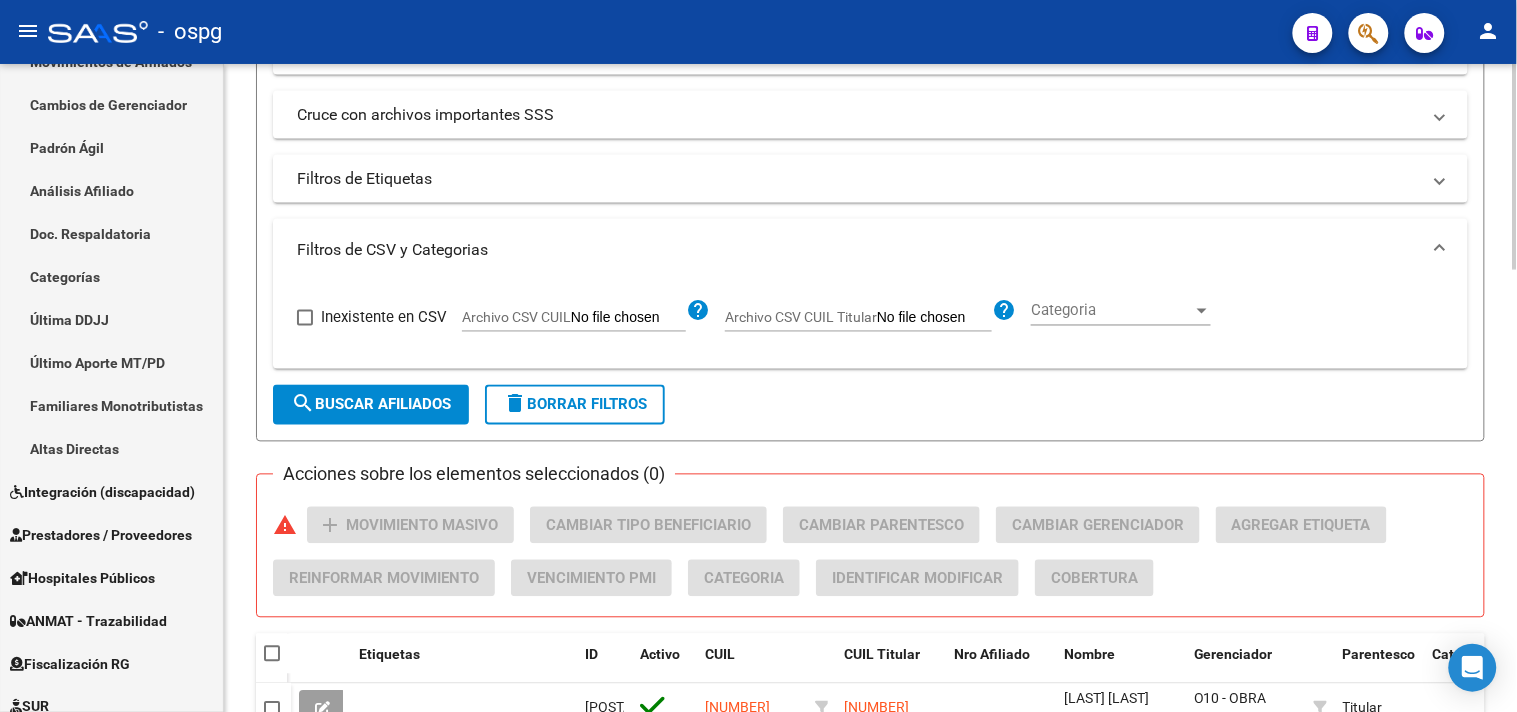 click on "search  Buscar Afiliados" 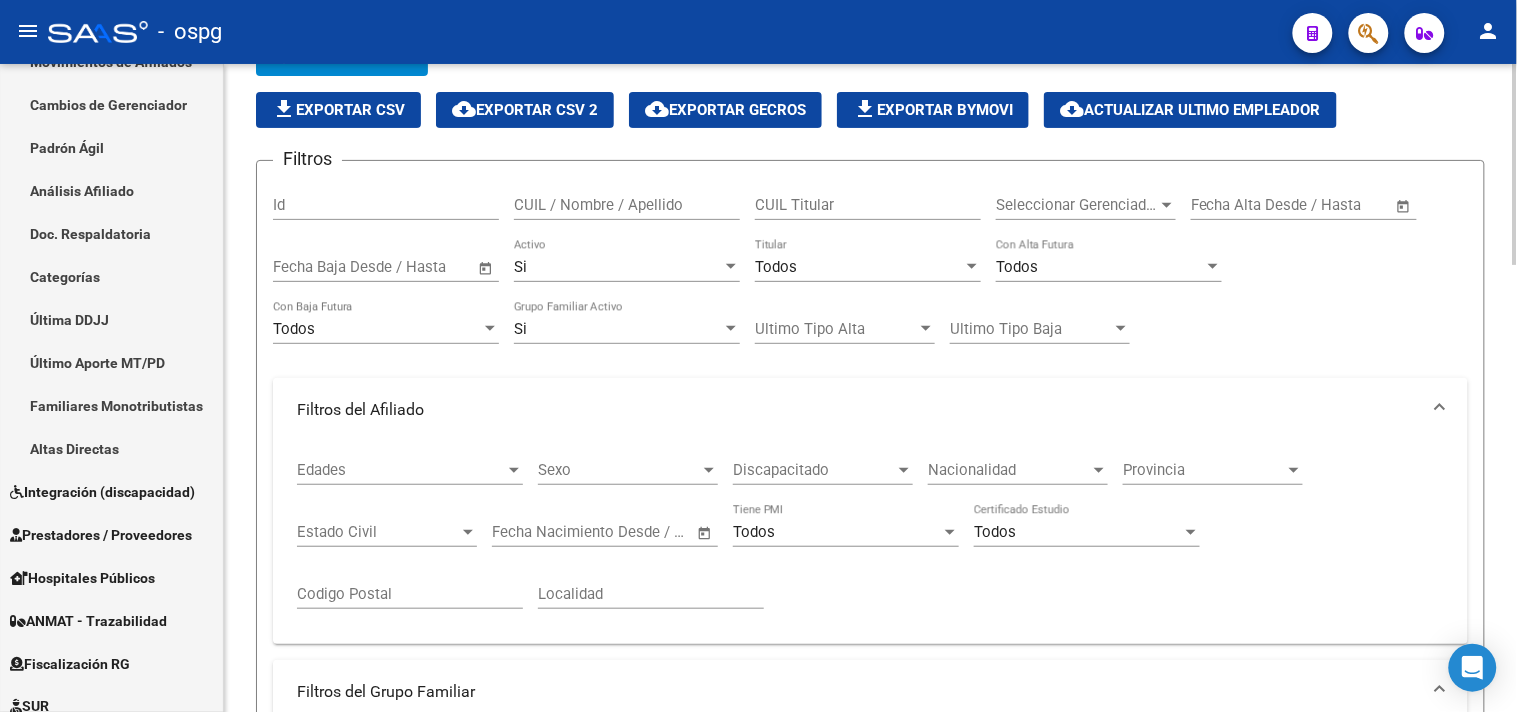 scroll, scrollTop: 105, scrollLeft: 0, axis: vertical 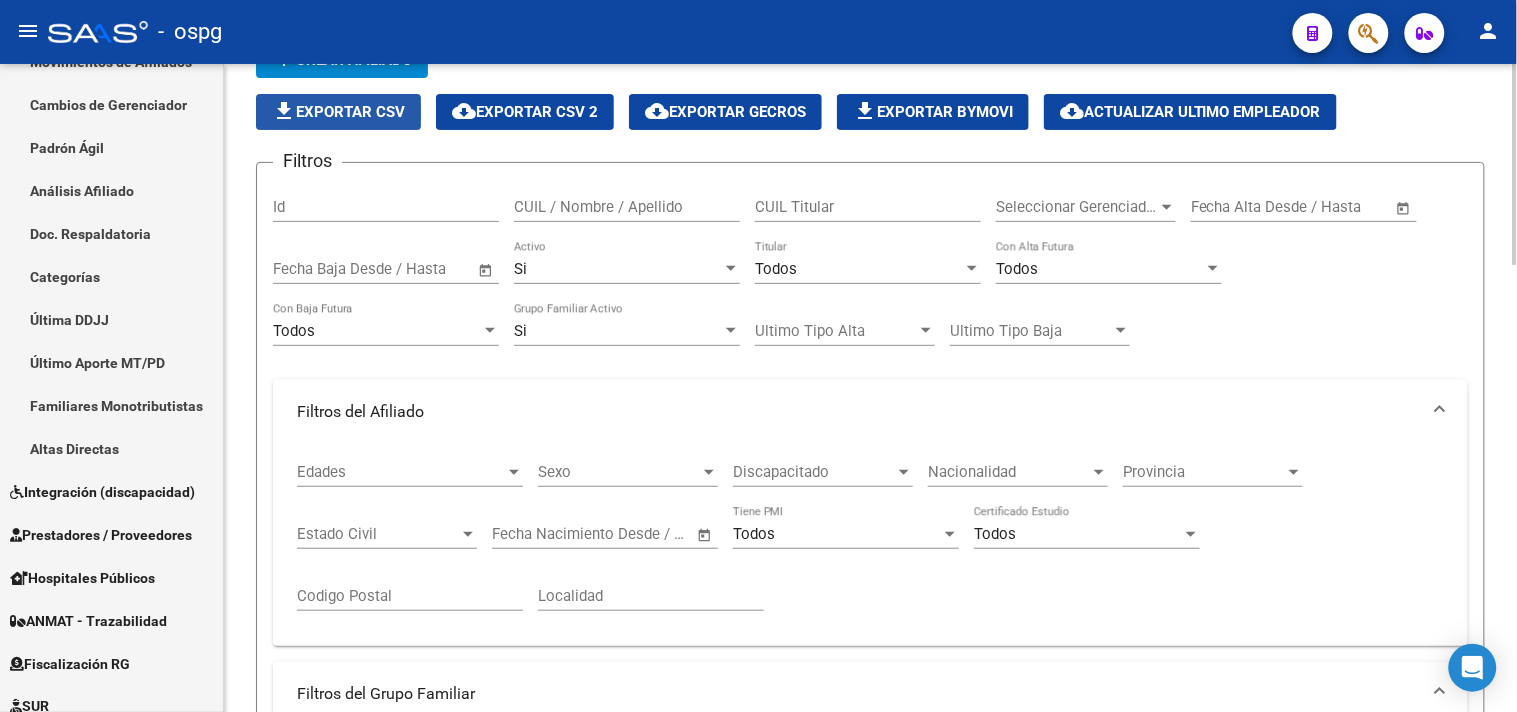click on "file_download  Exportar CSV" 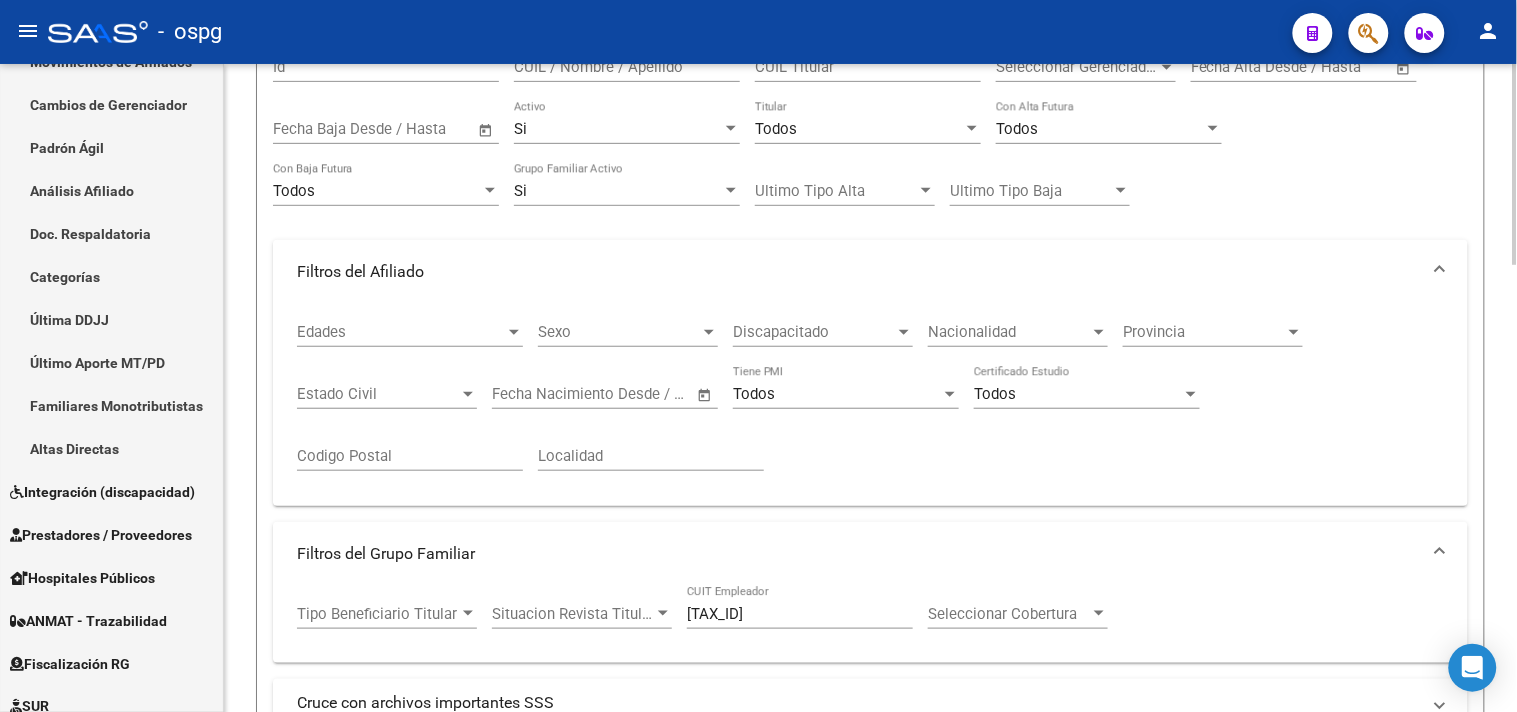 scroll, scrollTop: 438, scrollLeft: 0, axis: vertical 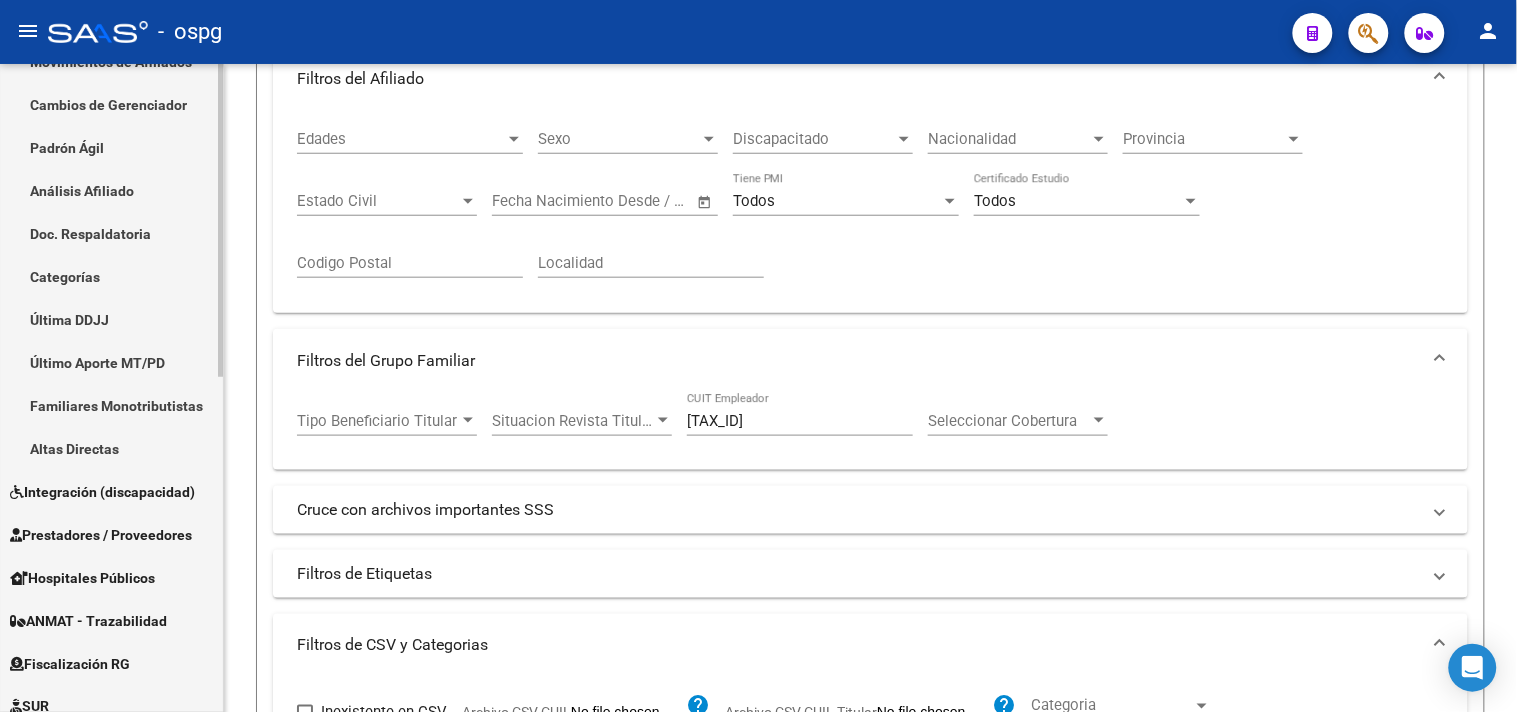 drag, startPoint x: 797, startPoint y: 420, endPoint x: 11, endPoint y: 411, distance: 786.0515 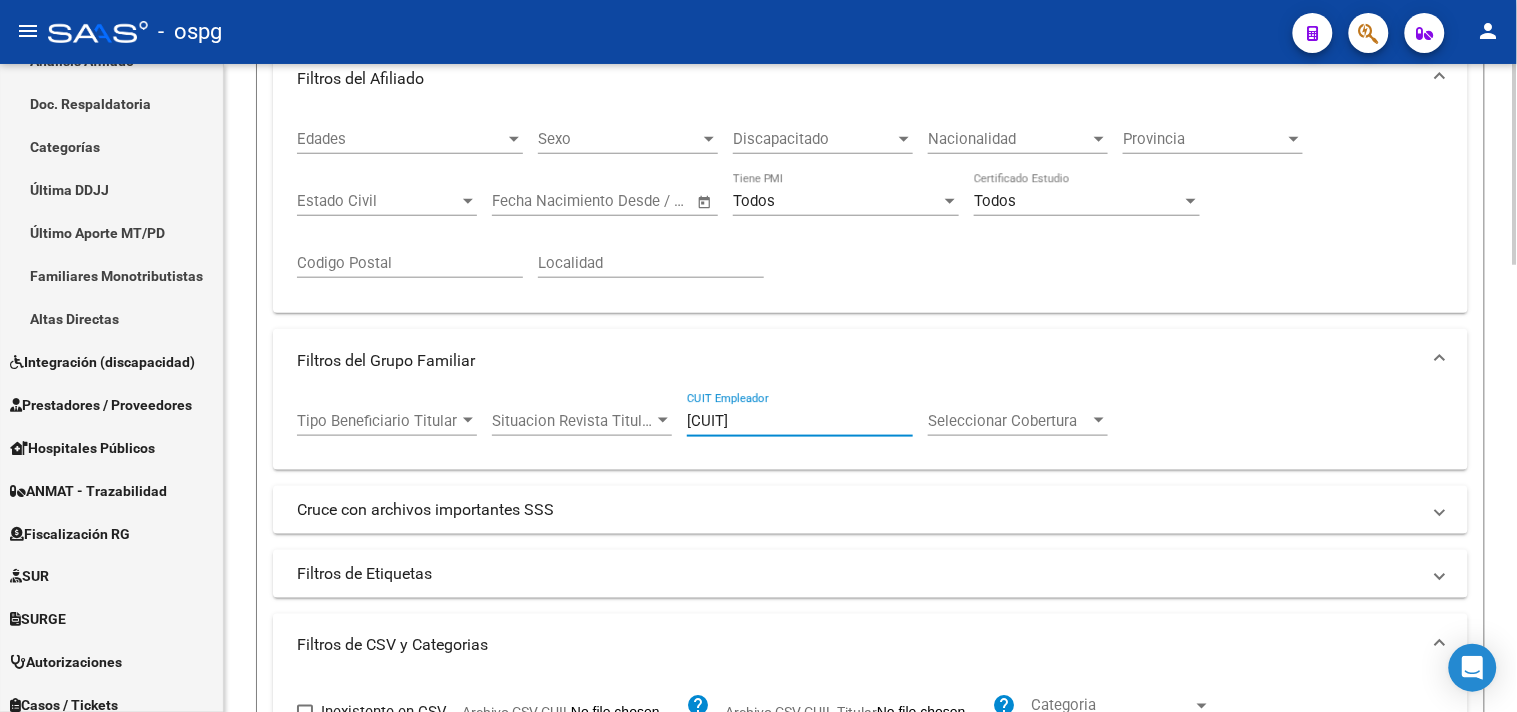 scroll, scrollTop: 555, scrollLeft: 0, axis: vertical 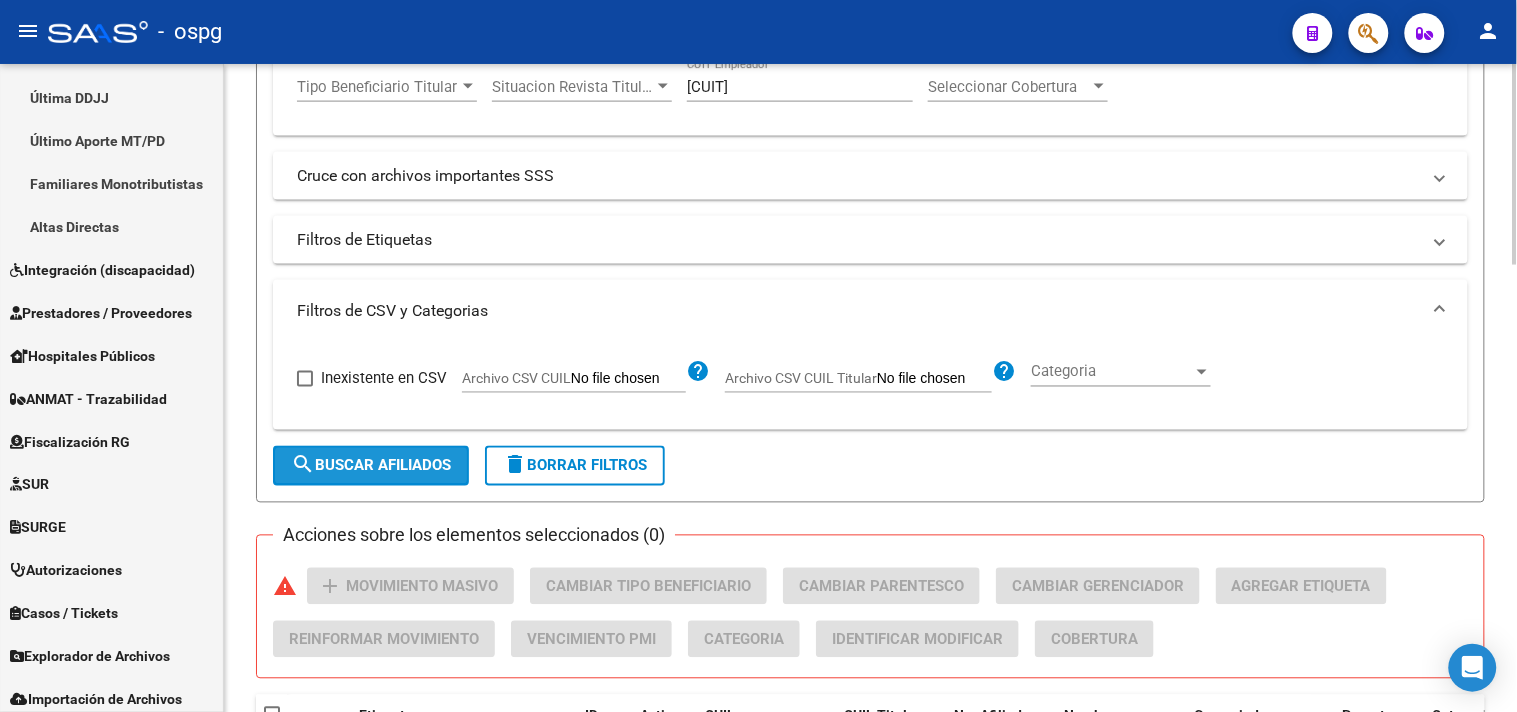 click on "search  Buscar Afiliados" 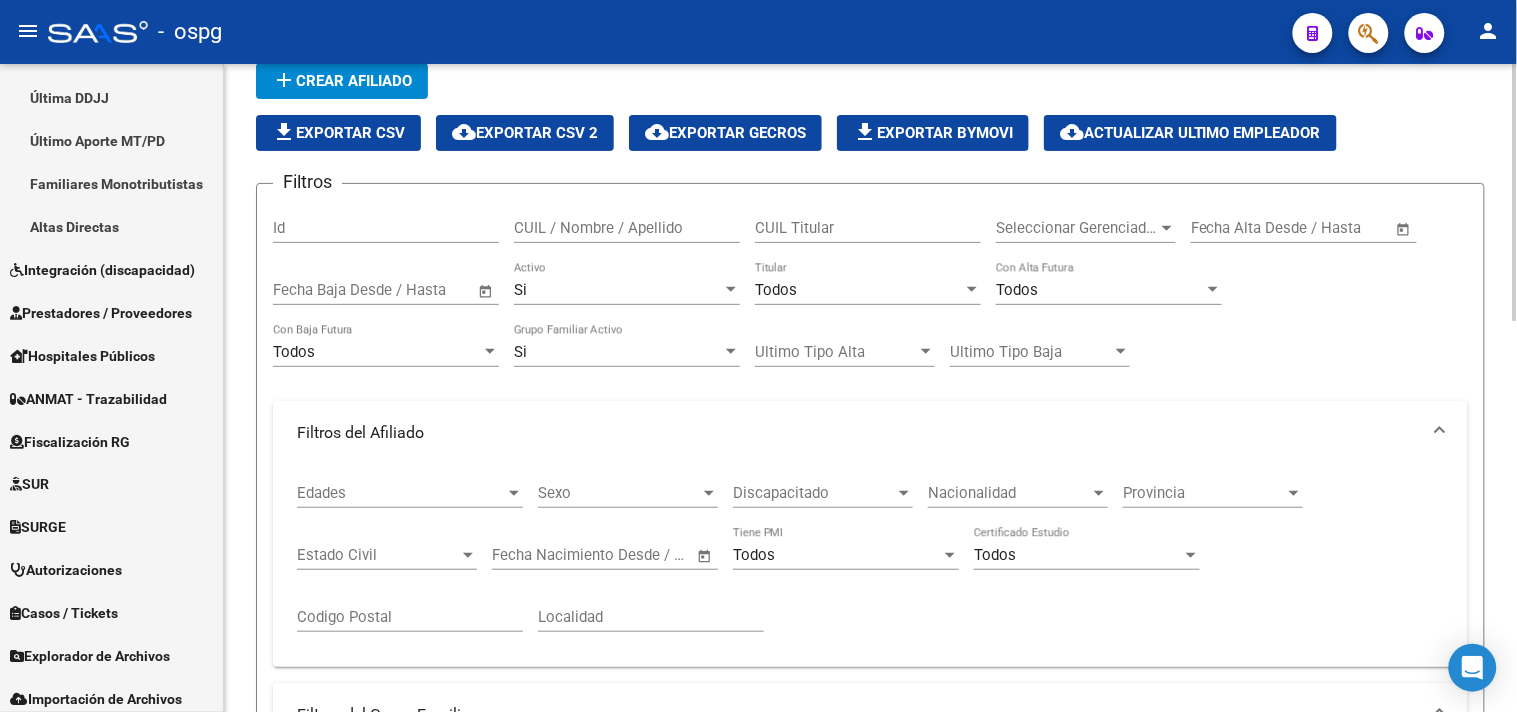 scroll, scrollTop: 0, scrollLeft: 0, axis: both 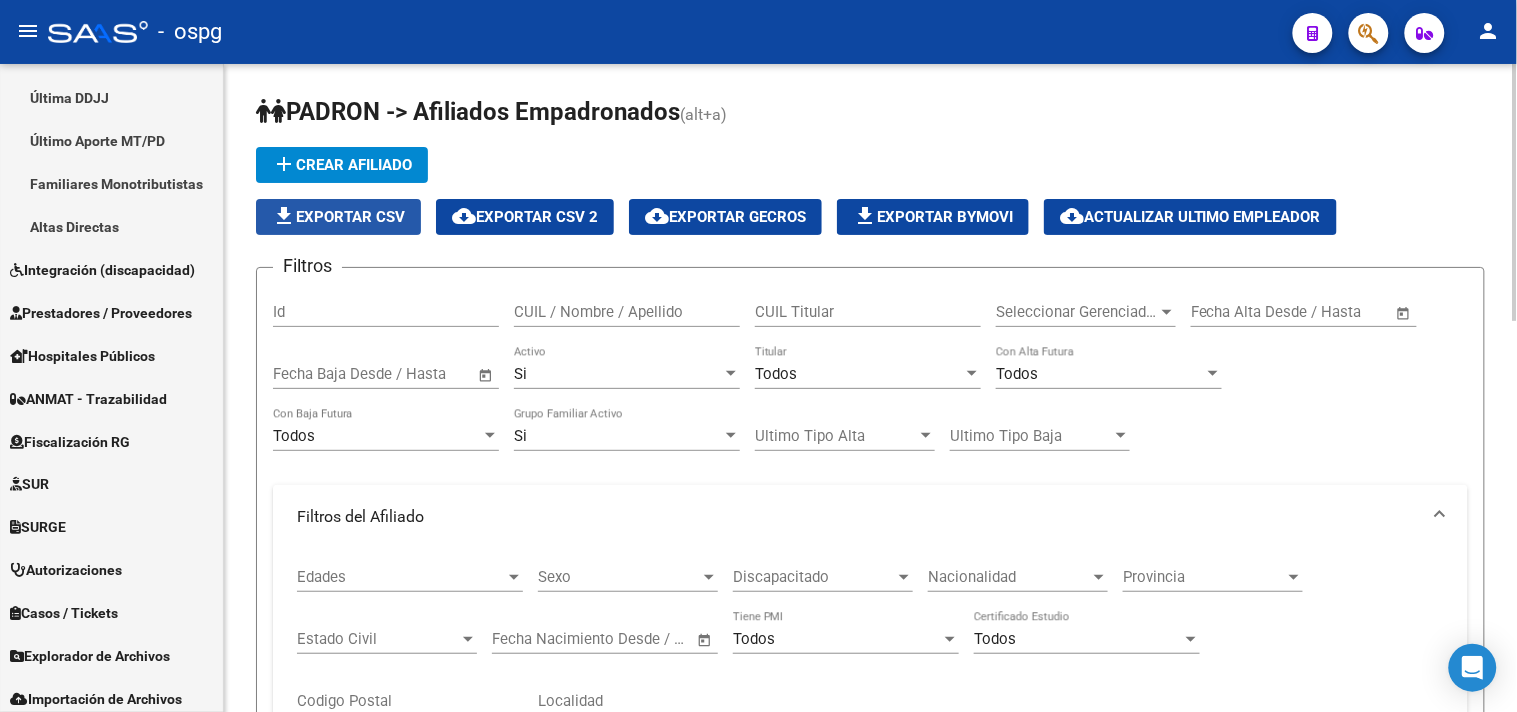 click on "file_download  Exportar CSV" 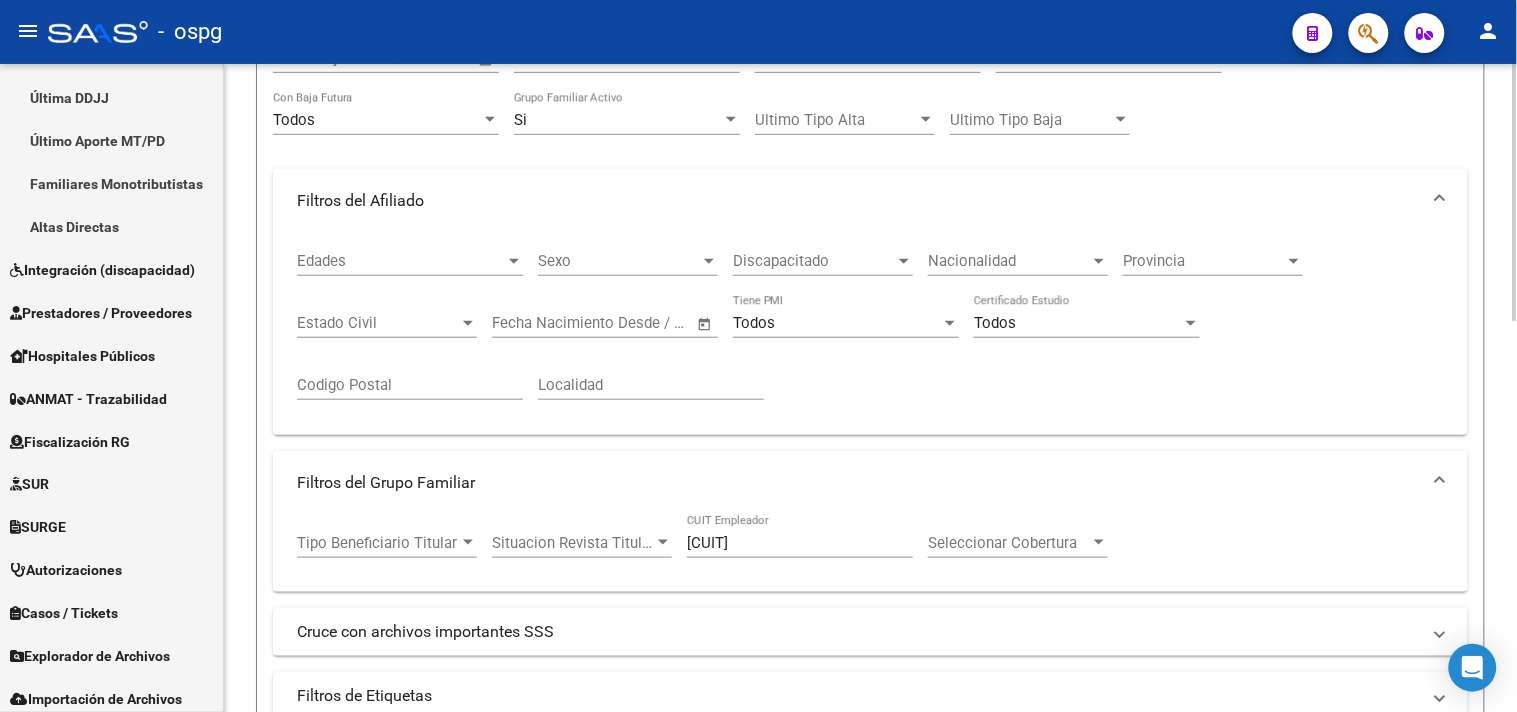 scroll, scrollTop: 555, scrollLeft: 0, axis: vertical 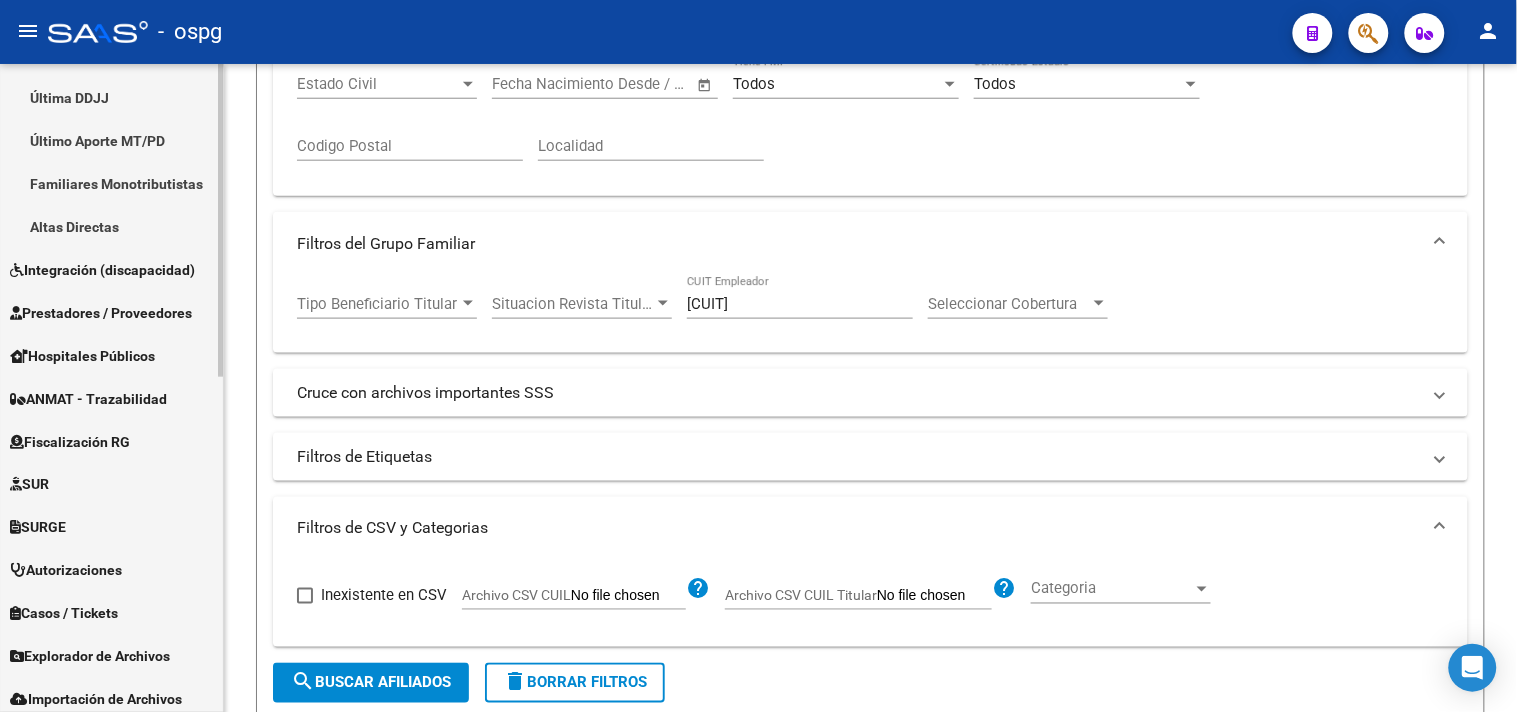 drag, startPoint x: 806, startPoint y: 301, endPoint x: 8, endPoint y: 292, distance: 798.0507 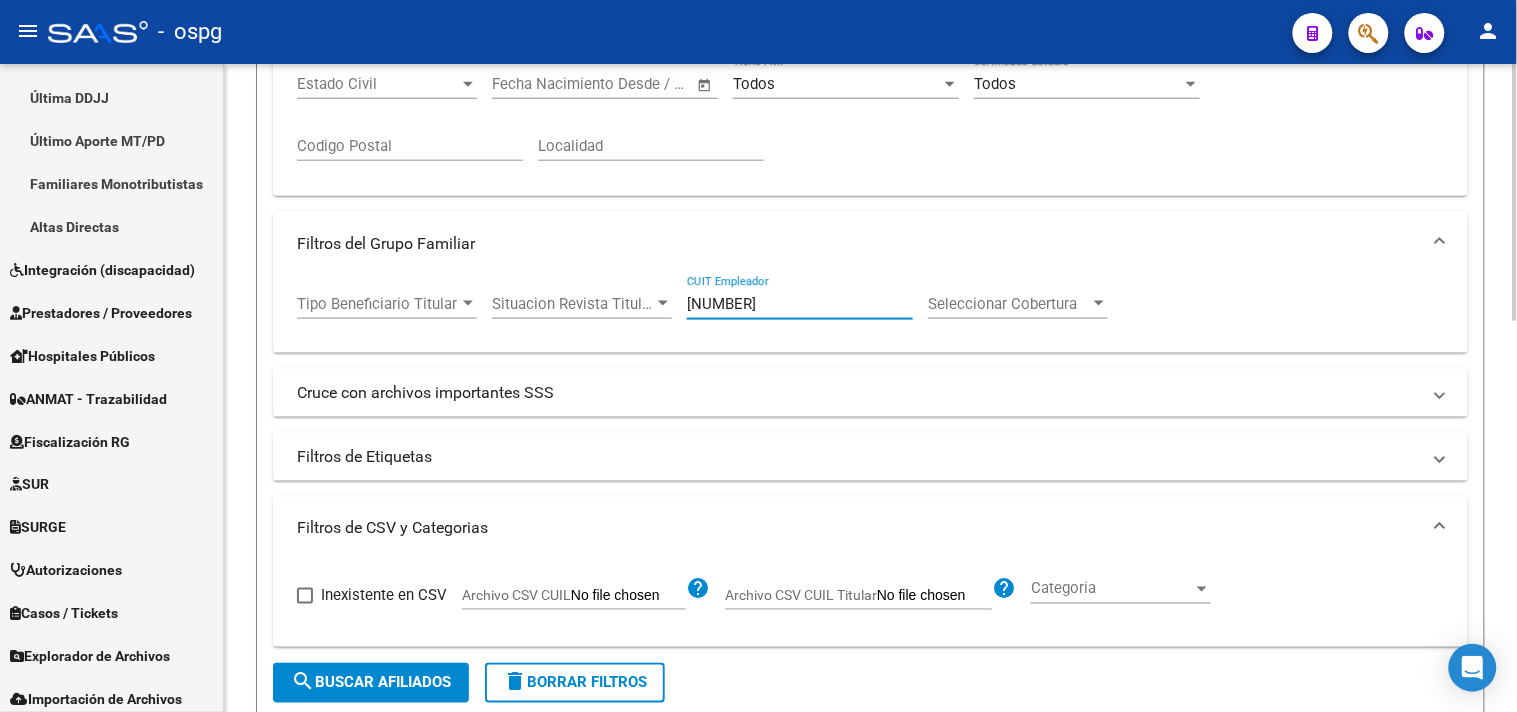click on "search  Buscar Afiliados" 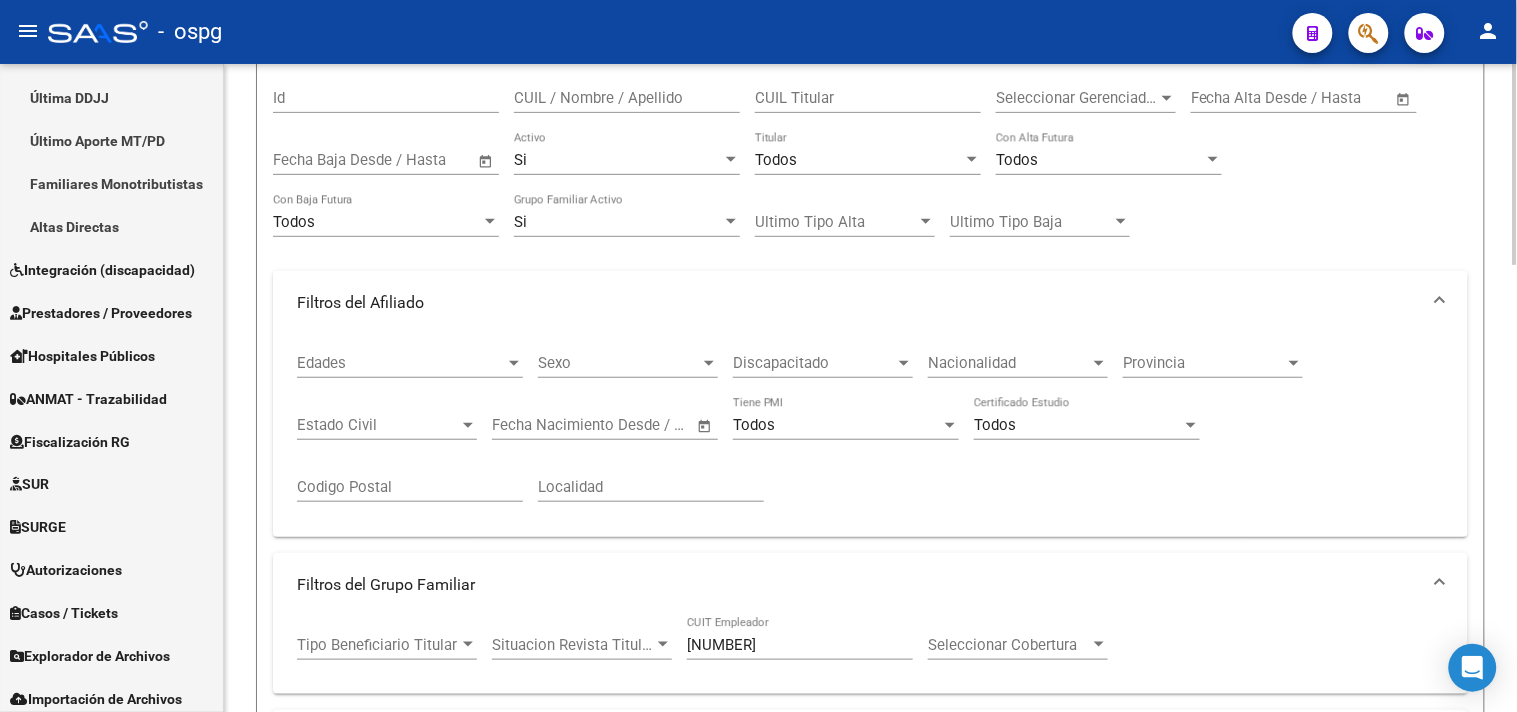 scroll, scrollTop: 0, scrollLeft: 0, axis: both 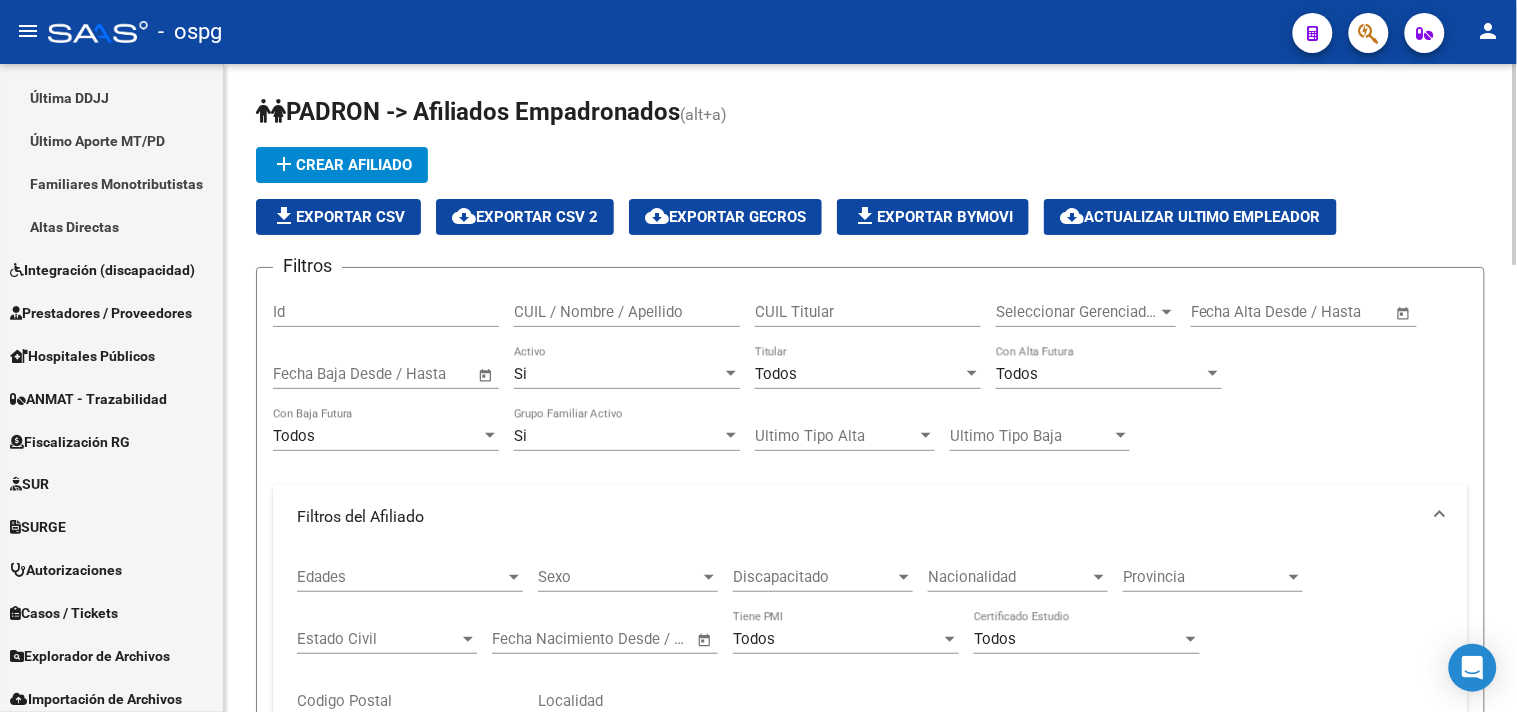 click on "file_download  Exportar CSV" 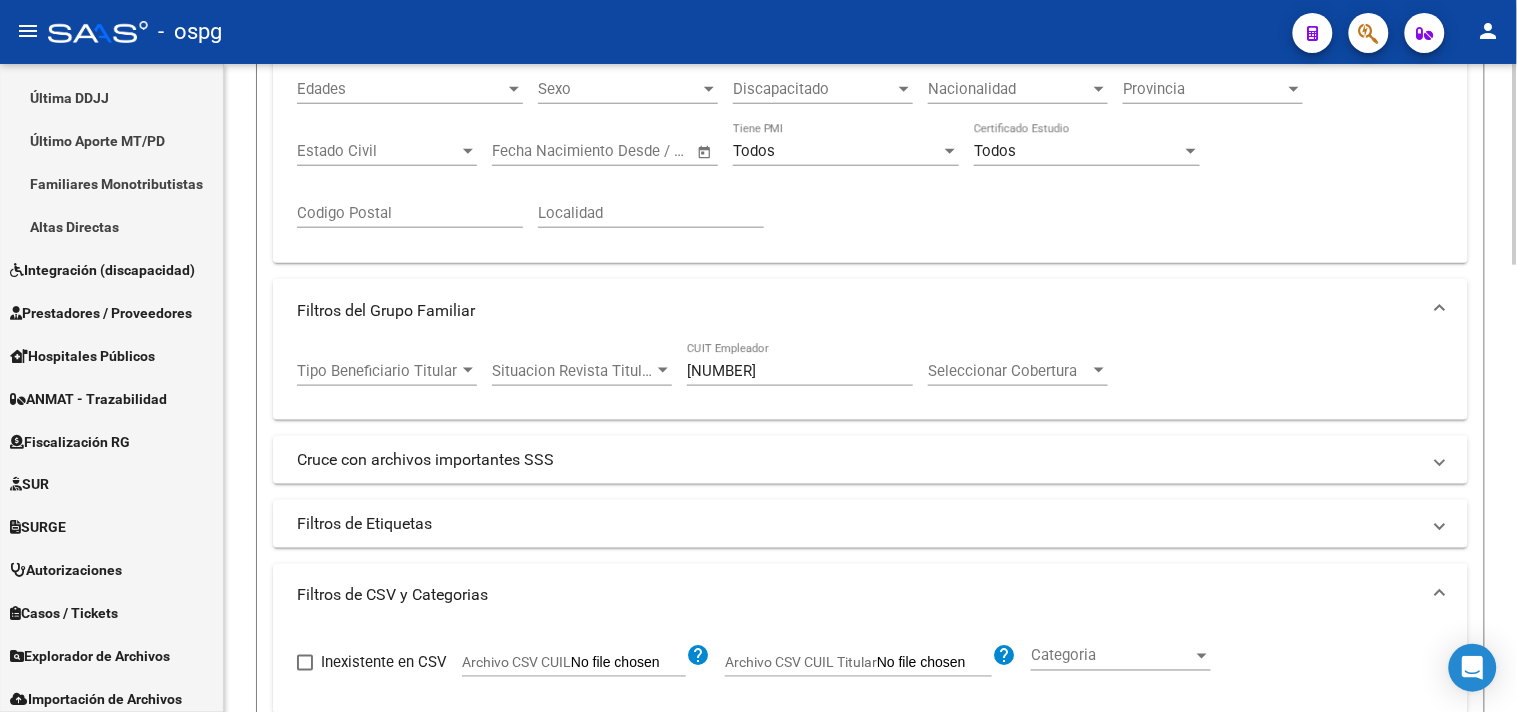 scroll, scrollTop: 555, scrollLeft: 0, axis: vertical 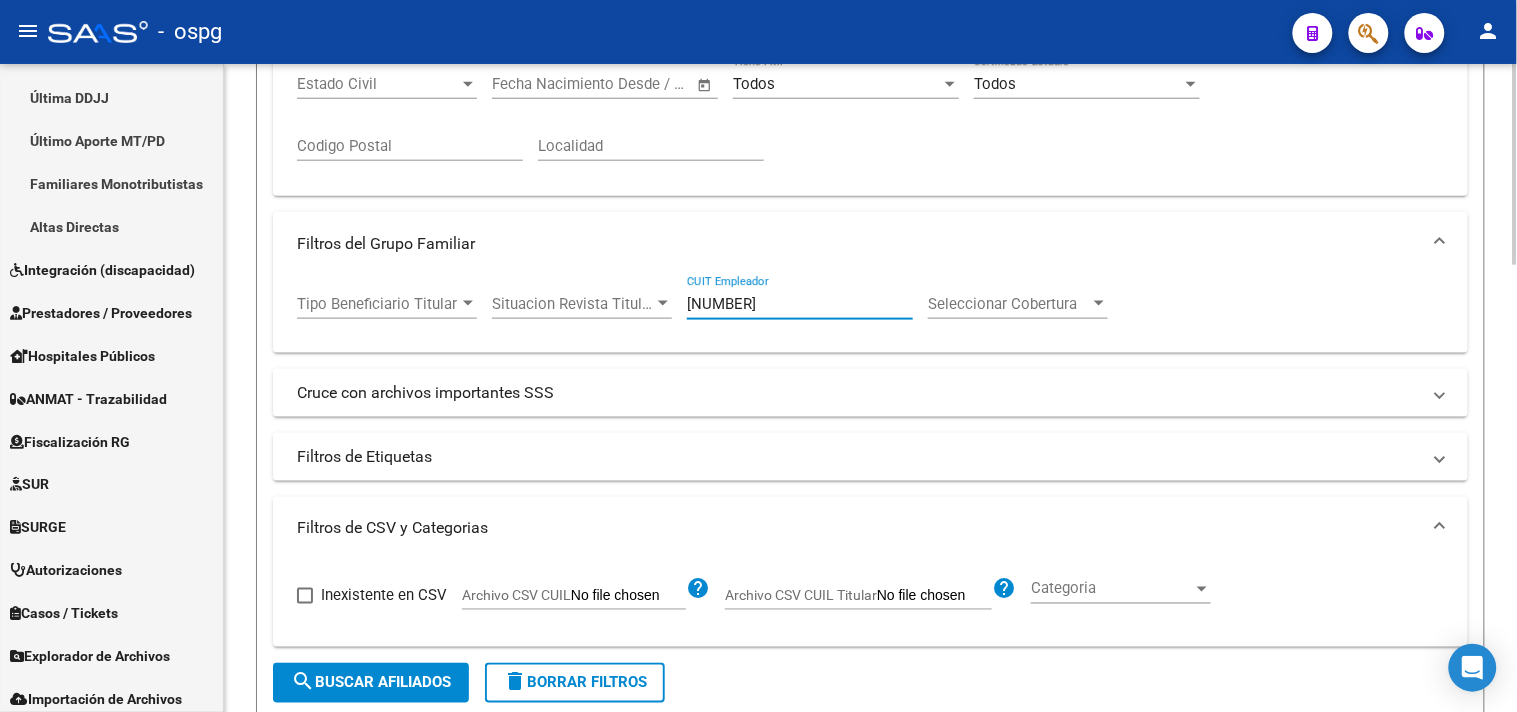 drag, startPoint x: 801, startPoint y: 308, endPoint x: 263, endPoint y: 250, distance: 541.1174 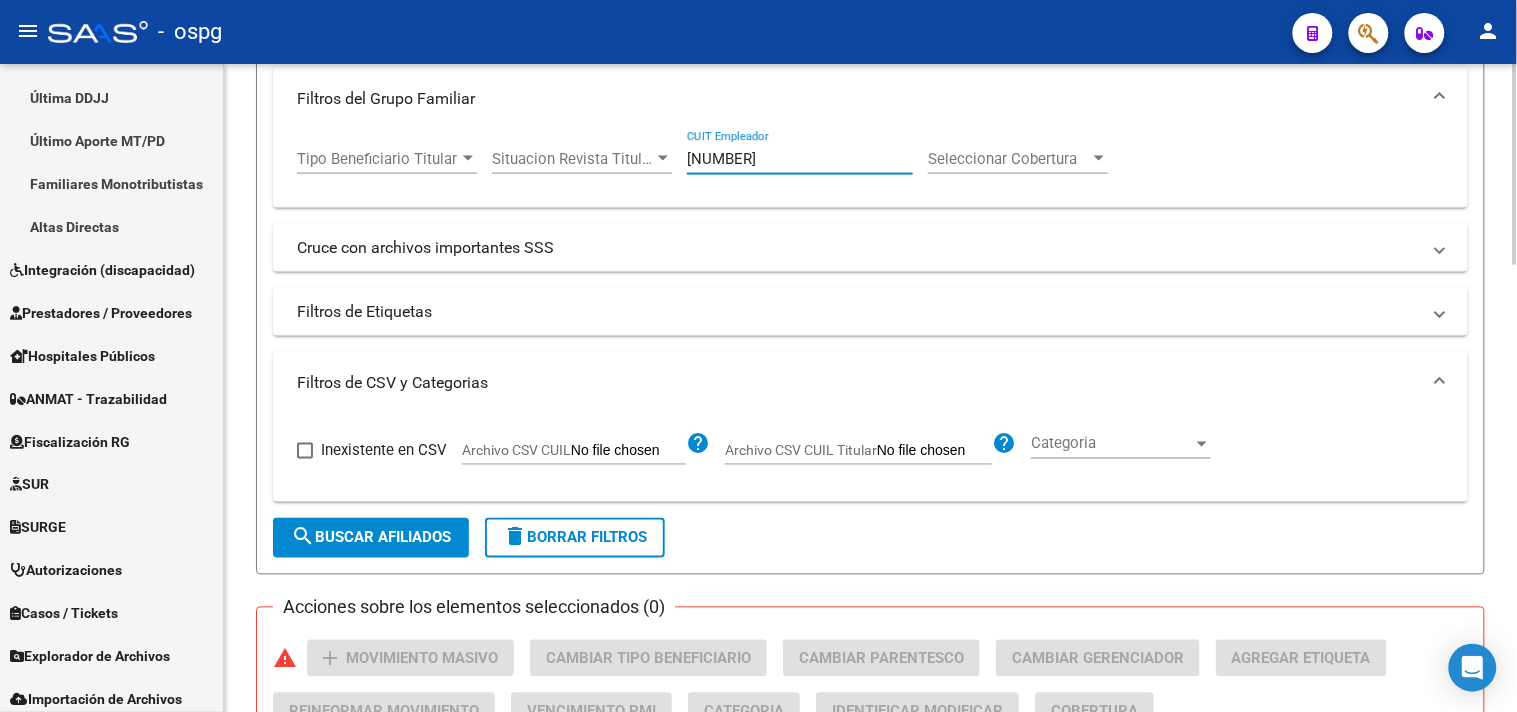 scroll, scrollTop: 666, scrollLeft: 0, axis: vertical 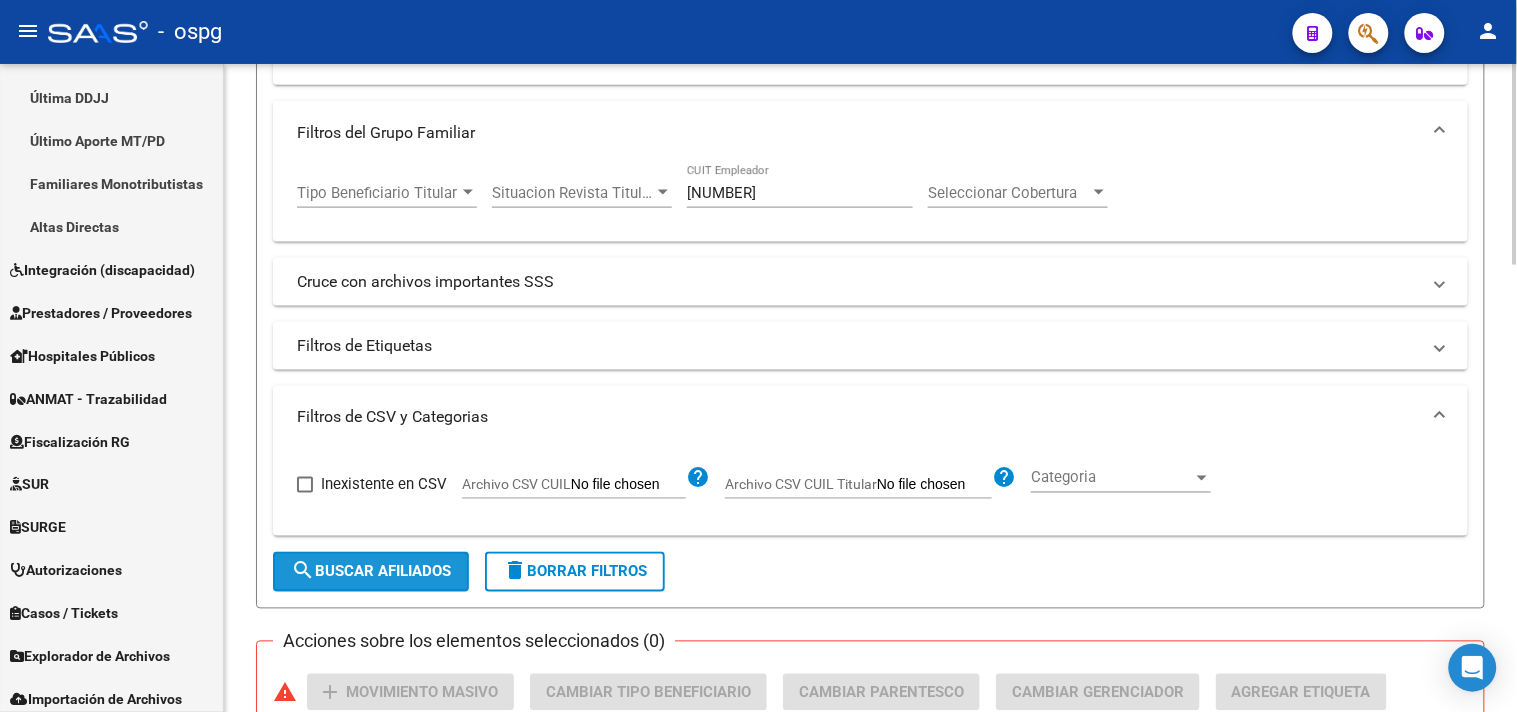 drag, startPoint x: 347, startPoint y: 567, endPoint x: 362, endPoint y: 562, distance: 15.811388 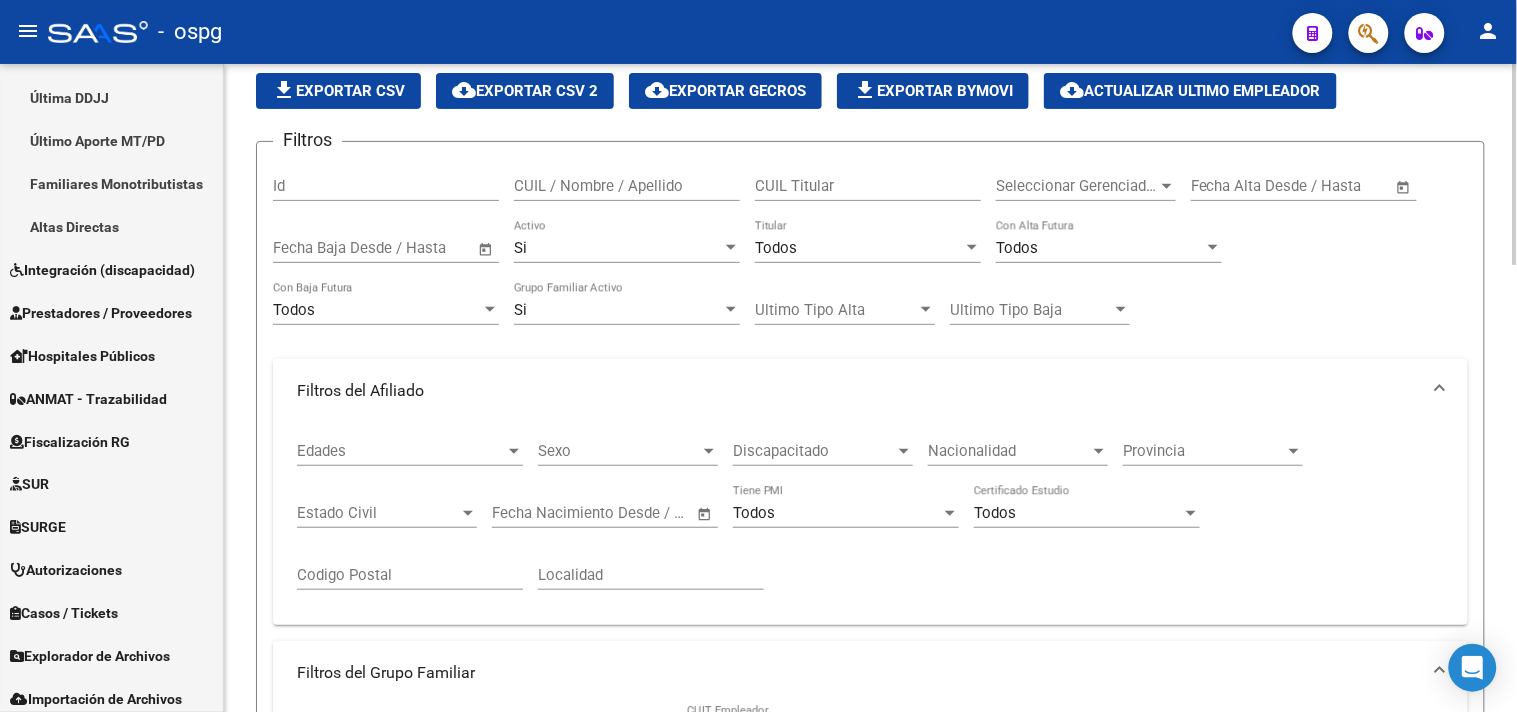 scroll, scrollTop: 0, scrollLeft: 0, axis: both 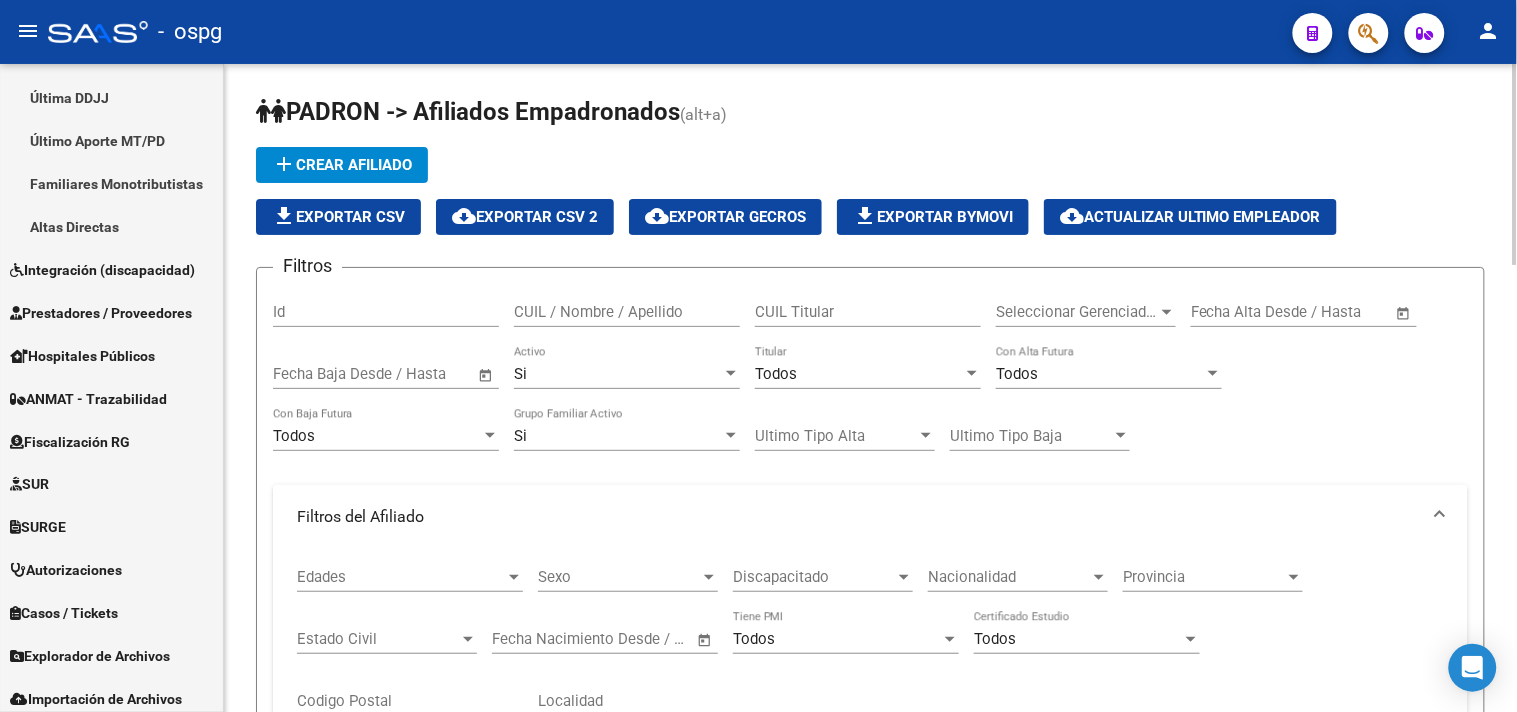 drag, startPoint x: 347, startPoint y: 214, endPoint x: 508, endPoint y: 278, distance: 173.25415 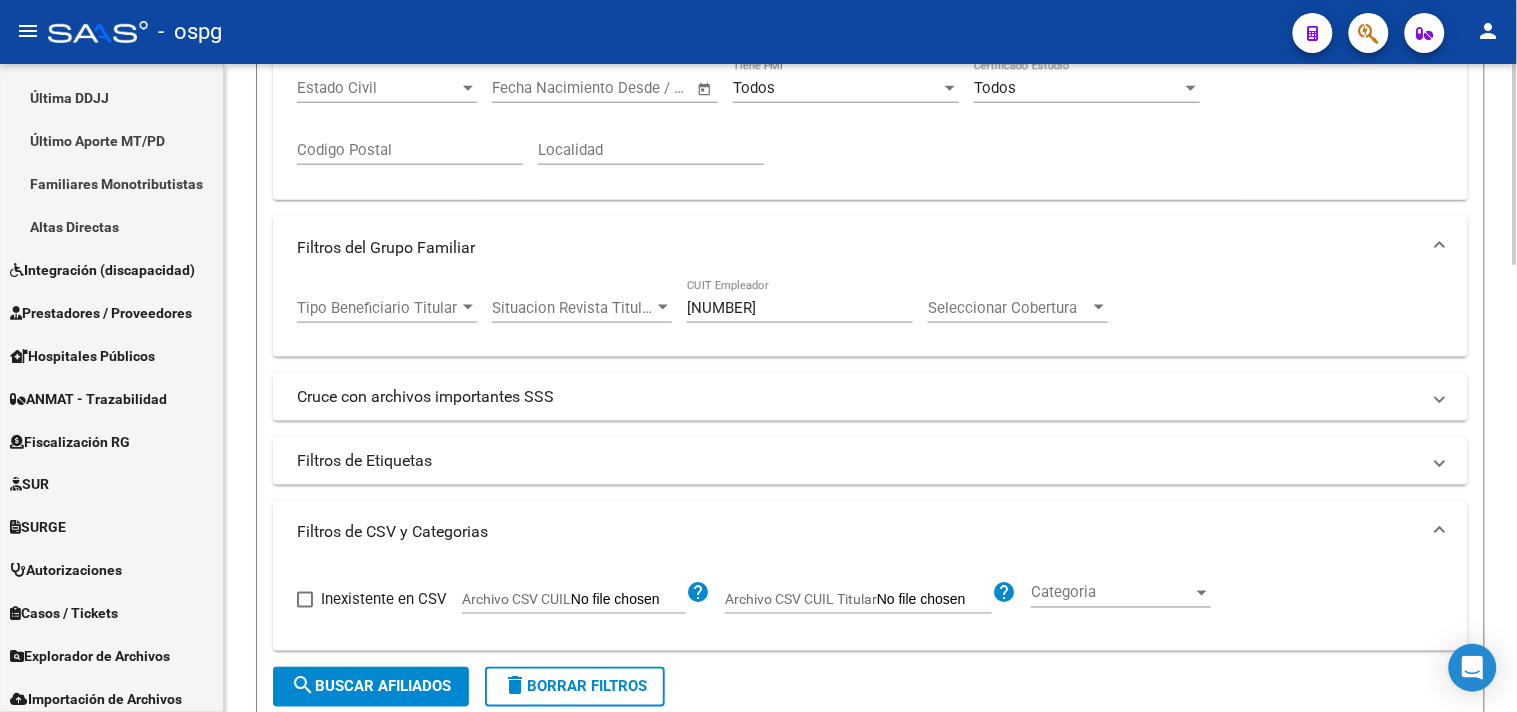 scroll, scrollTop: 555, scrollLeft: 0, axis: vertical 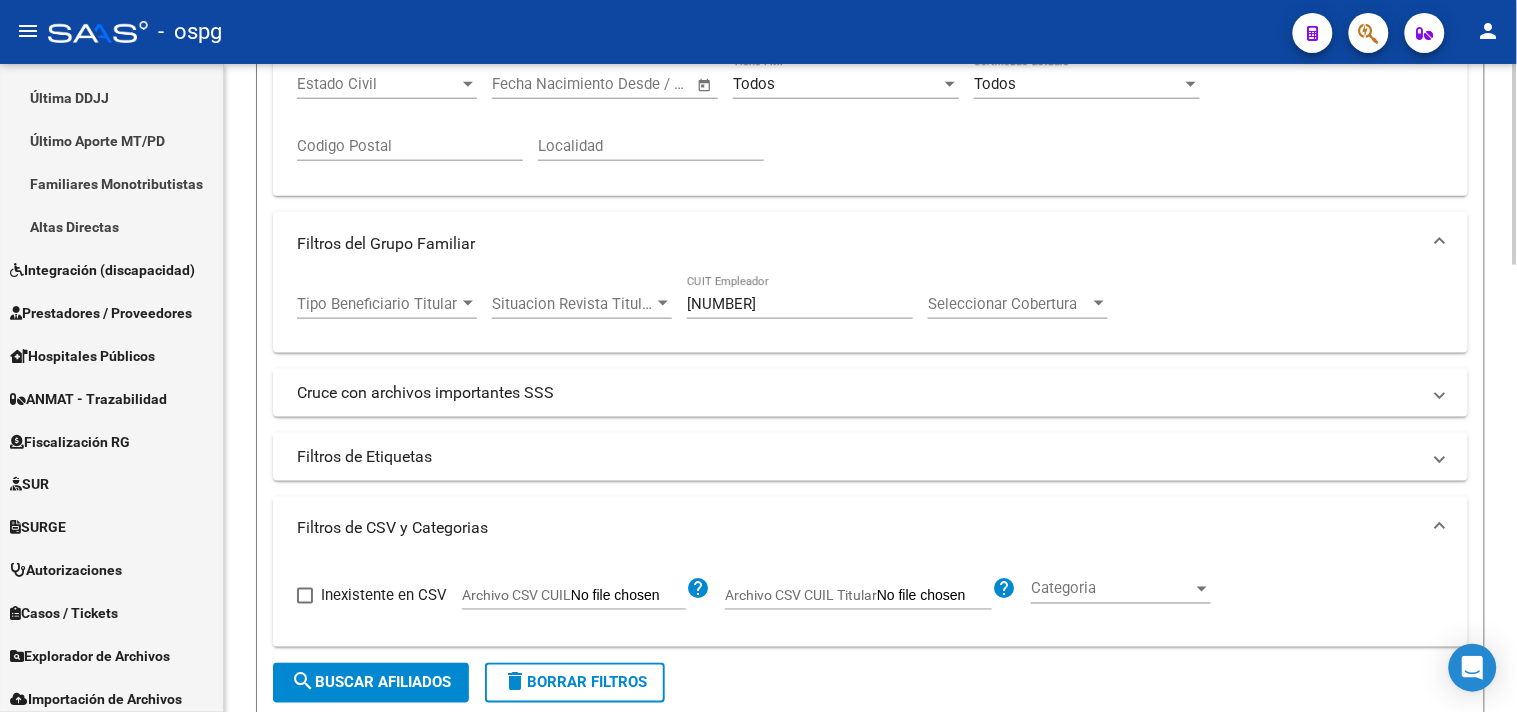 drag, startPoint x: 800, startPoint y: 308, endPoint x: 288, endPoint y: 285, distance: 512.51636 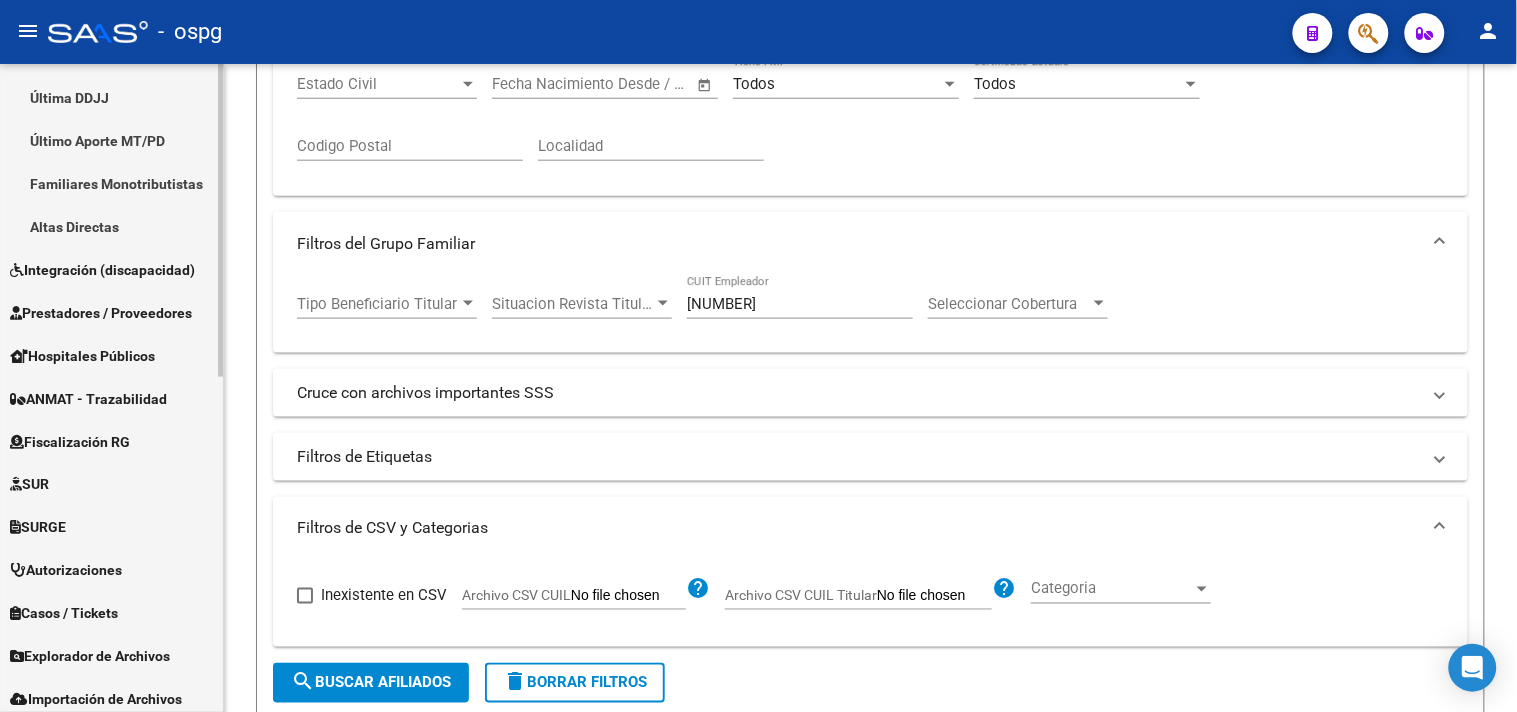 drag, startPoint x: 401, startPoint y: 304, endPoint x: 82, endPoint y: 275, distance: 320.31546 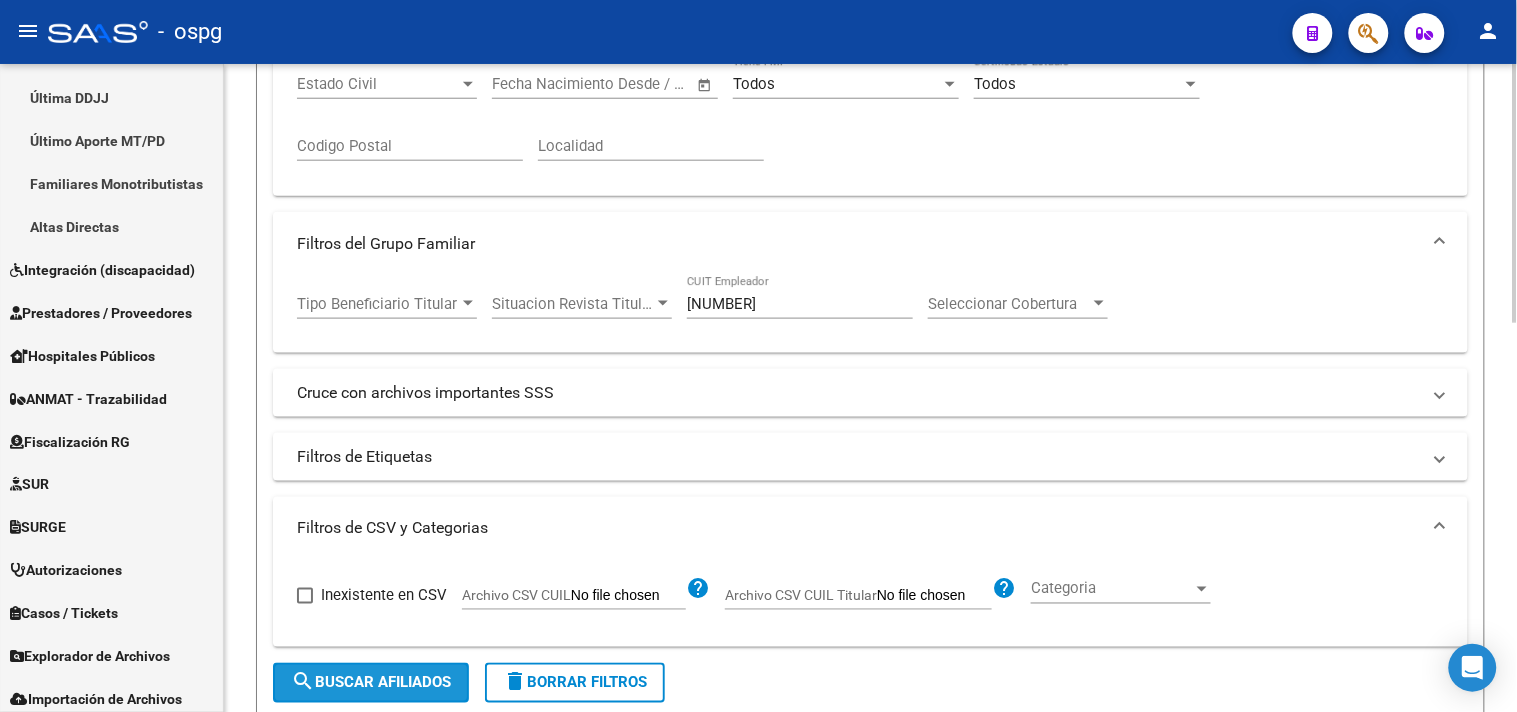 click on "search  Buscar Afiliados" 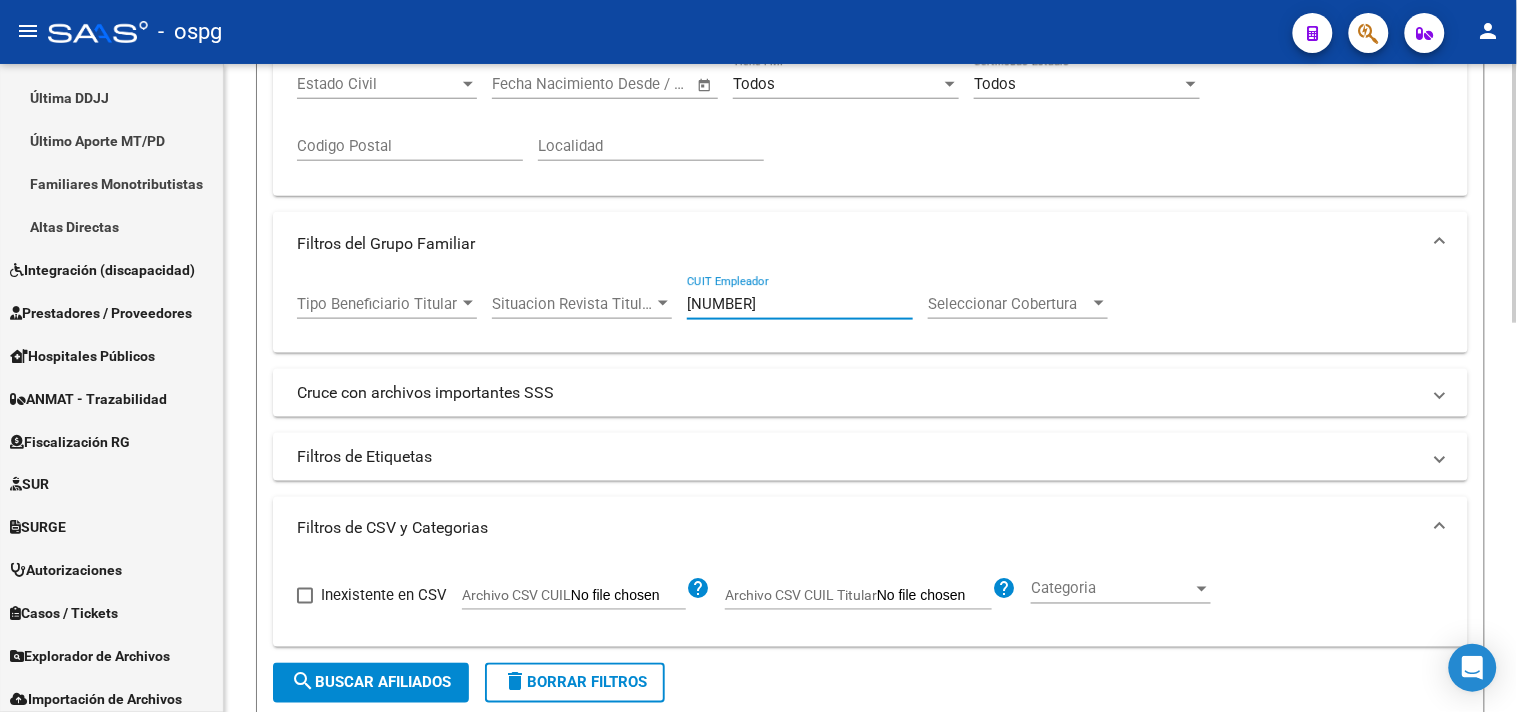 drag, startPoint x: 796, startPoint y: 298, endPoint x: 674, endPoint y: 300, distance: 122.016396 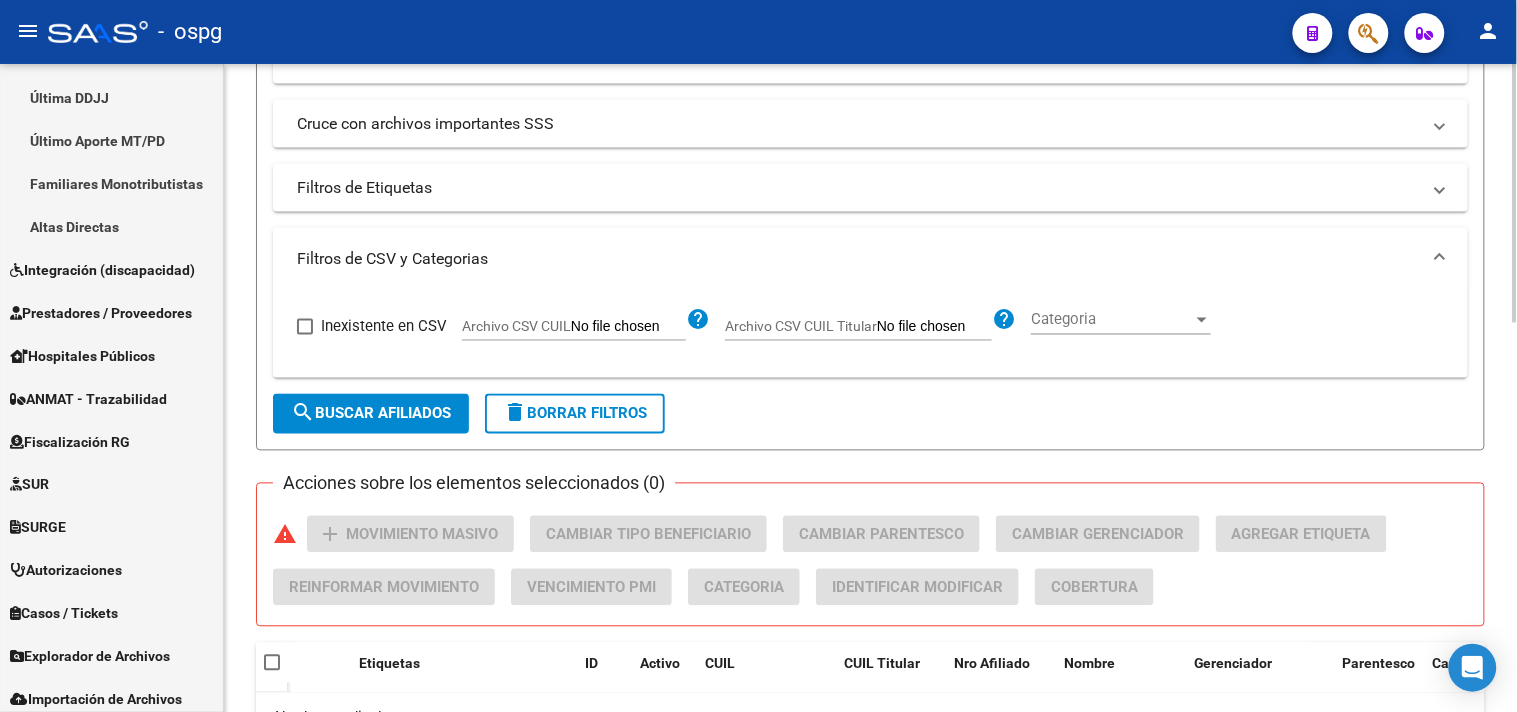 scroll, scrollTop: 638, scrollLeft: 0, axis: vertical 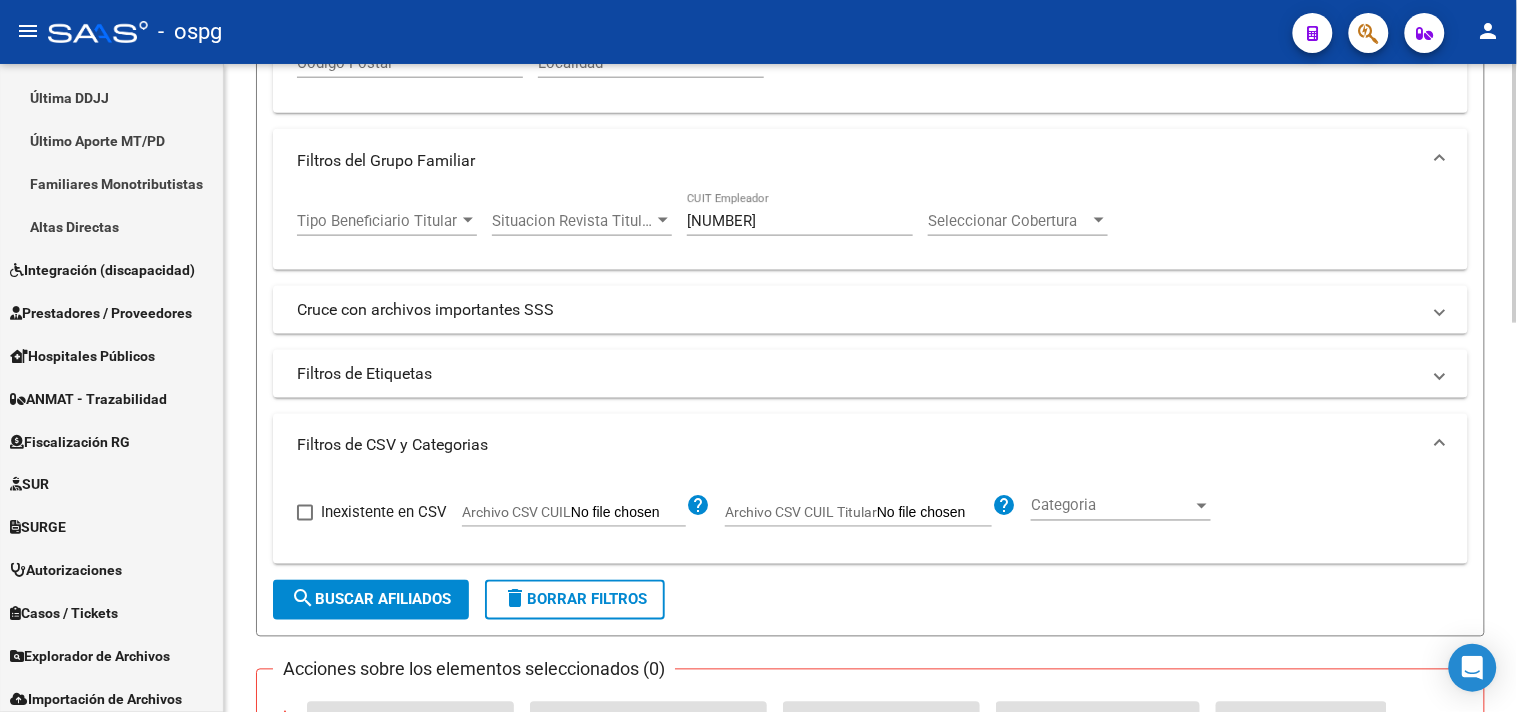 click on "30-58081901-4 CUIT Empleador" 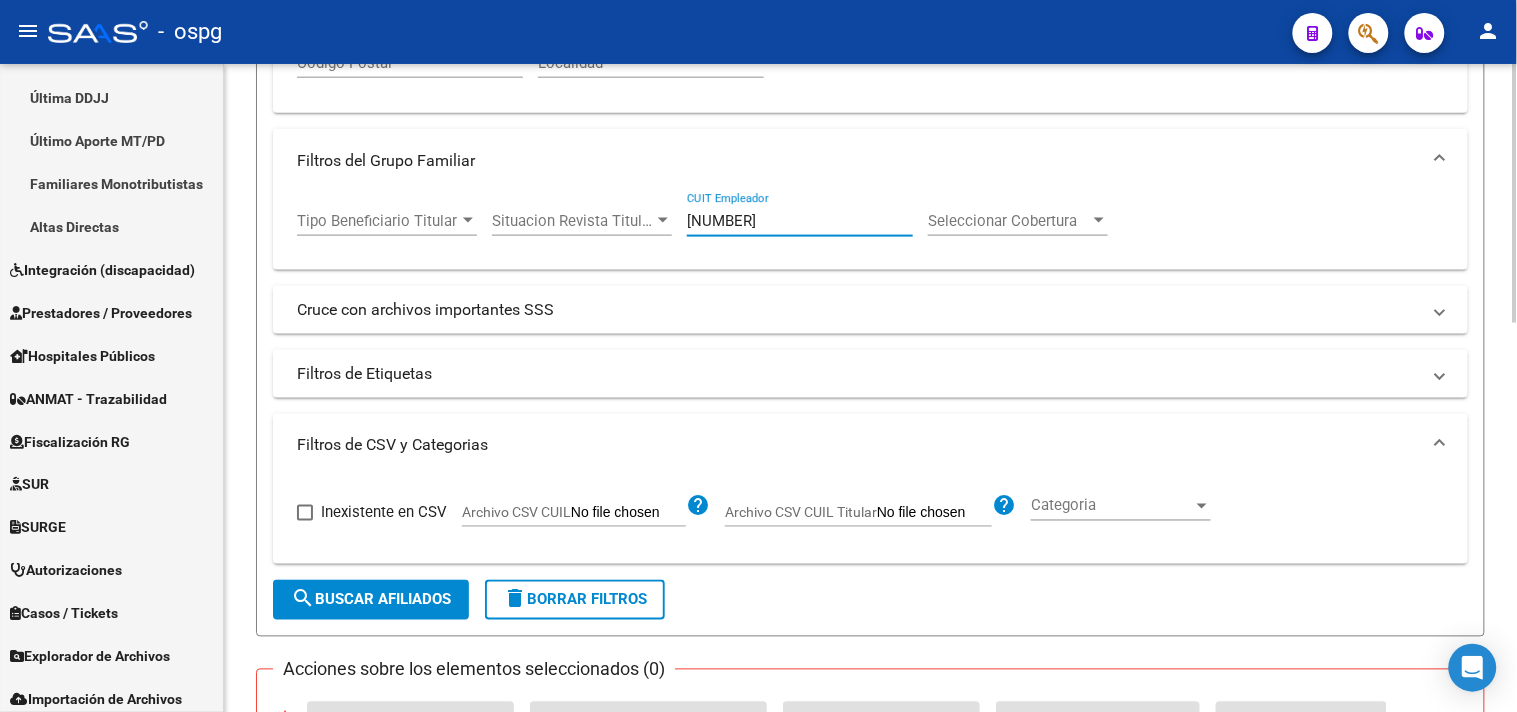paste on "09" 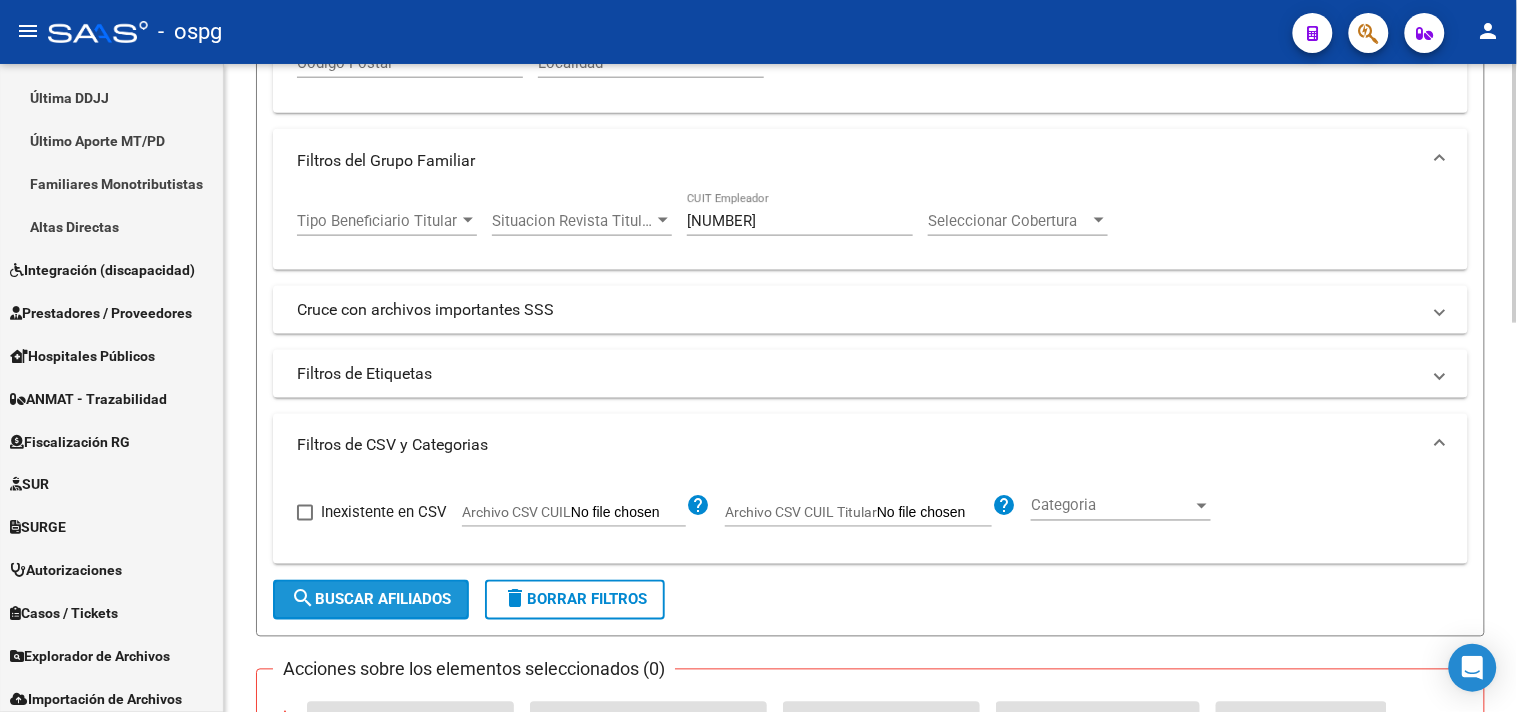click on "search  Buscar Afiliados" 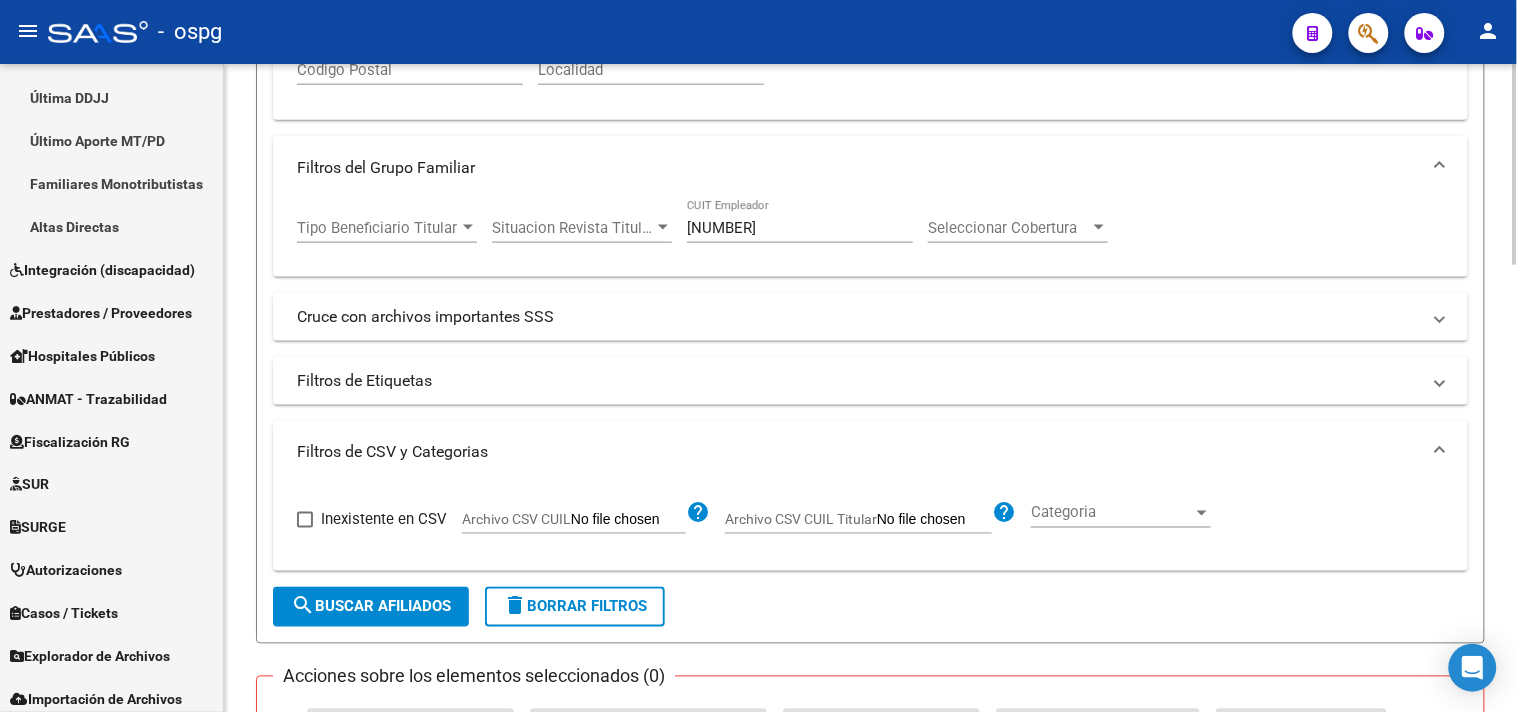 scroll, scrollTop: 0, scrollLeft: 0, axis: both 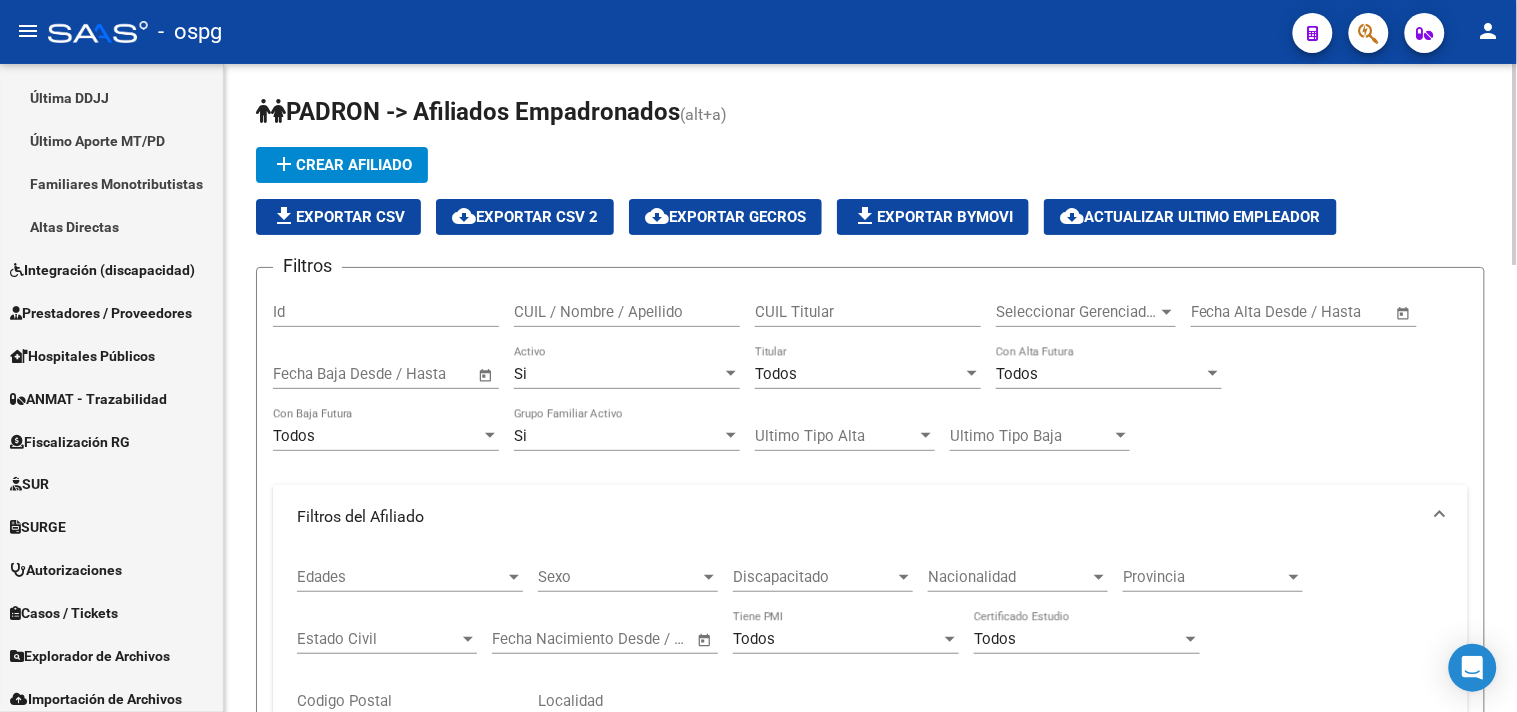 click on "file_download  Exportar CSV" 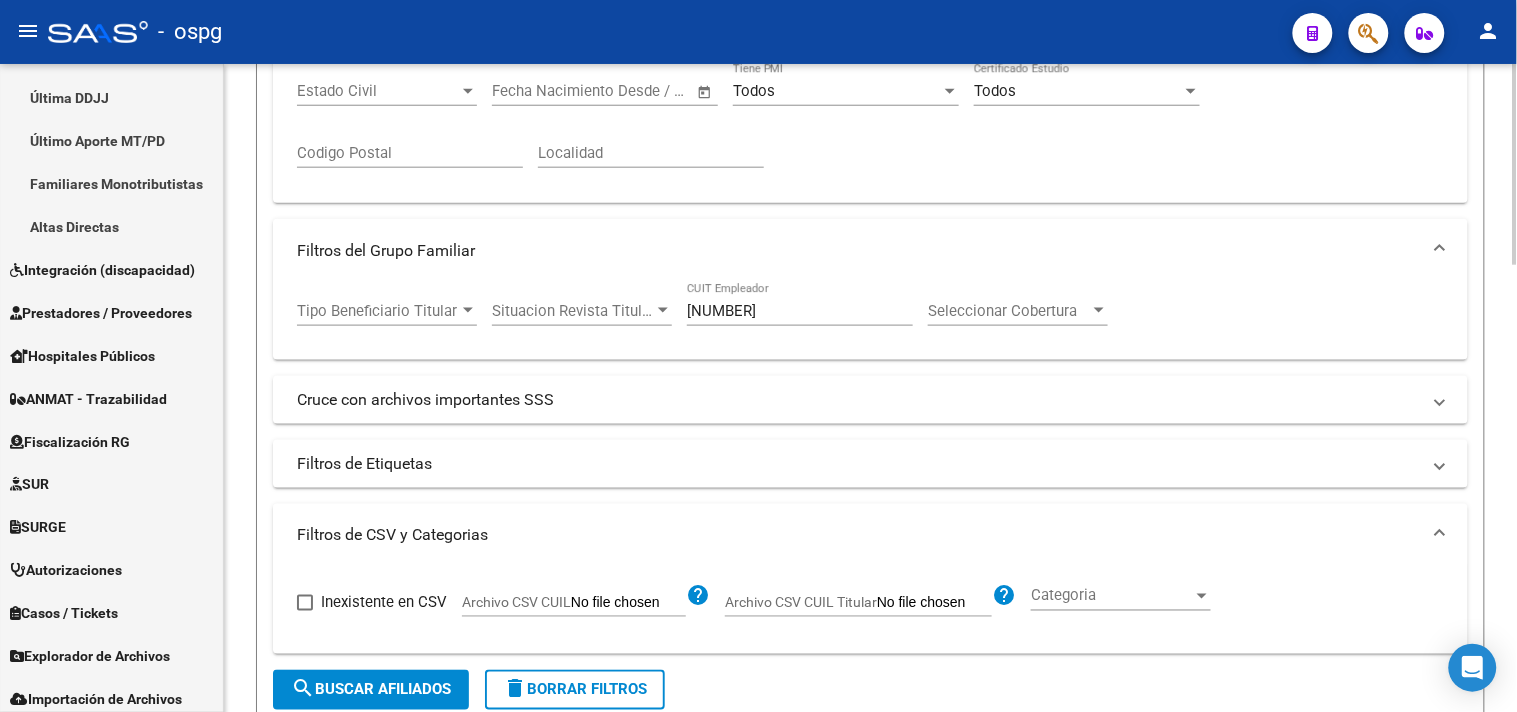 scroll, scrollTop: 555, scrollLeft: 0, axis: vertical 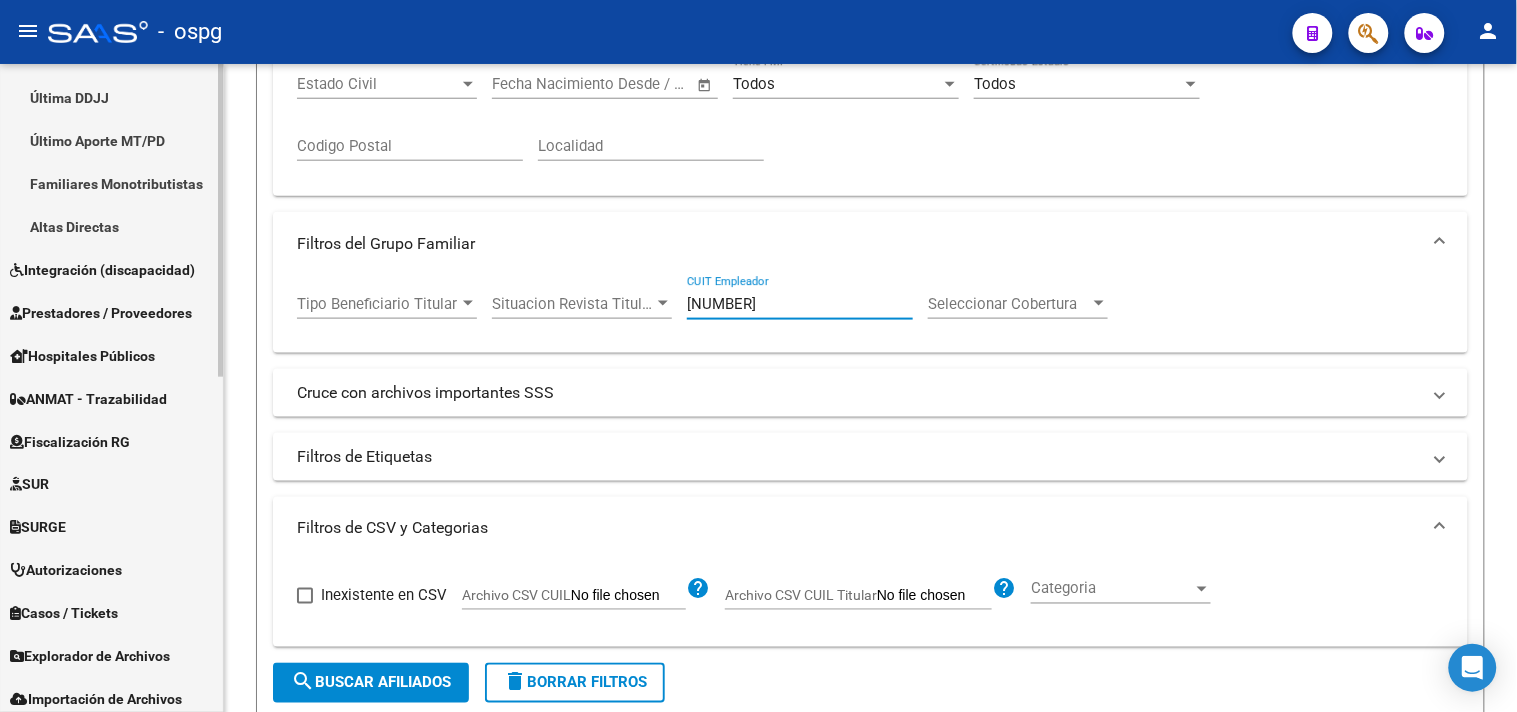 drag, startPoint x: 764, startPoint y: 303, endPoint x: 26, endPoint y: 250, distance: 739.9007 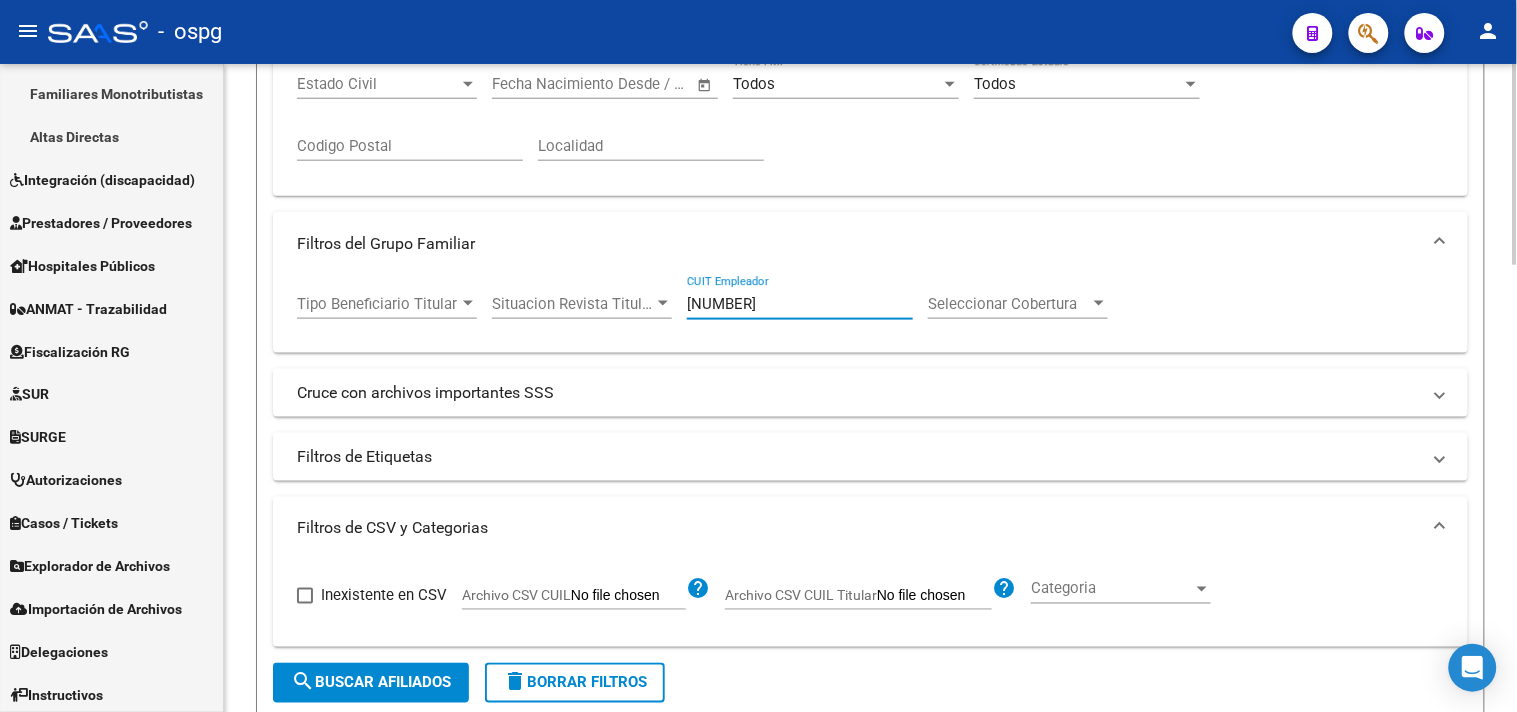scroll, scrollTop: 692, scrollLeft: 0, axis: vertical 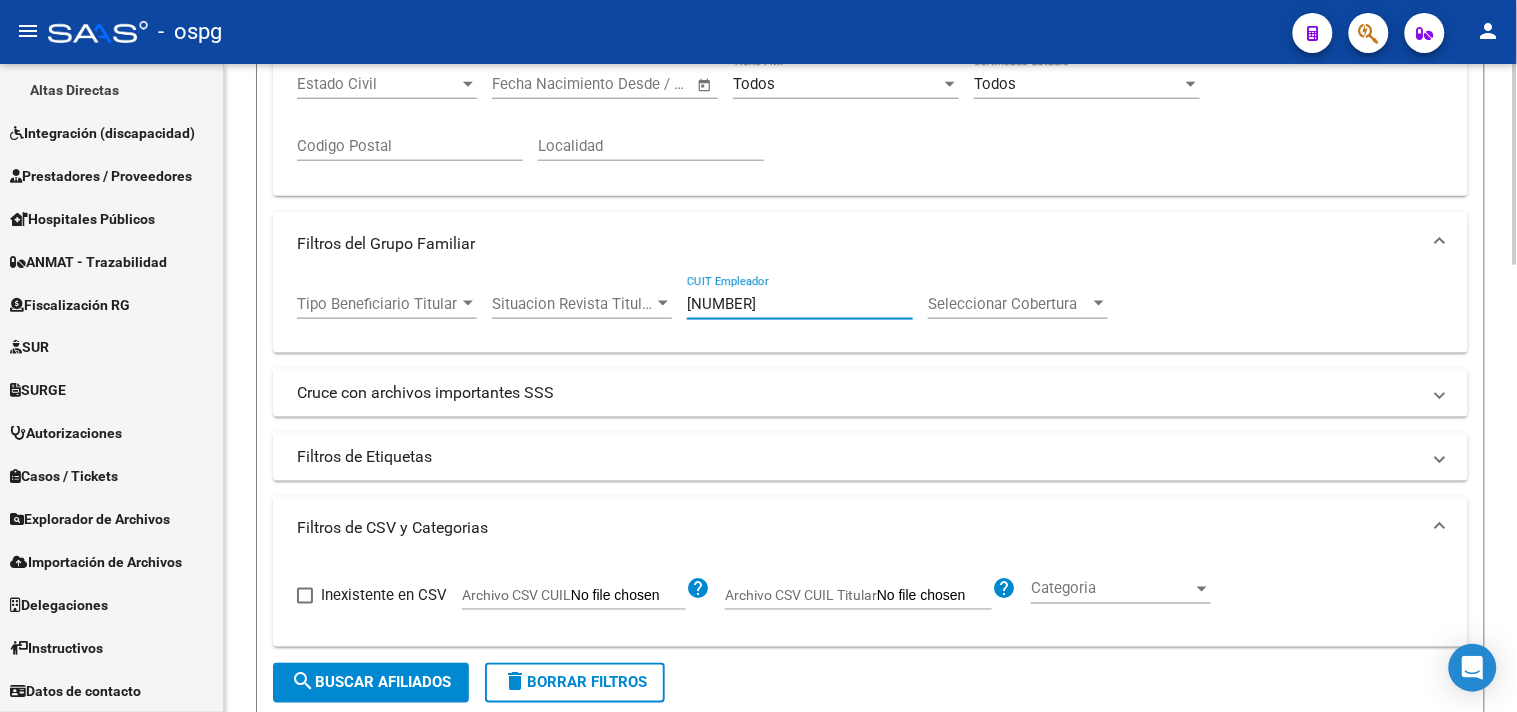 click on "search  Buscar Afiliados" 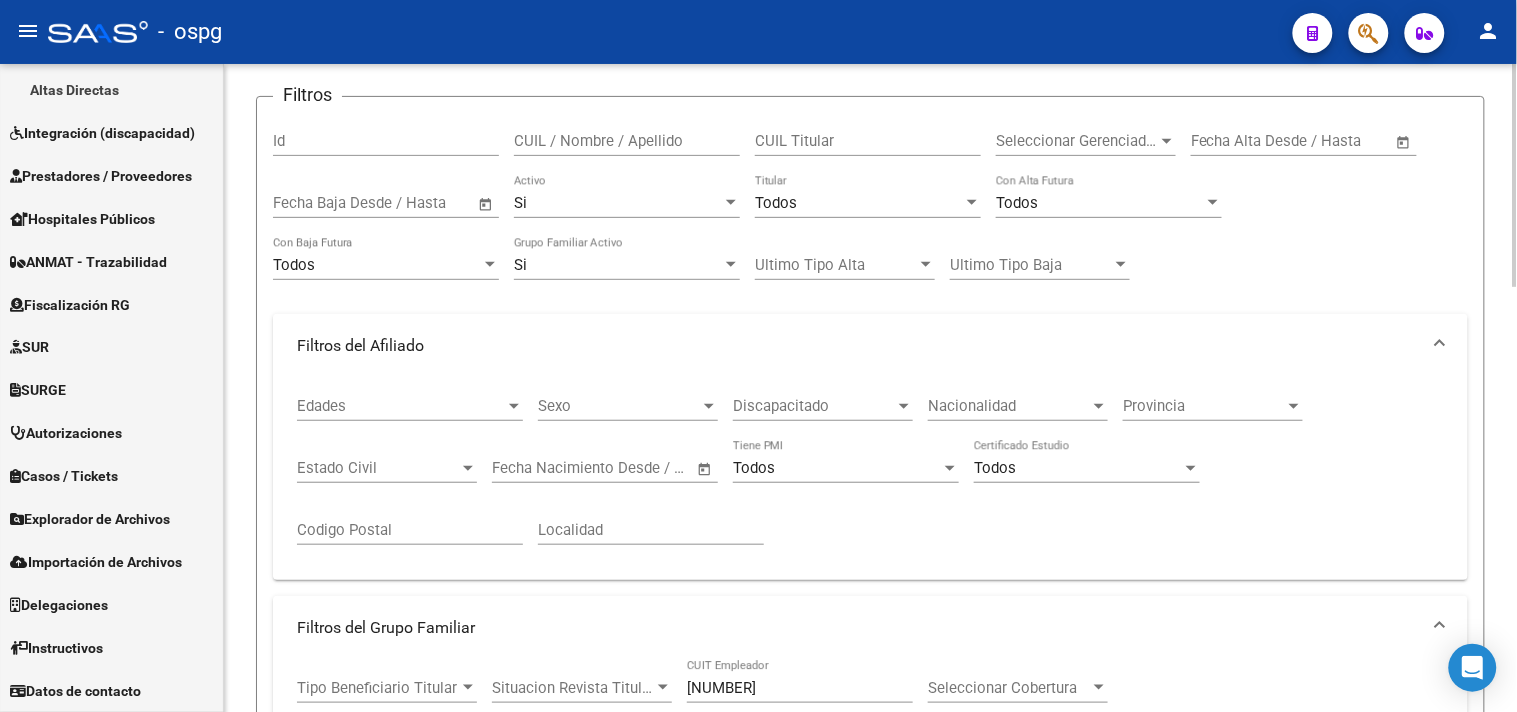 scroll, scrollTop: 0, scrollLeft: 0, axis: both 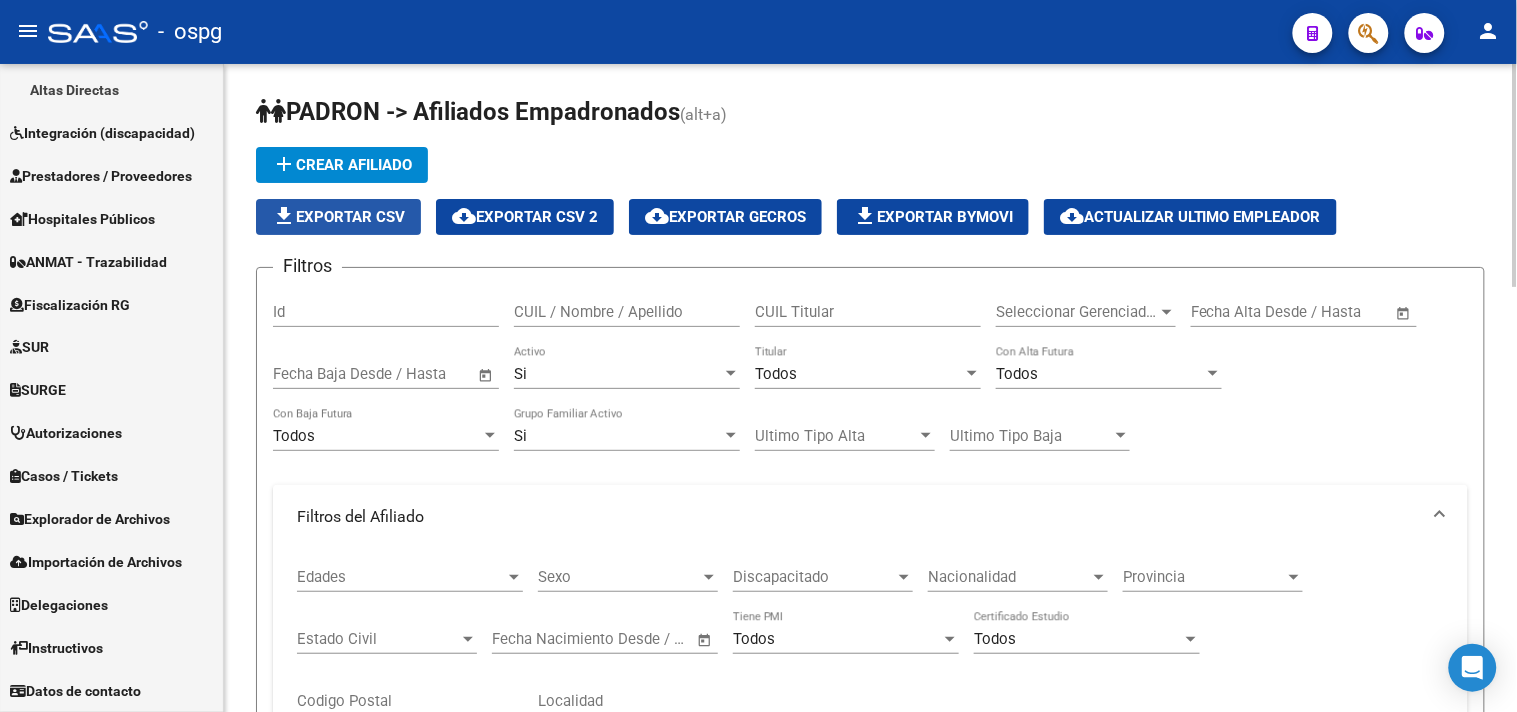 click on "file_download  Exportar CSV" 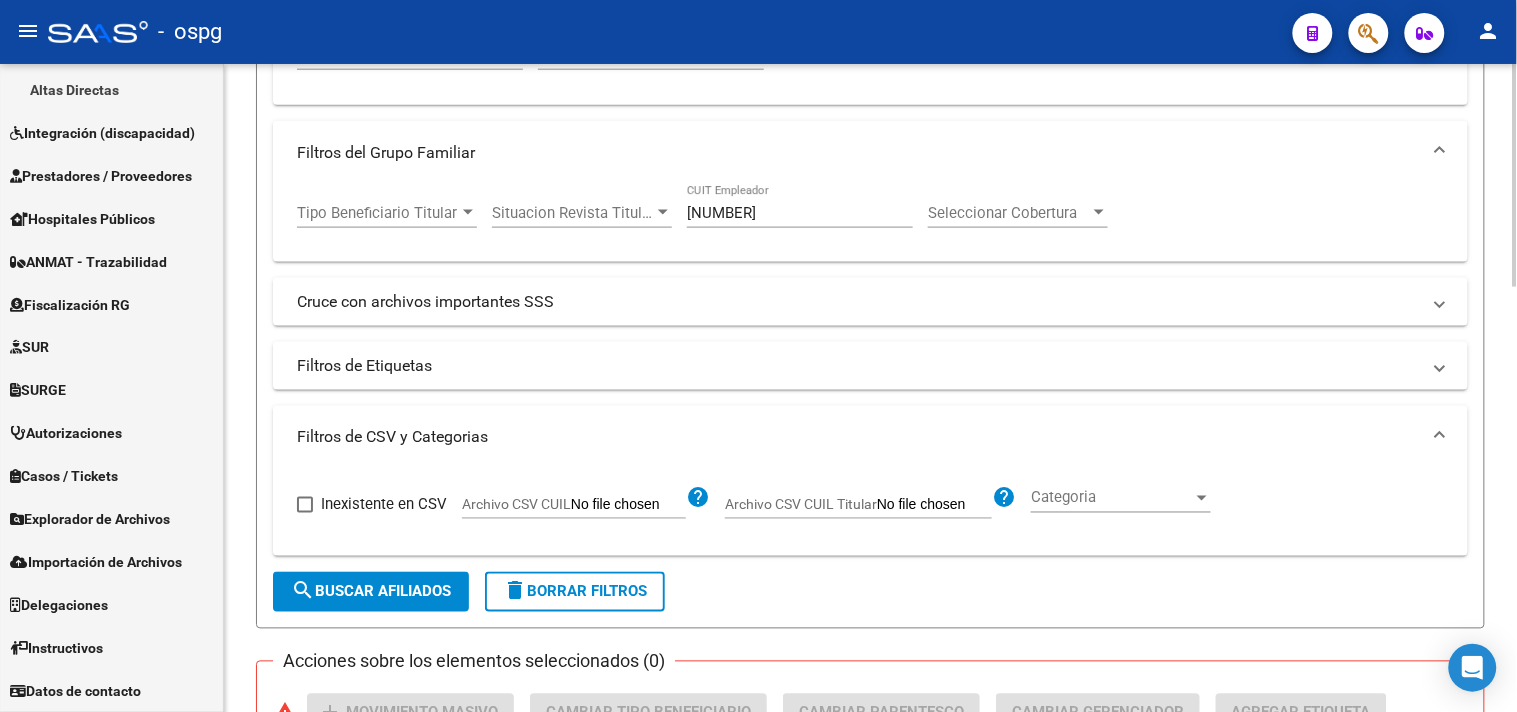 scroll, scrollTop: 666, scrollLeft: 0, axis: vertical 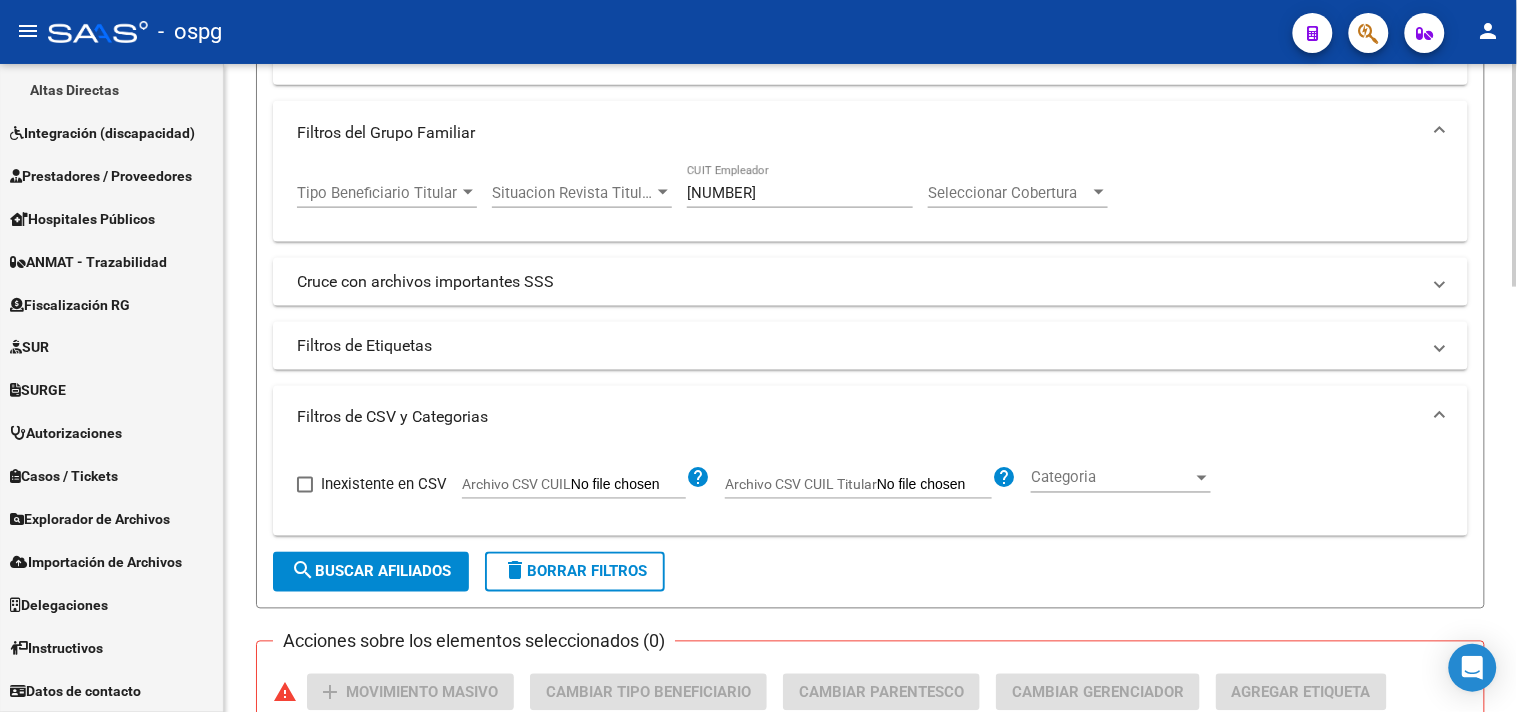drag, startPoint x: 801, startPoint y: 192, endPoint x: 453, endPoint y: 166, distance: 348.9699 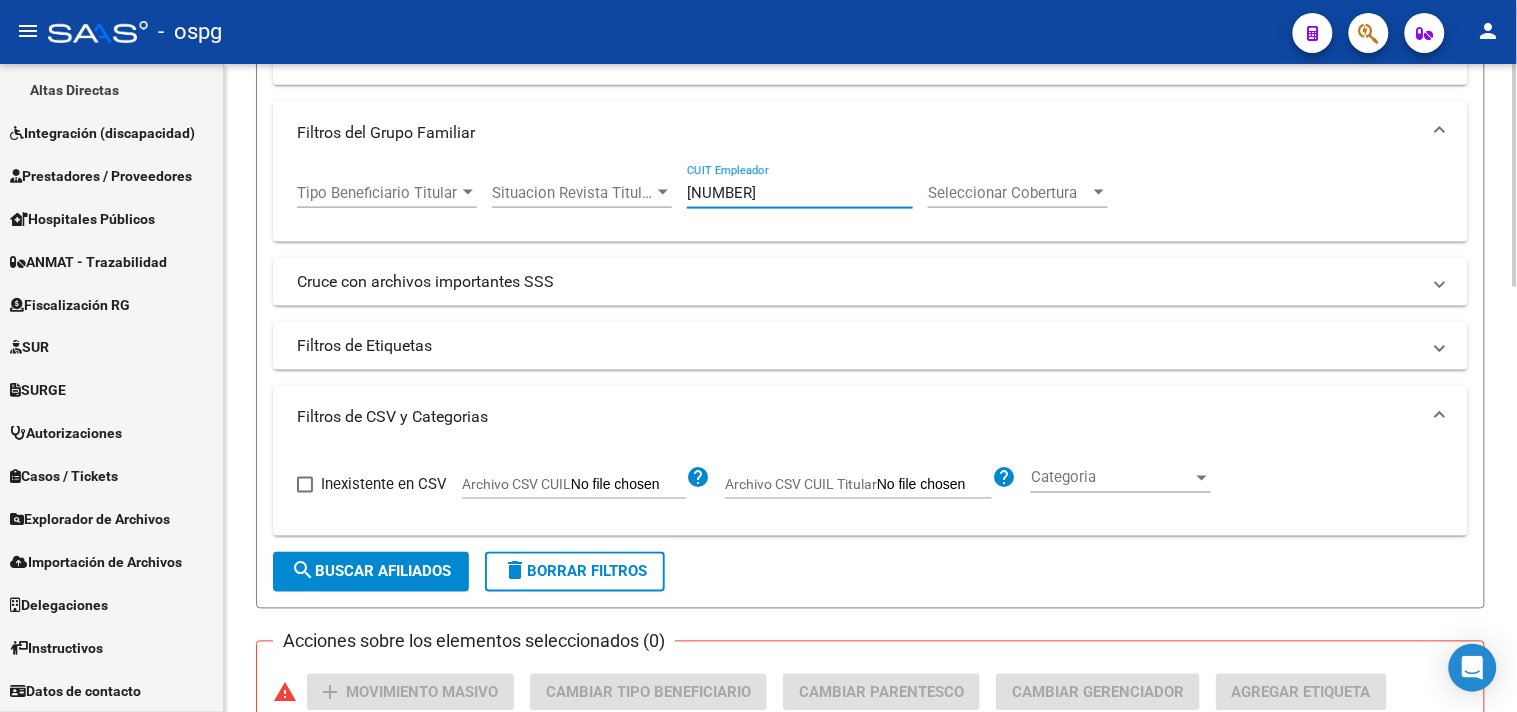 paste on "69023024-7" 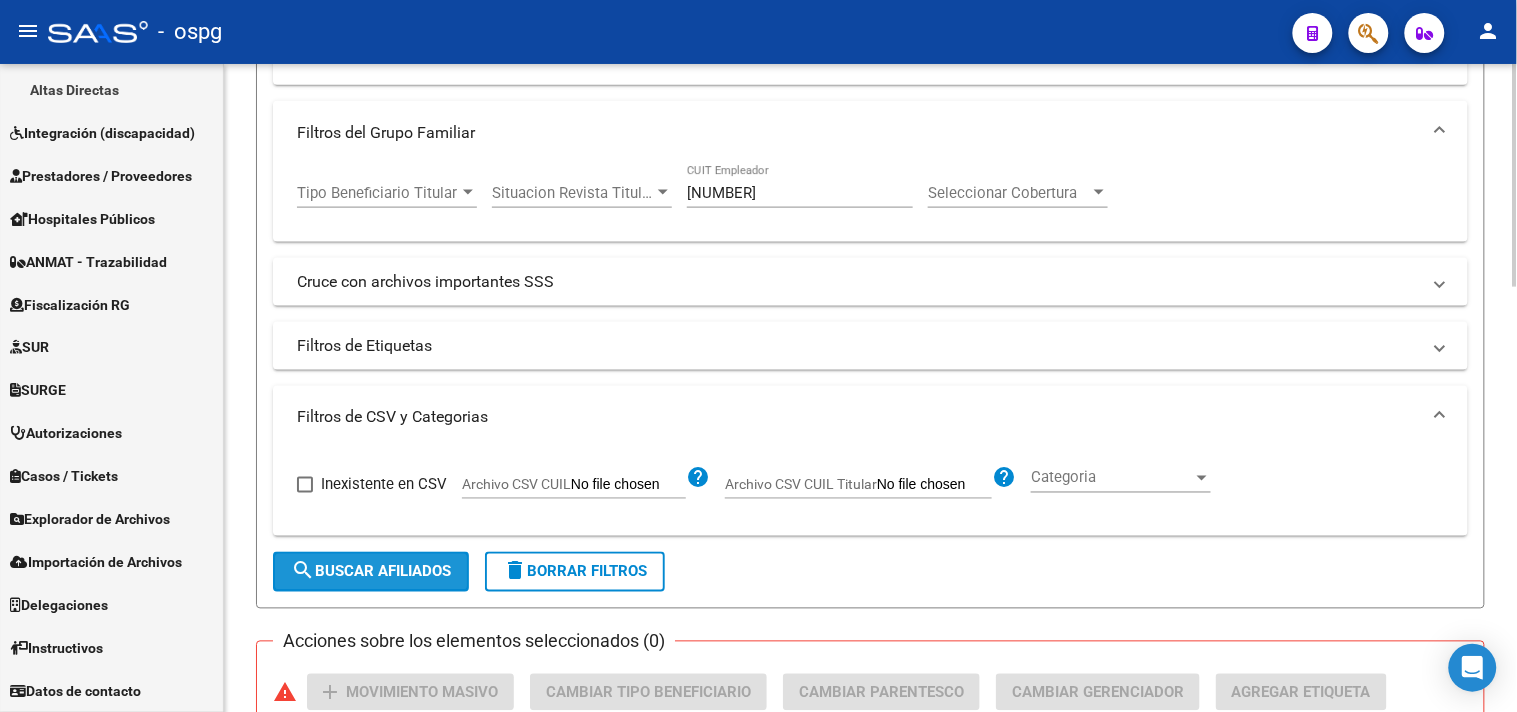 click on "search  Buscar Afiliados" 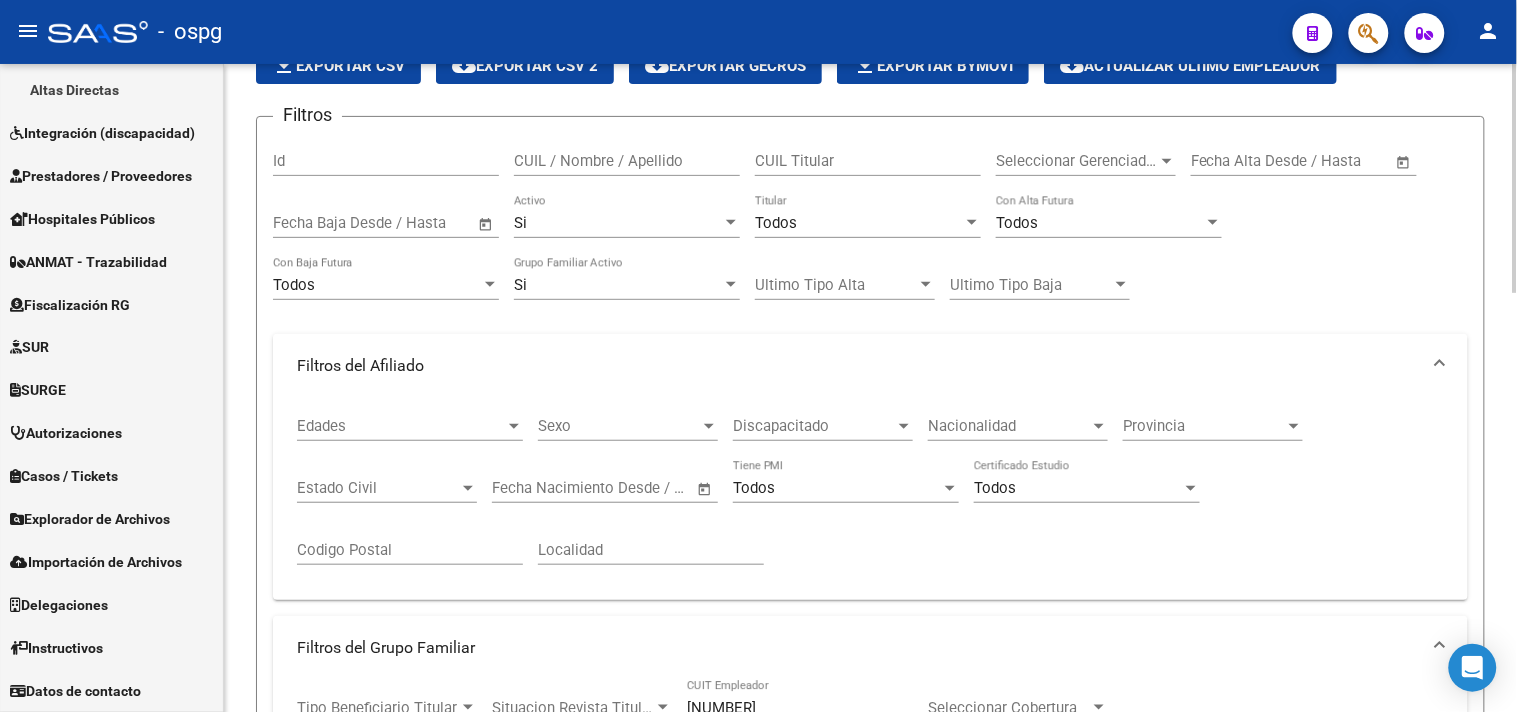 scroll, scrollTop: 0, scrollLeft: 0, axis: both 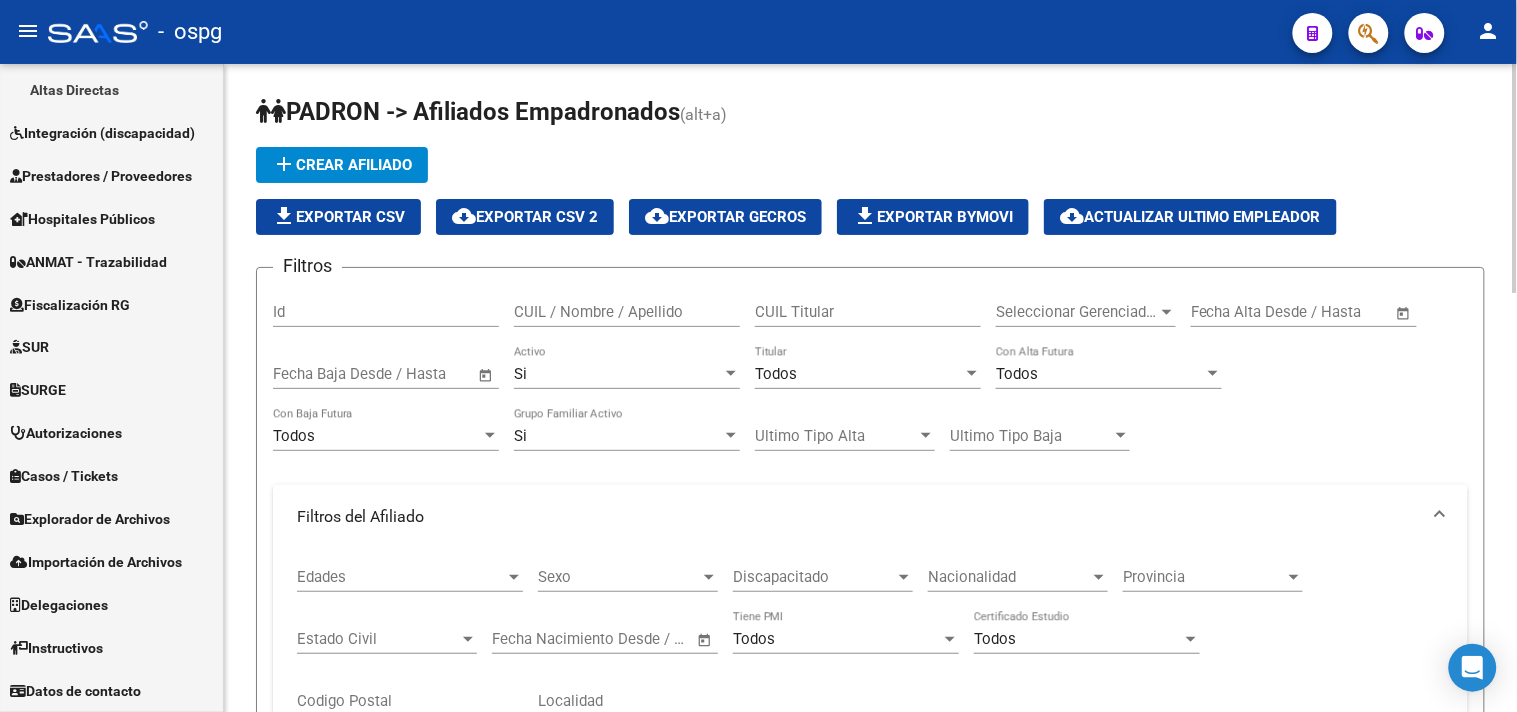 click on "file_download  Exportar CSV" 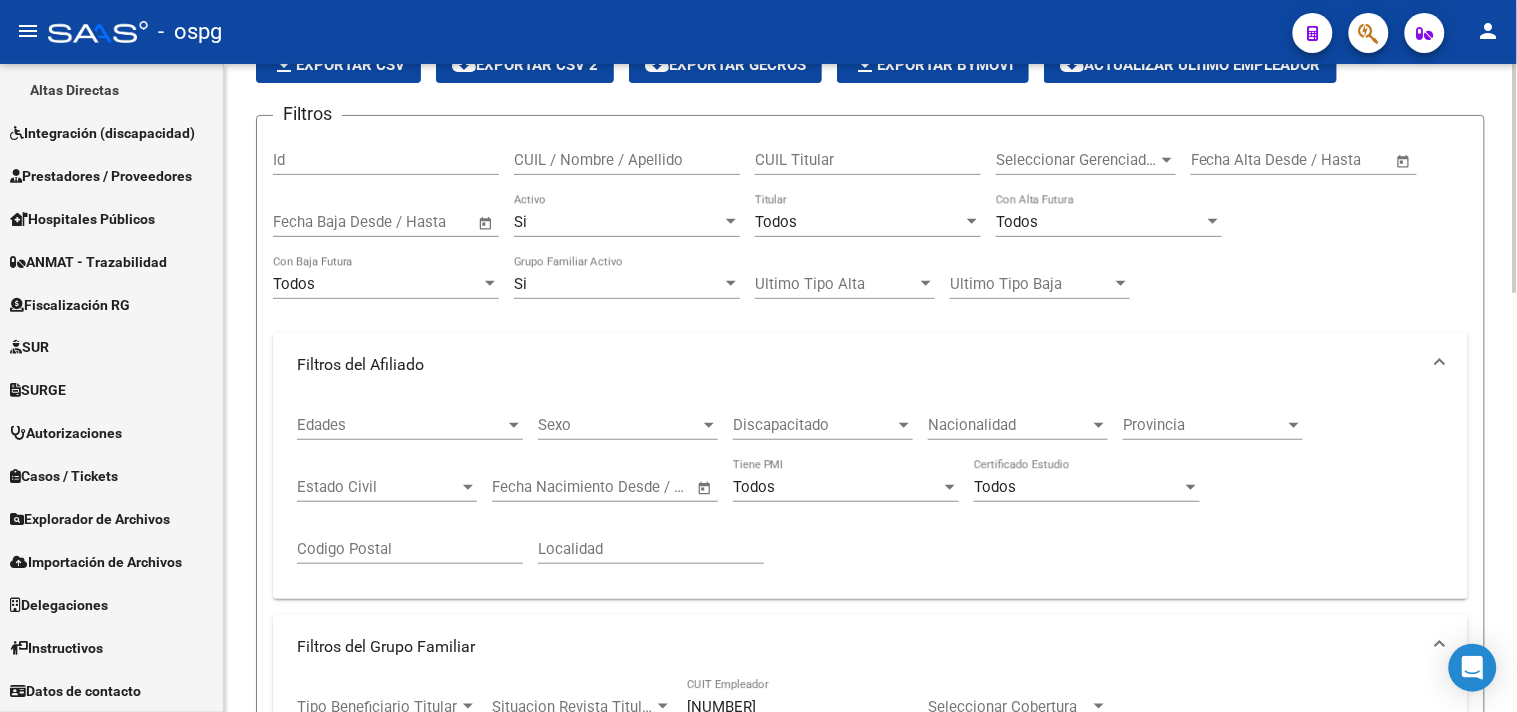 scroll, scrollTop: 333, scrollLeft: 0, axis: vertical 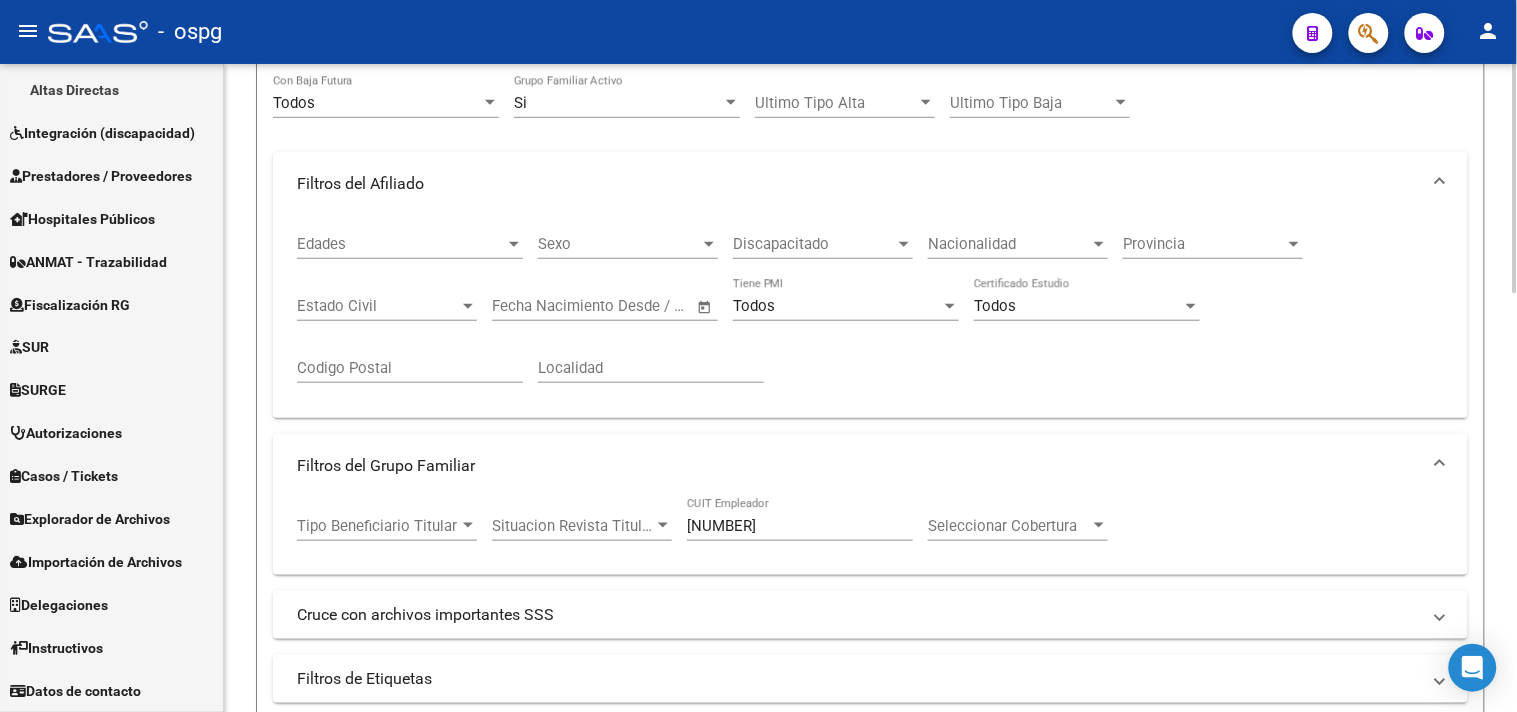 click on "30-69023024-7 CUIT Empleador" 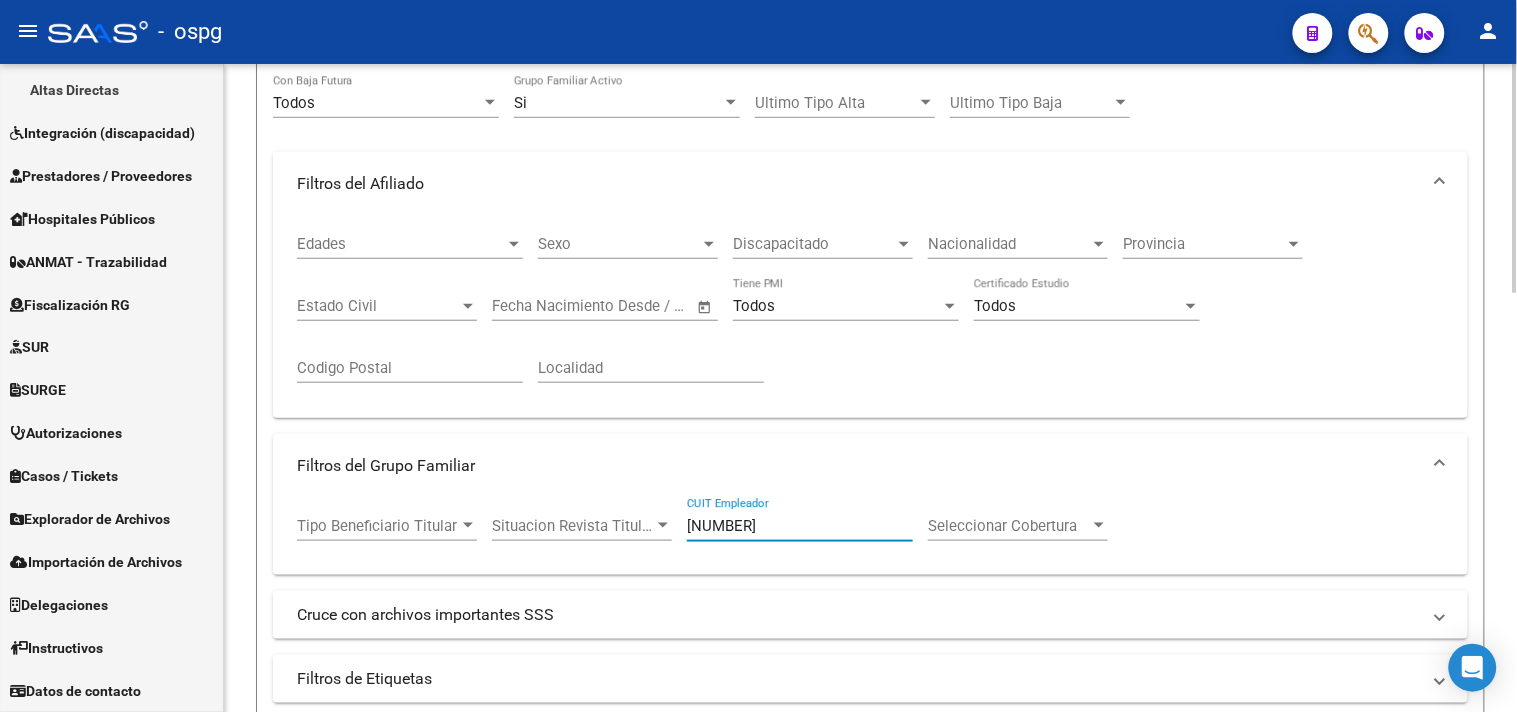 drag, startPoint x: 801, startPoint y: 523, endPoint x: 260, endPoint y: 524, distance: 541.0009 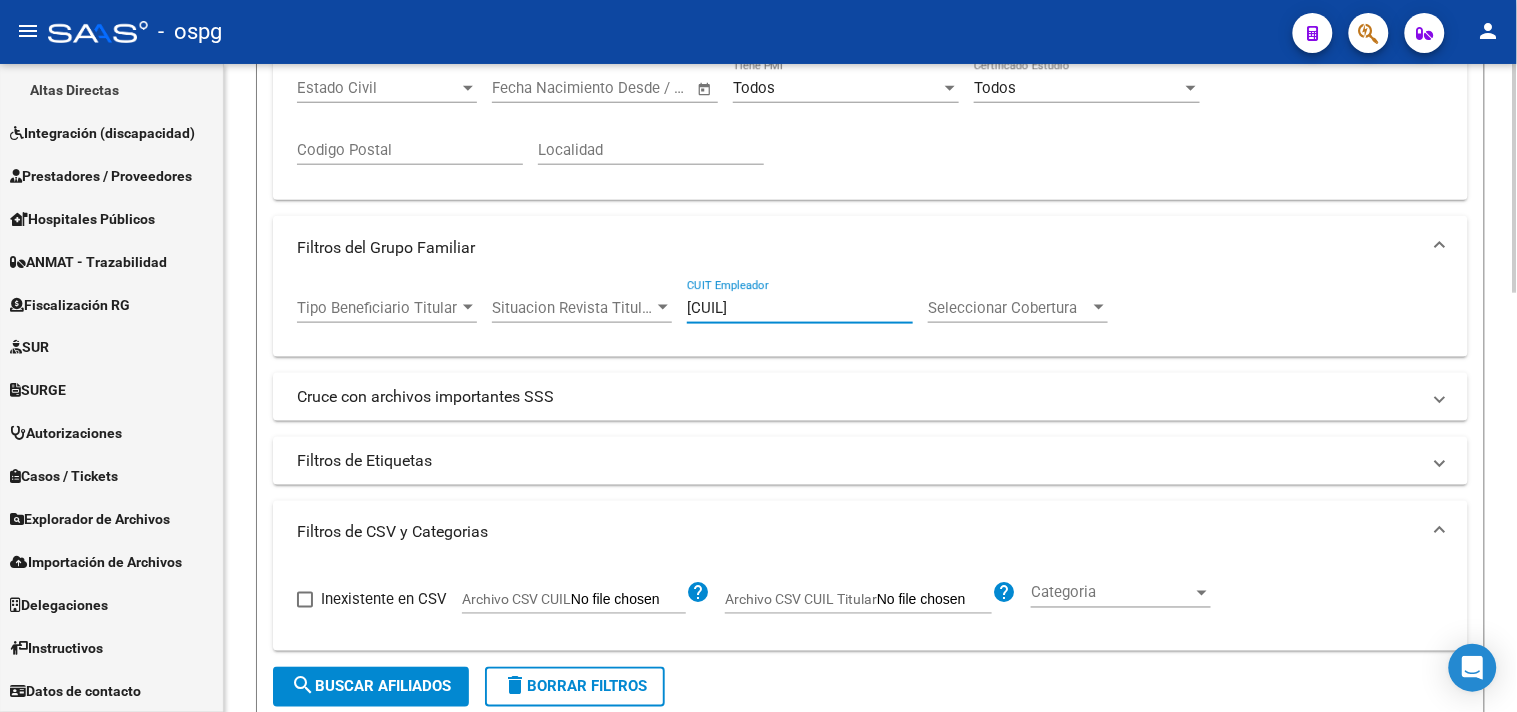 scroll, scrollTop: 555, scrollLeft: 0, axis: vertical 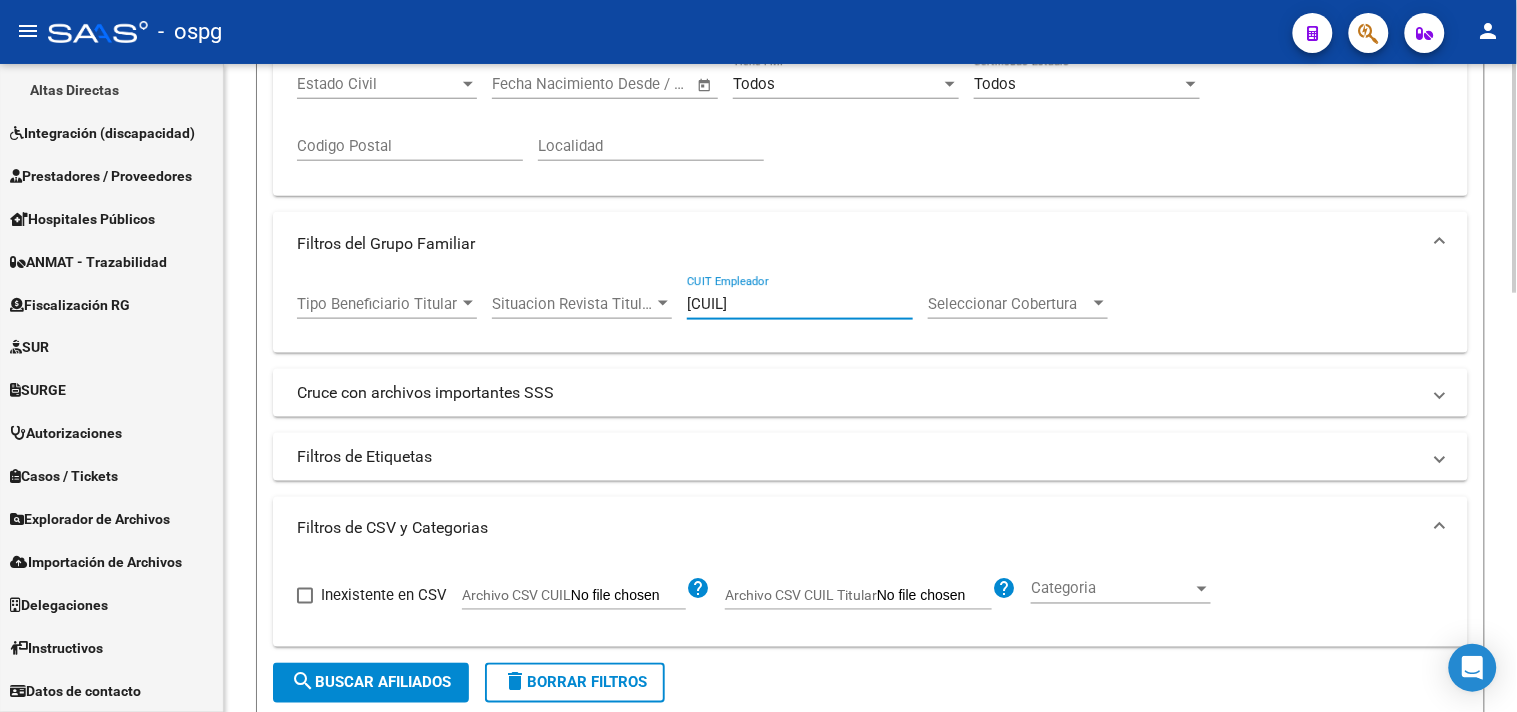click on "search  Buscar Afiliados" 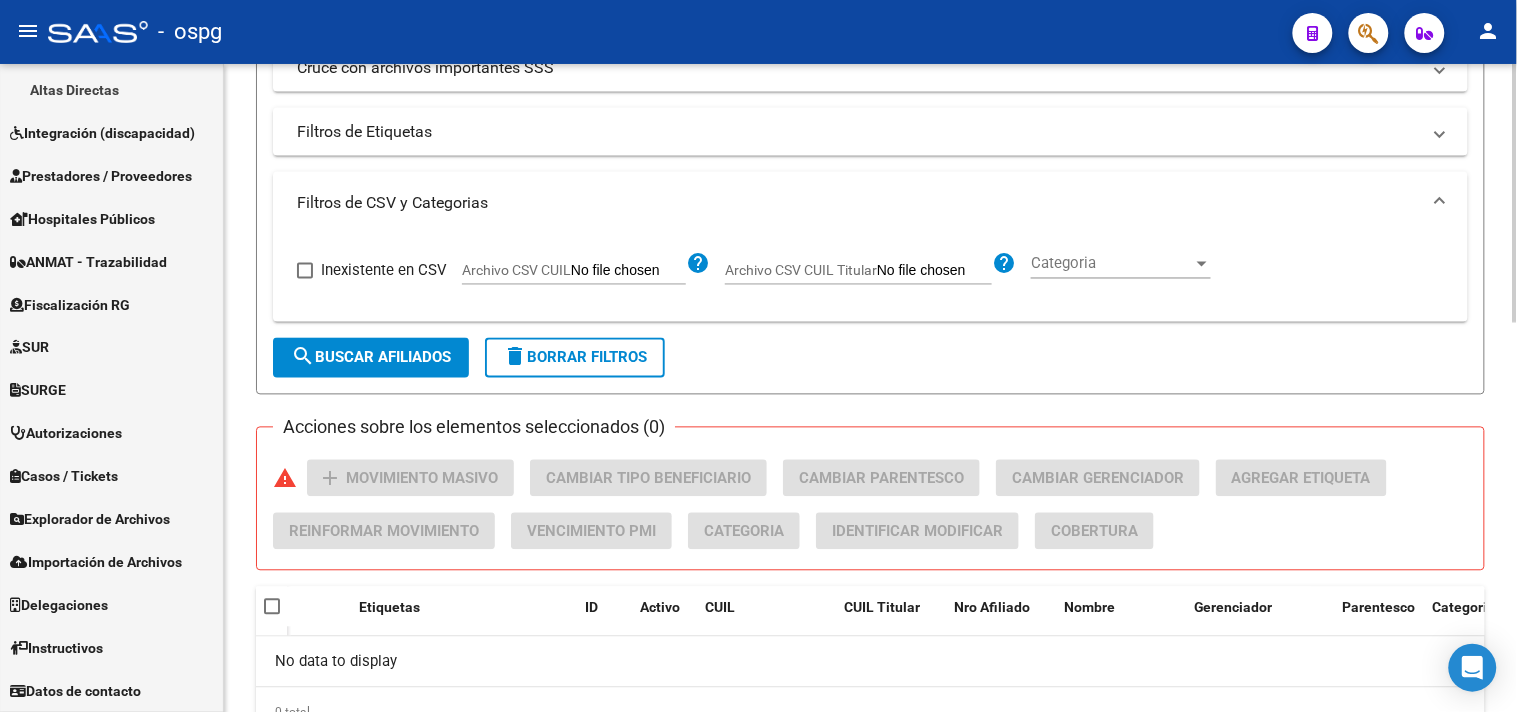 scroll, scrollTop: 638, scrollLeft: 0, axis: vertical 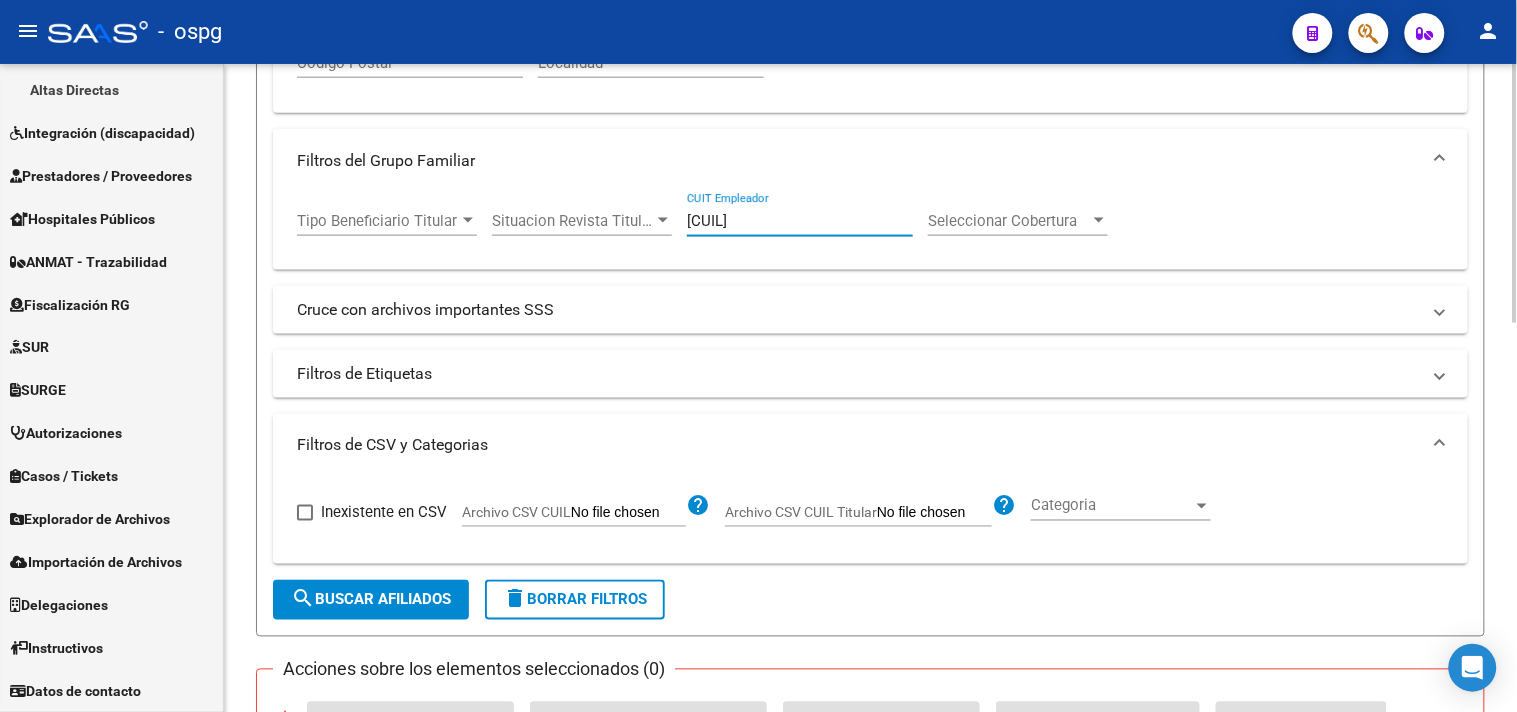 drag, startPoint x: 807, startPoint y: 223, endPoint x: 582, endPoint y: 221, distance: 225.0089 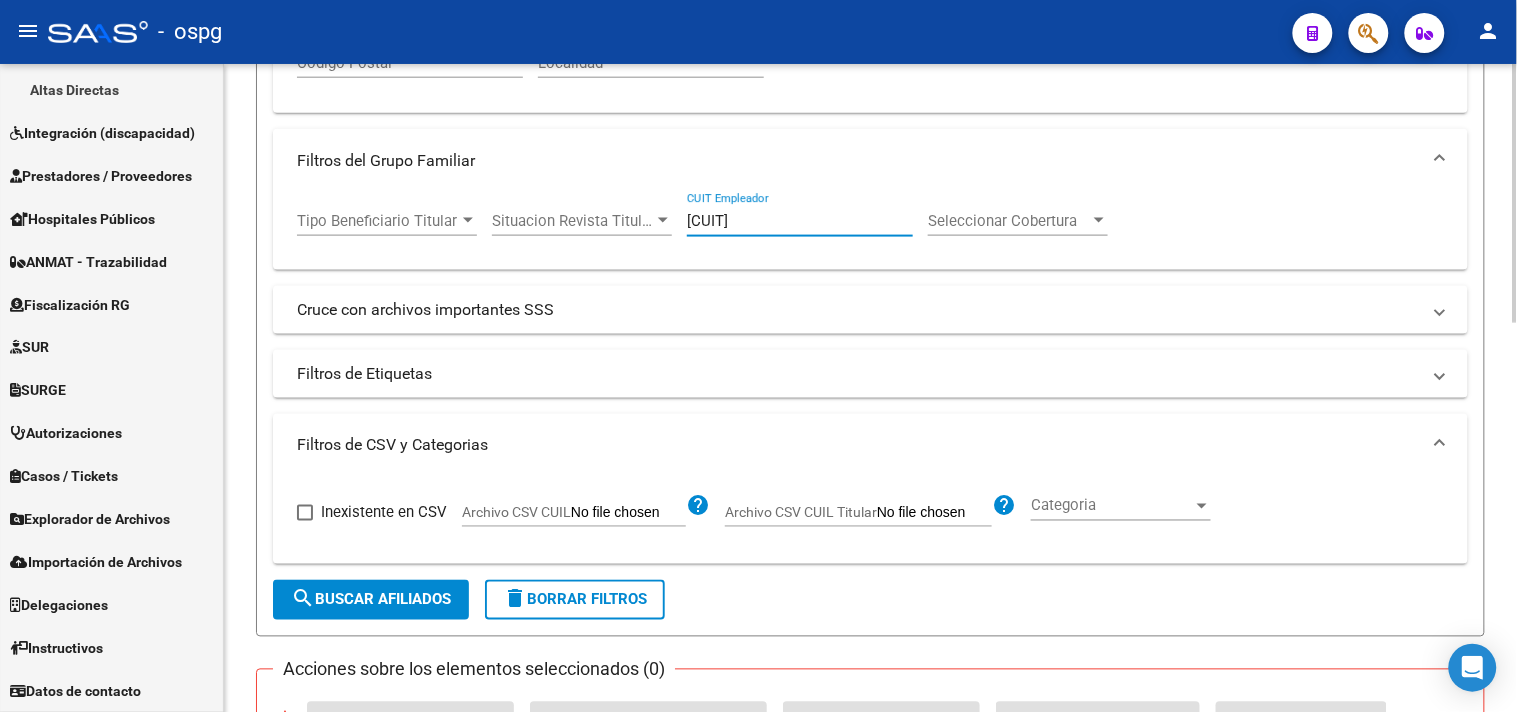 type on "30-65903722-6" 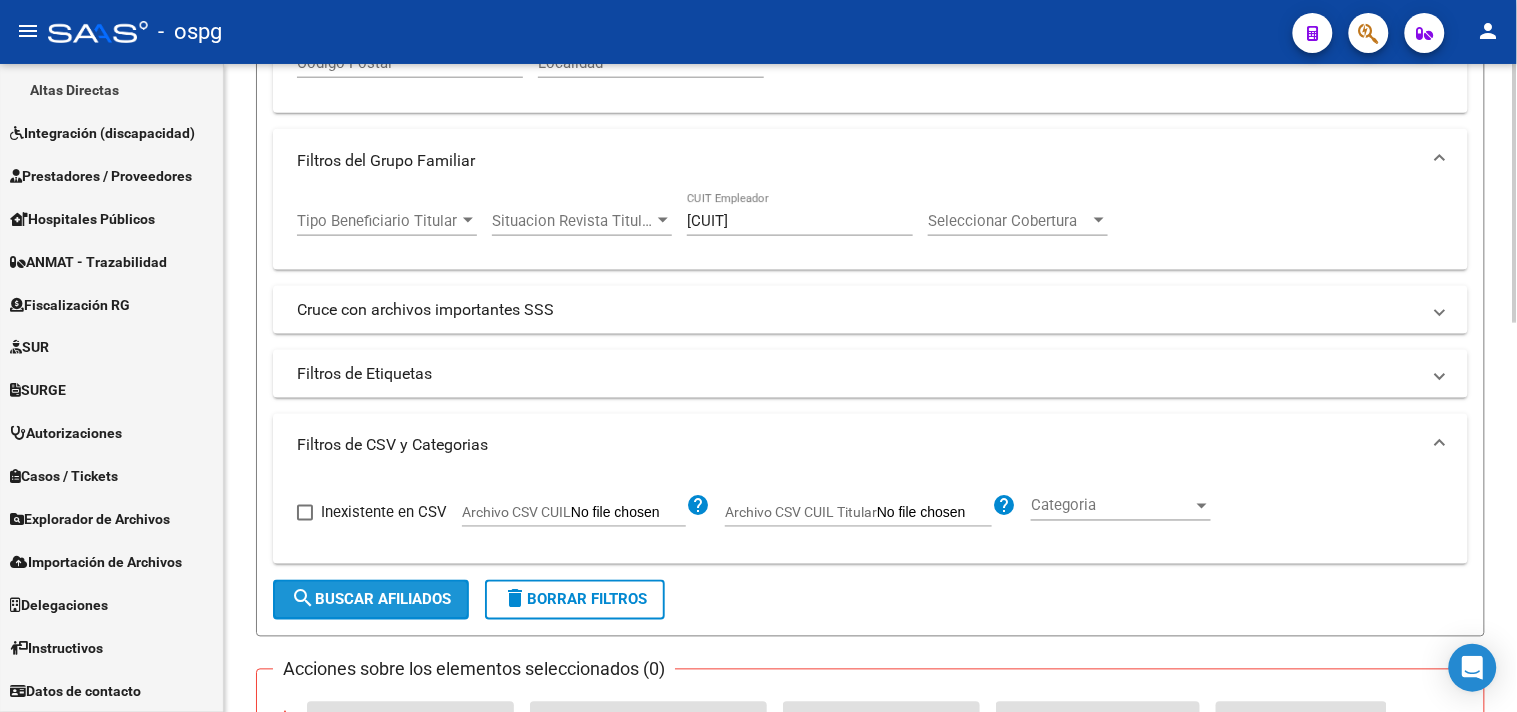 click on "search  Buscar Afiliados" 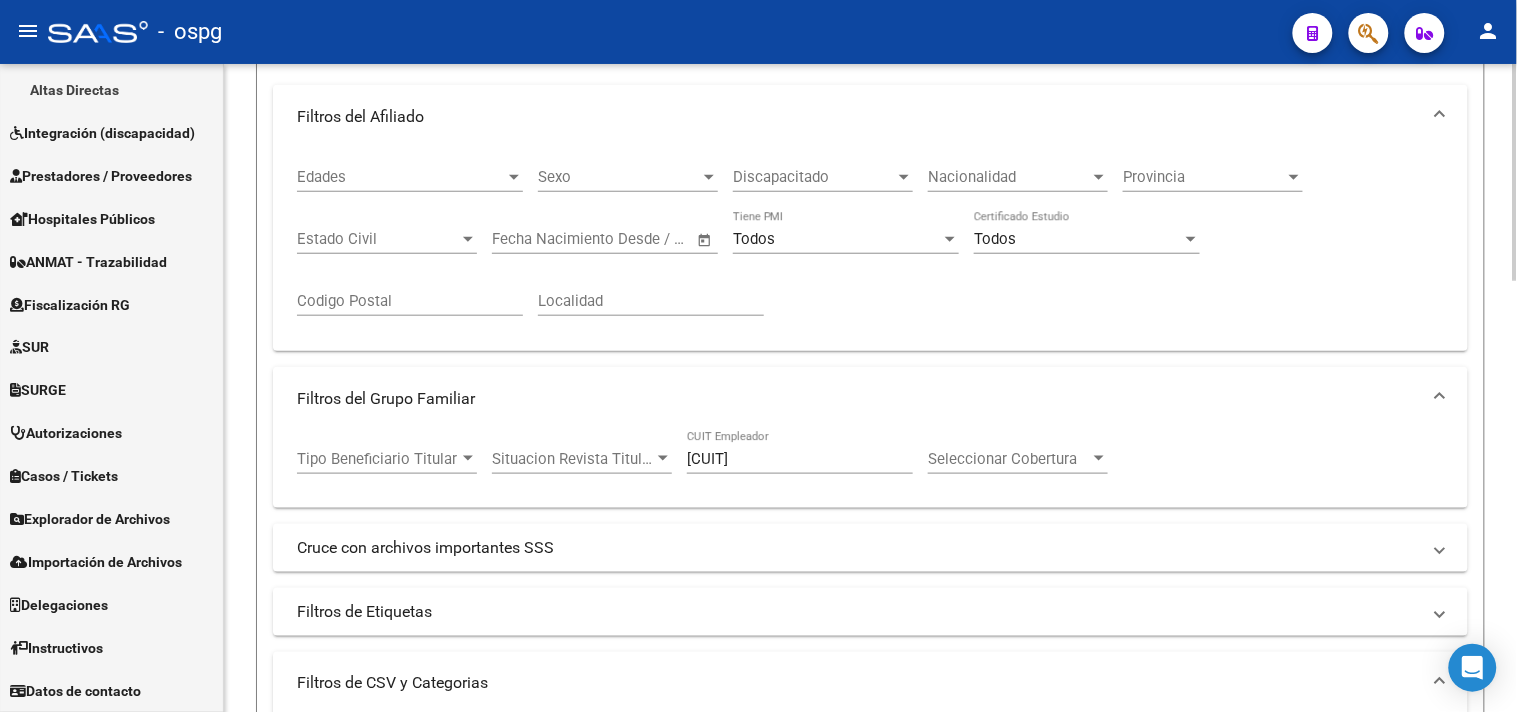 scroll, scrollTop: 0, scrollLeft: 0, axis: both 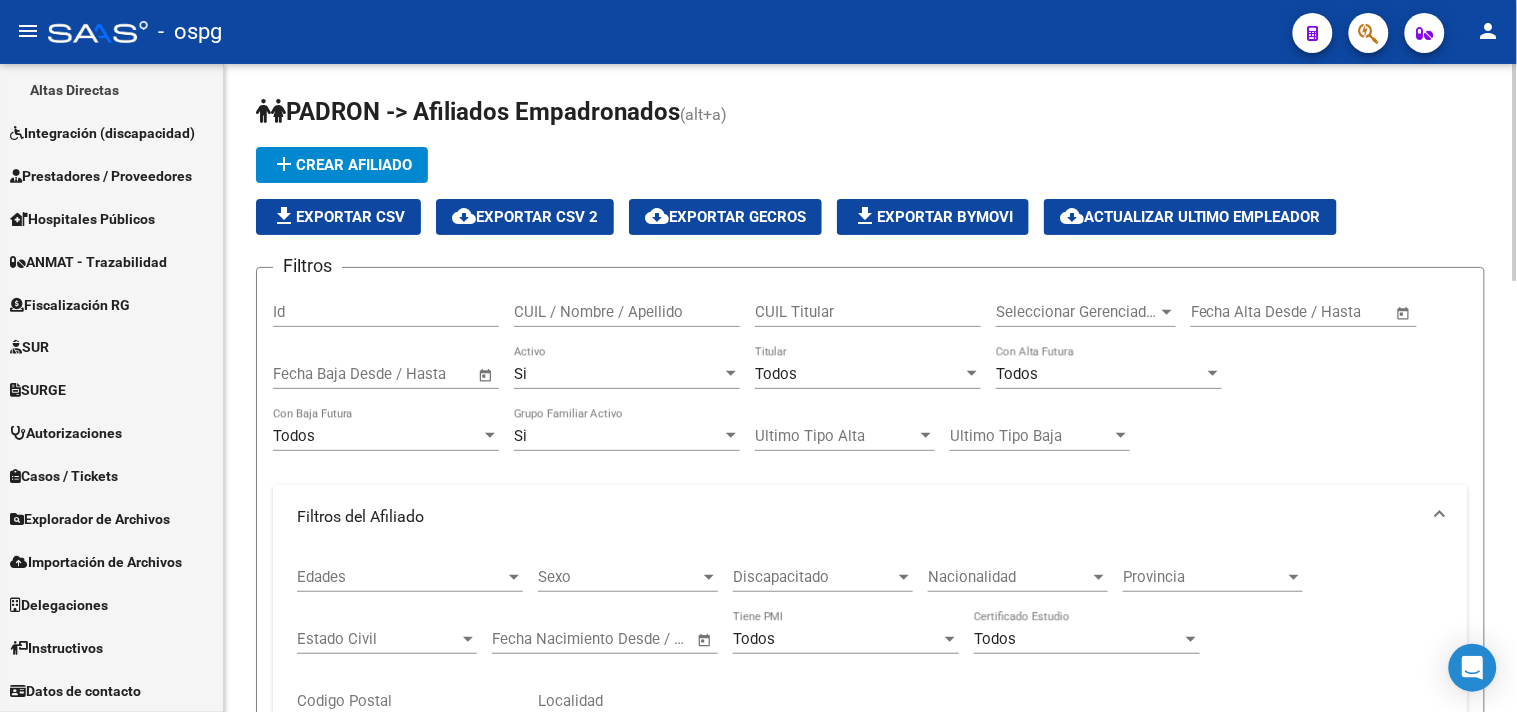 click on "file_download  Exportar CSV" 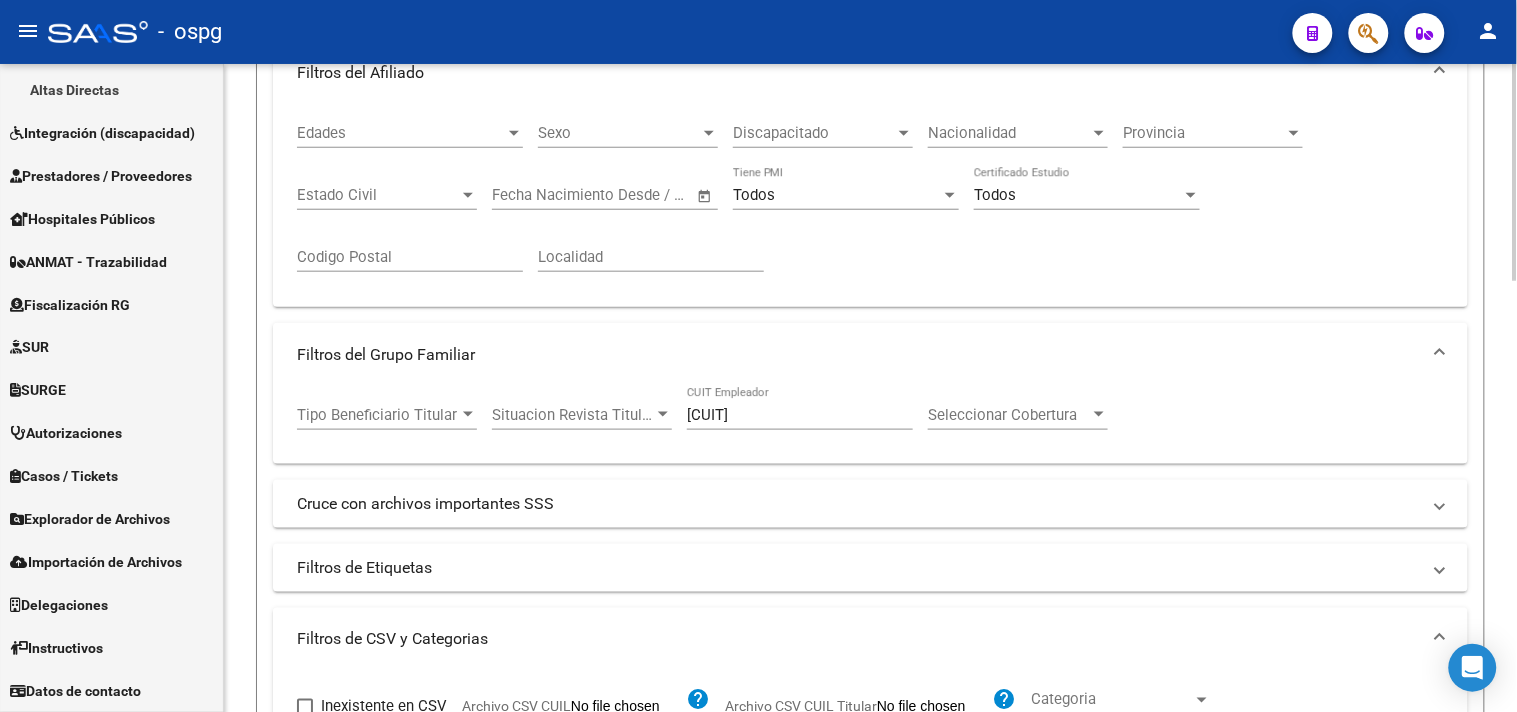 scroll, scrollTop: 777, scrollLeft: 0, axis: vertical 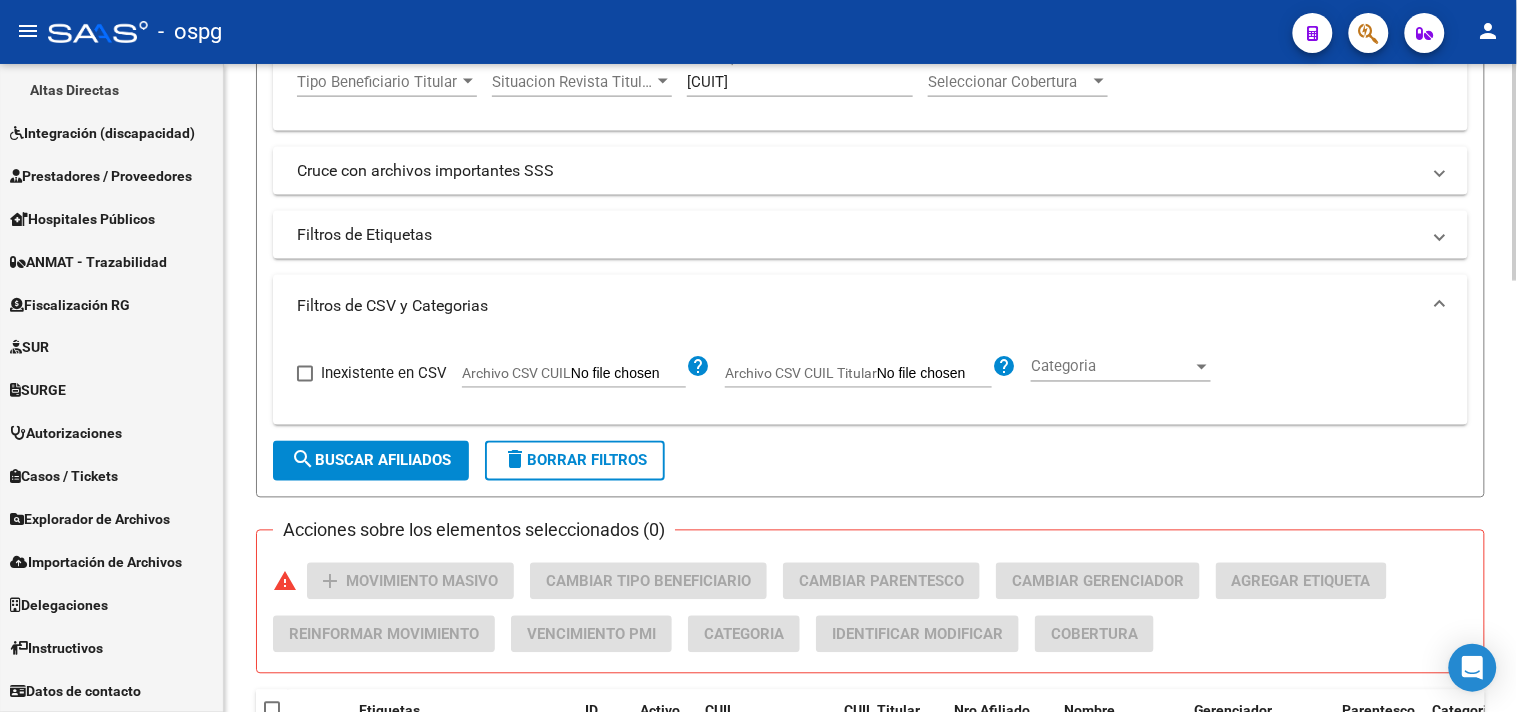 click on "delete  Borrar Filtros" 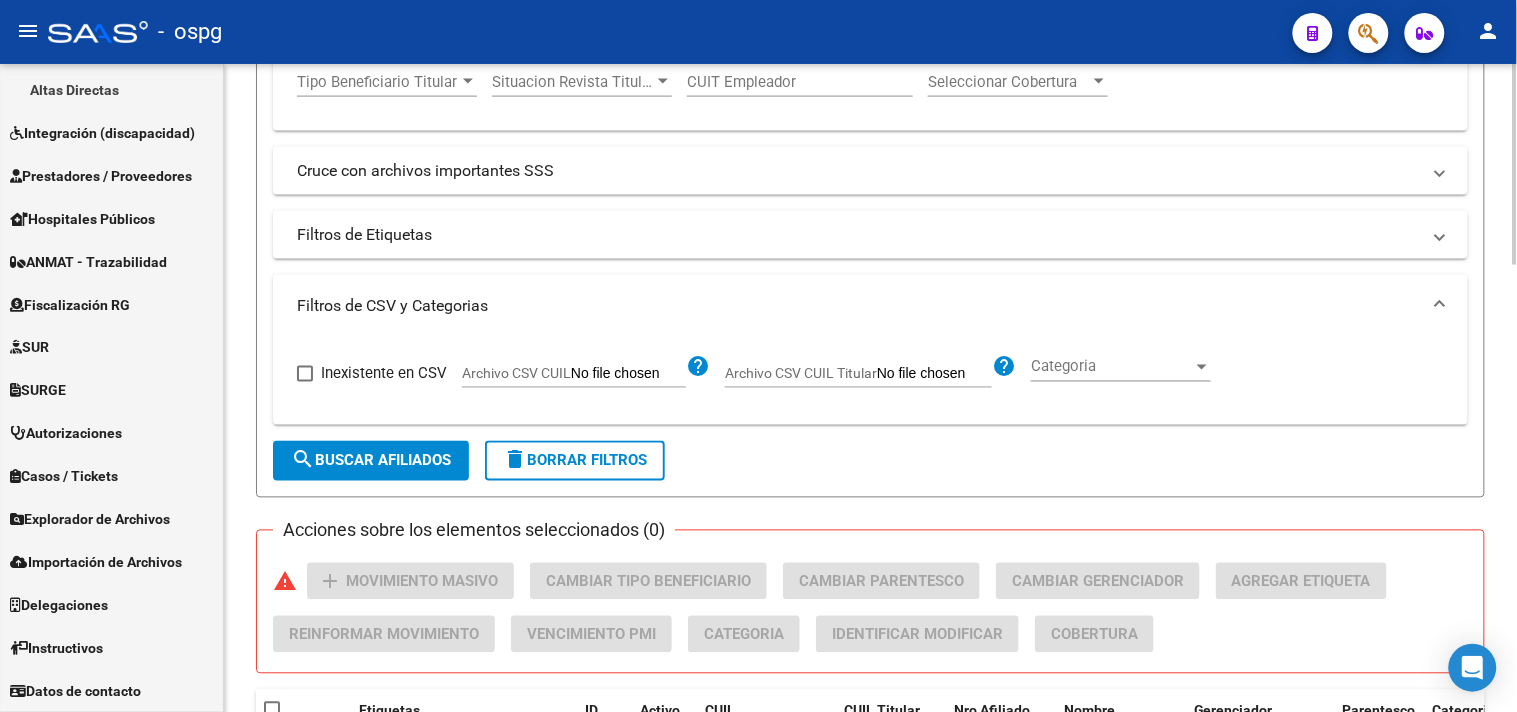scroll, scrollTop: 555, scrollLeft: 0, axis: vertical 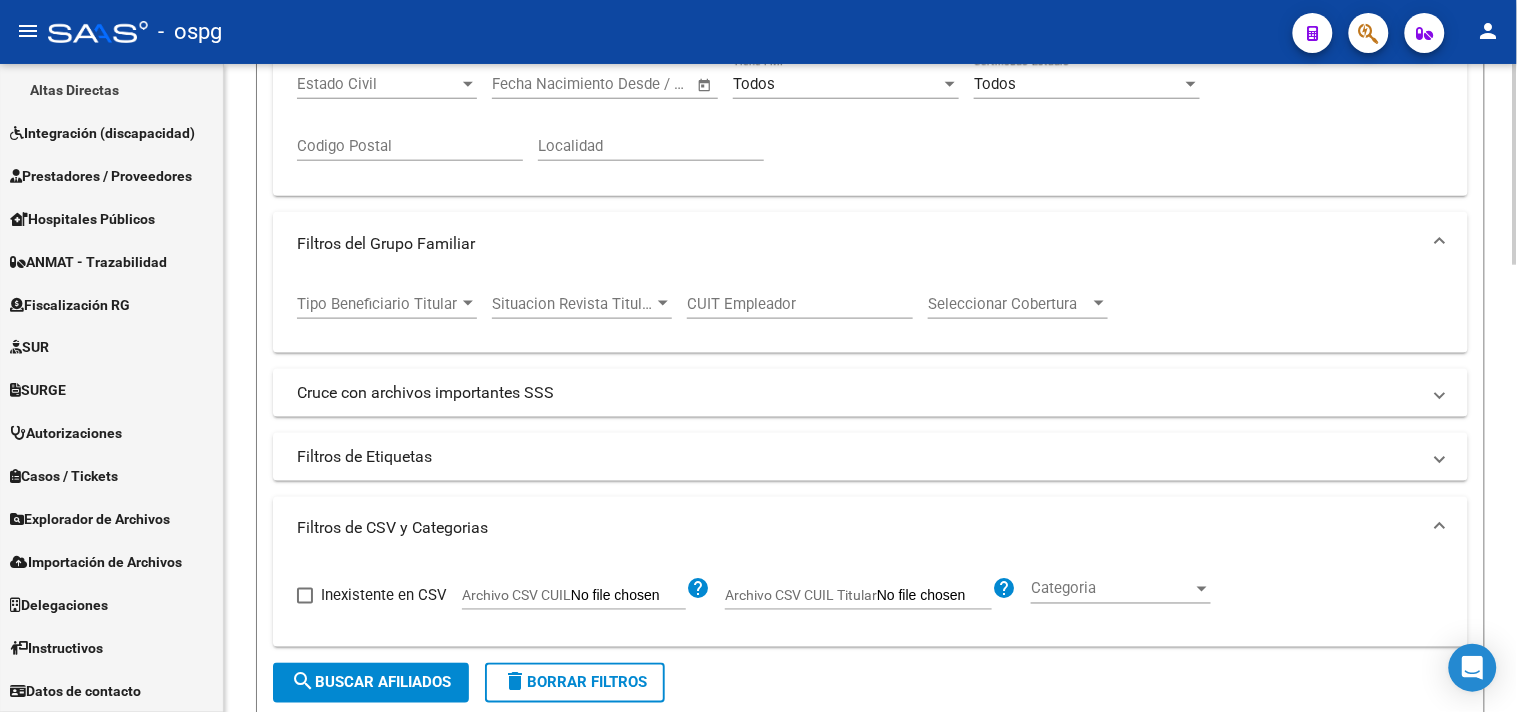 click on "CUIT Empleador" at bounding box center (800, 304) 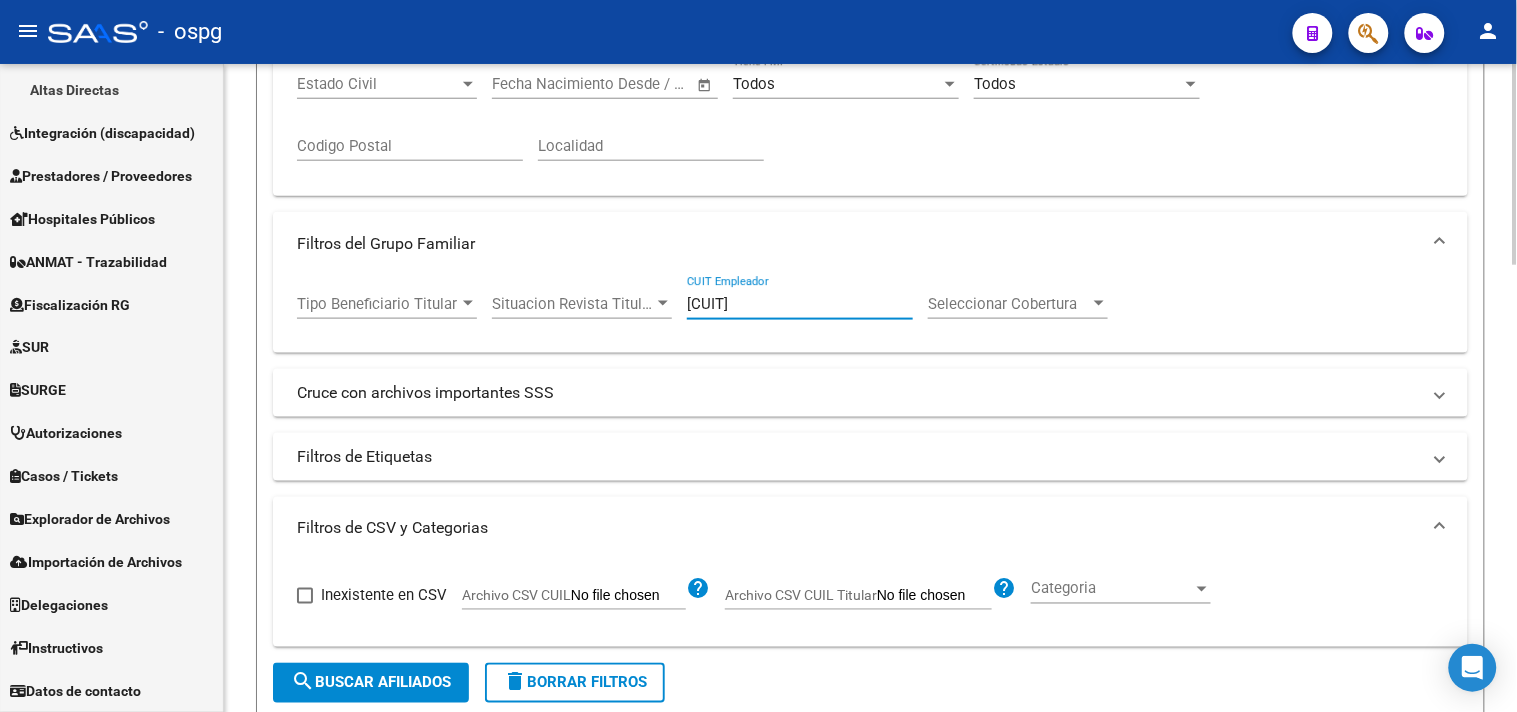 click on "search  Buscar Afiliados" 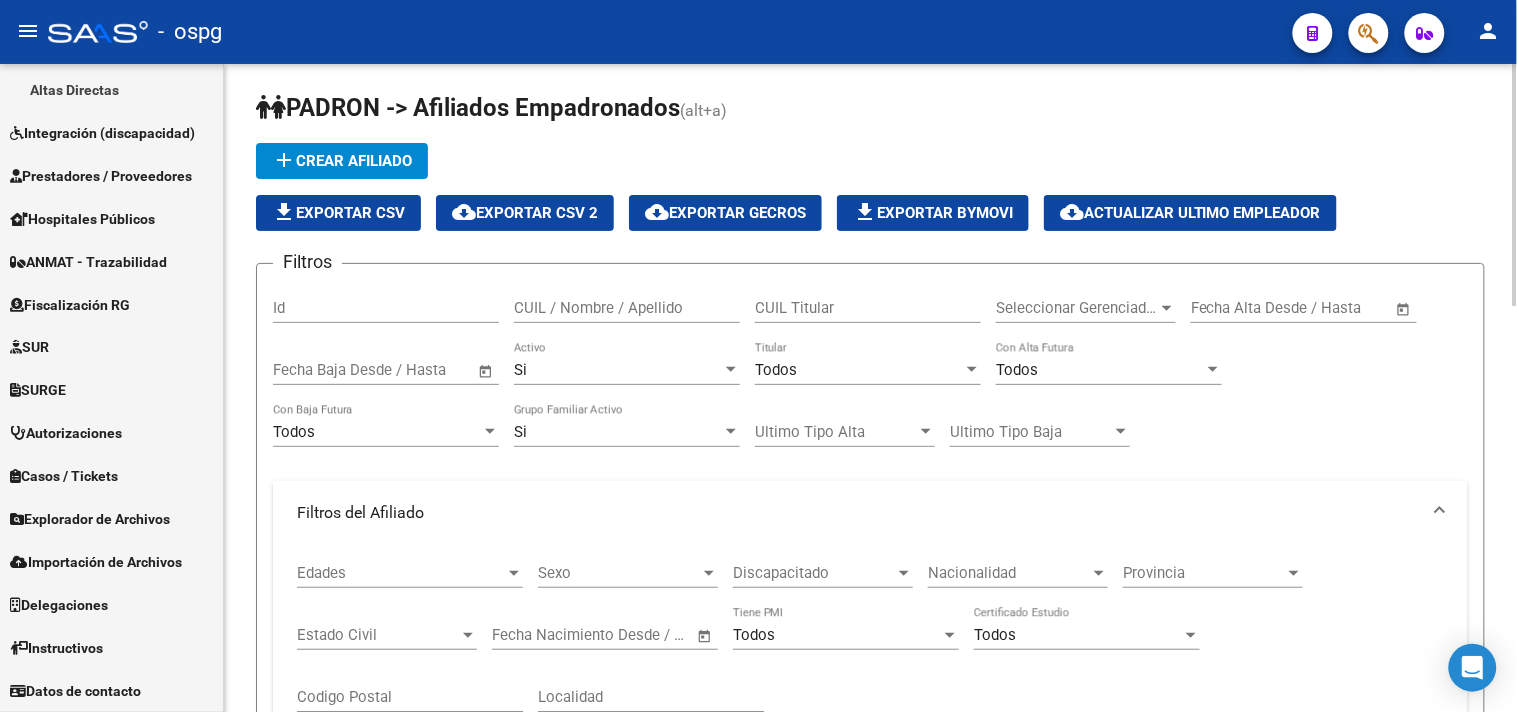 scroll, scrollTop: 0, scrollLeft: 0, axis: both 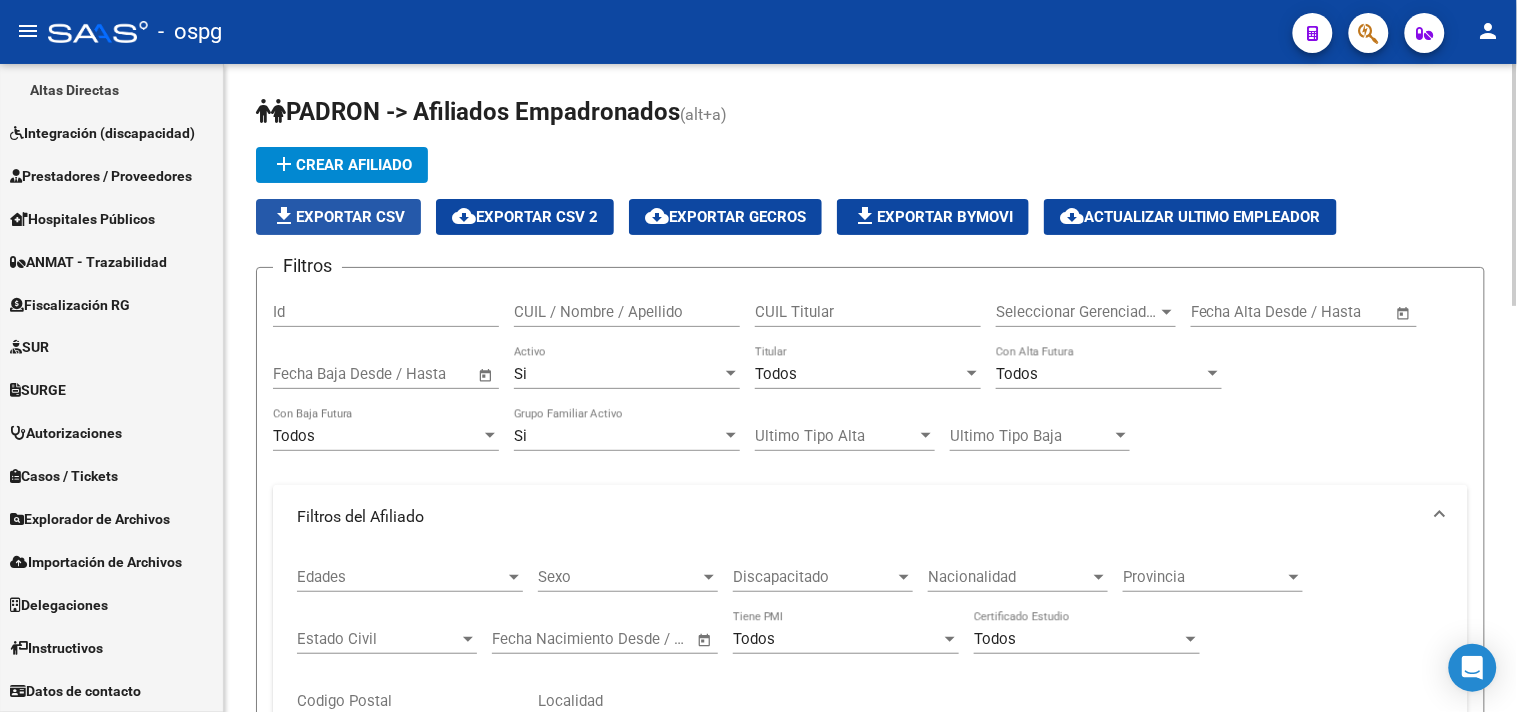 click on "file_download  Exportar CSV" 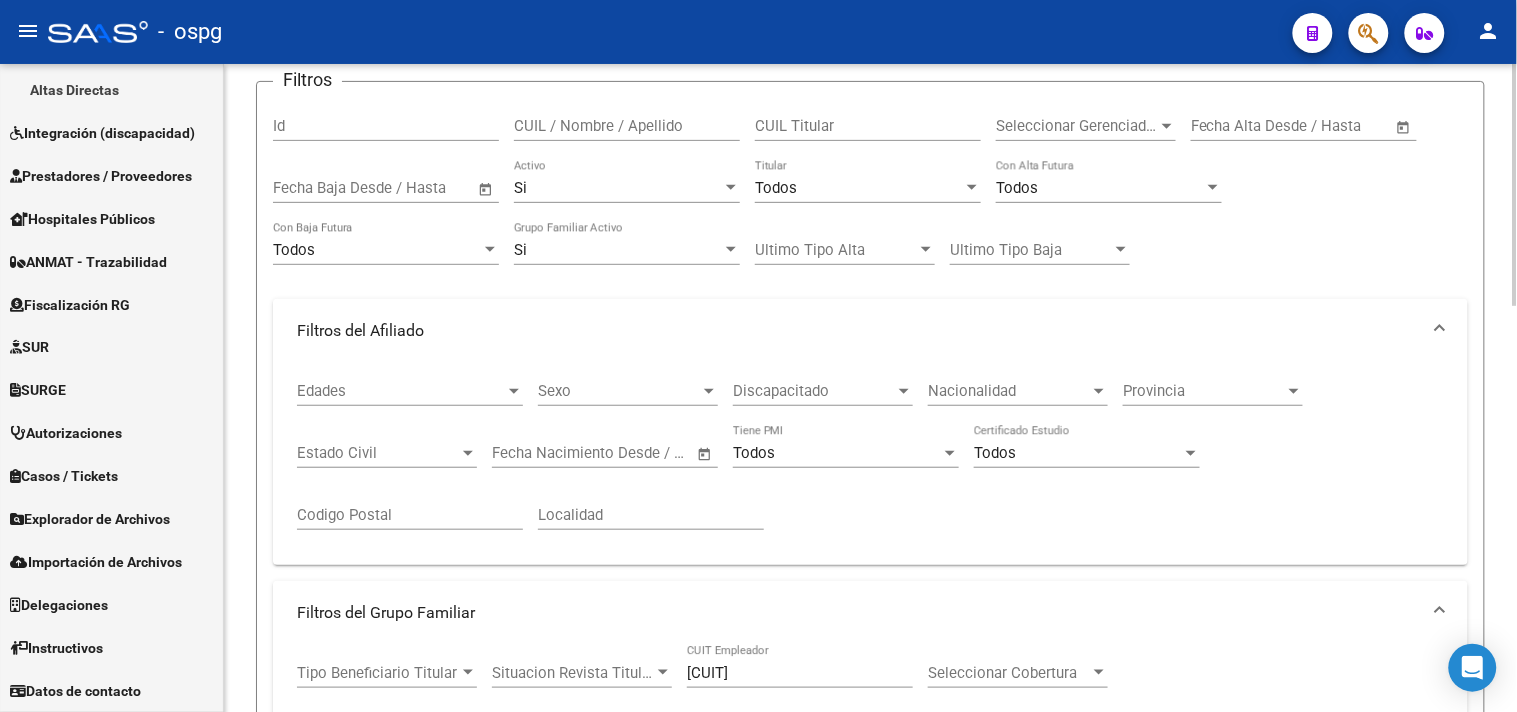 scroll, scrollTop: 333, scrollLeft: 0, axis: vertical 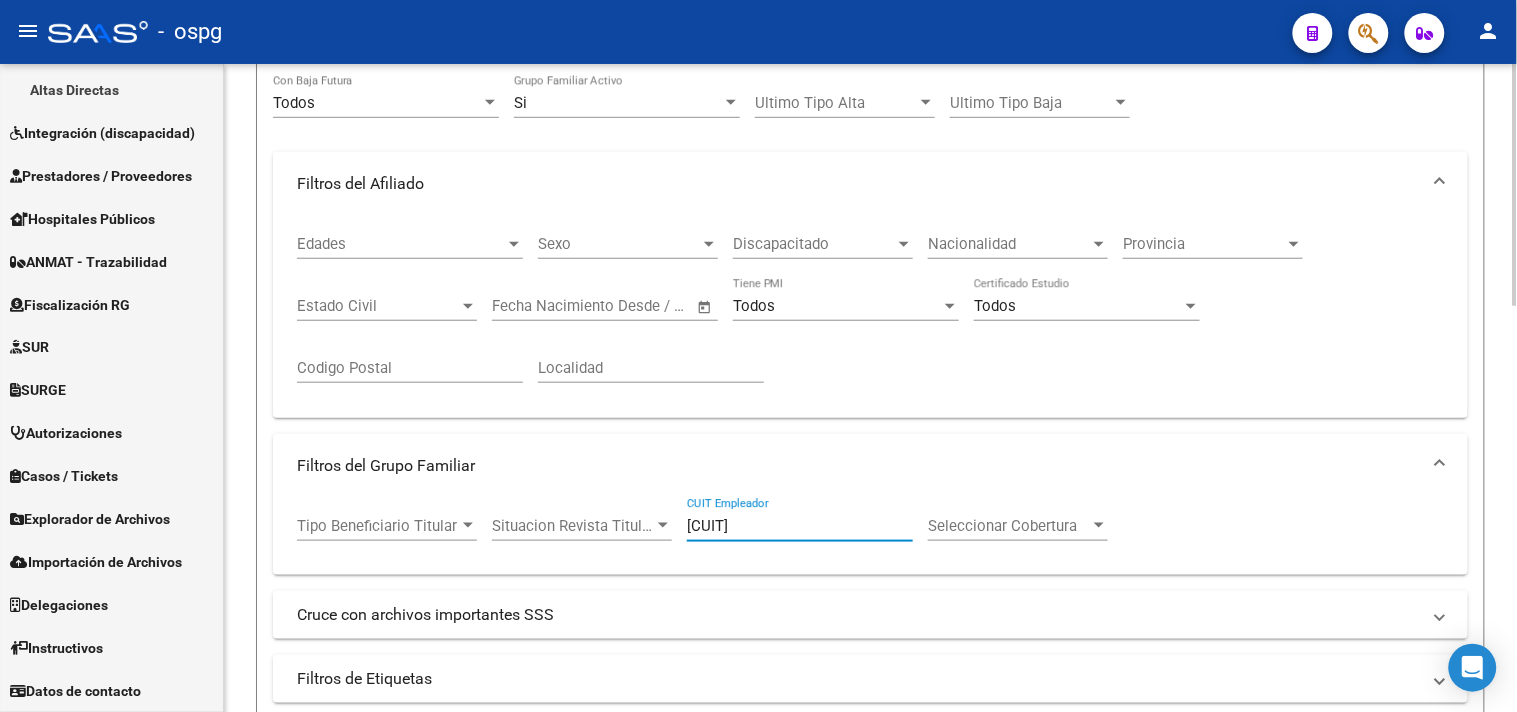 drag, startPoint x: 791, startPoint y: 535, endPoint x: 538, endPoint y: 513, distance: 253.95473 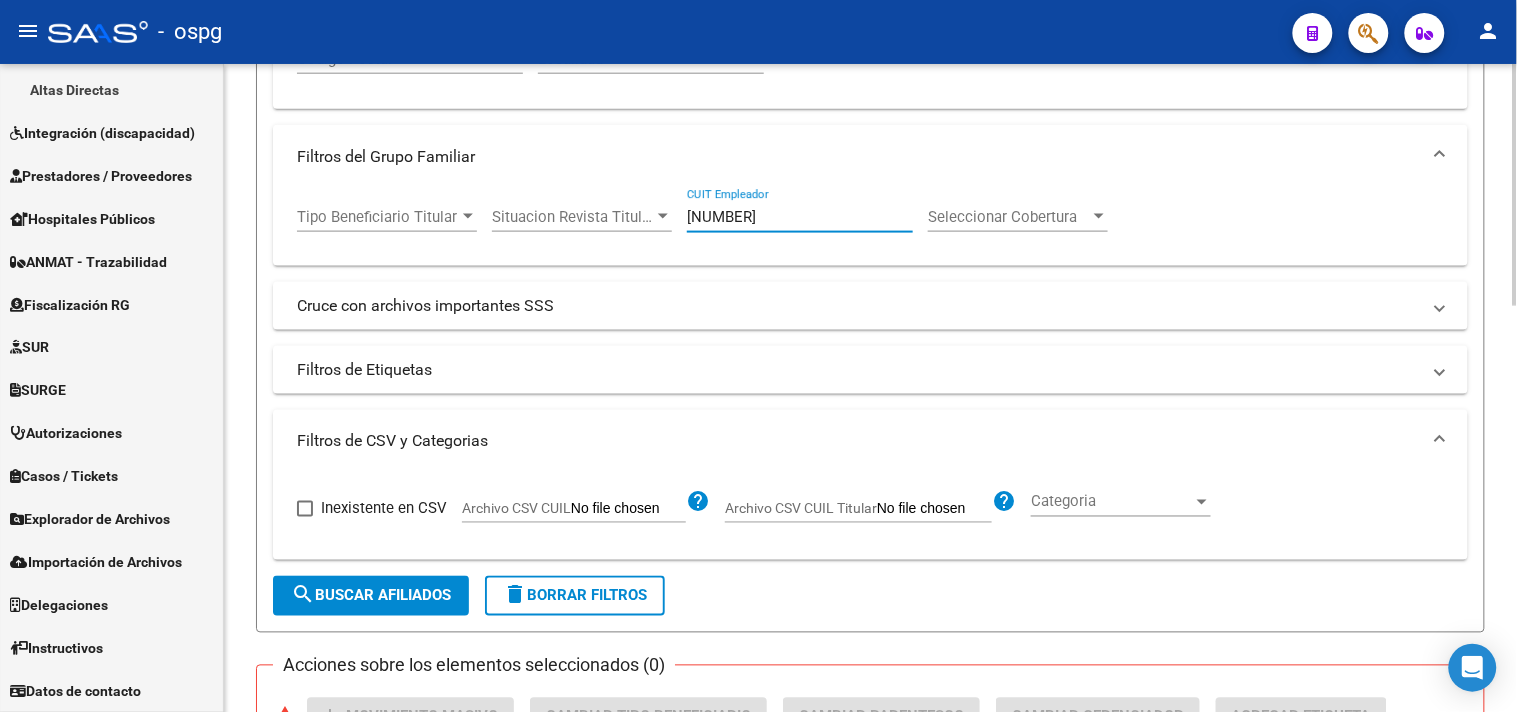 scroll, scrollTop: 666, scrollLeft: 0, axis: vertical 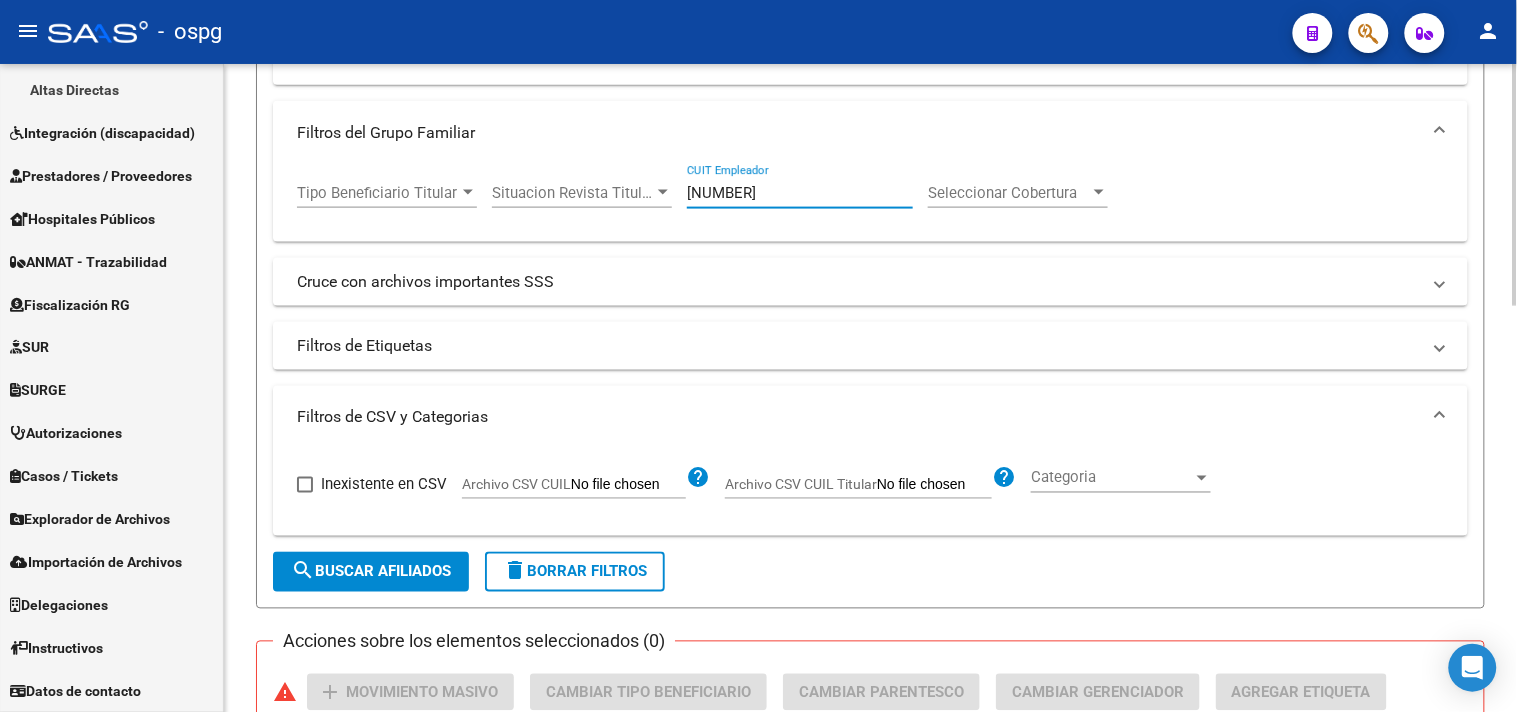 click on "search  Buscar Afiliados" 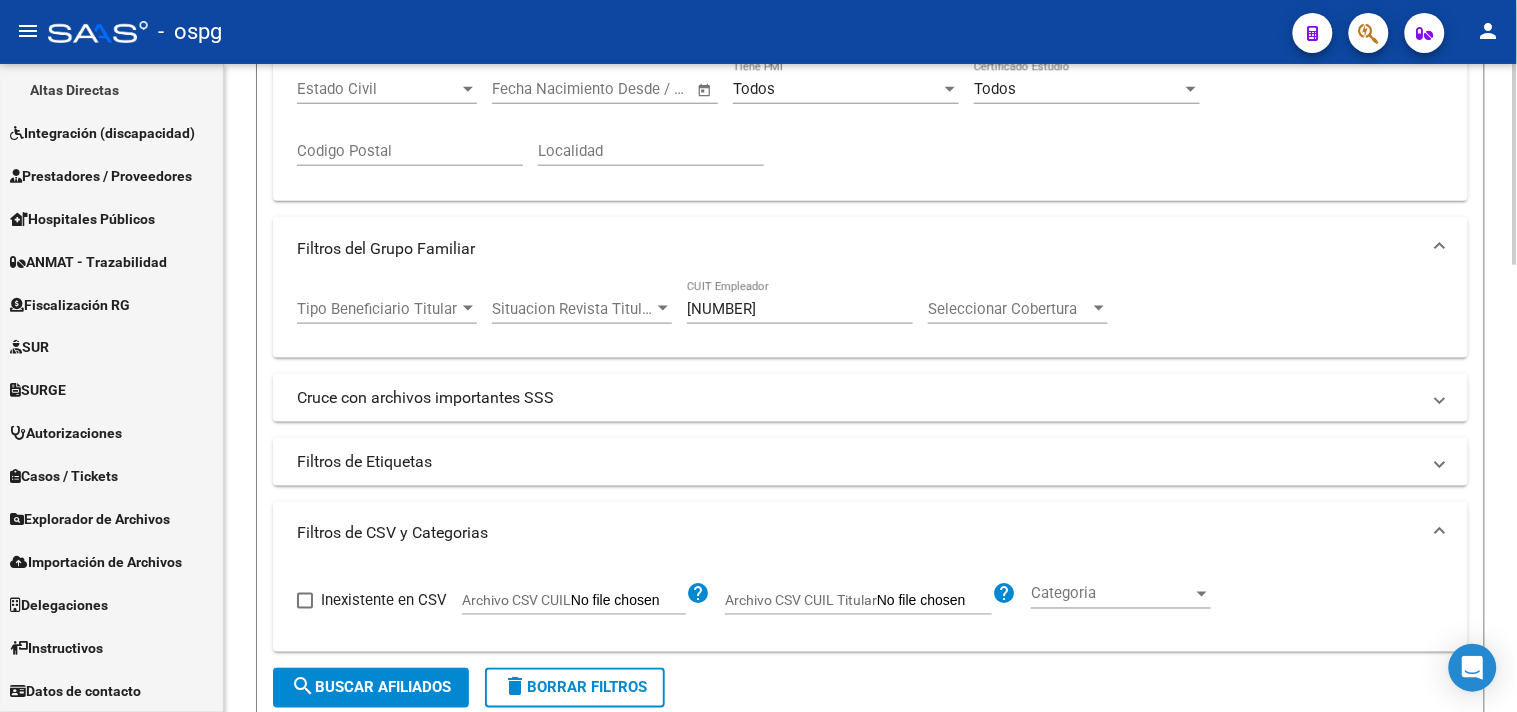 scroll, scrollTop: 0, scrollLeft: 0, axis: both 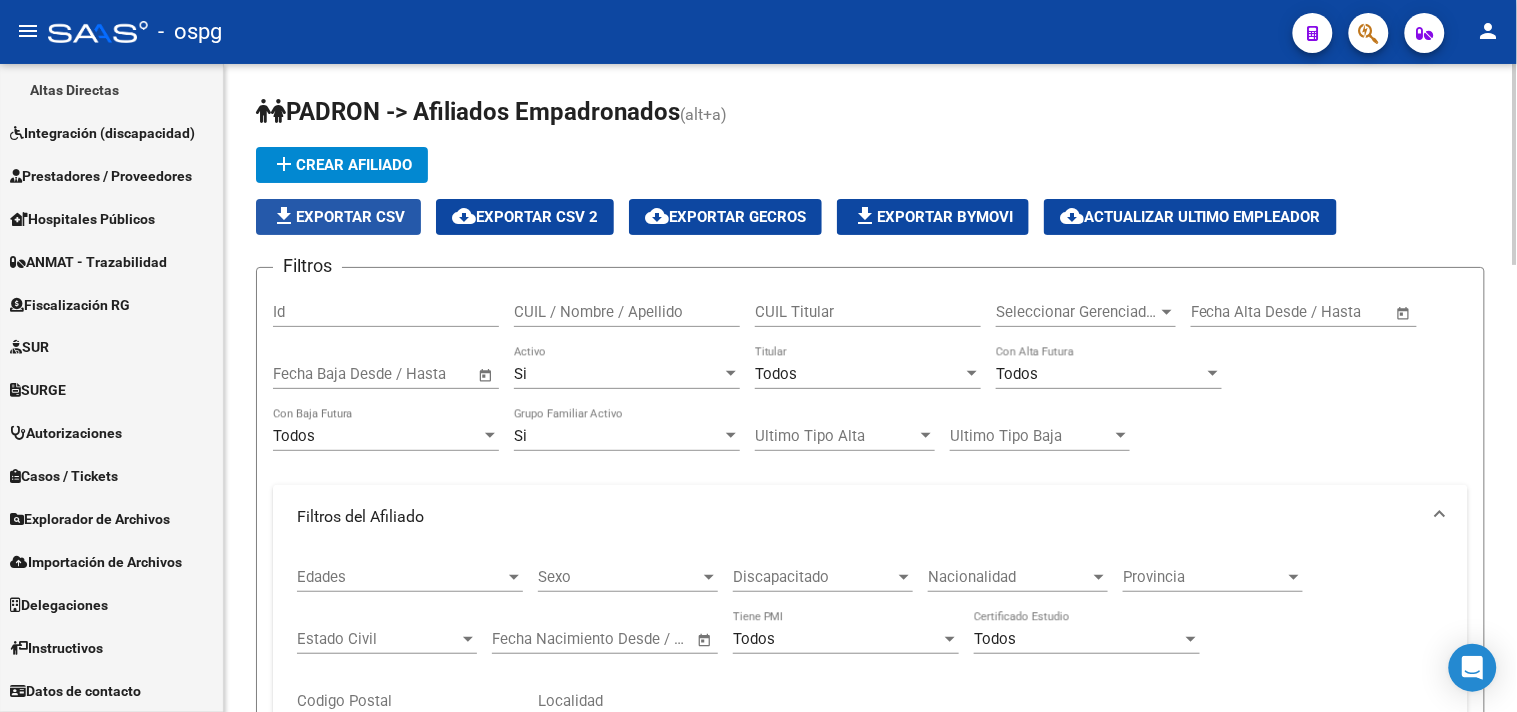 drag, startPoint x: 367, startPoint y: 214, endPoint x: 804, endPoint y: 207, distance: 437.05606 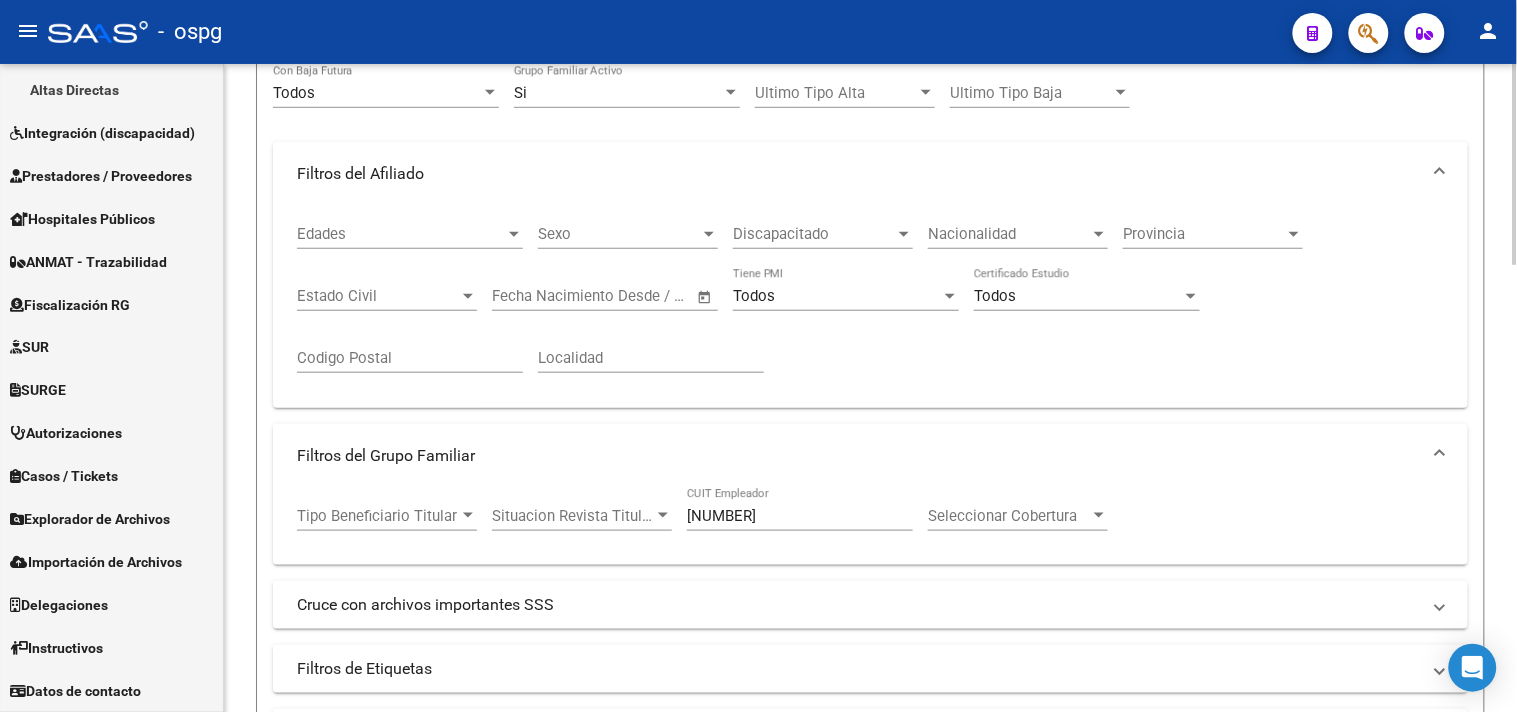 scroll, scrollTop: 666, scrollLeft: 0, axis: vertical 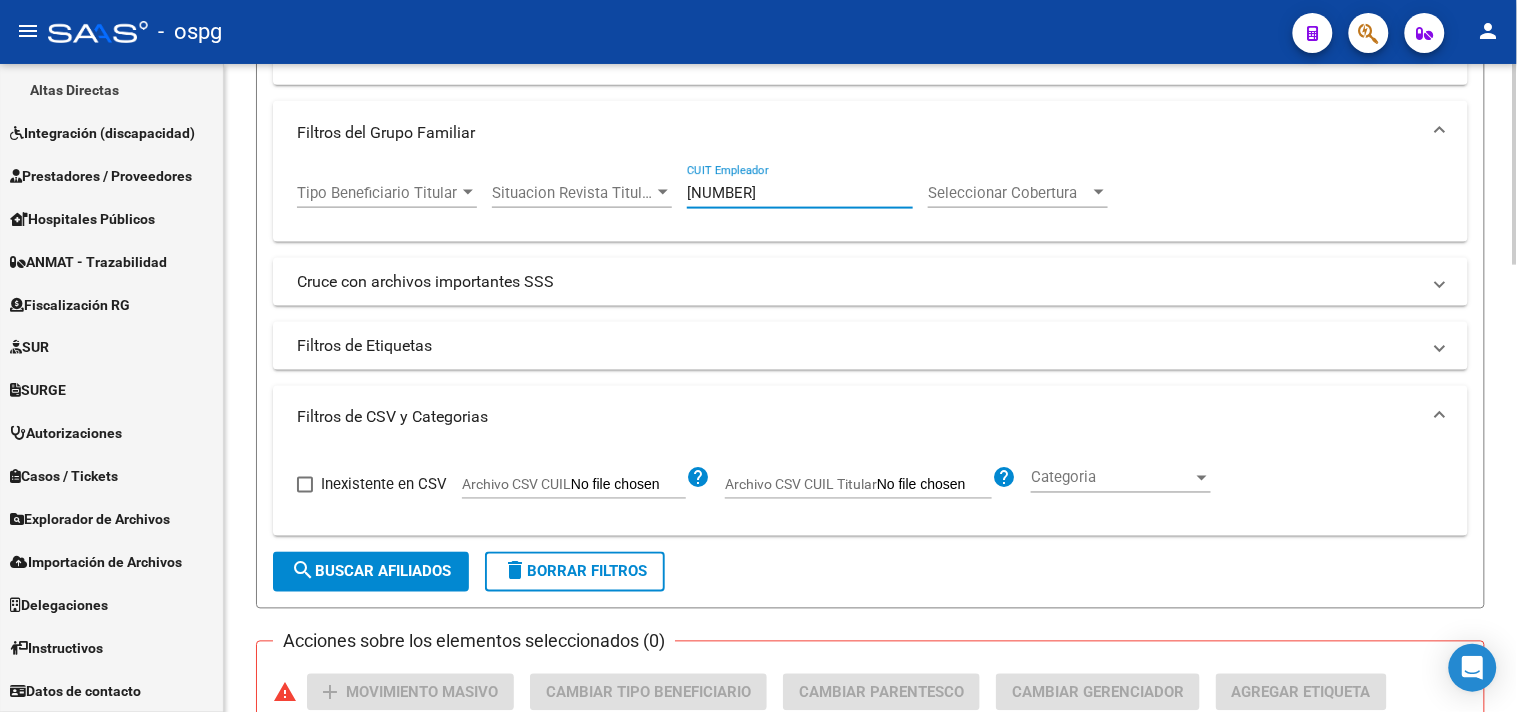 drag, startPoint x: 803, startPoint y: 196, endPoint x: 505, endPoint y: 185, distance: 298.20294 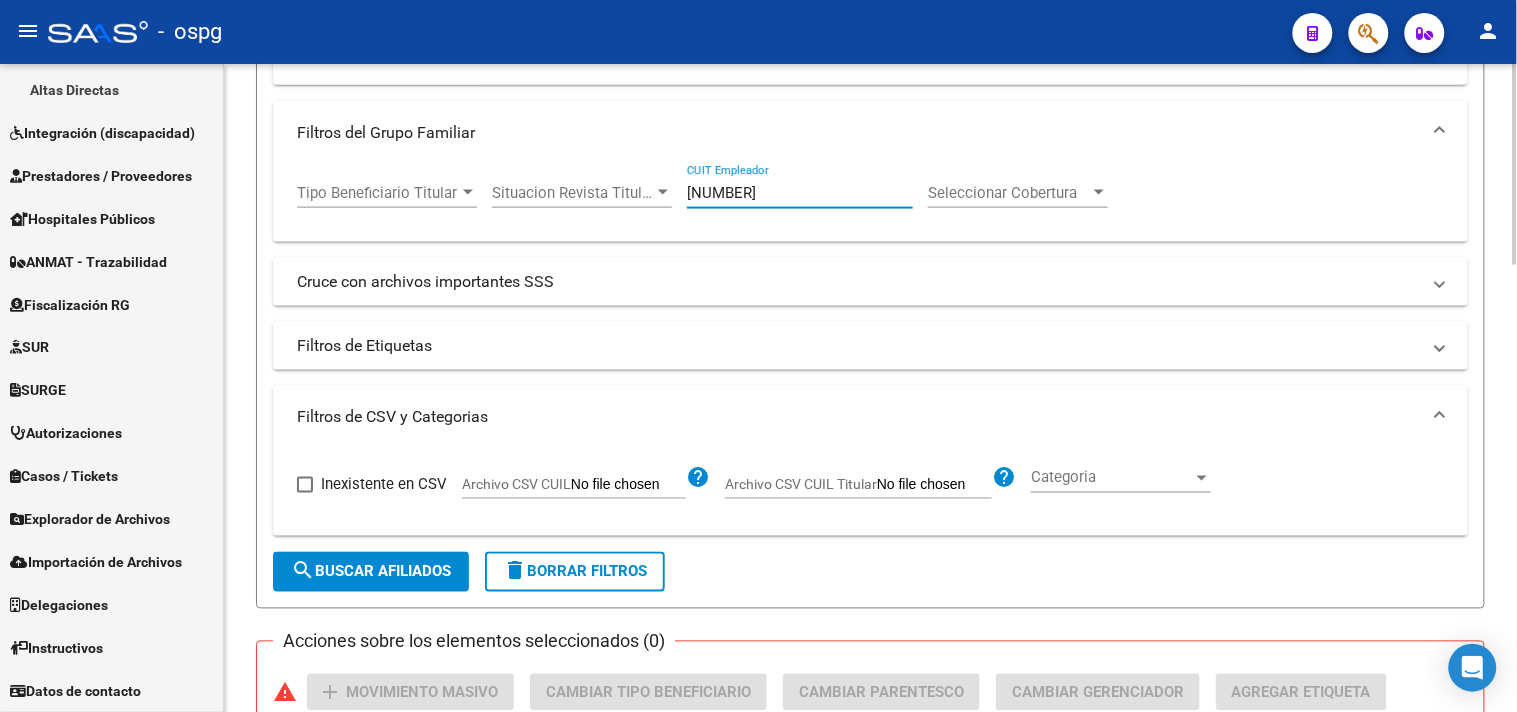 paste on "24-3537225" 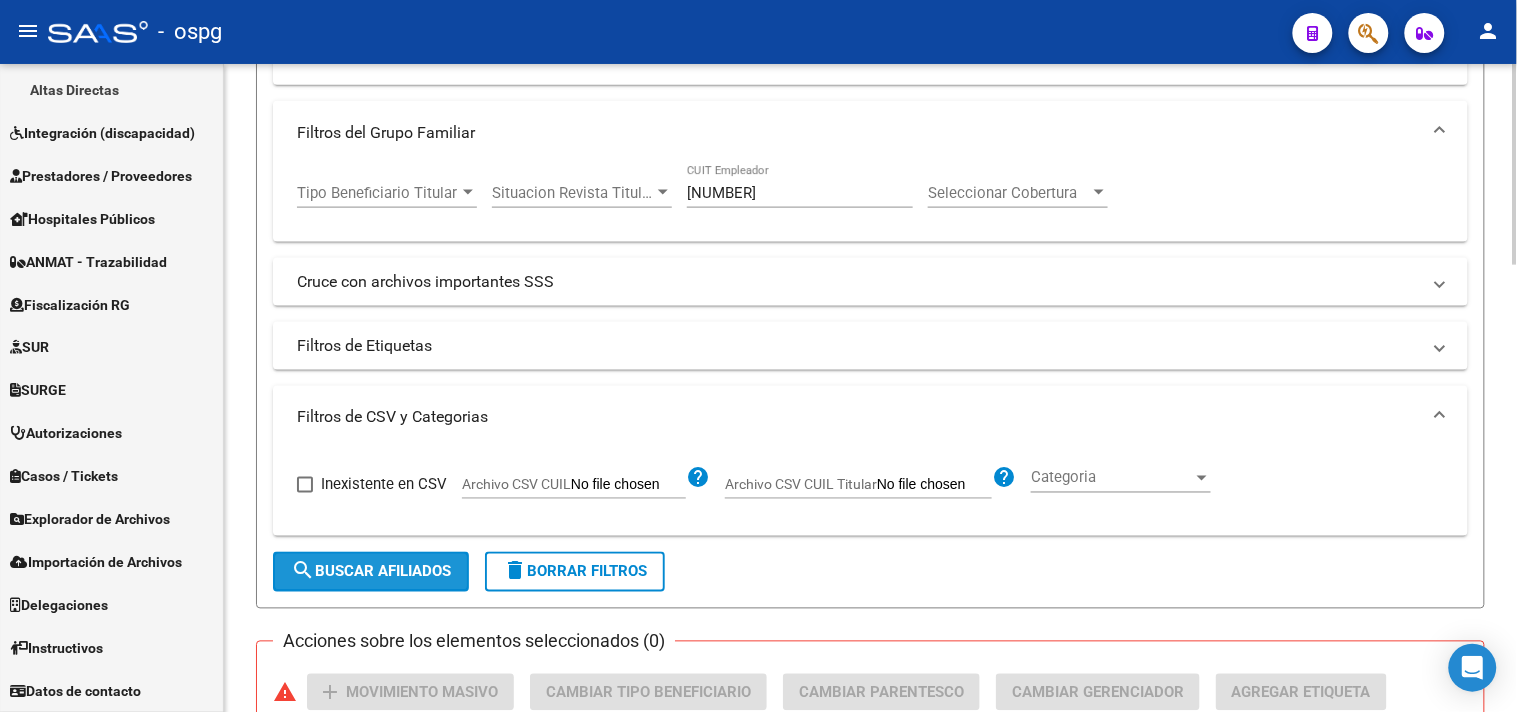 drag, startPoint x: 316, startPoint y: 576, endPoint x: 302, endPoint y: 576, distance: 14 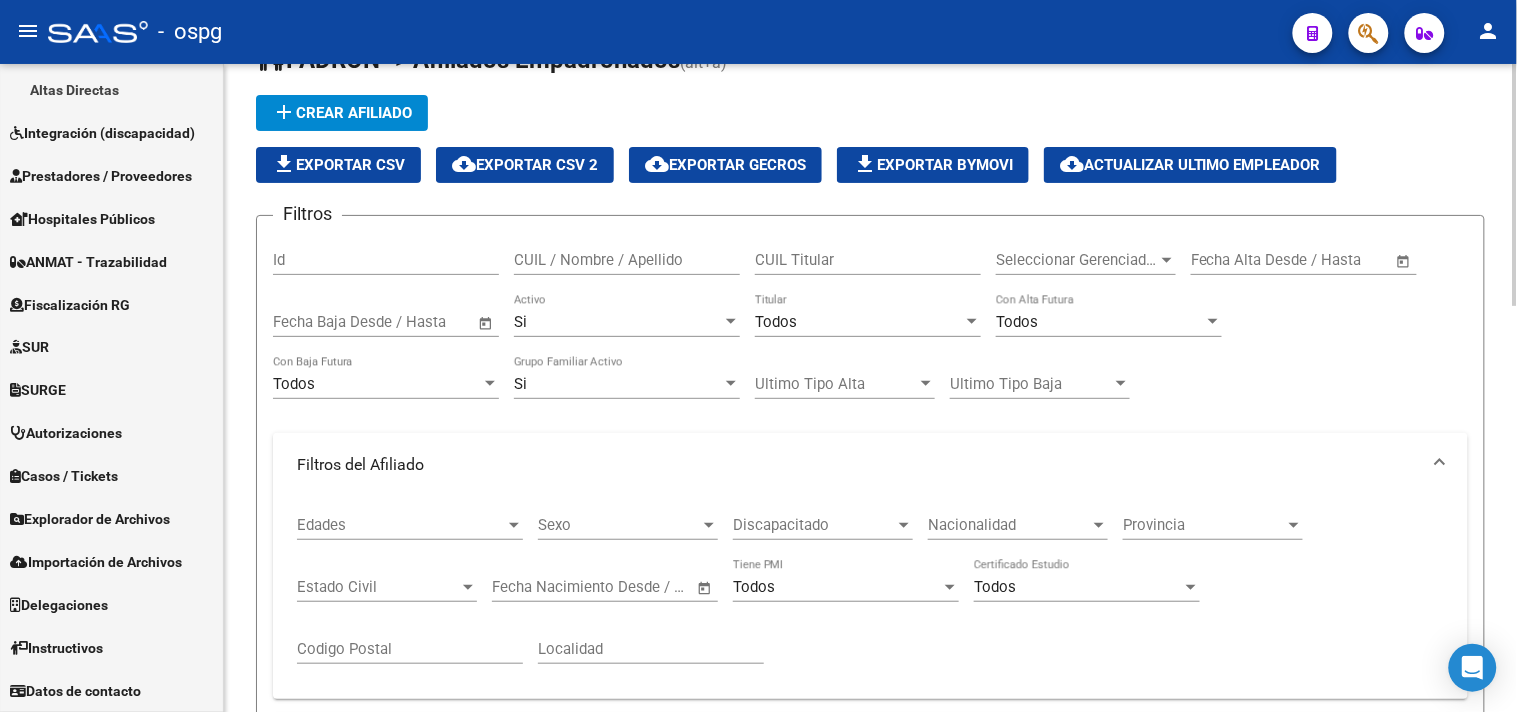 scroll, scrollTop: 0, scrollLeft: 0, axis: both 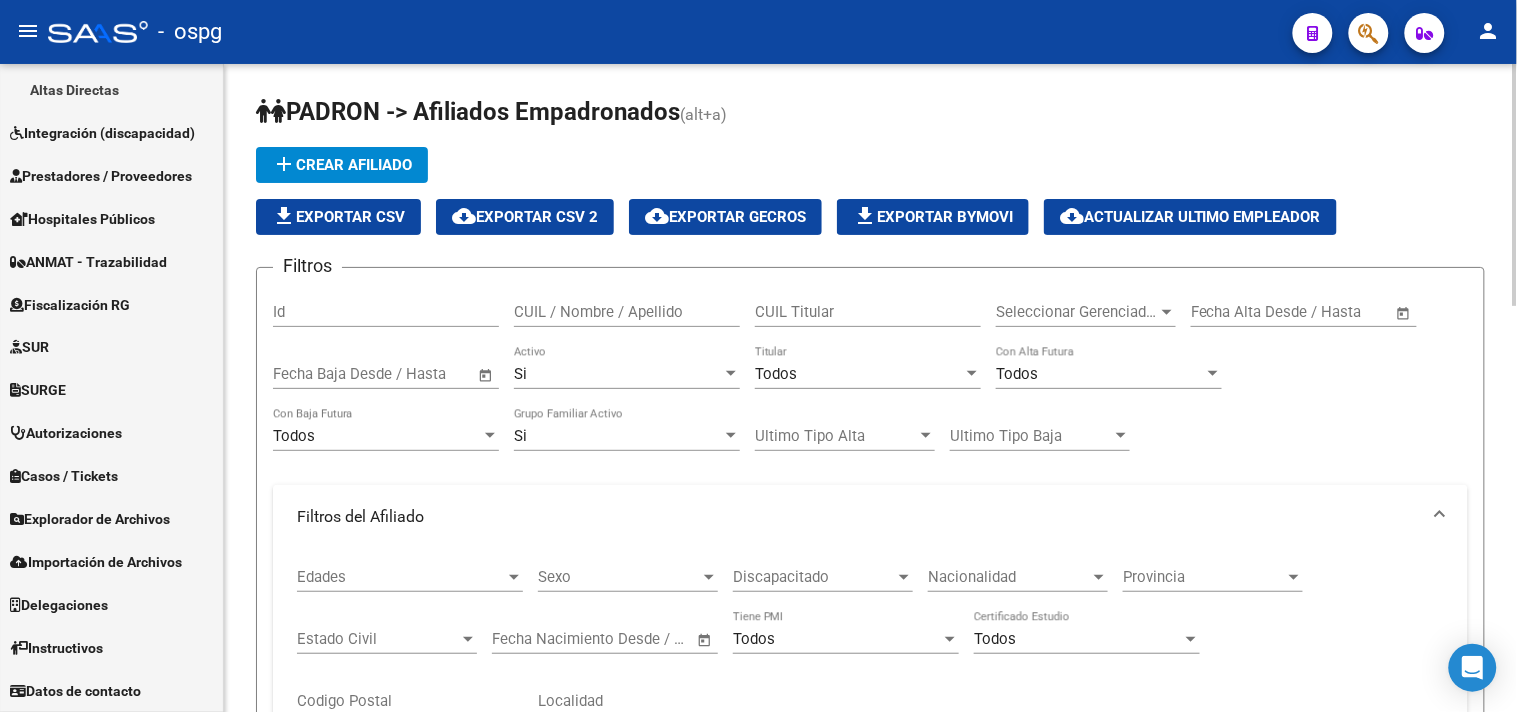 click on "file_download  Exportar CSV" 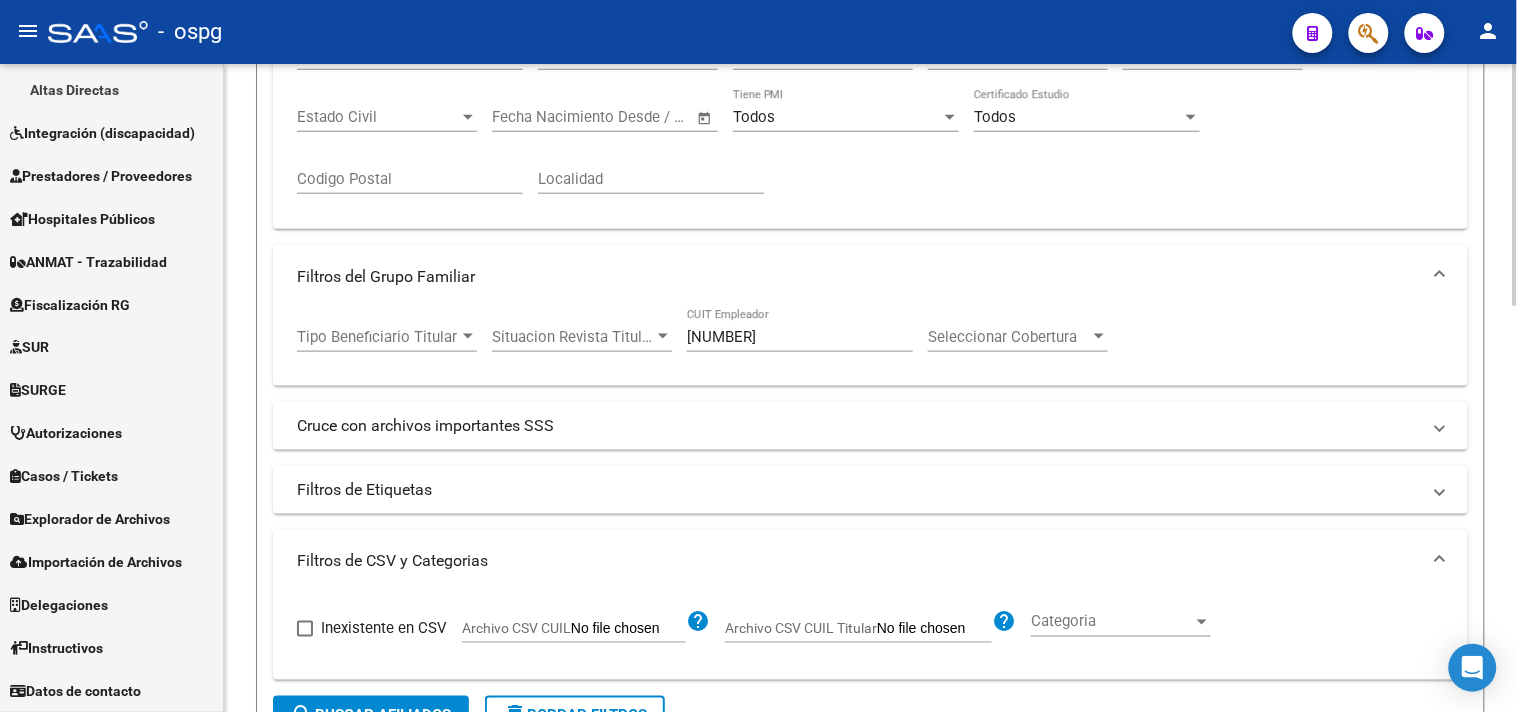 scroll, scrollTop: 555, scrollLeft: 0, axis: vertical 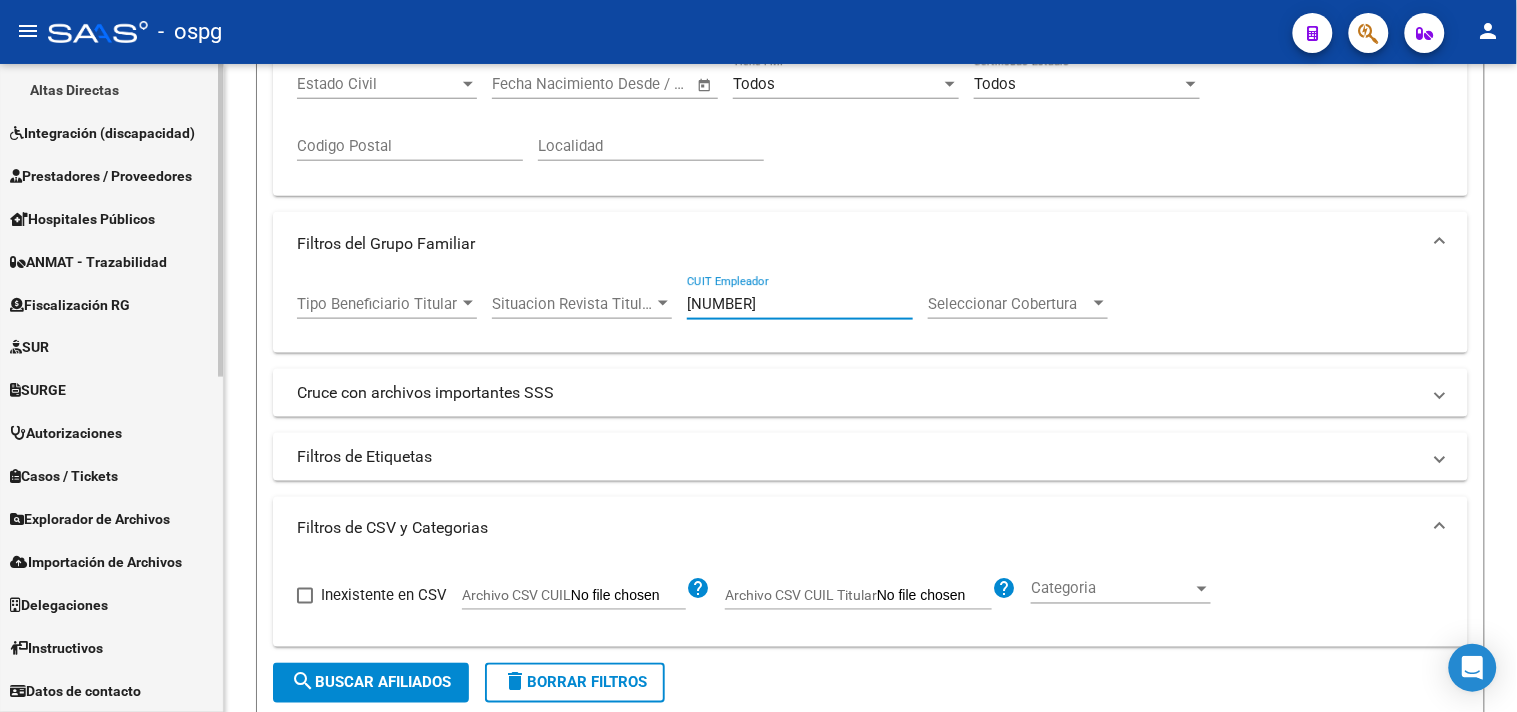 drag, startPoint x: 614, startPoint y: 291, endPoint x: 122, endPoint y: 293, distance: 492.00406 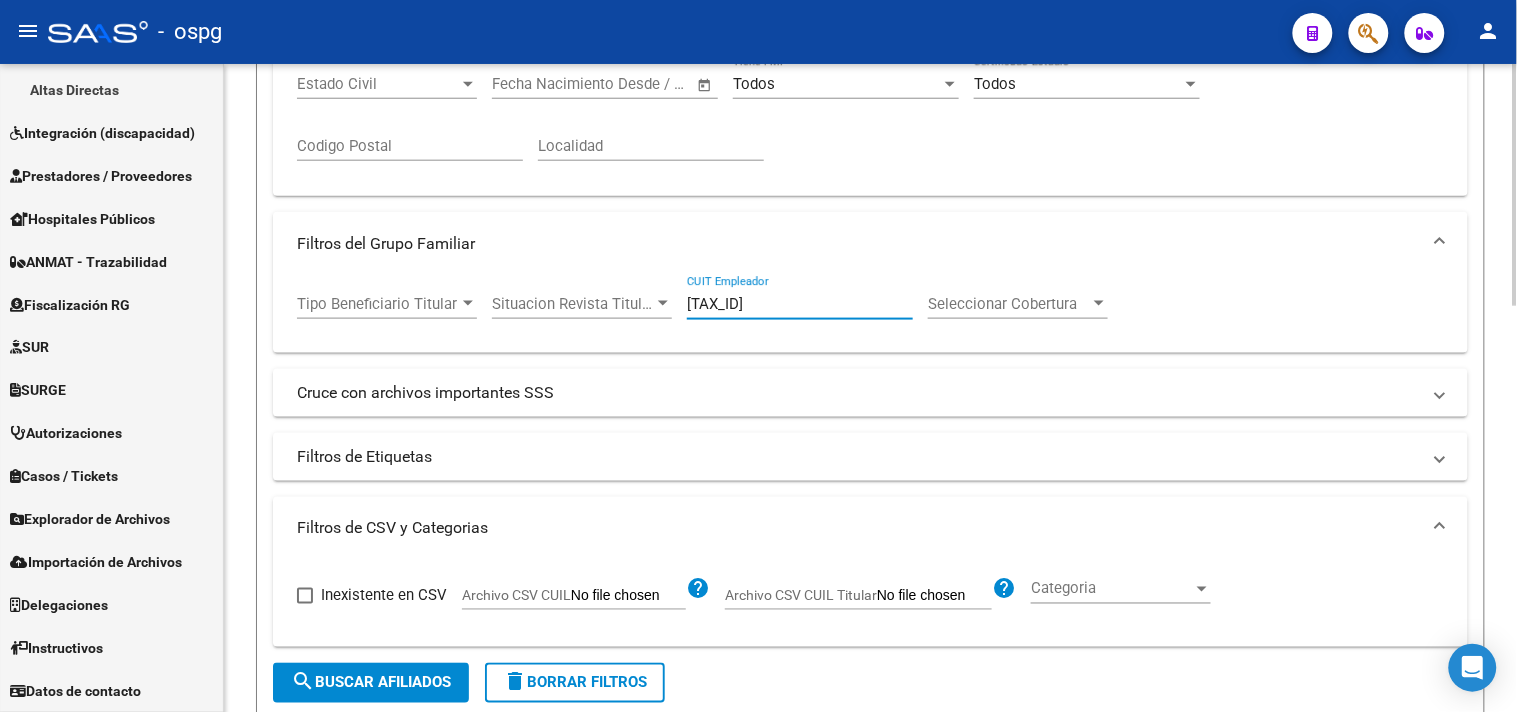 drag, startPoint x: 343, startPoint y: 670, endPoint x: 361, endPoint y: 662, distance: 19.697716 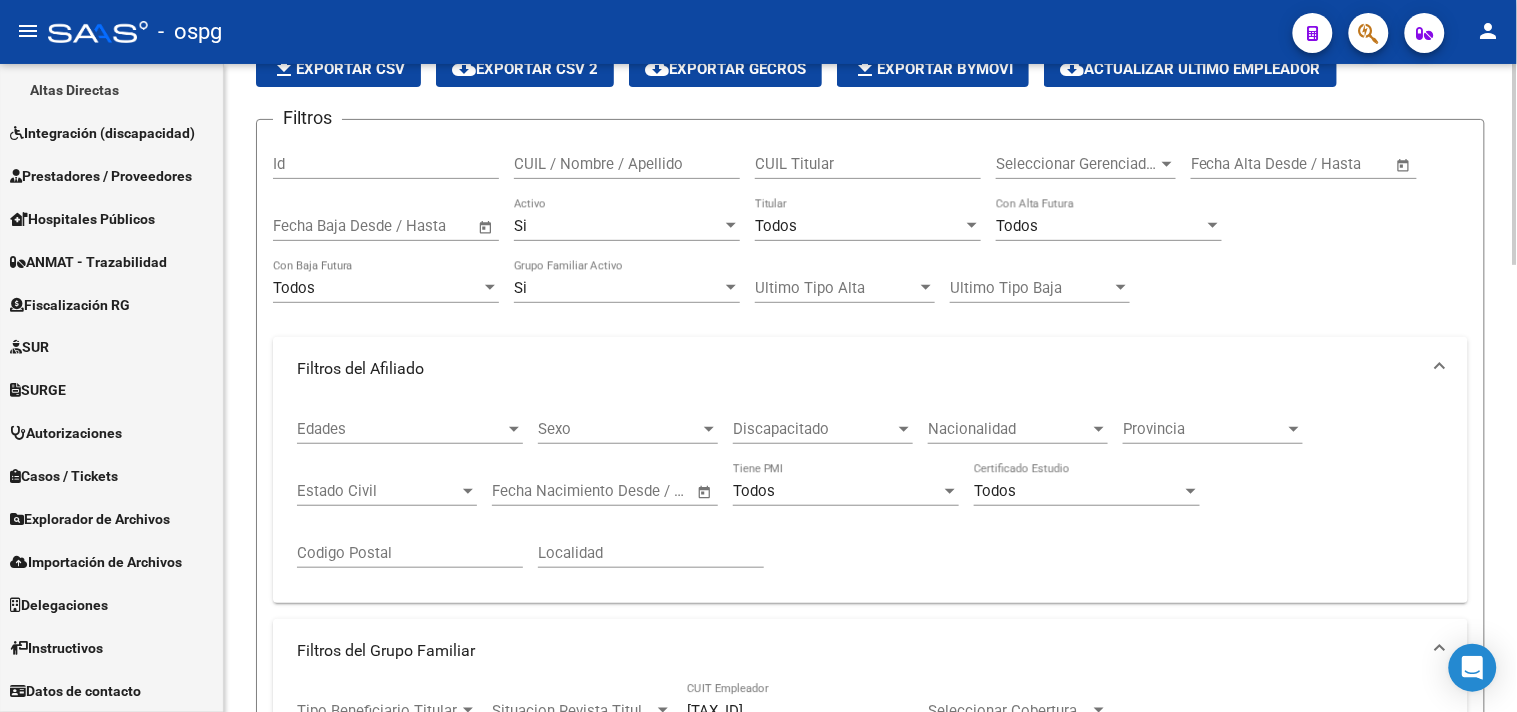 scroll, scrollTop: 0, scrollLeft: 0, axis: both 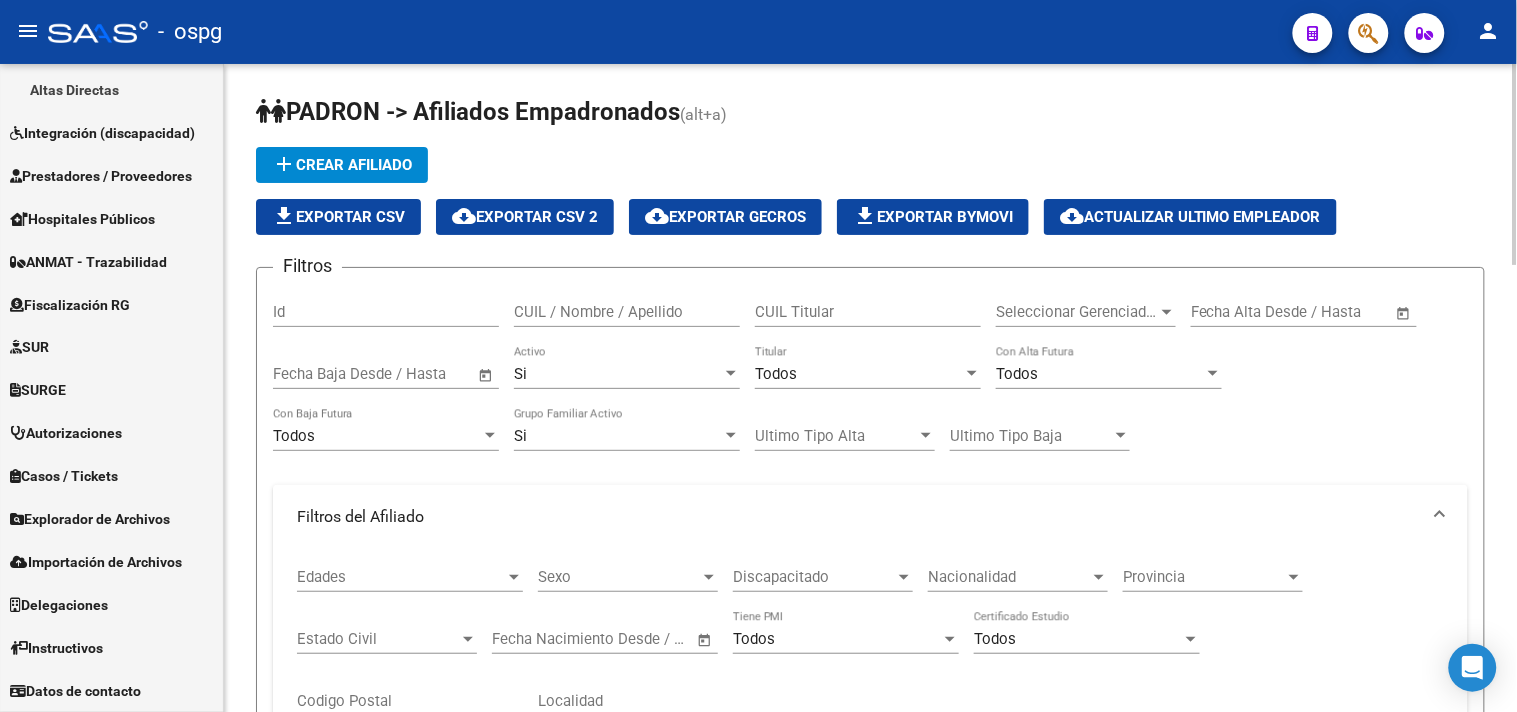 drag, startPoint x: 297, startPoint y: 212, endPoint x: 553, endPoint y: 185, distance: 257.4199 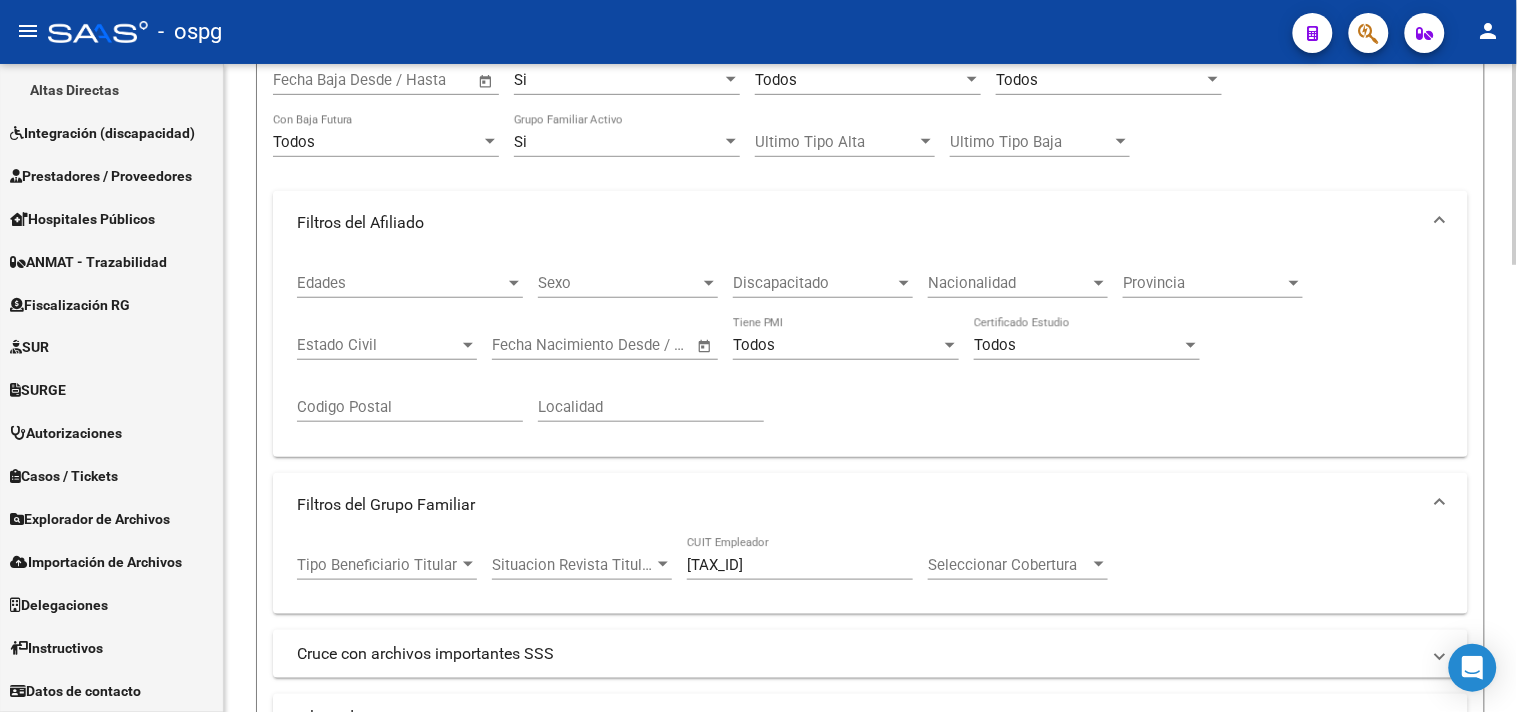 scroll, scrollTop: 333, scrollLeft: 0, axis: vertical 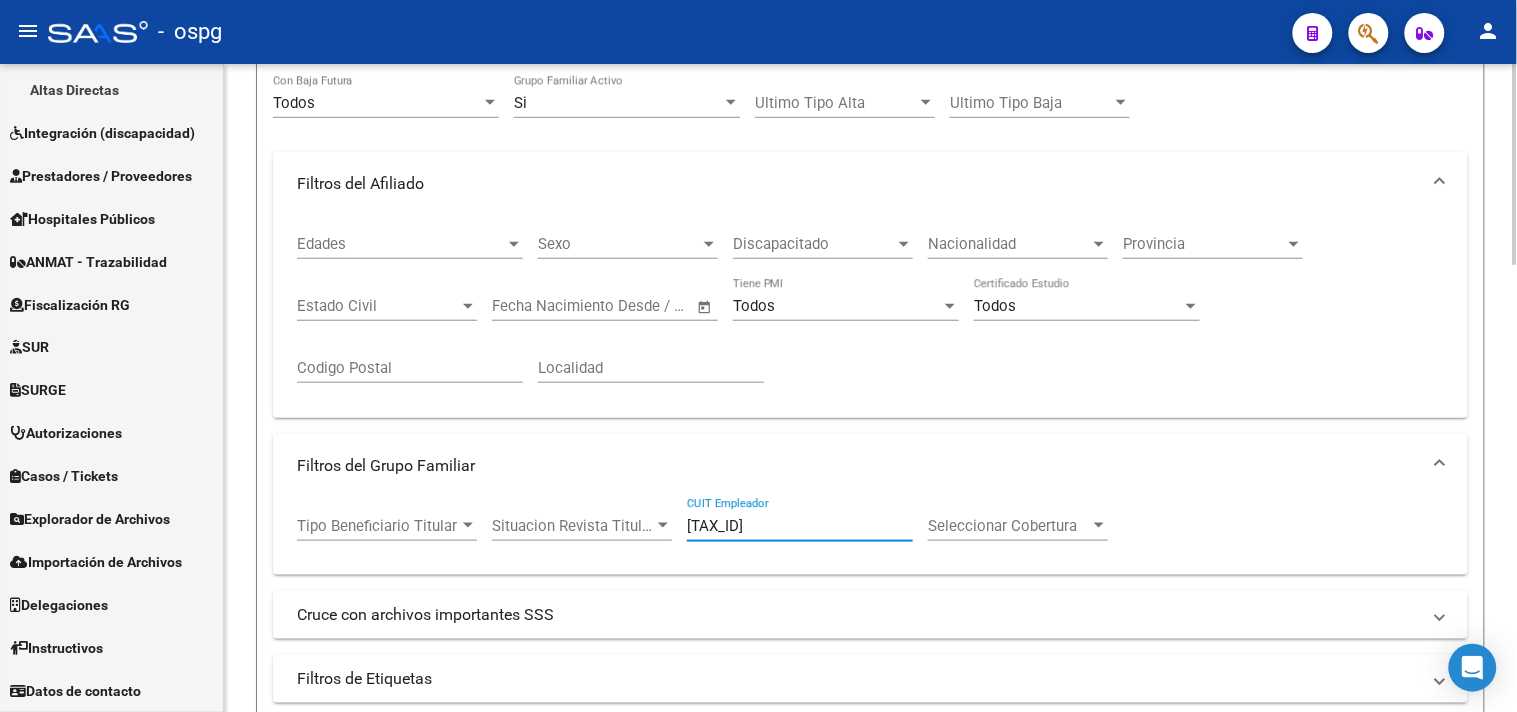 drag, startPoint x: 803, startPoint y: 532, endPoint x: 488, endPoint y: 483, distance: 318.78833 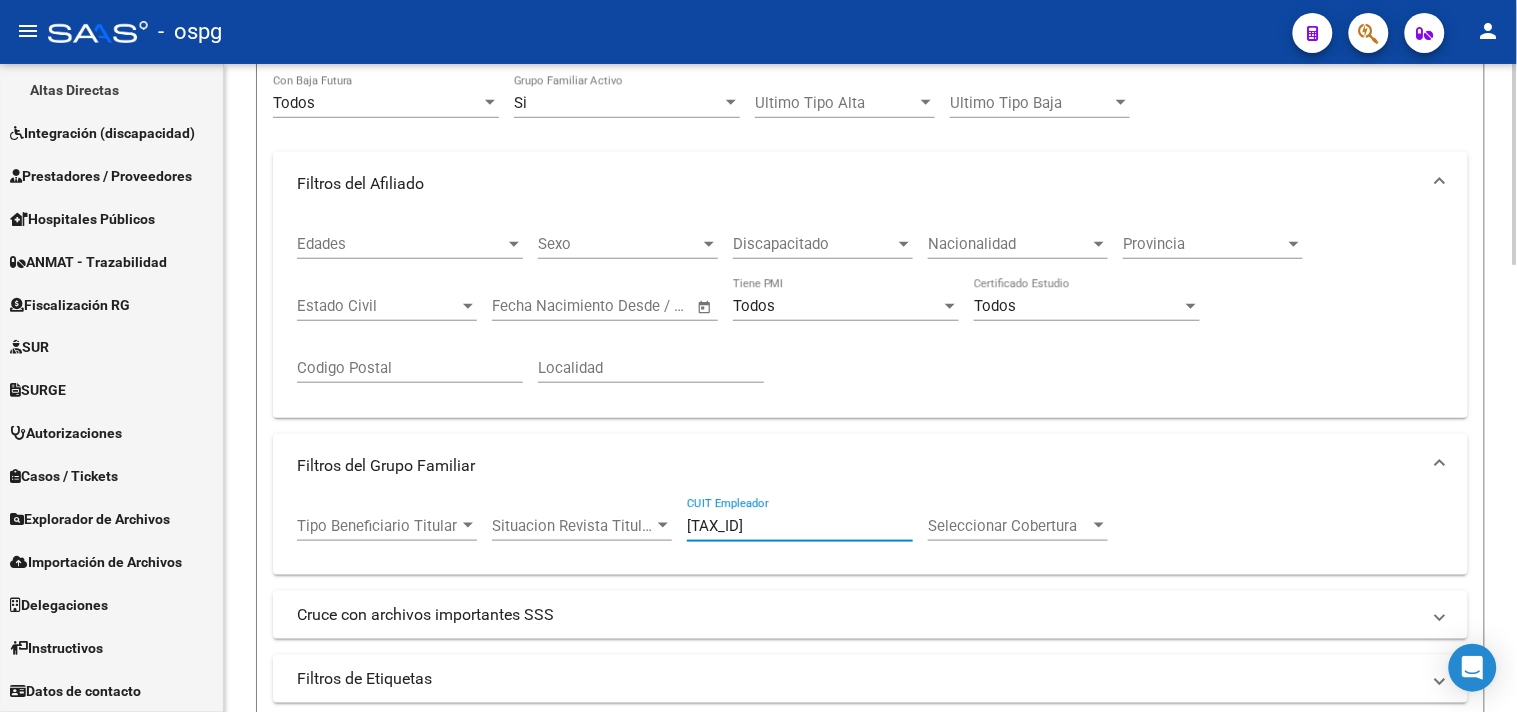 paste on "0-71114509-1" 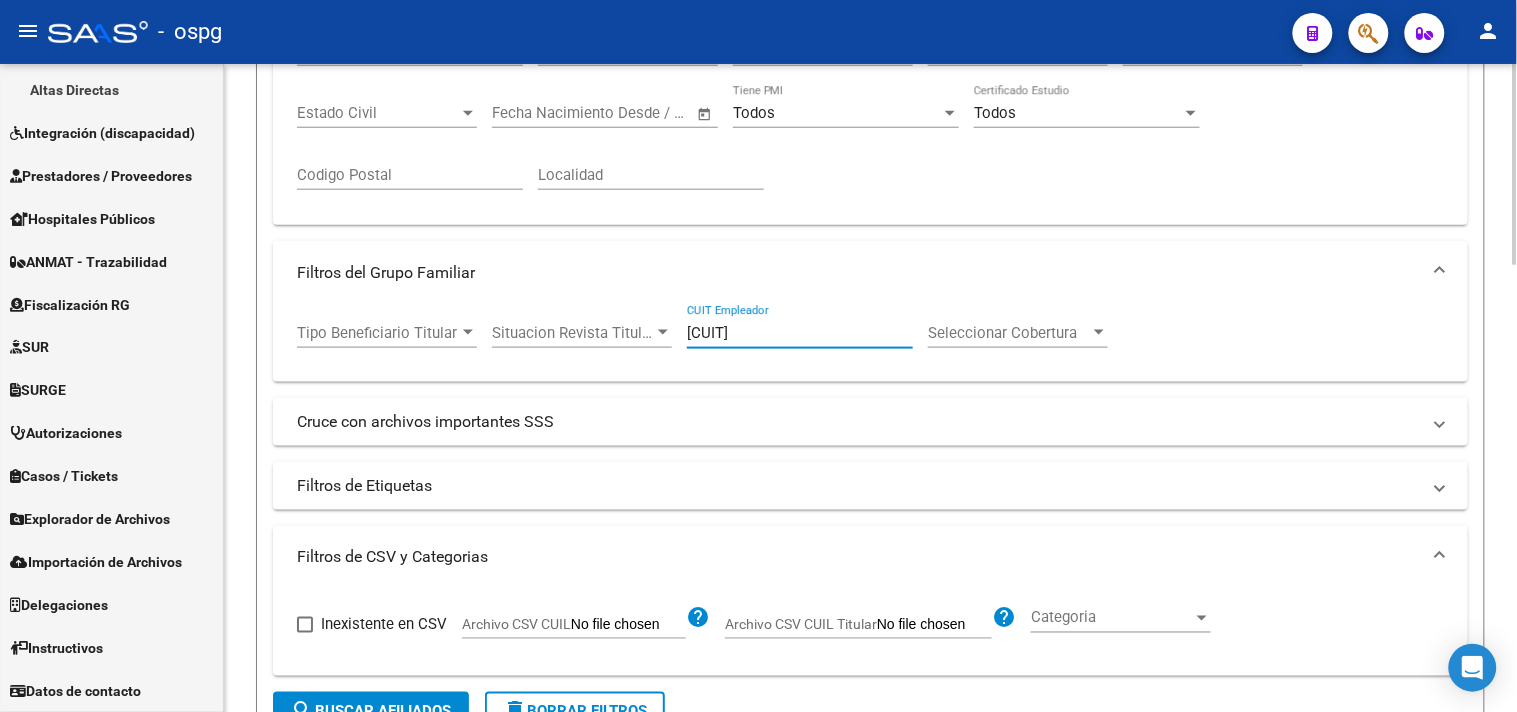 scroll, scrollTop: 777, scrollLeft: 0, axis: vertical 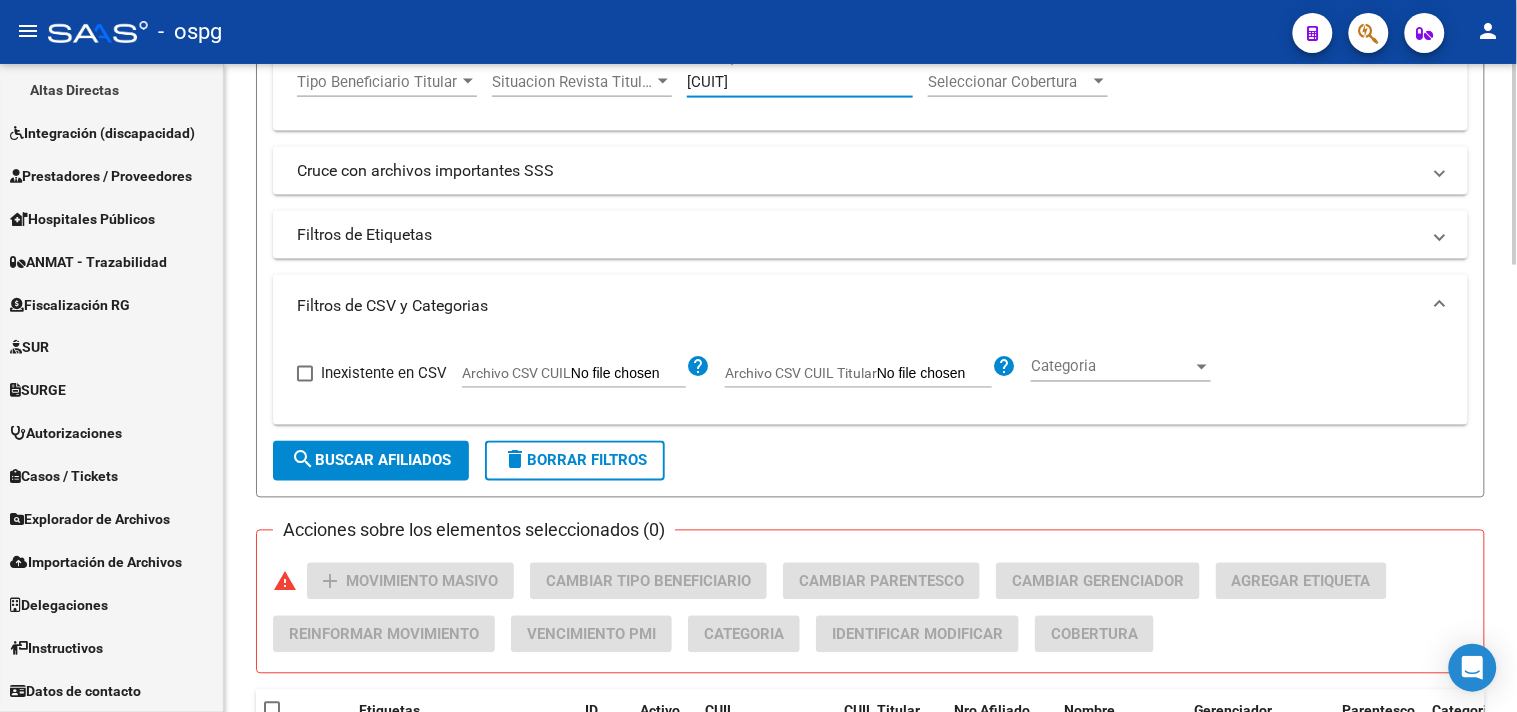 click on "search  Buscar Afiliados" 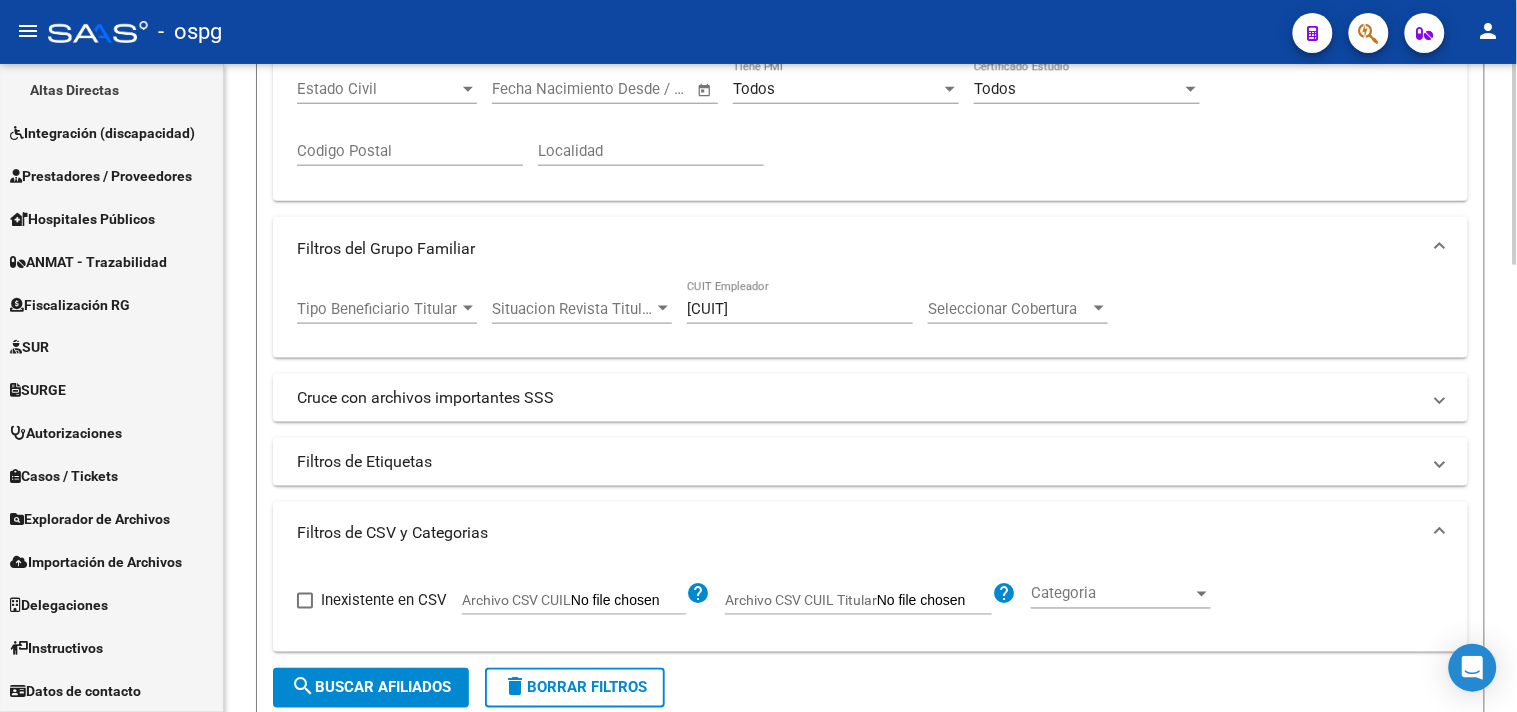 scroll, scrollTop: 0, scrollLeft: 0, axis: both 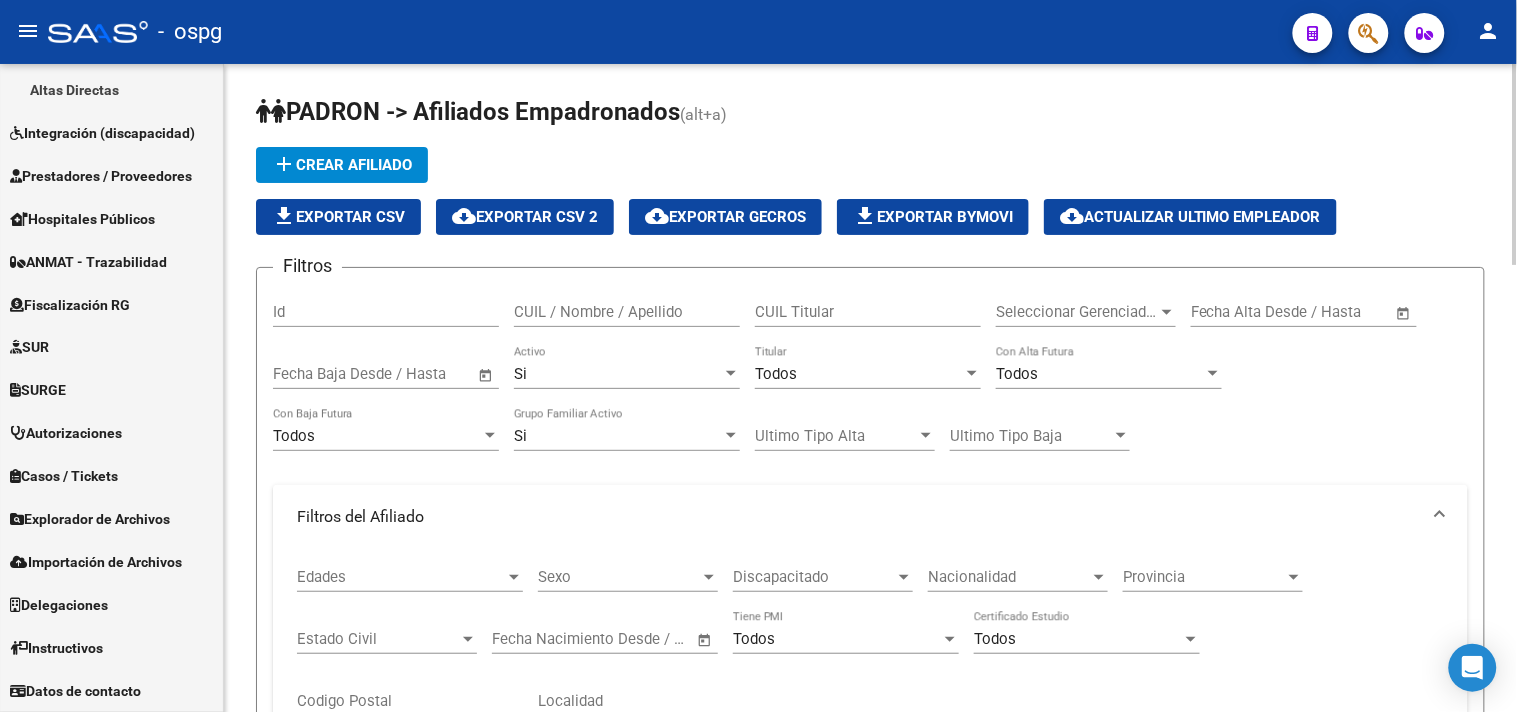 click on "file_download  Exportar CSV" 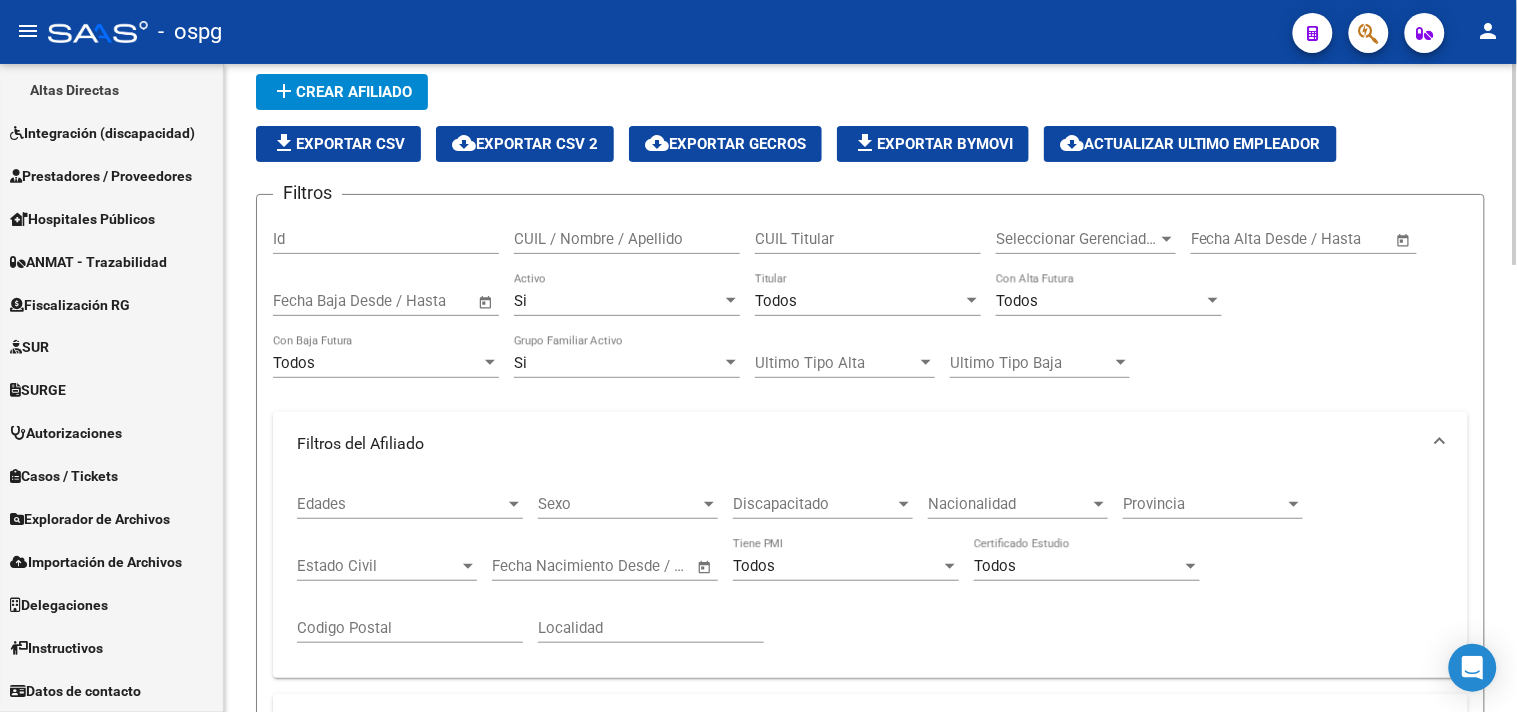 scroll, scrollTop: 222, scrollLeft: 0, axis: vertical 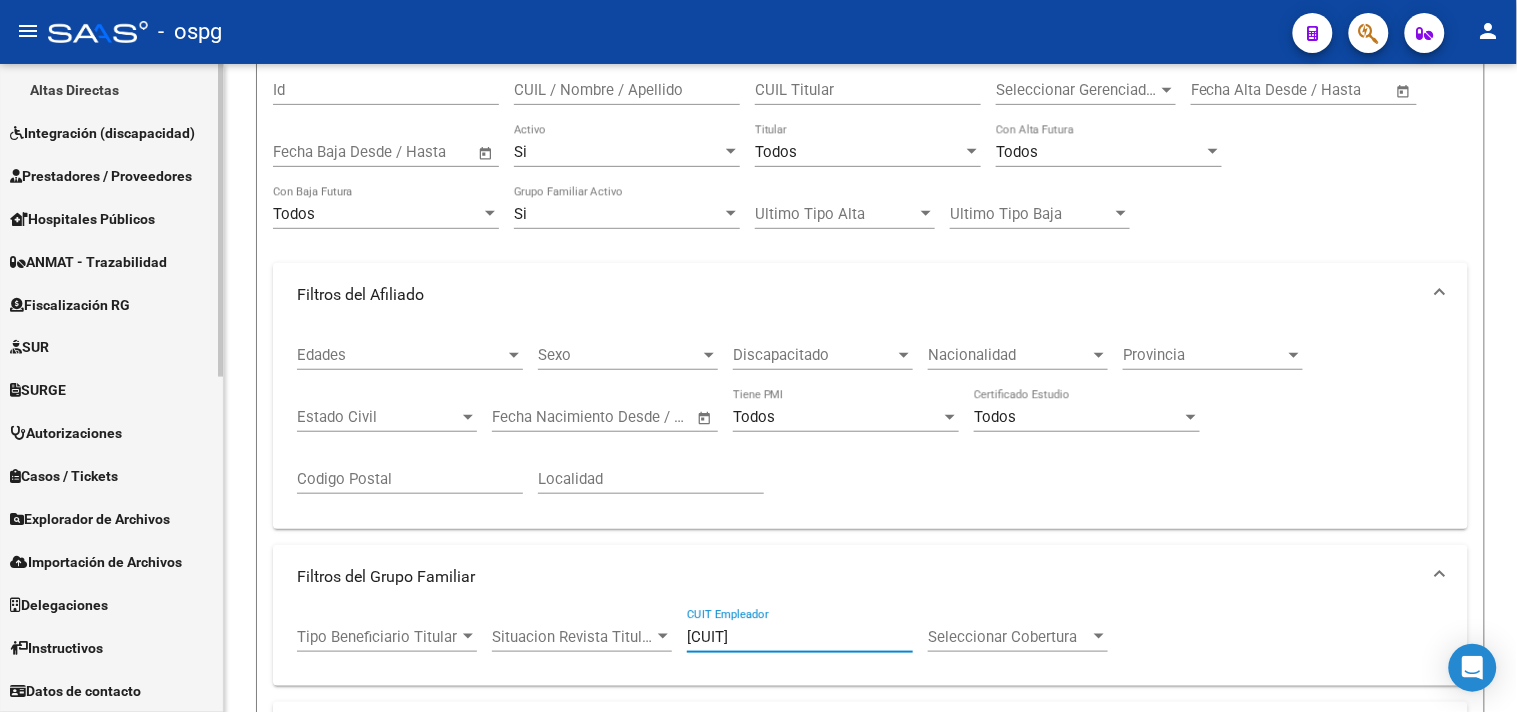 drag, startPoint x: 804, startPoint y: 636, endPoint x: 0, endPoint y: 522, distance: 812.0419 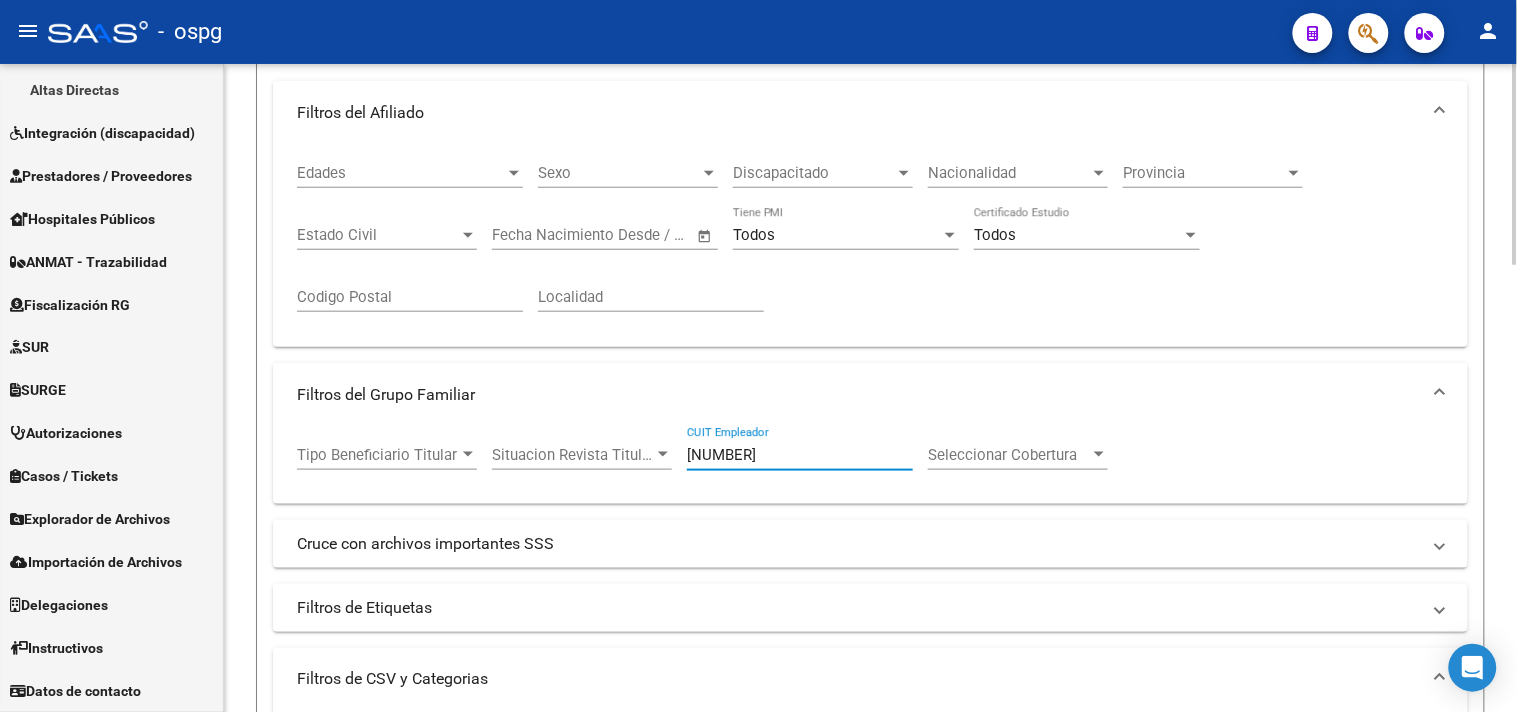 scroll, scrollTop: 666, scrollLeft: 0, axis: vertical 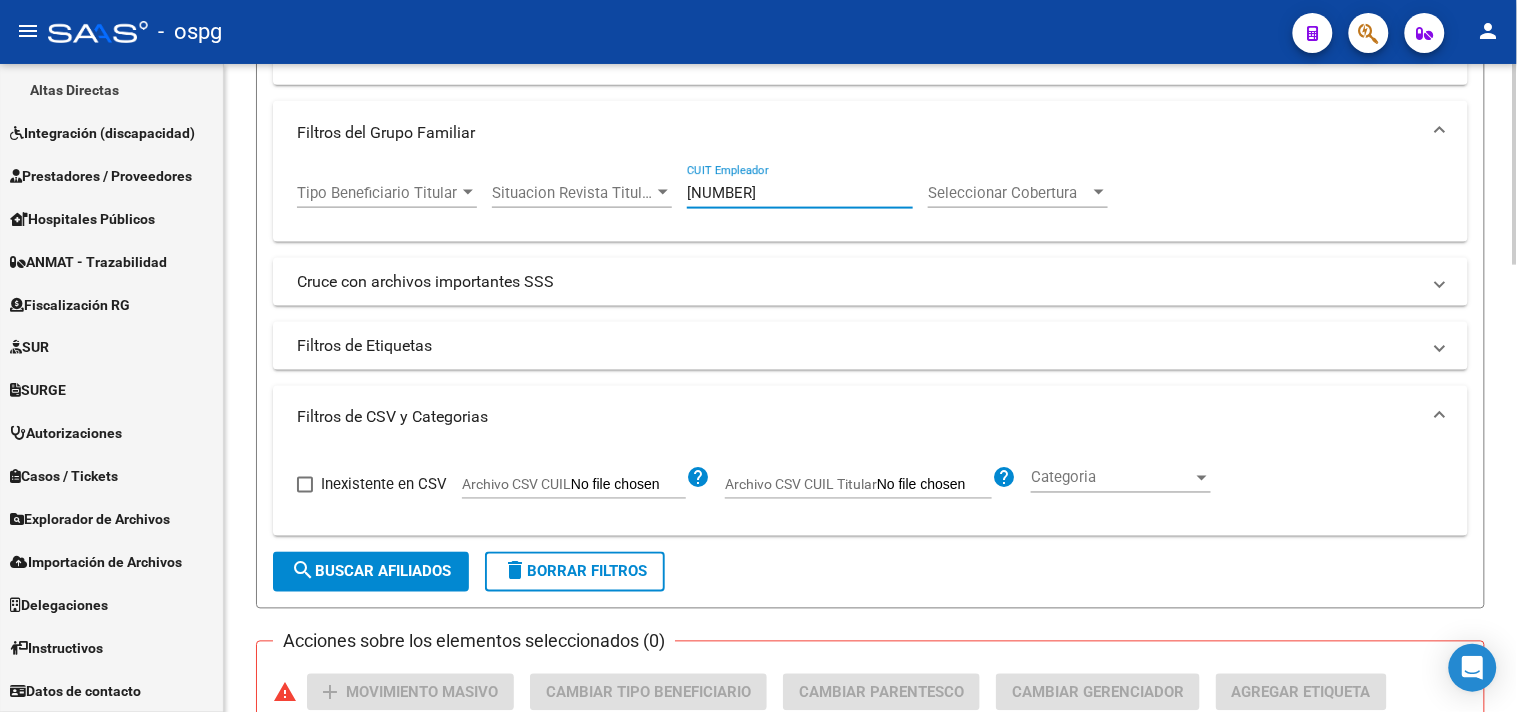 drag, startPoint x: 575, startPoint y: 194, endPoint x: 611, endPoint y: 197, distance: 36.124783 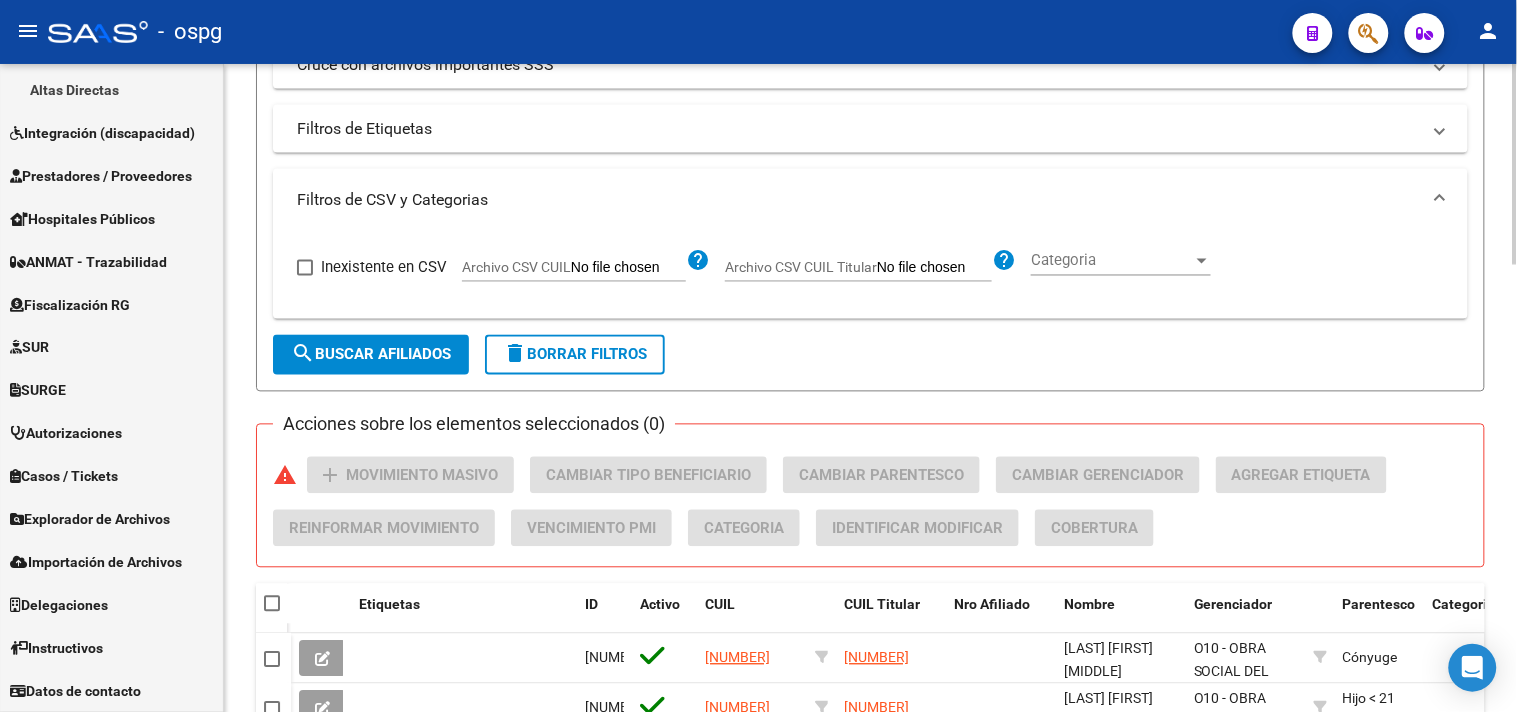 scroll, scrollTop: 0, scrollLeft: 0, axis: both 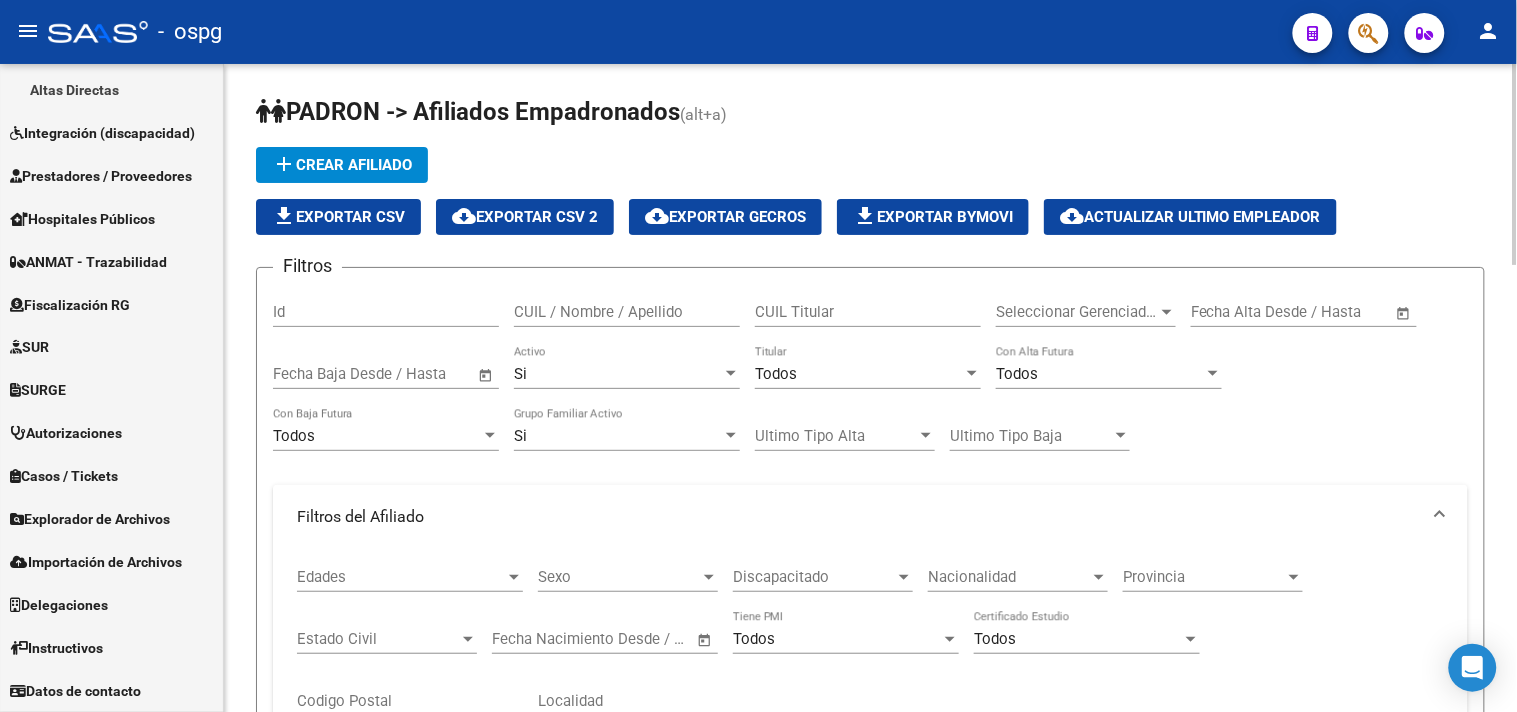 click on "file_download  Exportar CSV" 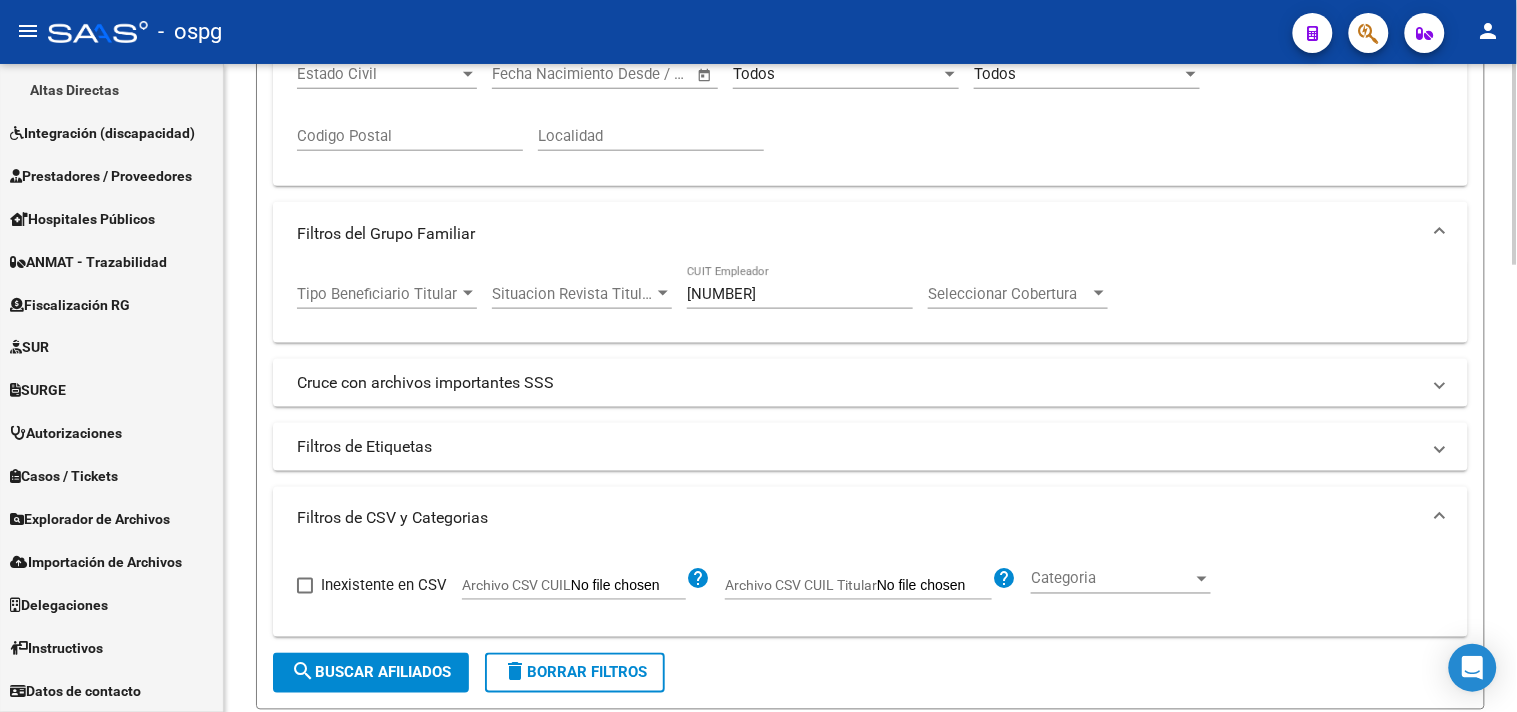 scroll, scrollTop: 555, scrollLeft: 0, axis: vertical 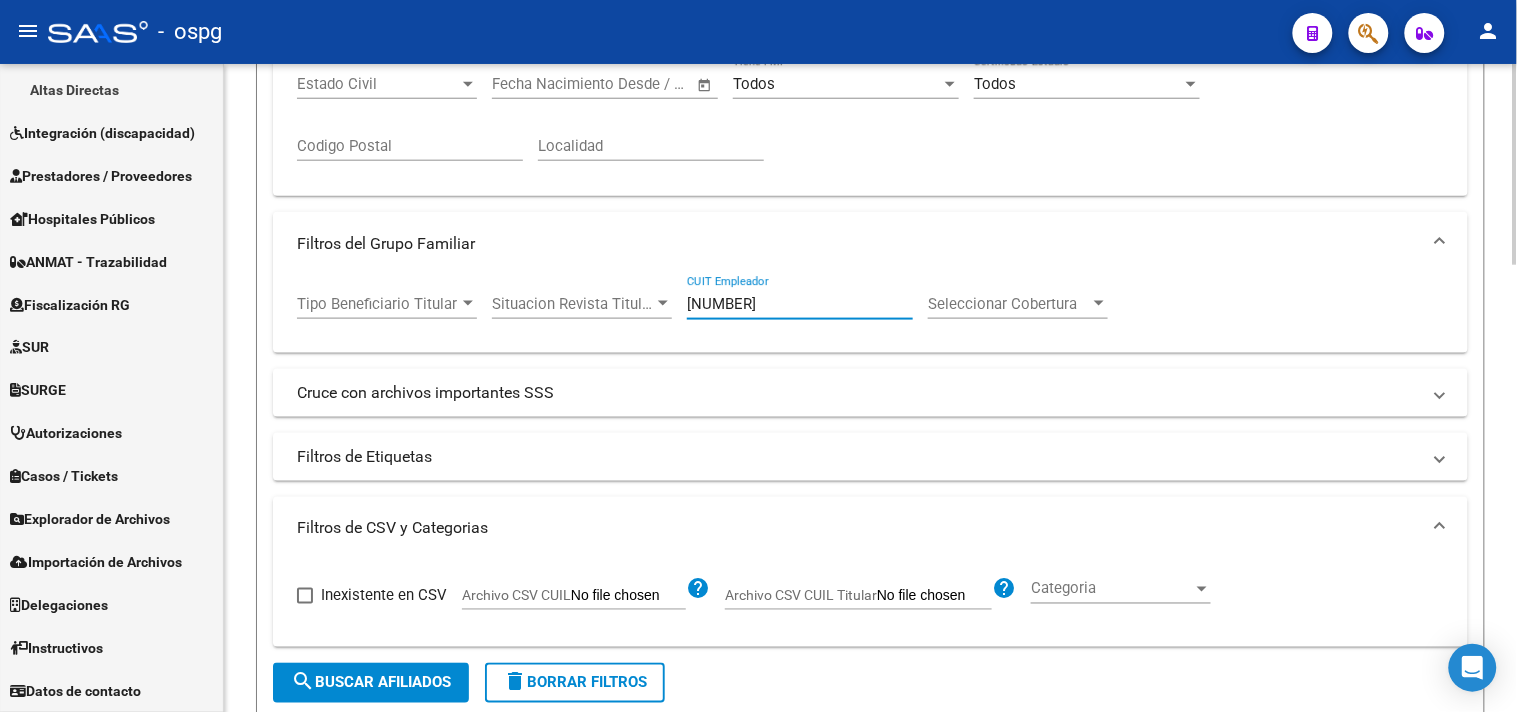 click on "search  Buscar Afiliados" 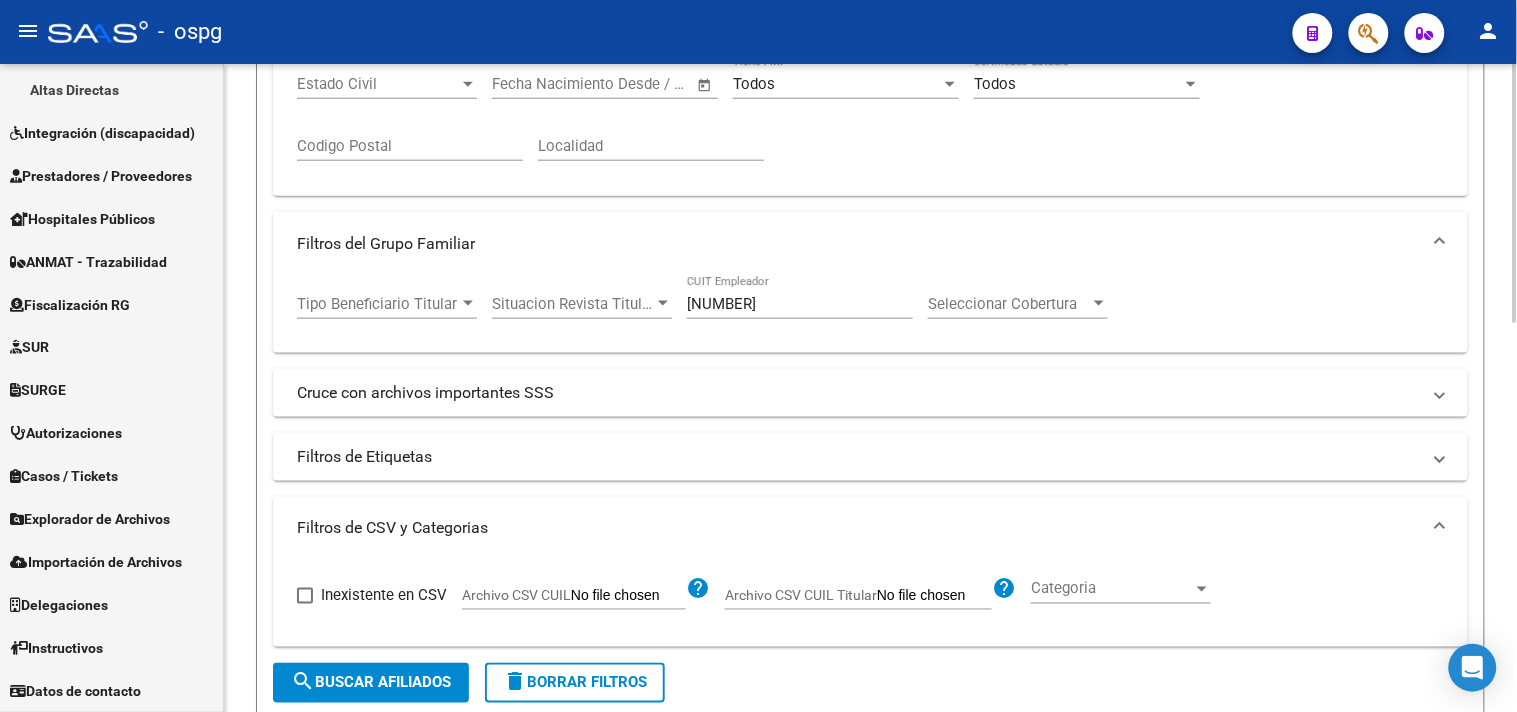 click on "search  Buscar Afiliados" 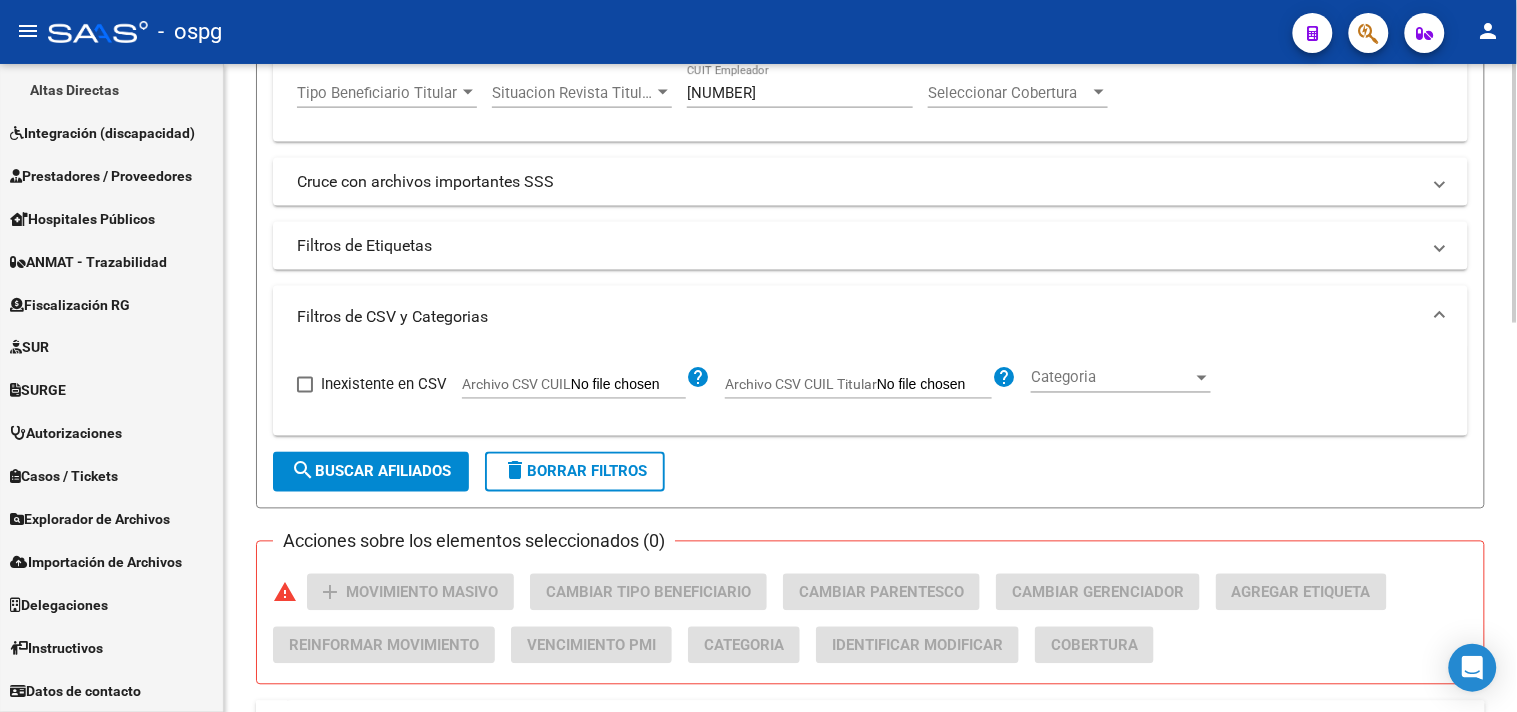 scroll, scrollTop: 750, scrollLeft: 0, axis: vertical 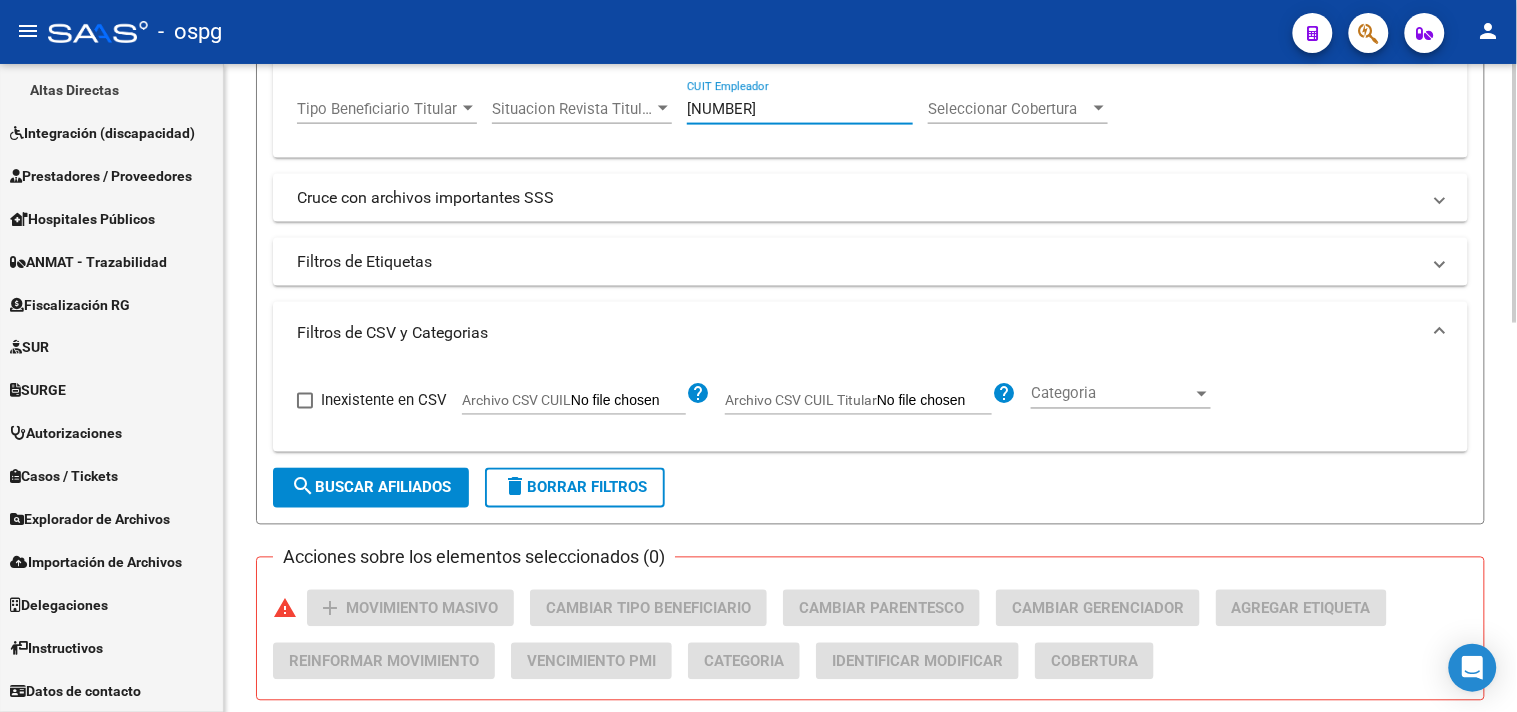 drag, startPoint x: 797, startPoint y: 118, endPoint x: 388, endPoint y: 85, distance: 410.32913 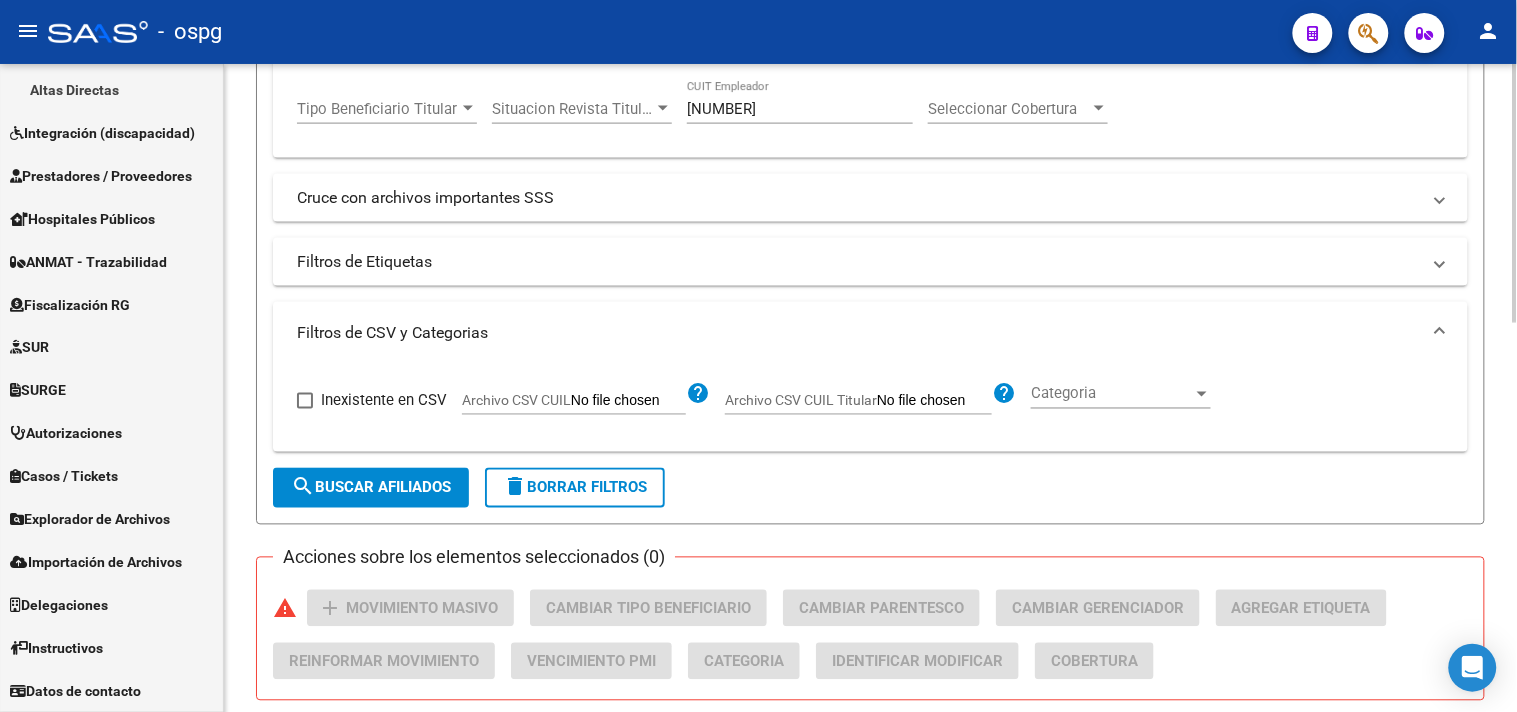 scroll, scrollTop: 638, scrollLeft: 0, axis: vertical 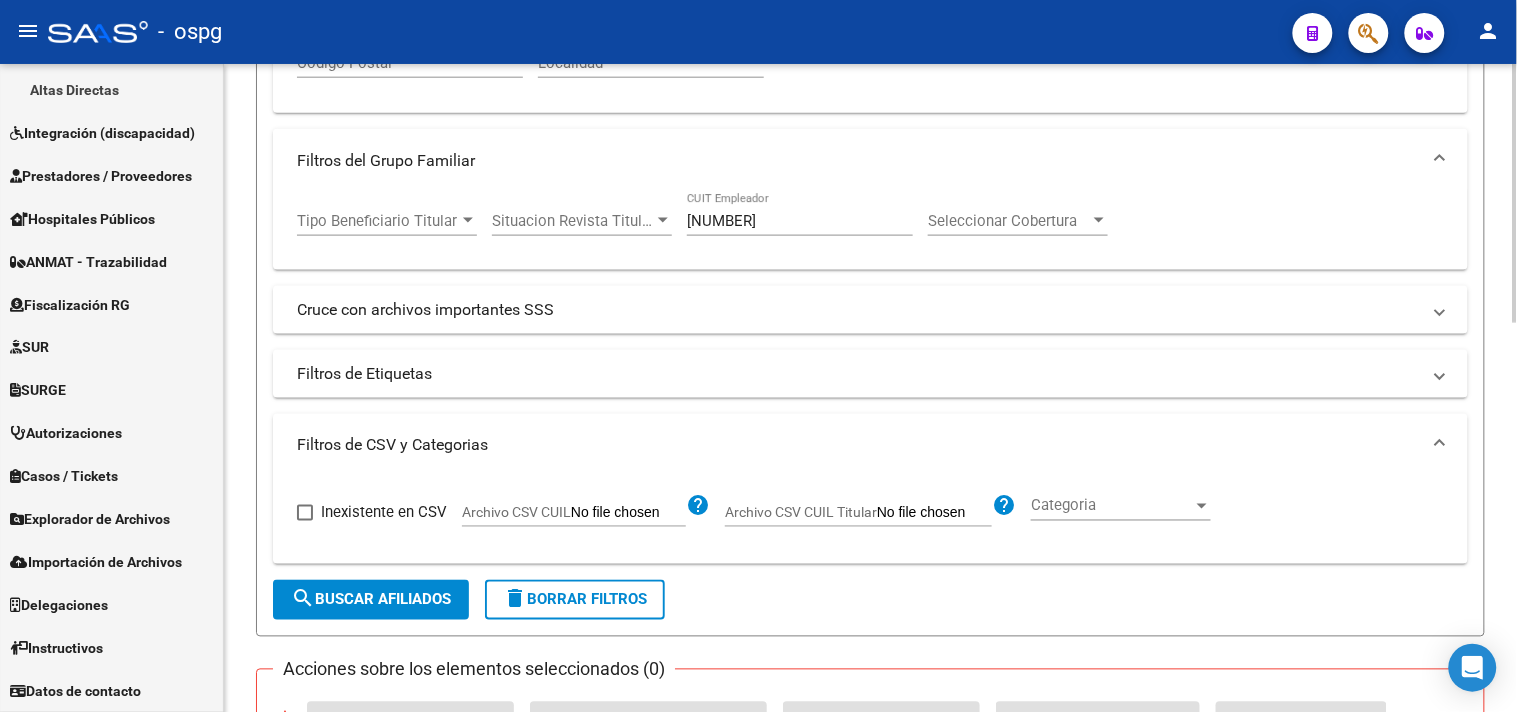 drag, startPoint x: 457, startPoint y: 197, endPoint x: 348, endPoint y: 184, distance: 109.77249 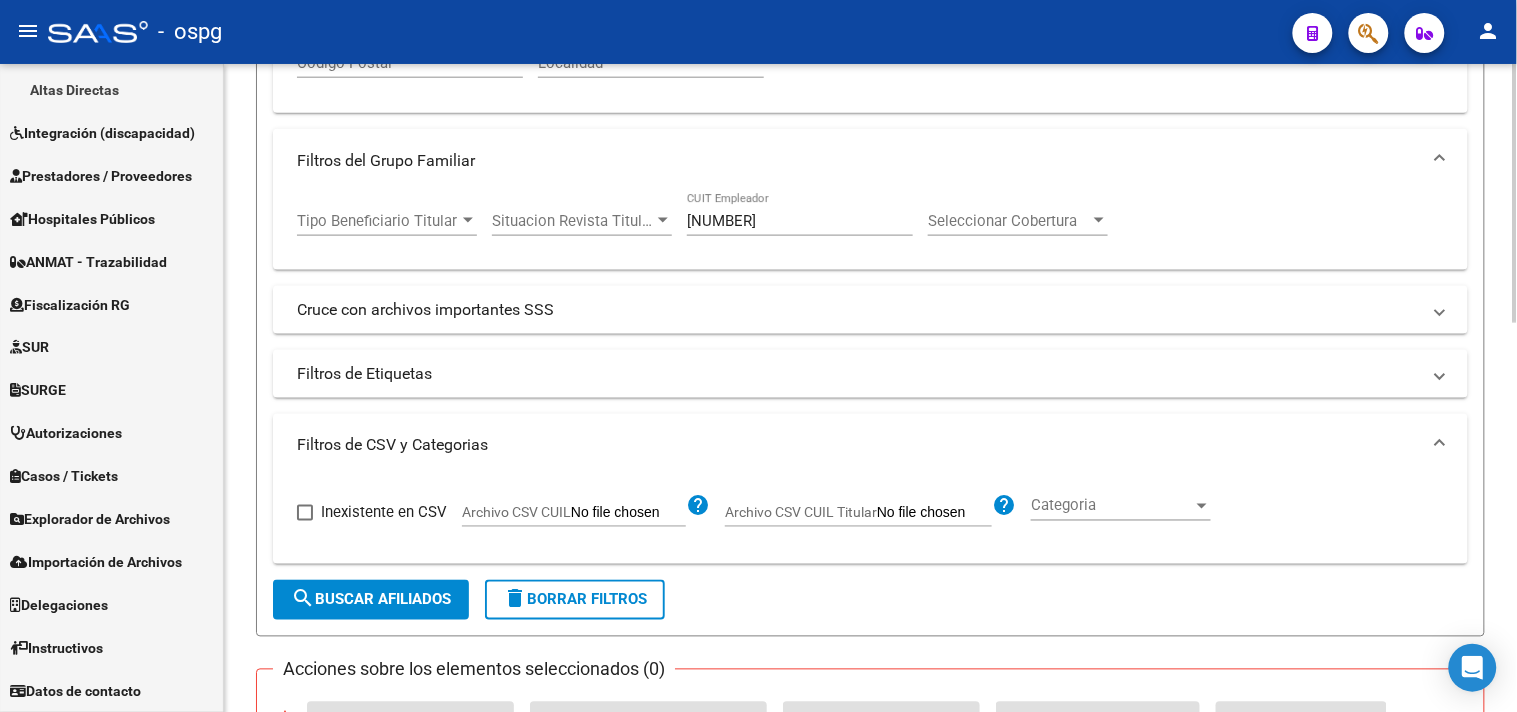click on "30-71462434-9" at bounding box center [800, 221] 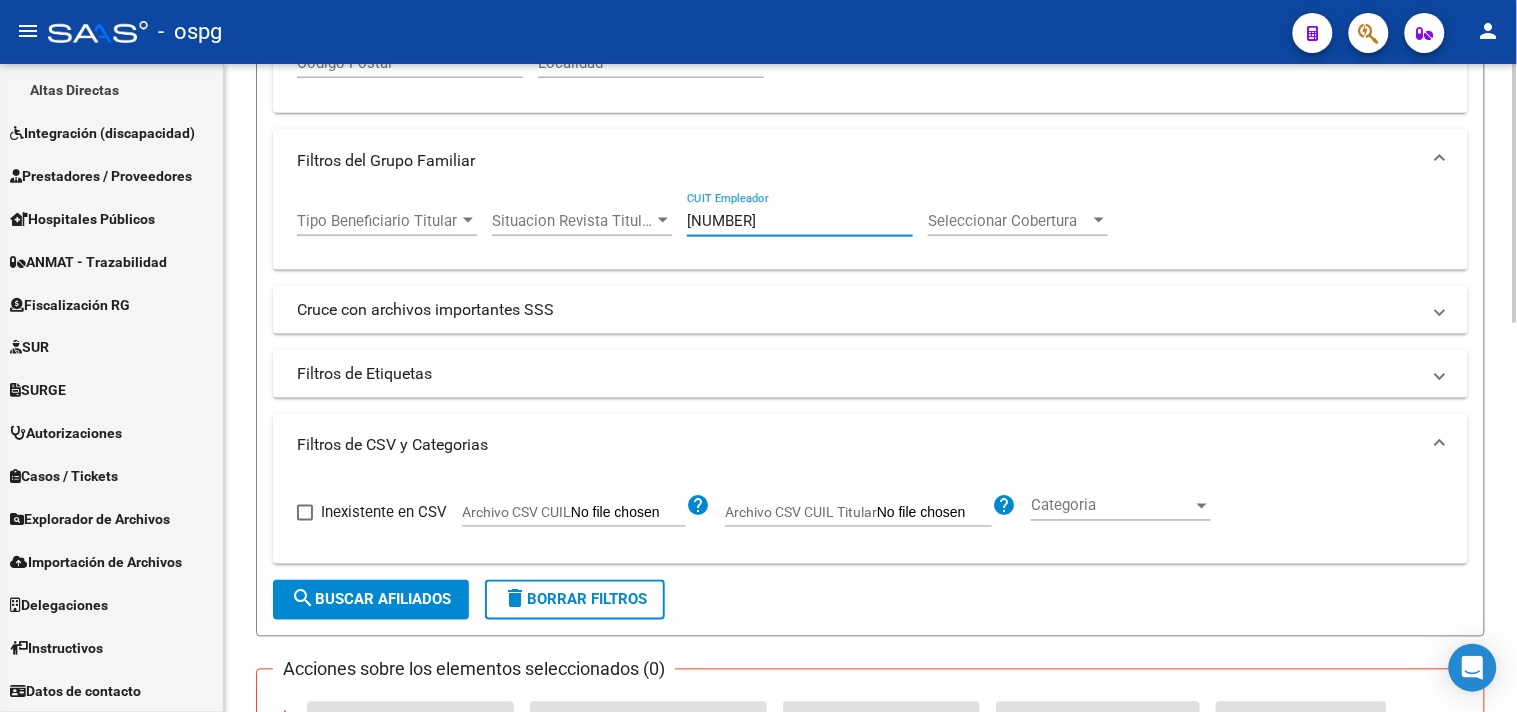 paste on "40441-1" 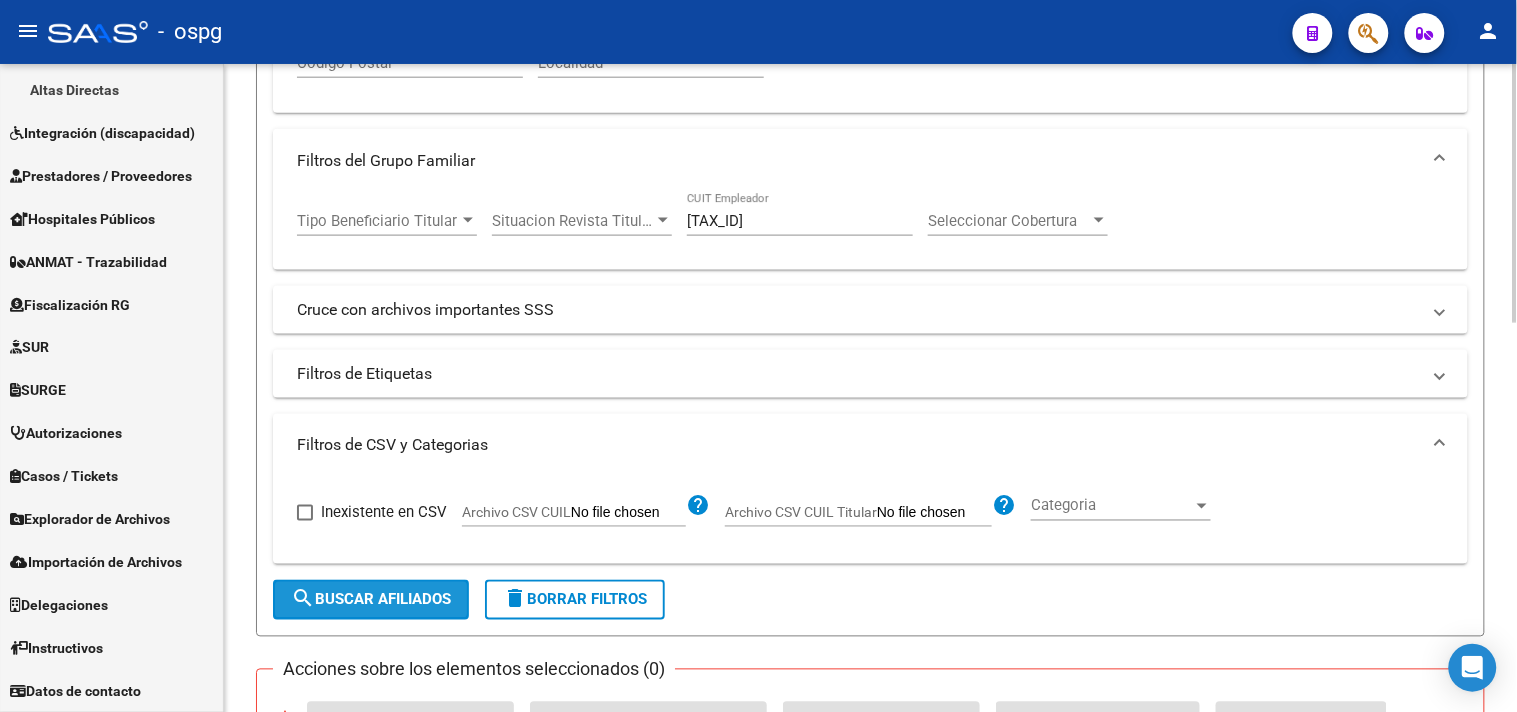 click on "search  Buscar Afiliados" 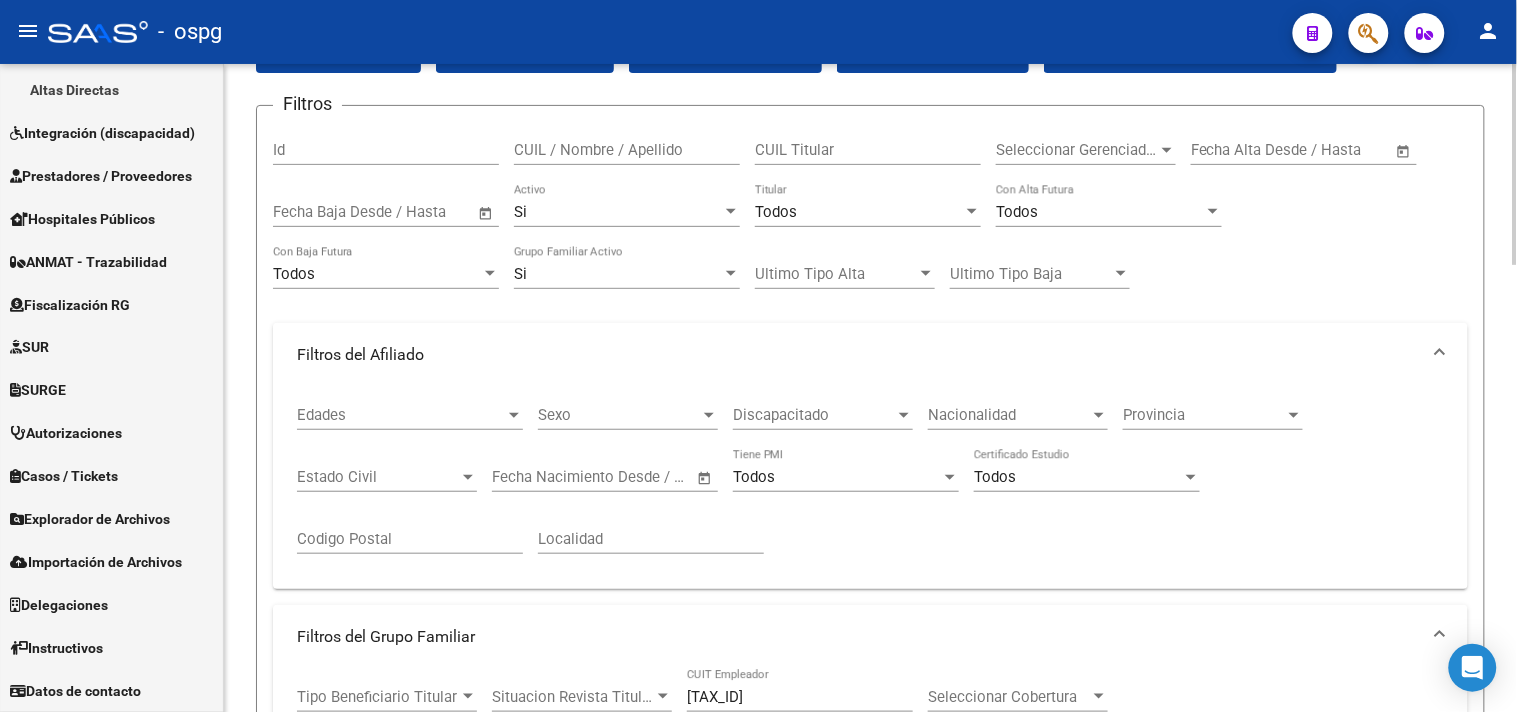 scroll, scrollTop: 0, scrollLeft: 0, axis: both 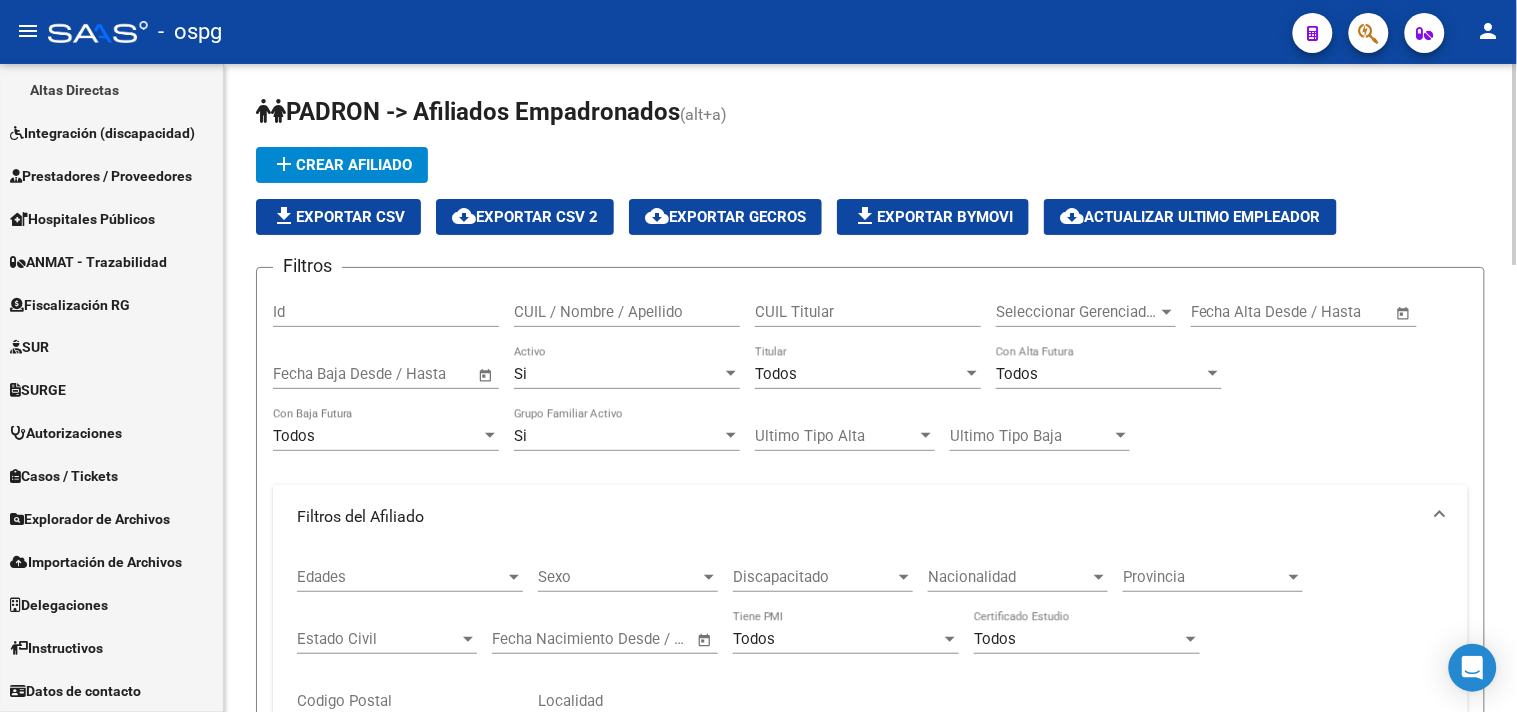 click on "file_download  Exportar CSV" 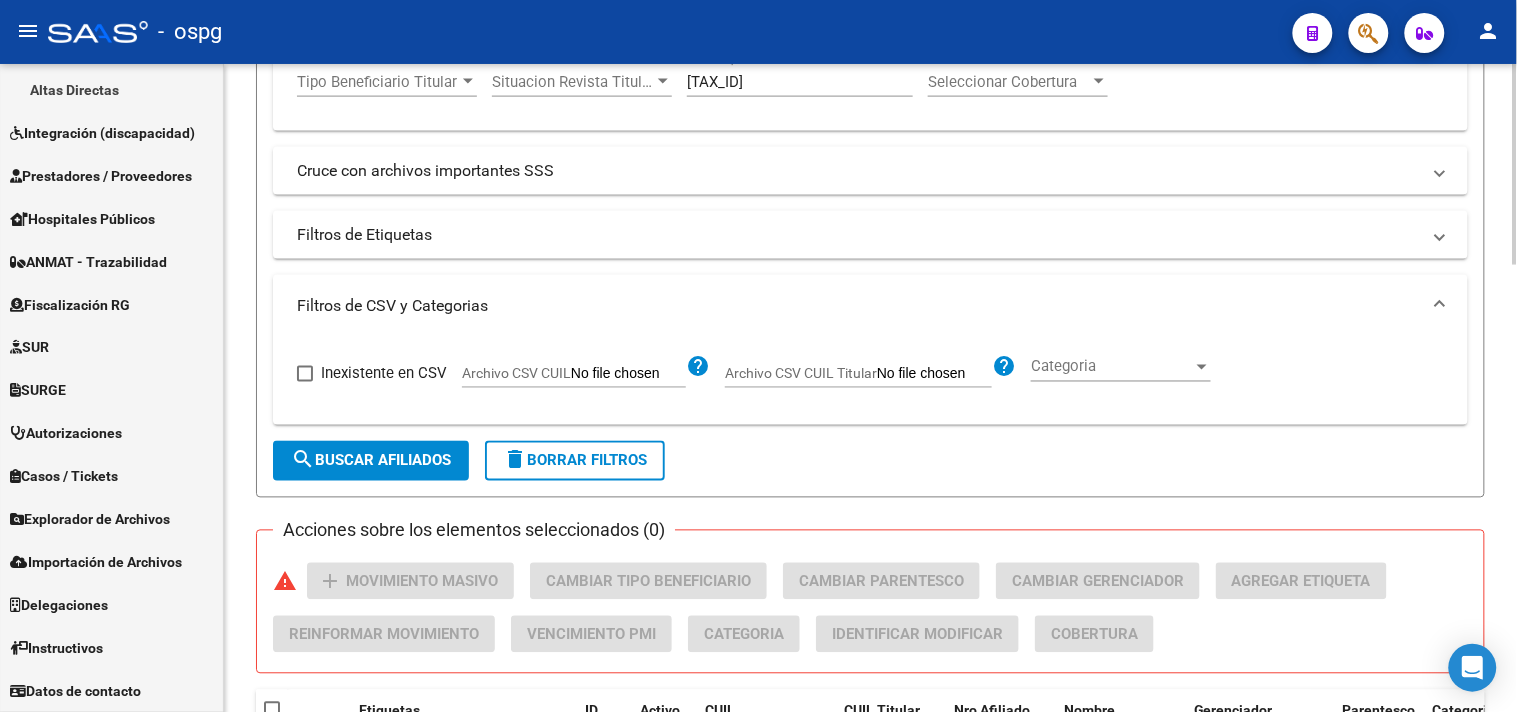 scroll, scrollTop: 555, scrollLeft: 0, axis: vertical 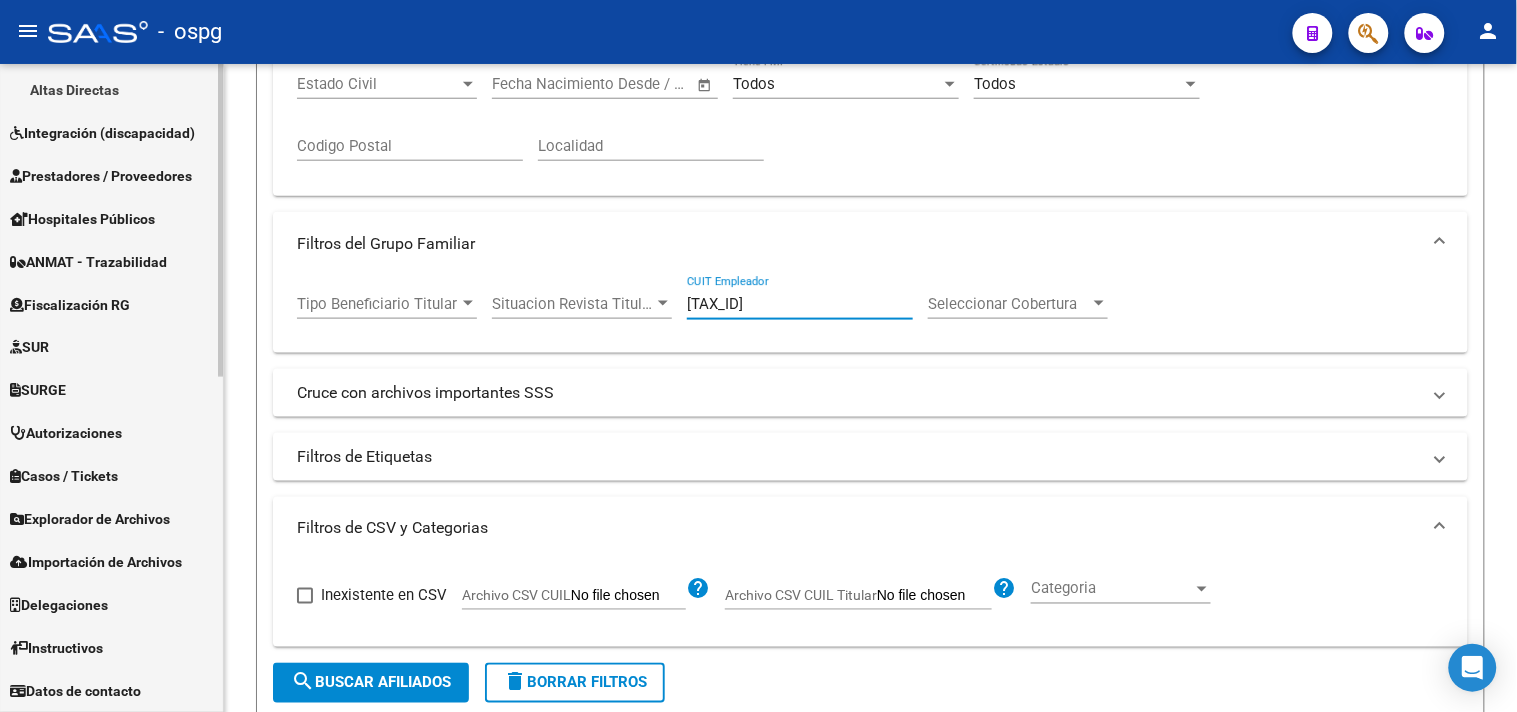 drag, startPoint x: 793, startPoint y: 304, endPoint x: 137, endPoint y: 261, distance: 657.4078 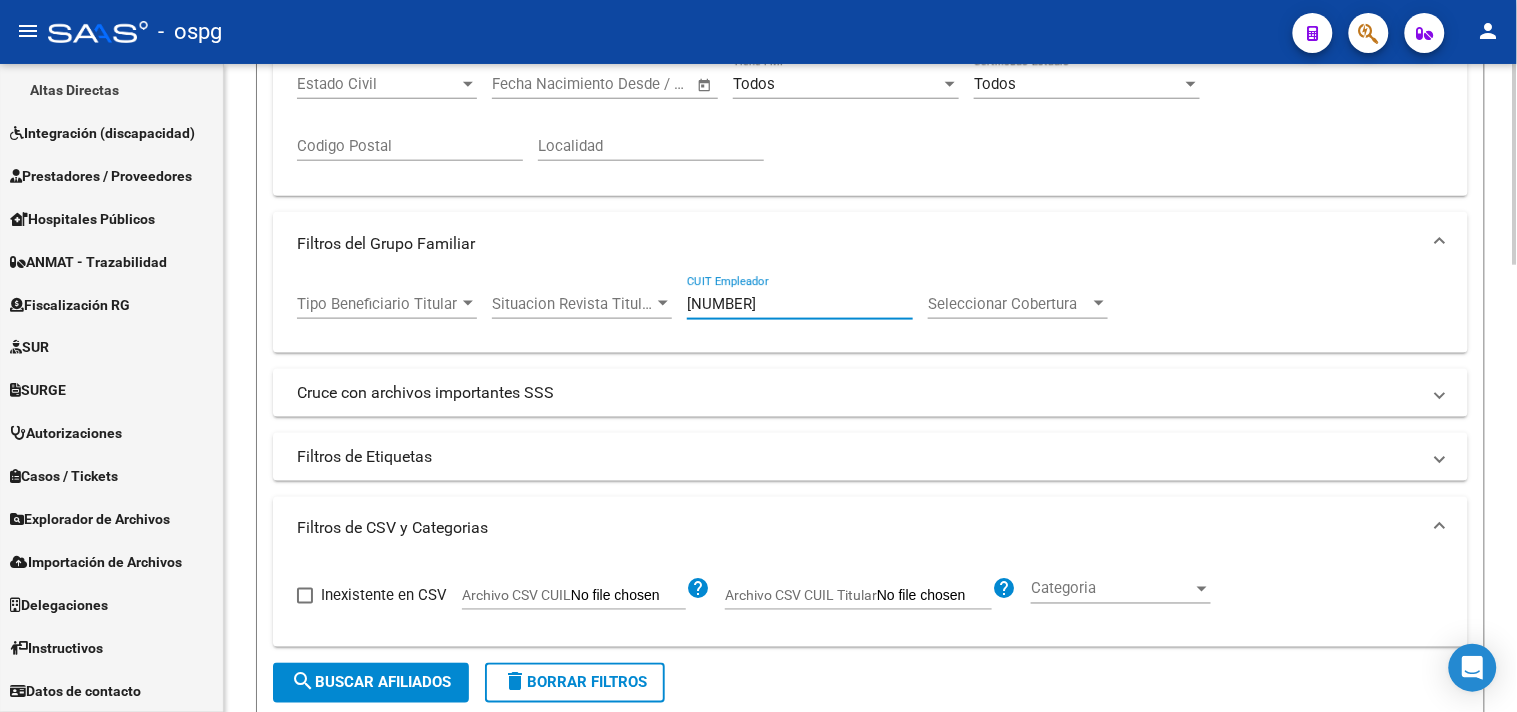 click on "search  Buscar Afiliados" 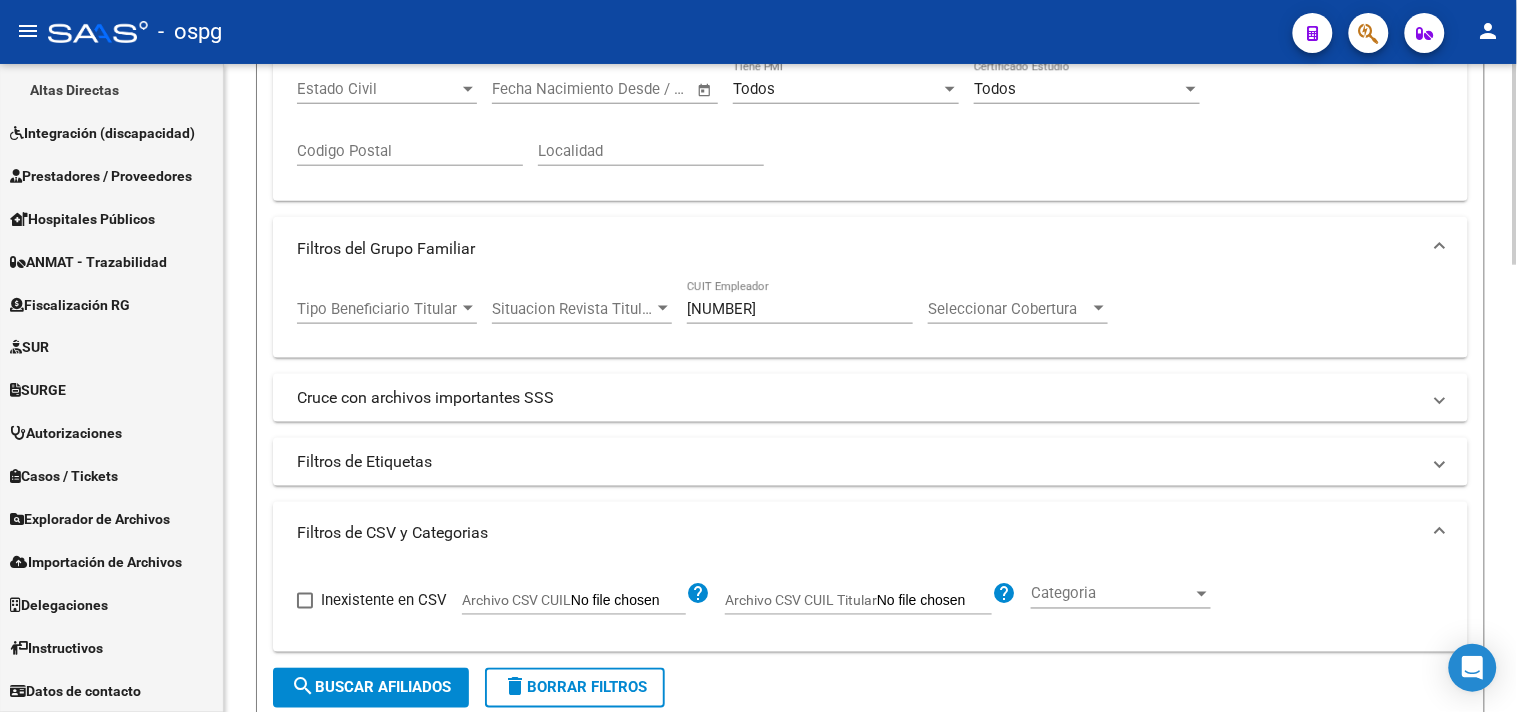 scroll, scrollTop: 0, scrollLeft: 0, axis: both 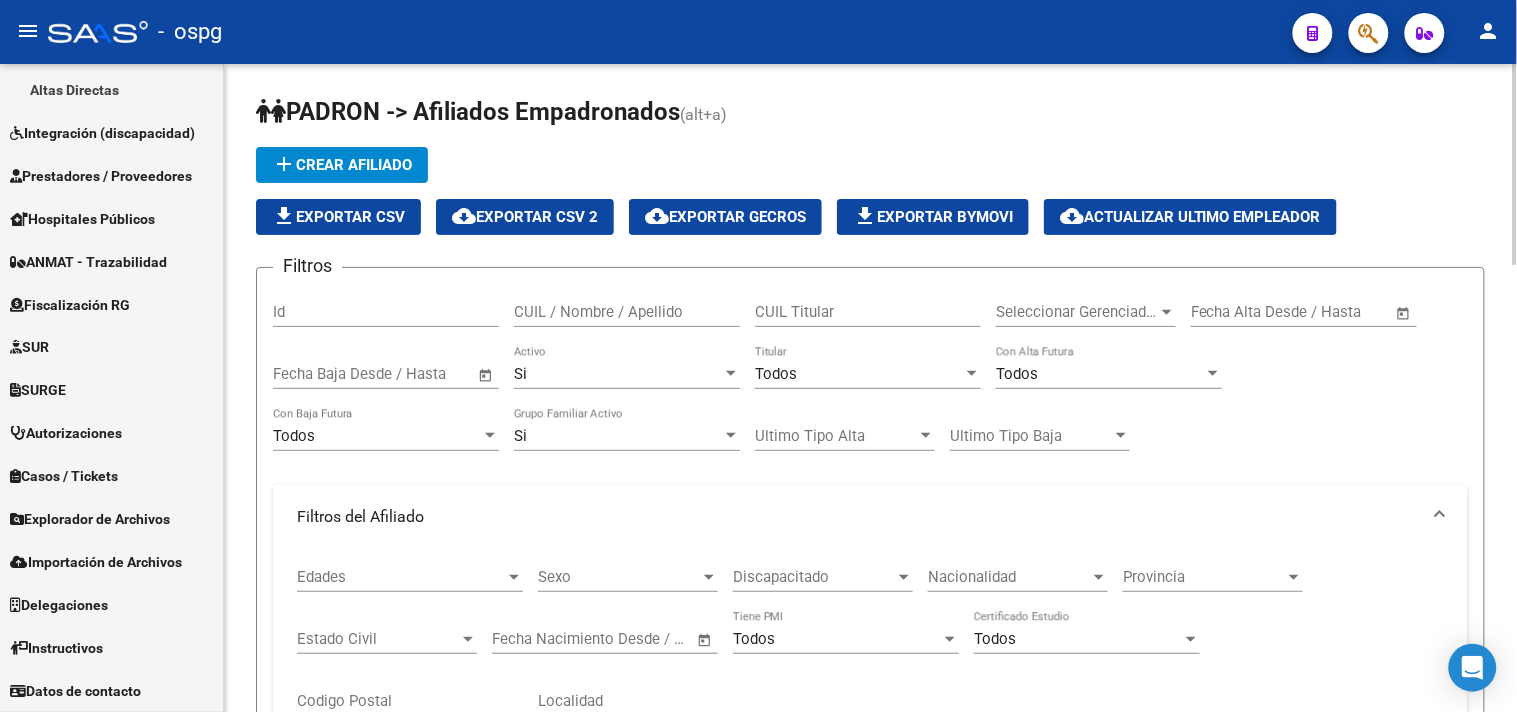 click on "file_download  Exportar CSV" 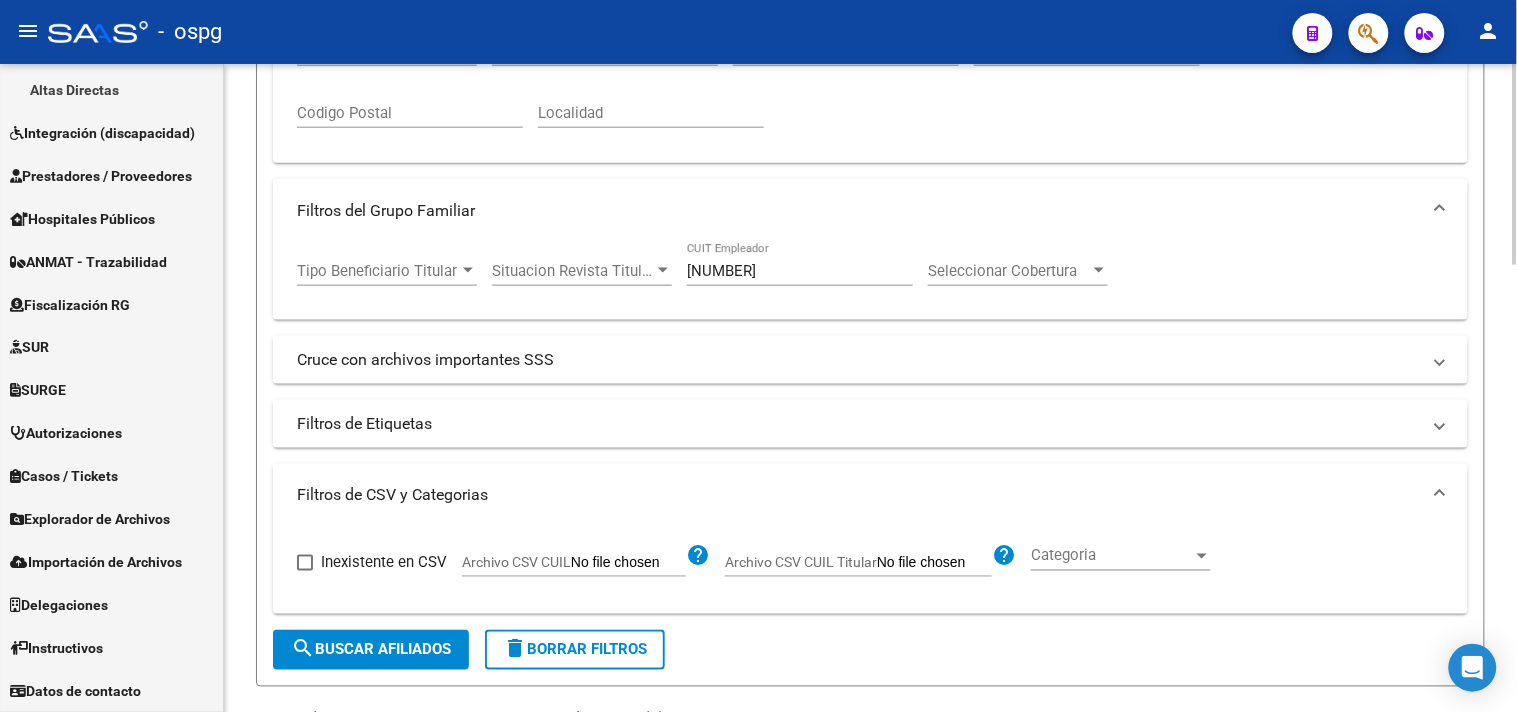 scroll, scrollTop: 555, scrollLeft: 0, axis: vertical 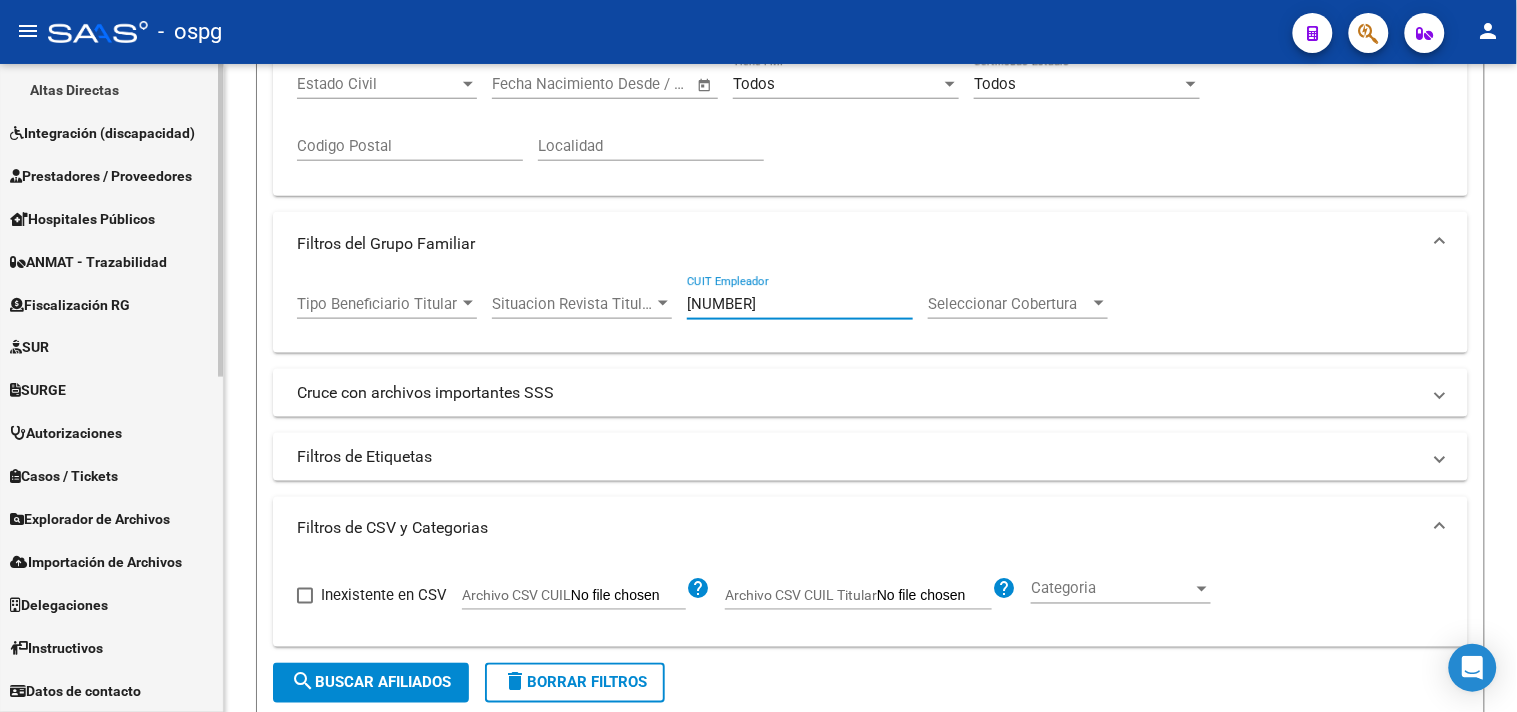 drag, startPoint x: 695, startPoint y: 296, endPoint x: 74, endPoint y: 276, distance: 621.32196 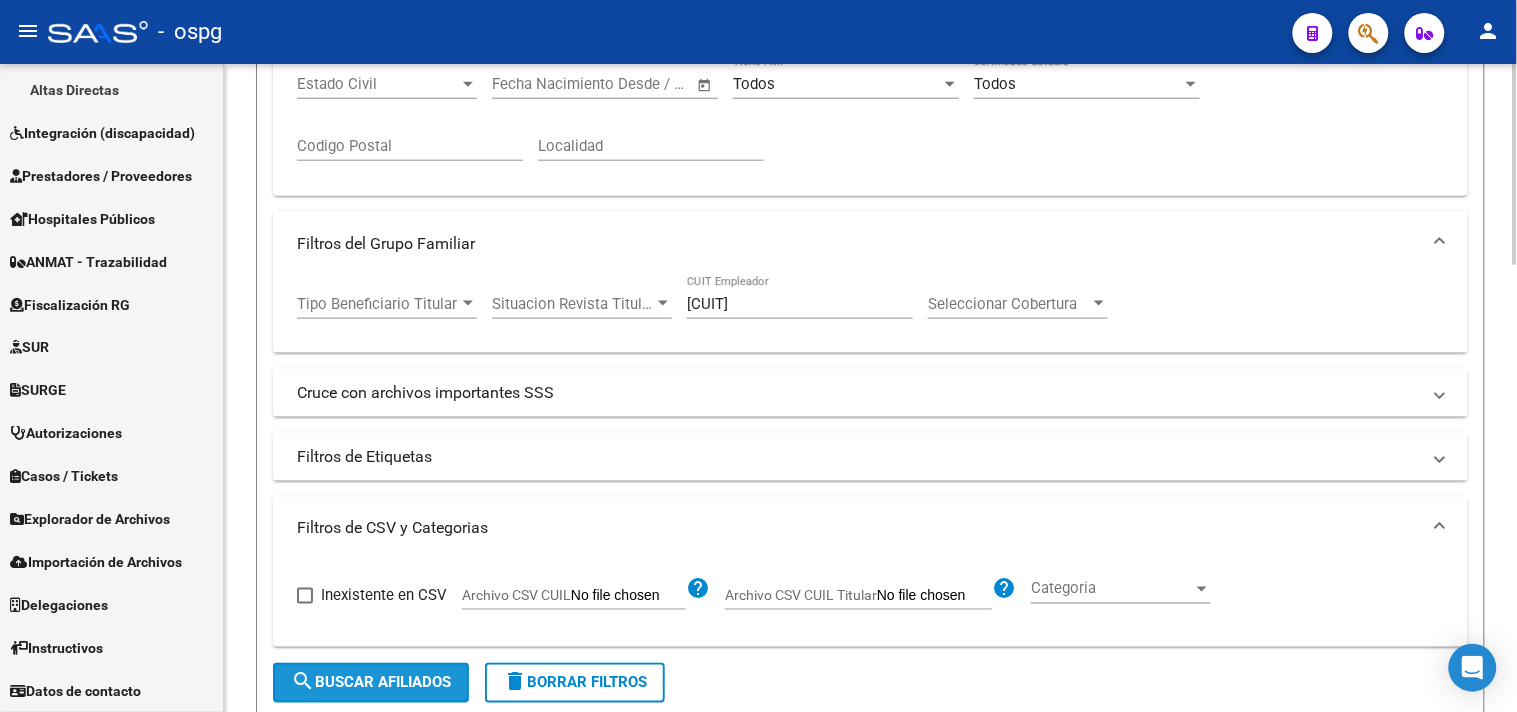 drag, startPoint x: 356, startPoint y: 687, endPoint x: 572, endPoint y: 613, distance: 228.32433 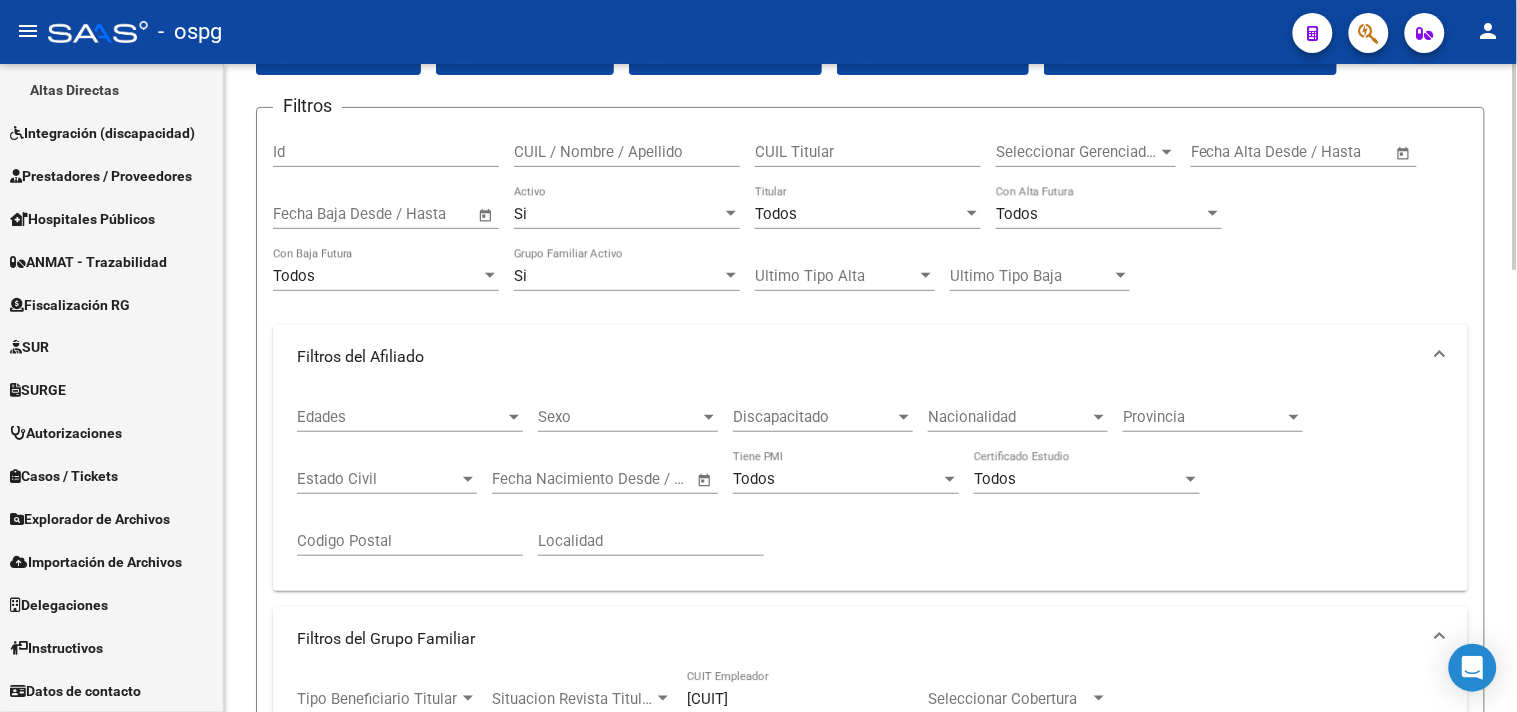 scroll, scrollTop: 0, scrollLeft: 0, axis: both 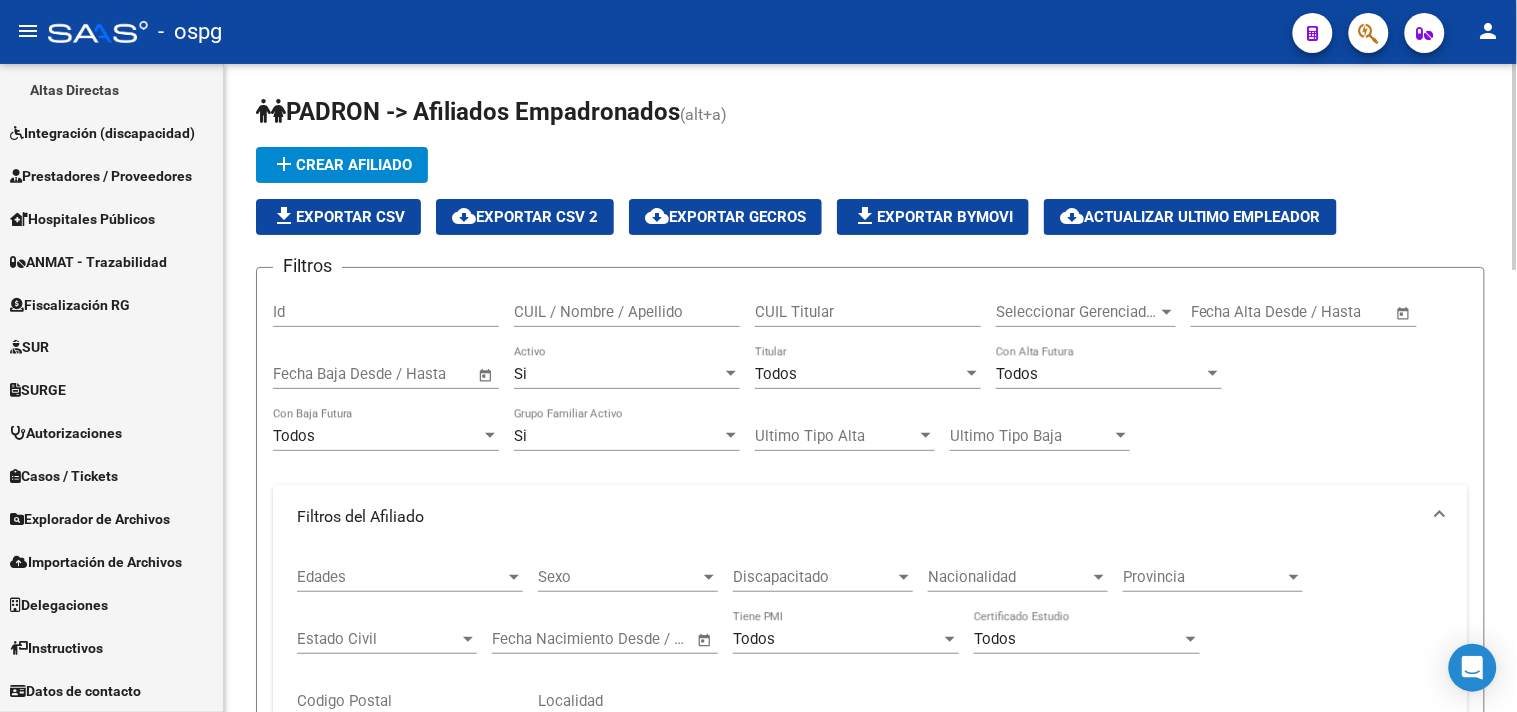 click on "file_download  Exportar CSV" 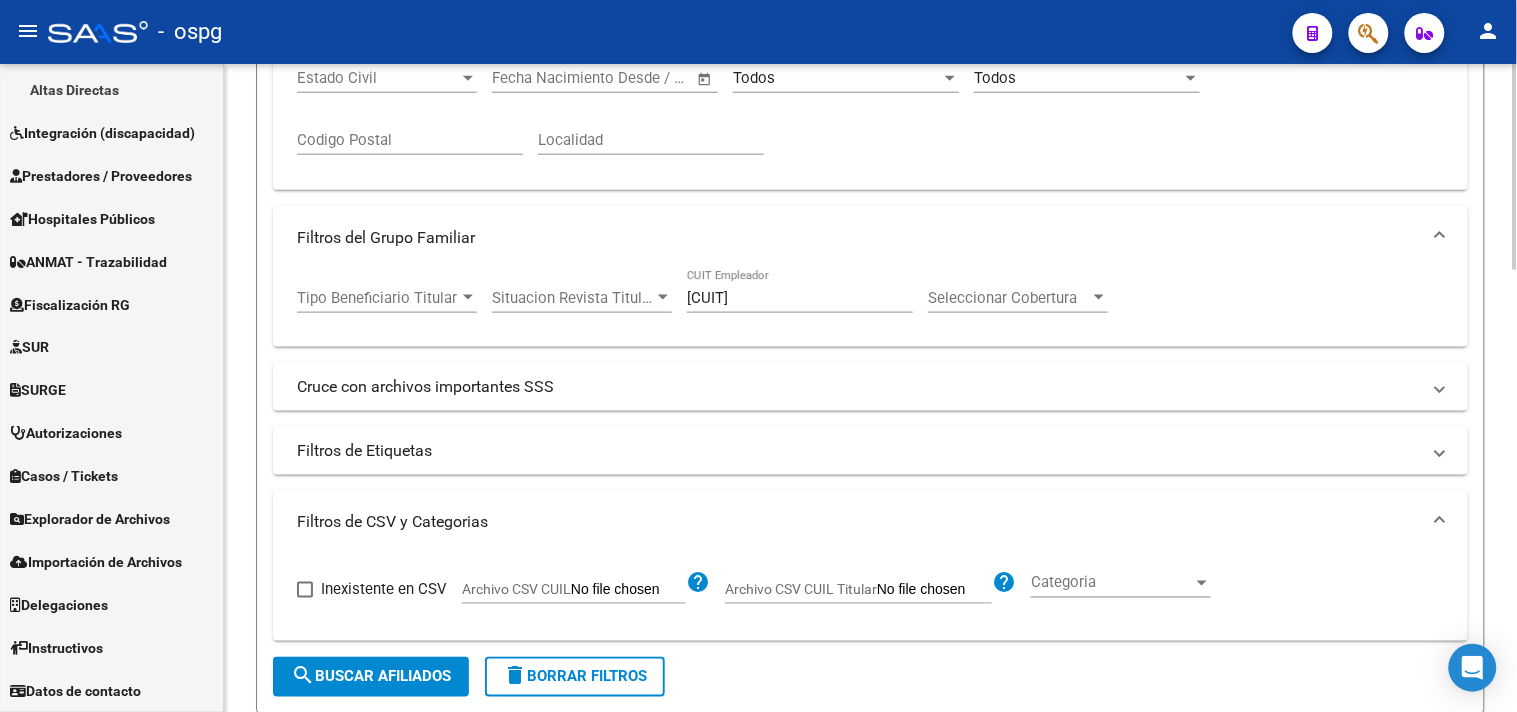 scroll, scrollTop: 555, scrollLeft: 0, axis: vertical 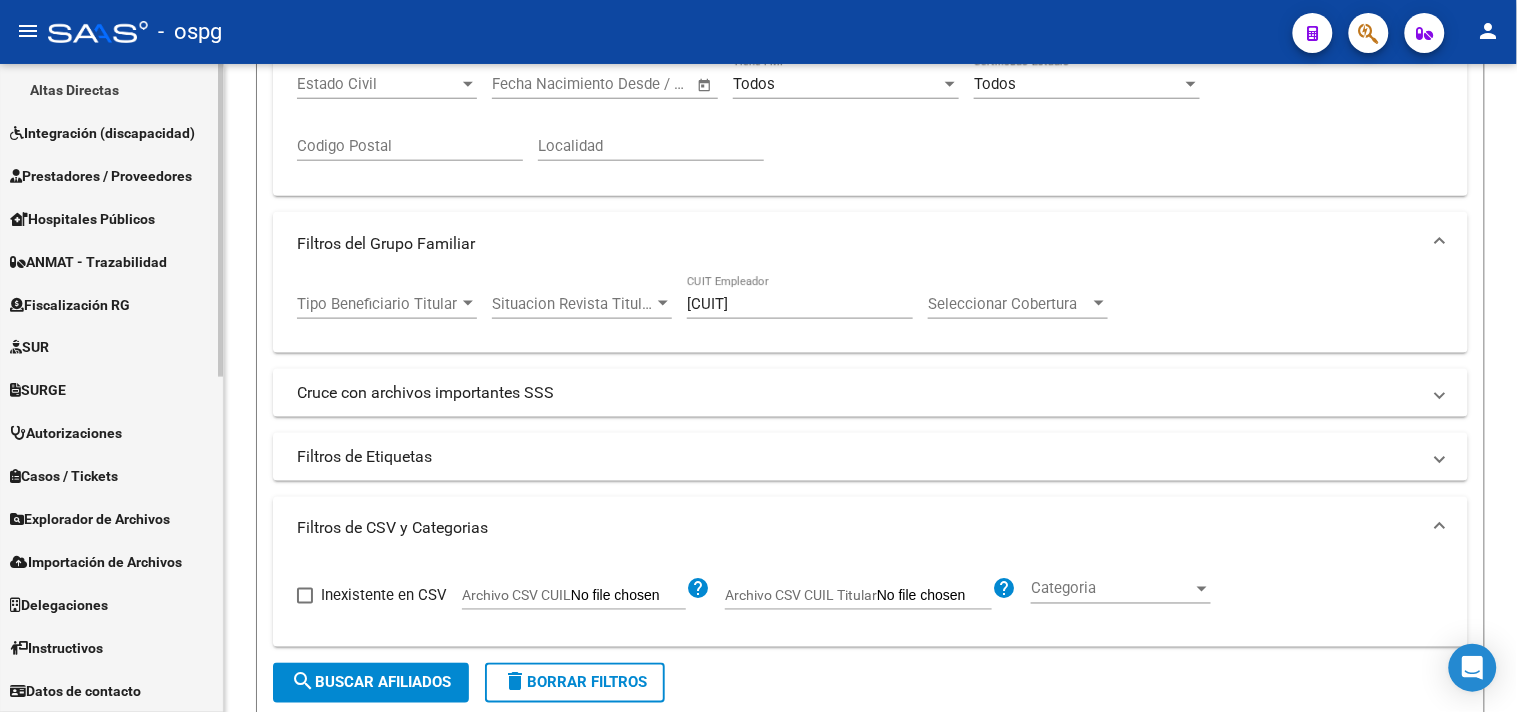 drag, startPoint x: 808, startPoint y: 306, endPoint x: 0, endPoint y: 178, distance: 818.0758 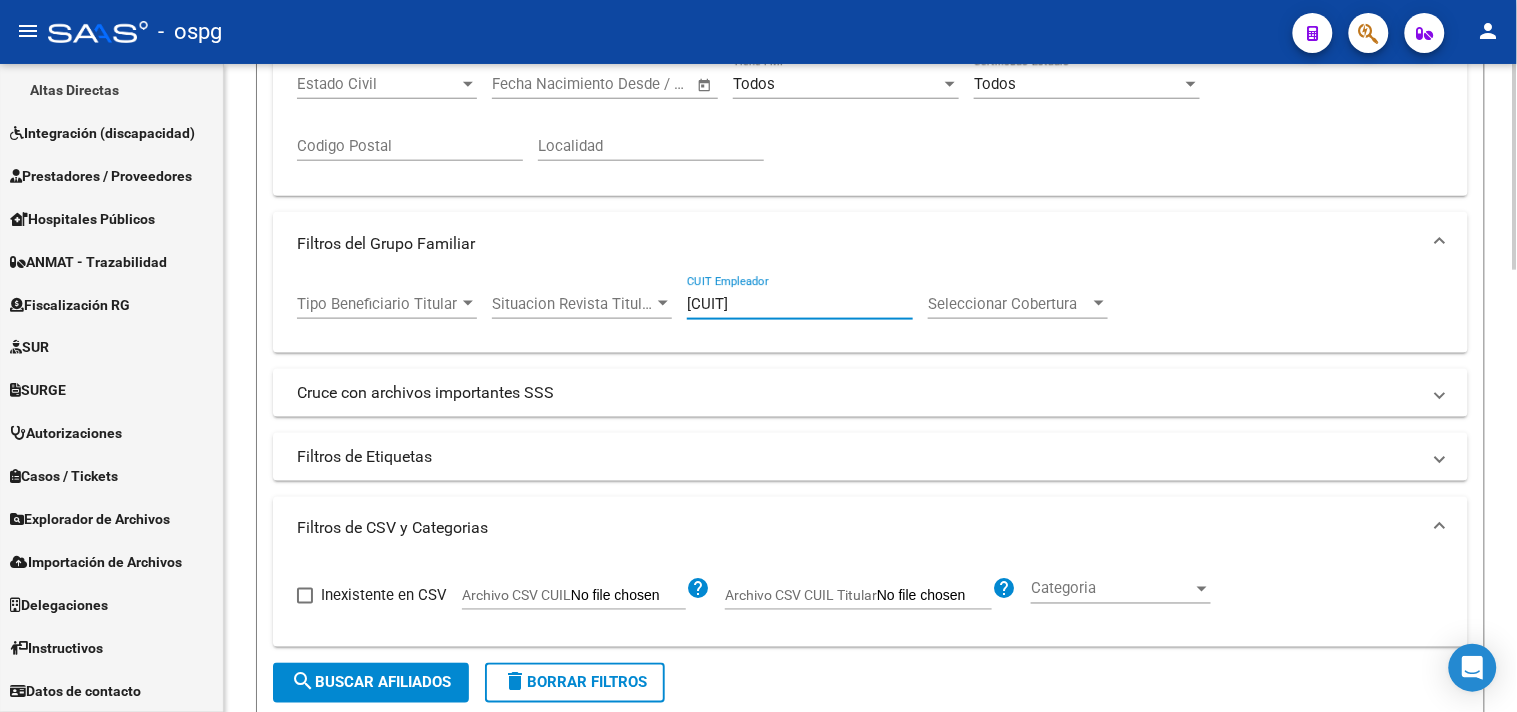paste on "20-08480403-8" 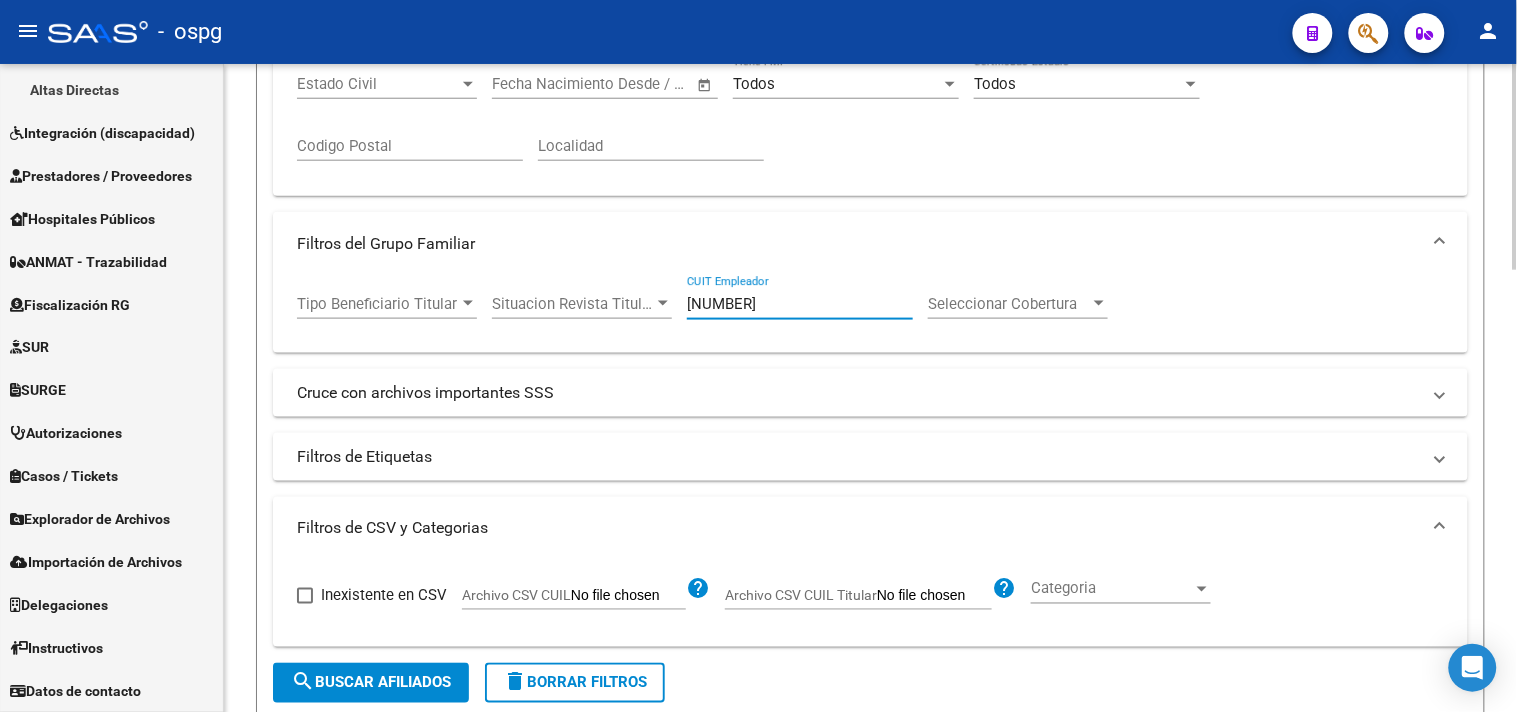drag, startPoint x: 374, startPoint y: 675, endPoint x: 373, endPoint y: 624, distance: 51.009804 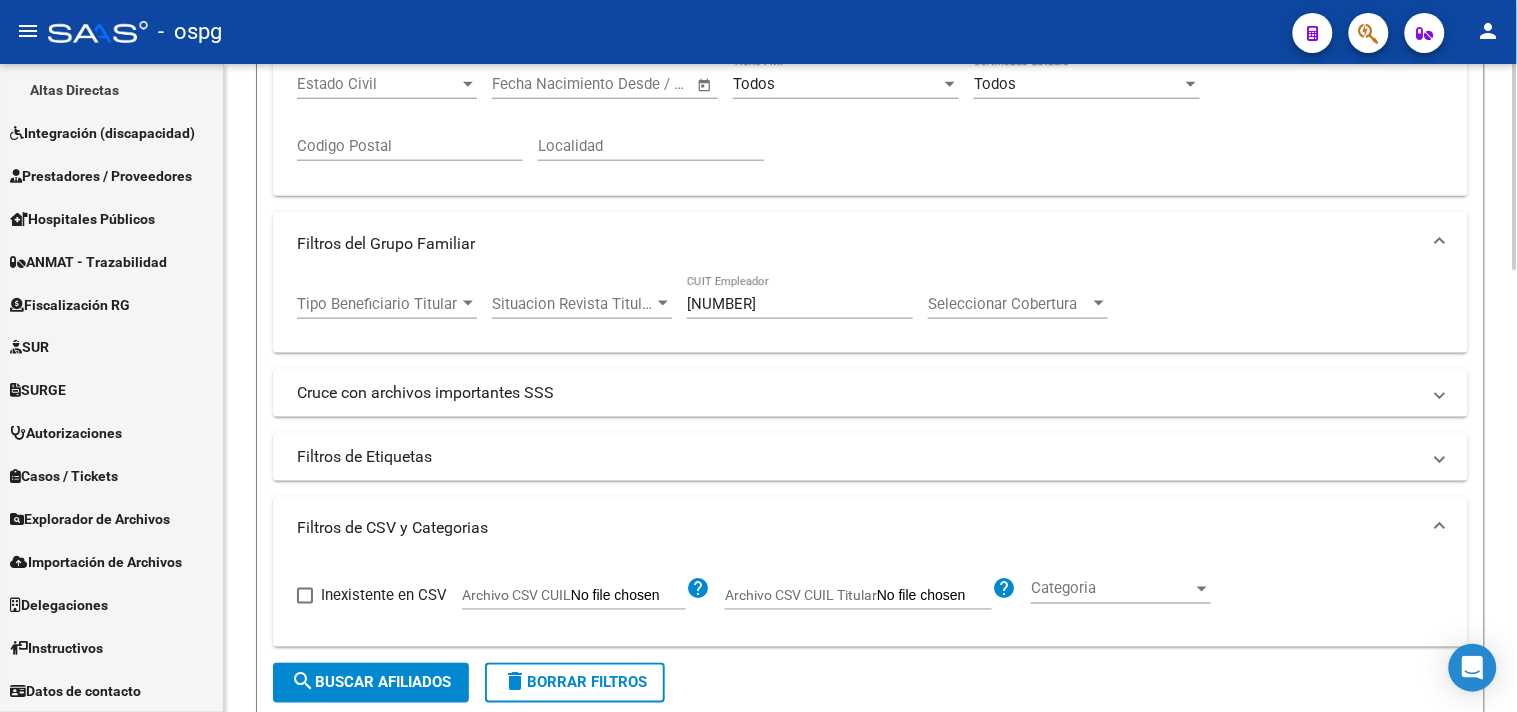 click on "search  Buscar Afiliados" 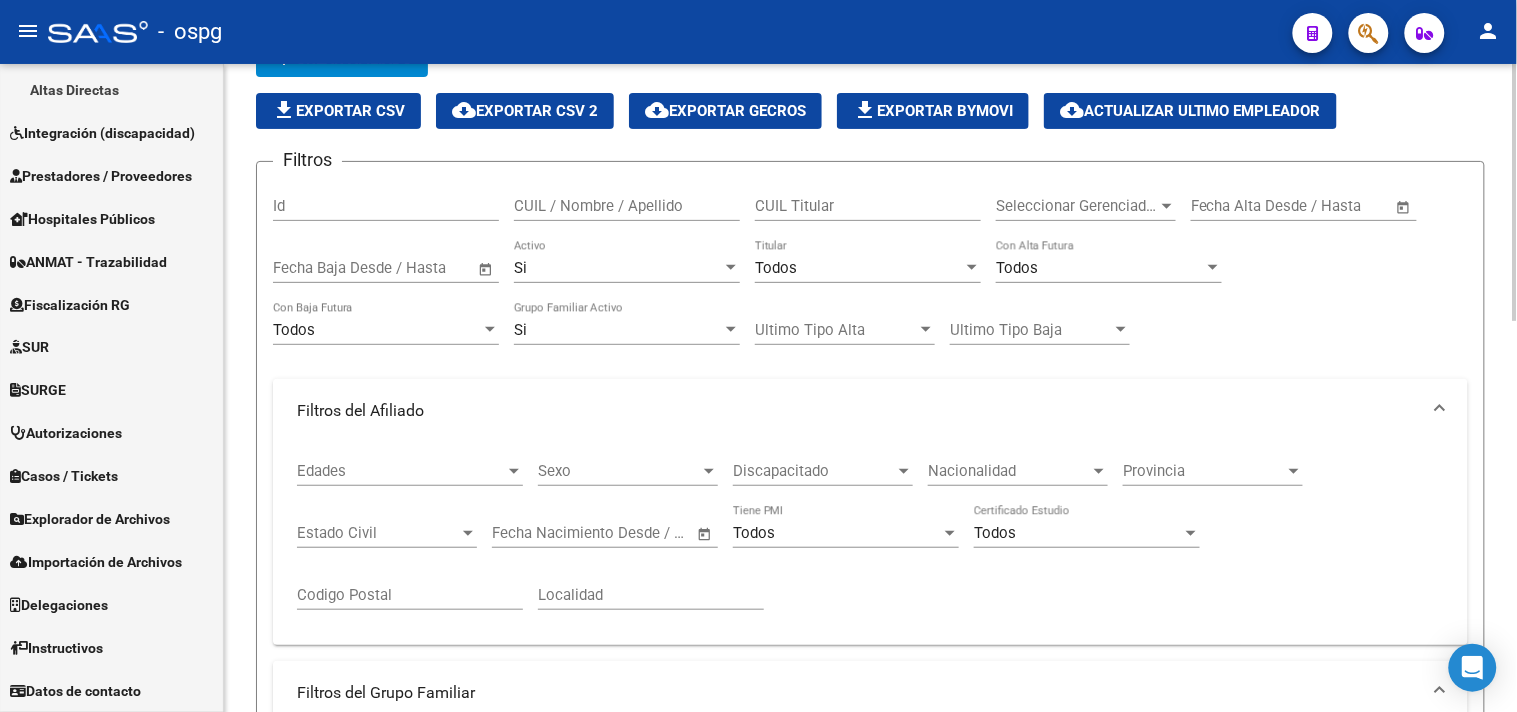 scroll, scrollTop: 0, scrollLeft: 0, axis: both 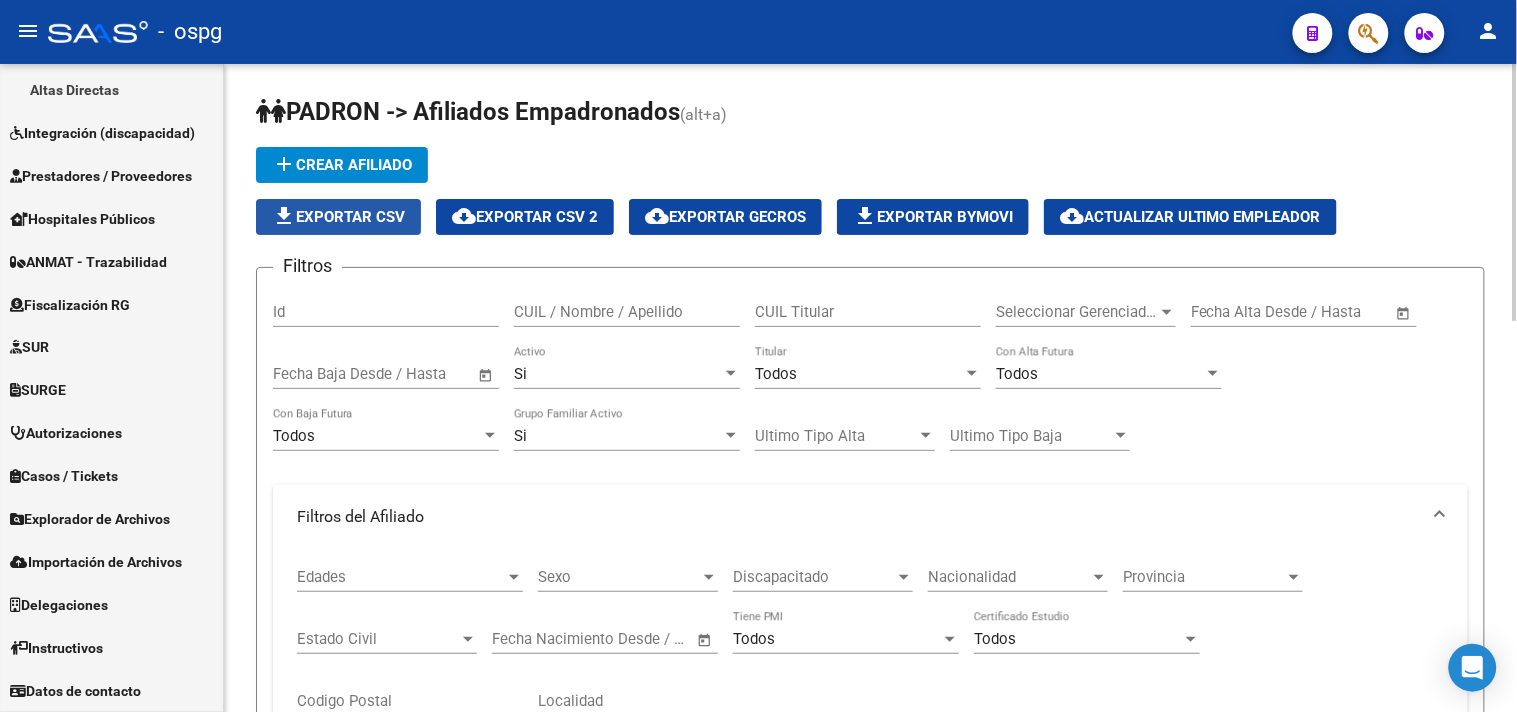 drag, startPoint x: 347, startPoint y: 208, endPoint x: 632, endPoint y: 212, distance: 285.02808 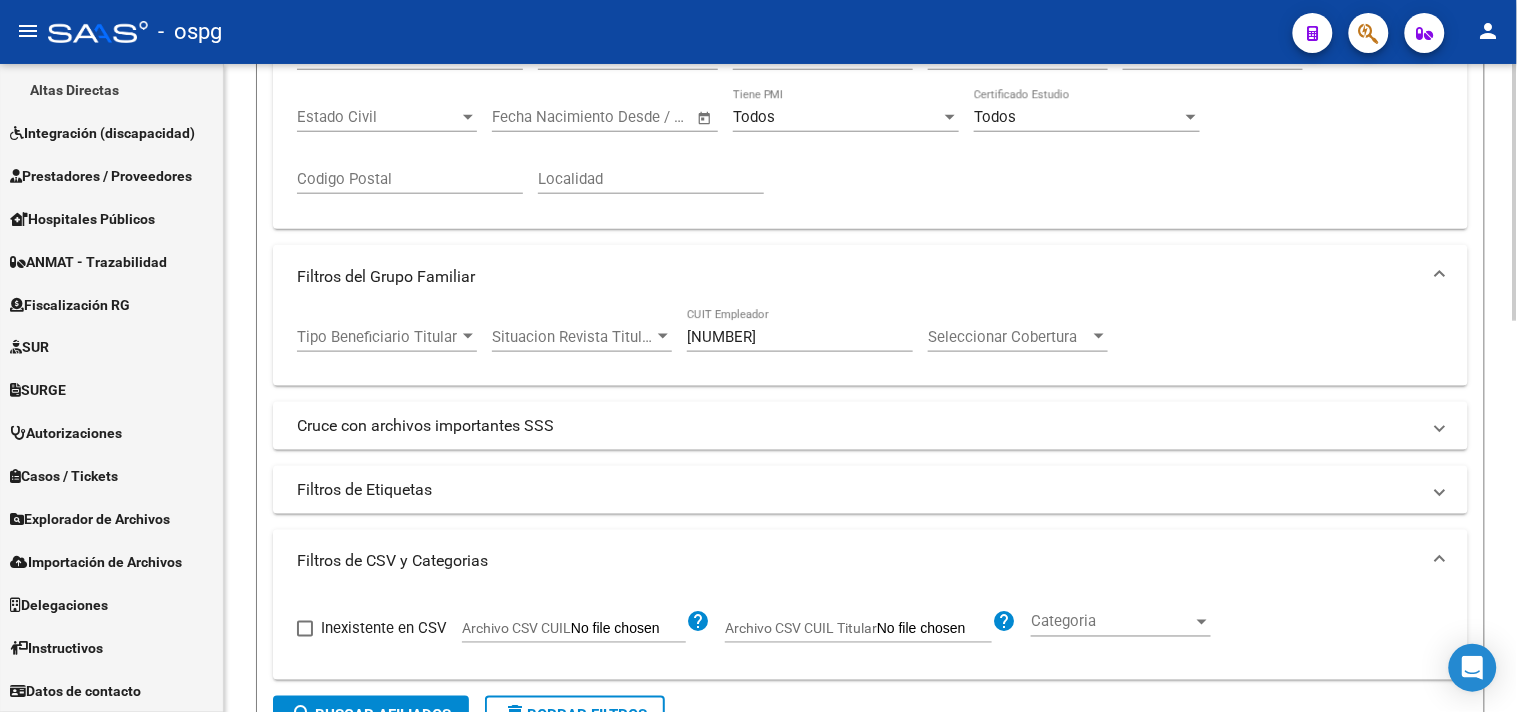 scroll, scrollTop: 555, scrollLeft: 0, axis: vertical 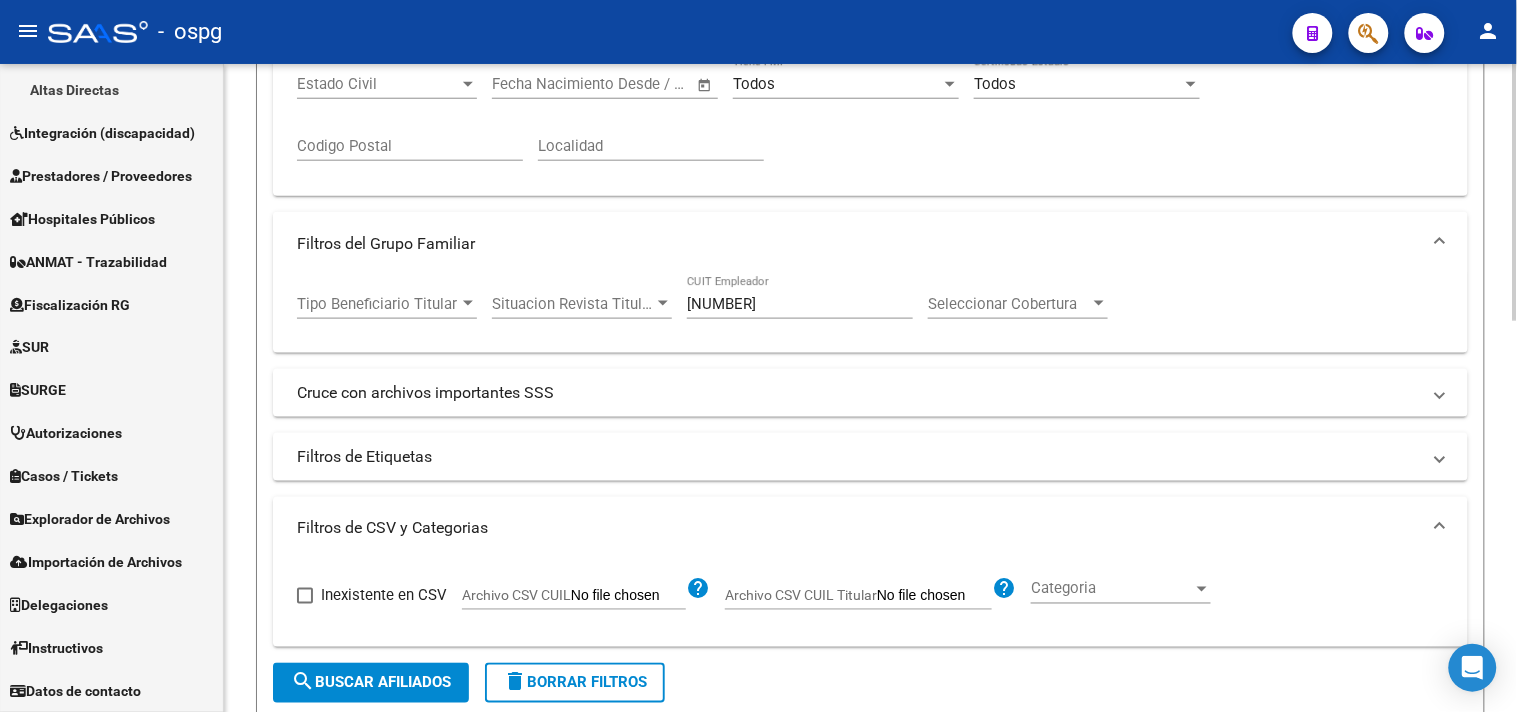 drag, startPoint x: 795, startPoint y: 315, endPoint x: 302, endPoint y: 233, distance: 499.77295 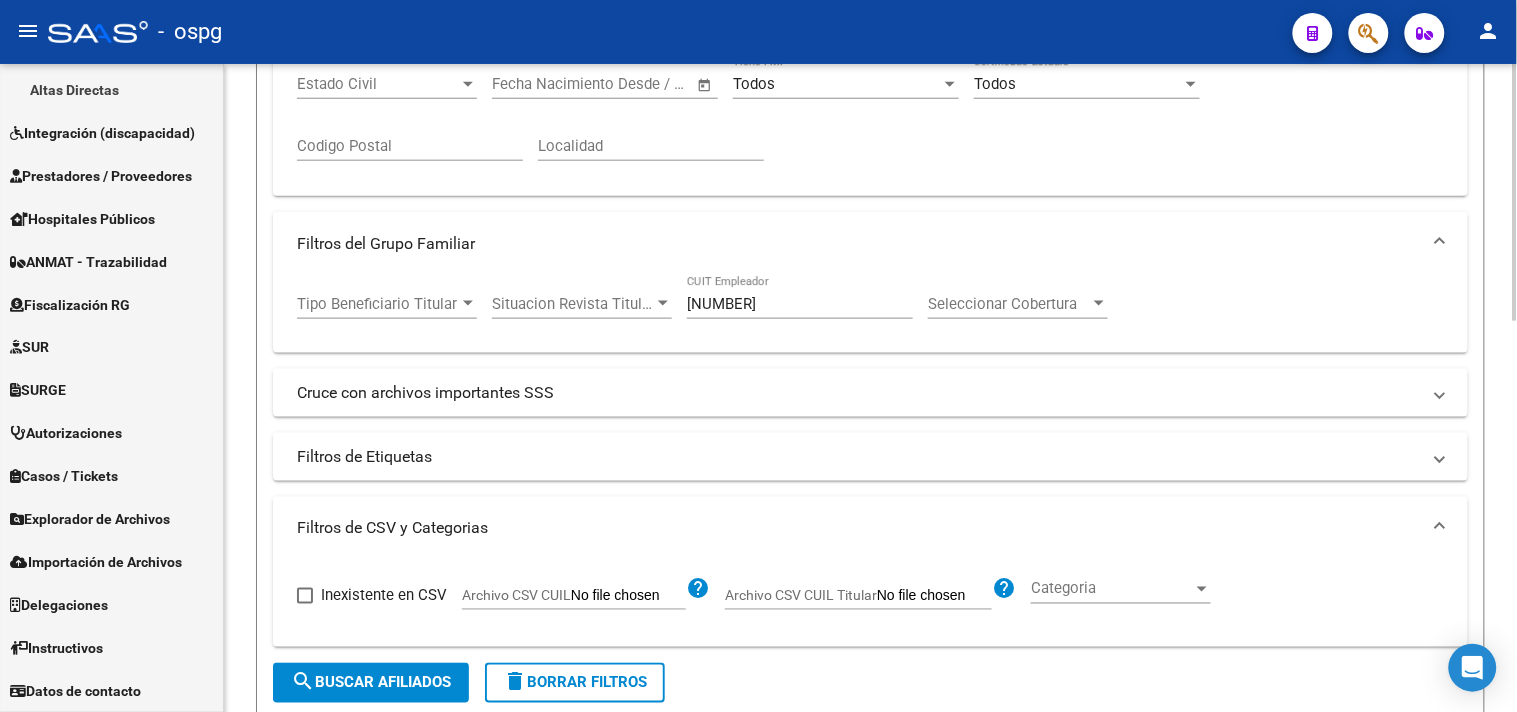 drag, startPoint x: 788, startPoint y: 335, endPoint x: 836, endPoint y: 313, distance: 52.801514 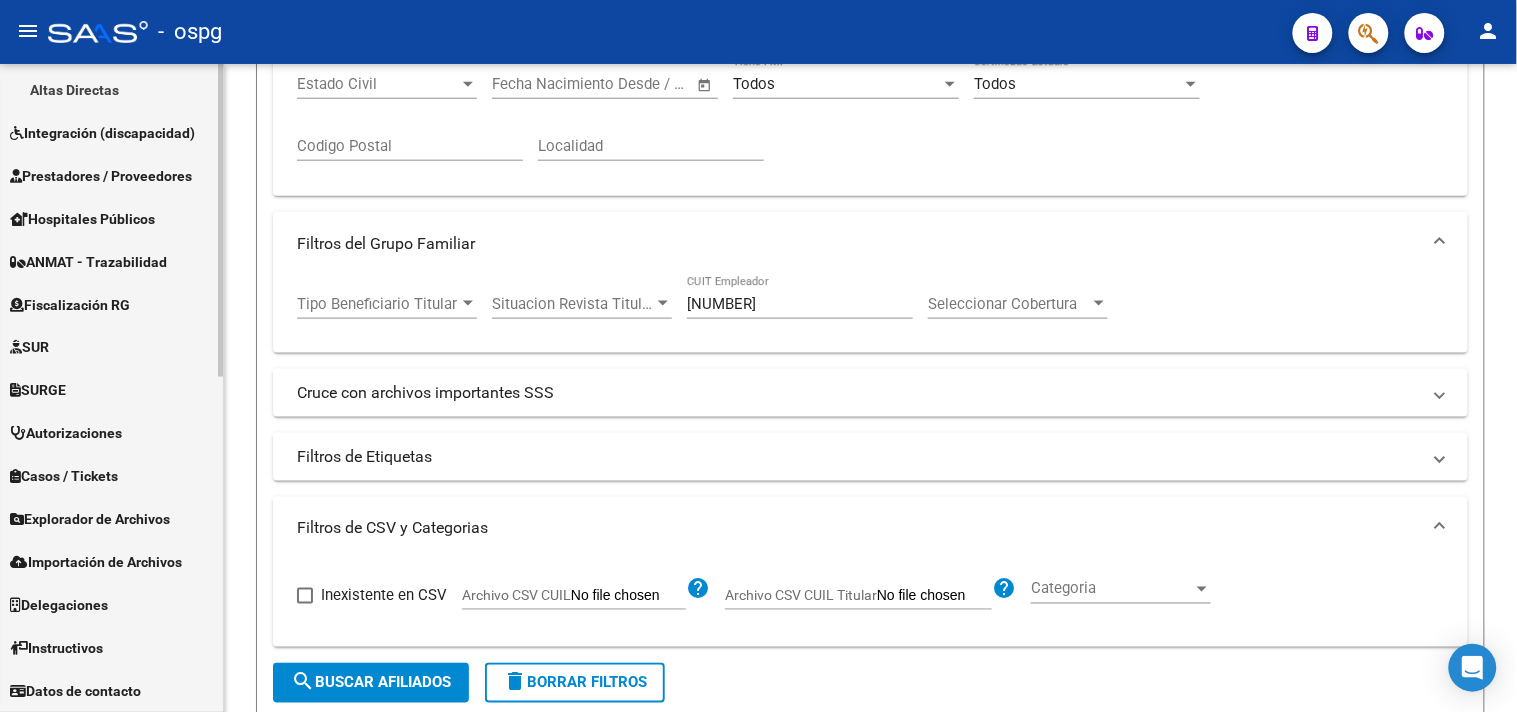 drag, startPoint x: 834, startPoint y: 310, endPoint x: 208, endPoint y: 264, distance: 627.6878 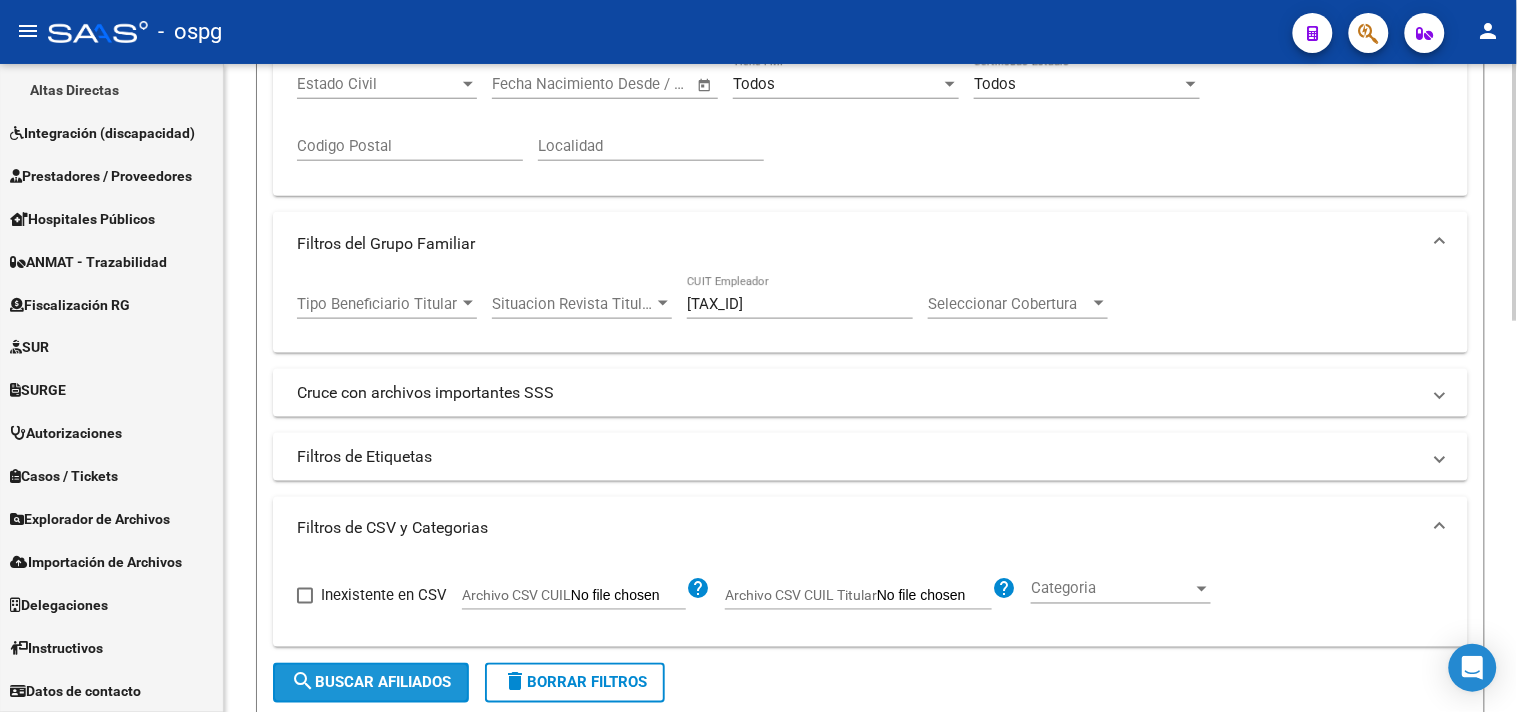 click on "search  Buscar Afiliados" 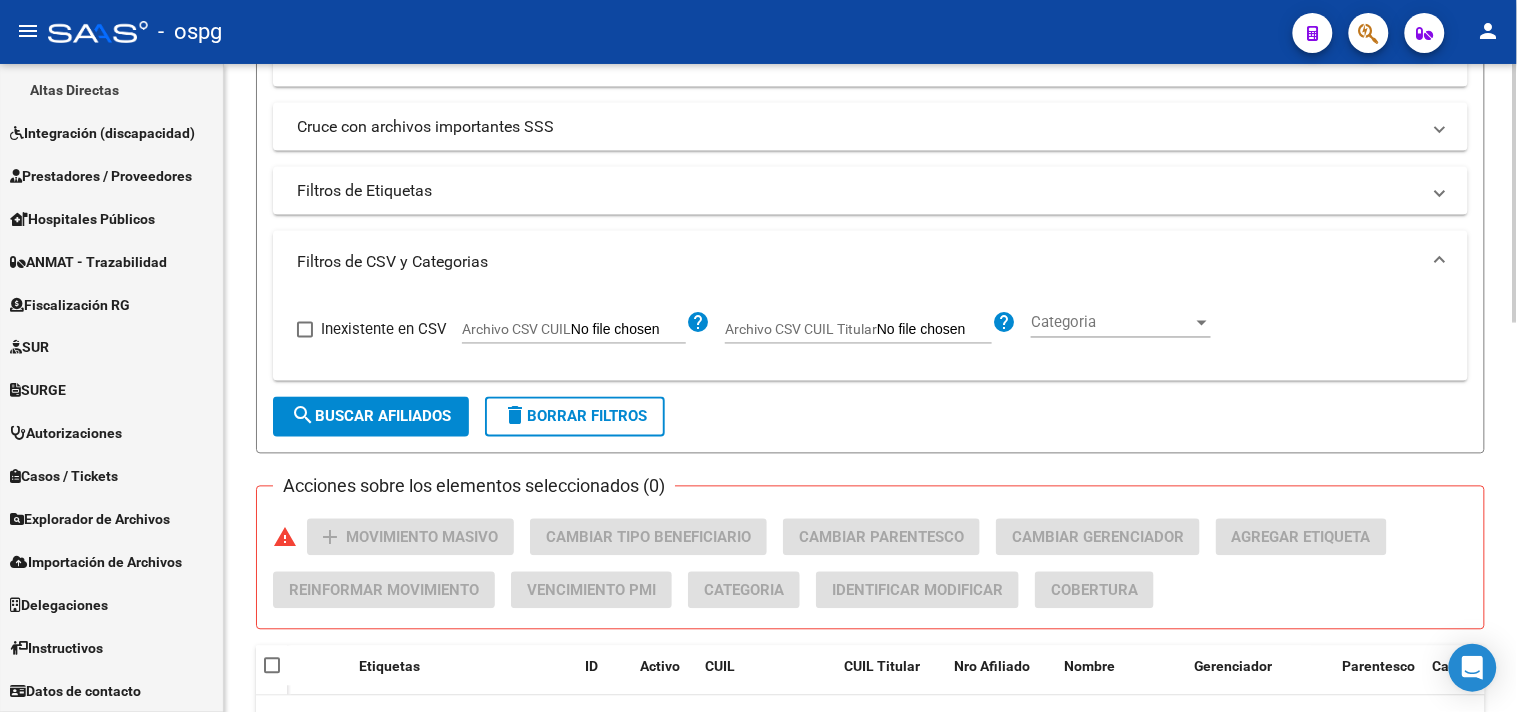 scroll, scrollTop: 527, scrollLeft: 0, axis: vertical 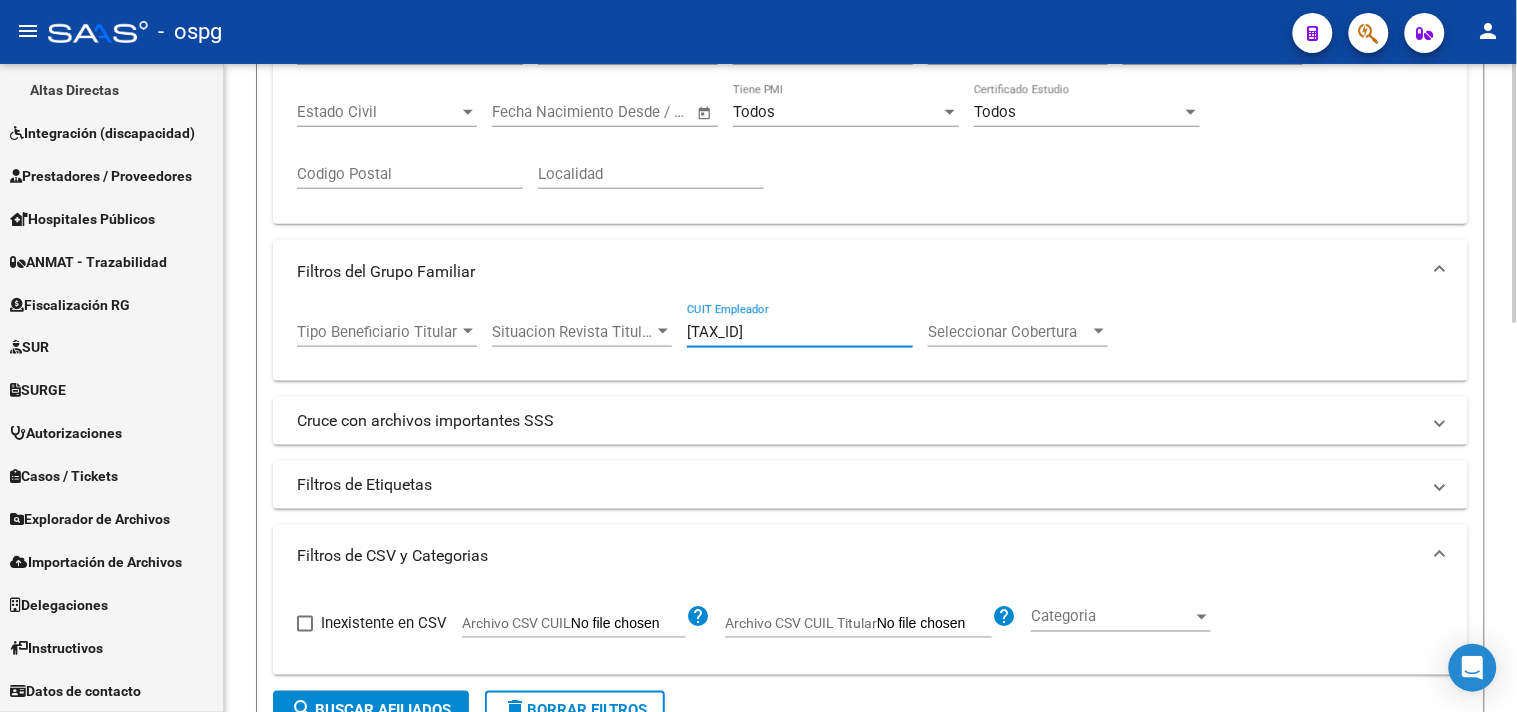 drag, startPoint x: 598, startPoint y: 332, endPoint x: 663, endPoint y: 326, distance: 65.27634 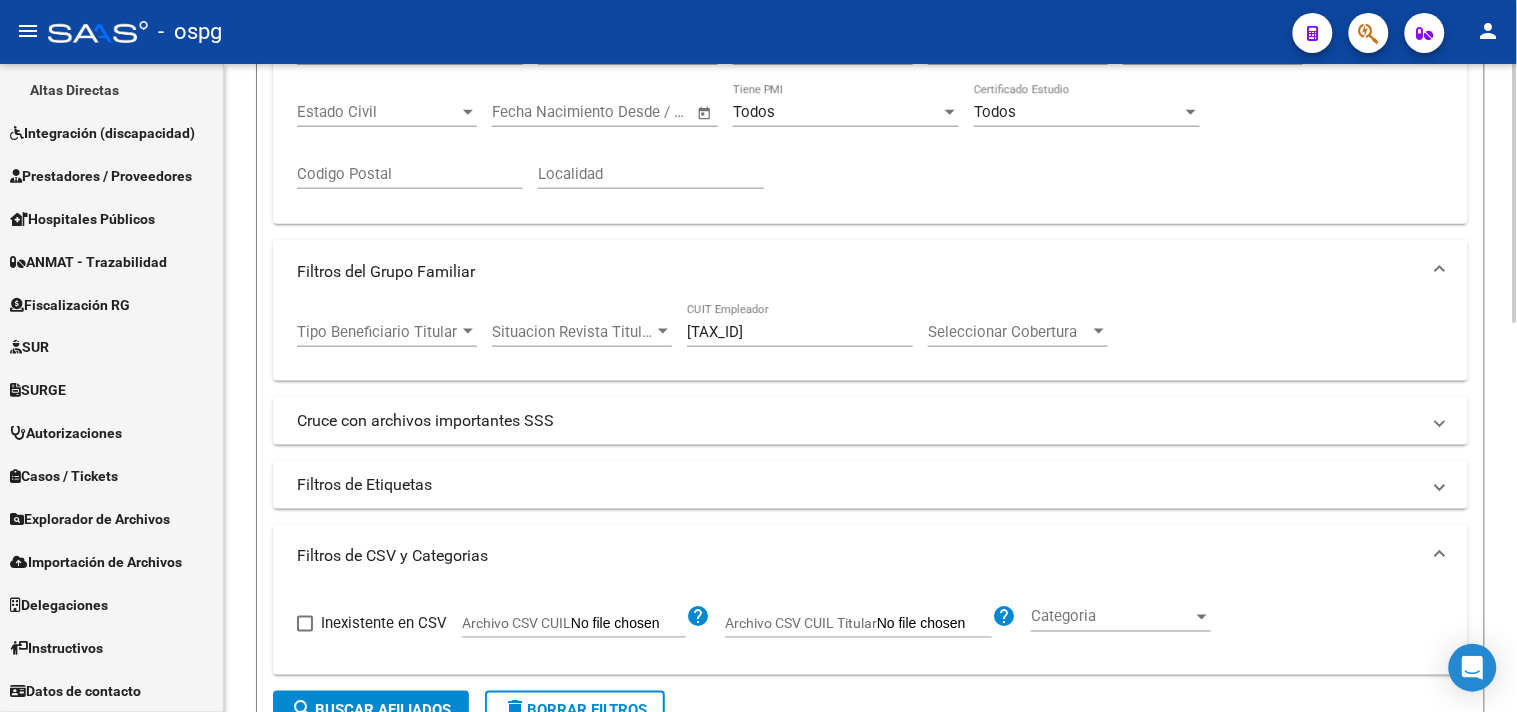 click on "30-50360026-5" at bounding box center (800, 332) 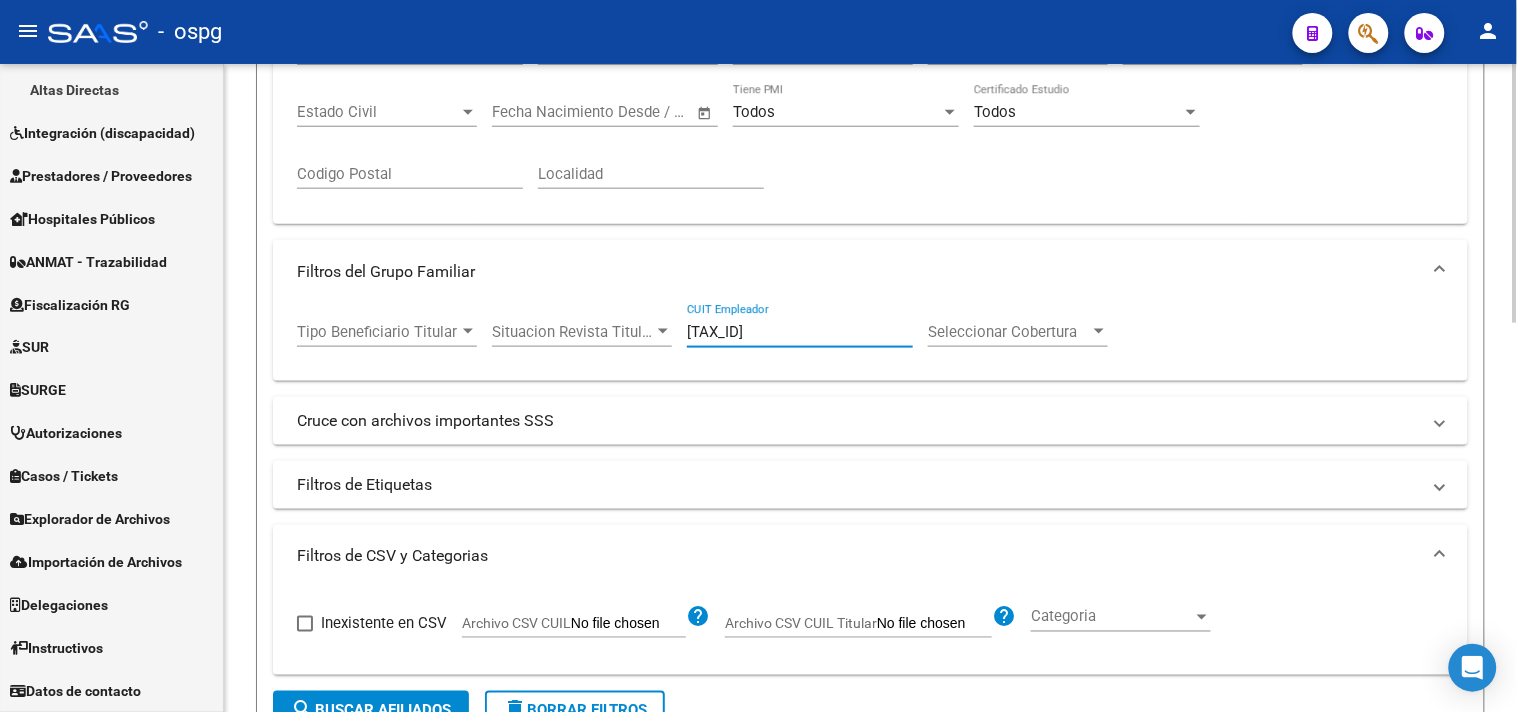drag, startPoint x: 792, startPoint y: 324, endPoint x: 540, endPoint y: 308, distance: 252.50743 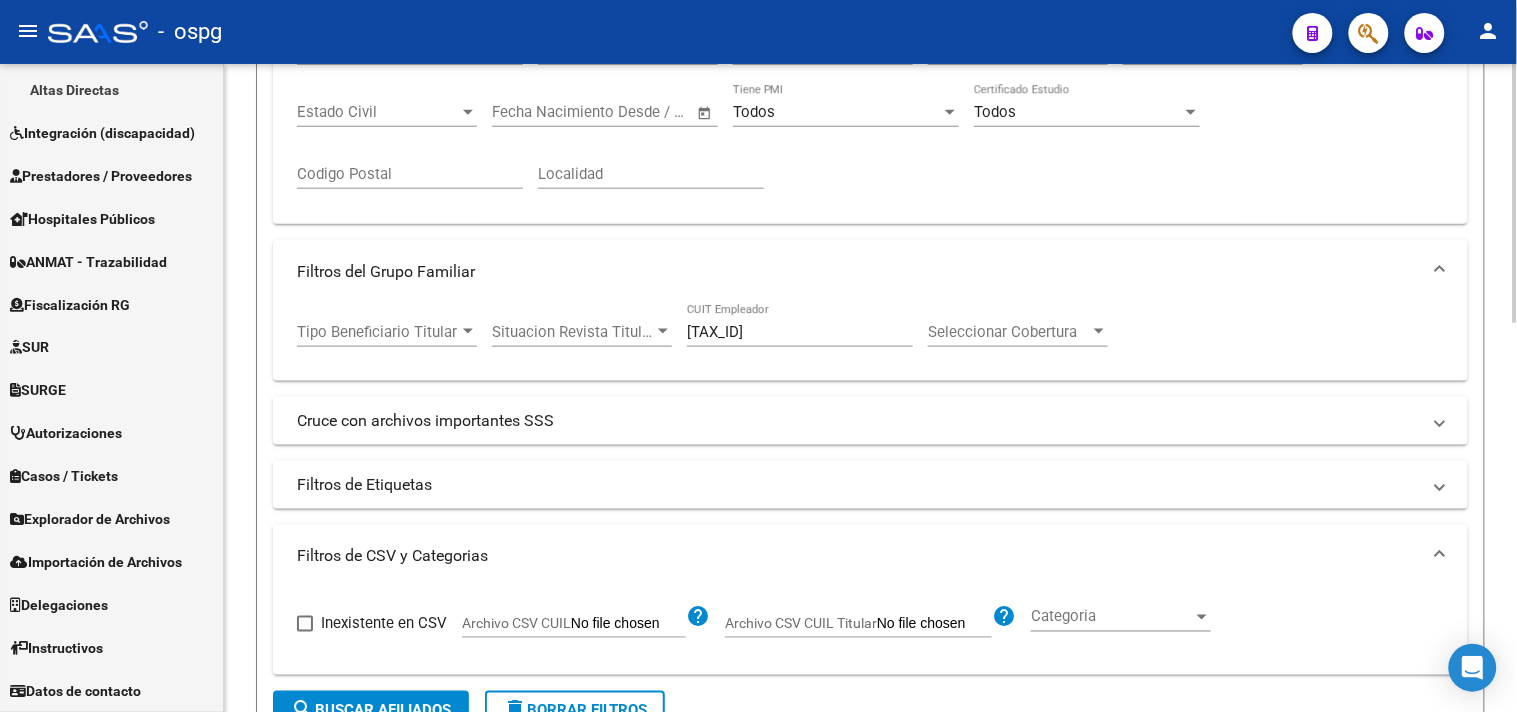 drag, startPoint x: 760, startPoint y: 308, endPoint x: 780, endPoint y: 322, distance: 24.41311 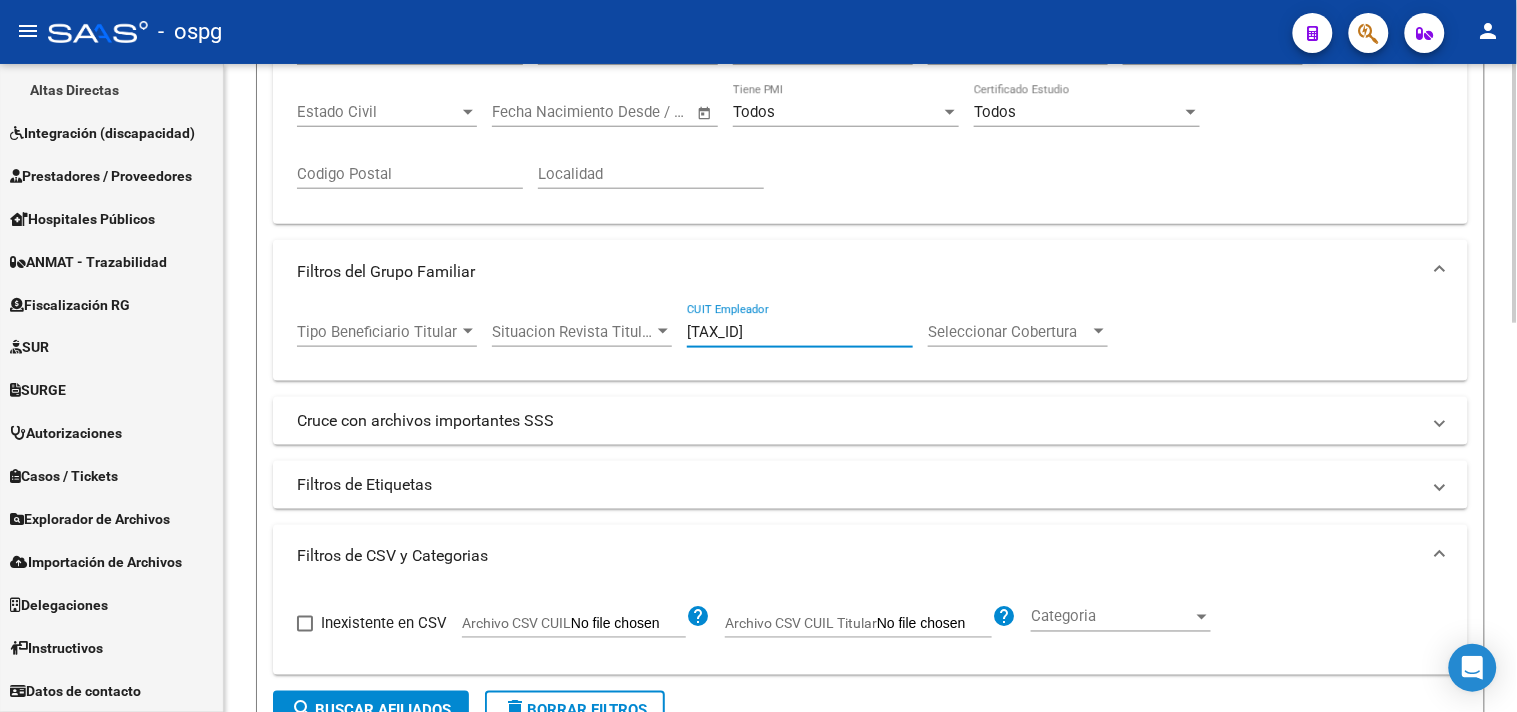 click on "30-50360026-5" at bounding box center (800, 332) 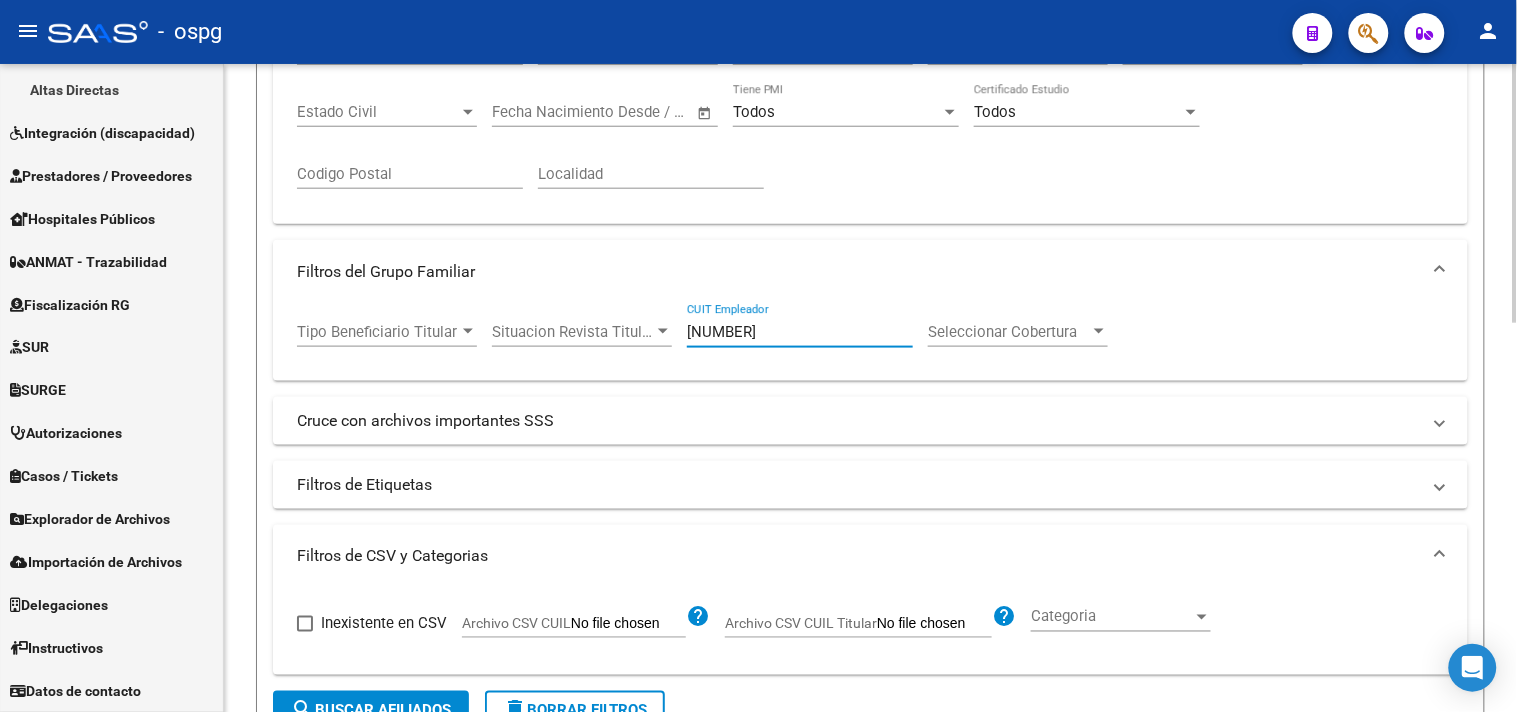 click on "search  Buscar Afiliados" 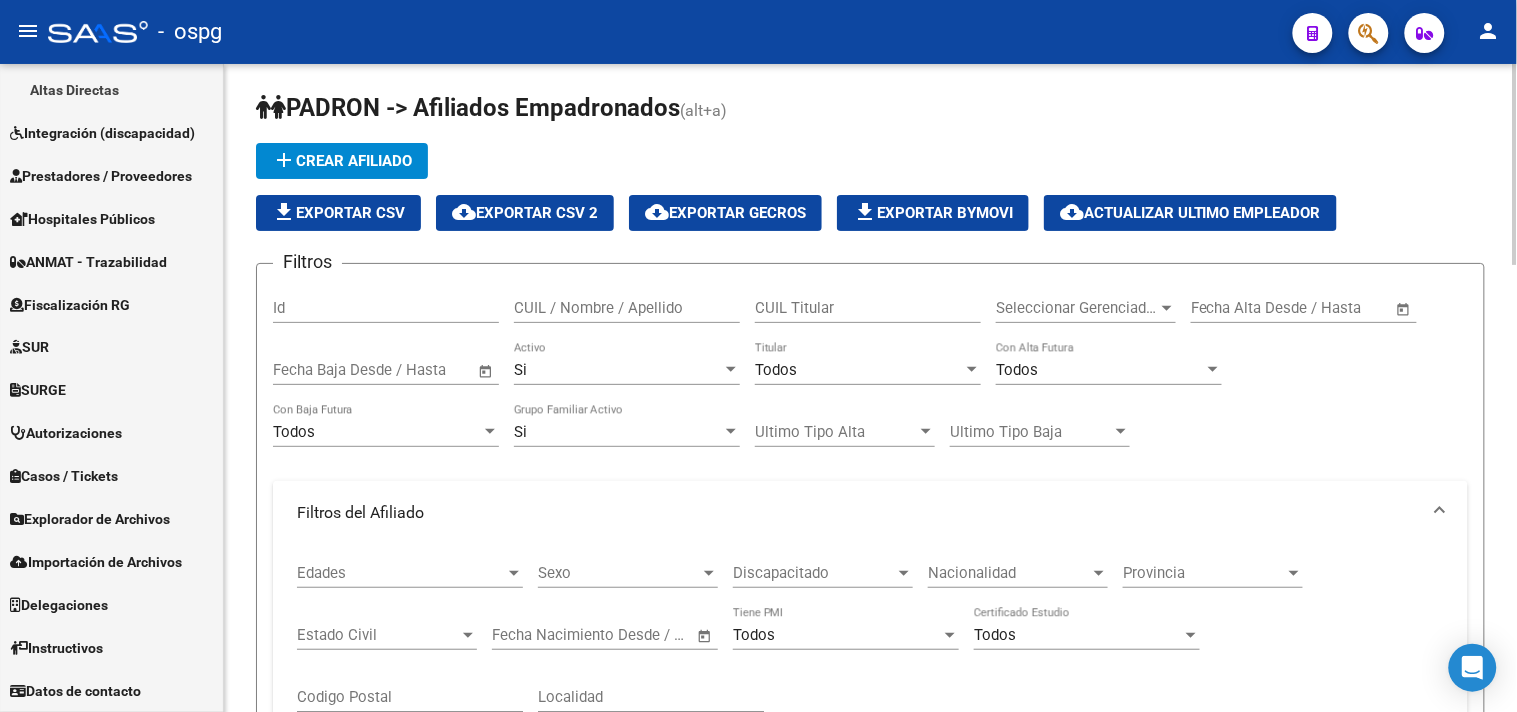 scroll, scrollTop: 0, scrollLeft: 0, axis: both 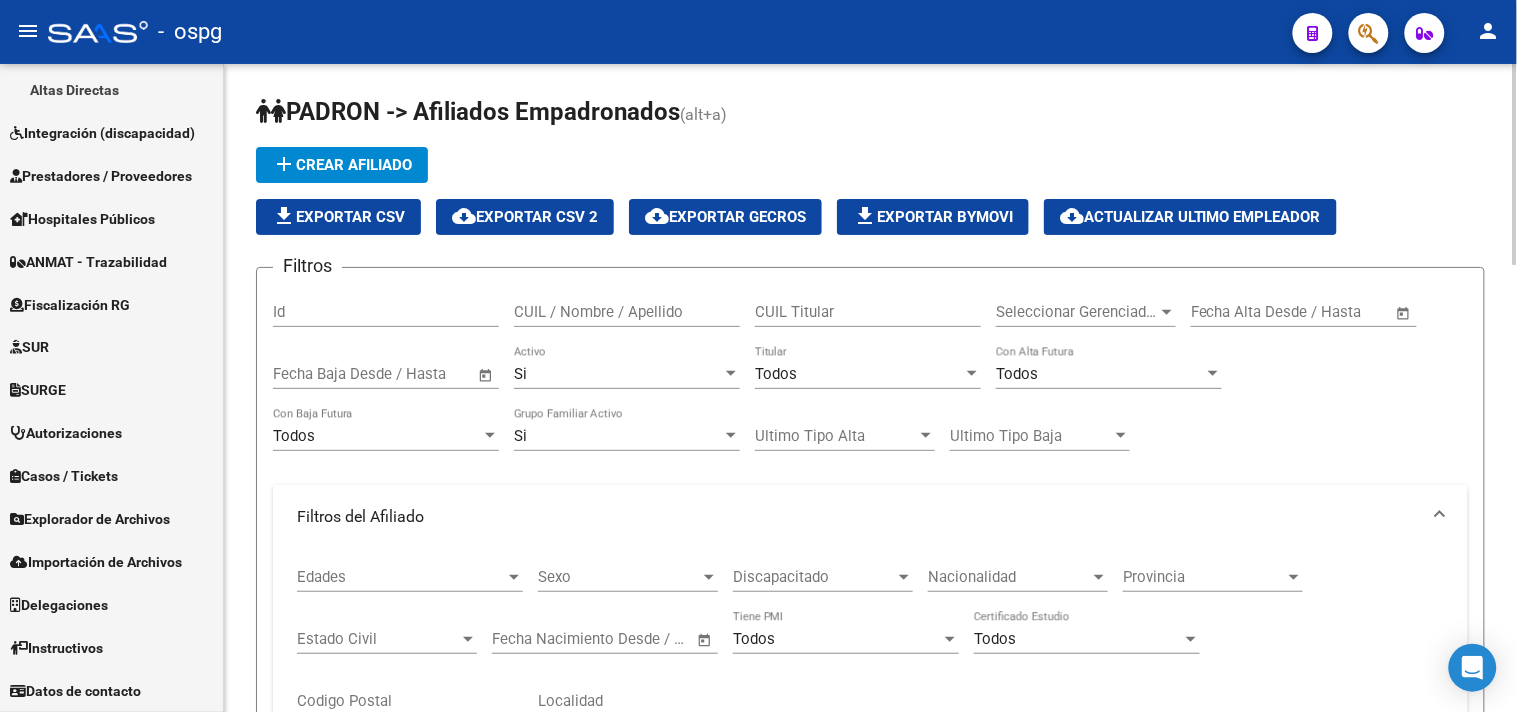 click on "file_download  Exportar CSV" 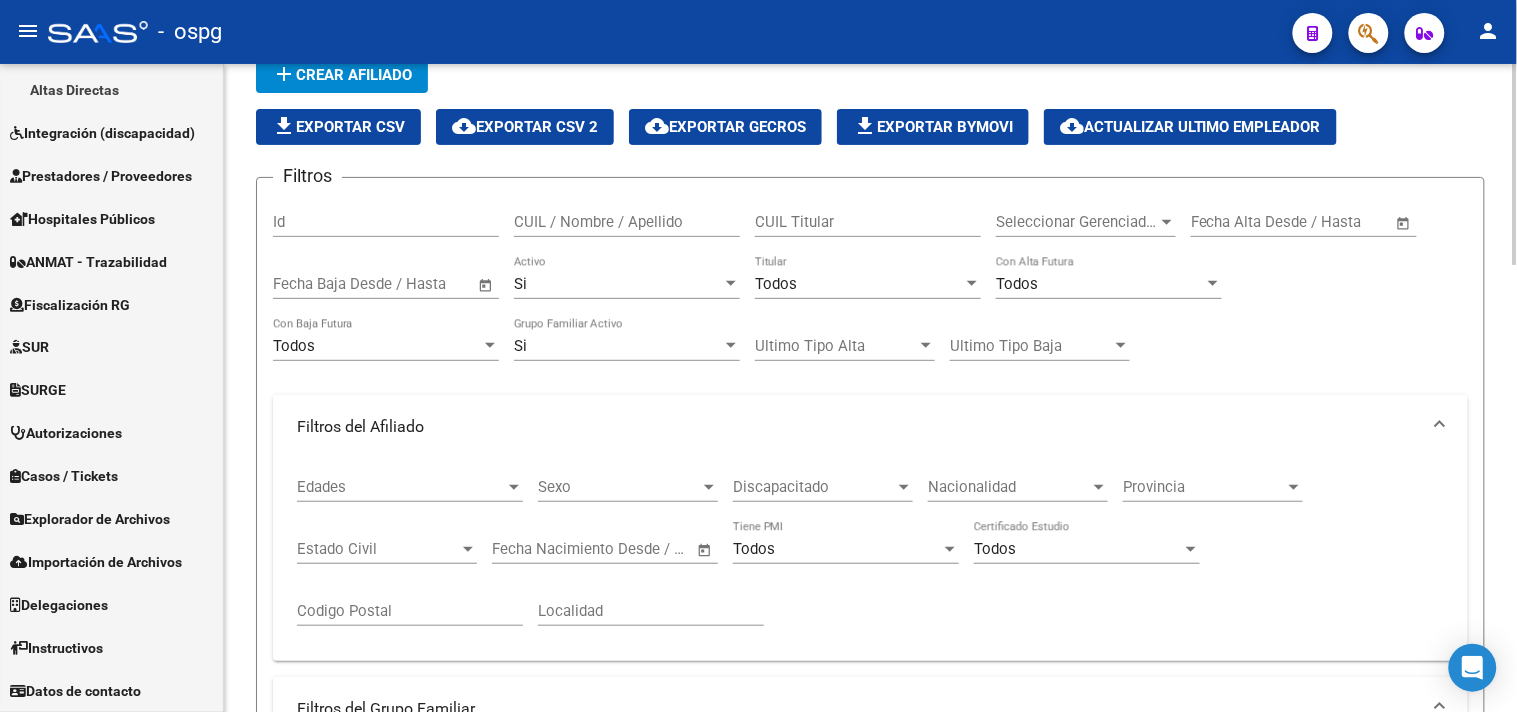 scroll, scrollTop: 333, scrollLeft: 0, axis: vertical 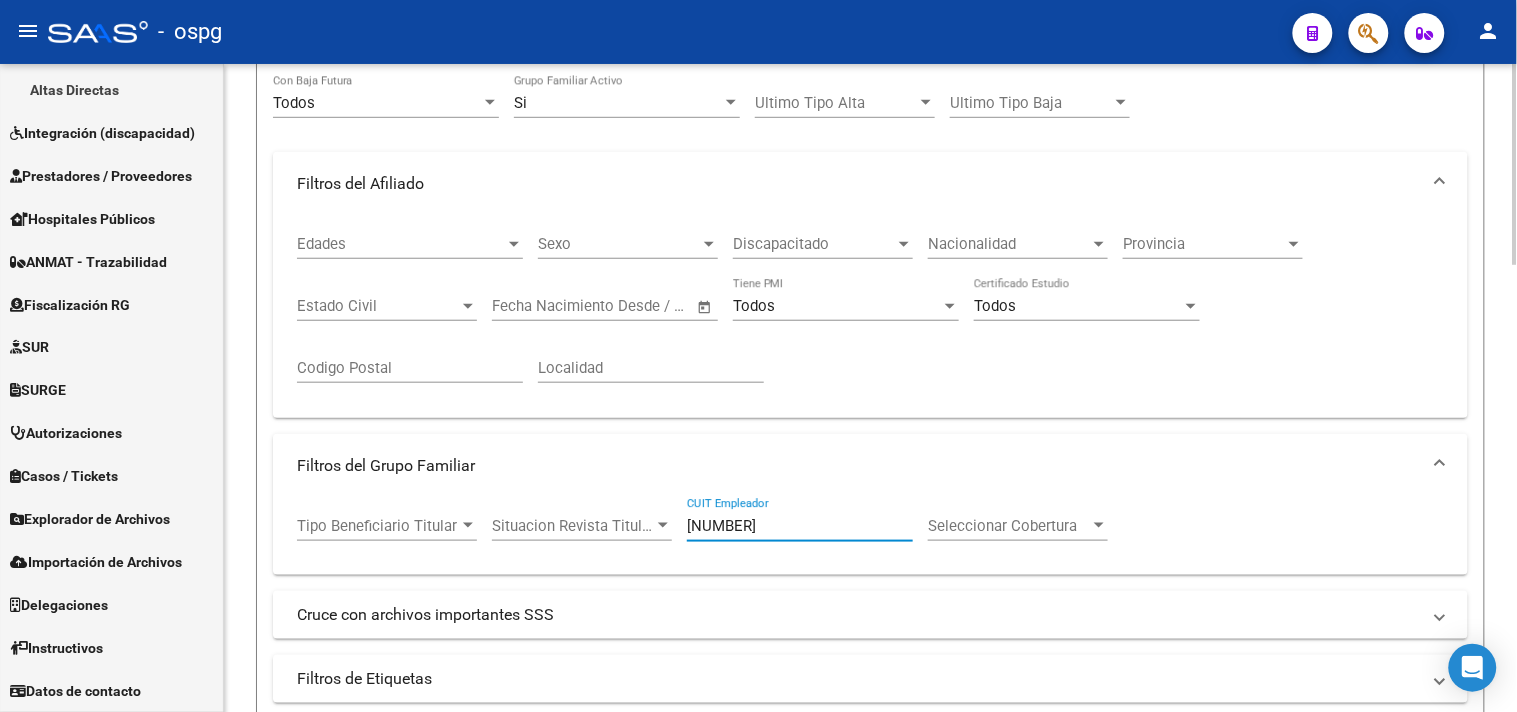 drag, startPoint x: 795, startPoint y: 536, endPoint x: 684, endPoint y: 522, distance: 111.8794 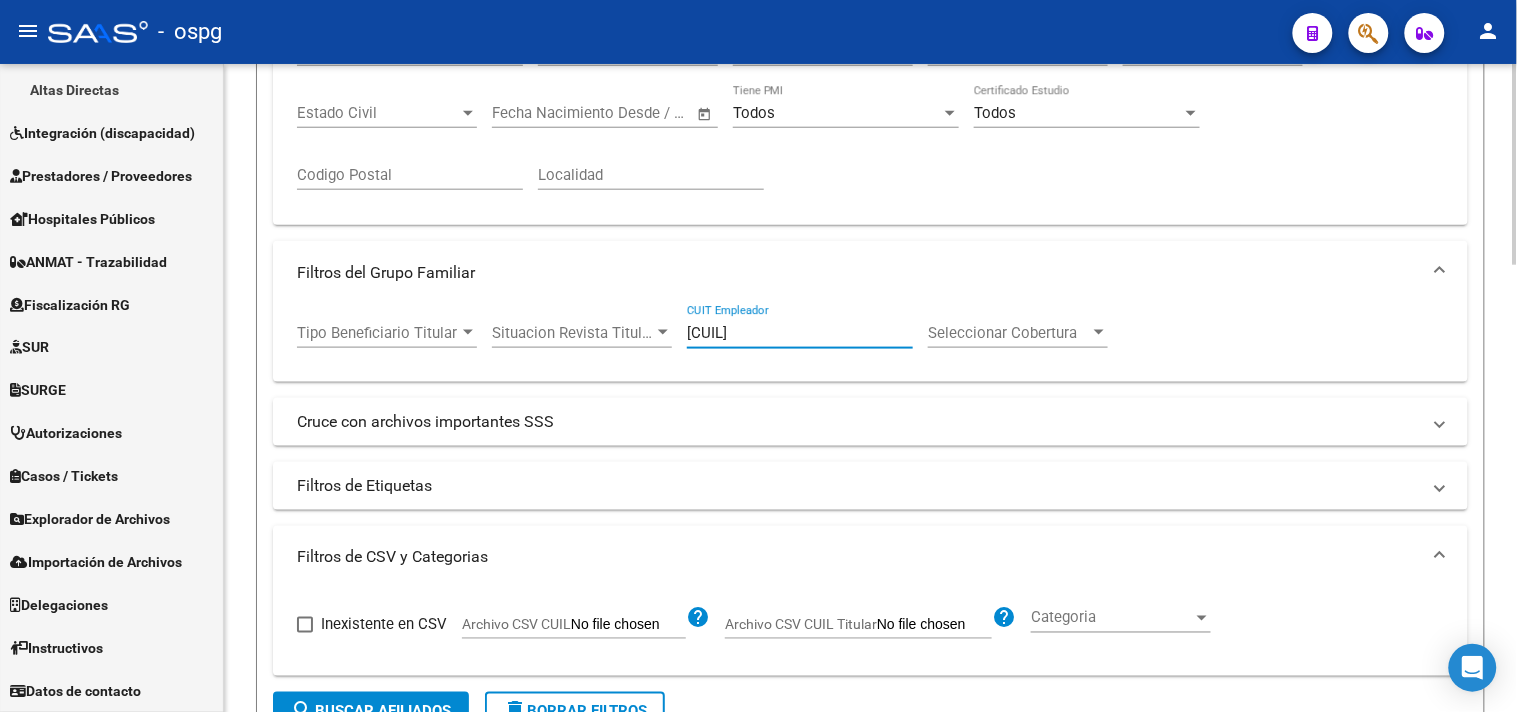 scroll, scrollTop: 777, scrollLeft: 0, axis: vertical 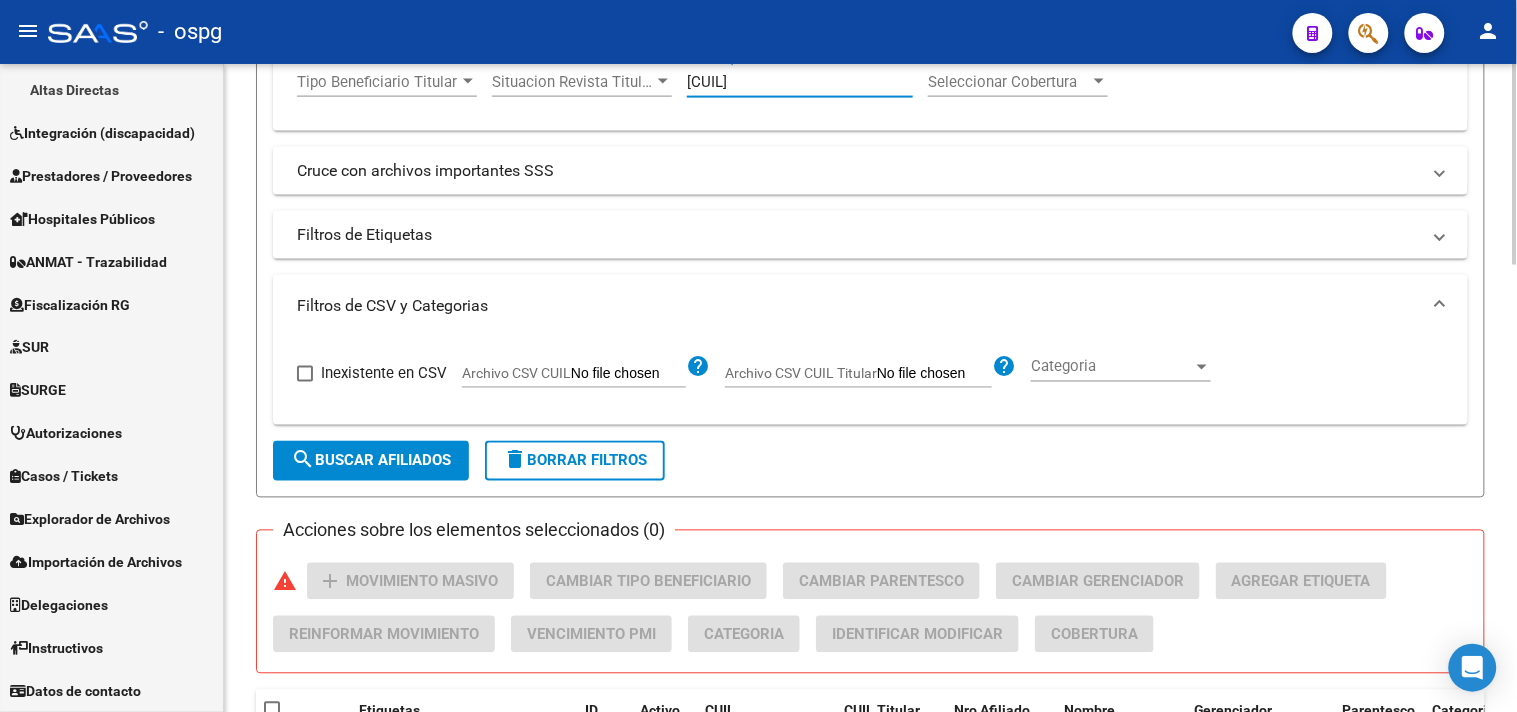 click on "search  Buscar Afiliados" 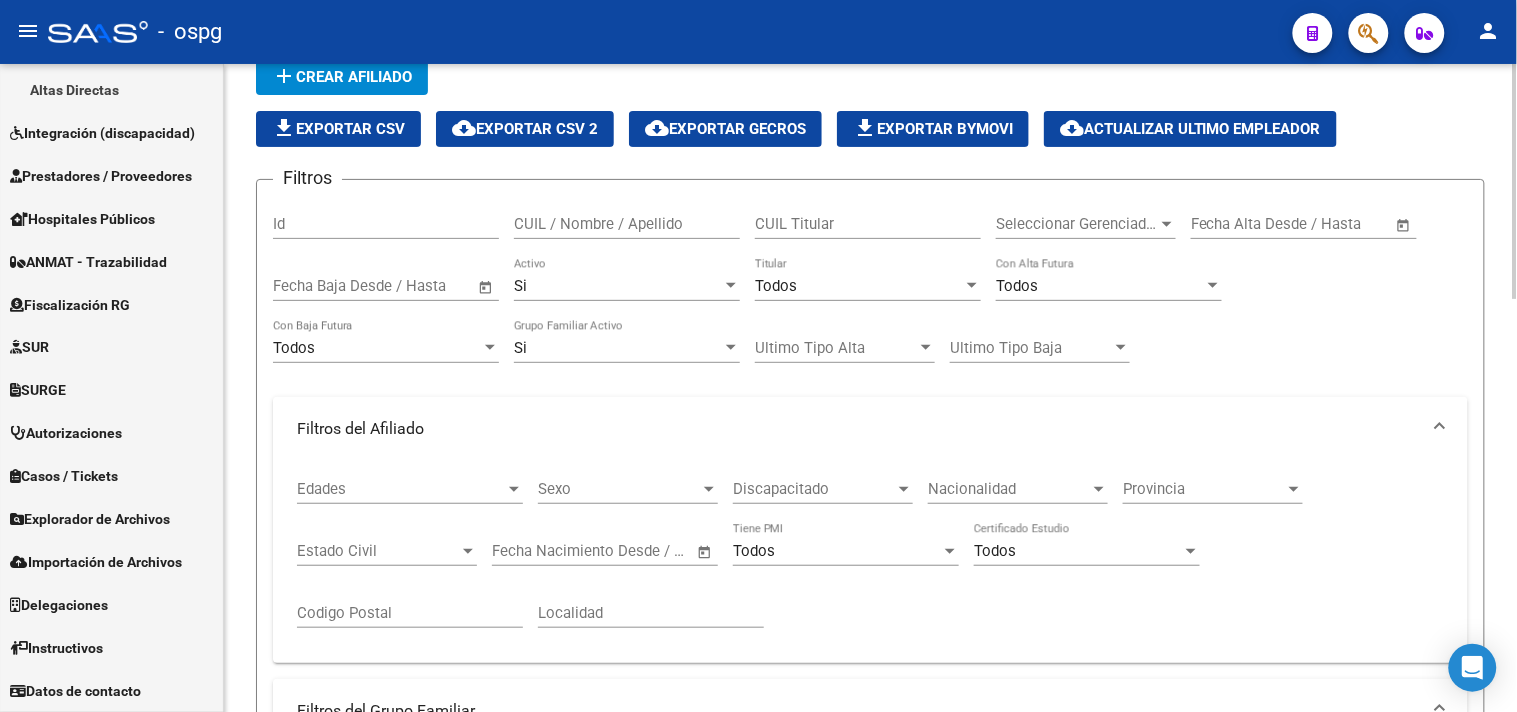 scroll, scrollTop: 0, scrollLeft: 0, axis: both 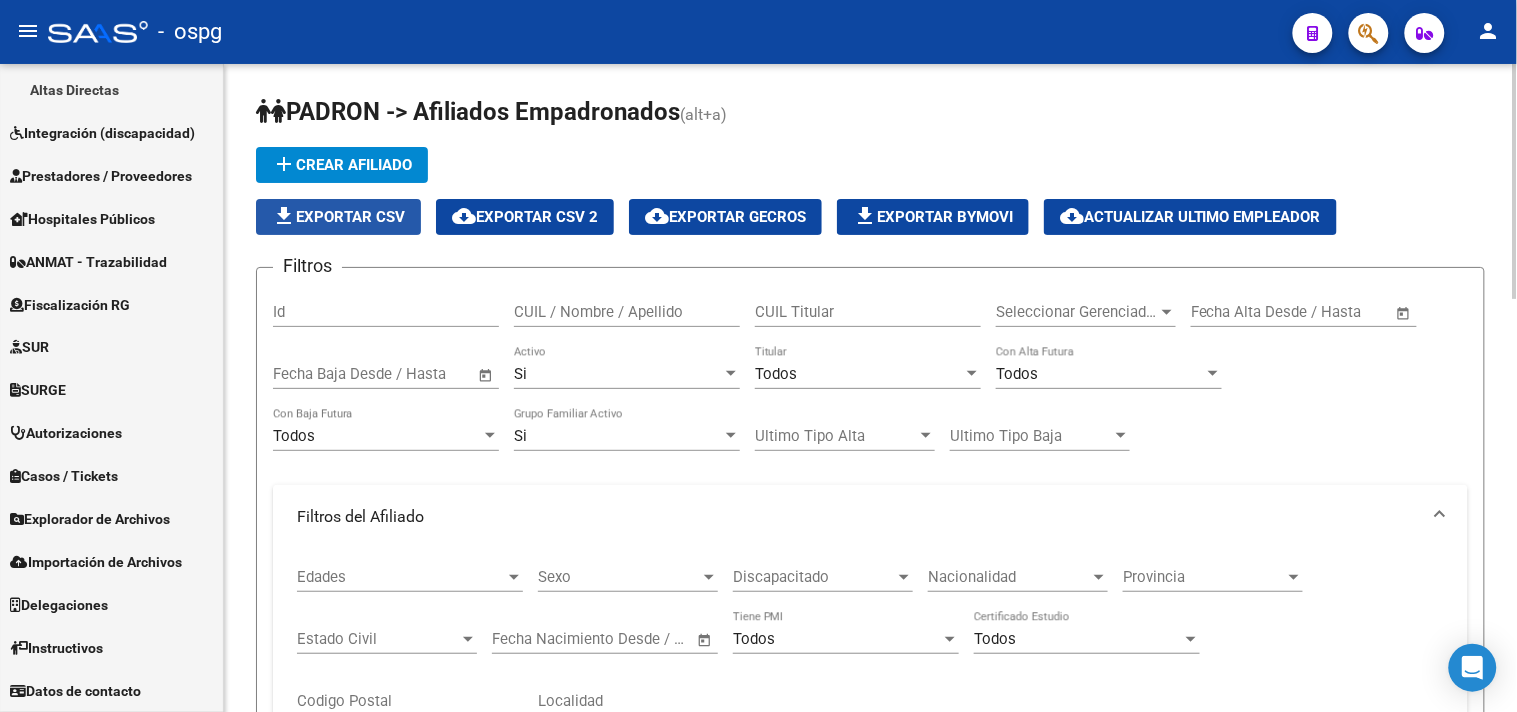 click on "file_download  Exportar CSV" 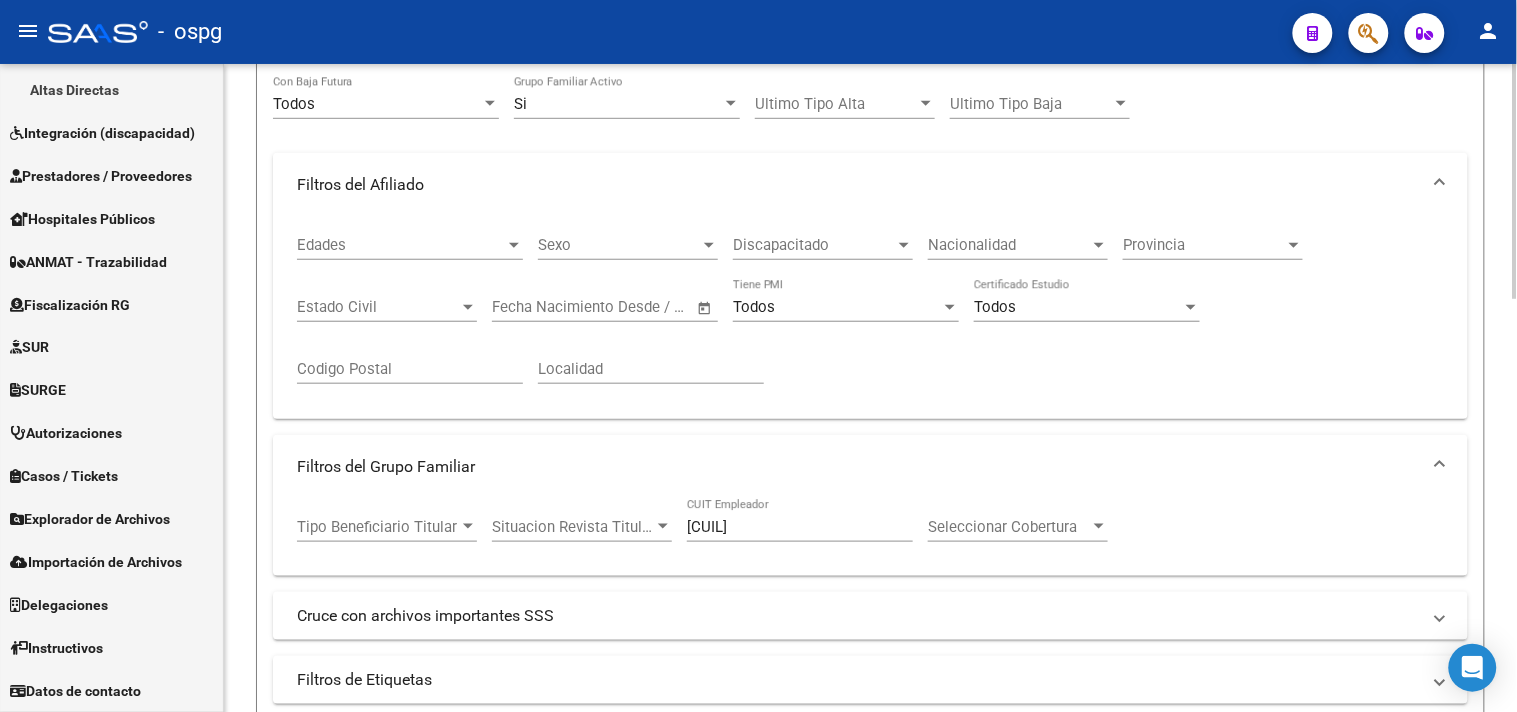scroll, scrollTop: 333, scrollLeft: 0, axis: vertical 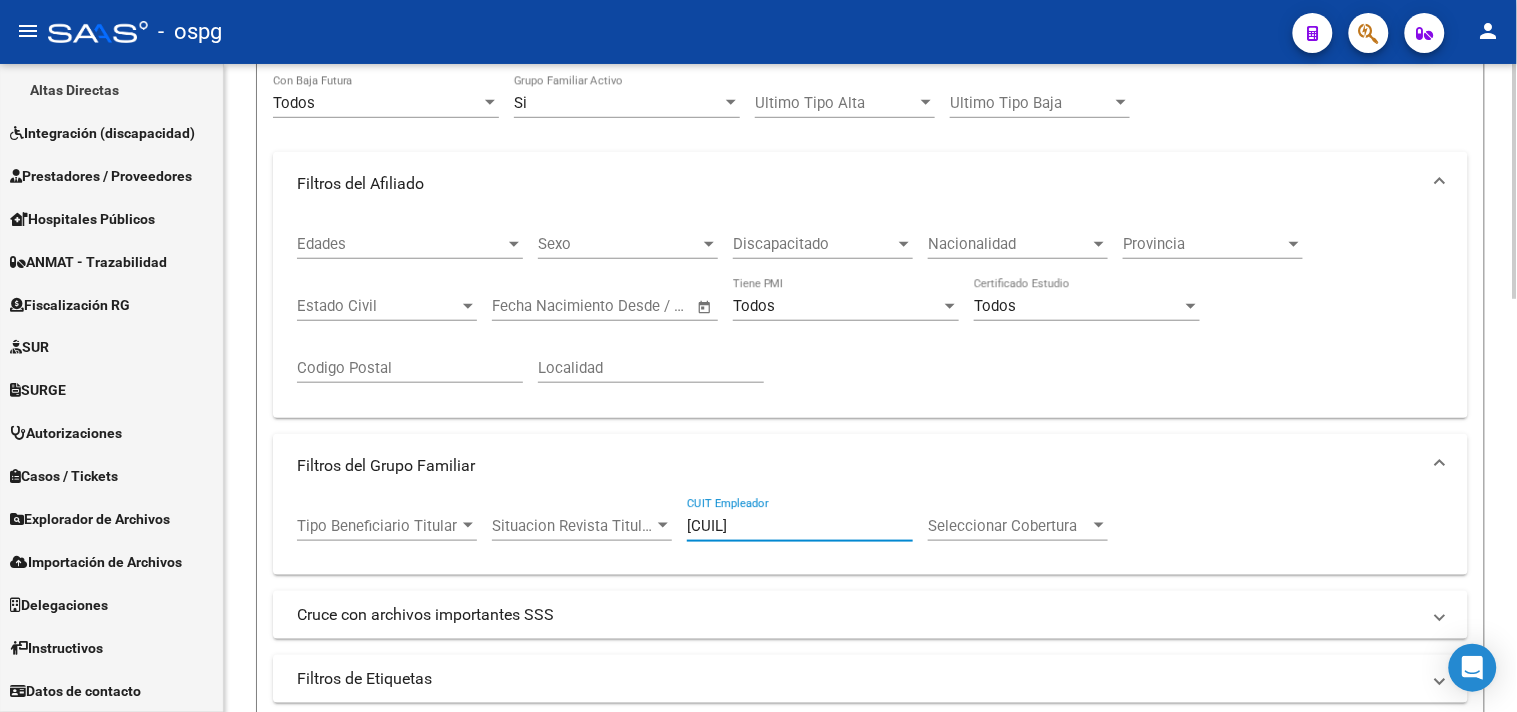 drag, startPoint x: 822, startPoint y: 525, endPoint x: 683, endPoint y: 526, distance: 139.0036 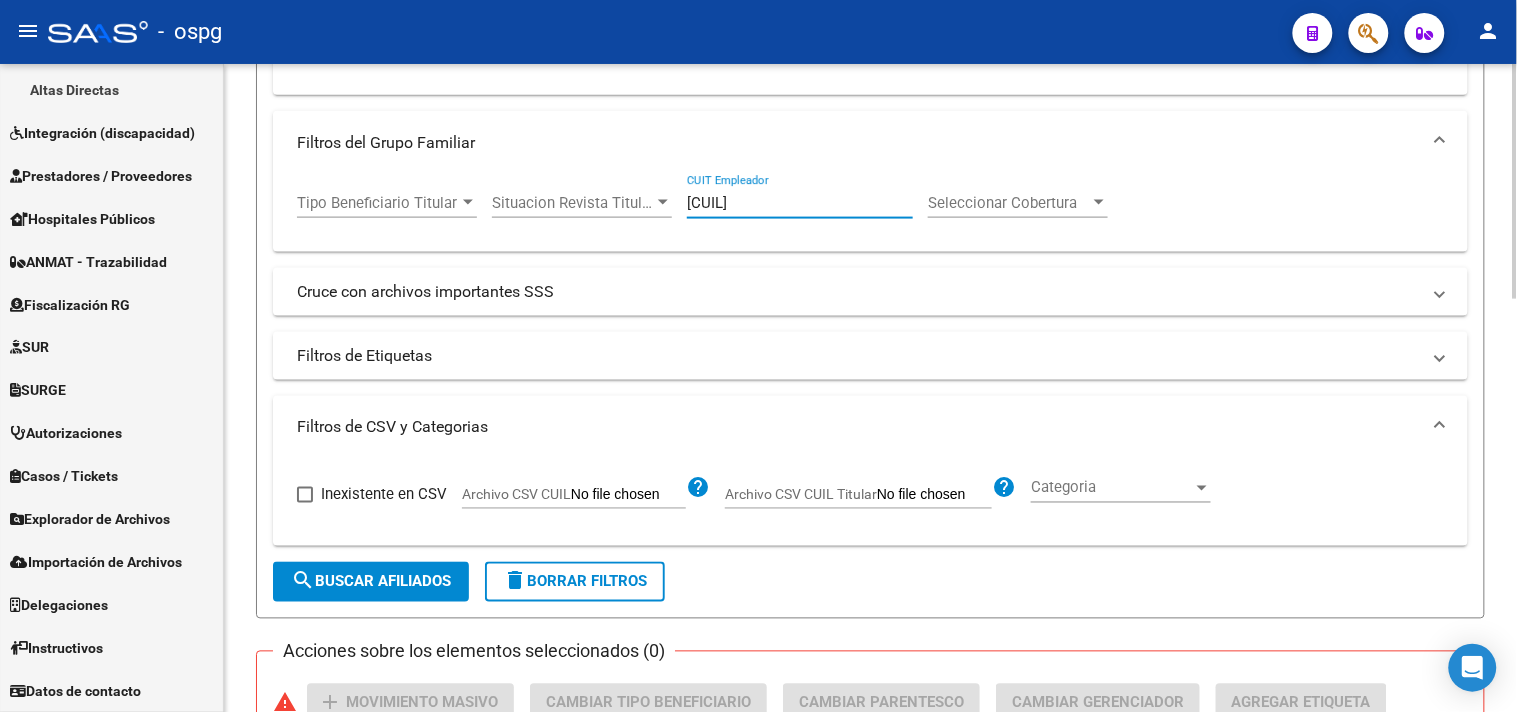 scroll, scrollTop: 666, scrollLeft: 0, axis: vertical 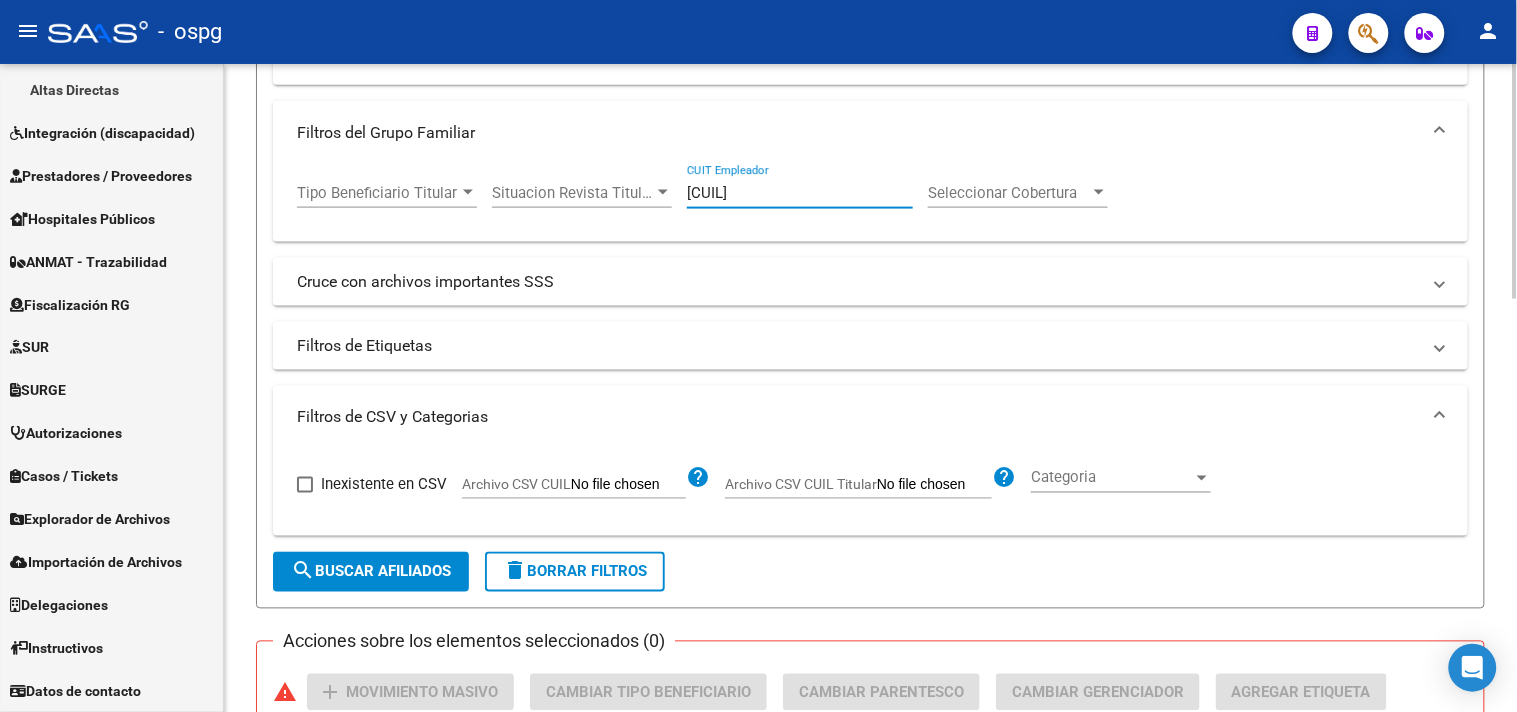 click on "search  Buscar Afiliados" 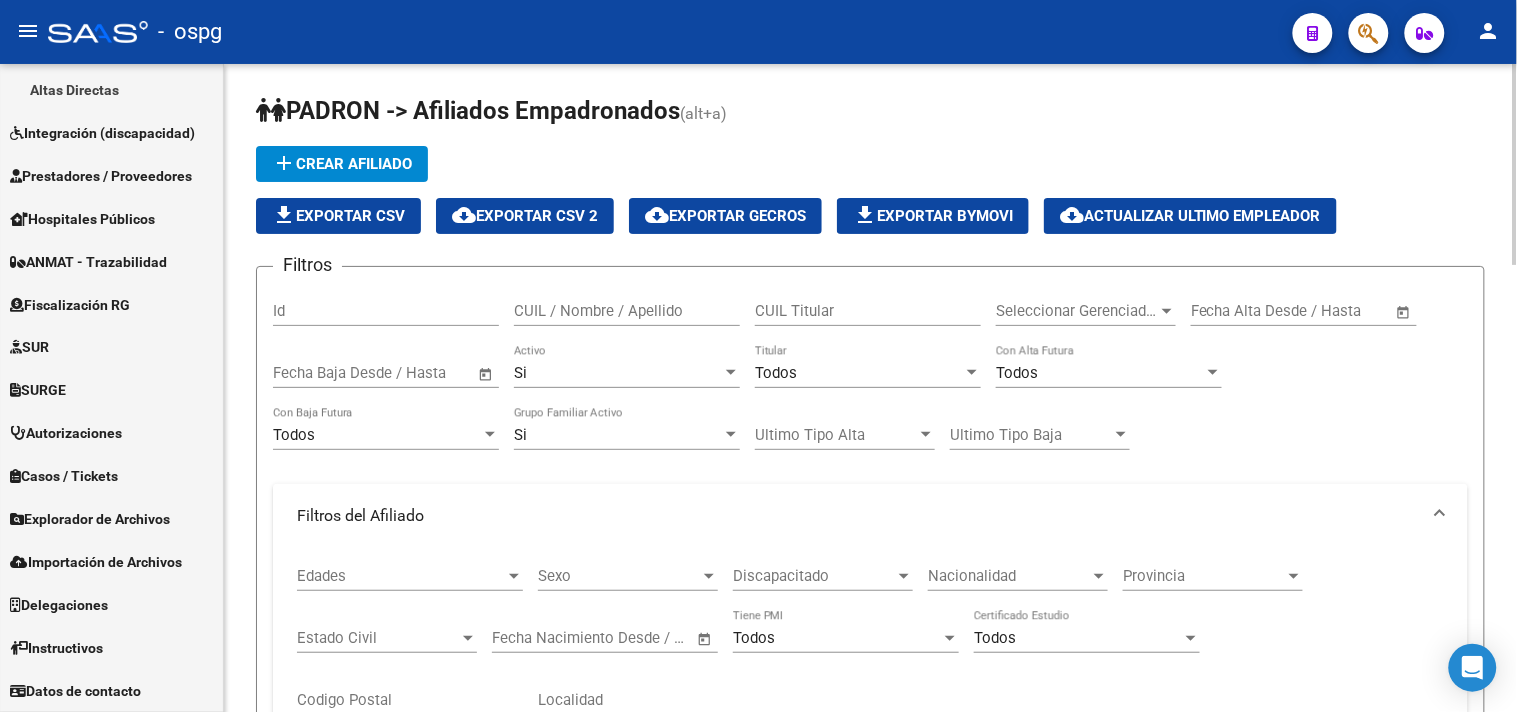 scroll, scrollTop: 0, scrollLeft: 0, axis: both 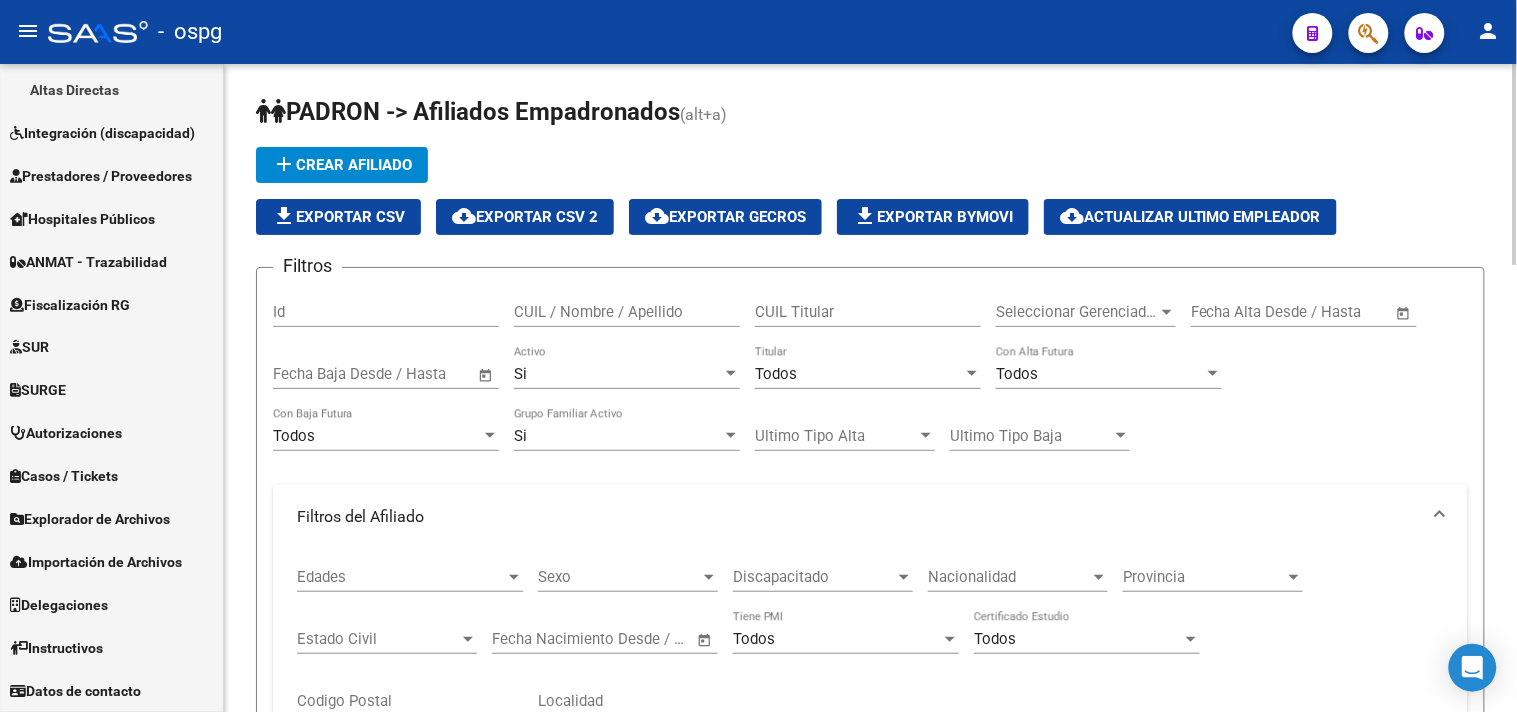click on "file_download  Exportar CSV" 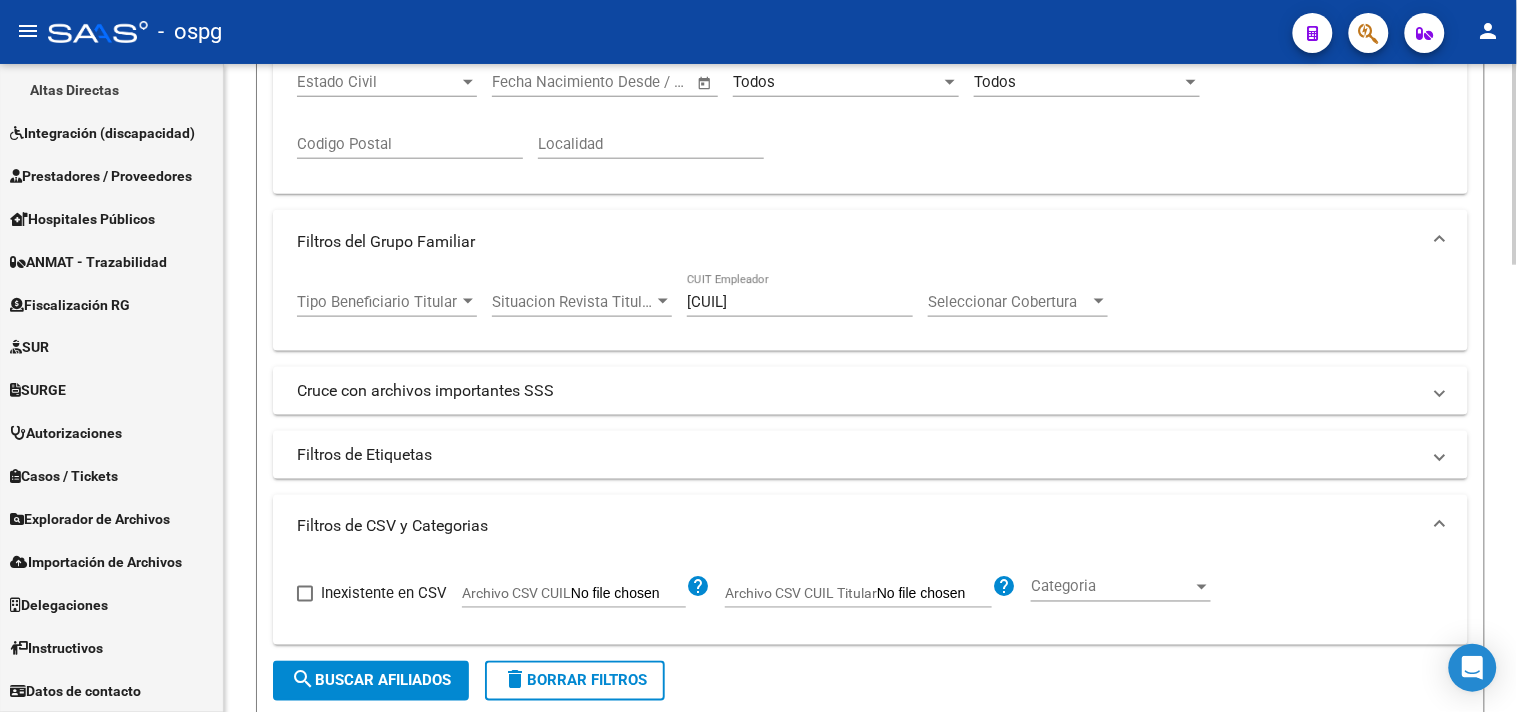 scroll, scrollTop: 555, scrollLeft: 0, axis: vertical 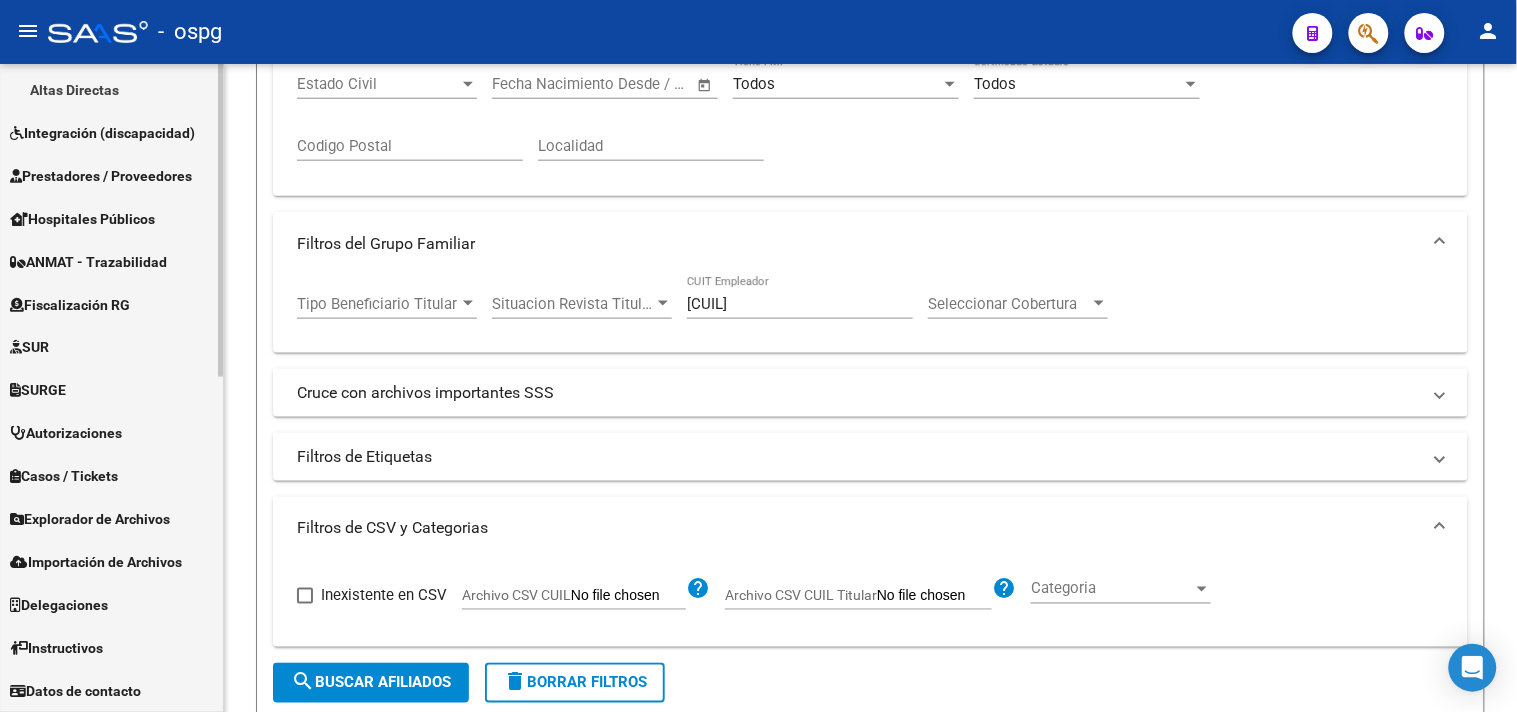 drag, startPoint x: 624, startPoint y: 297, endPoint x: 192, endPoint y: 255, distance: 434.03687 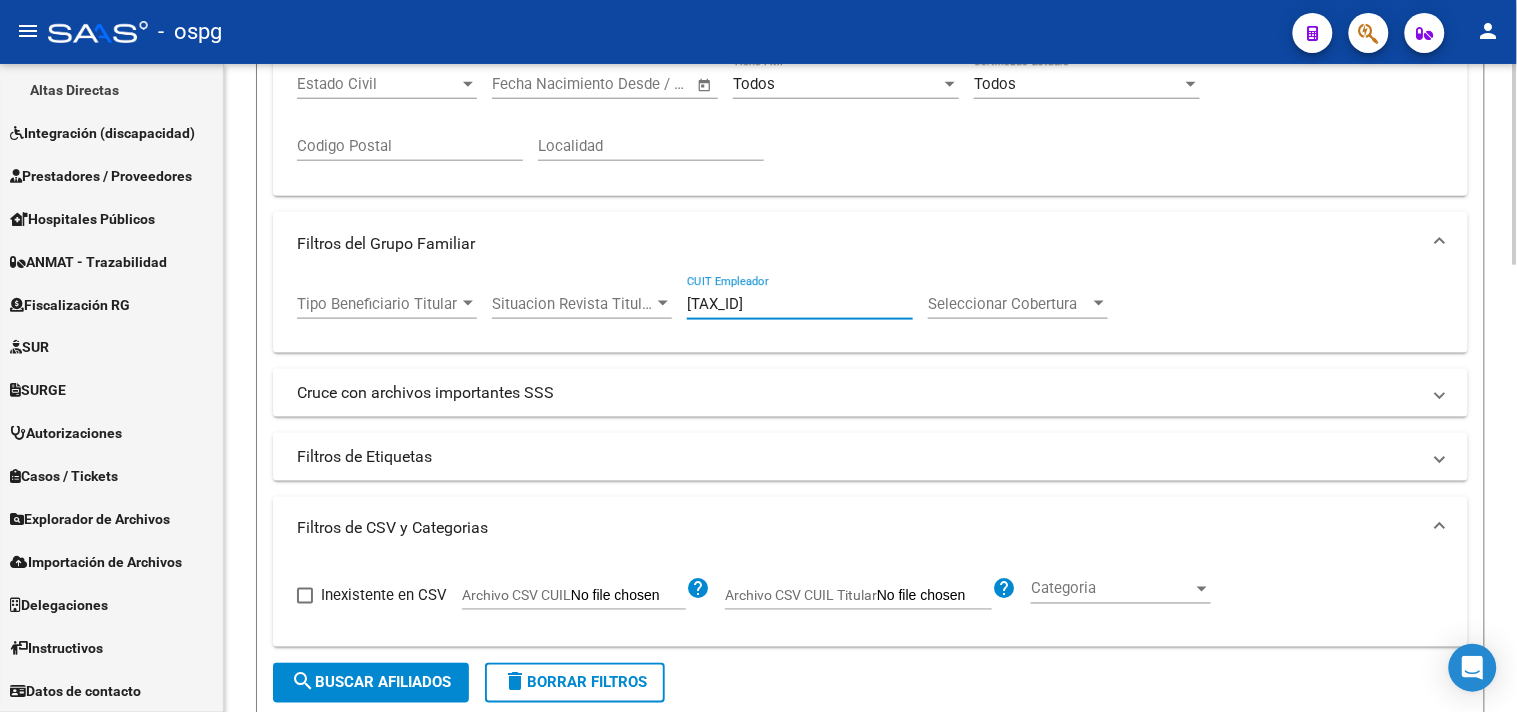 click on "search  Buscar Afiliados" 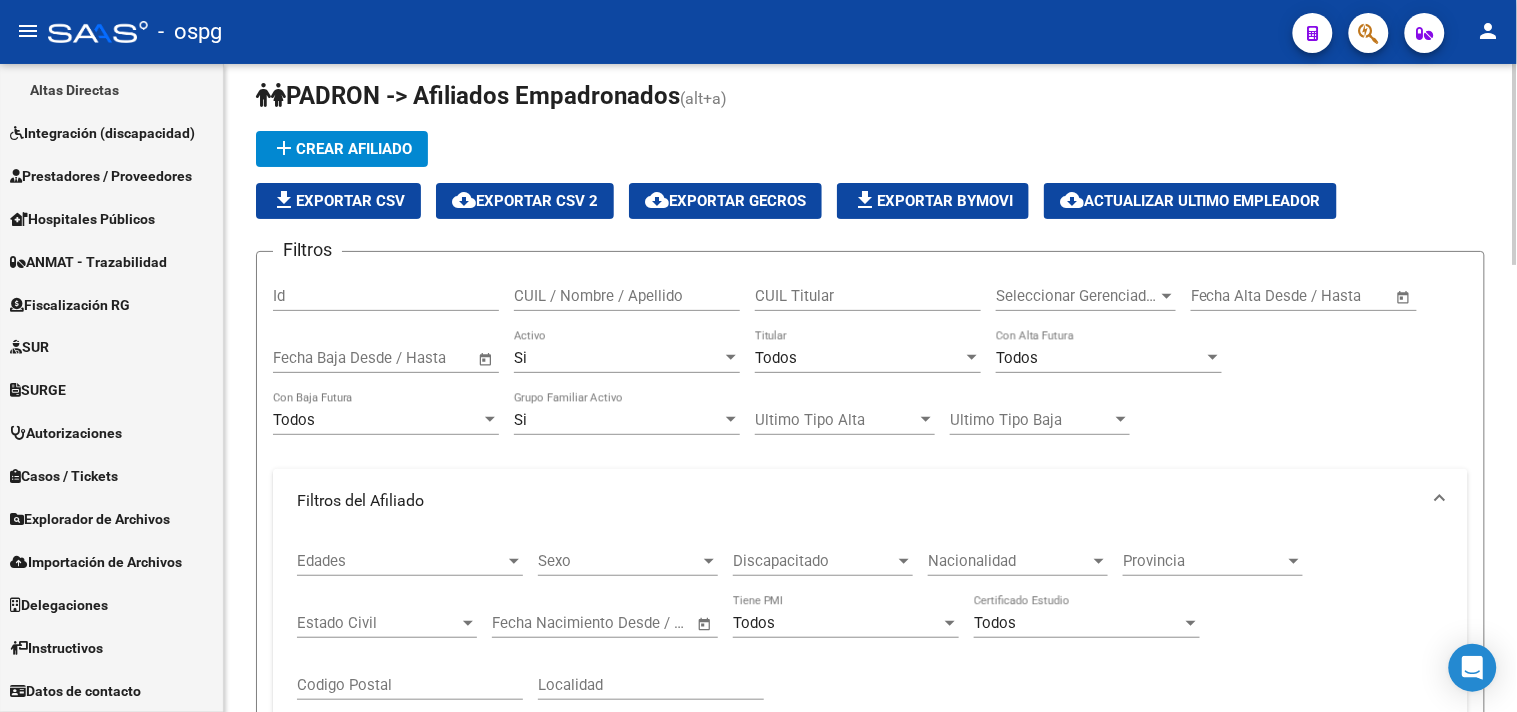 scroll, scrollTop: 0, scrollLeft: 0, axis: both 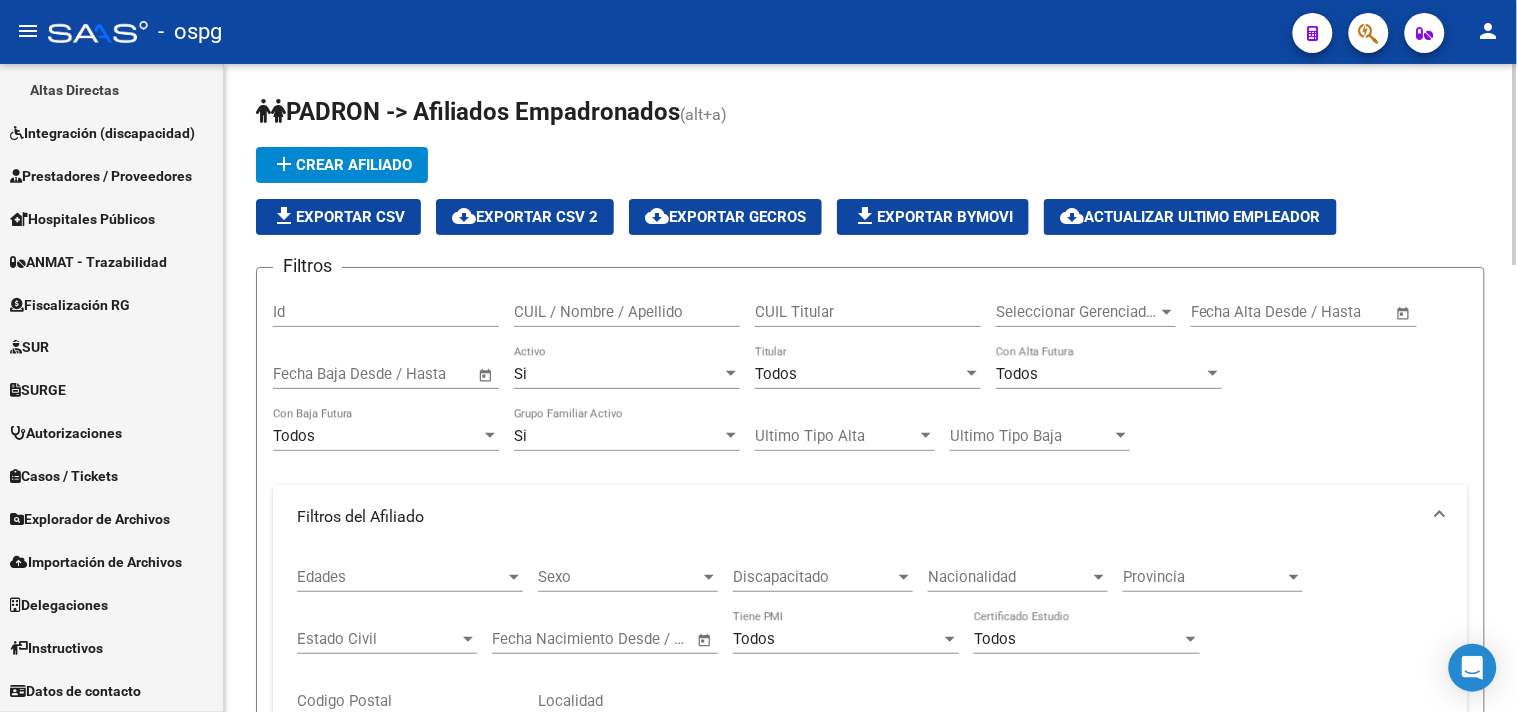click on "file_download  Exportar CSV" 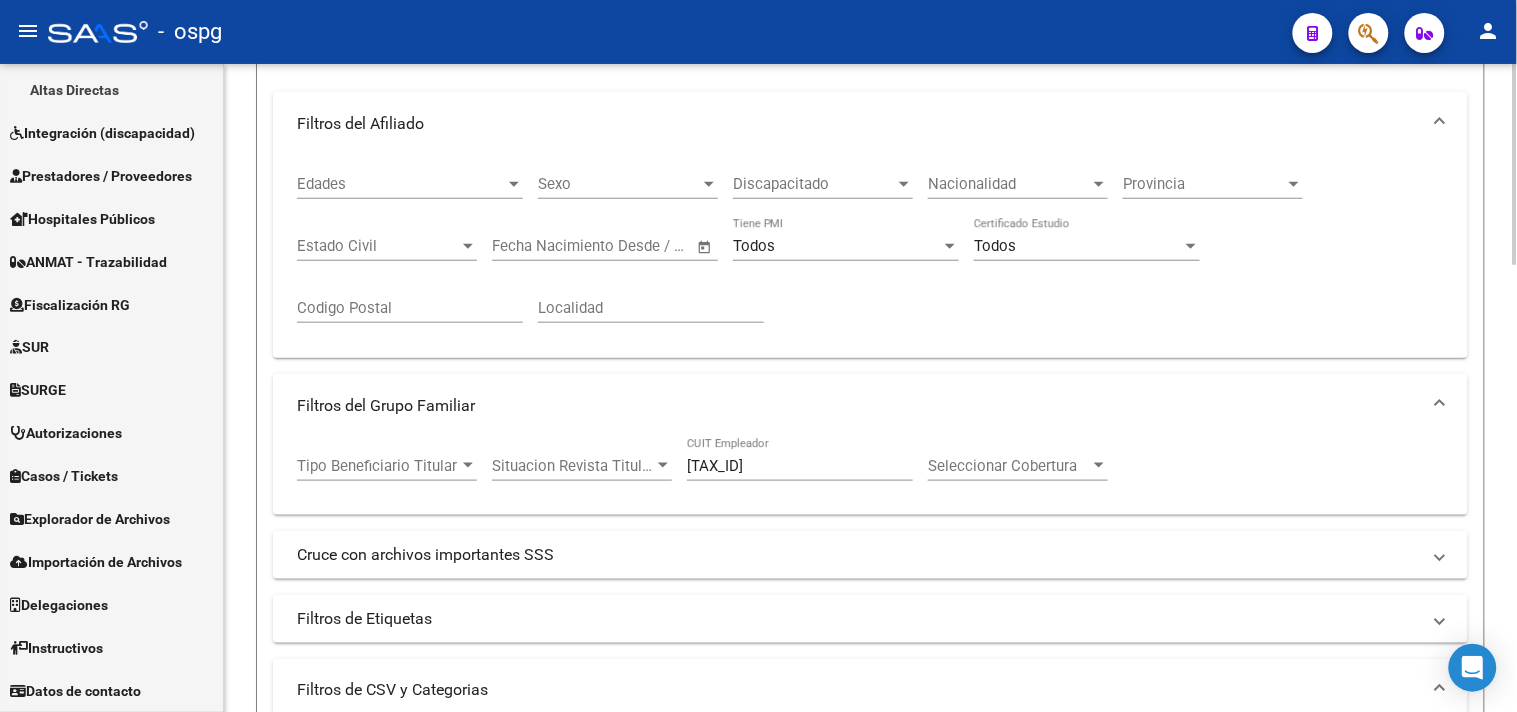 scroll, scrollTop: 444, scrollLeft: 0, axis: vertical 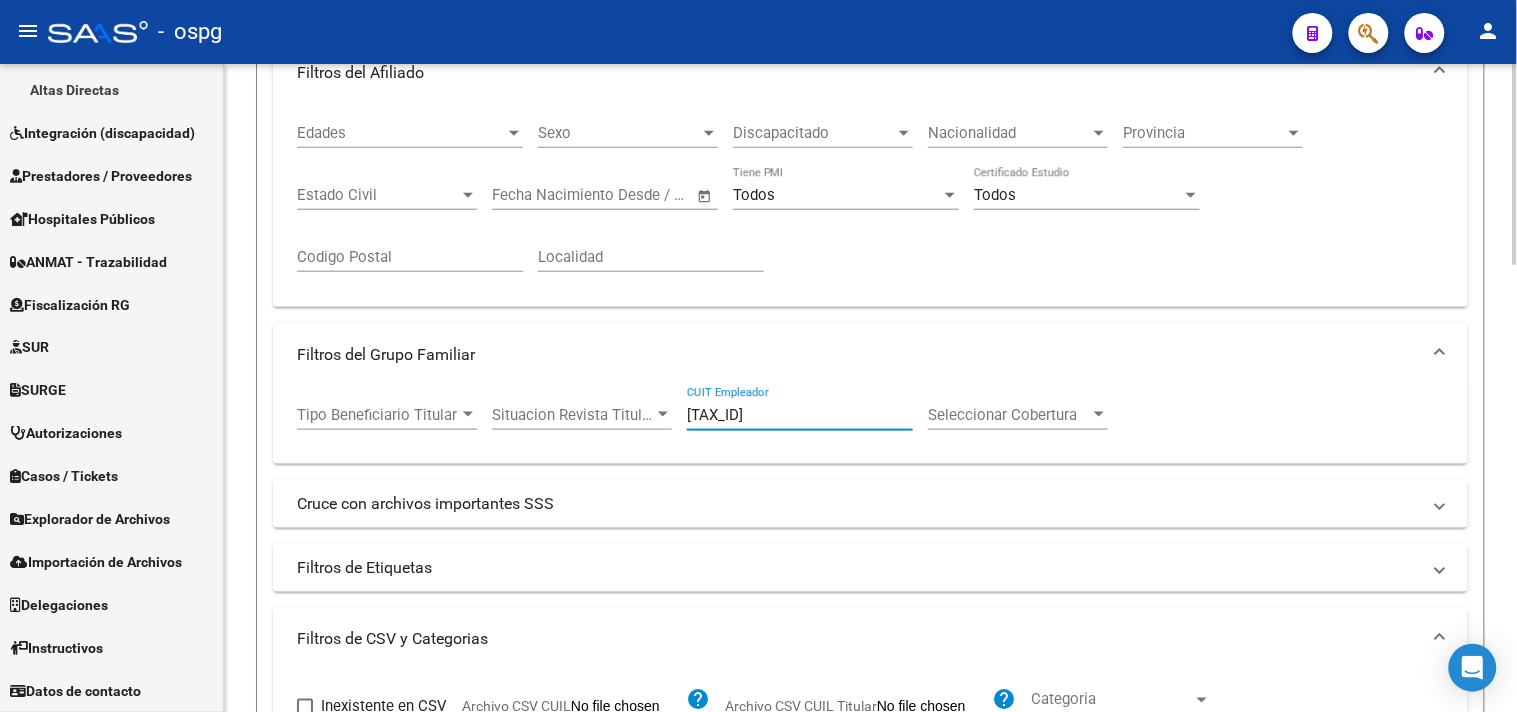 drag, startPoint x: 803, startPoint y: 413, endPoint x: 296, endPoint y: 365, distance: 509.26712 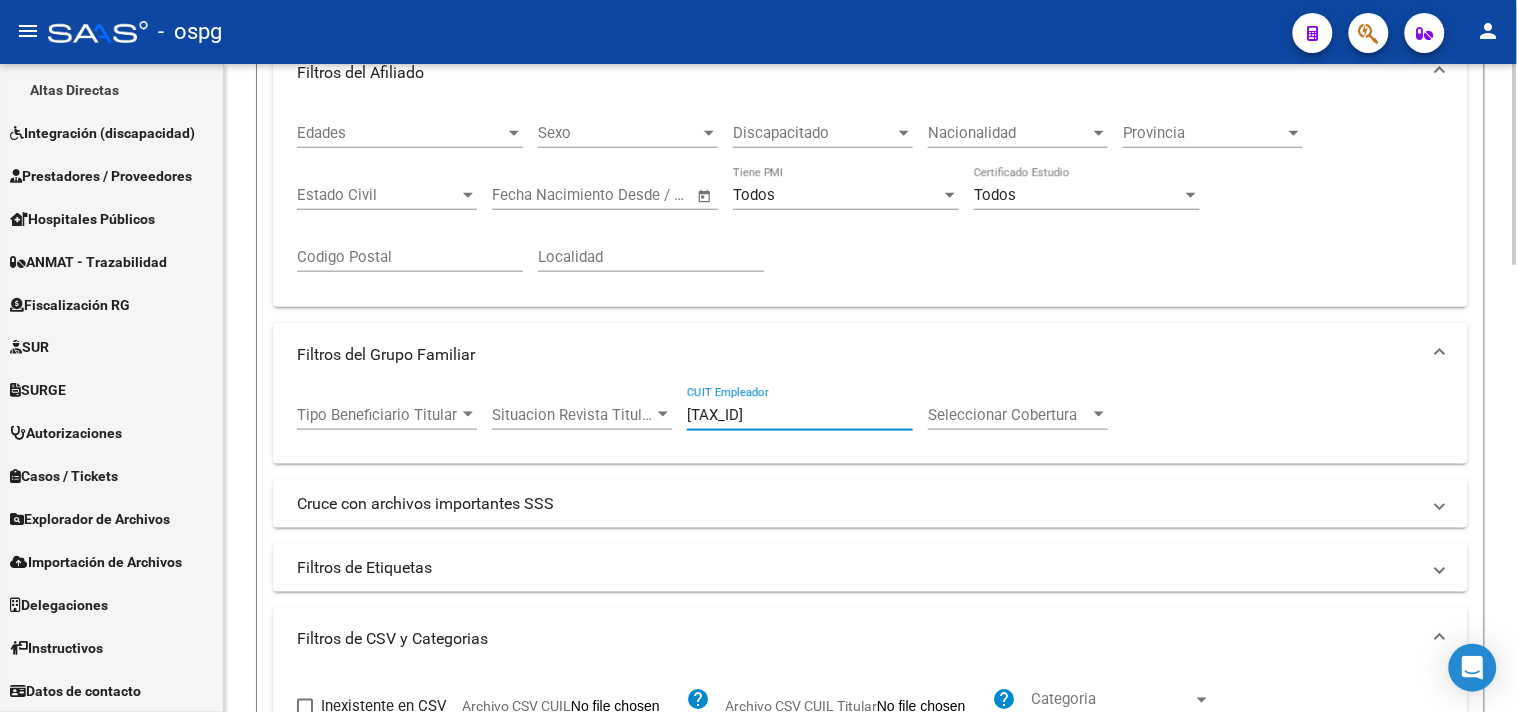 click on "Filtros del Grupo Familiar  Tipo Beneficiario Titular Tipo Beneficiario Titular Situacion Revista Titular Situacion Revista Titular 30-71698574-8 CUIT Empleador Seleccionar Cobertura Seleccionar Cobertura" 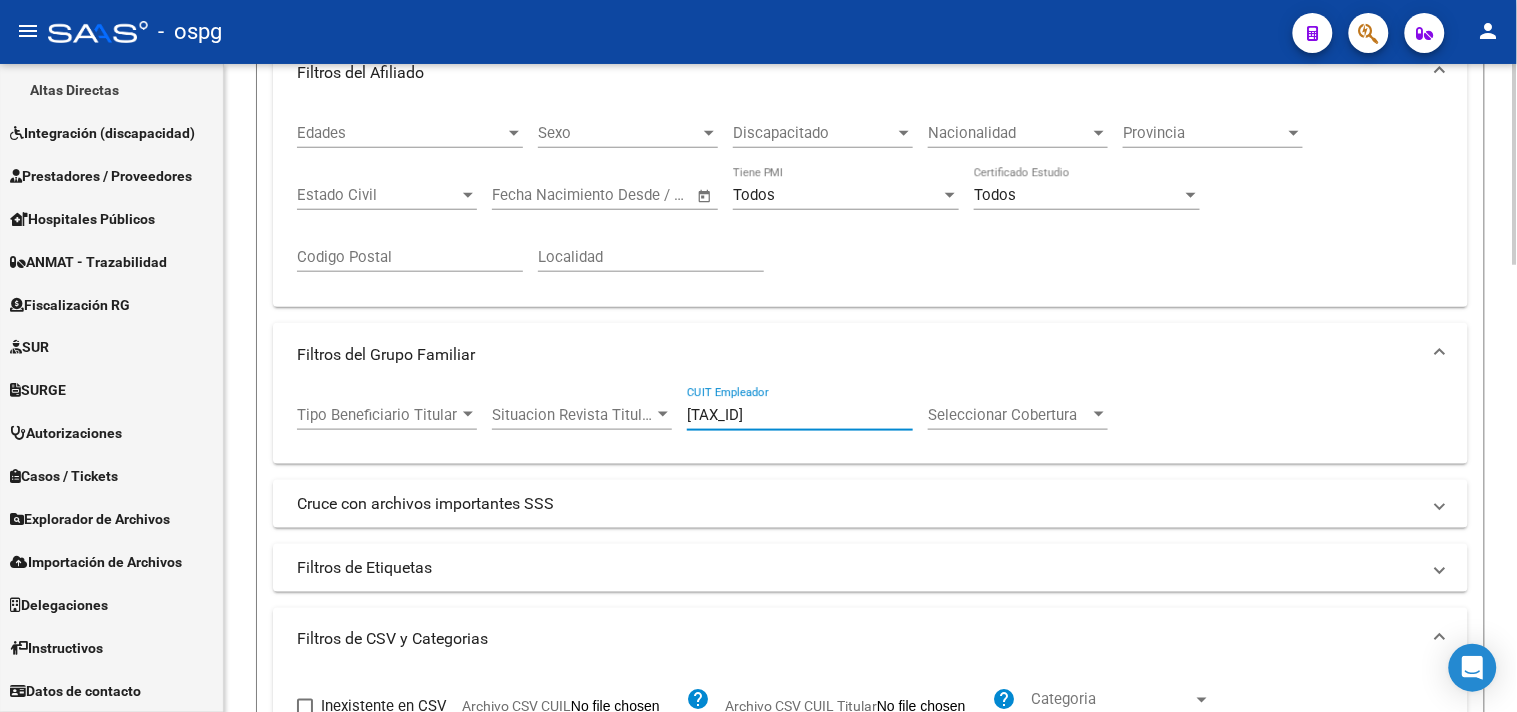 paste on "20-93725204-9" 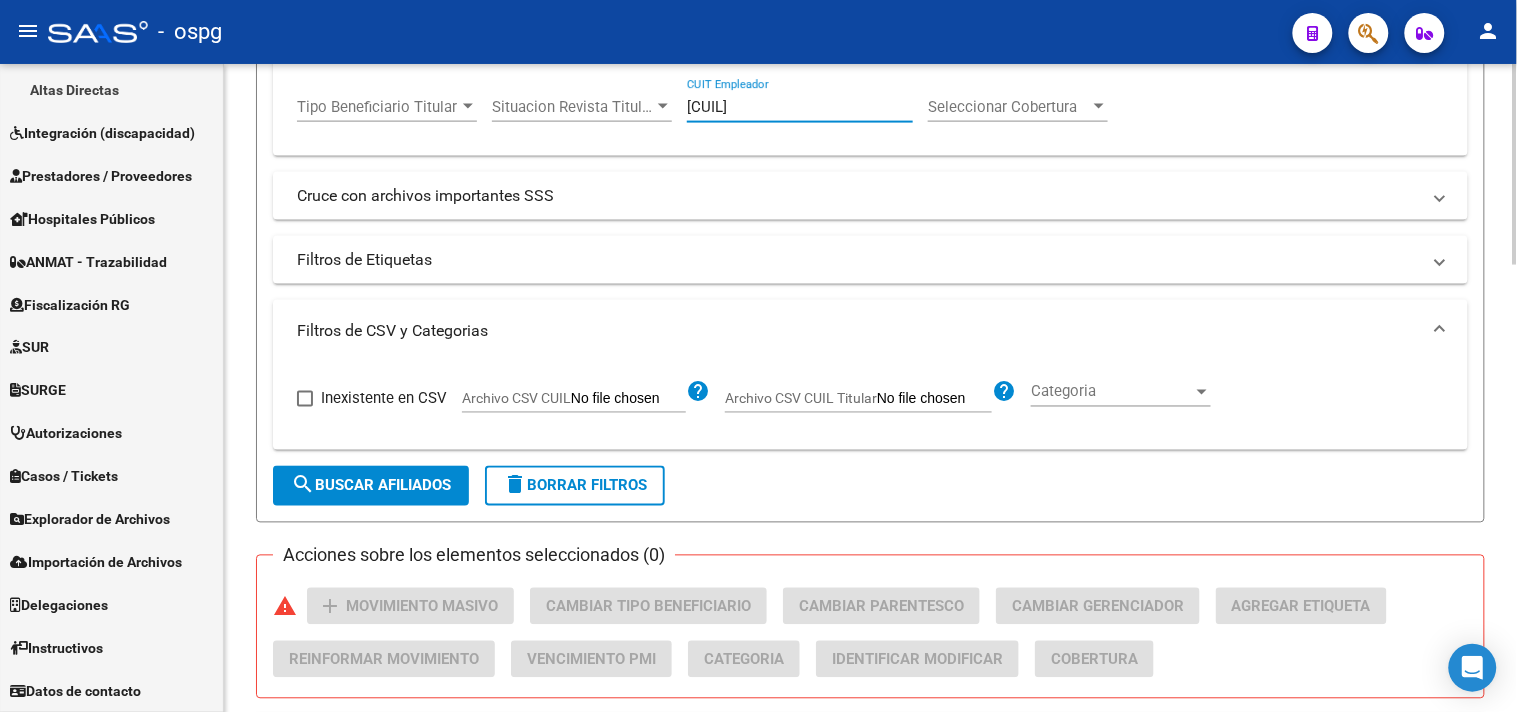 scroll, scrollTop: 777, scrollLeft: 0, axis: vertical 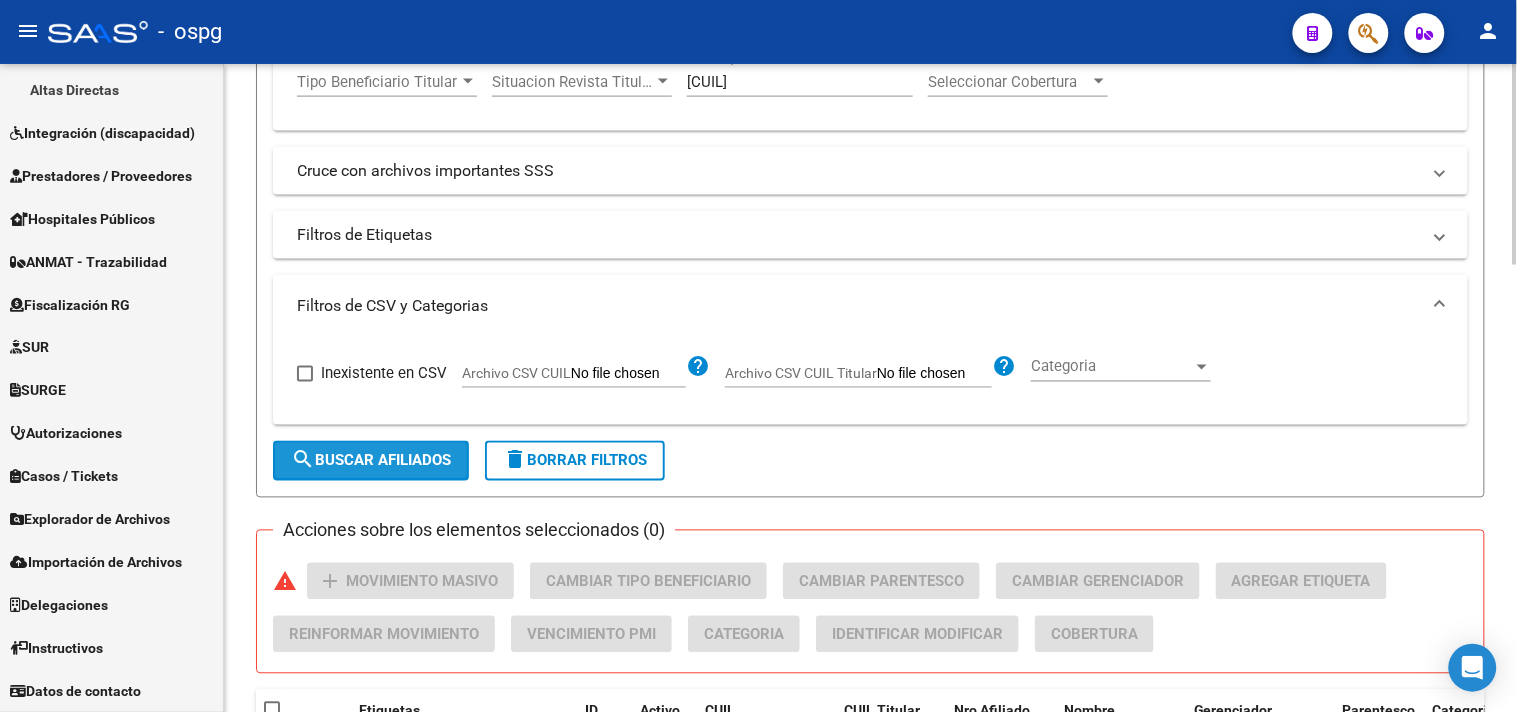 drag, startPoint x: 365, startPoint y: 465, endPoint x: 473, endPoint y: 441, distance: 110.63454 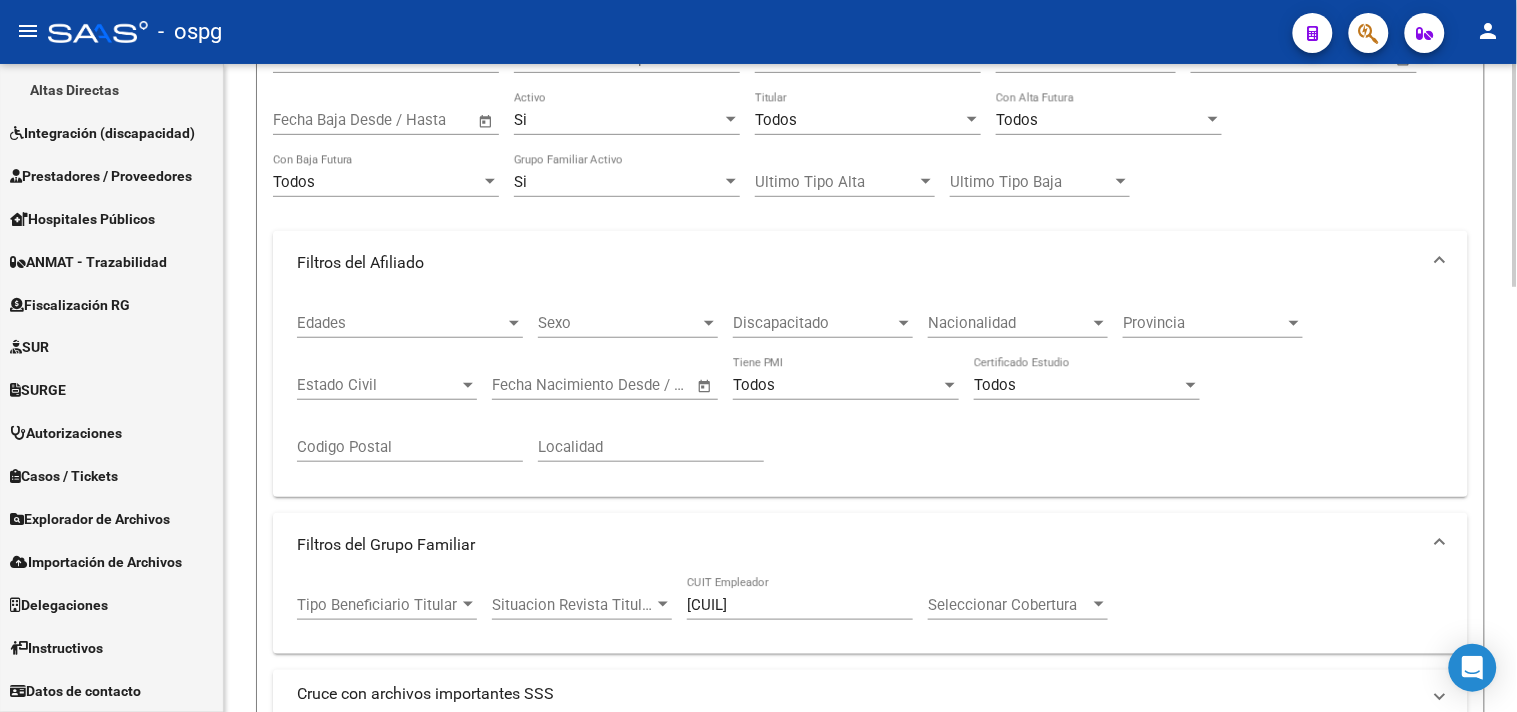 scroll, scrollTop: 0, scrollLeft: 0, axis: both 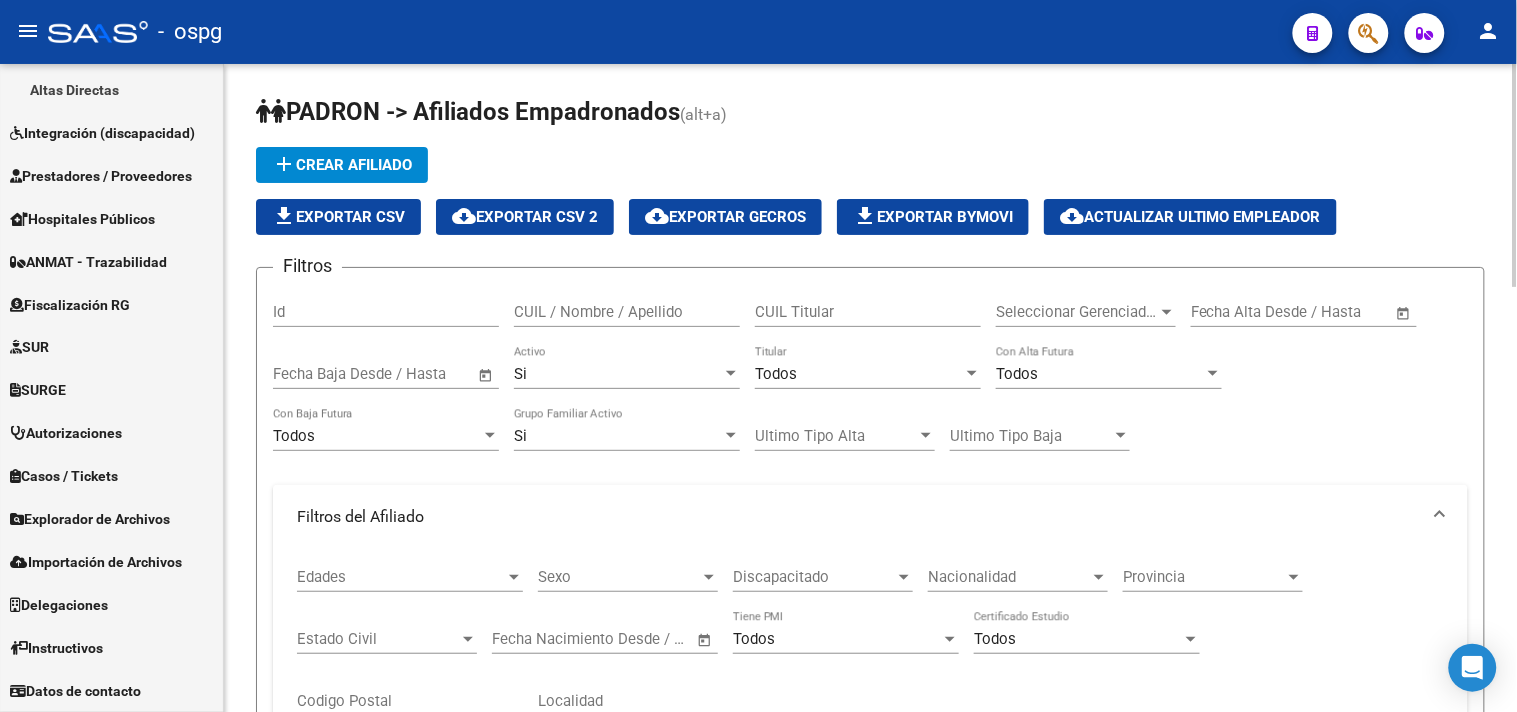 click on "file_download  Exportar CSV" 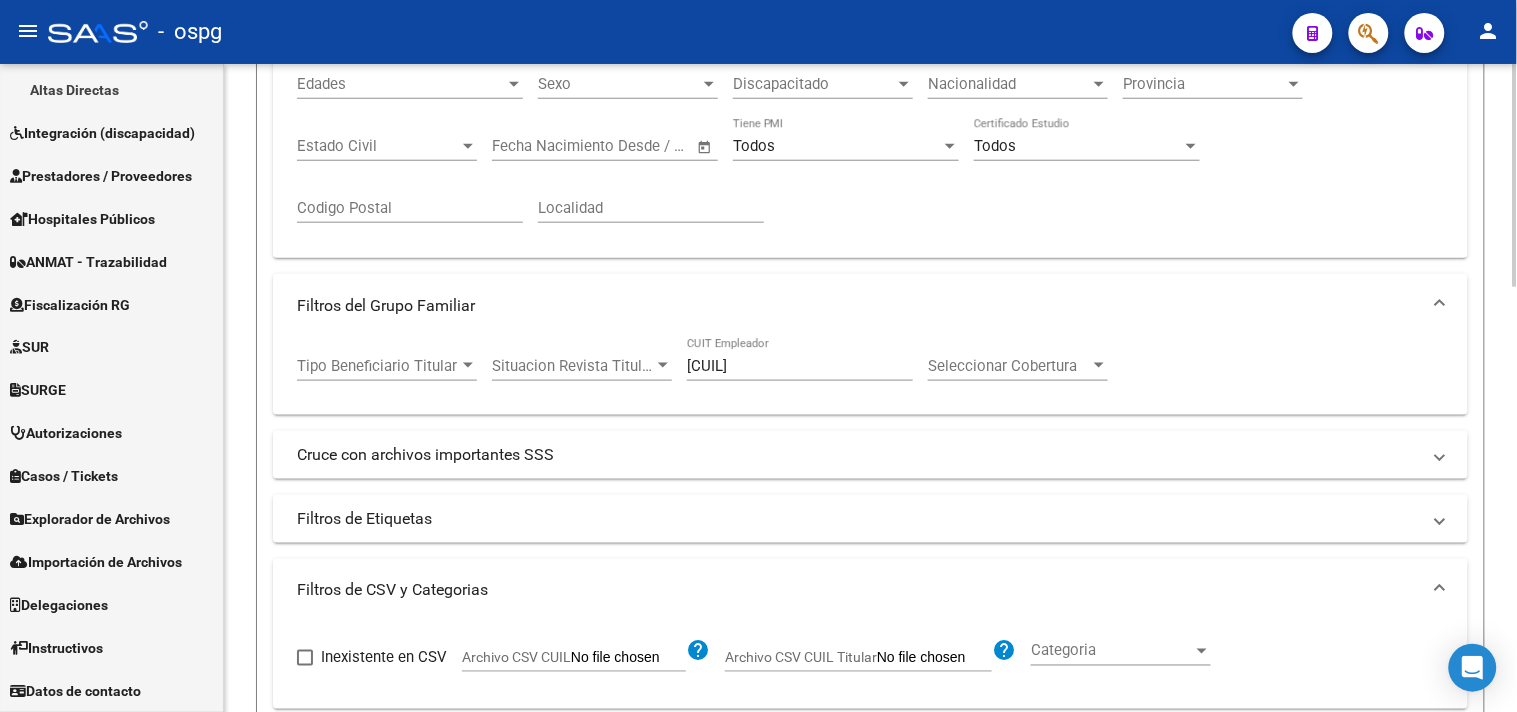scroll, scrollTop: 555, scrollLeft: 0, axis: vertical 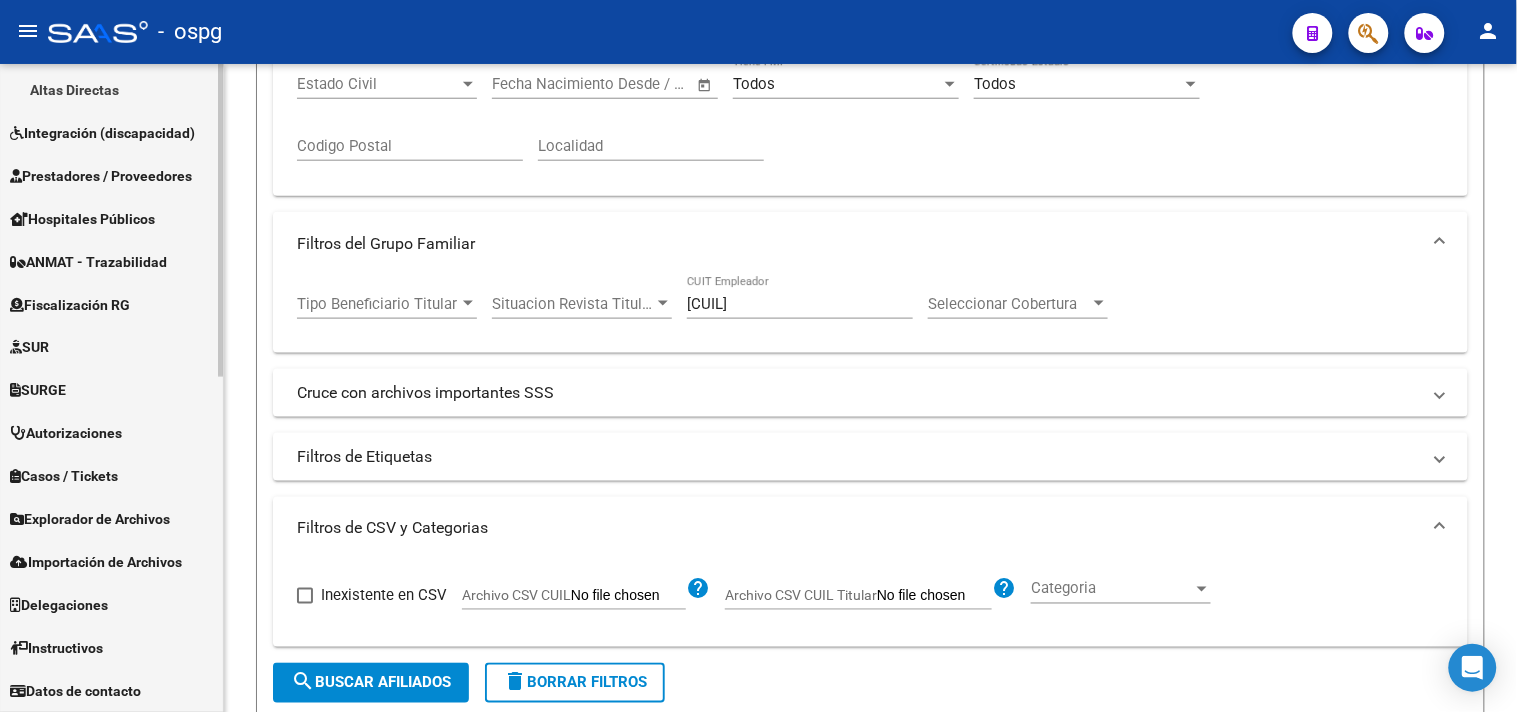 drag, startPoint x: 385, startPoint y: 305, endPoint x: 202, endPoint y: 290, distance: 183.61372 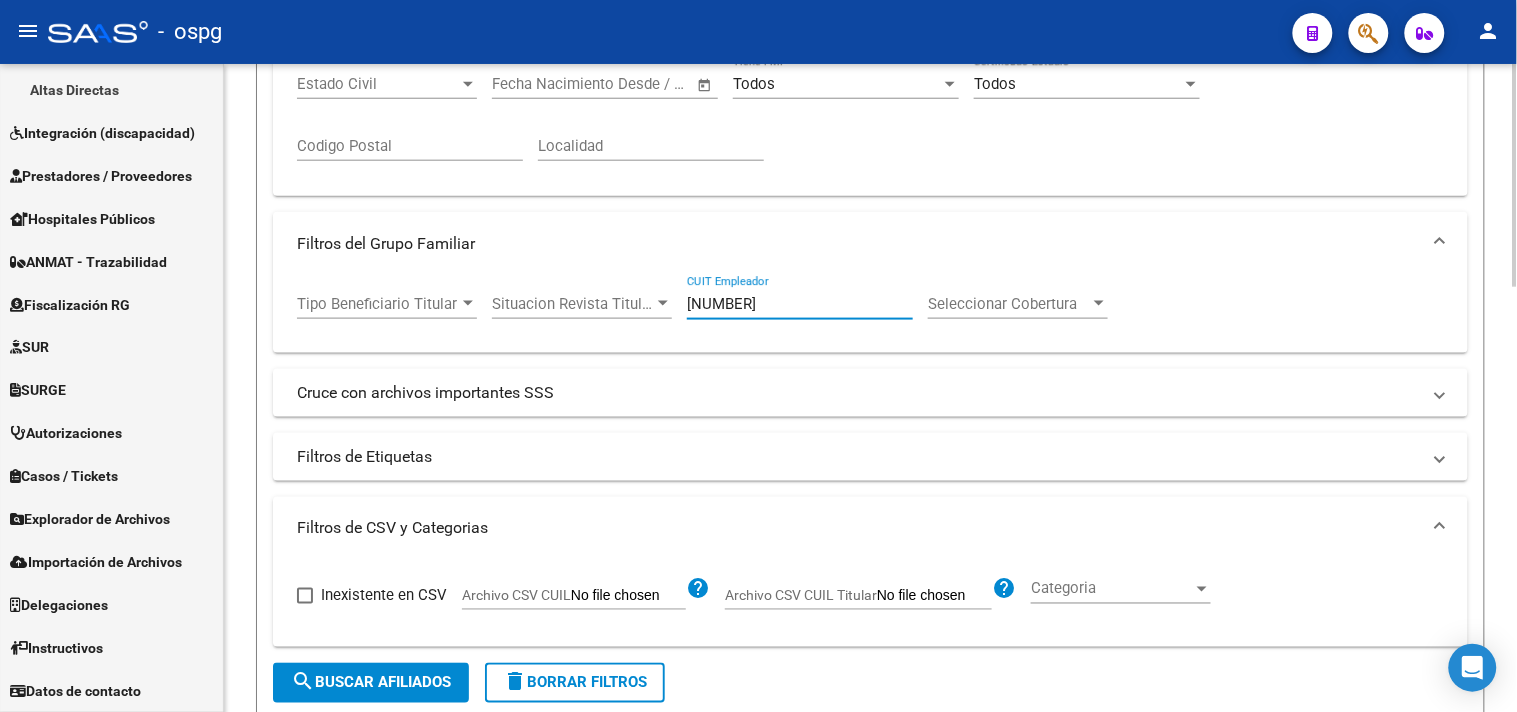 click on "search  Buscar Afiliados" 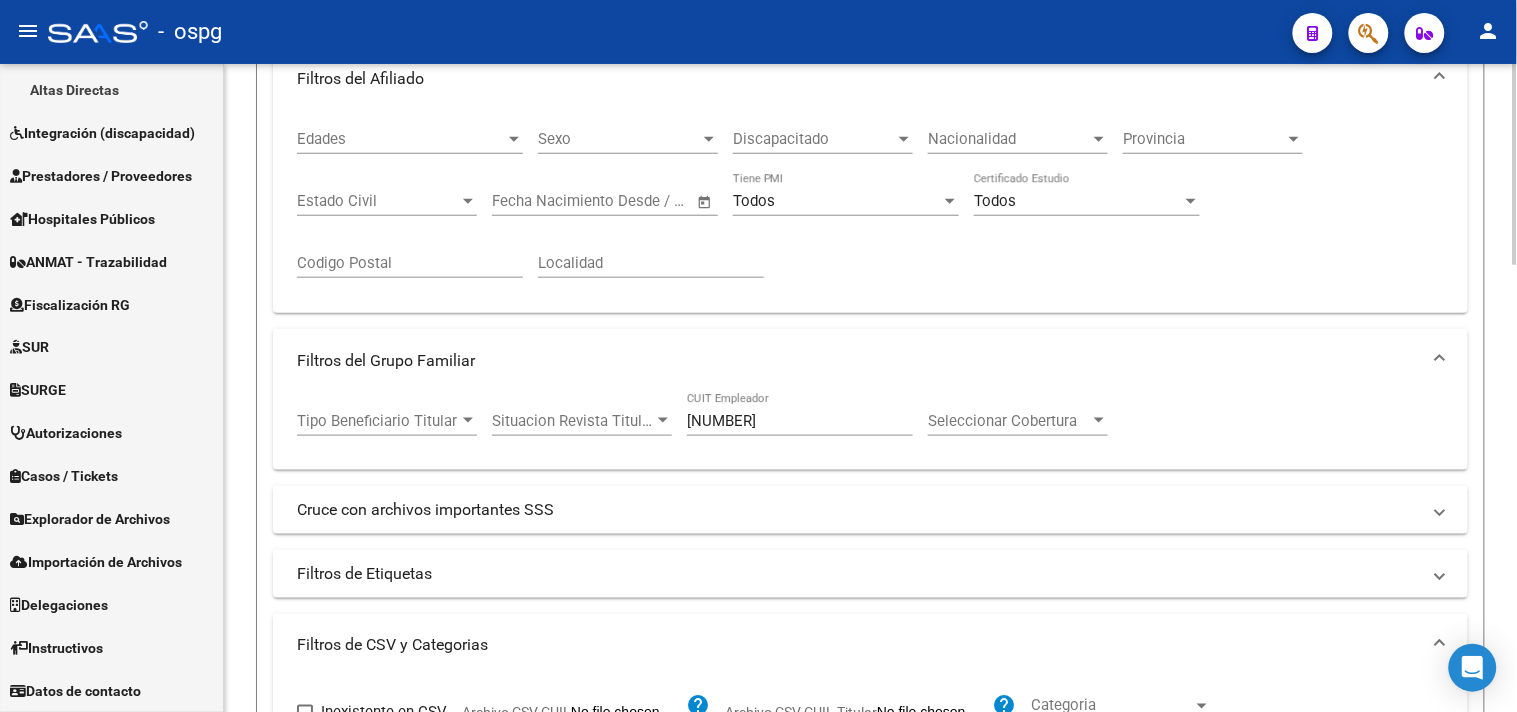 scroll, scrollTop: 0, scrollLeft: 0, axis: both 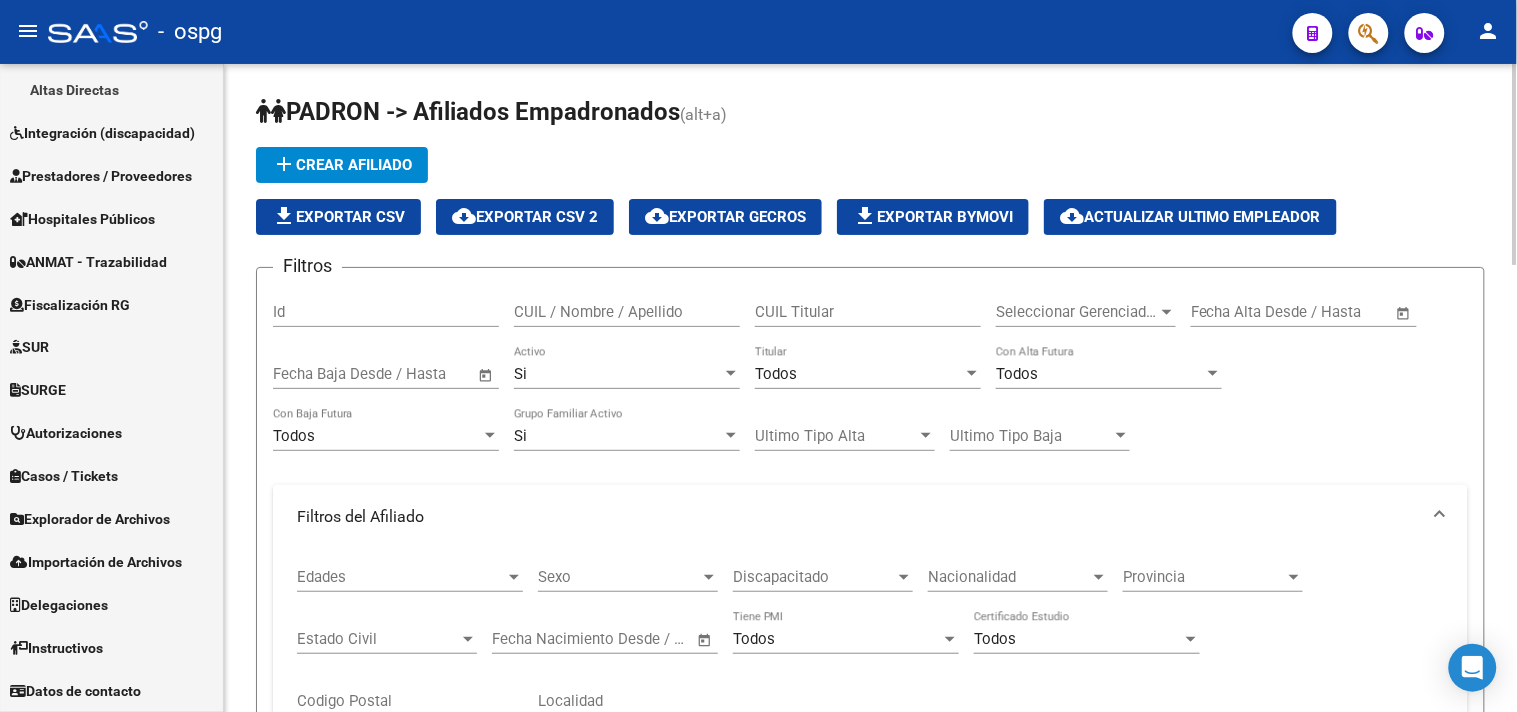click on "file_download  Exportar CSV" 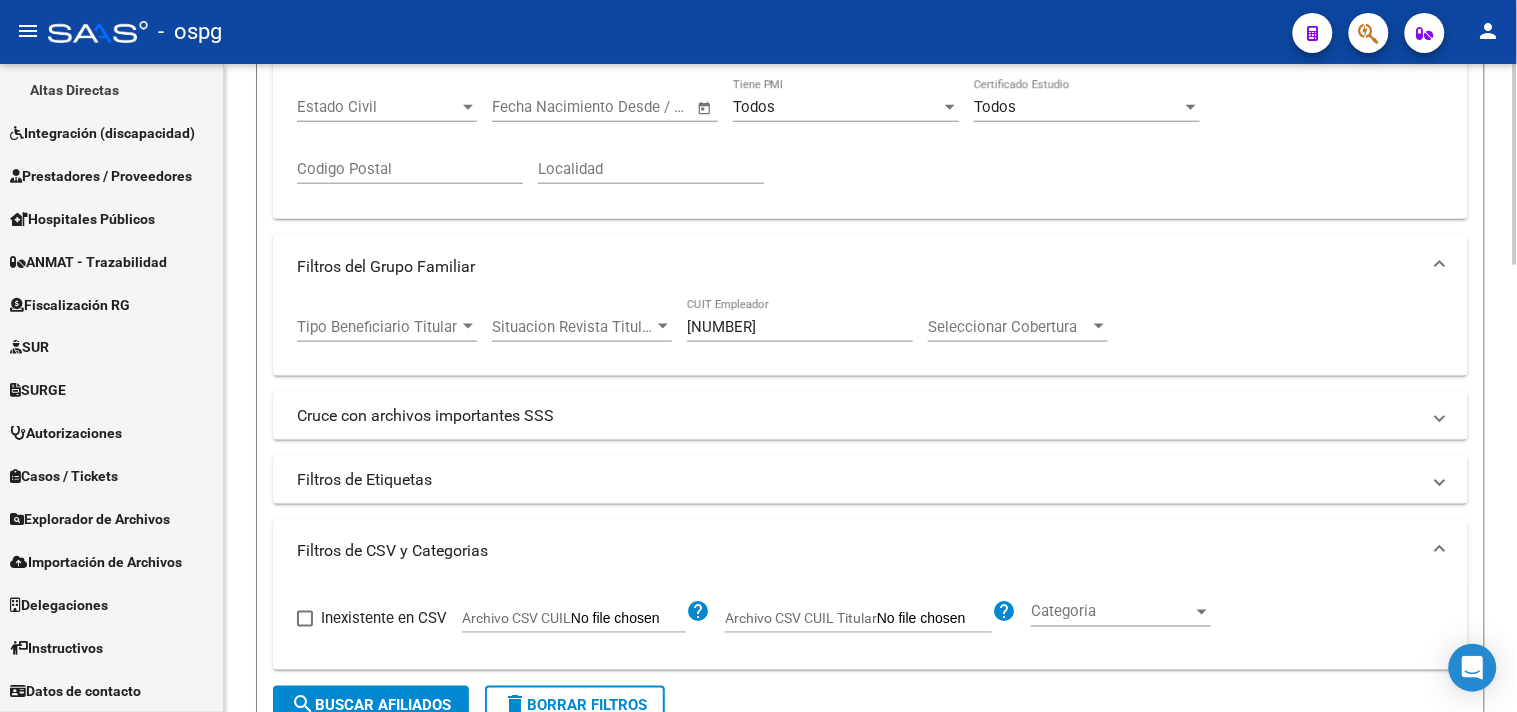 scroll, scrollTop: 555, scrollLeft: 0, axis: vertical 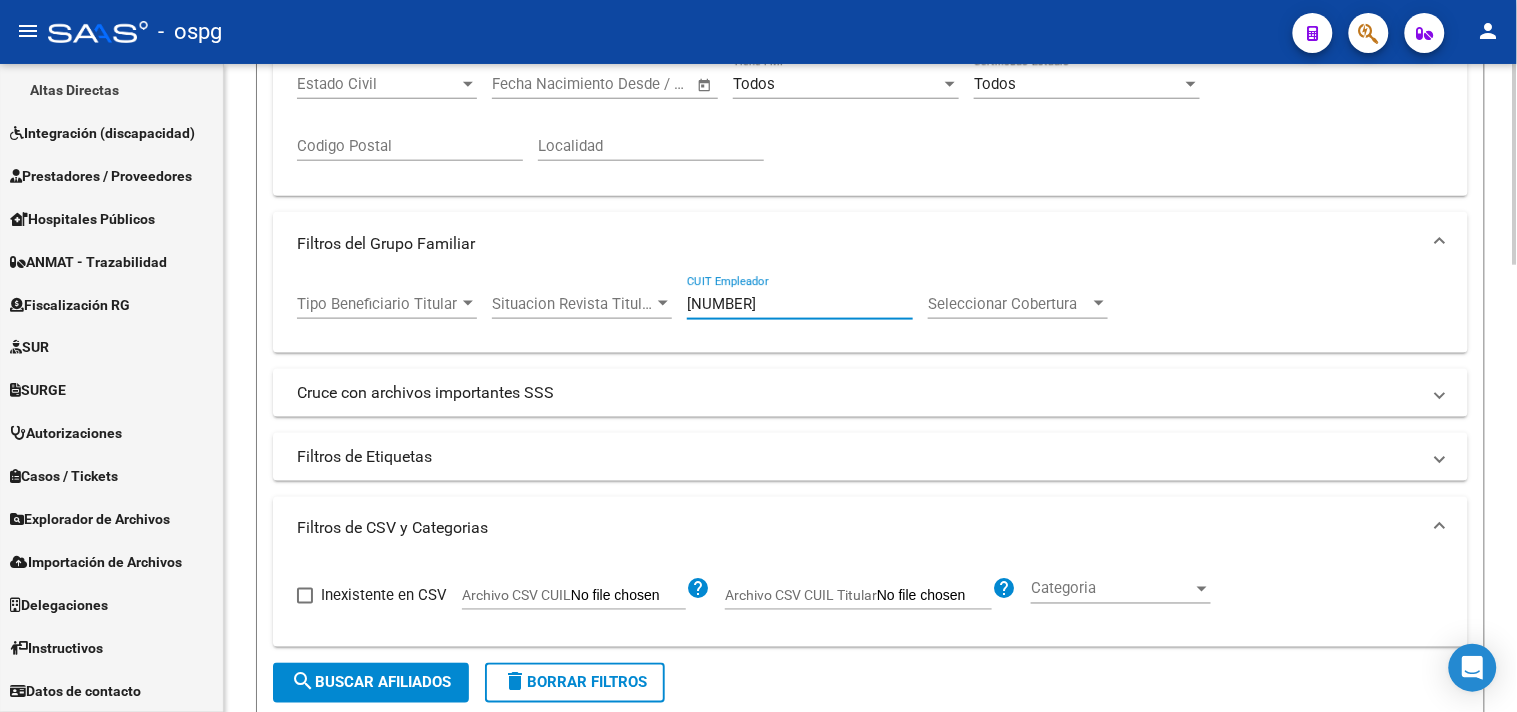 drag, startPoint x: 535, startPoint y: 328, endPoint x: 488, endPoint y: 328, distance: 47 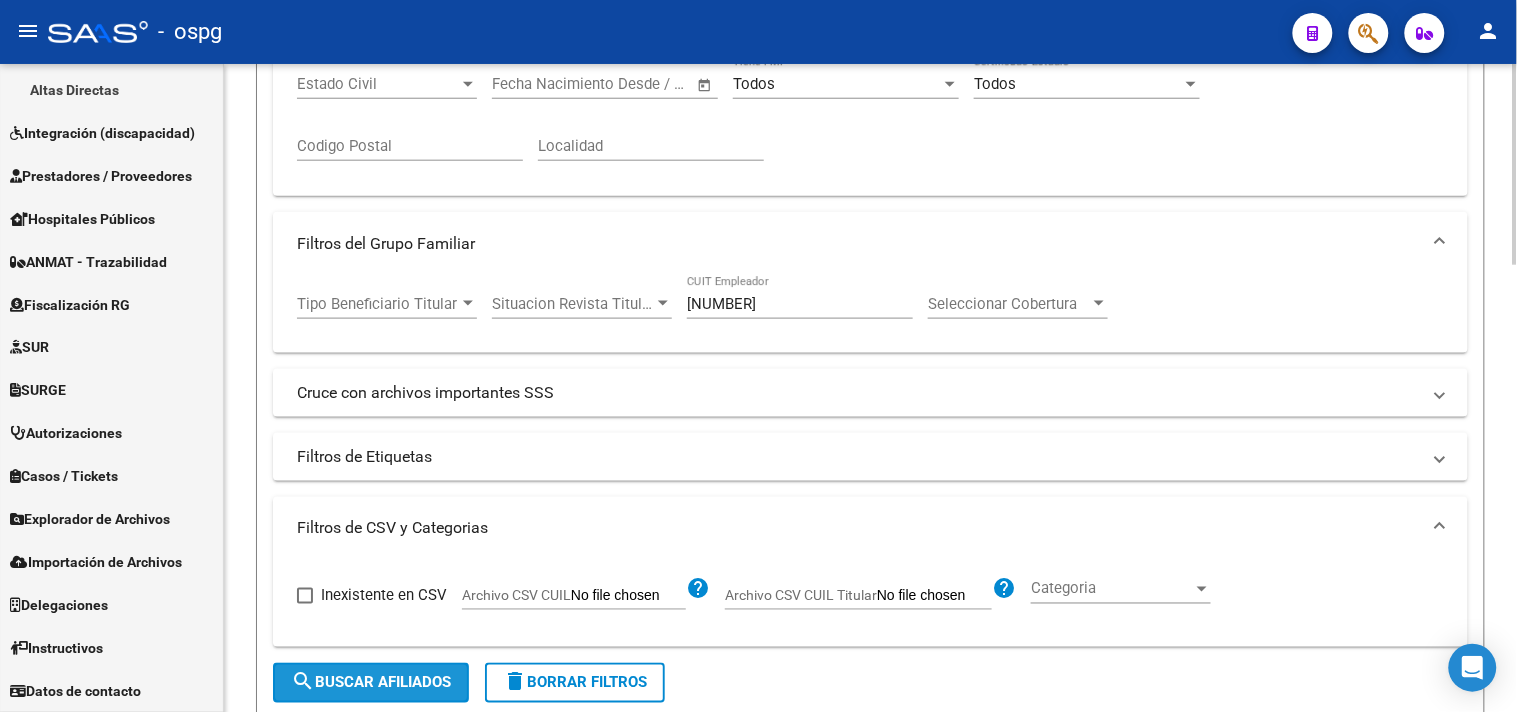 click on "search  Buscar Afiliados" 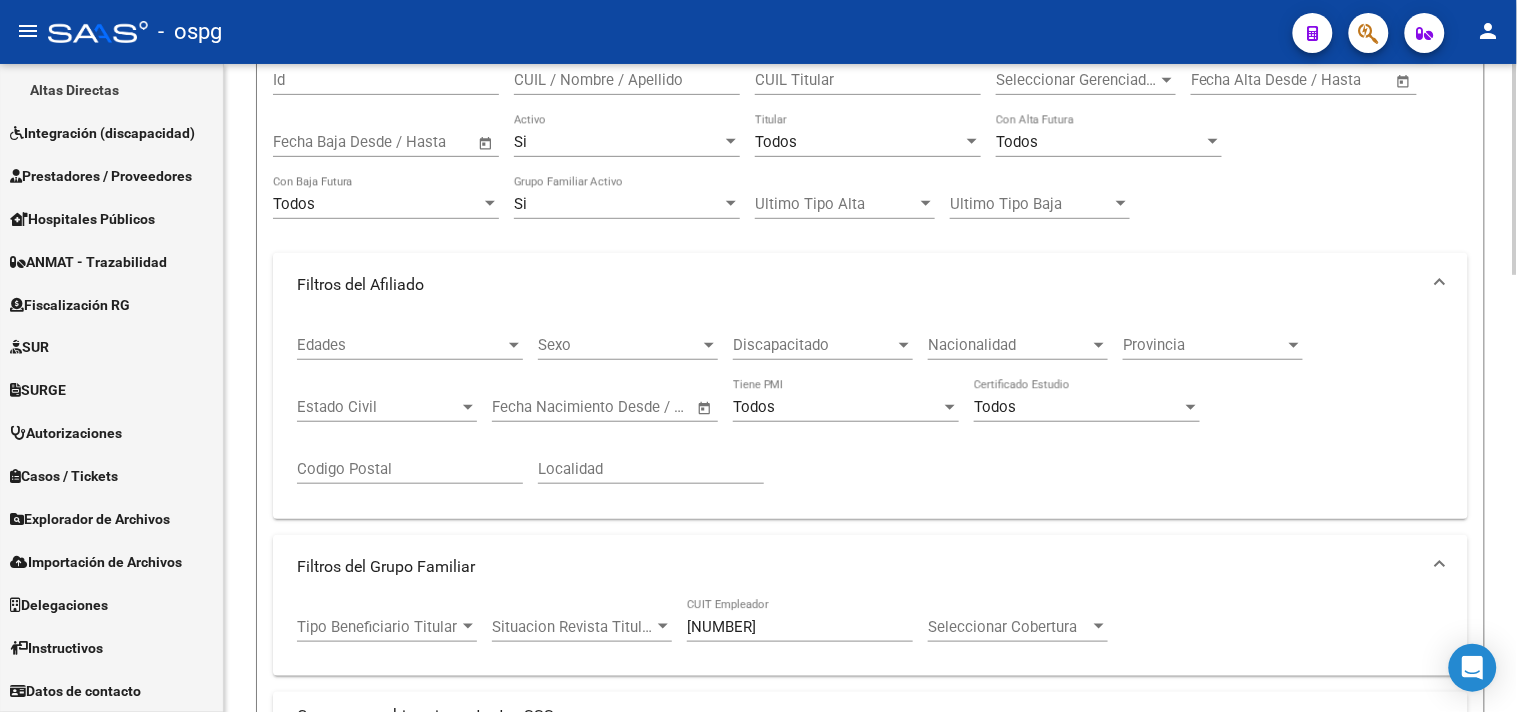 scroll, scrollTop: 0, scrollLeft: 0, axis: both 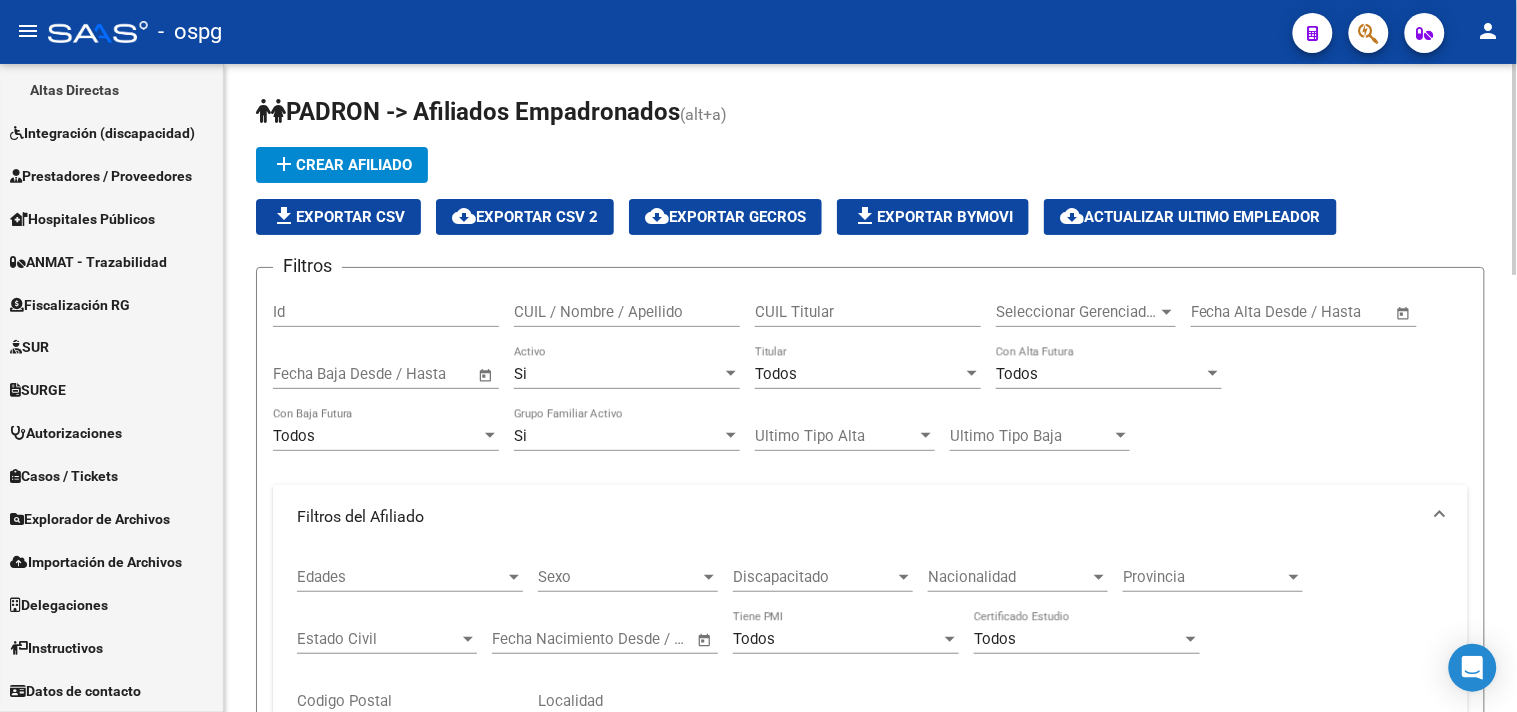 click on "file_download  Exportar CSV" 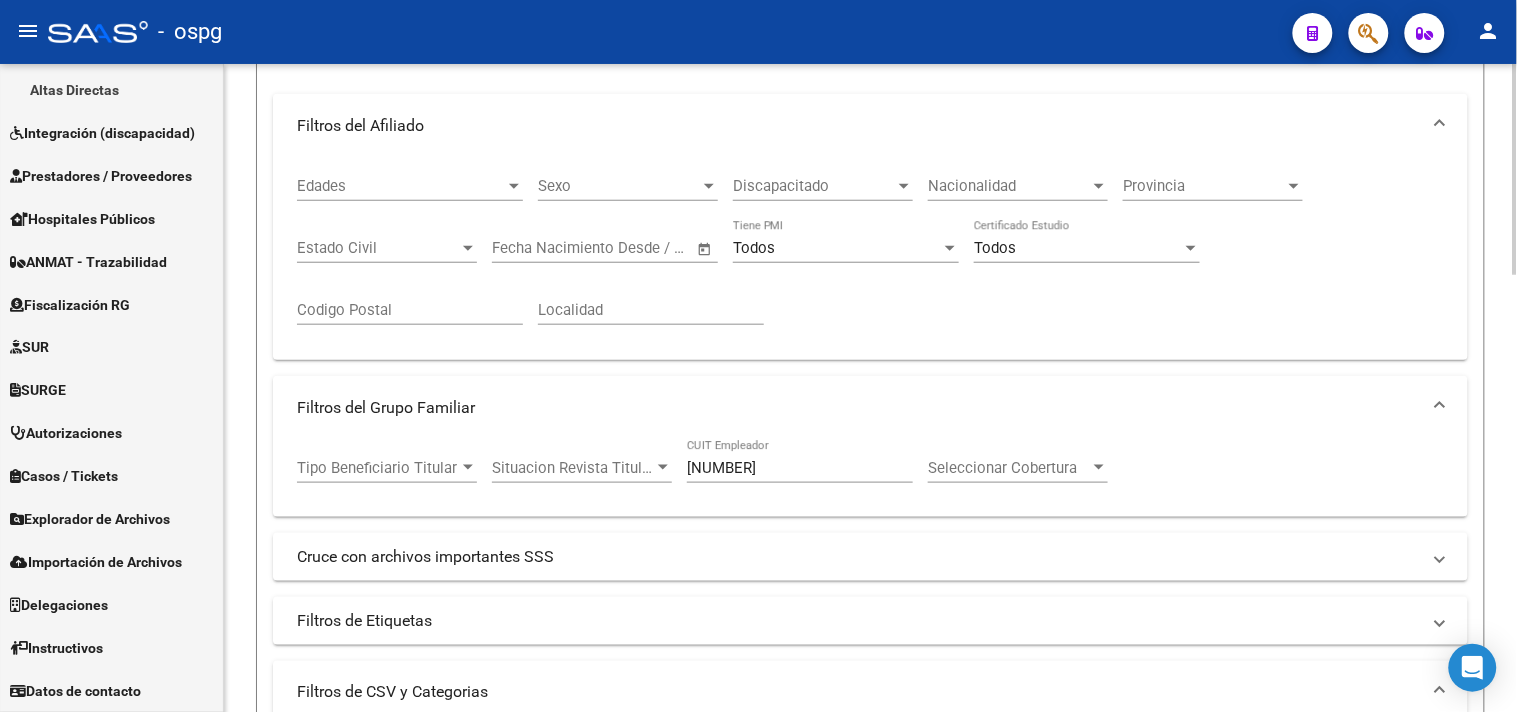 scroll, scrollTop: 666, scrollLeft: 0, axis: vertical 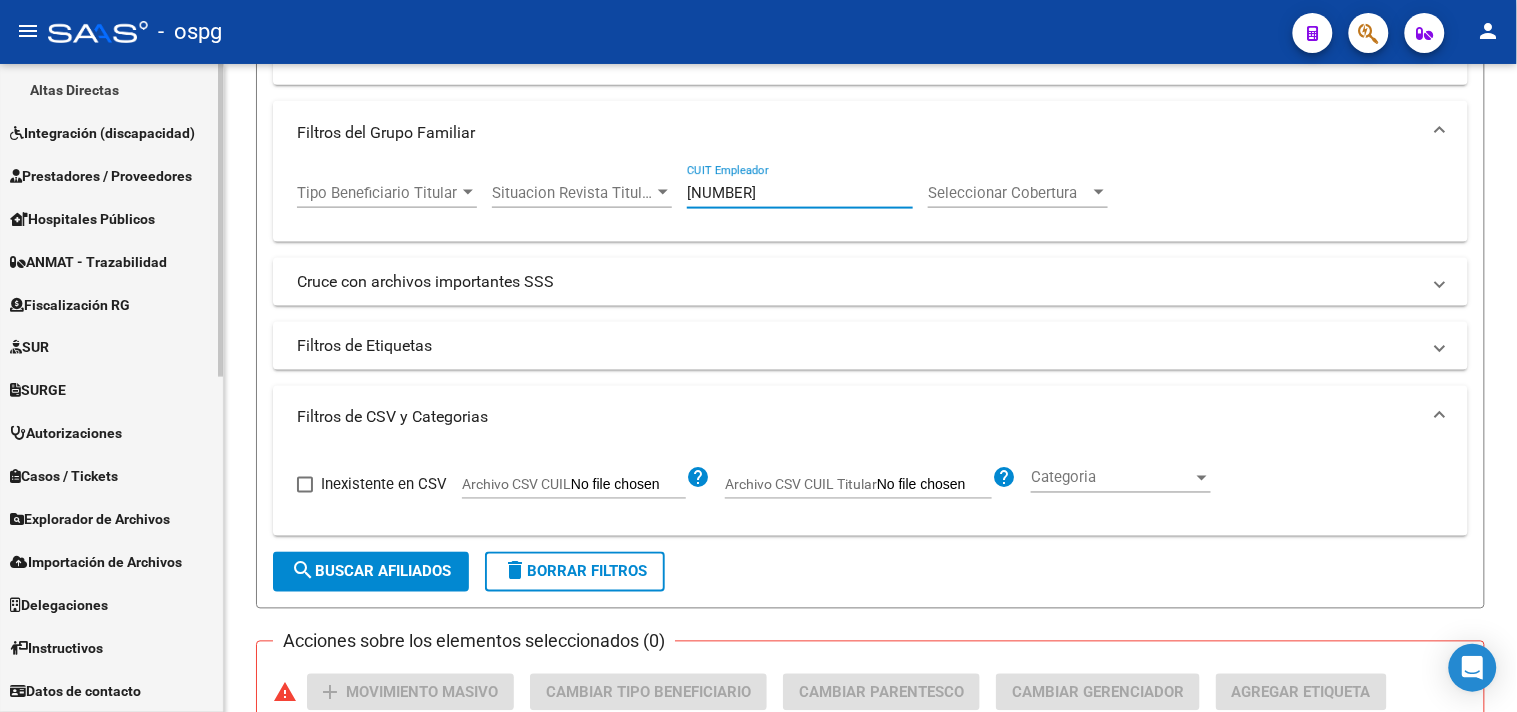 drag, startPoint x: 376, startPoint y: 201, endPoint x: 111, endPoint y: 203, distance: 265.00754 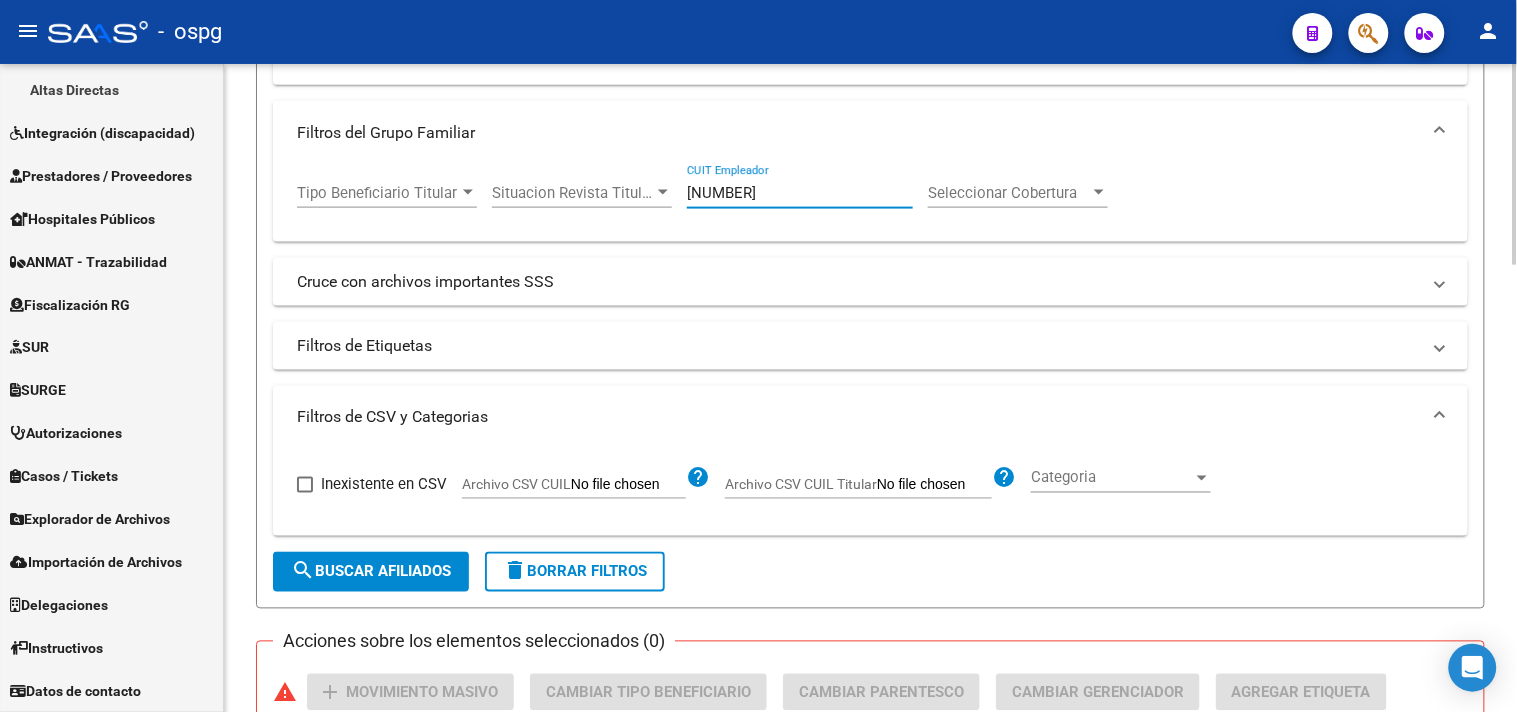 click on "search  Buscar Afiliados" 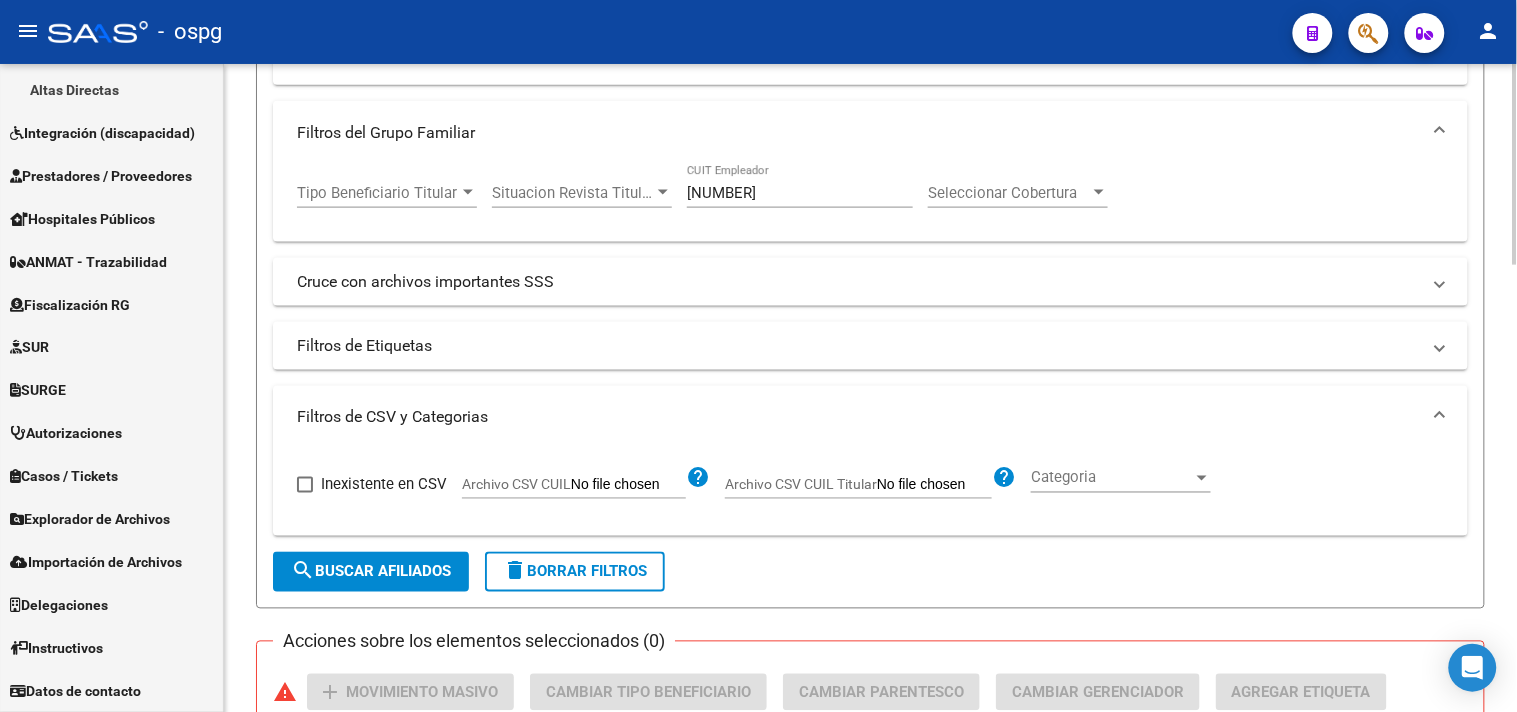 drag, startPoint x: 391, startPoint y: 566, endPoint x: 340, endPoint y: 574, distance: 51.62364 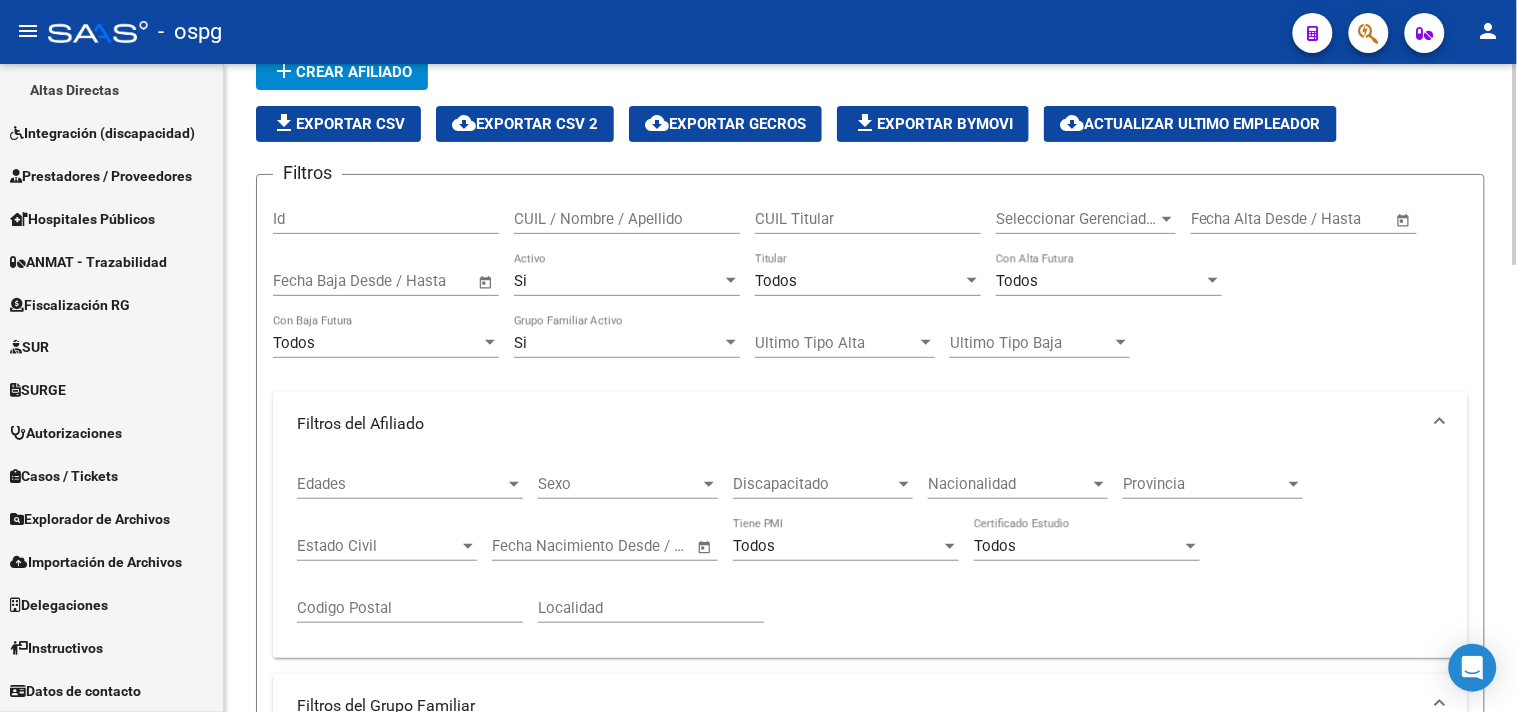 scroll, scrollTop: 0, scrollLeft: 0, axis: both 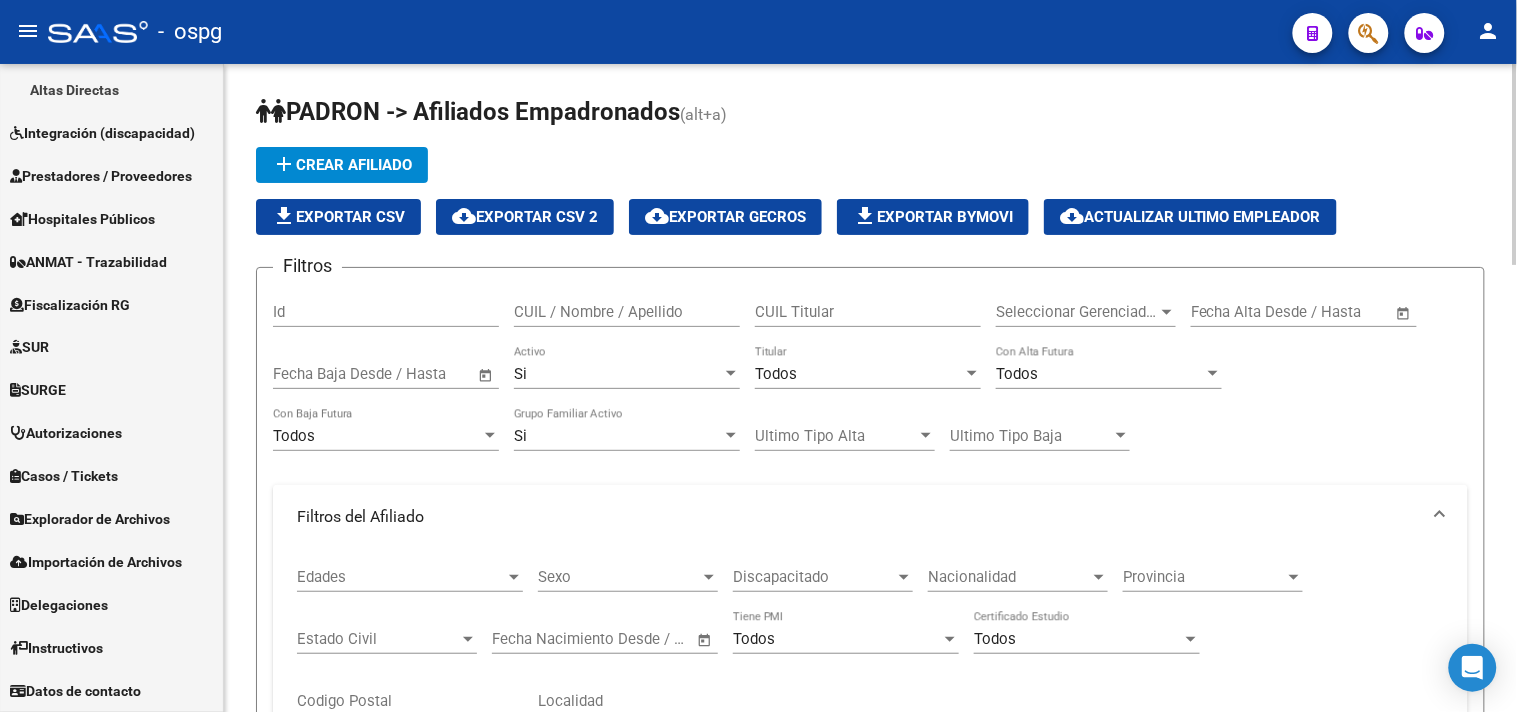 drag, startPoint x: 332, startPoint y: 206, endPoint x: 764, endPoint y: 202, distance: 432.01852 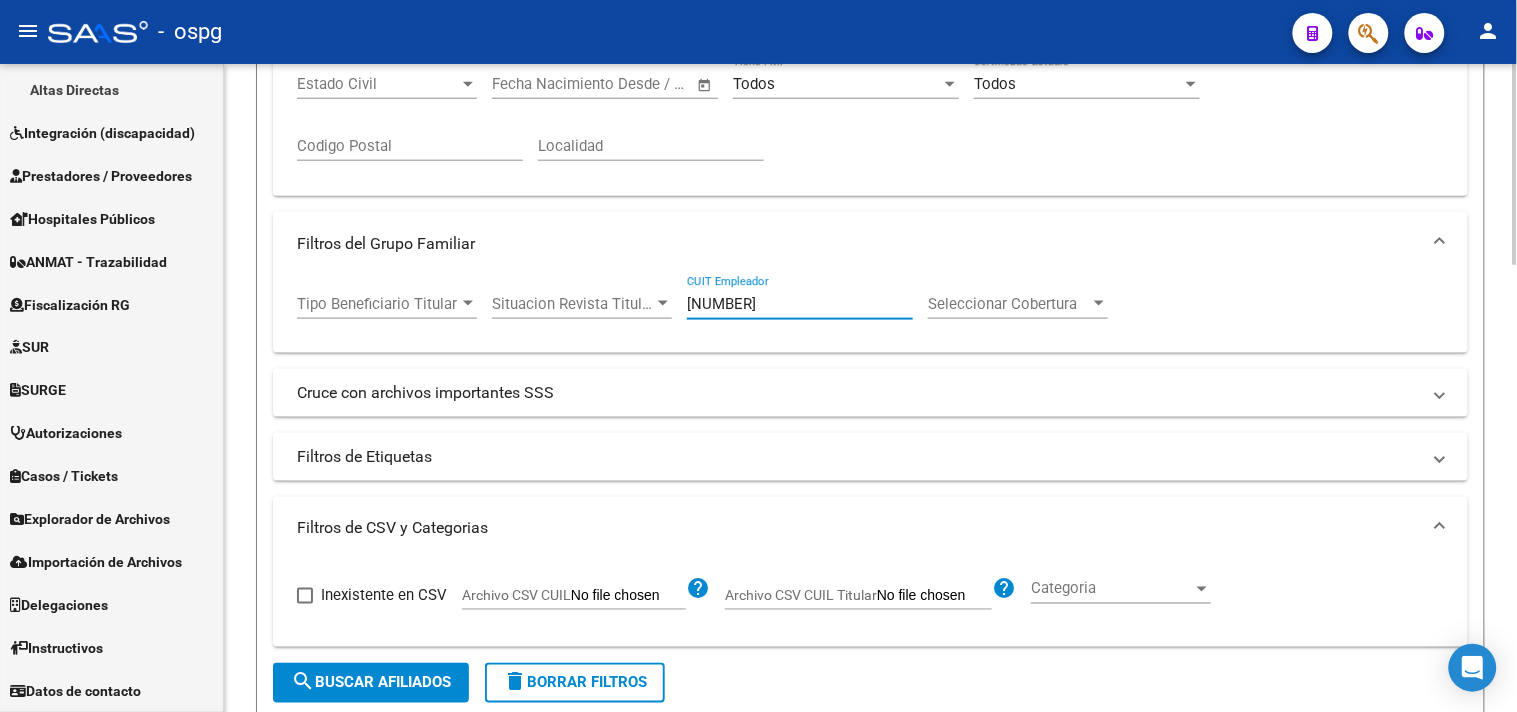 drag, startPoint x: 495, startPoint y: 306, endPoint x: 451, endPoint y: 303, distance: 44.102154 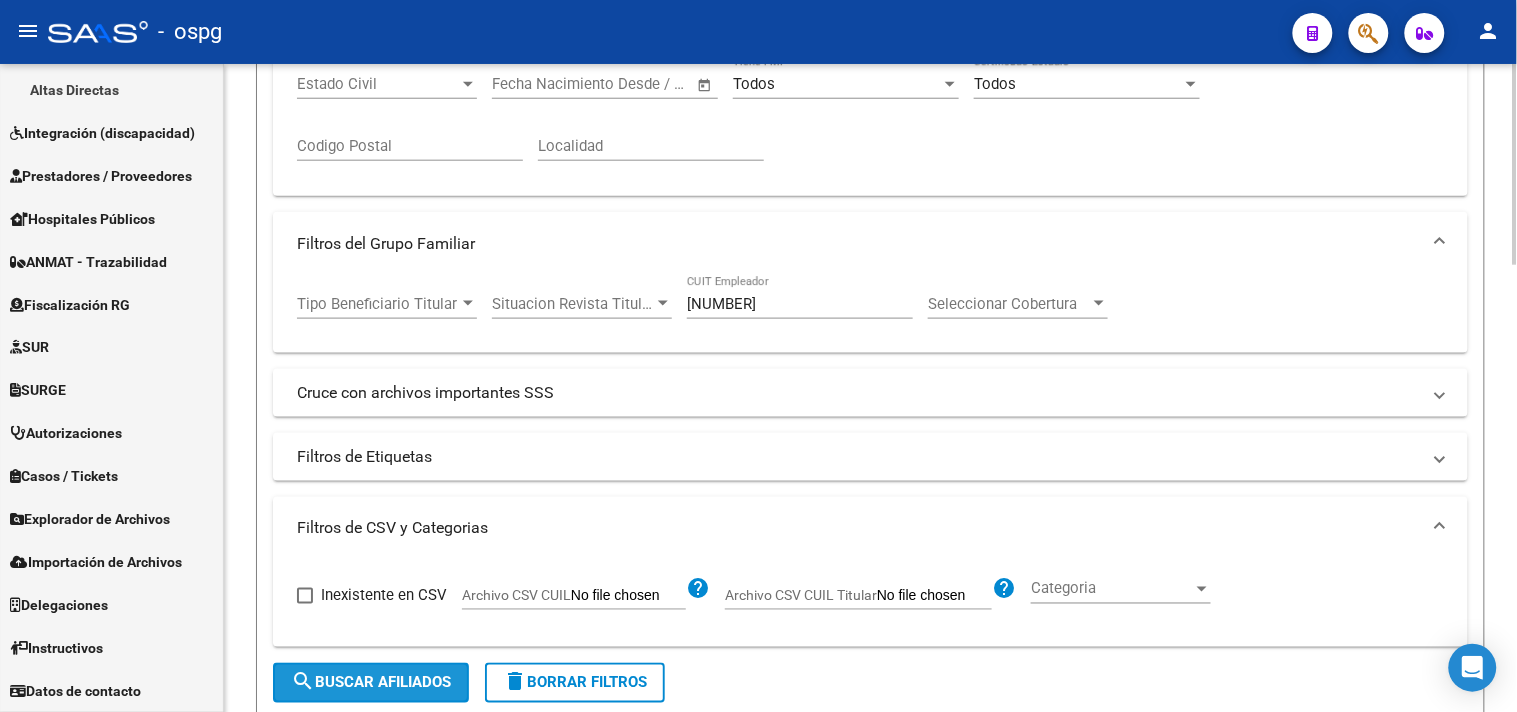 click on "search  Buscar Afiliados" 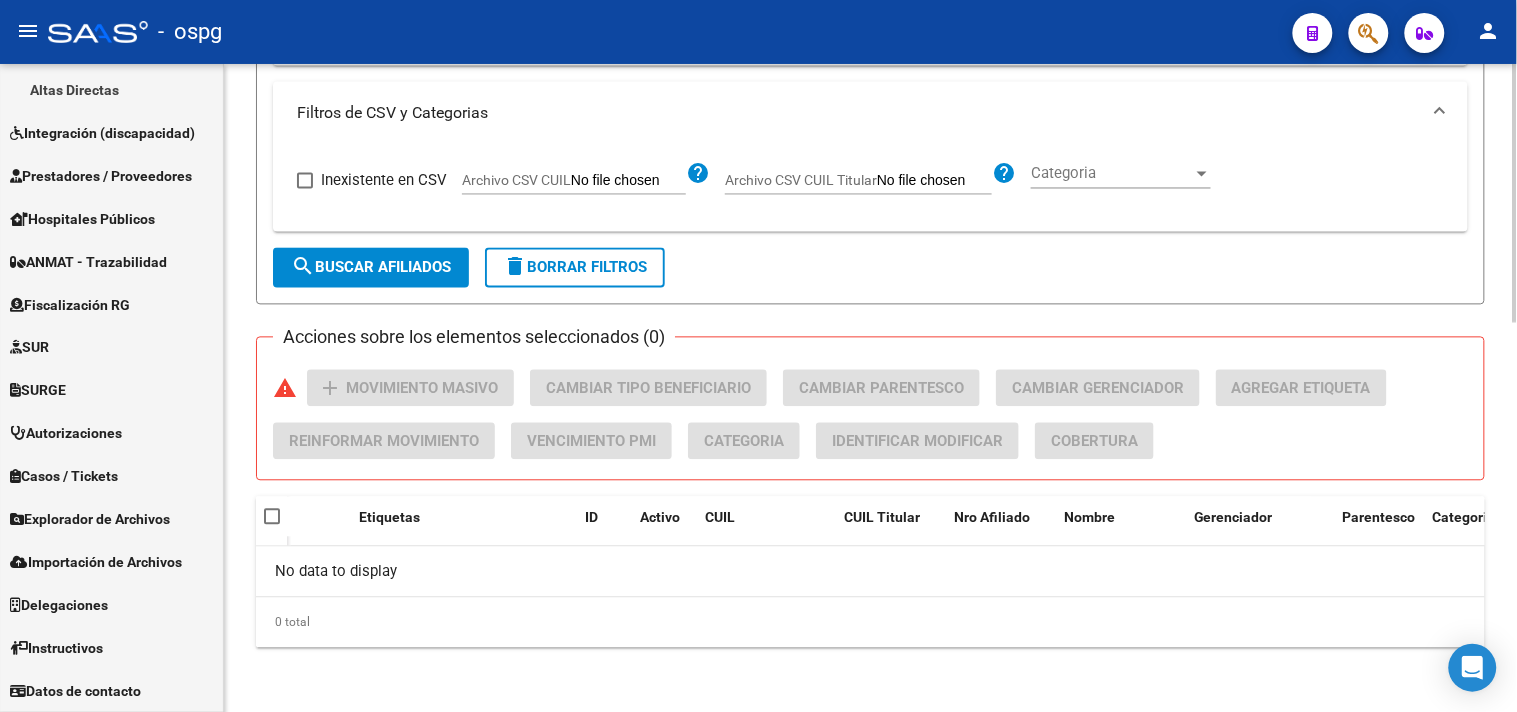 scroll, scrollTop: 416, scrollLeft: 0, axis: vertical 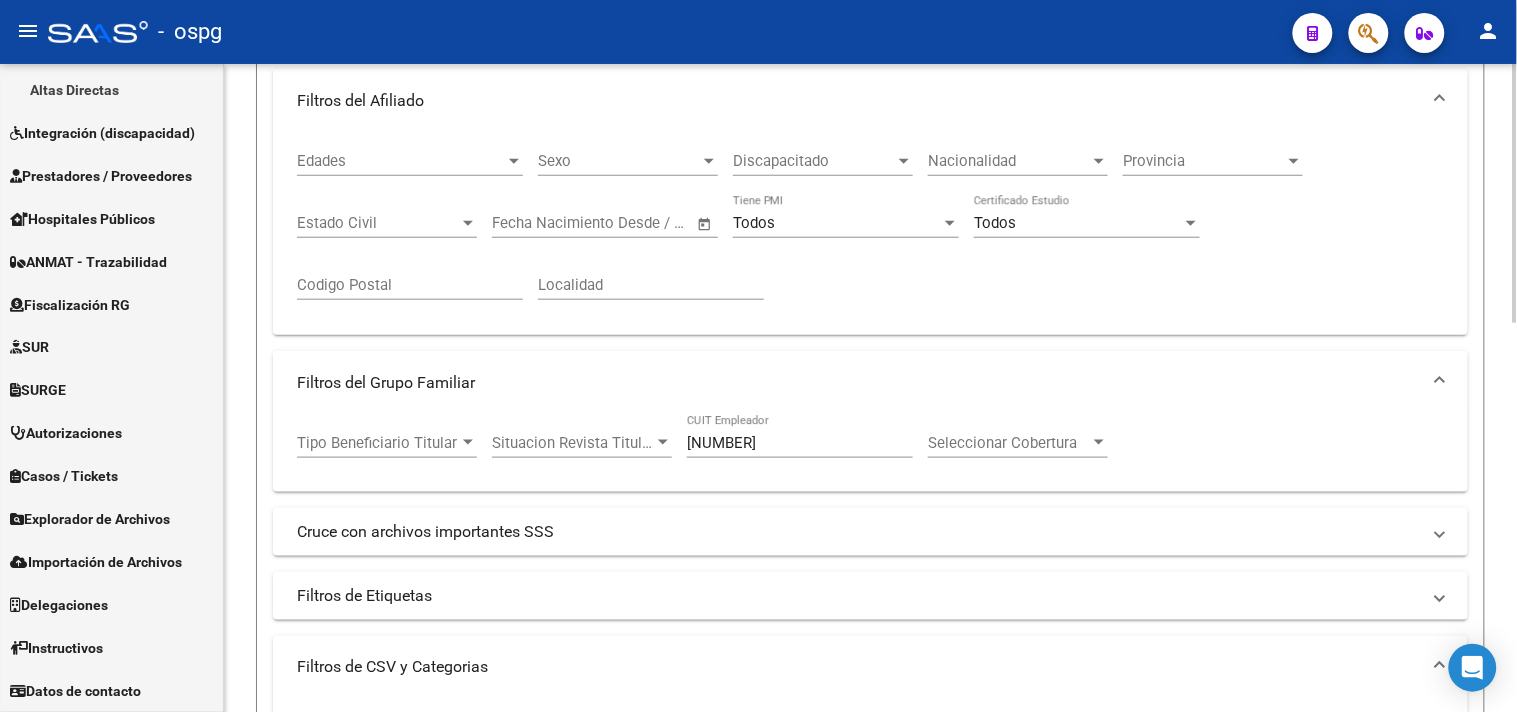 drag, startPoint x: 780, startPoint y: 435, endPoint x: 341, endPoint y: 385, distance: 441.8382 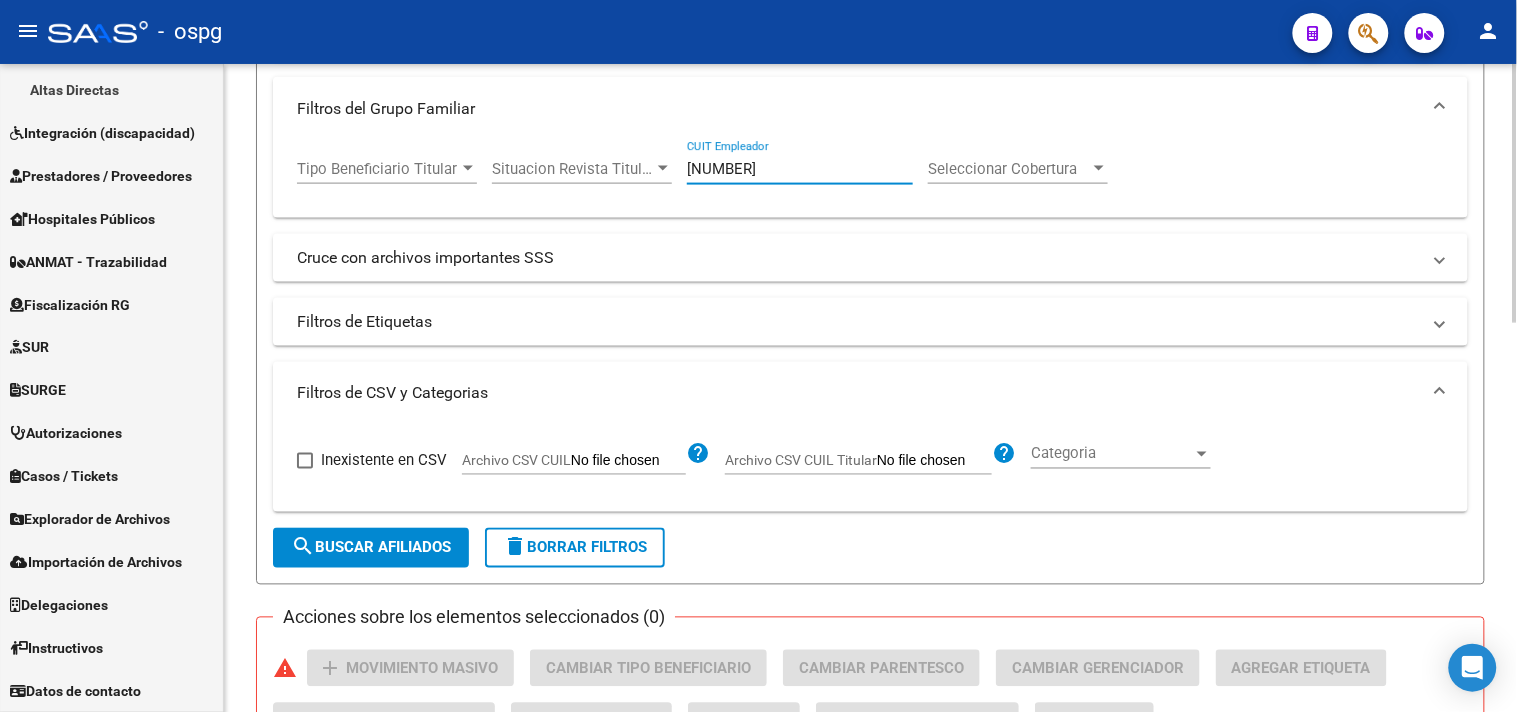 scroll, scrollTop: 750, scrollLeft: 0, axis: vertical 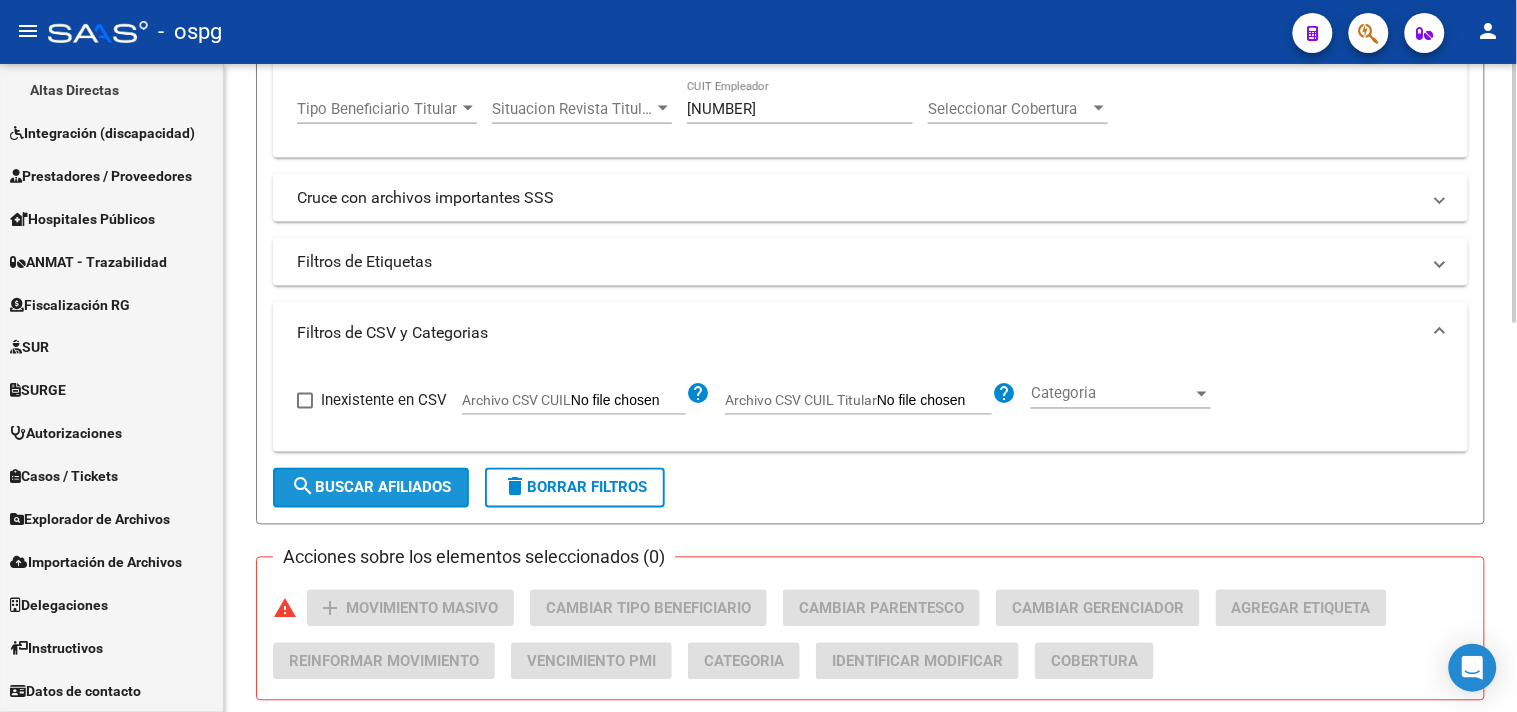 click on "search  Buscar Afiliados" 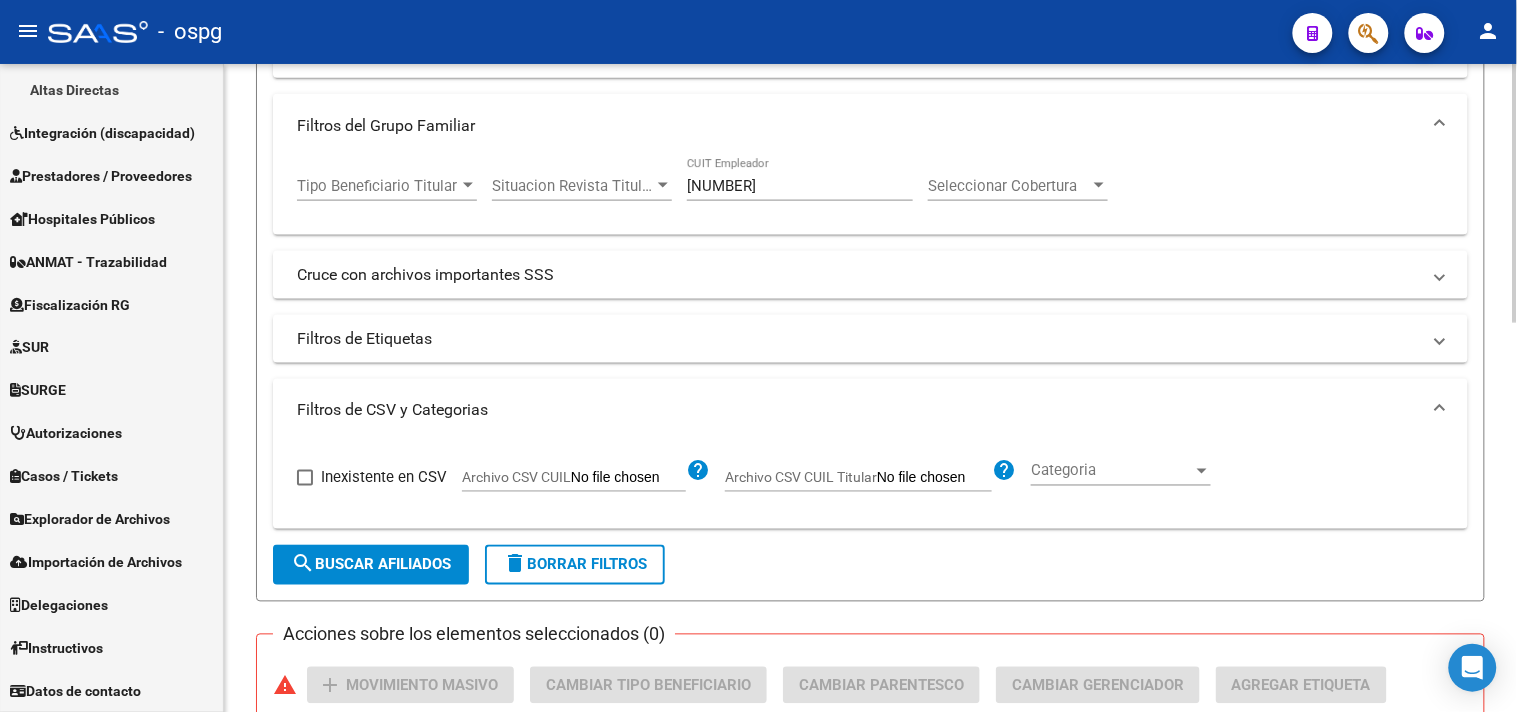 scroll, scrollTop: 305, scrollLeft: 0, axis: vertical 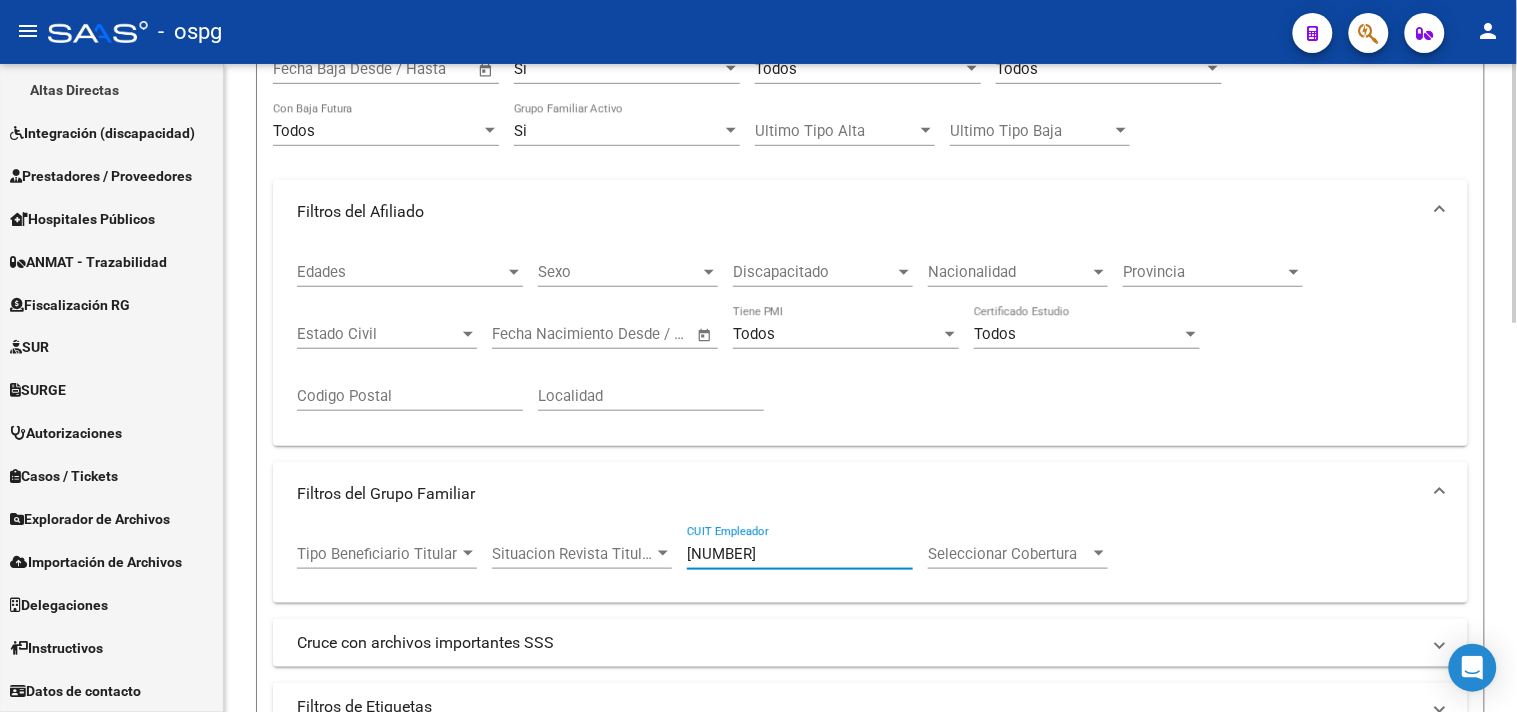 drag, startPoint x: 782, startPoint y: 560, endPoint x: 636, endPoint y: 558, distance: 146.0137 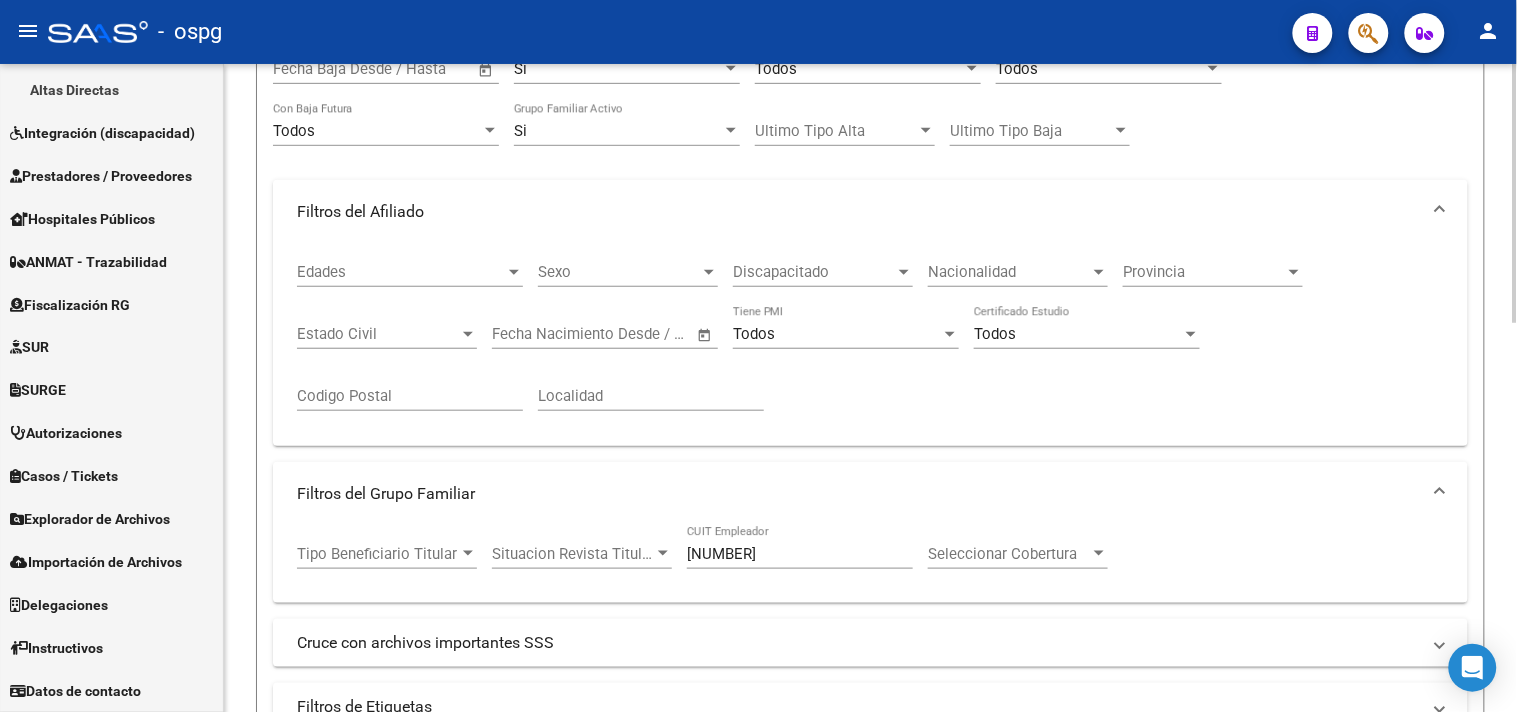 click on "33-70718015-9" at bounding box center [800, 554] 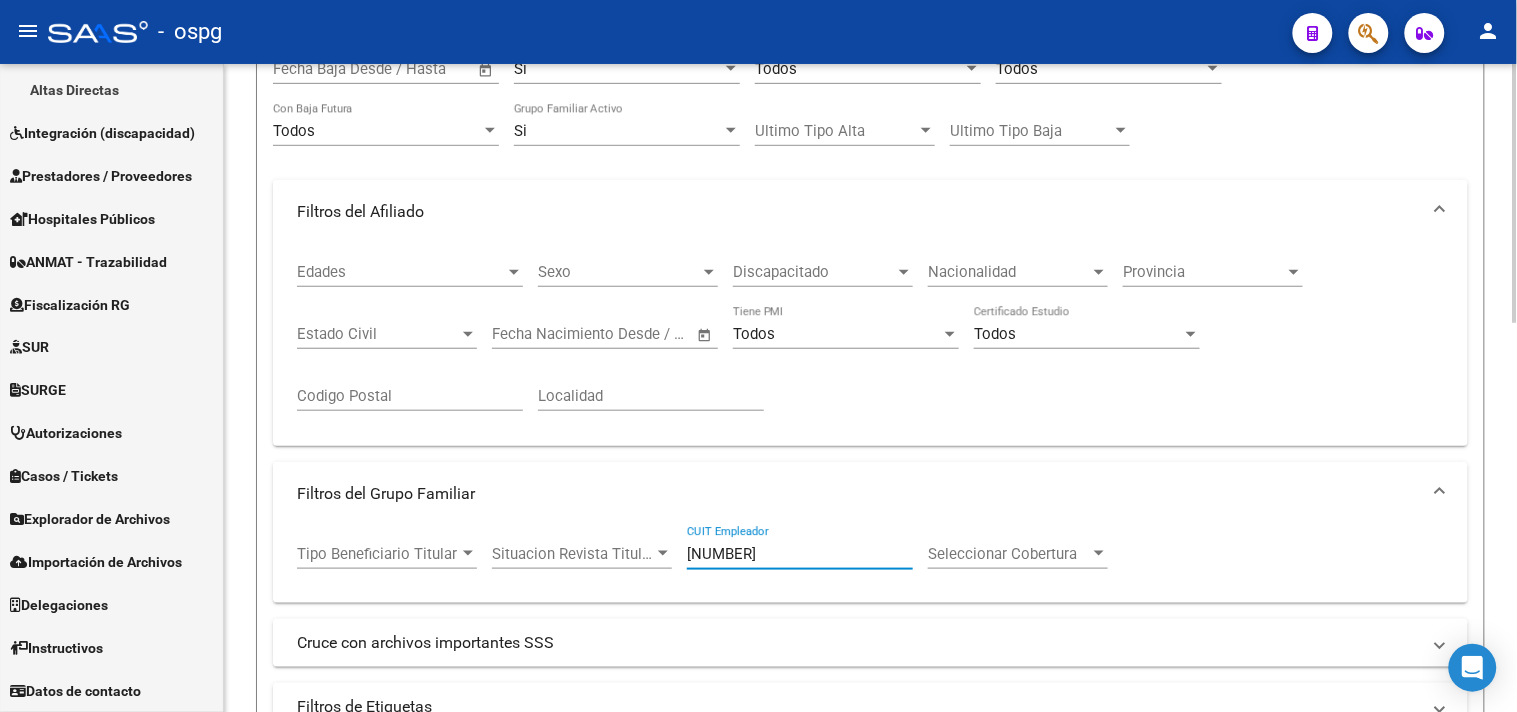 drag, startPoint x: 800, startPoint y: 551, endPoint x: 368, endPoint y: 544, distance: 432.0567 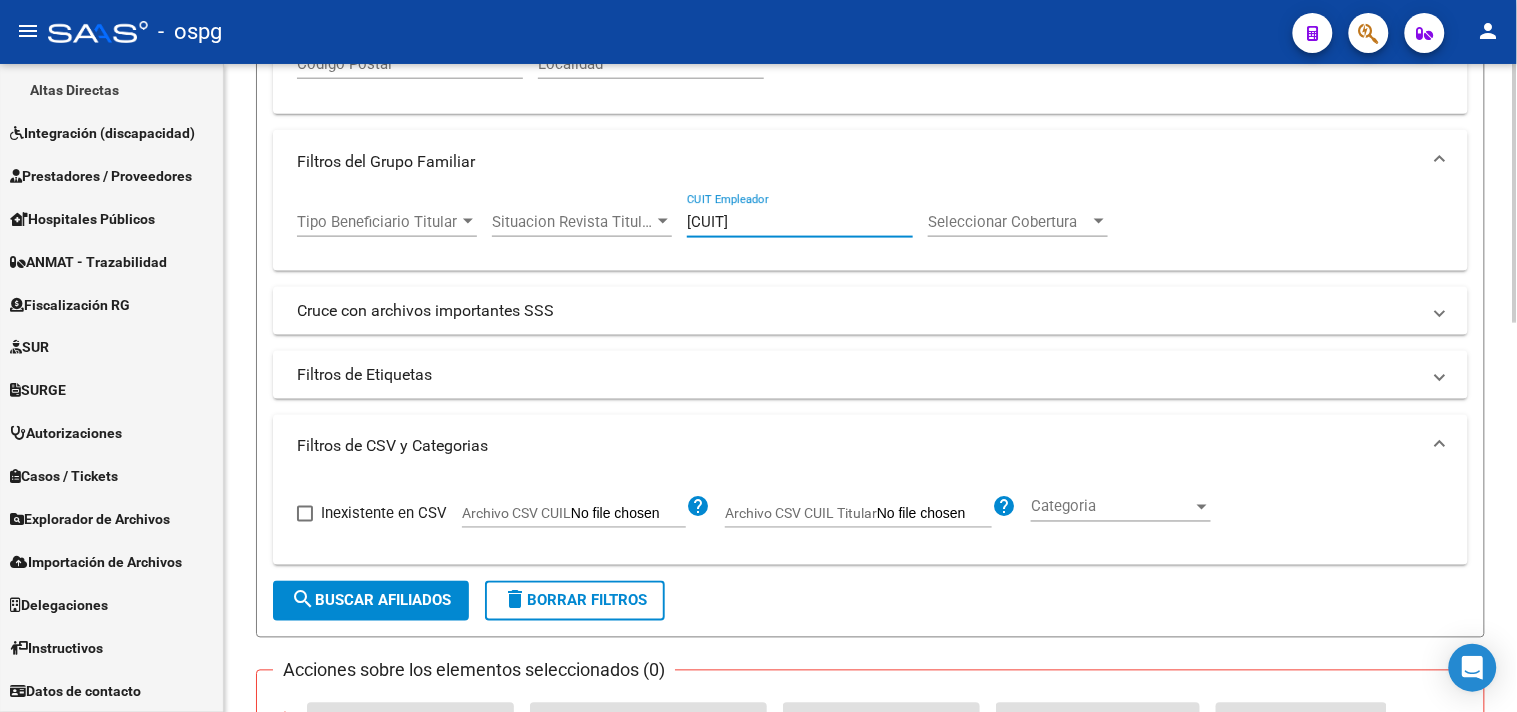 scroll, scrollTop: 638, scrollLeft: 0, axis: vertical 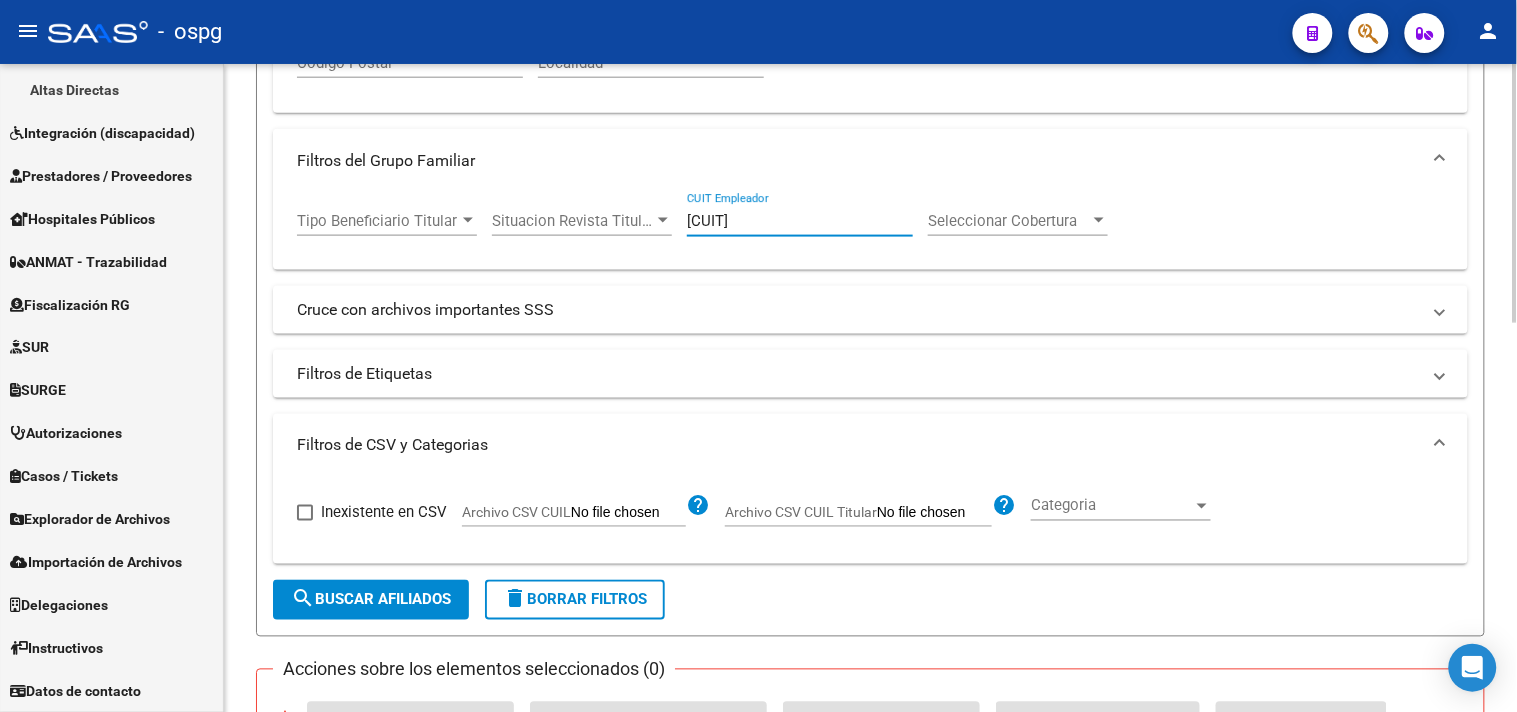 click on "search  Buscar Afiliados" 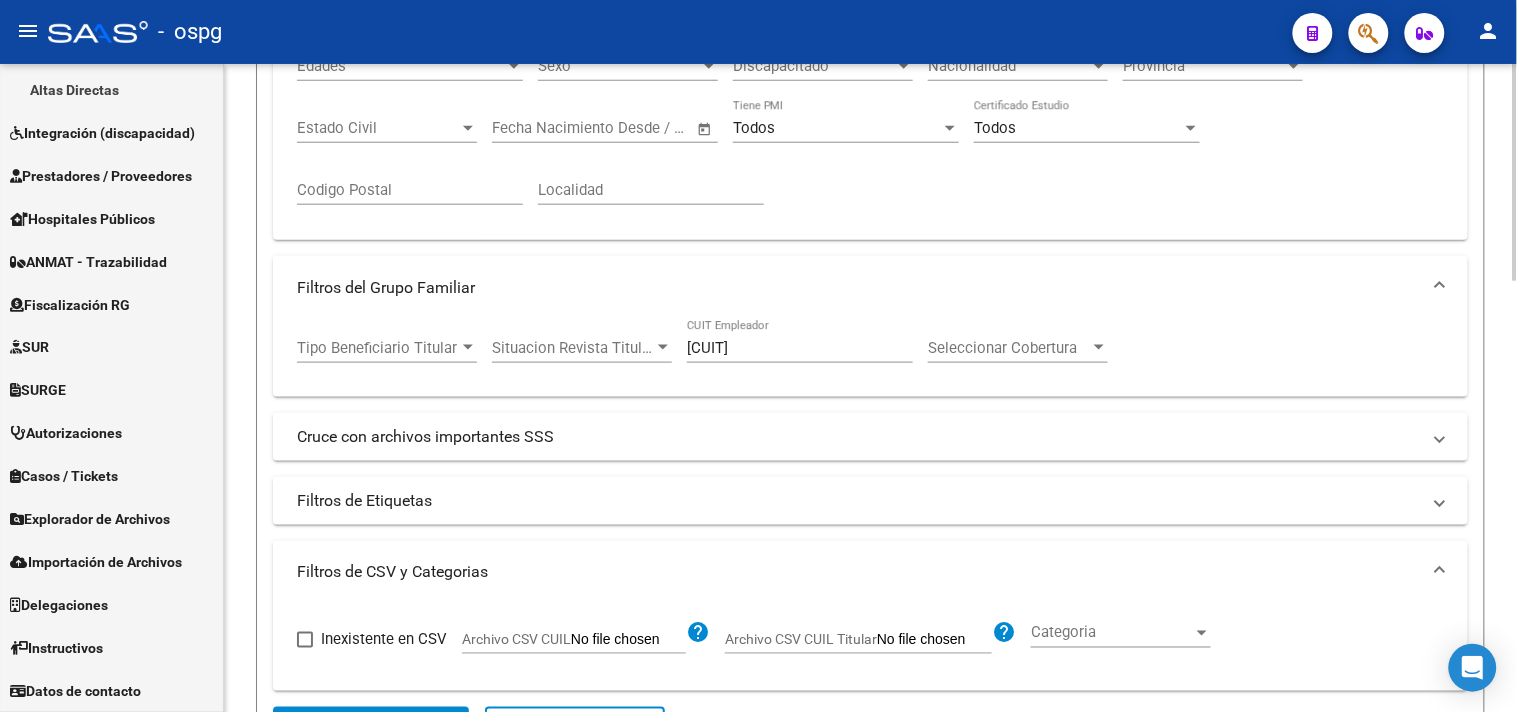 scroll, scrollTop: 0, scrollLeft: 0, axis: both 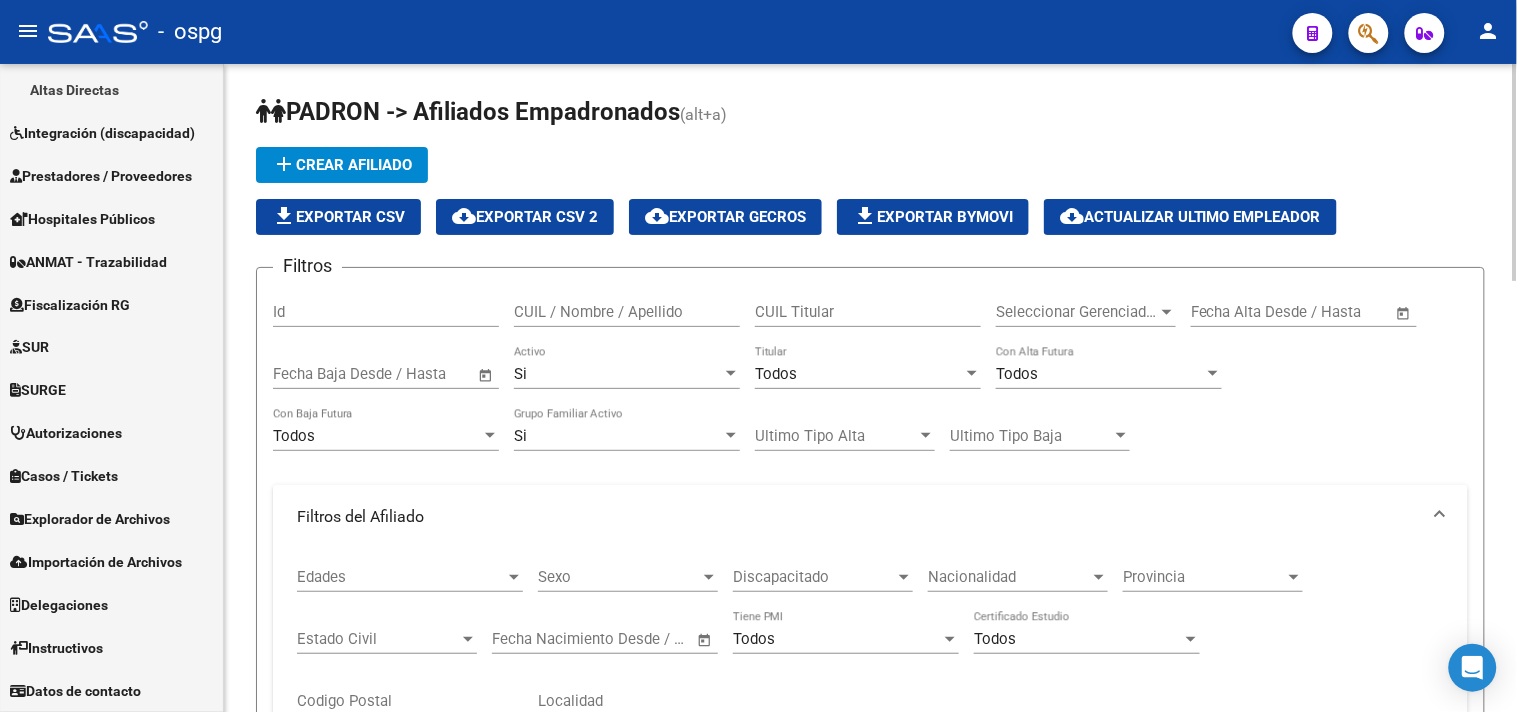 click on "file_download  Exportar CSV" 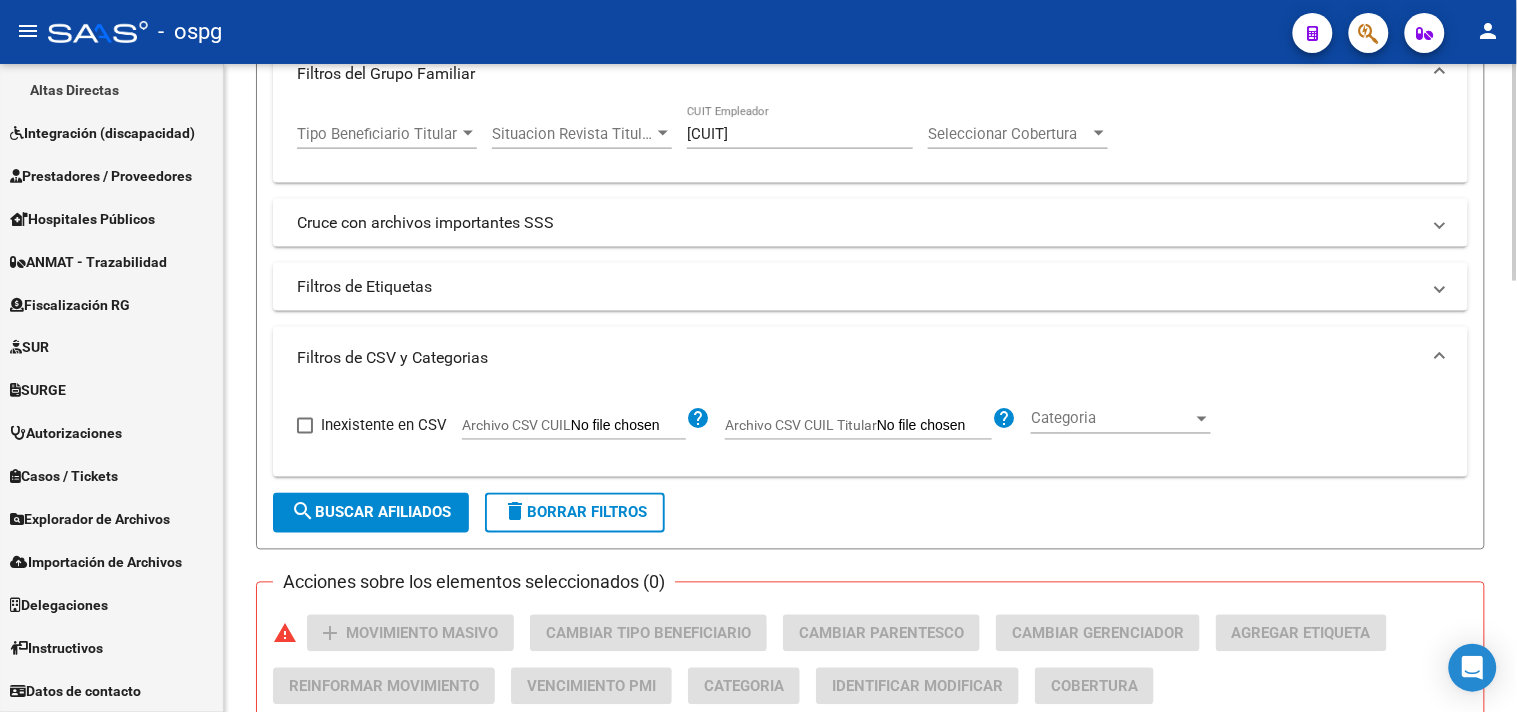 scroll, scrollTop: 555, scrollLeft: 0, axis: vertical 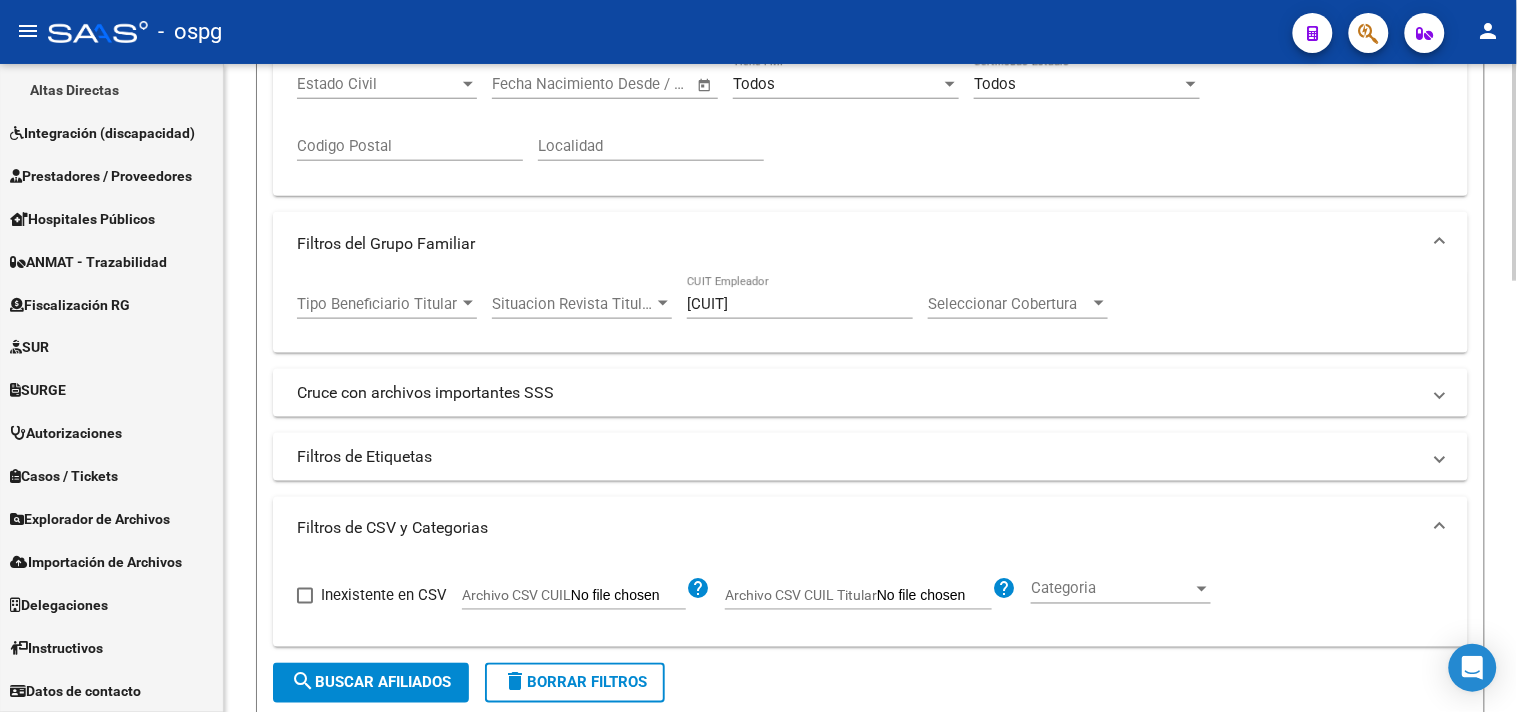 drag, startPoint x: 812, startPoint y: 297, endPoint x: 286, endPoint y: 262, distance: 527.16315 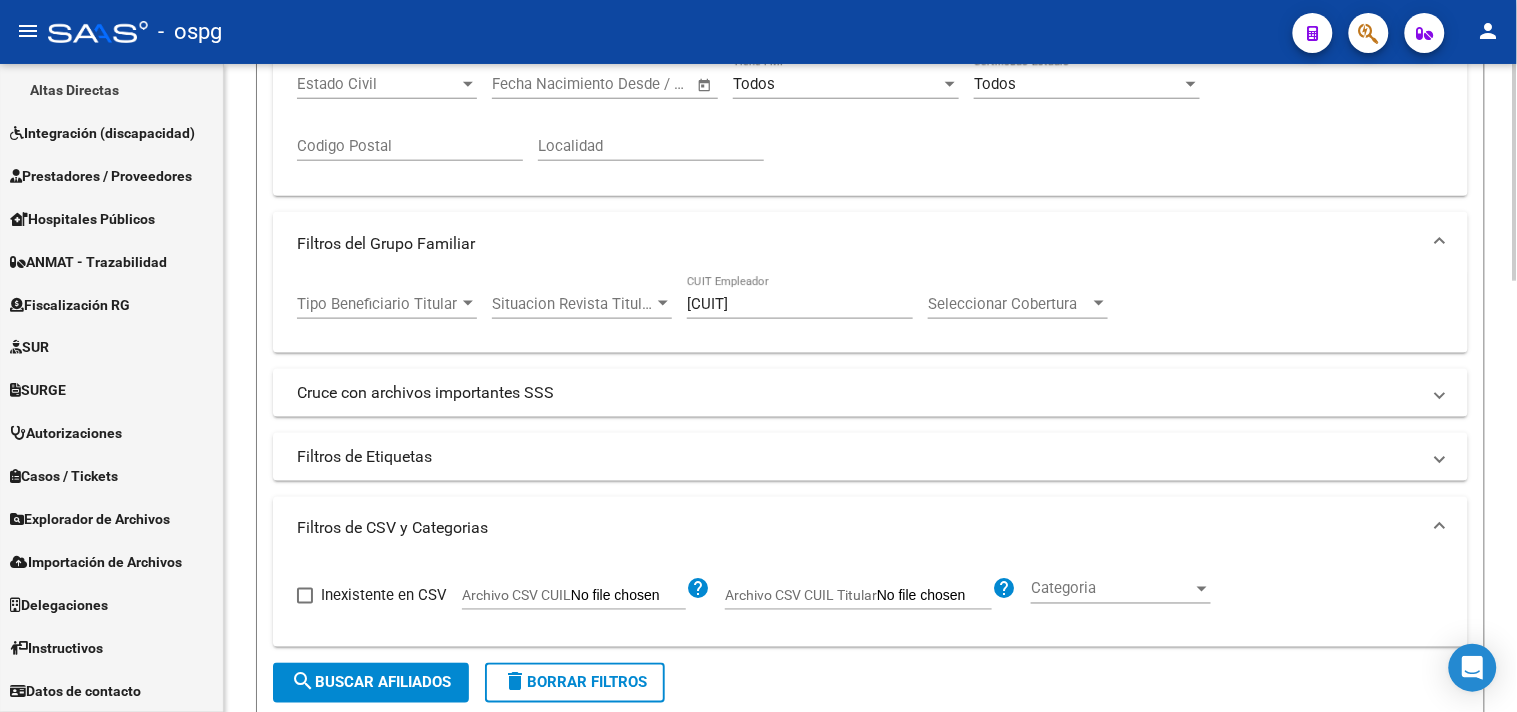 click on "Tipo Beneficiario Titular Tipo Beneficiario Titular Situacion Revista Titular Situacion Revista Titular 30-71839459-3 CUIT Empleador Seleccionar Cobertura Seleccionar Cobertura" at bounding box center [710, 307] 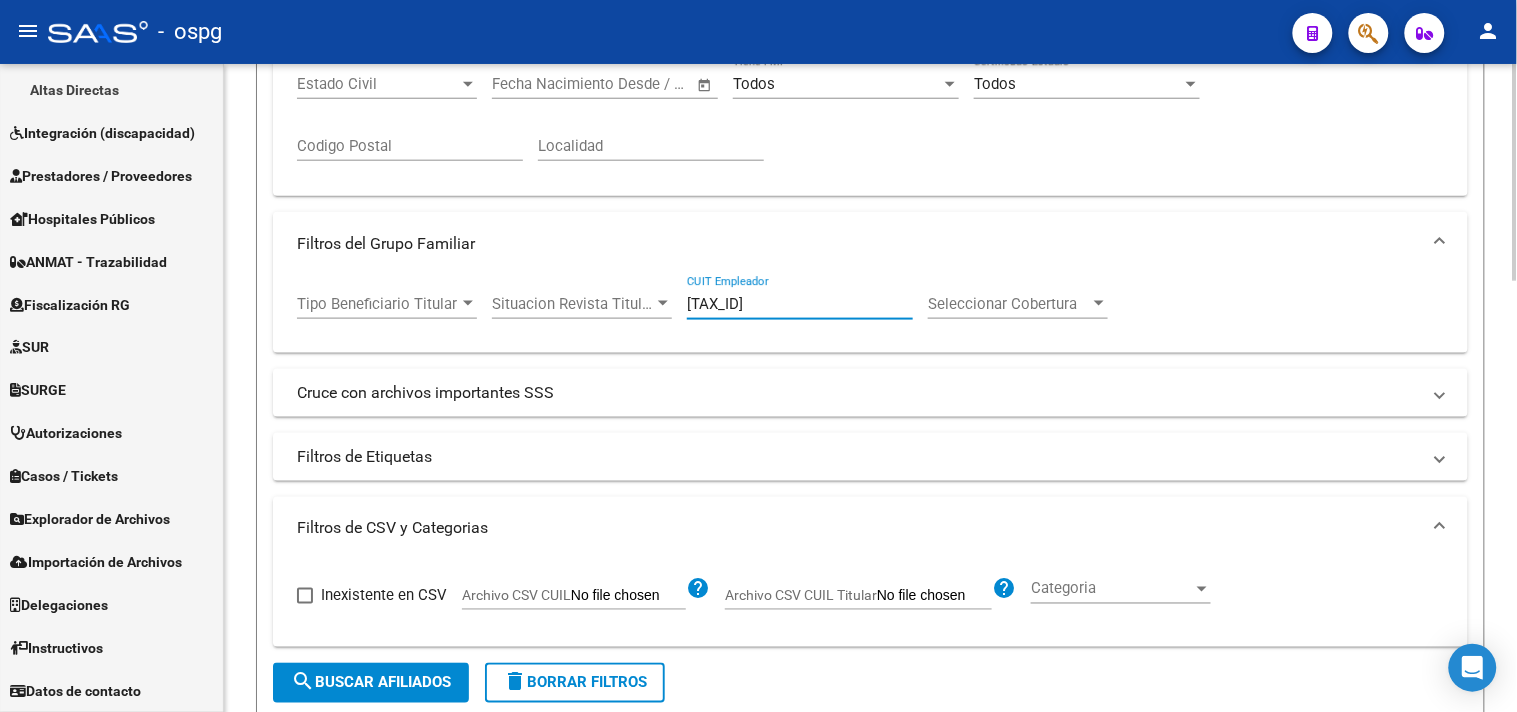 click on "search  Buscar Afiliados" 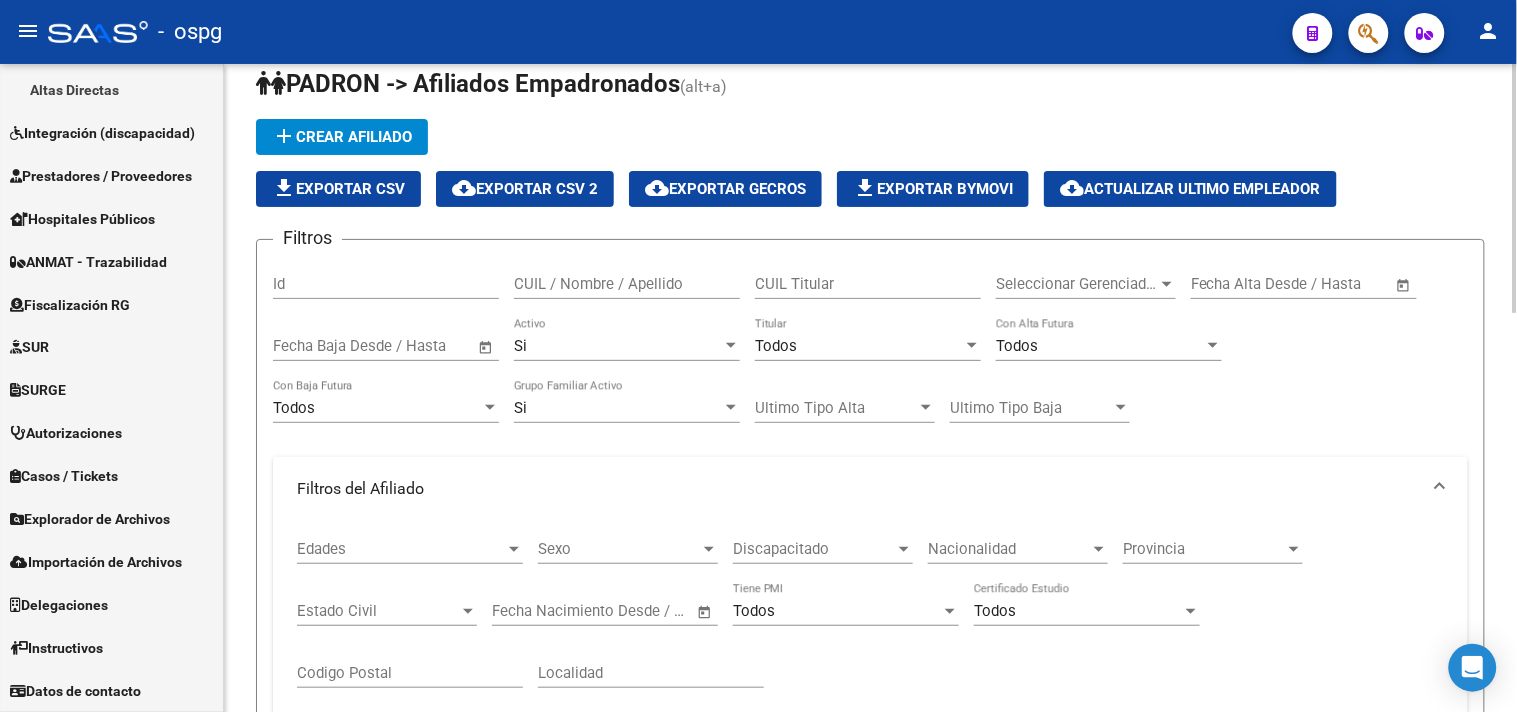 scroll, scrollTop: 0, scrollLeft: 0, axis: both 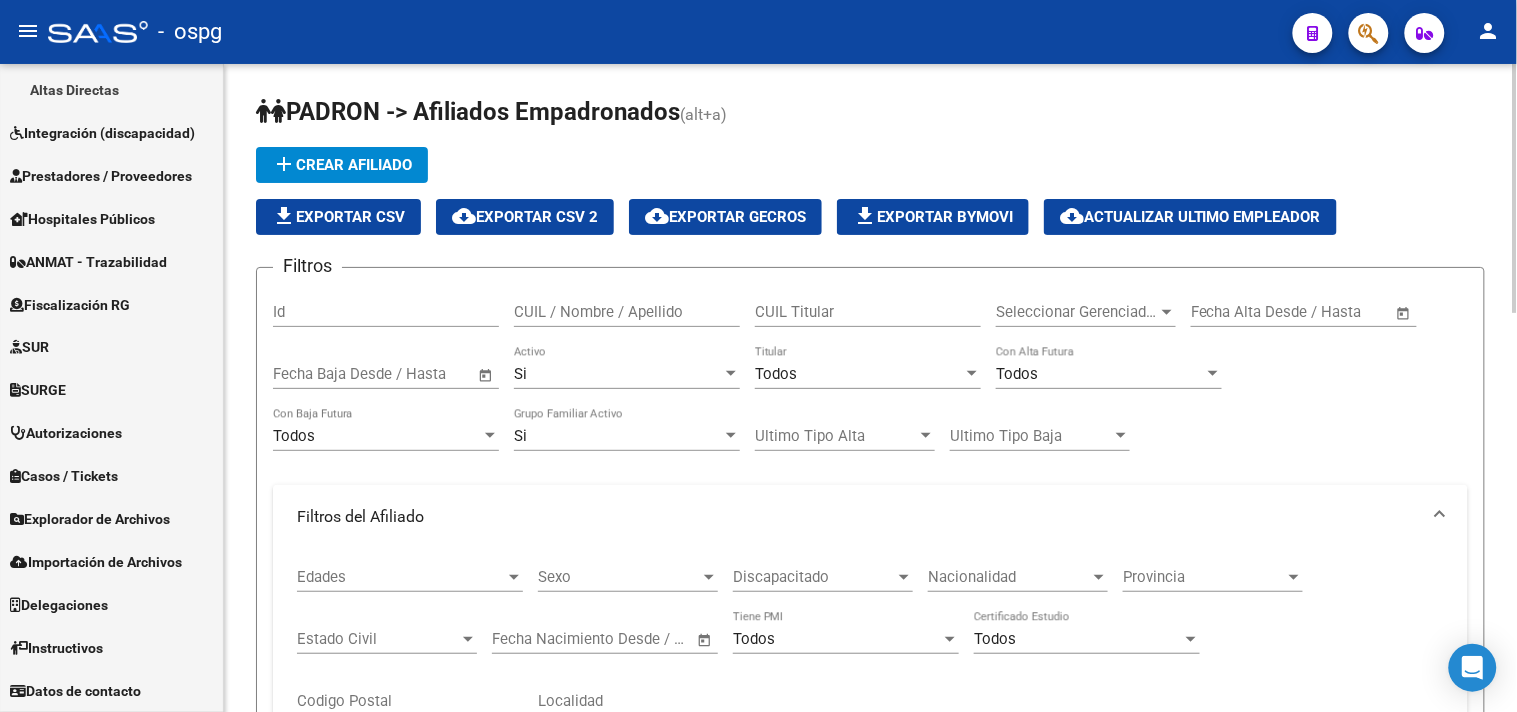 click on "file_download  Exportar CSV" 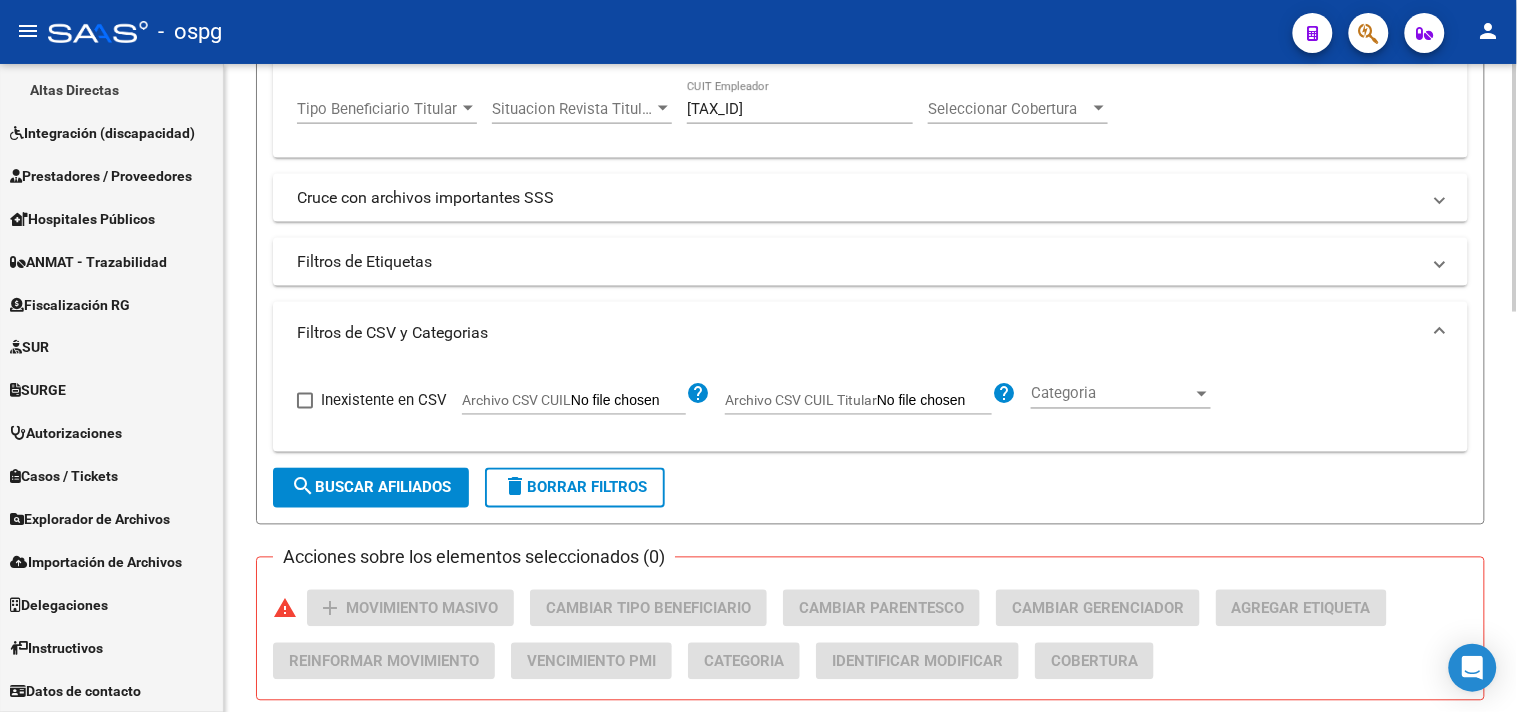 scroll, scrollTop: 777, scrollLeft: 0, axis: vertical 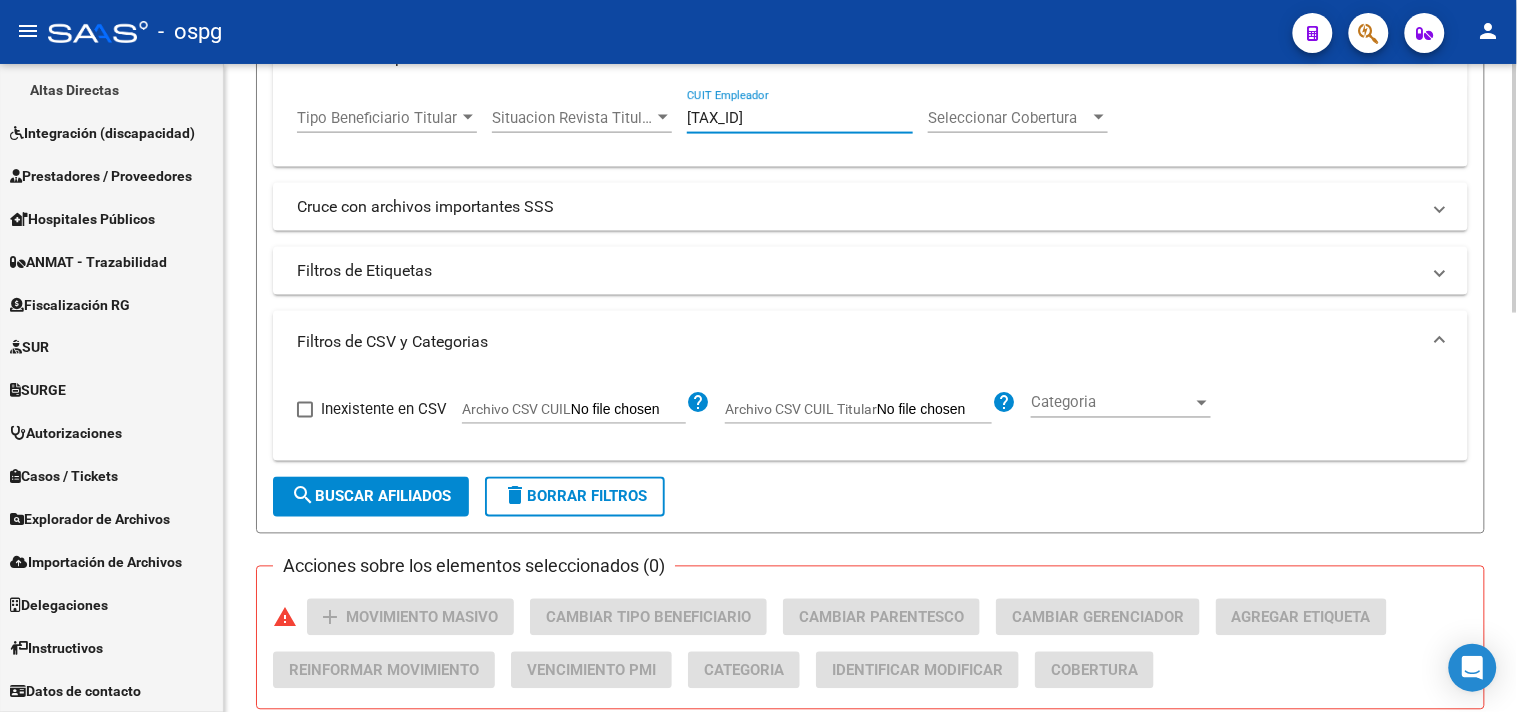 drag, startPoint x: 798, startPoint y: 86, endPoint x: 392, endPoint y: 86, distance: 406 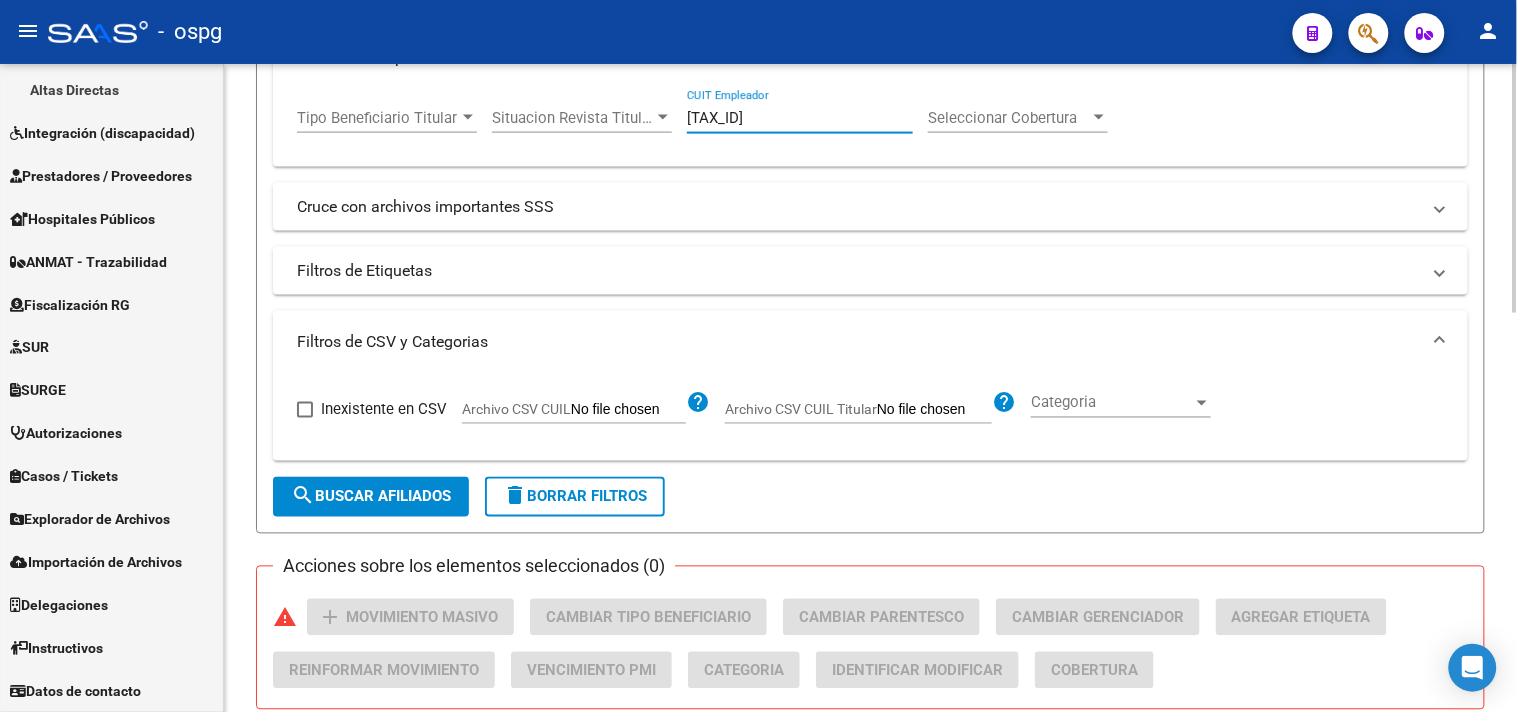 scroll, scrollTop: 738, scrollLeft: 0, axis: vertical 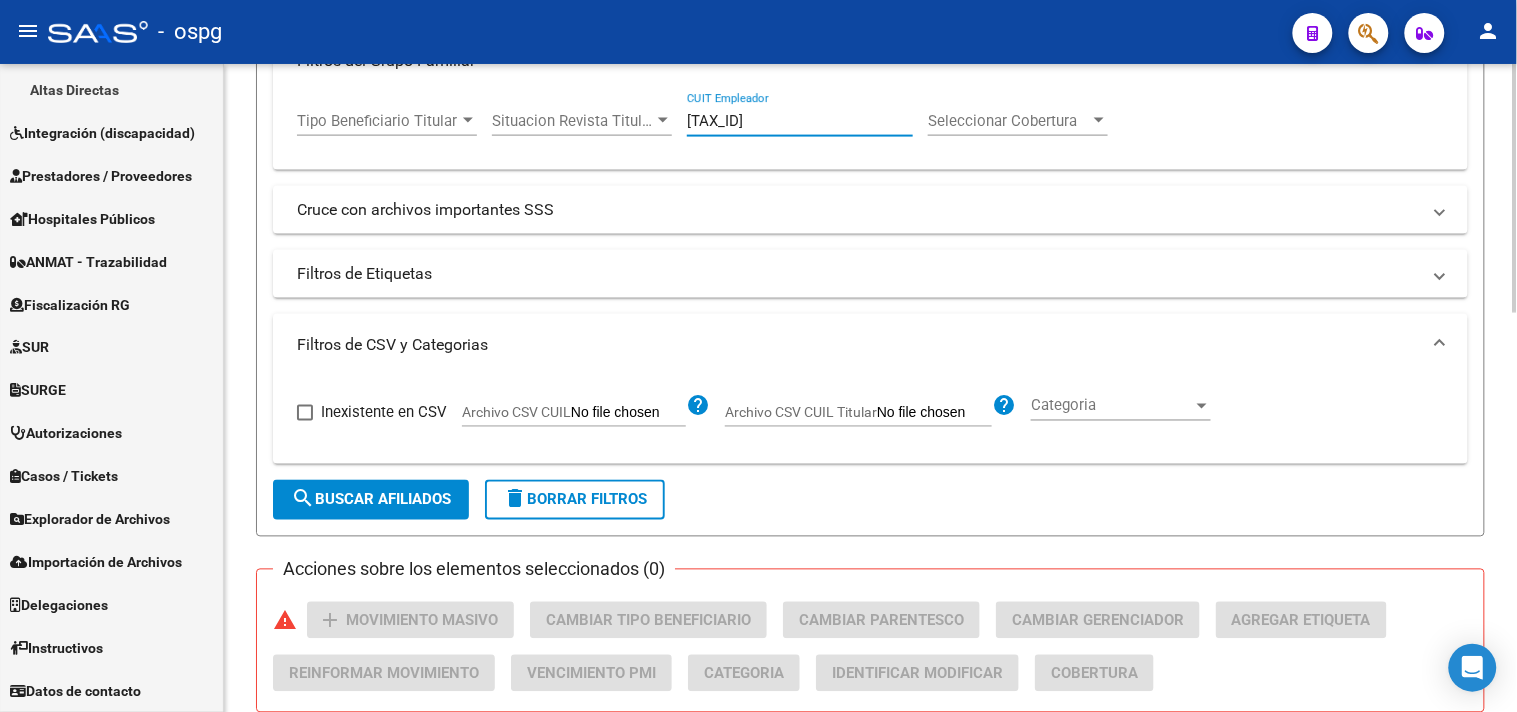 paste on "492934-4" 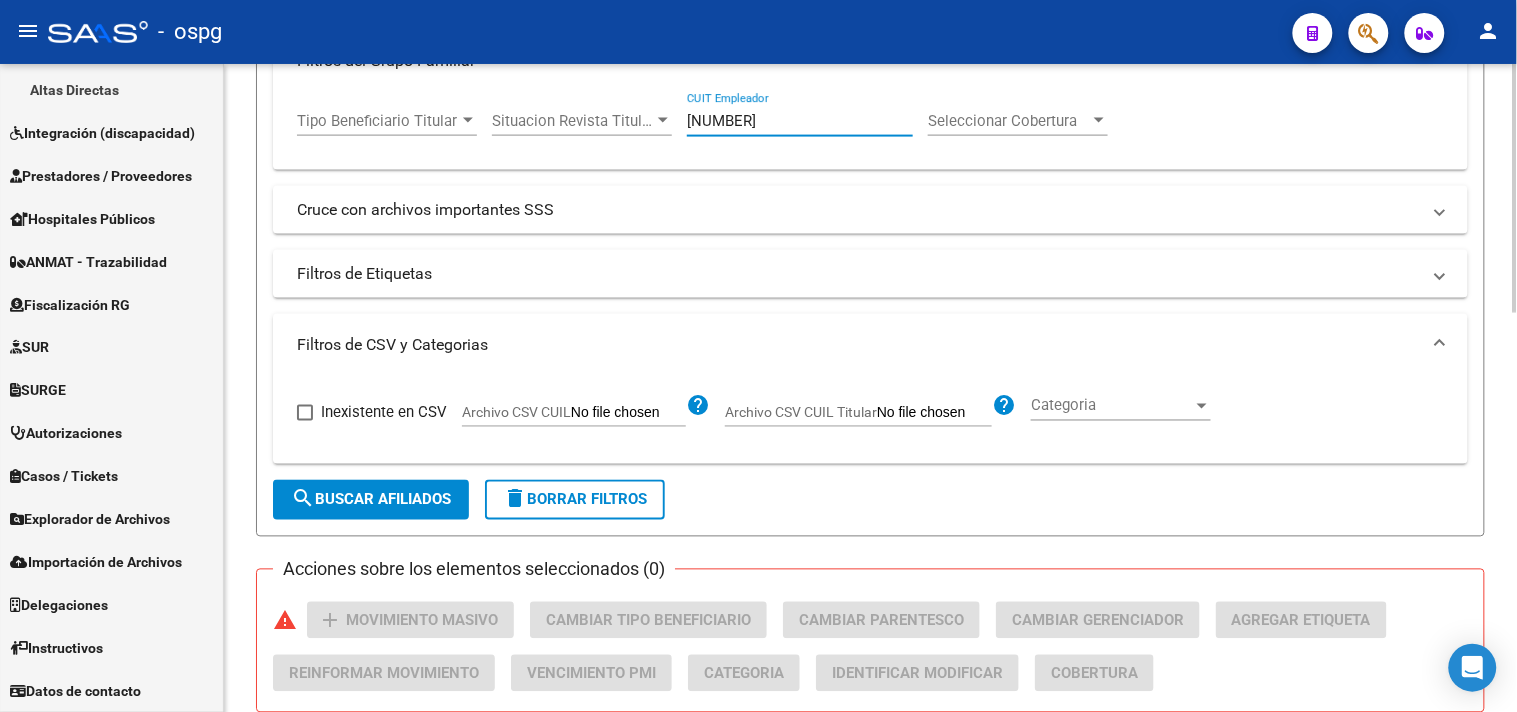 click on "search  Buscar Afiliados" 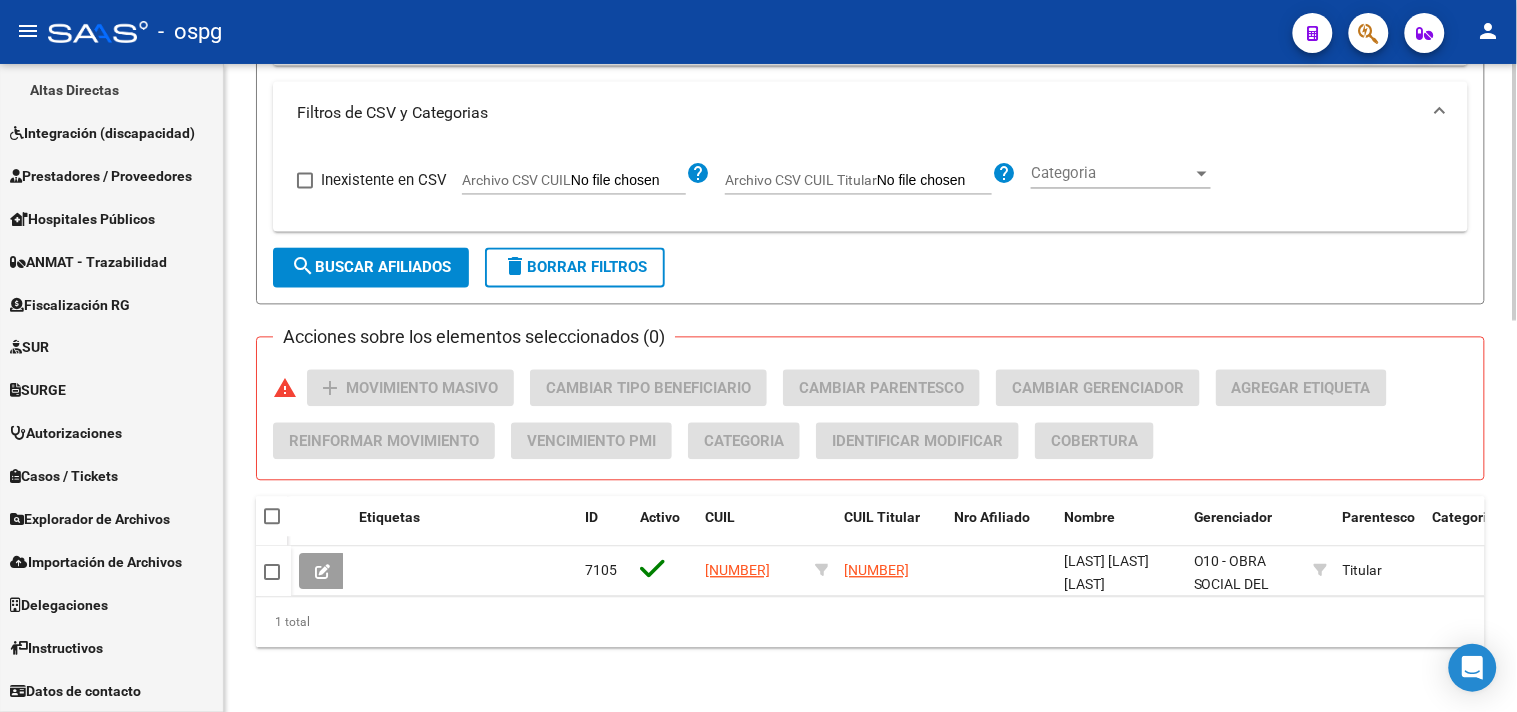 scroll, scrollTop: 0, scrollLeft: 0, axis: both 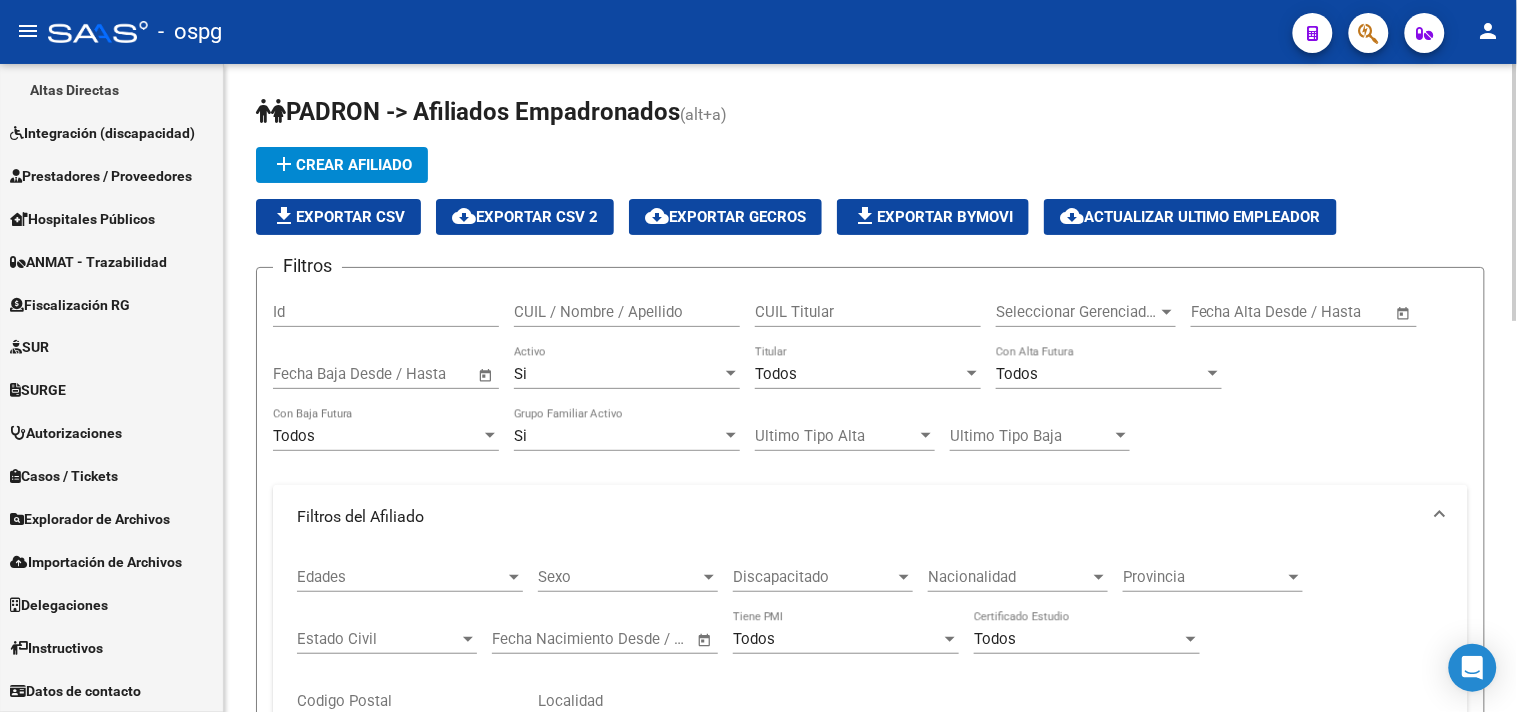 click on "file_download  Exportar CSV" 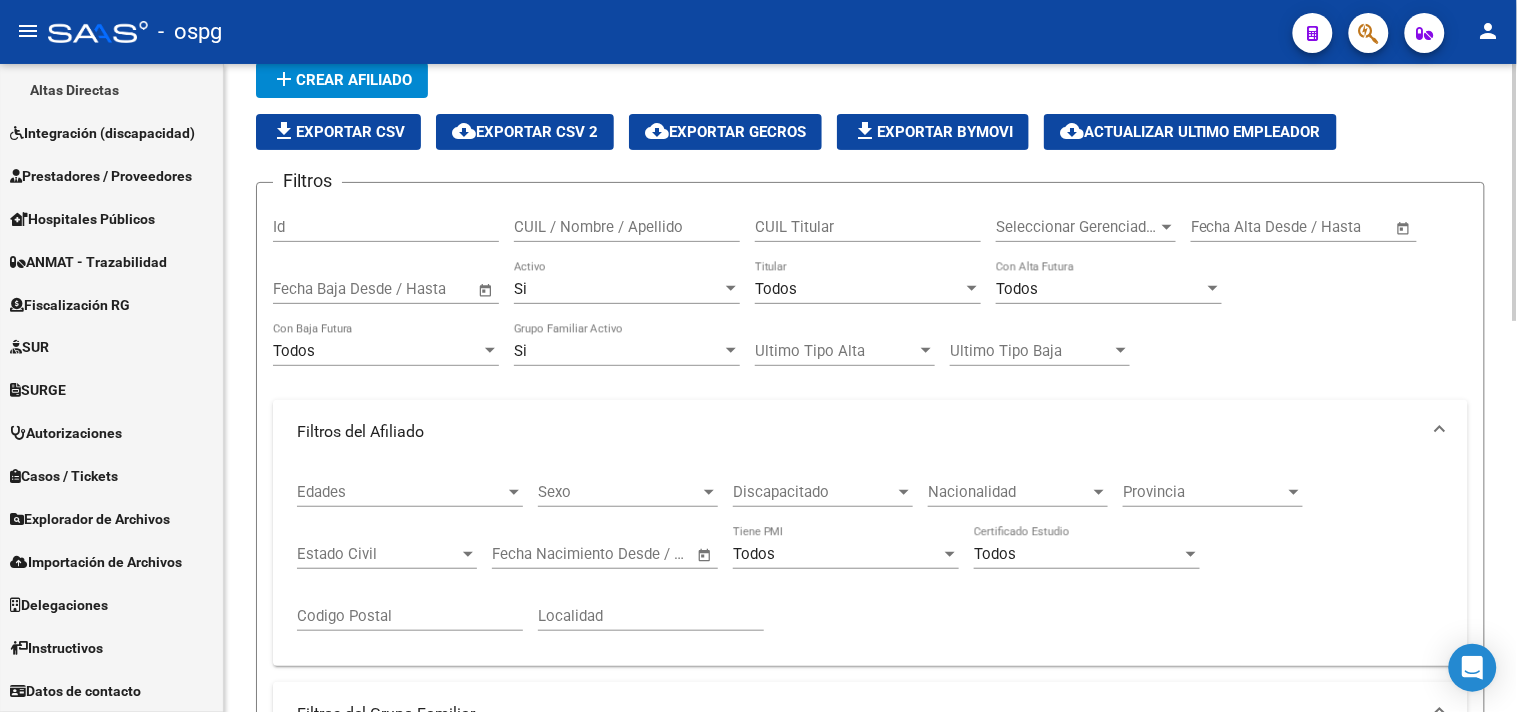 scroll, scrollTop: 333, scrollLeft: 0, axis: vertical 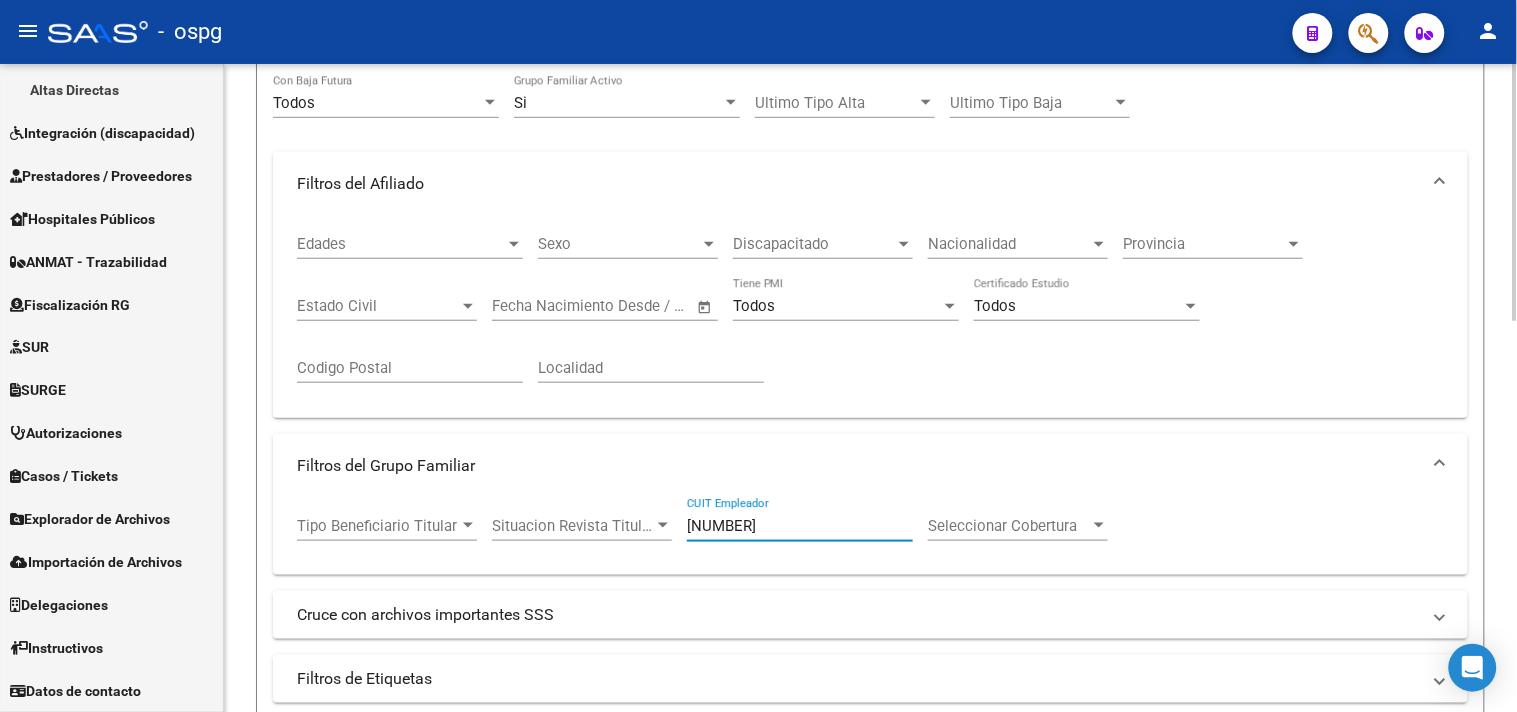 drag, startPoint x: 713, startPoint y: 524, endPoint x: 657, endPoint y: 525, distance: 56.008926 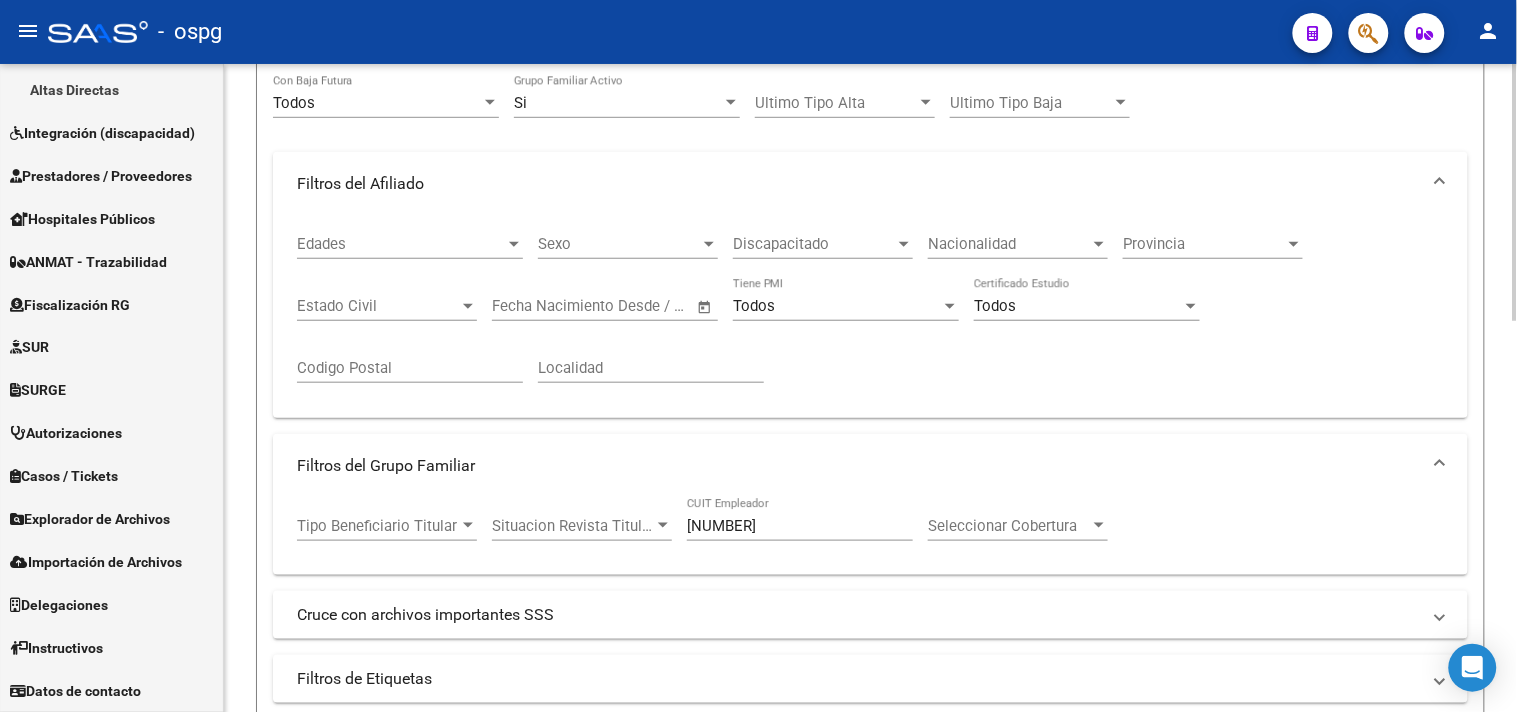 drag, startPoint x: 750, startPoint y: 515, endPoint x: 813, endPoint y: 525, distance: 63.788715 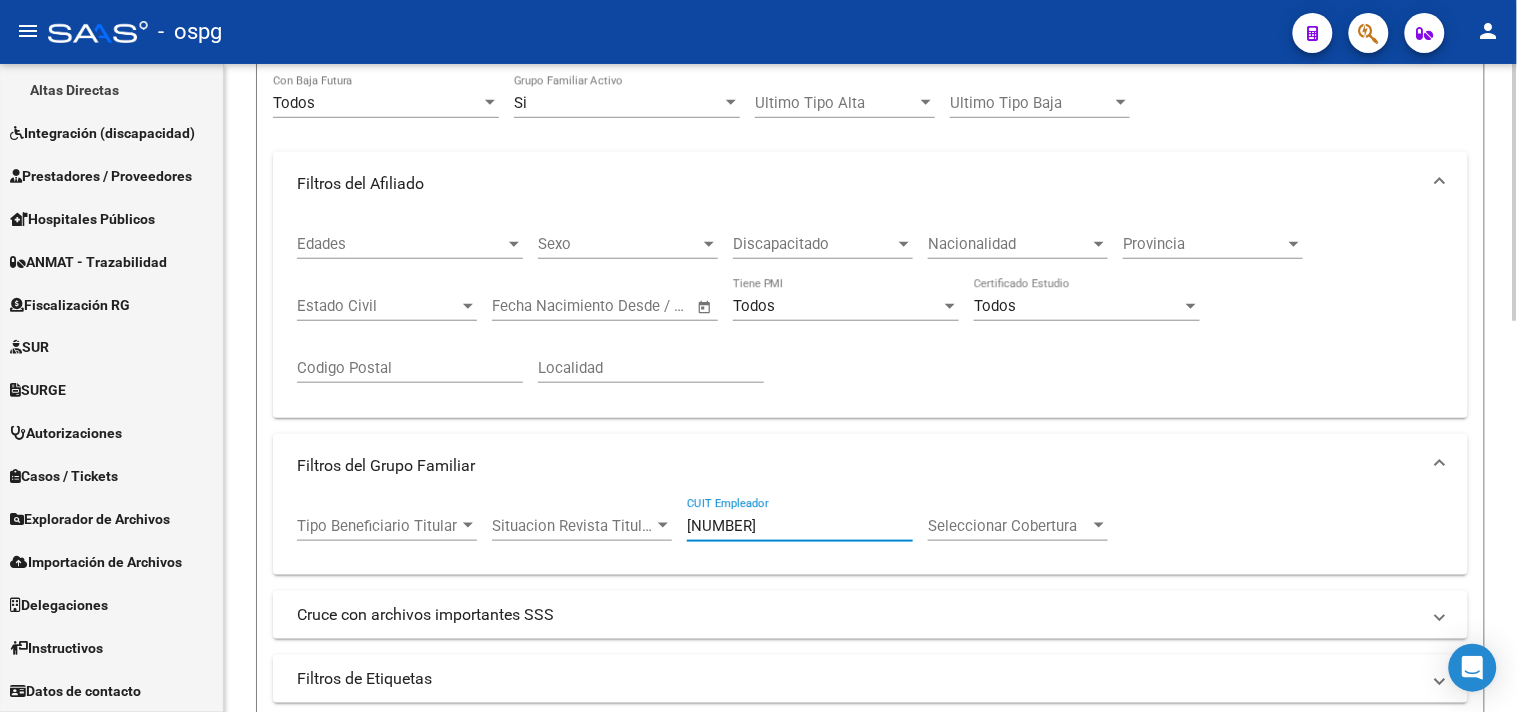 paste on "0910259-8" 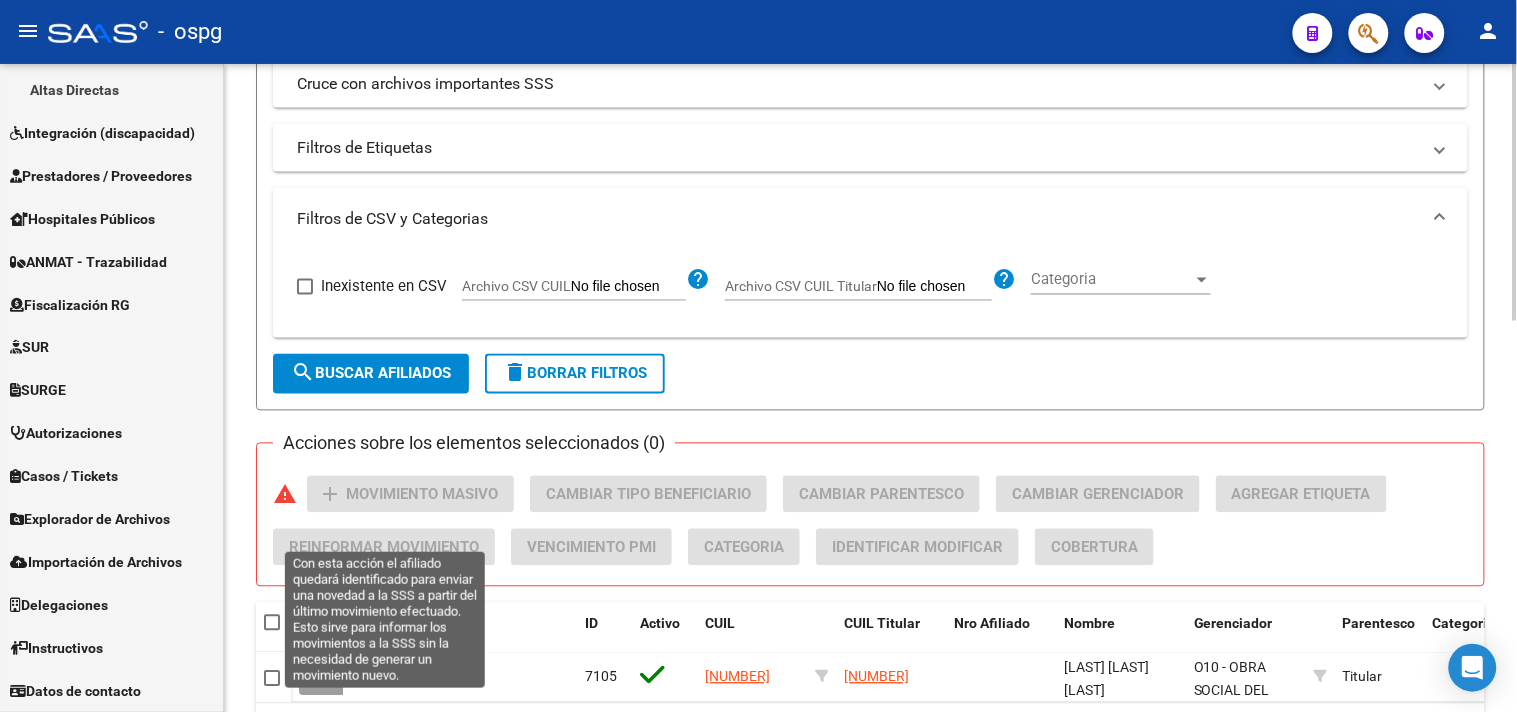 scroll, scrollTop: 888, scrollLeft: 0, axis: vertical 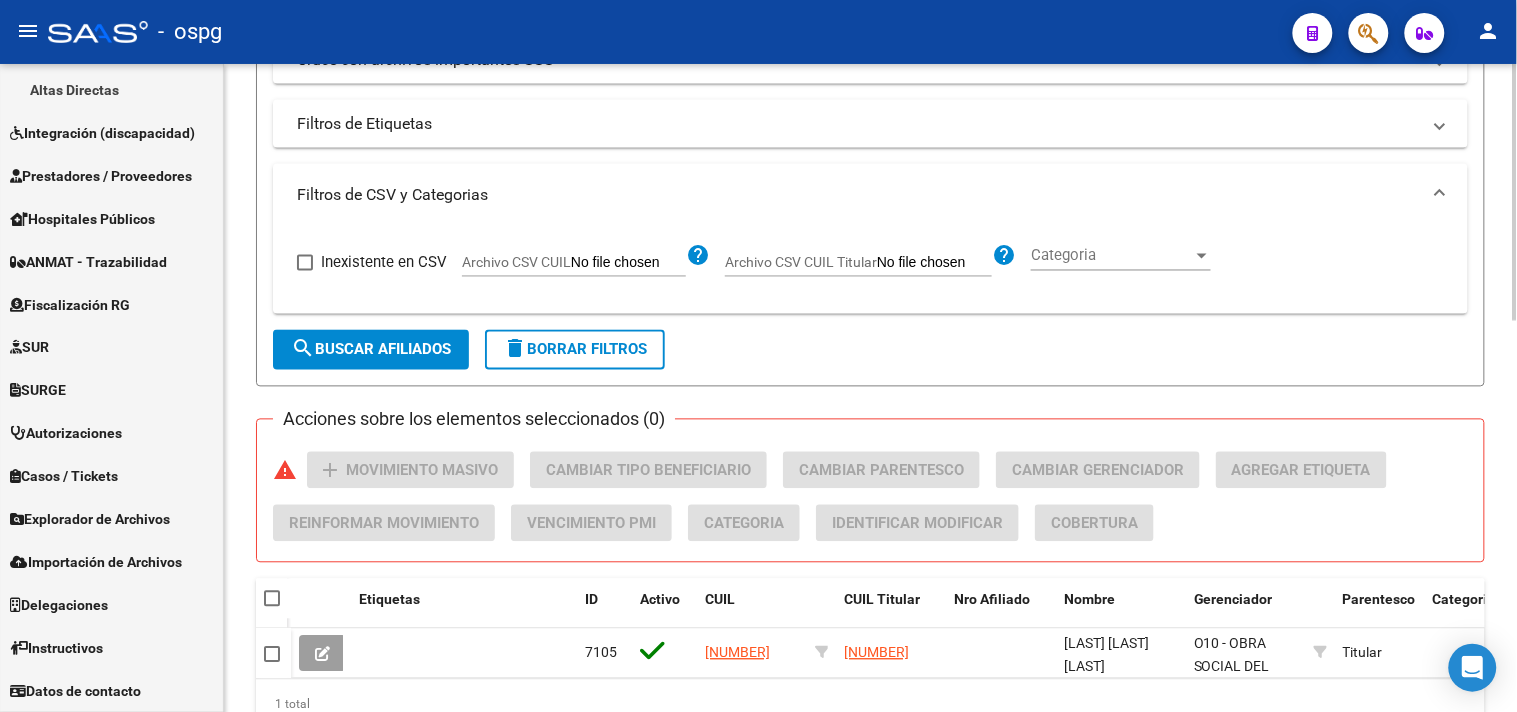 click on "search  Buscar Afiliados" 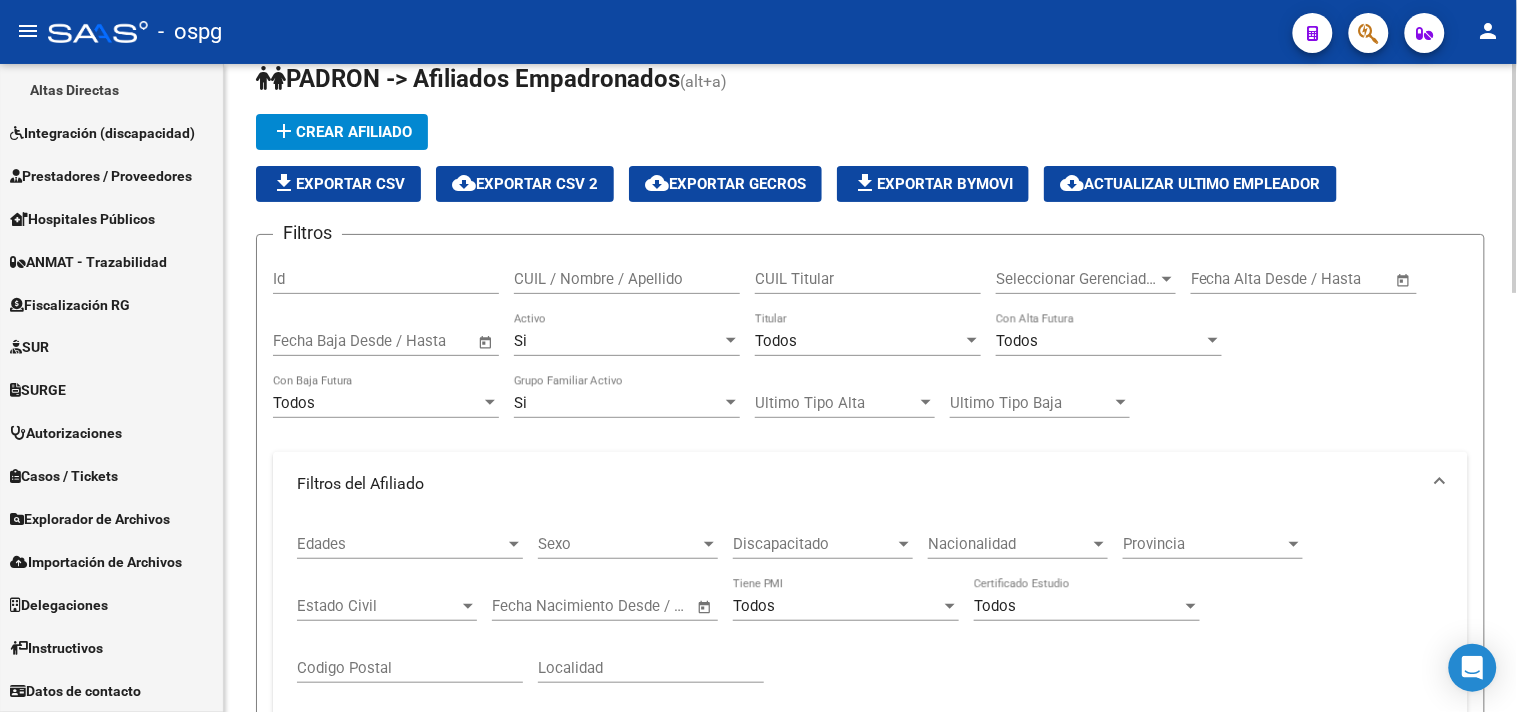 scroll, scrollTop: 0, scrollLeft: 0, axis: both 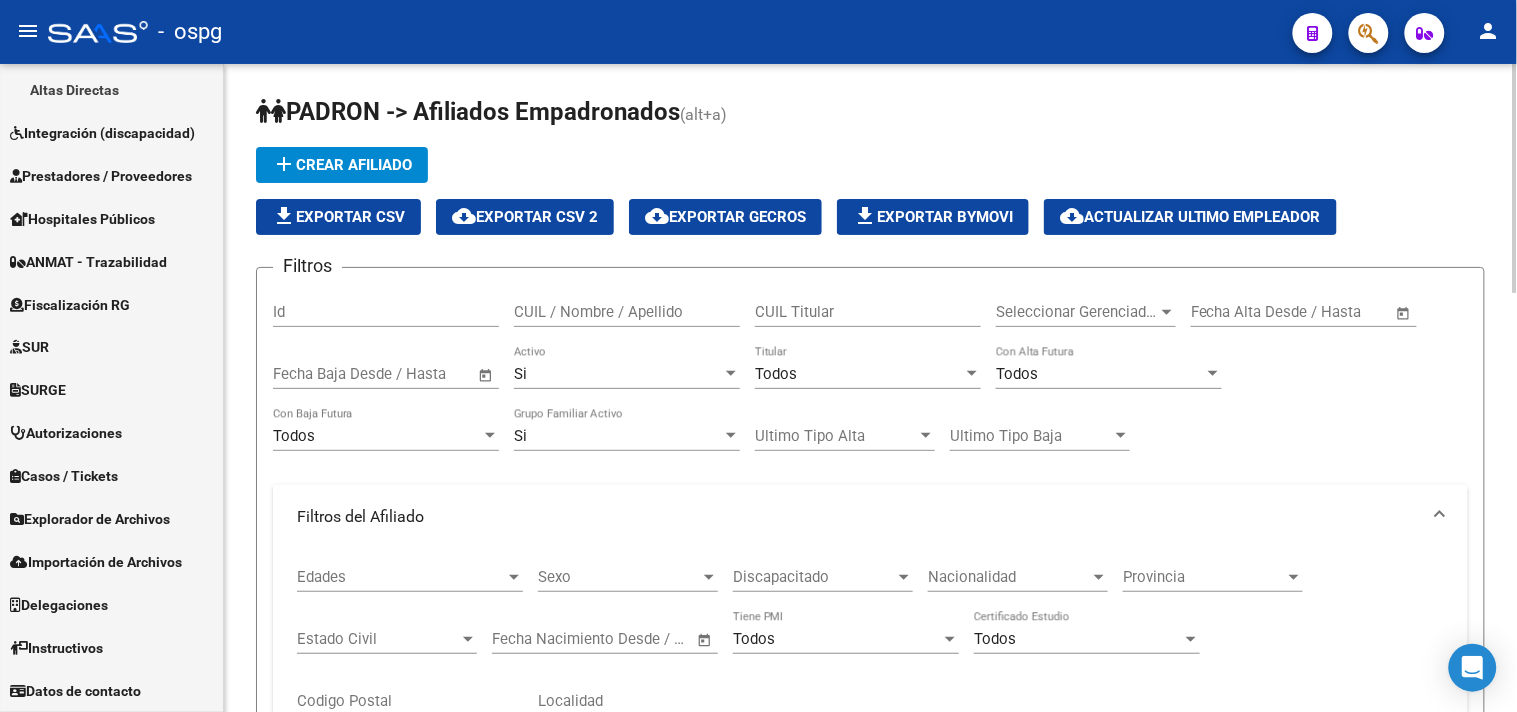 click on "file_download  Exportar CSV" 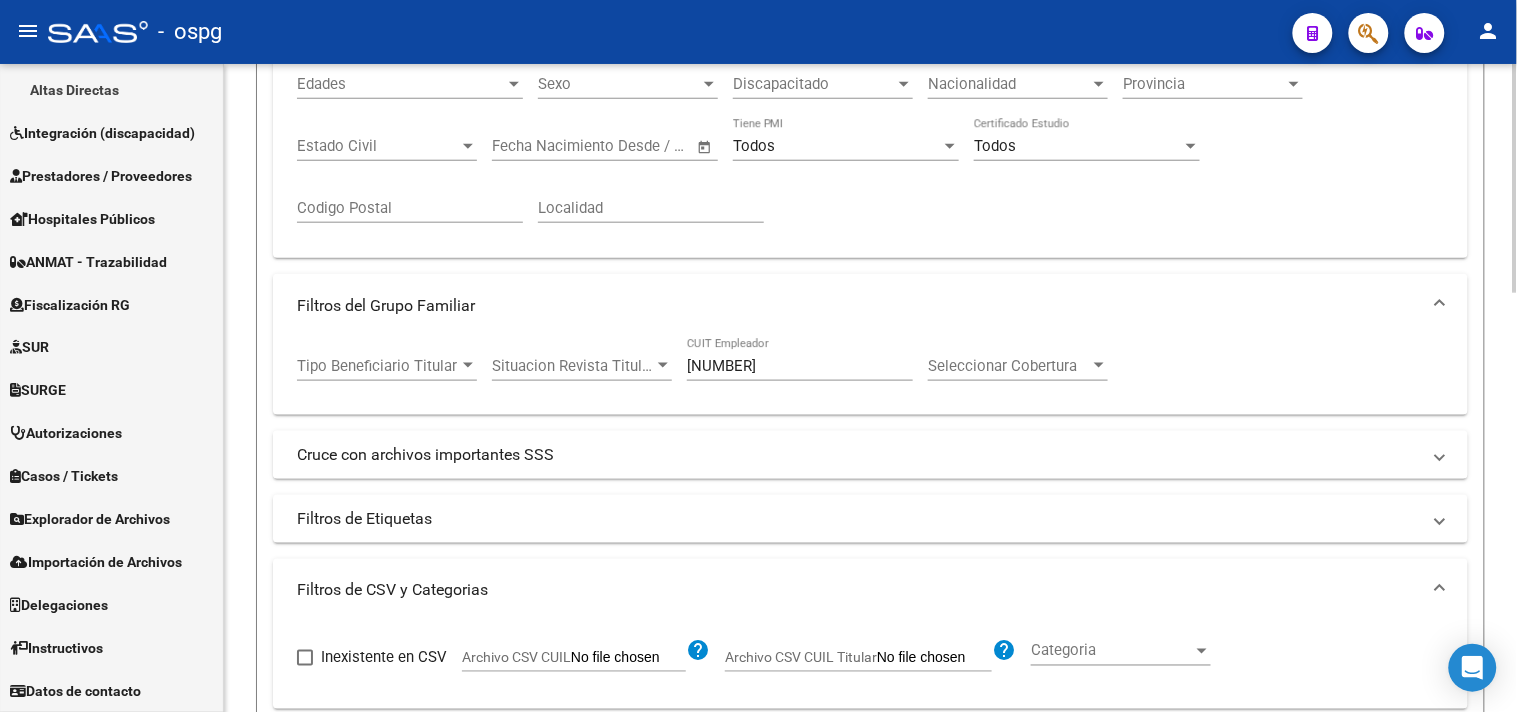 scroll, scrollTop: 555, scrollLeft: 0, axis: vertical 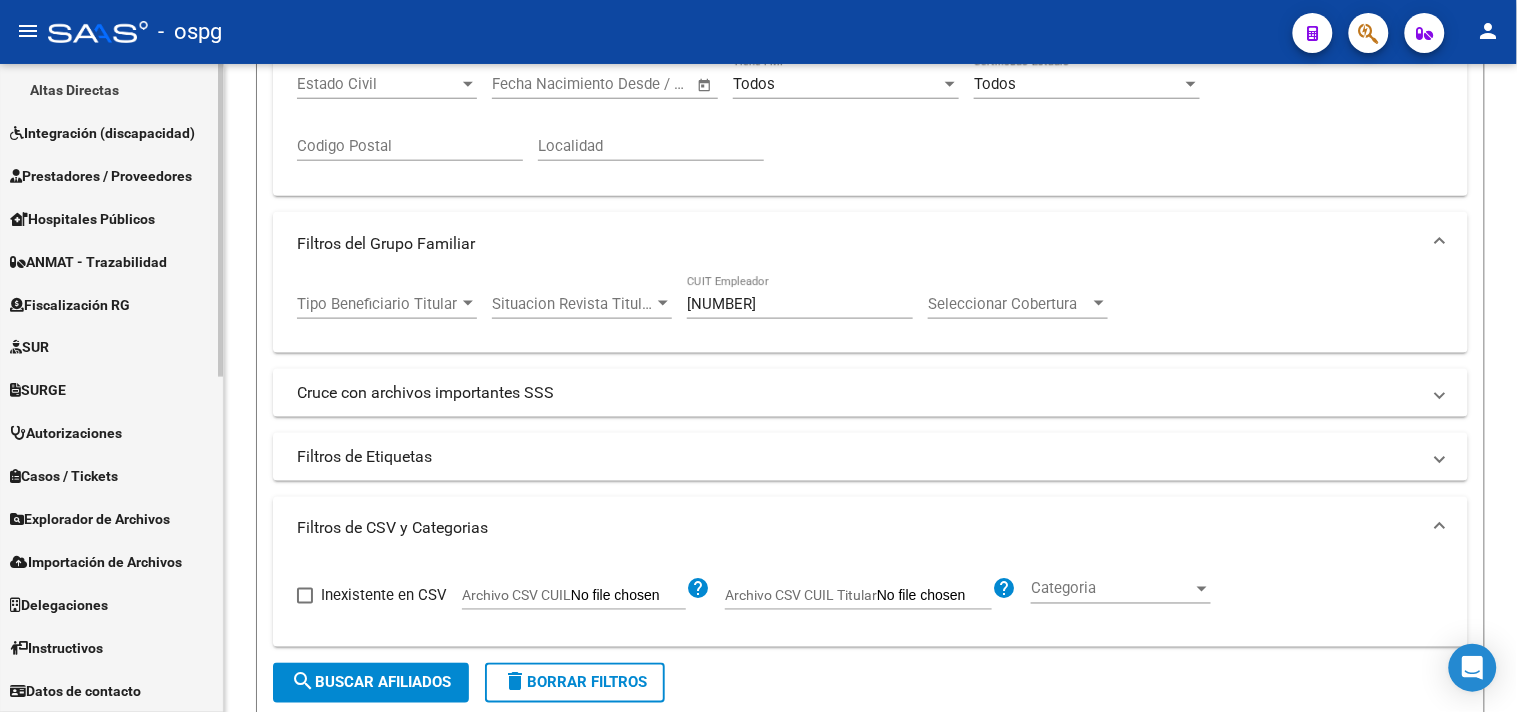 drag, startPoint x: 606, startPoint y: 285, endPoint x: 145, endPoint y: 255, distance: 461.9751 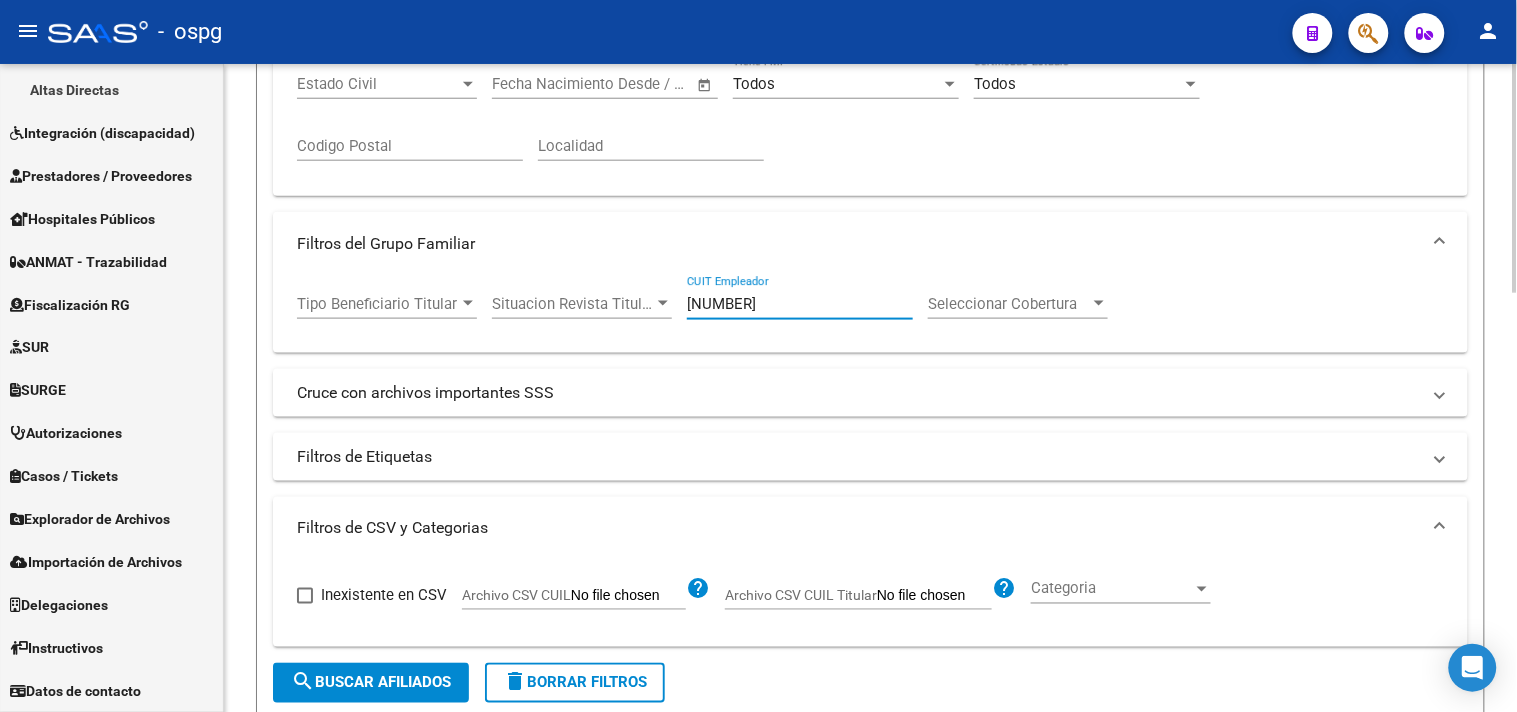 click on "30-70910259-8" at bounding box center [800, 304] 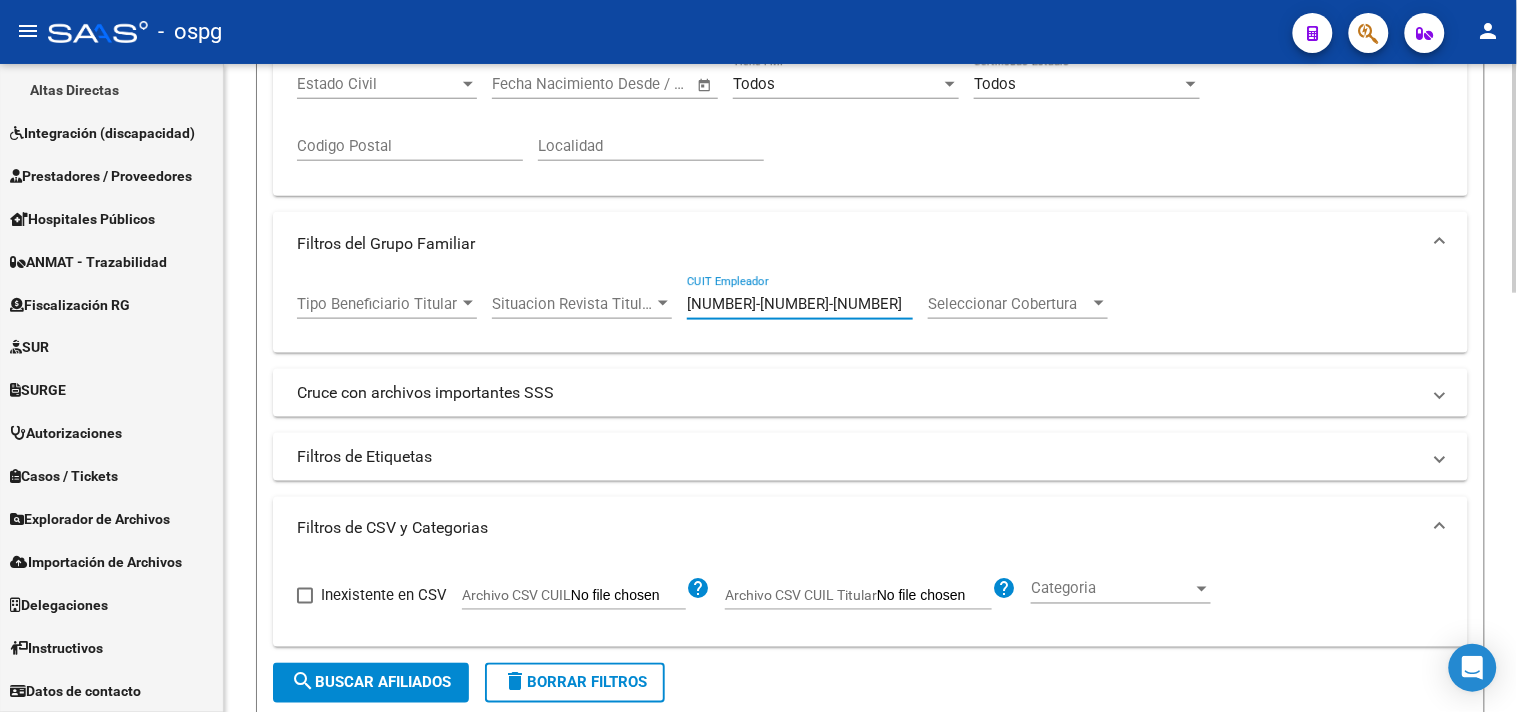 click on "search  Buscar Afiliados" 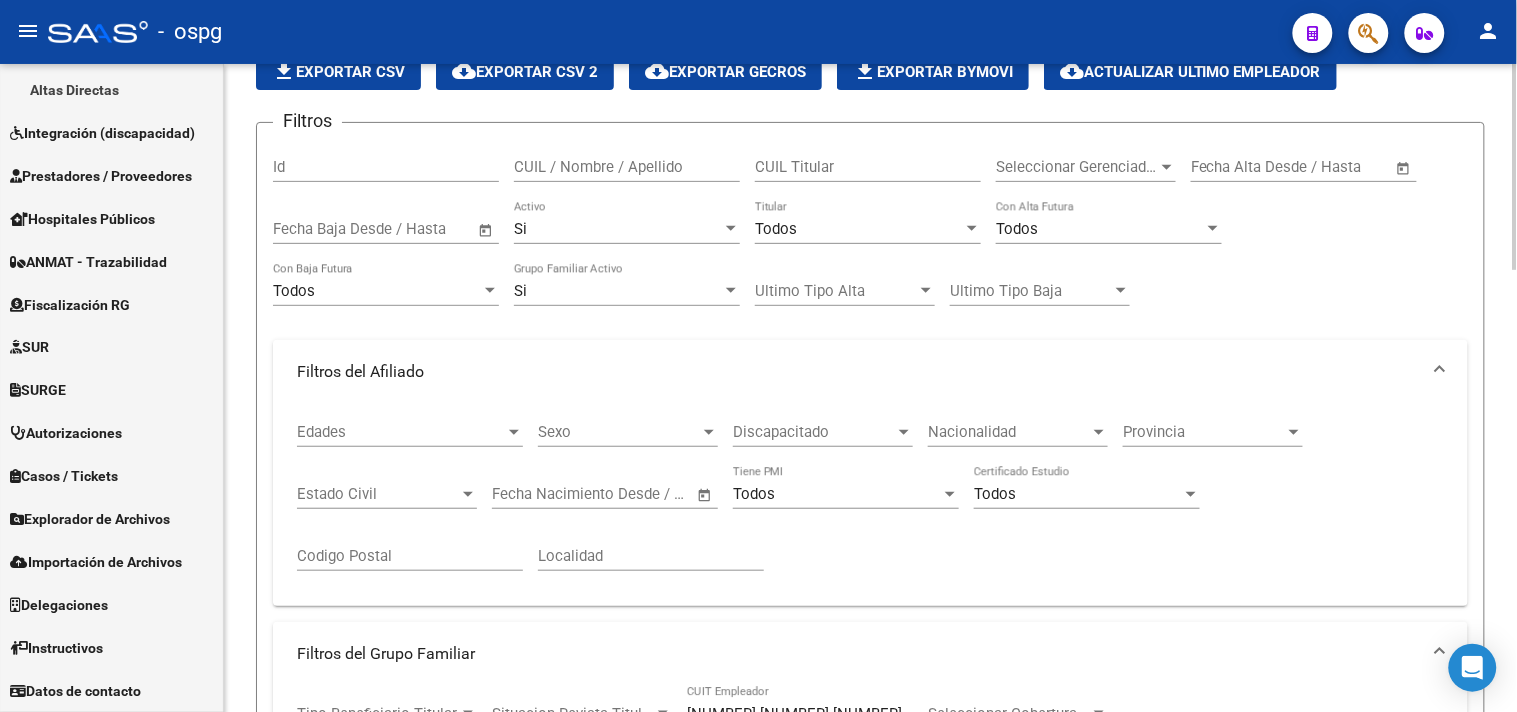 scroll, scrollTop: 0, scrollLeft: 0, axis: both 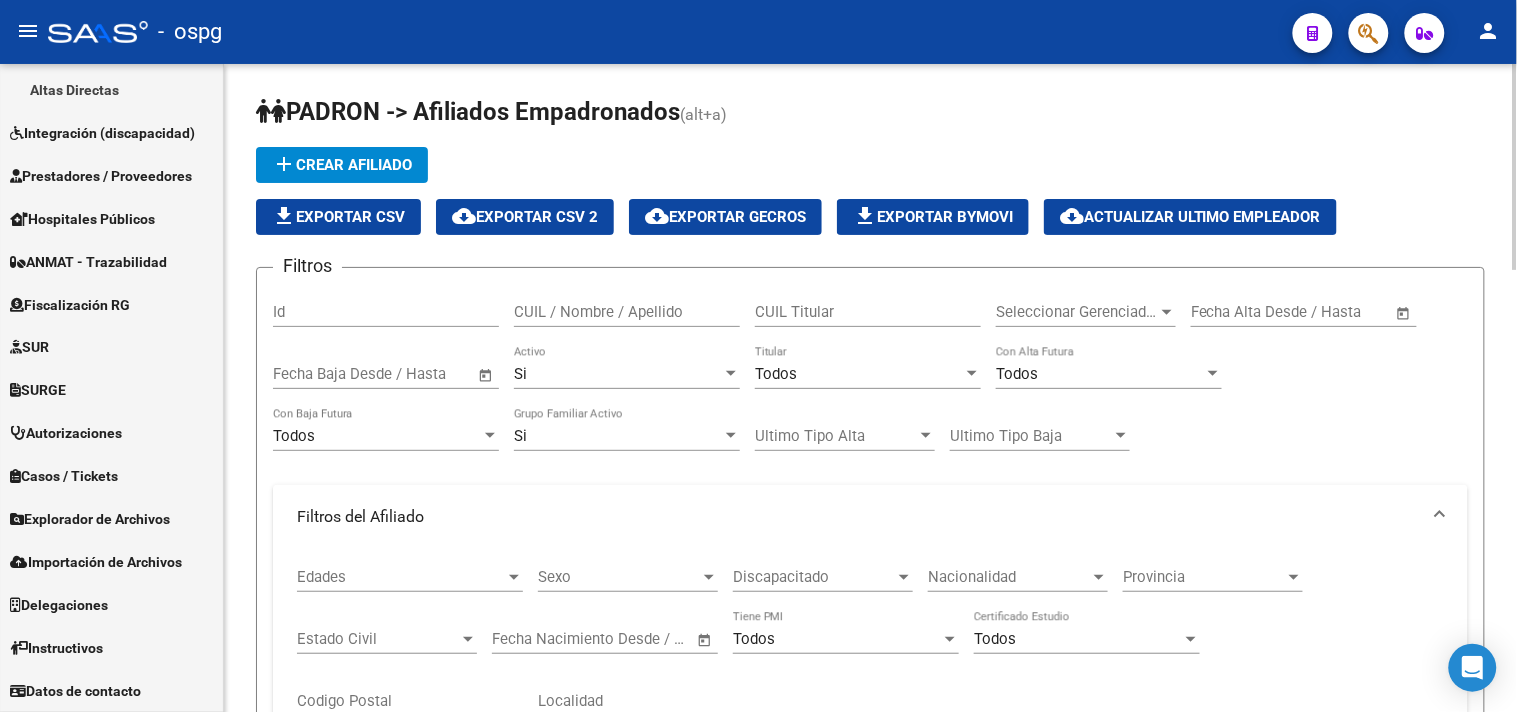 click on "file_download  Exportar CSV" 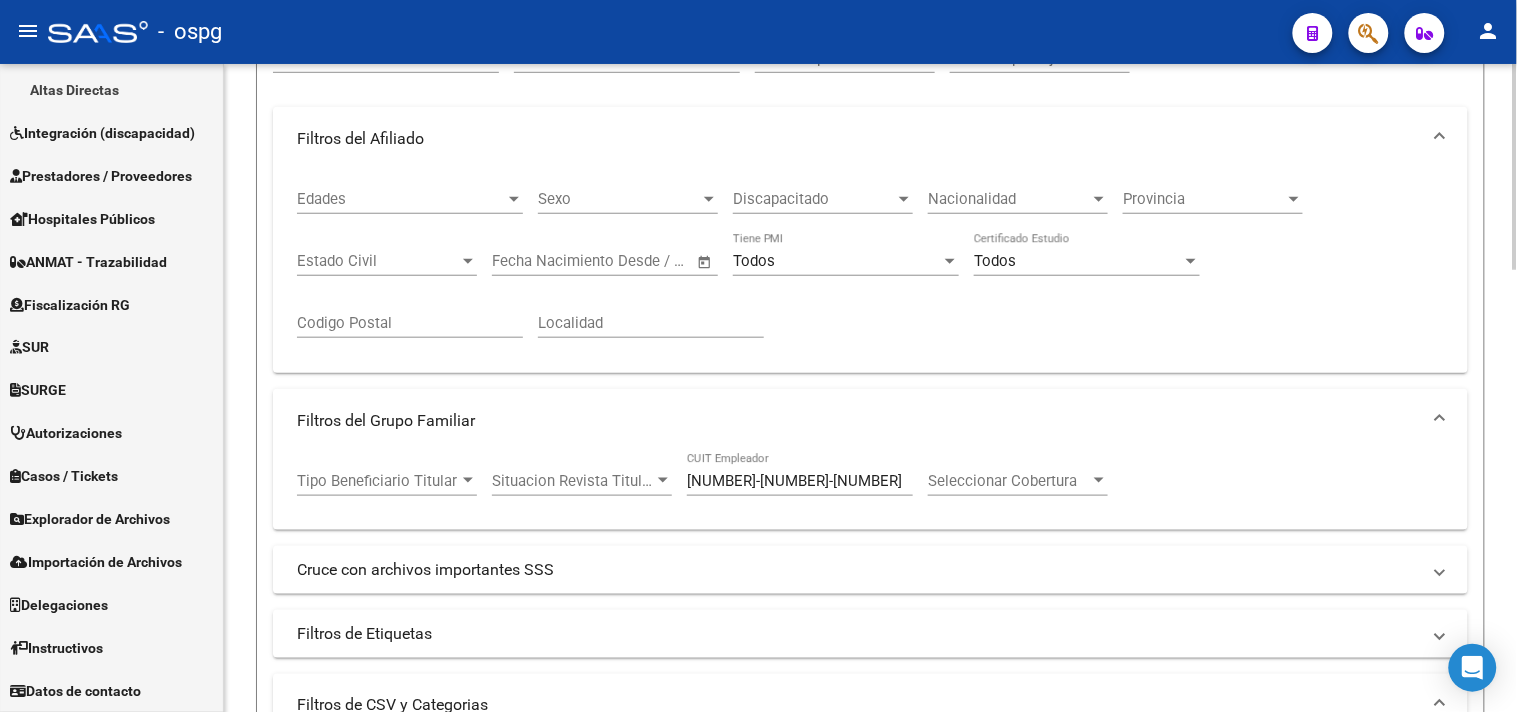 scroll, scrollTop: 777, scrollLeft: 0, axis: vertical 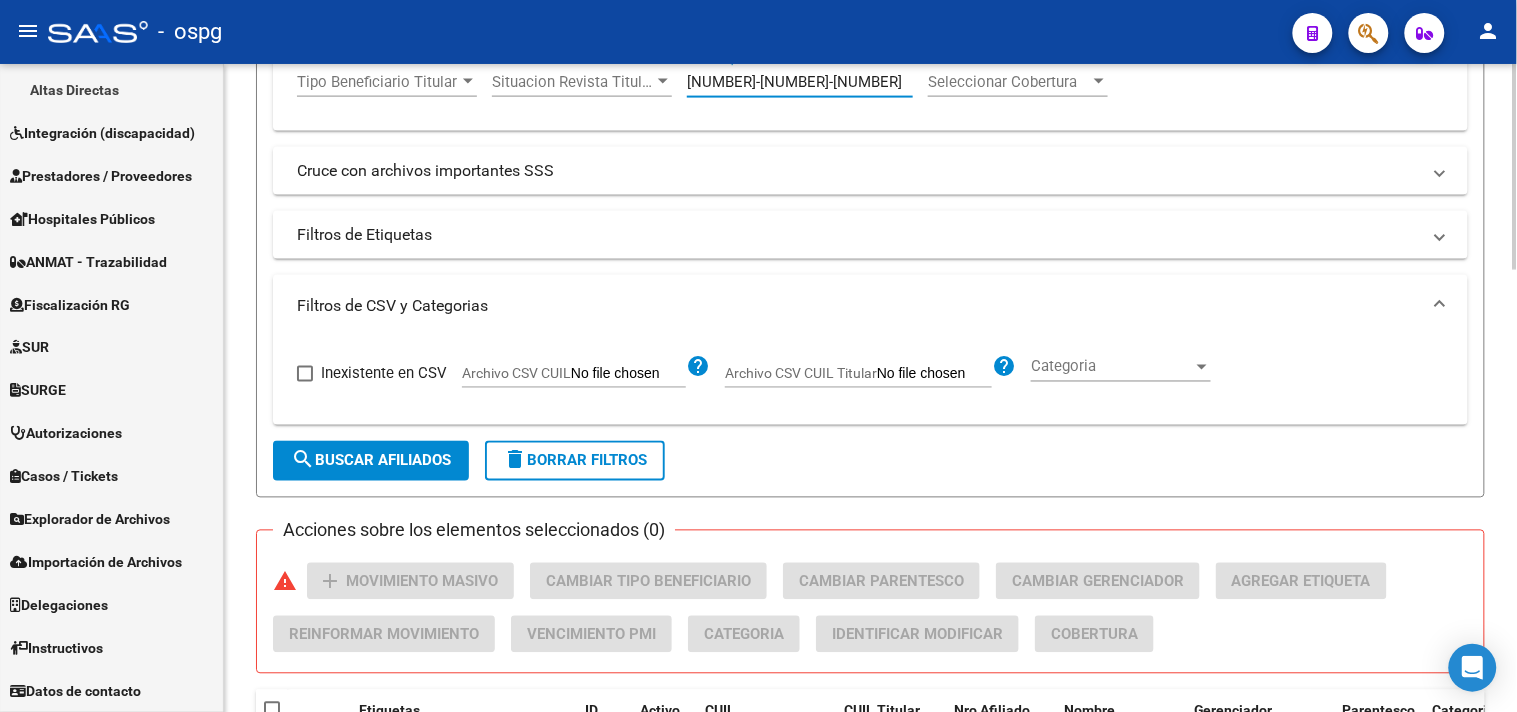 drag, startPoint x: 792, startPoint y: 82, endPoint x: 350, endPoint y: 82, distance: 442 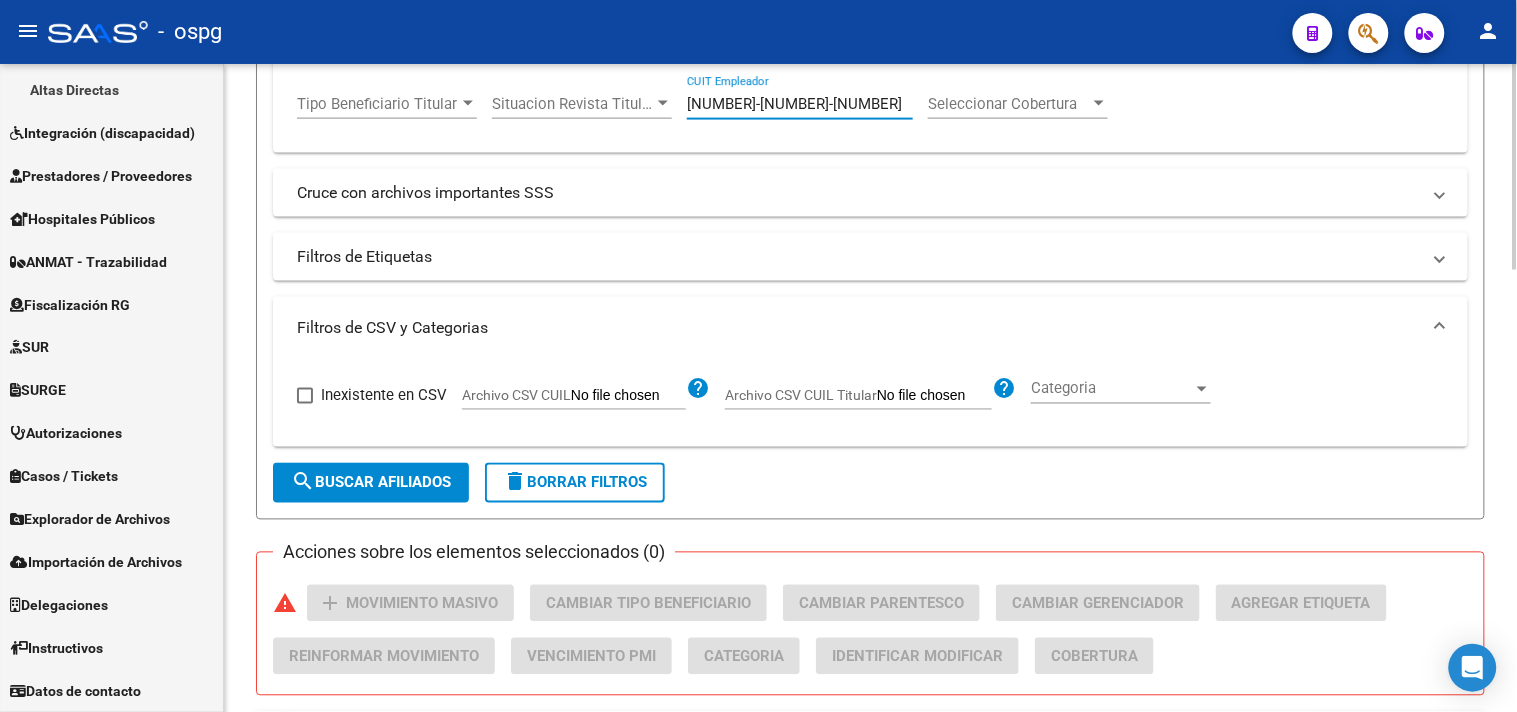 paste on "51968618-6" 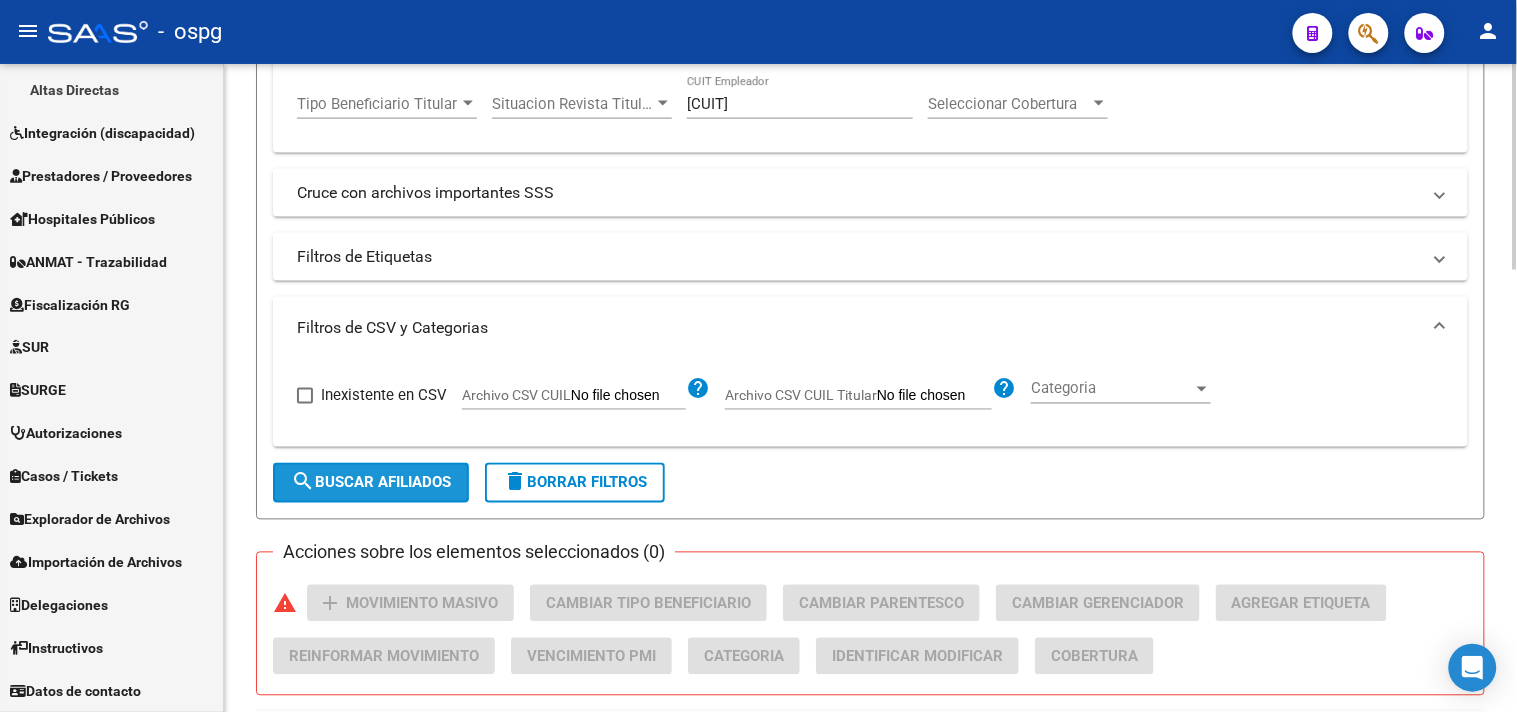 click on "search  Buscar Afiliados" 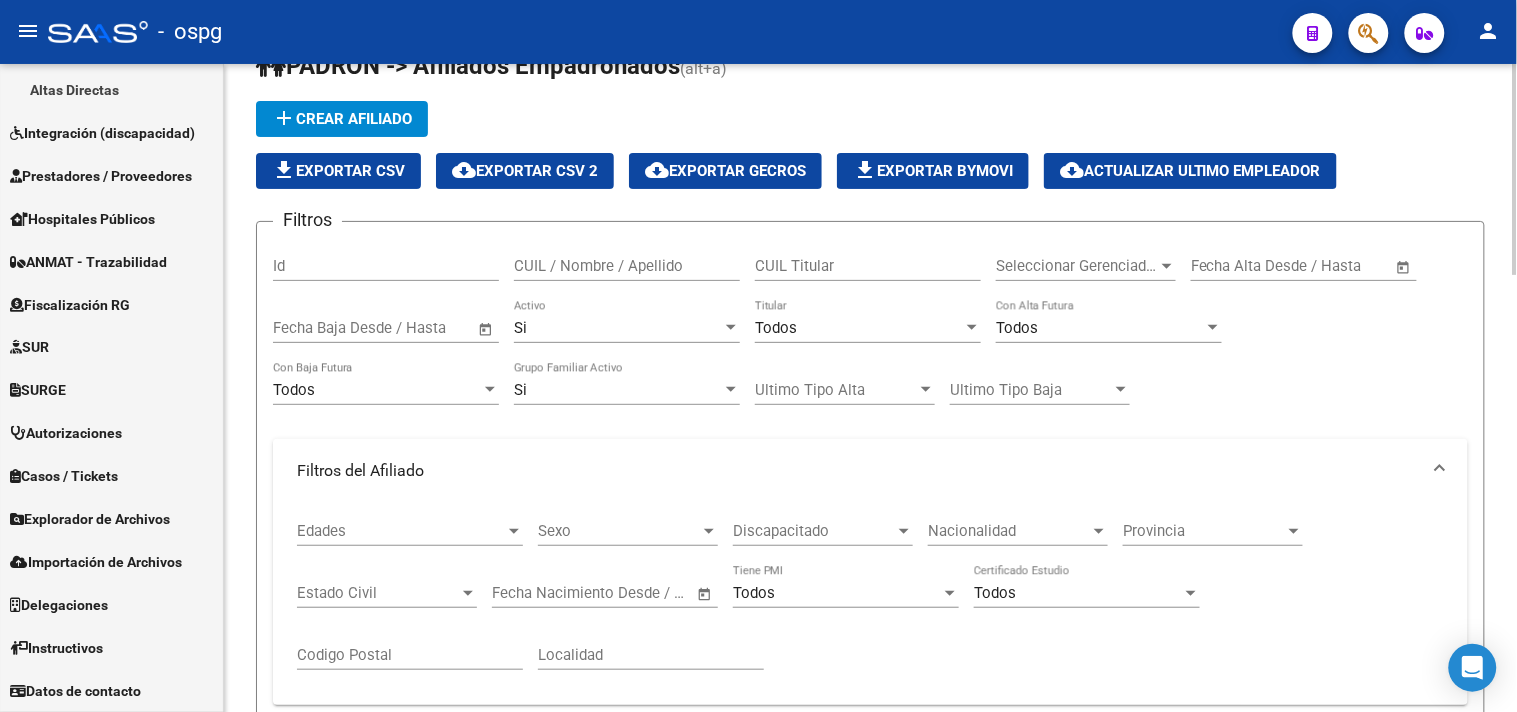 scroll, scrollTop: 0, scrollLeft: 0, axis: both 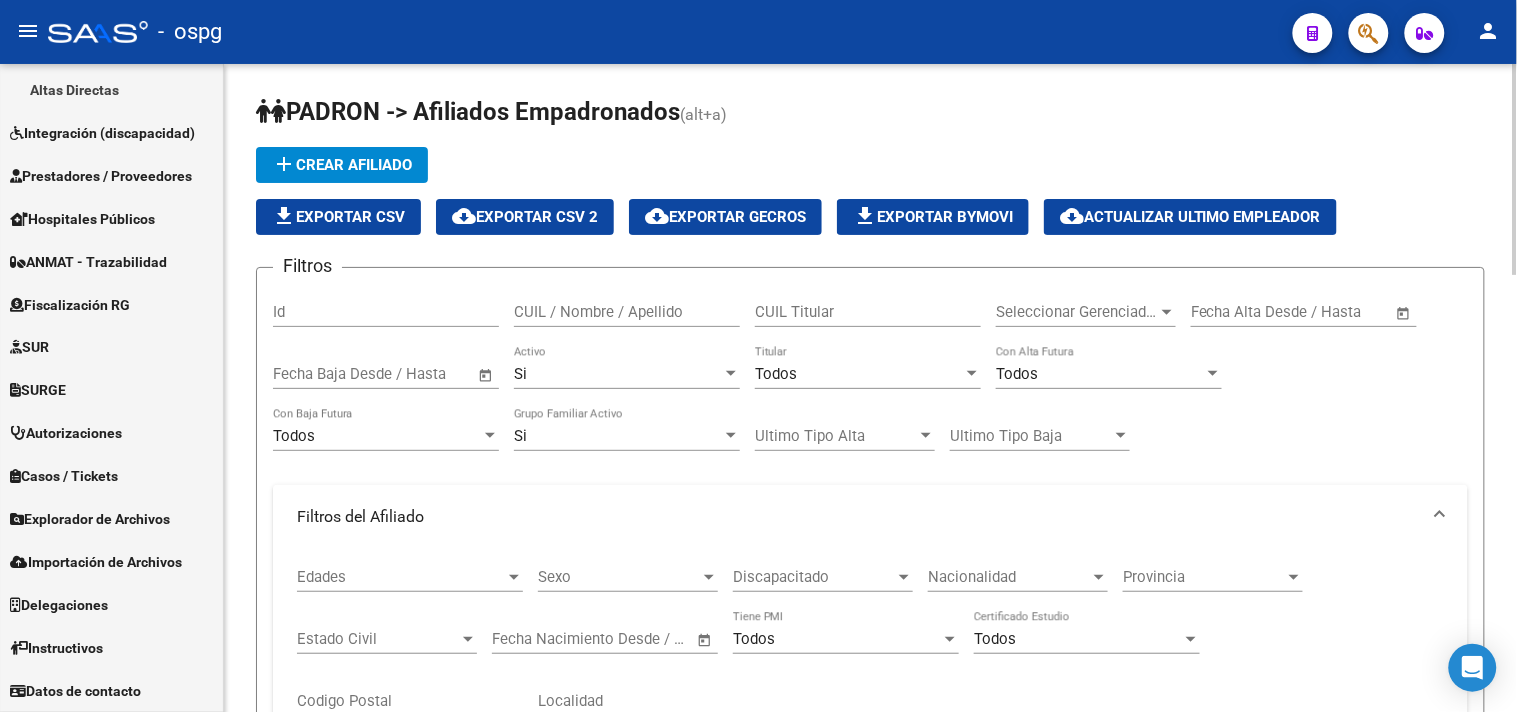 click on "file_download  Exportar CSV" 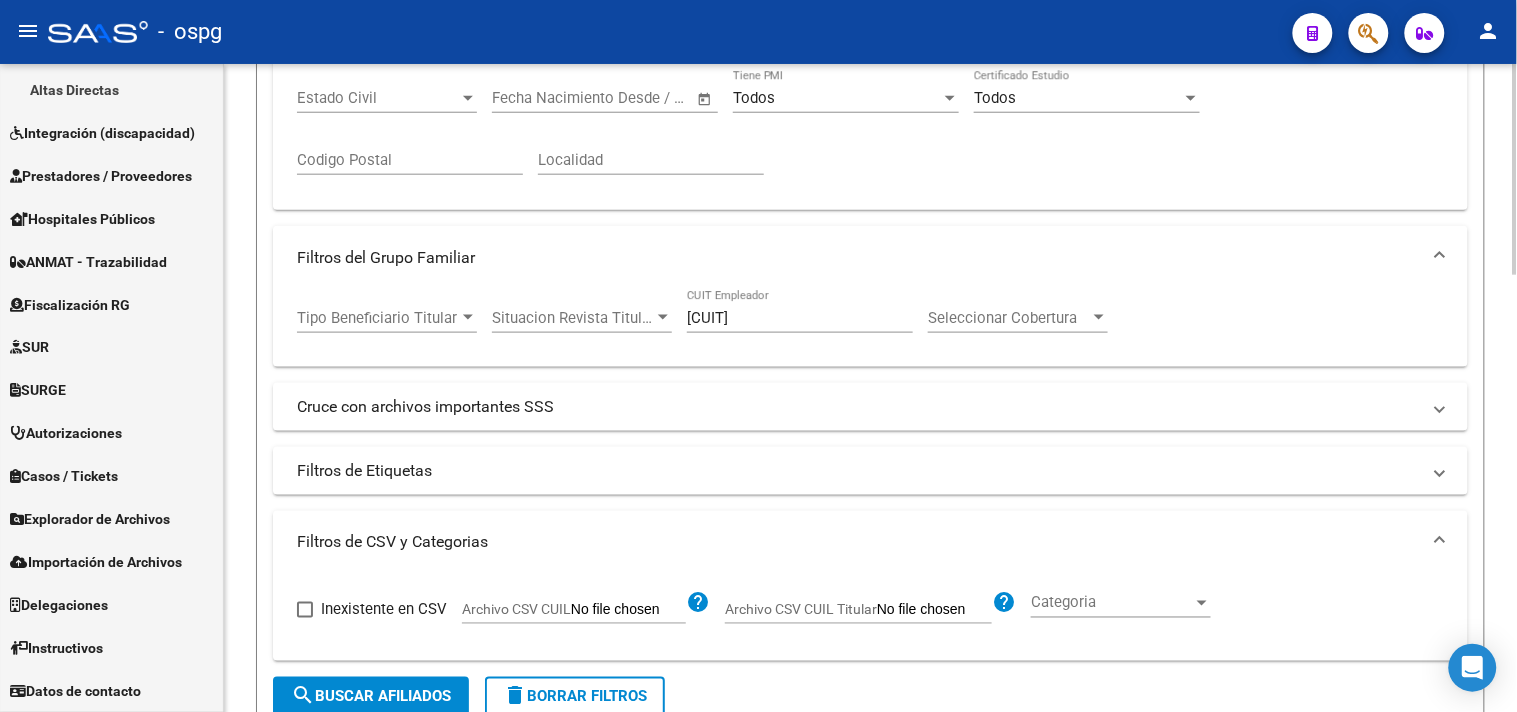 scroll, scrollTop: 555, scrollLeft: 0, axis: vertical 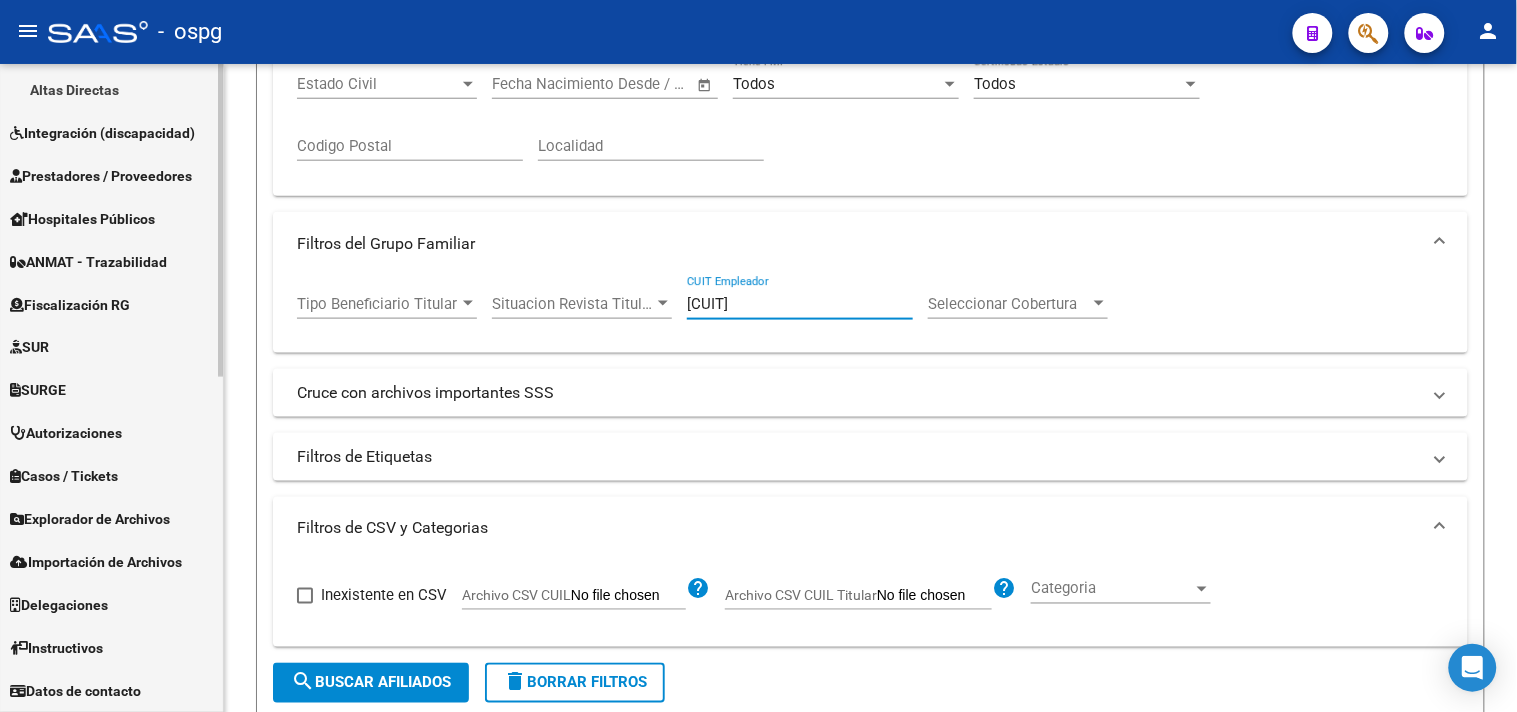 drag, startPoint x: 792, startPoint y: 304, endPoint x: 121, endPoint y: 286, distance: 671.2414 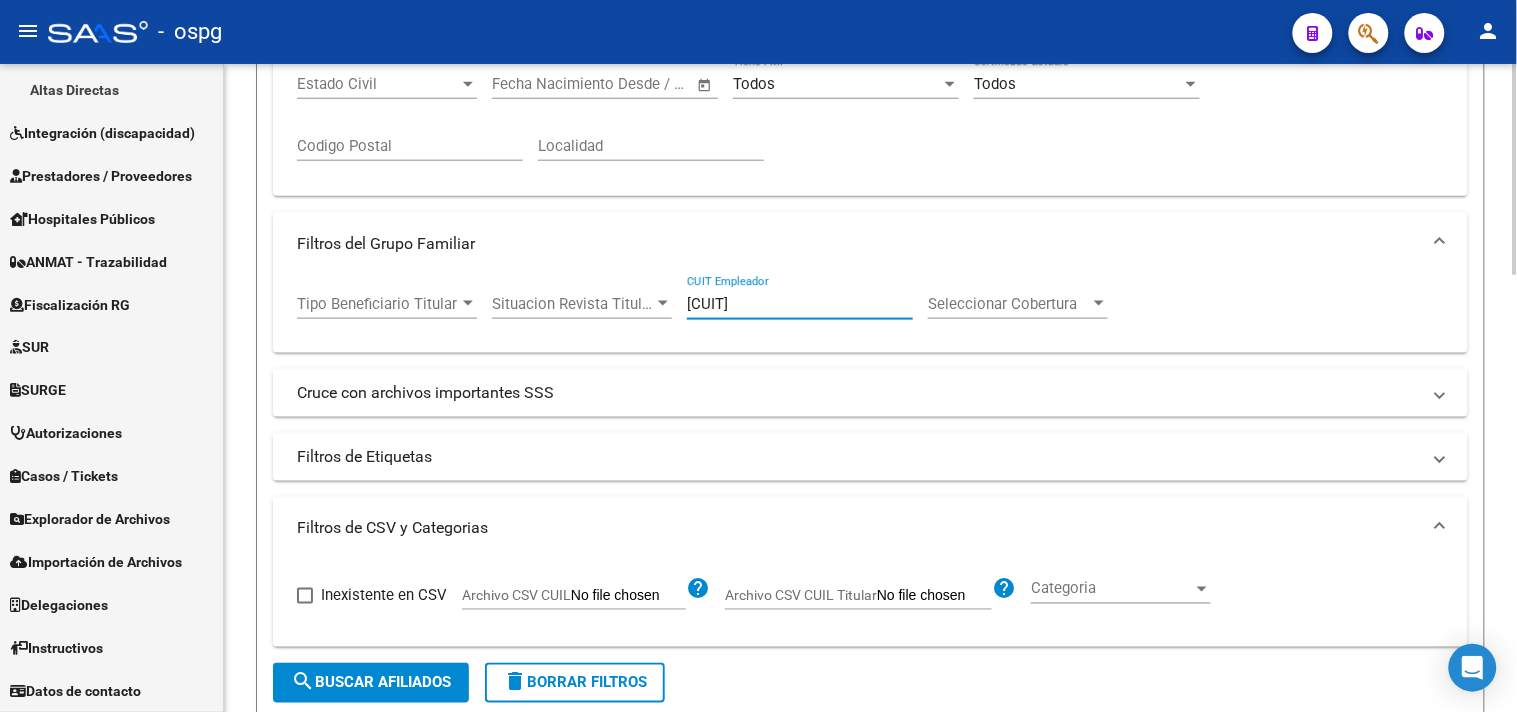 paste on "23-17778584-9" 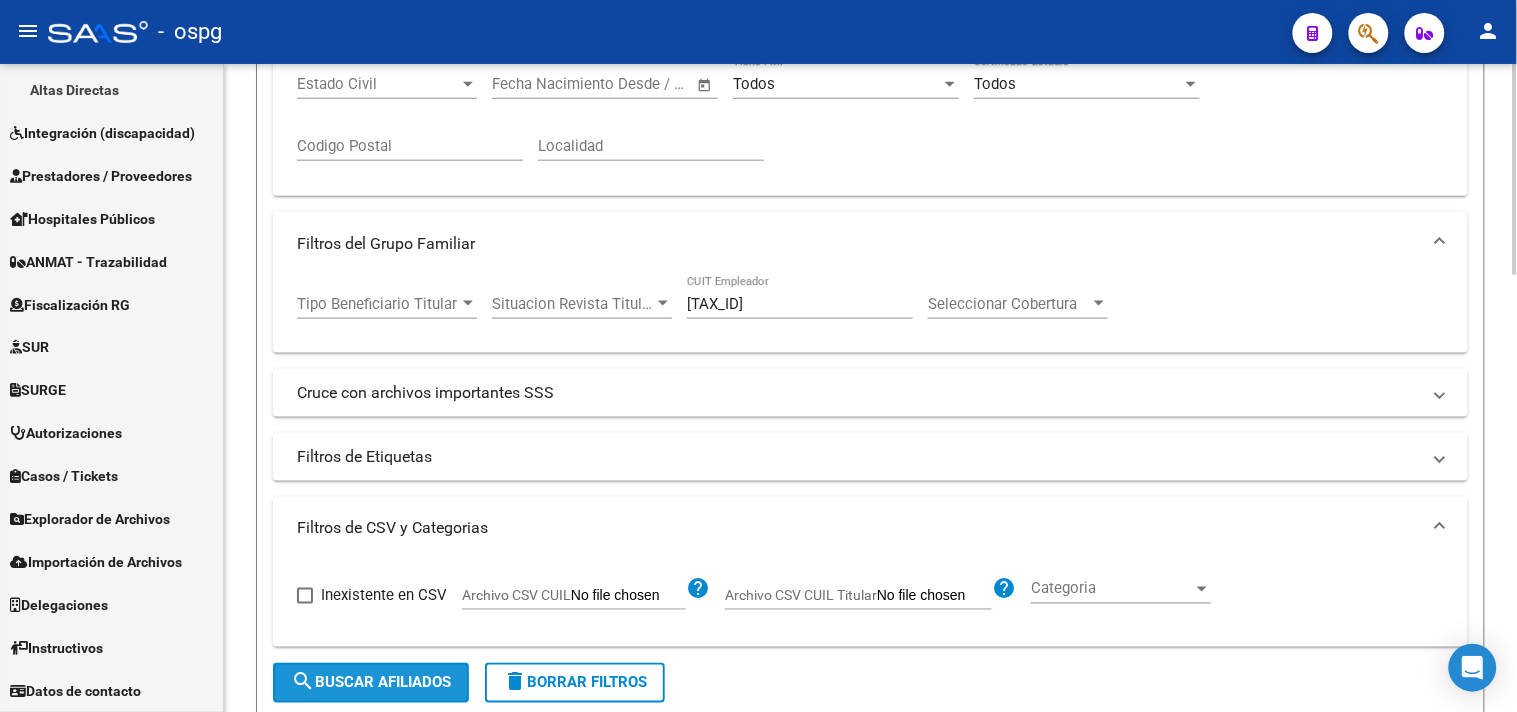 click on "search  Buscar Afiliados" 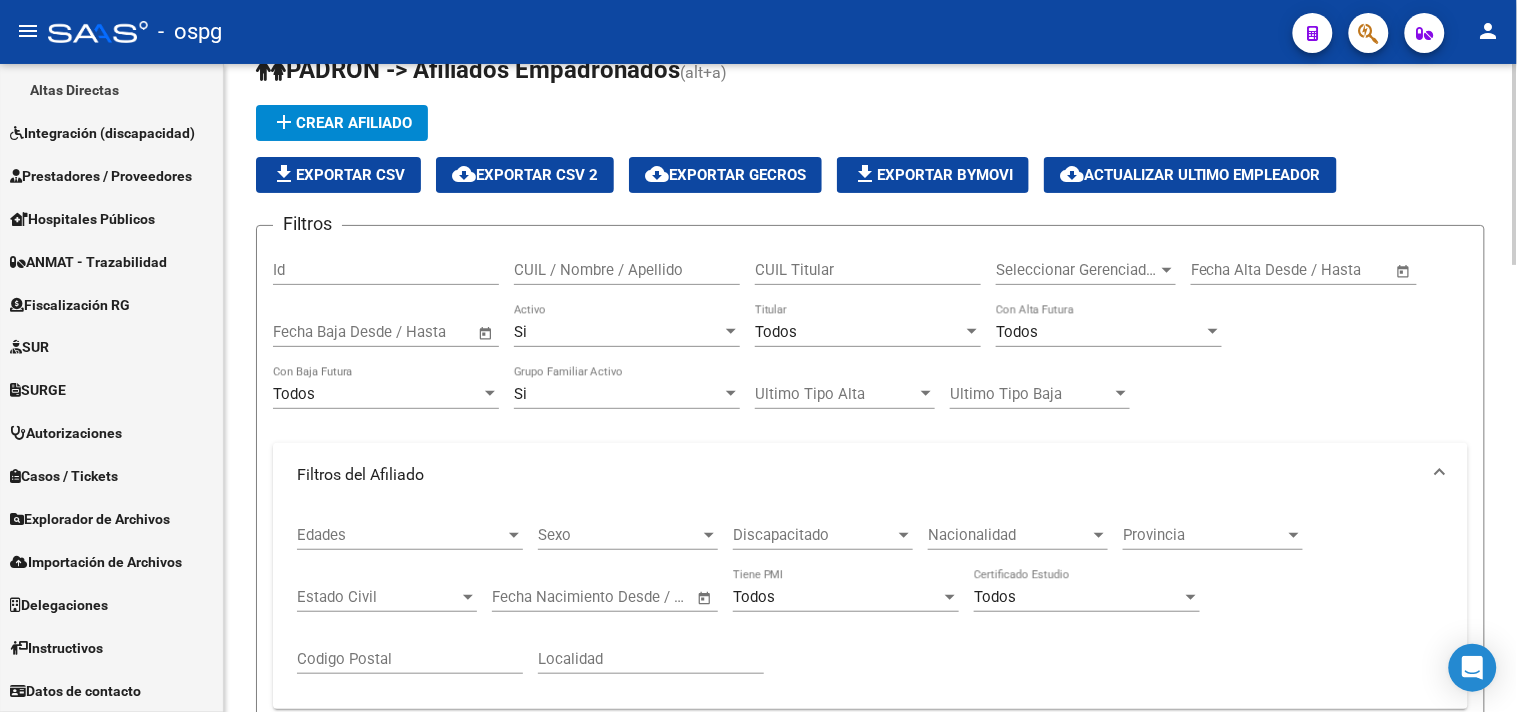 scroll, scrollTop: 0, scrollLeft: 0, axis: both 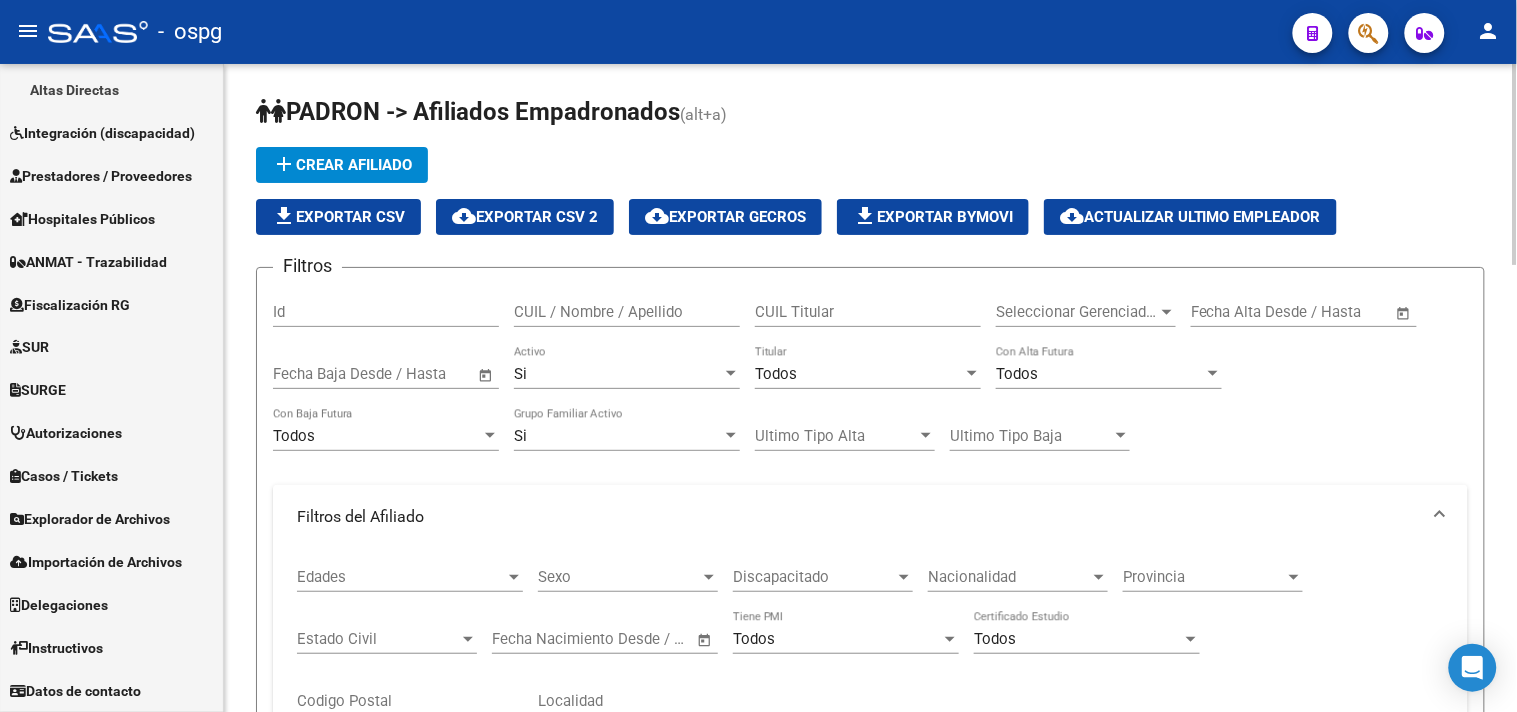 drag, startPoint x: 326, startPoint y: 240, endPoint x: 320, endPoint y: 215, distance: 25.70992 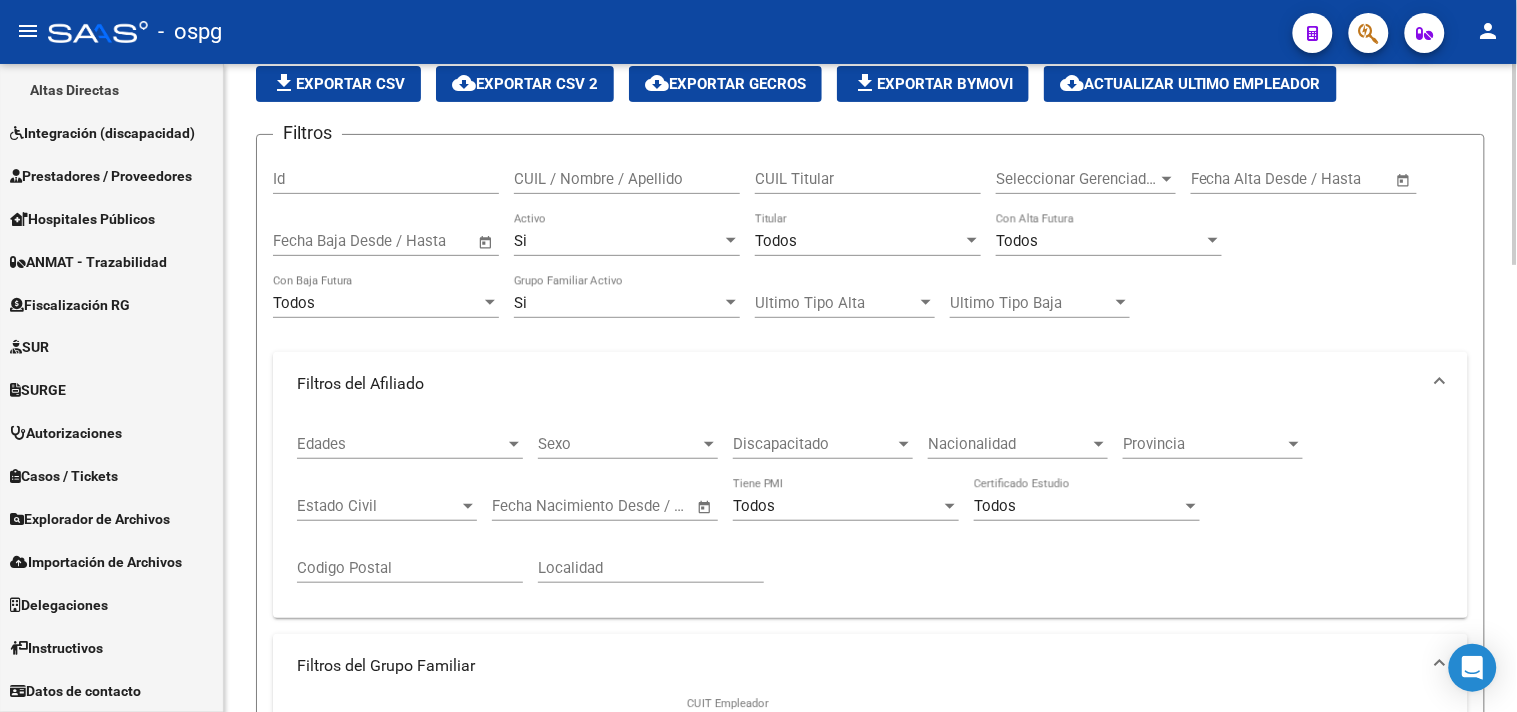 scroll, scrollTop: 444, scrollLeft: 0, axis: vertical 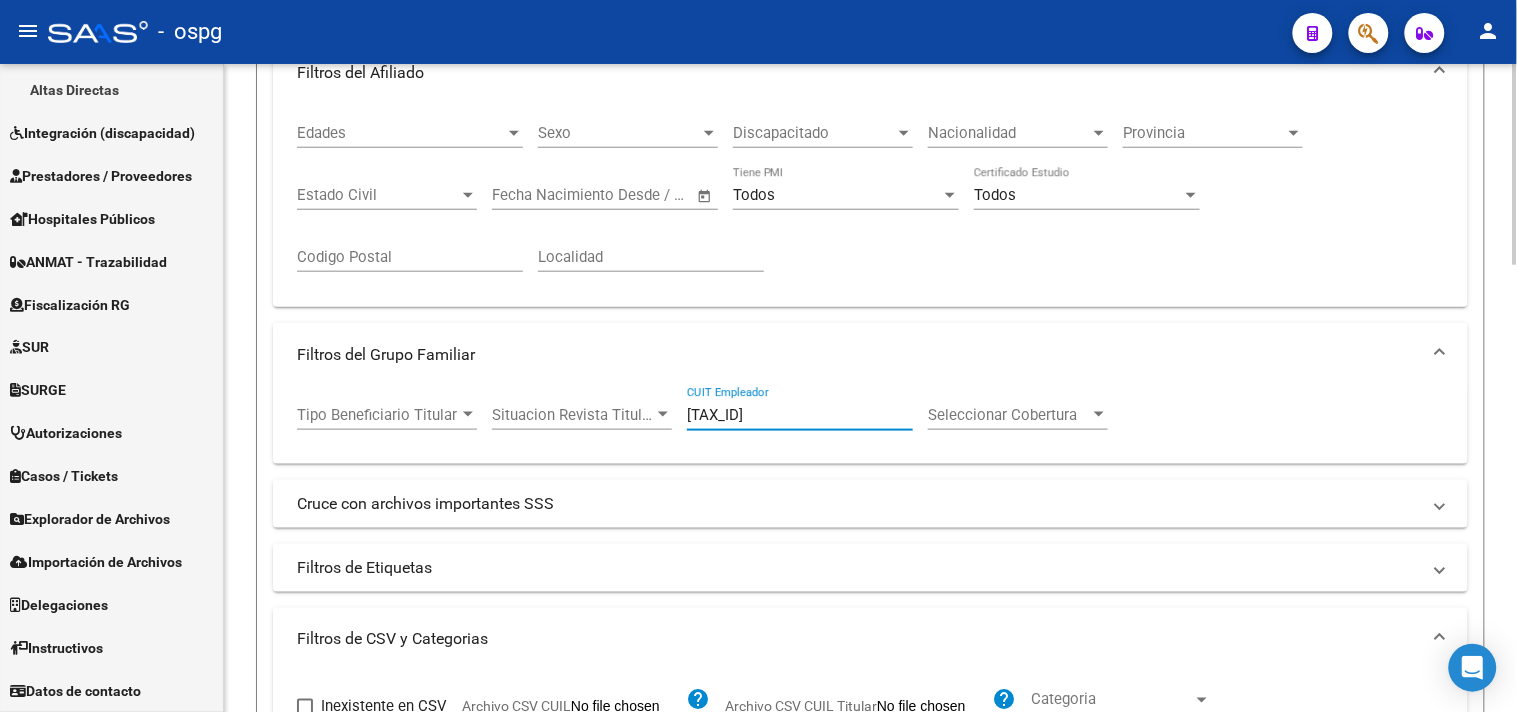drag, startPoint x: 812, startPoint y: 420, endPoint x: 374, endPoint y: 354, distance: 442.9447 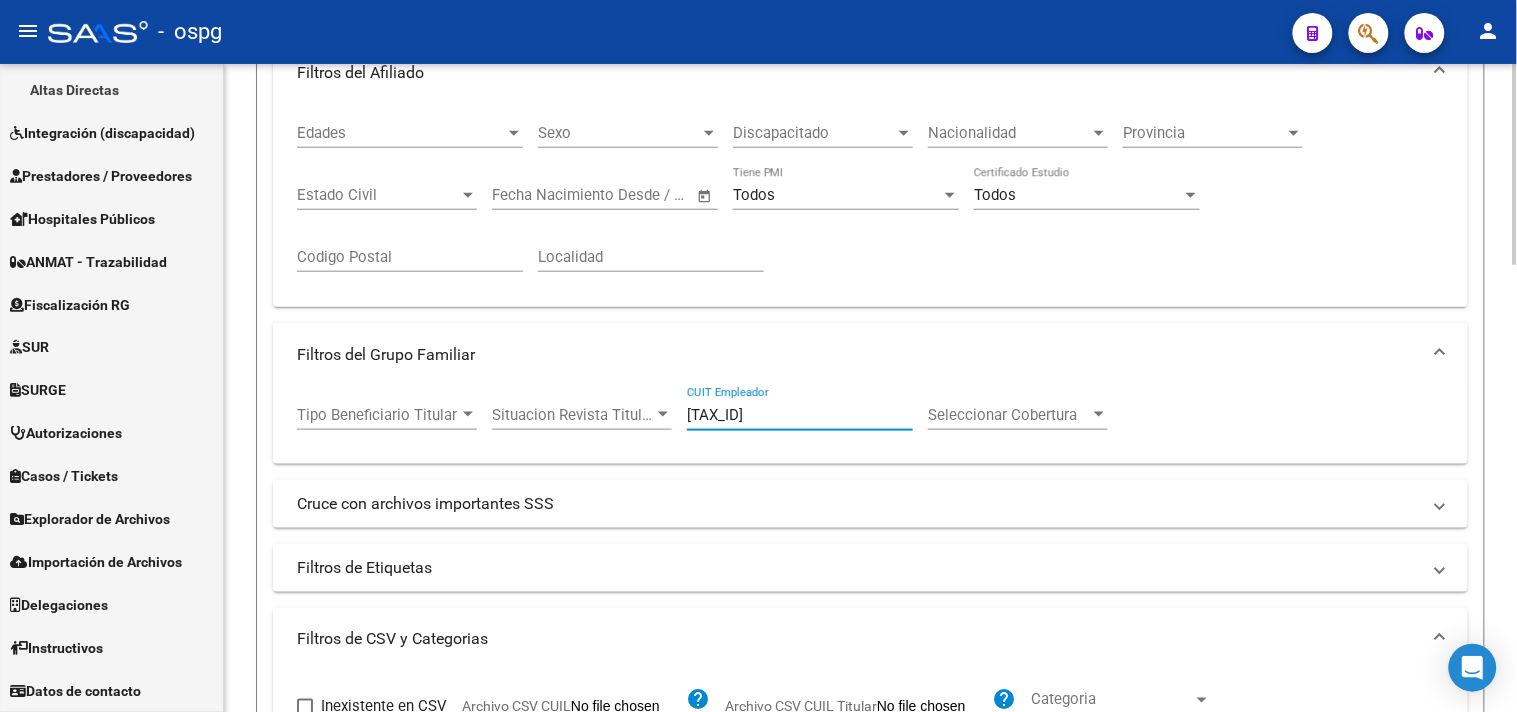 click on "Filtros del Grupo Familiar  Tipo Beneficiario Titular Tipo Beneficiario Titular Situacion Revista Titular Situacion Revista Titular 23-17778584-9 CUIT Empleador Seleccionar Cobertura Seleccionar Cobertura" 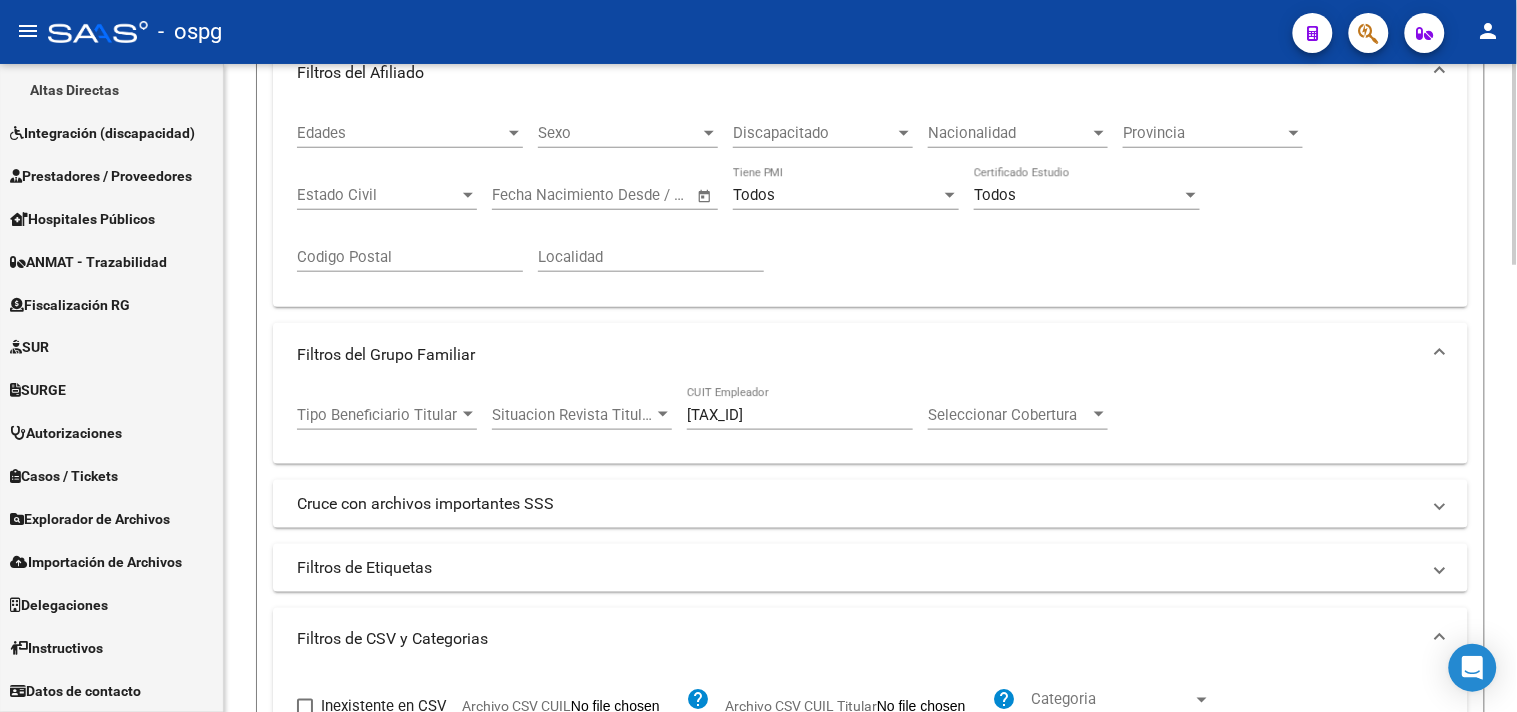 click on "23-17778584-9" at bounding box center (800, 415) 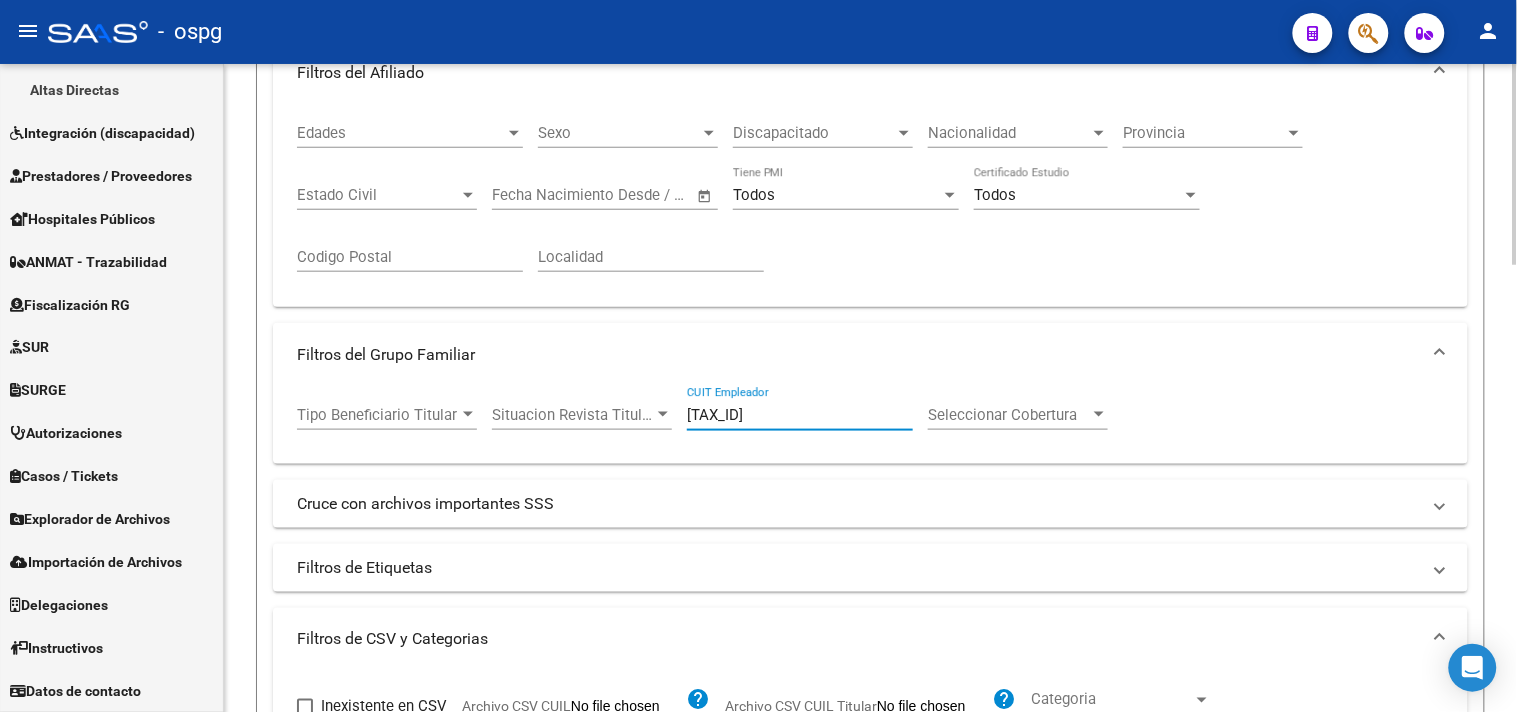 paste on "30-64359465-6" 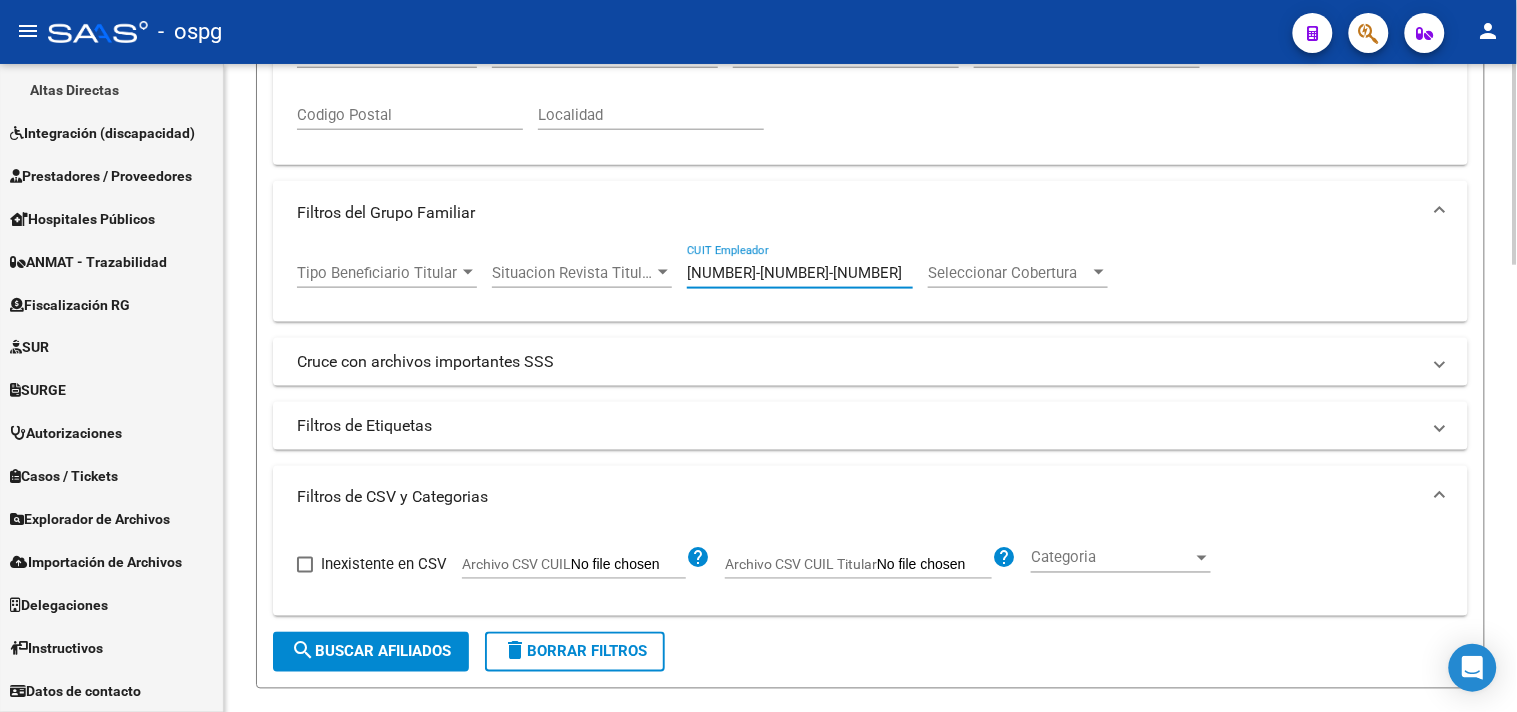 scroll, scrollTop: 777, scrollLeft: 0, axis: vertical 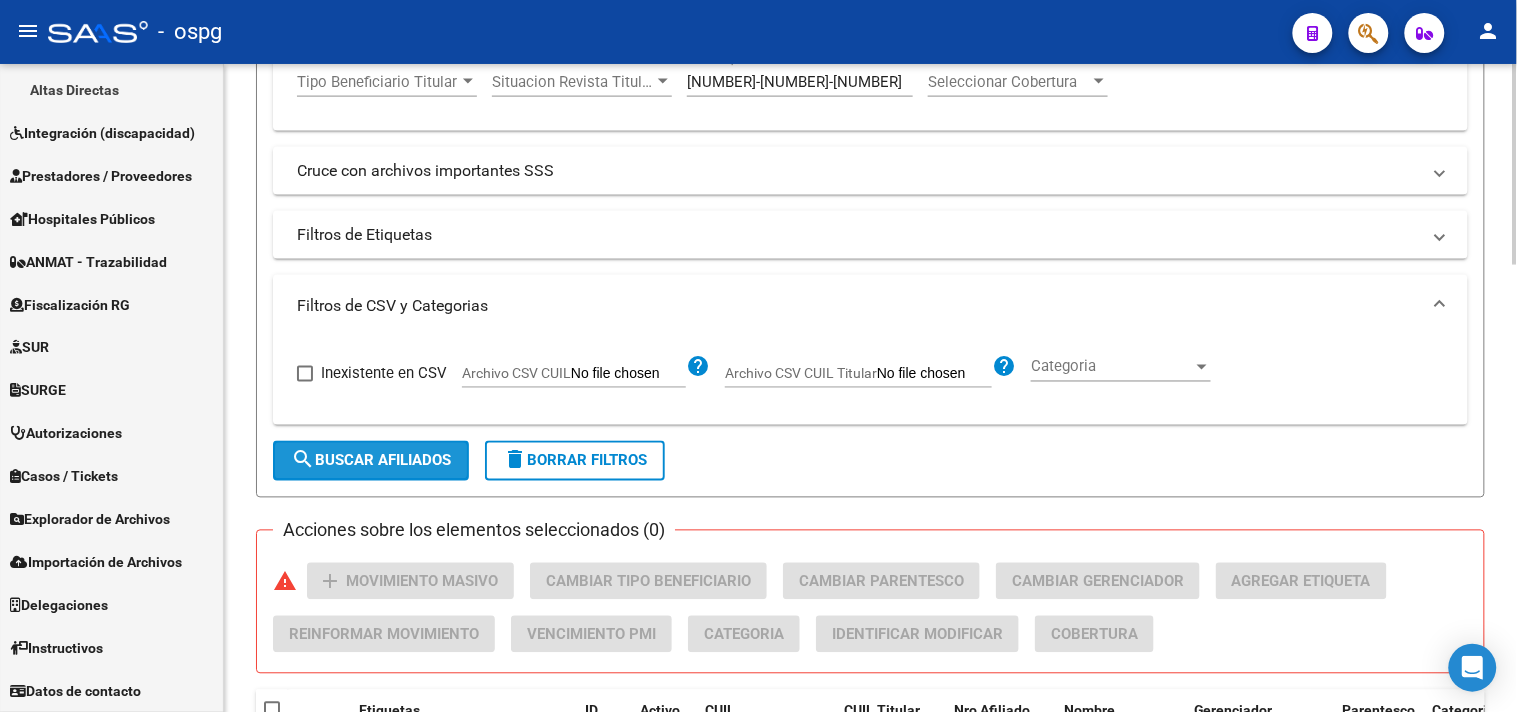 click on "search  Buscar Afiliados" 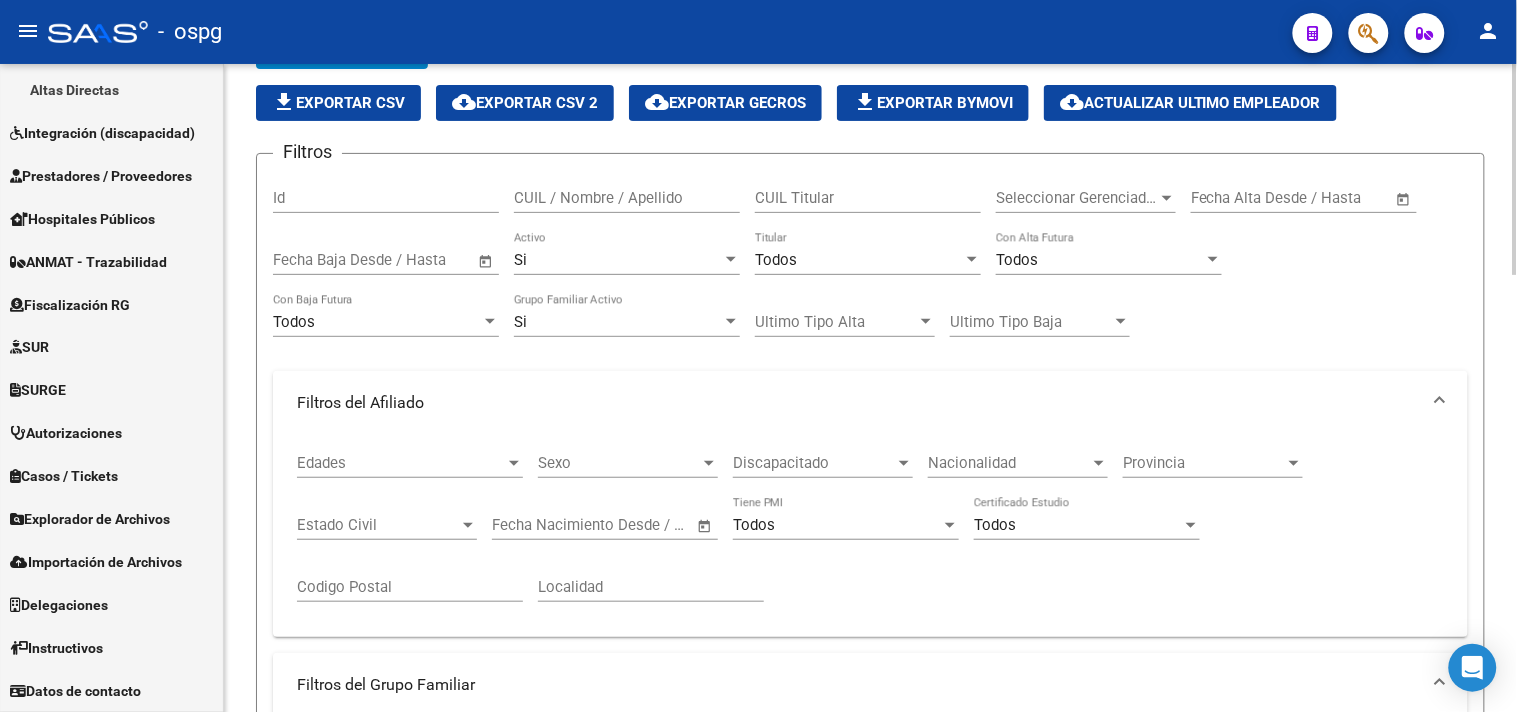 scroll, scrollTop: 0, scrollLeft: 0, axis: both 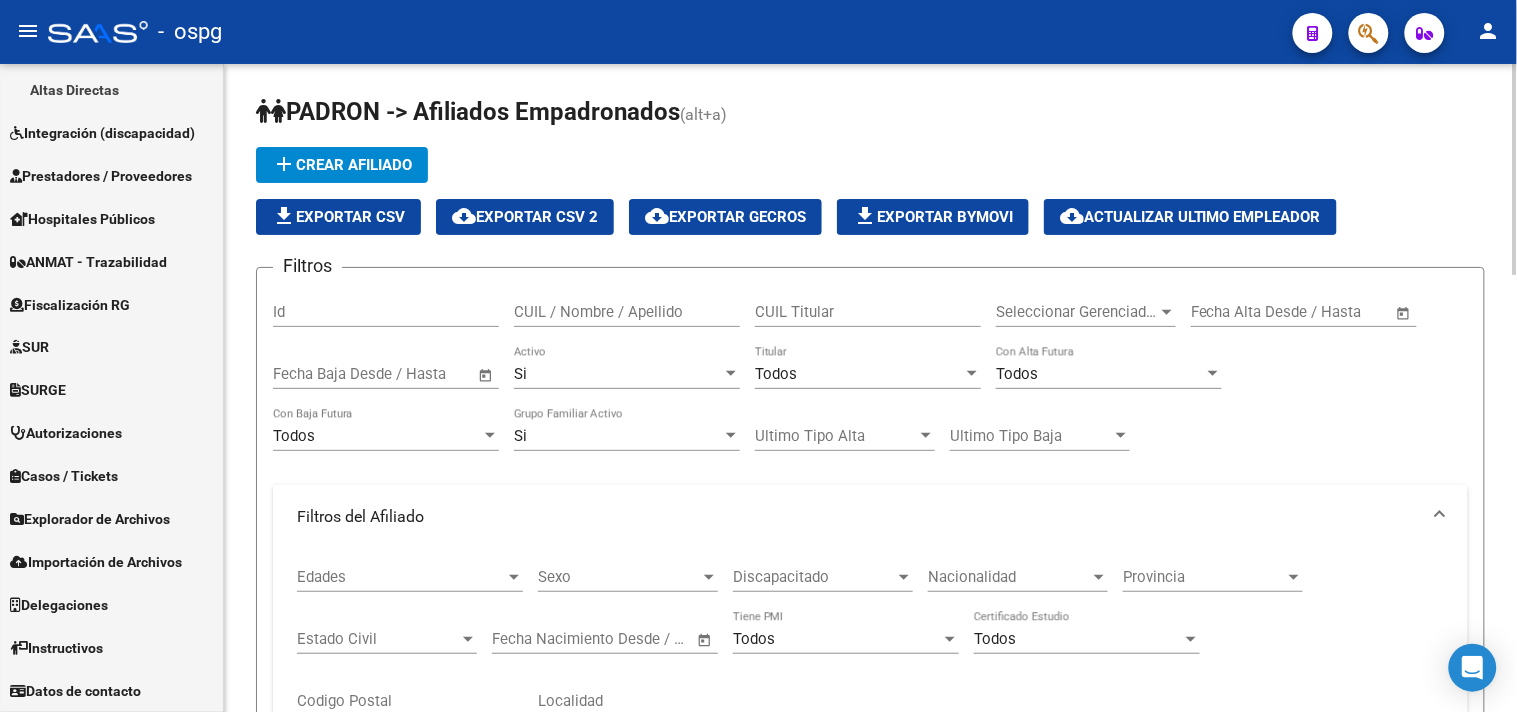 click on "file_download  Exportar CSV" 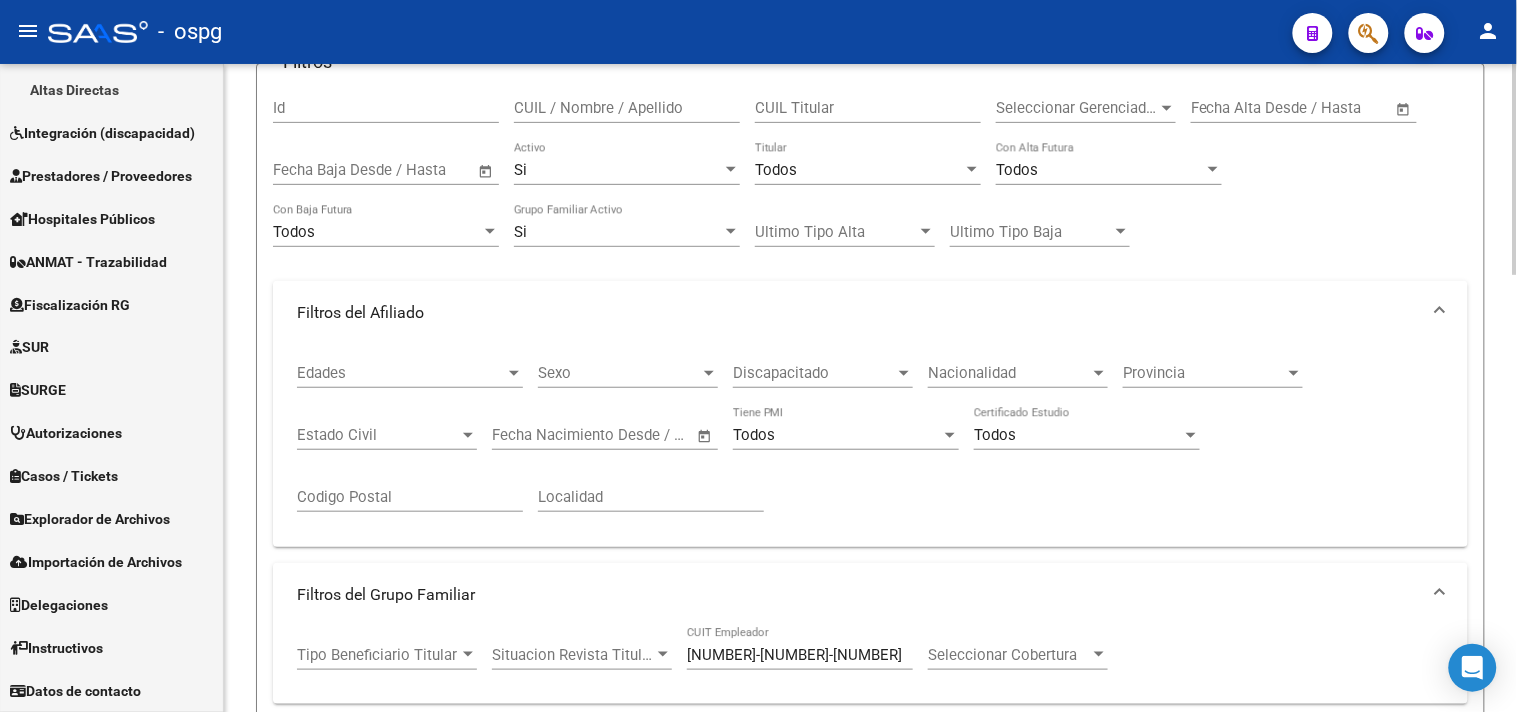 scroll, scrollTop: 555, scrollLeft: 0, axis: vertical 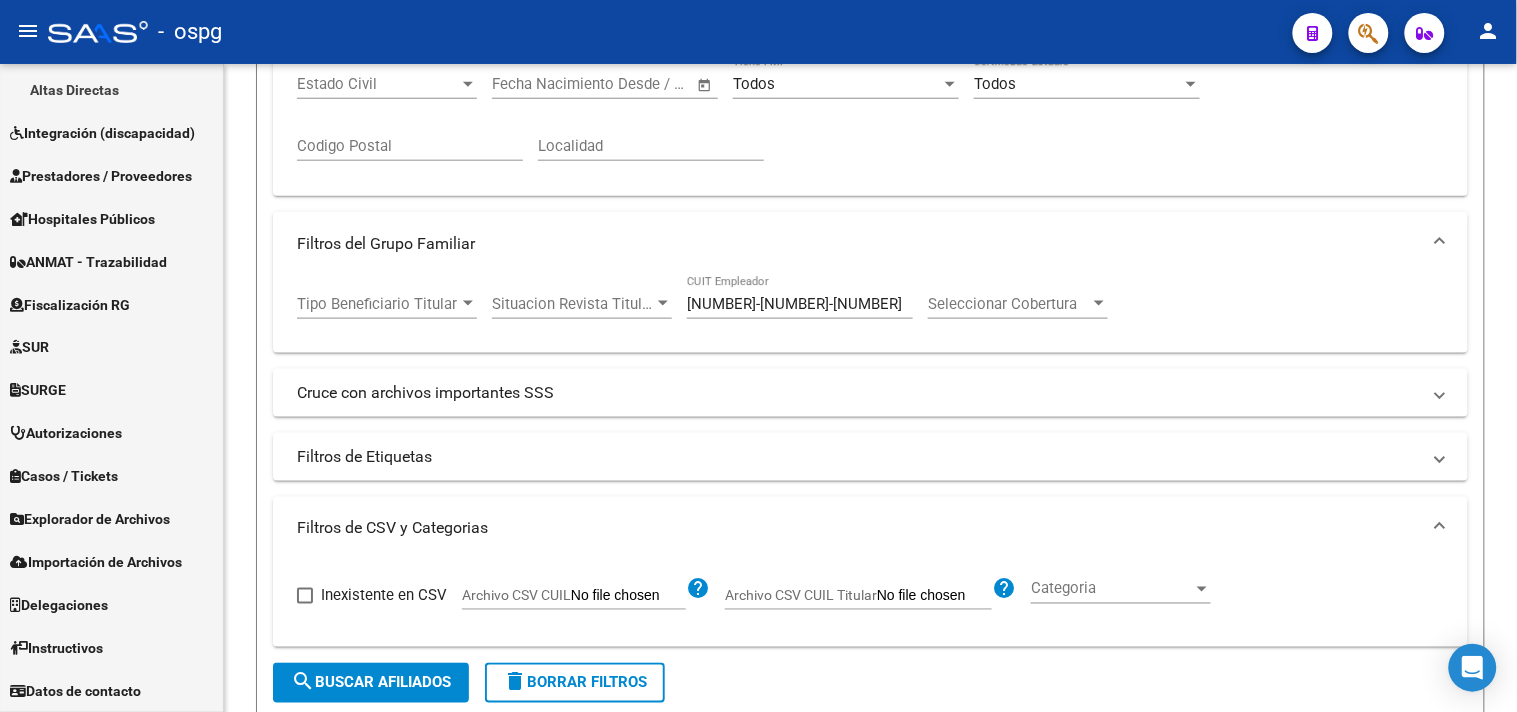 drag, startPoint x: 560, startPoint y: 36, endPoint x: 557, endPoint y: 63, distance: 27.166155 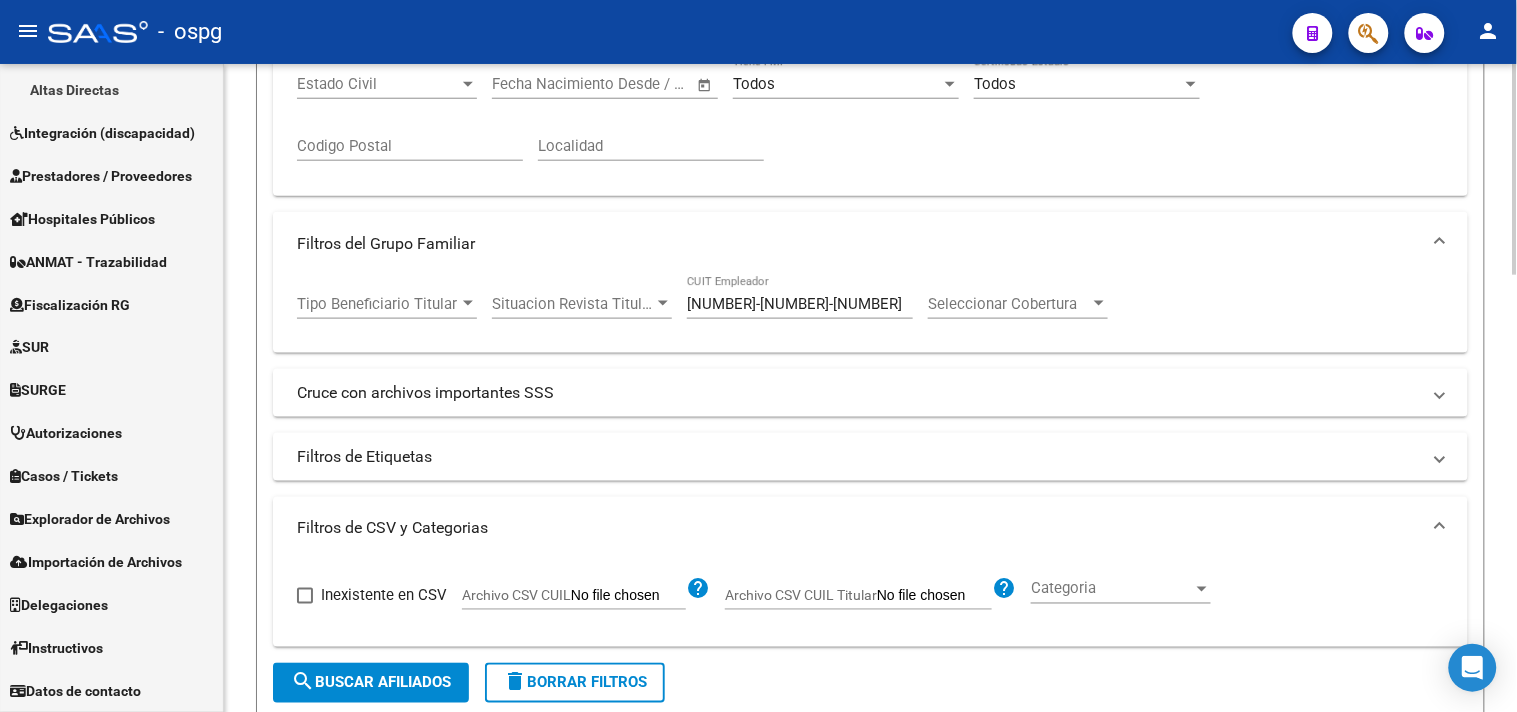 click on "Filtros del Grupo Familiar  Tipo Beneficiario Titular Tipo Beneficiario Titular Situacion Revista Titular Situacion Revista Titular 30-64359465-6 CUIT Empleador Seleccionar Cobertura Seleccionar Cobertura" 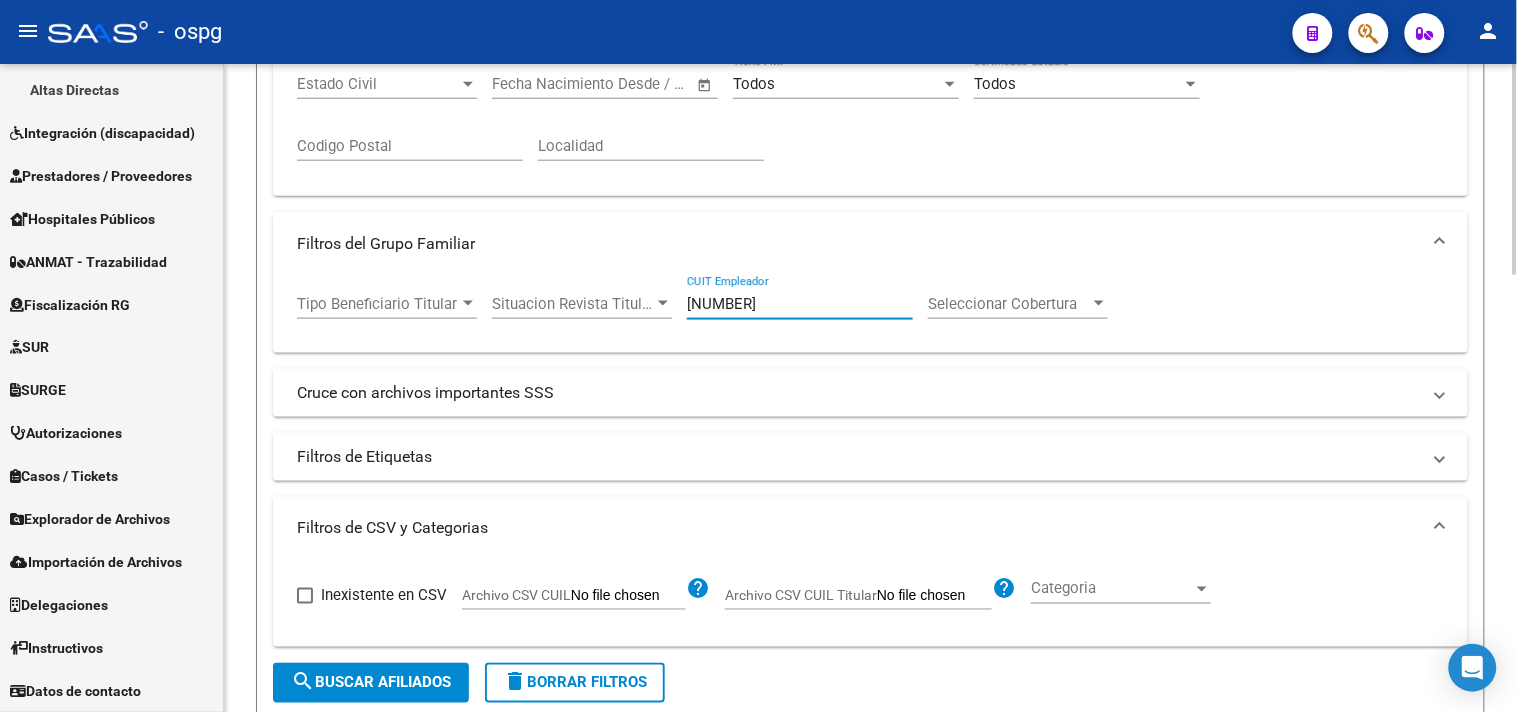 drag, startPoint x: 790, startPoint y: 307, endPoint x: 688, endPoint y: 310, distance: 102.044106 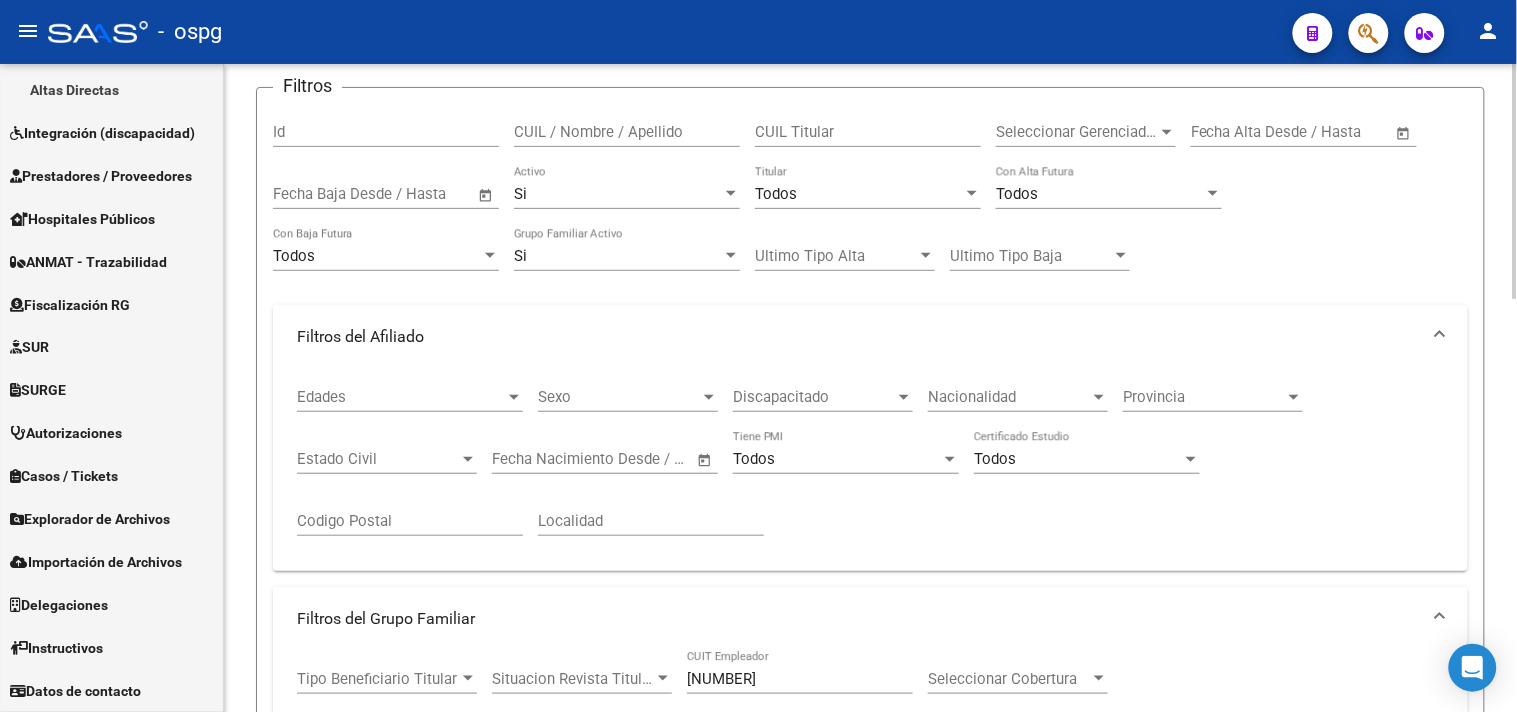 scroll, scrollTop: 0, scrollLeft: 0, axis: both 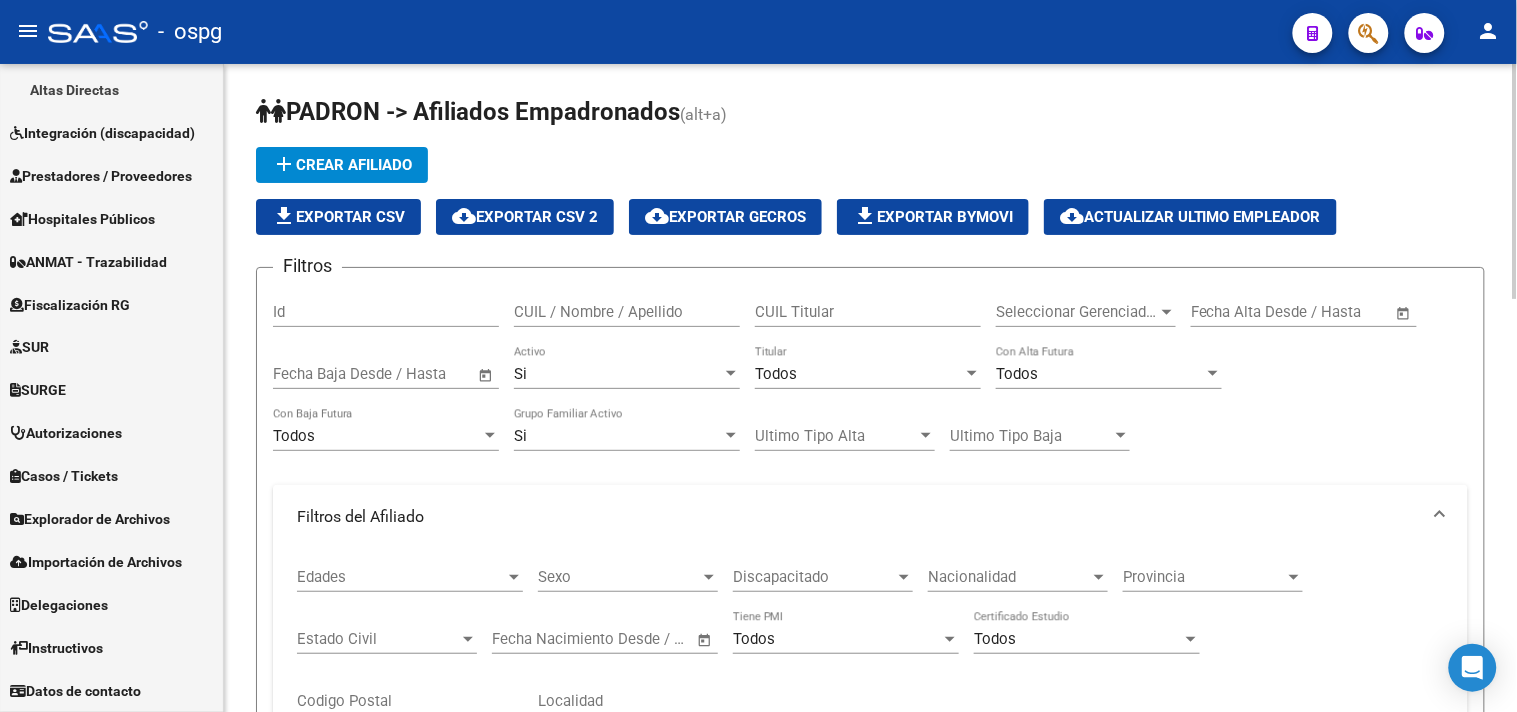 click on "file_download  Exportar CSV" 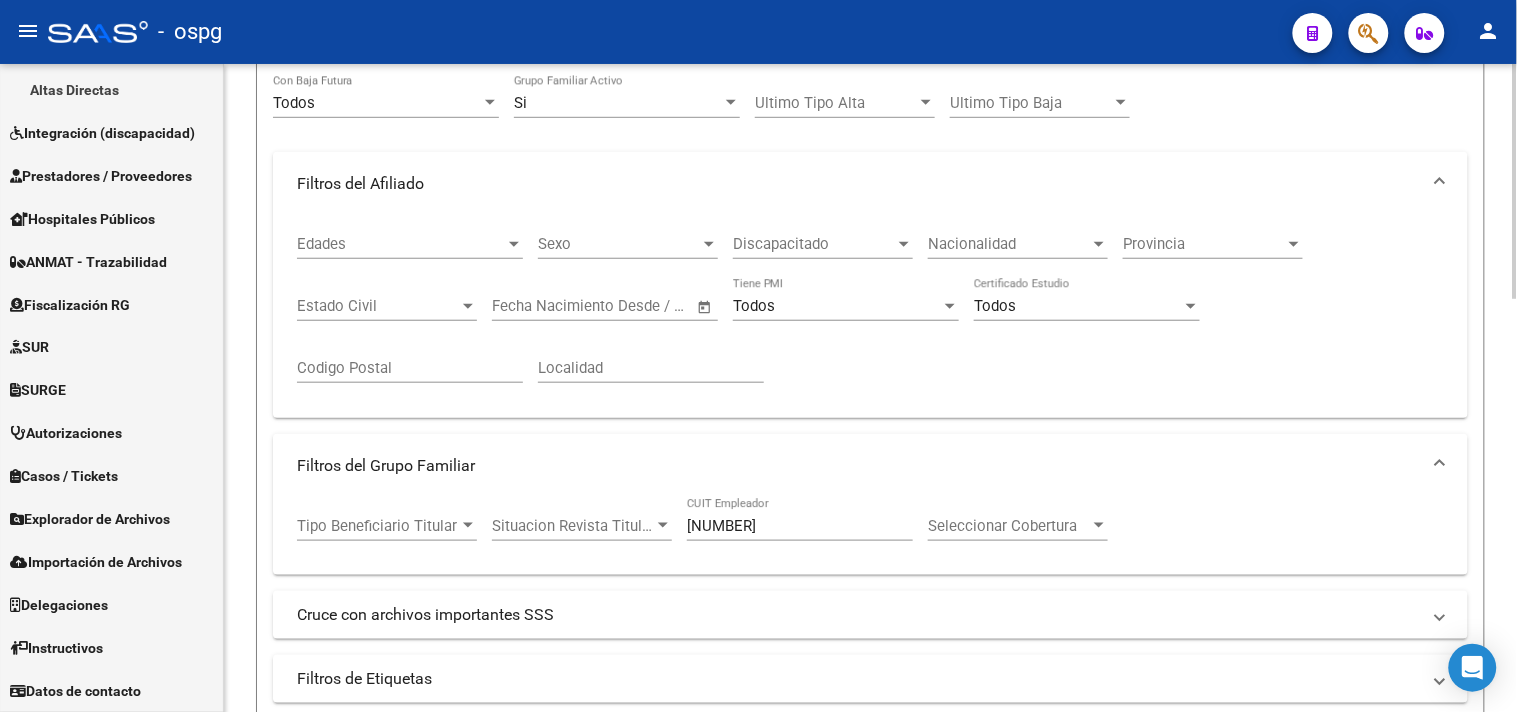 scroll, scrollTop: 444, scrollLeft: 0, axis: vertical 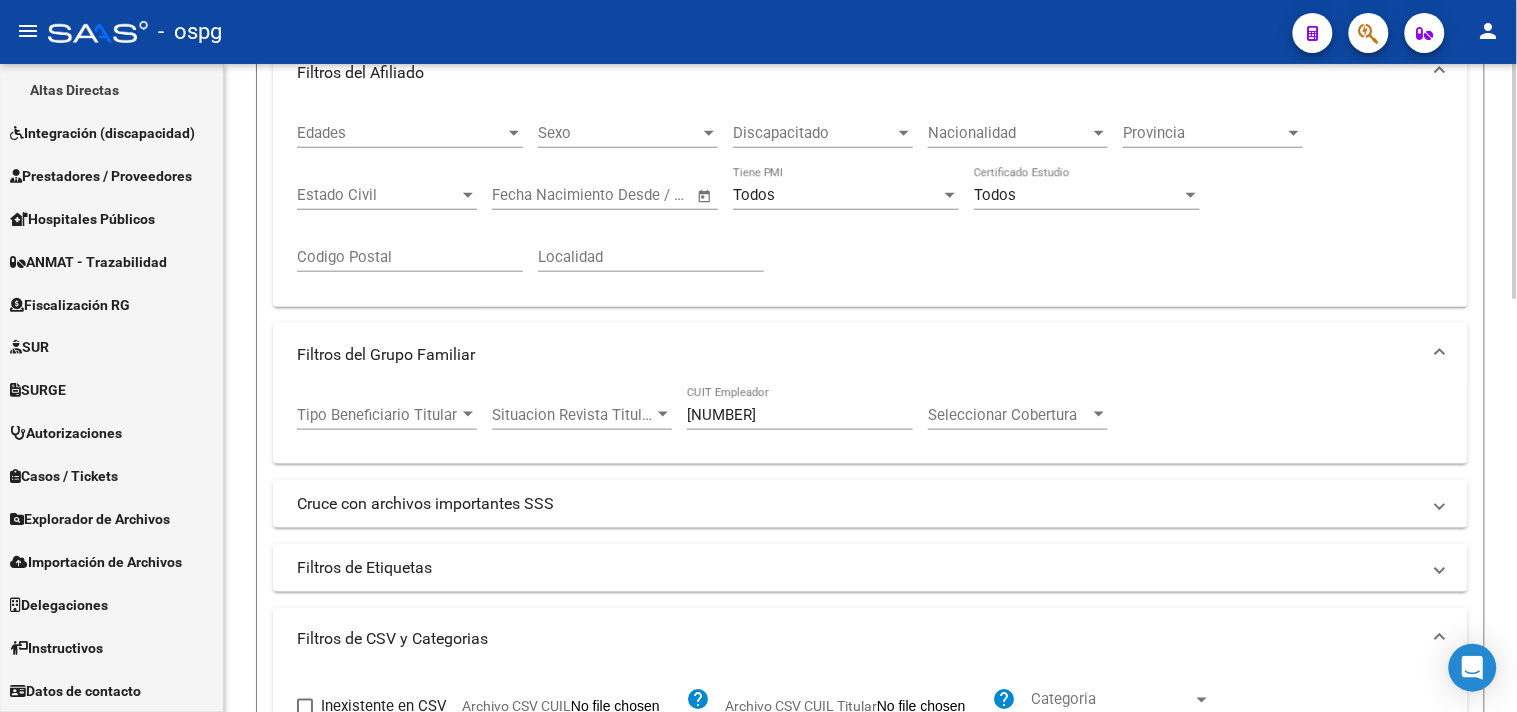 drag, startPoint x: 802, startPoint y: 427, endPoint x: 602, endPoint y: 374, distance: 206.90337 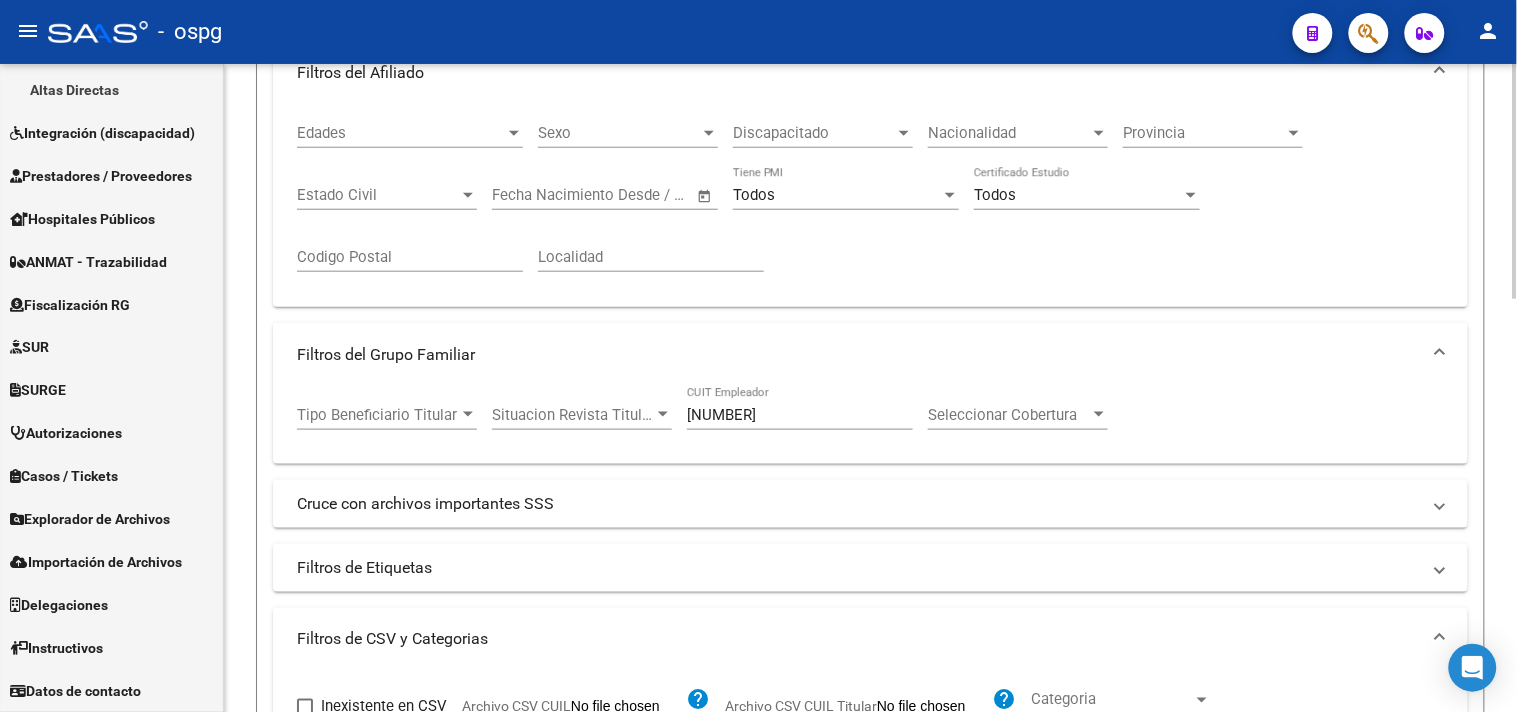 click on "30-71410343-8 CUIT Empleador" 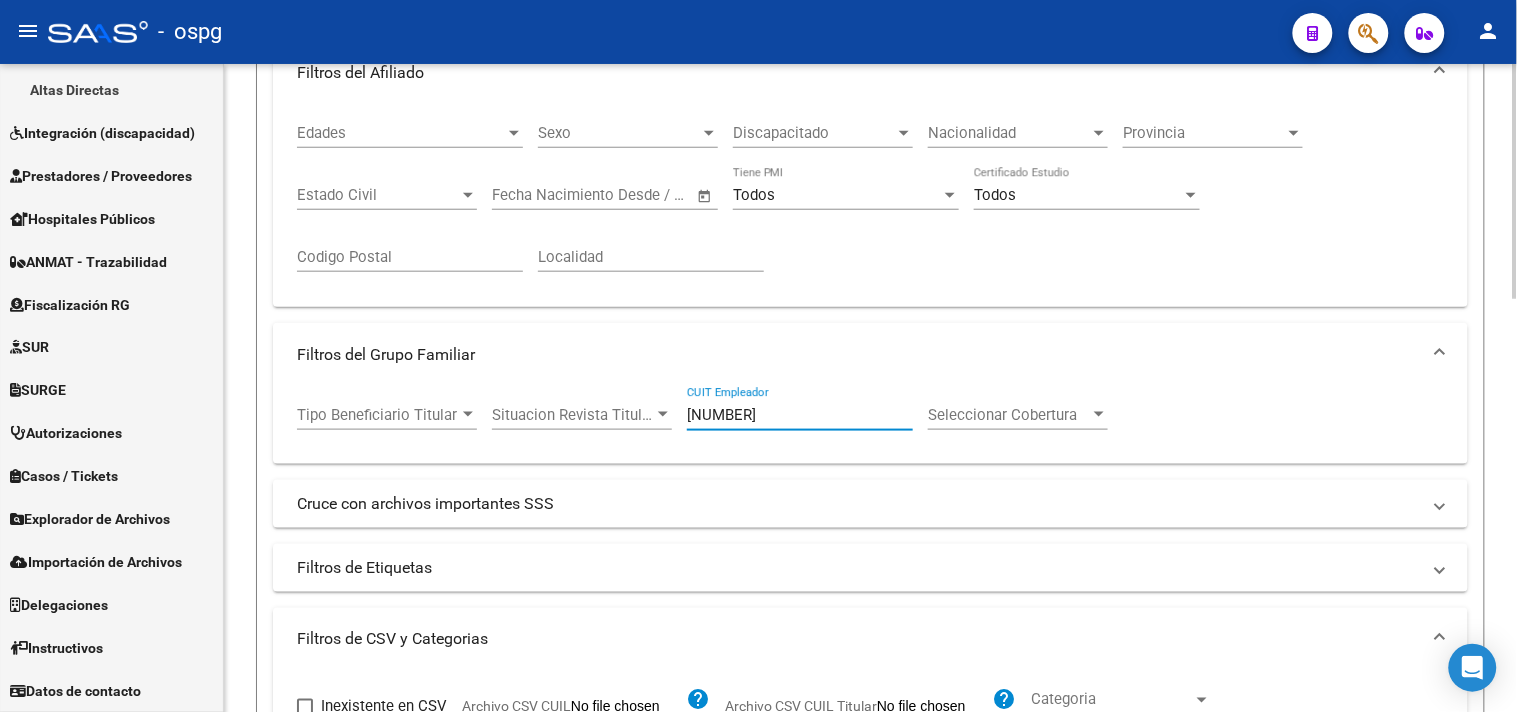 drag, startPoint x: 771, startPoint y: 420, endPoint x: 630, endPoint y: 398, distance: 142.706 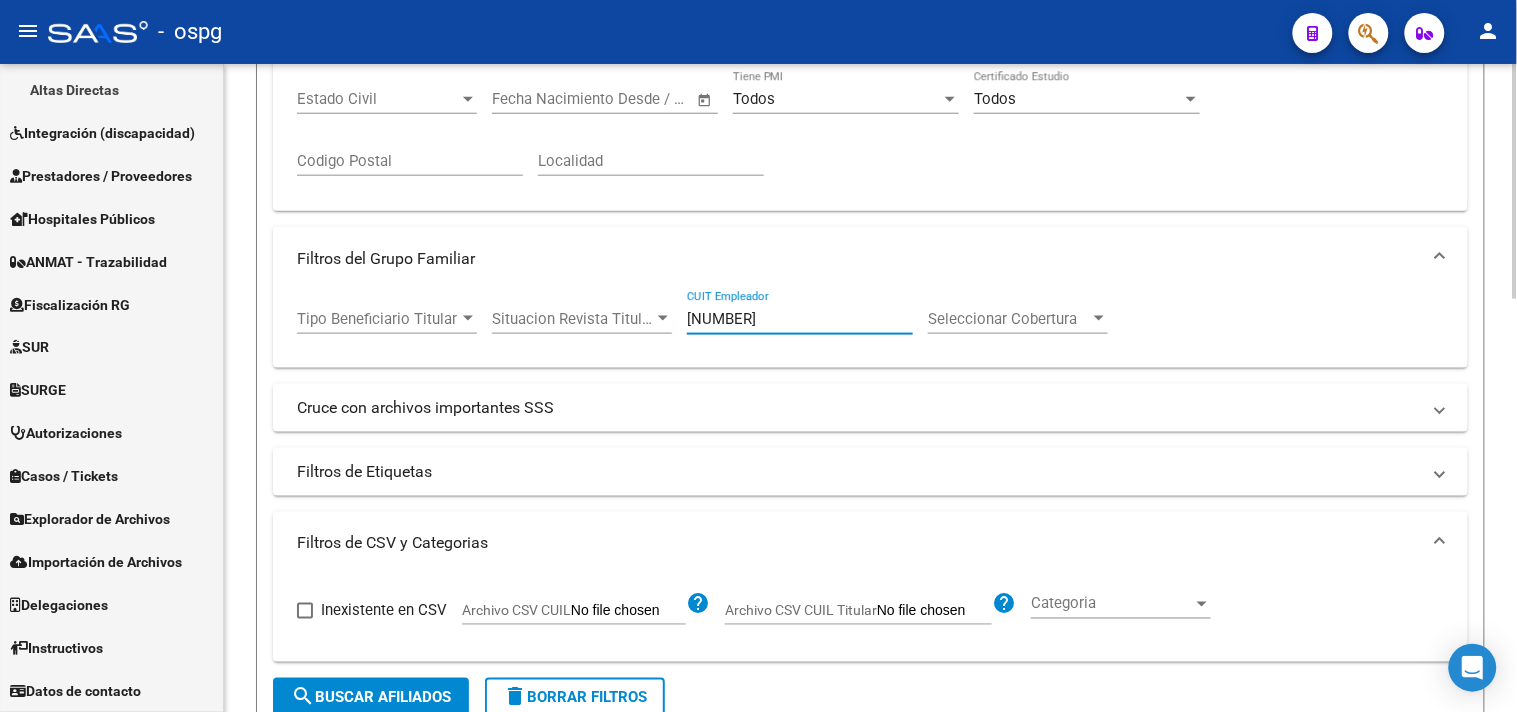 scroll, scrollTop: 666, scrollLeft: 0, axis: vertical 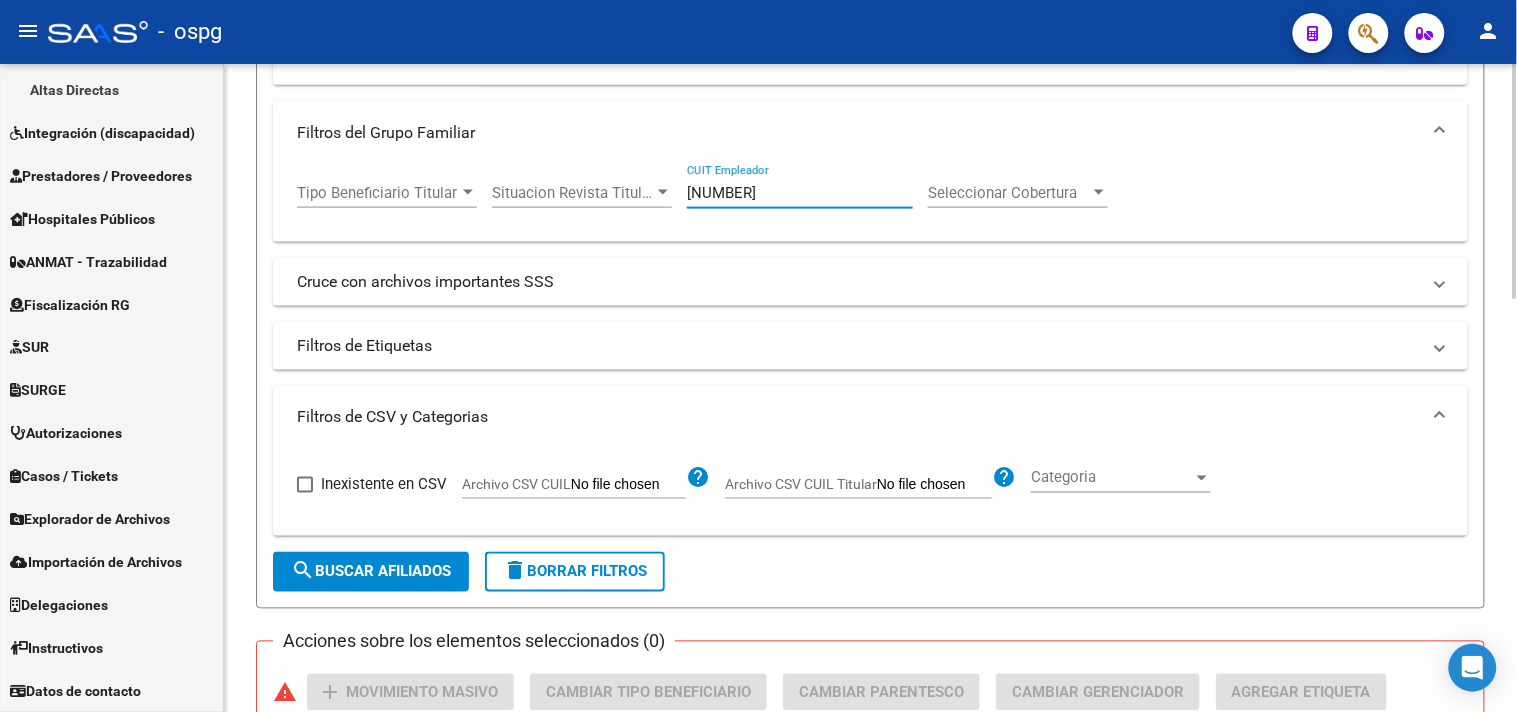 click on "search  Buscar Afiliados" 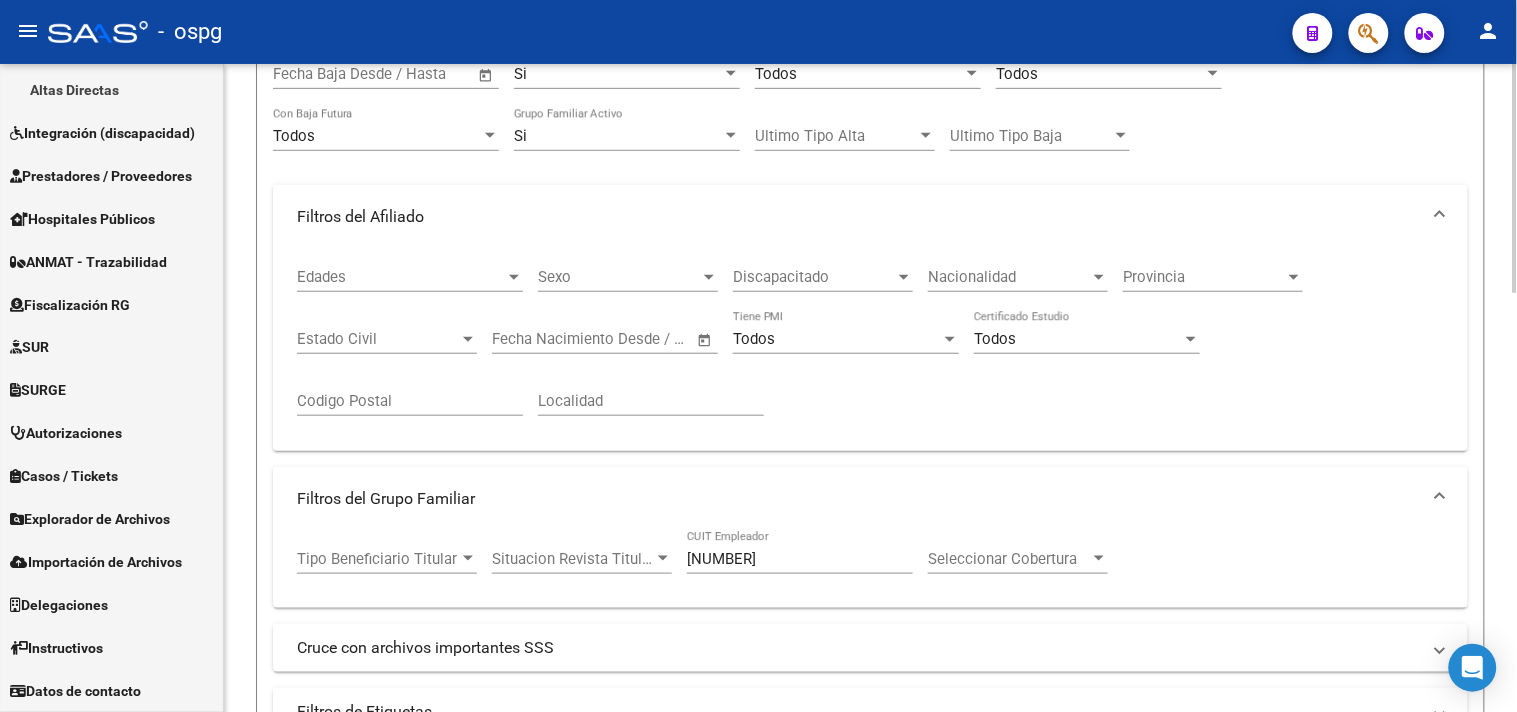 scroll, scrollTop: 0, scrollLeft: 0, axis: both 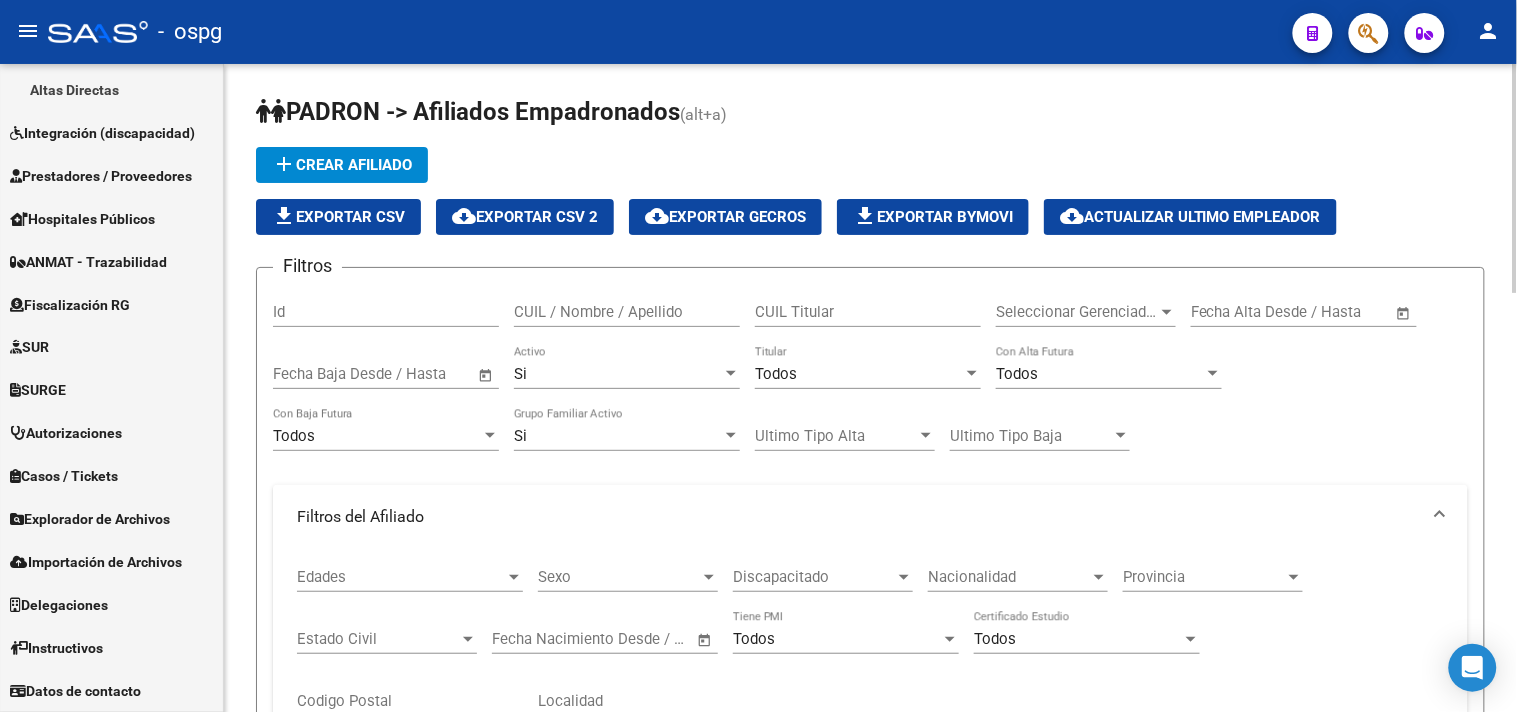 click on "file_download  Exportar CSV" 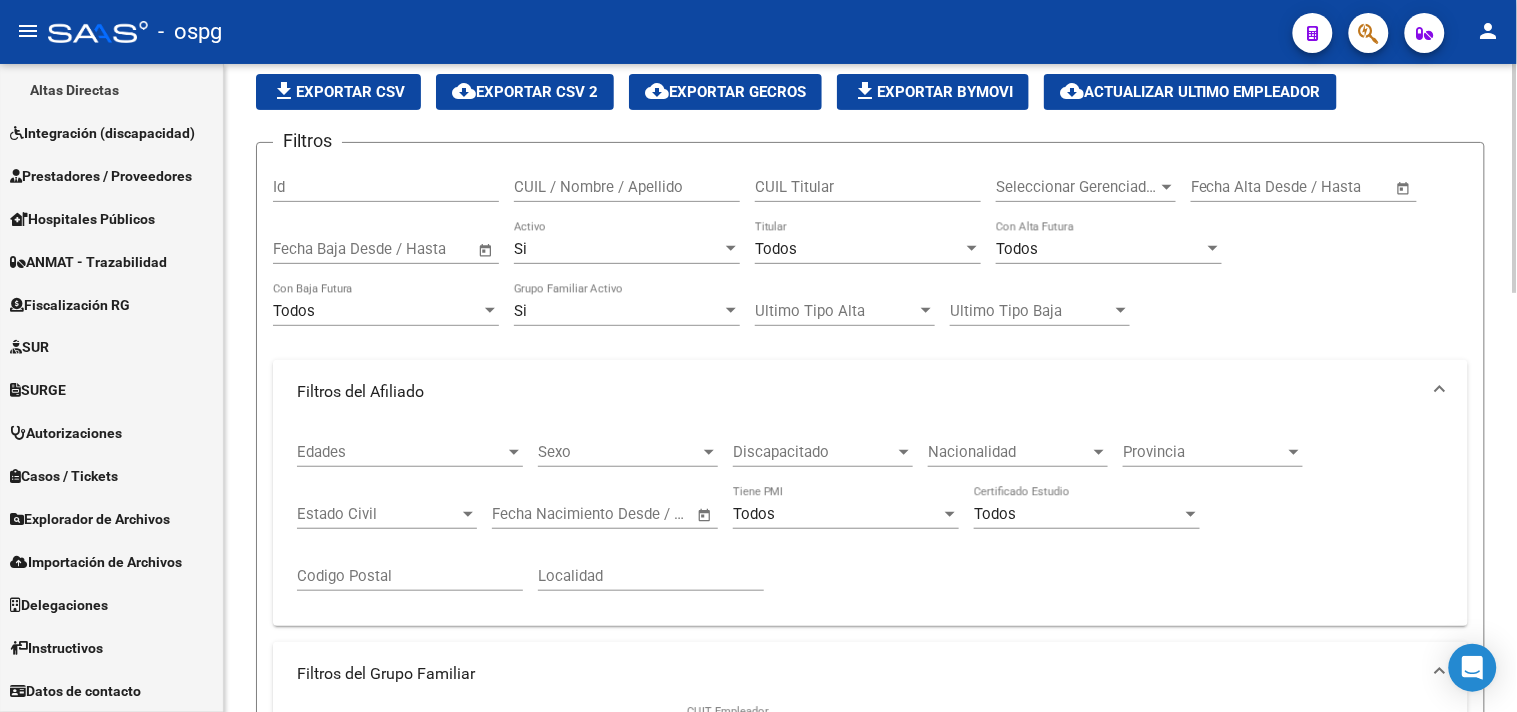 scroll, scrollTop: 444, scrollLeft: 0, axis: vertical 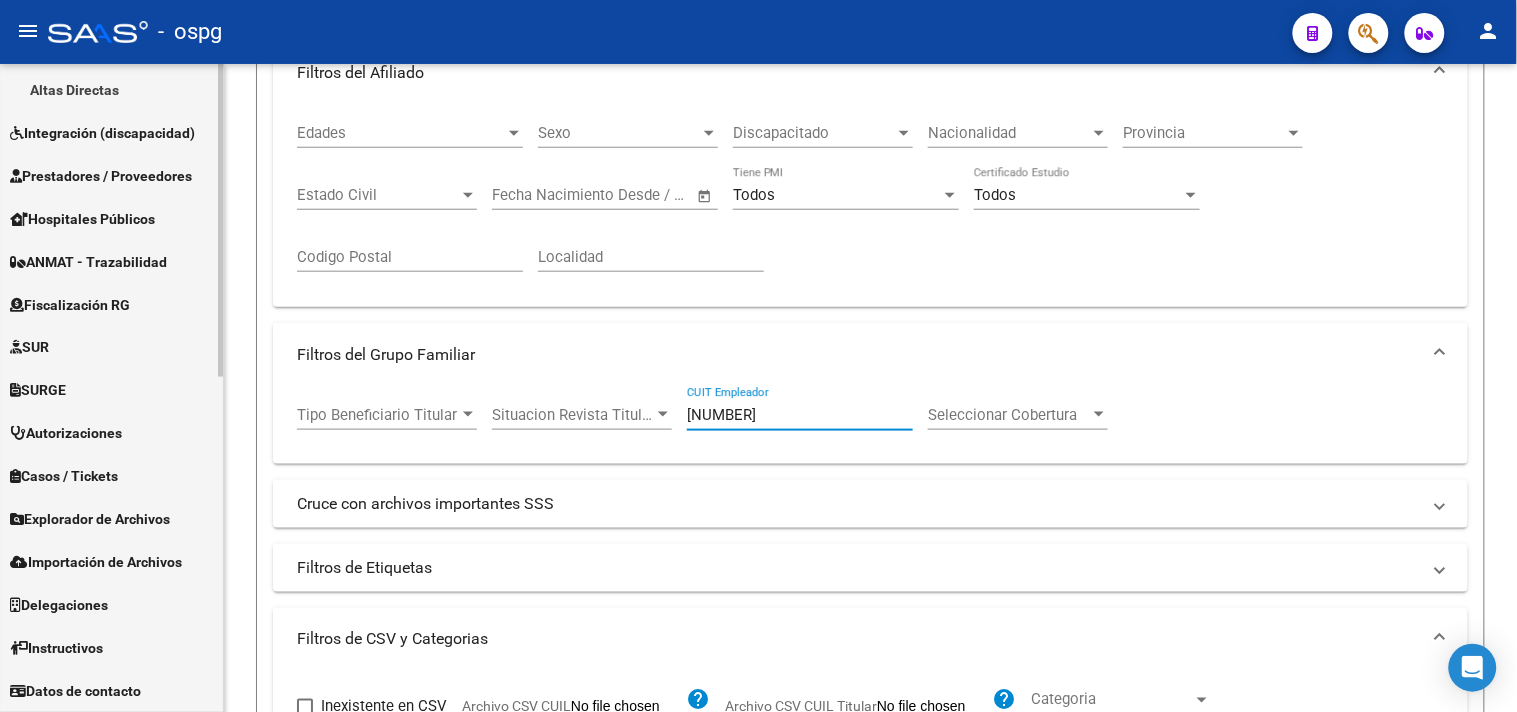 drag, startPoint x: 702, startPoint y: 420, endPoint x: 0, endPoint y: 241, distance: 724.46185 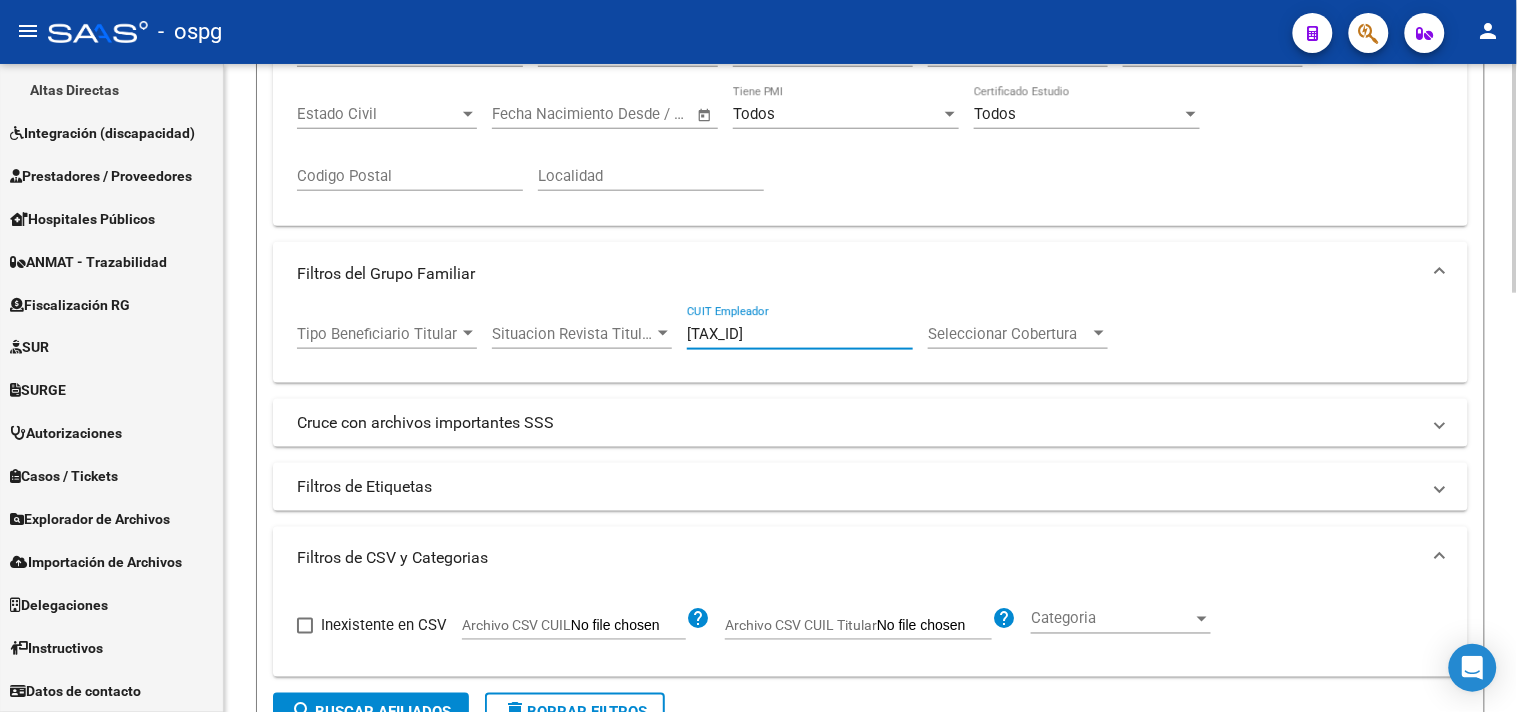 scroll, scrollTop: 555, scrollLeft: 0, axis: vertical 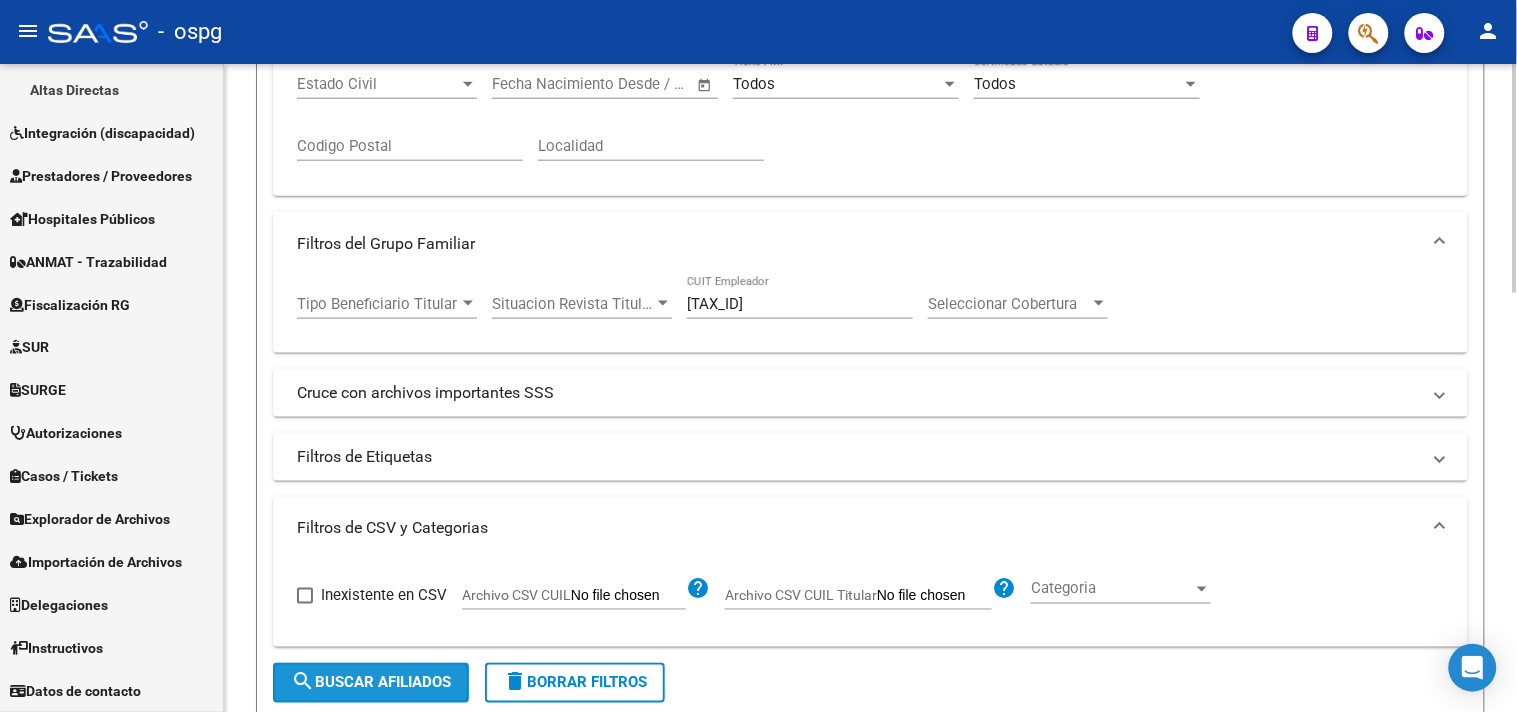 click on "search  Buscar Afiliados" 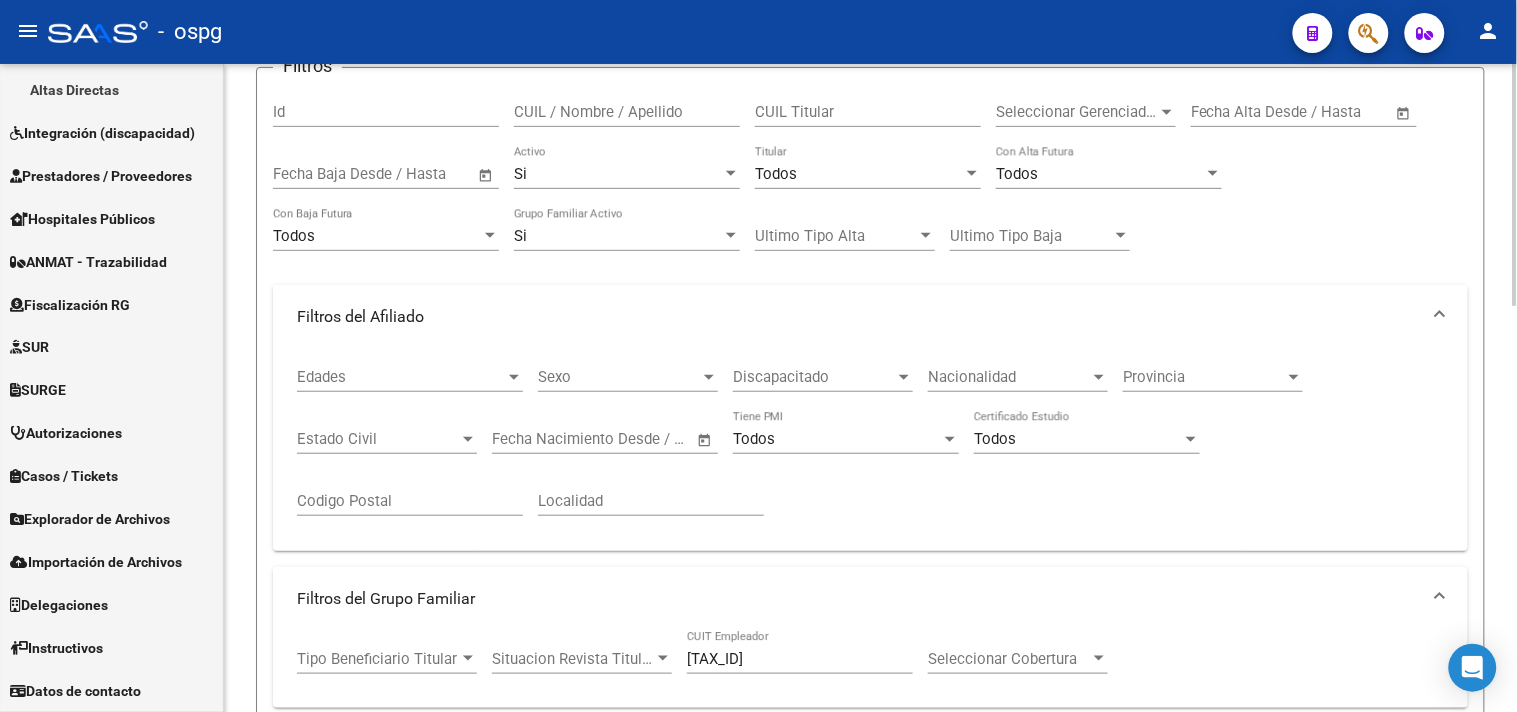 scroll, scrollTop: 0, scrollLeft: 0, axis: both 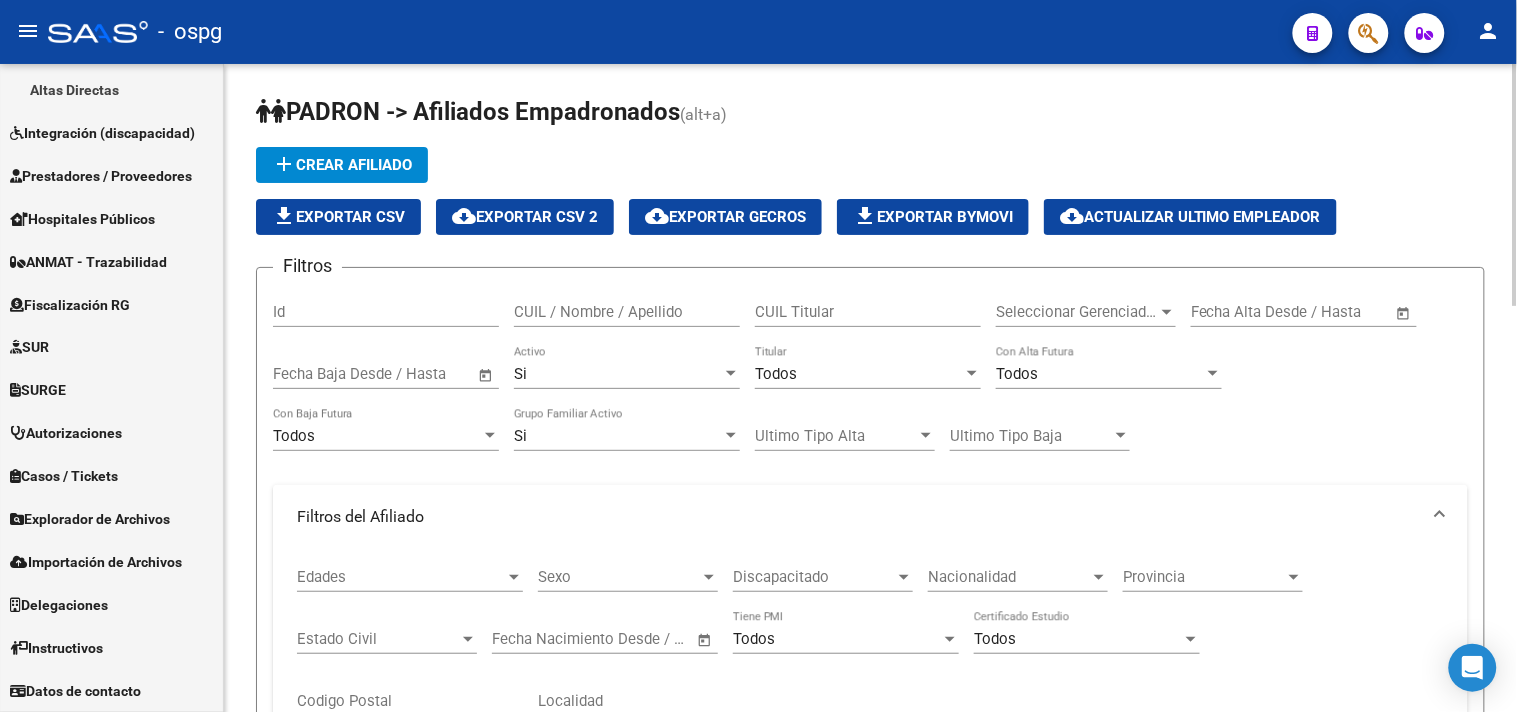 click on "file_download  Exportar CSV" 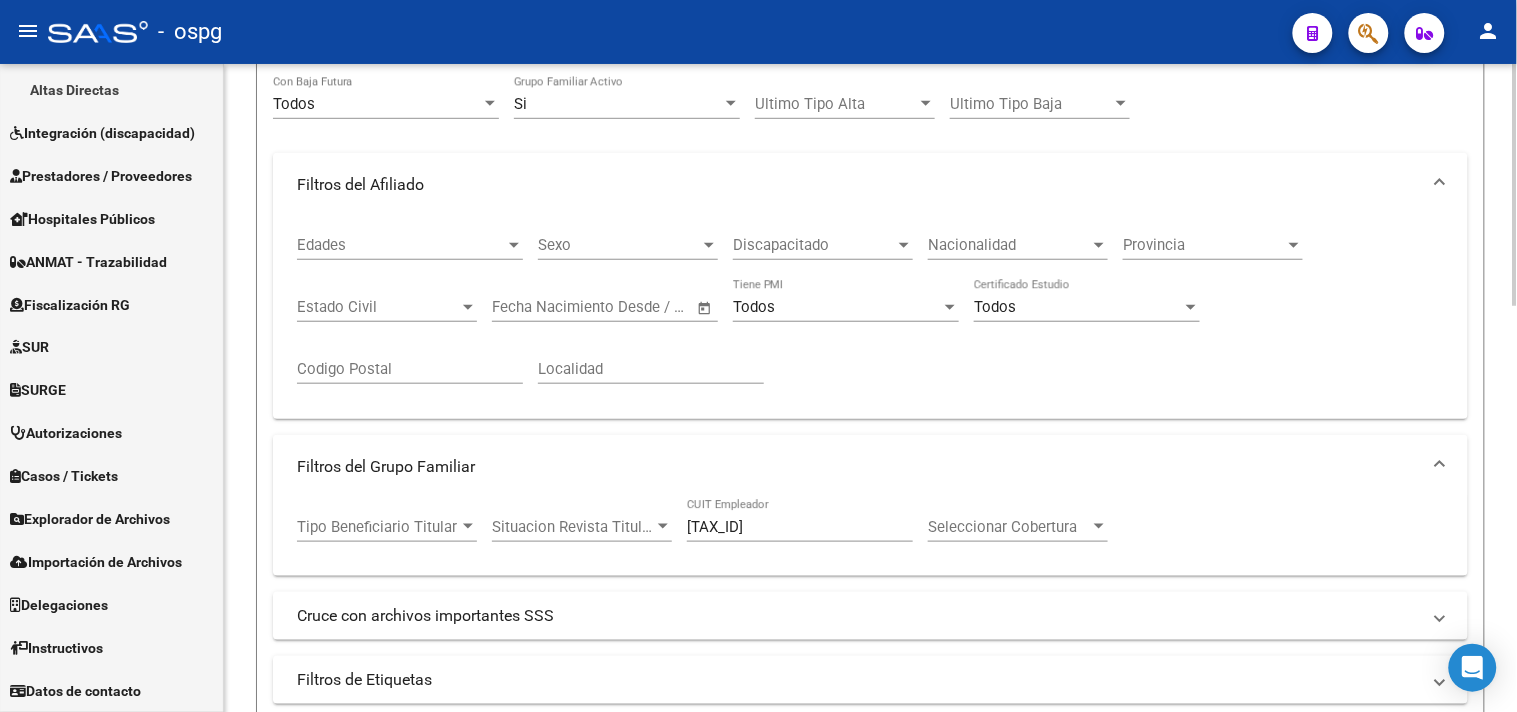 scroll, scrollTop: 333, scrollLeft: 0, axis: vertical 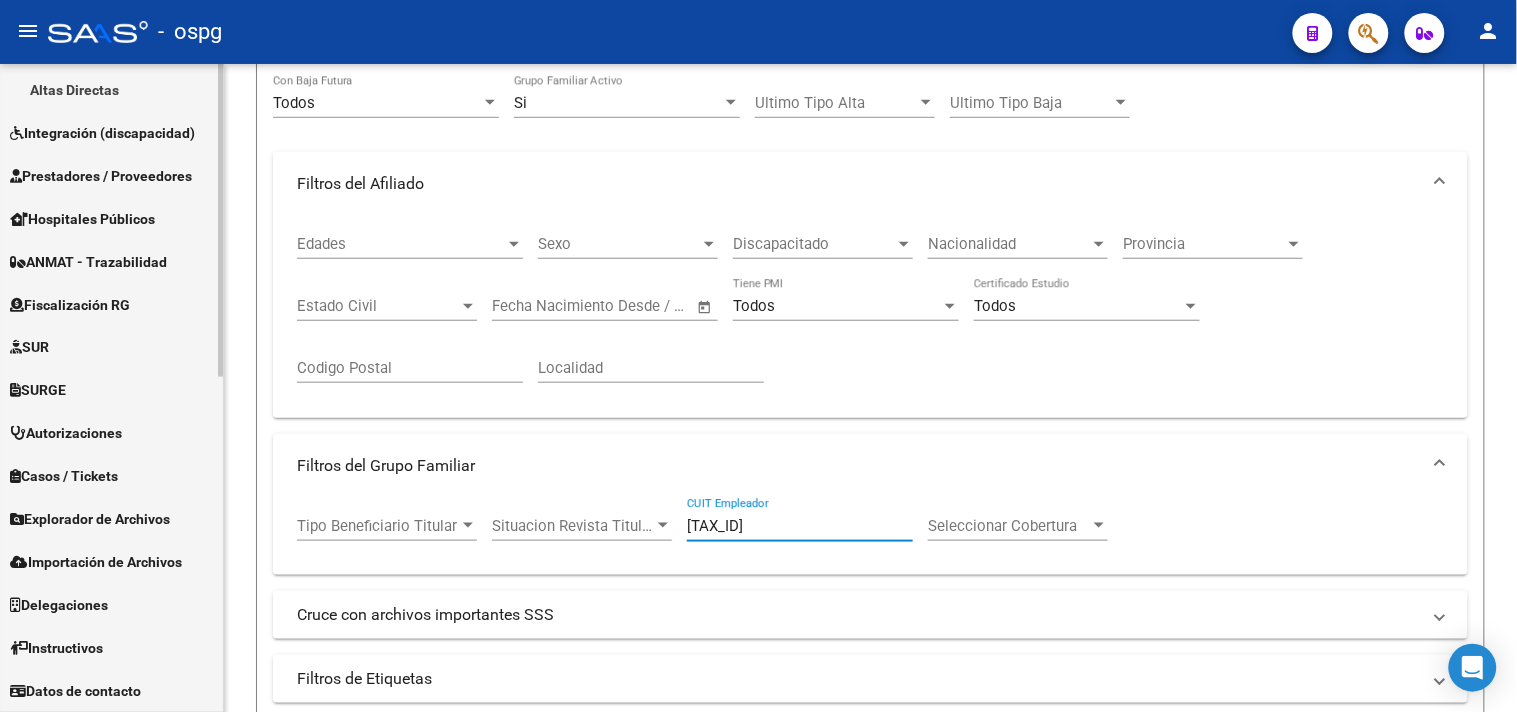 drag, startPoint x: 703, startPoint y: 527, endPoint x: 145, endPoint y: 282, distance: 609.41693 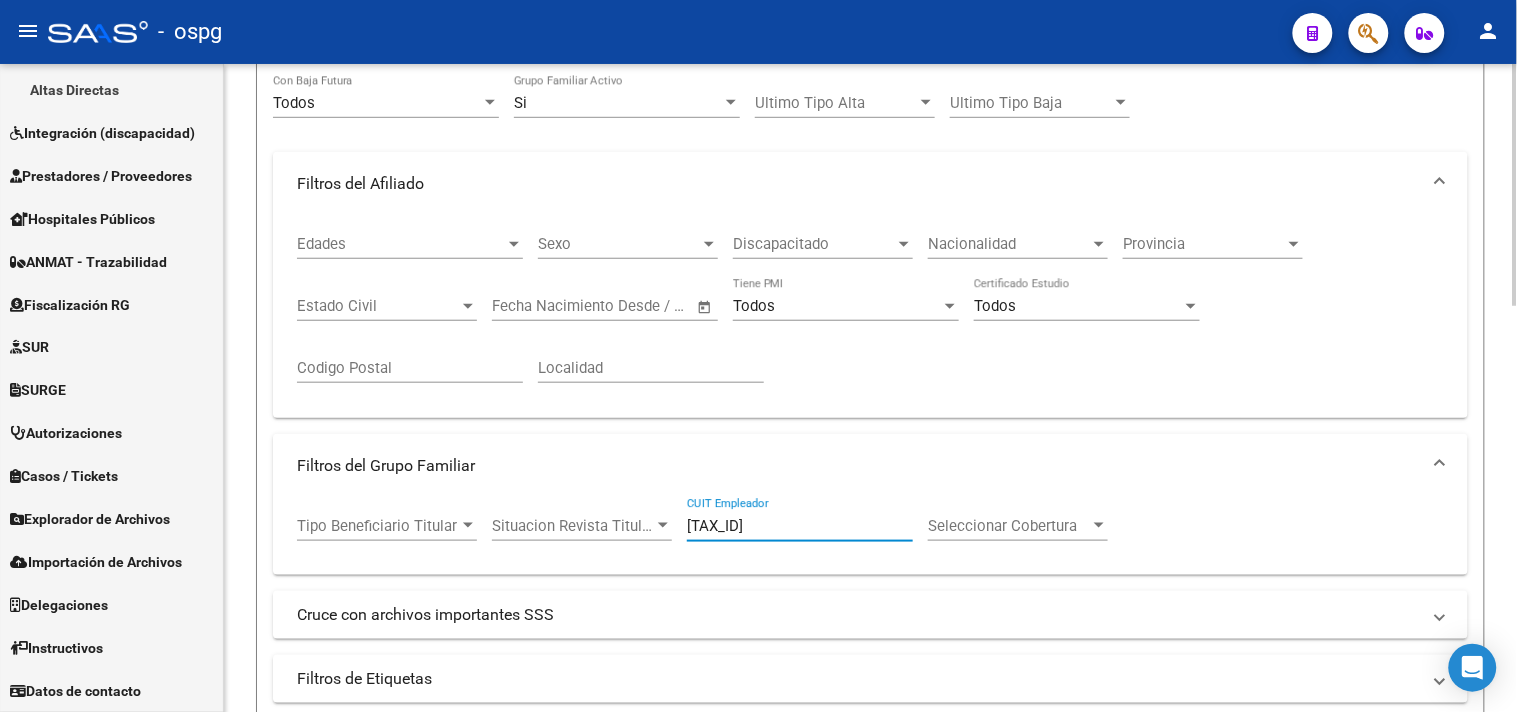 click on "30-70704817-0" at bounding box center (800, 526) 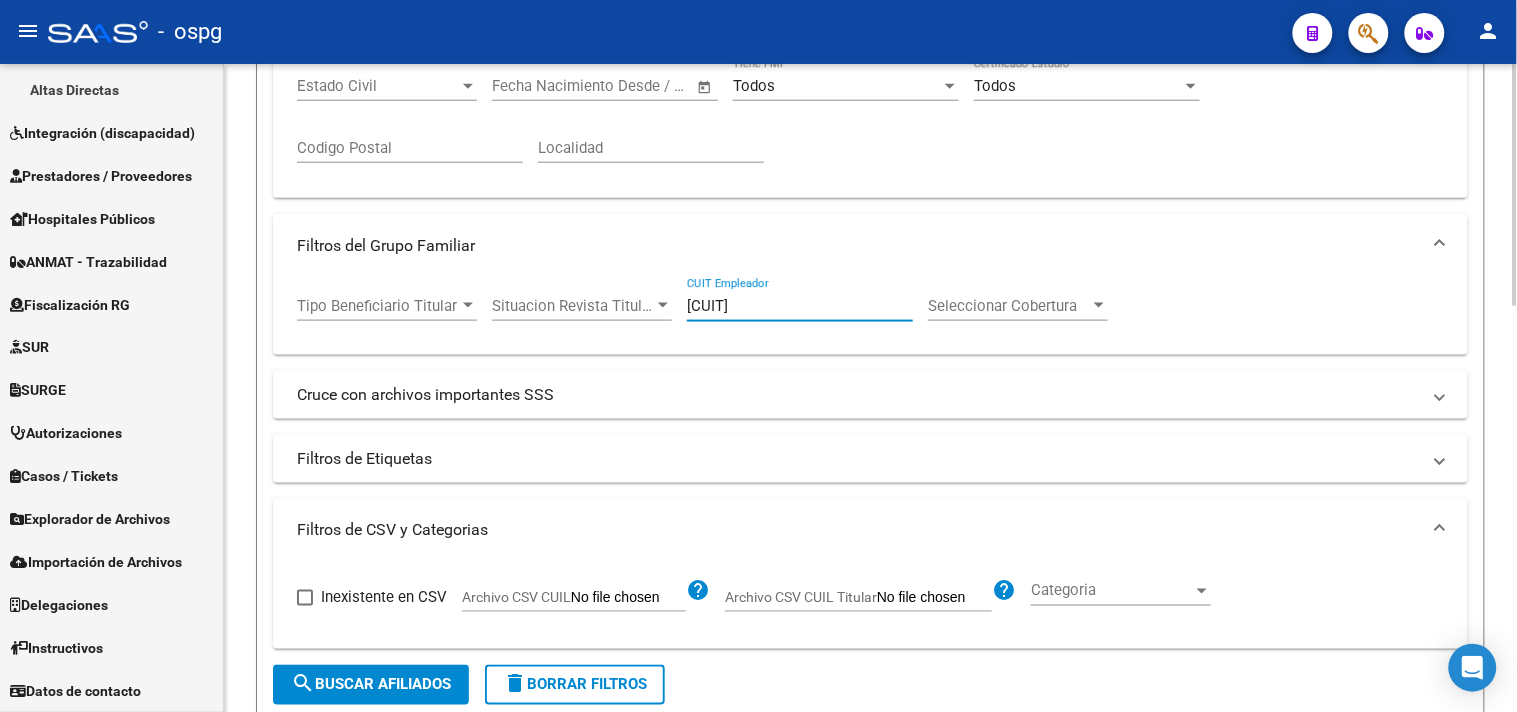 scroll, scrollTop: 555, scrollLeft: 0, axis: vertical 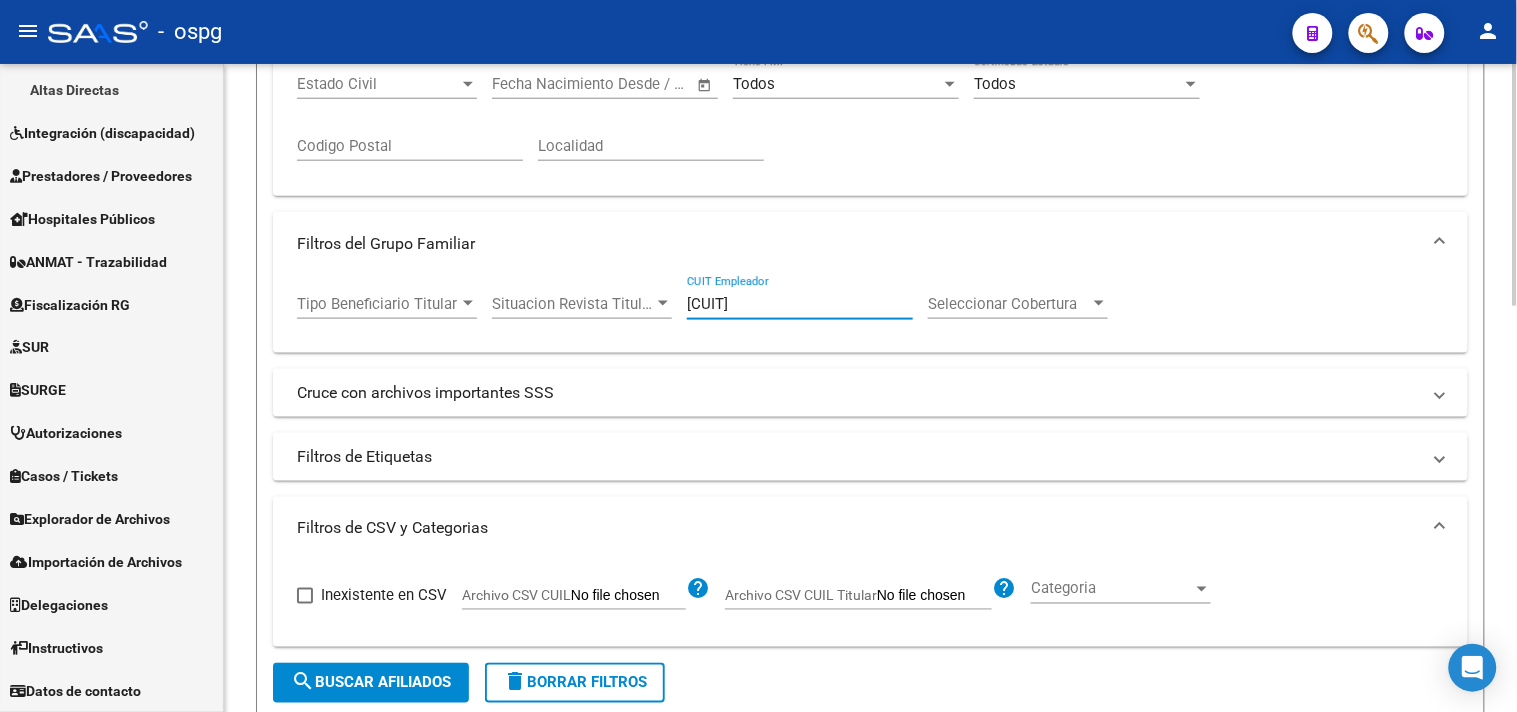 click on "search  Buscar Afiliados" 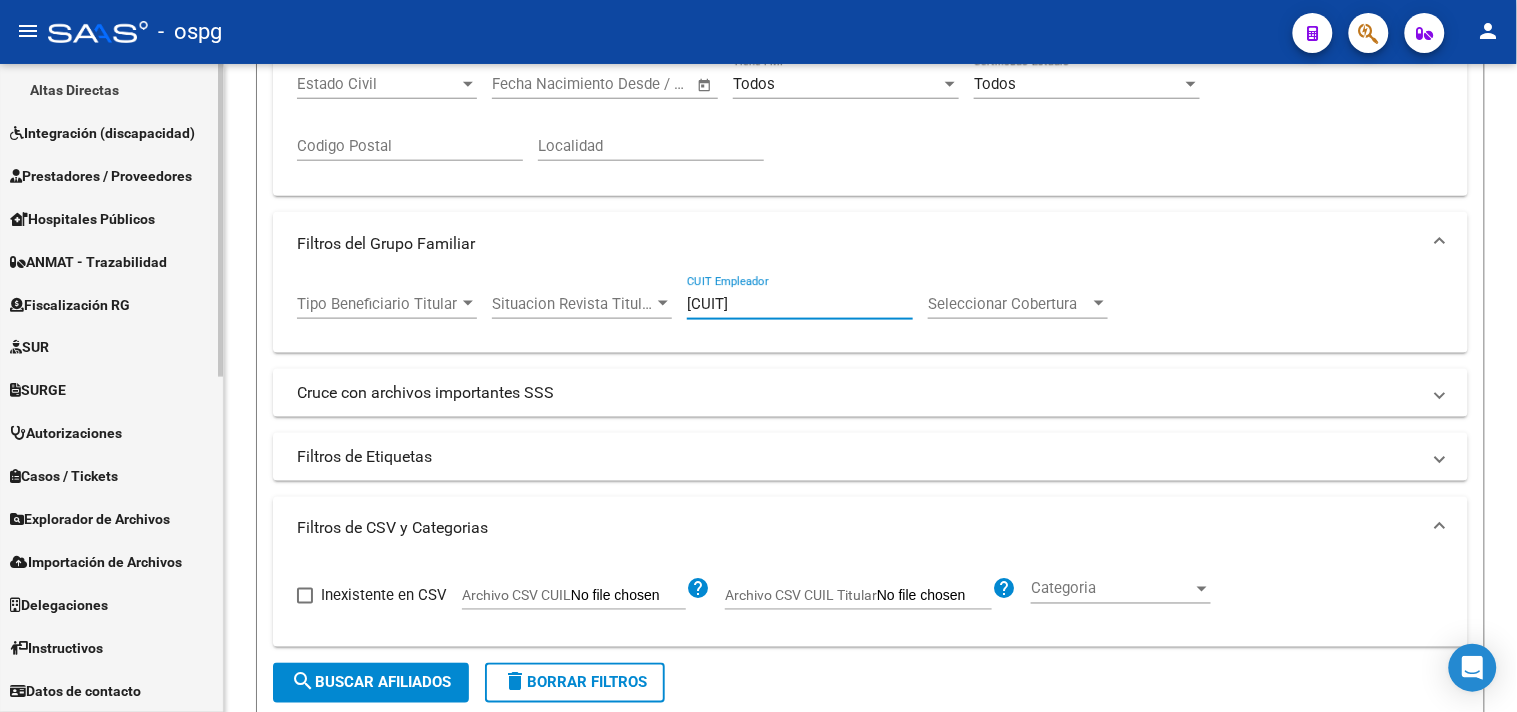 drag, startPoint x: 810, startPoint y: 308, endPoint x: 0, endPoint y: 120, distance: 831.5311 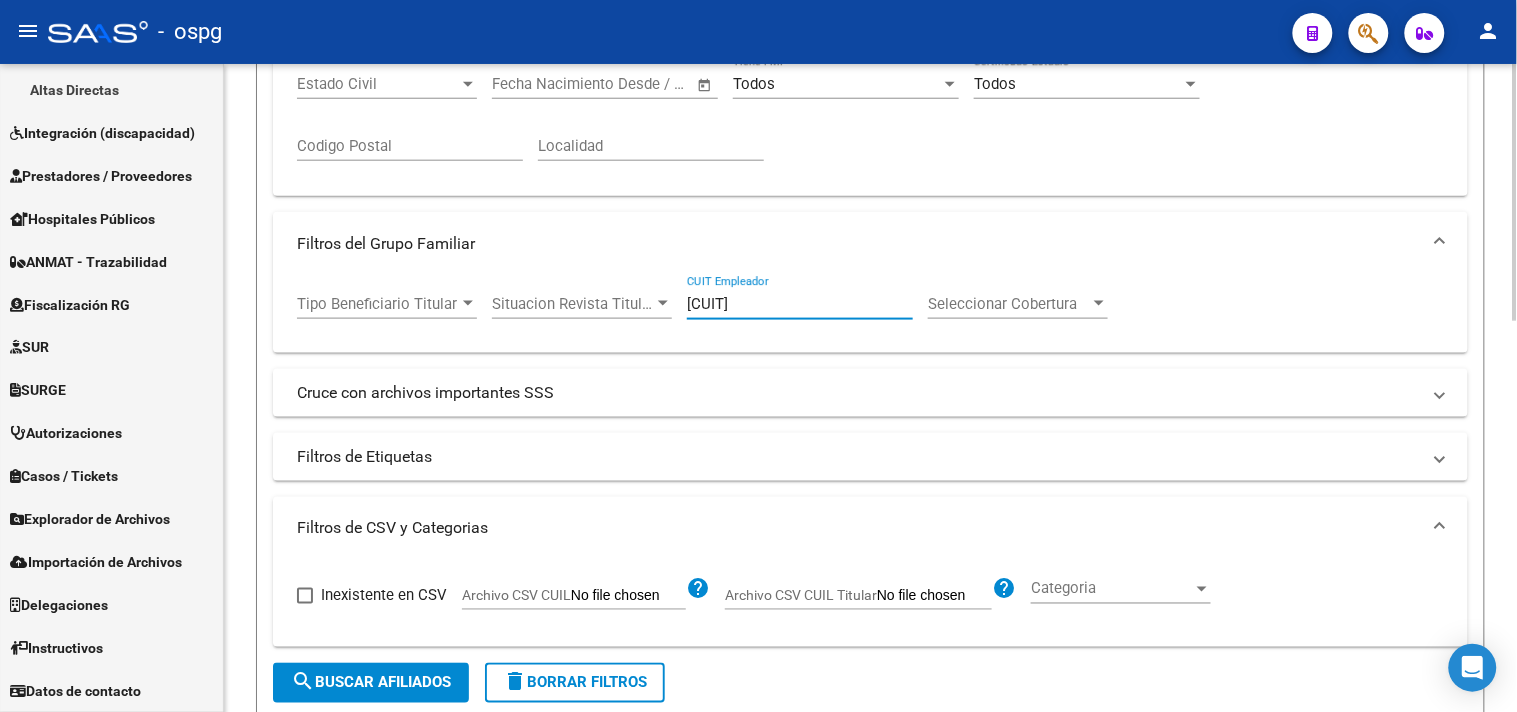 drag, startPoint x: 844, startPoint y: 302, endPoint x: 818, endPoint y: 298, distance: 26.305893 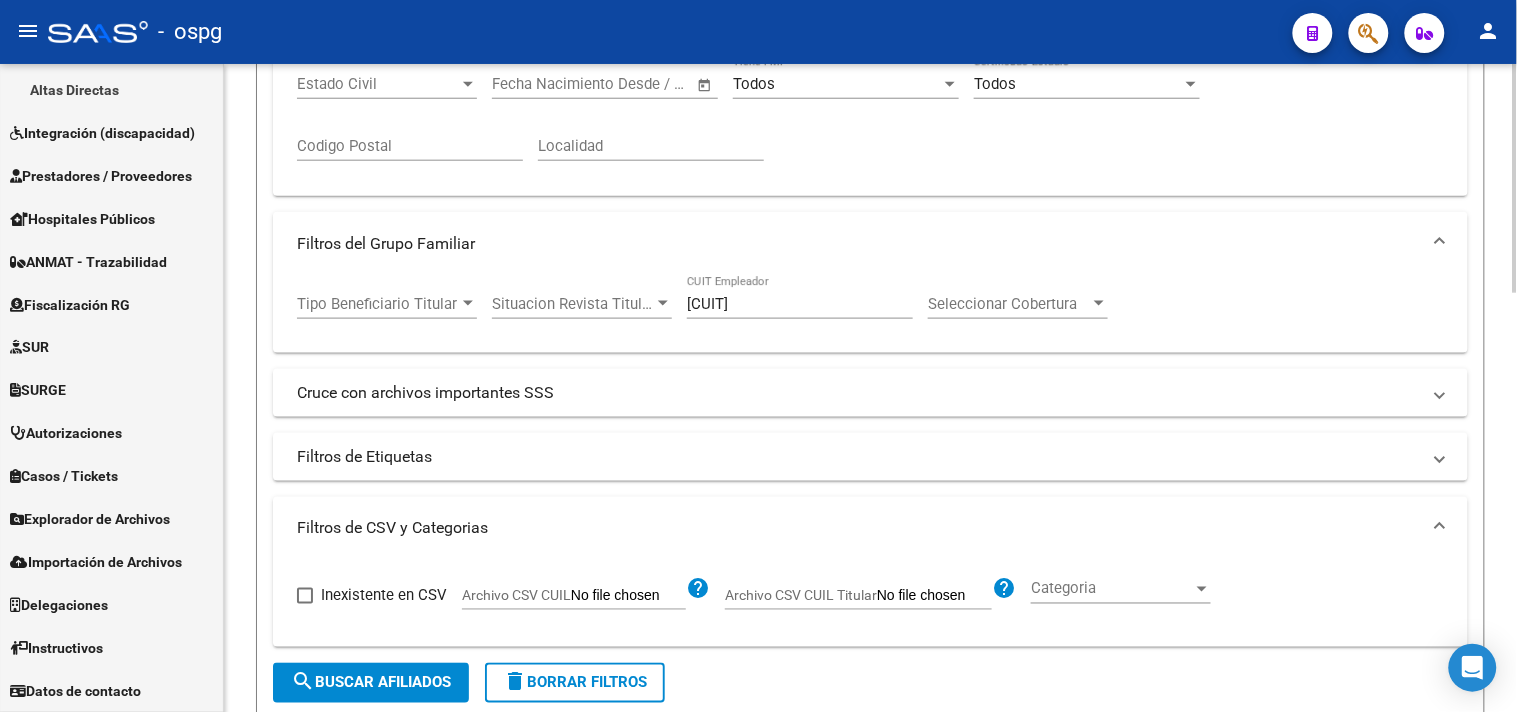 scroll, scrollTop: 0, scrollLeft: 0, axis: both 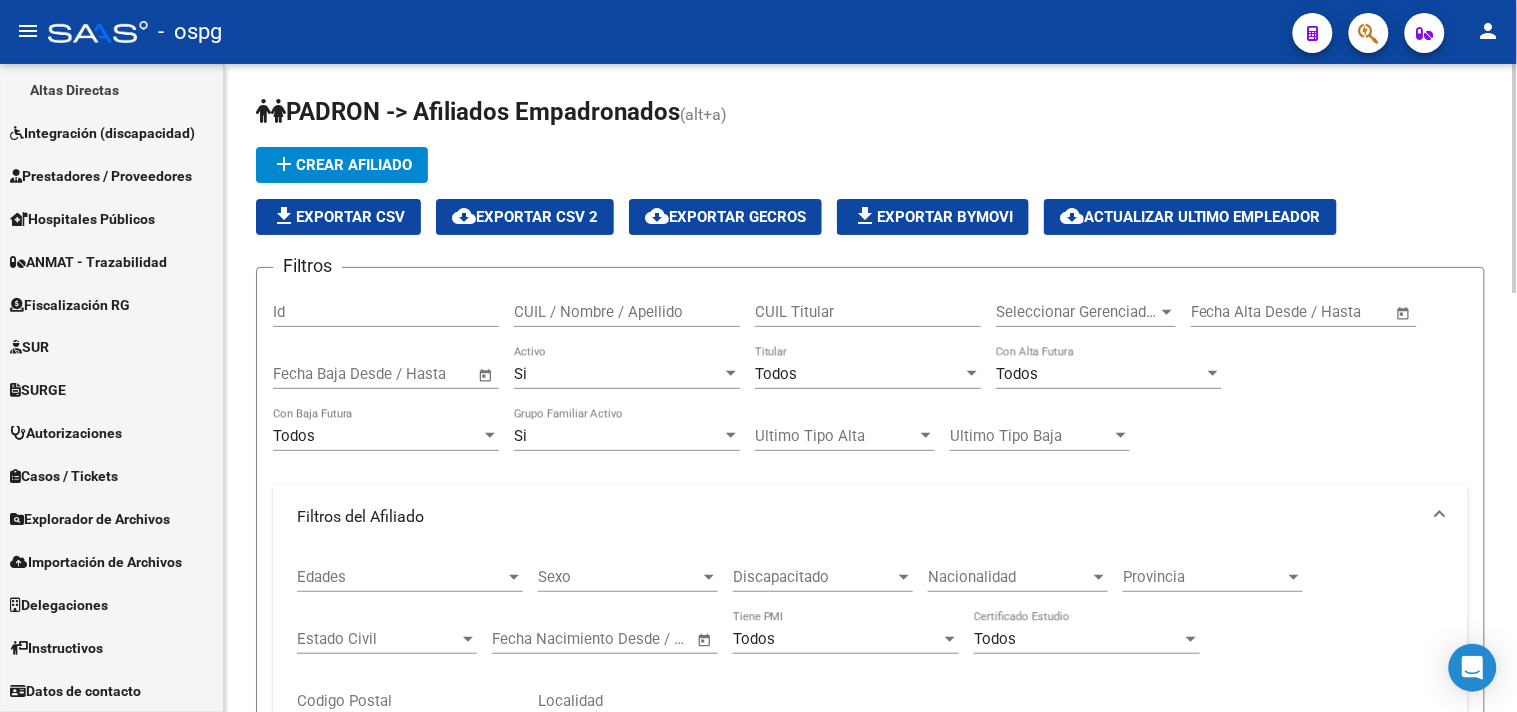 click on "file_download  Exportar CSV" 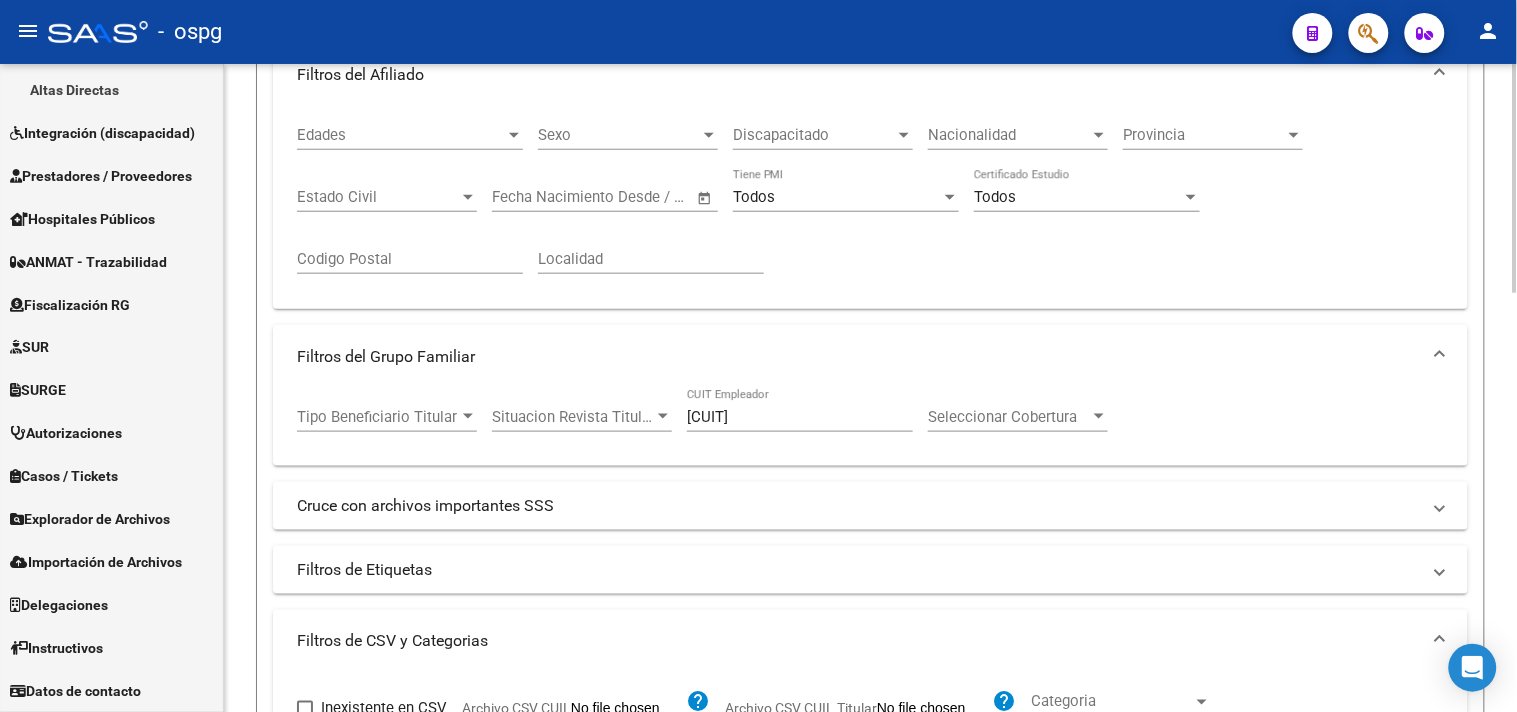 scroll, scrollTop: 444, scrollLeft: 0, axis: vertical 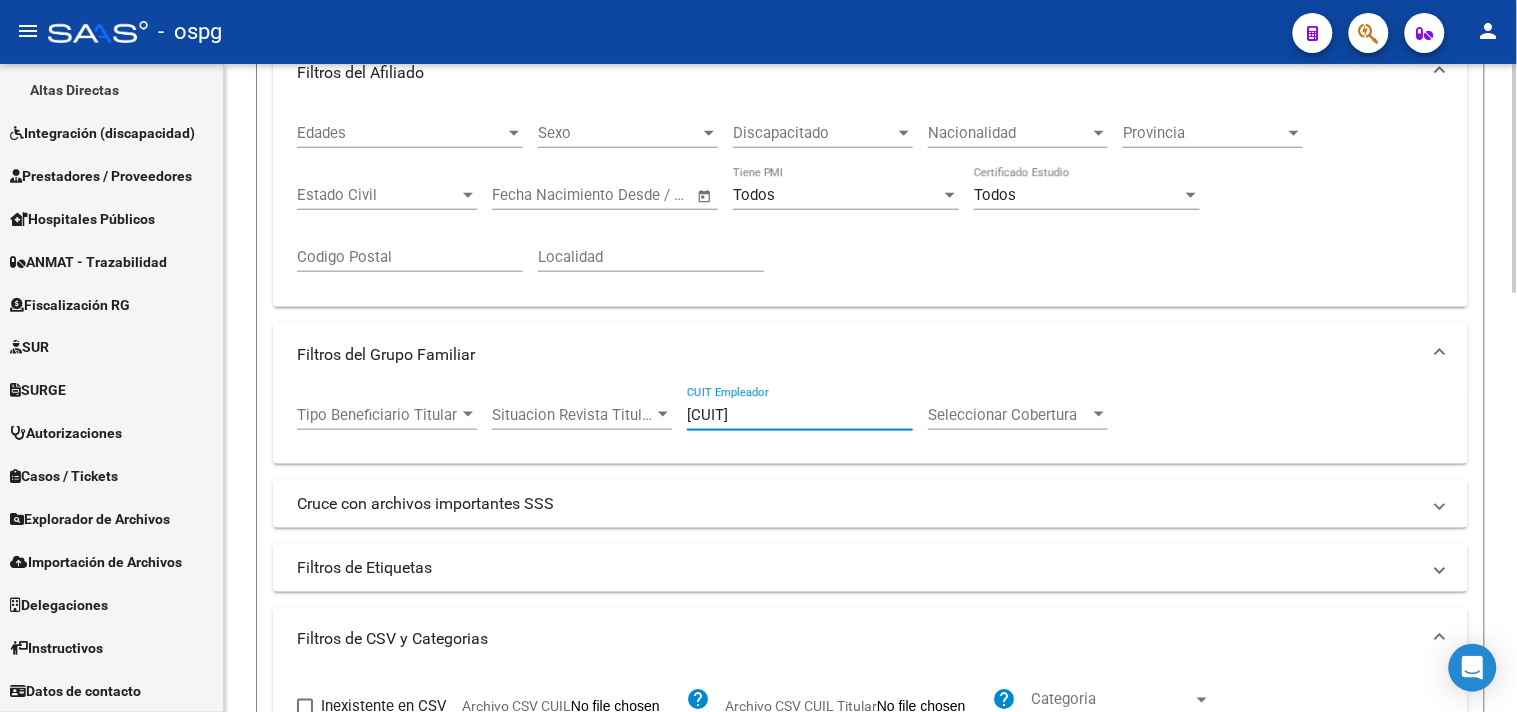 drag, startPoint x: 787, startPoint y: 417, endPoint x: 581, endPoint y: 381, distance: 209.12198 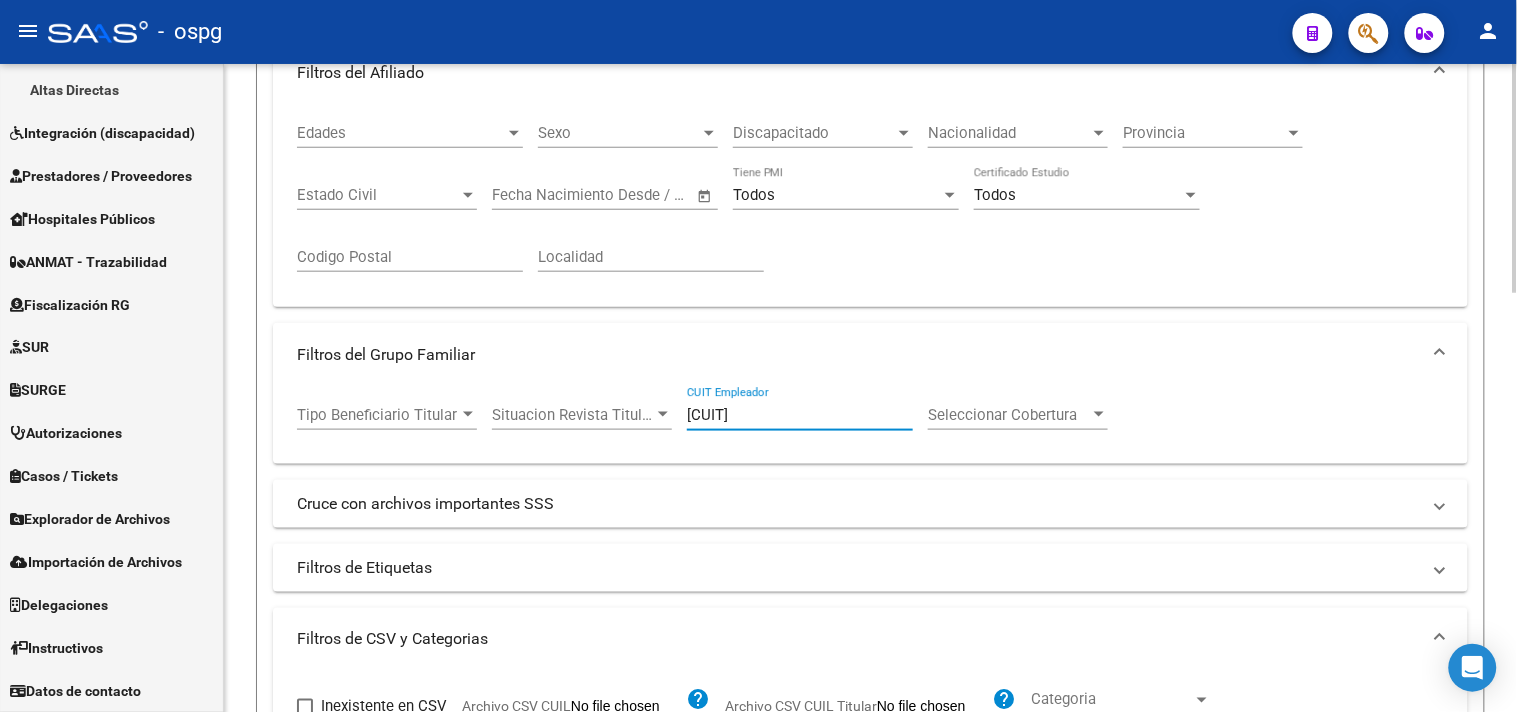 paste on "20-23475636" 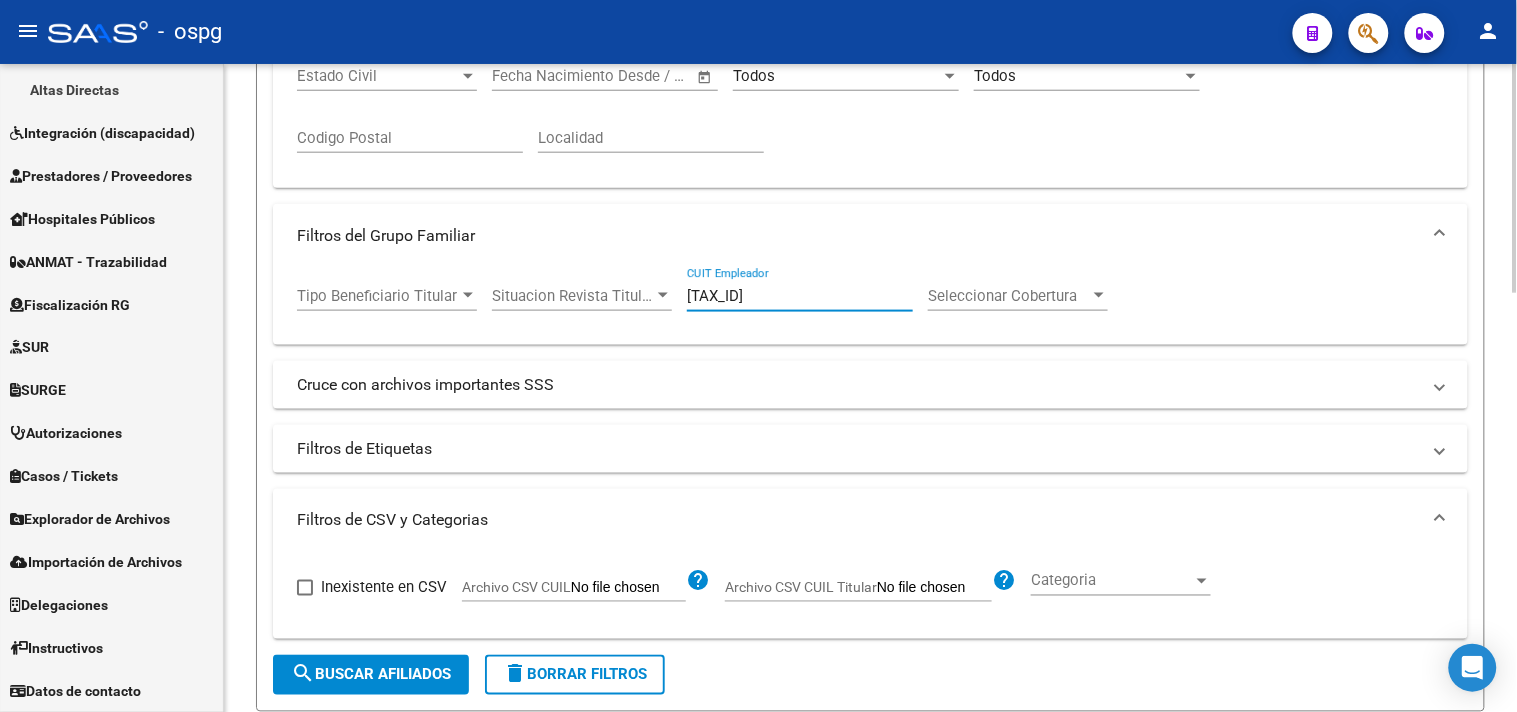 scroll, scrollTop: 666, scrollLeft: 0, axis: vertical 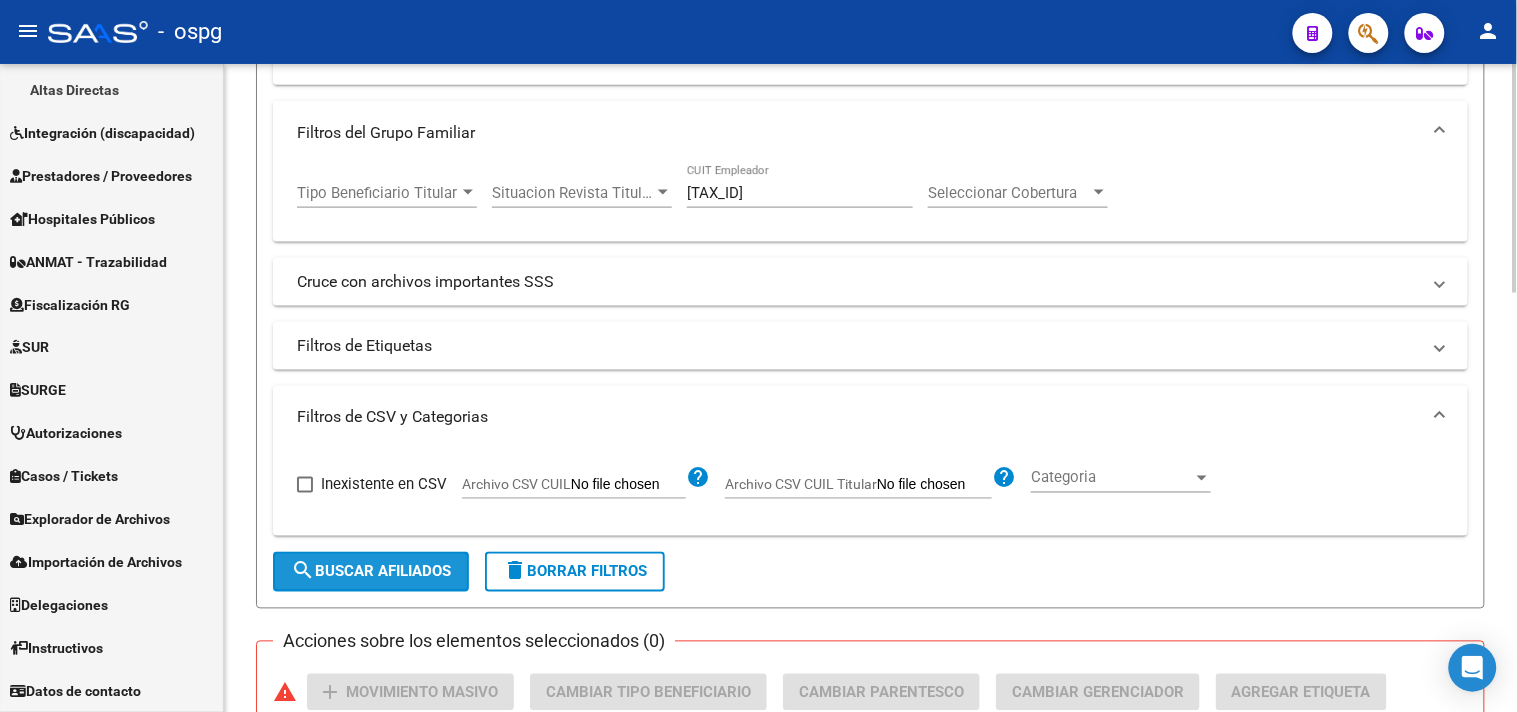 click on "search  Buscar Afiliados" 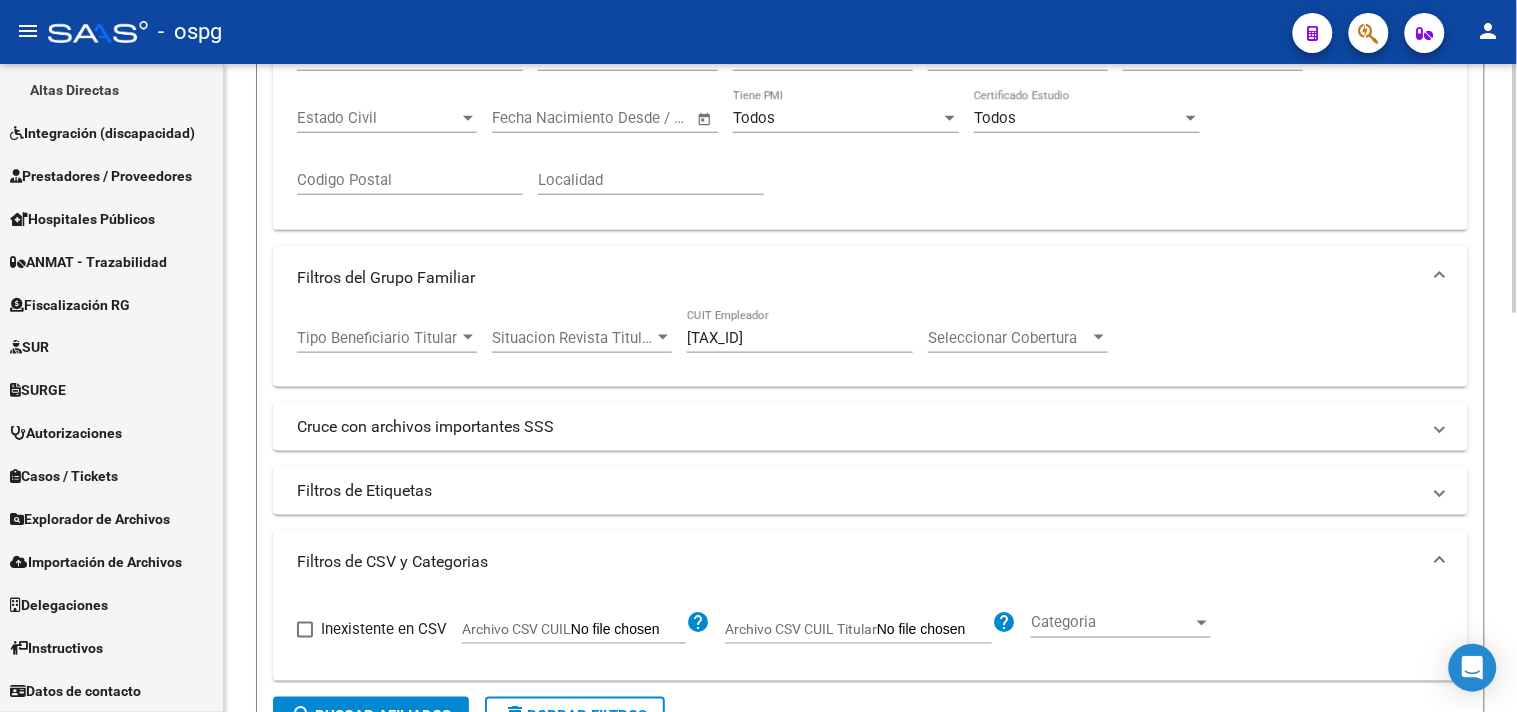 scroll, scrollTop: 38, scrollLeft: 0, axis: vertical 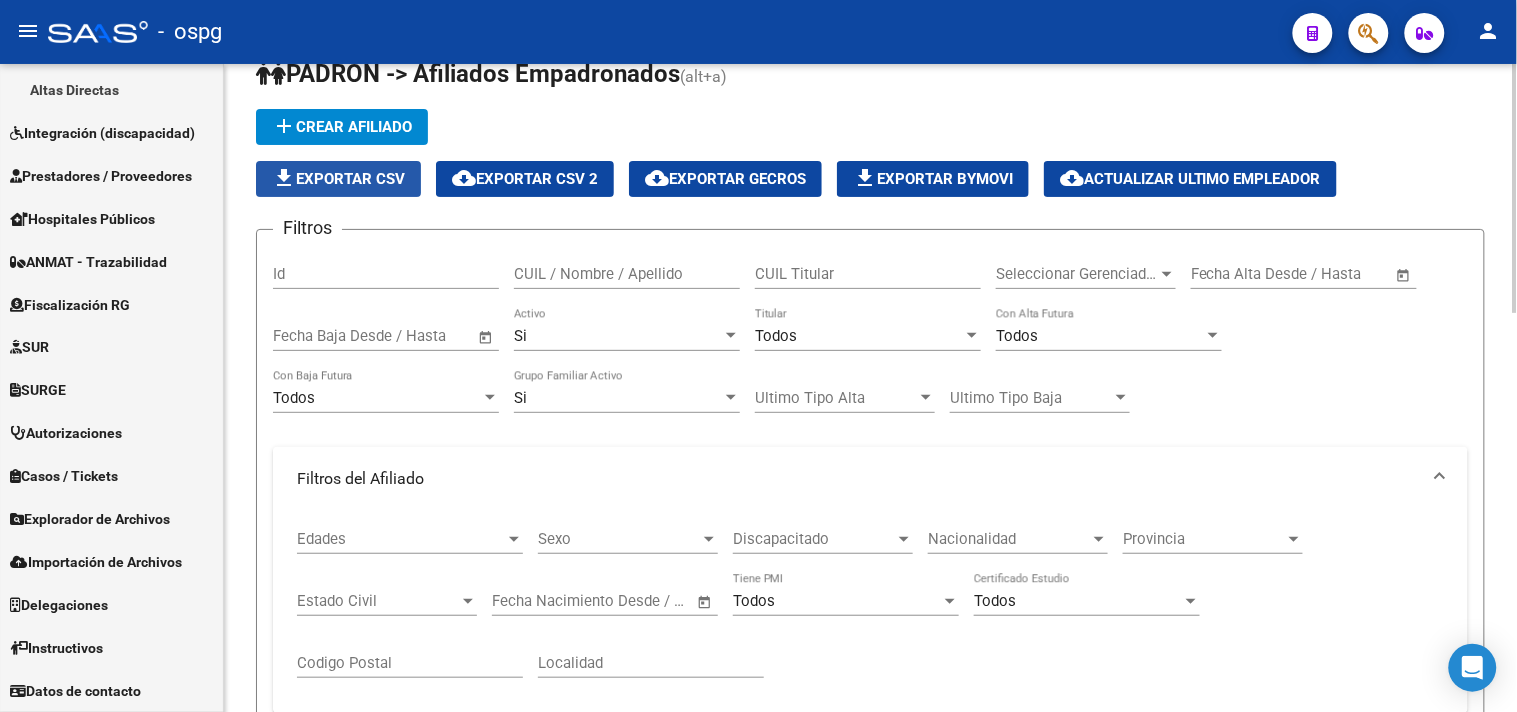 drag, startPoint x: 367, startPoint y: 175, endPoint x: 764, endPoint y: 358, distance: 437.14758 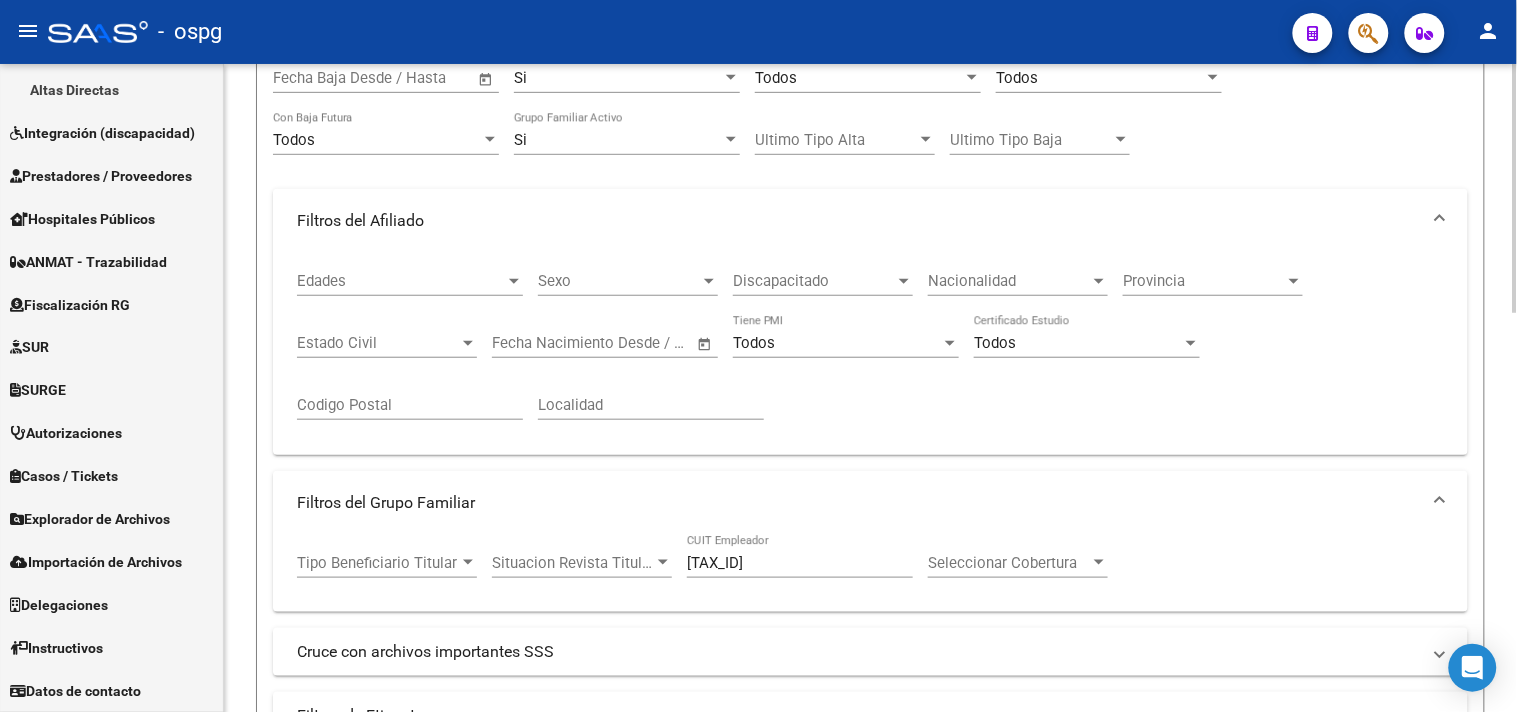 scroll, scrollTop: 483, scrollLeft: 0, axis: vertical 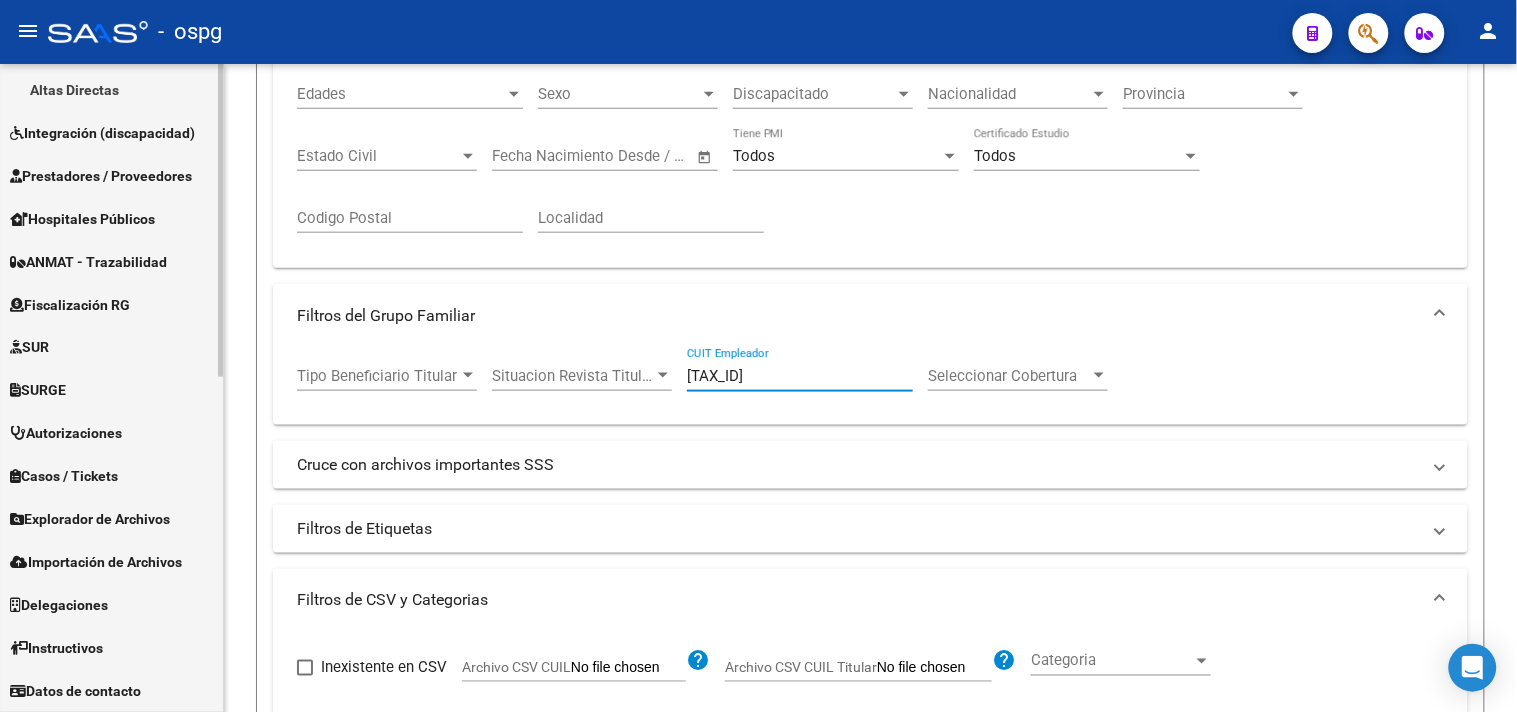 drag, startPoint x: 753, startPoint y: 355, endPoint x: 0, endPoint y: 192, distance: 770.4401 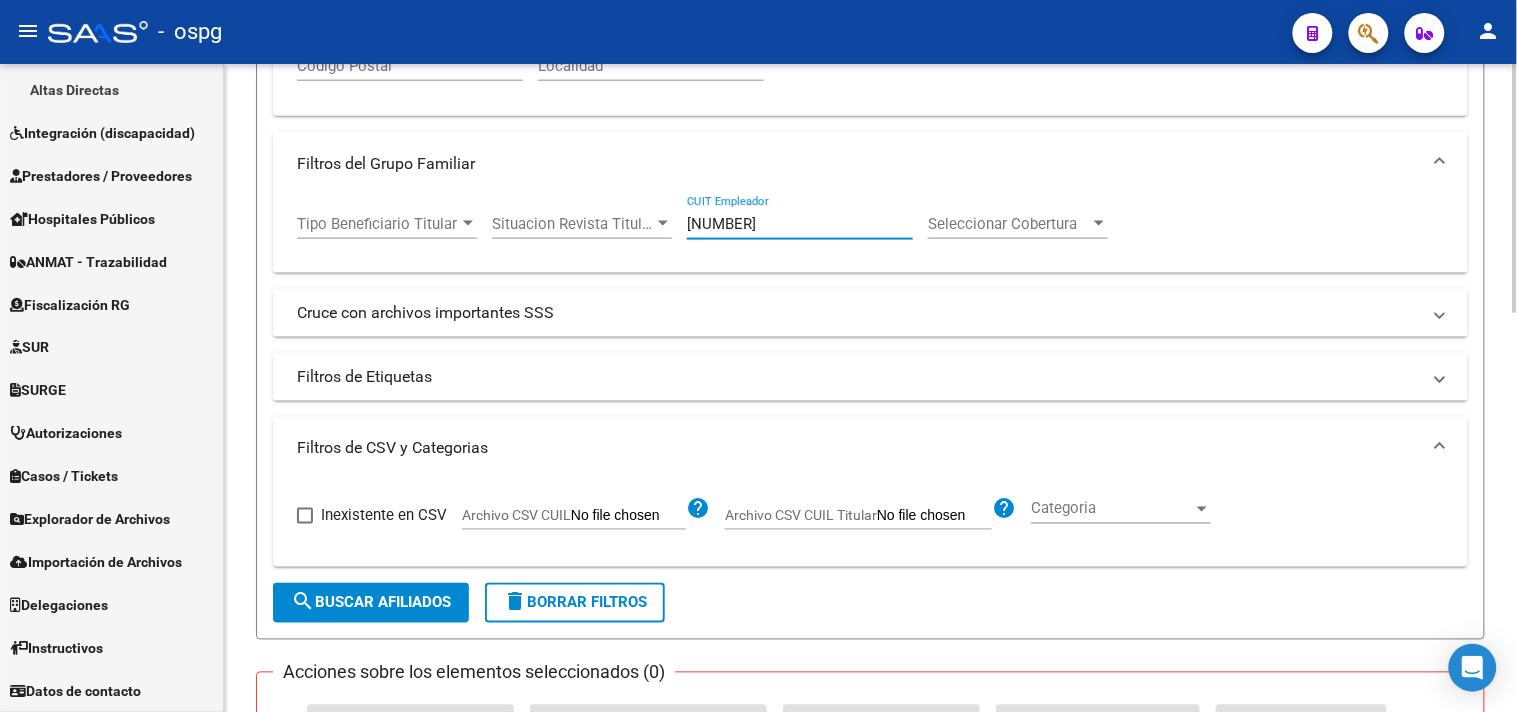 scroll, scrollTop: 705, scrollLeft: 0, axis: vertical 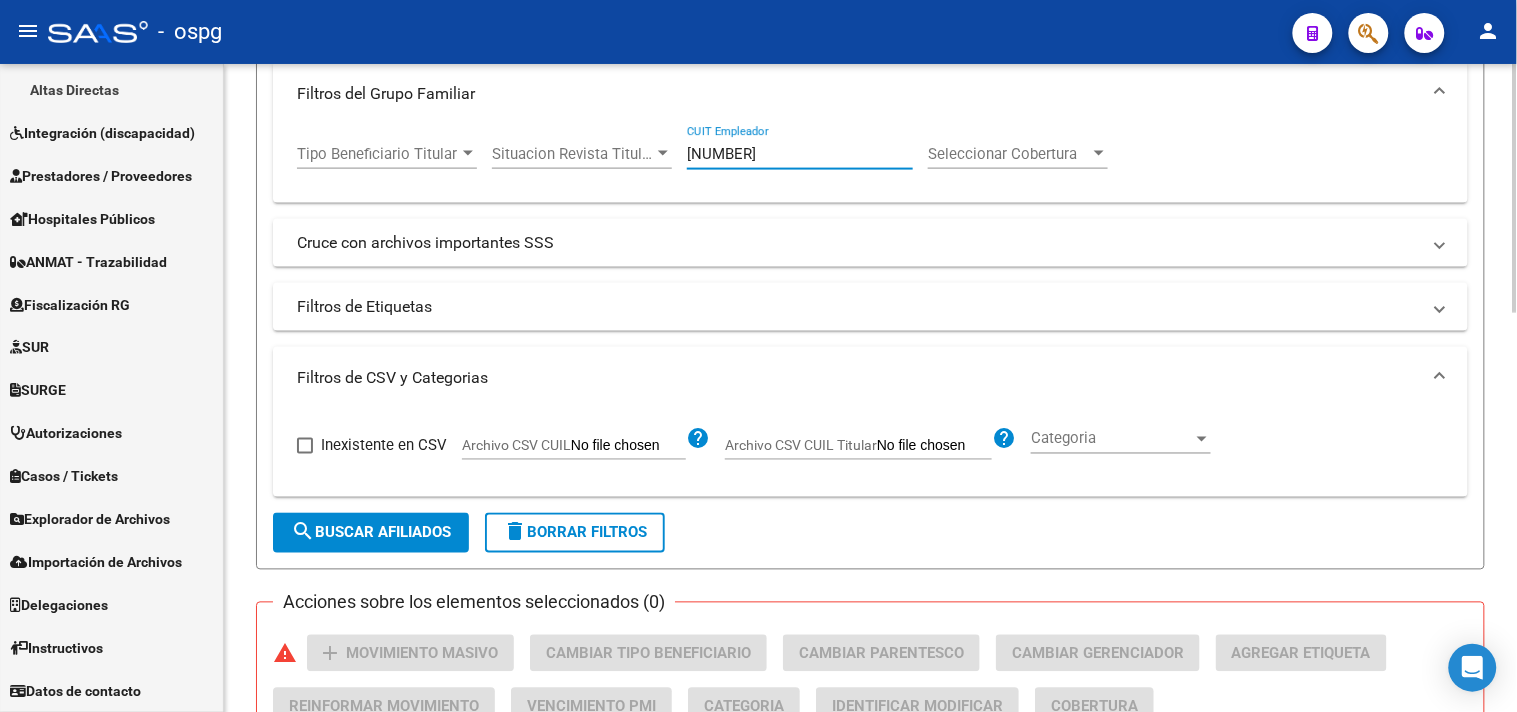 click on "search  Buscar Afiliados" 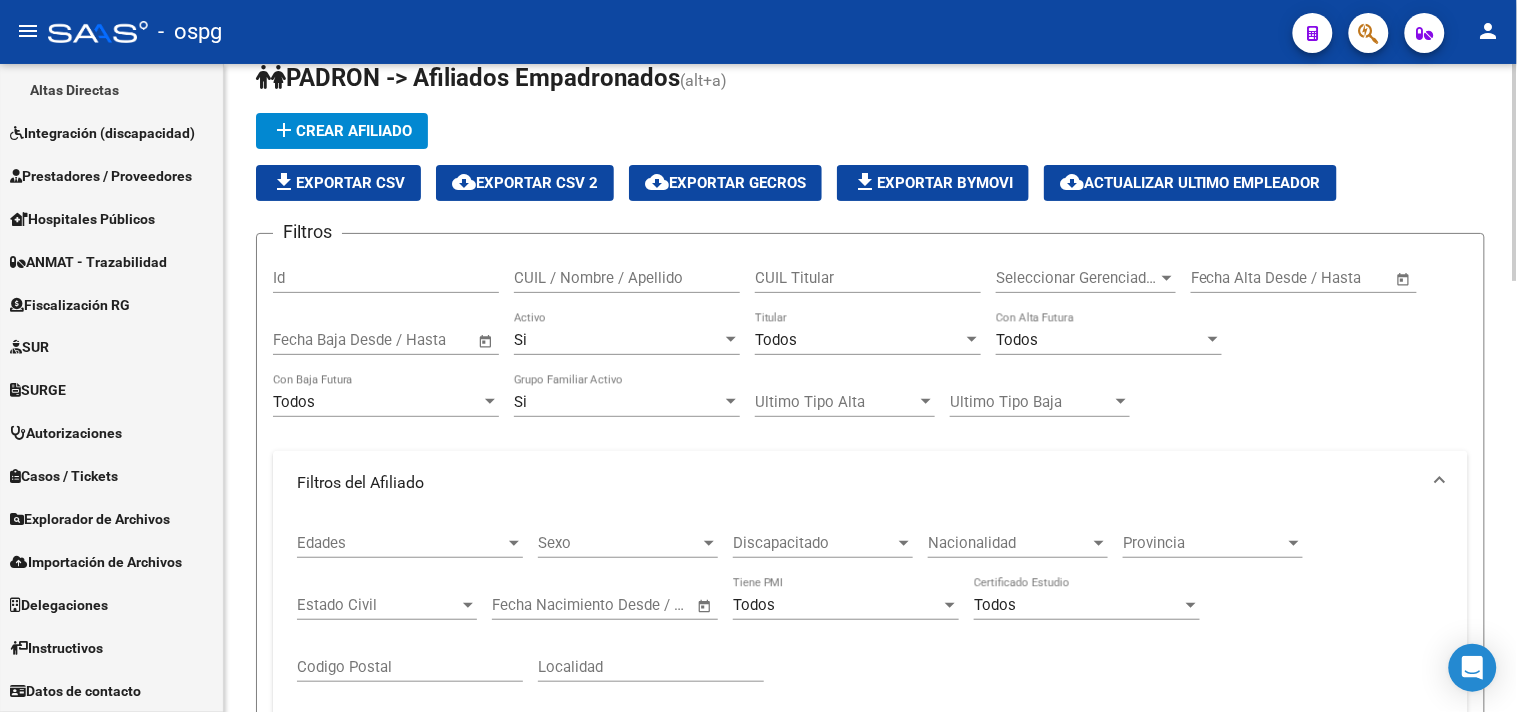 scroll, scrollTop: 0, scrollLeft: 0, axis: both 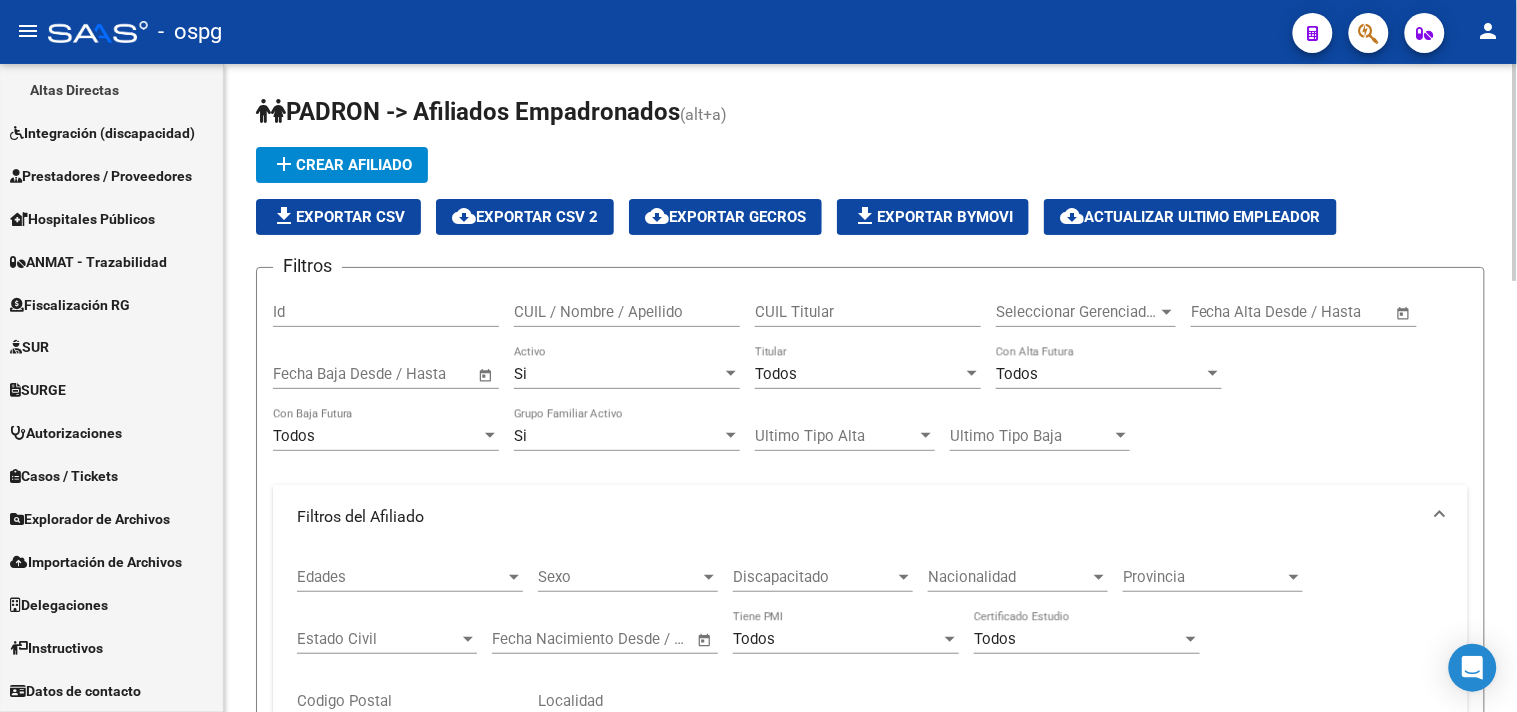 click on "file_download  Exportar CSV" 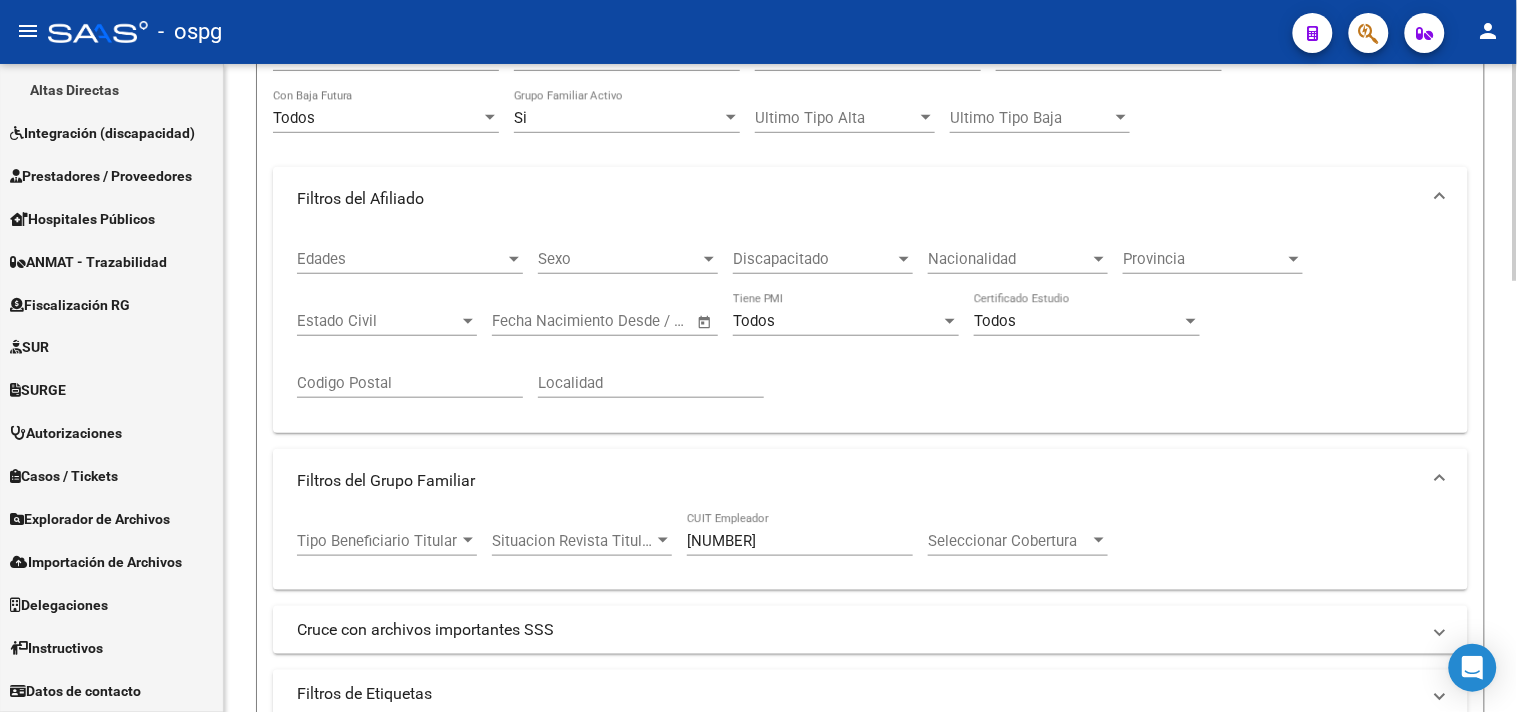 scroll, scrollTop: 444, scrollLeft: 0, axis: vertical 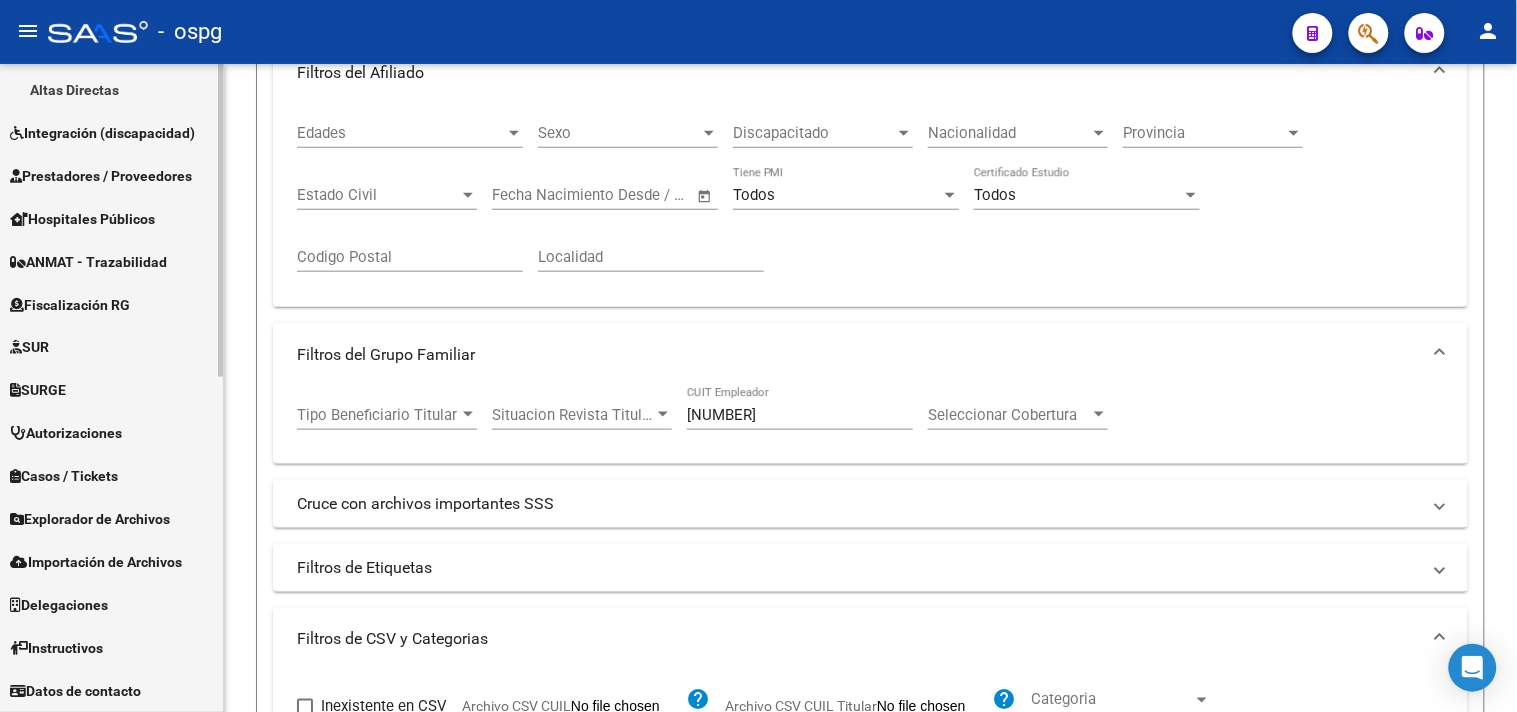 drag, startPoint x: 791, startPoint y: 416, endPoint x: 0, endPoint y: 285, distance: 801.7743 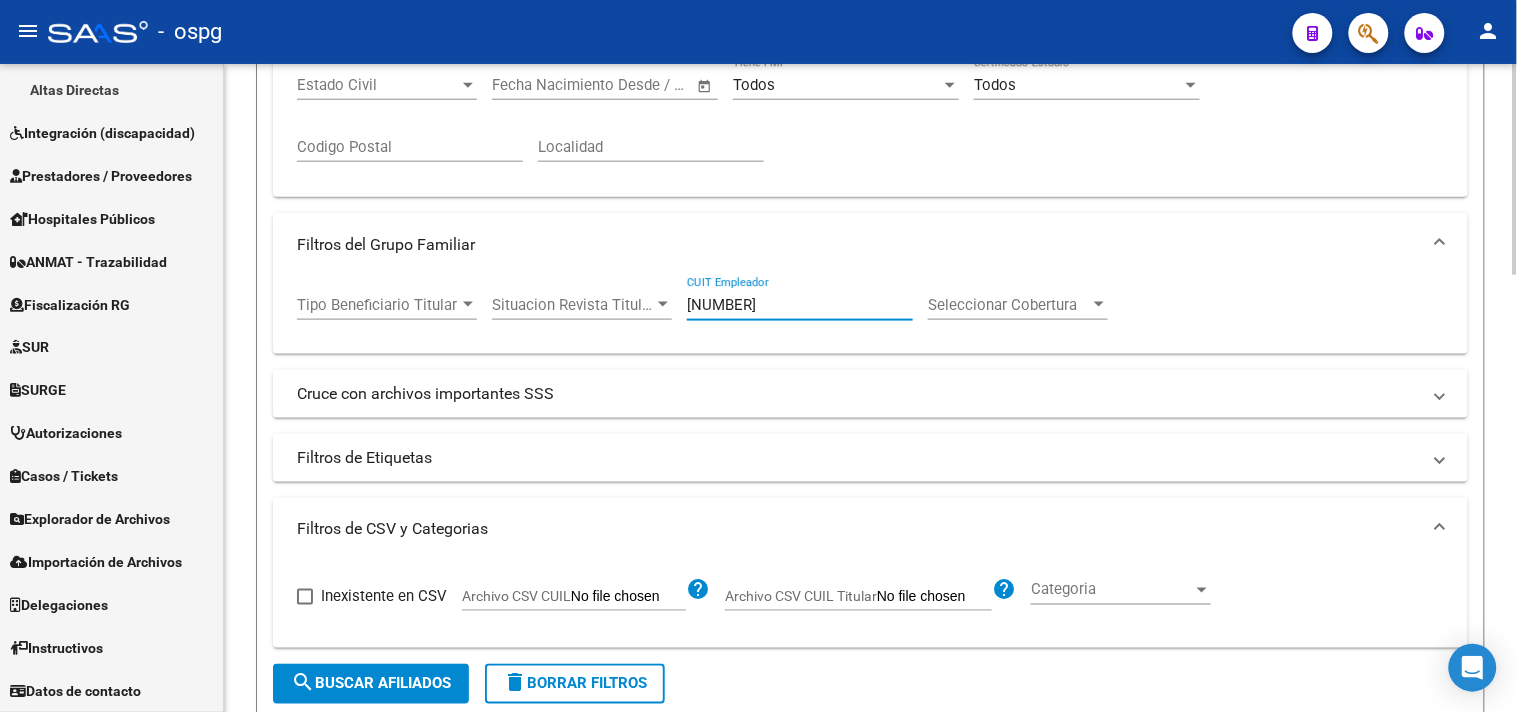 scroll, scrollTop: 666, scrollLeft: 0, axis: vertical 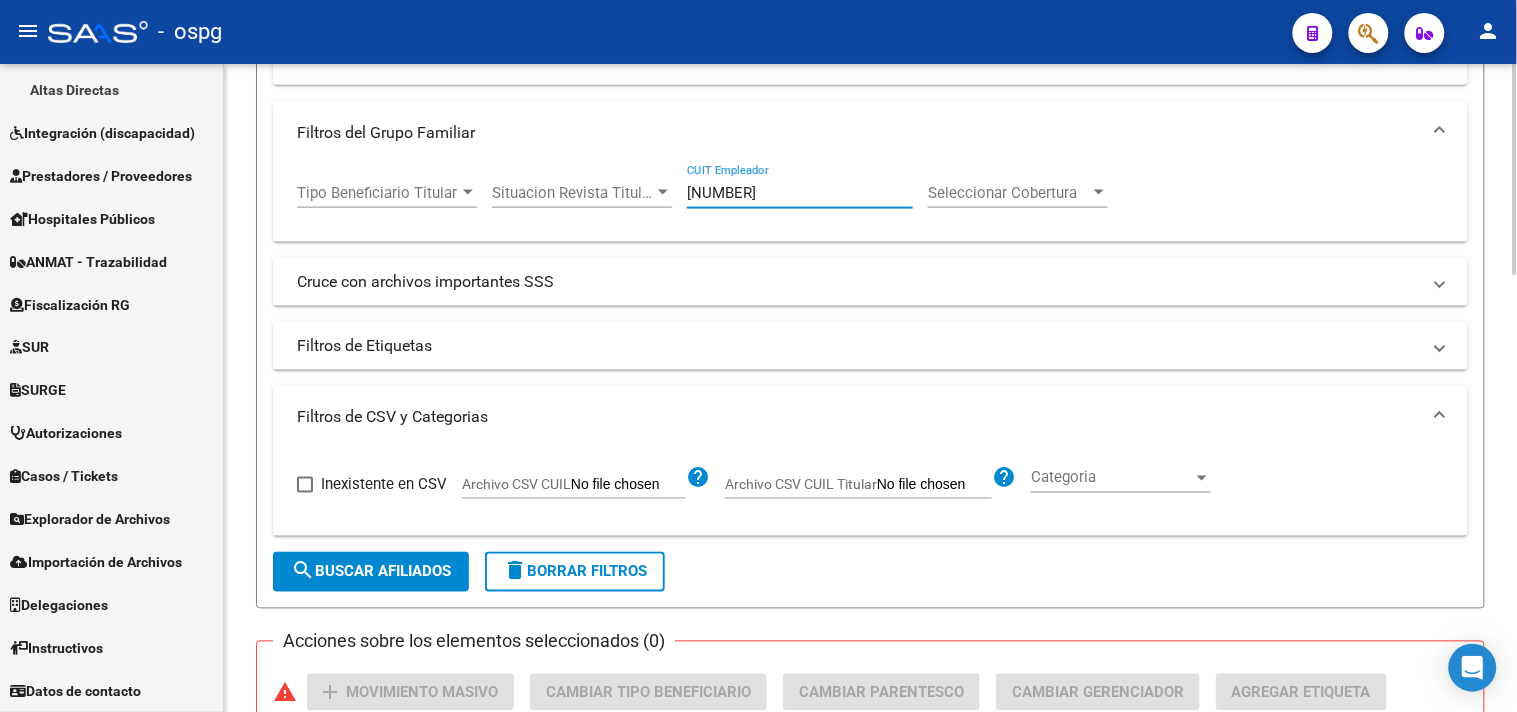 click on "search  Buscar Afiliados" 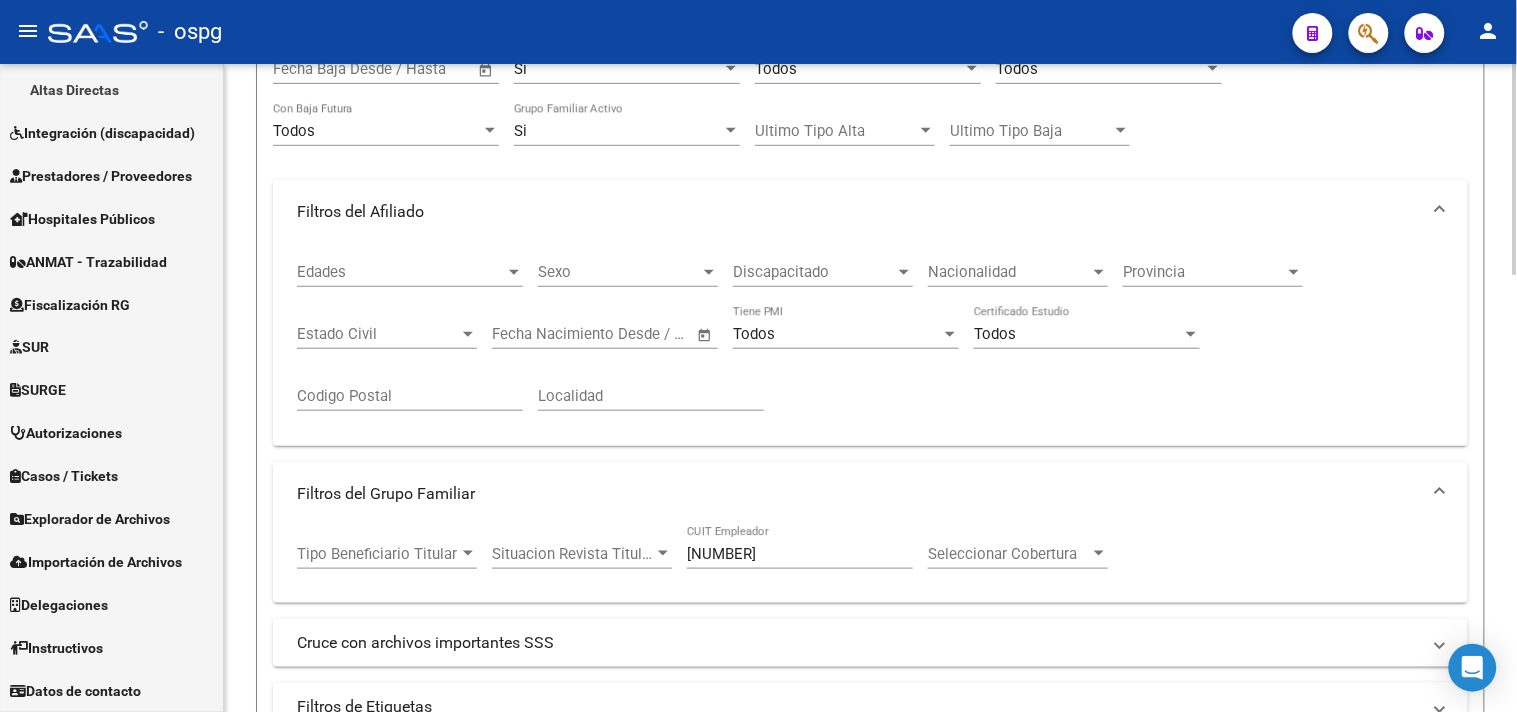 scroll, scrollTop: 0, scrollLeft: 0, axis: both 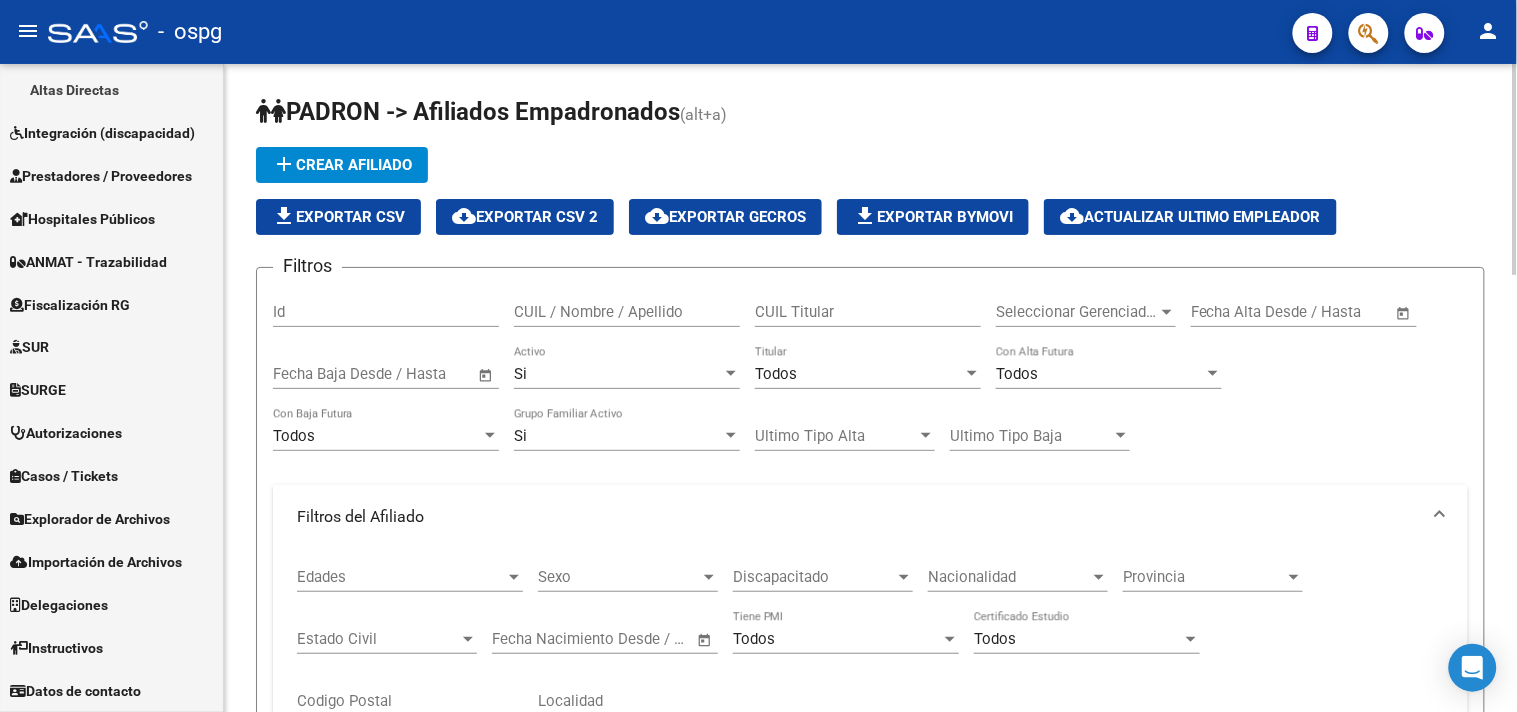 click on "file_download  Exportar CSV" 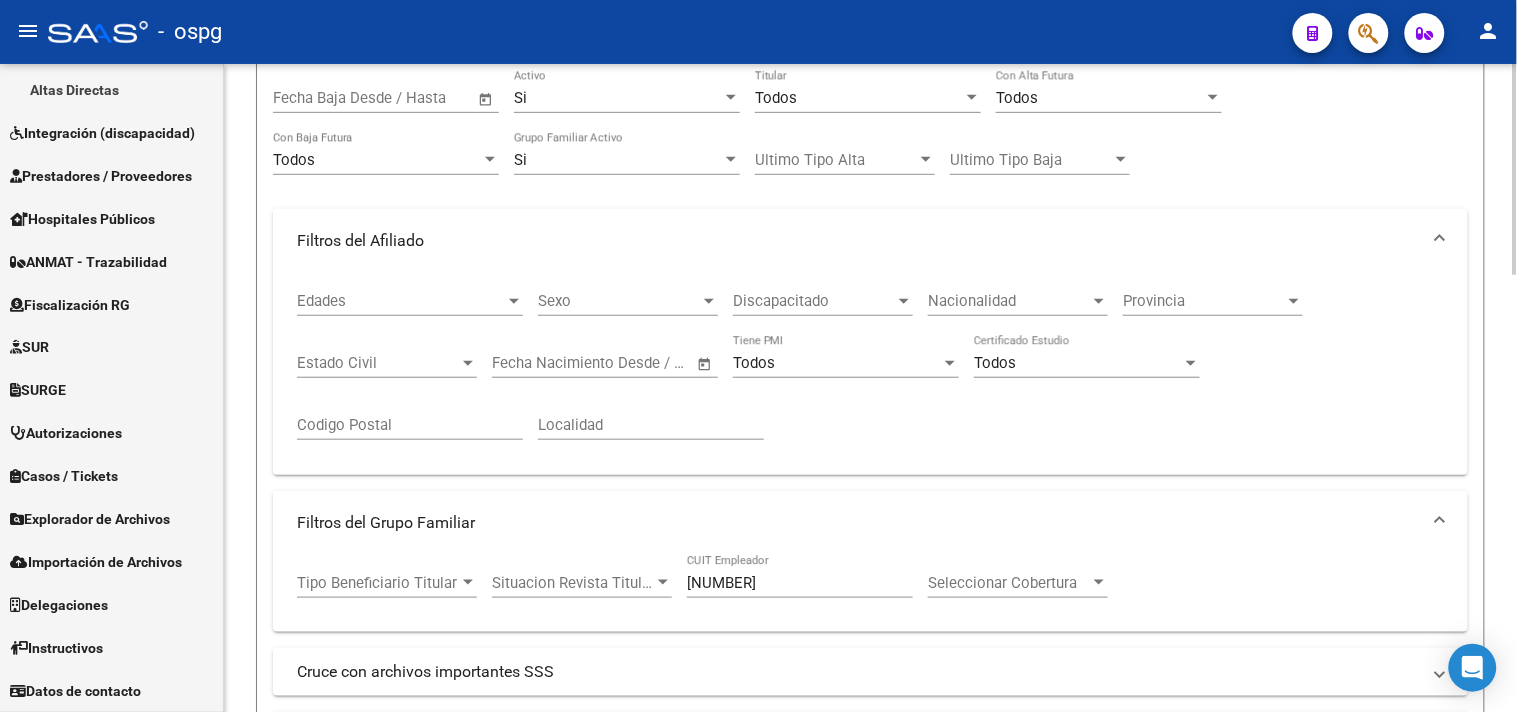 scroll, scrollTop: 333, scrollLeft: 0, axis: vertical 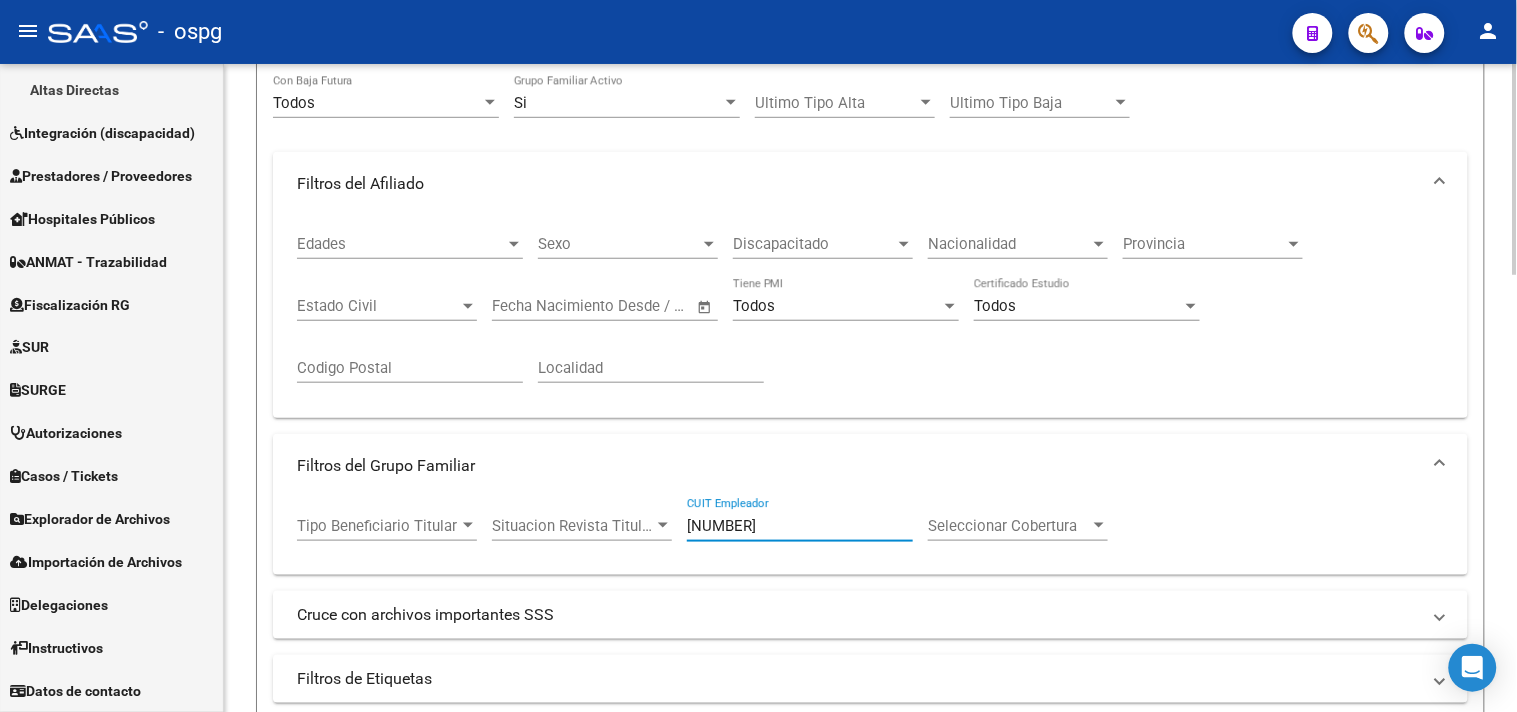 drag, startPoint x: 831, startPoint y: 525, endPoint x: 248, endPoint y: 456, distance: 587.069 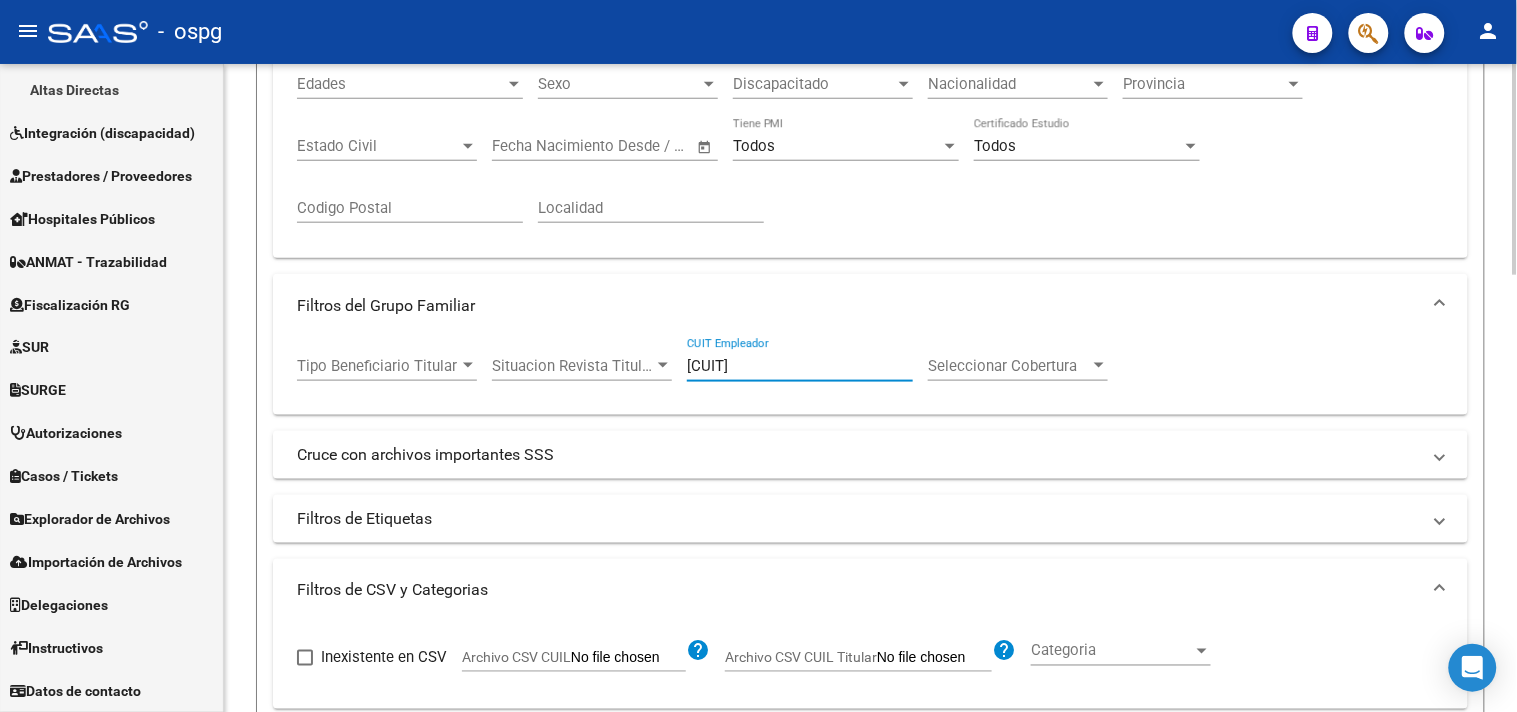 scroll, scrollTop: 666, scrollLeft: 0, axis: vertical 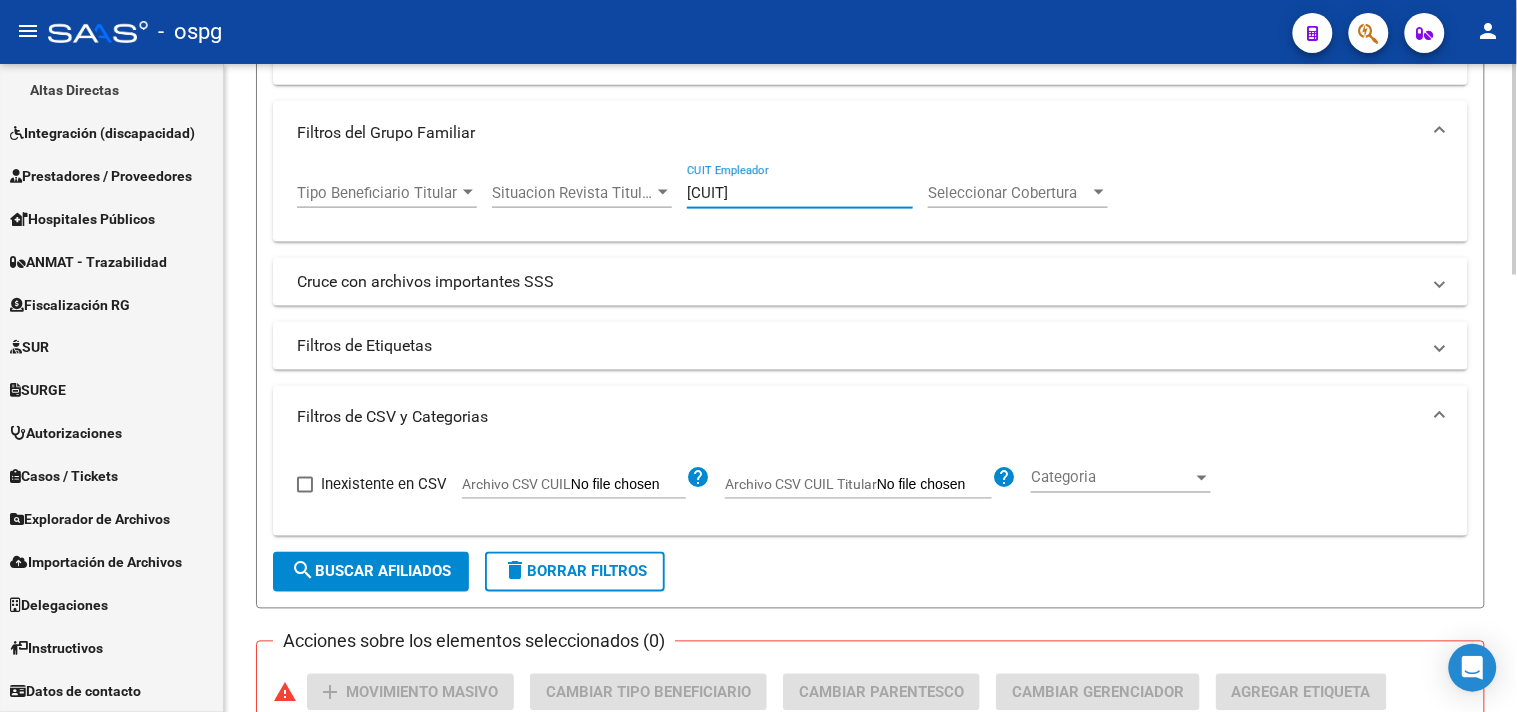 drag, startPoint x: 354, startPoint y: 578, endPoint x: 801, endPoint y: 503, distance: 453.2483 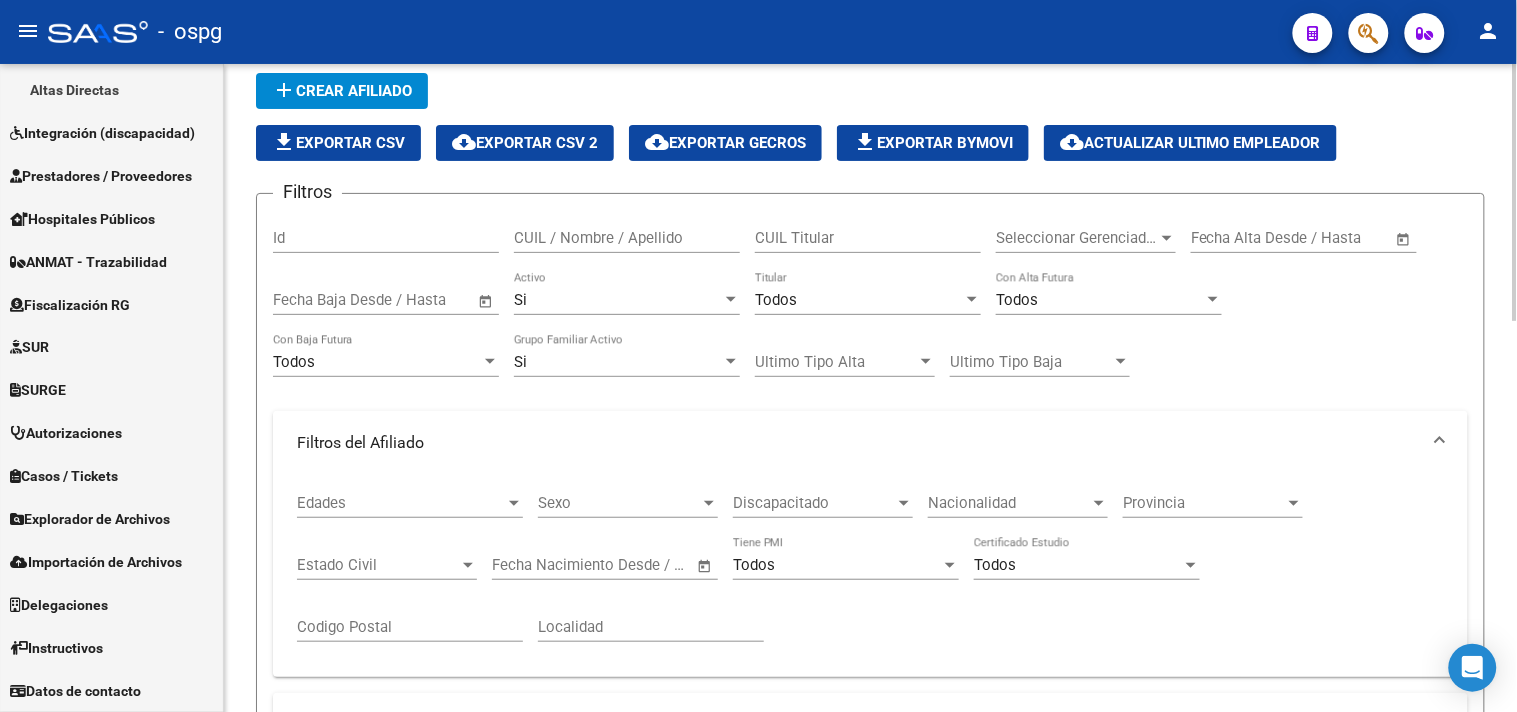 scroll, scrollTop: 0, scrollLeft: 0, axis: both 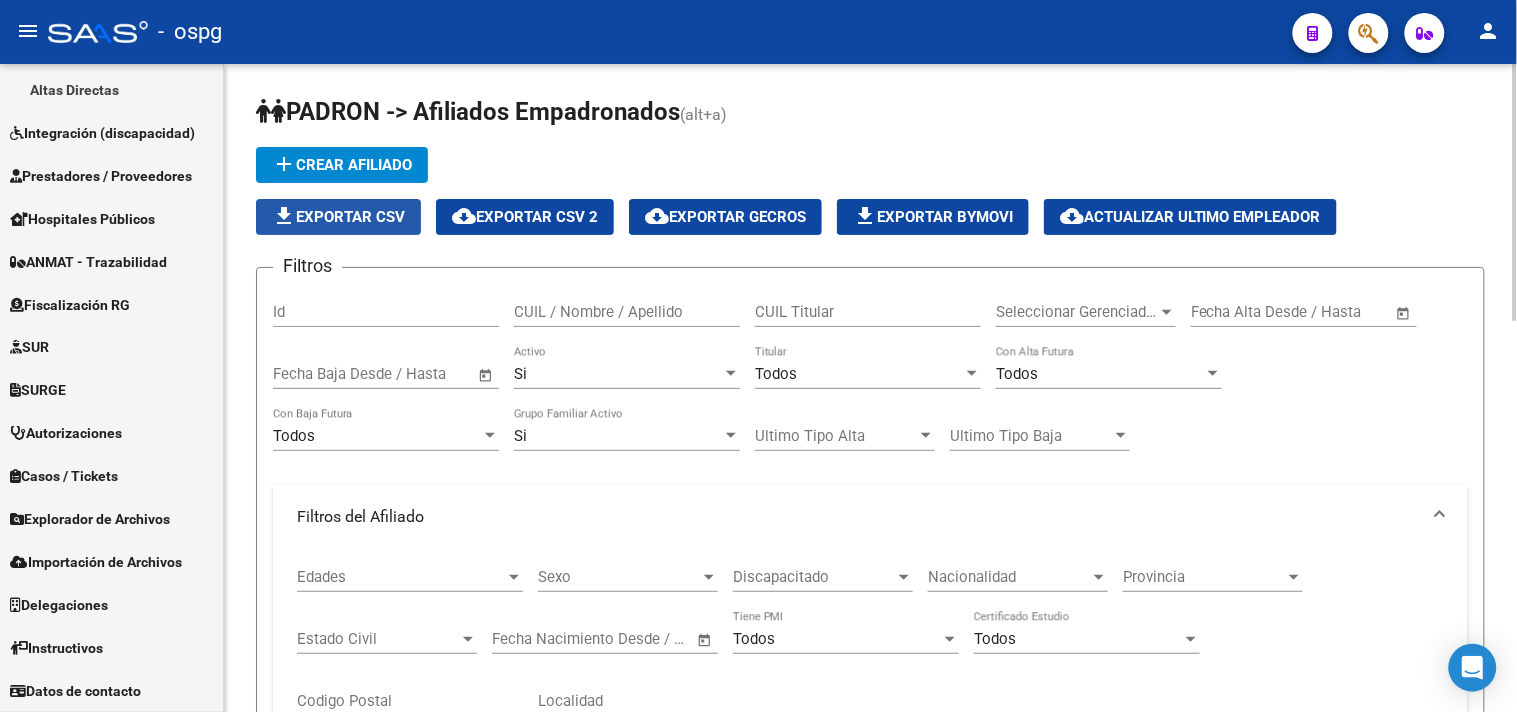 click on "file_download  Exportar CSV" 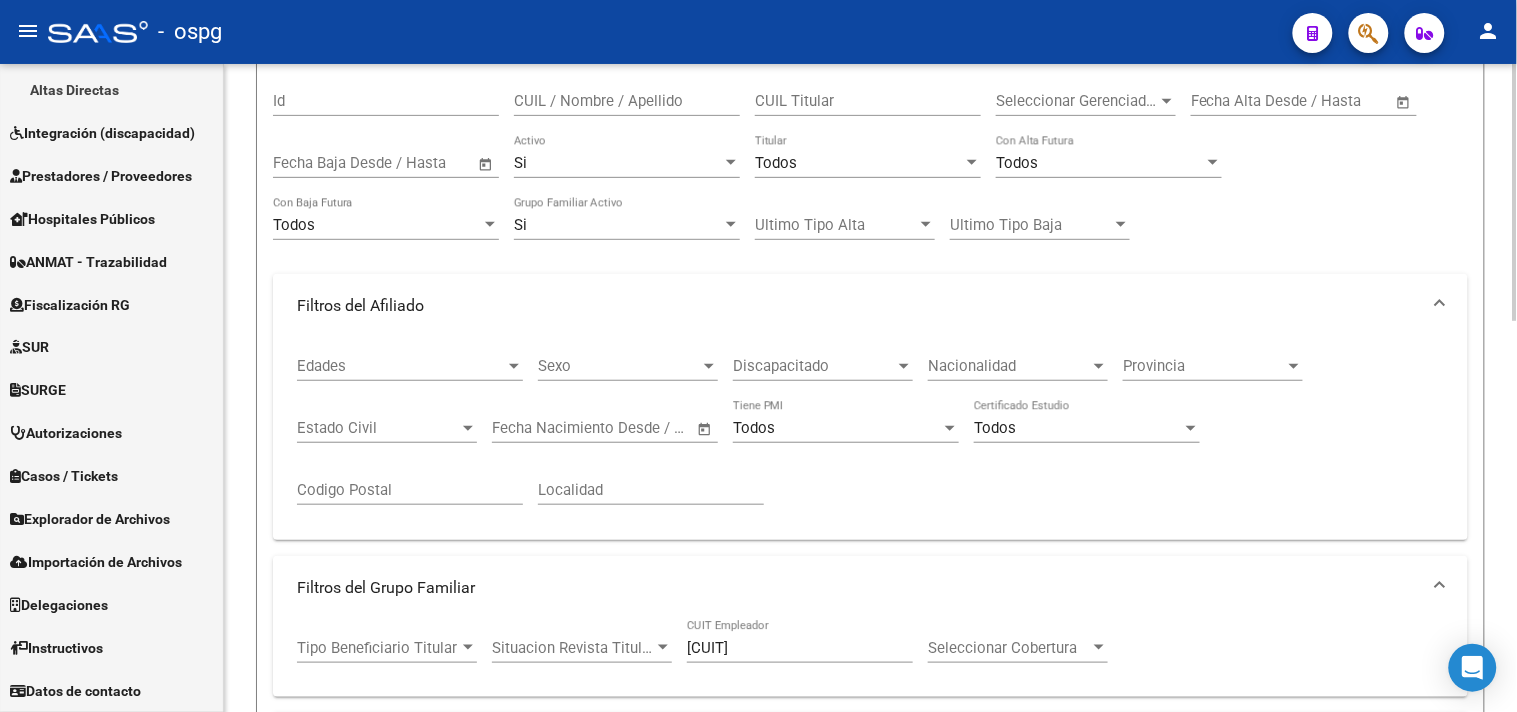 scroll, scrollTop: 222, scrollLeft: 0, axis: vertical 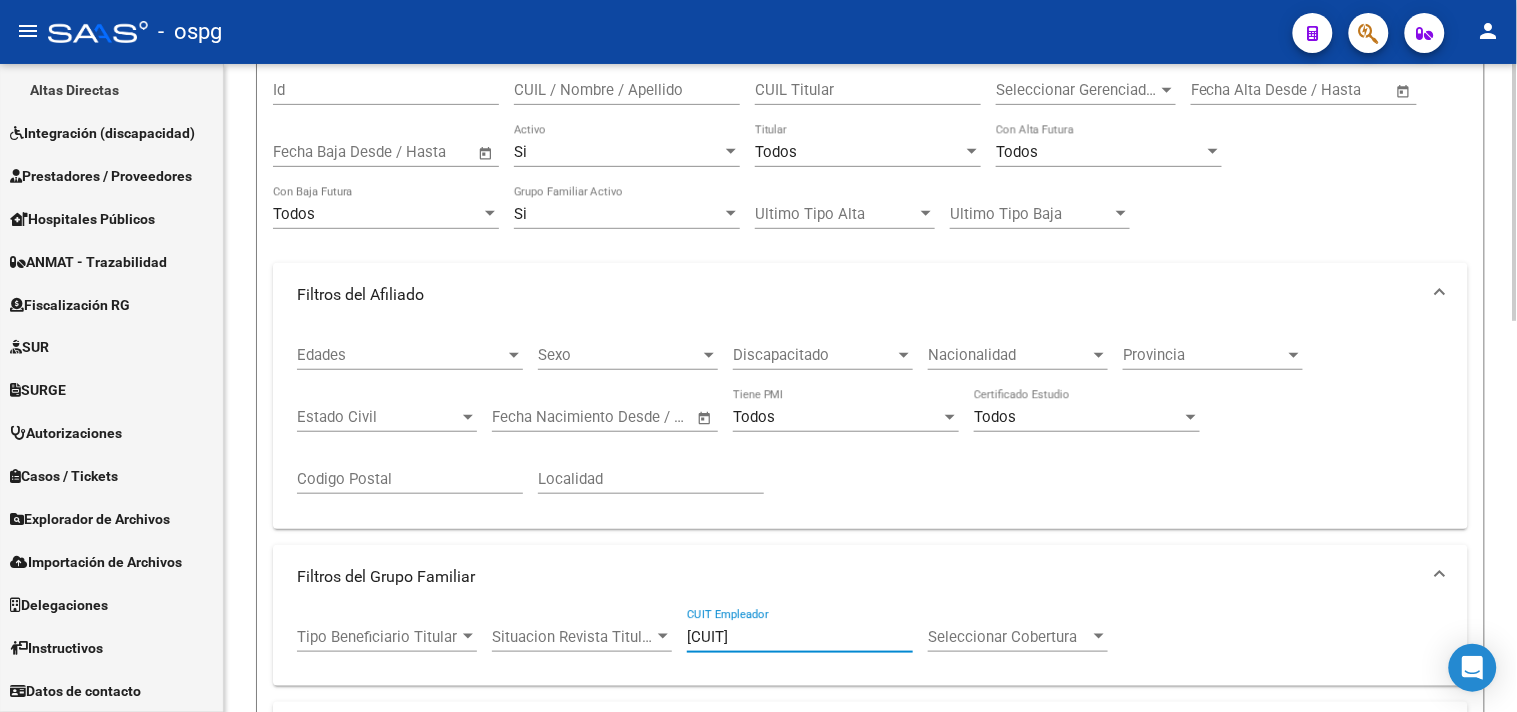 drag, startPoint x: 750, startPoint y: 636, endPoint x: 675, endPoint y: 633, distance: 75.059975 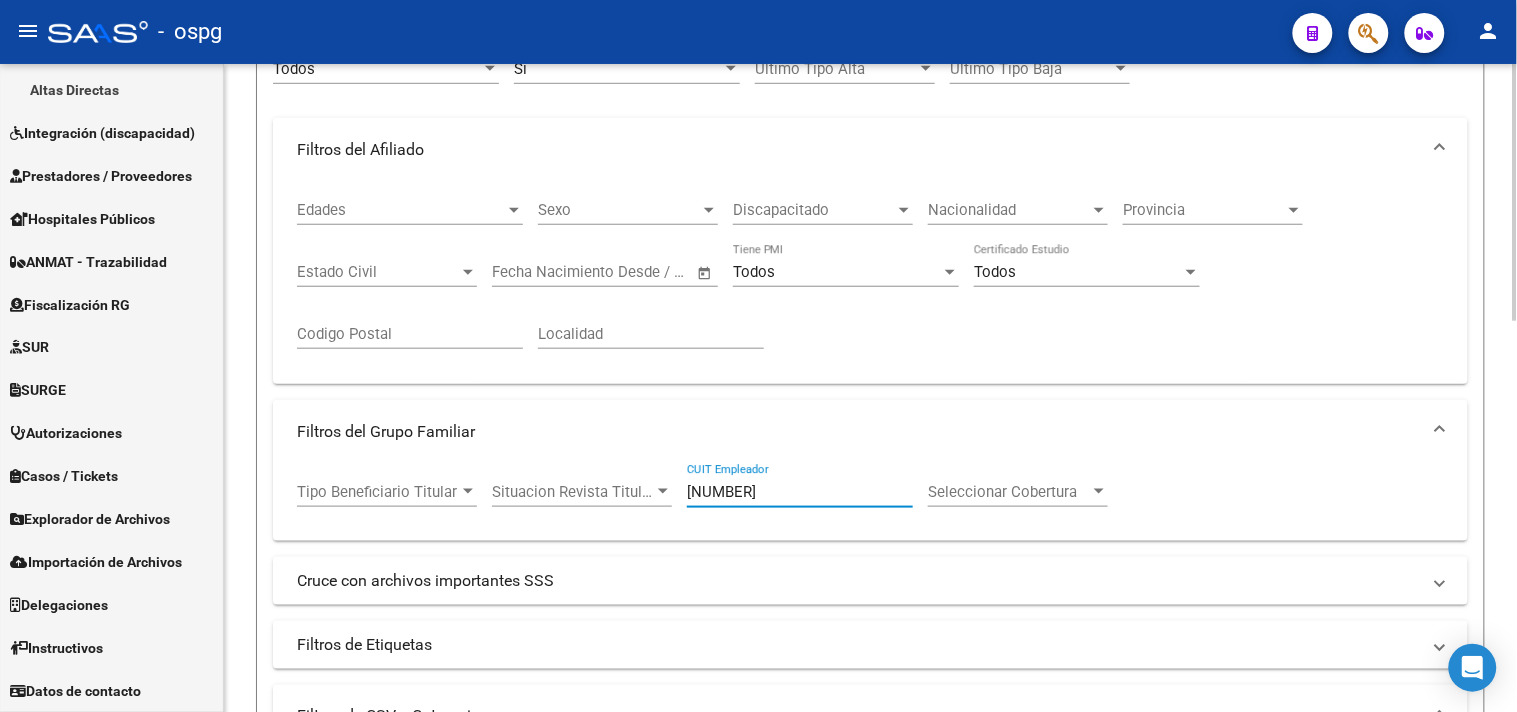 scroll, scrollTop: 666, scrollLeft: 0, axis: vertical 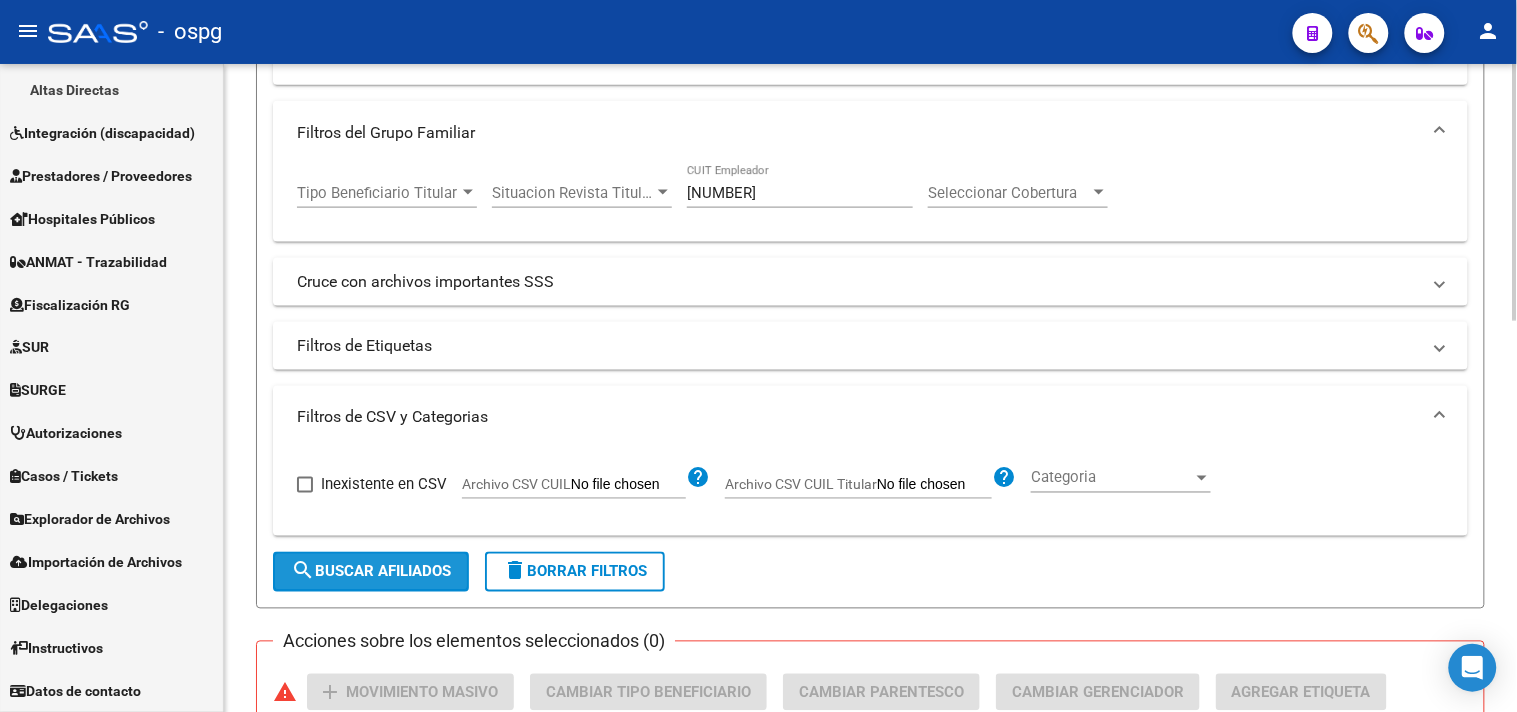 click on "search  Buscar Afiliados" 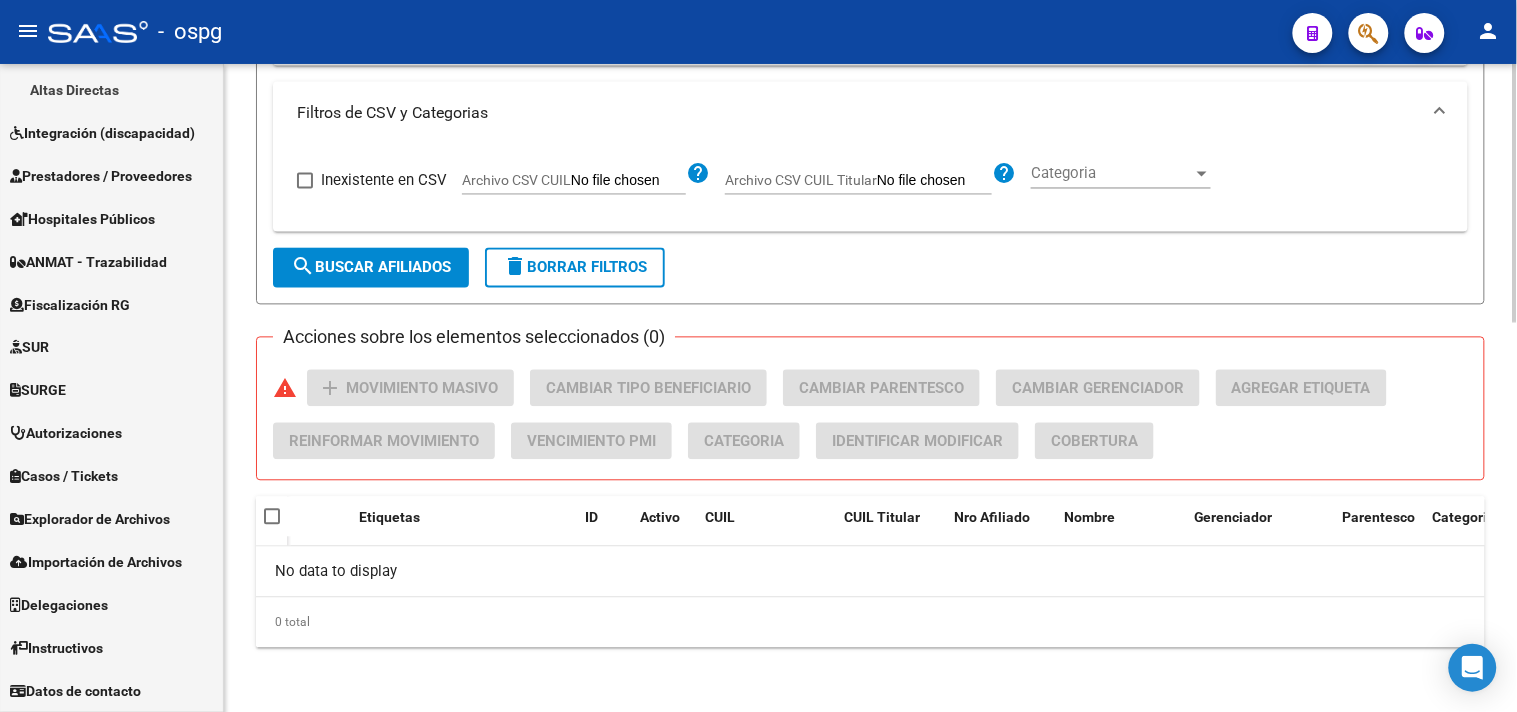 scroll, scrollTop: 750, scrollLeft: 0, axis: vertical 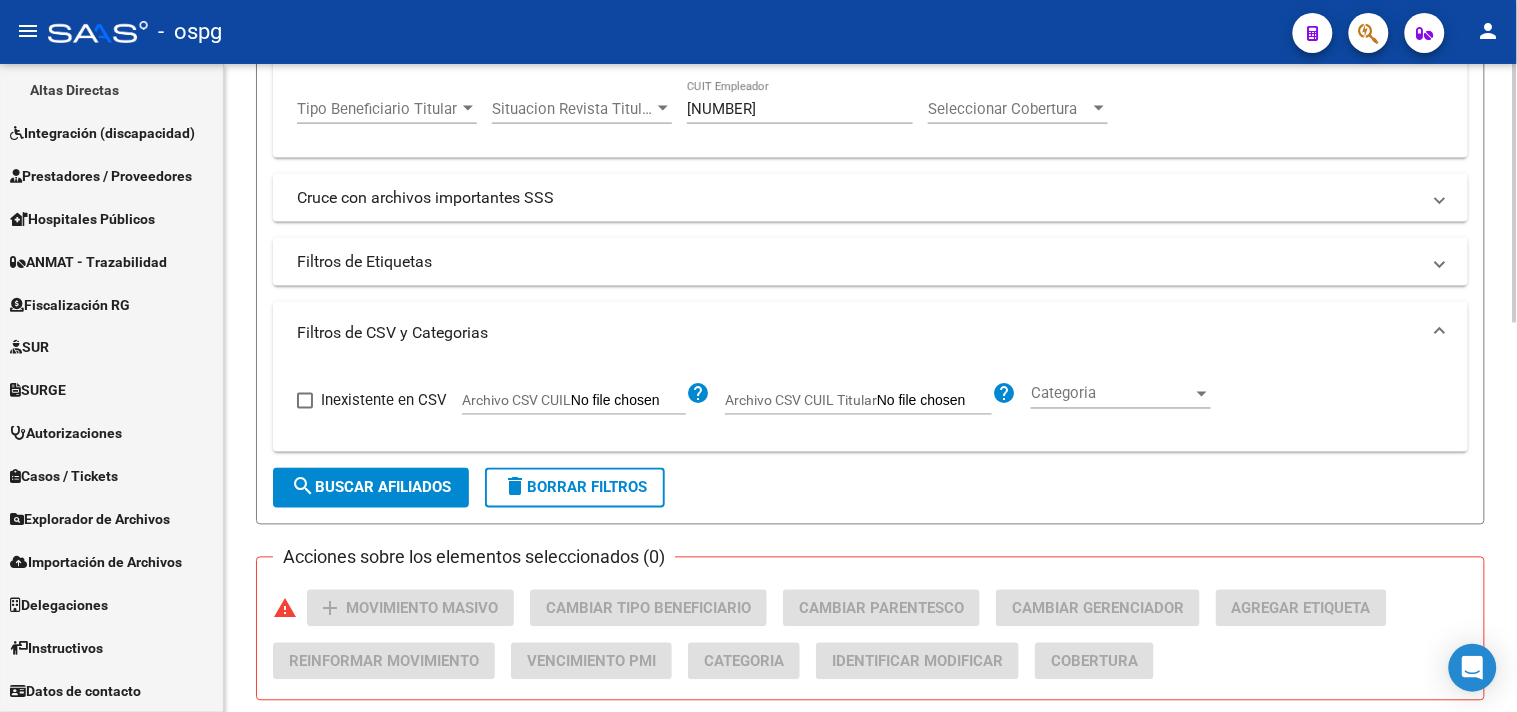 drag, startPoint x: 413, startPoint y: 488, endPoint x: 440, endPoint y: 478, distance: 28.79236 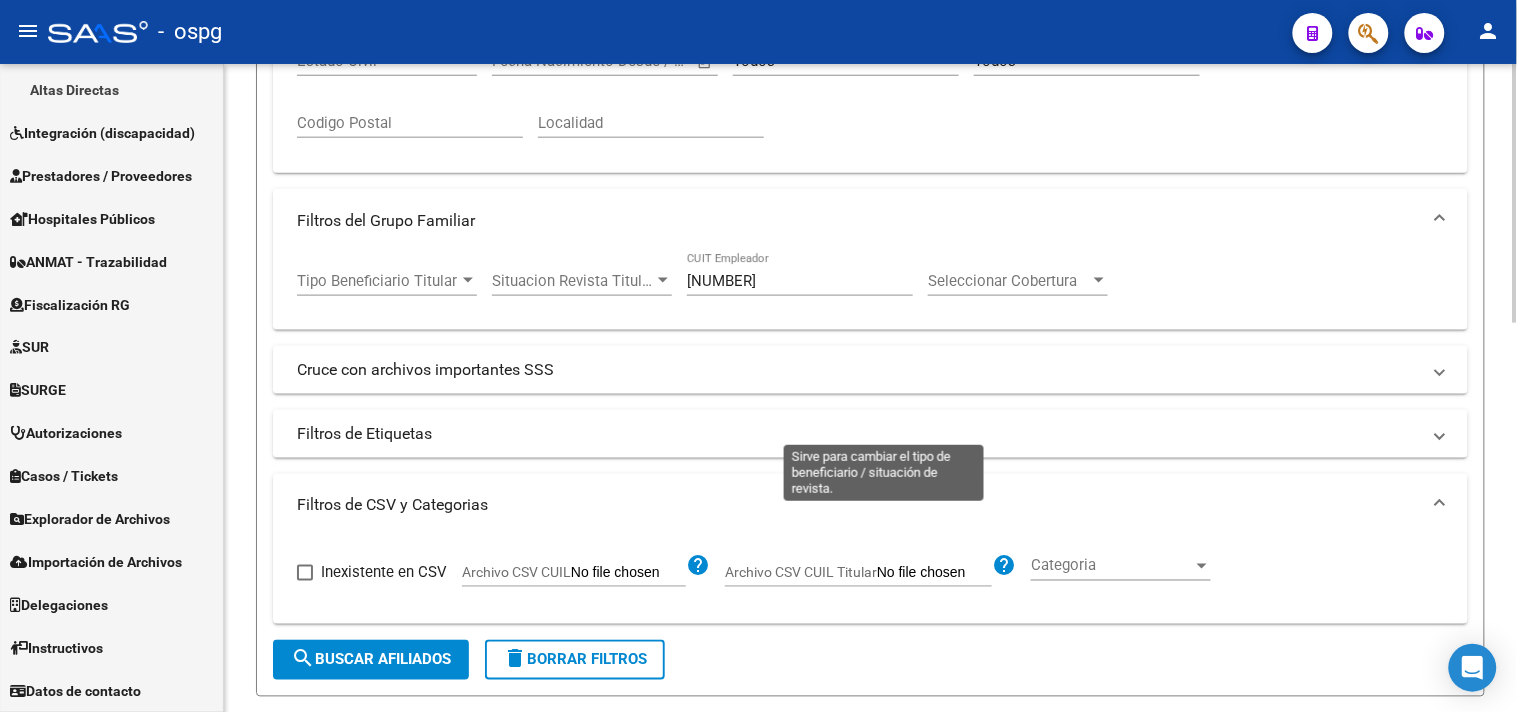 scroll, scrollTop: 305, scrollLeft: 0, axis: vertical 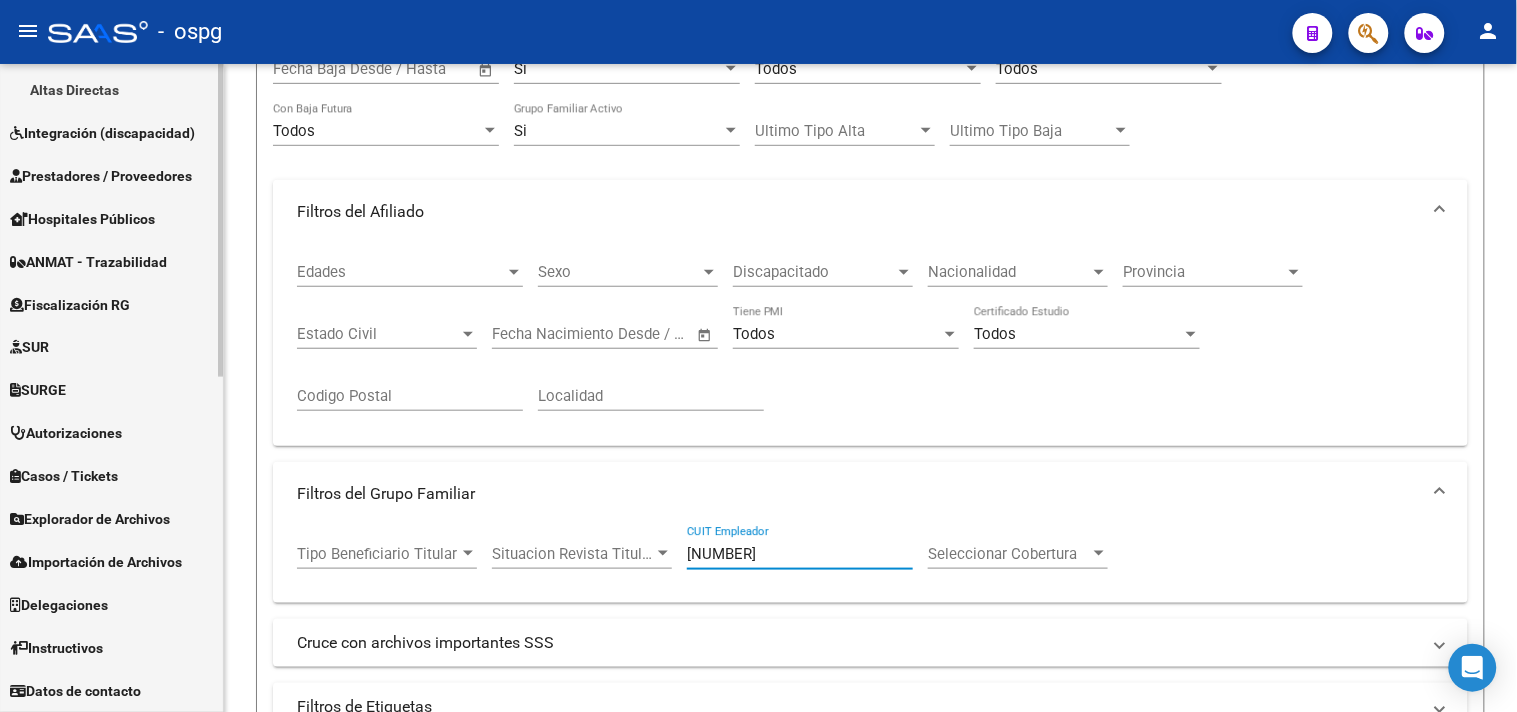 drag, startPoint x: 717, startPoint y: 543, endPoint x: 0, endPoint y: 388, distance: 733.56256 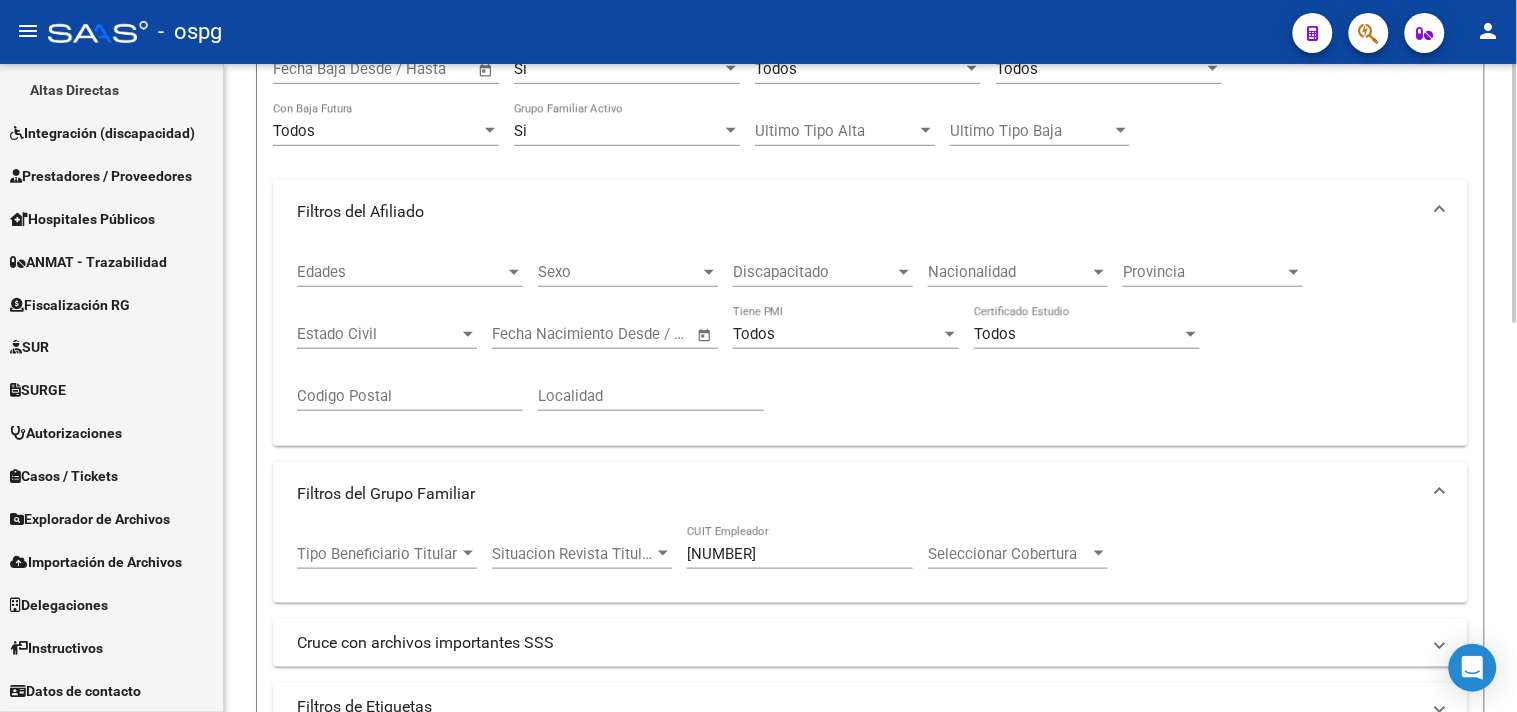 click on "27-92878359-1" at bounding box center (800, 554) 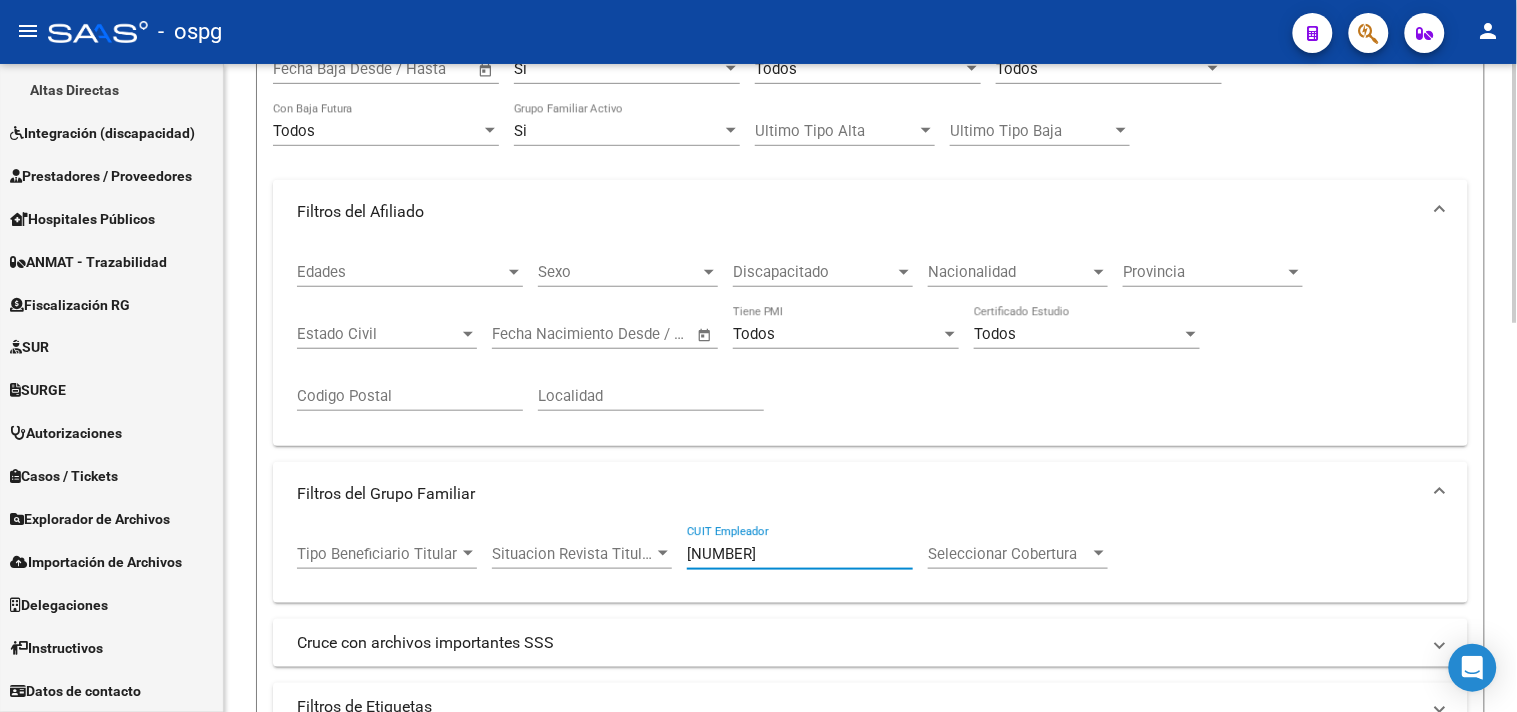 click on "27-92878359-1" at bounding box center (800, 554) 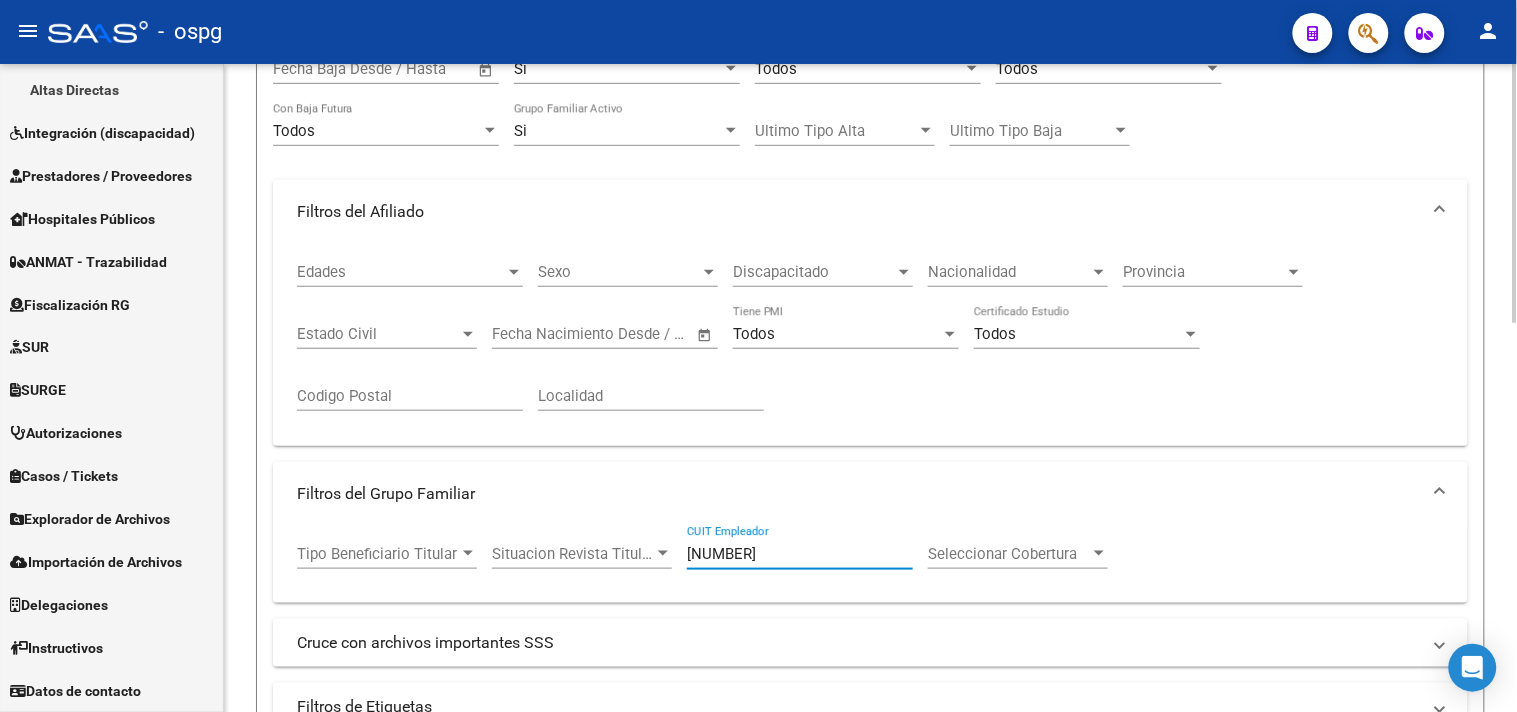 drag, startPoint x: 805, startPoint y: 554, endPoint x: 420, endPoint y: 514, distance: 387.07236 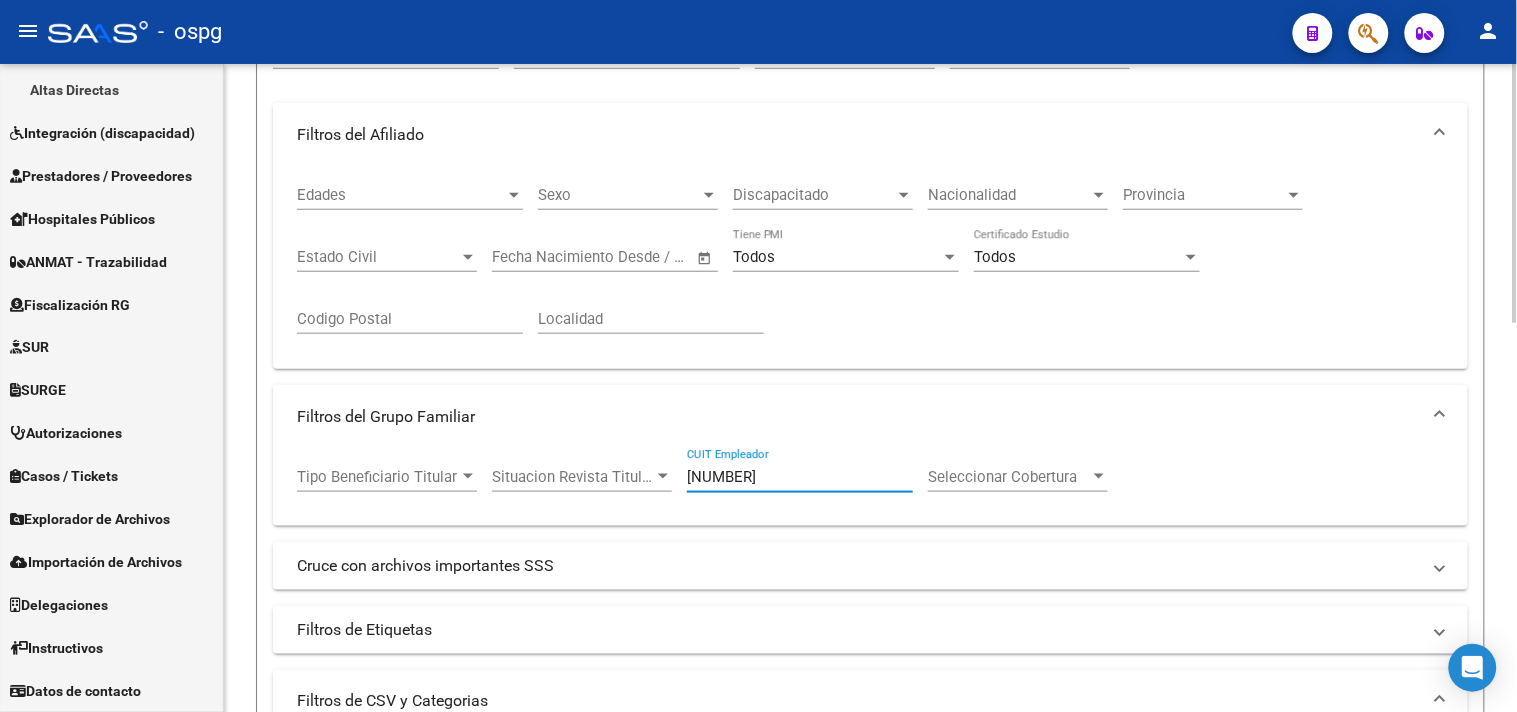 scroll, scrollTop: 527, scrollLeft: 0, axis: vertical 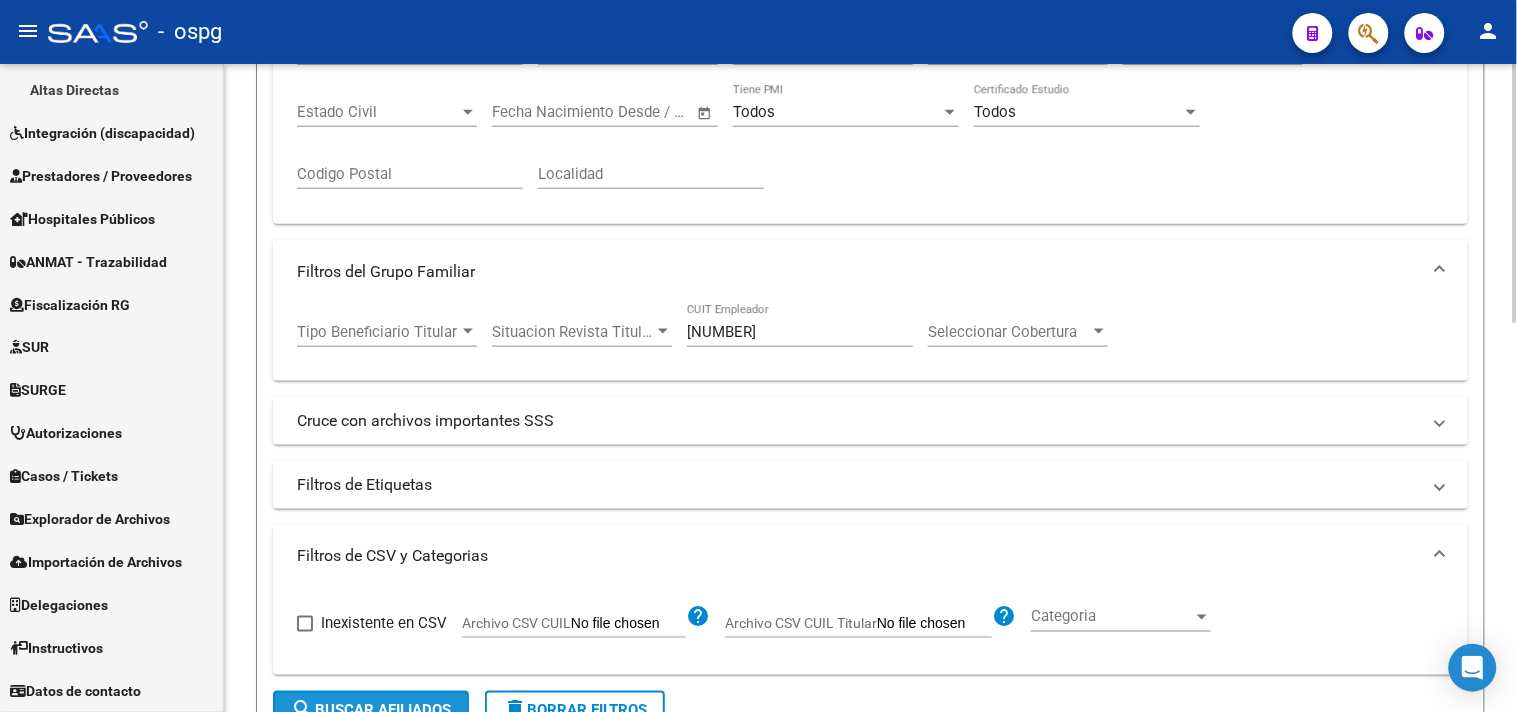 click on "search  Buscar Afiliados" 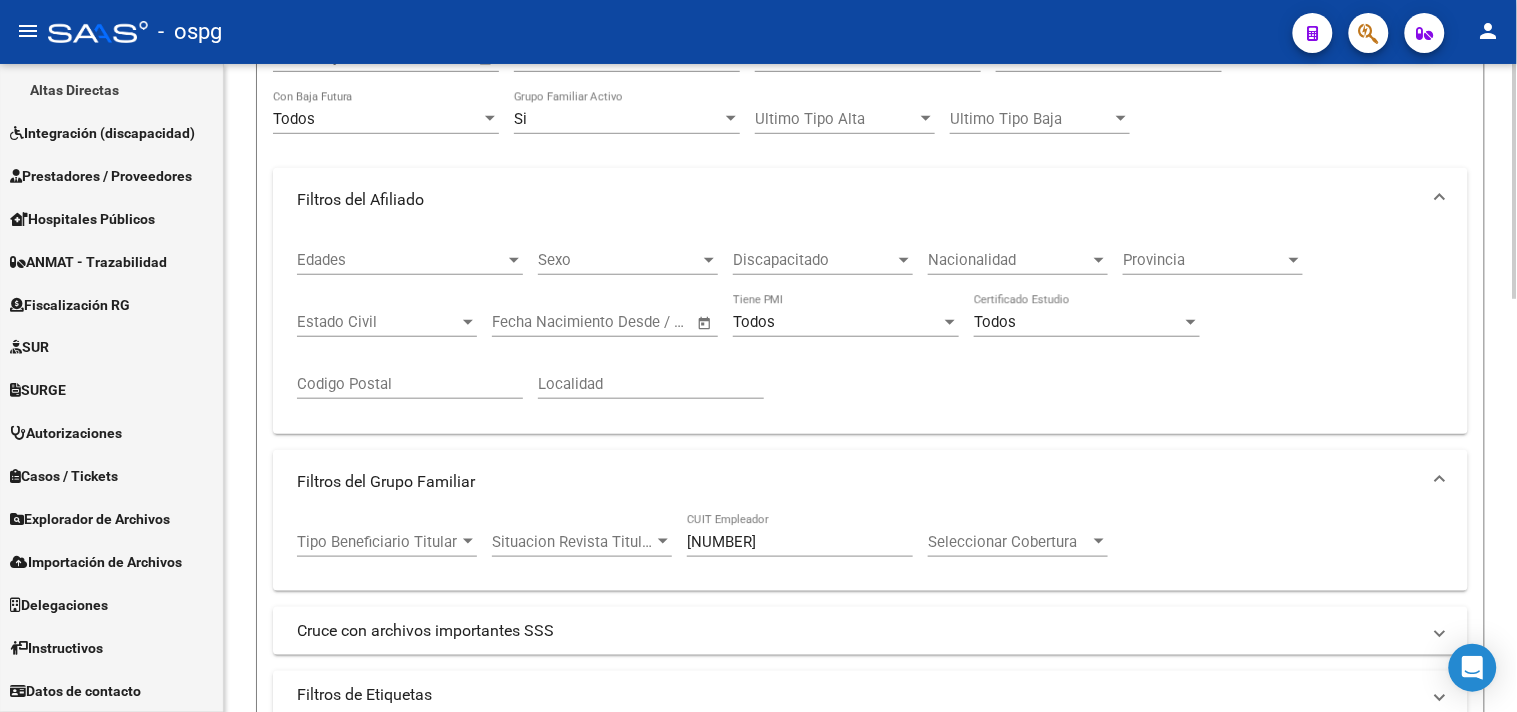 scroll, scrollTop: 138, scrollLeft: 0, axis: vertical 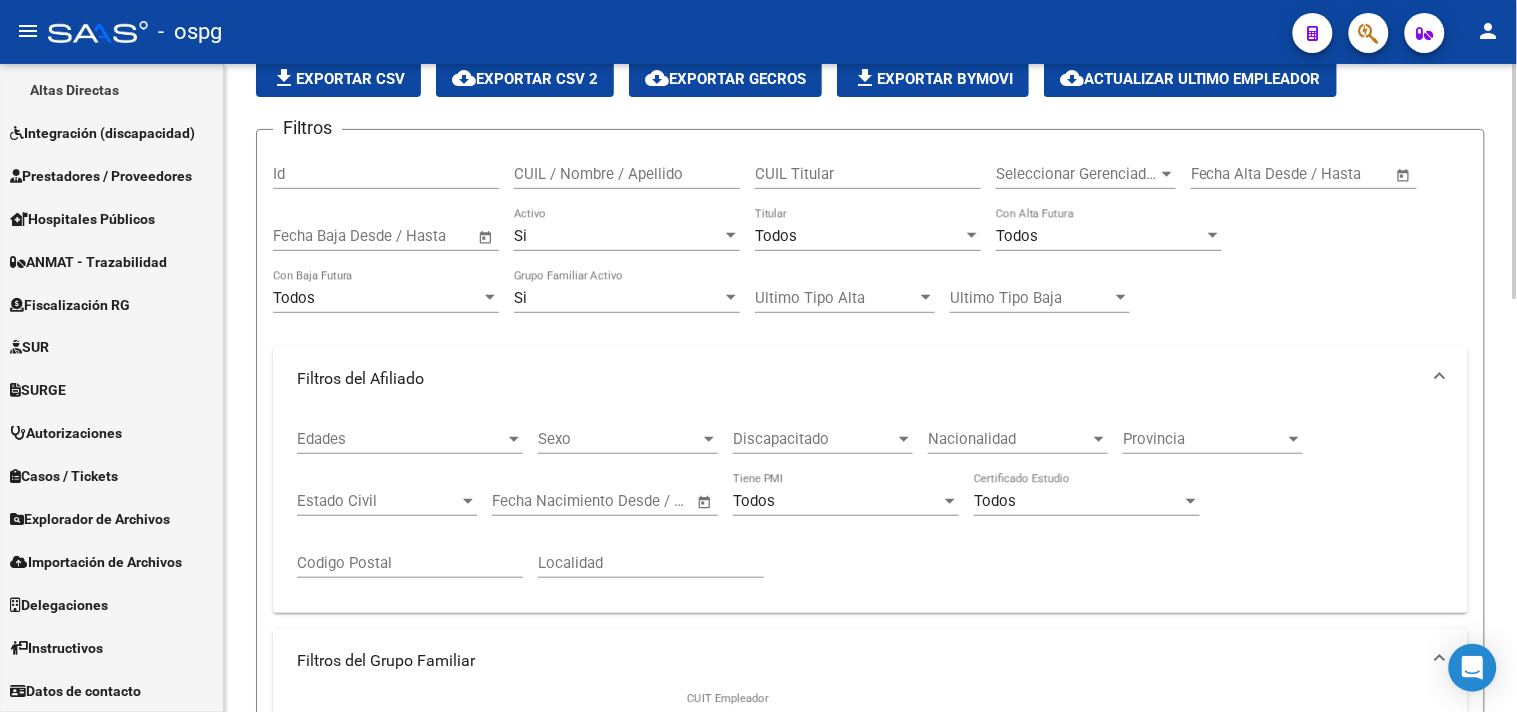 click on "file_download  Exportar CSV" 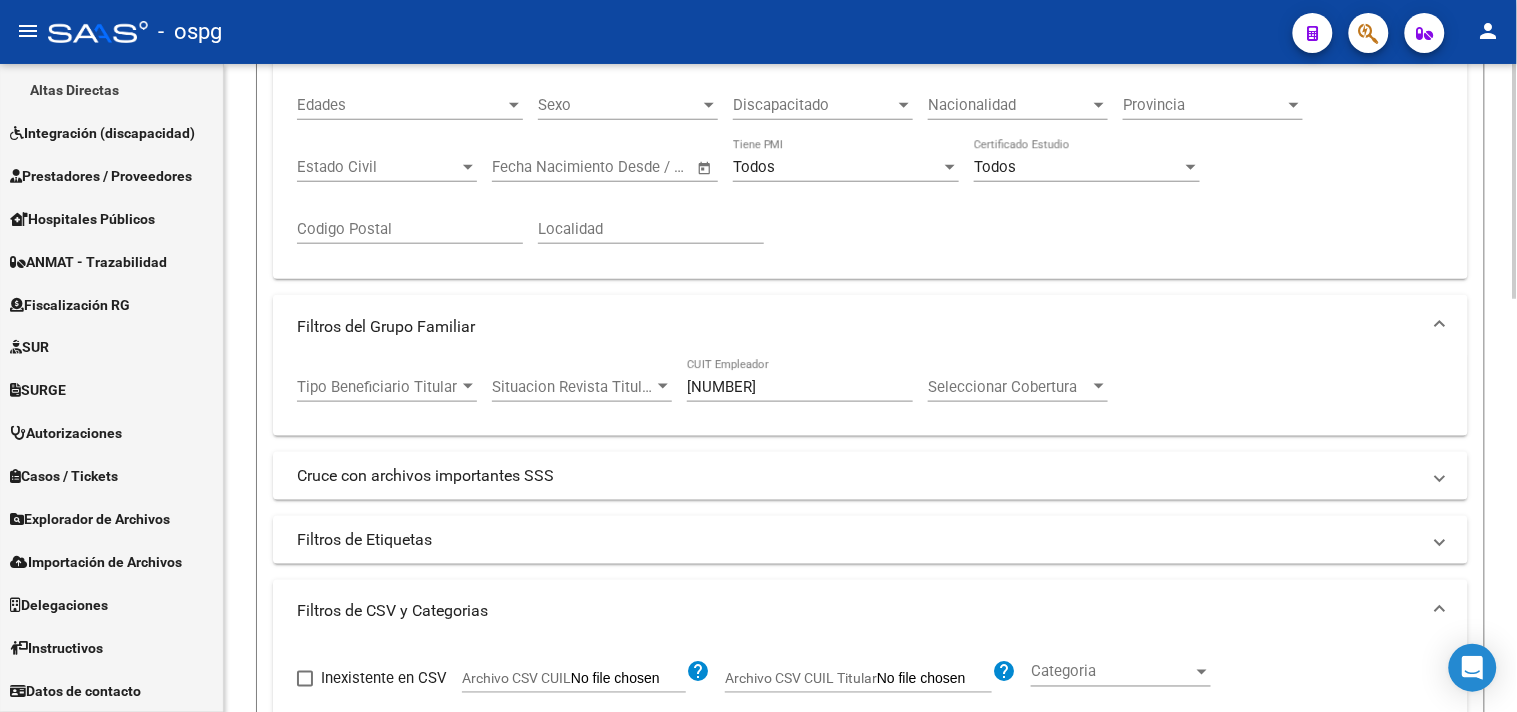 drag, startPoint x: 815, startPoint y: 385, endPoint x: 381, endPoint y: 324, distance: 438.2659 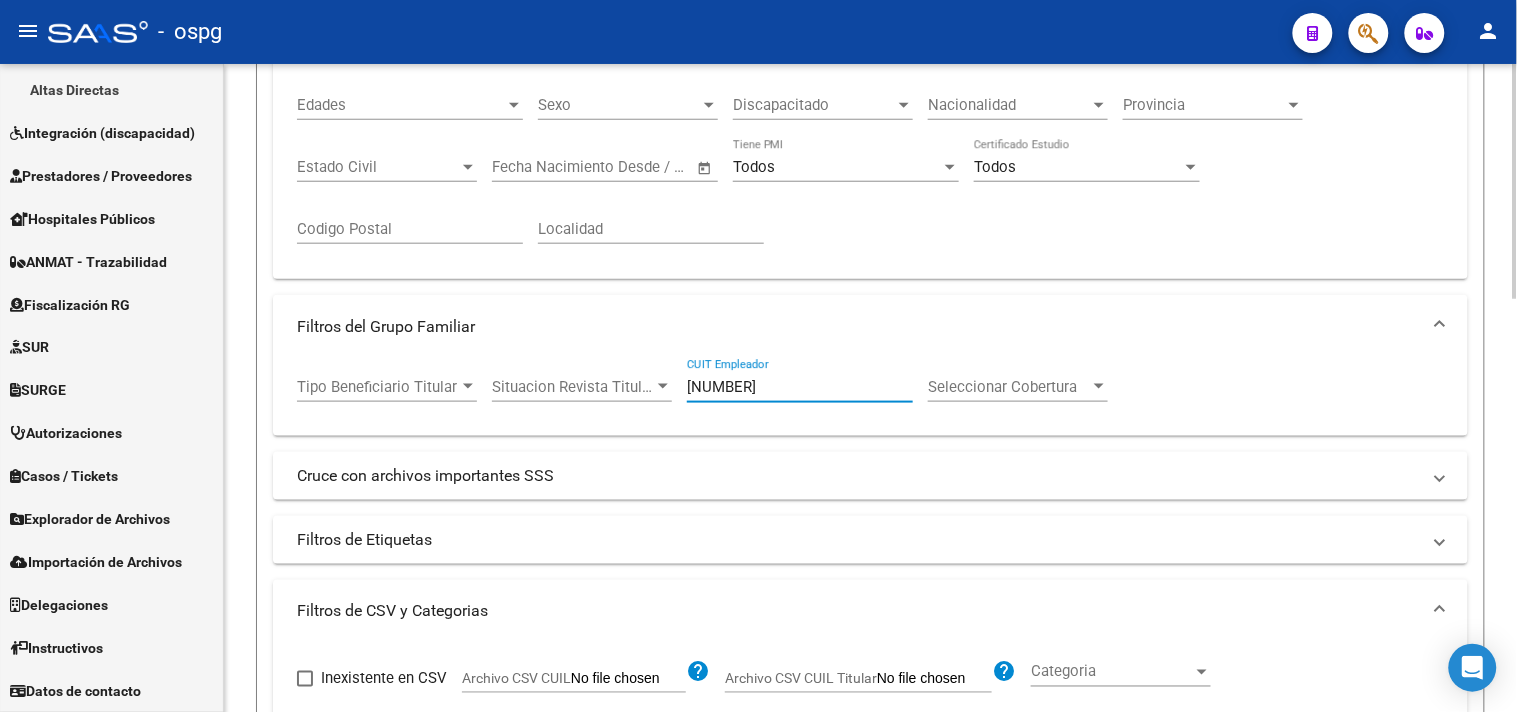paste on "23-10611605-9" 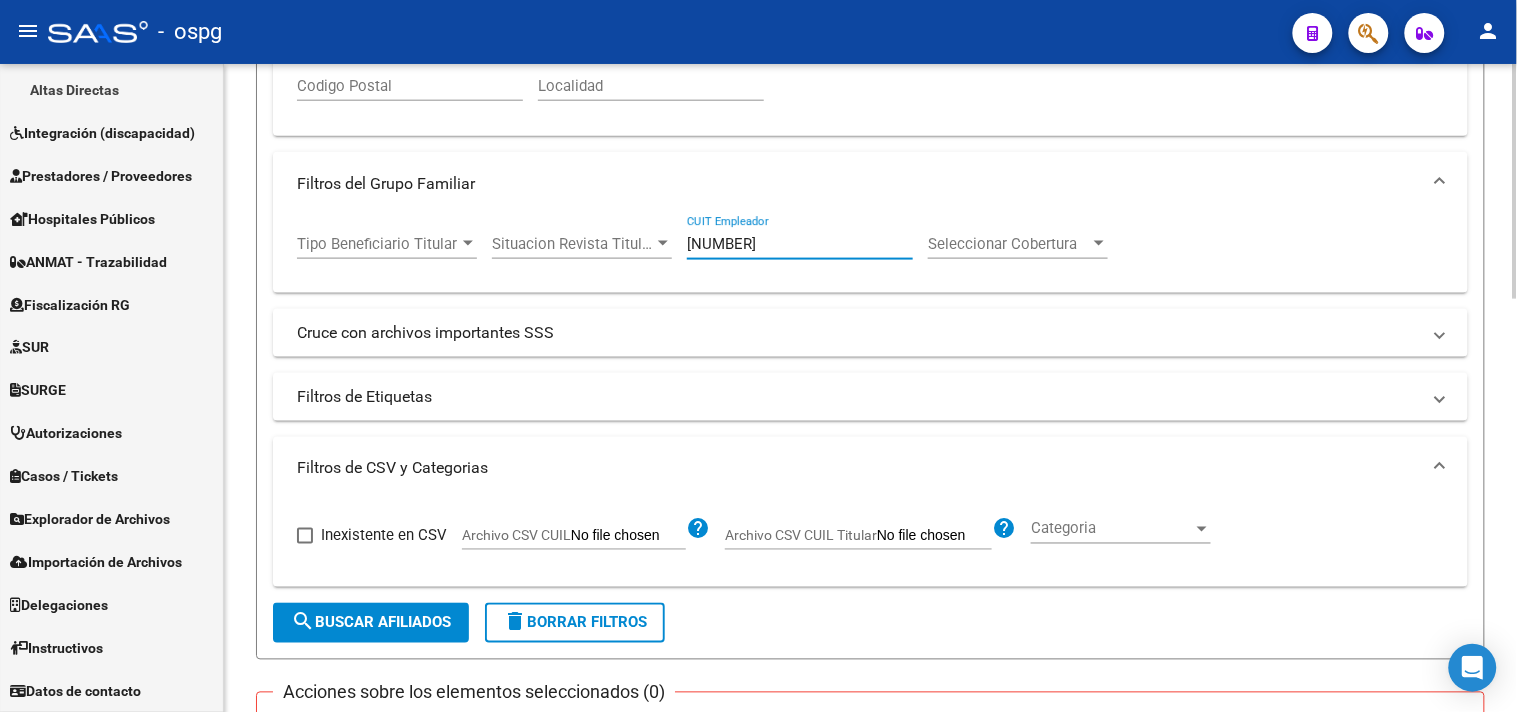 scroll, scrollTop: 694, scrollLeft: 0, axis: vertical 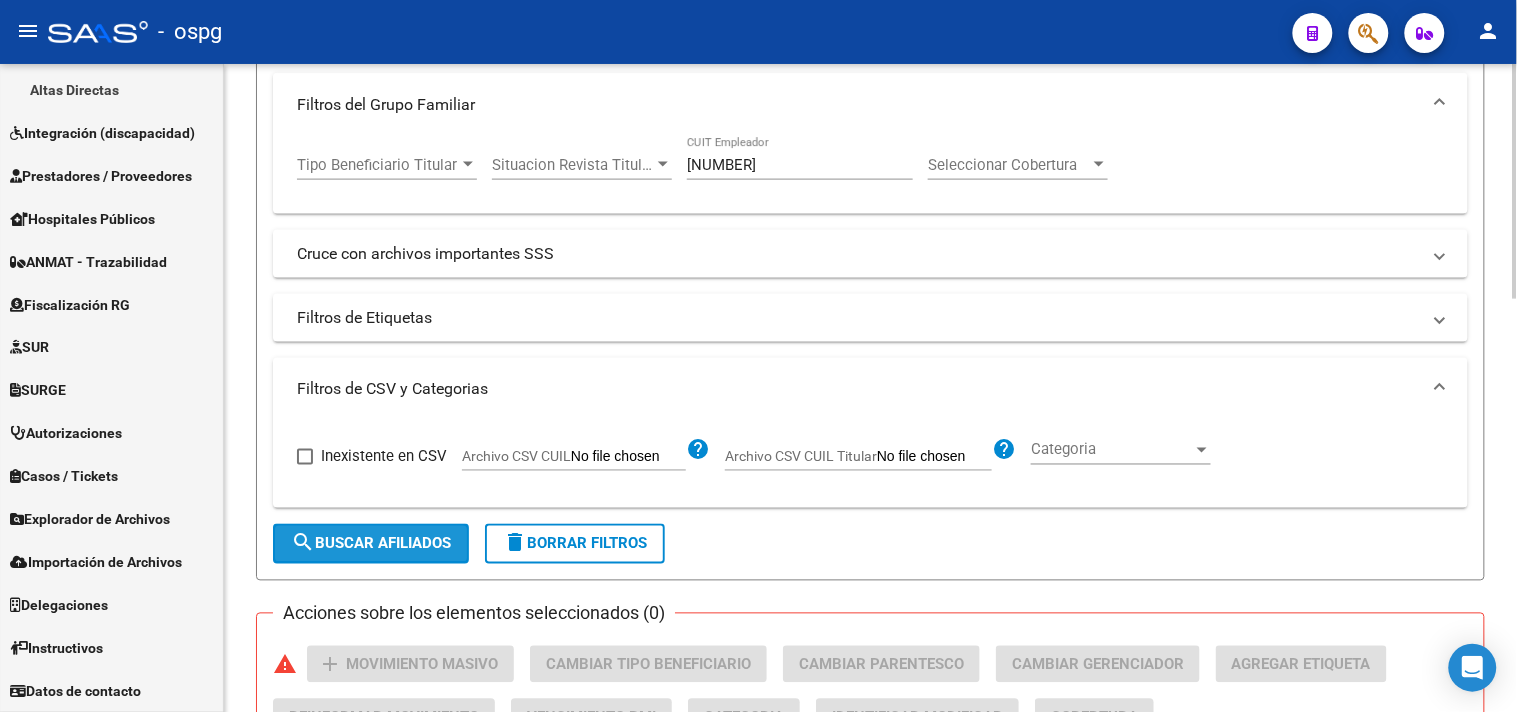 click on "search  Buscar Afiliados" 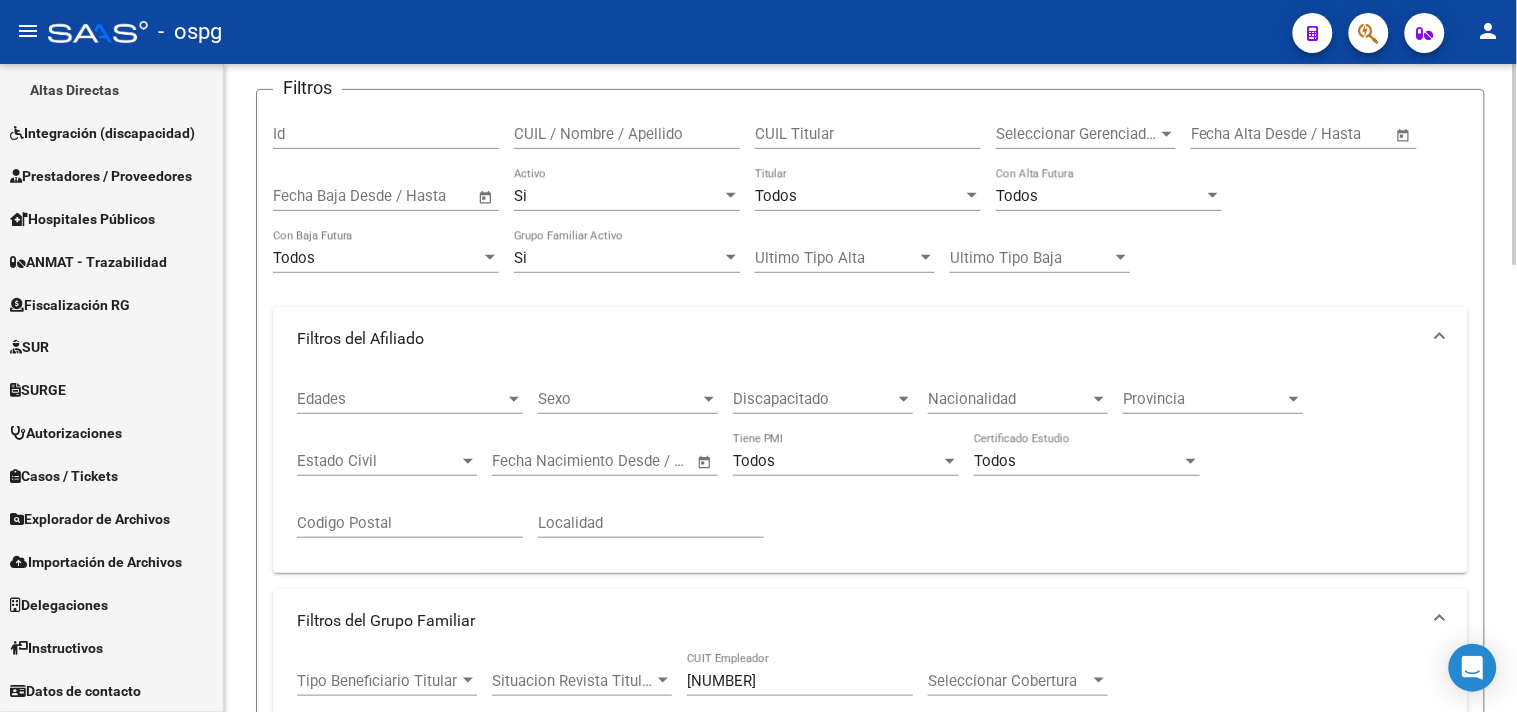scroll, scrollTop: 0, scrollLeft: 0, axis: both 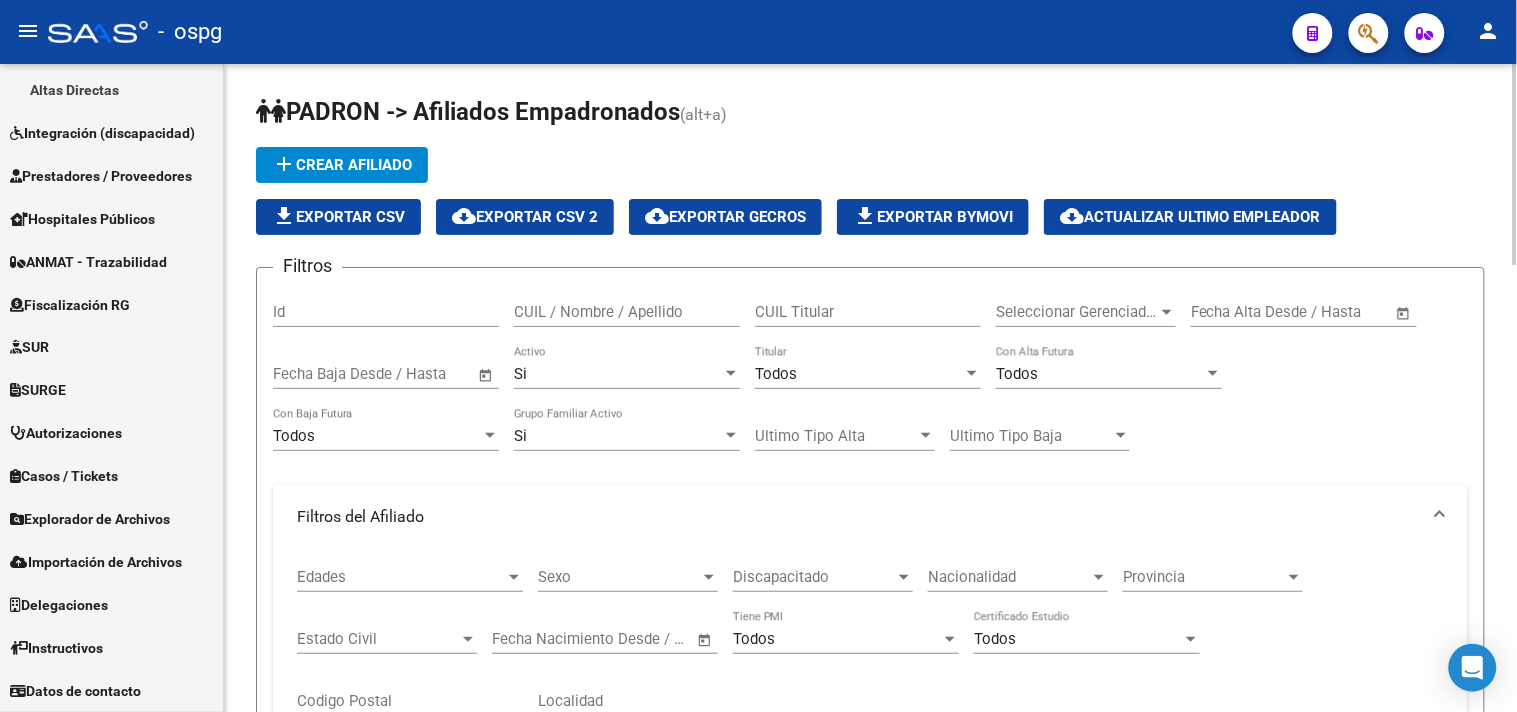 drag, startPoint x: 333, startPoint y: 214, endPoint x: 367, endPoint y: 158, distance: 65.51336 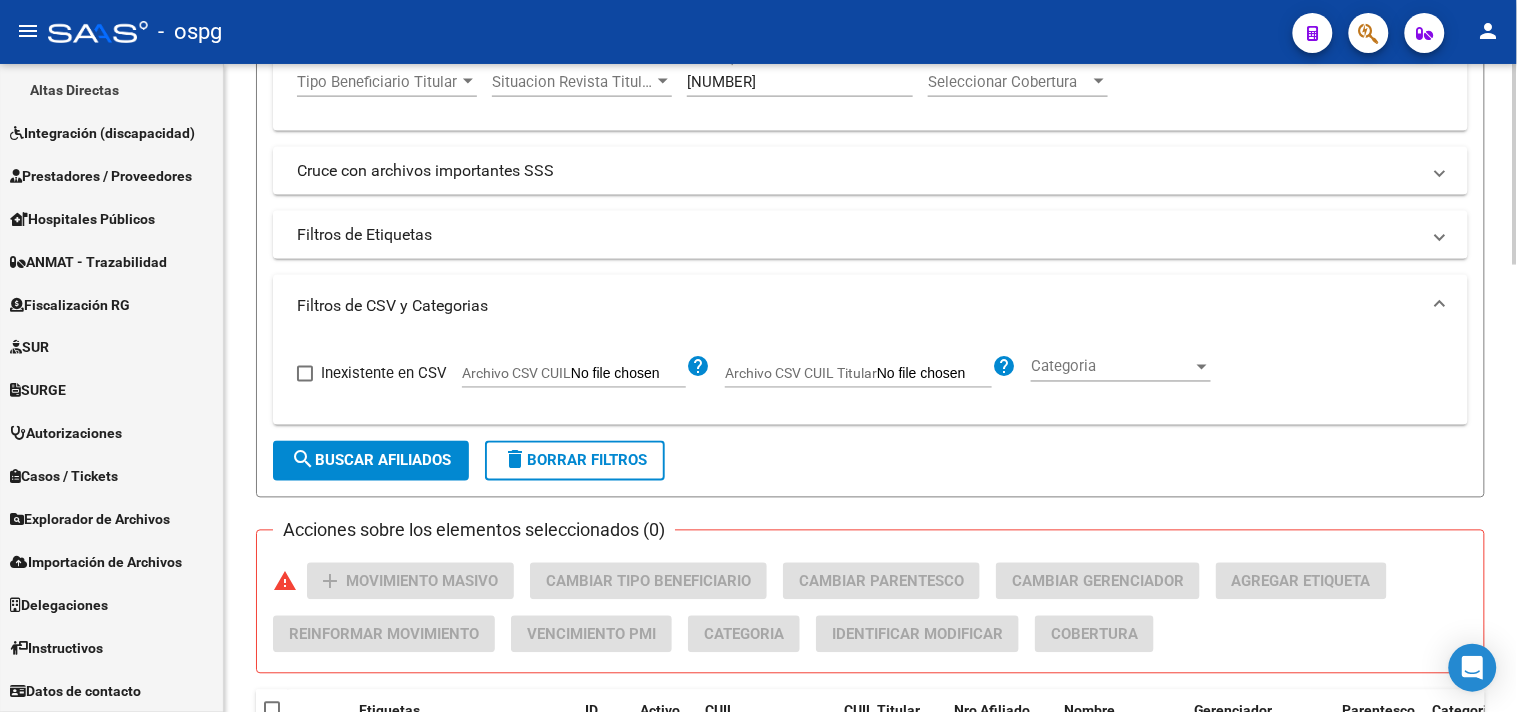 scroll, scrollTop: 666, scrollLeft: 0, axis: vertical 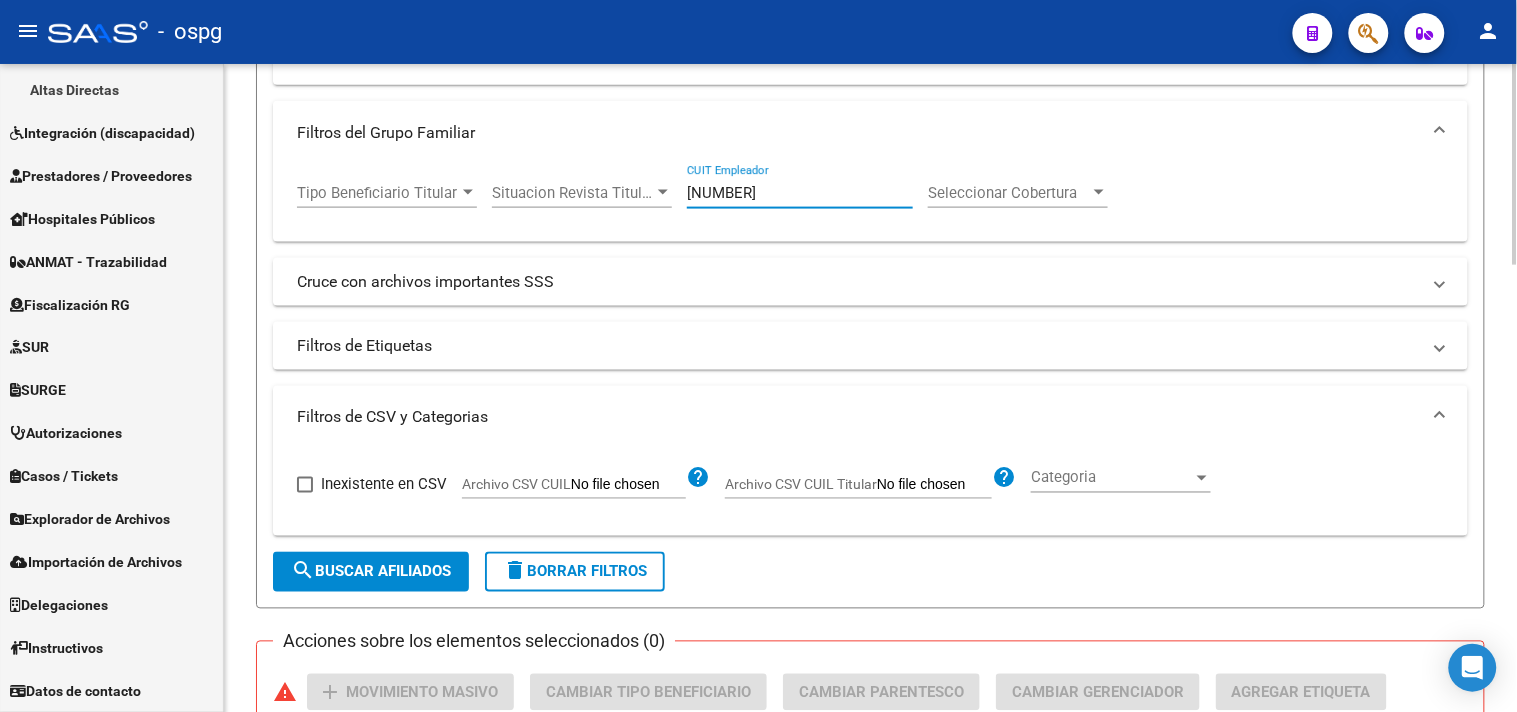 drag, startPoint x: 465, startPoint y: 215, endPoint x: 583, endPoint y: 210, distance: 118.10589 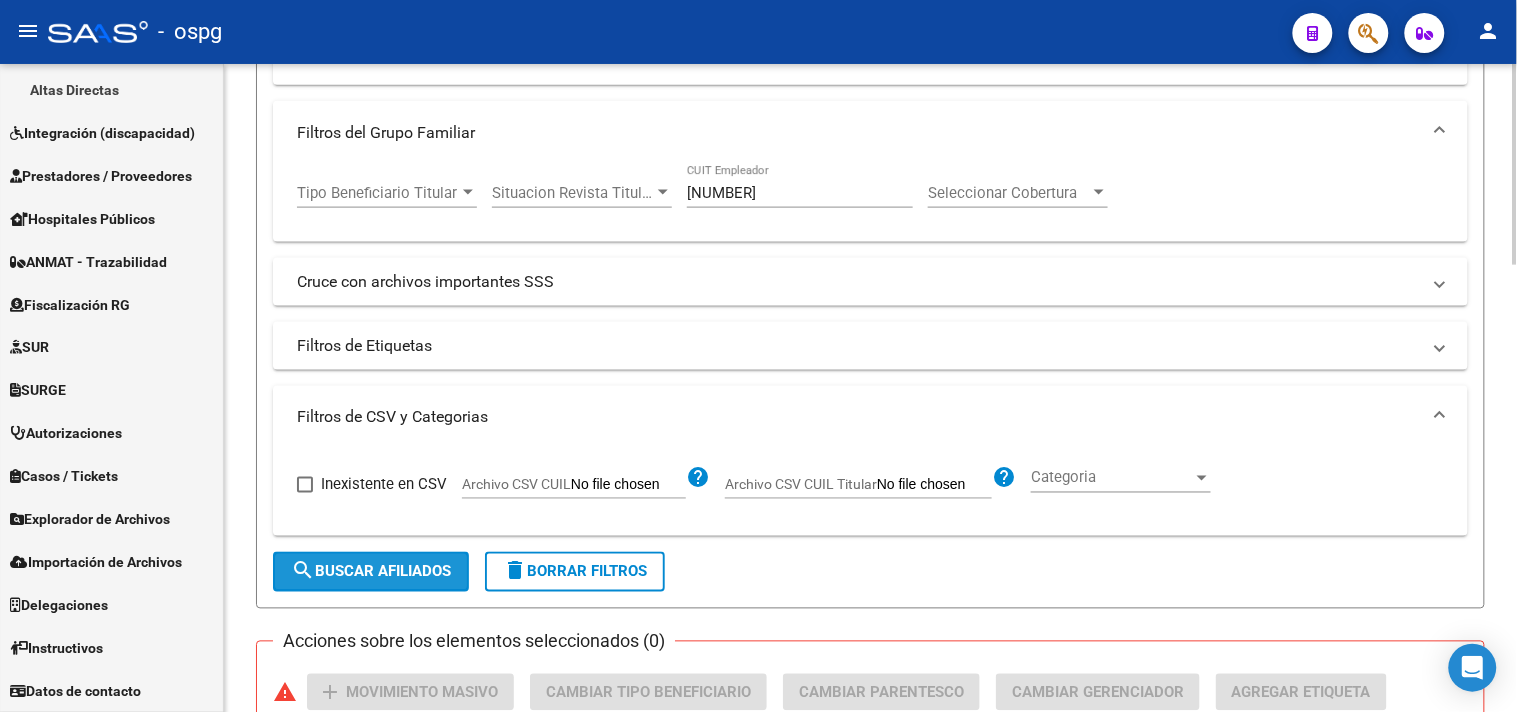 click on "search  Buscar Afiliados" 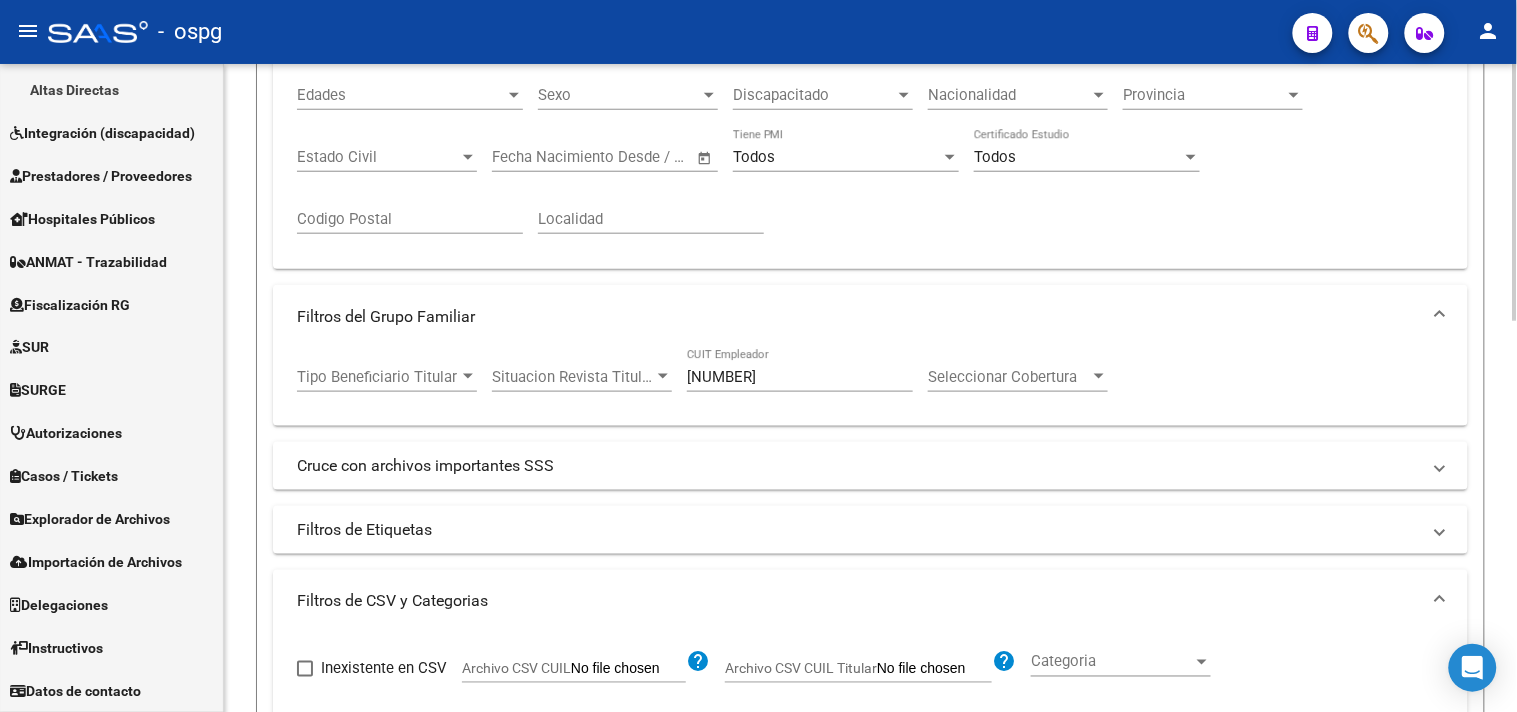 scroll, scrollTop: 100, scrollLeft: 0, axis: vertical 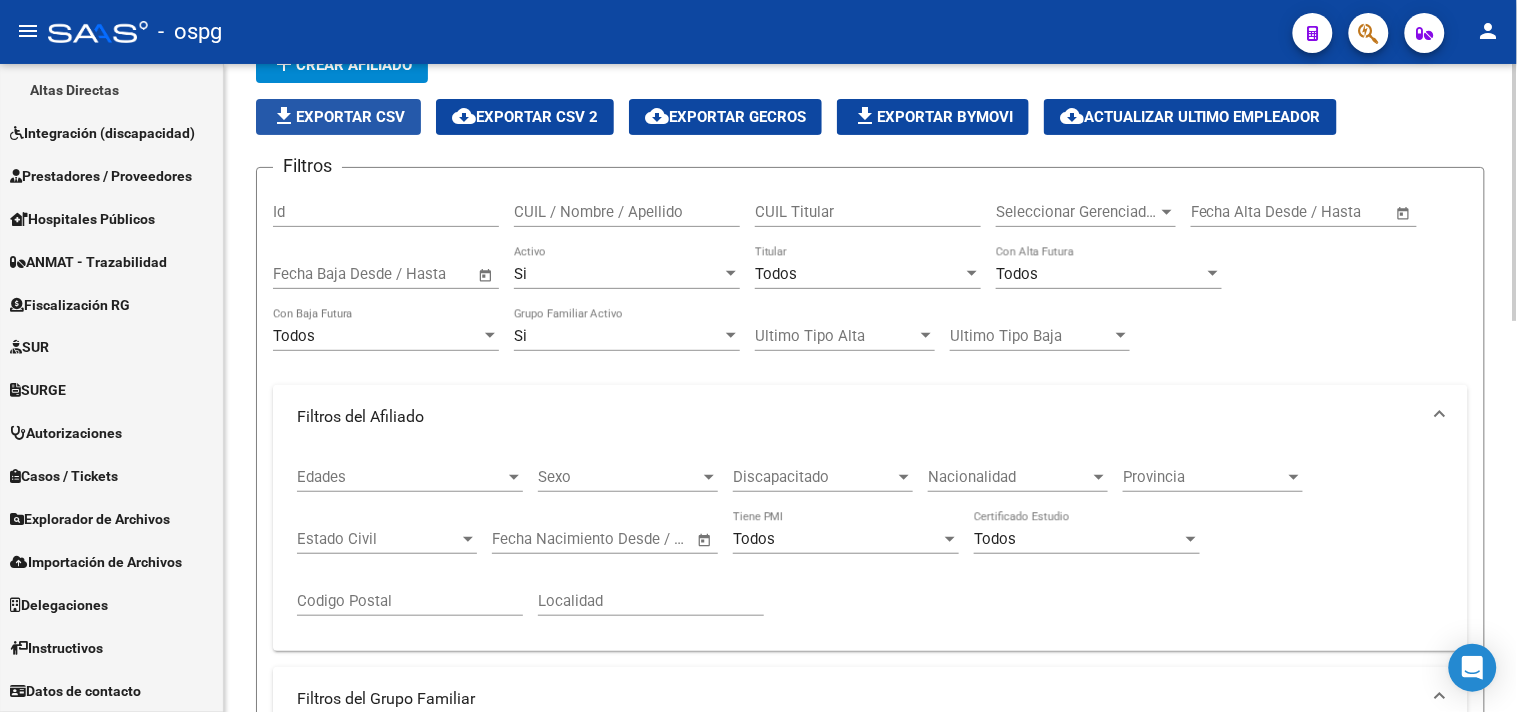 click on "file_download  Exportar CSV" 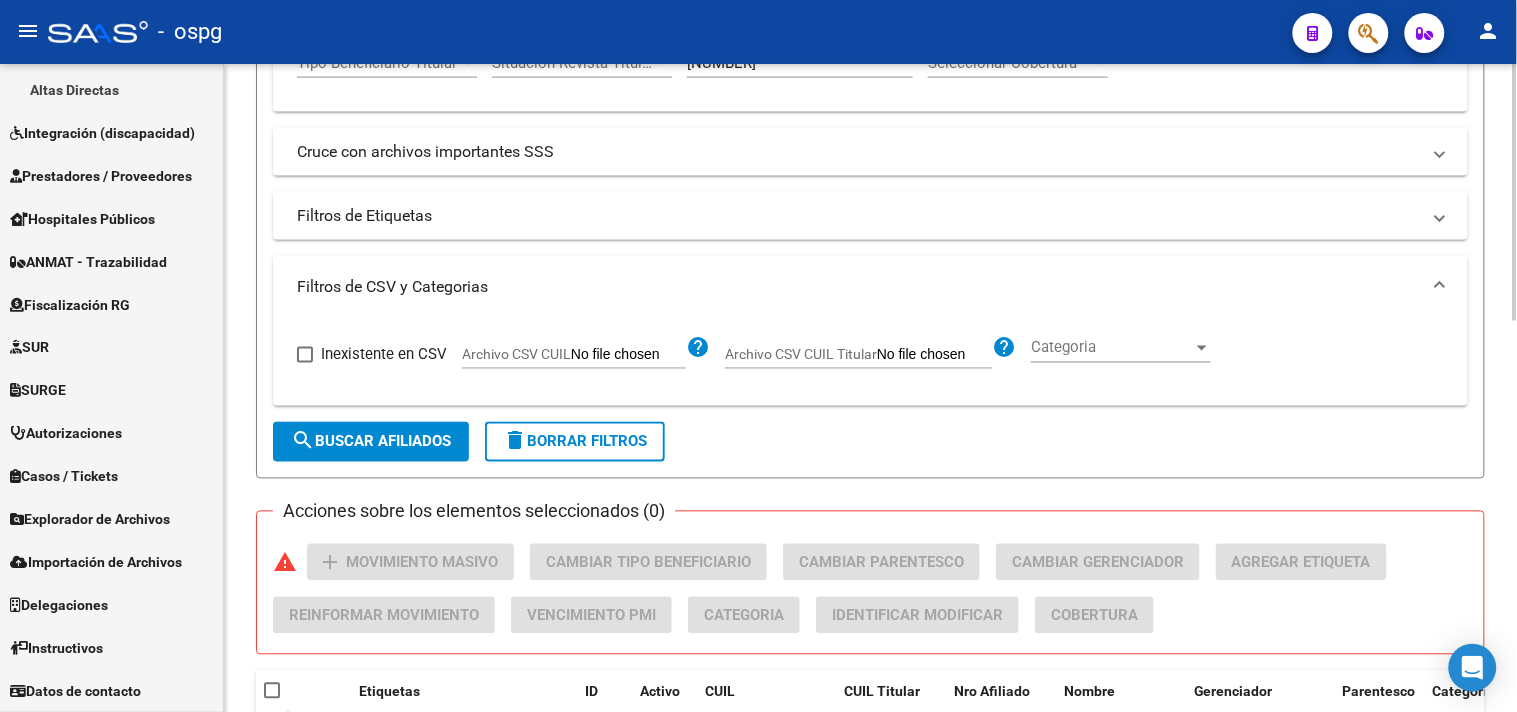 scroll, scrollTop: 655, scrollLeft: 0, axis: vertical 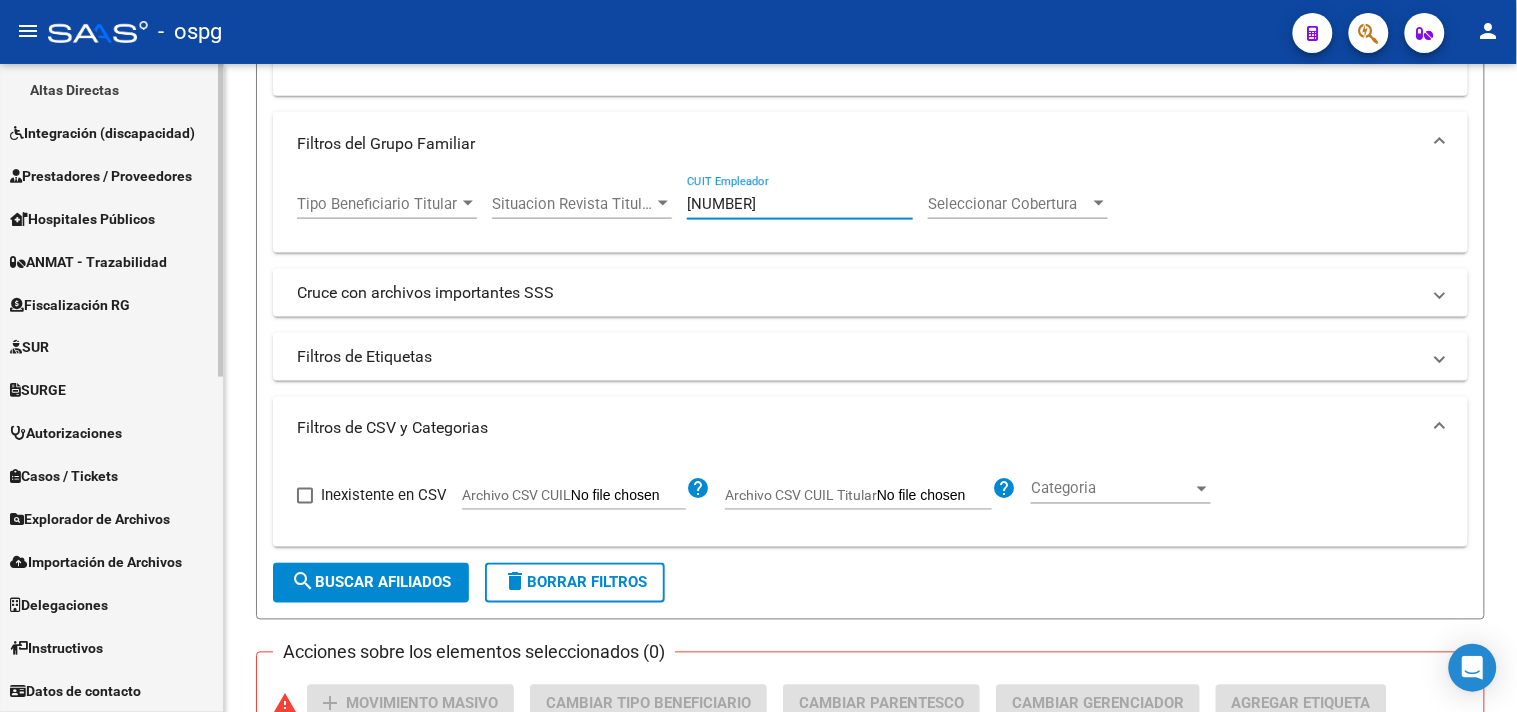 drag, startPoint x: 772, startPoint y: 195, endPoint x: 116, endPoint y: 101, distance: 662.70056 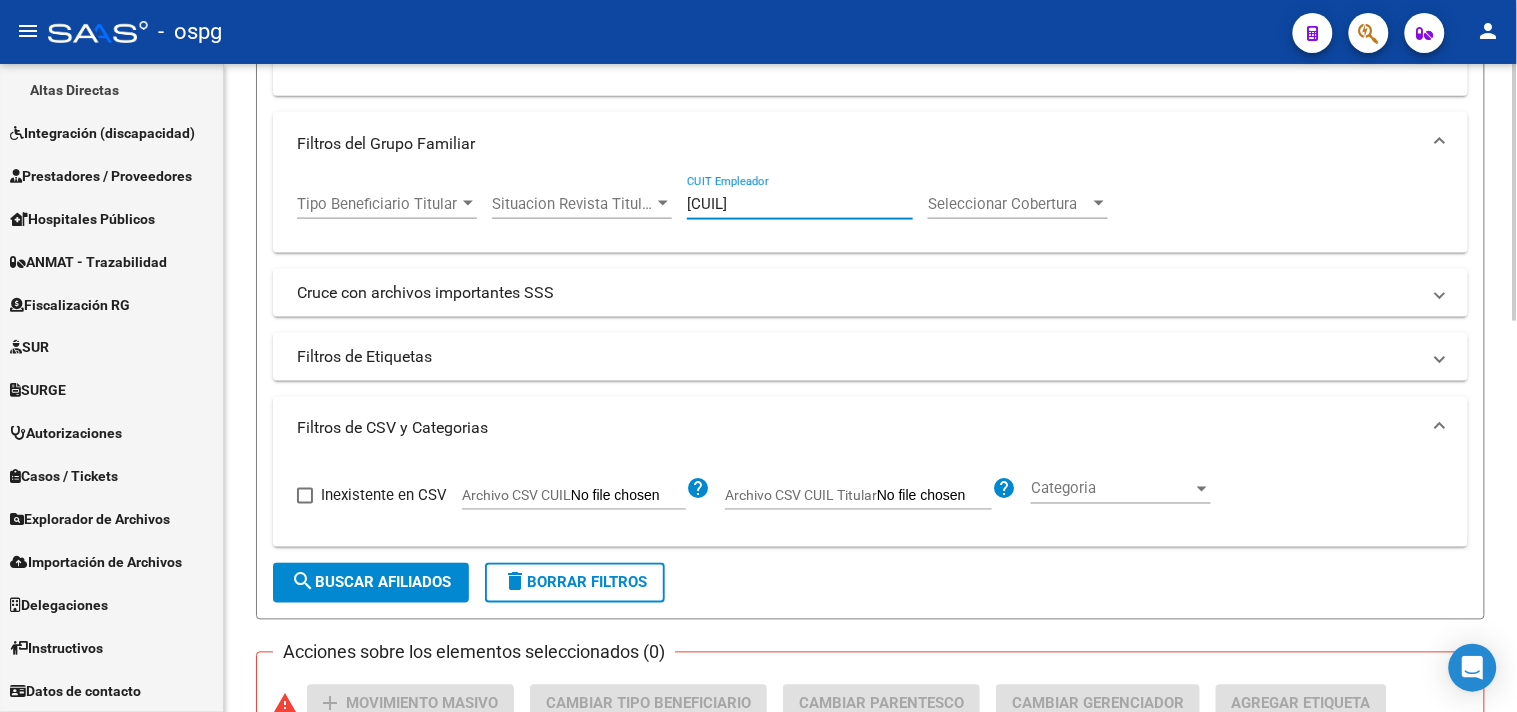 click on "search  Buscar Afiliados" 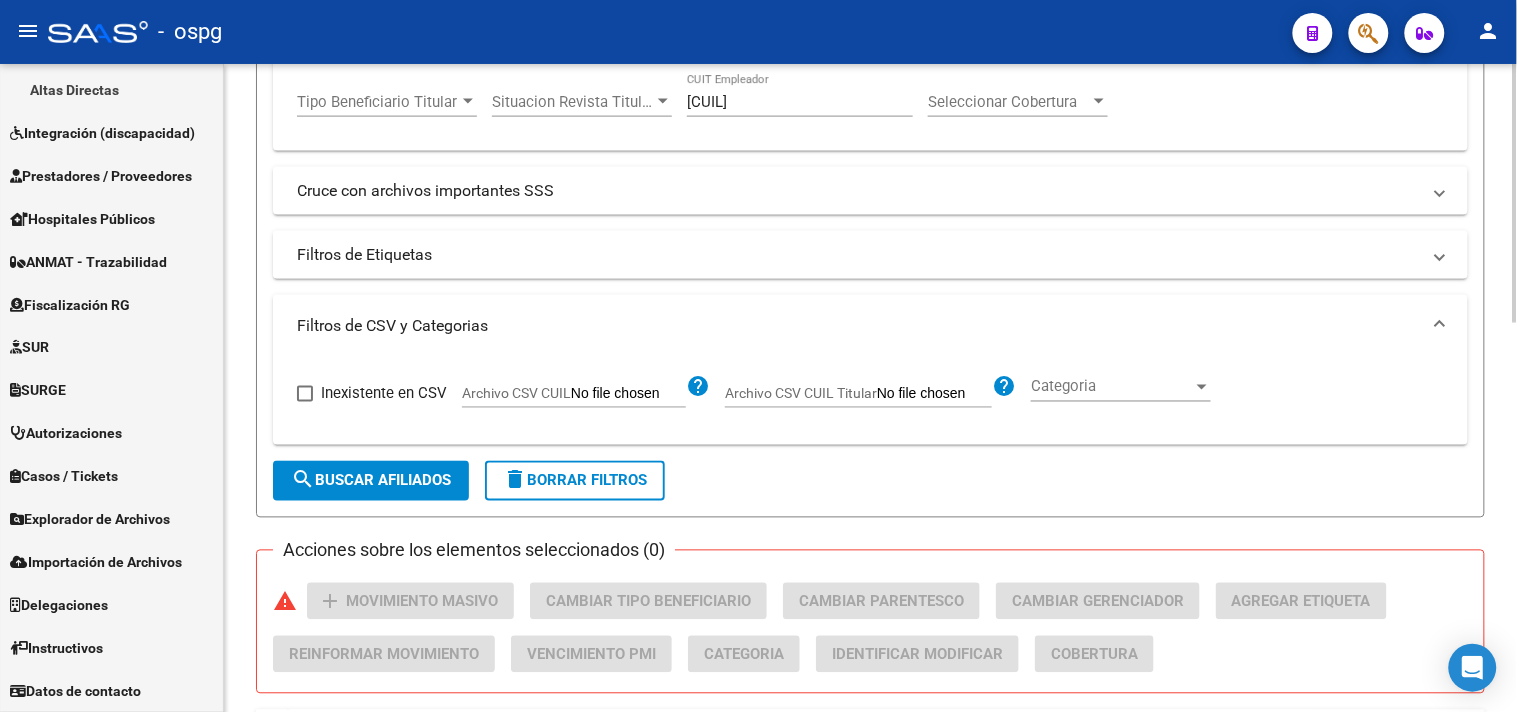 scroll, scrollTop: 750, scrollLeft: 0, axis: vertical 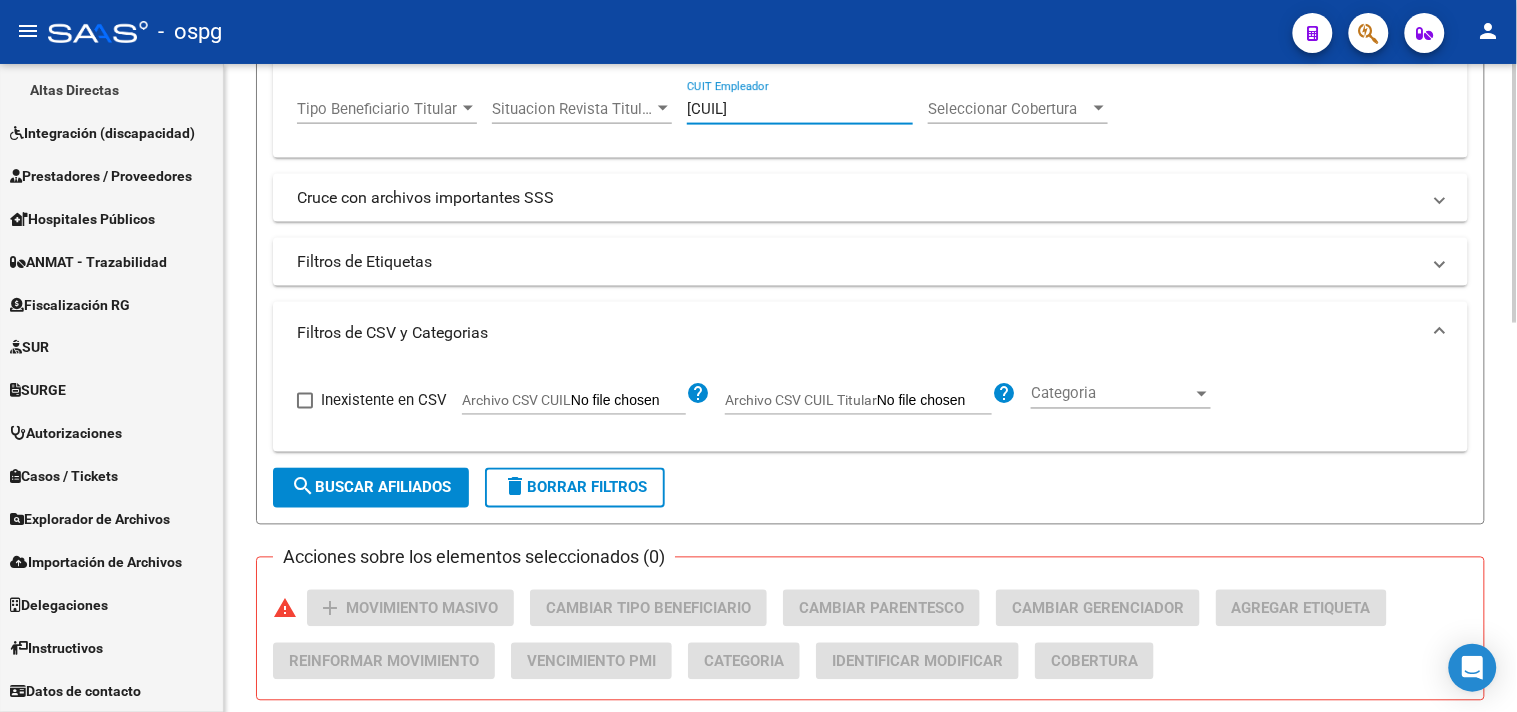 drag, startPoint x: 802, startPoint y: 105, endPoint x: 451, endPoint y: 112, distance: 351.0698 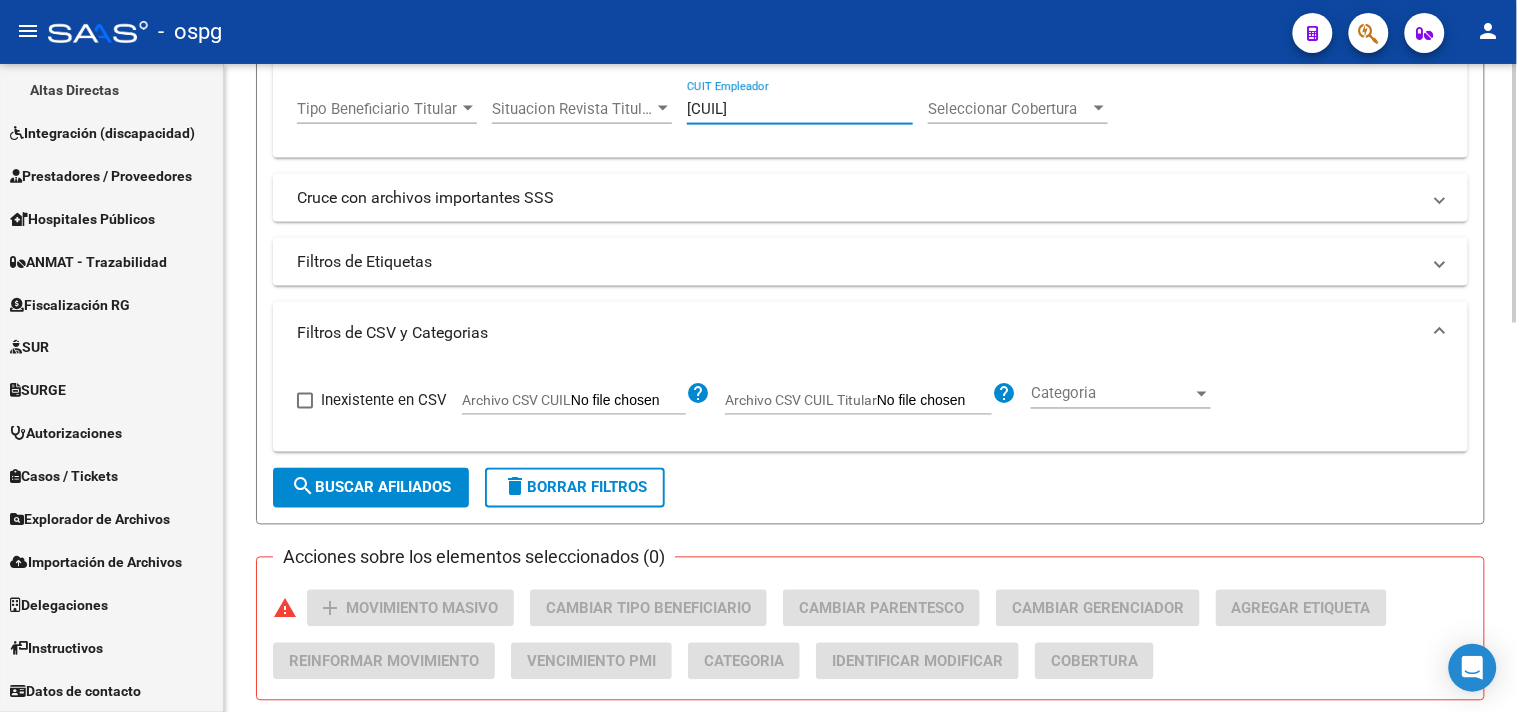 paste on "50027794-3" 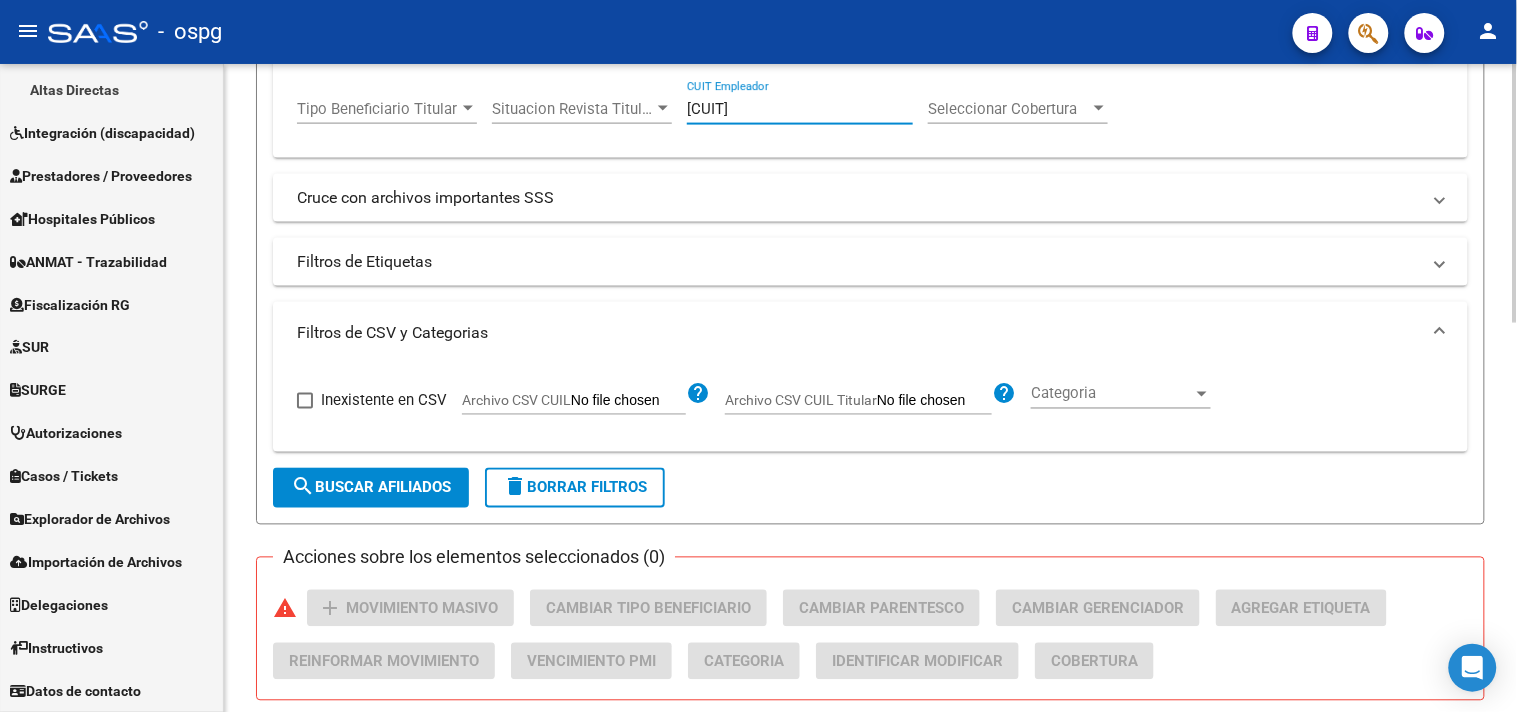click on "search  Buscar Afiliados" 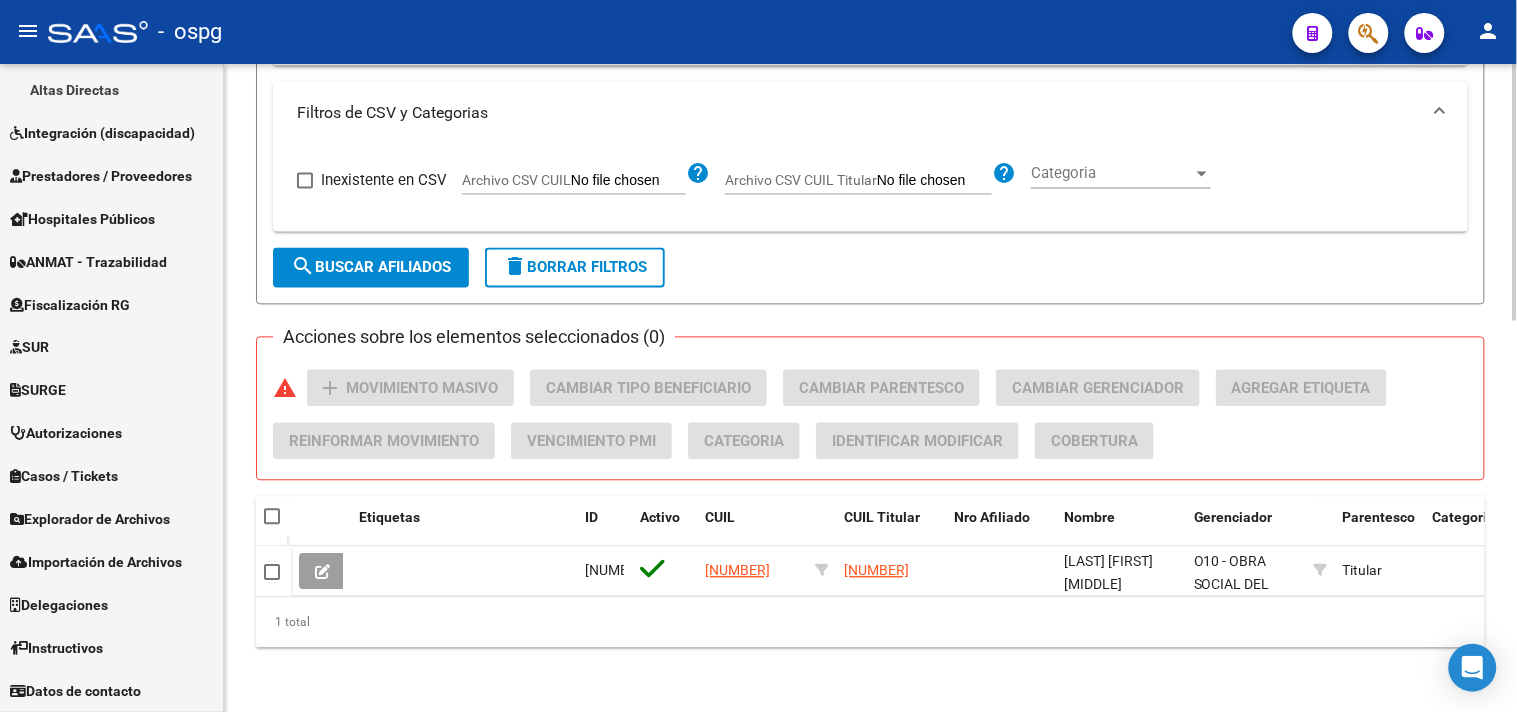 scroll, scrollTop: 0, scrollLeft: 0, axis: both 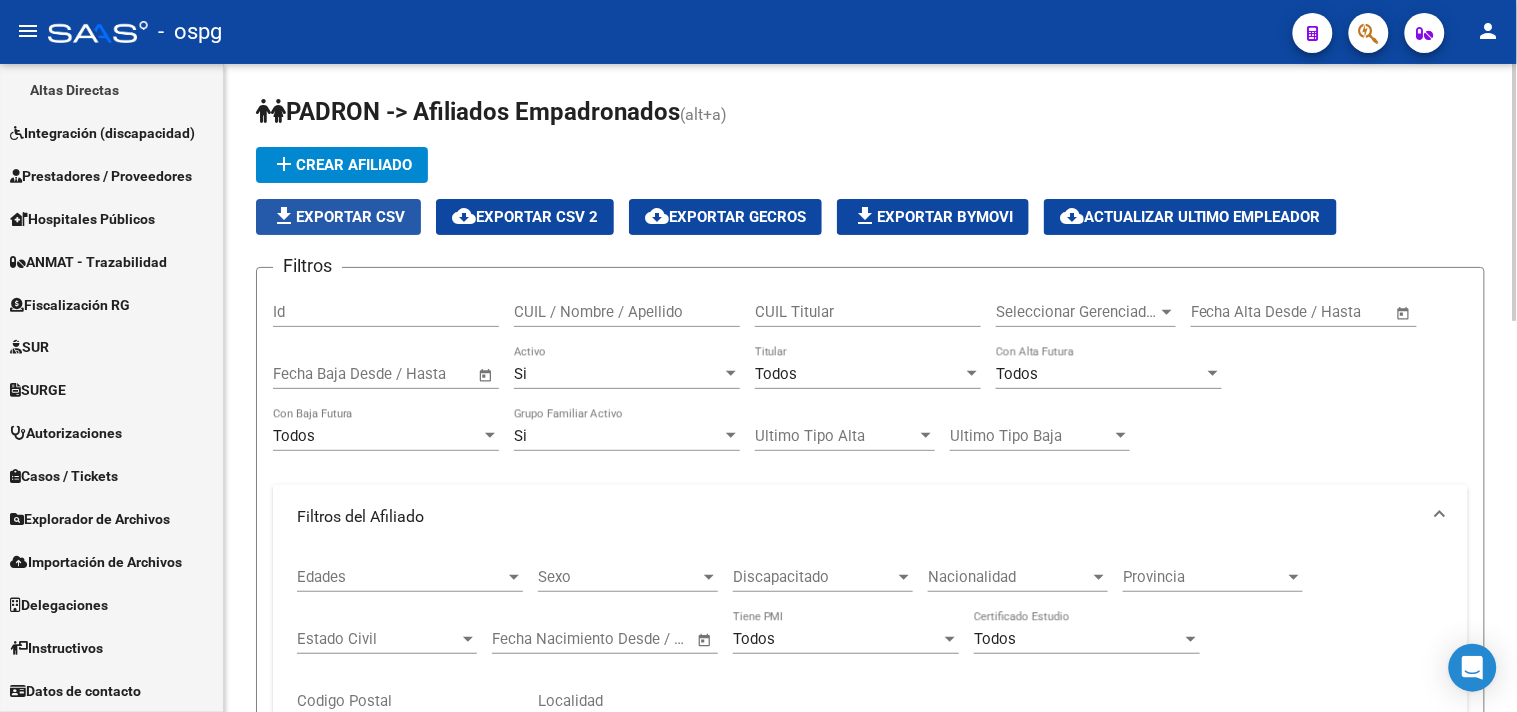 click on "file_download  Exportar CSV" 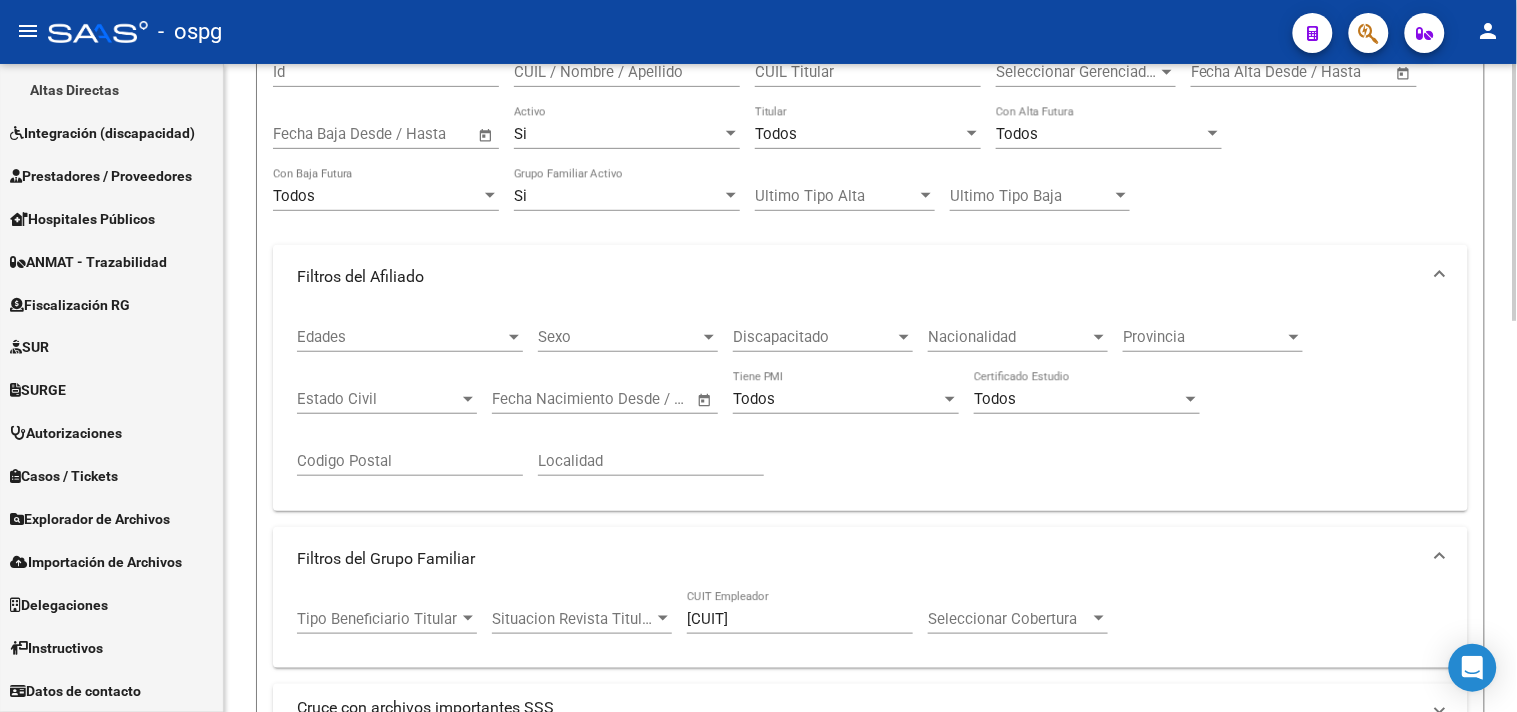 scroll, scrollTop: 444, scrollLeft: 0, axis: vertical 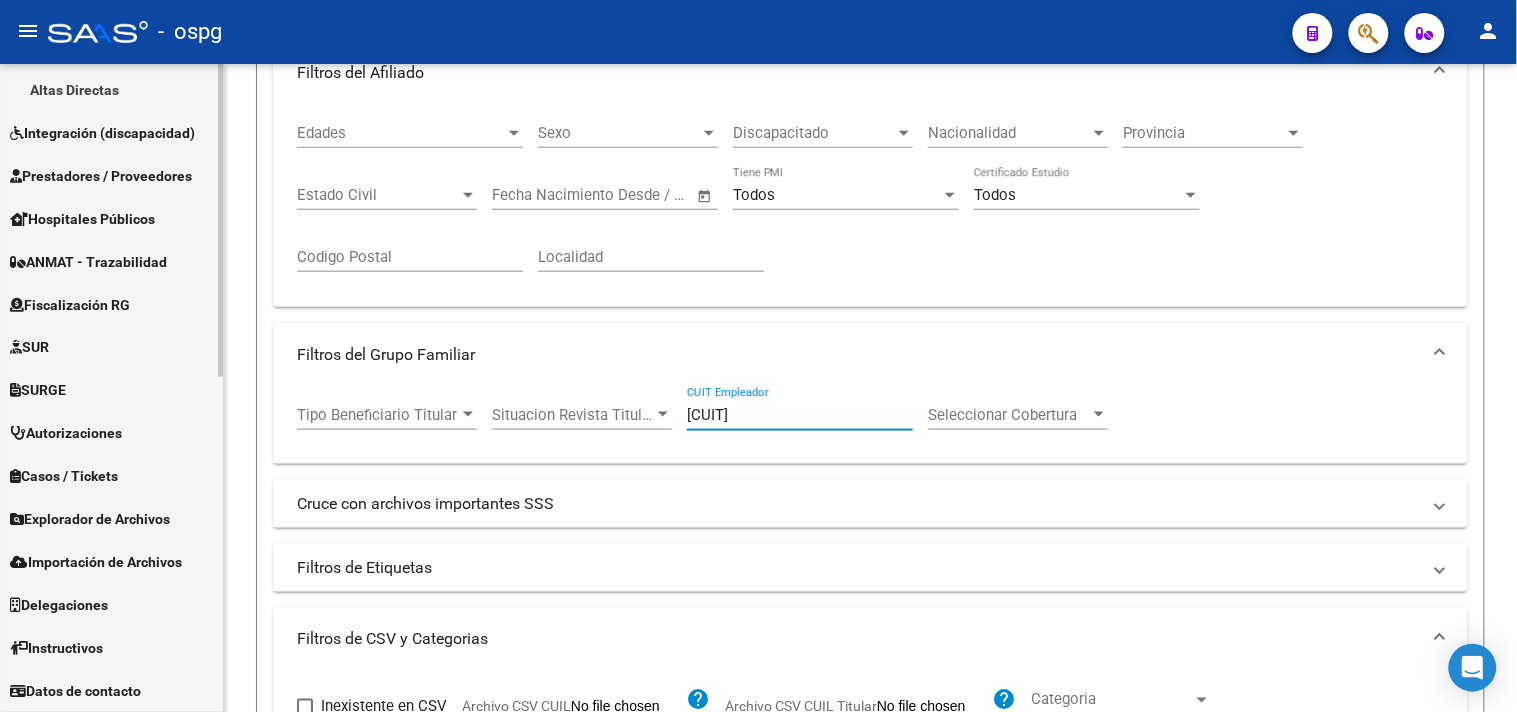 drag, startPoint x: 797, startPoint y: 418, endPoint x: 152, endPoint y: 322, distance: 652.10504 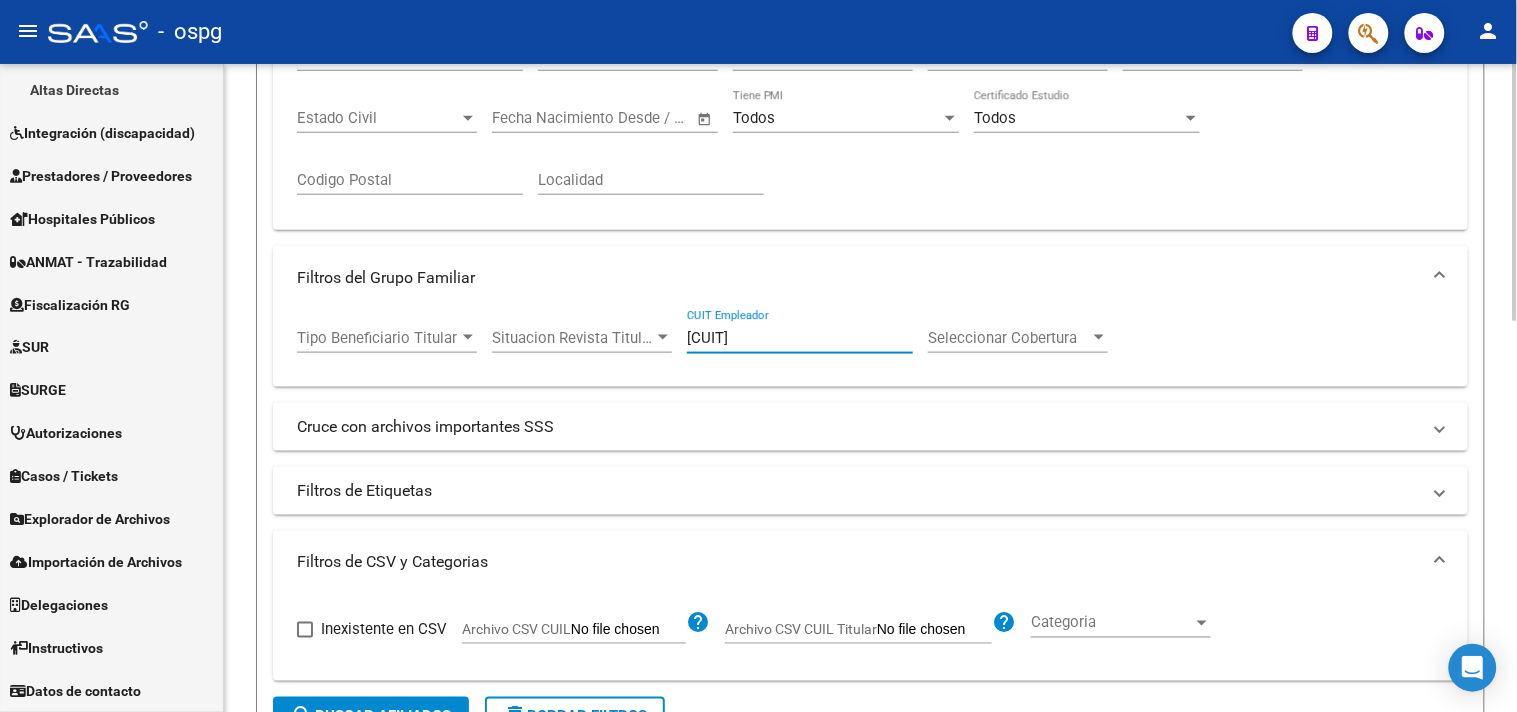 scroll, scrollTop: 666, scrollLeft: 0, axis: vertical 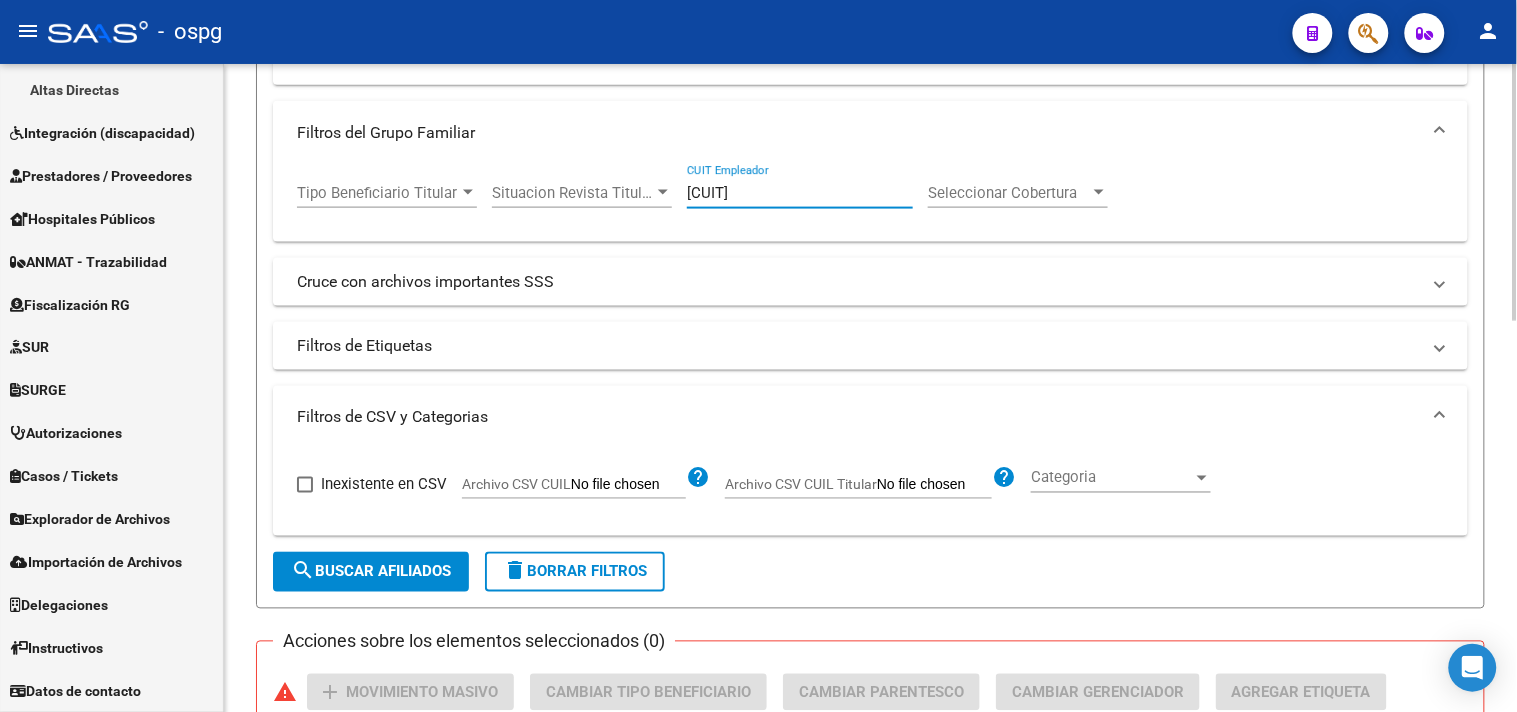 drag, startPoint x: 373, startPoint y: 556, endPoint x: 522, endPoint y: 524, distance: 152.3975 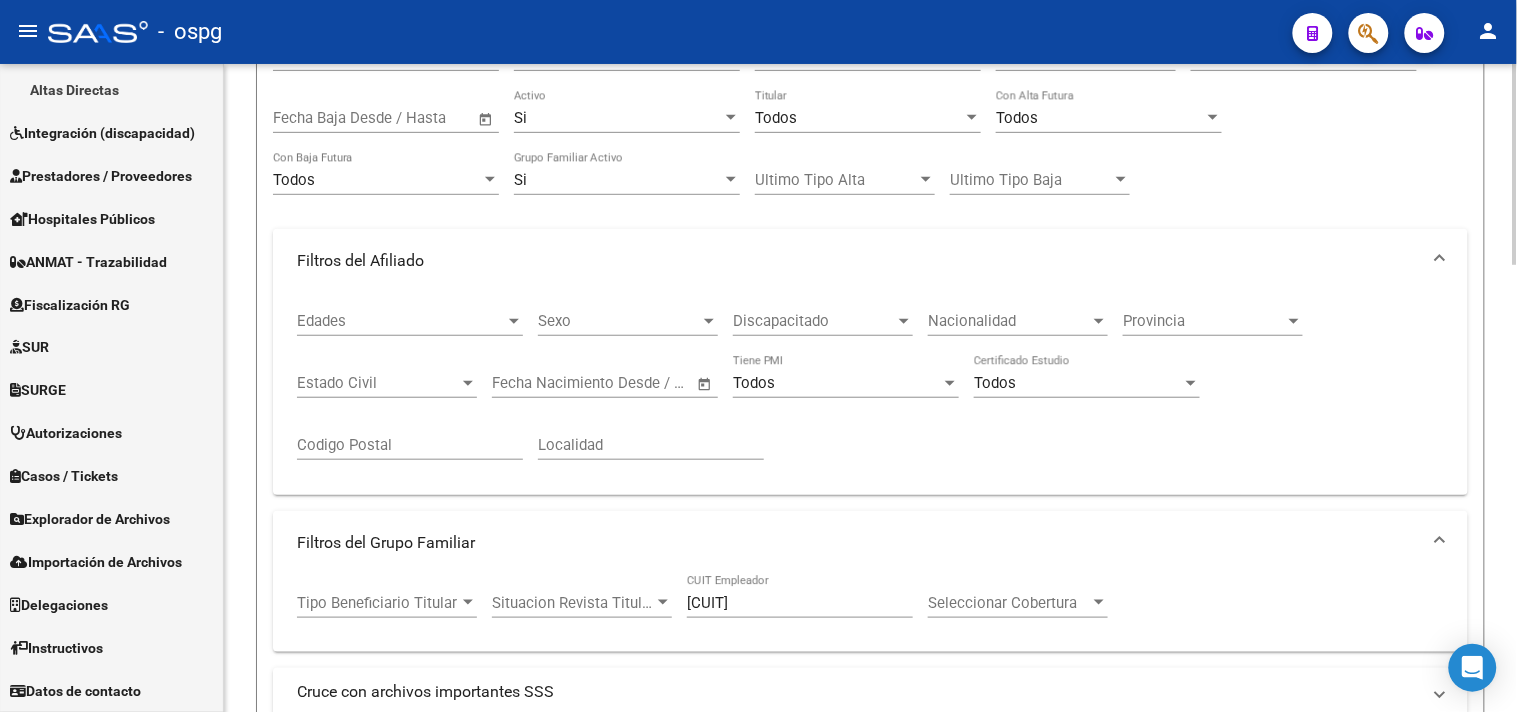 scroll, scrollTop: 0, scrollLeft: 0, axis: both 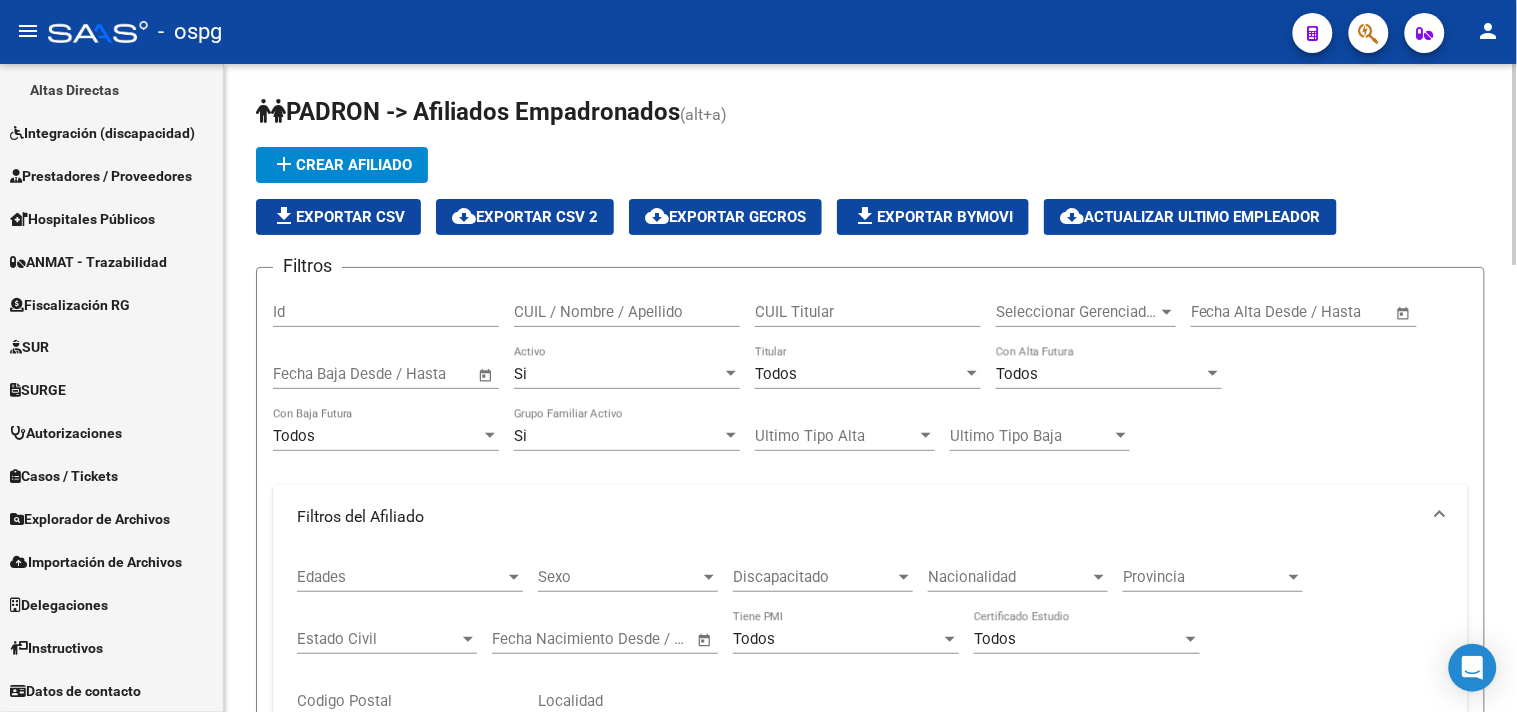 click on "file_download  Exportar CSV" 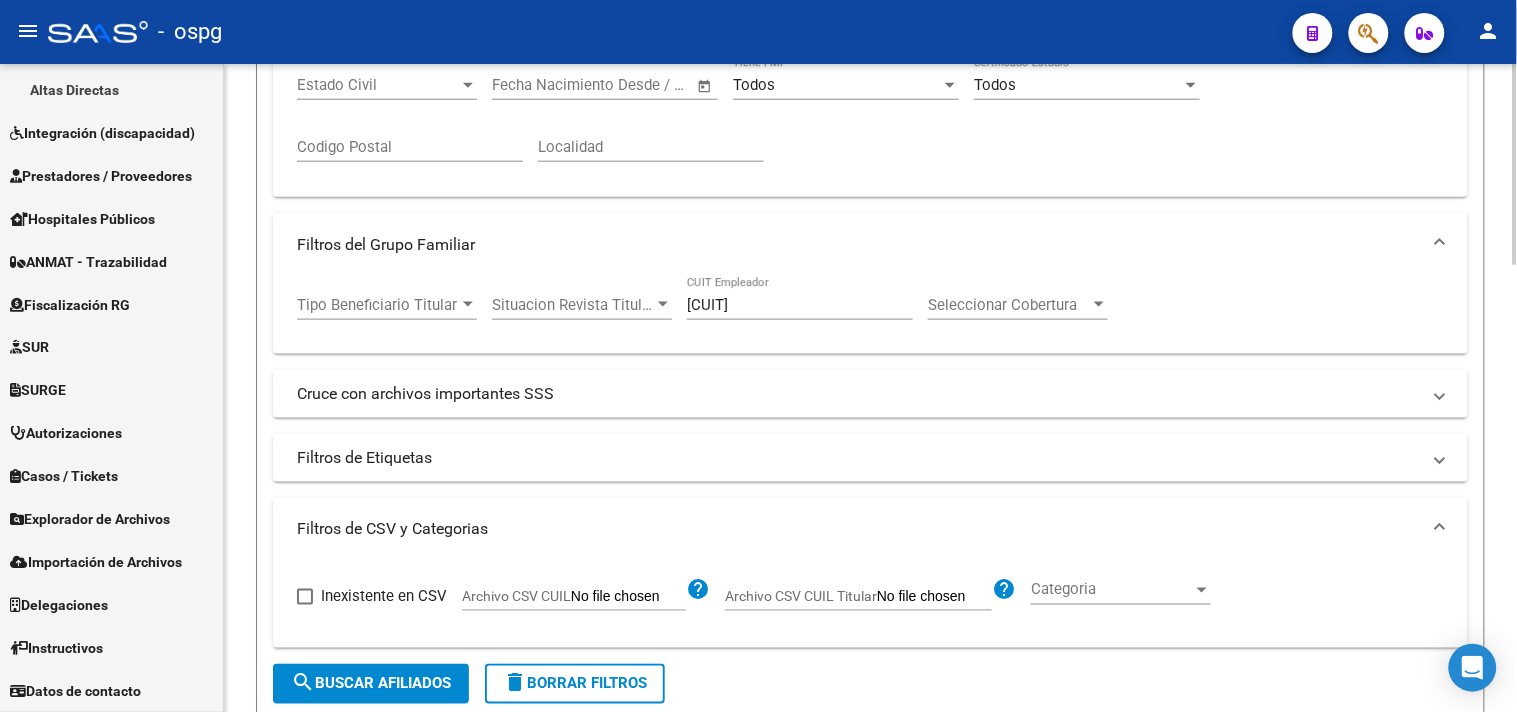 scroll, scrollTop: 555, scrollLeft: 0, axis: vertical 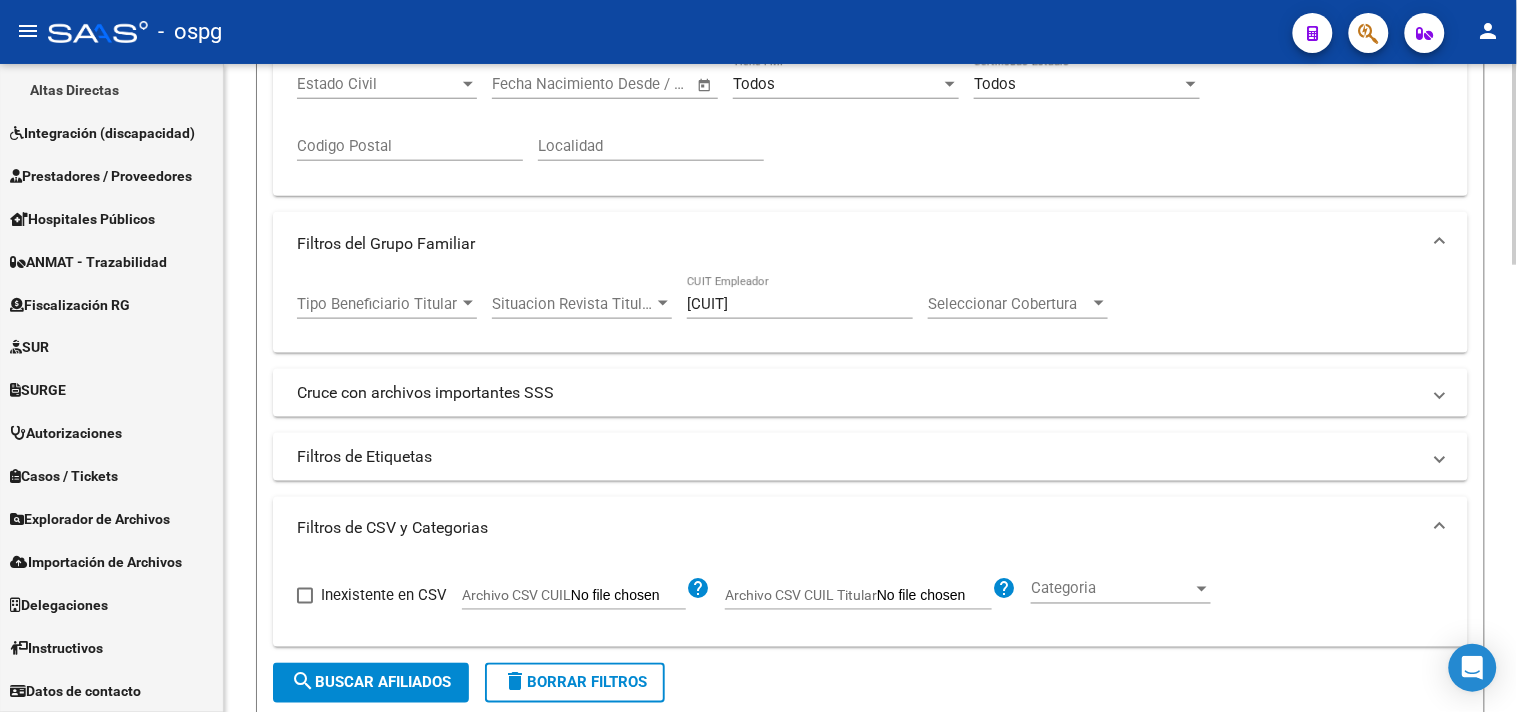drag, startPoint x: 818, startPoint y: 314, endPoint x: 760, endPoint y: 325, distance: 59.03389 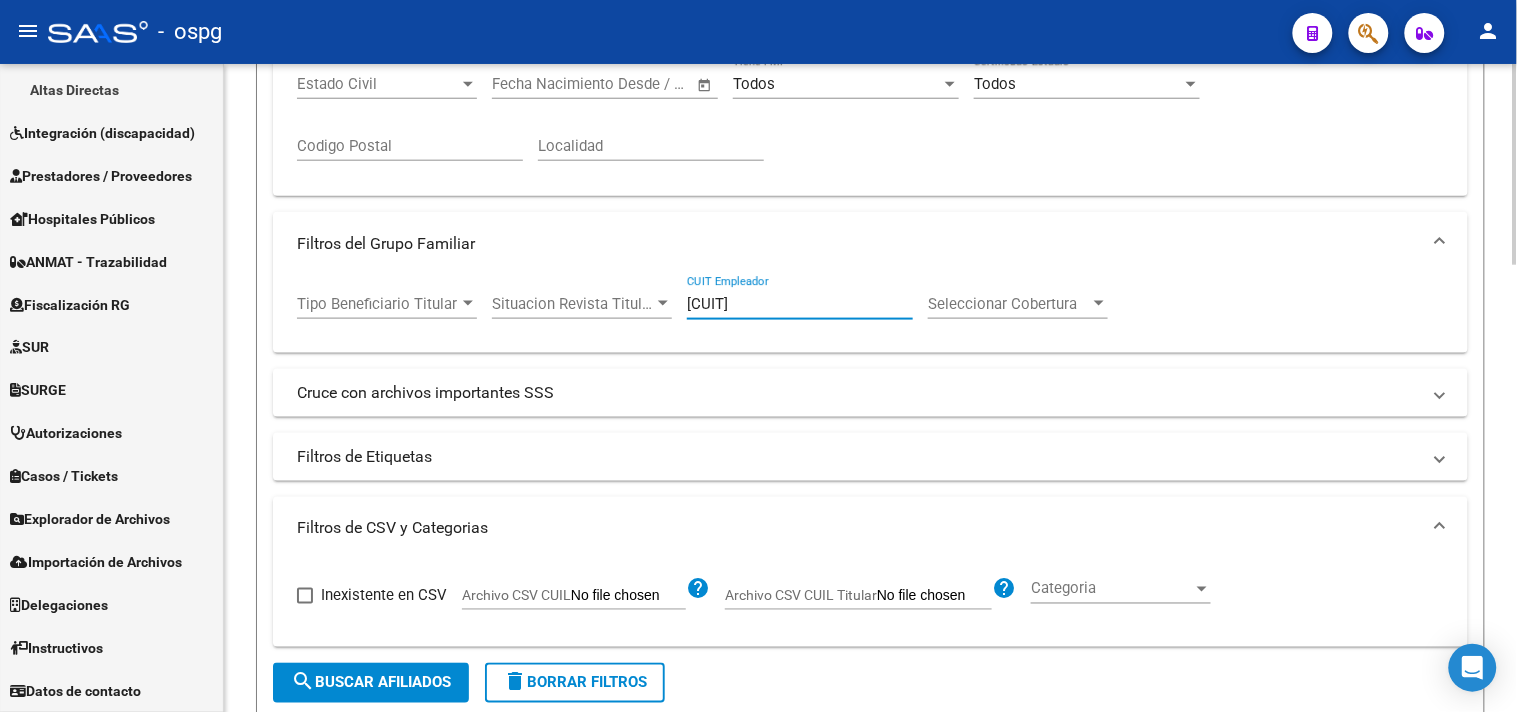 click on "30-58634776-0" at bounding box center (800, 304) 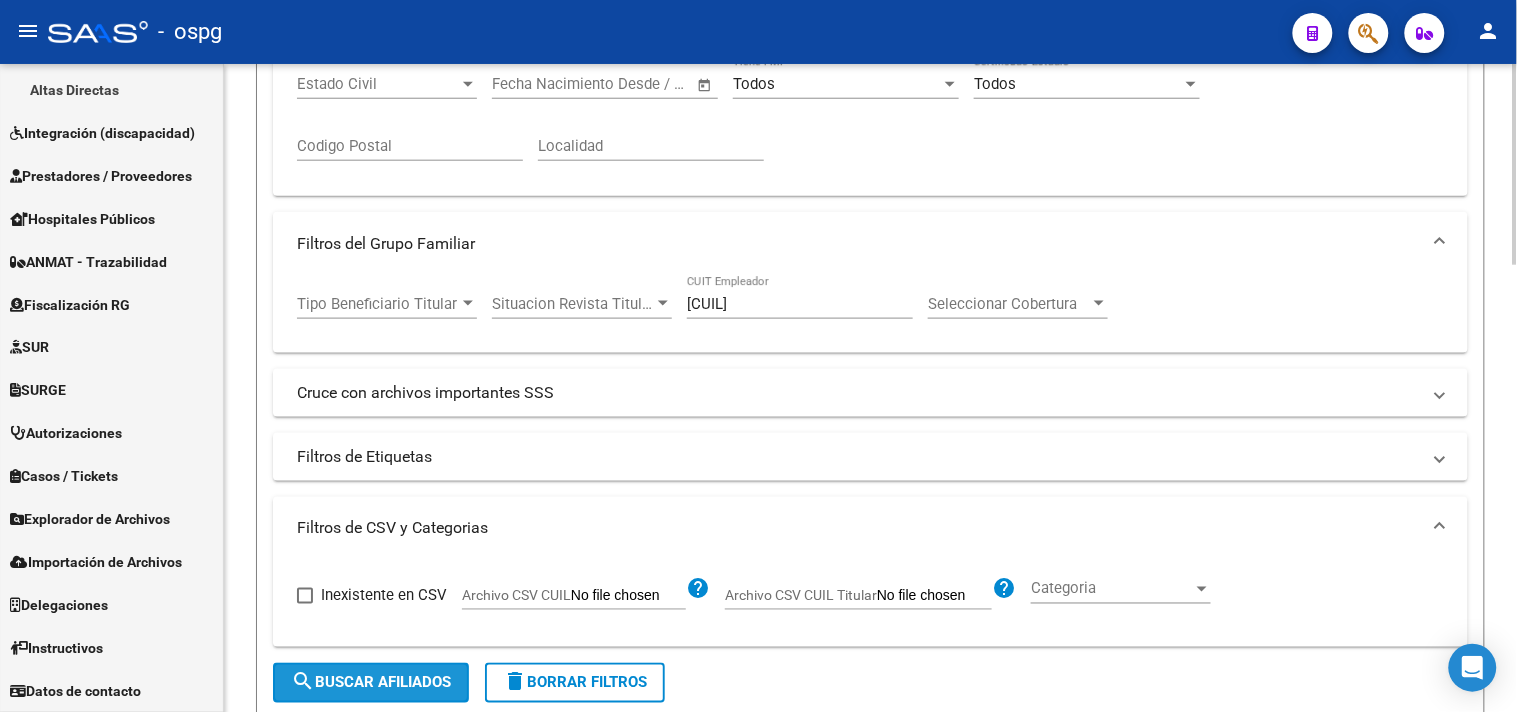 click on "search  Buscar Afiliados" 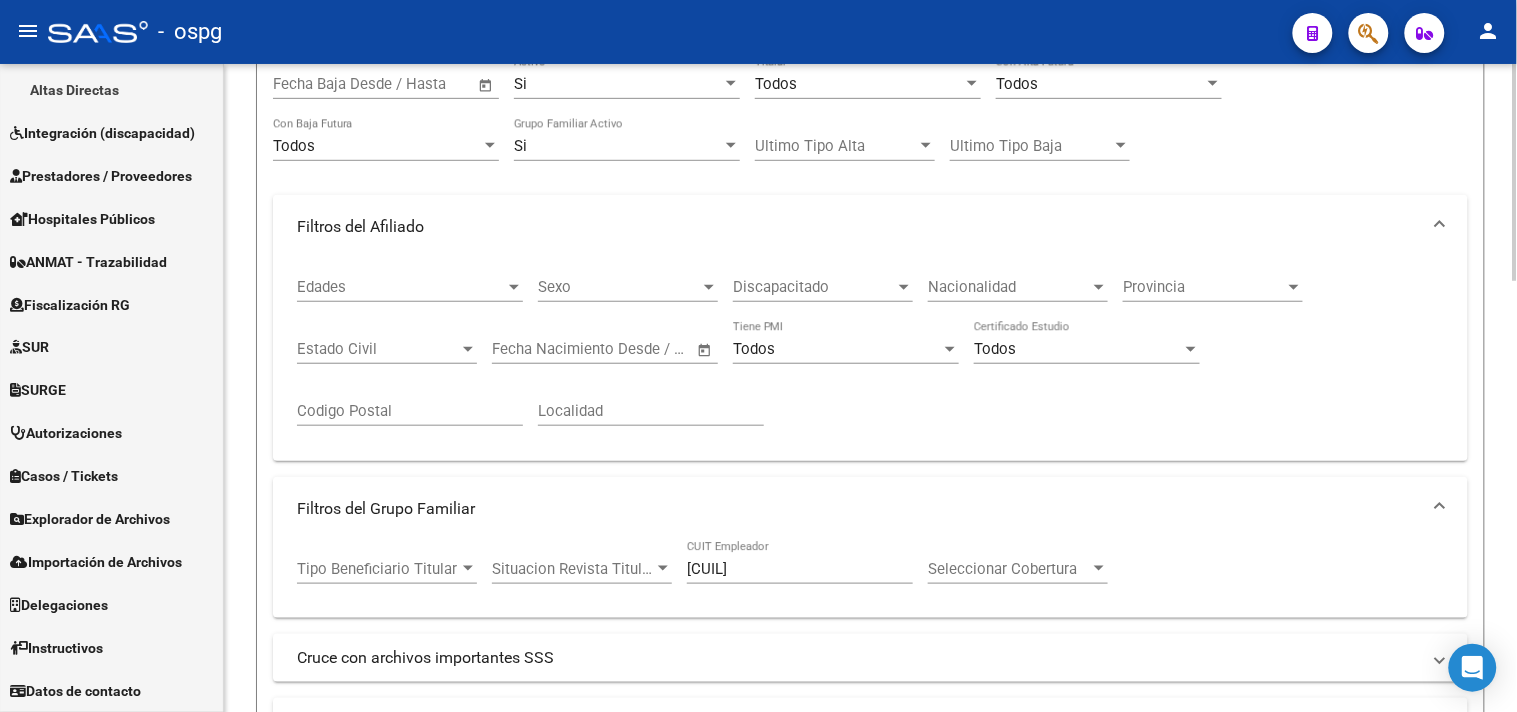 scroll, scrollTop: 66, scrollLeft: 0, axis: vertical 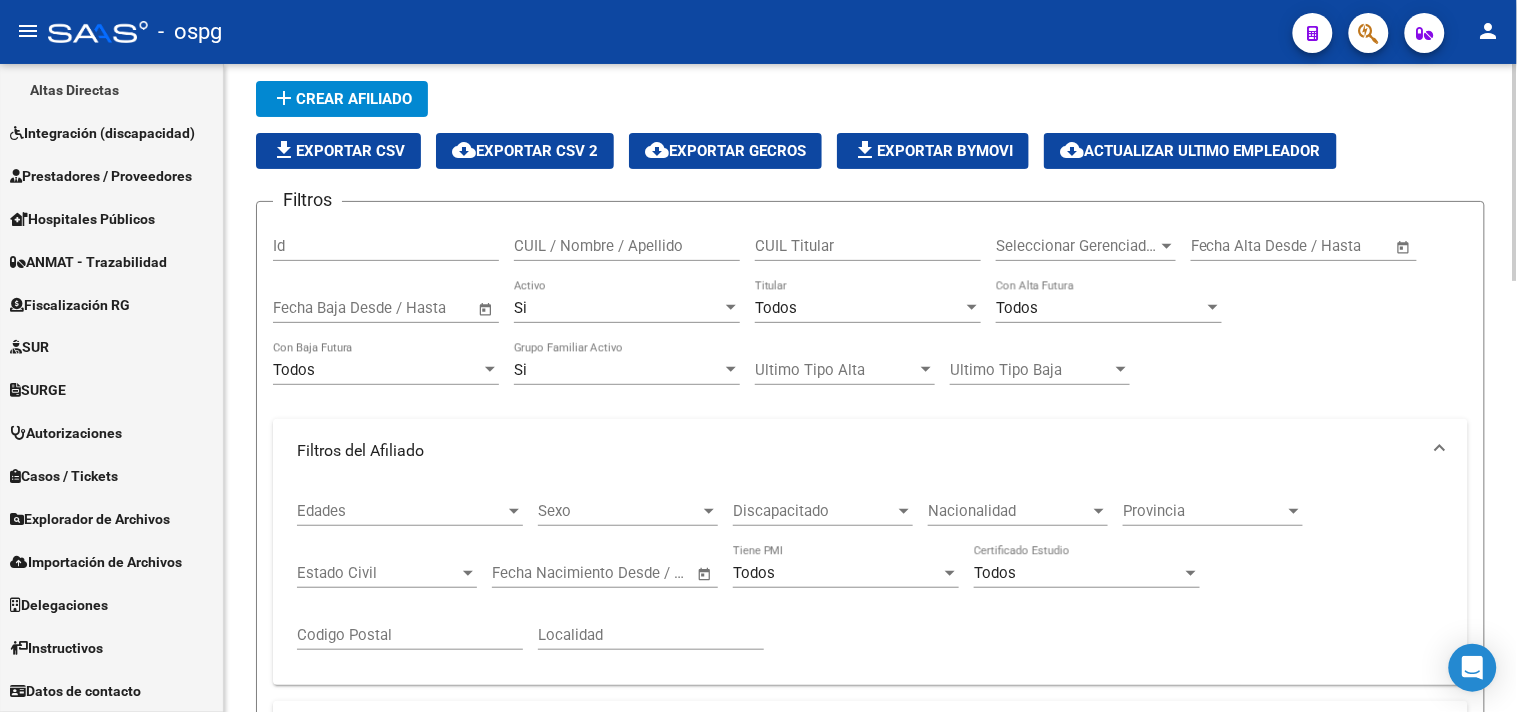 click on "file_download  Exportar CSV" 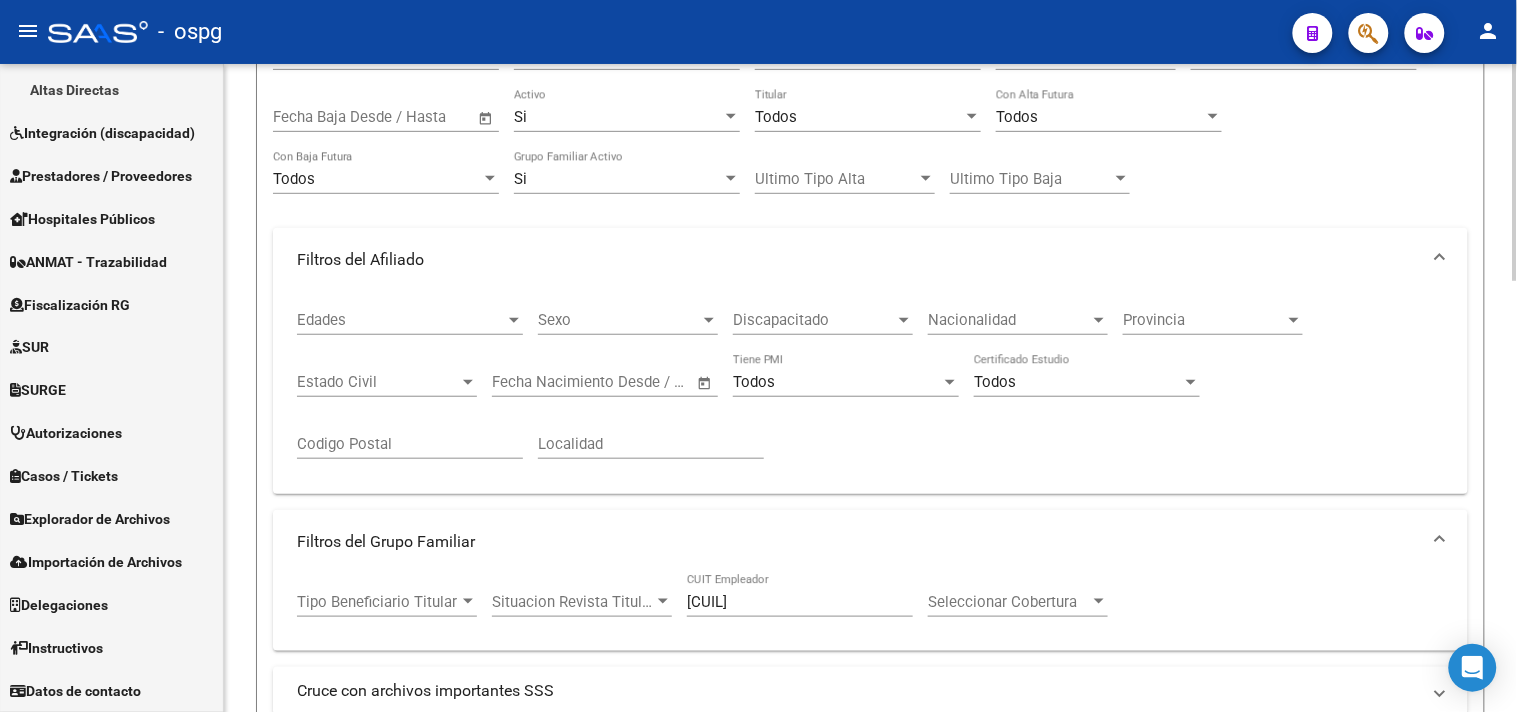scroll, scrollTop: 511, scrollLeft: 0, axis: vertical 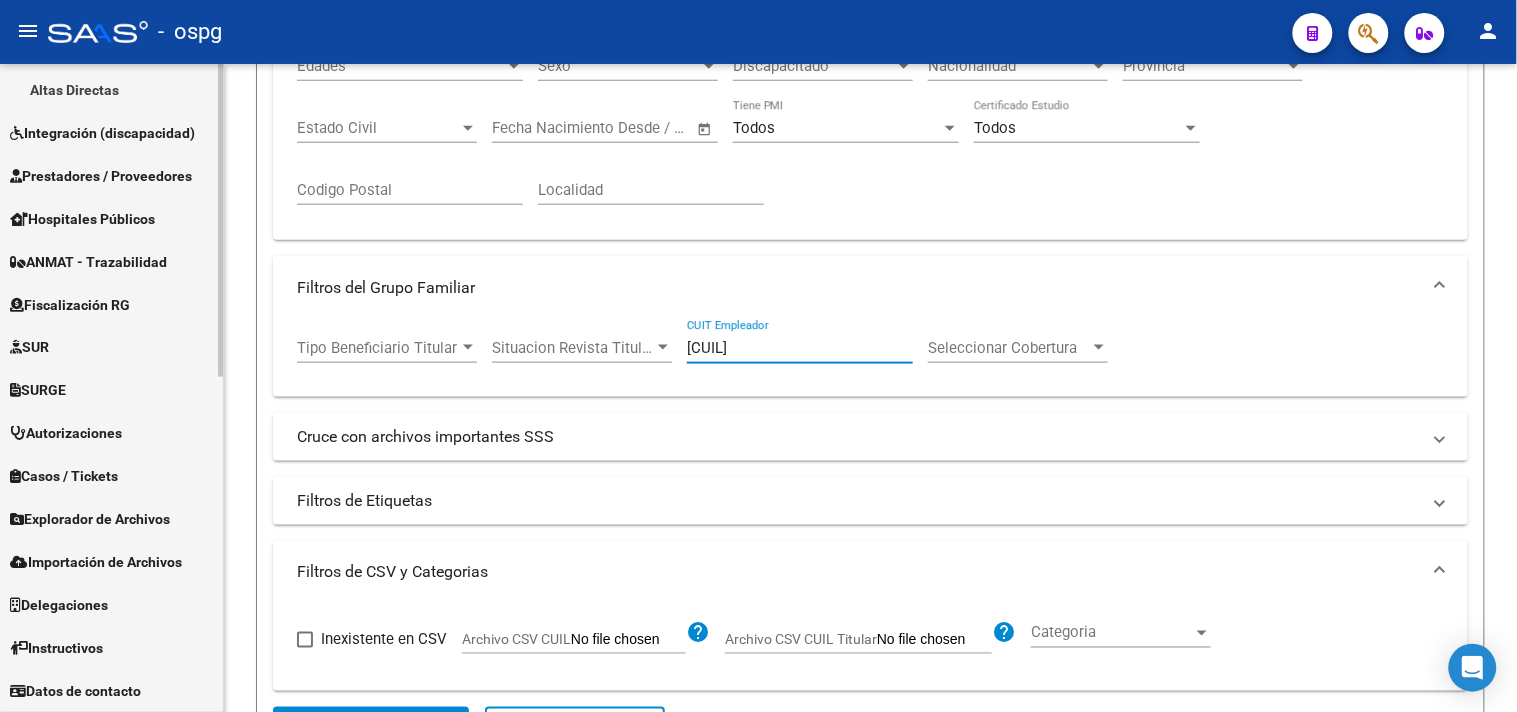 drag, startPoint x: 787, startPoint y: 344, endPoint x: 7, endPoint y: 198, distance: 793.54645 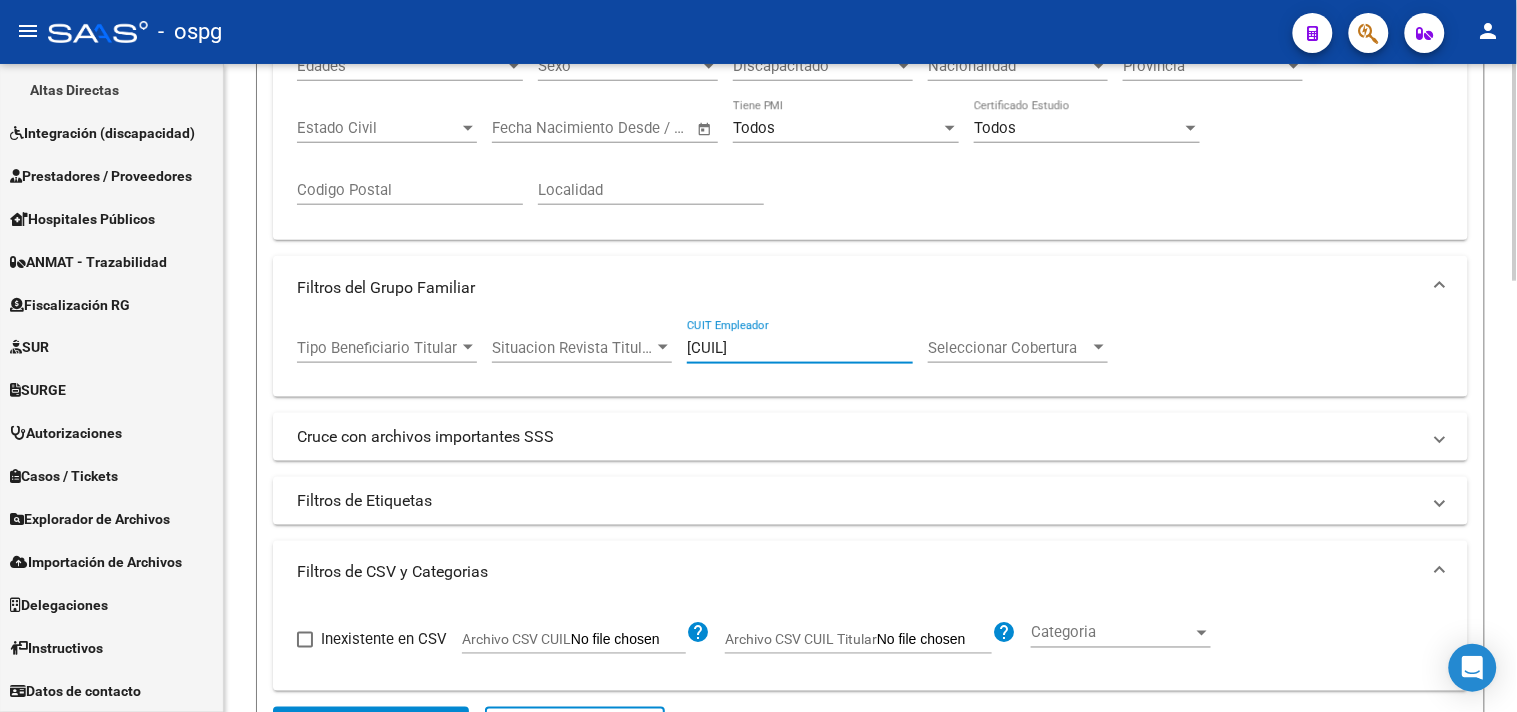 paste on "23114284-4" 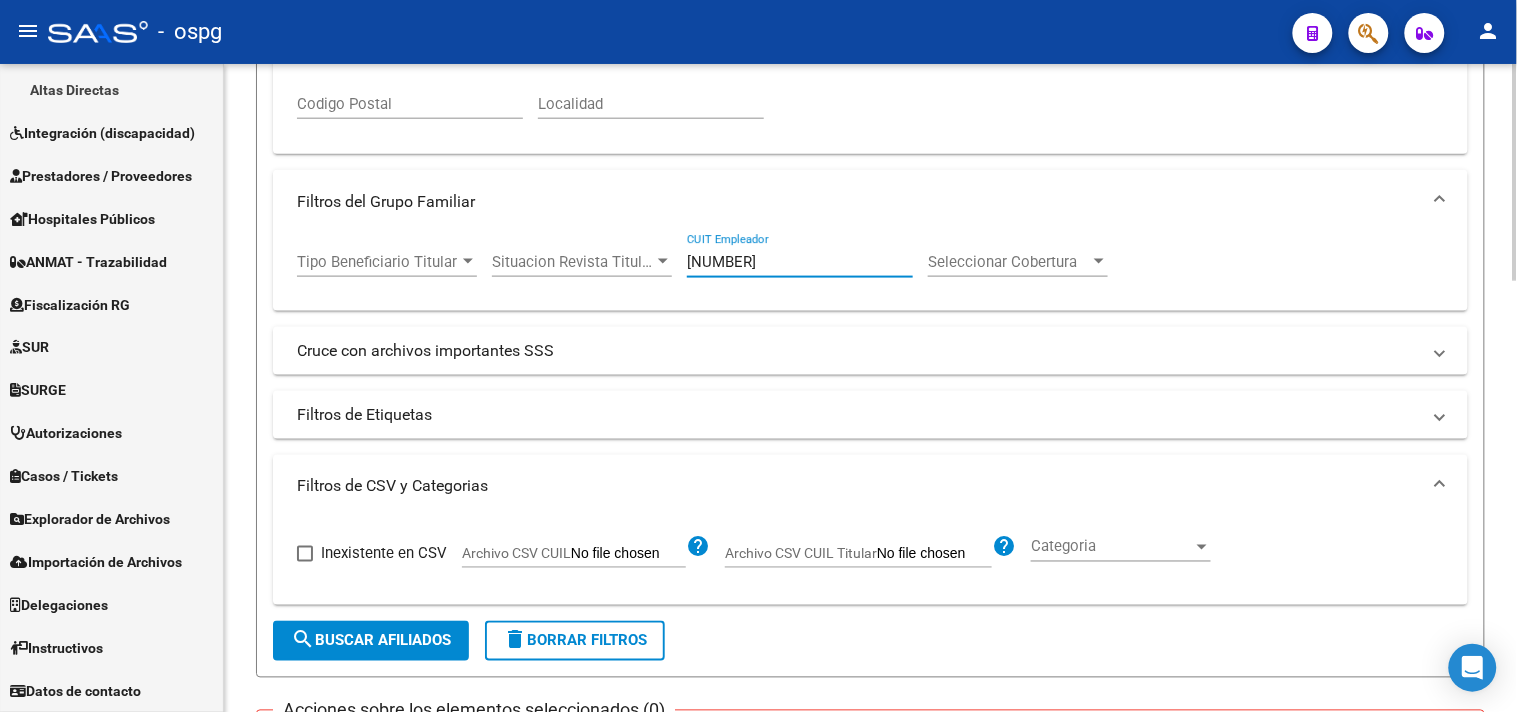 scroll, scrollTop: 733, scrollLeft: 0, axis: vertical 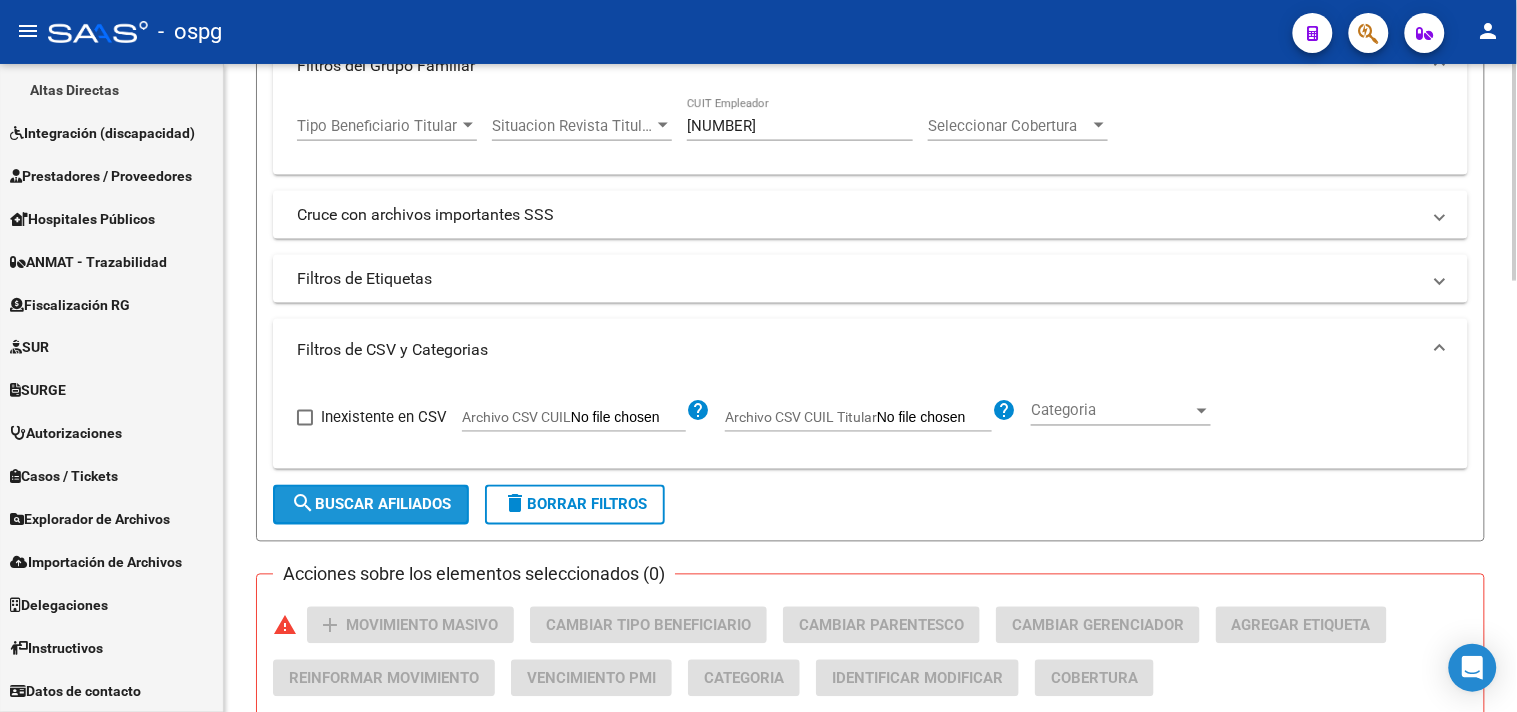 click on "search  Buscar Afiliados" 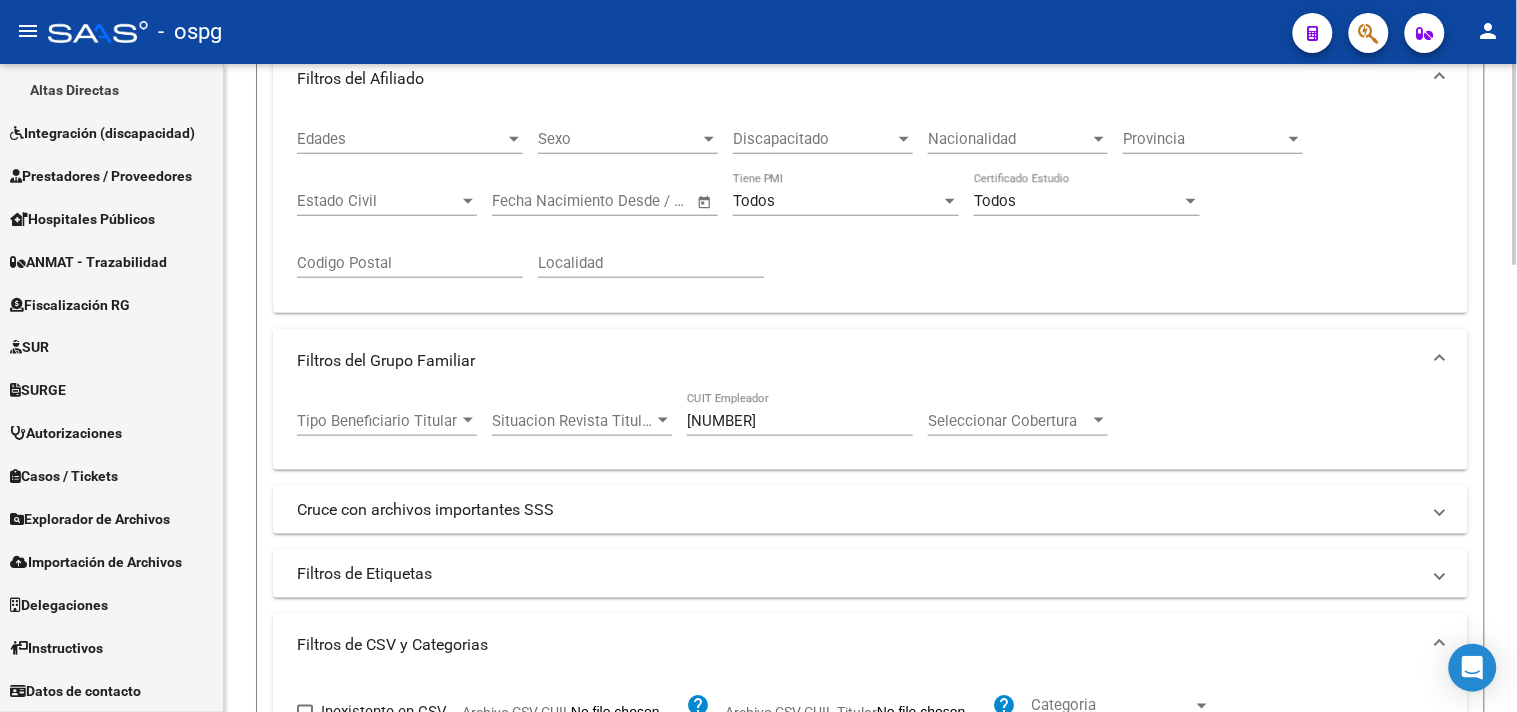 scroll, scrollTop: 0, scrollLeft: 0, axis: both 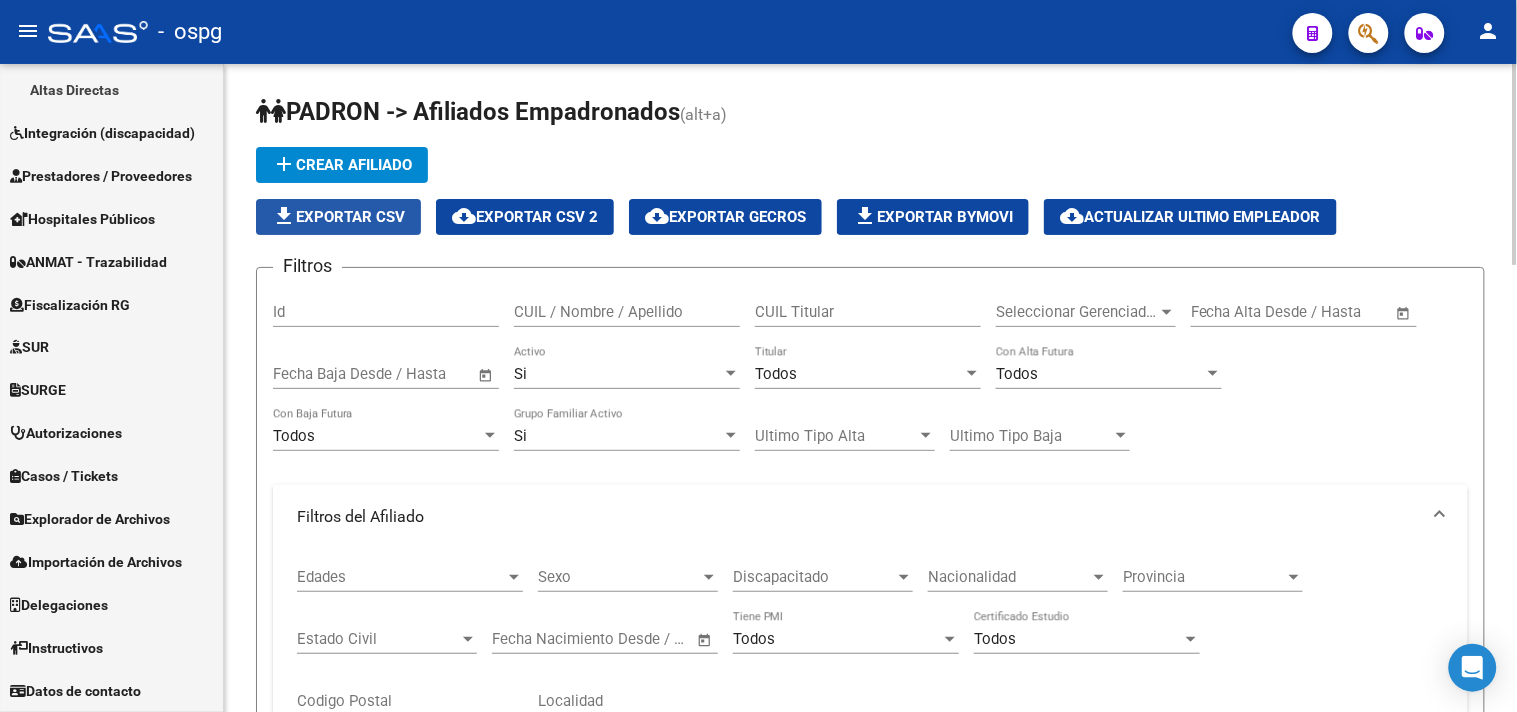 click on "file_download  Exportar CSV" 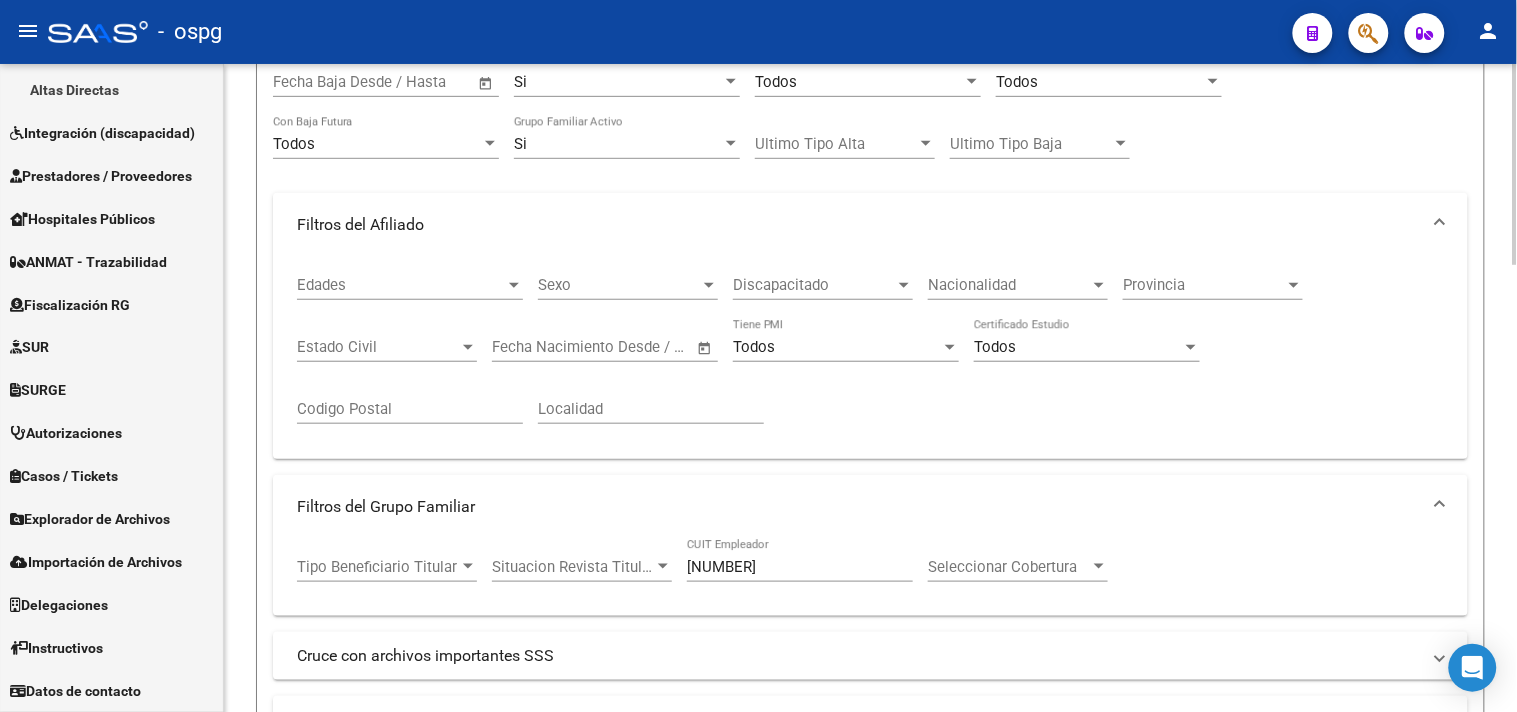 scroll, scrollTop: 333, scrollLeft: 0, axis: vertical 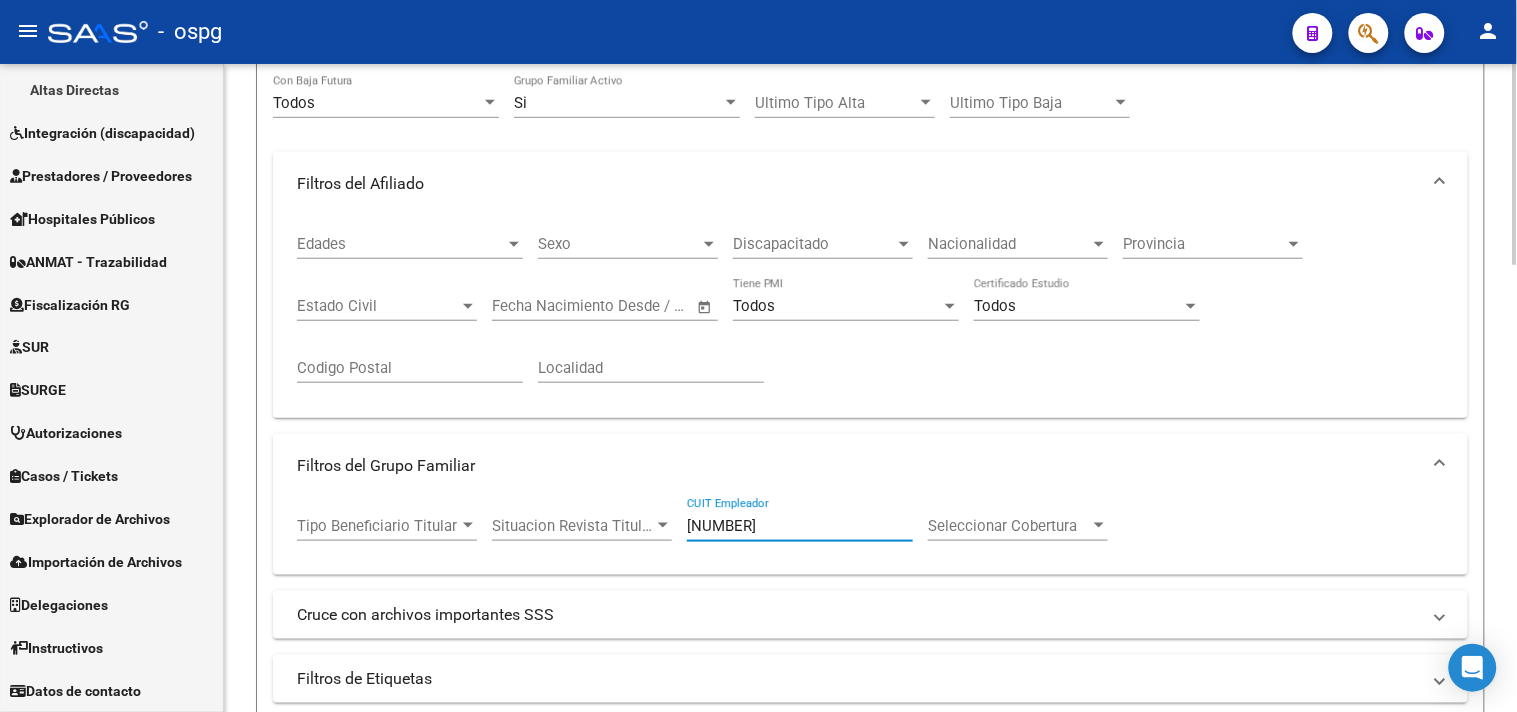 drag, startPoint x: 588, startPoint y: 525, endPoint x: 732, endPoint y: 528, distance: 144.03125 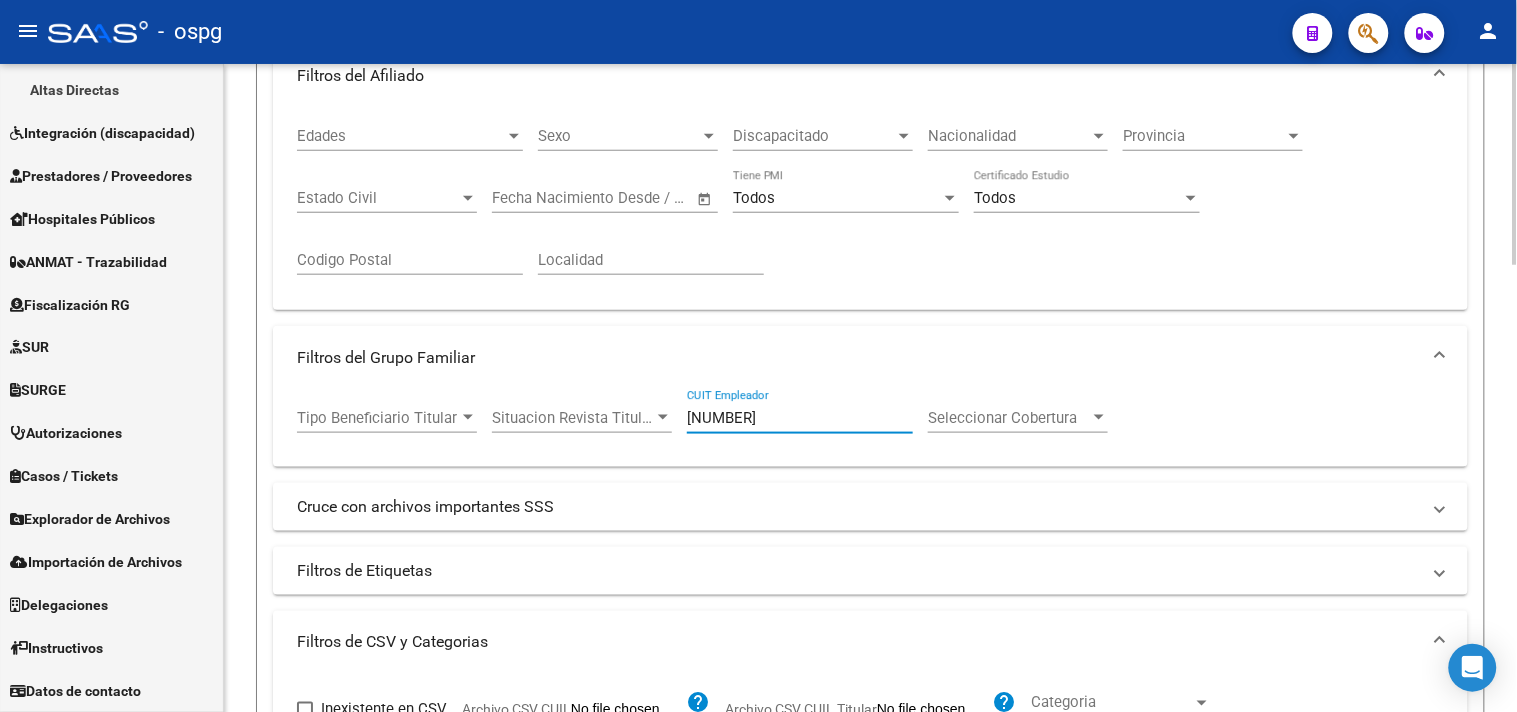 scroll, scrollTop: 666, scrollLeft: 0, axis: vertical 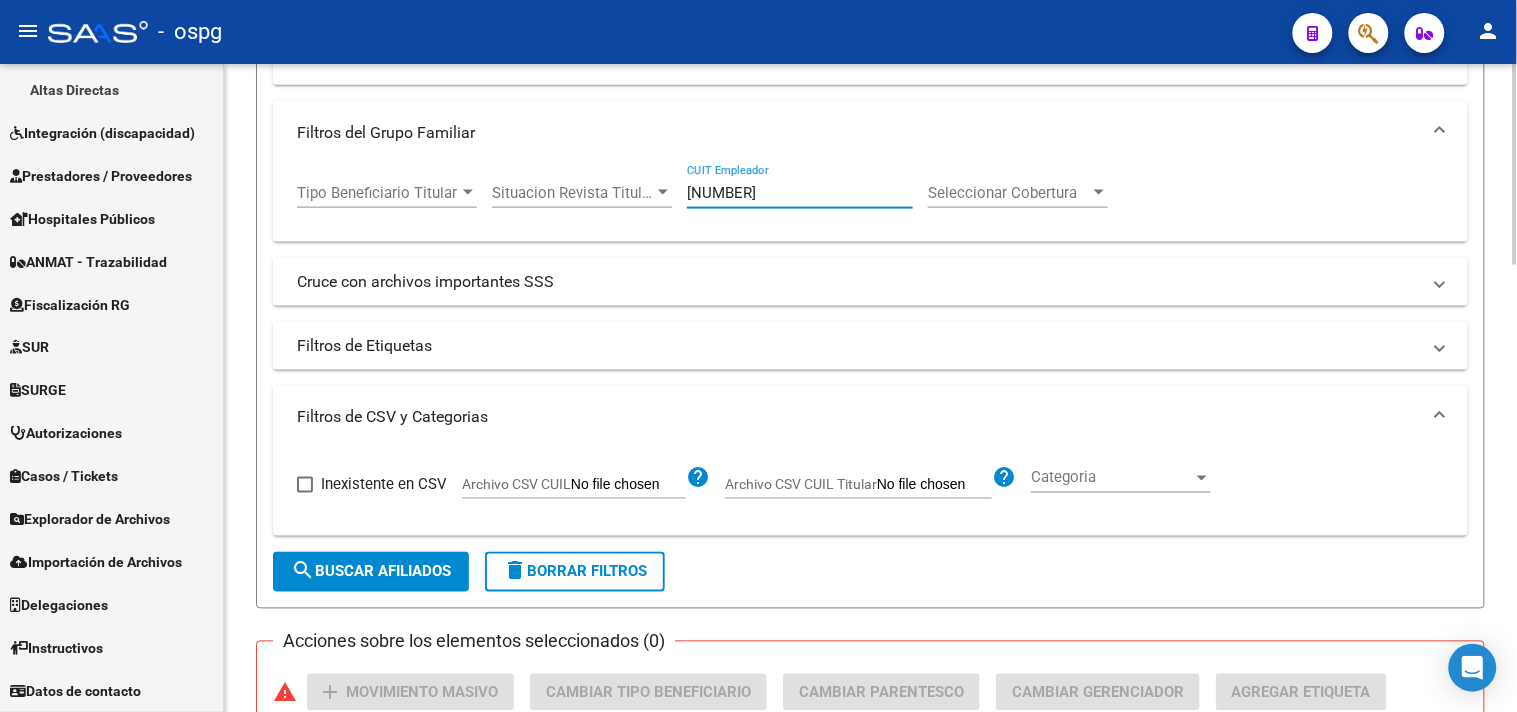 click on "search  Buscar Afiliados" 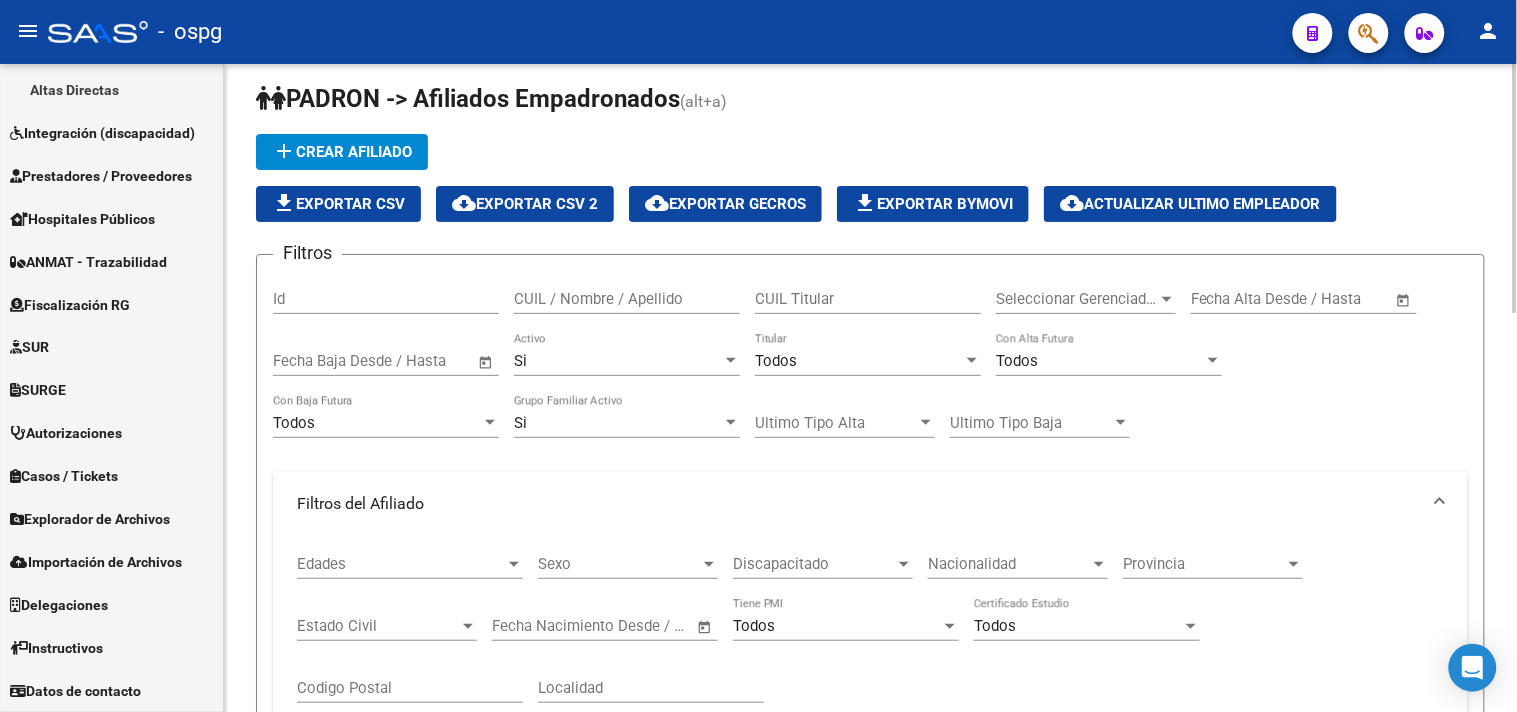 scroll, scrollTop: 111, scrollLeft: 0, axis: vertical 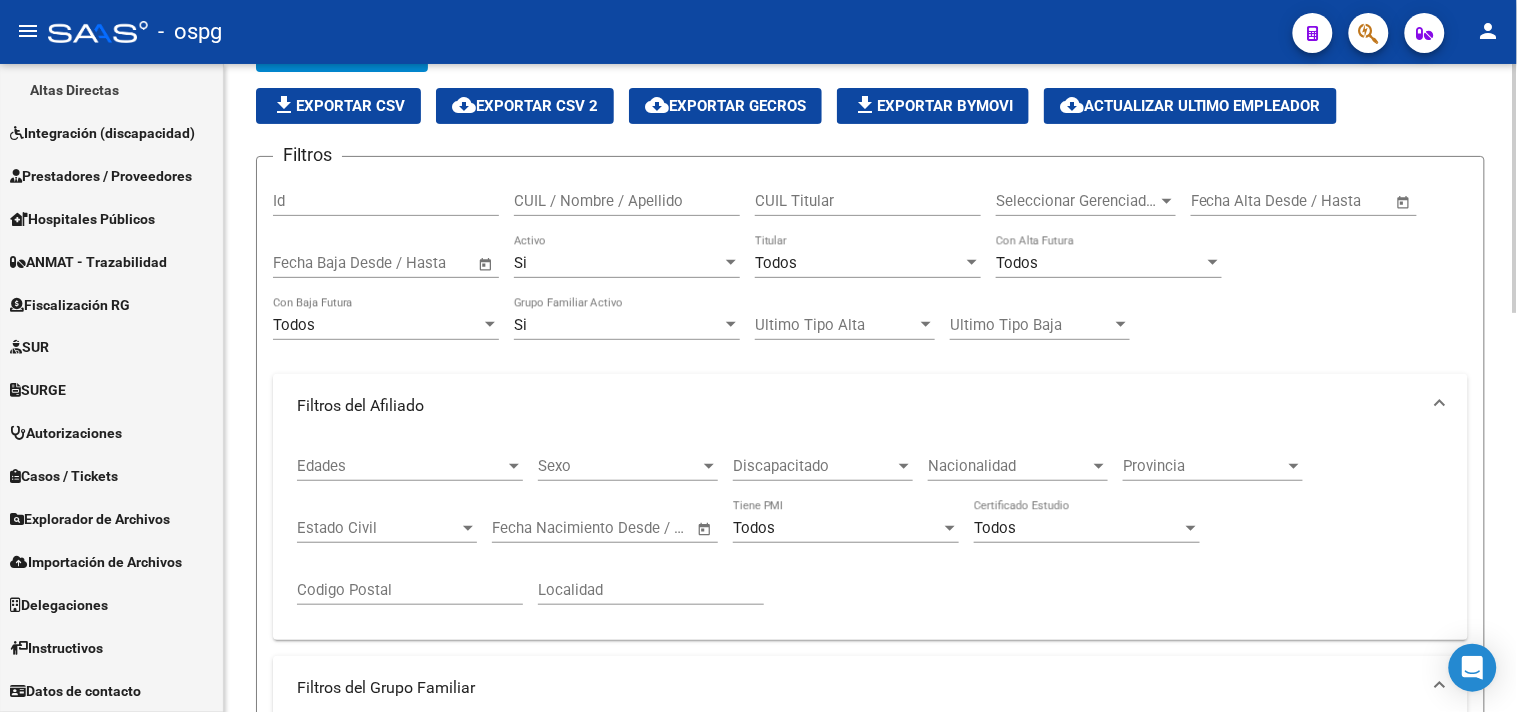 click on "file_download  Exportar CSV" 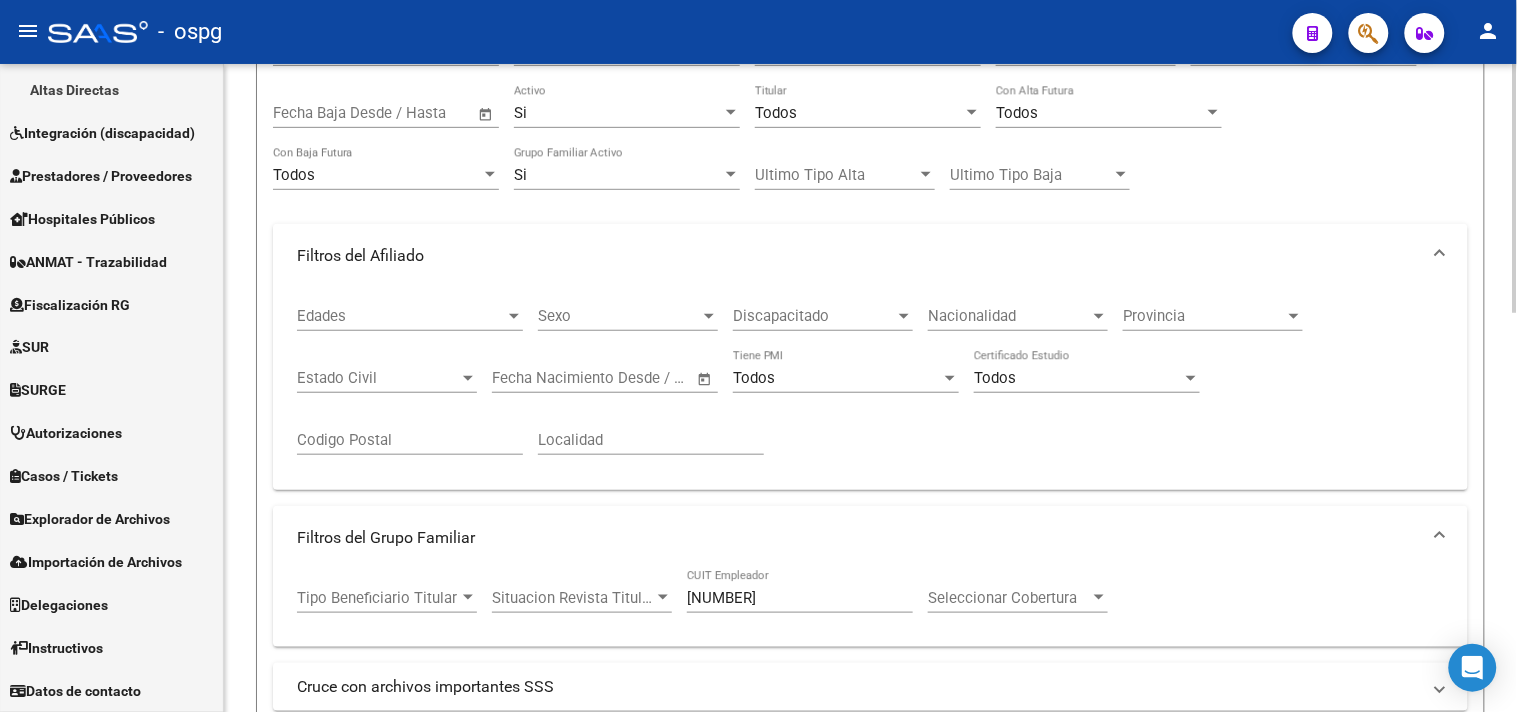 scroll, scrollTop: 555, scrollLeft: 0, axis: vertical 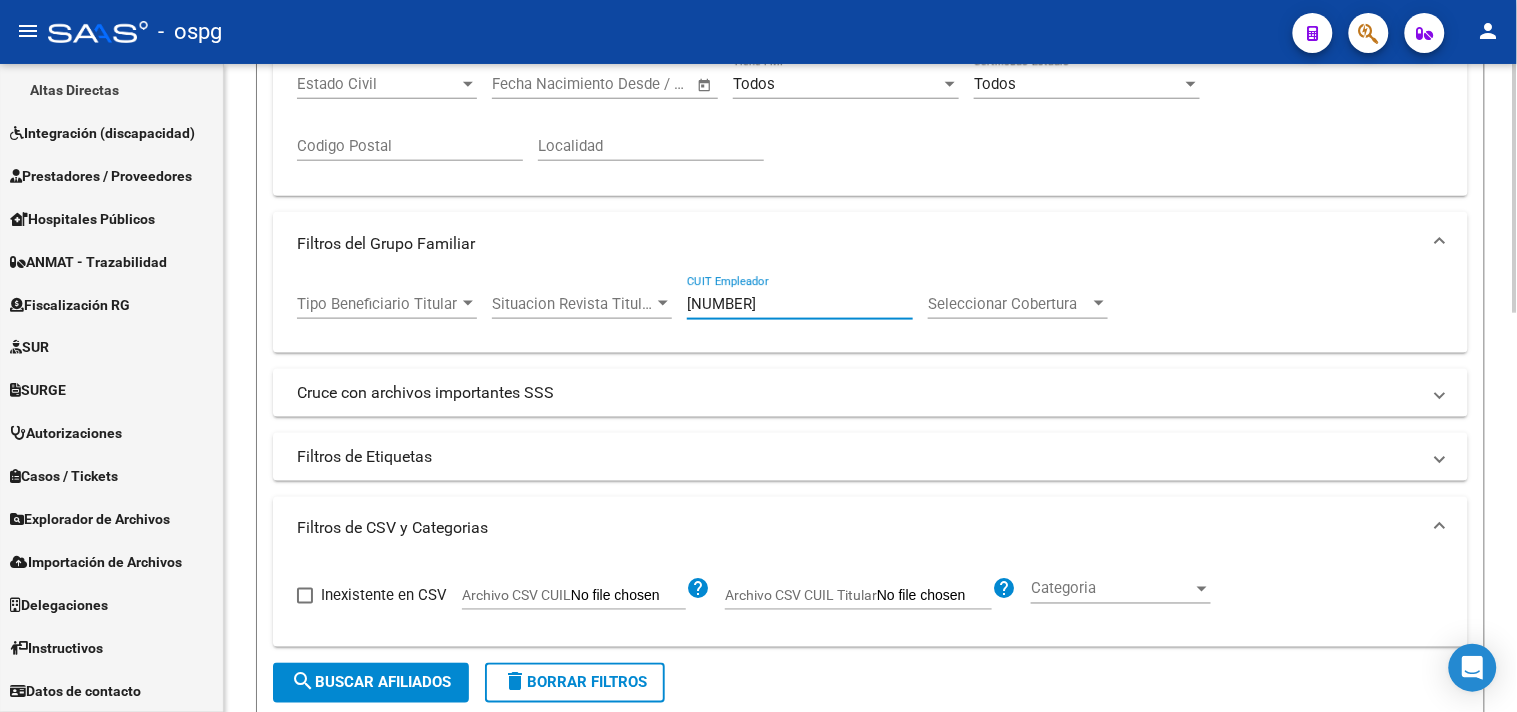 click on "30-71400463-4" at bounding box center [800, 304] 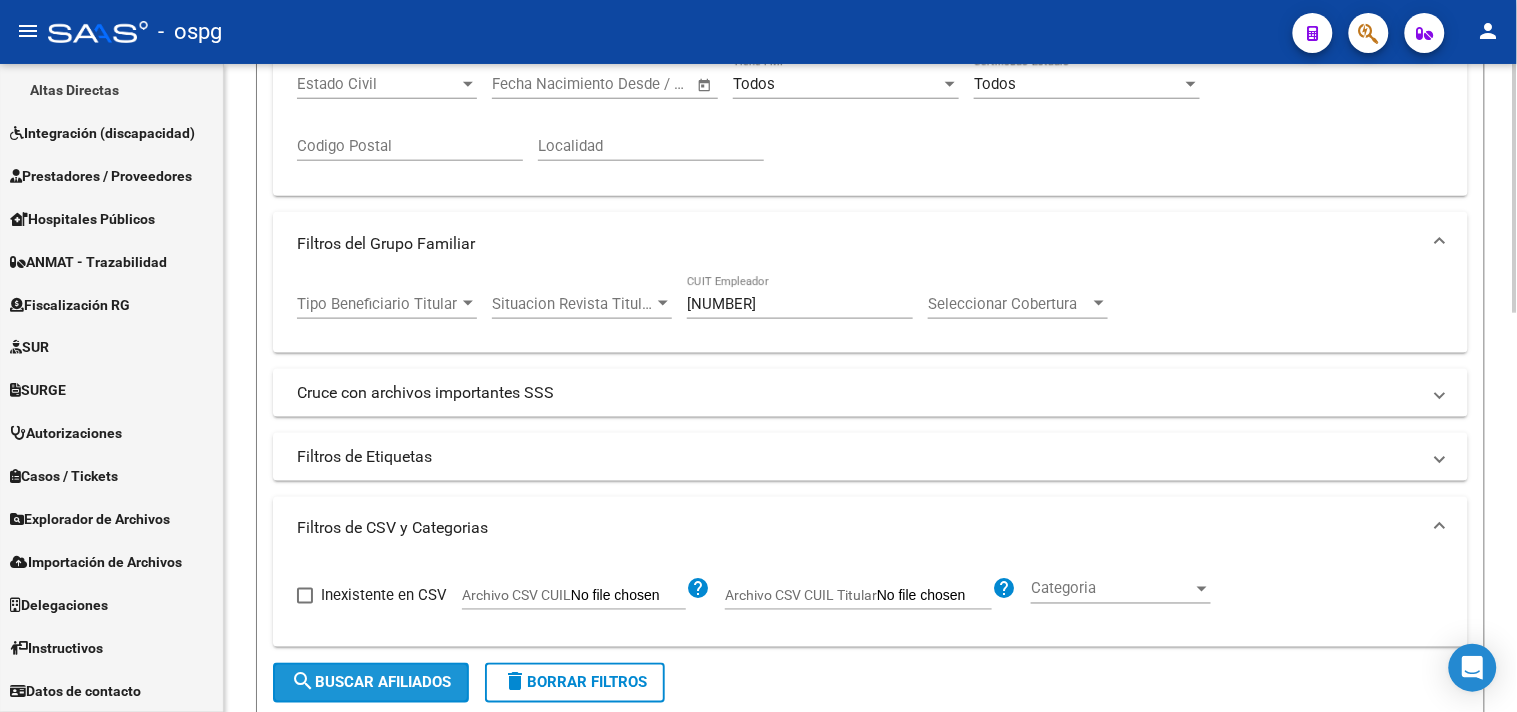 click on "search  Buscar Afiliados" 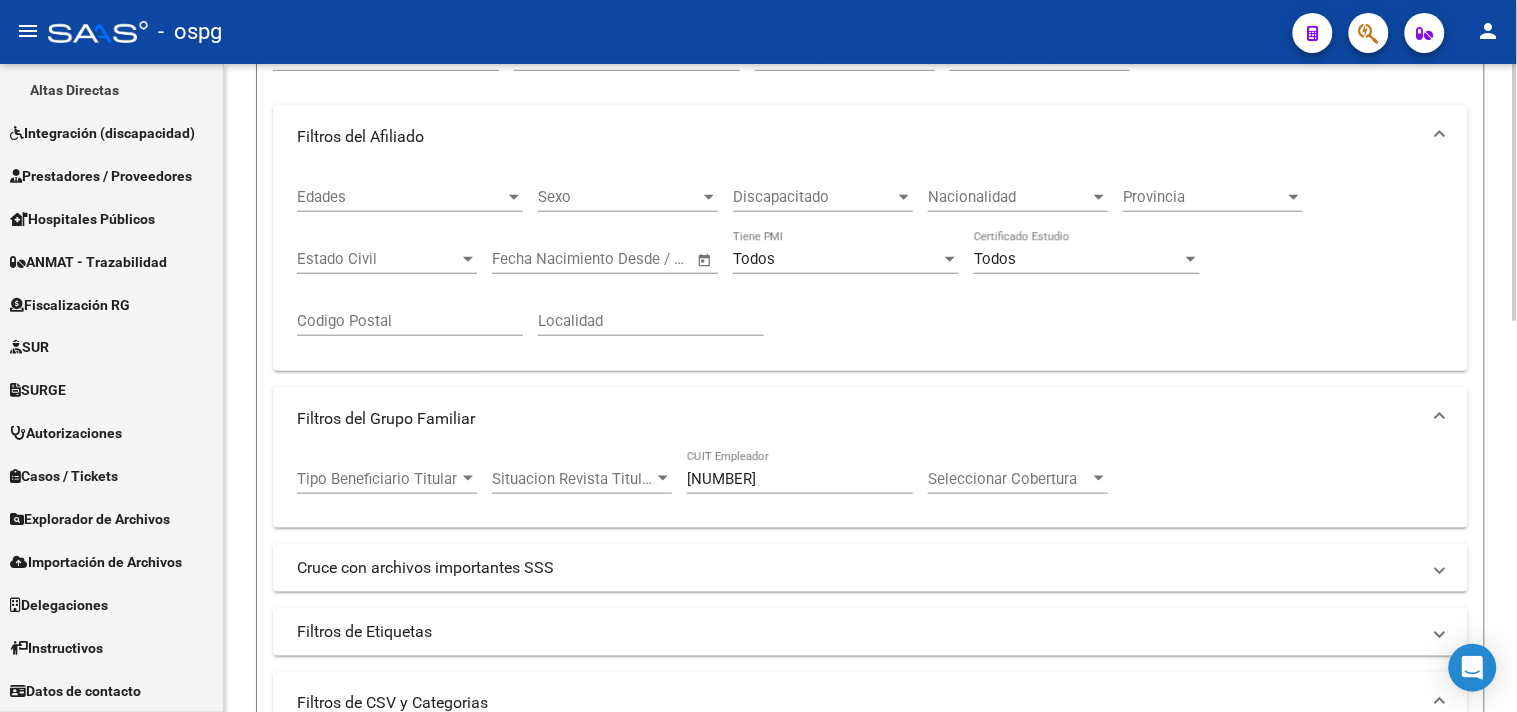 scroll, scrollTop: 100, scrollLeft: 0, axis: vertical 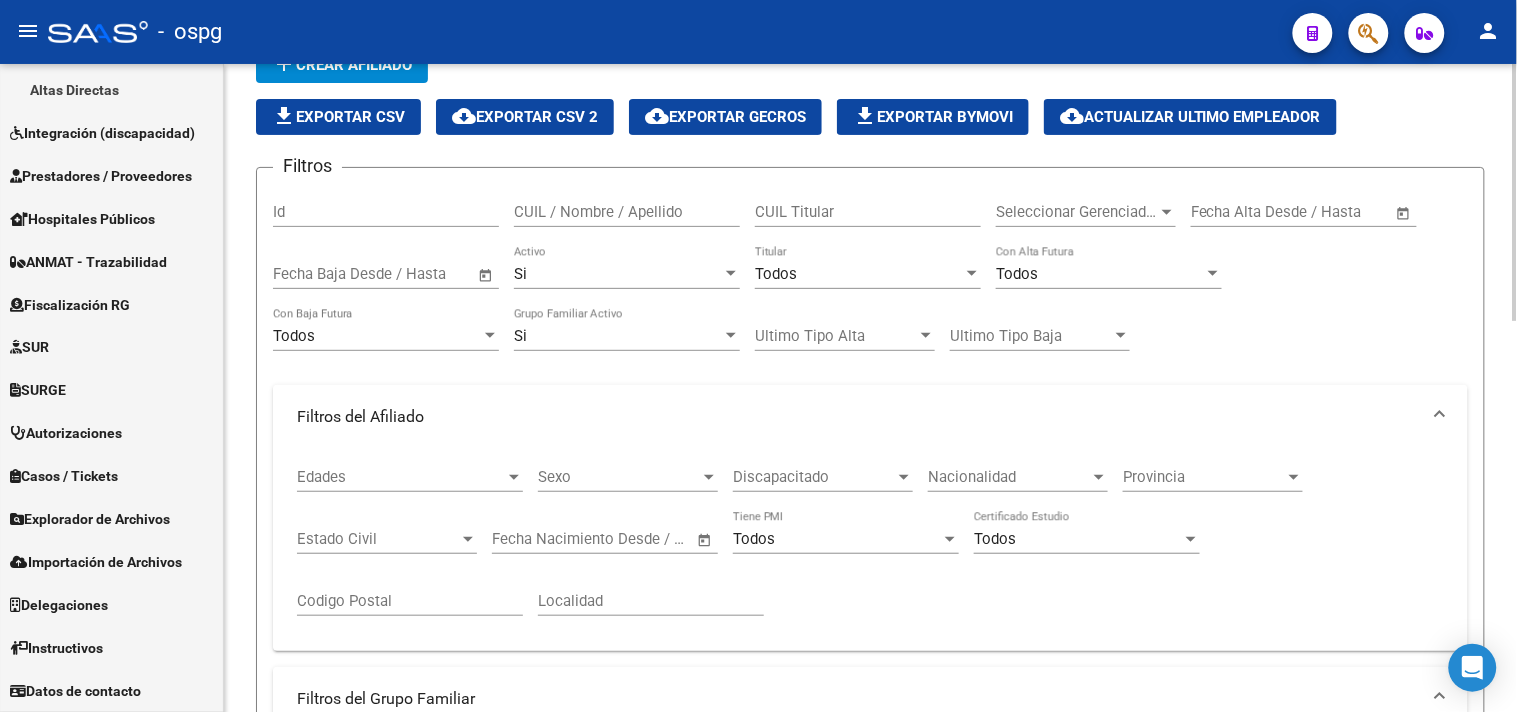 click on "file_download  Exportar CSV" 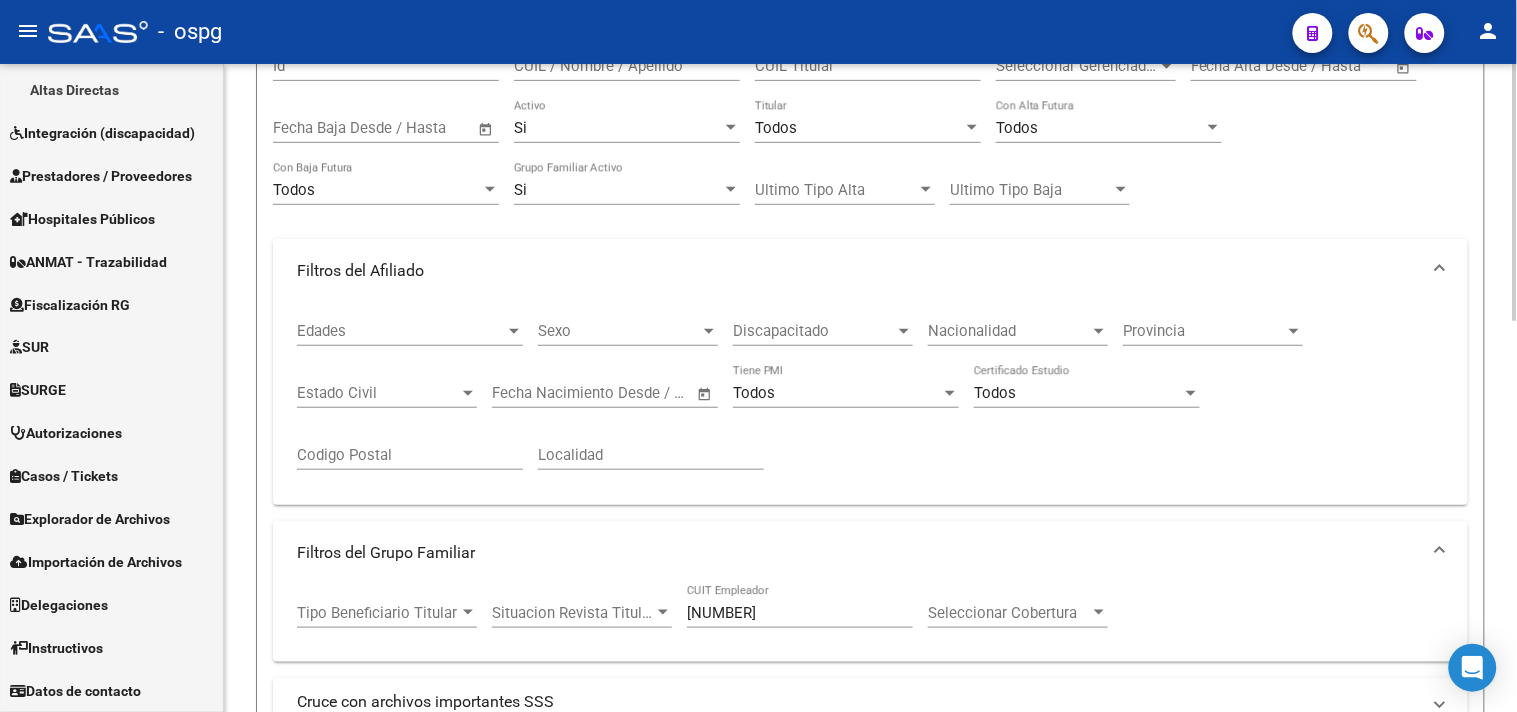 scroll, scrollTop: 433, scrollLeft: 0, axis: vertical 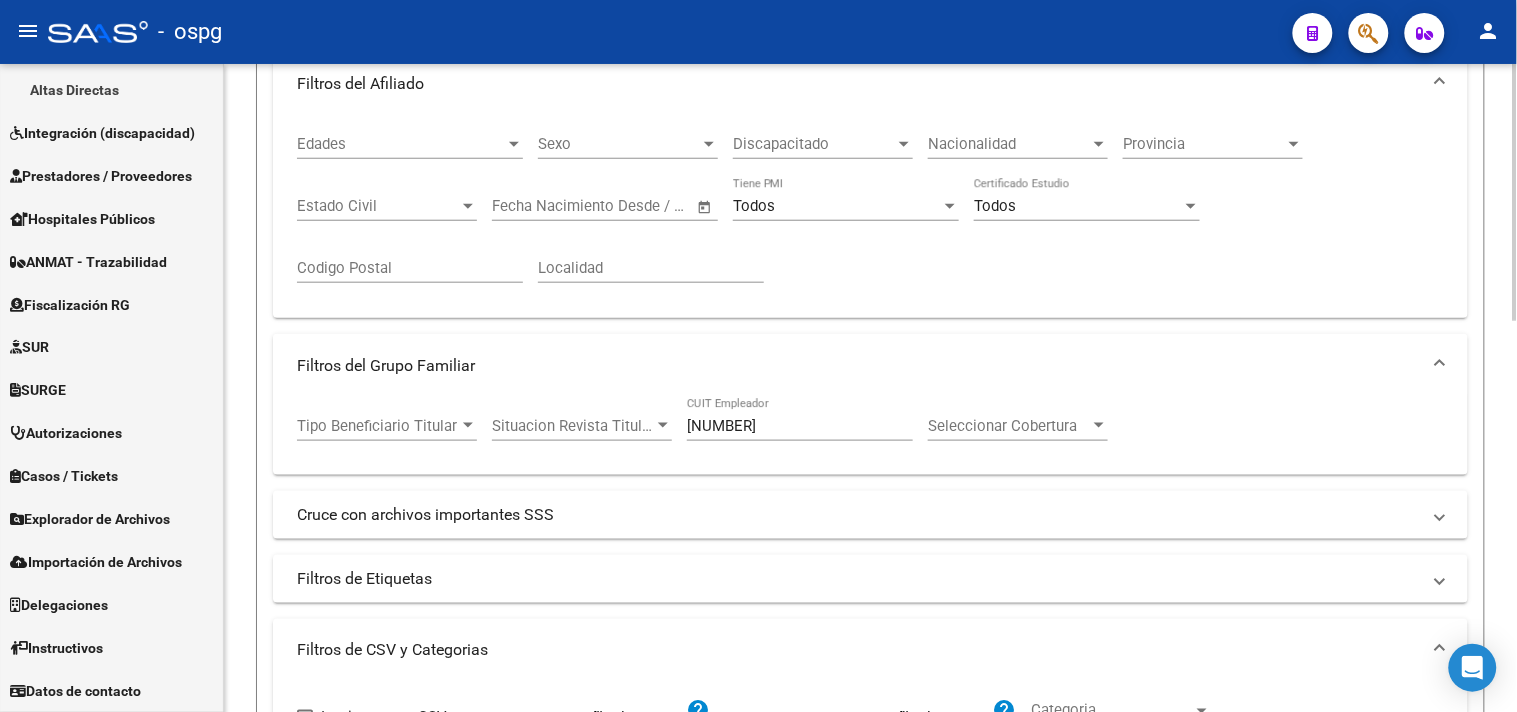 drag, startPoint x: 787, startPoint y: 417, endPoint x: 541, endPoint y: 392, distance: 247.26706 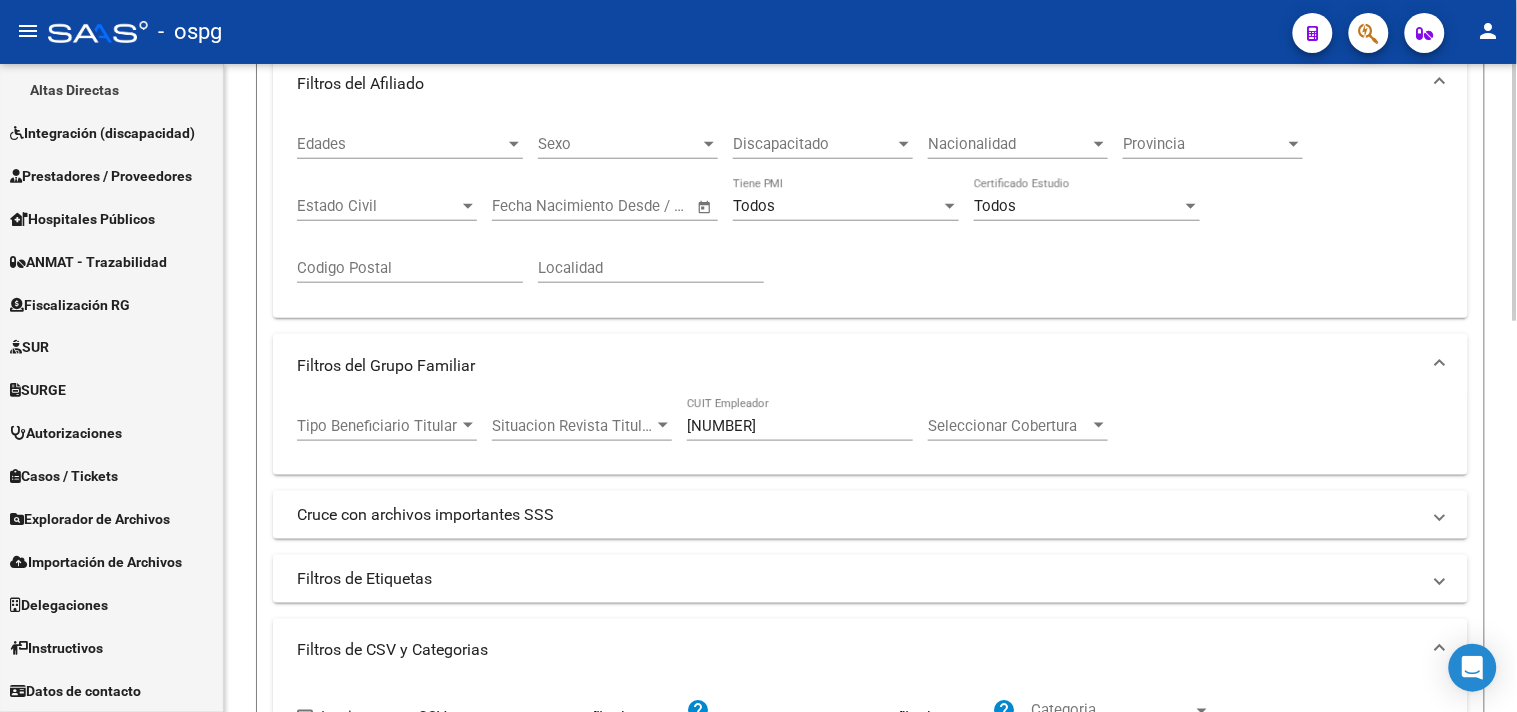 click on "Tipo Beneficiario Titular Tipo Beneficiario Titular Situacion Revista Titular Situacion Revista Titular 33-61083080-9 CUIT Empleador Seleccionar Cobertura Seleccionar Cobertura" at bounding box center [710, 429] 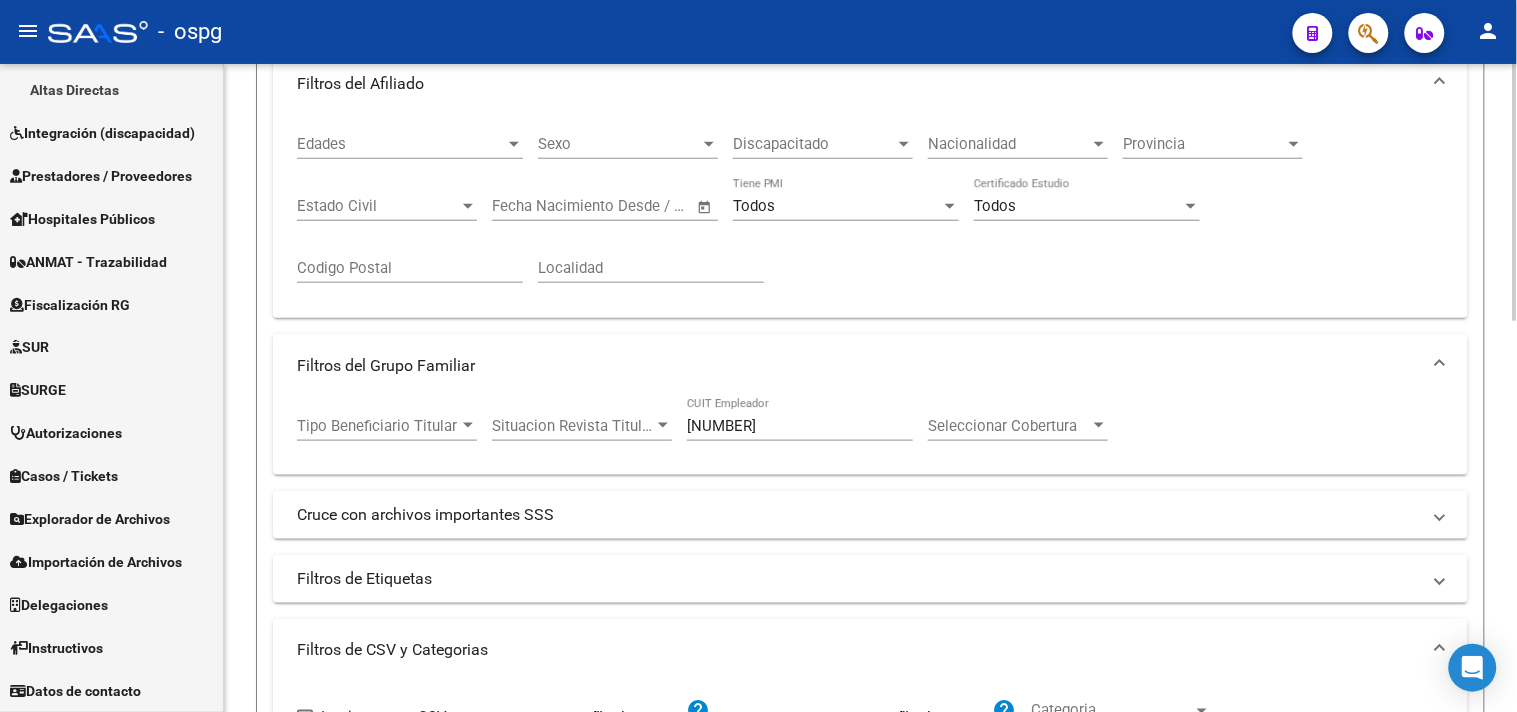 click on "33-61083080-9" at bounding box center (800, 426) 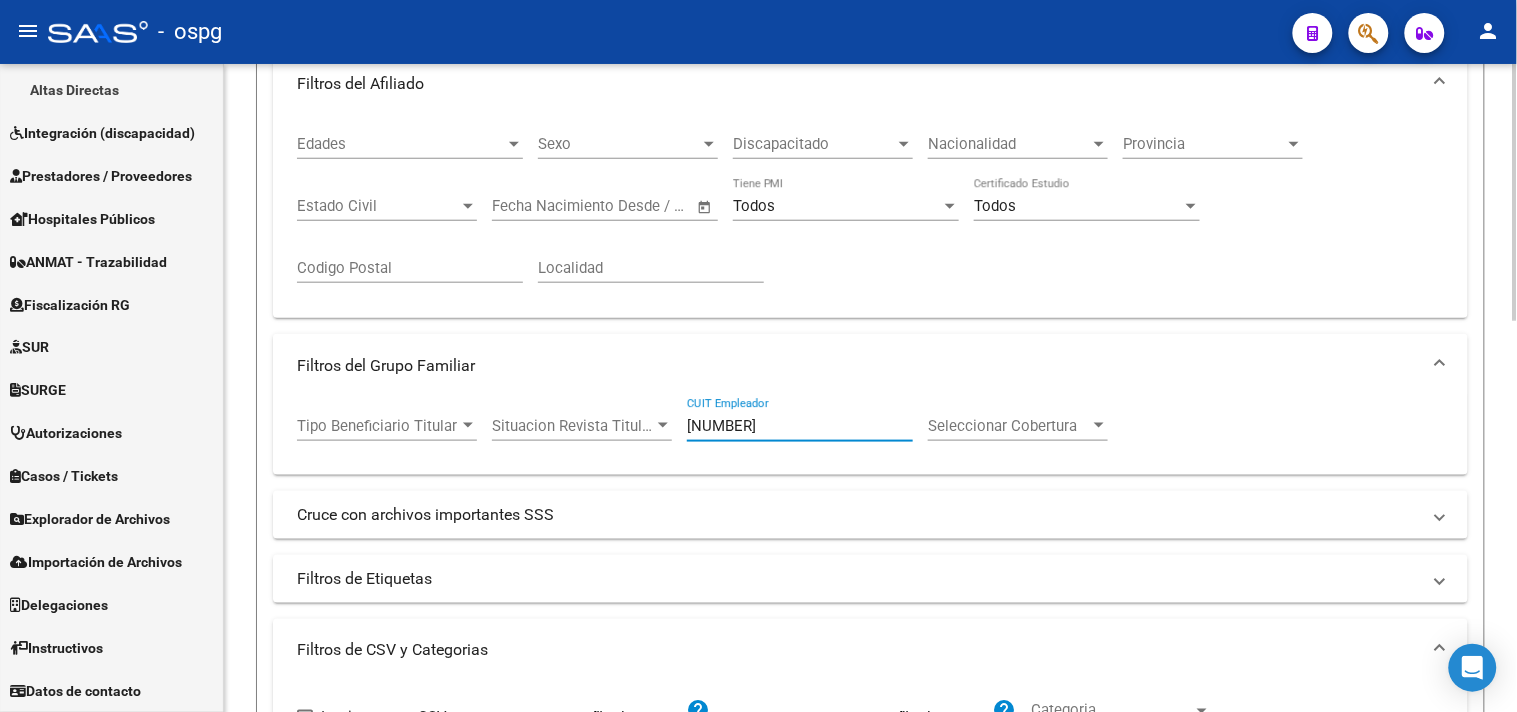 drag, startPoint x: 832, startPoint y: 423, endPoint x: 461, endPoint y: 362, distance: 375.98138 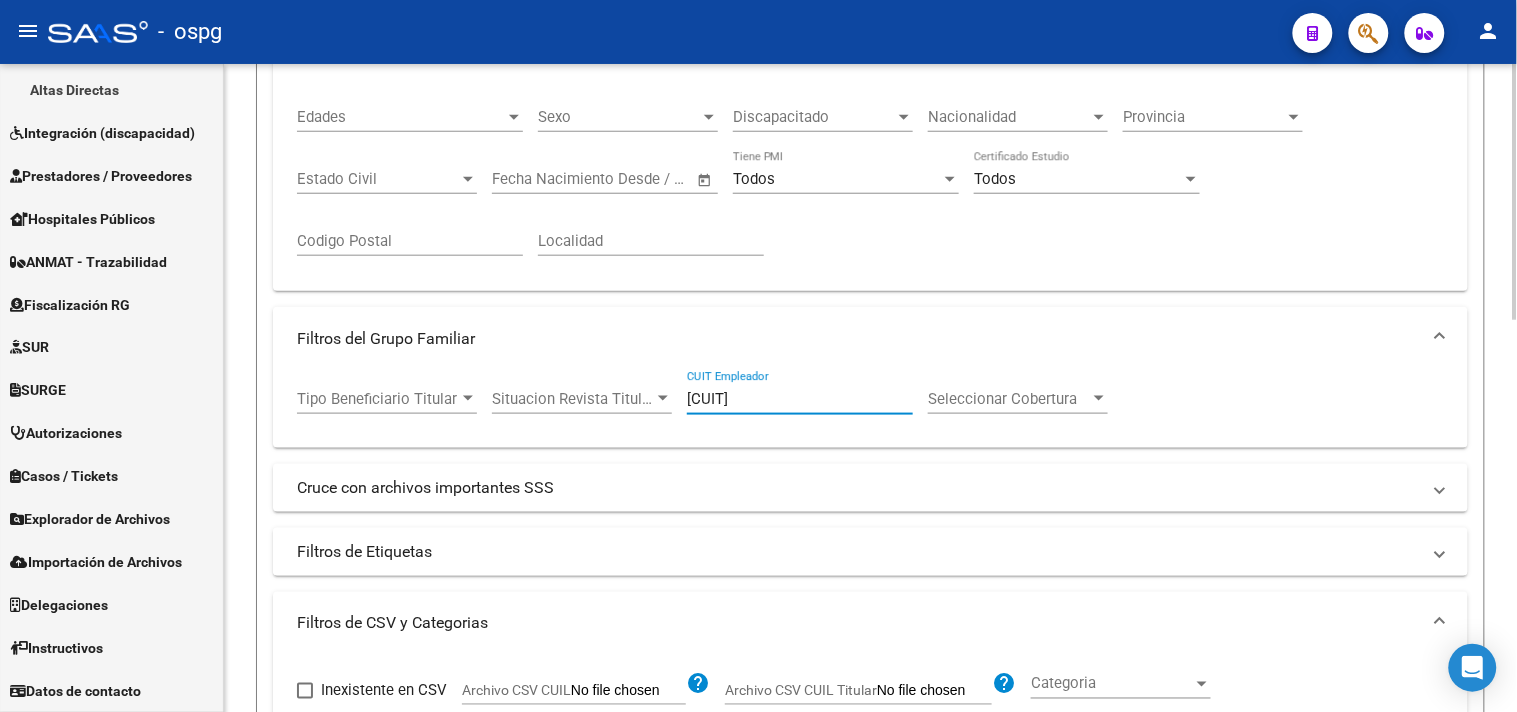scroll, scrollTop: 544, scrollLeft: 0, axis: vertical 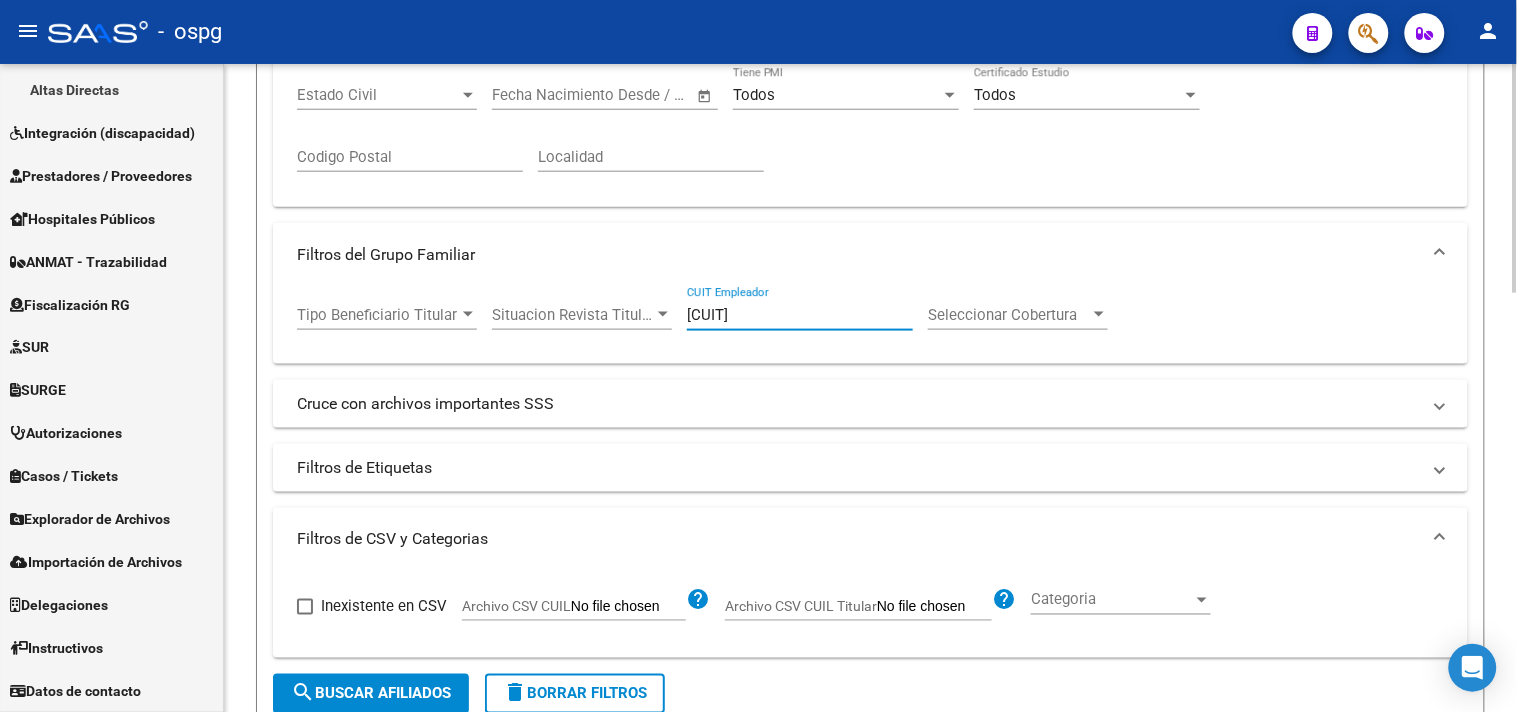 click on "Filtros Id CUIL / Nombre / Apellido CUIL Titular Seleccionar Gerenciador Seleccionar Gerenciador Start date – End date Fecha Alta Desde / Hasta Start date – End date Fecha Baja Desde / Hasta Si Activo Todos Titular Todos Con Alta Futura Todos Con Baja Futura Si Grupo Familiar Activo Ultimo Tipo Alta Ultimo Tipo Alta Ultimo Tipo Baja Ultimo Tipo Baja  Filtros del Afiliado  Edades Edades Sexo Sexo Discapacitado Discapacitado Nacionalidad Nacionalidad Provincia Provincia Estado Civil Estado Civil Start date – End date Fecha Nacimiento Desde / Hasta Todos Tiene PMI Todos Certificado Estudio Codigo Postal Localidad  Filtros del Grupo Familiar  Tipo Beneficiario Titular Tipo Beneficiario Titular Situacion Revista Titular Situacion Revista Titular 30-71659461-7 CUIT Empleador Seleccionar Cobertura Seleccionar Cobertura  Cruce con archivos importantes SSS     Informado en Novedad SSS     Informado en Padron Desempleo SSS     No existentes en el padrón que entrega la SSS         Existe en MT morosos" 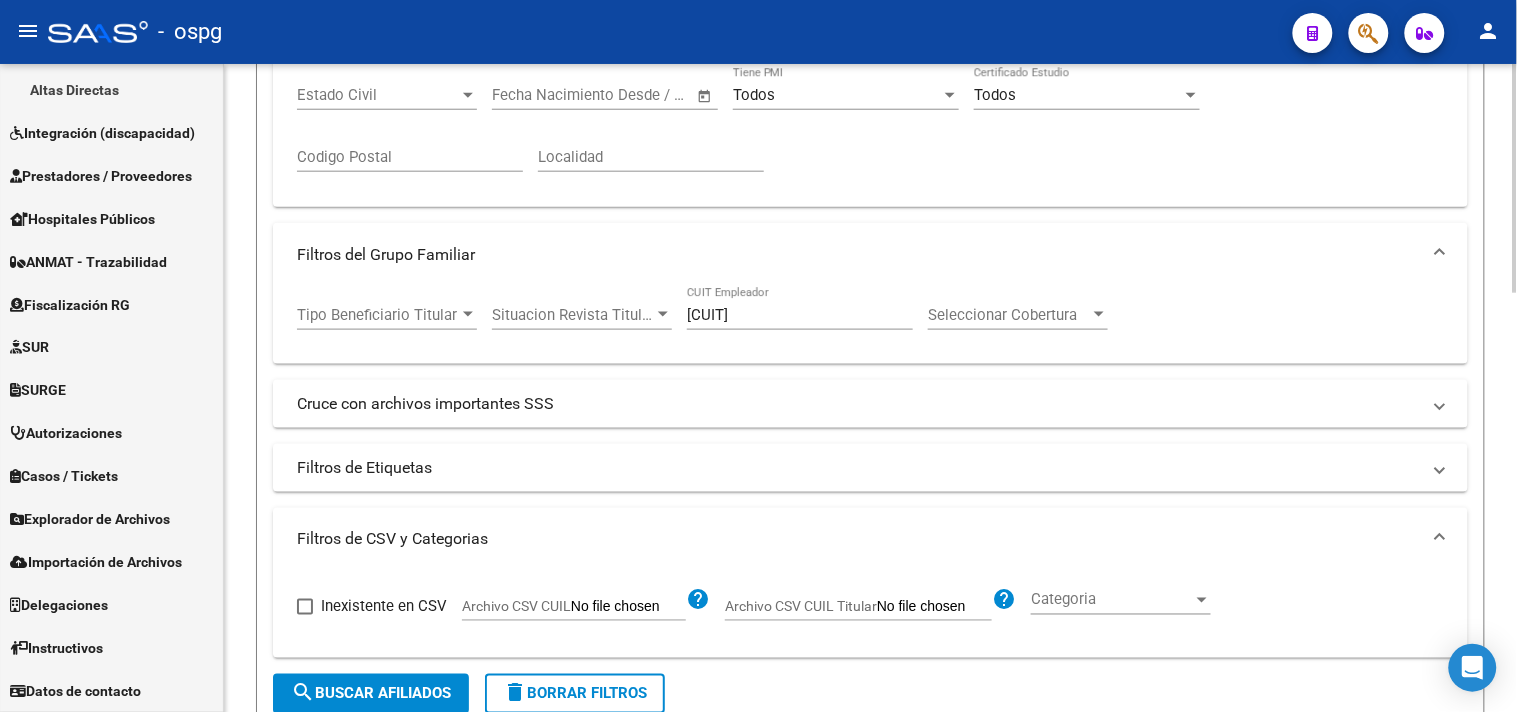 click on "search  Buscar Afiliados" 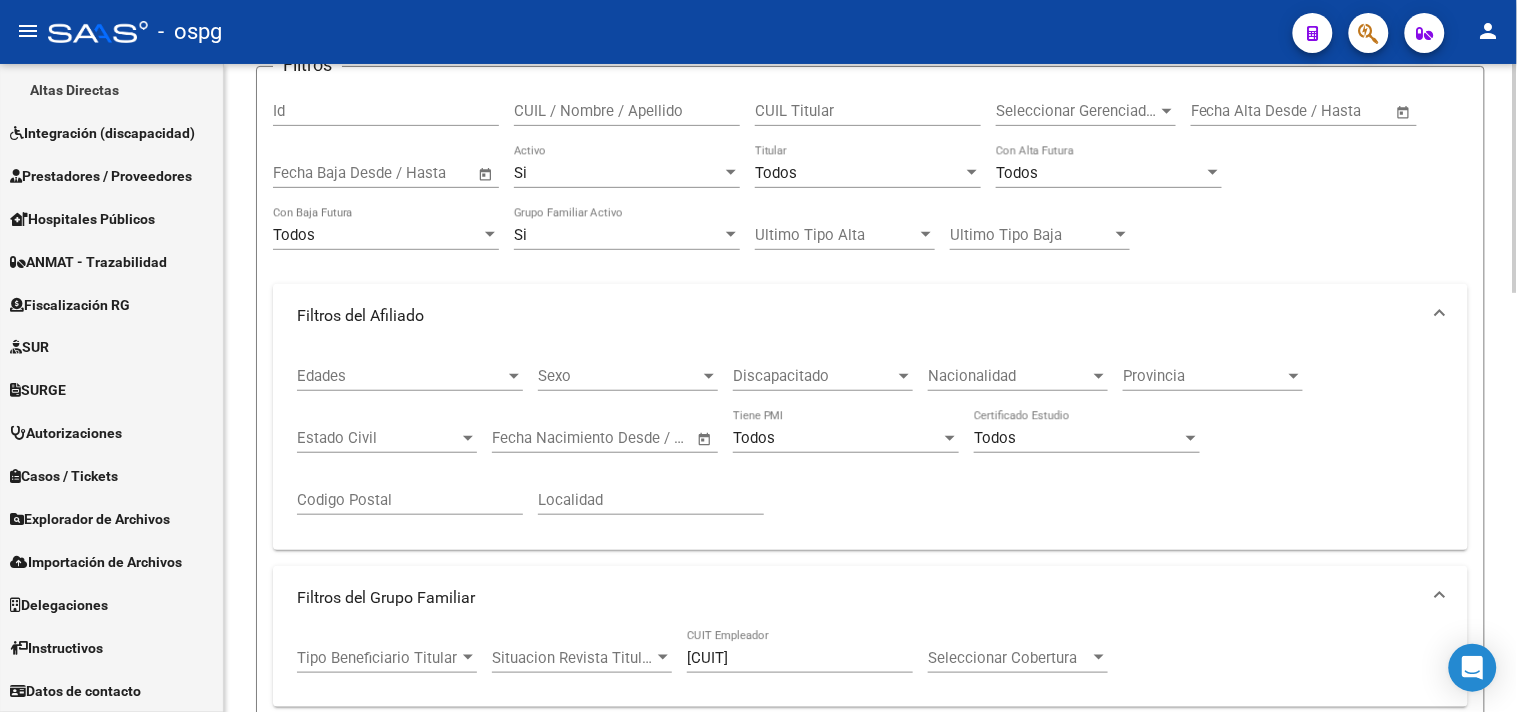 scroll, scrollTop: 0, scrollLeft: 0, axis: both 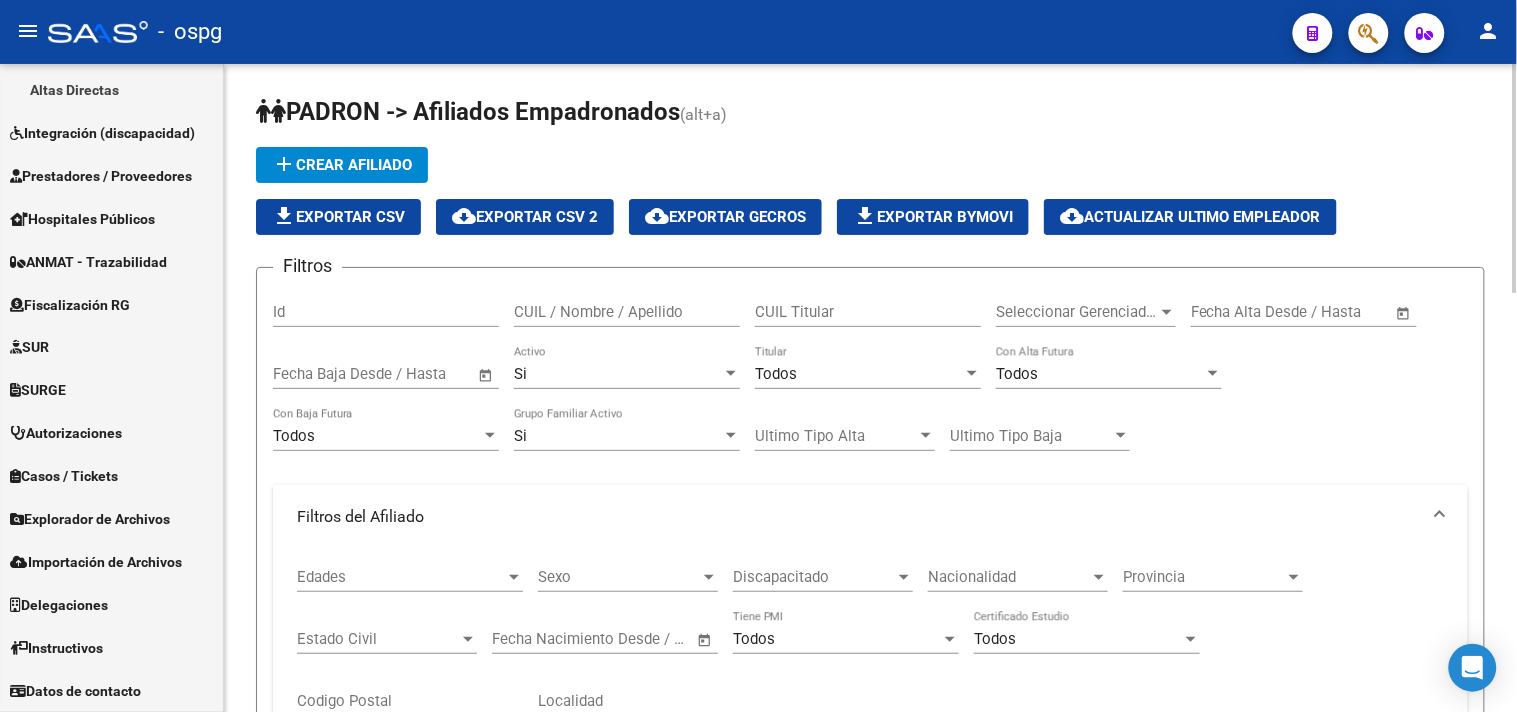click on "file_download  Exportar CSV" 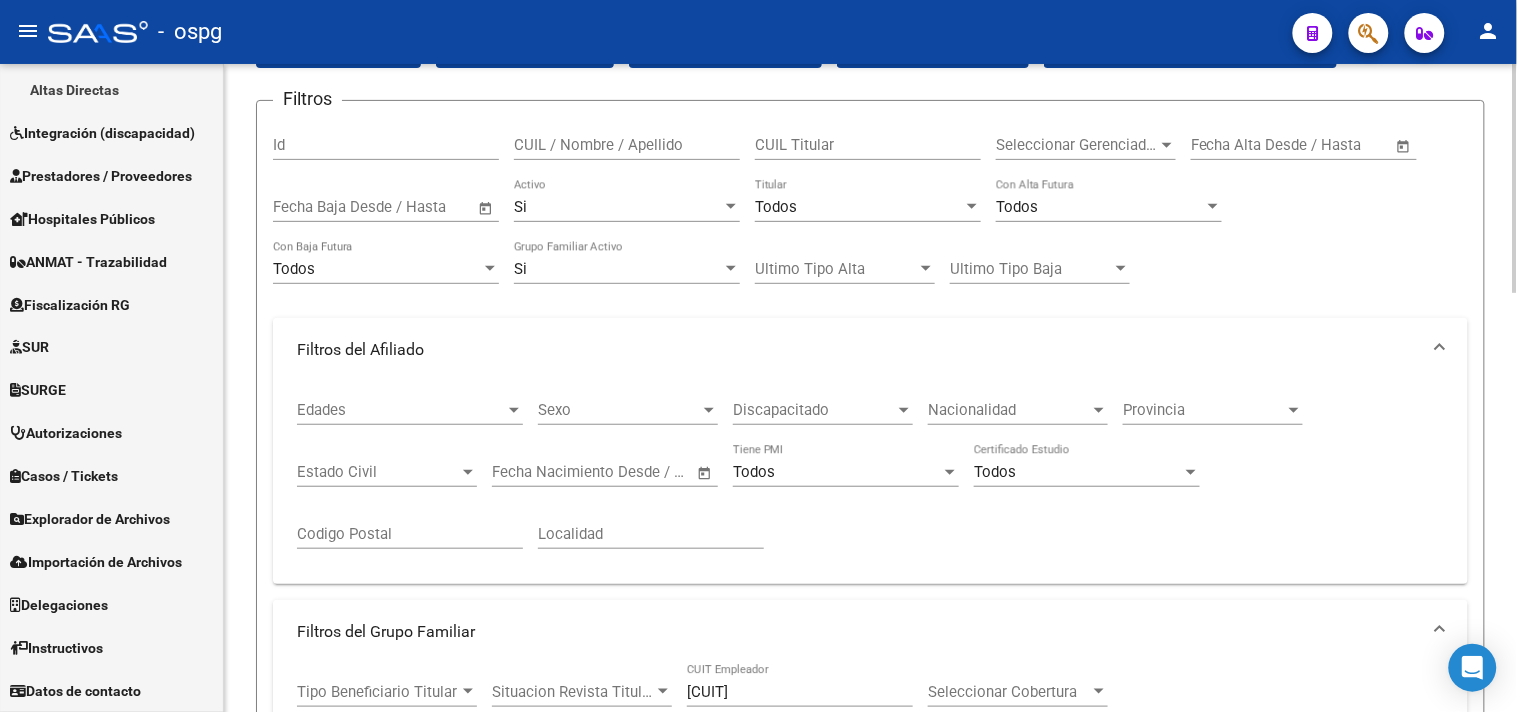 scroll, scrollTop: 333, scrollLeft: 0, axis: vertical 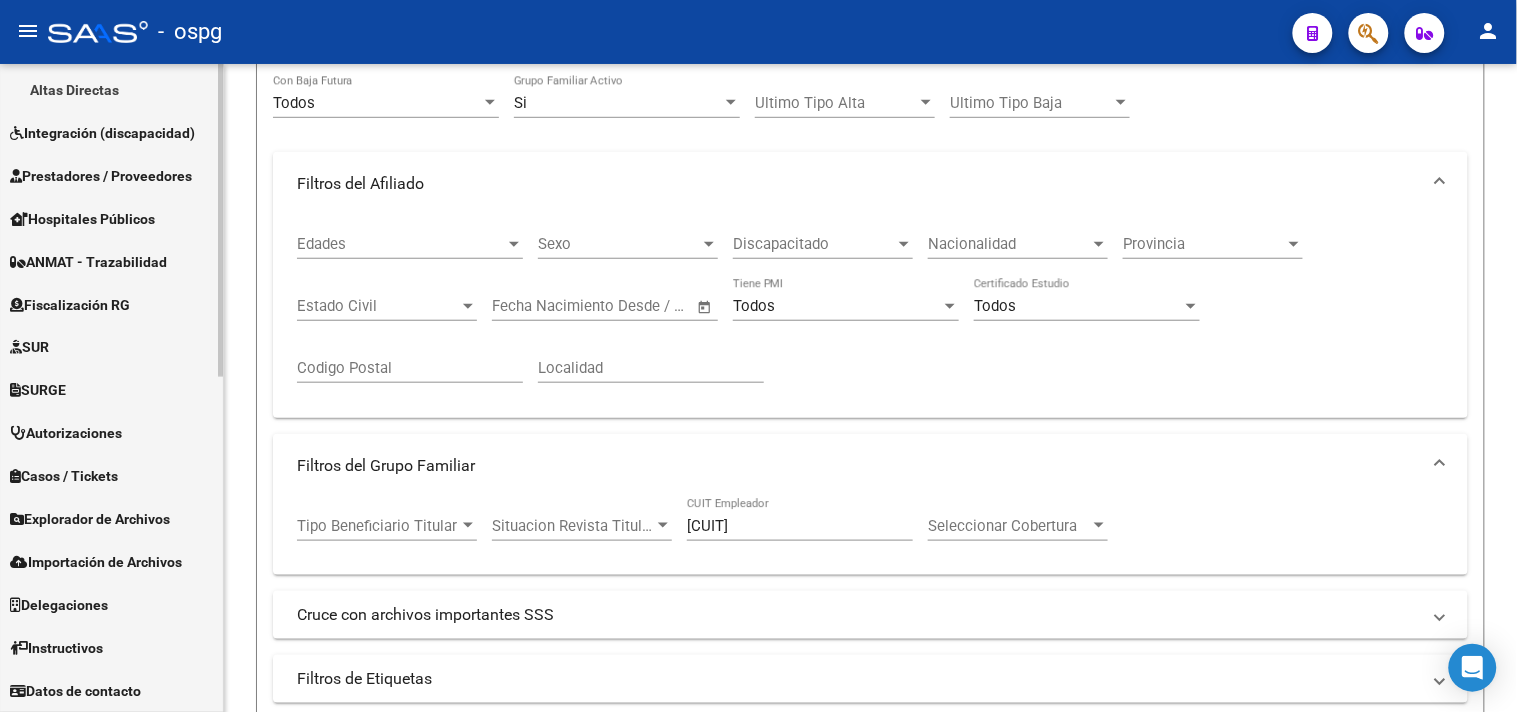 drag, startPoint x: 802, startPoint y: 532, endPoint x: 33, endPoint y: 238, distance: 823.2843 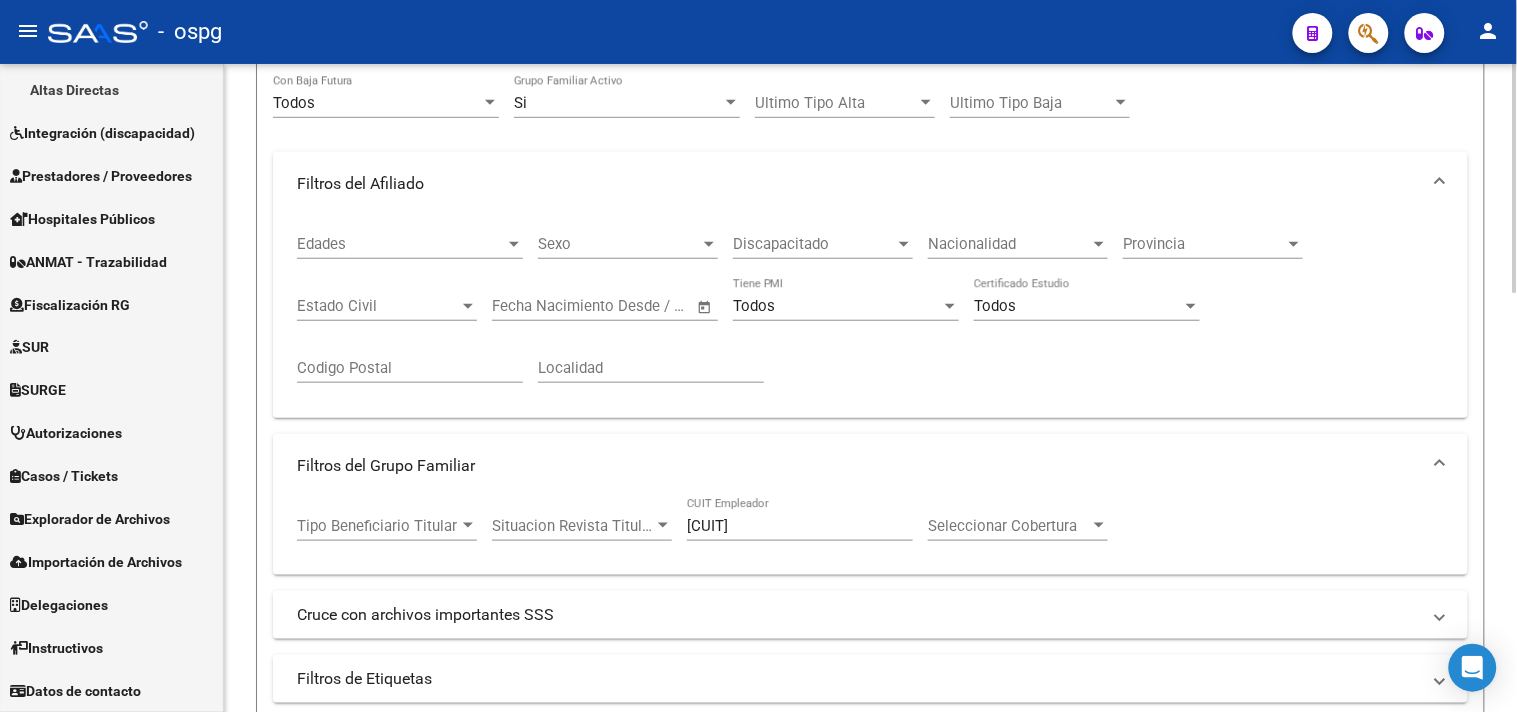 click on "30-71659461-7" at bounding box center (800, 526) 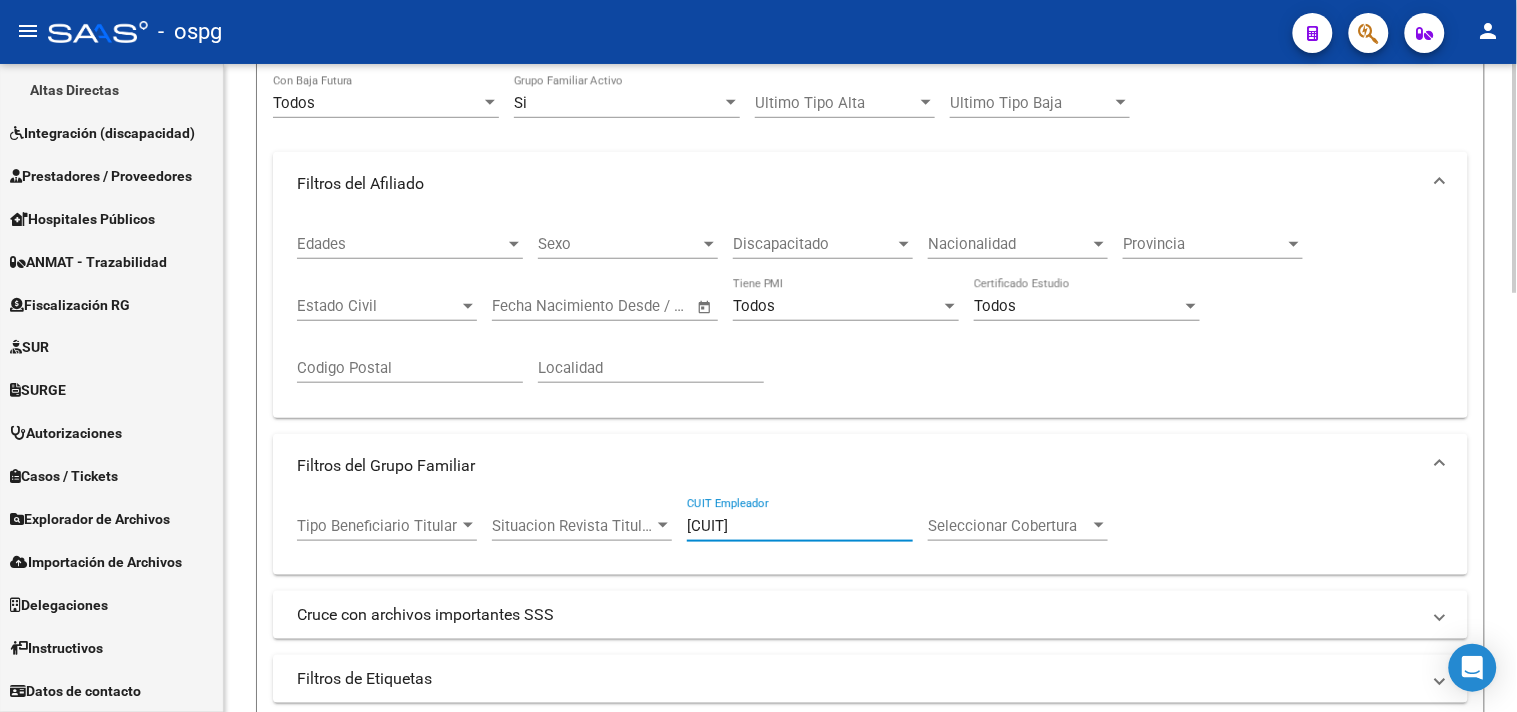 paste on "27-92343172" 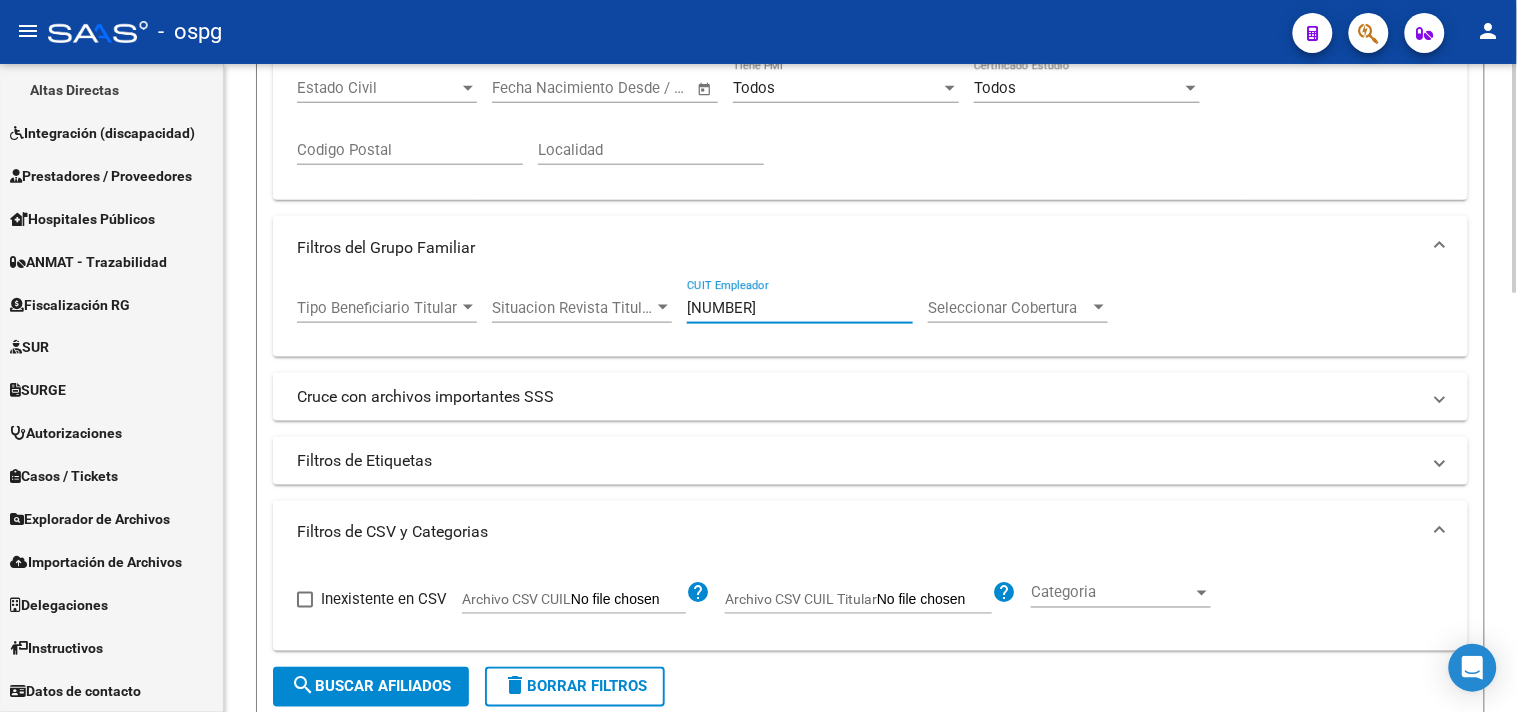 scroll, scrollTop: 555, scrollLeft: 0, axis: vertical 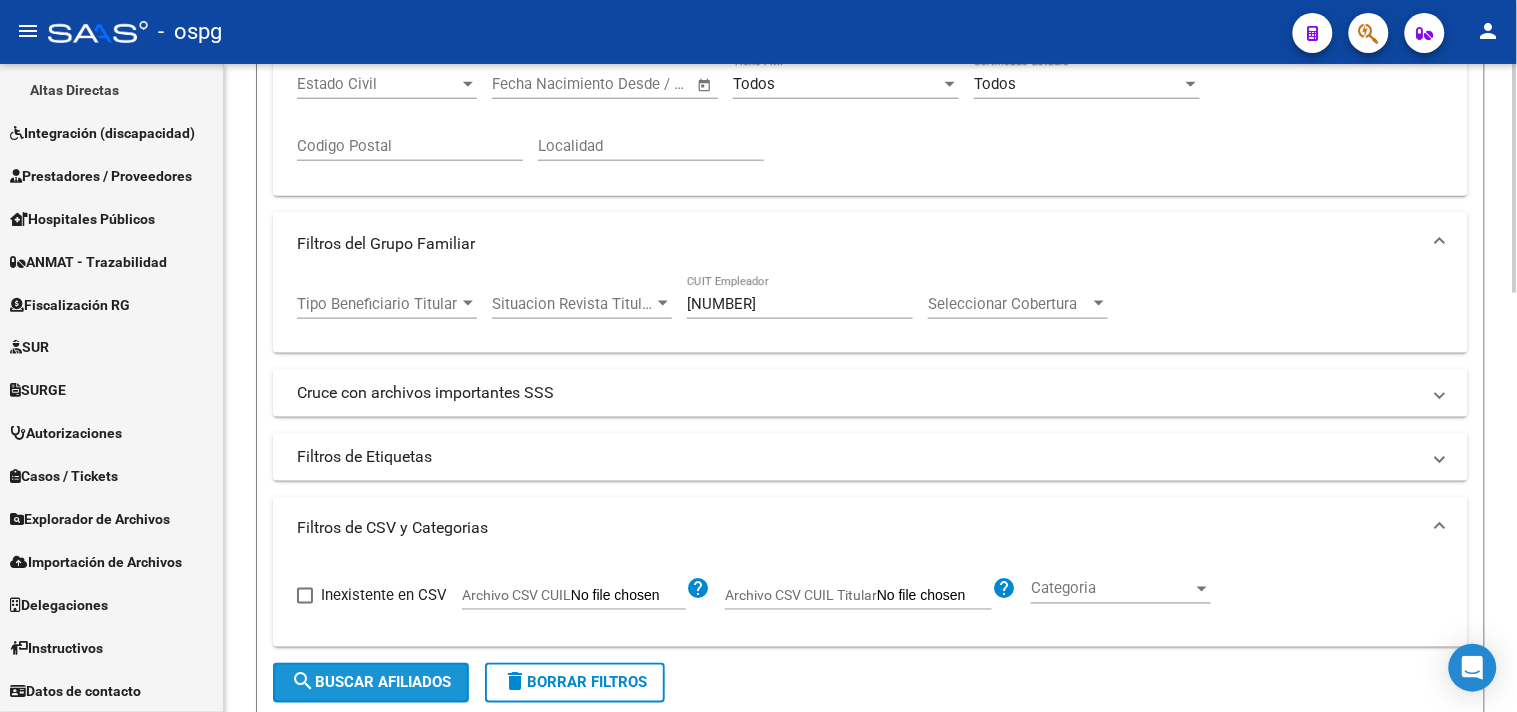 click on "search  Buscar Afiliados" 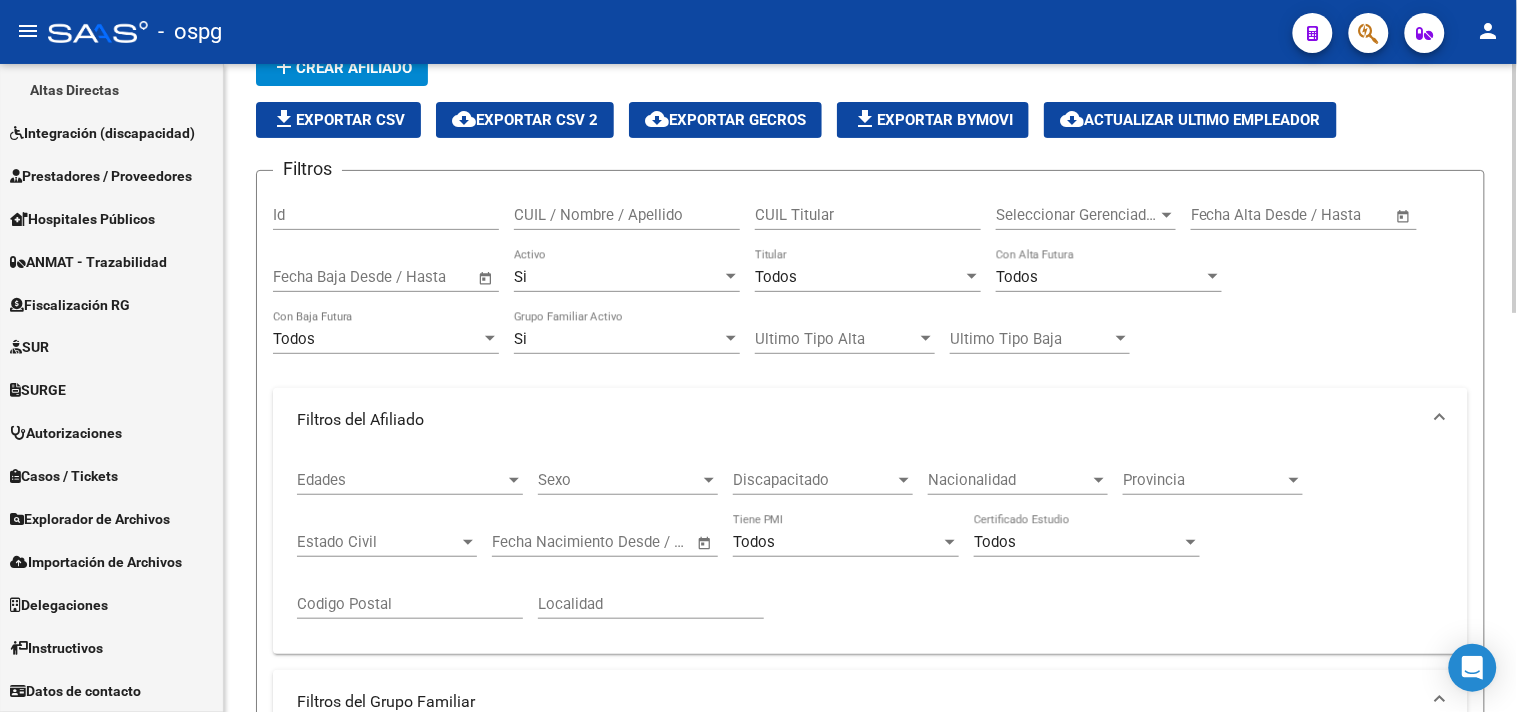 scroll, scrollTop: 0, scrollLeft: 0, axis: both 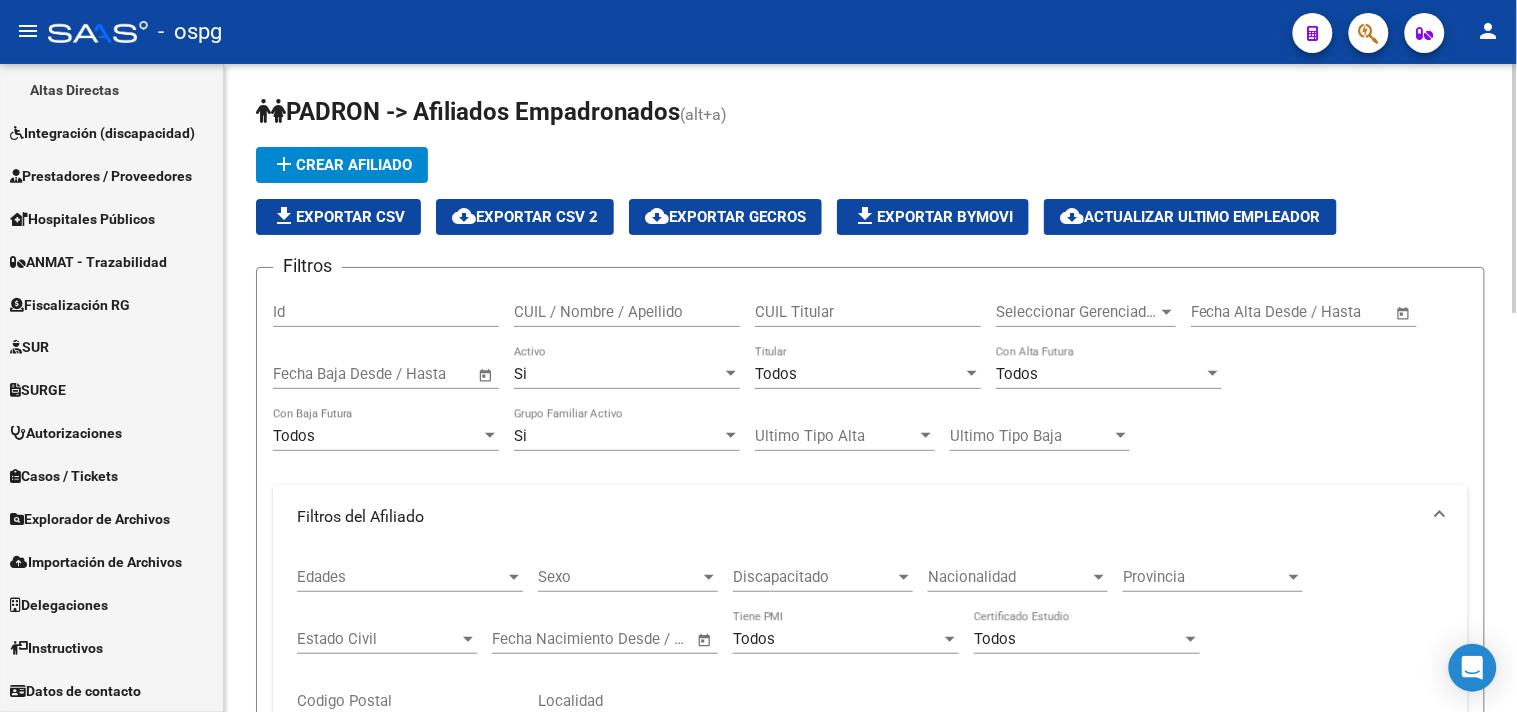 click on "file_download  Exportar CSV" 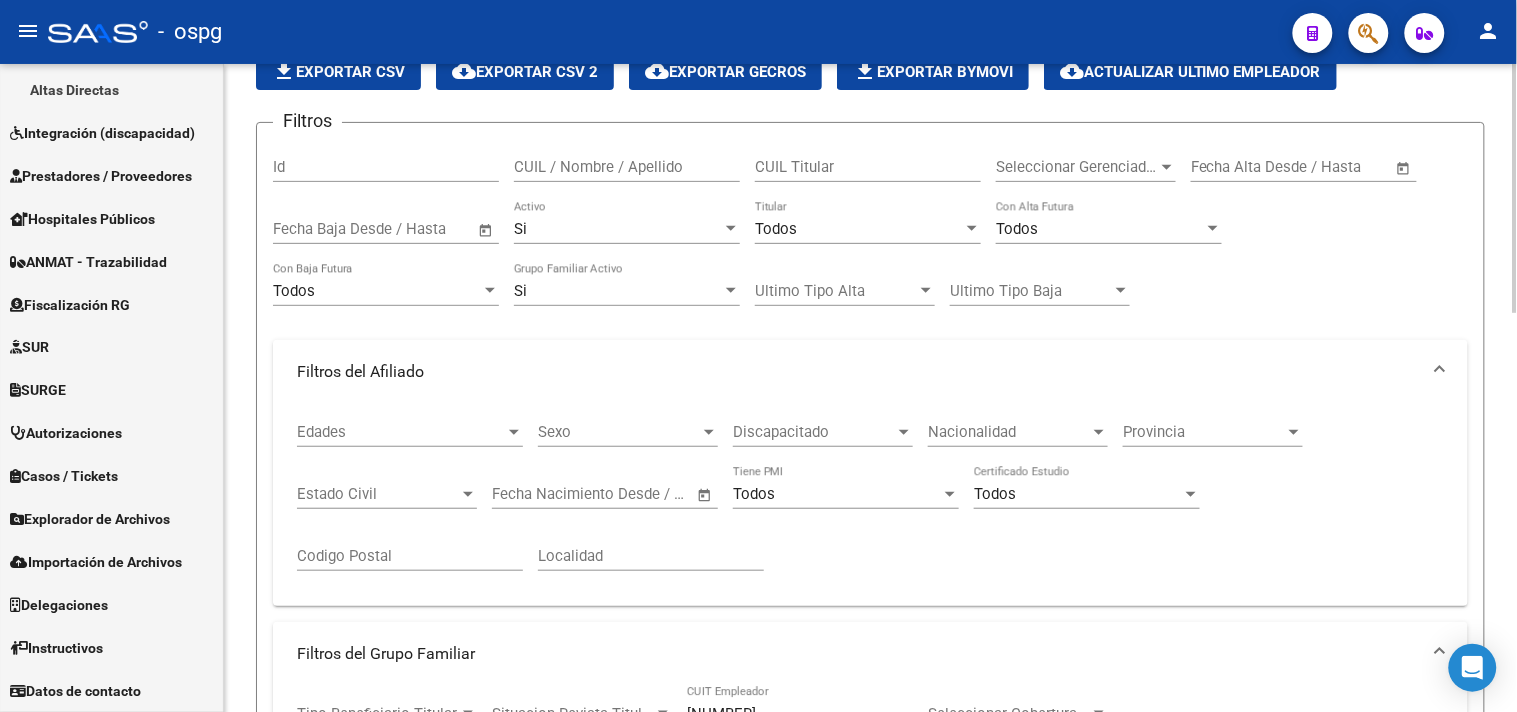scroll, scrollTop: 666, scrollLeft: 0, axis: vertical 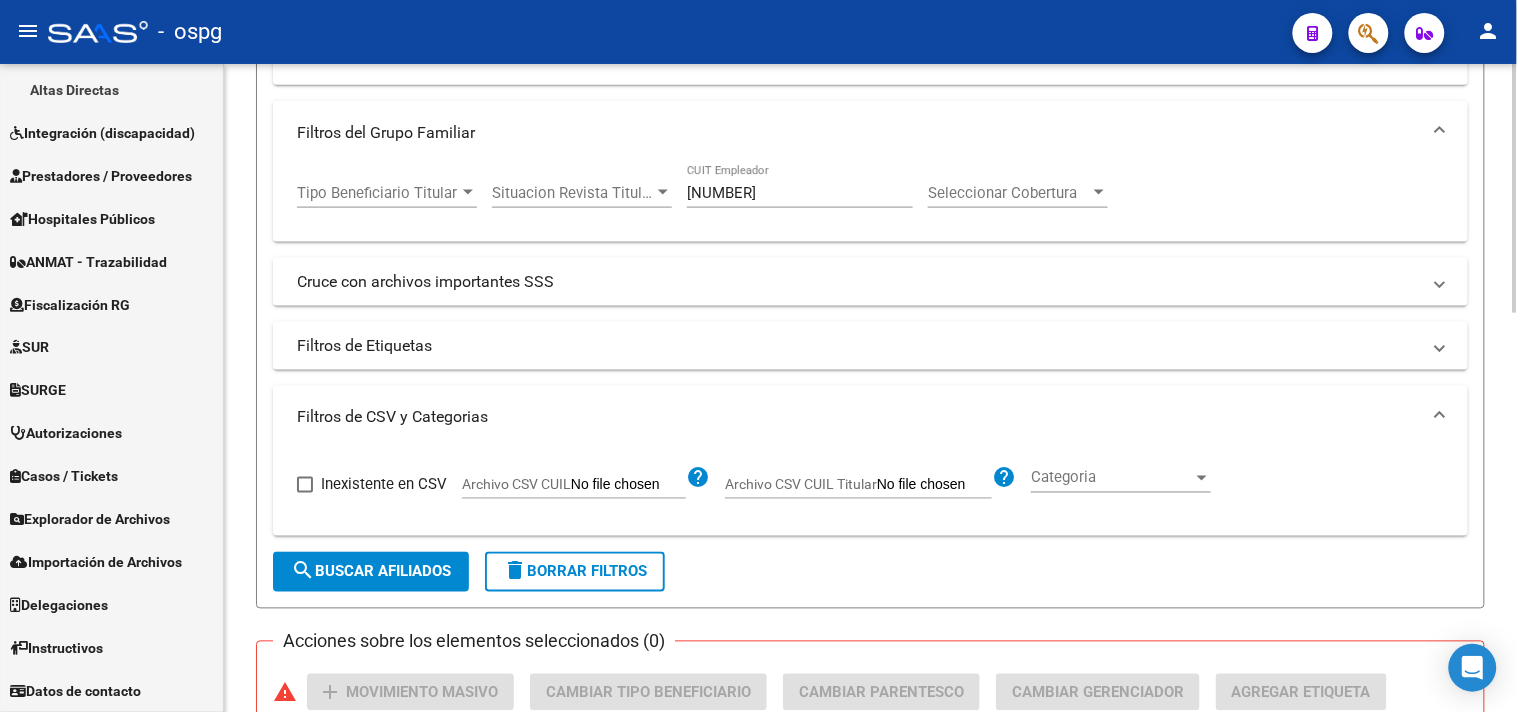 drag, startPoint x: 778, startPoint y: 188, endPoint x: 574, endPoint y: 206, distance: 204.79257 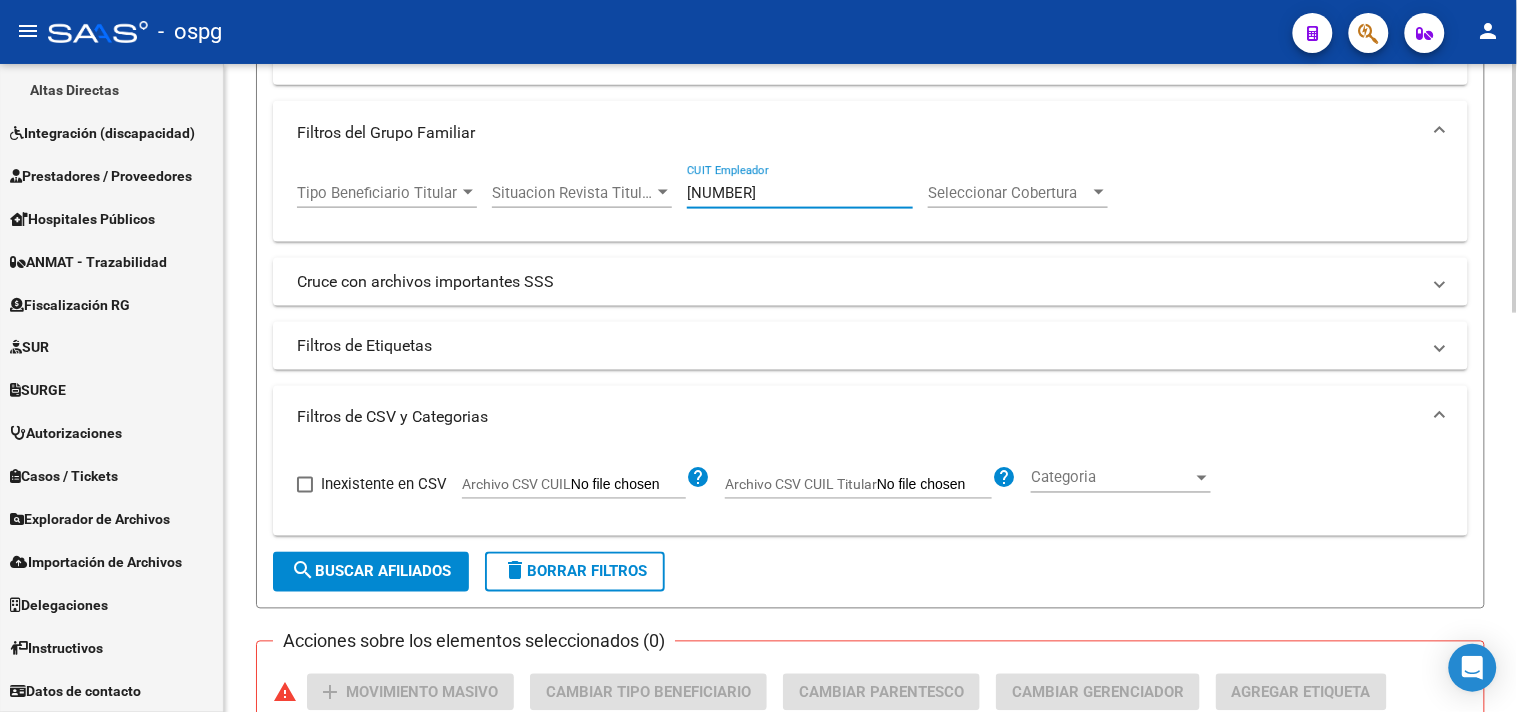 paste on "30-71555873-0" 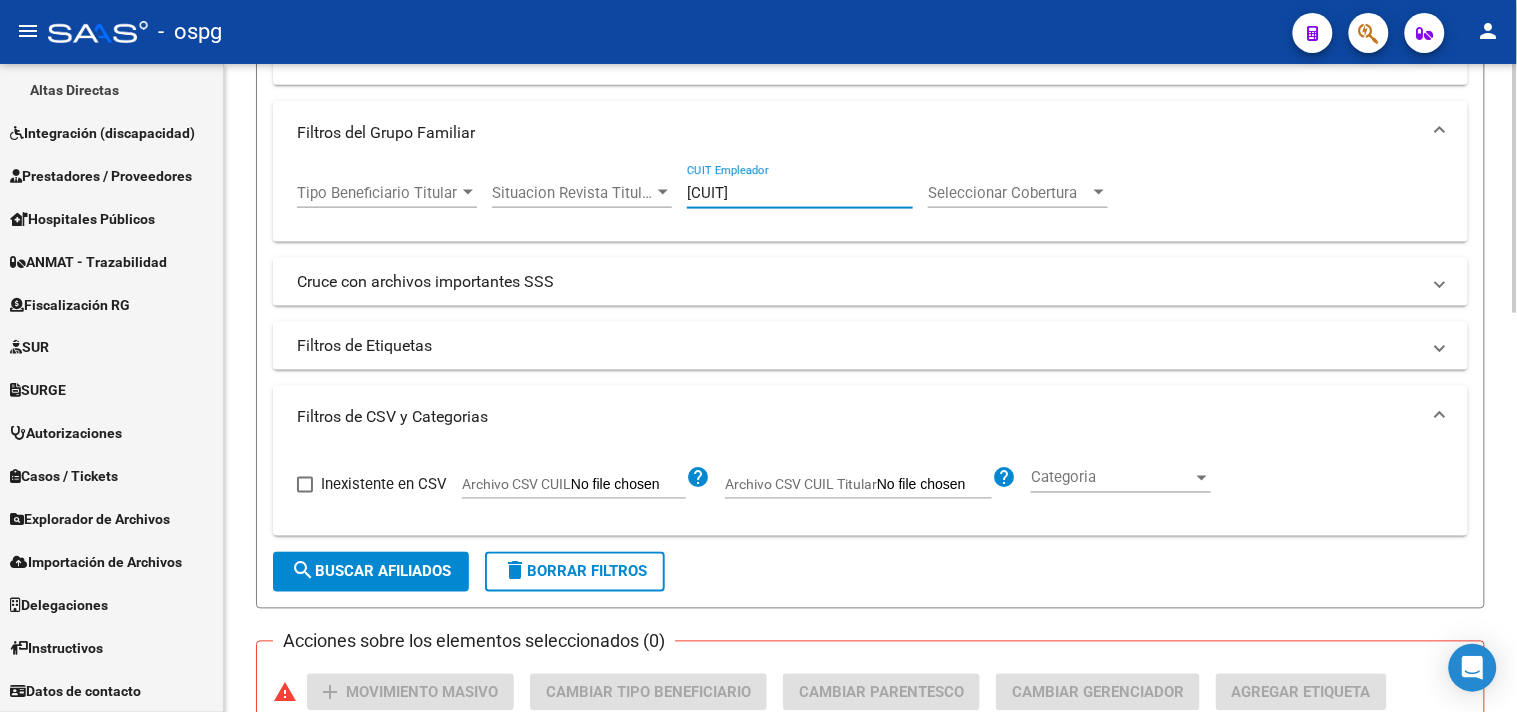 click on "search  Buscar Afiliados" 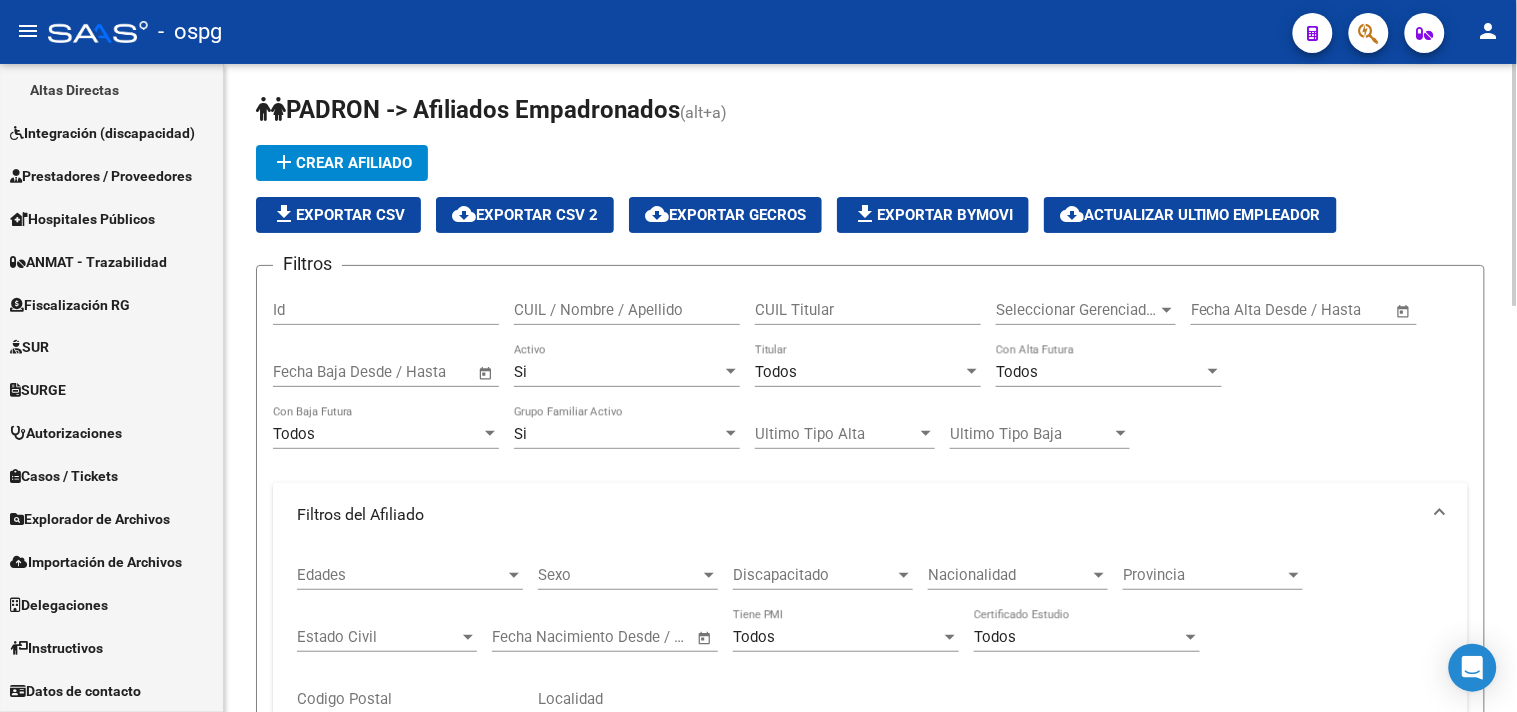 scroll, scrollTop: 0, scrollLeft: 0, axis: both 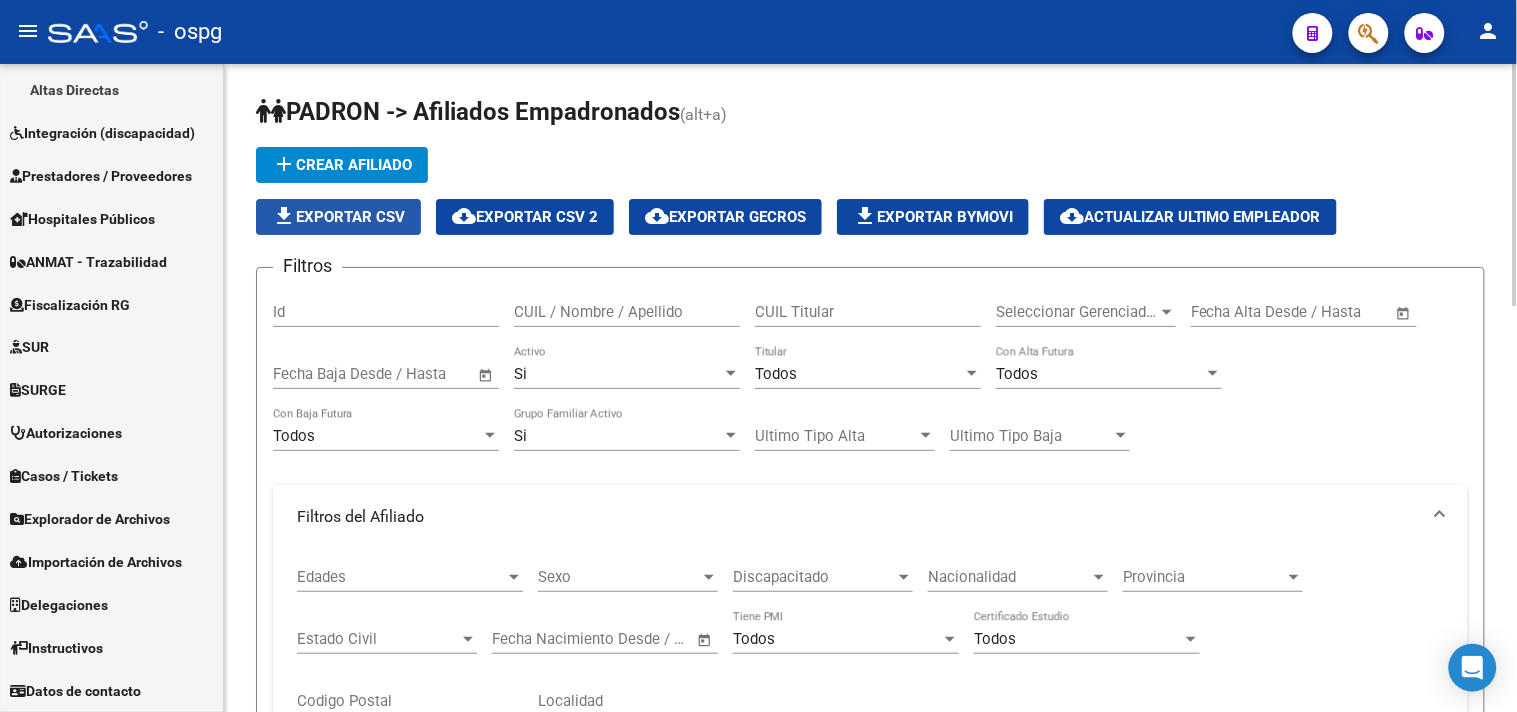 click on "file_download  Exportar CSV" 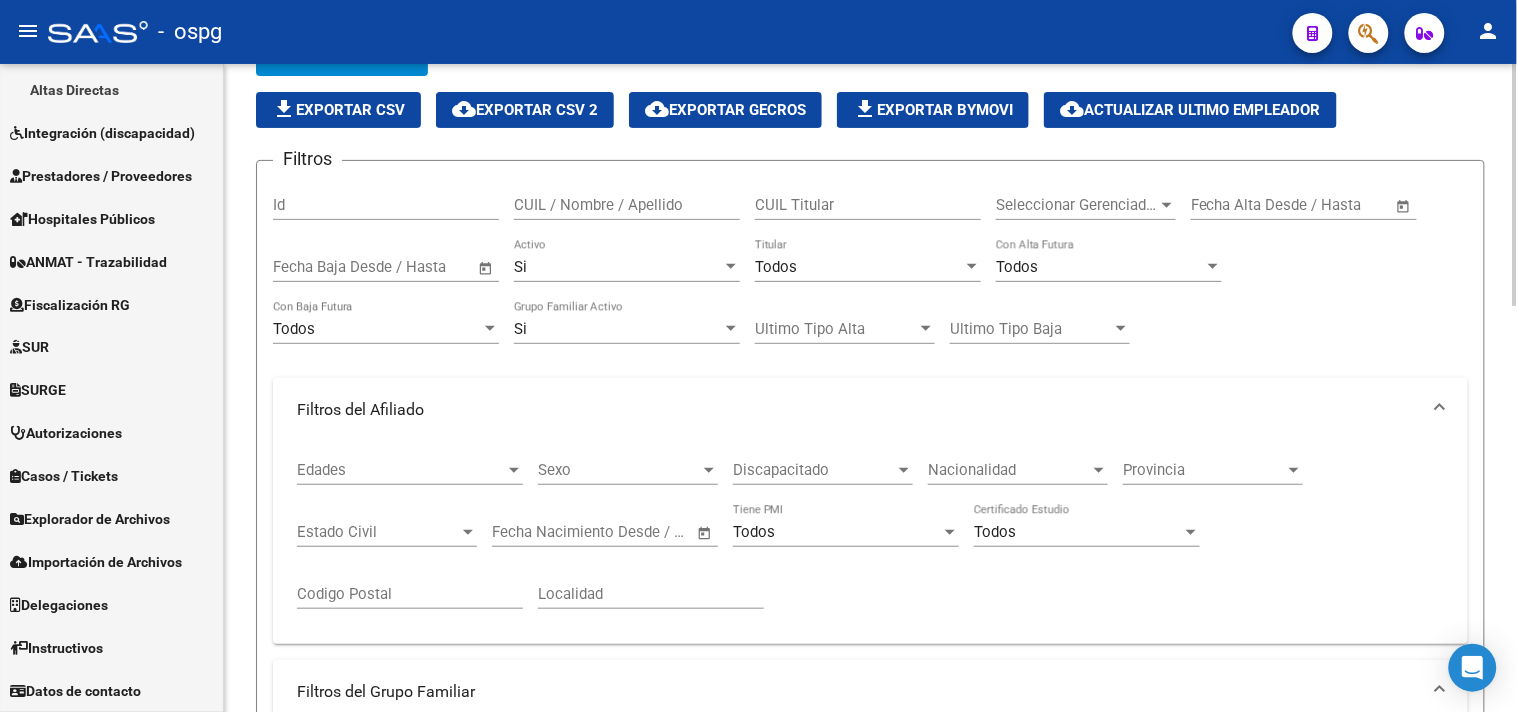 scroll, scrollTop: 333, scrollLeft: 0, axis: vertical 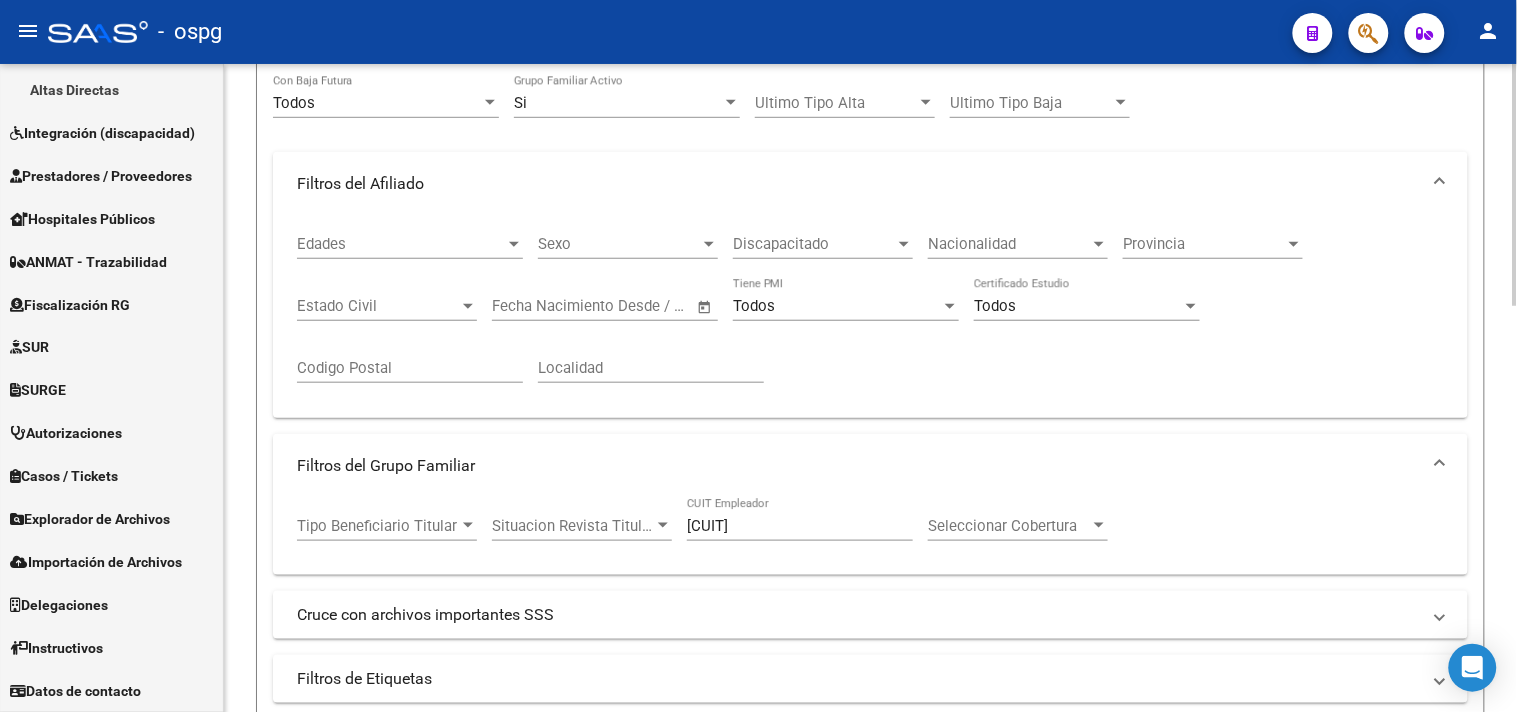drag, startPoint x: 792, startPoint y: 525, endPoint x: 631, endPoint y: 520, distance: 161.07762 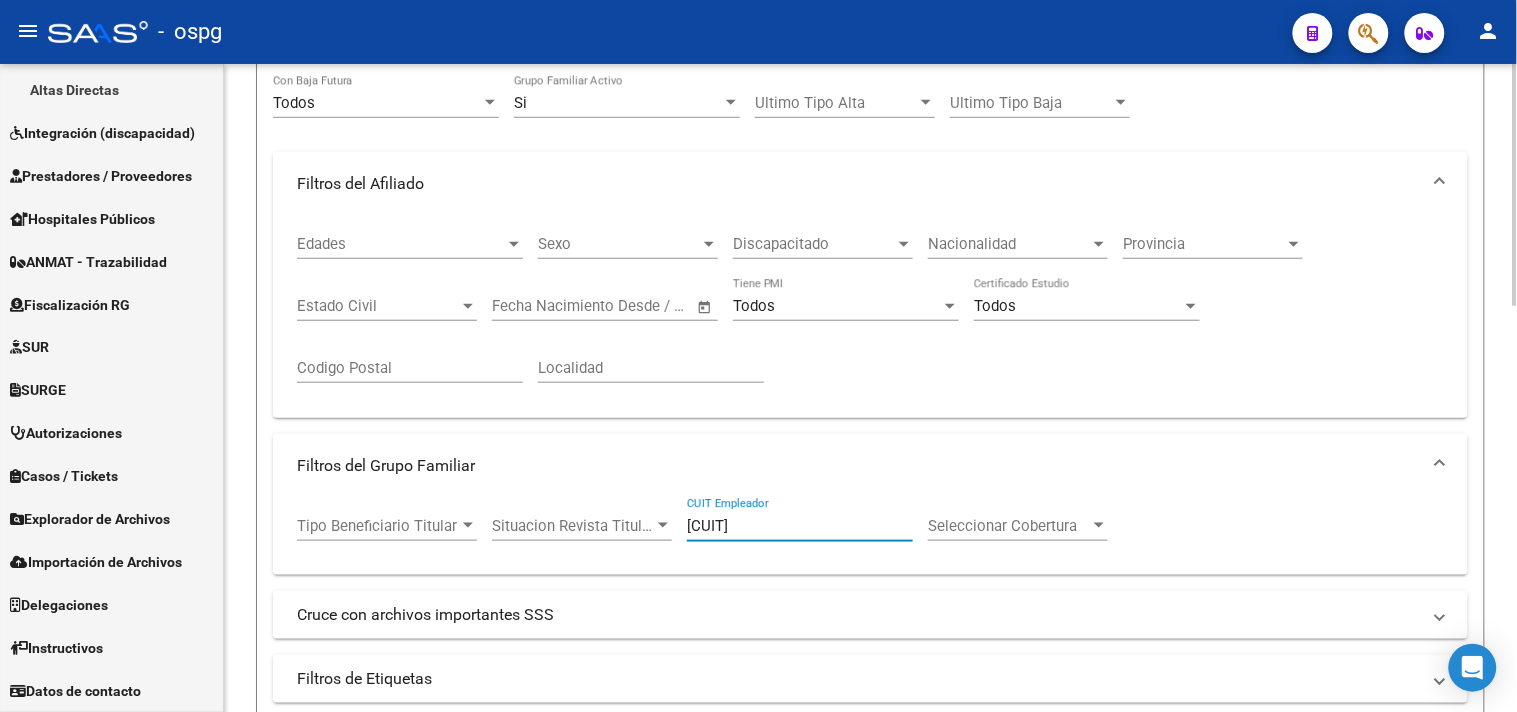 paste on "20-14126619-6" 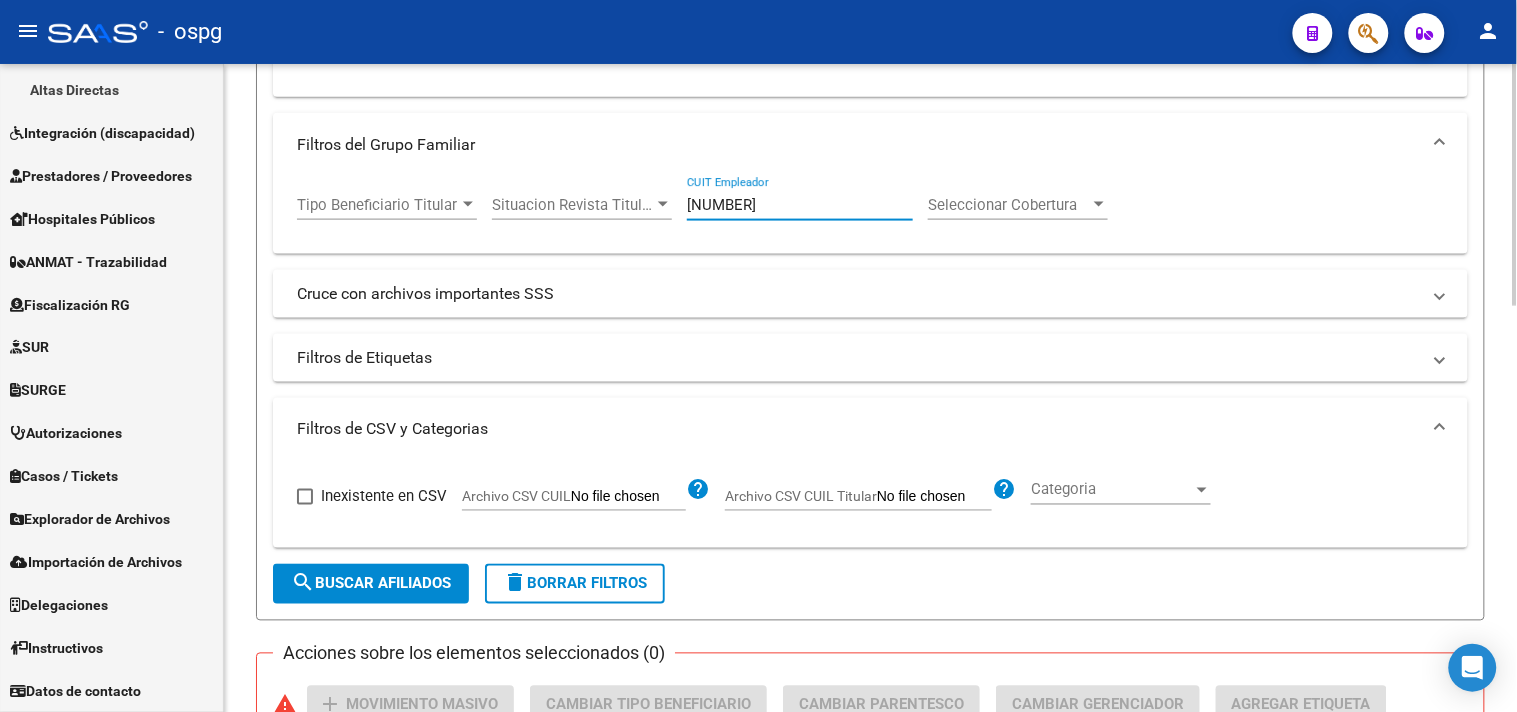 scroll, scrollTop: 666, scrollLeft: 0, axis: vertical 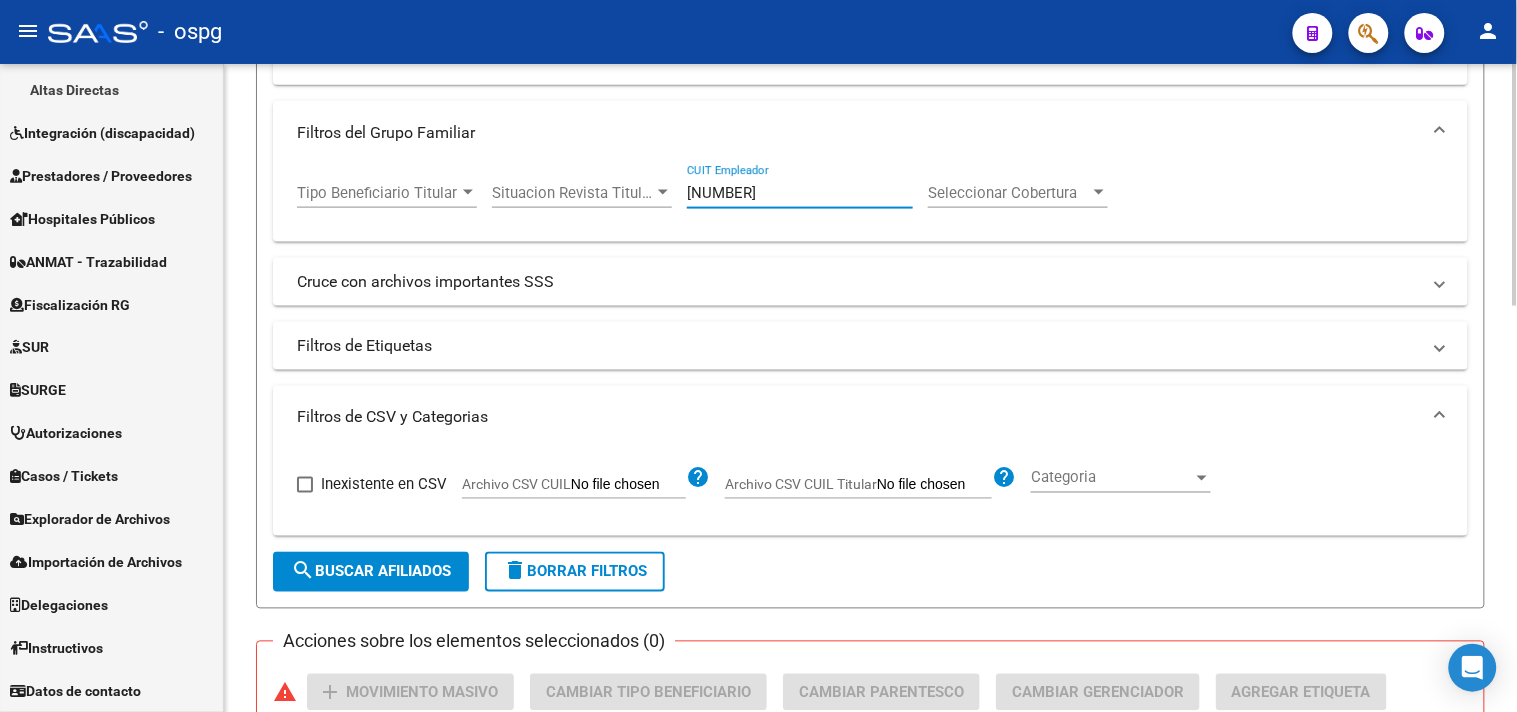 click on "search  Buscar Afiliados" 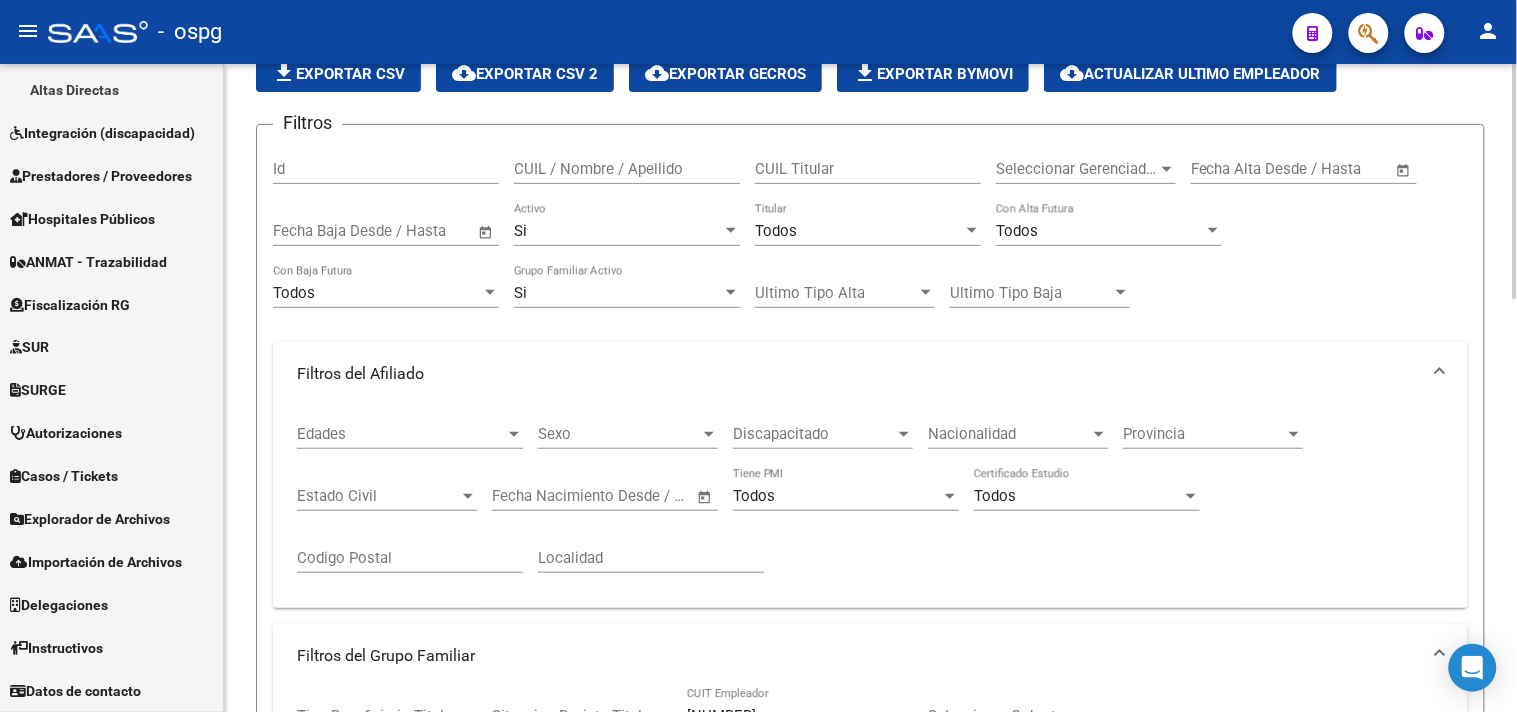 scroll, scrollTop: 138, scrollLeft: 0, axis: vertical 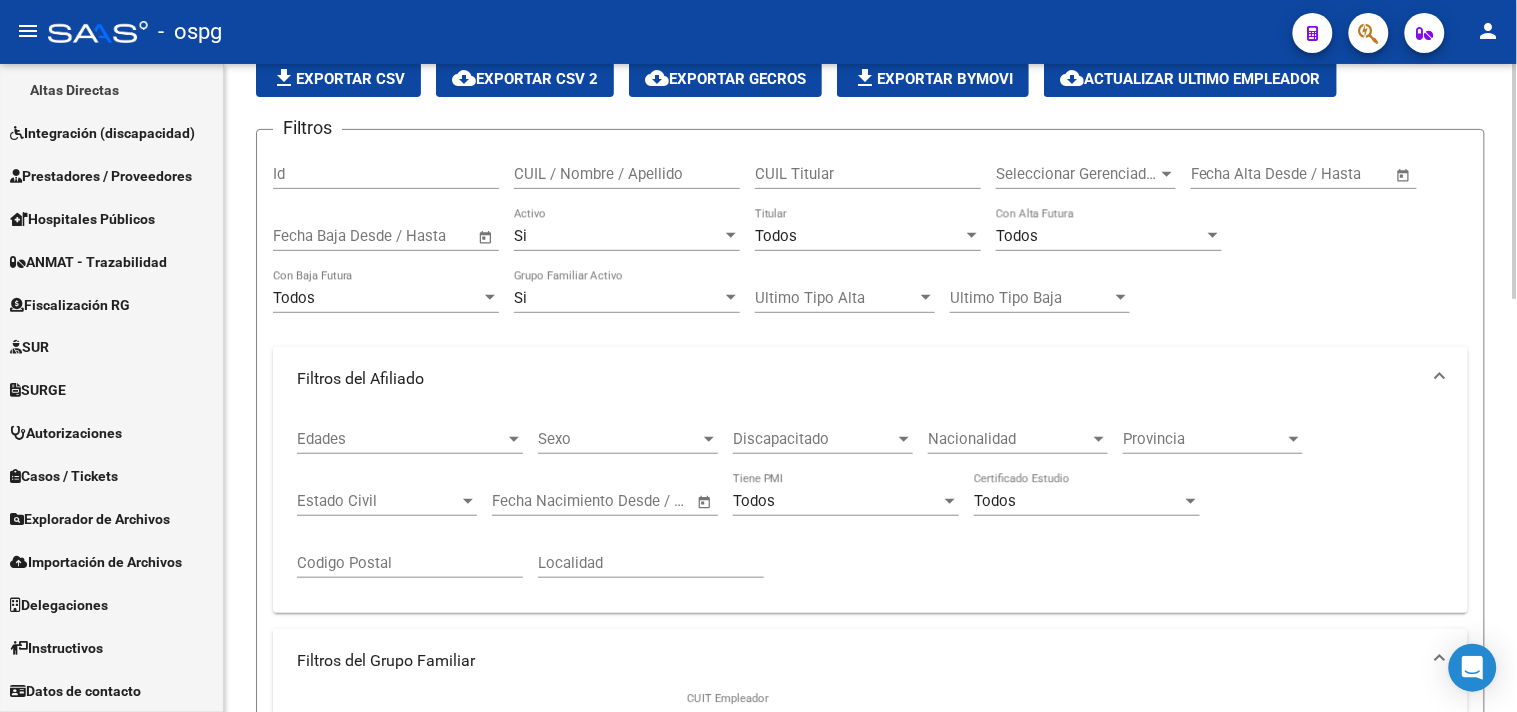 click on "file_download  Exportar CSV" 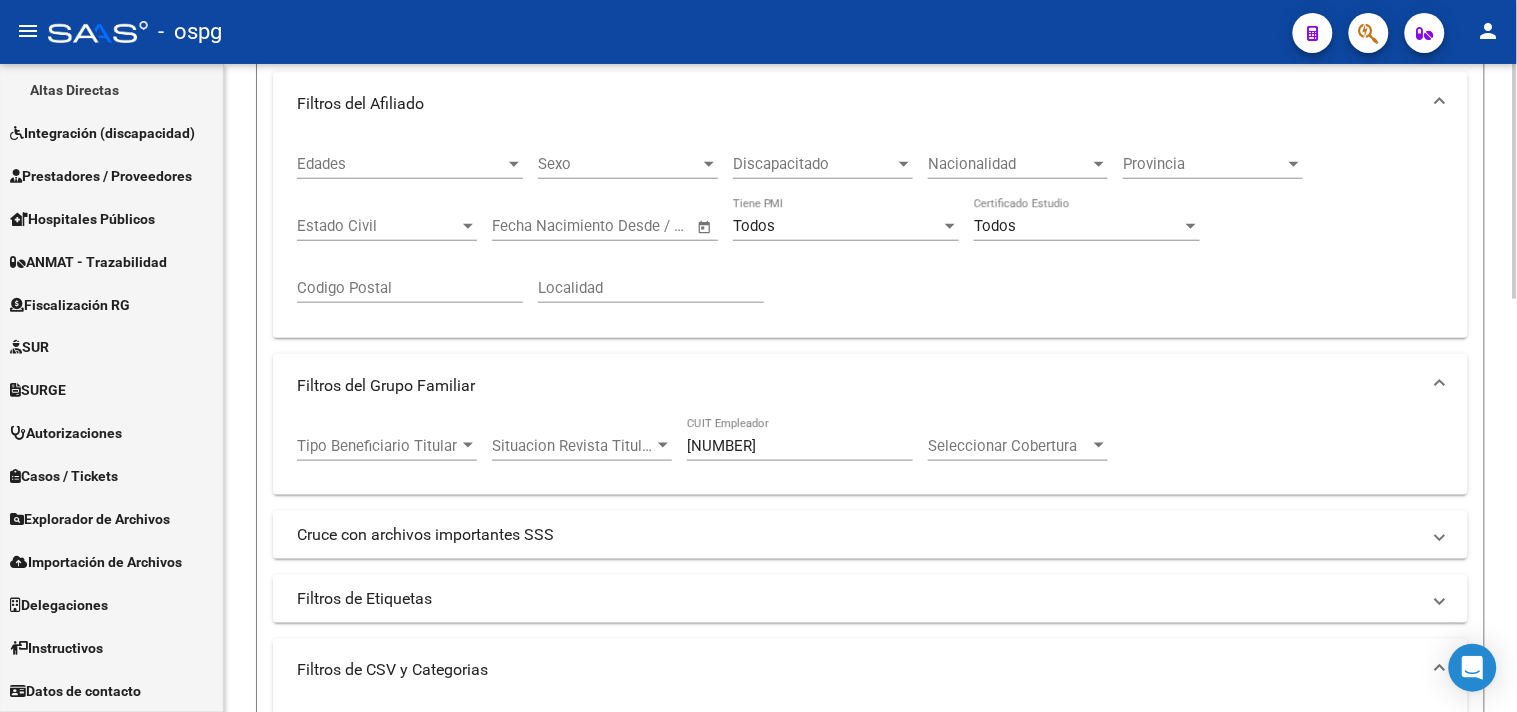 scroll, scrollTop: 694, scrollLeft: 0, axis: vertical 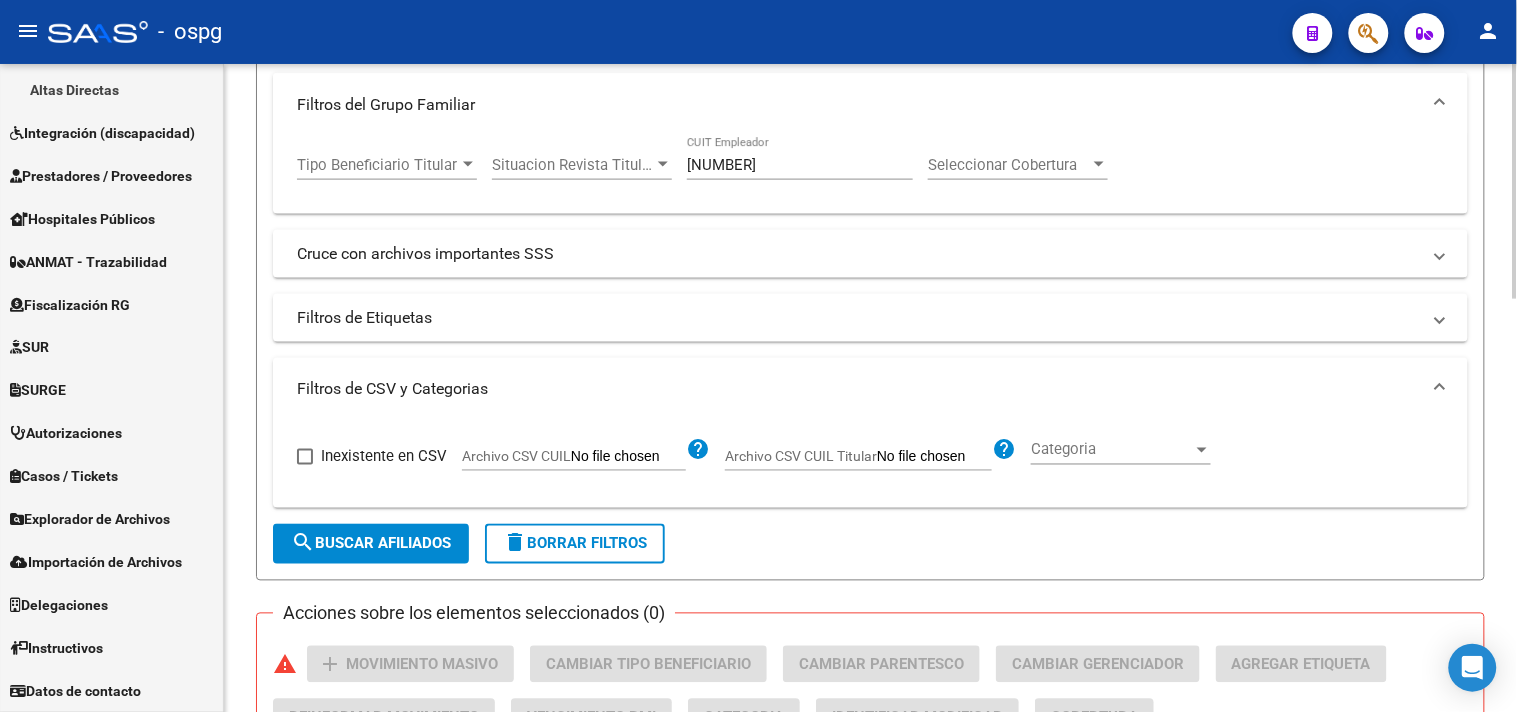 drag, startPoint x: 307, startPoint y: 94, endPoint x: 264, endPoint y: 80, distance: 45.221676 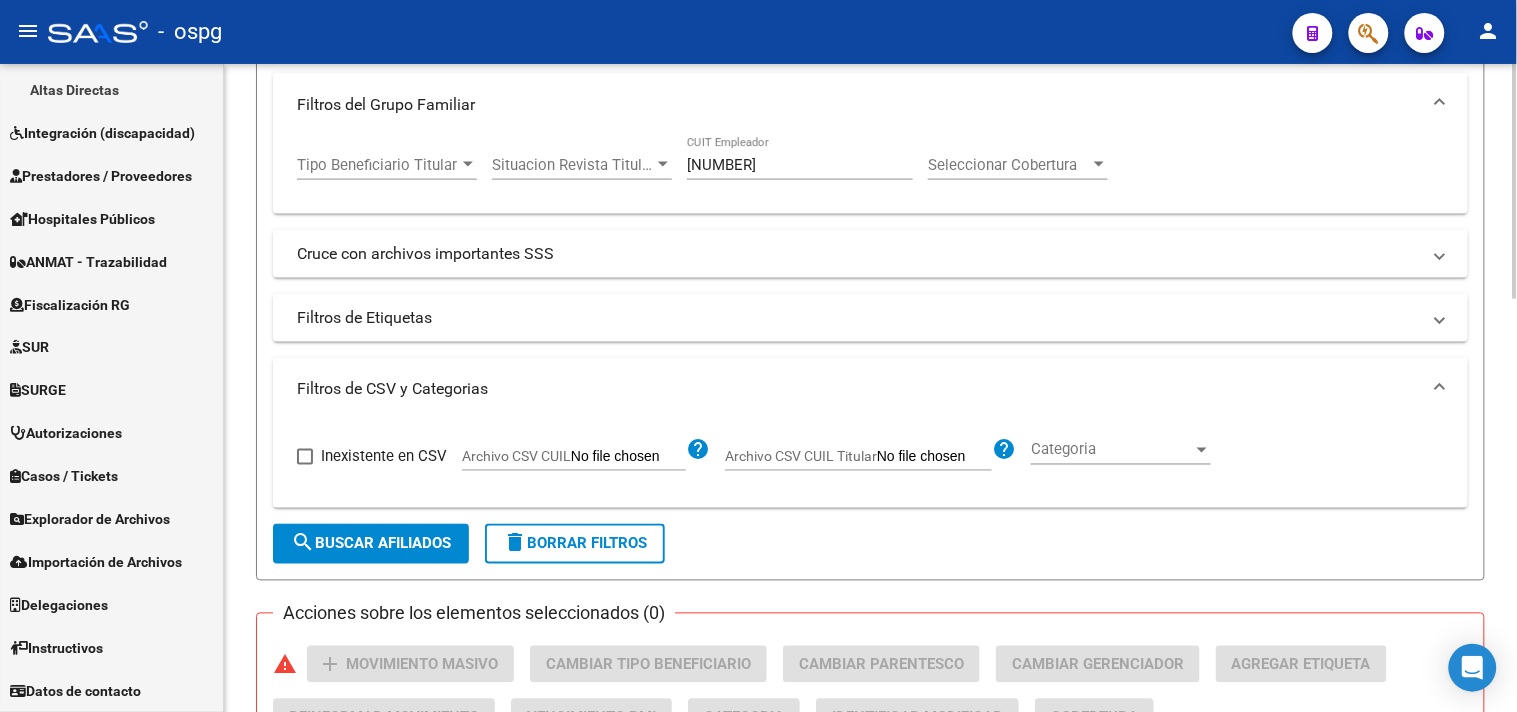 click on "Filtros del Grupo Familiar  Tipo Beneficiario Titular Tipo Beneficiario Titular Situacion Revista Titular Situacion Revista Titular 20-14126619-6 CUIT Empleador Seleccionar Cobertura Seleccionar Cobertura" 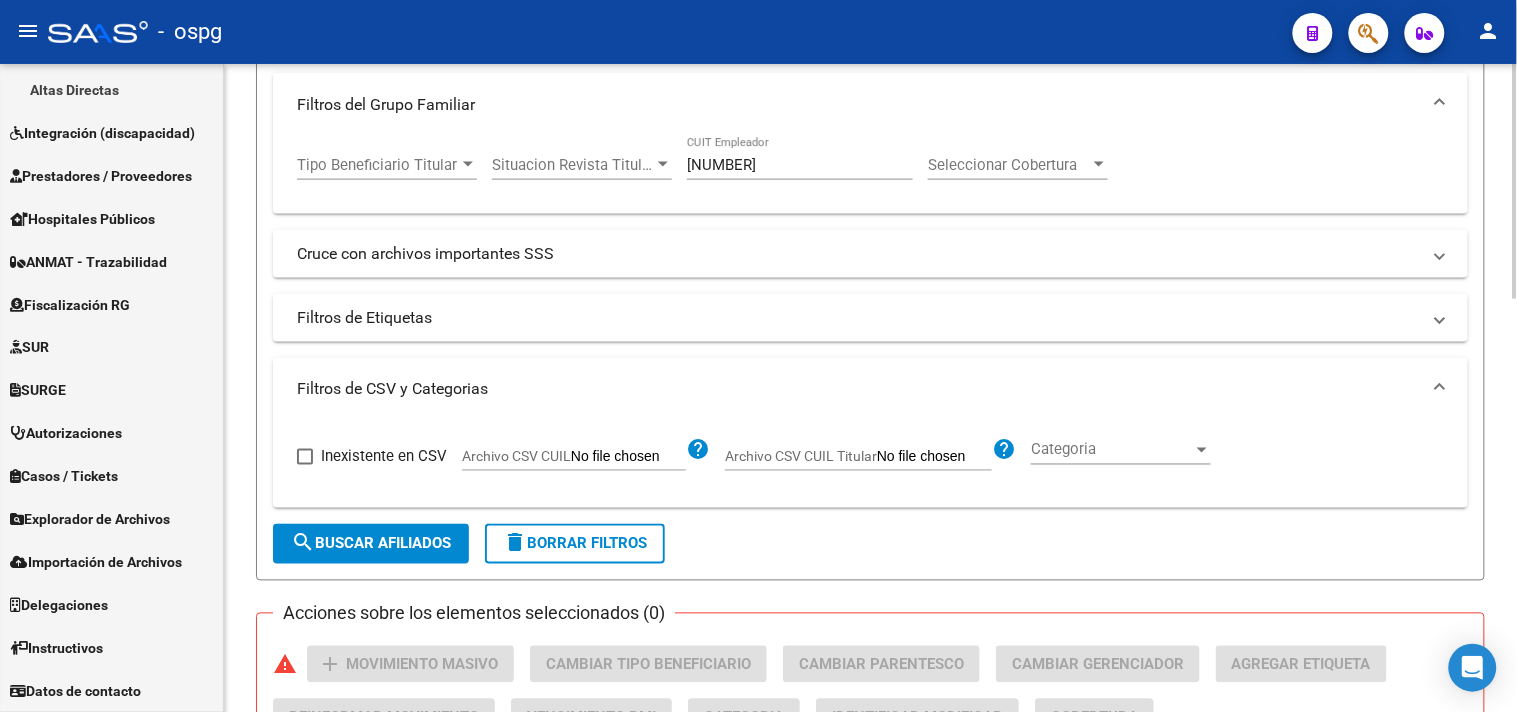 click on "Filtros Id CUIL / Nombre / Apellido CUIL Titular Seleccionar Gerenciador Seleccionar Gerenciador Start date – End date Fecha Alta Desde / Hasta Start date – End date Fecha Baja Desde / Hasta Si Activo Todos Titular Todos Con Alta Futura Todos Con Baja Futura Si Grupo Familiar Activo Ultimo Tipo Alta Ultimo Tipo Alta Ultimo Tipo Baja Ultimo Tipo Baja  Filtros del Afiliado  Edades Edades Sexo Sexo Discapacitado Discapacitado Nacionalidad Nacionalidad Provincia Provincia Estado Civil Estado Civil Start date – End date Fecha Nacimiento Desde / Hasta Todos Tiene PMI Todos Certificado Estudio Codigo Postal Localidad  Filtros del Grupo Familiar  Tipo Beneficiario Titular Tipo Beneficiario Titular Situacion Revista Titular Situacion Revista Titular 23-18110962-9 CUIT Empleador Seleccionar Cobertura Seleccionar Cobertura  Cruce con archivos importantes SSS     Informado en Novedad SSS     Informado en Padron Desempleo SSS     No existentes en el padrón que entrega la SSS         Existe en MT morosos" 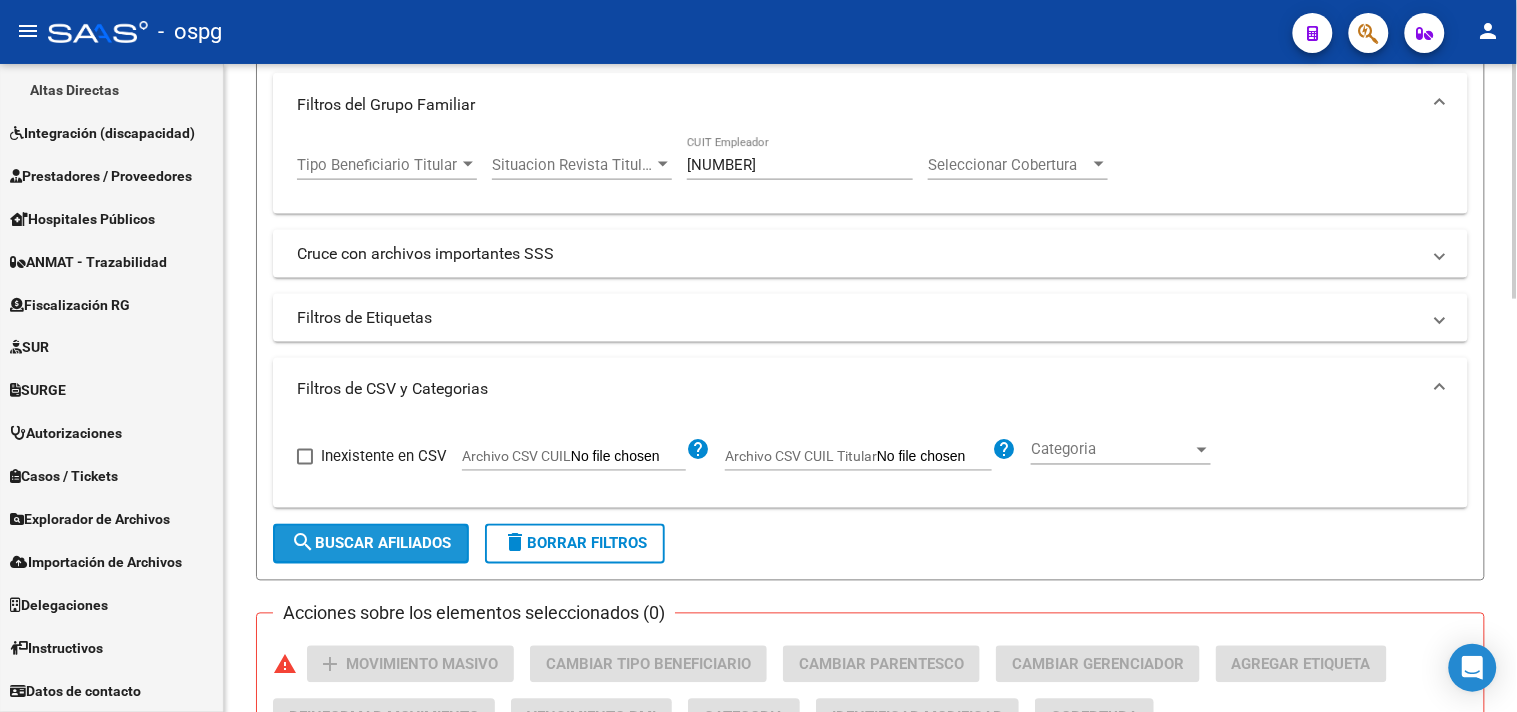 click on "search  Buscar Afiliados" 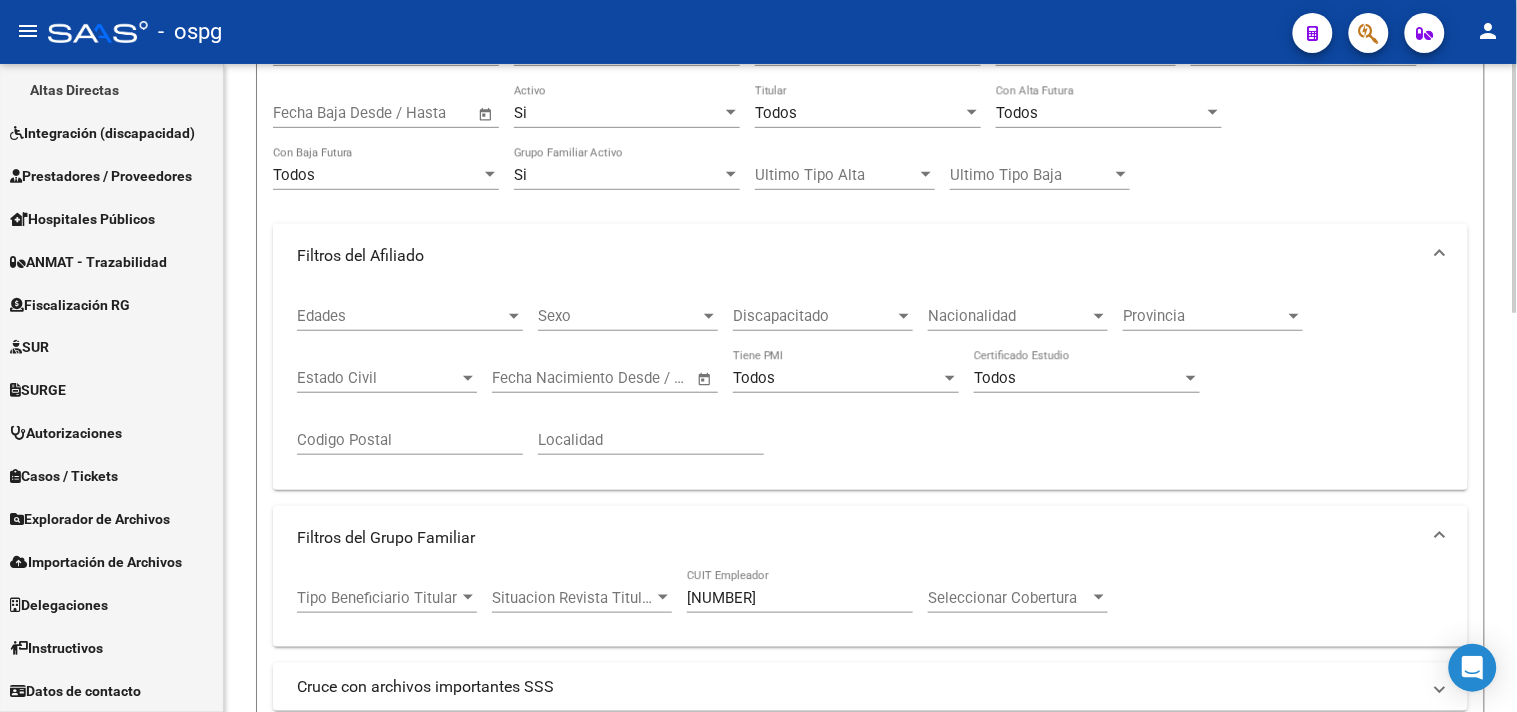 scroll, scrollTop: 0, scrollLeft: 0, axis: both 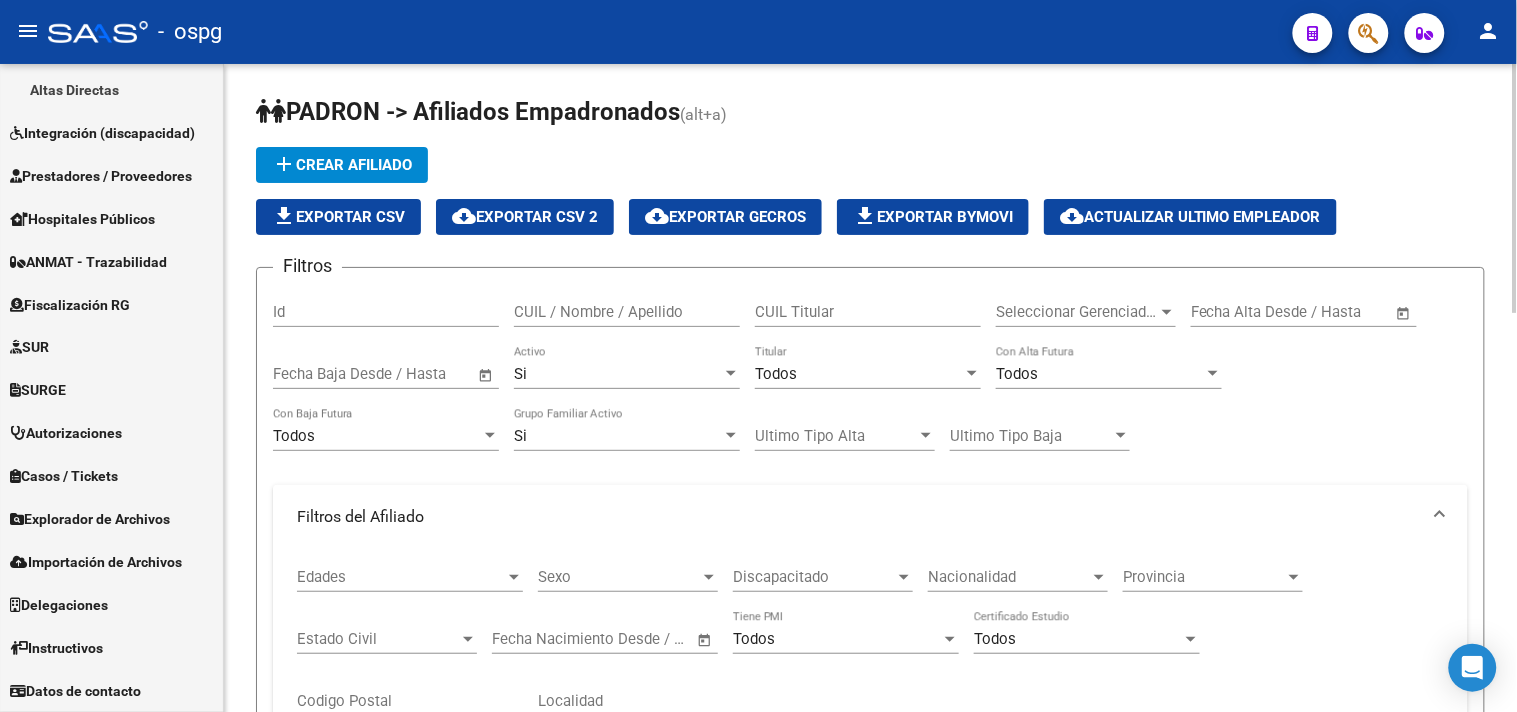 click on "file_download  Exportar CSV" 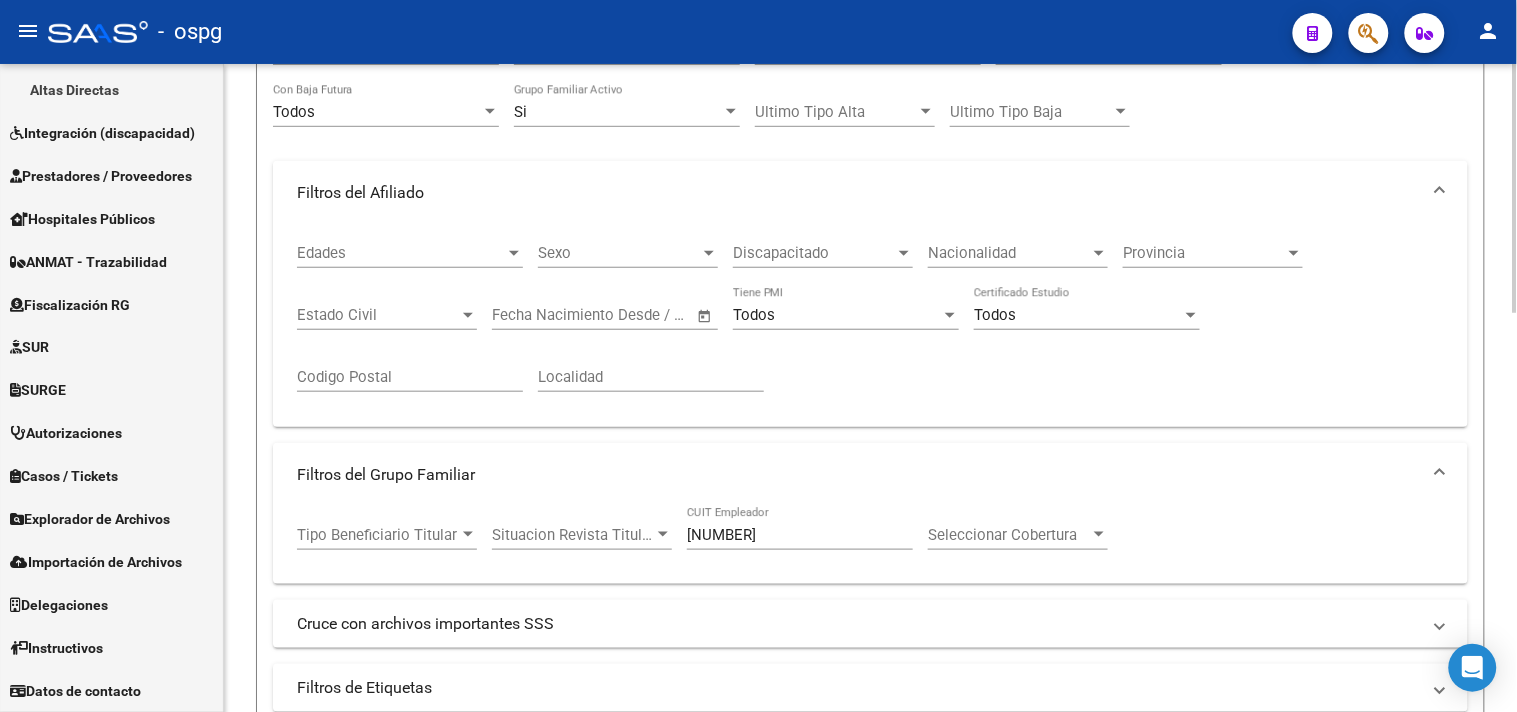 scroll, scrollTop: 333, scrollLeft: 0, axis: vertical 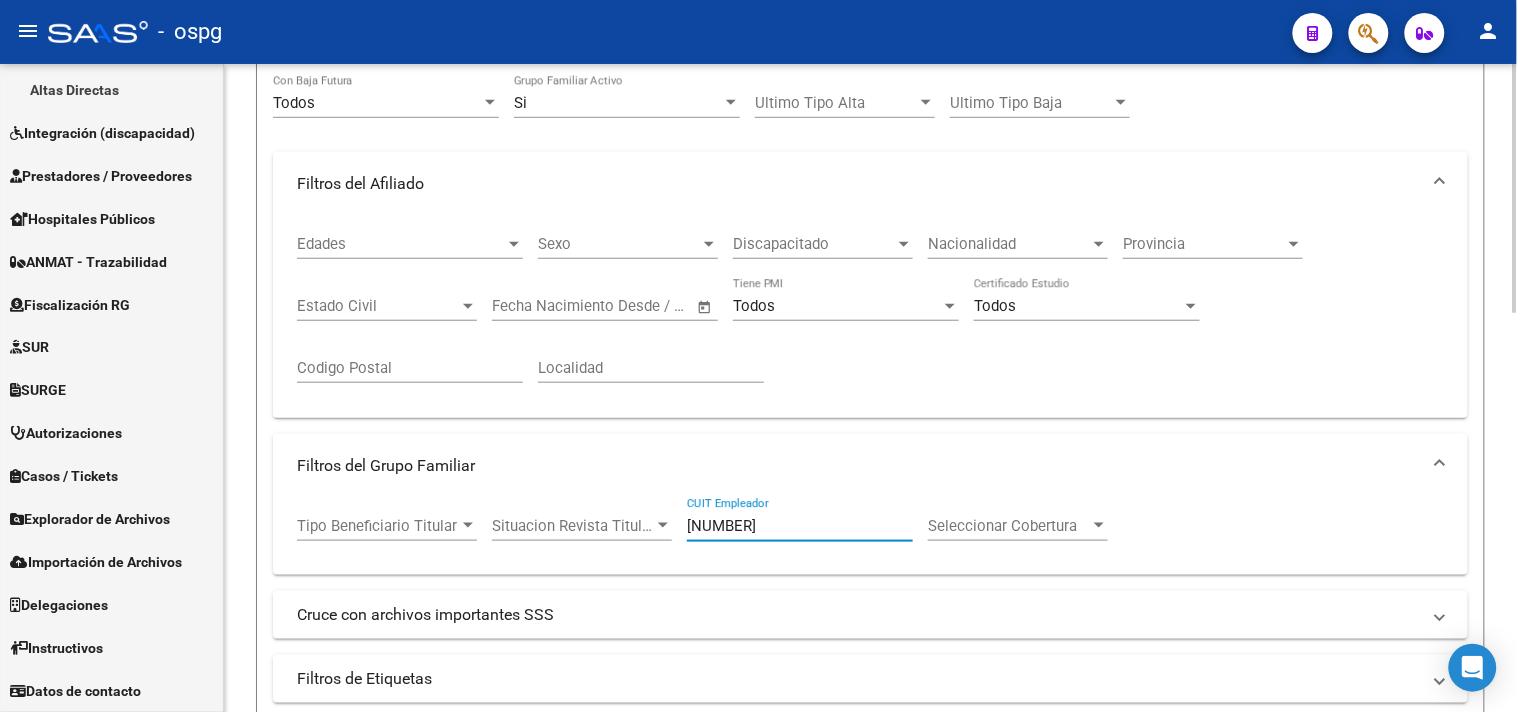 drag, startPoint x: 503, startPoint y: 478, endPoint x: 423, endPoint y: 412, distance: 103.711136 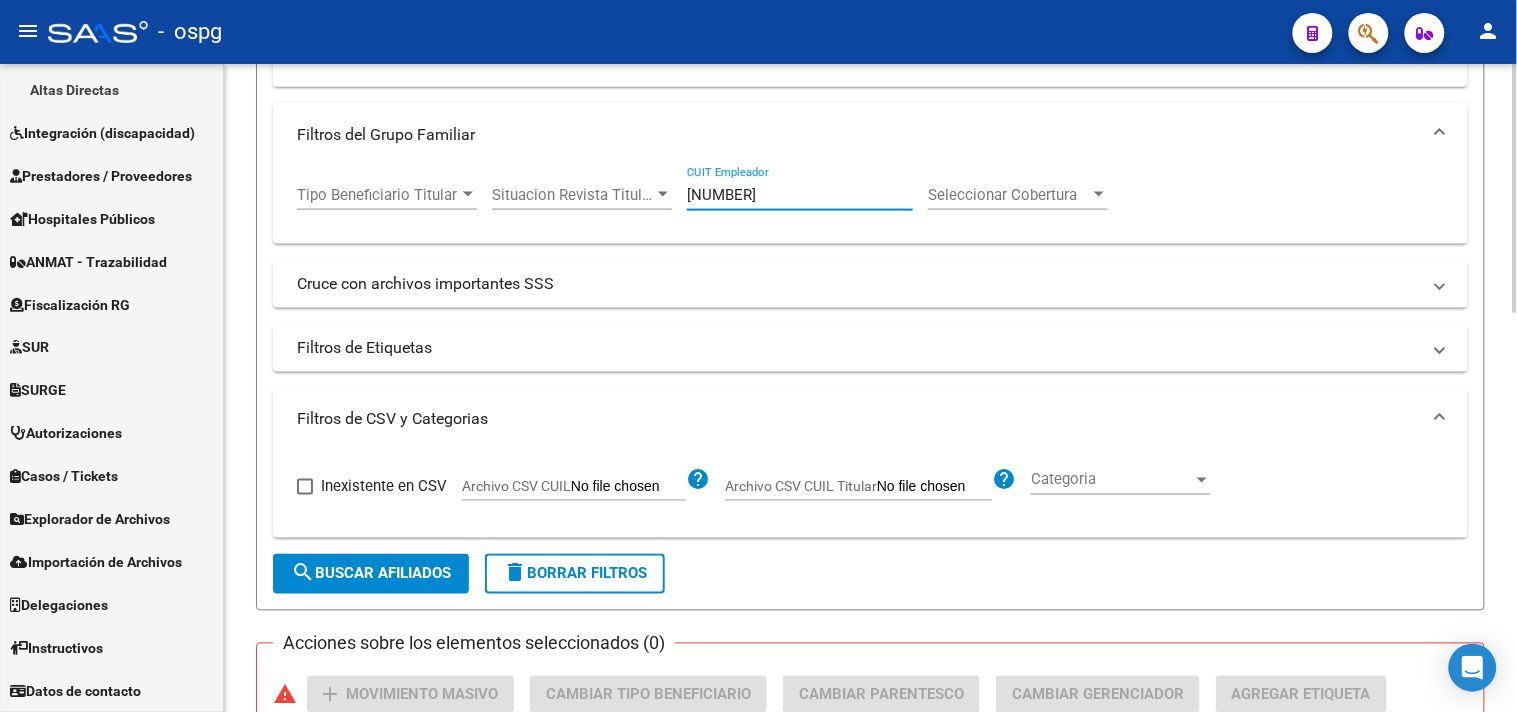 scroll, scrollTop: 666, scrollLeft: 0, axis: vertical 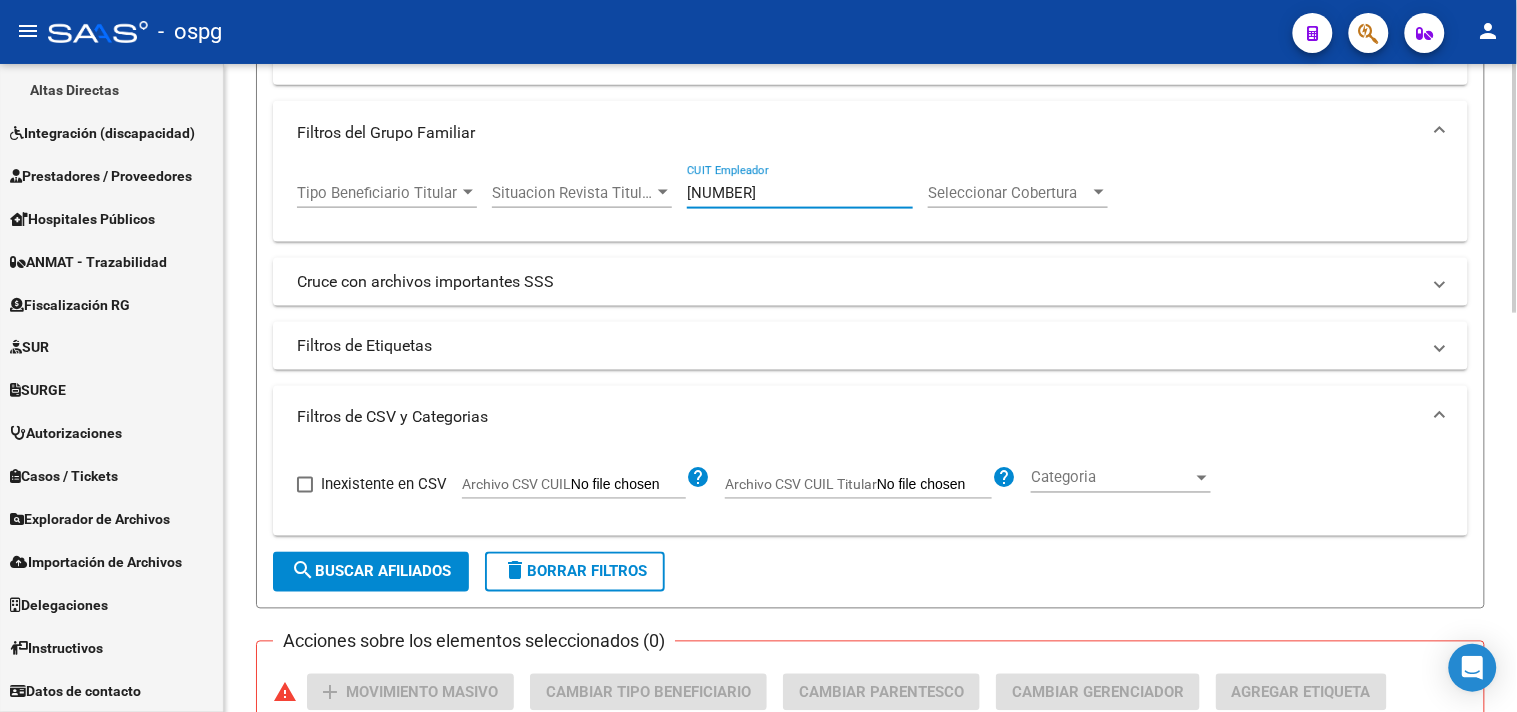 click on "search  Buscar Afiliados" 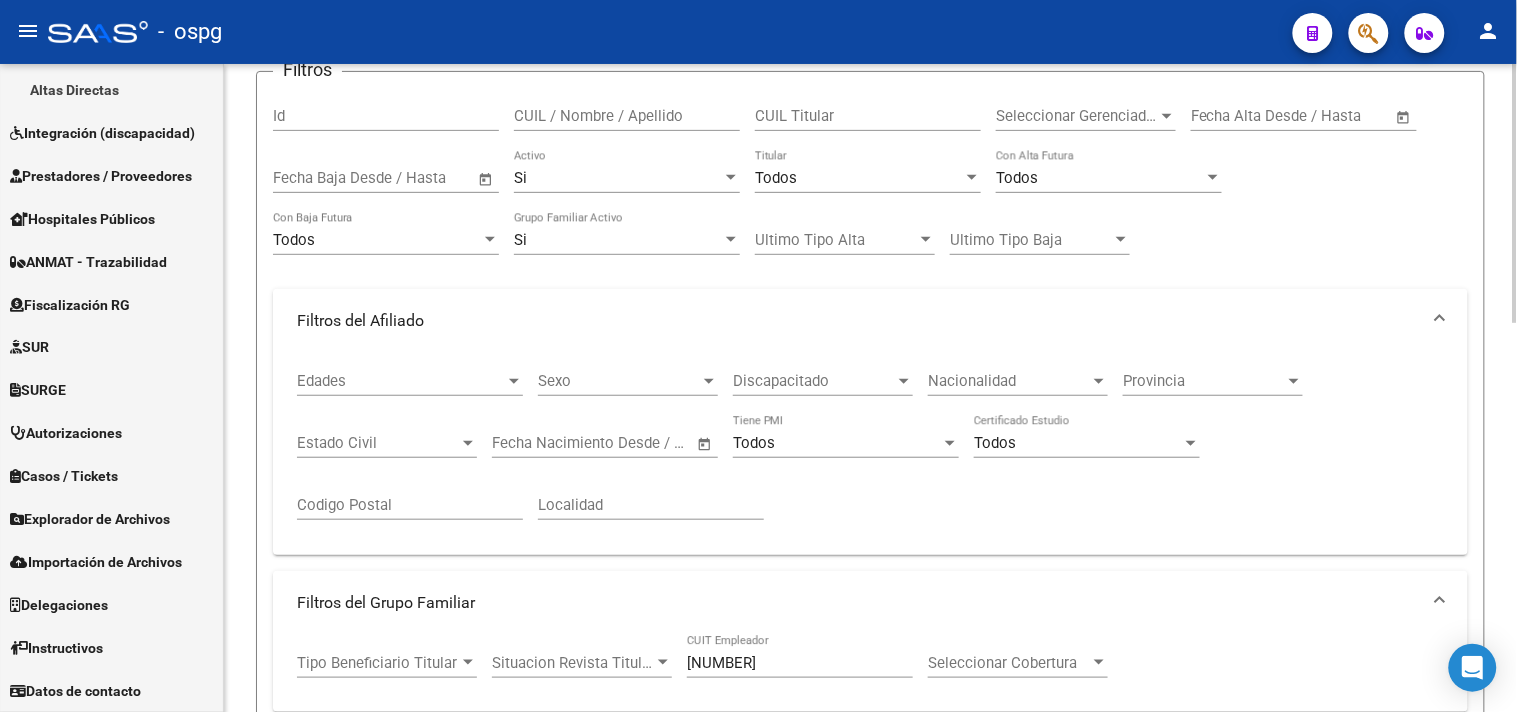 scroll, scrollTop: 194, scrollLeft: 0, axis: vertical 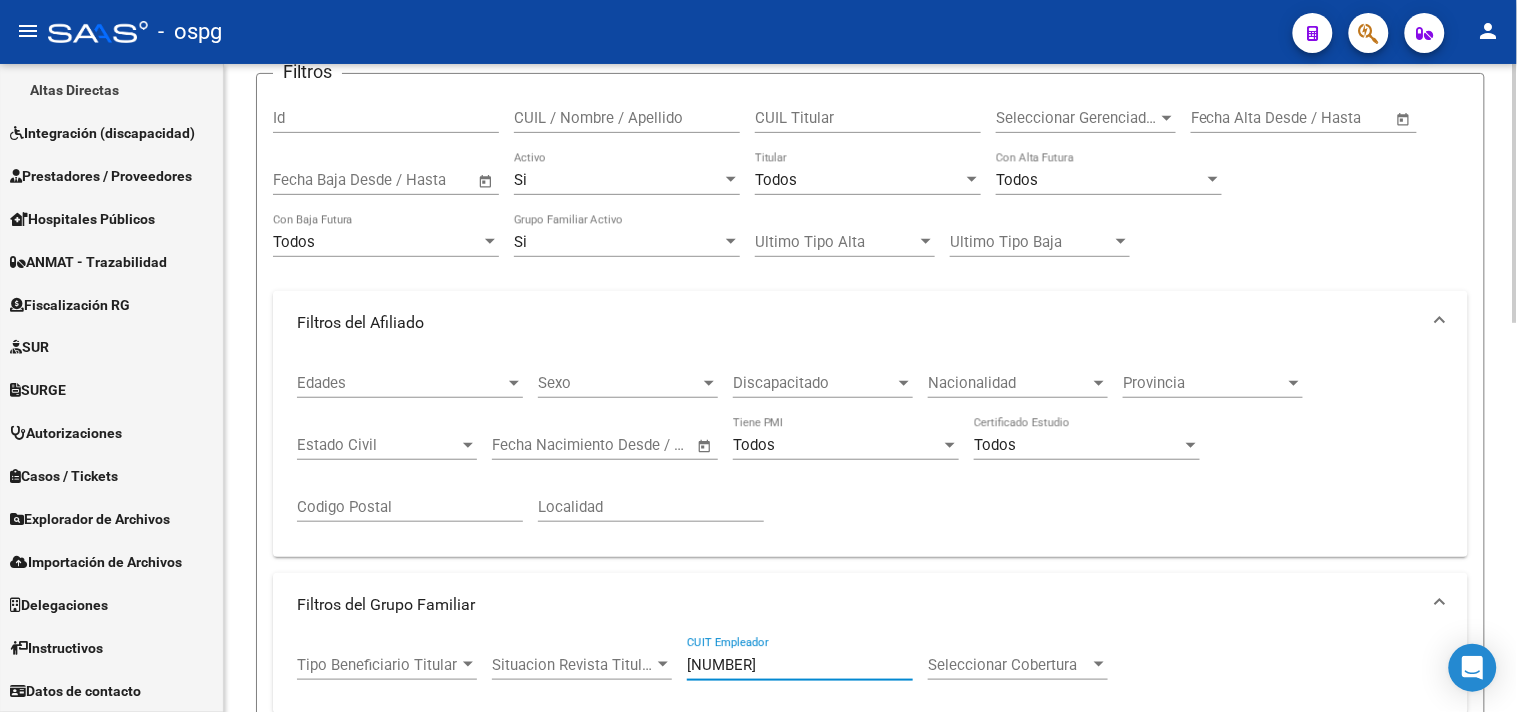 drag, startPoint x: 664, startPoint y: 651, endPoint x: 226, endPoint y: 330, distance: 543.03314 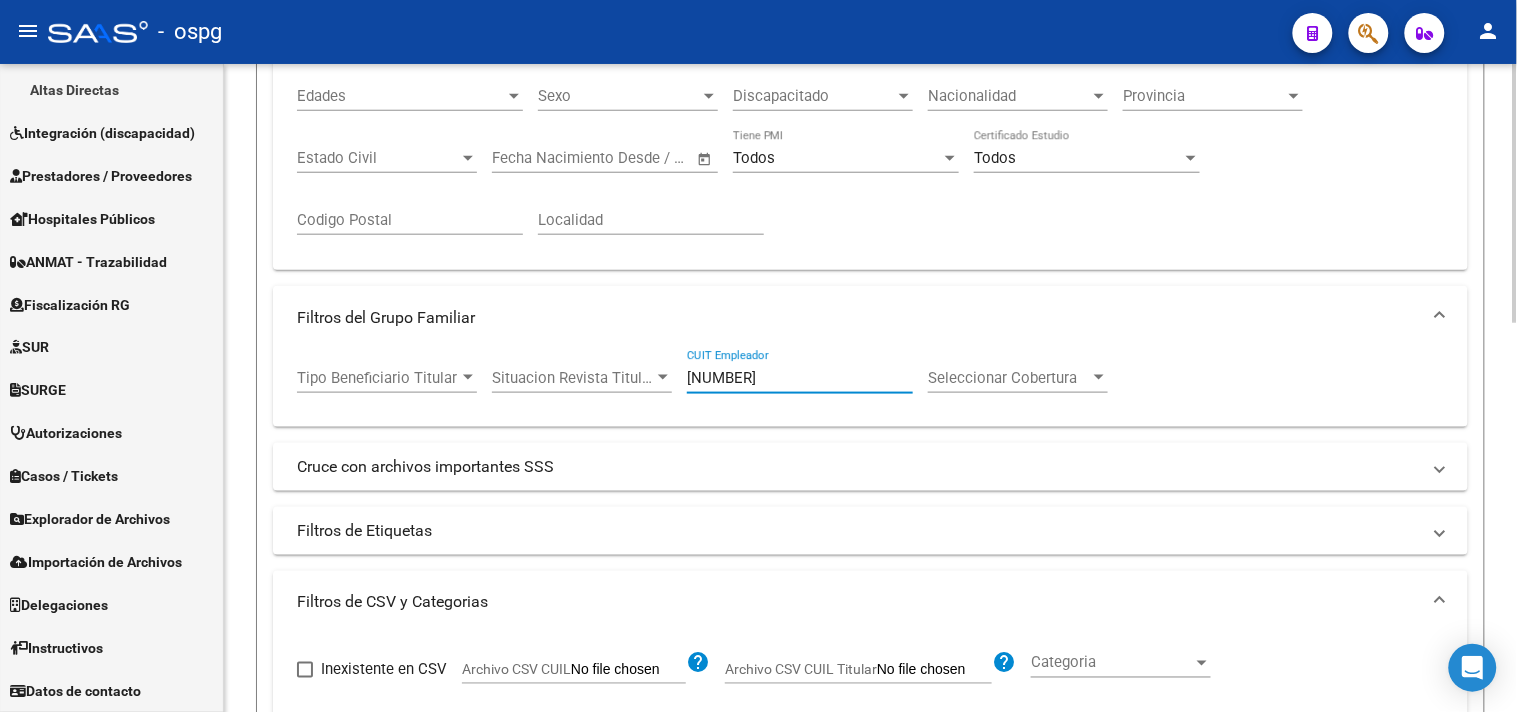 scroll, scrollTop: 527, scrollLeft: 0, axis: vertical 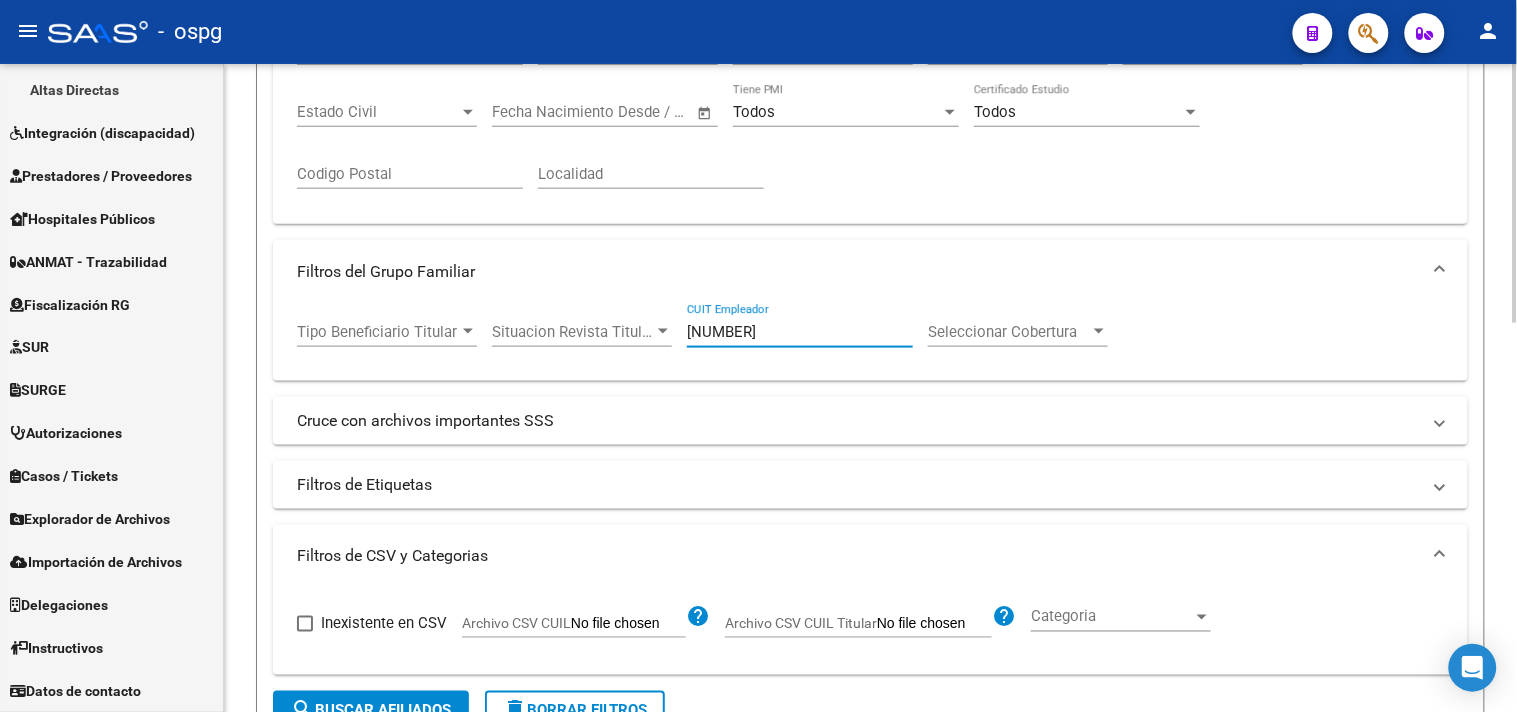 drag, startPoint x: 415, startPoint y: 707, endPoint x: 483, endPoint y: 645, distance: 92.021736 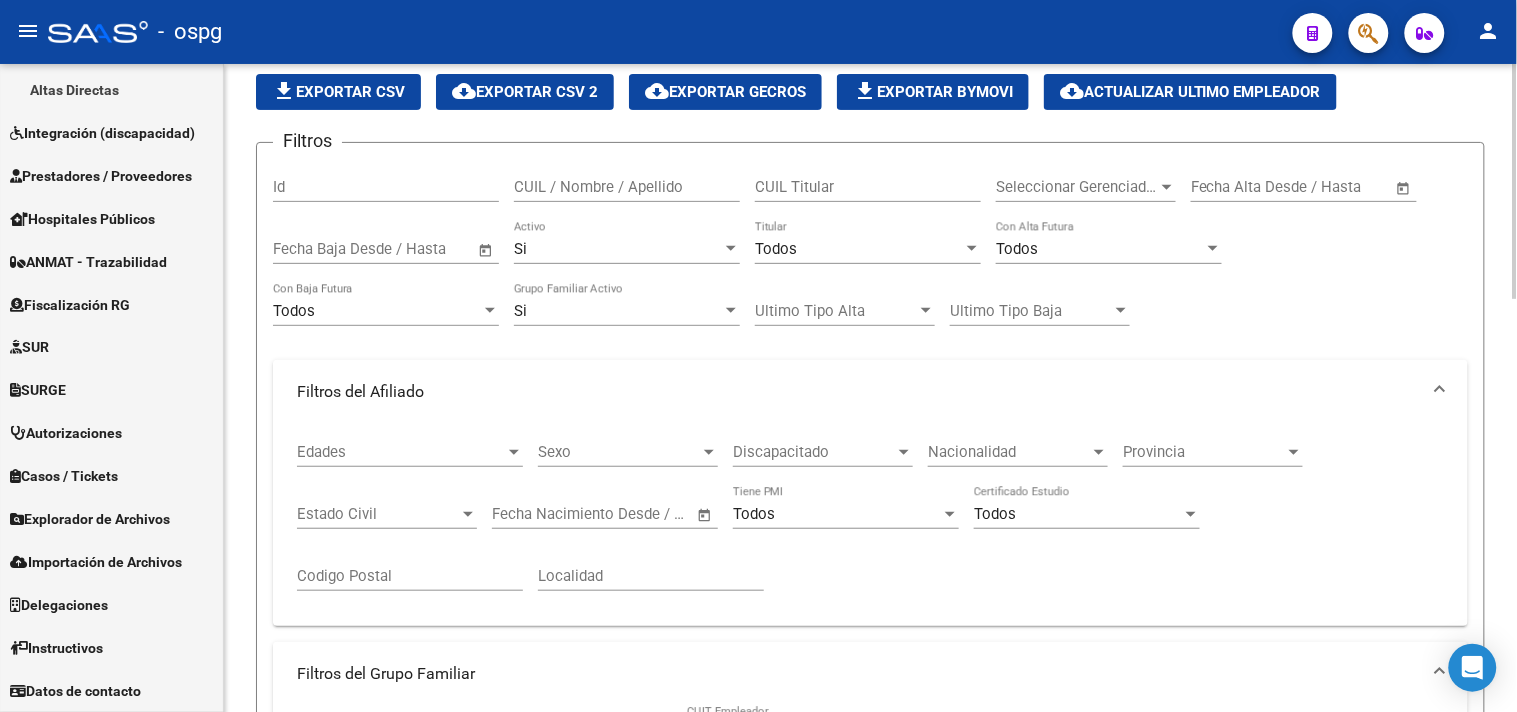 scroll, scrollTop: 0, scrollLeft: 0, axis: both 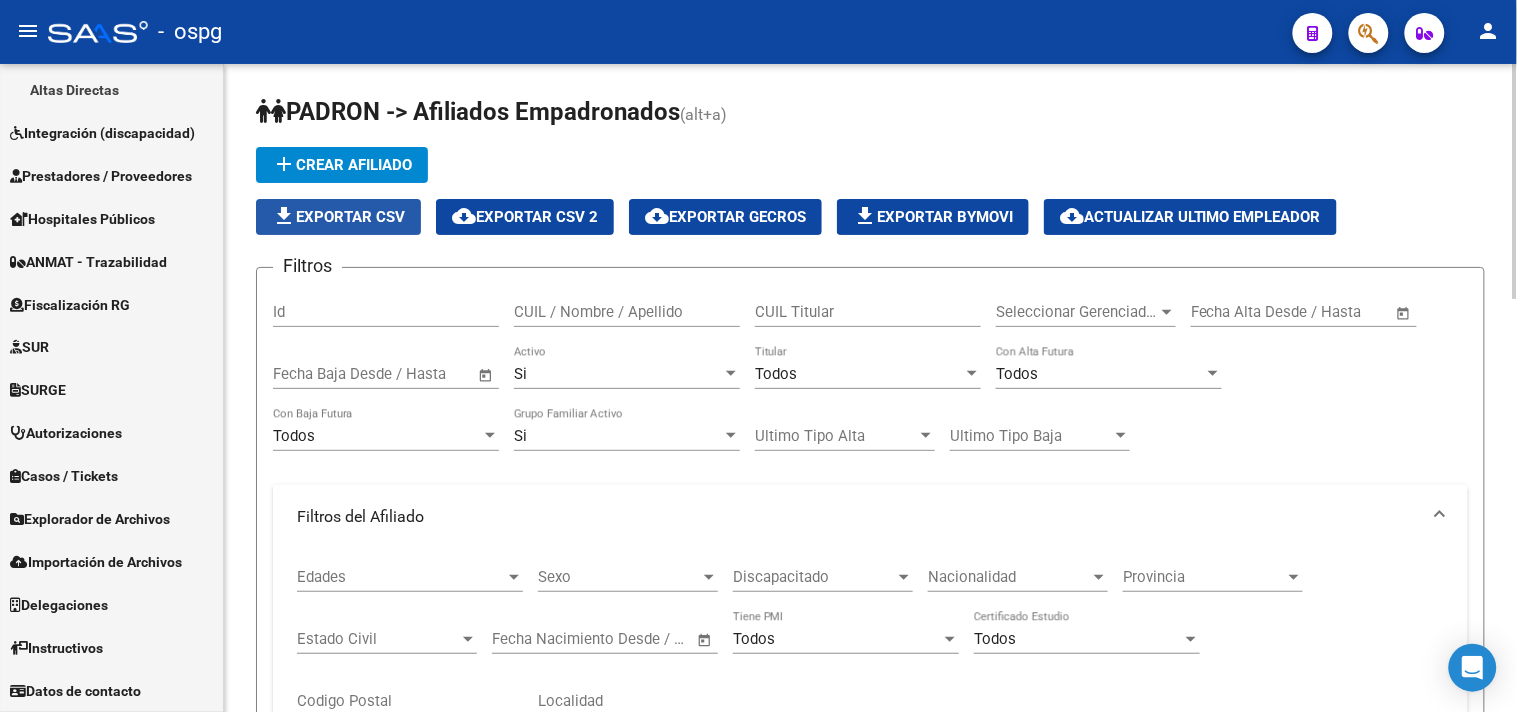 click on "file_download  Exportar CSV" 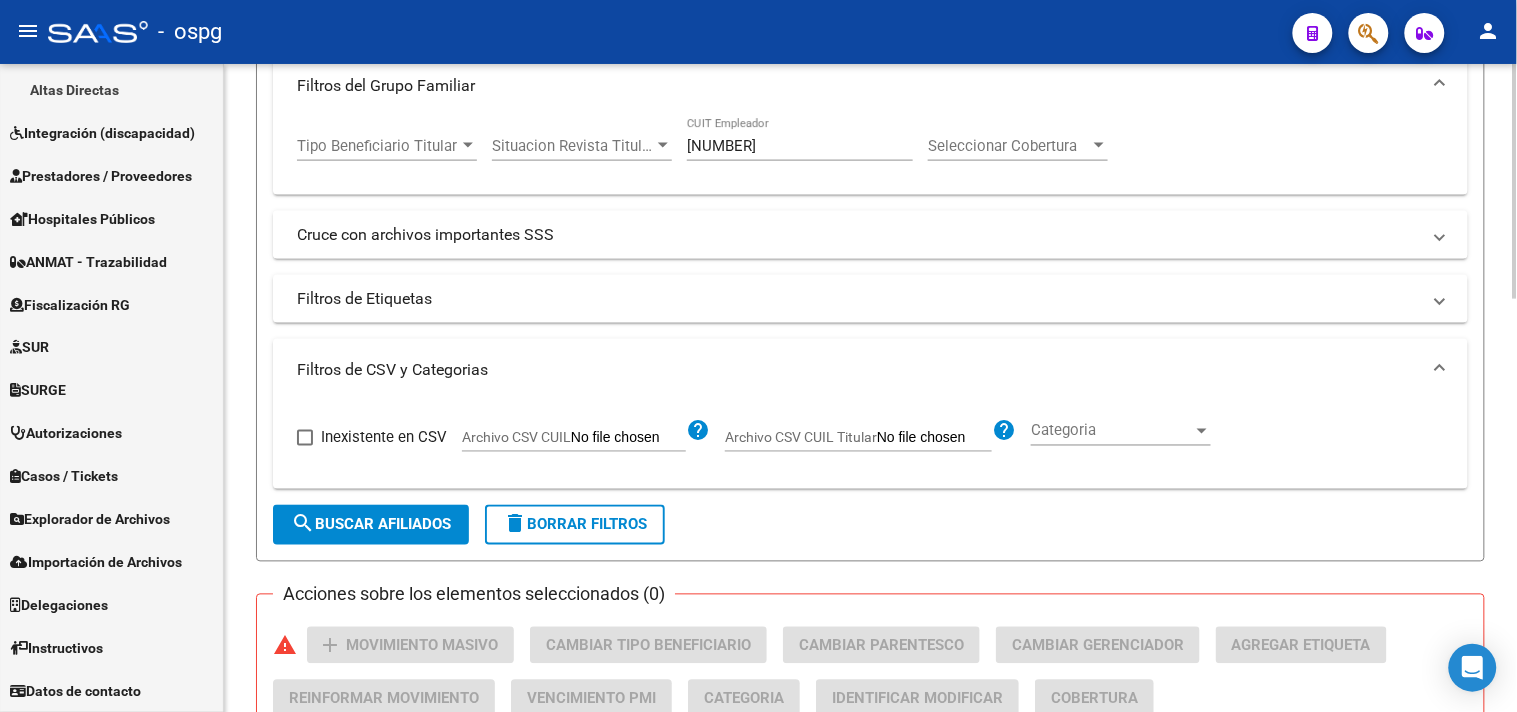 scroll, scrollTop: 666, scrollLeft: 0, axis: vertical 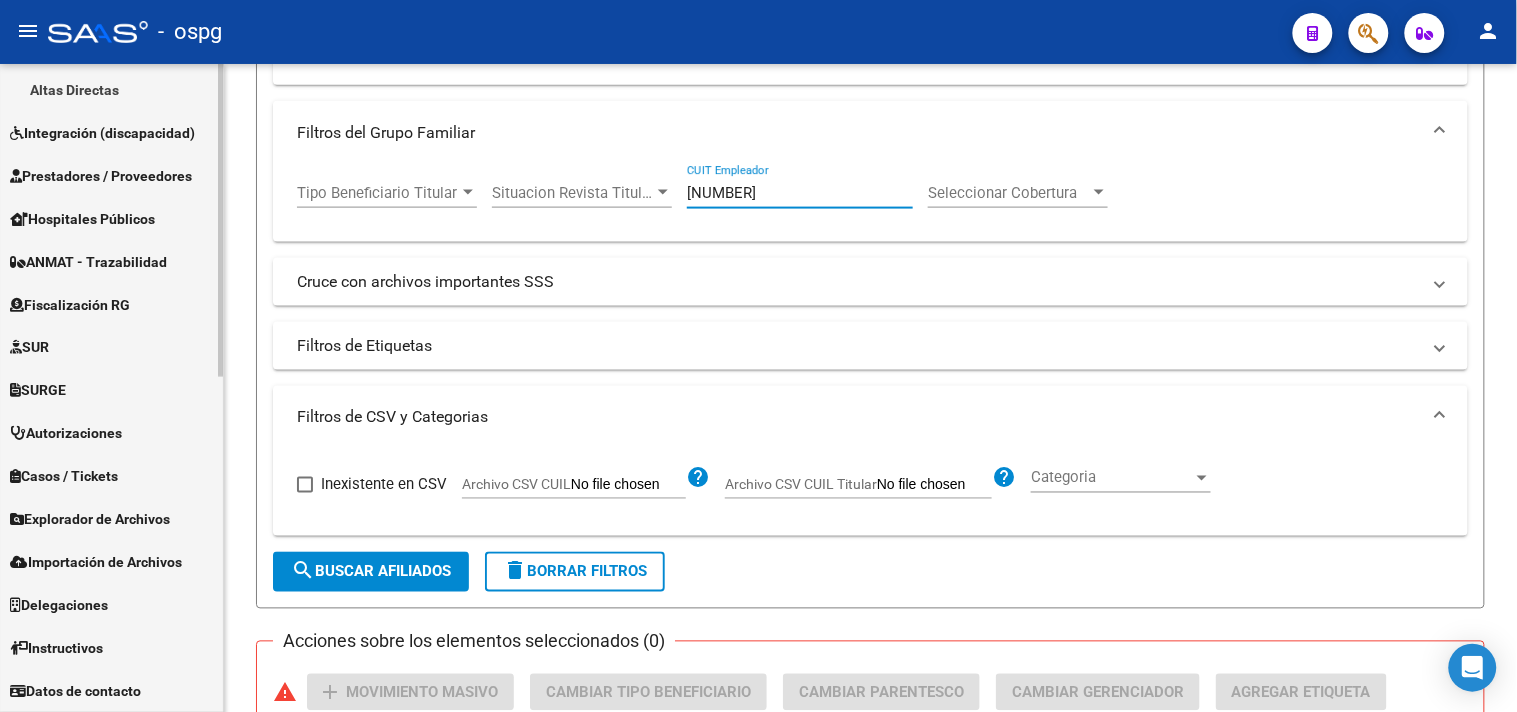 drag, startPoint x: 788, startPoint y: 192, endPoint x: 3, endPoint y: 122, distance: 788.11487 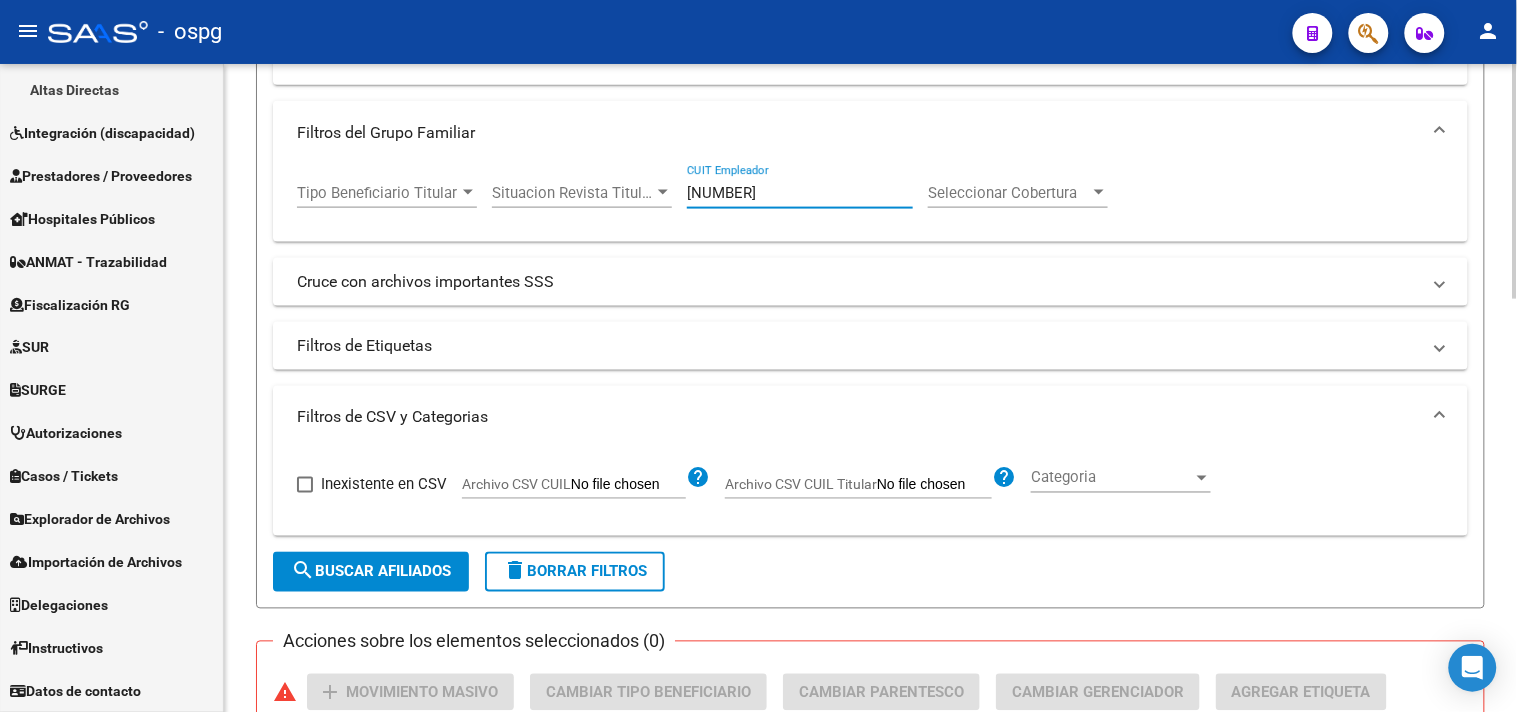 paste on "7-05702397-5" 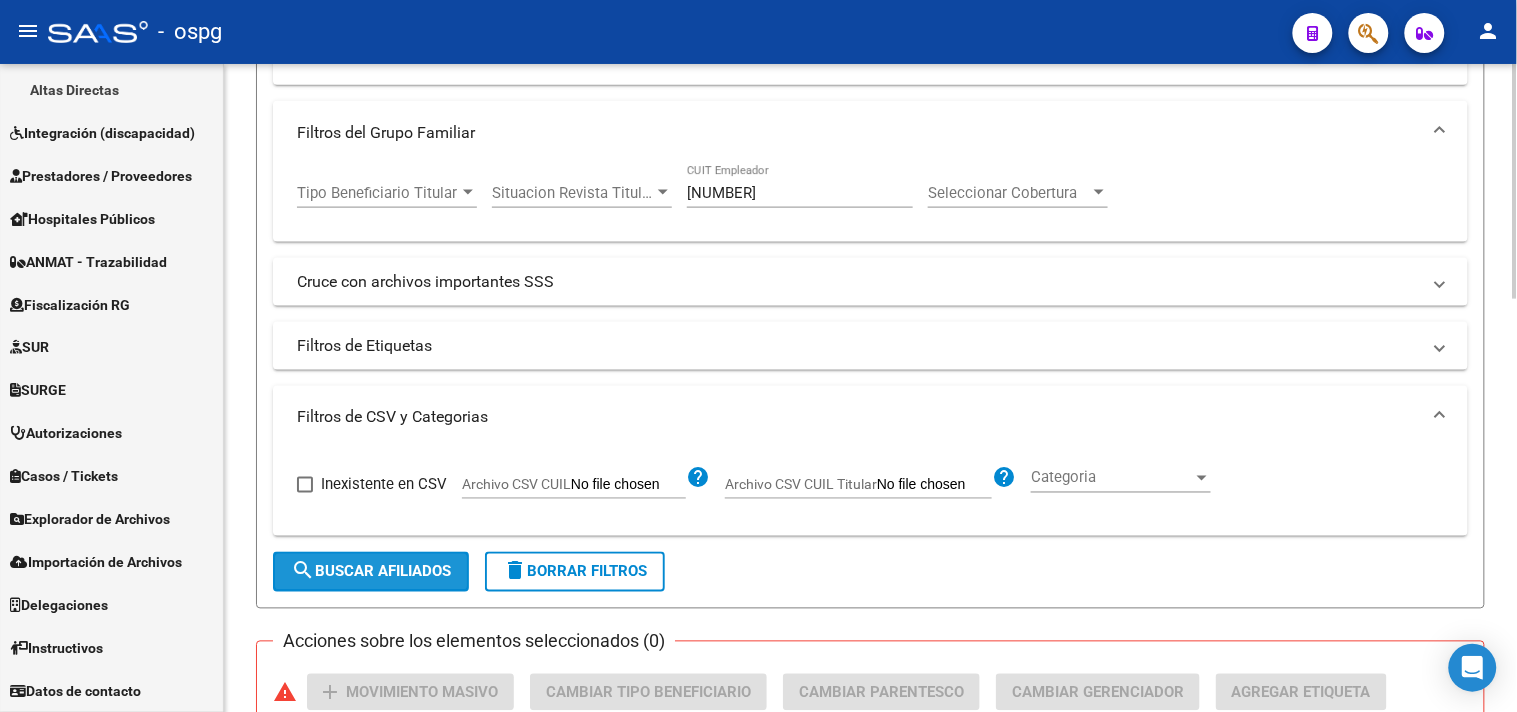 click on "search  Buscar Afiliados" 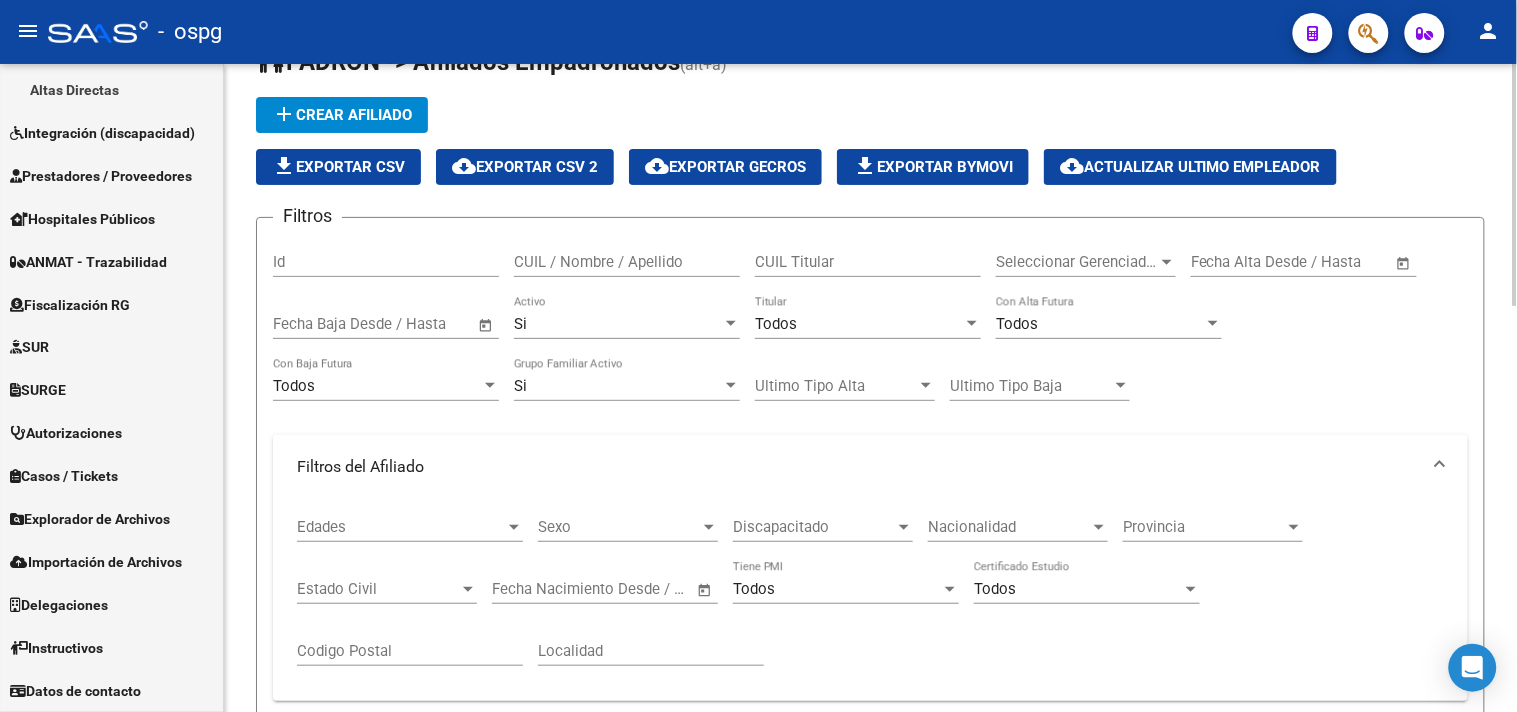 scroll, scrollTop: 0, scrollLeft: 0, axis: both 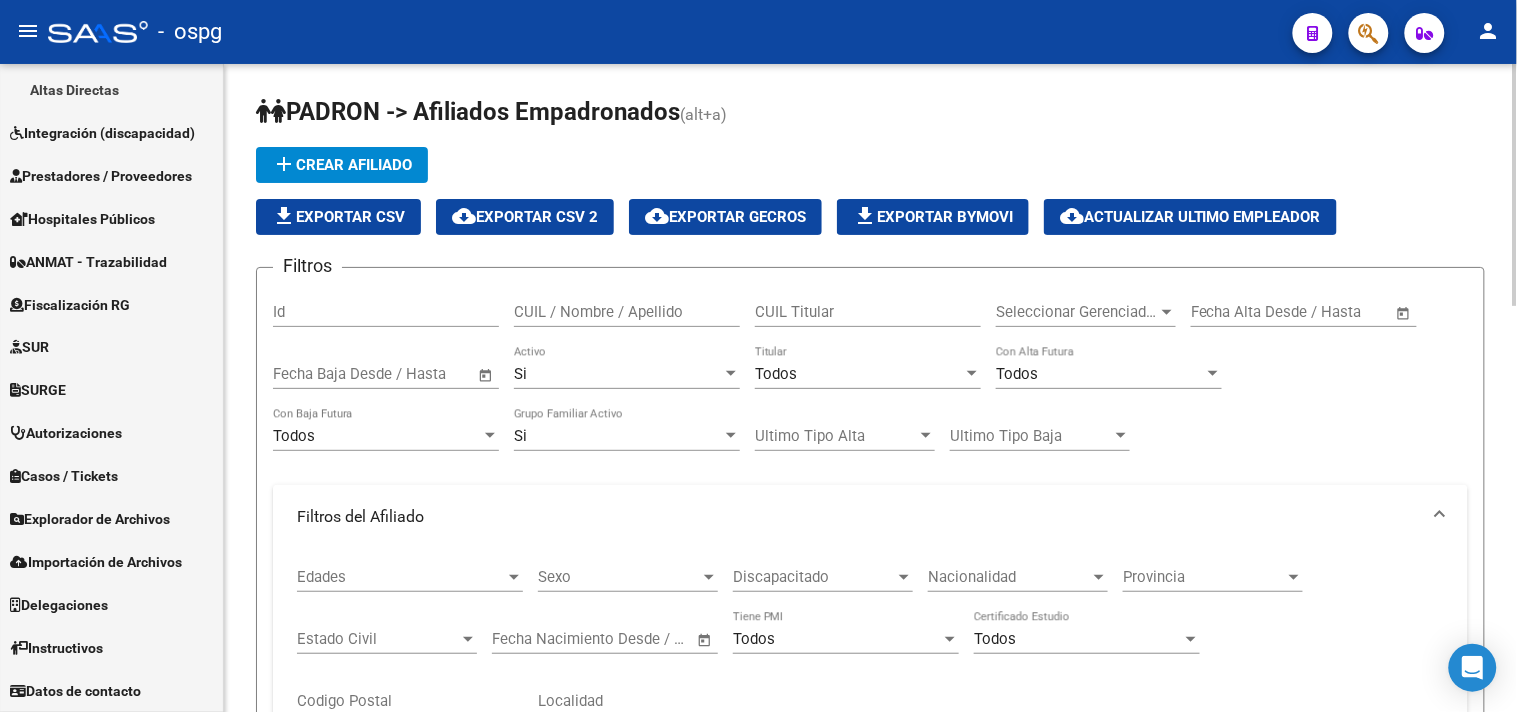 click on "file_download  Exportar CSV" 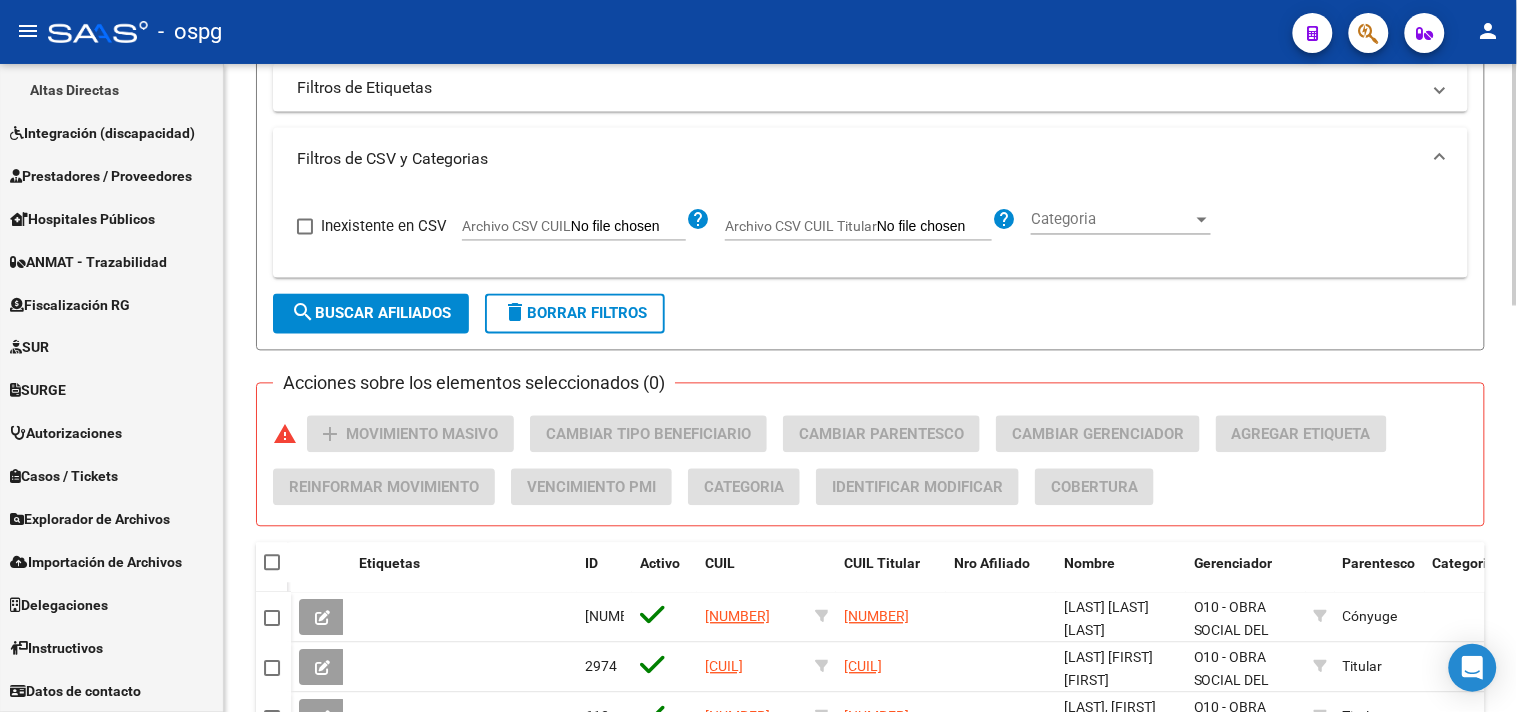 scroll, scrollTop: 644, scrollLeft: 0, axis: vertical 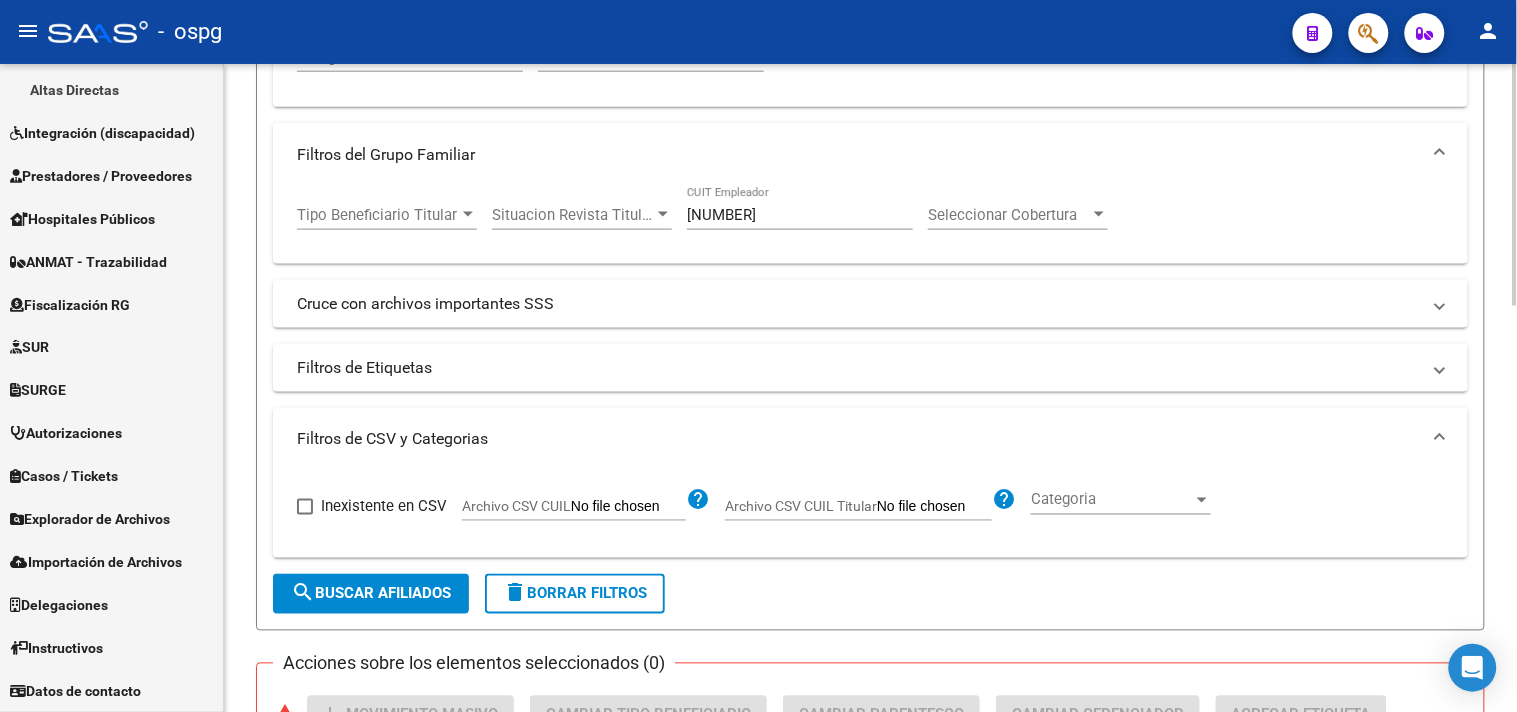 drag, startPoint x: 798, startPoint y: 214, endPoint x: 311, endPoint y: 88, distance: 503.0358 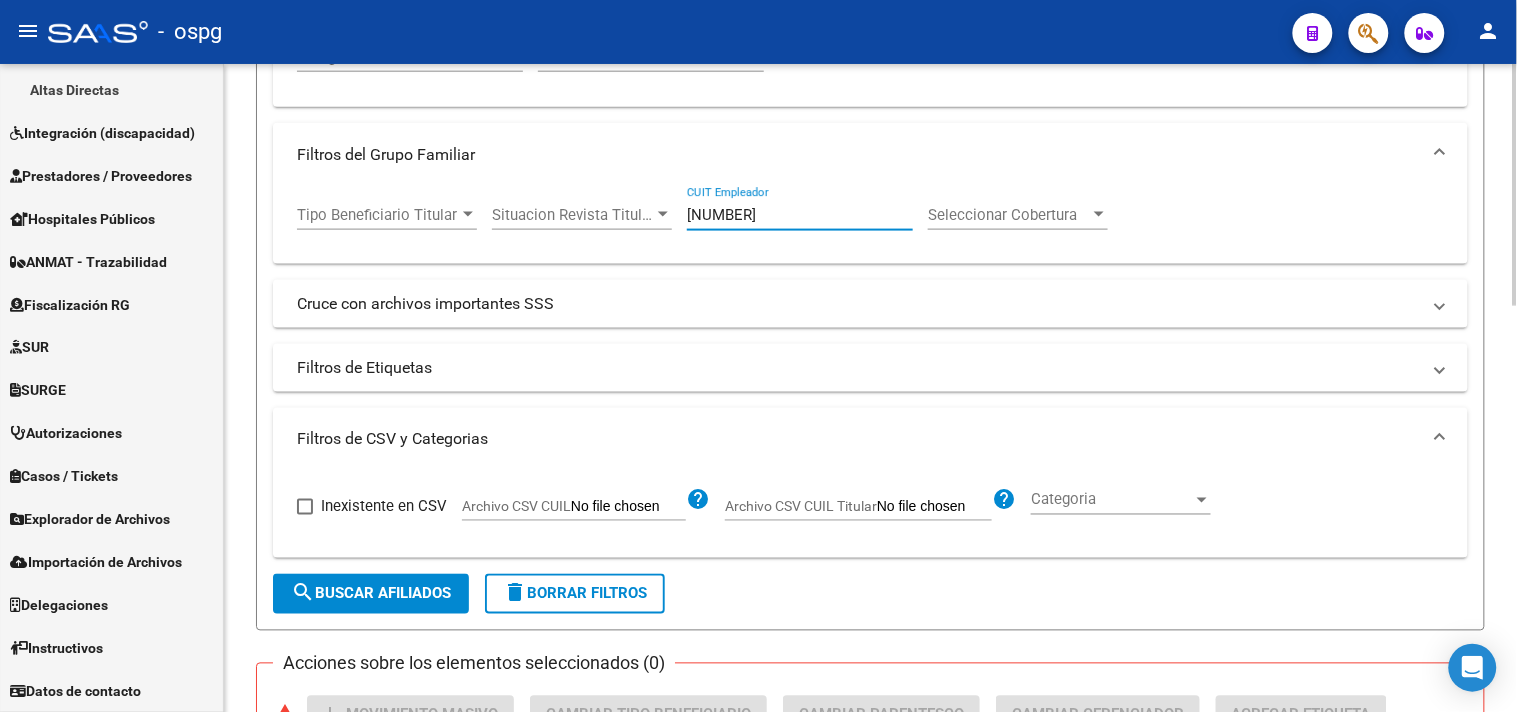 drag, startPoint x: 396, startPoint y: 601, endPoint x: 367, endPoint y: 581, distance: 35.22783 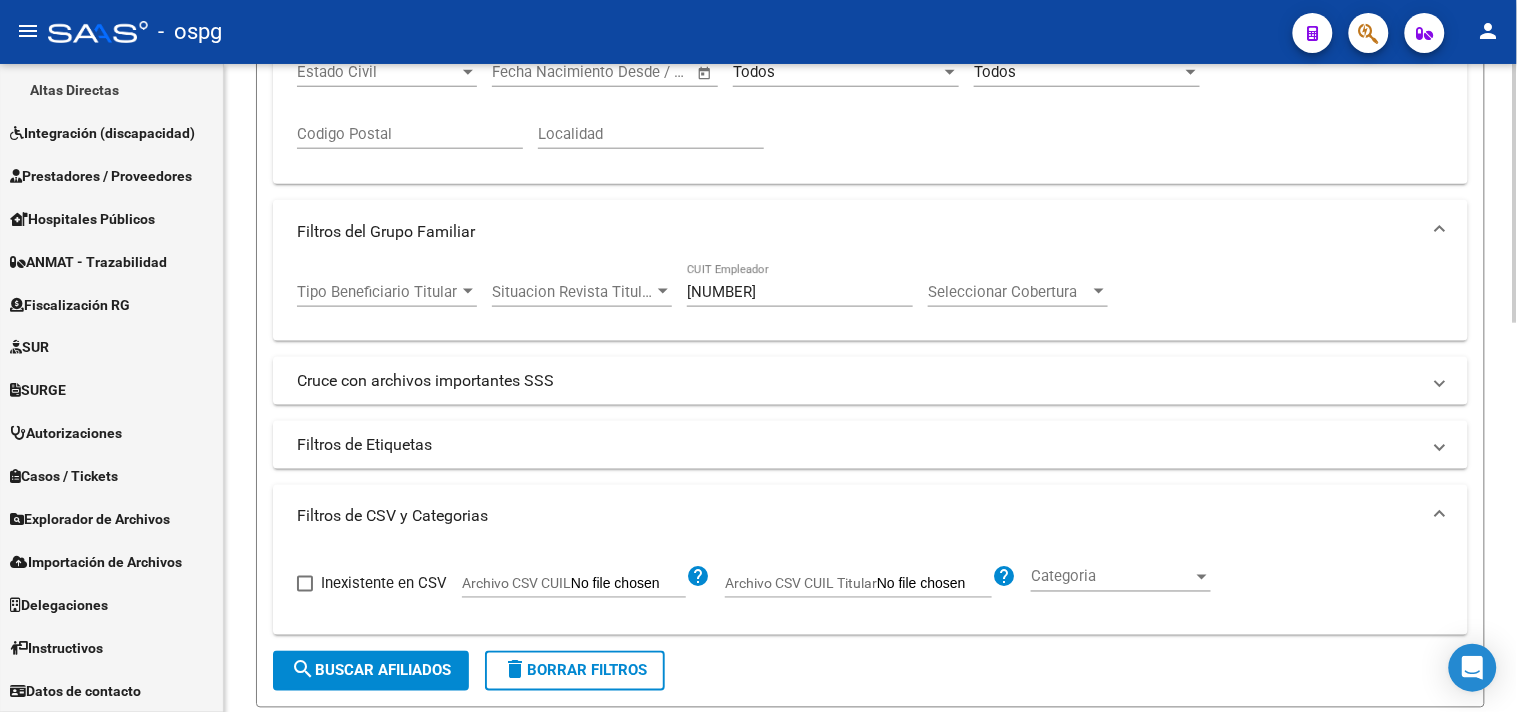 scroll, scrollTop: 194, scrollLeft: 0, axis: vertical 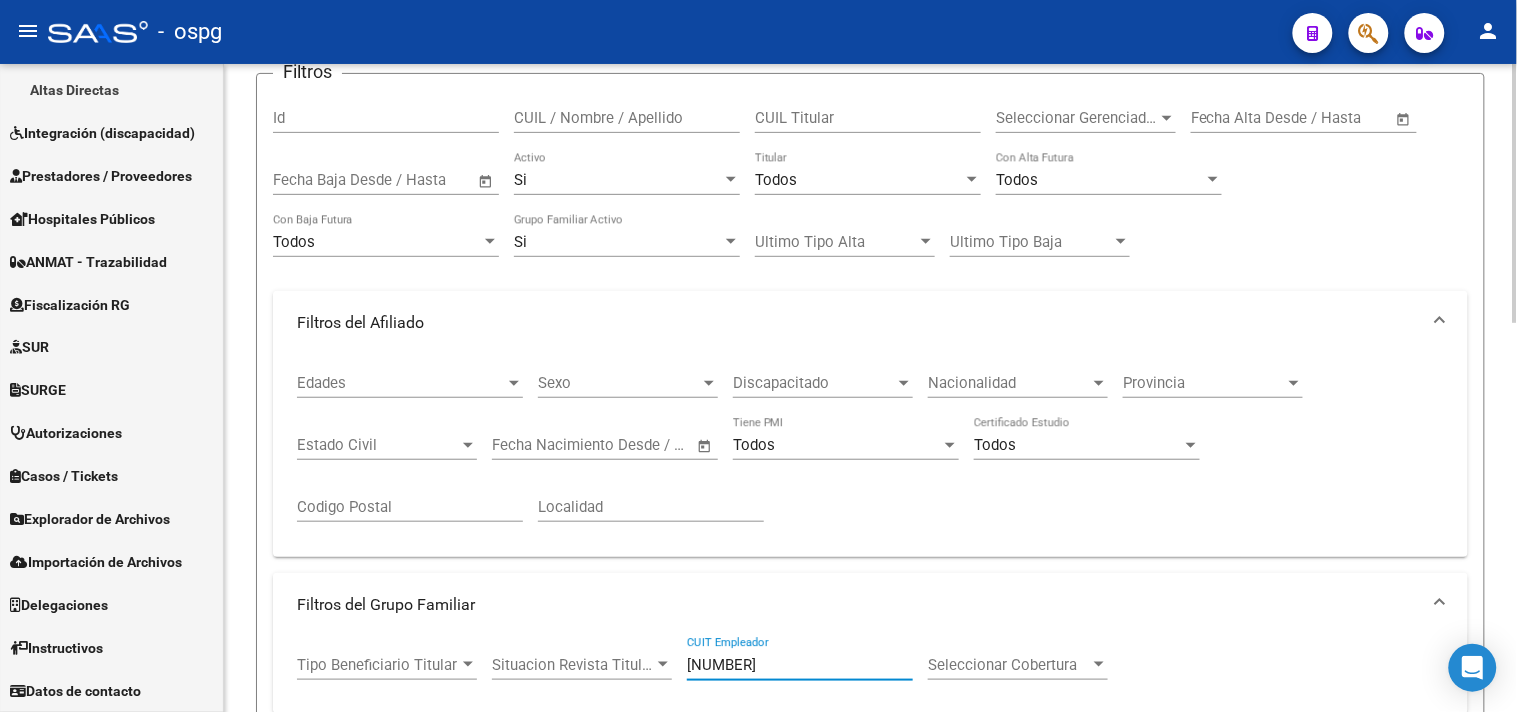 drag, startPoint x: 773, startPoint y: 660, endPoint x: 338, endPoint y: 596, distance: 439.68283 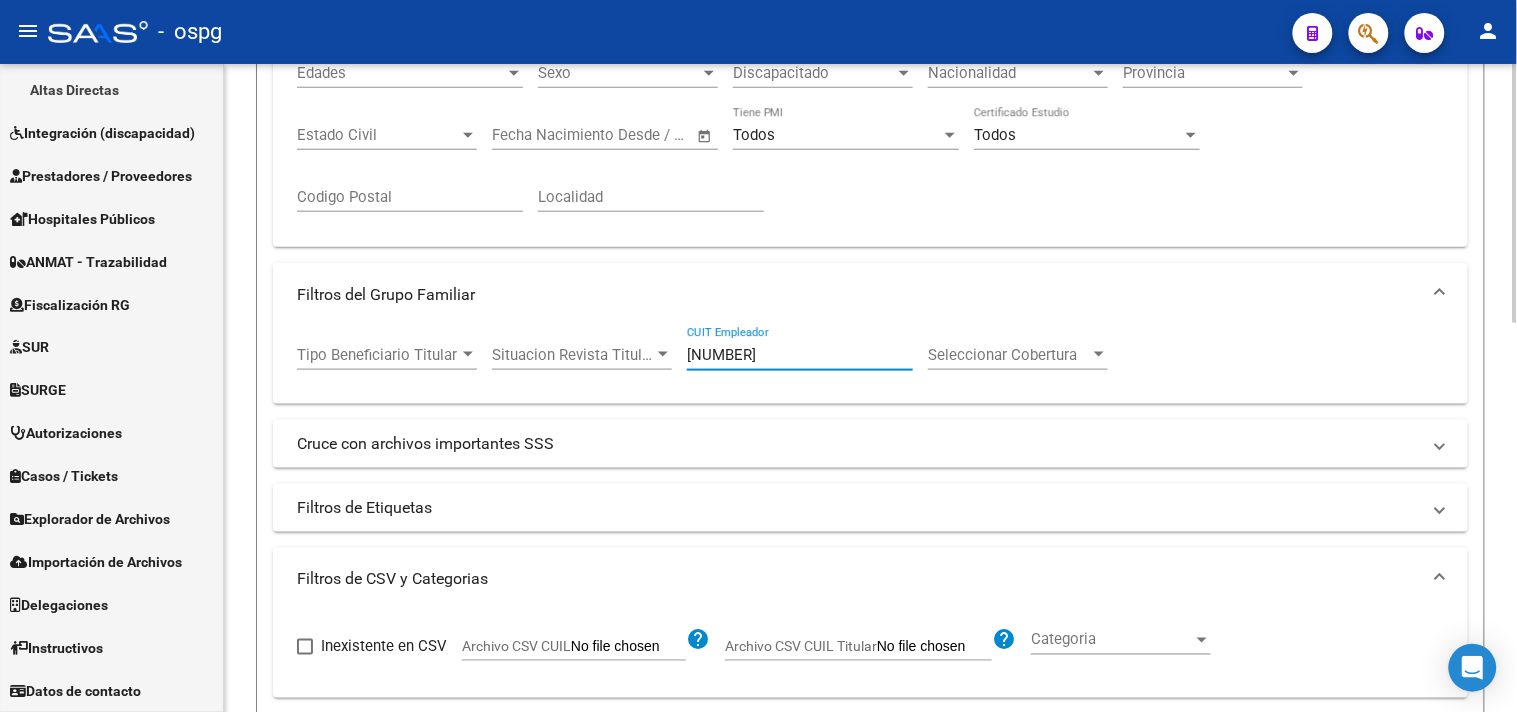 scroll, scrollTop: 527, scrollLeft: 0, axis: vertical 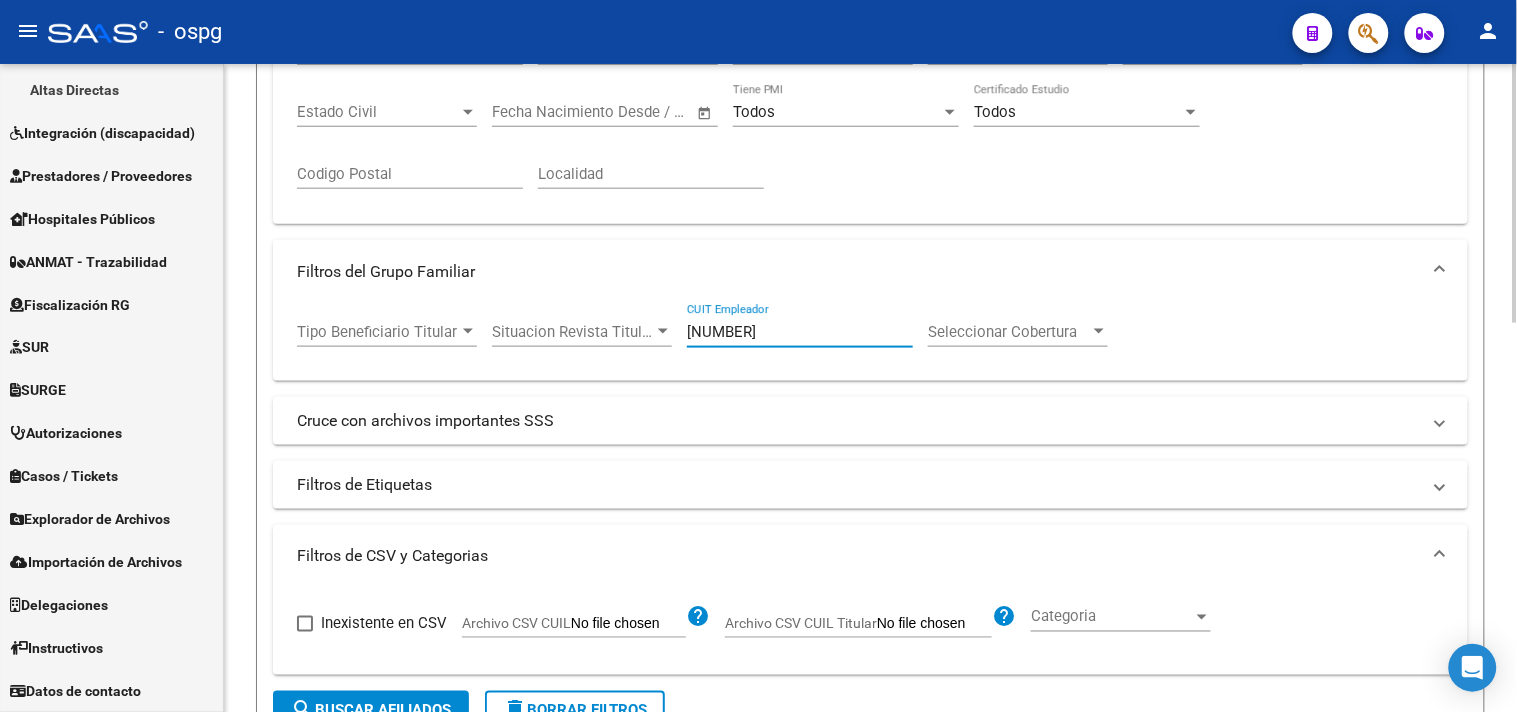 click on "search  Buscar Afiliados" 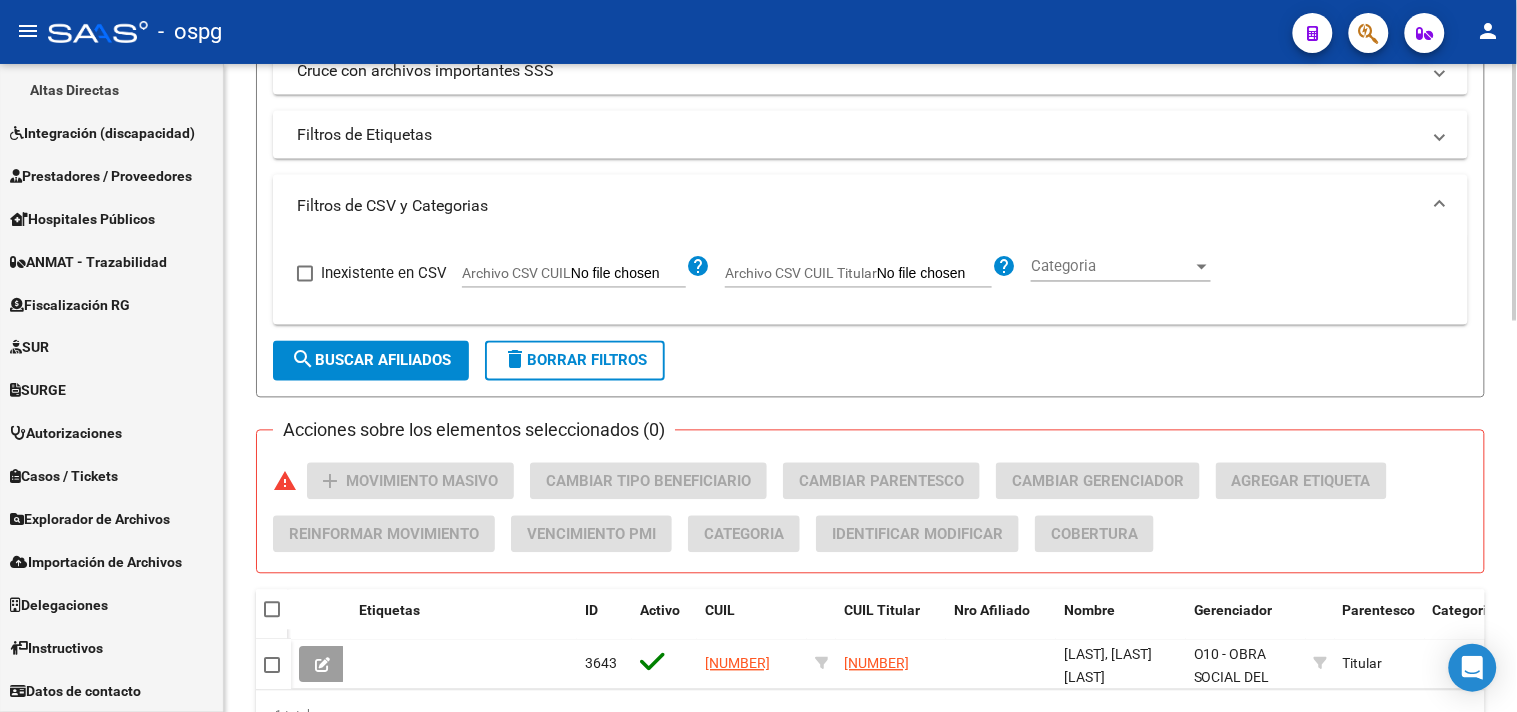 scroll, scrollTop: 766, scrollLeft: 0, axis: vertical 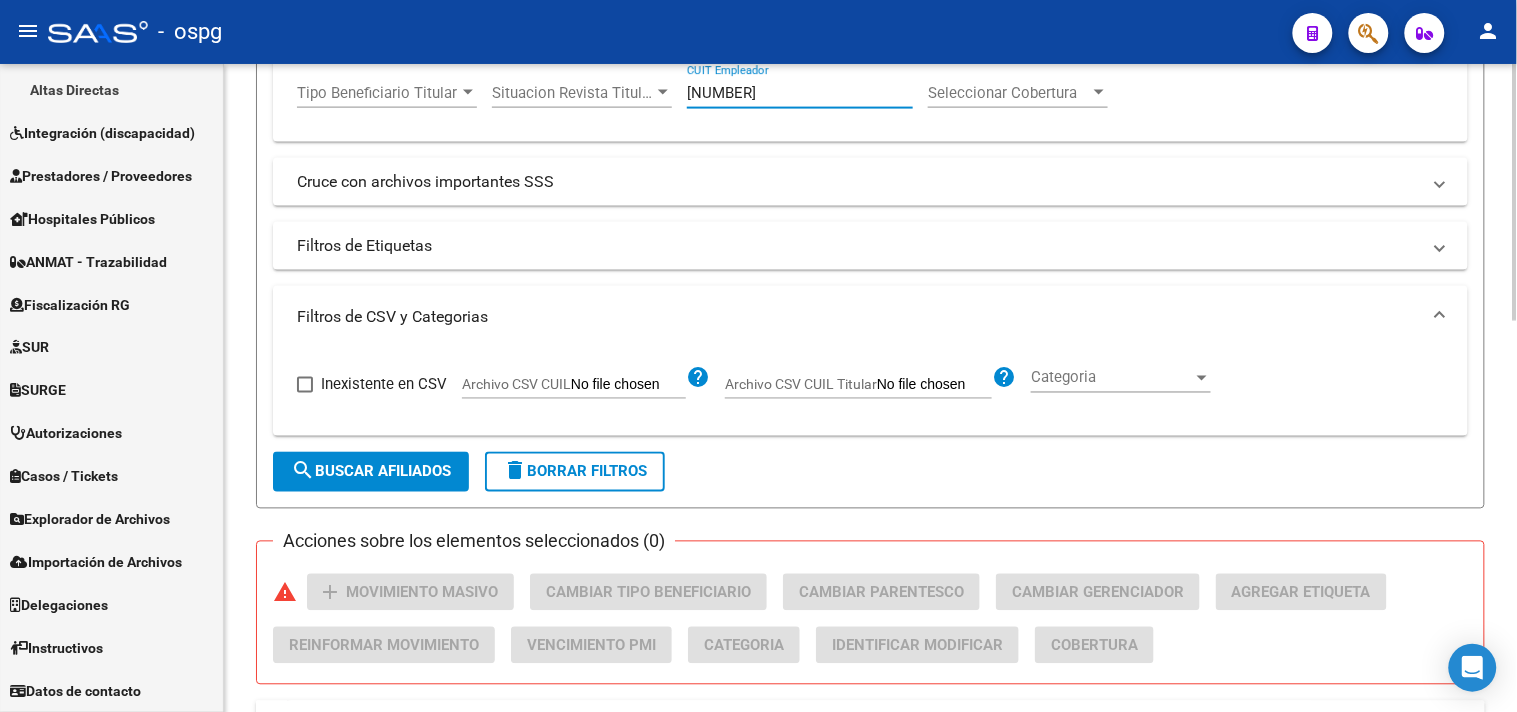 drag, startPoint x: 783, startPoint y: 88, endPoint x: 671, endPoint y: 92, distance: 112.0714 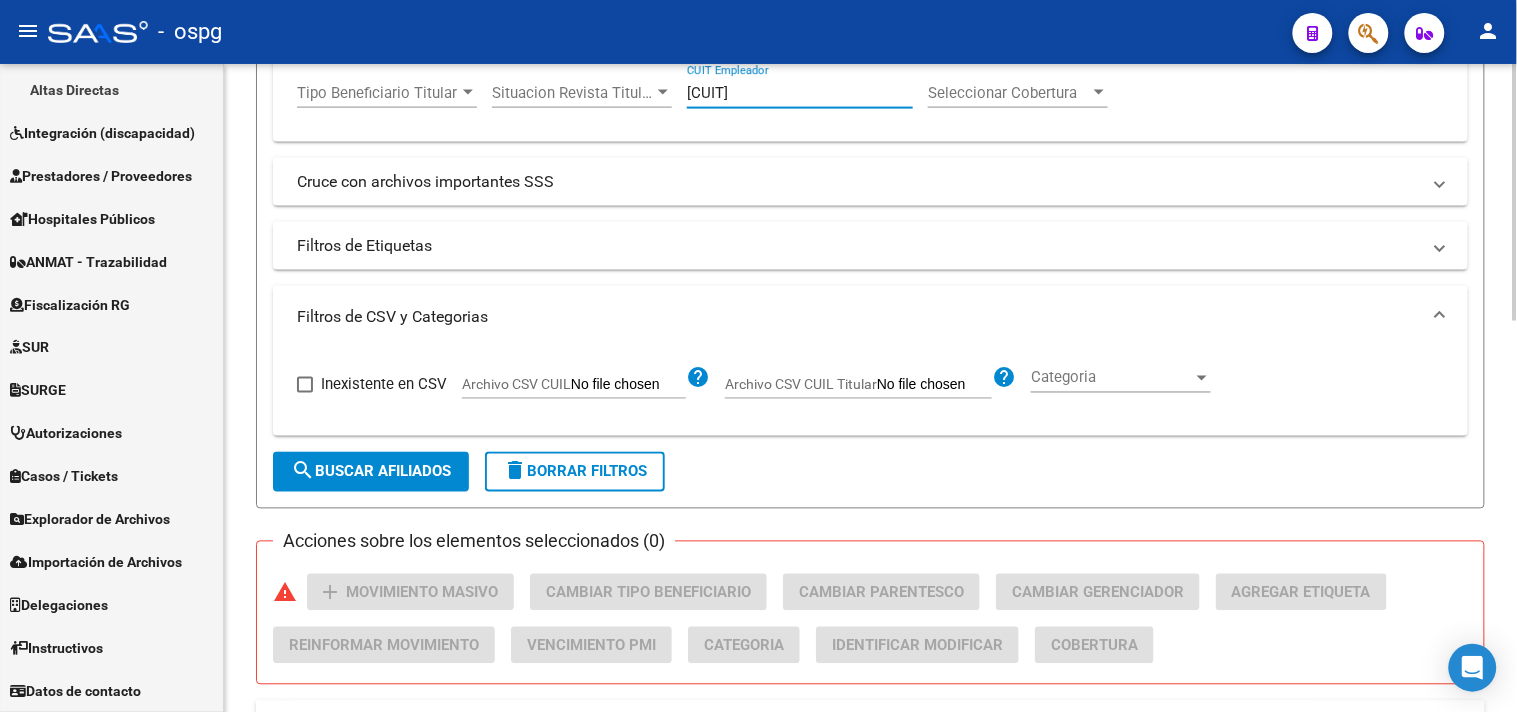 click on "Filtros Id CUIL / Nombre / Apellido CUIL Titular Seleccionar Gerenciador Seleccionar Gerenciador Start date – End date Fecha Alta Desde / Hasta Start date – End date Fecha Baja Desde / Hasta Si Activo Todos Titular Todos Con Alta Futura Todos Con Baja Futura Si Grupo Familiar Activo Ultimo Tipo Alta Ultimo Tipo Alta Ultimo Tipo Baja Ultimo Tipo Baja  Filtros del Afiliado  Edades Edades Sexo Sexo Discapacitado Discapacitado Nacionalidad Nacionalidad Provincia Provincia Estado Civil Estado Civil Start date – End date Fecha Nacimiento Desde / Hasta Todos Tiene PMI Todos Certificado Estudio Codigo Postal Localidad  Filtros del Grupo Familiar  Tipo Beneficiario Titular Tipo Beneficiario Titular Situacion Revista Titular Situacion Revista Titular 30-50043961-7 CUIT Empleador Seleccionar Cobertura Seleccionar Cobertura  Cruce con archivos importantes SSS     Informado en Novedad SSS     Informado en Padron Desempleo SSS     No existentes en el padrón que entrega la SSS         Existe en MT morosos" 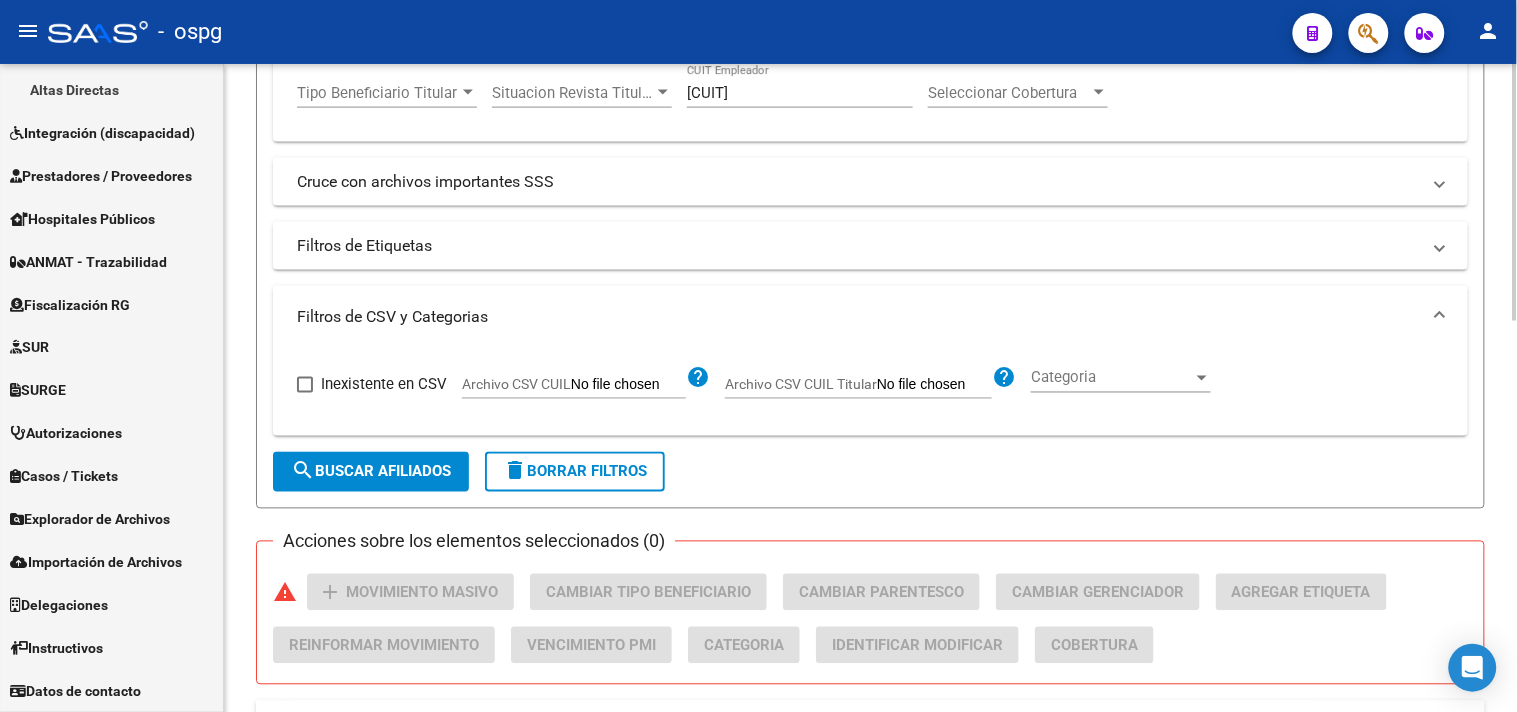 click on "search  Buscar Afiliados" 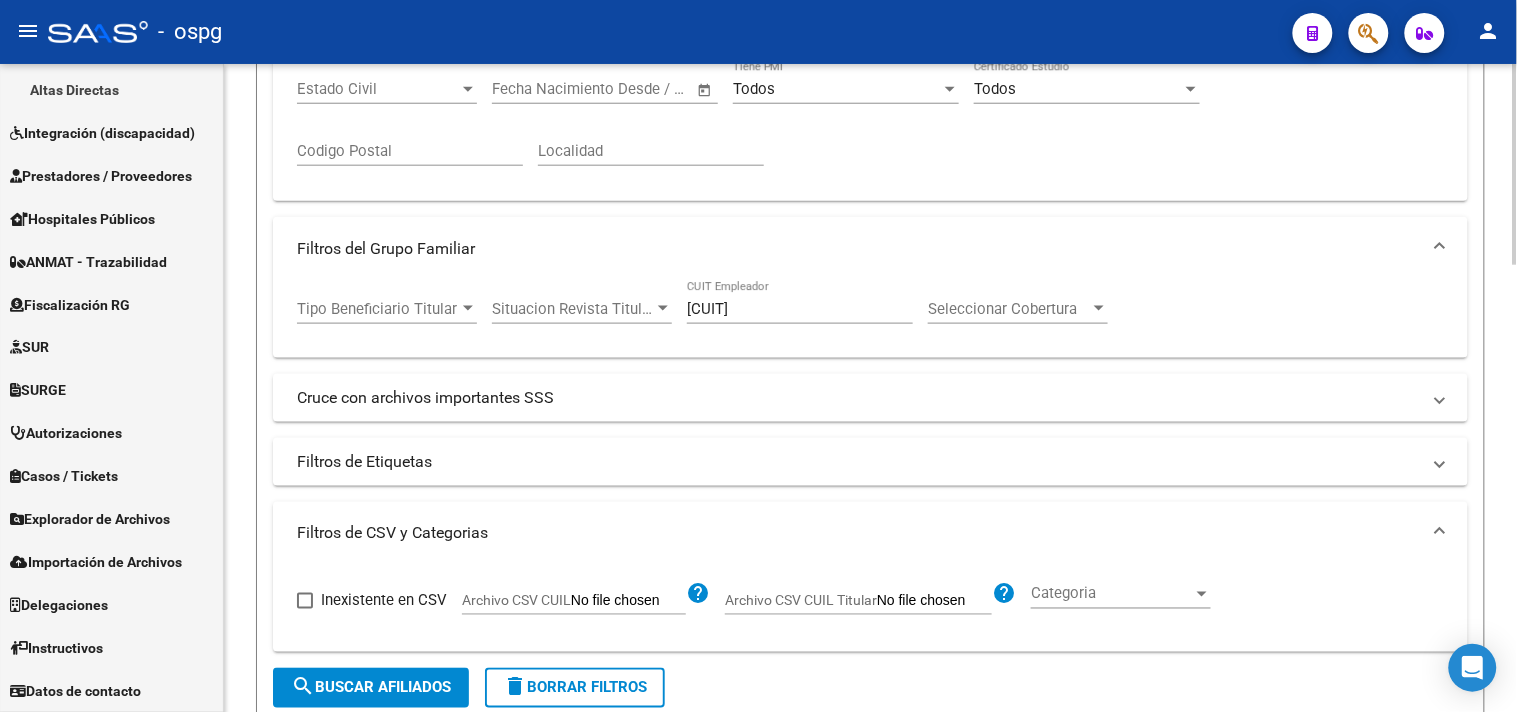 scroll, scrollTop: 0, scrollLeft: 0, axis: both 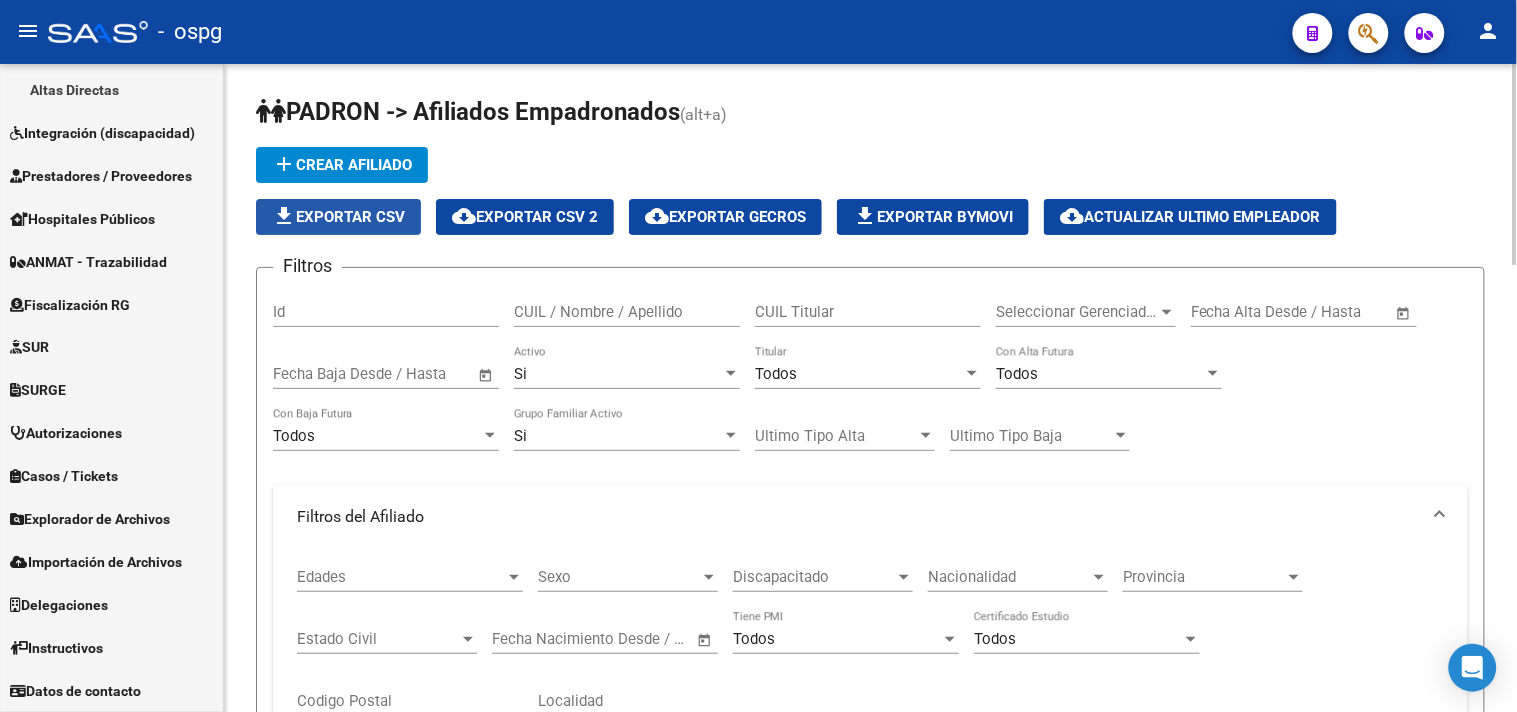 click on "file_download  Exportar CSV" 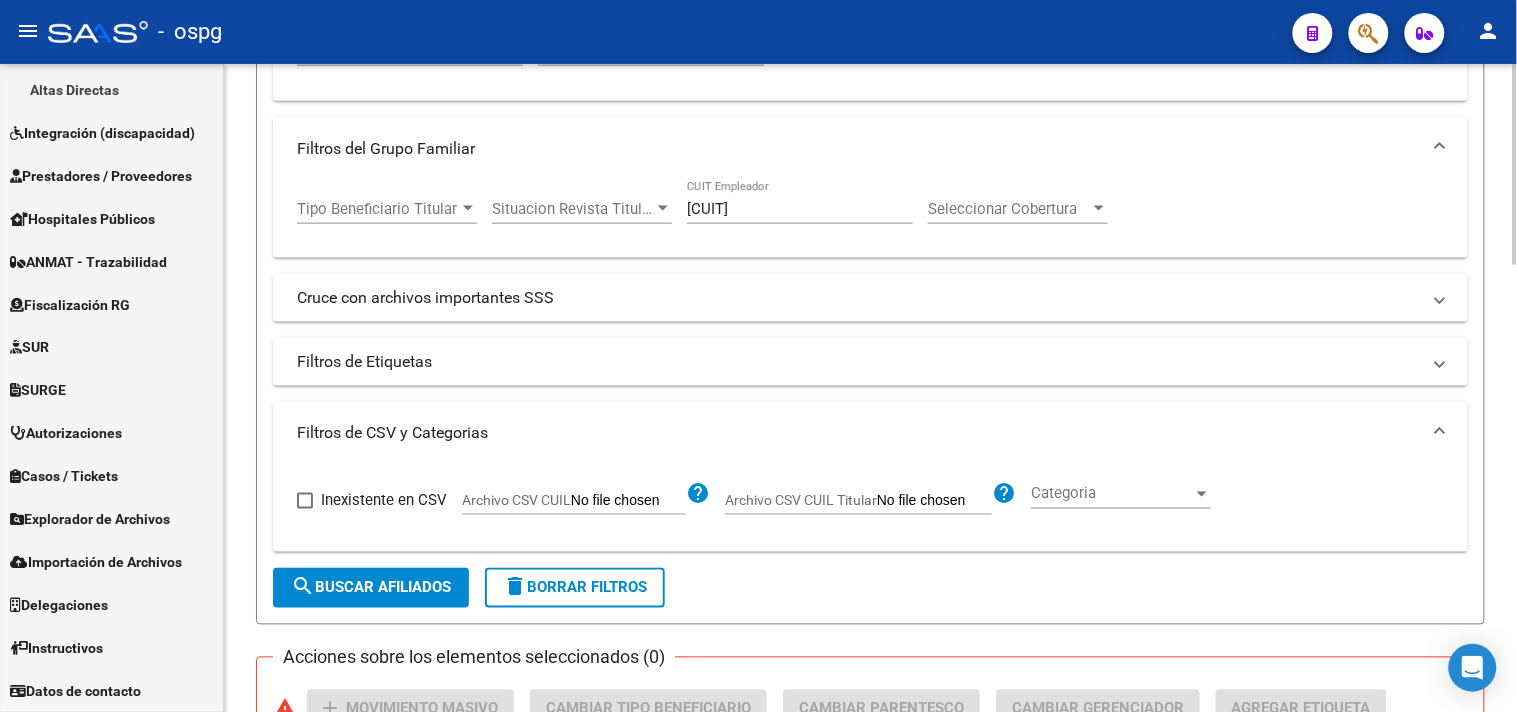 scroll, scrollTop: 666, scrollLeft: 0, axis: vertical 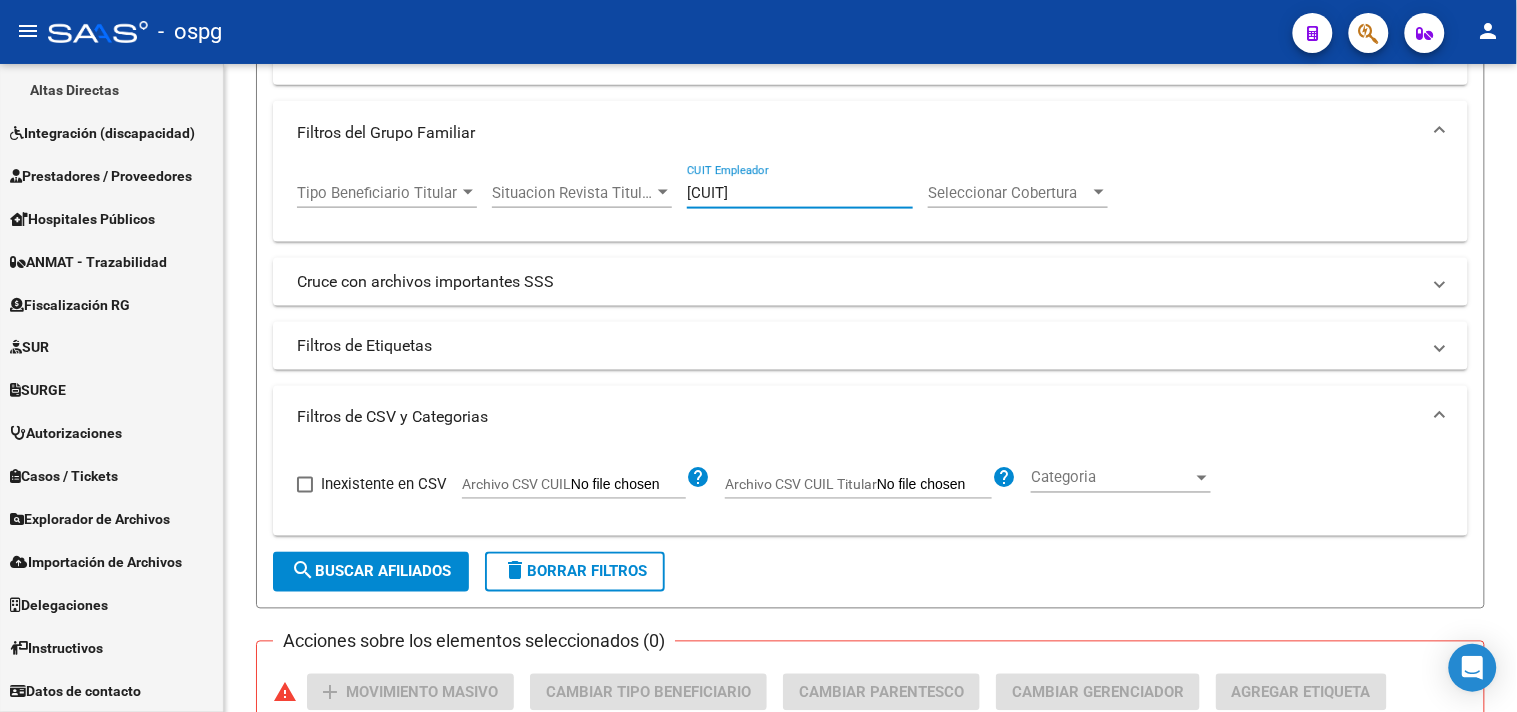 drag, startPoint x: 808, startPoint y: 194, endPoint x: 0, endPoint y: 36, distance: 823.3031 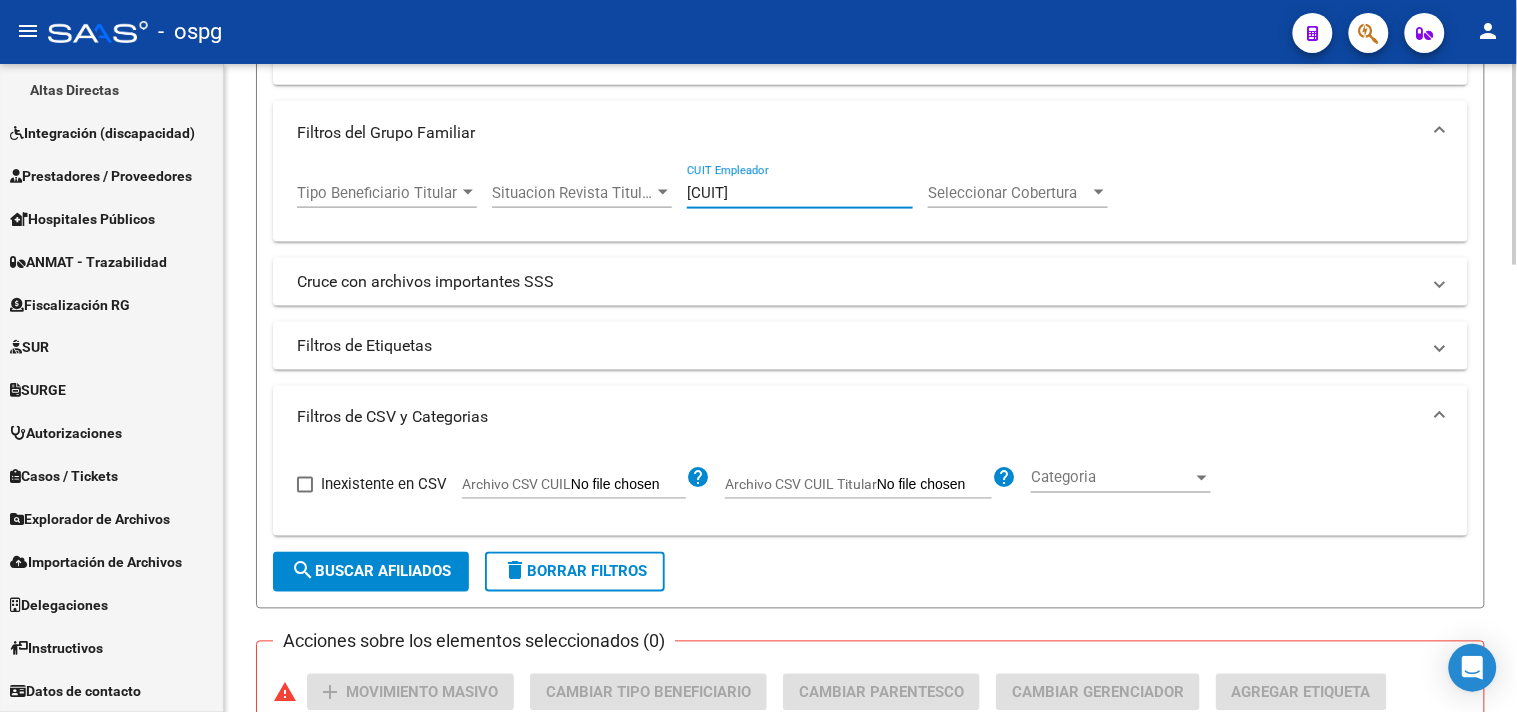 paste on "20-05128600" 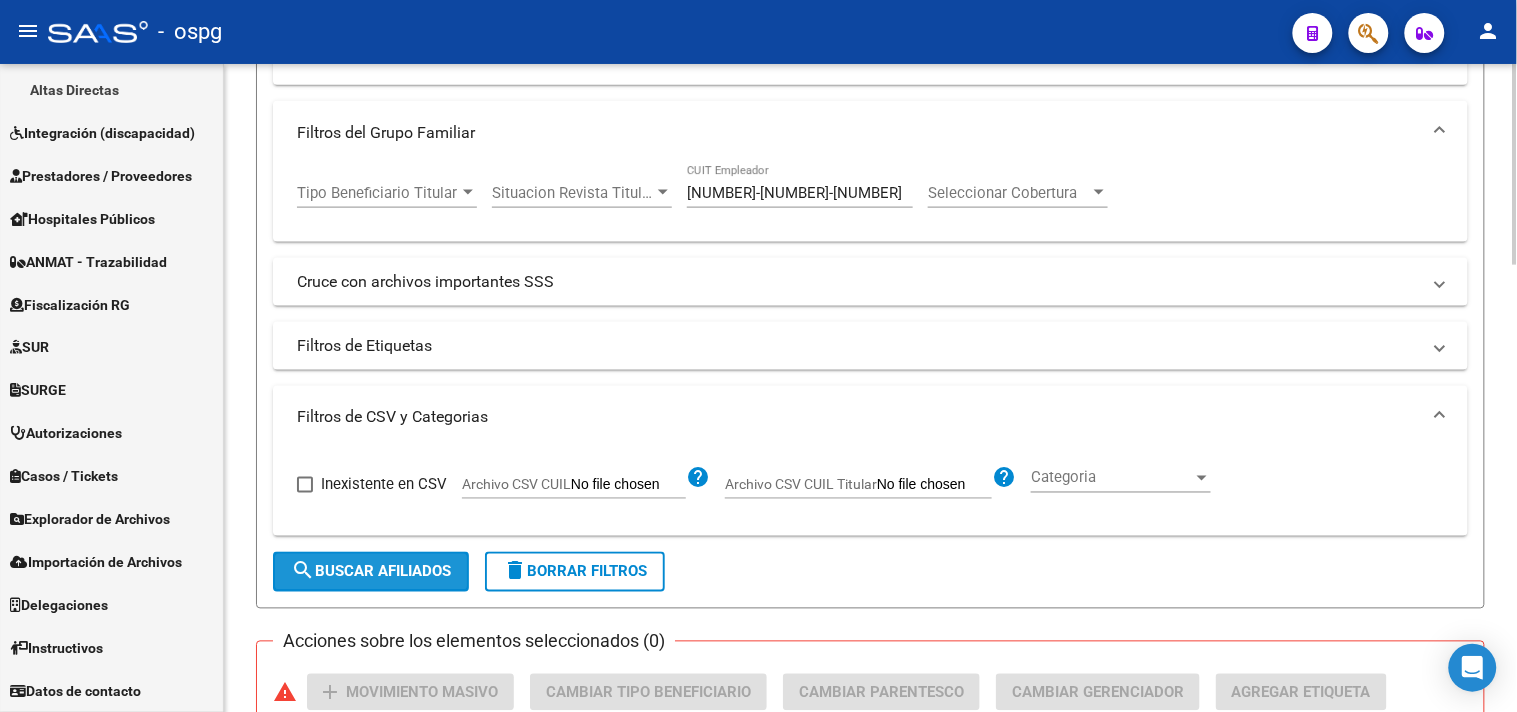 click on "search  Buscar Afiliados" 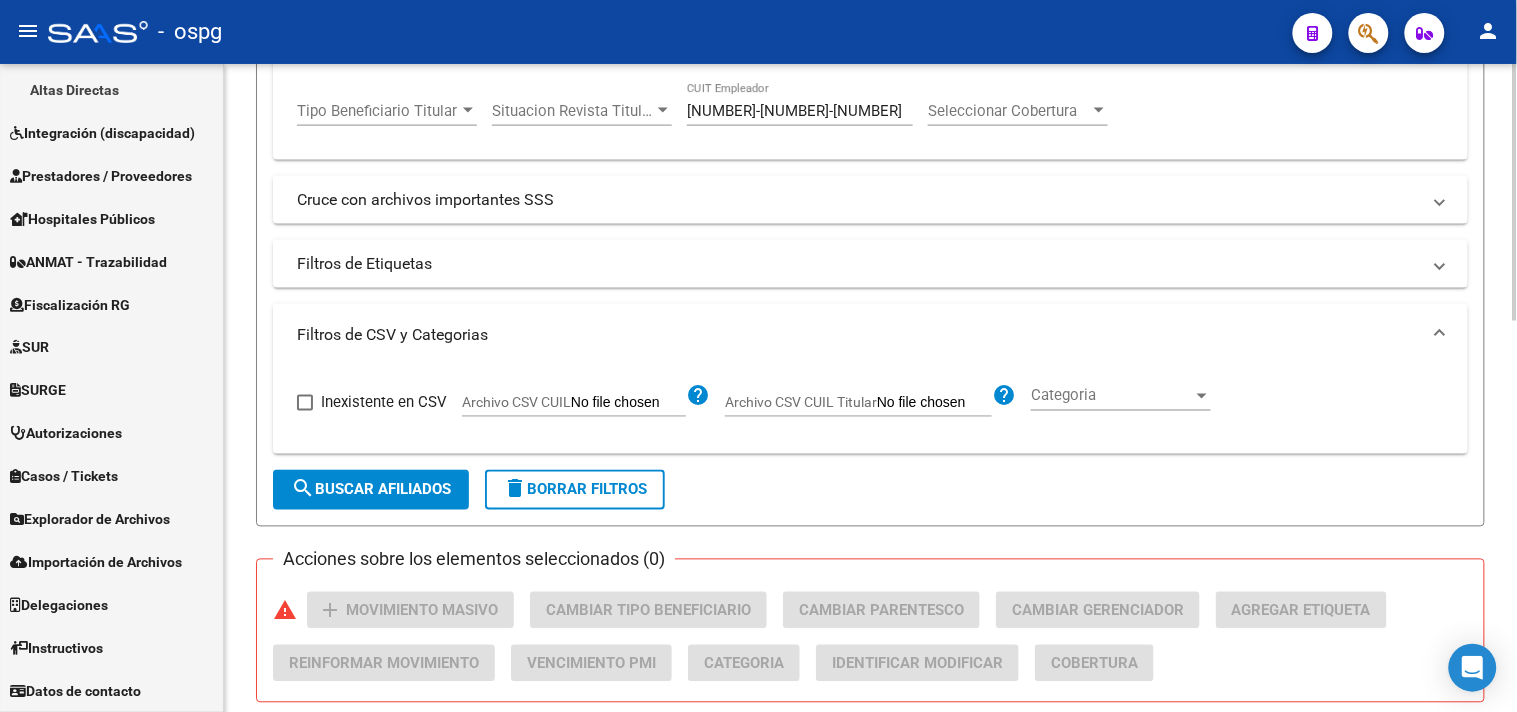 scroll, scrollTop: 988, scrollLeft: 0, axis: vertical 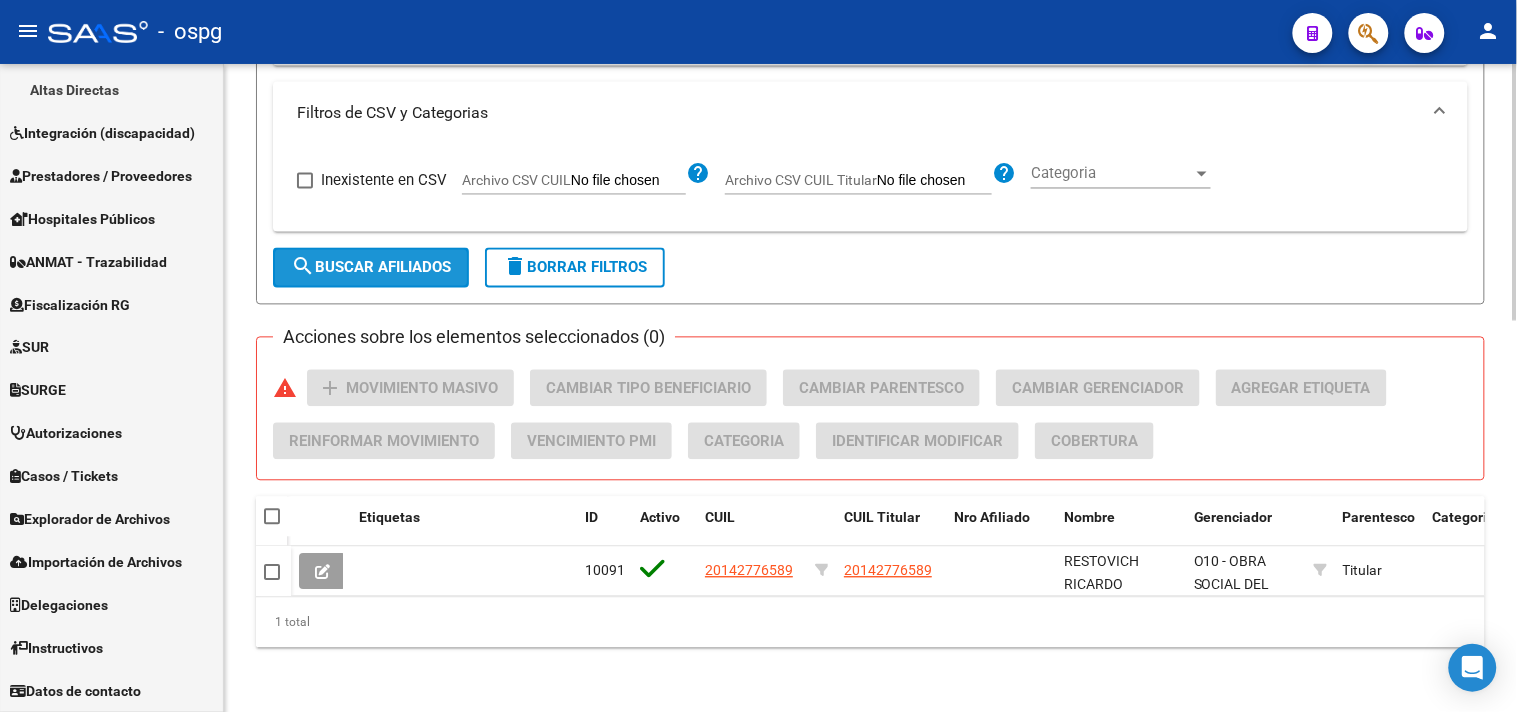 click on "search  Buscar Afiliados" 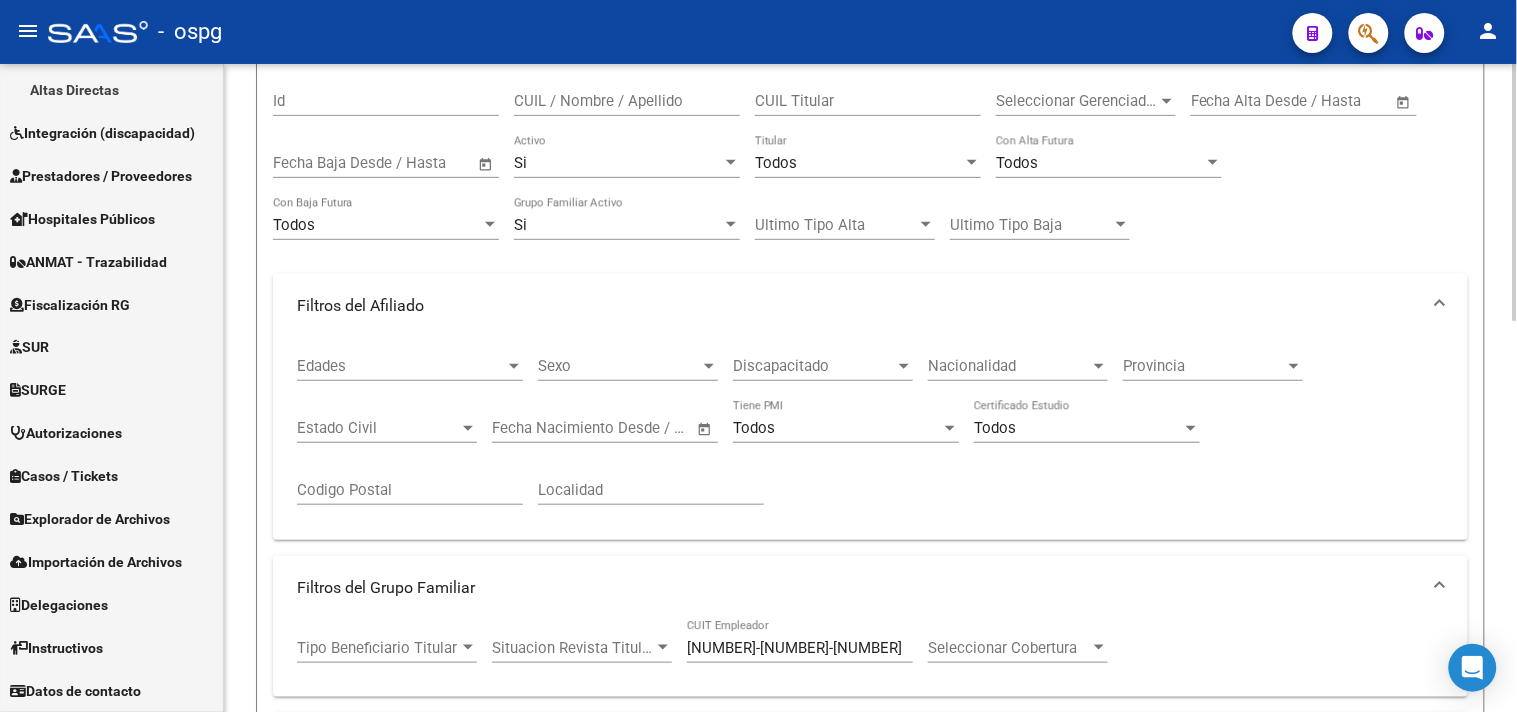 scroll, scrollTop: 0, scrollLeft: 0, axis: both 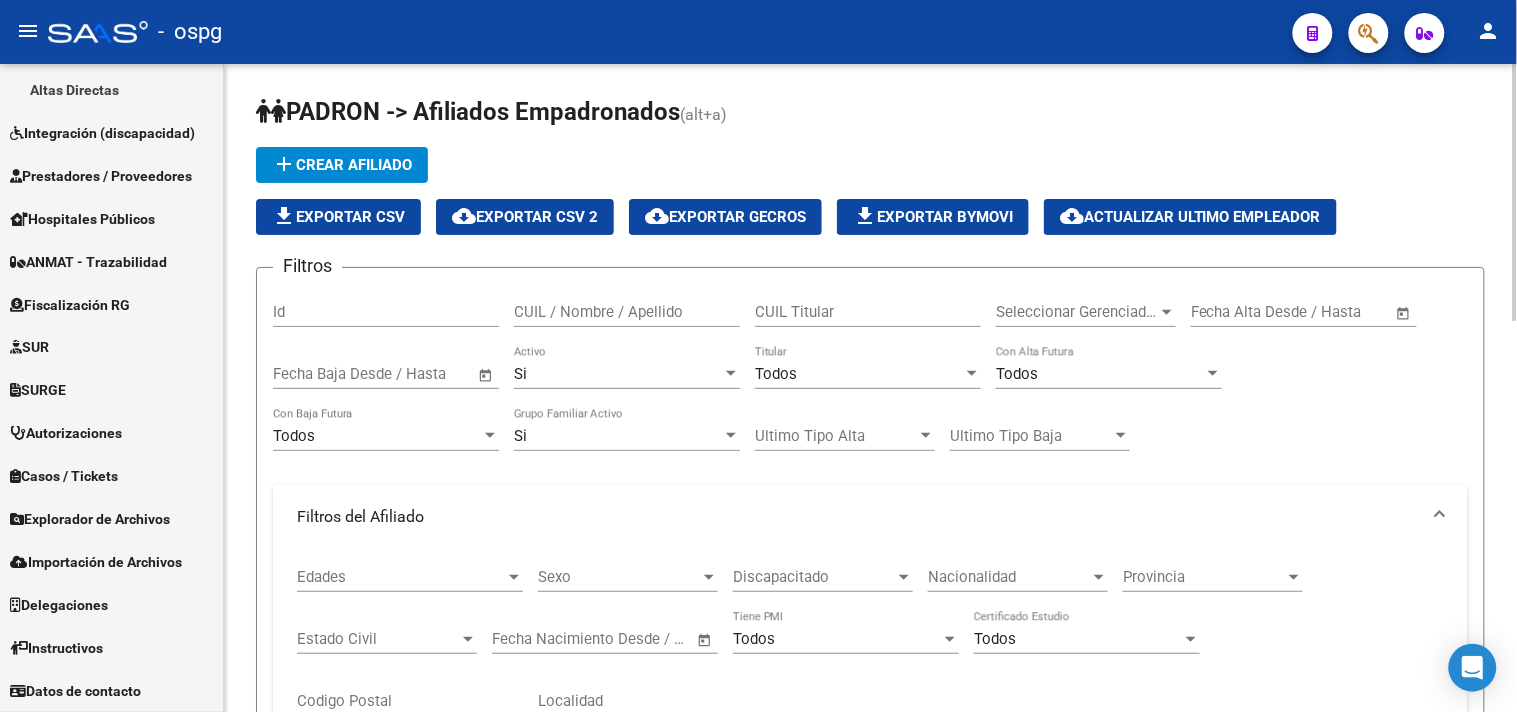 click on "file_download  Exportar CSV" 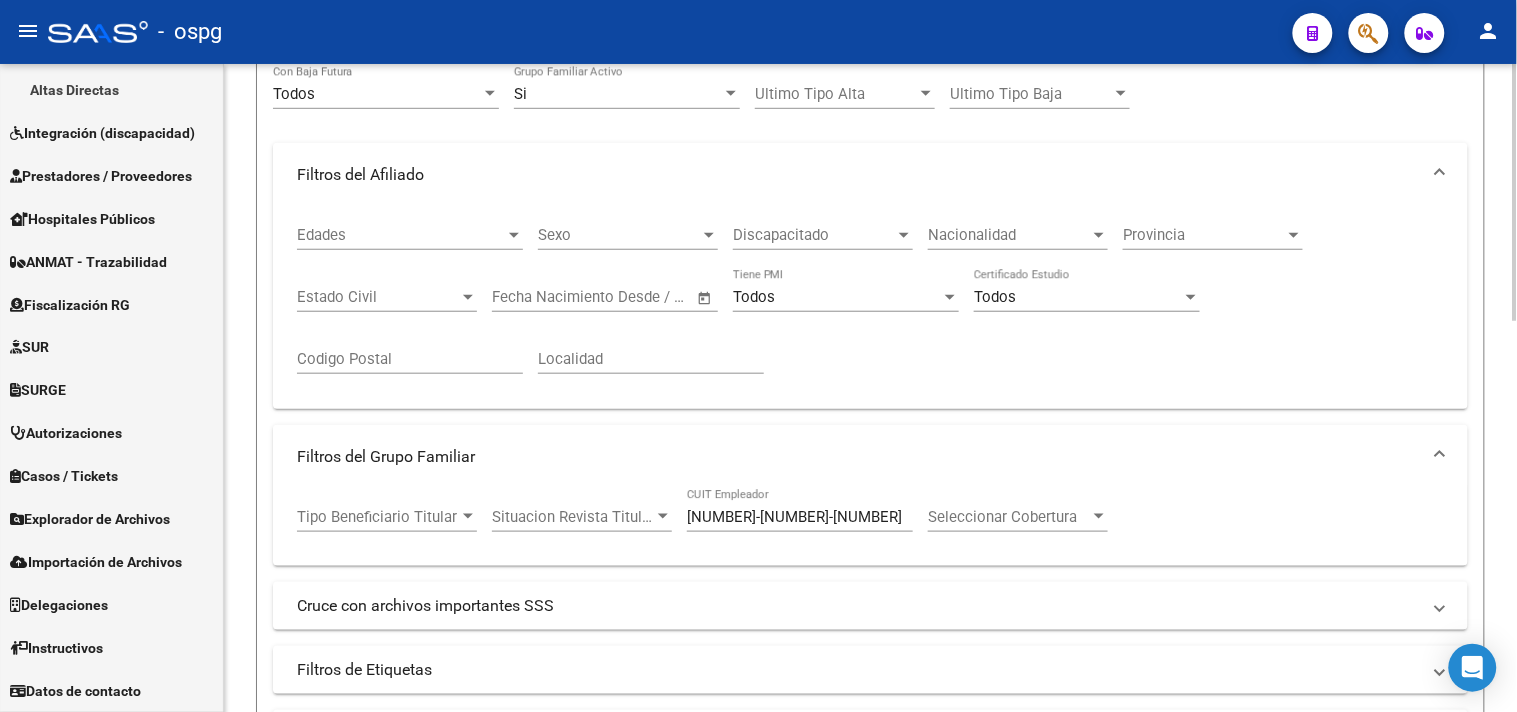 scroll, scrollTop: 333, scrollLeft: 0, axis: vertical 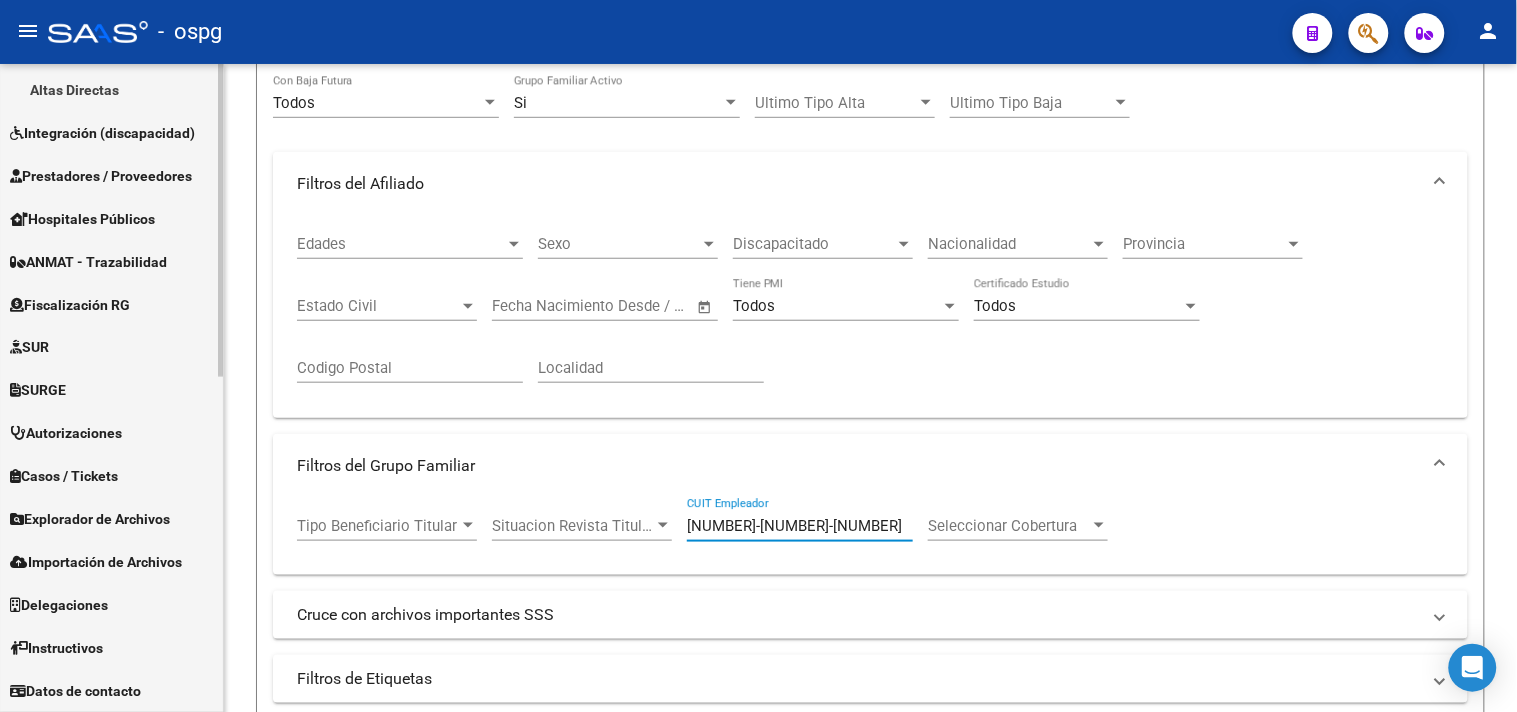 drag, startPoint x: 688, startPoint y: 523, endPoint x: 0, endPoint y: 410, distance: 697.218 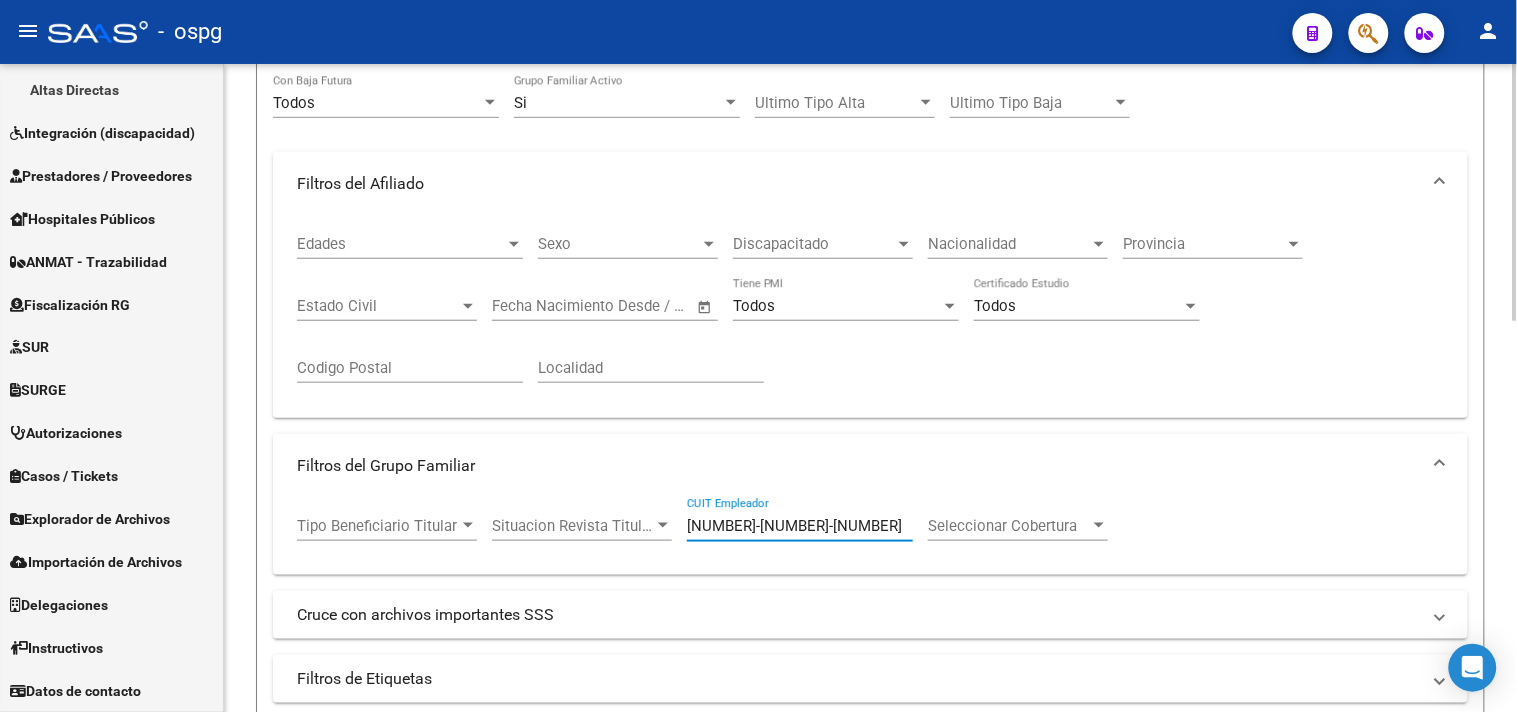 paste on "30-70938647-2" 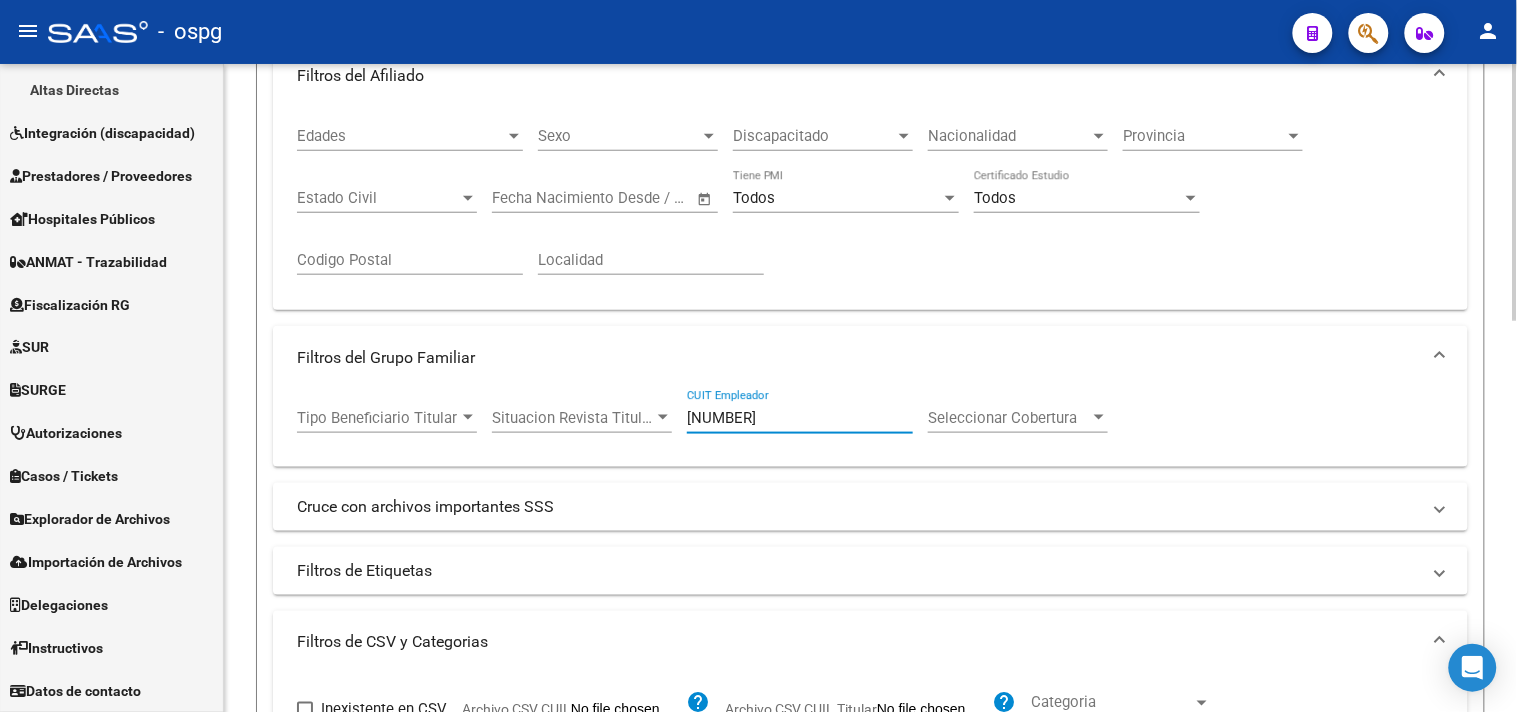 scroll, scrollTop: 555, scrollLeft: 0, axis: vertical 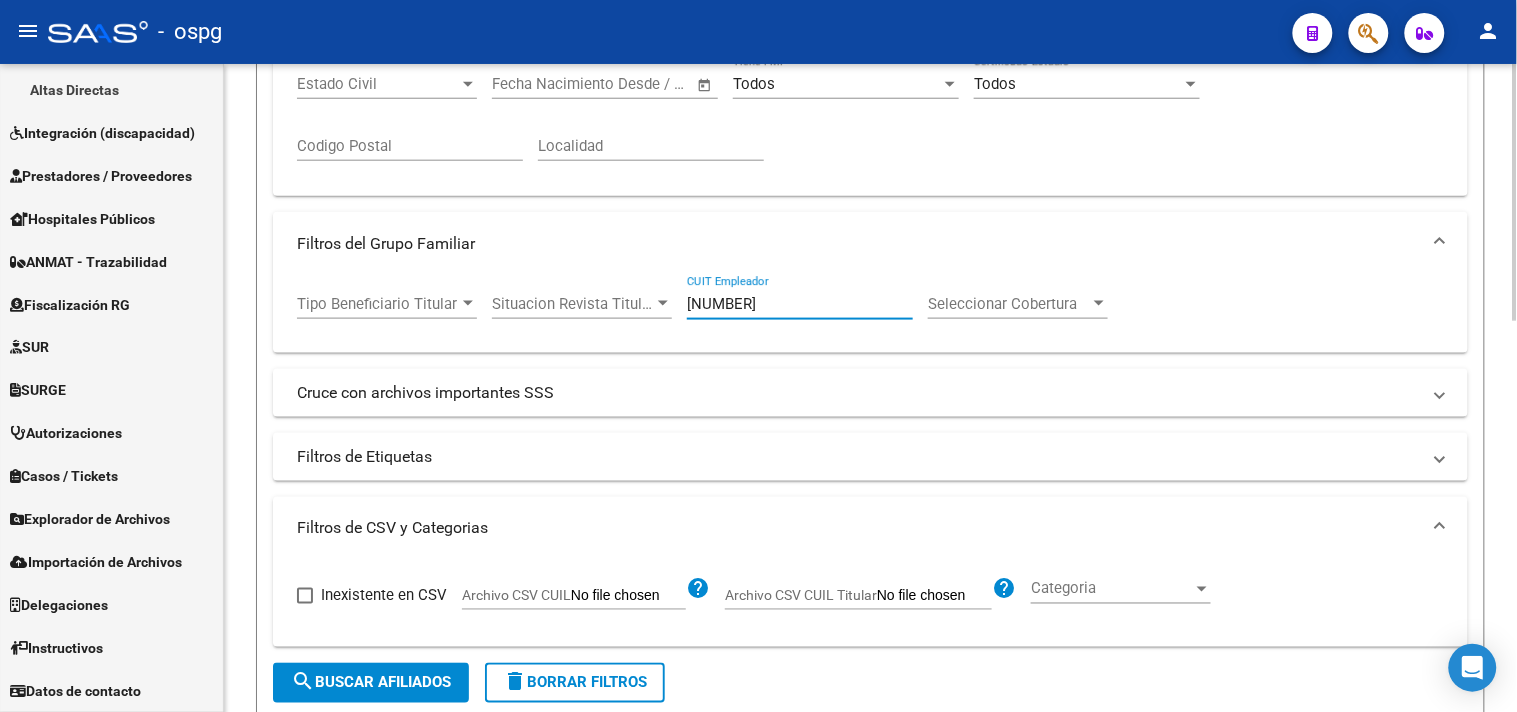 drag, startPoint x: 337, startPoint y: 680, endPoint x: 756, endPoint y: 488, distance: 460.89587 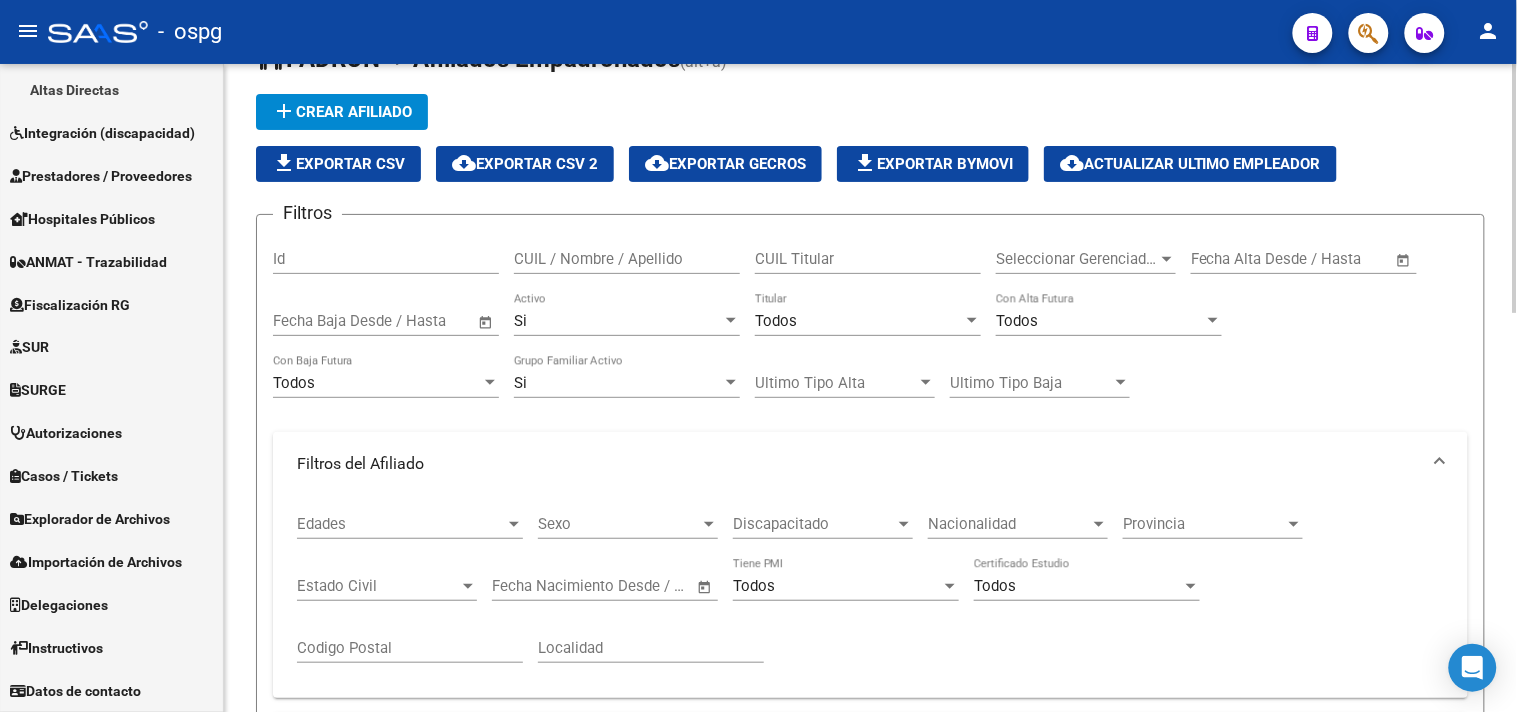 scroll, scrollTop: 0, scrollLeft: 0, axis: both 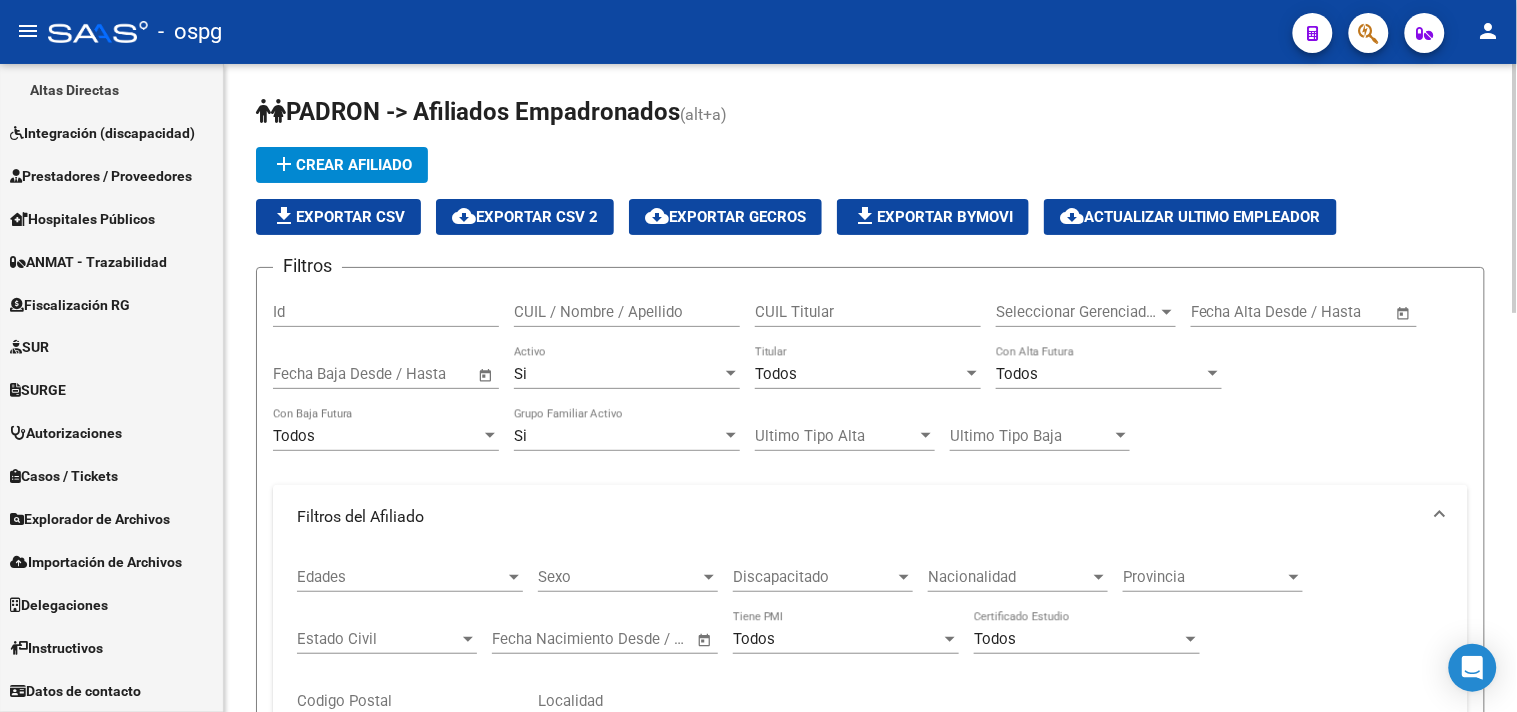 click on "file_download  Exportar CSV" 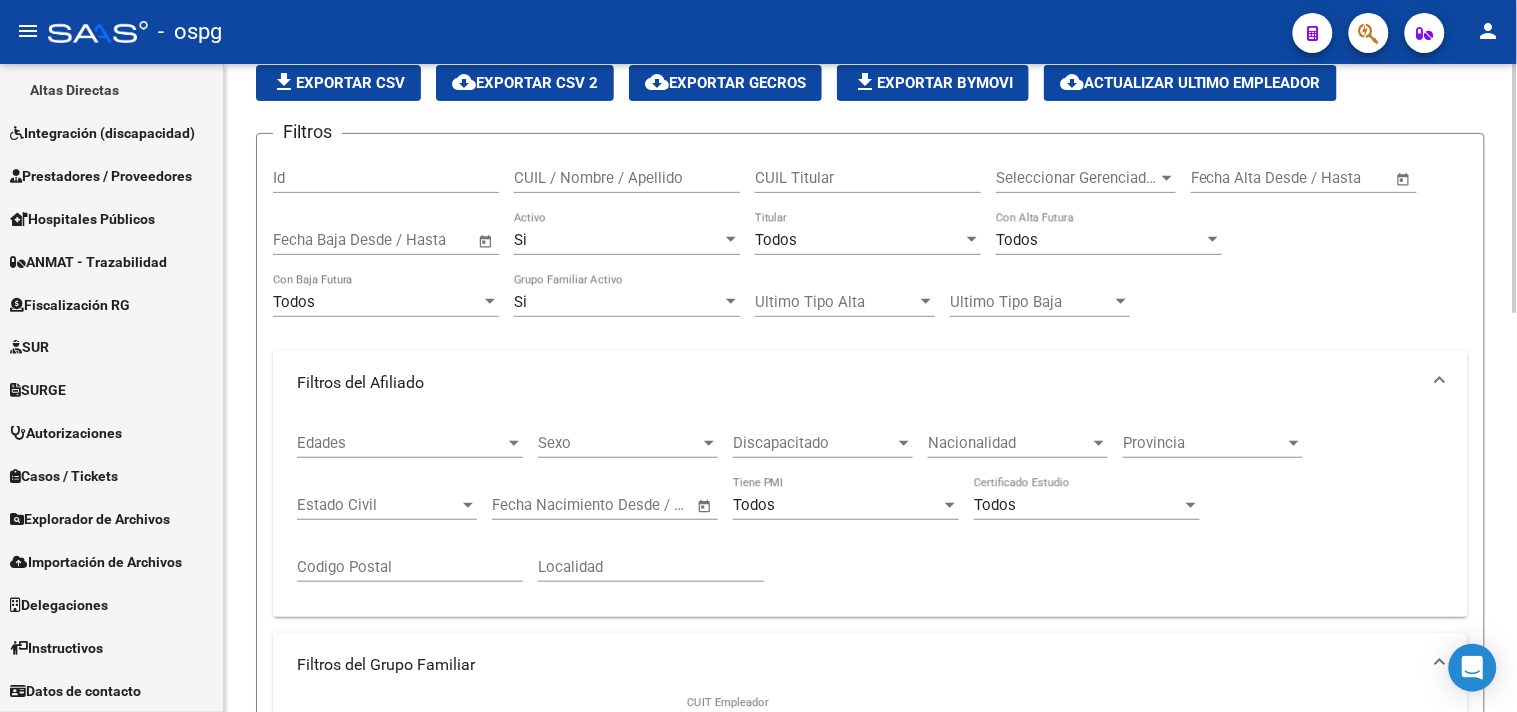 scroll, scrollTop: 444, scrollLeft: 0, axis: vertical 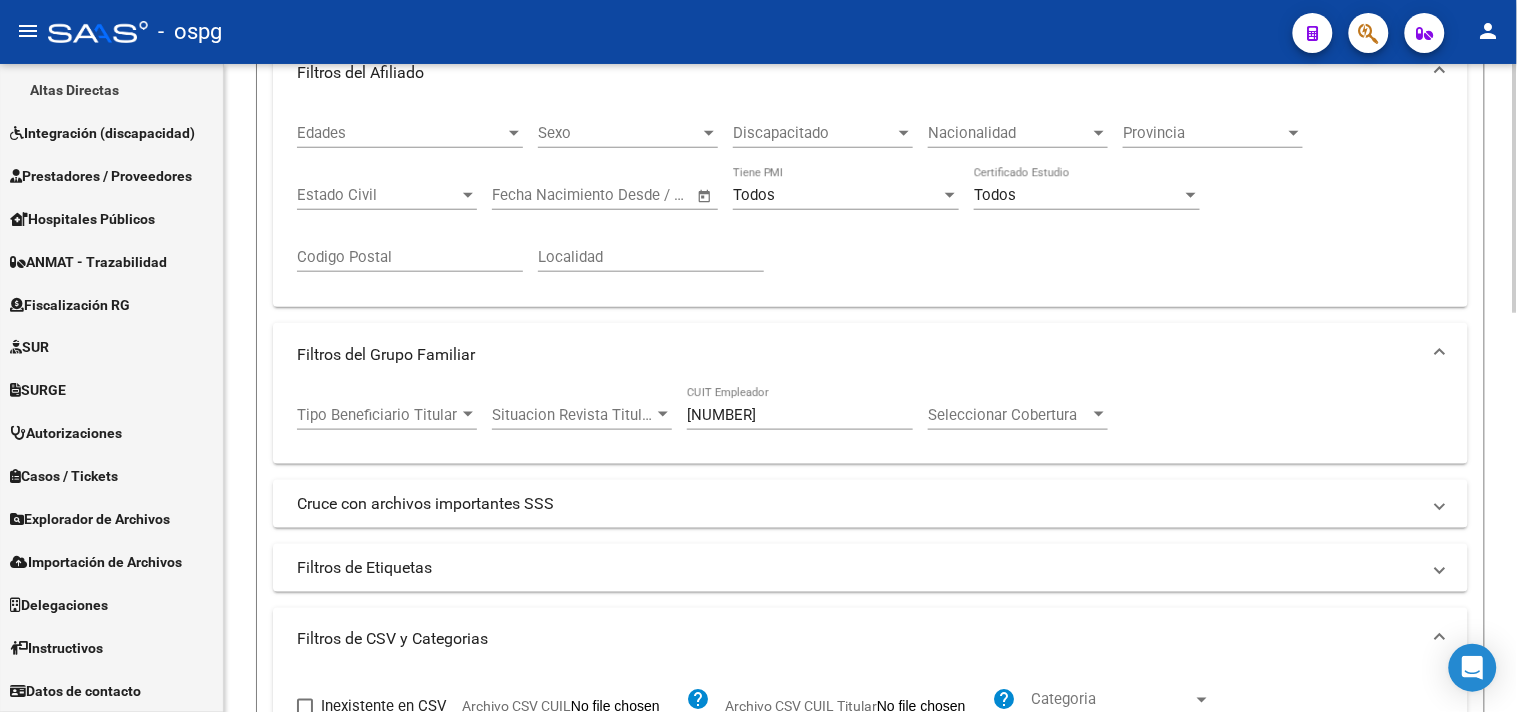 drag, startPoint x: 811, startPoint y: 408, endPoint x: 775, endPoint y: 418, distance: 37.363083 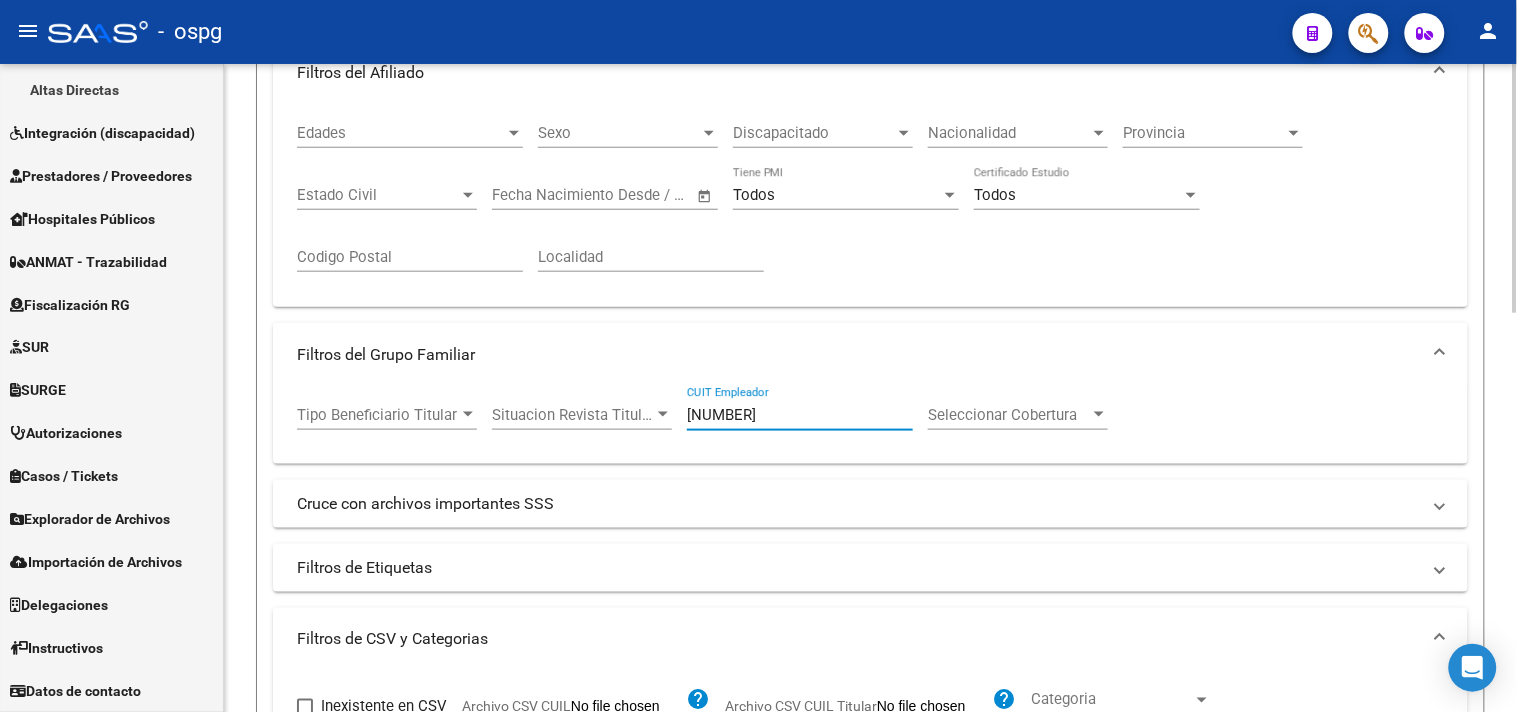drag, startPoint x: 787, startPoint y: 425, endPoint x: 305, endPoint y: 355, distance: 487.05646 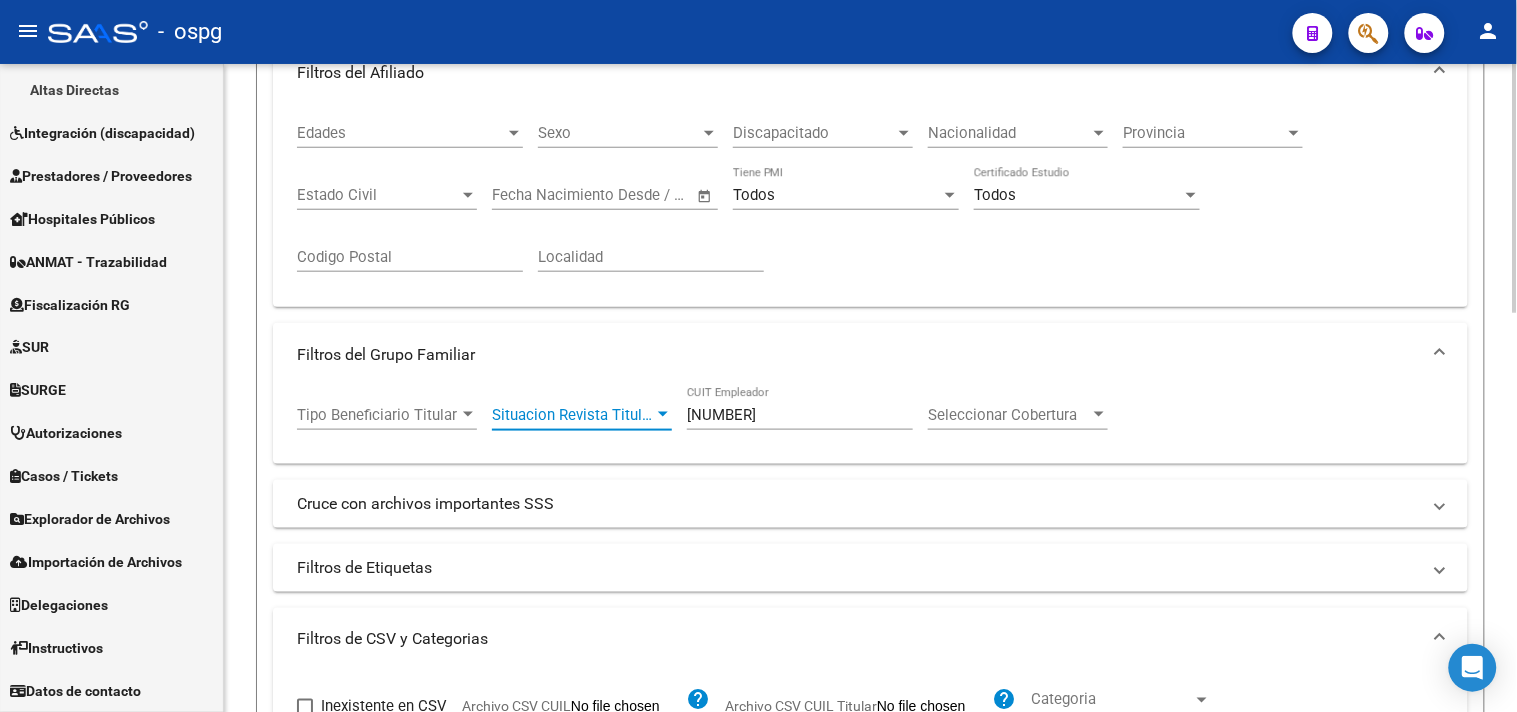 drag, startPoint x: 714, startPoint y: 400, endPoint x: 651, endPoint y: 417, distance: 65.25335 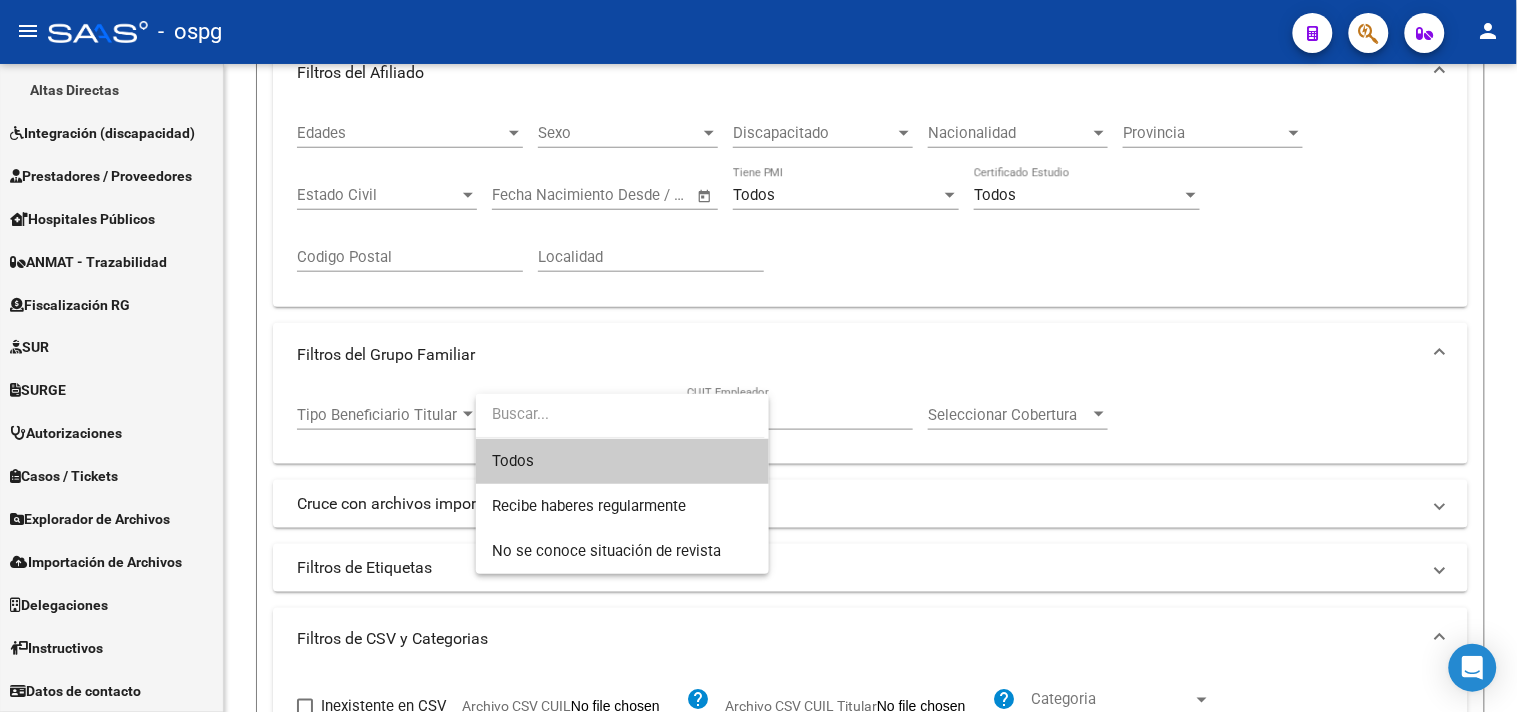click at bounding box center [620, 414] 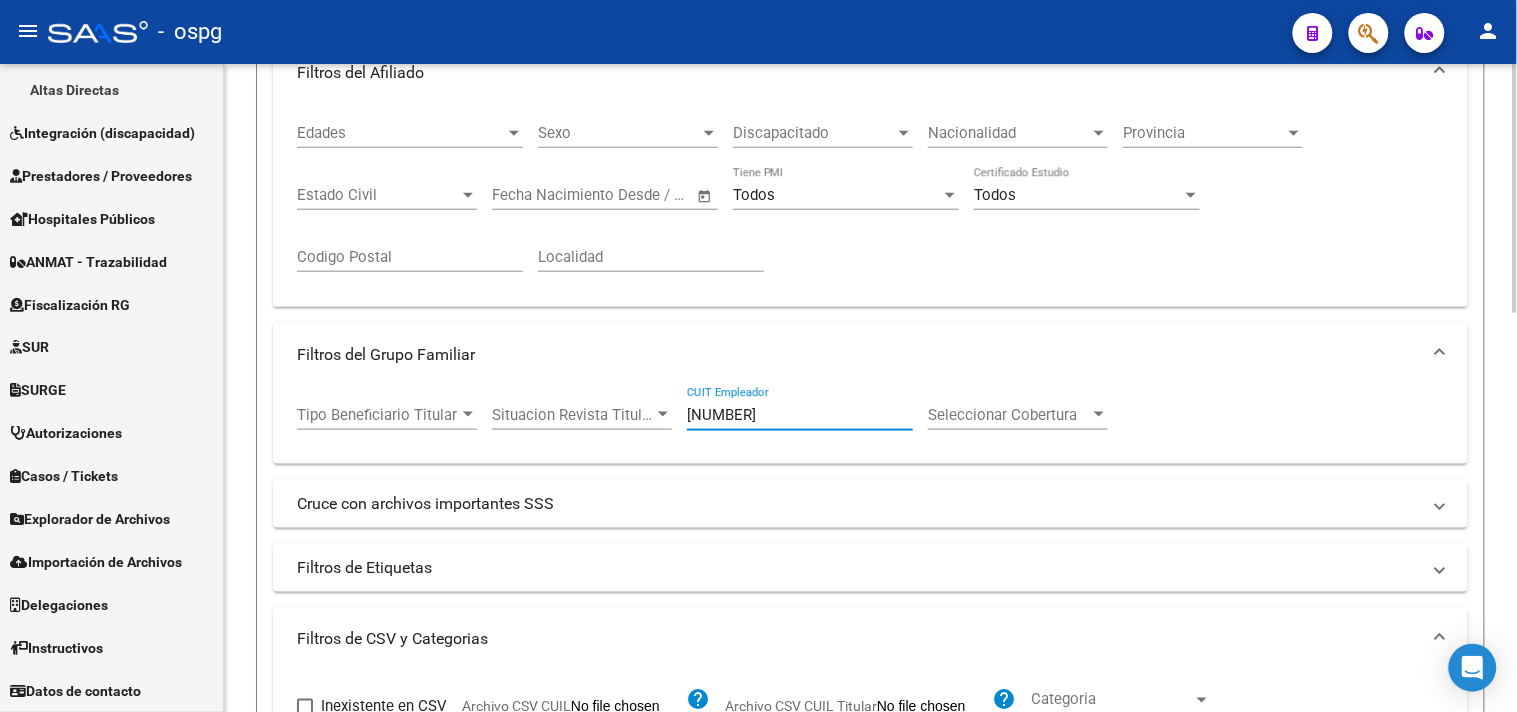 drag, startPoint x: 807, startPoint y: 422, endPoint x: 677, endPoint y: 422, distance: 130 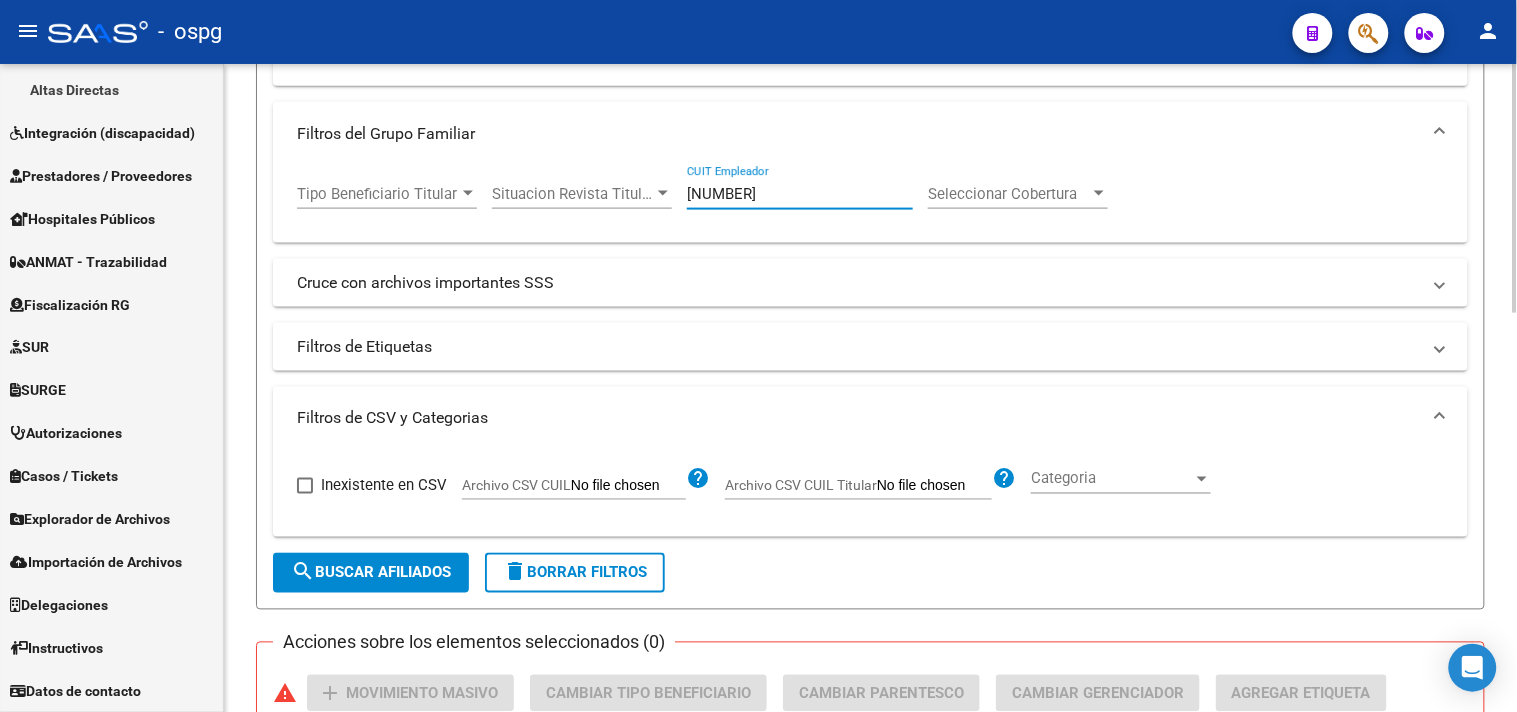 scroll, scrollTop: 666, scrollLeft: 0, axis: vertical 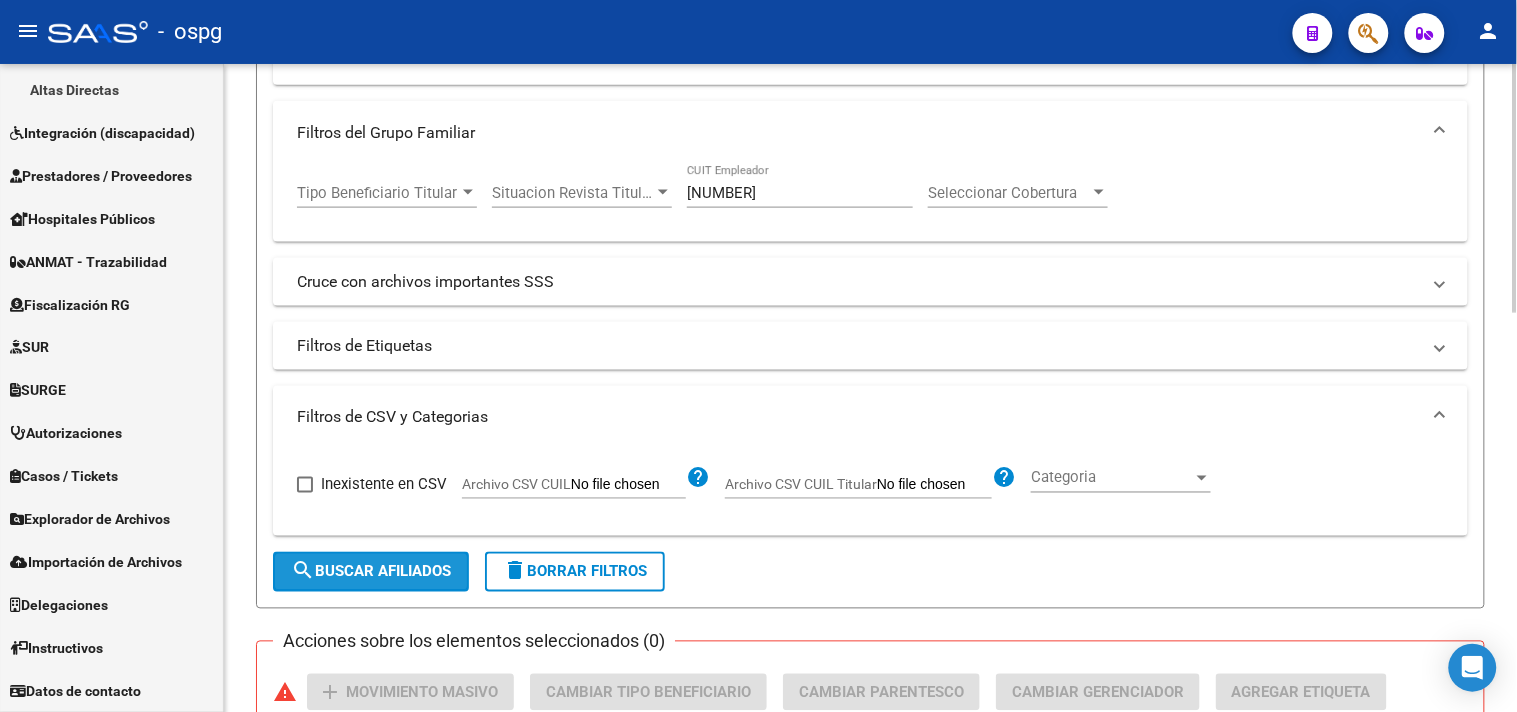 click on "search  Buscar Afiliados" 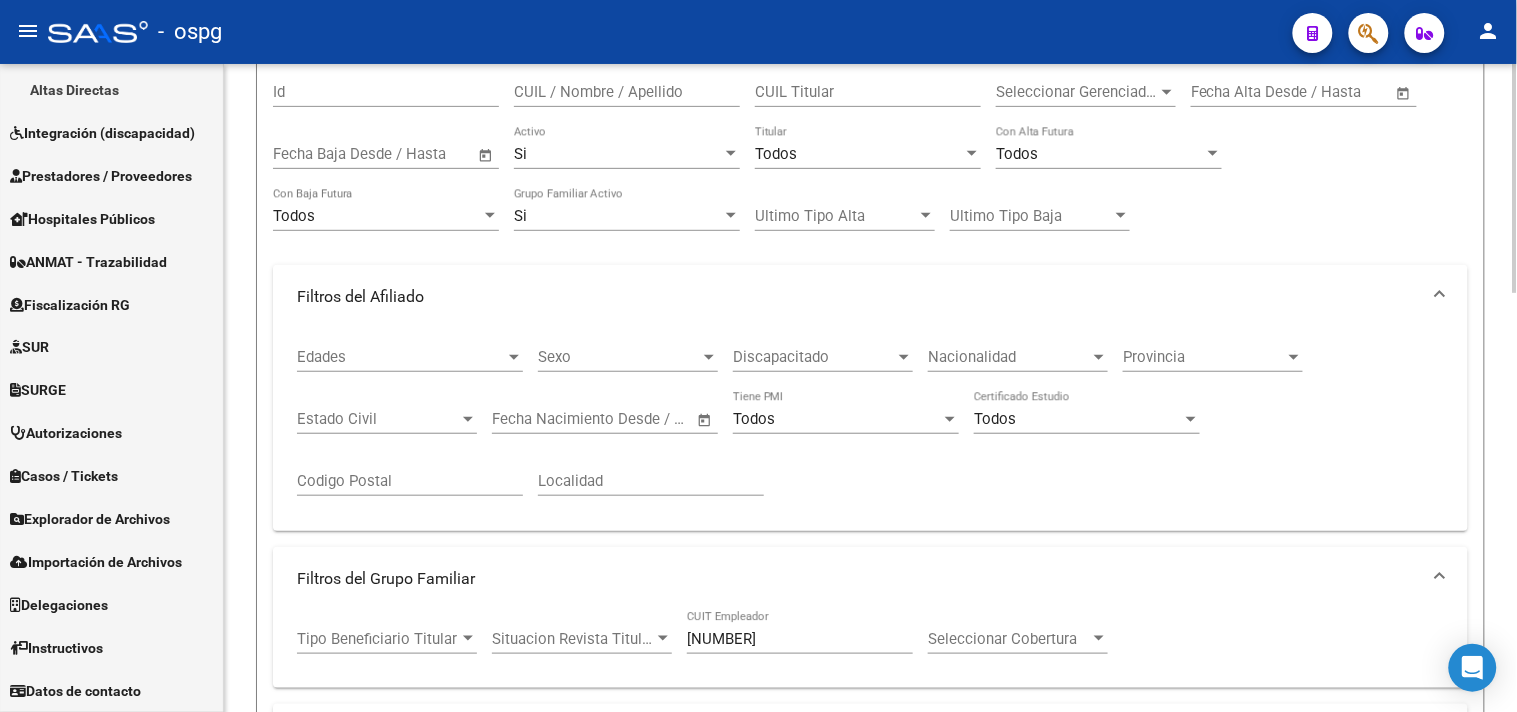 scroll, scrollTop: 0, scrollLeft: 0, axis: both 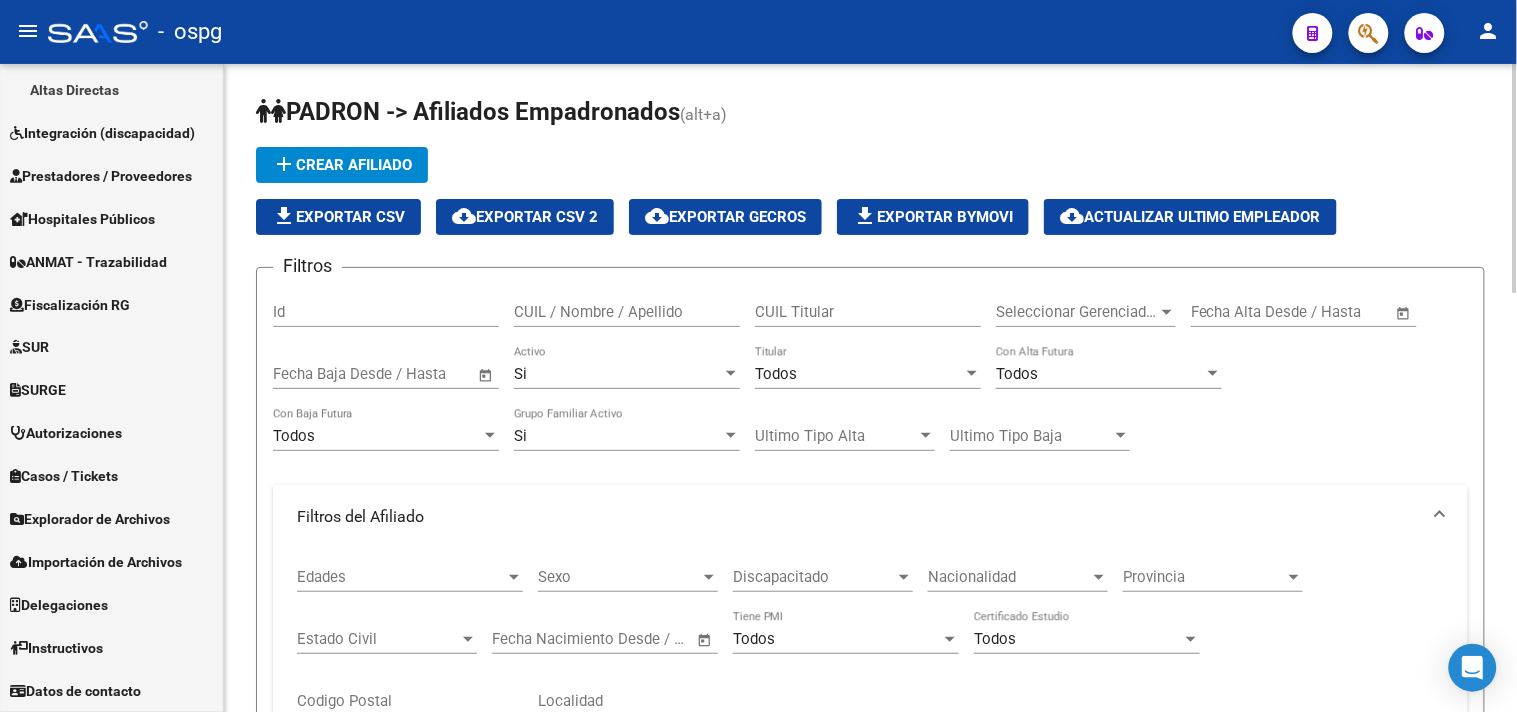 click on "file_download  Exportar CSV" 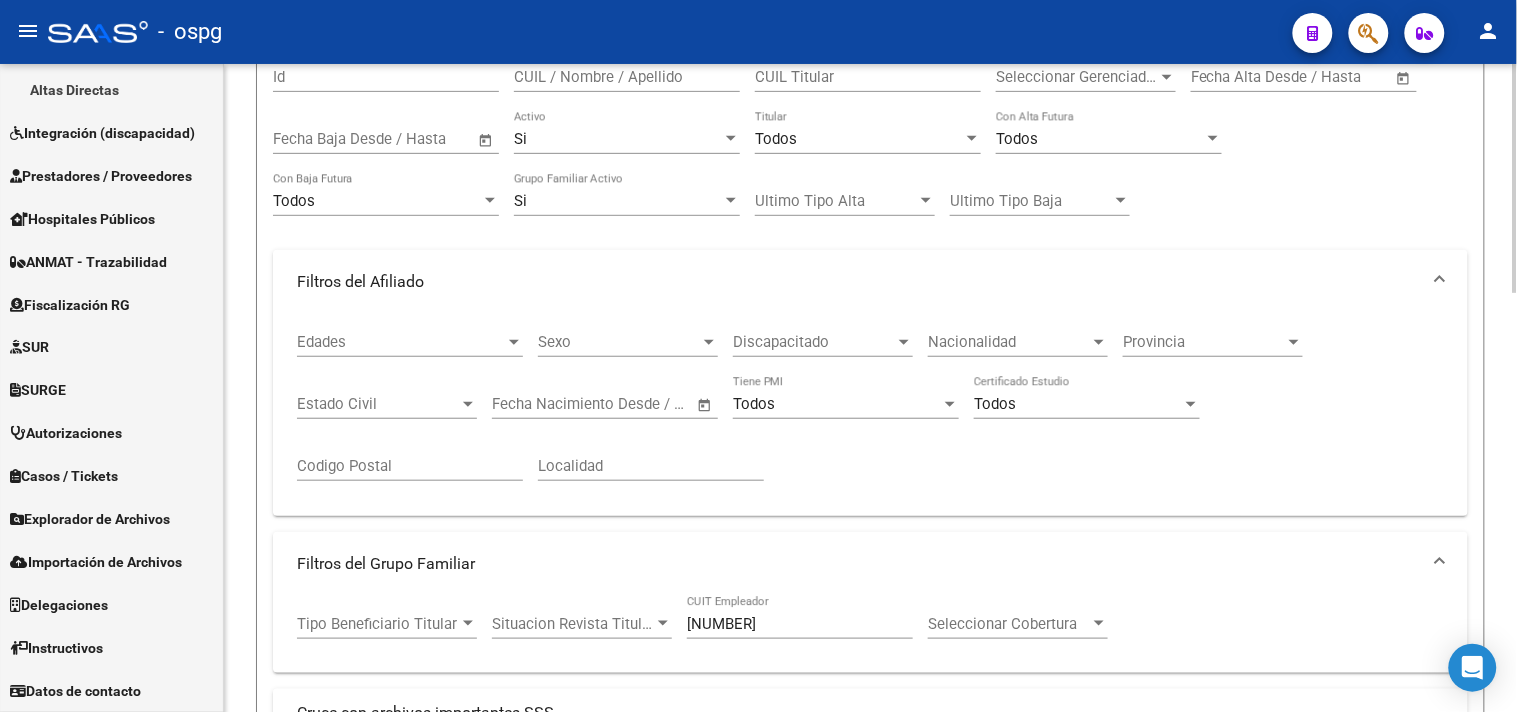 scroll, scrollTop: 444, scrollLeft: 0, axis: vertical 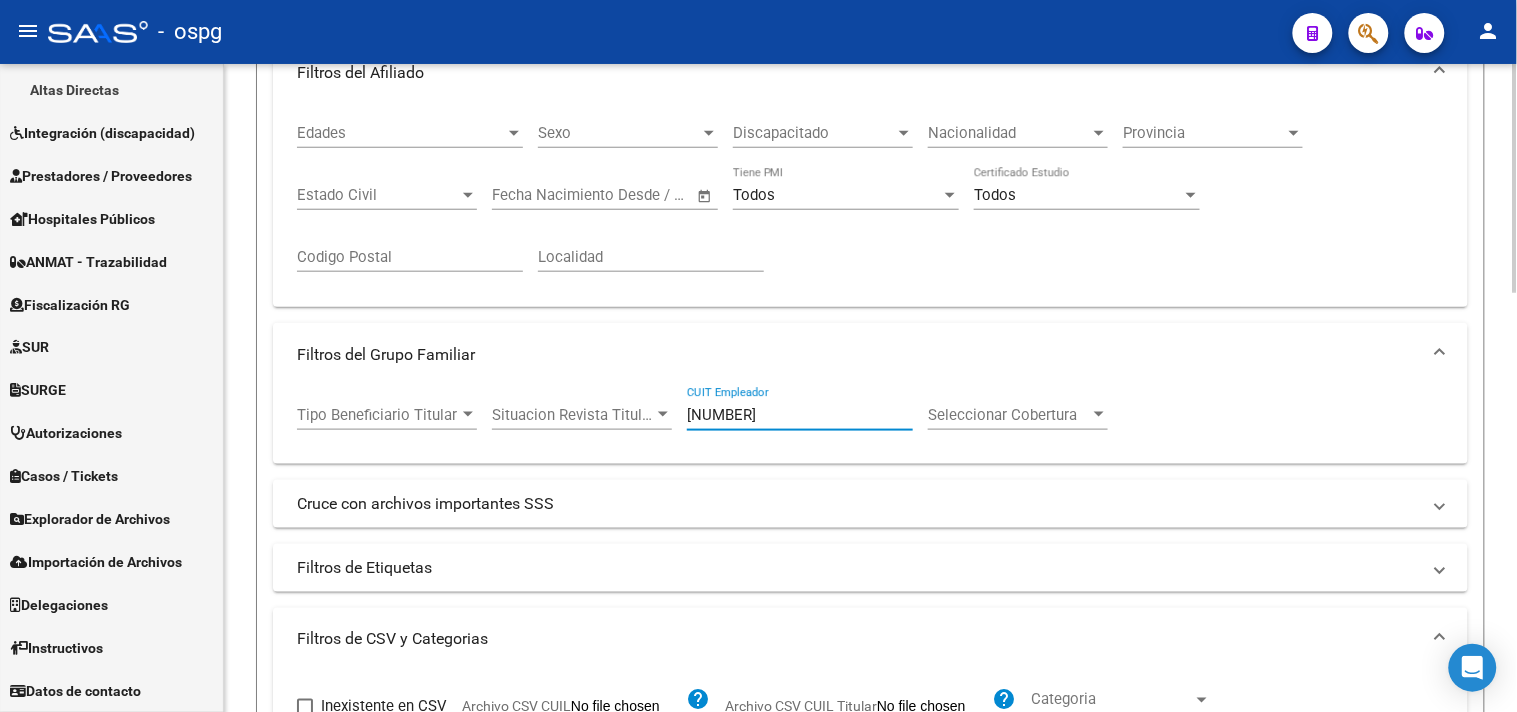 drag, startPoint x: 800, startPoint y: 408, endPoint x: 660, endPoint y: 407, distance: 140.00357 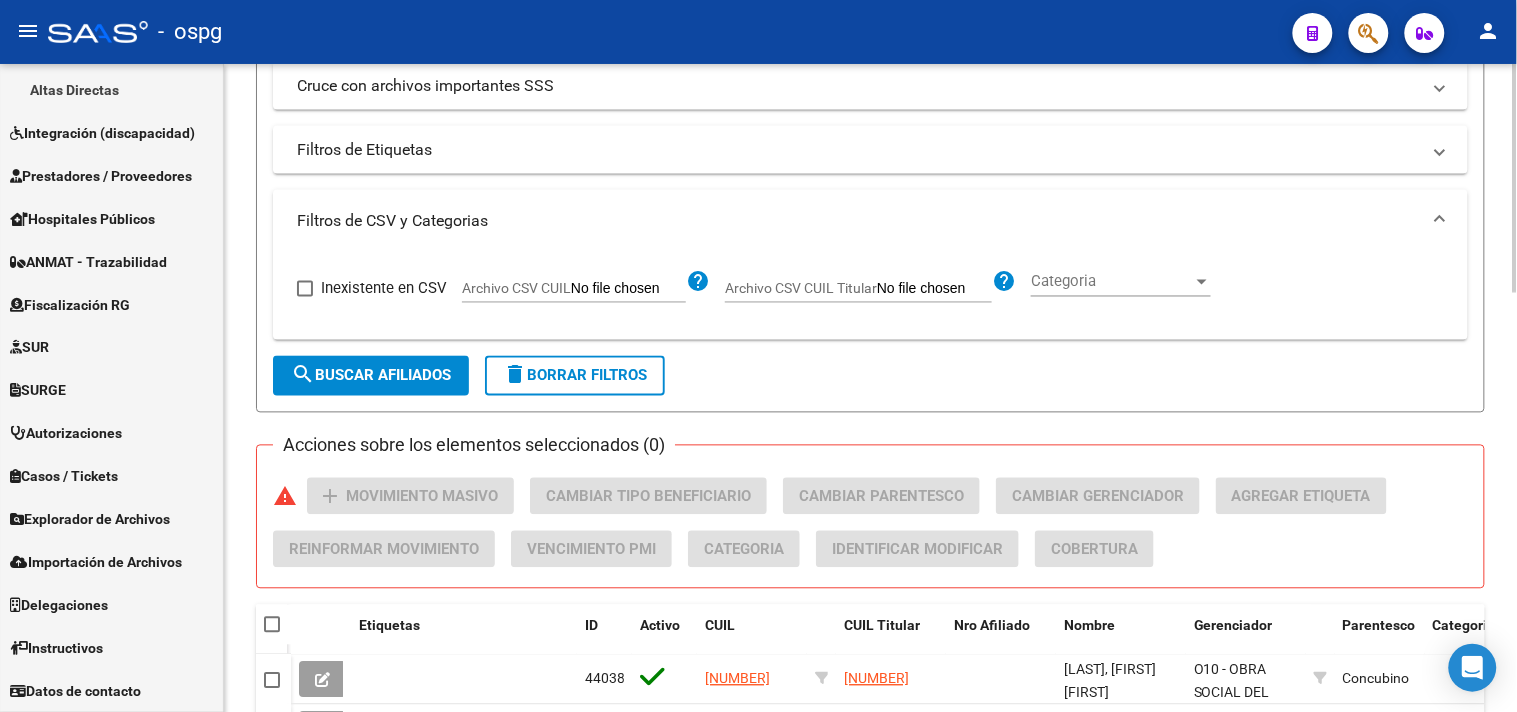 scroll, scrollTop: 888, scrollLeft: 0, axis: vertical 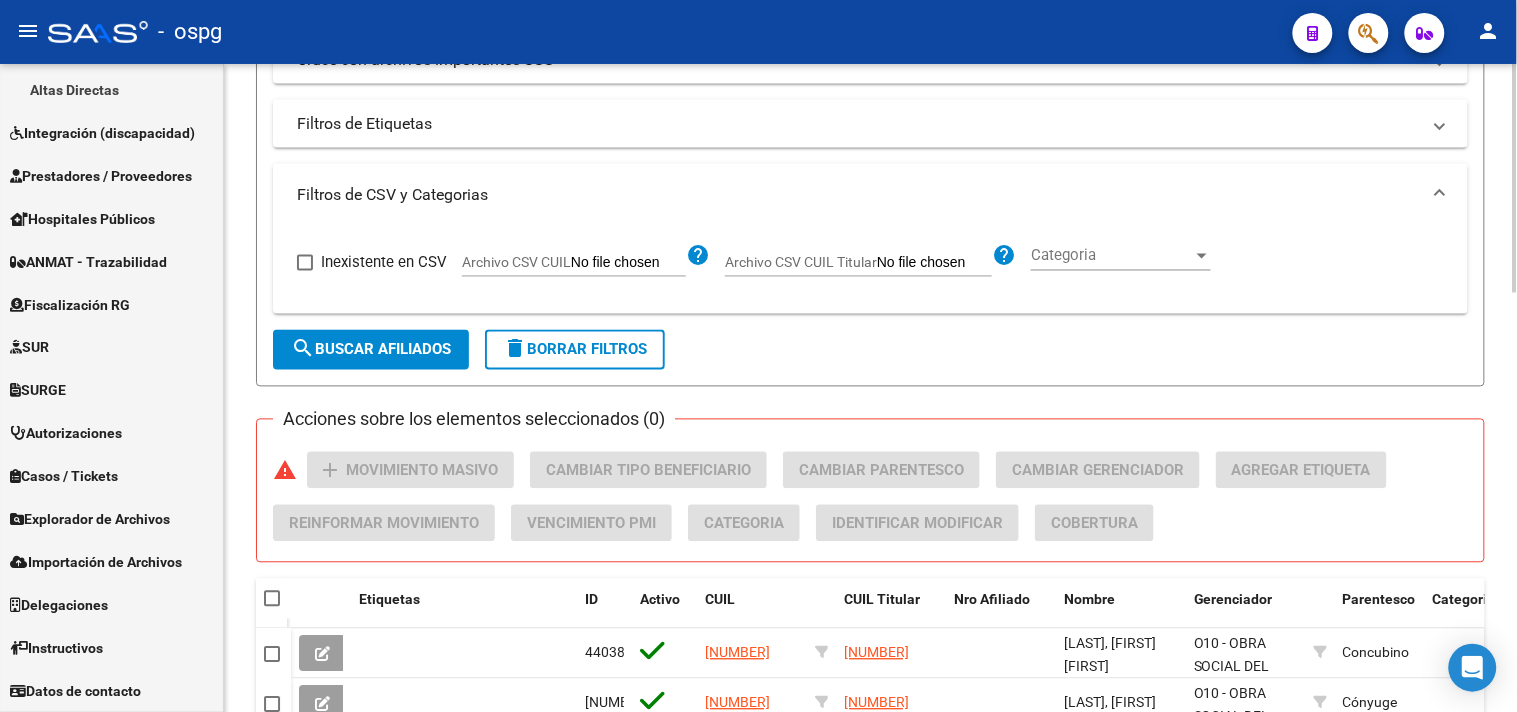 click on "search  Buscar Afiliados" 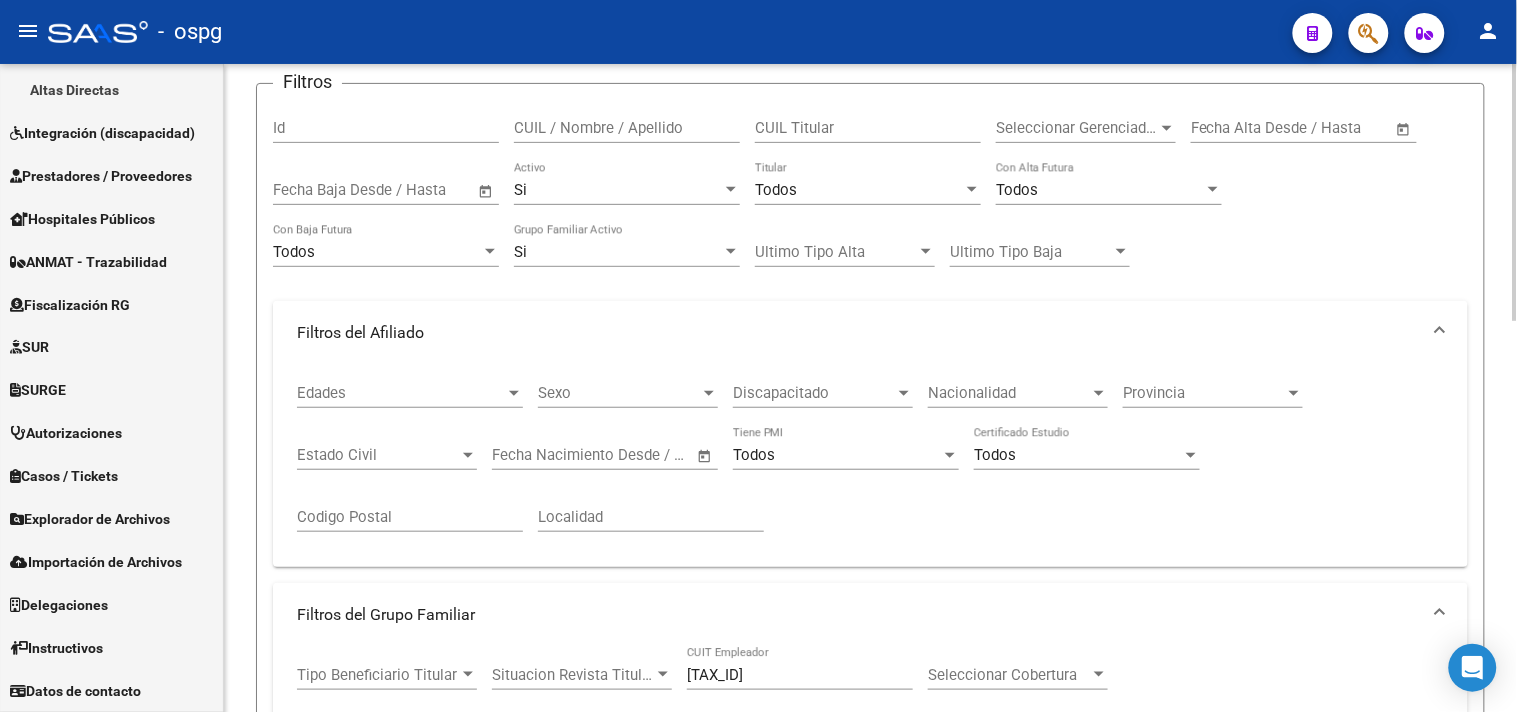 scroll, scrollTop: 0, scrollLeft: 0, axis: both 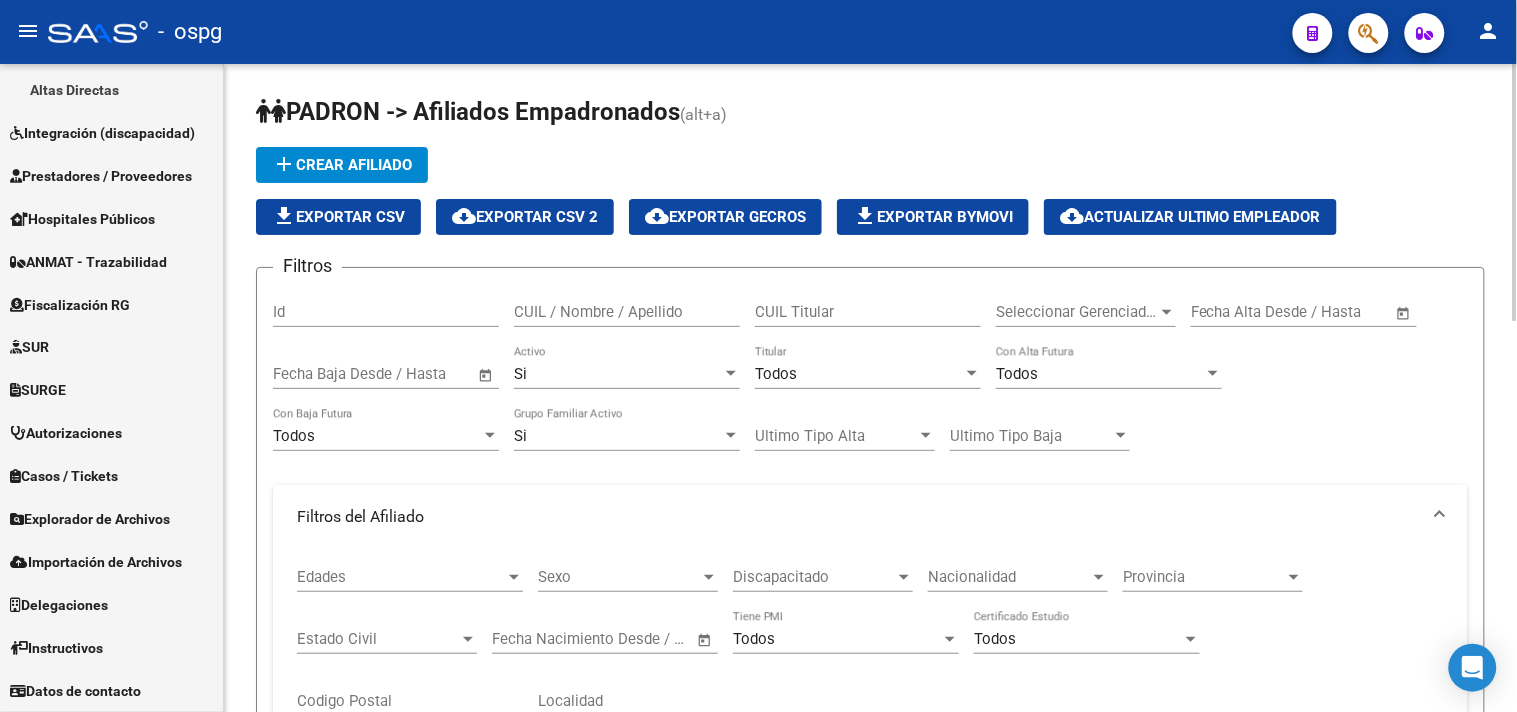 click on "file_download  Exportar CSV" 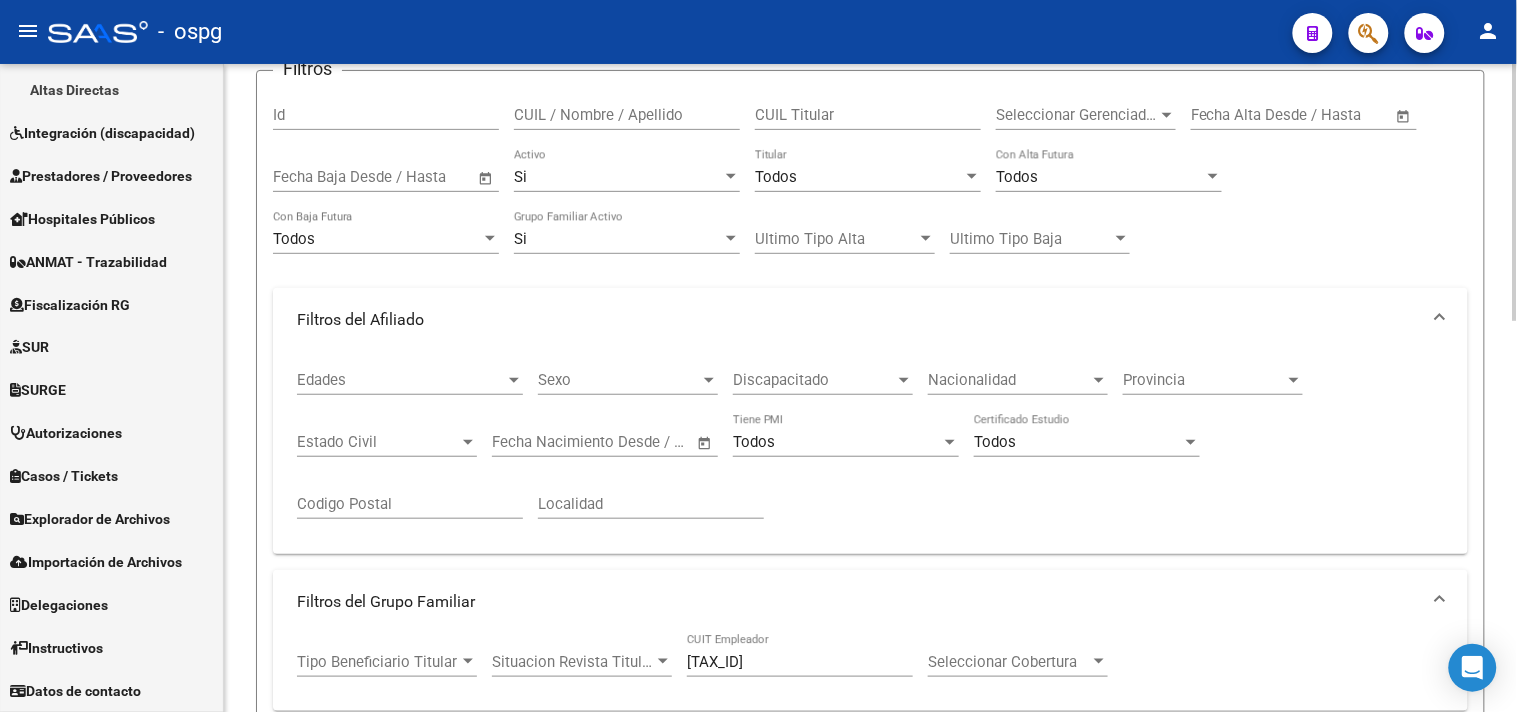 scroll, scrollTop: 666, scrollLeft: 0, axis: vertical 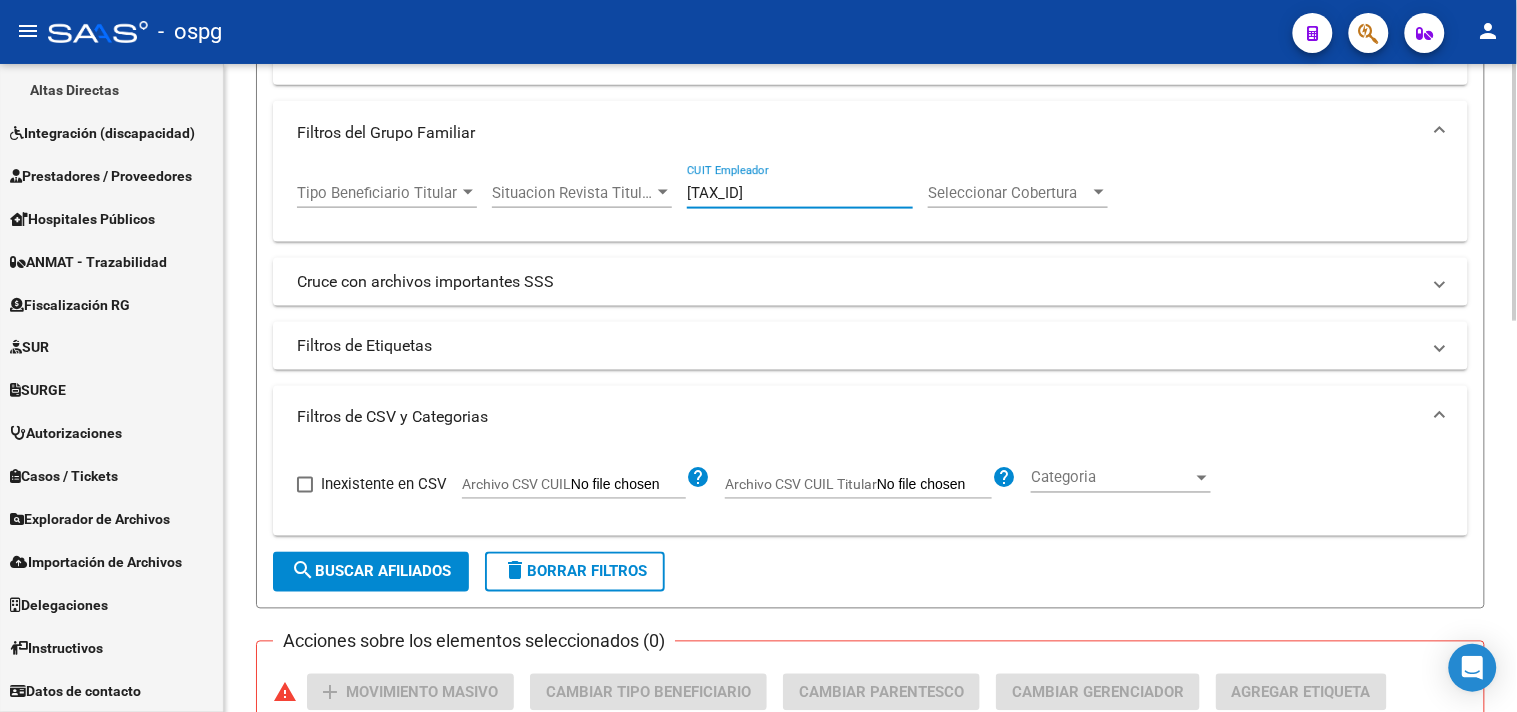 drag, startPoint x: 687, startPoint y: 194, endPoint x: 618, endPoint y: 194, distance: 69 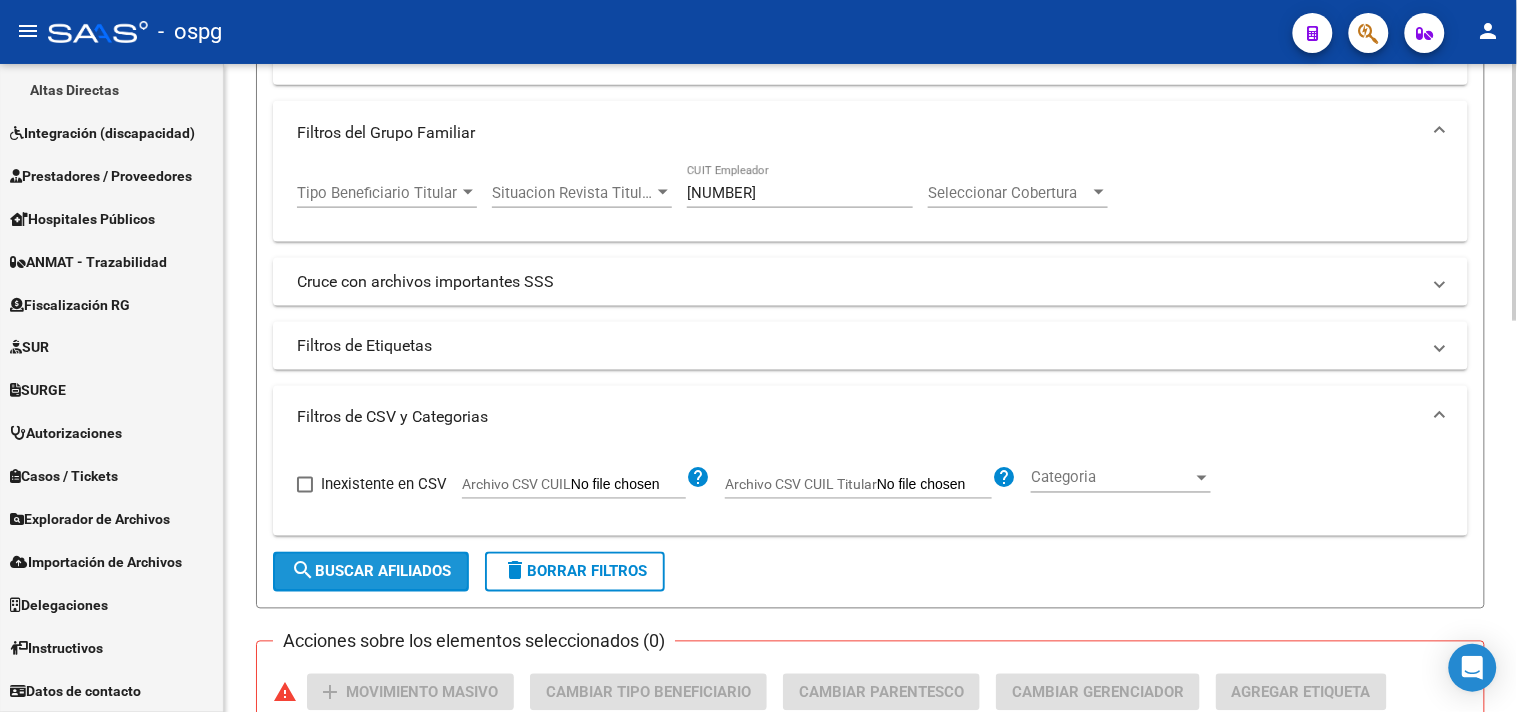 click on "search  Buscar Afiliados" 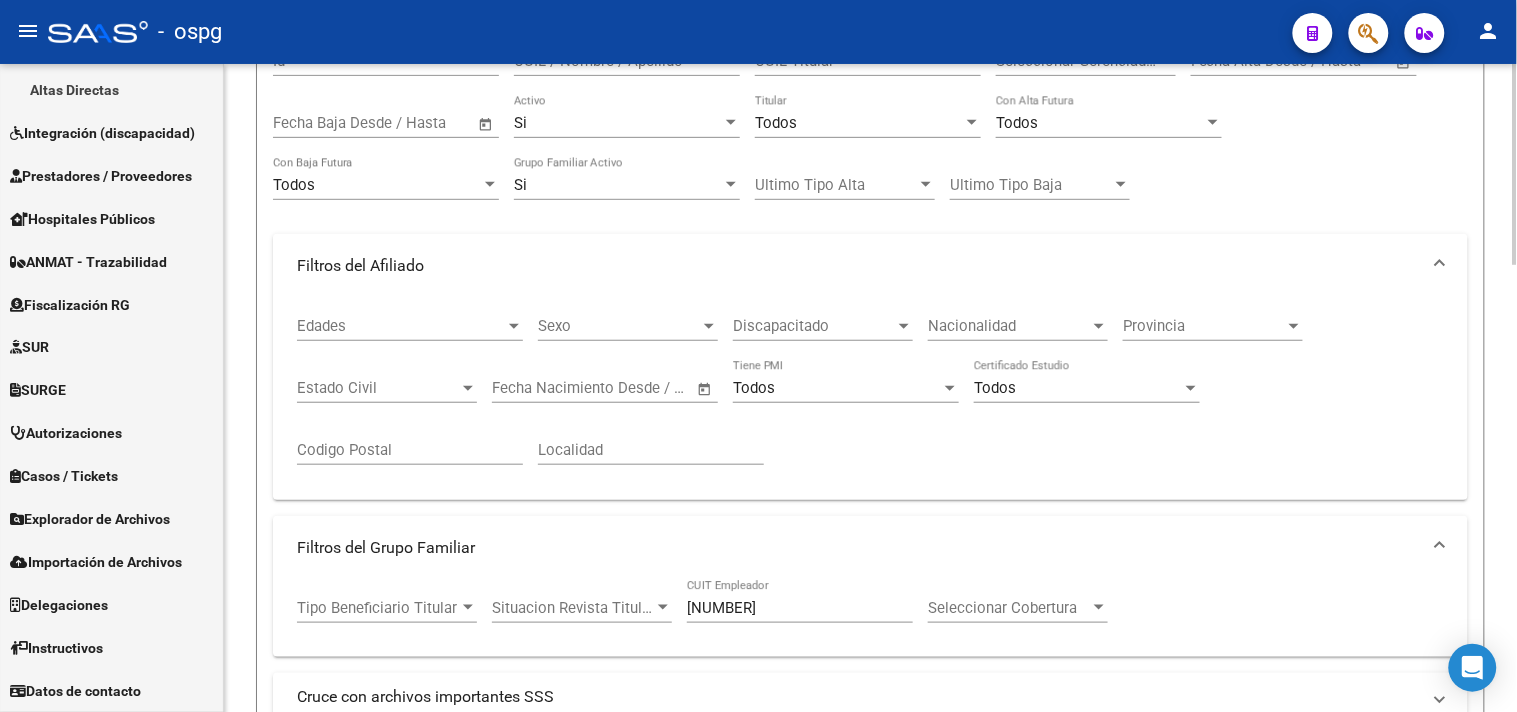 scroll, scrollTop: 105, scrollLeft: 0, axis: vertical 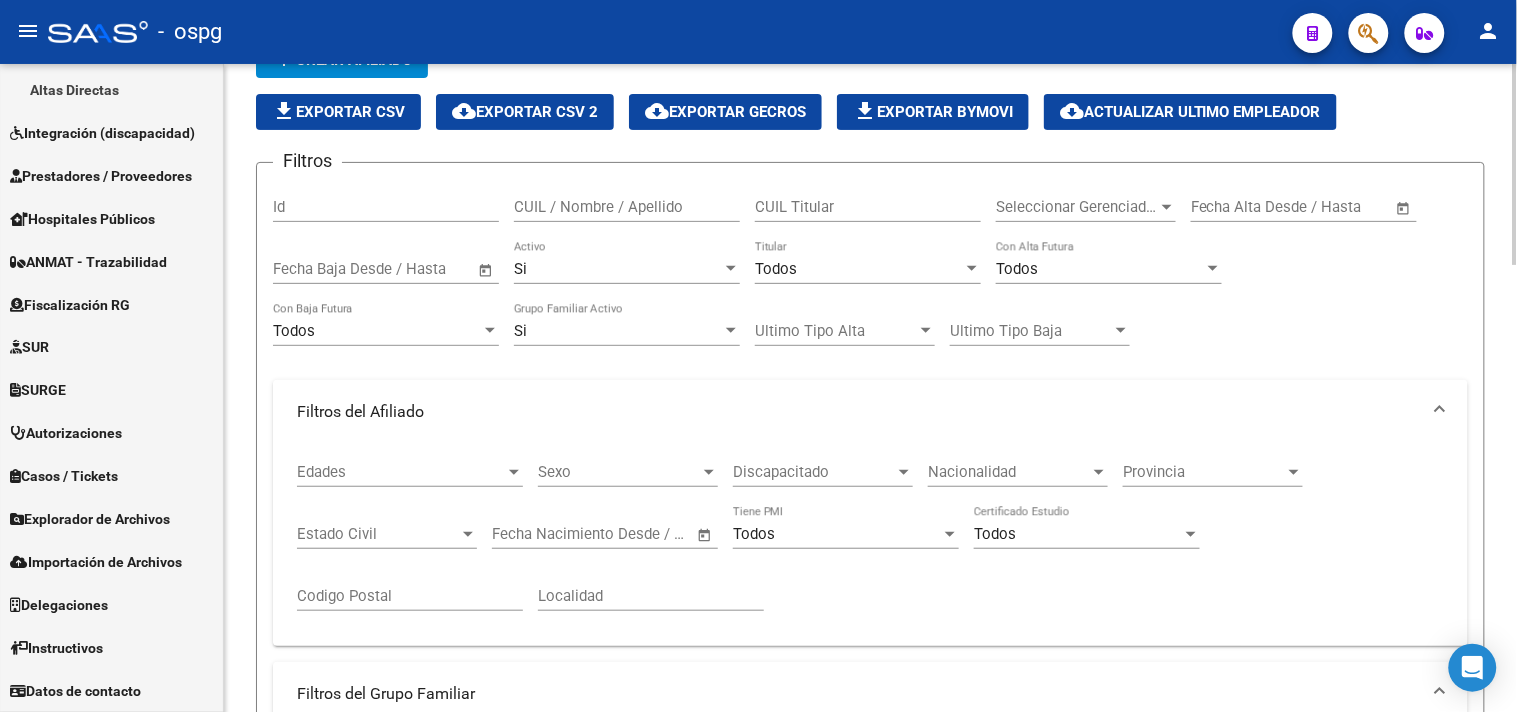 click on "file_download  Exportar CSV" 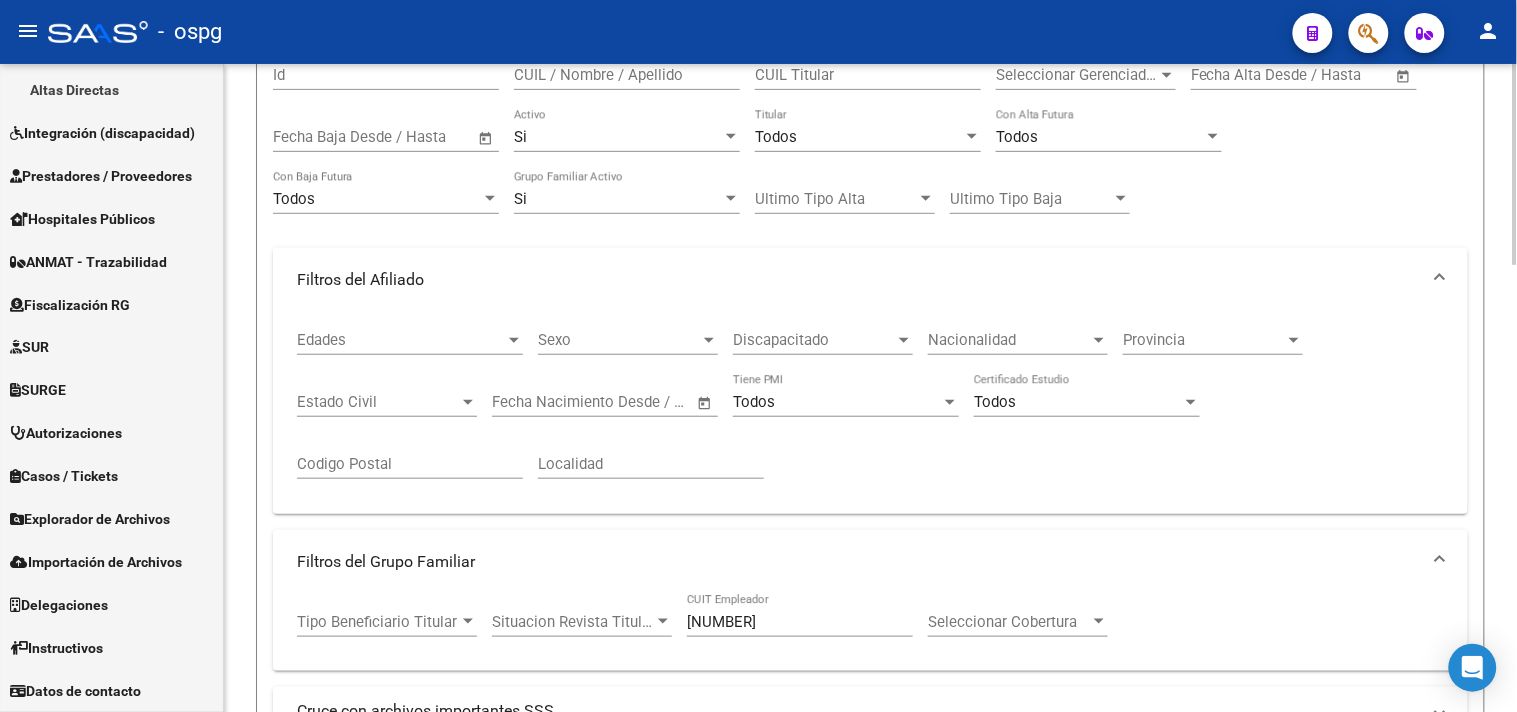 scroll, scrollTop: 438, scrollLeft: 0, axis: vertical 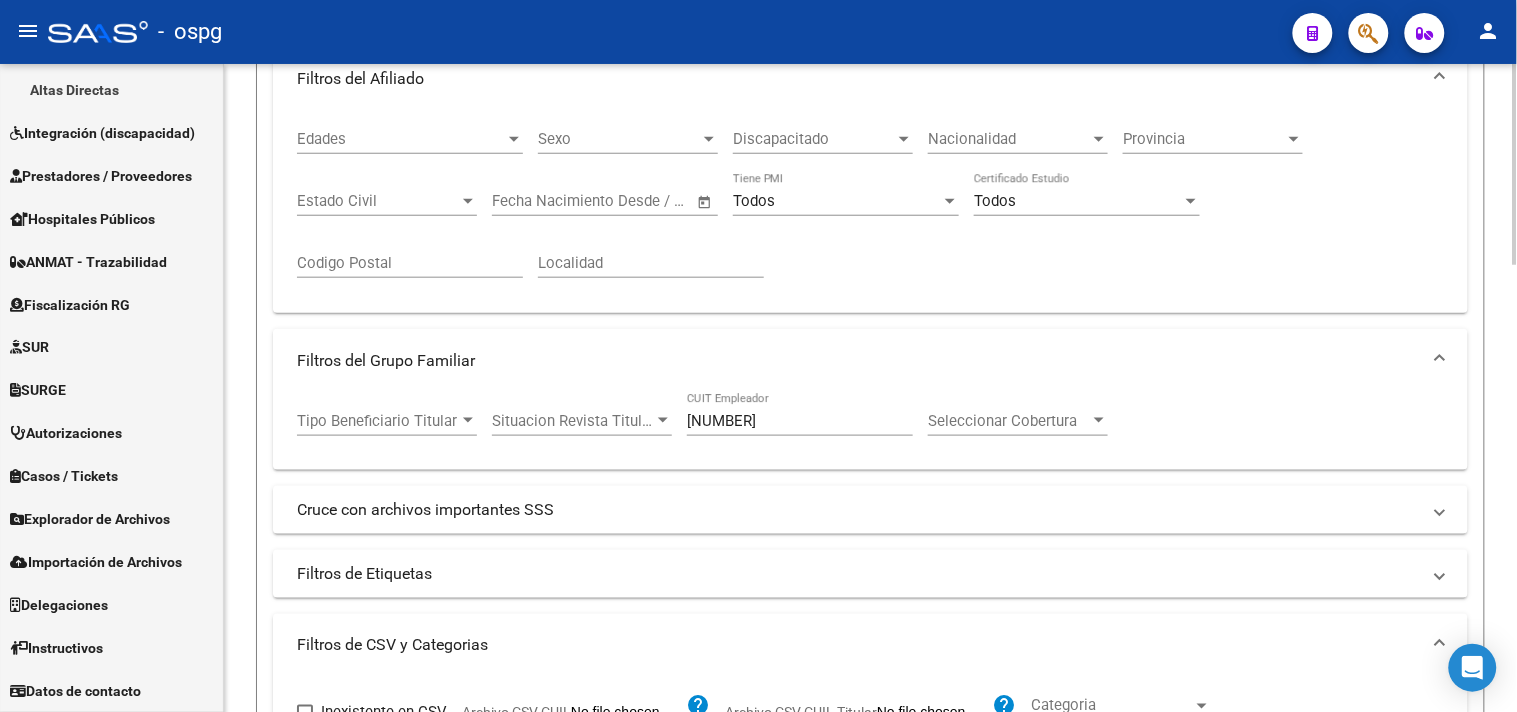 drag, startPoint x: 801, startPoint y: 424, endPoint x: 402, endPoint y: 301, distance: 417.52844 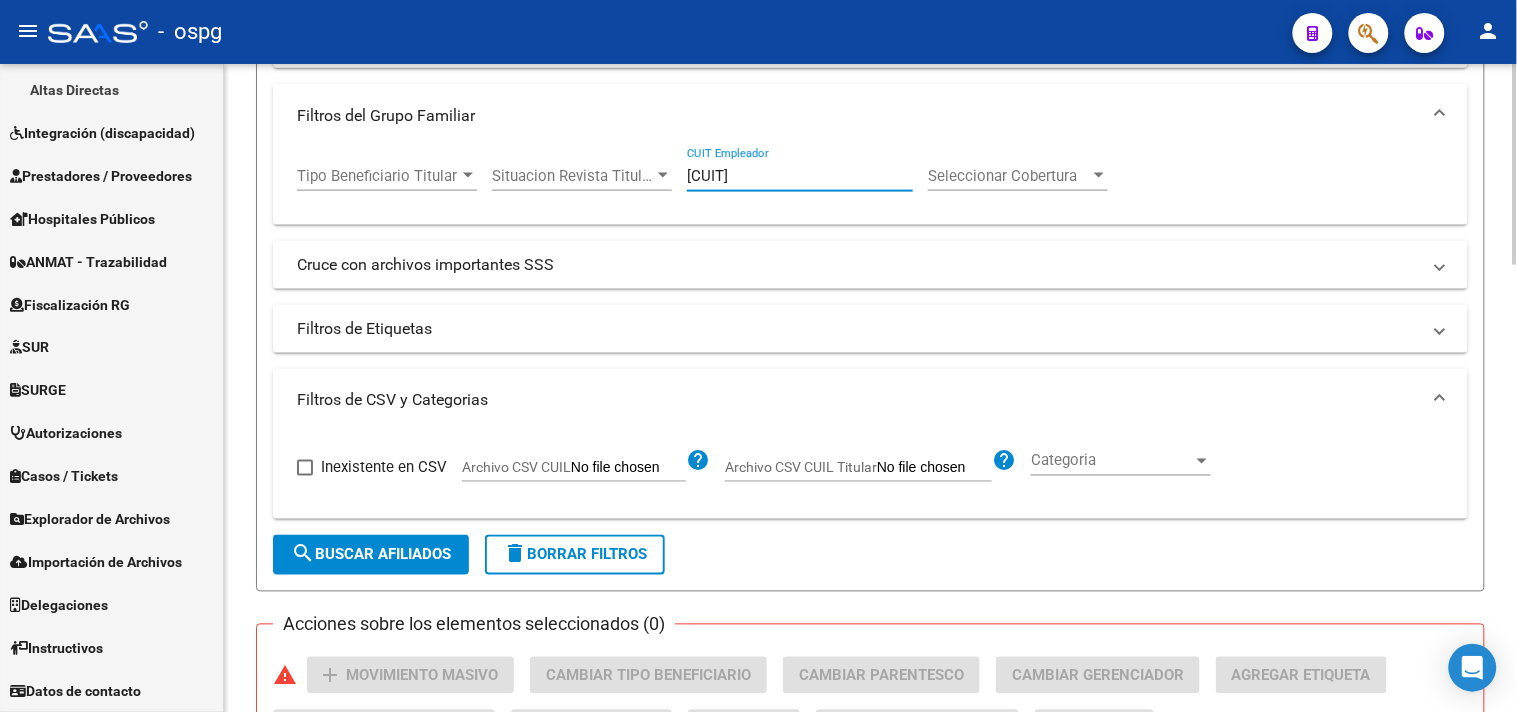 scroll, scrollTop: 772, scrollLeft: 0, axis: vertical 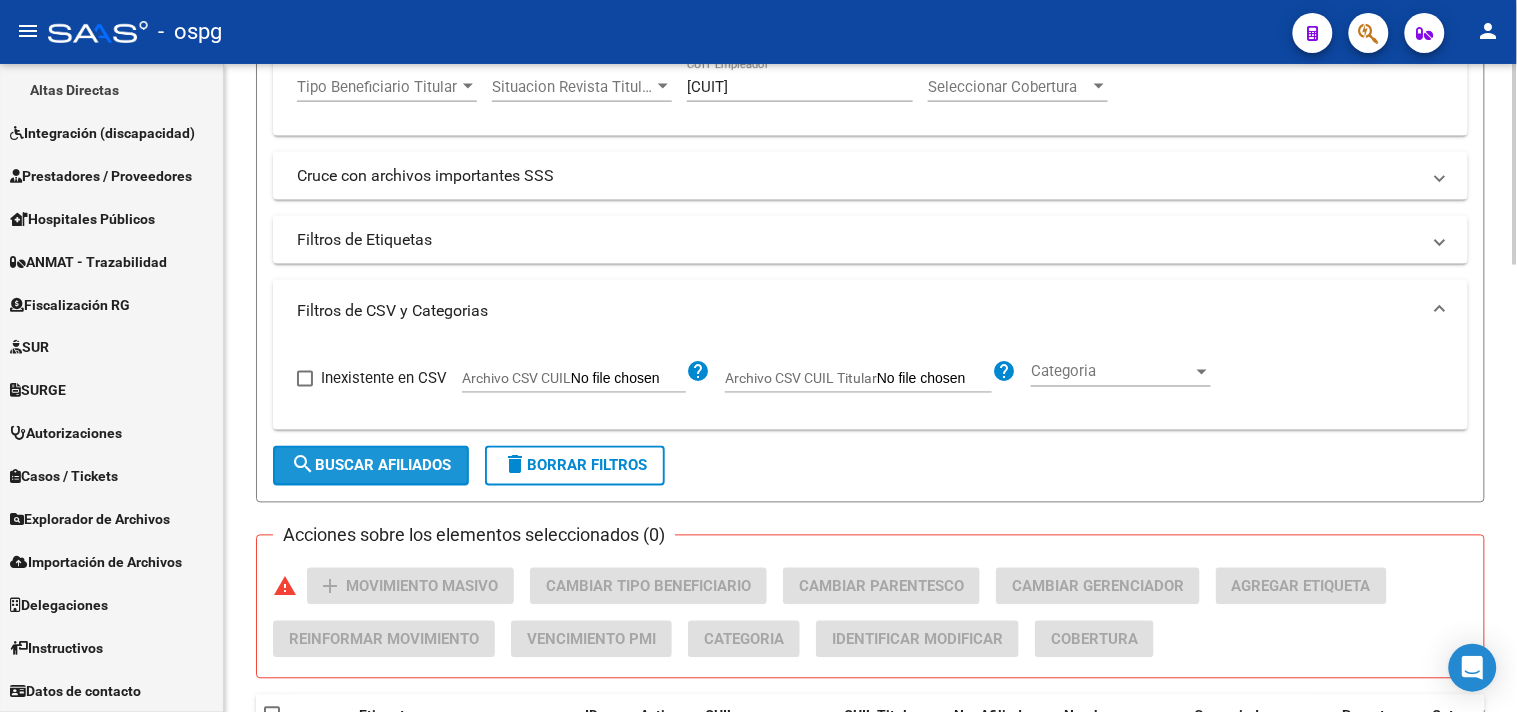 drag, startPoint x: 384, startPoint y: 473, endPoint x: 374, endPoint y: 474, distance: 10.049875 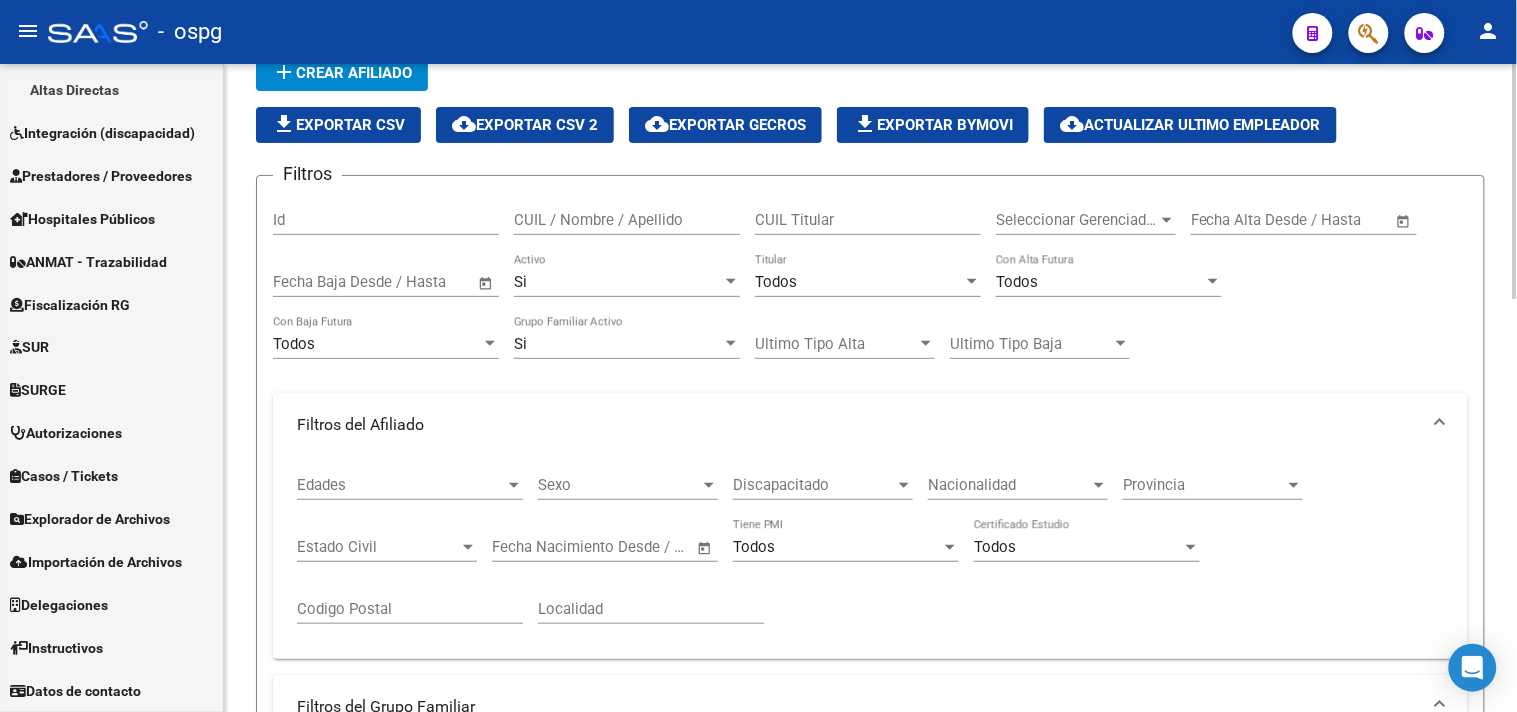 scroll, scrollTop: 0, scrollLeft: 0, axis: both 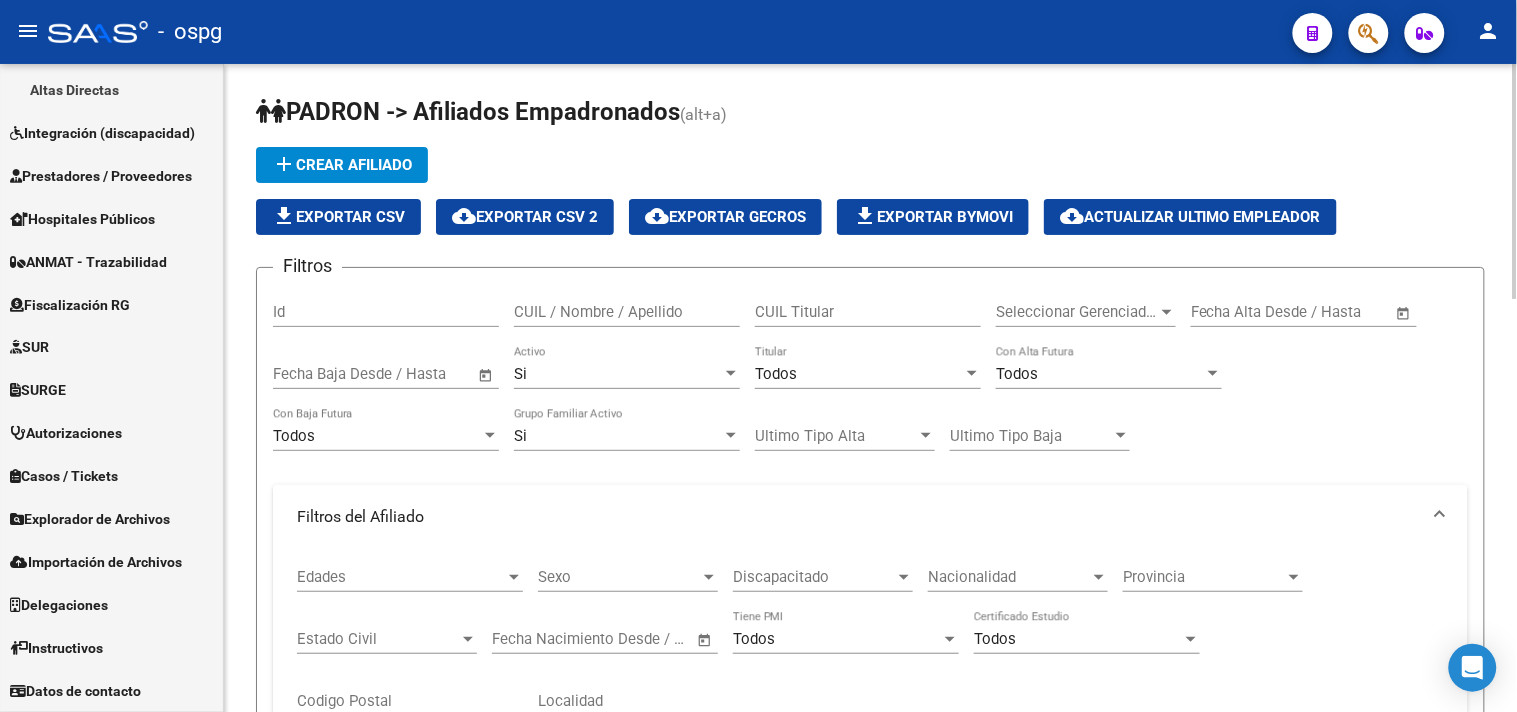 click on "file_download  Exportar CSV" 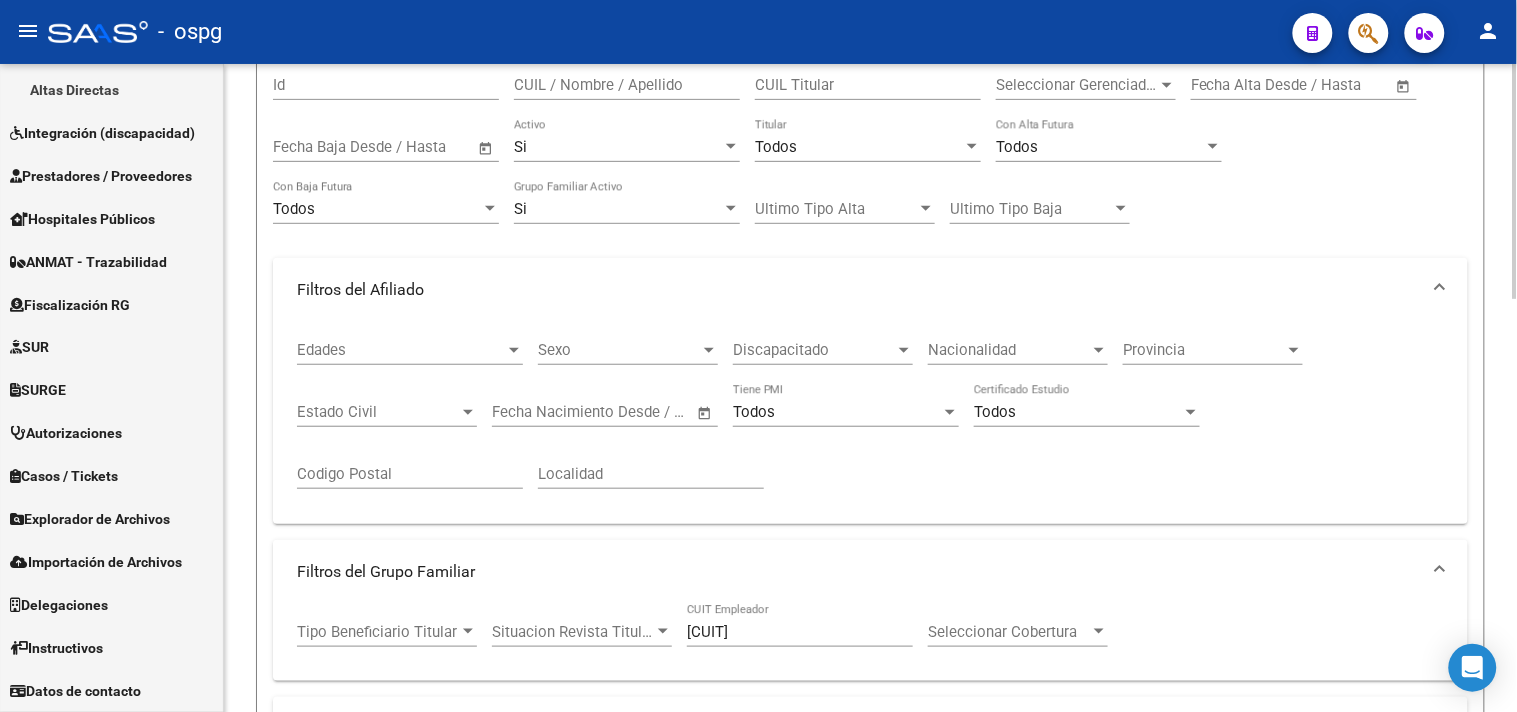 scroll, scrollTop: 444, scrollLeft: 0, axis: vertical 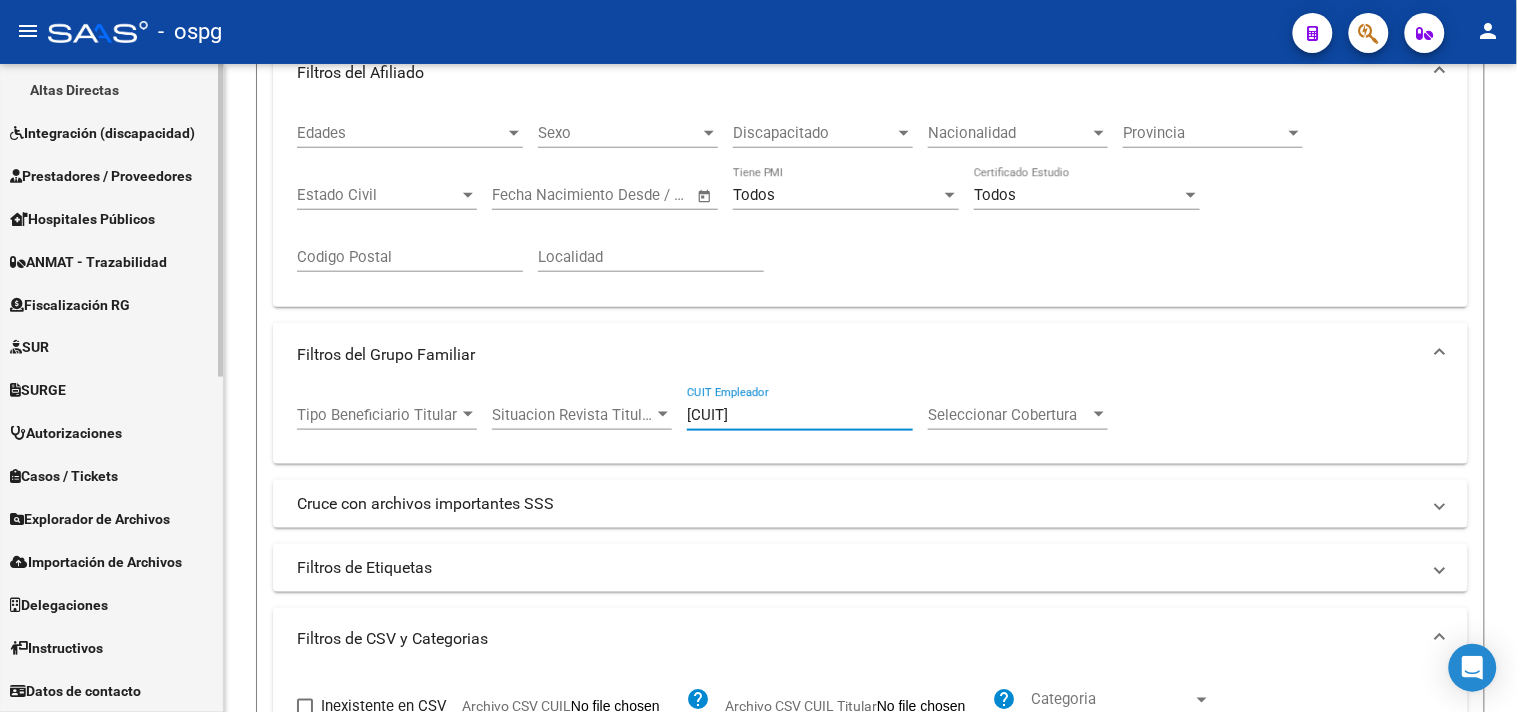 drag, startPoint x: 455, startPoint y: 330, endPoint x: 153, endPoint y: 267, distance: 308.50122 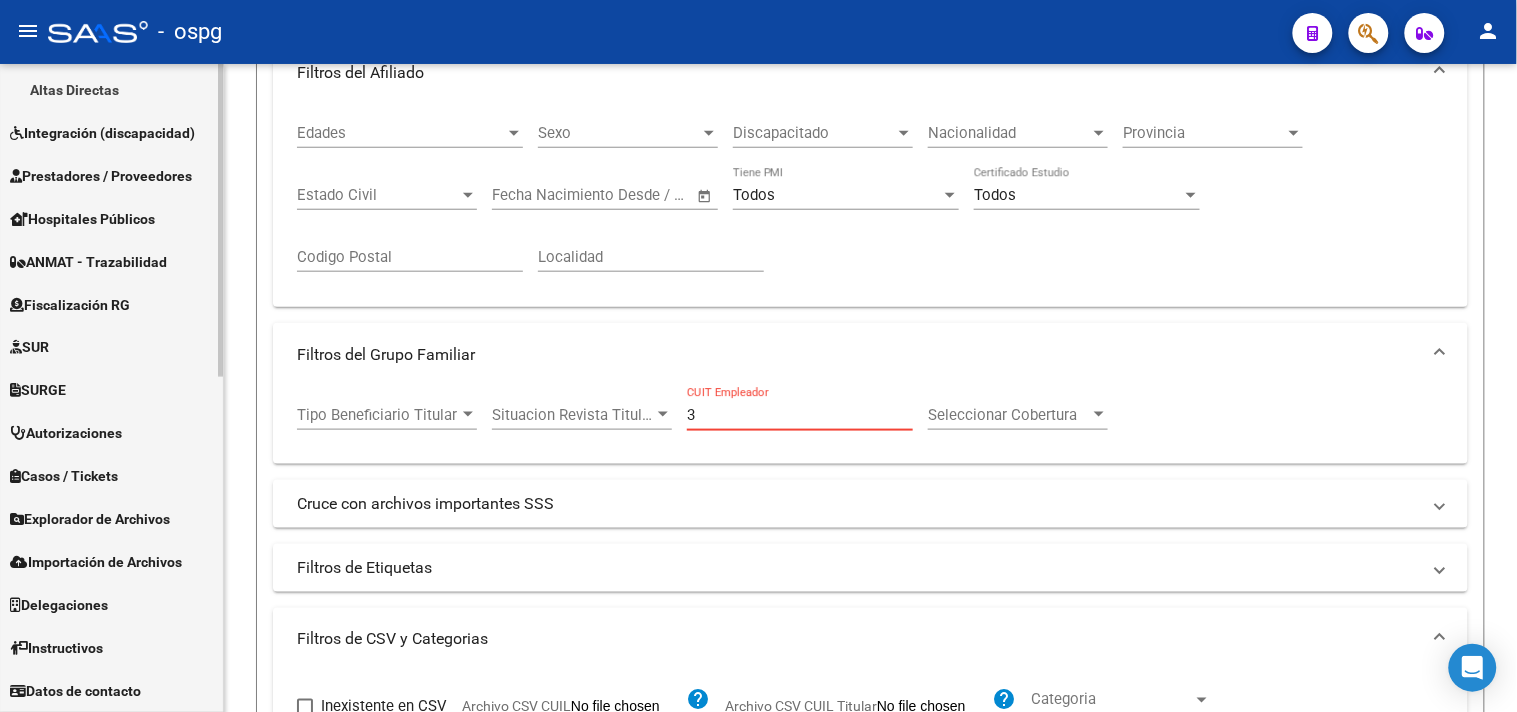 type on "30" 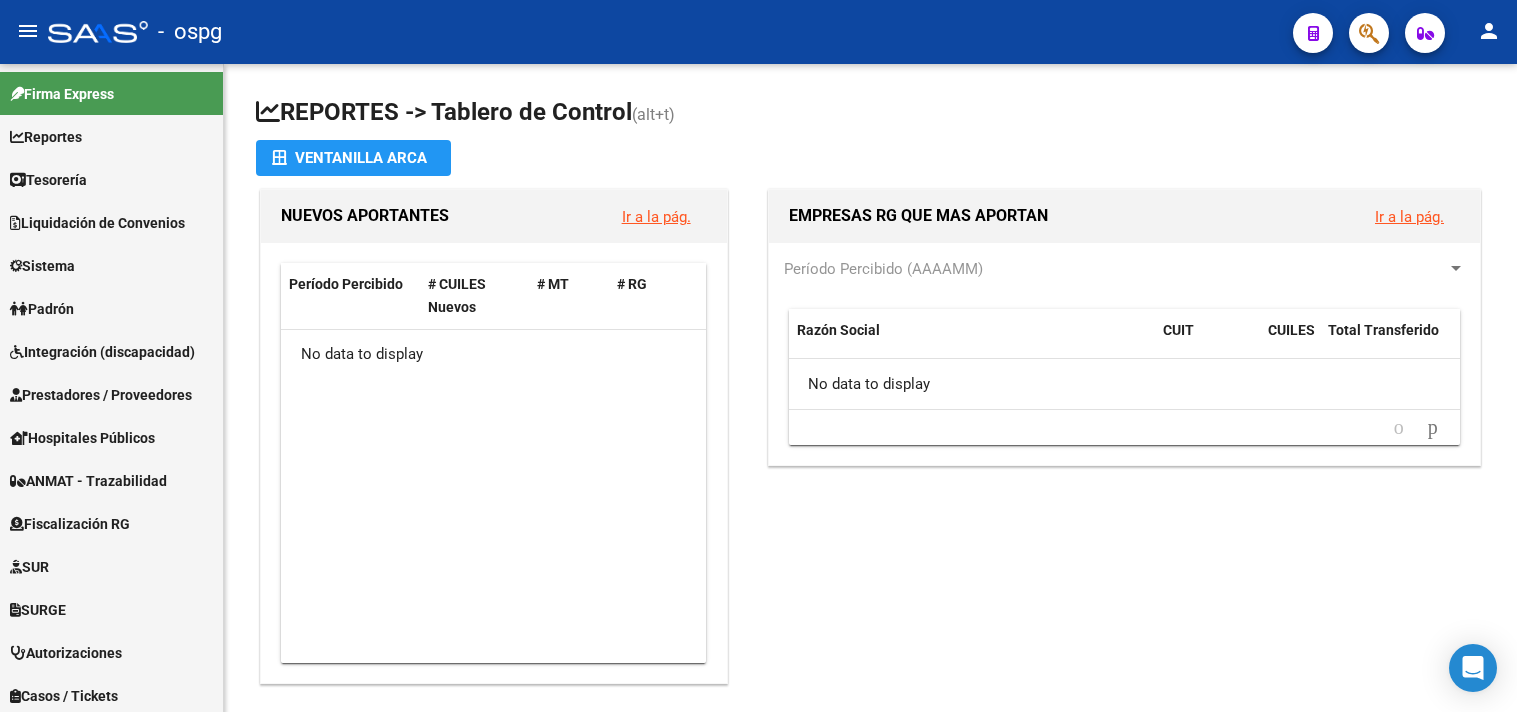 scroll, scrollTop: 0, scrollLeft: 0, axis: both 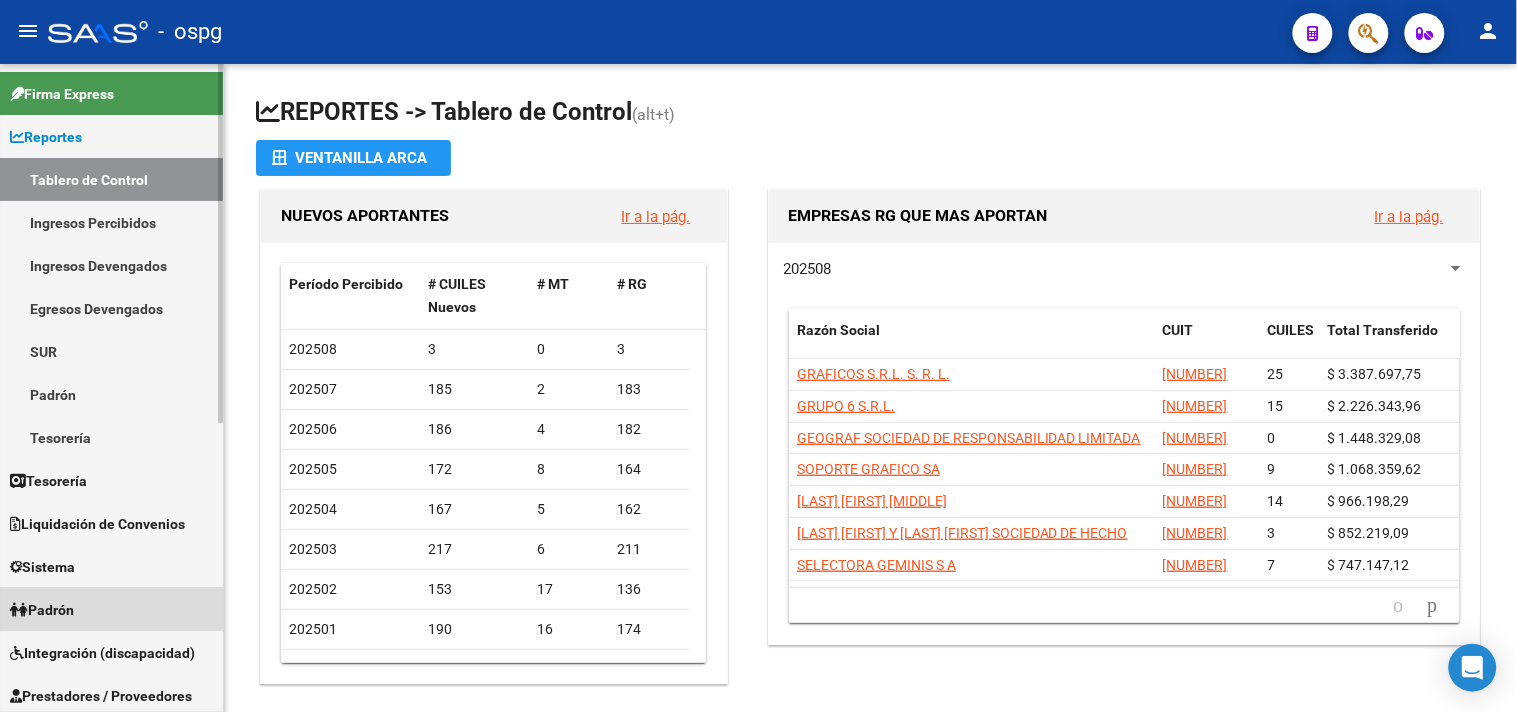click on "Padrón" at bounding box center (111, 609) 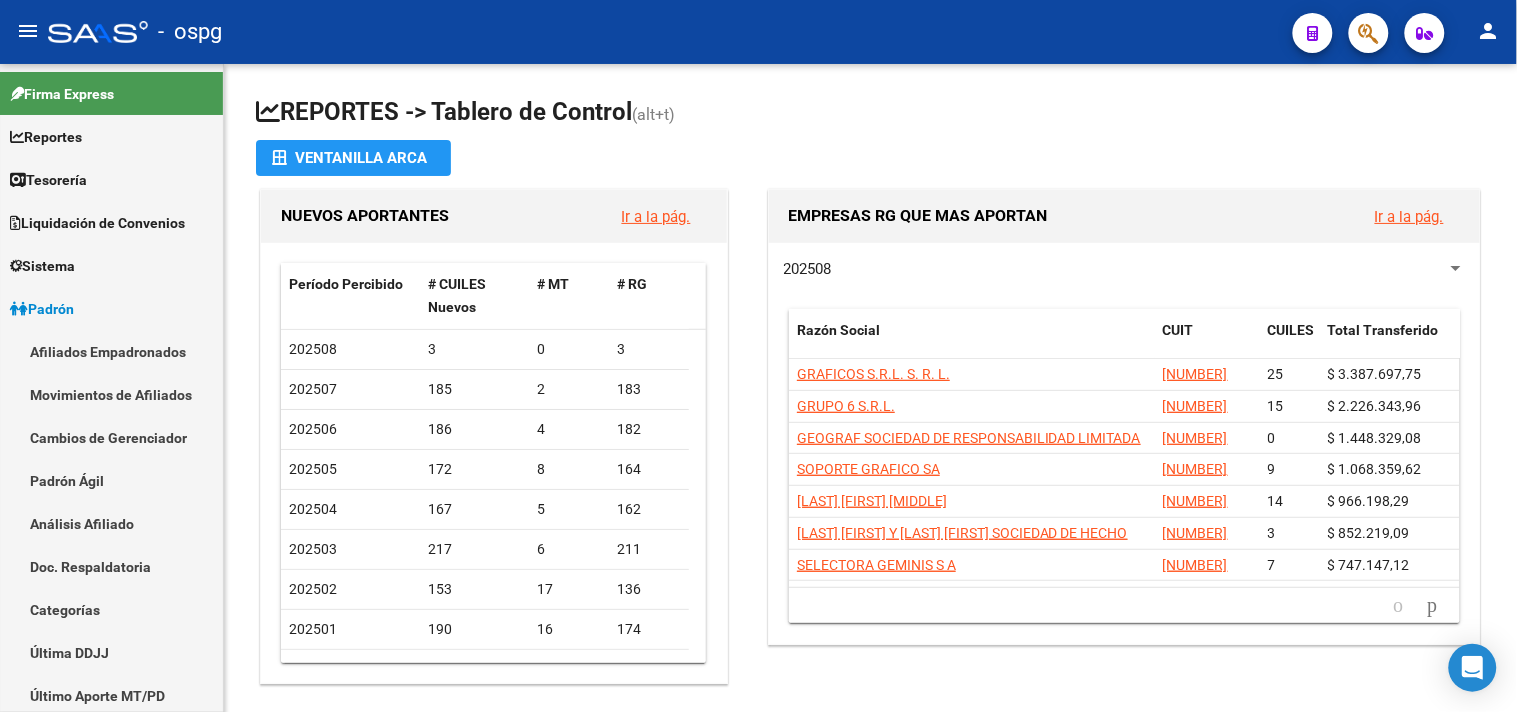 drag, startPoint x: 111, startPoint y: 527, endPoint x: 593, endPoint y: 405, distance: 497.20016 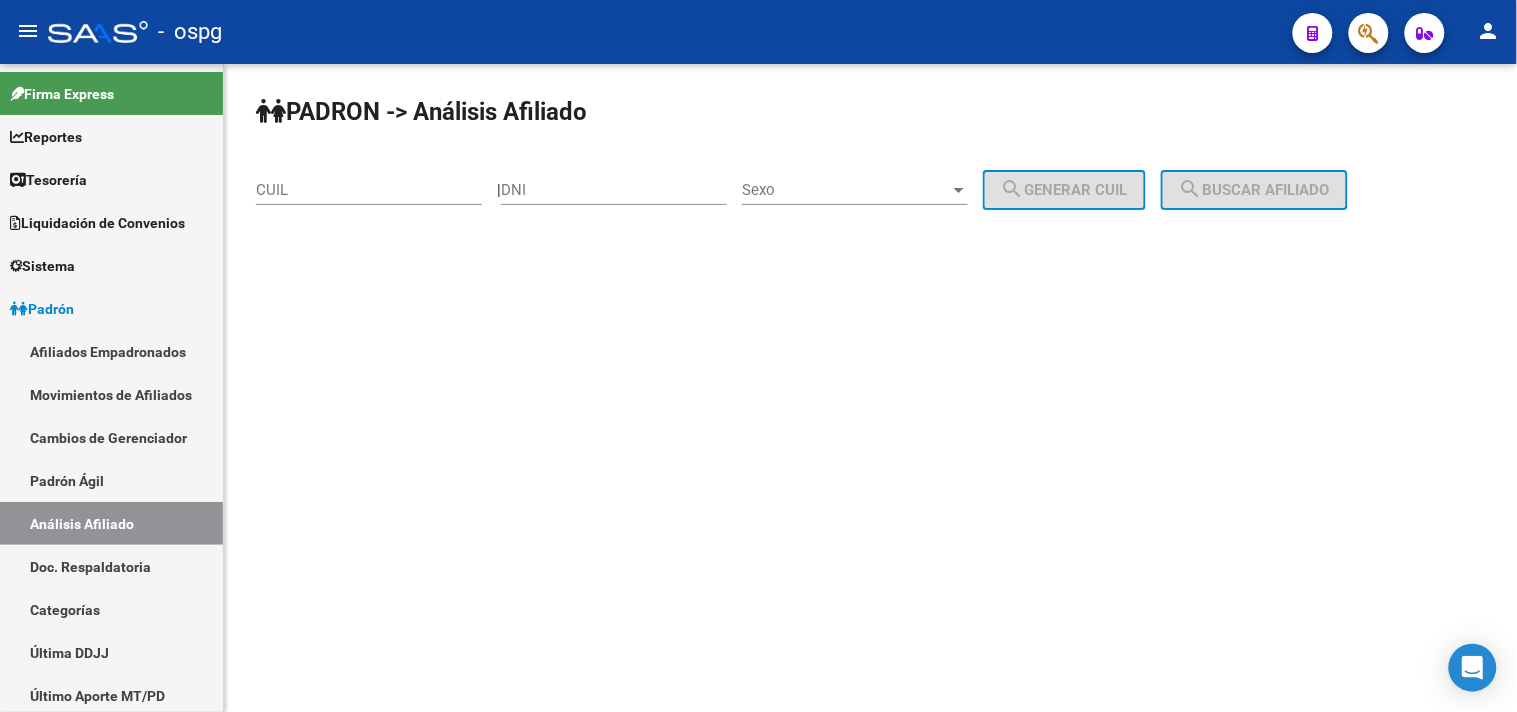 click on "CUIL" at bounding box center [369, 190] 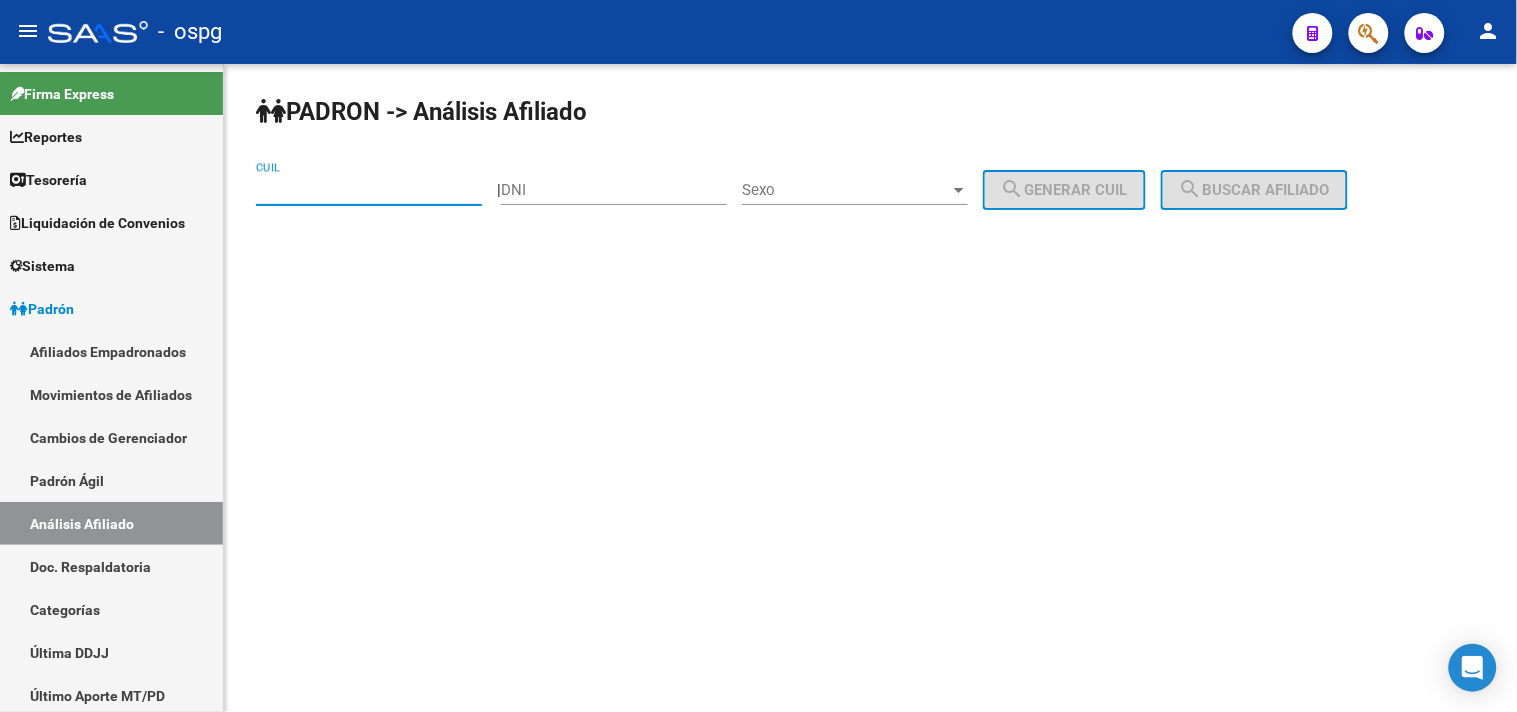 paste on "20-18407041-4" 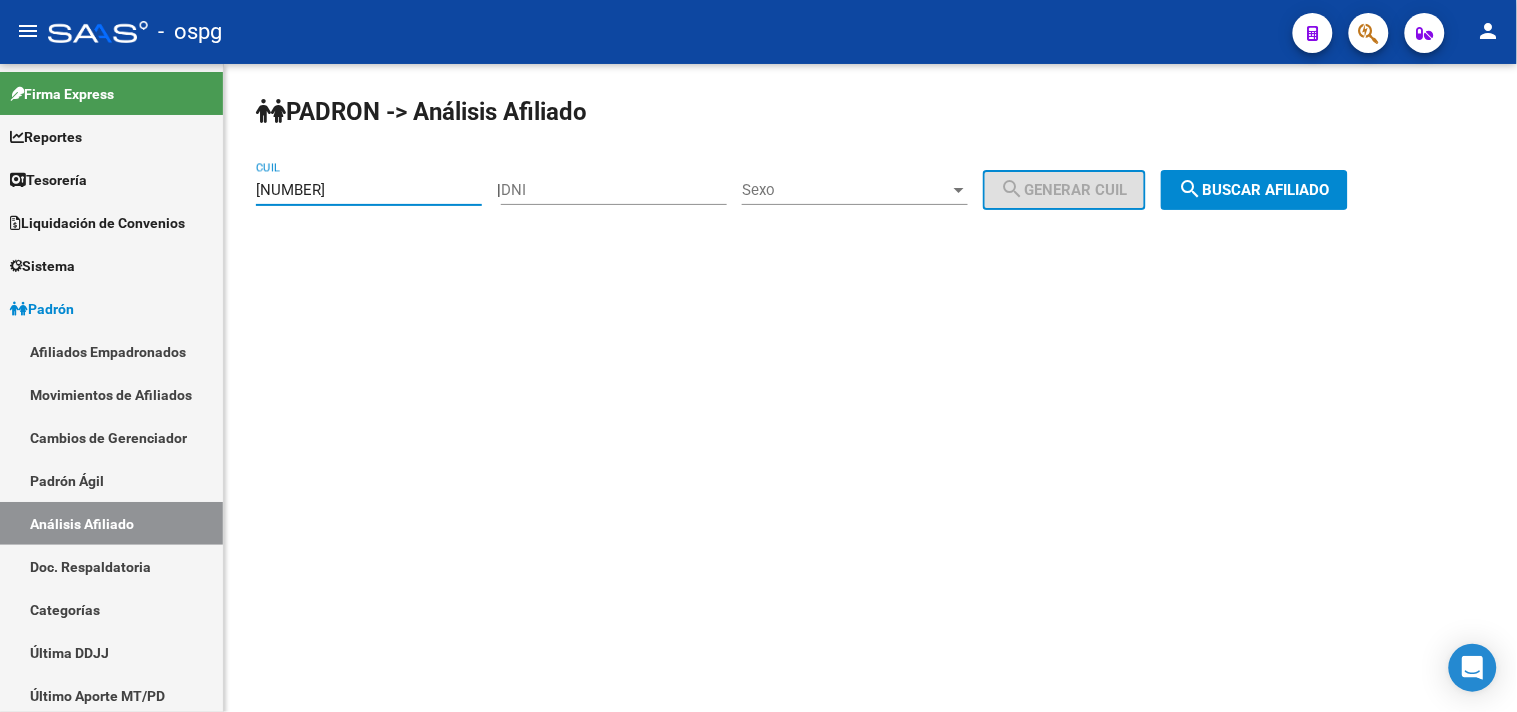 type on "20-18407041-4" 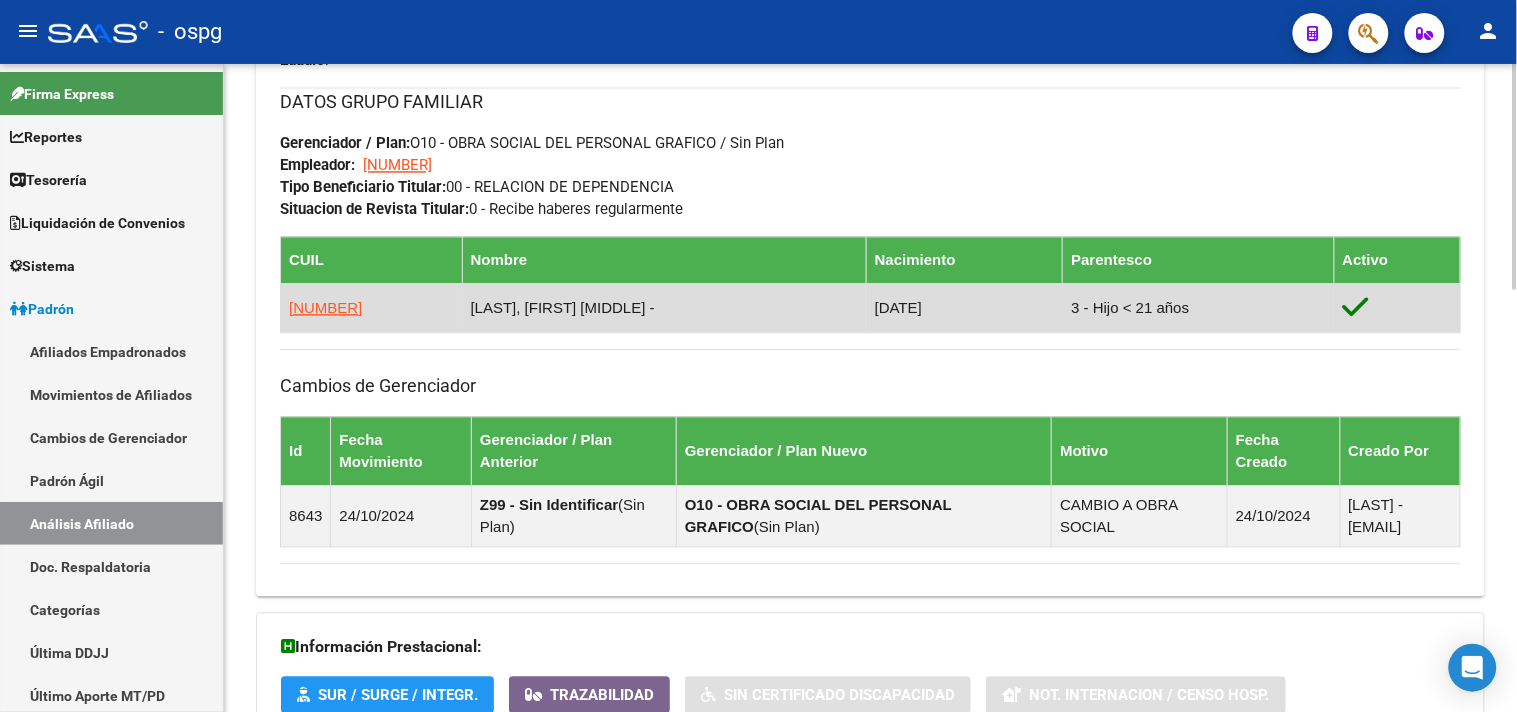 scroll, scrollTop: 1211, scrollLeft: 0, axis: vertical 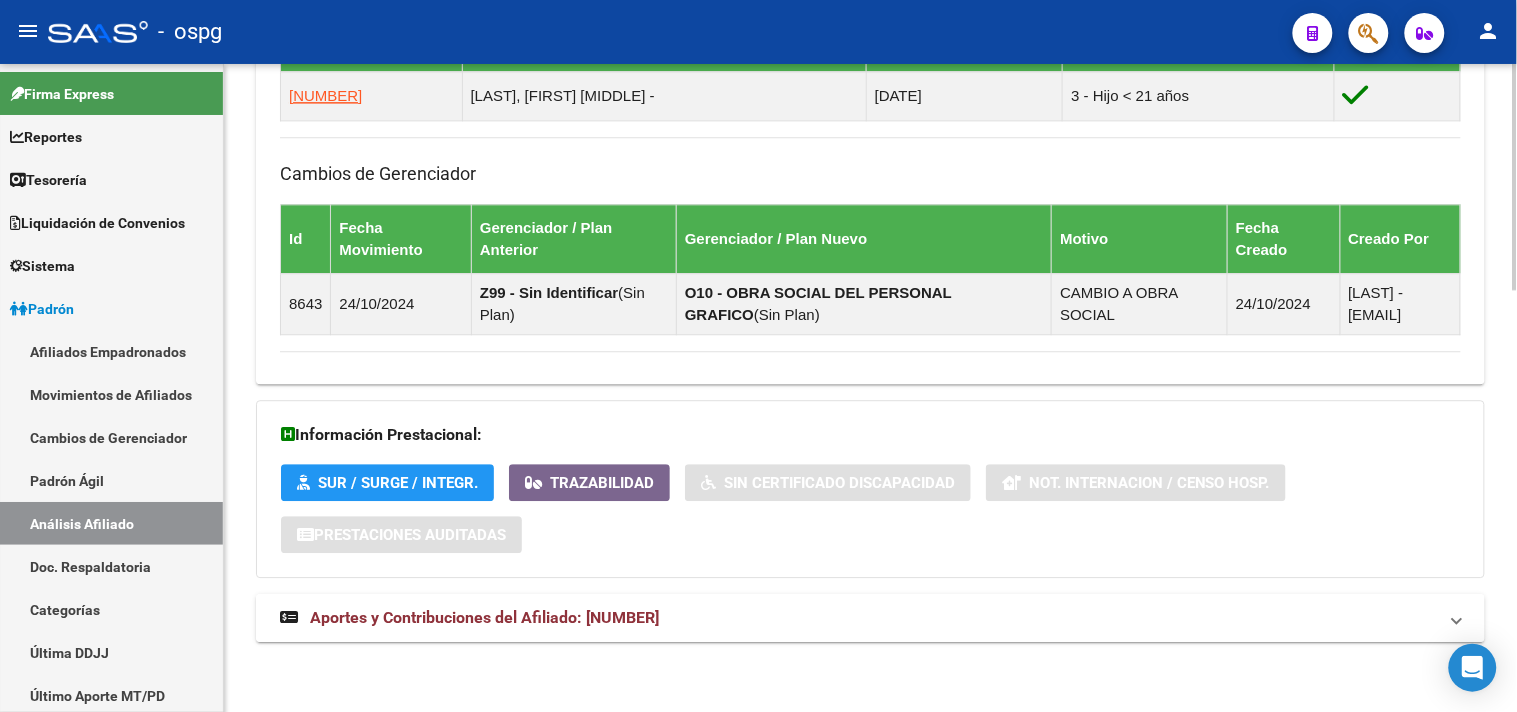 drag, startPoint x: 636, startPoint y: 613, endPoint x: 893, endPoint y: 602, distance: 257.2353 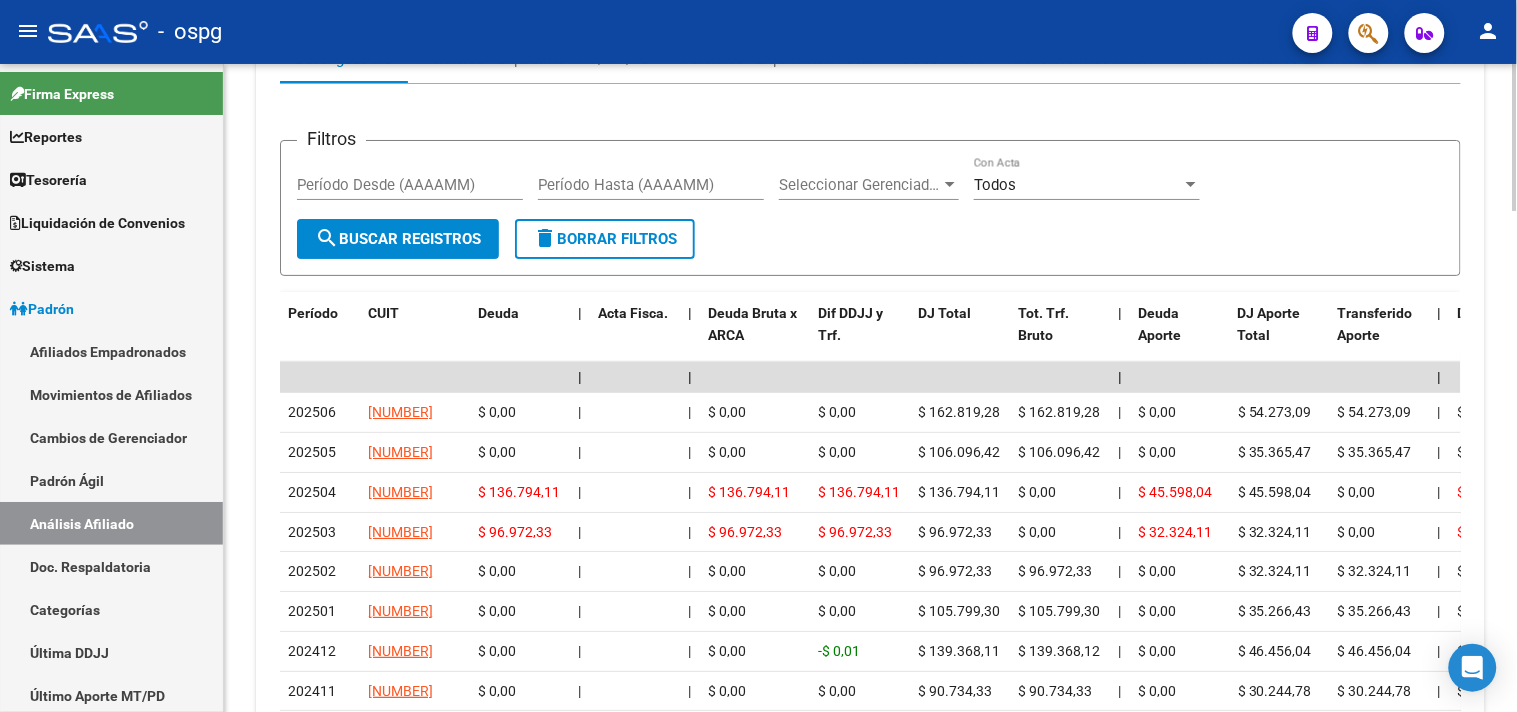 scroll, scrollTop: 1947, scrollLeft: 0, axis: vertical 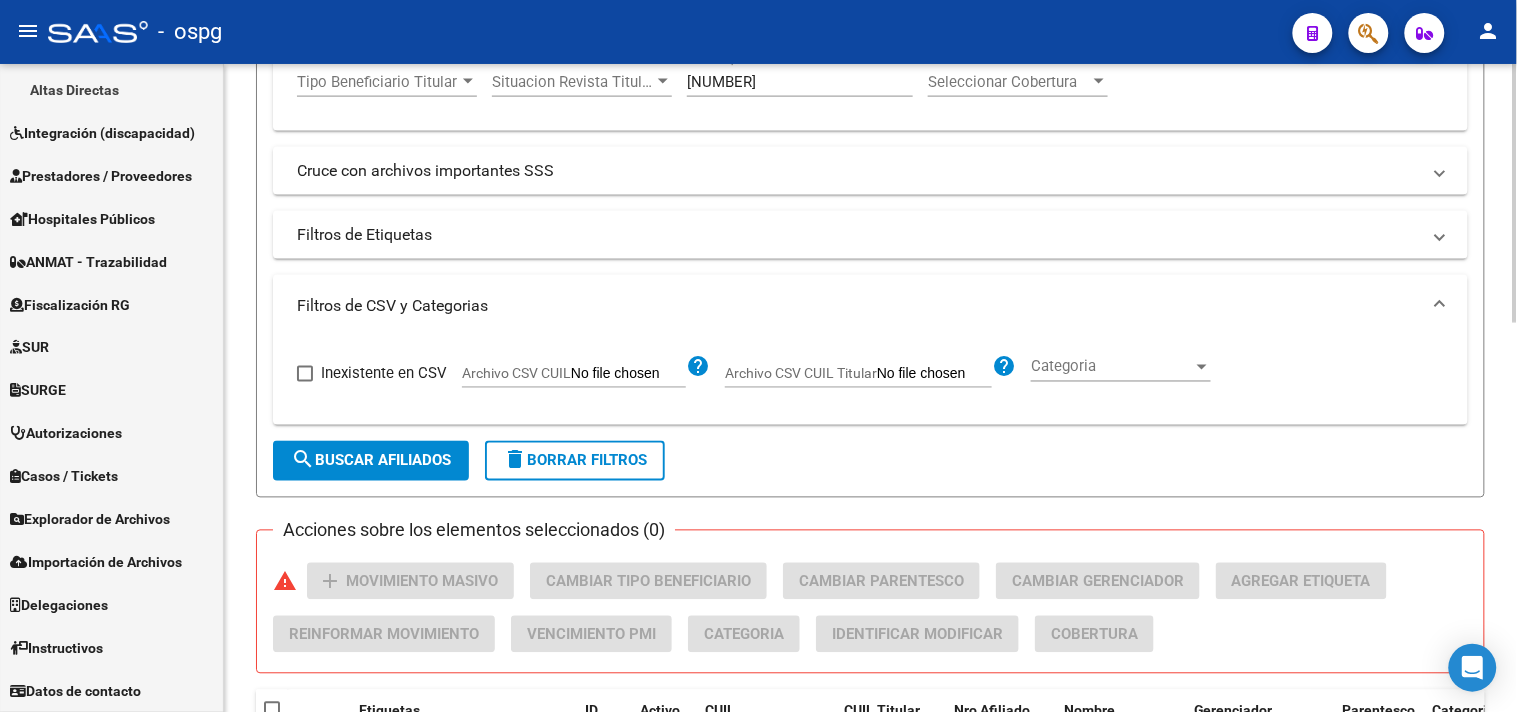 click on "Filtros Id CUIL / Nombre / Apellido CUIL Titular Seleccionar Gerenciador Seleccionar Gerenciador Start date – End date Fecha Alta Desde / Hasta Start date – End date Fecha Baja Desde / Hasta Si Activo Todos Titular Todos Con Alta Futura Todos Con Baja Futura Si Grupo Familiar Activo Ultimo Tipo Alta Ultimo Tipo Alta Ultimo Tipo Baja Ultimo Tipo Baja  Filtros del Afiliado  Edades Edades Sexo Sexo Discapacitado Discapacitado Nacionalidad Nacionalidad Provincia [STATE] Estado Civil Estado Civil Start date – End date Fecha Nacimiento Desde / Hasta Todos Tiene PMI Todos Certificado Estudio Codigo Postal [POSTAL CODE] Localidad  Filtros del Grupo Familiar  Tipo Beneficiario Titular Tipo Beneficiario Titular Situacion Revista Titular Situacion Revista Titular [CUIT] CUIT Empleador Seleccionar Cobertura Seleccionar Cobertura  Cruce con archivos importantes SSS     Informado en Novedad SSS     Informado en Padron Desempleo SSS     No existentes en el padrón que entrega la SSS         Existe en MT morosos" 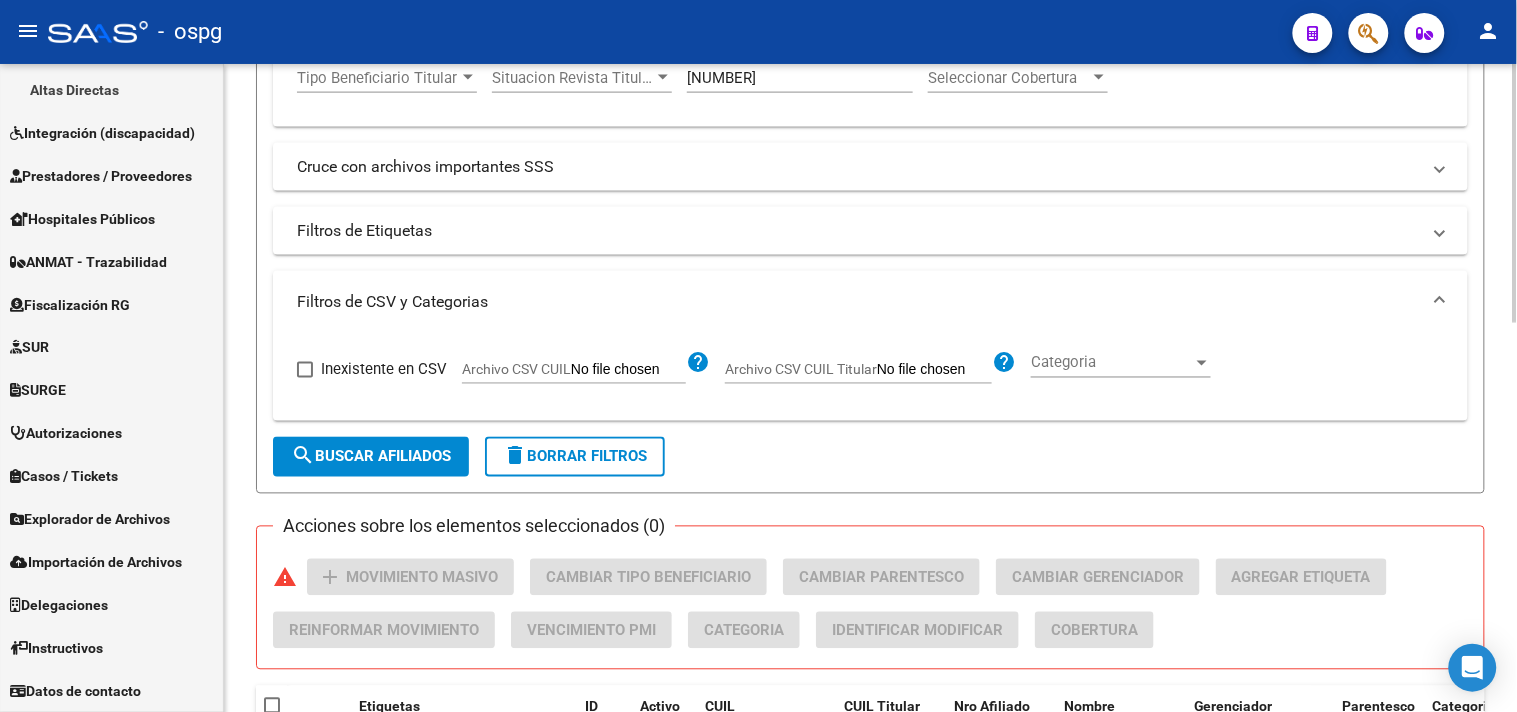 scroll, scrollTop: 638, scrollLeft: 0, axis: vertical 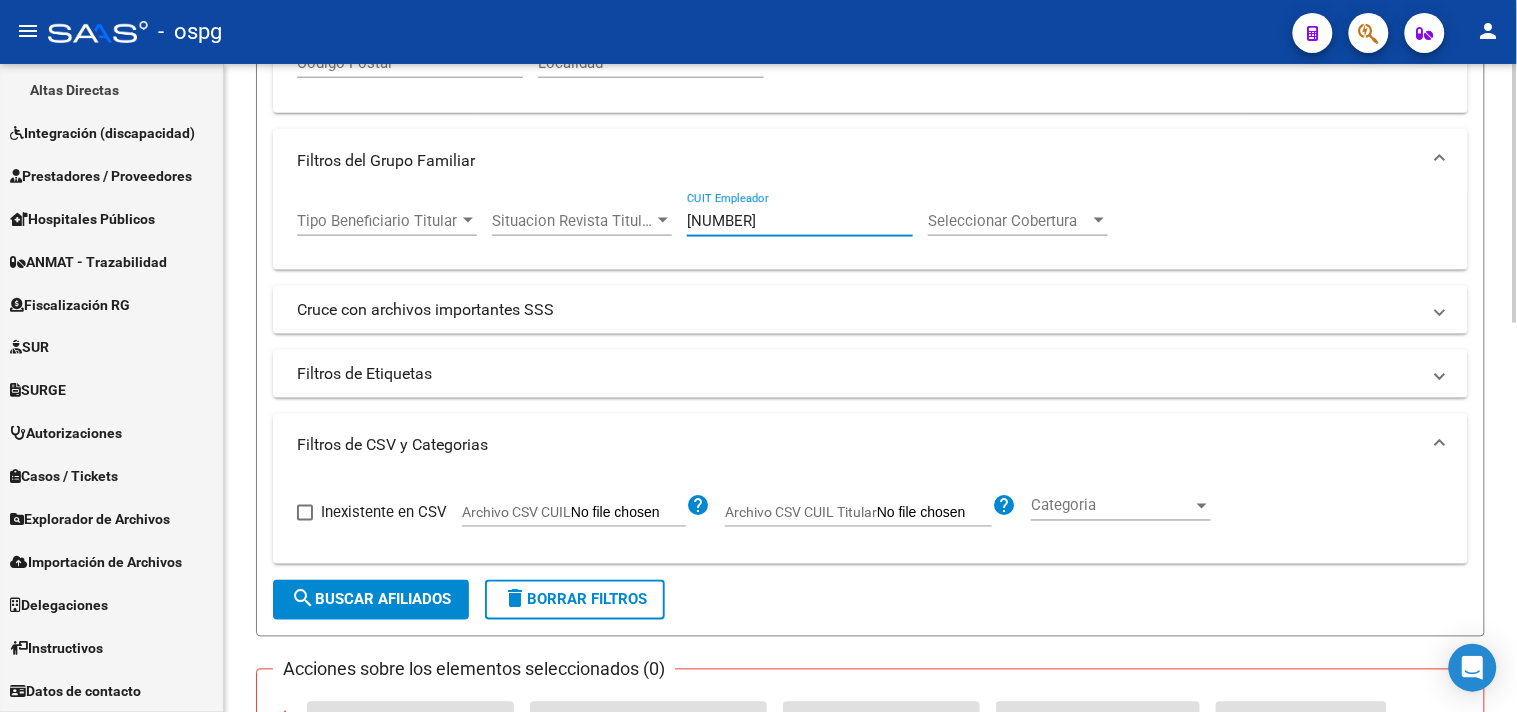 drag, startPoint x: 816, startPoint y: 214, endPoint x: 431, endPoint y: 175, distance: 386.97028 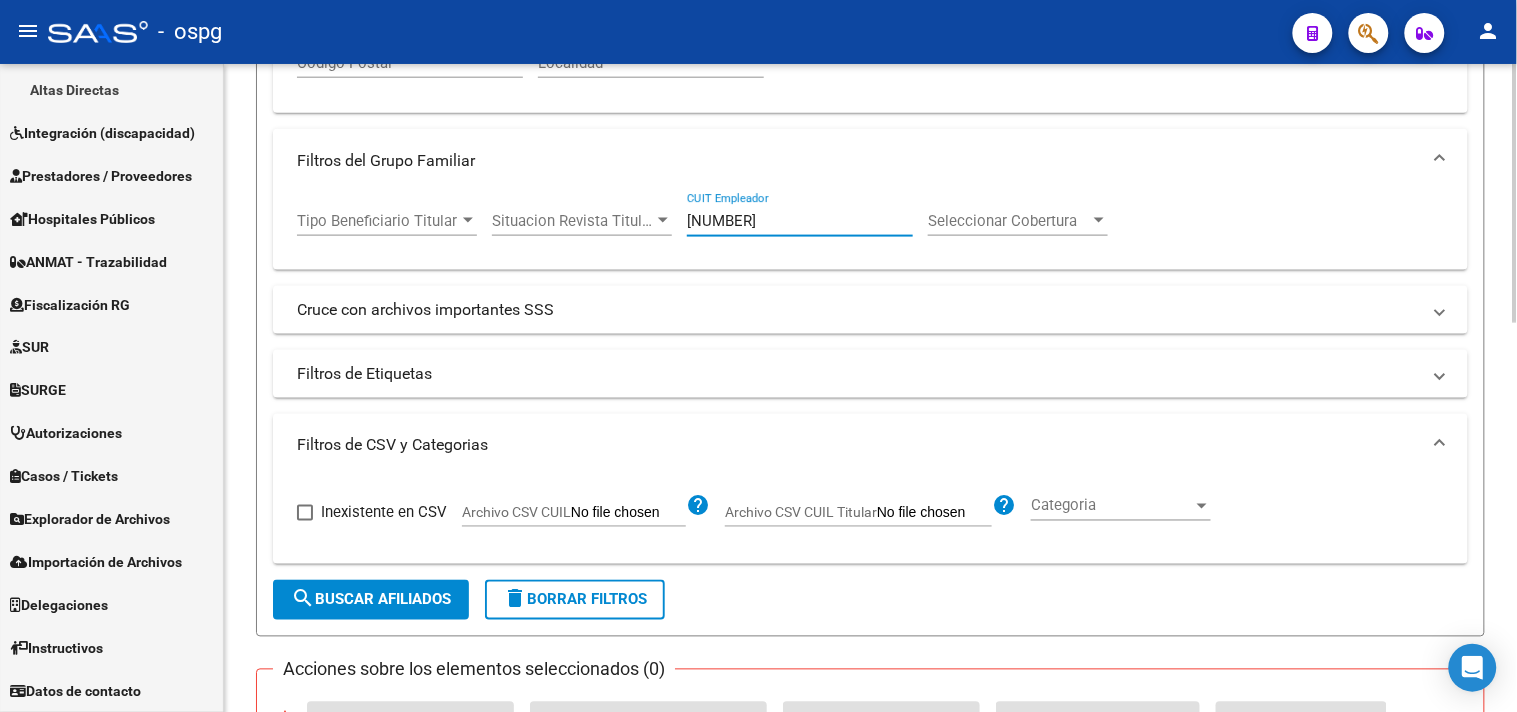 click on "search  Buscar Afiliados" 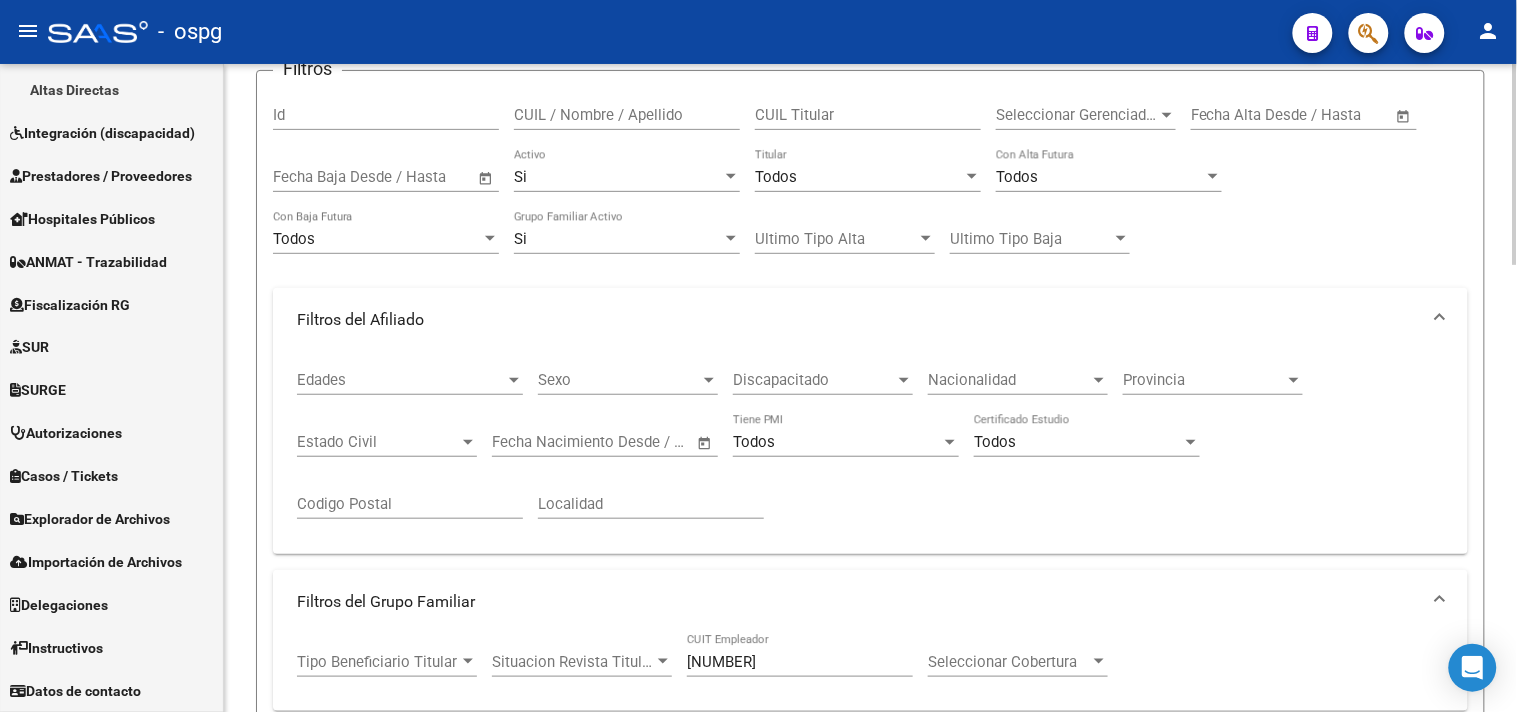 scroll, scrollTop: 0, scrollLeft: 0, axis: both 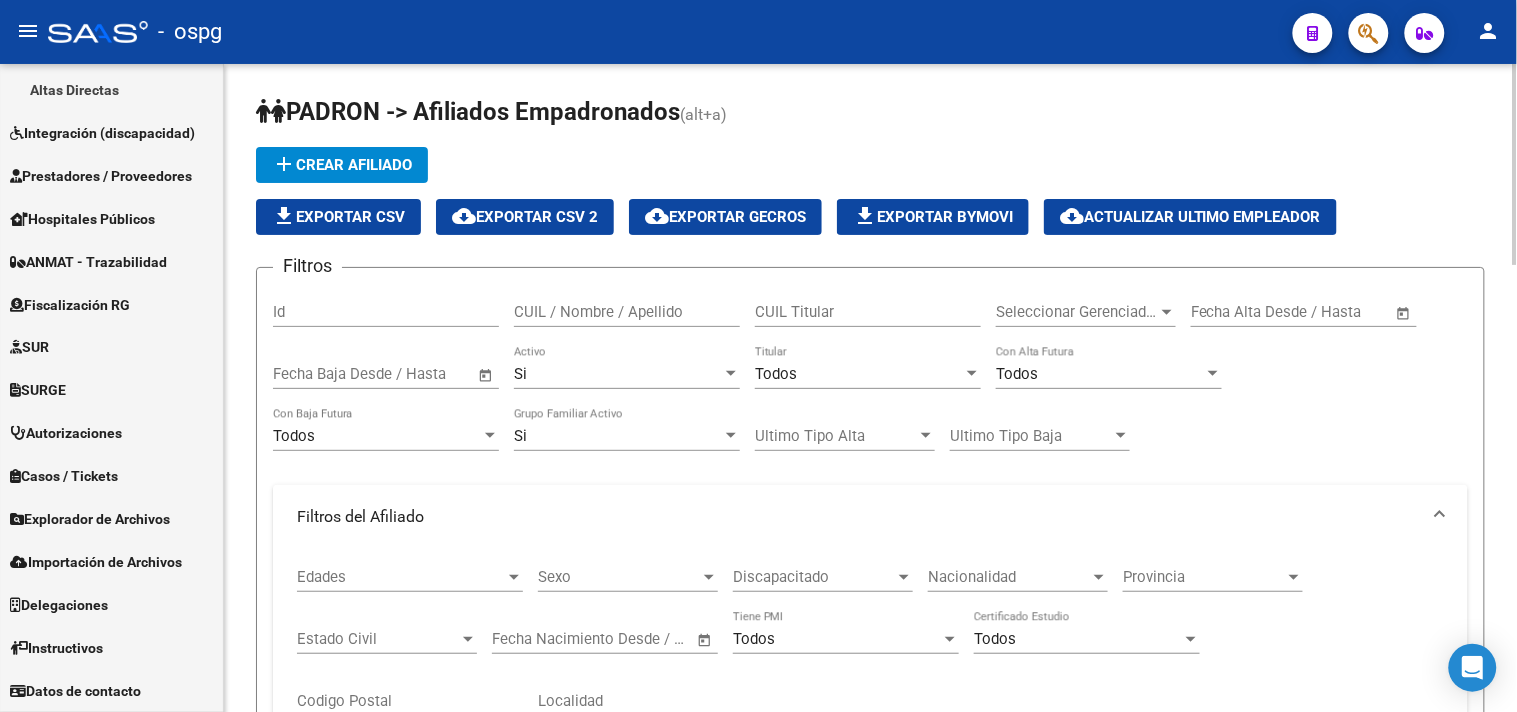 click on "file_download  Exportar CSV" 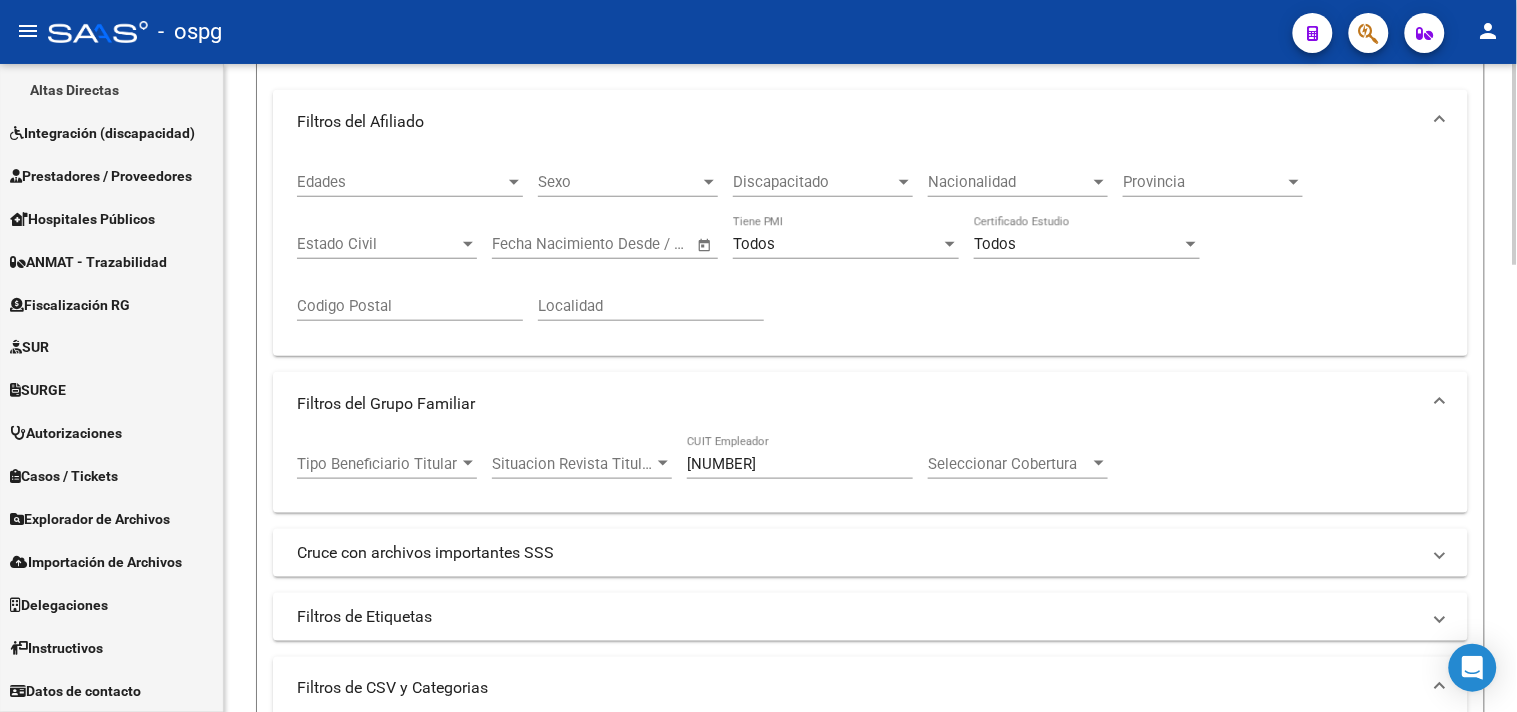 scroll, scrollTop: 444, scrollLeft: 0, axis: vertical 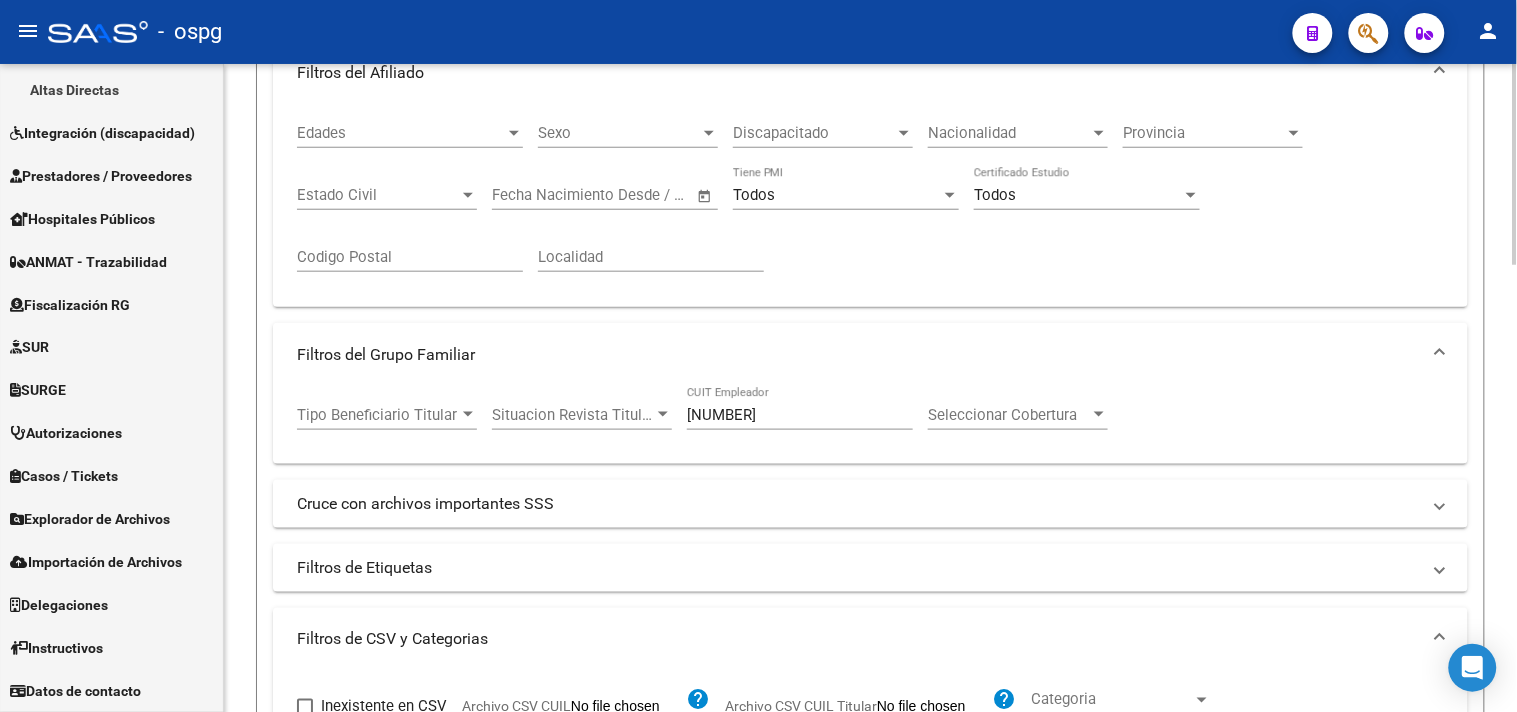 drag, startPoint x: 804, startPoint y: 427, endPoint x: 504, endPoint y: 401, distance: 301.12457 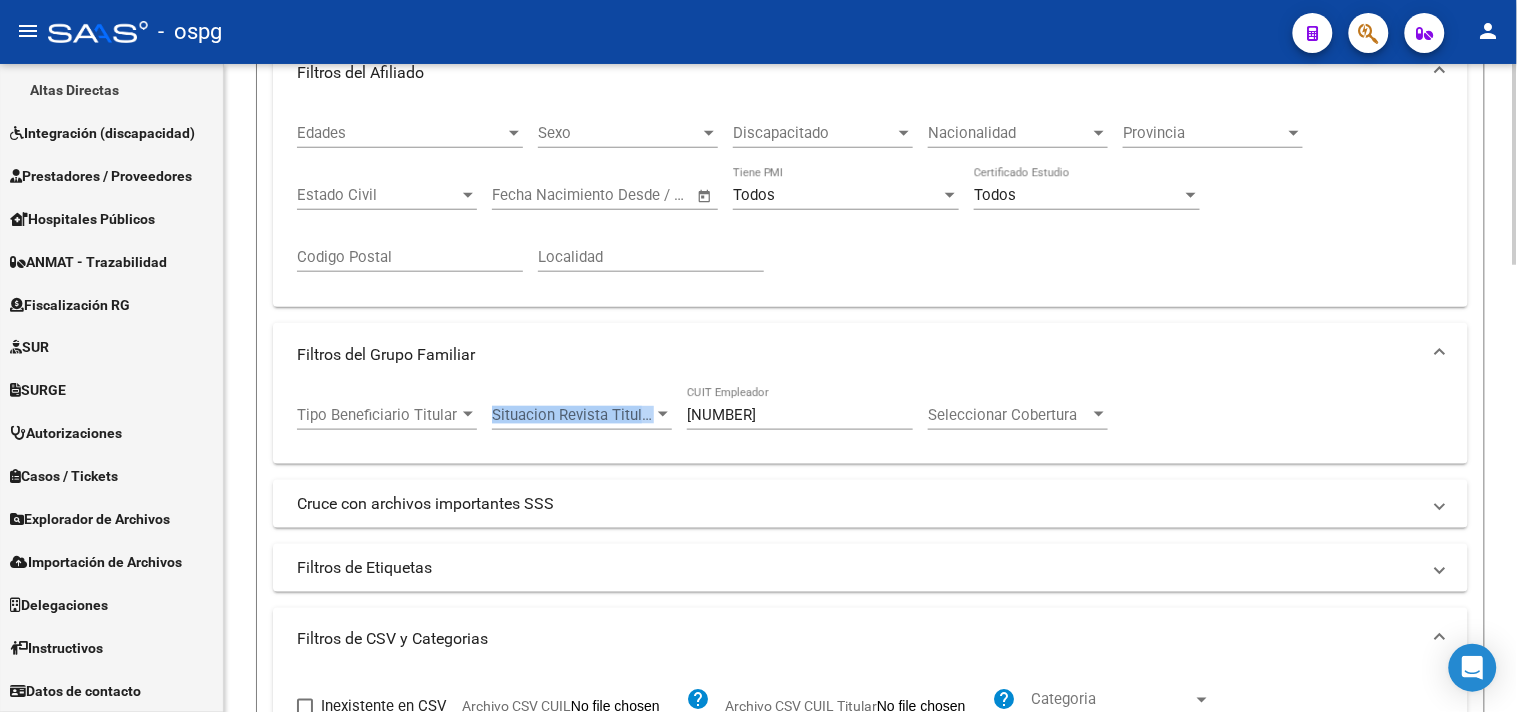 click on "[CUIL] CUIT Empleador" 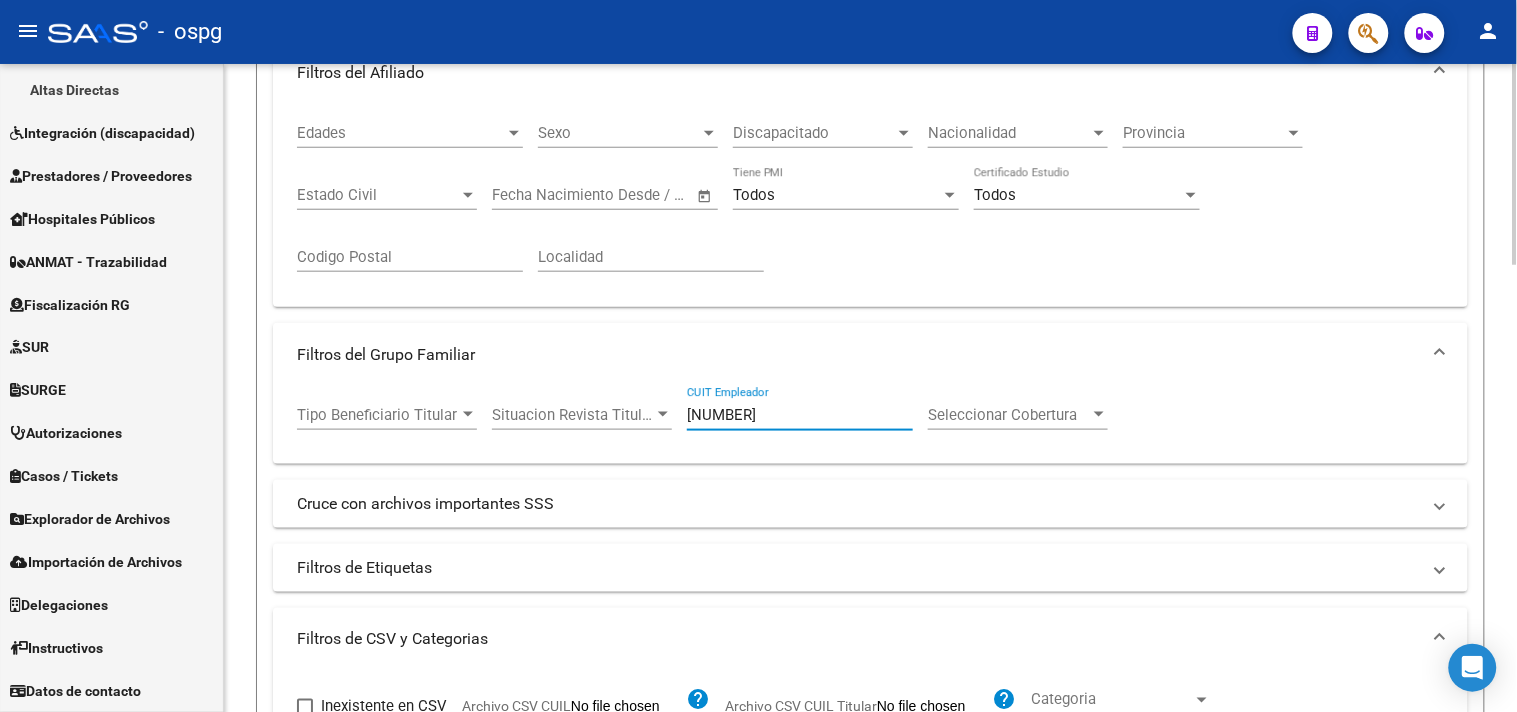 drag, startPoint x: 531, startPoint y: 403, endPoint x: 438, endPoint y: 414, distance: 93.64828 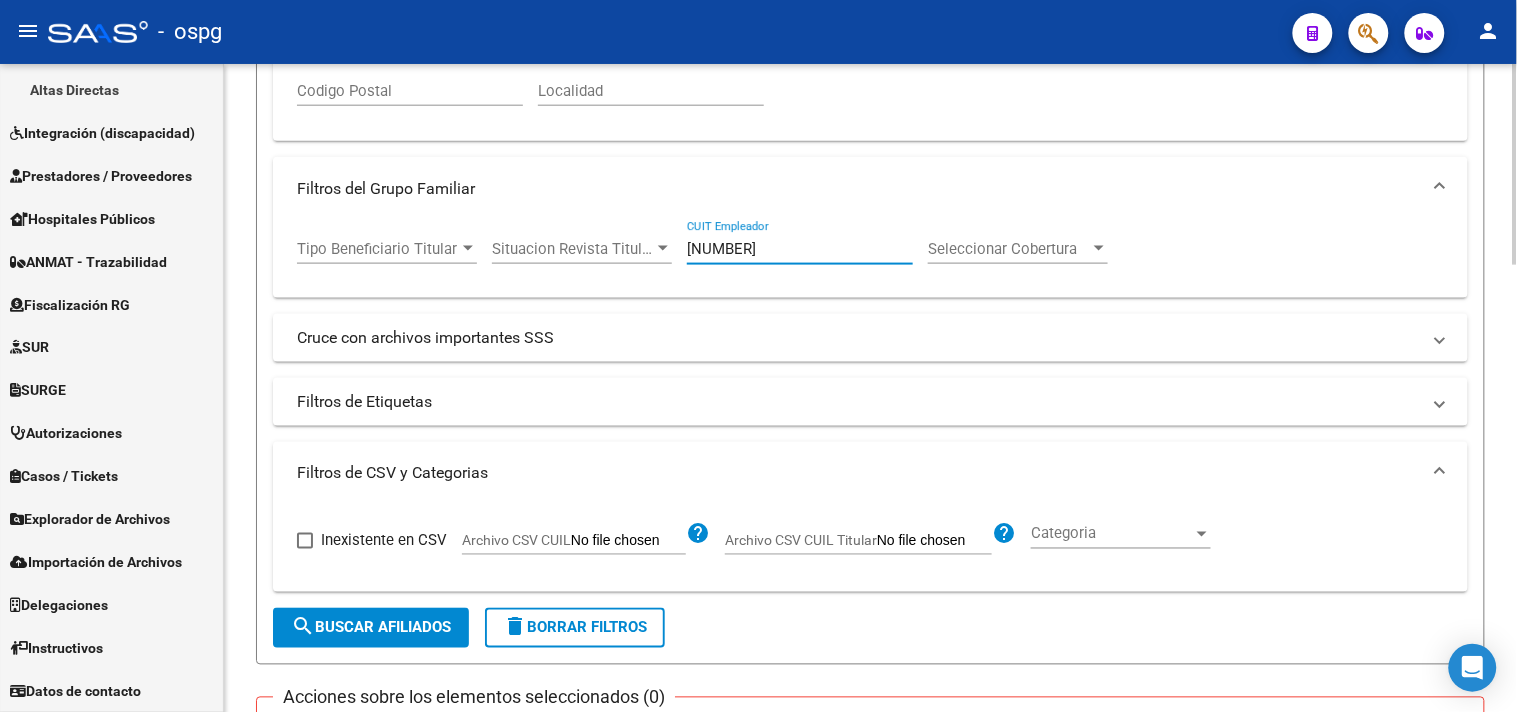 scroll, scrollTop: 888, scrollLeft: 0, axis: vertical 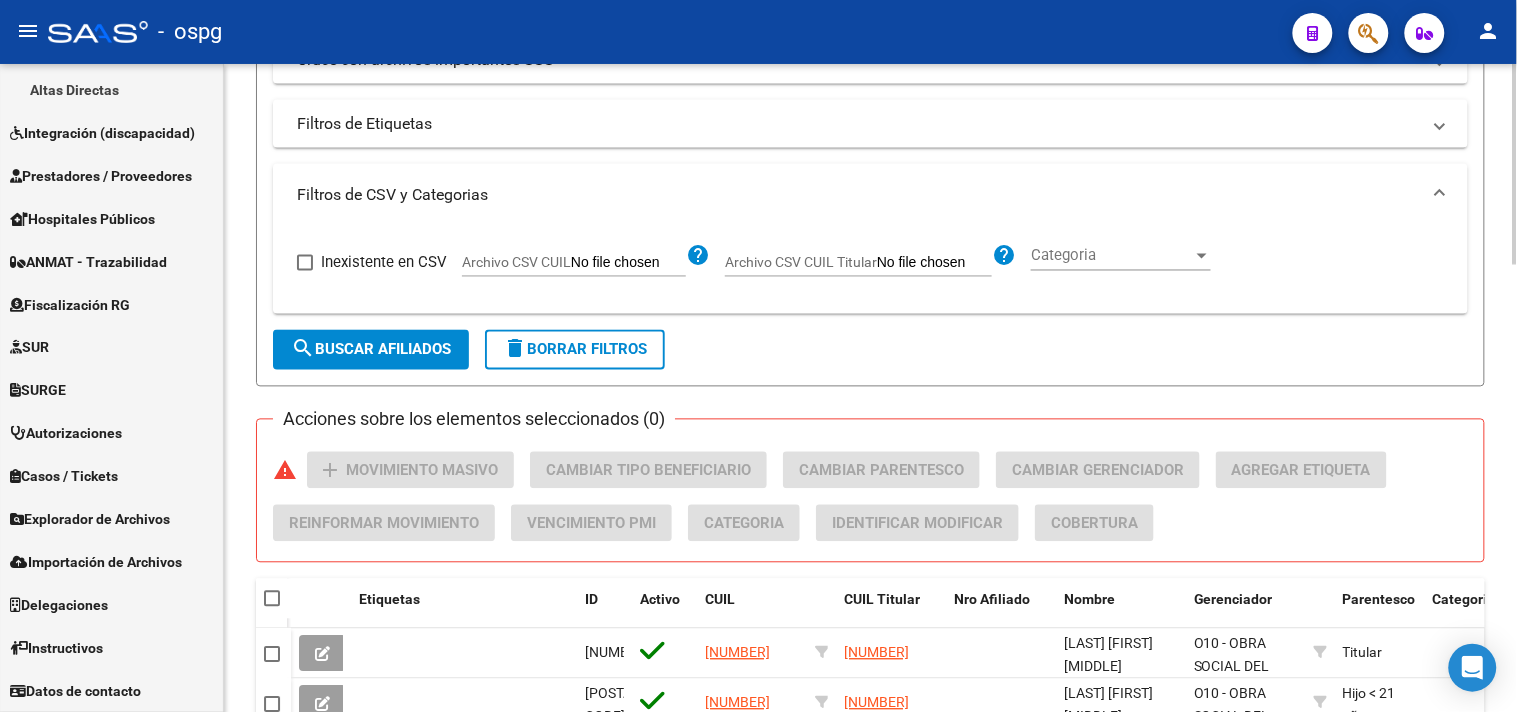 click on "search  Buscar Afiliados" 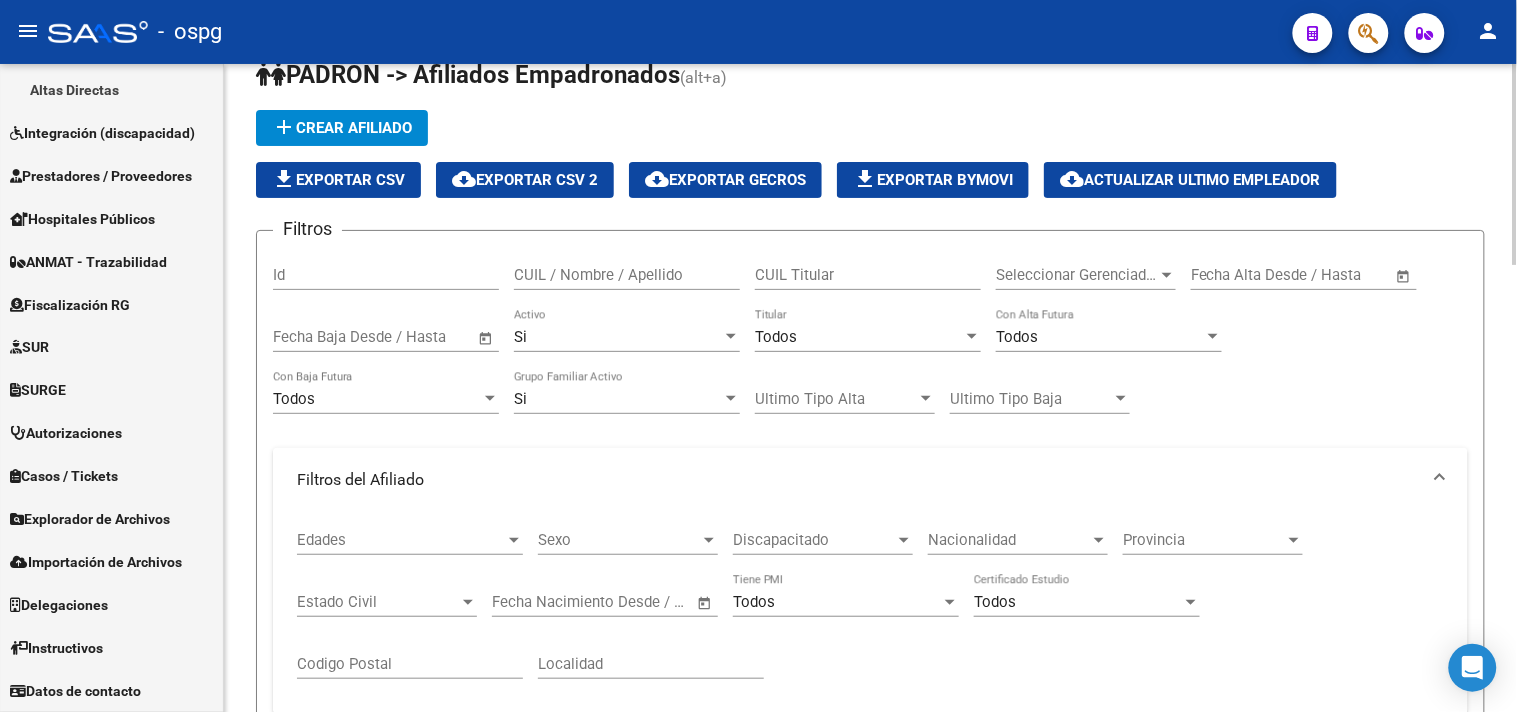 scroll, scrollTop: 0, scrollLeft: 0, axis: both 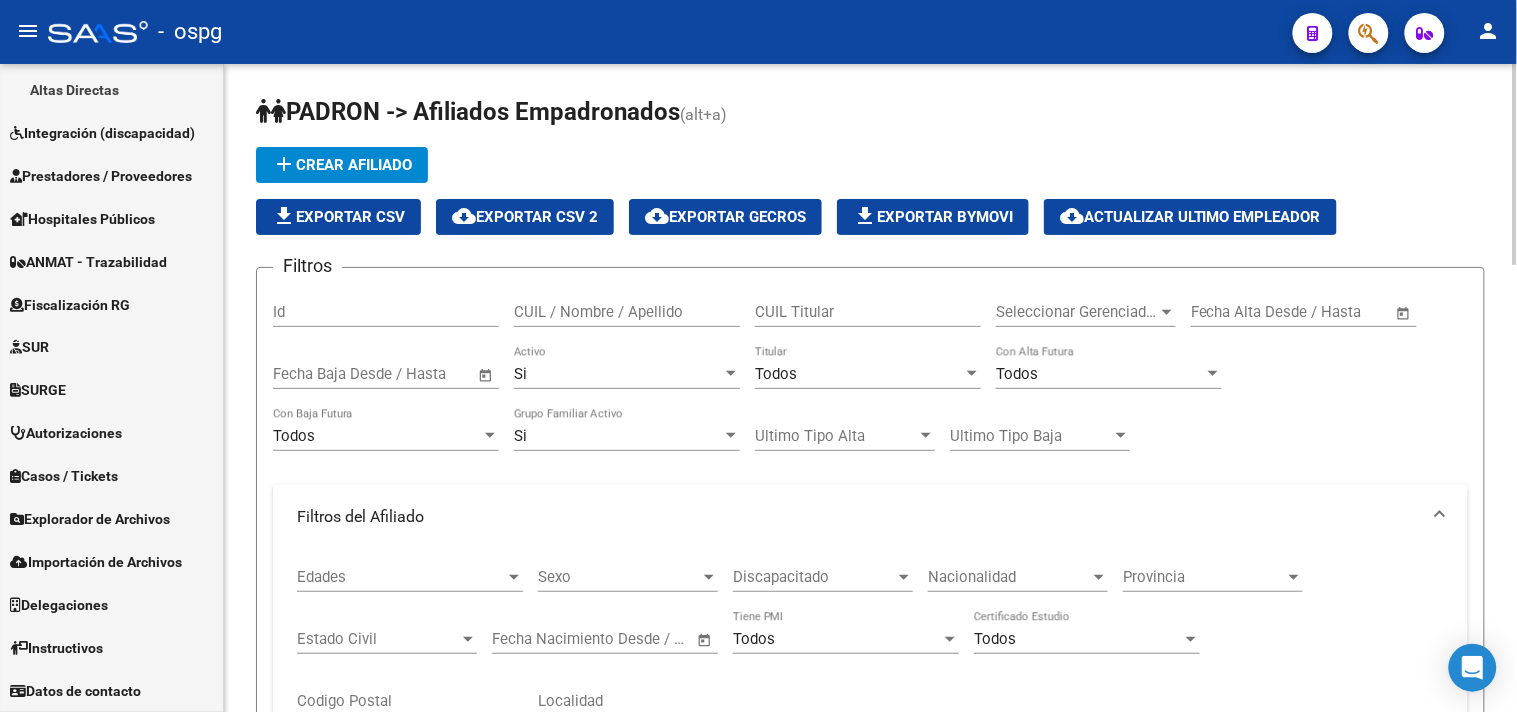 click on "file_download  Exportar CSV" 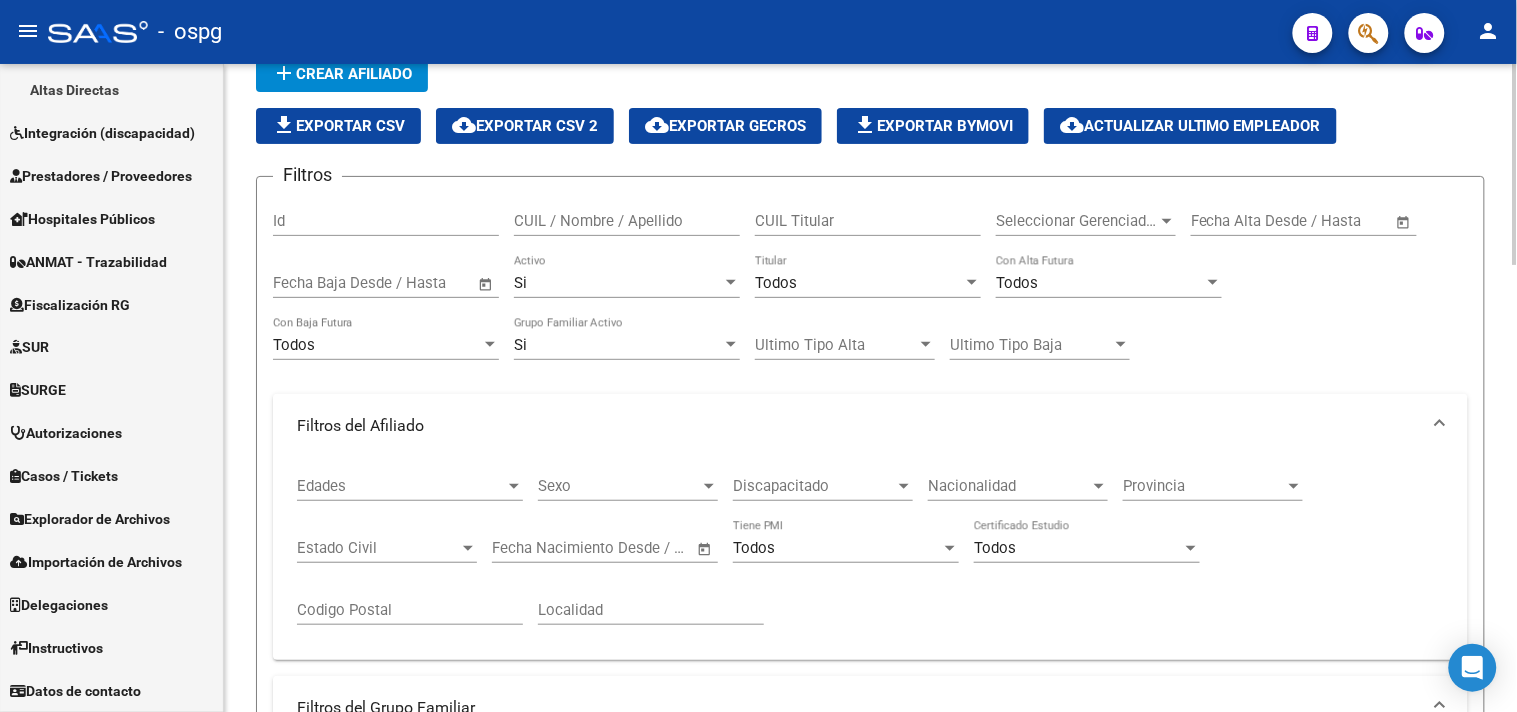 scroll, scrollTop: 222, scrollLeft: 0, axis: vertical 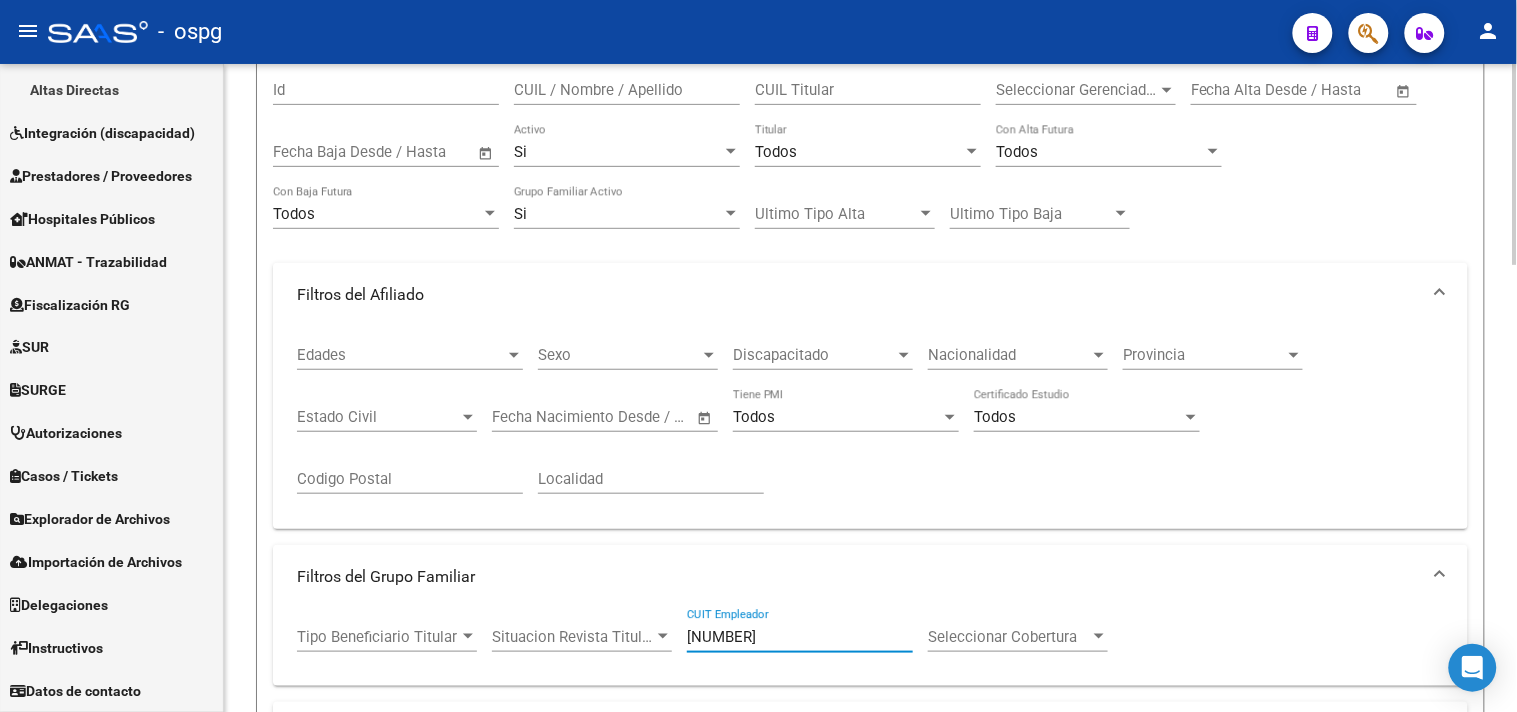 drag, startPoint x: 791, startPoint y: 635, endPoint x: 243, endPoint y: 587, distance: 550.09814 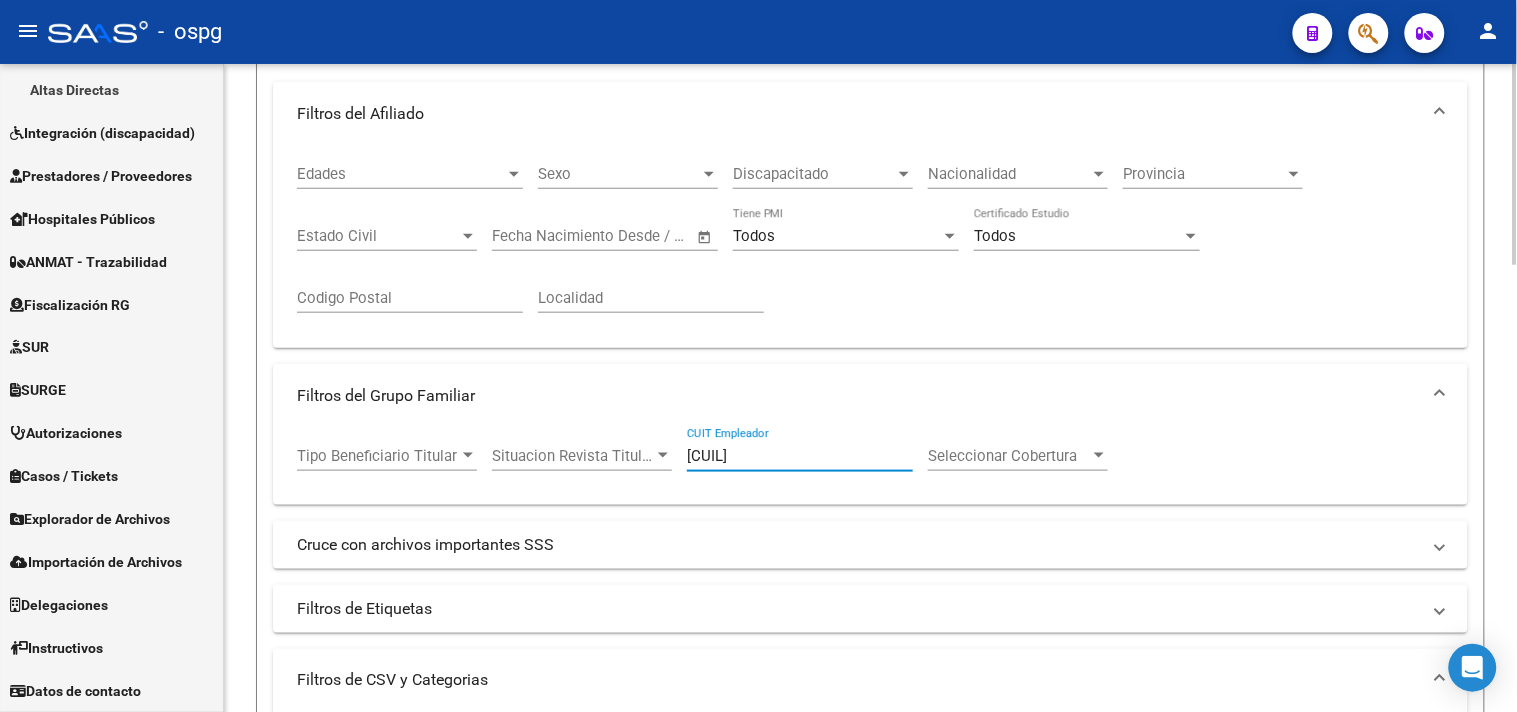 scroll, scrollTop: 777, scrollLeft: 0, axis: vertical 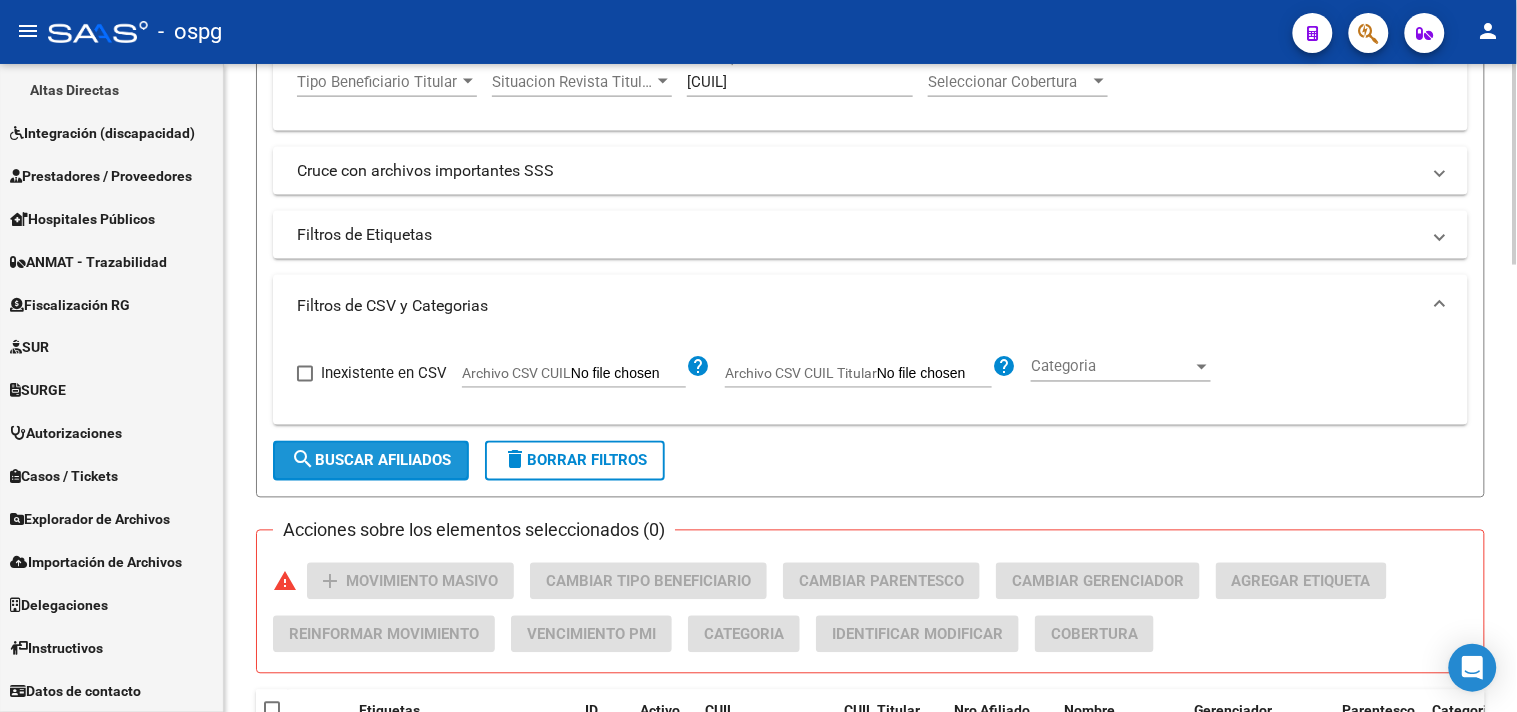 click on "search  Buscar Afiliados" 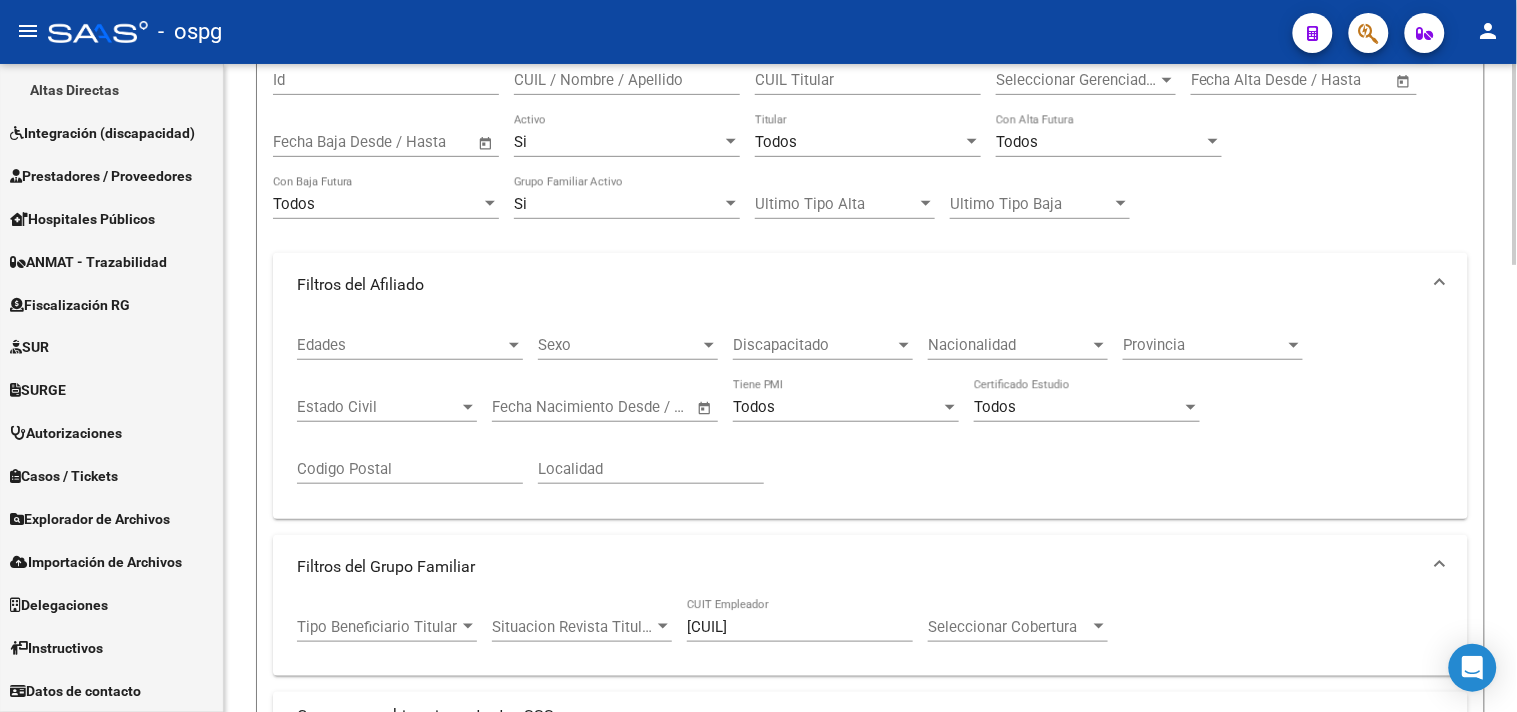 scroll, scrollTop: 0, scrollLeft: 0, axis: both 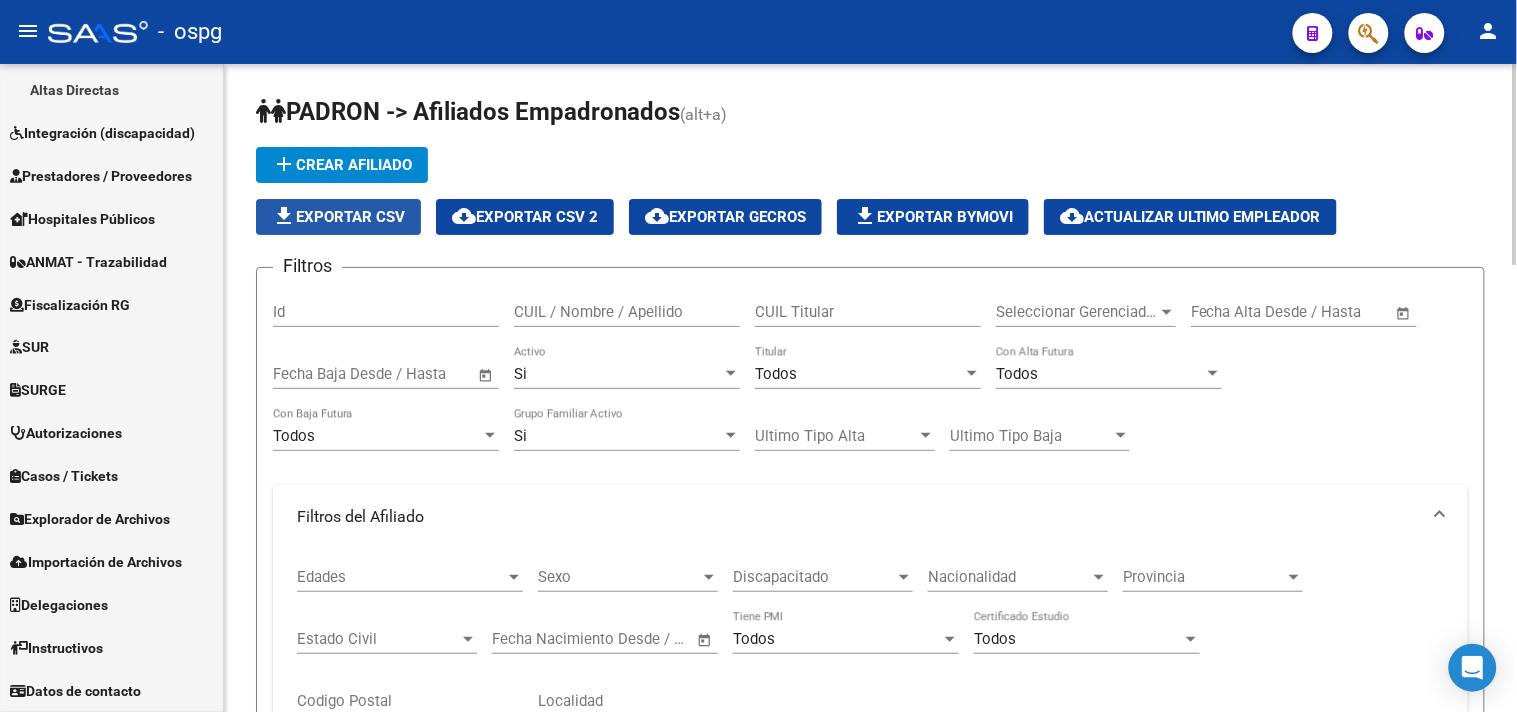 click on "file_download  Exportar CSV" 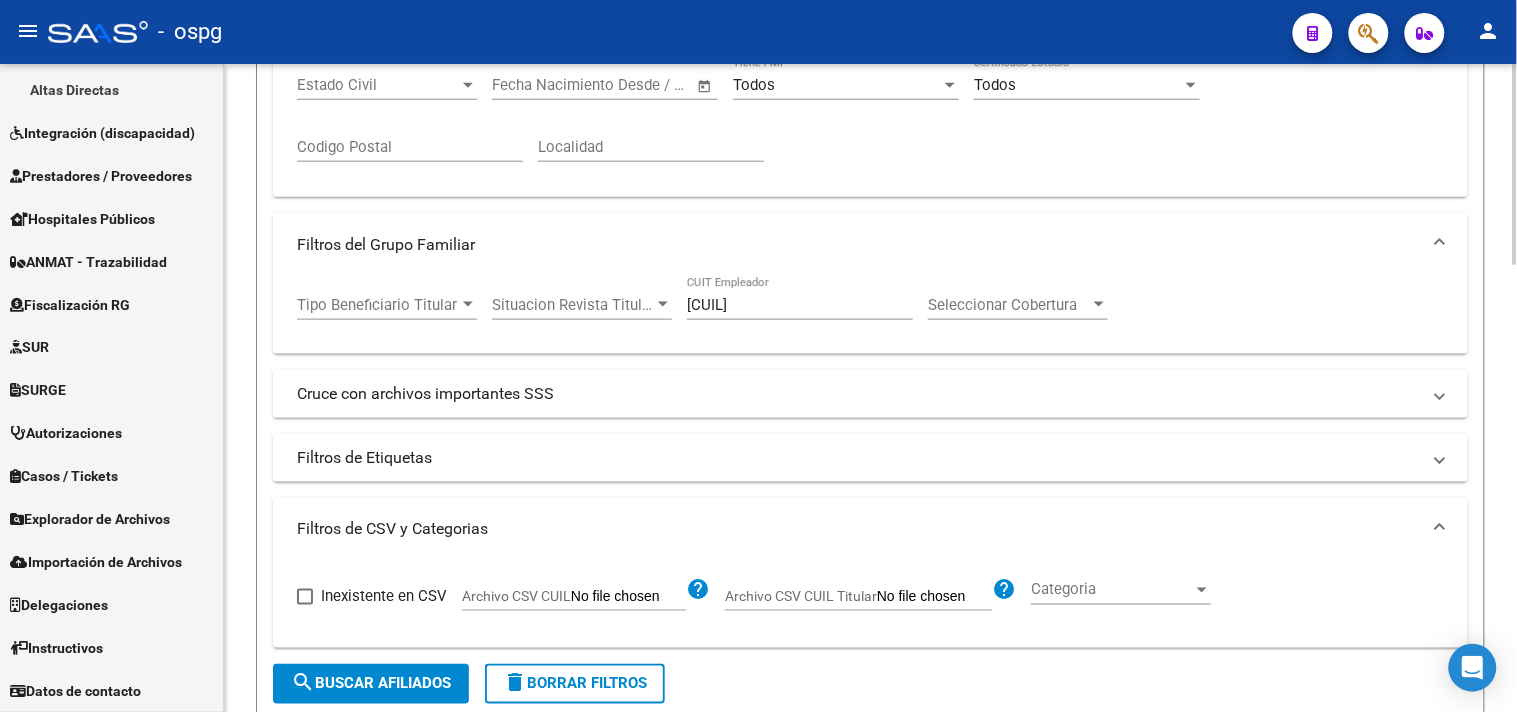 scroll, scrollTop: 555, scrollLeft: 0, axis: vertical 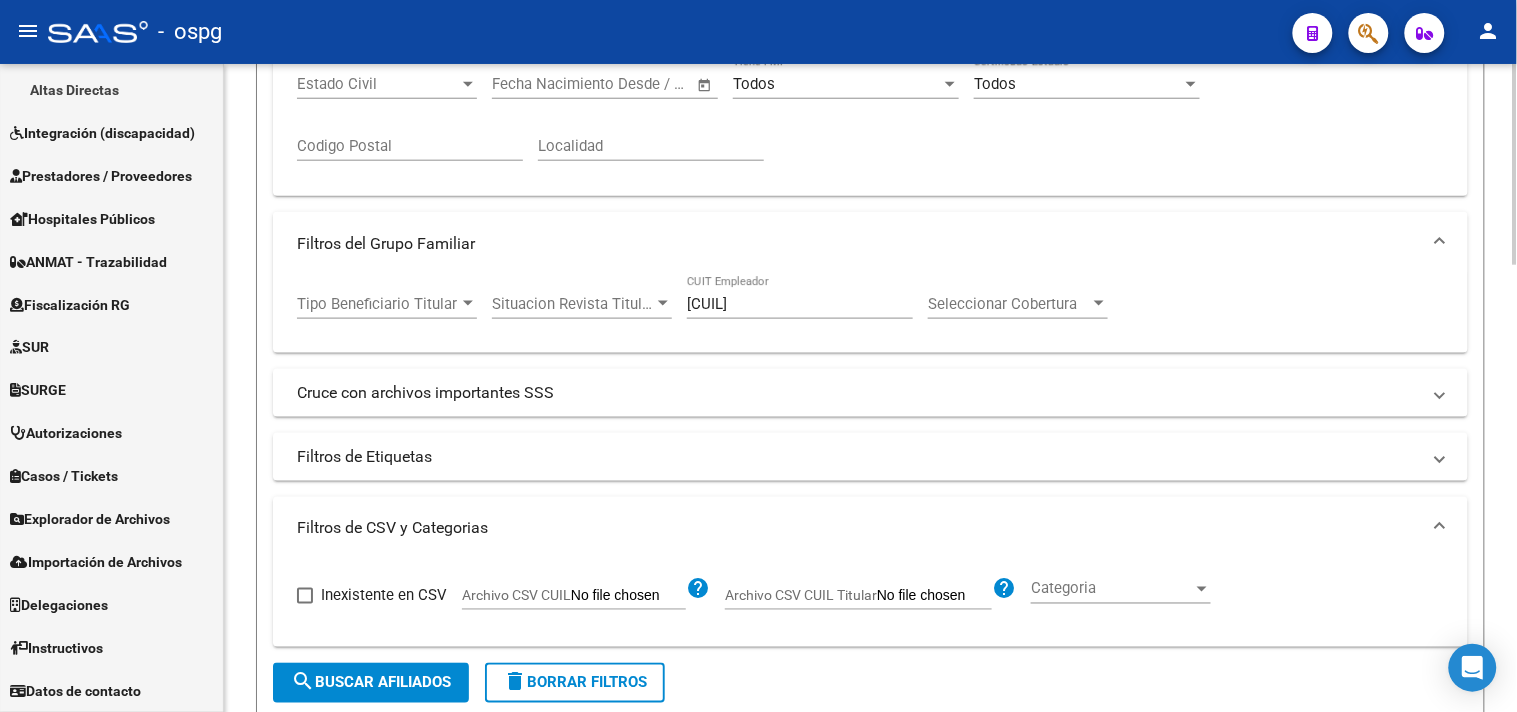 drag, startPoint x: 800, startPoint y: 311, endPoint x: 553, endPoint y: 253, distance: 253.71835 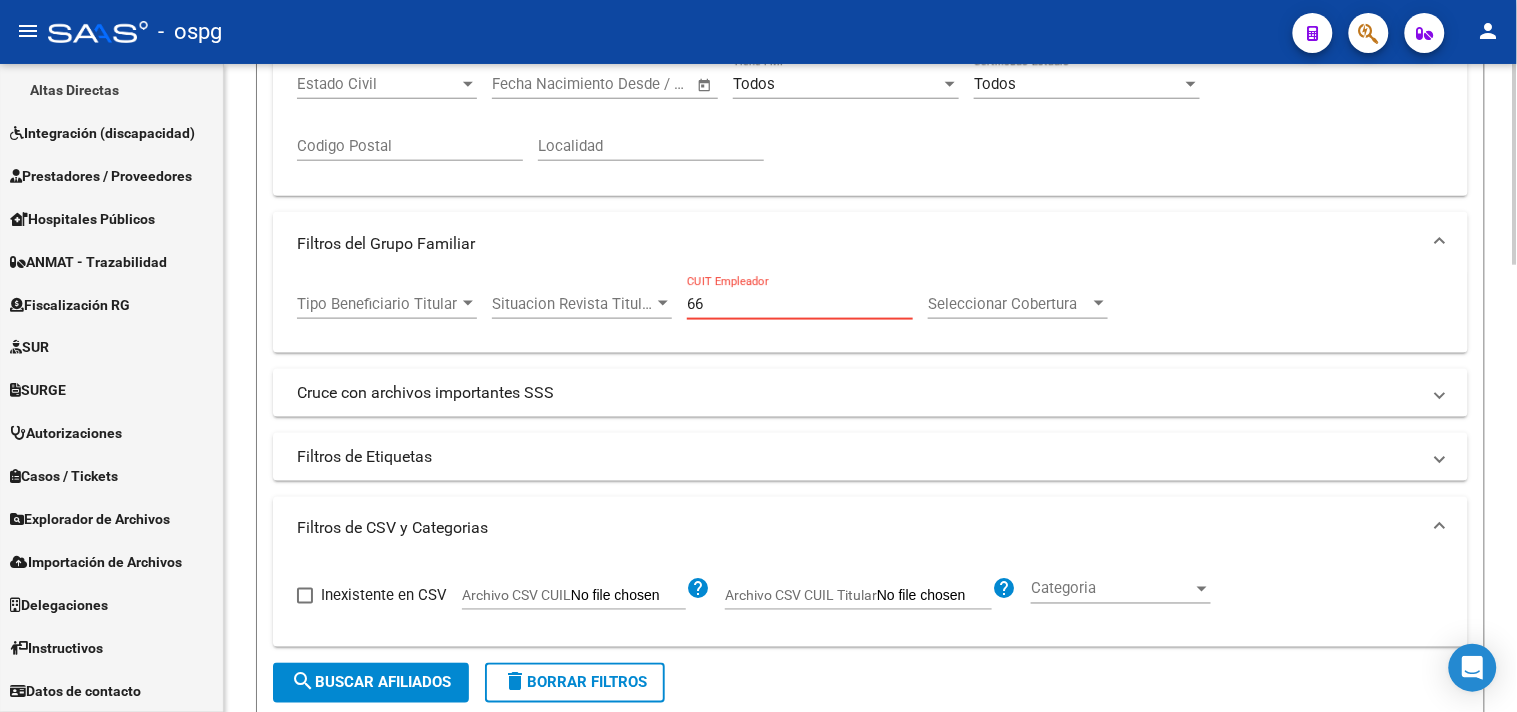 type on "6" 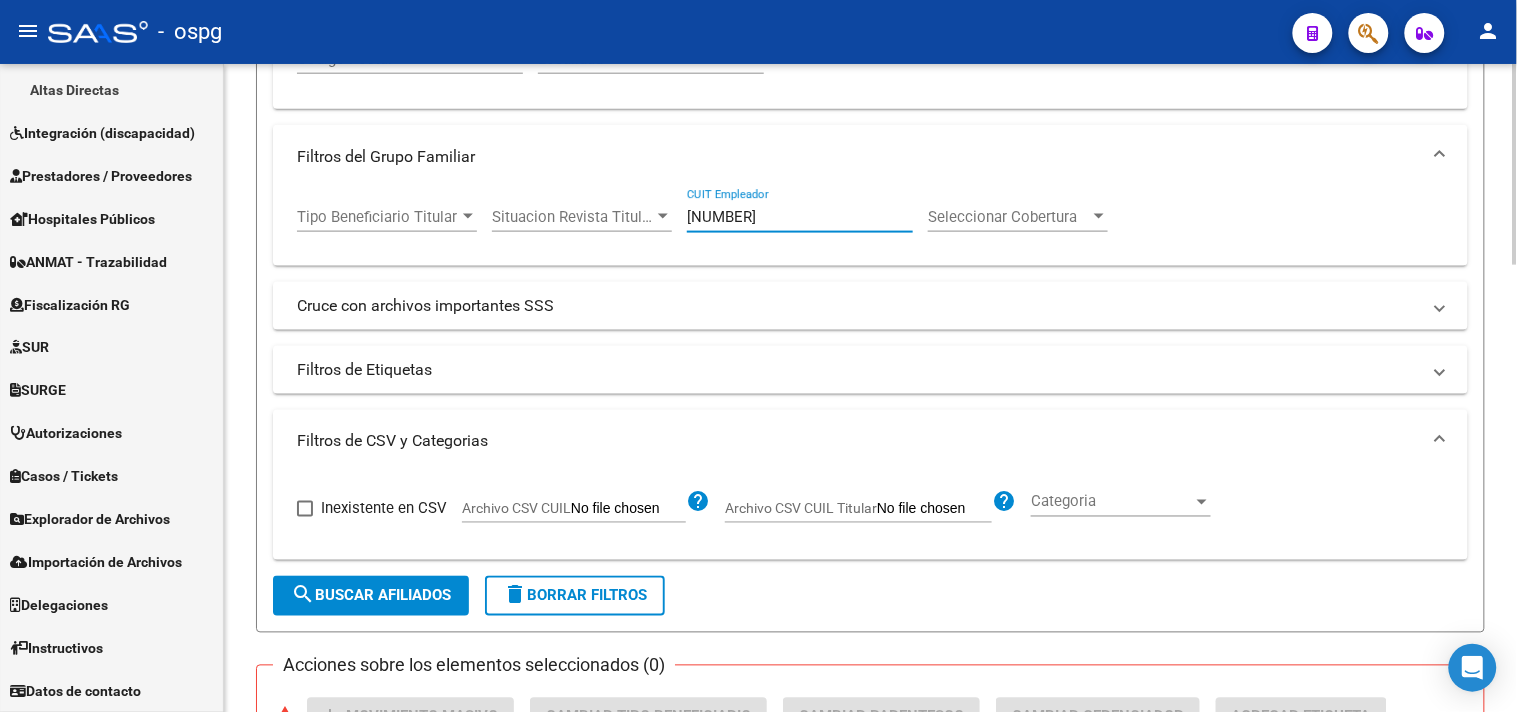 scroll, scrollTop: 777, scrollLeft: 0, axis: vertical 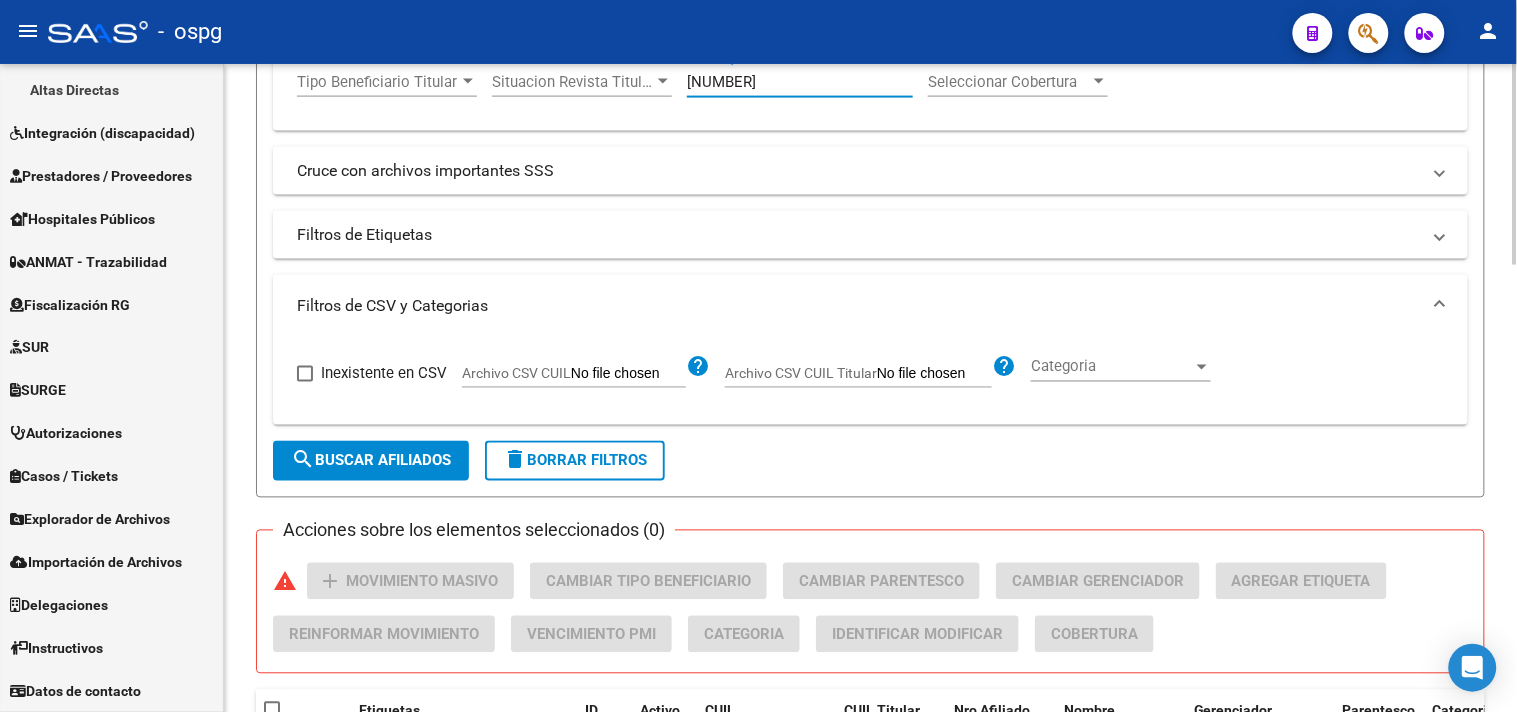 click on "search  Buscar Afiliados" 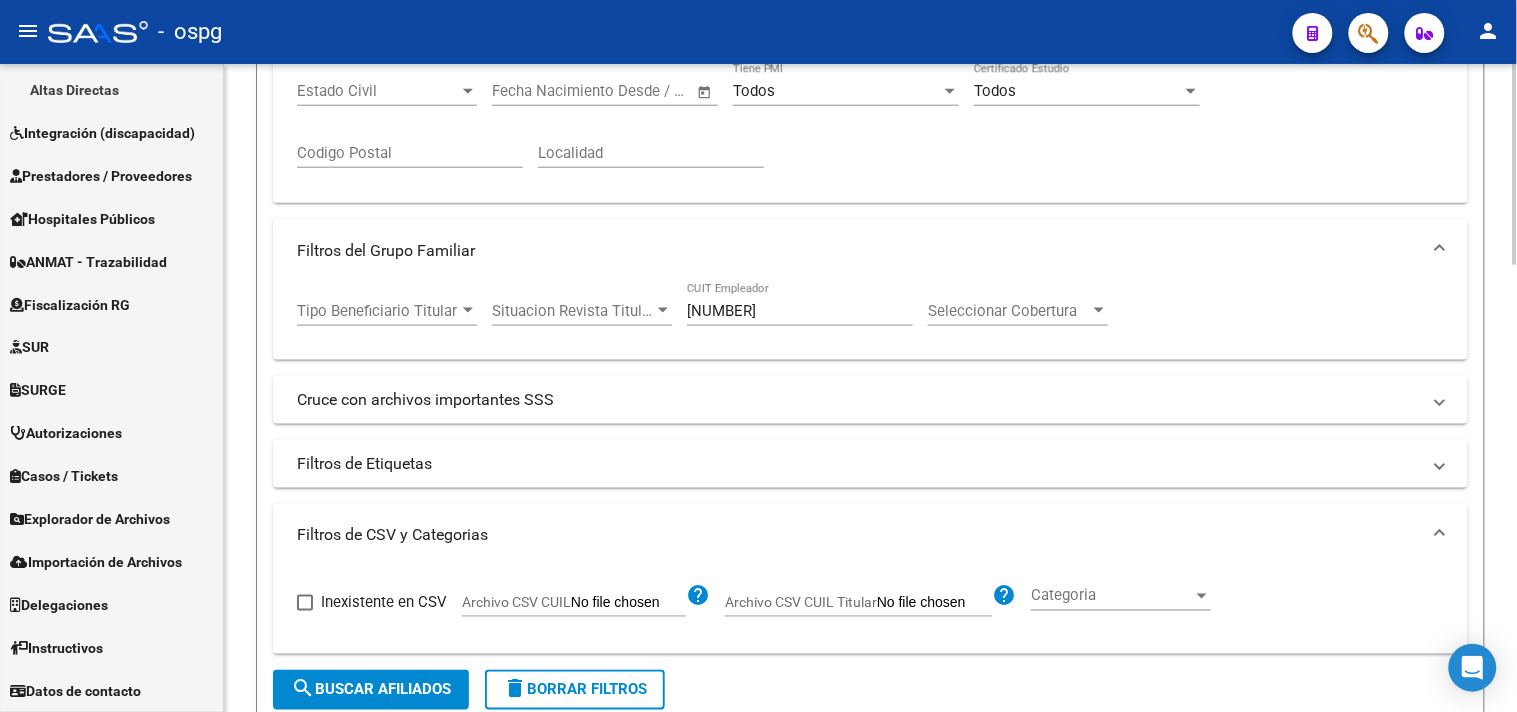 scroll, scrollTop: 0, scrollLeft: 0, axis: both 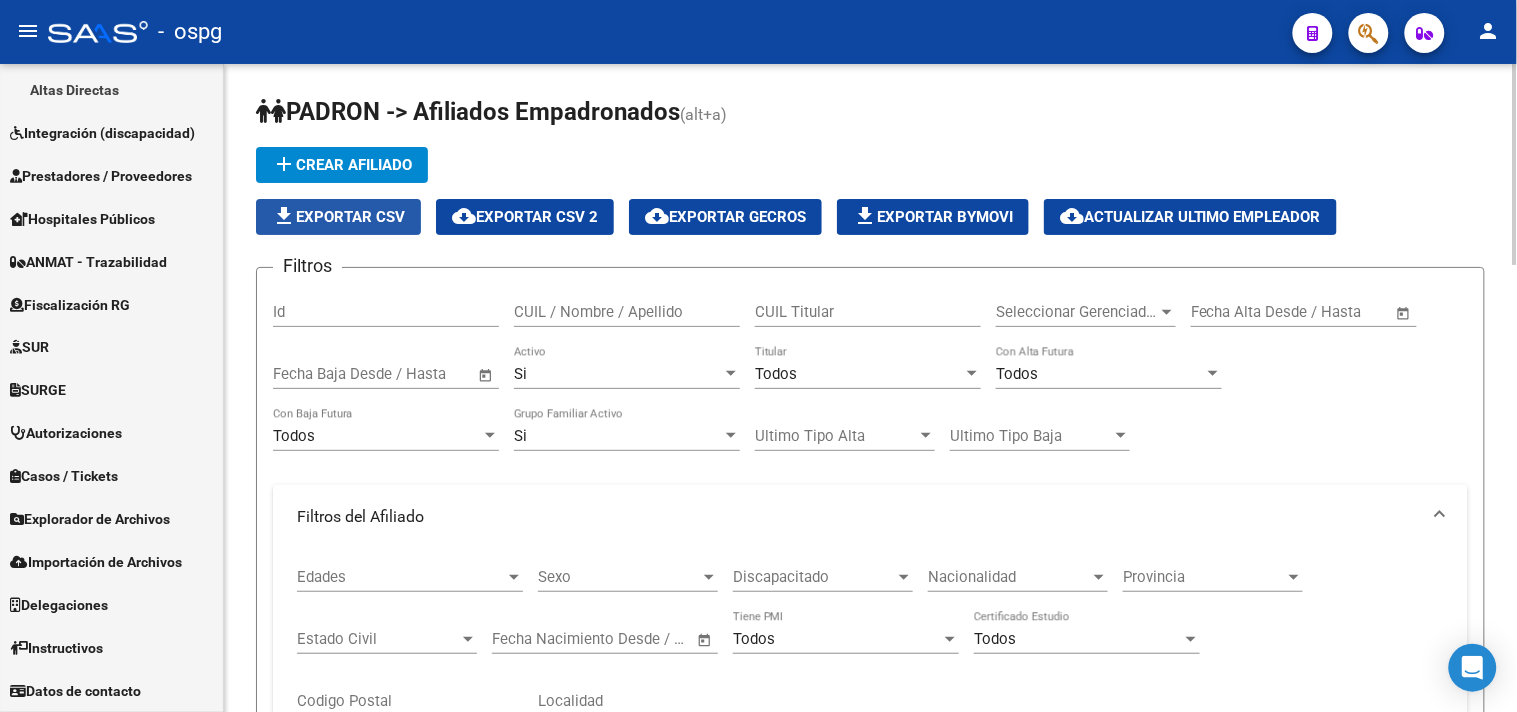 click on "file_download  Exportar CSV" 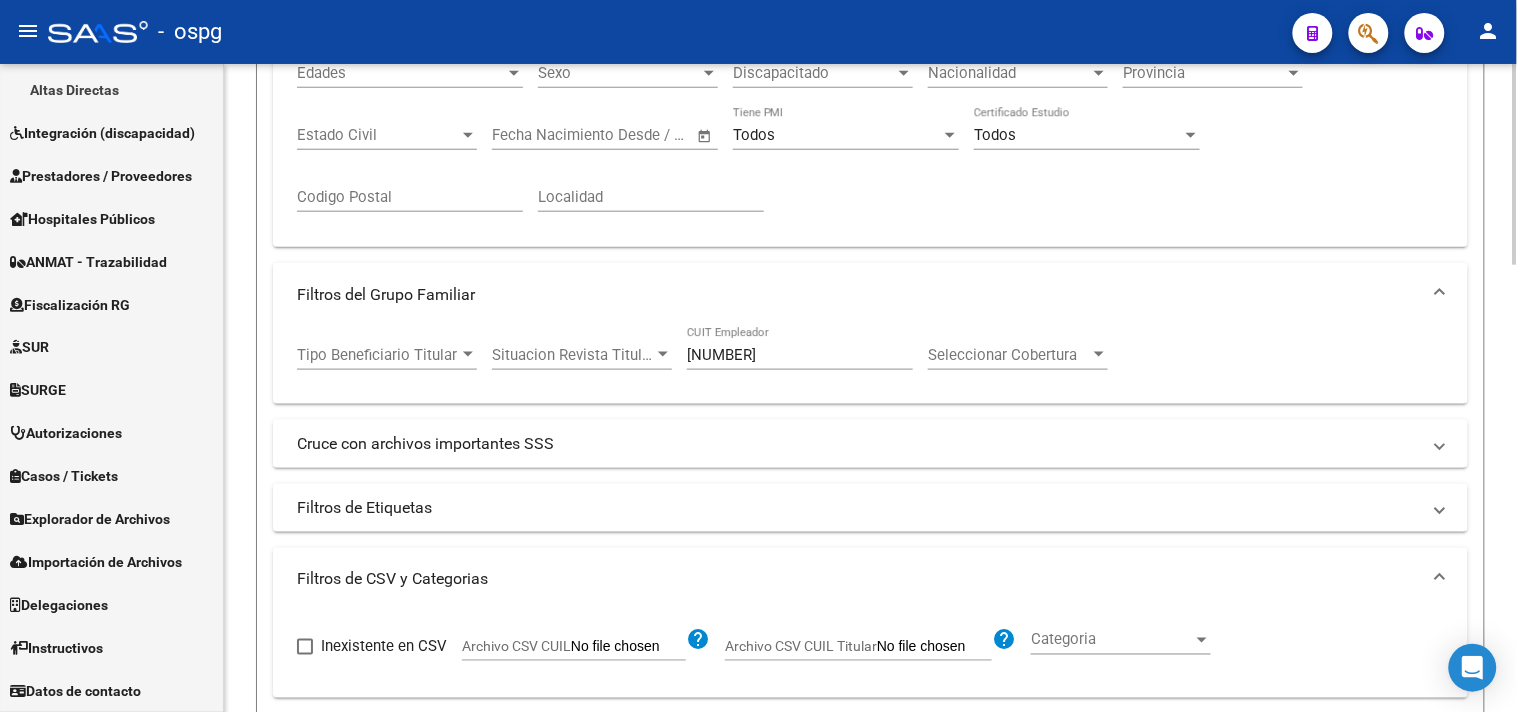scroll, scrollTop: 555, scrollLeft: 0, axis: vertical 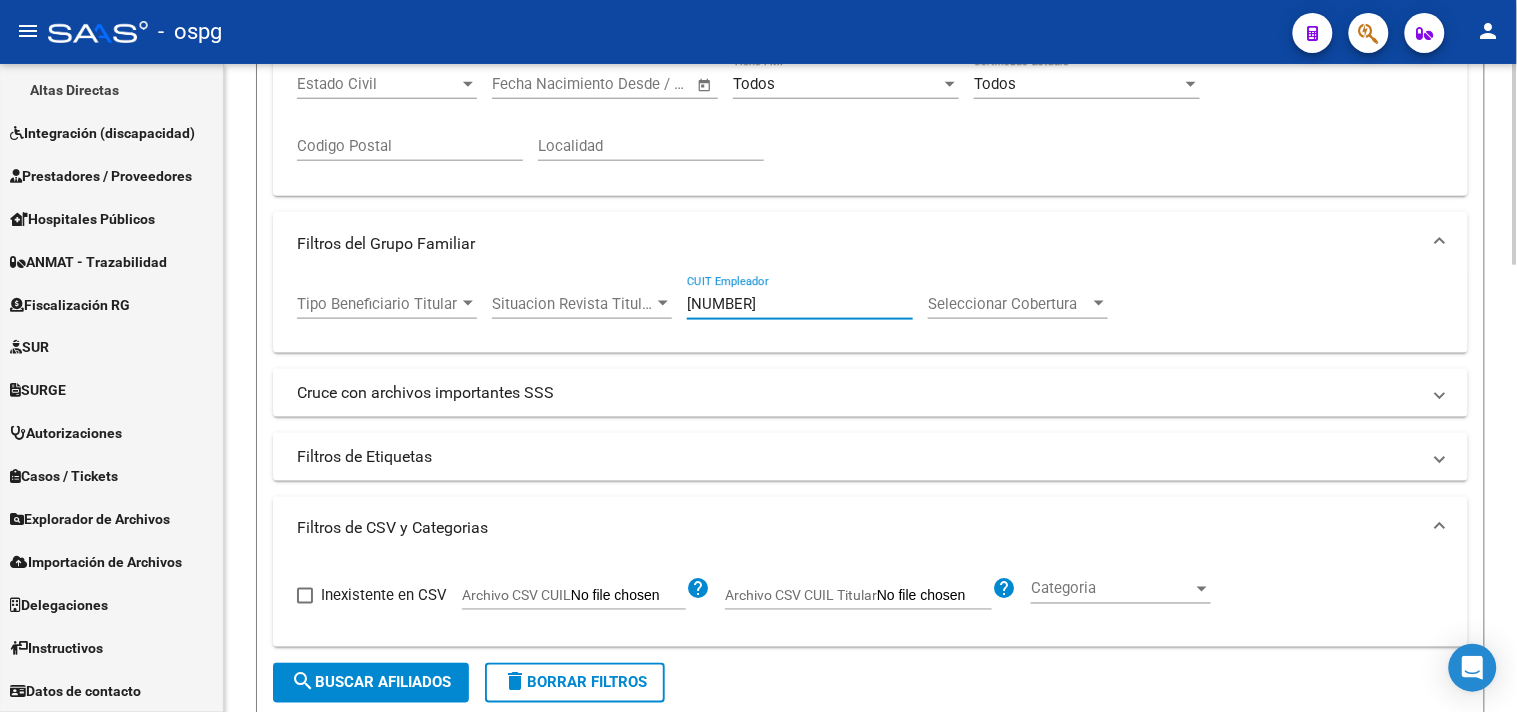 drag, startPoint x: 803, startPoint y: 307, endPoint x: 293, endPoint y: 241, distance: 514.25287 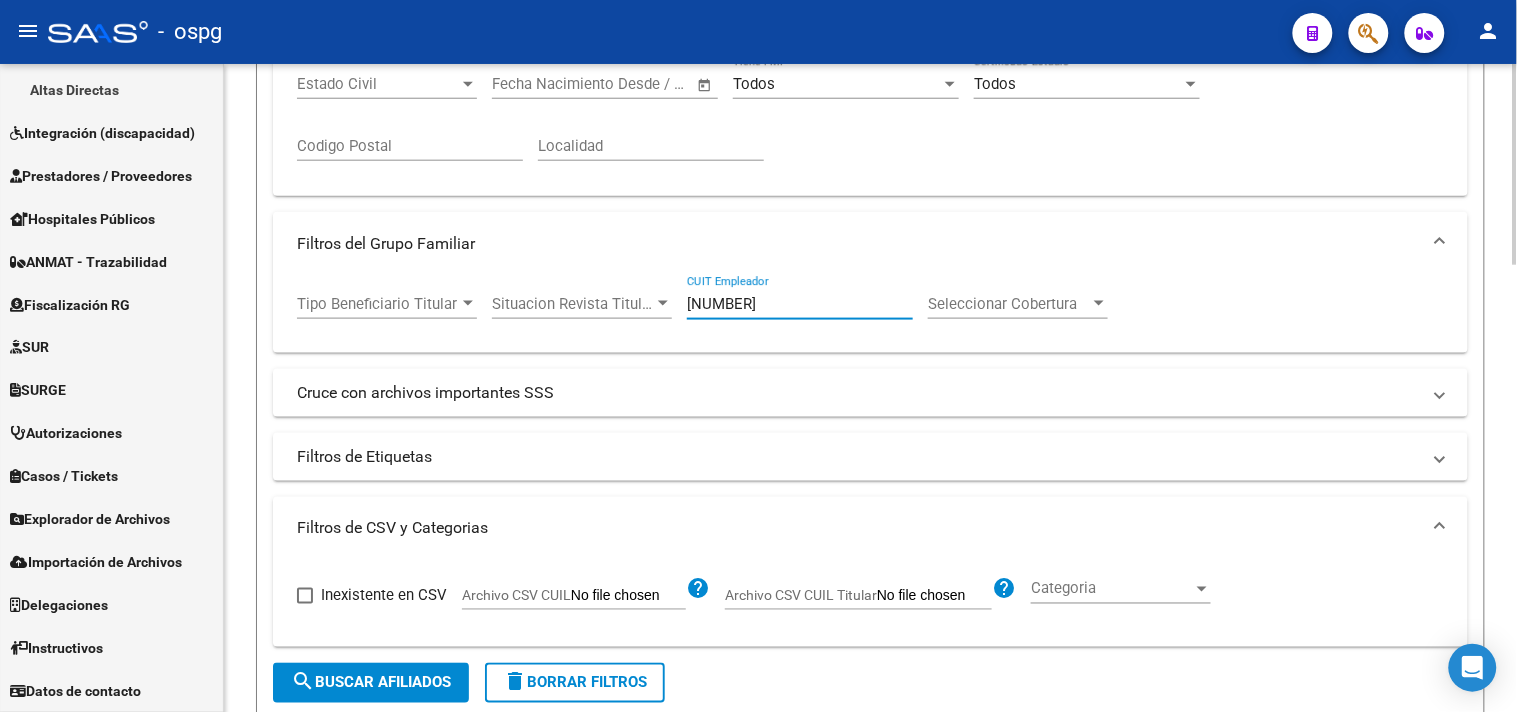 click on "search  Buscar Afiliados" 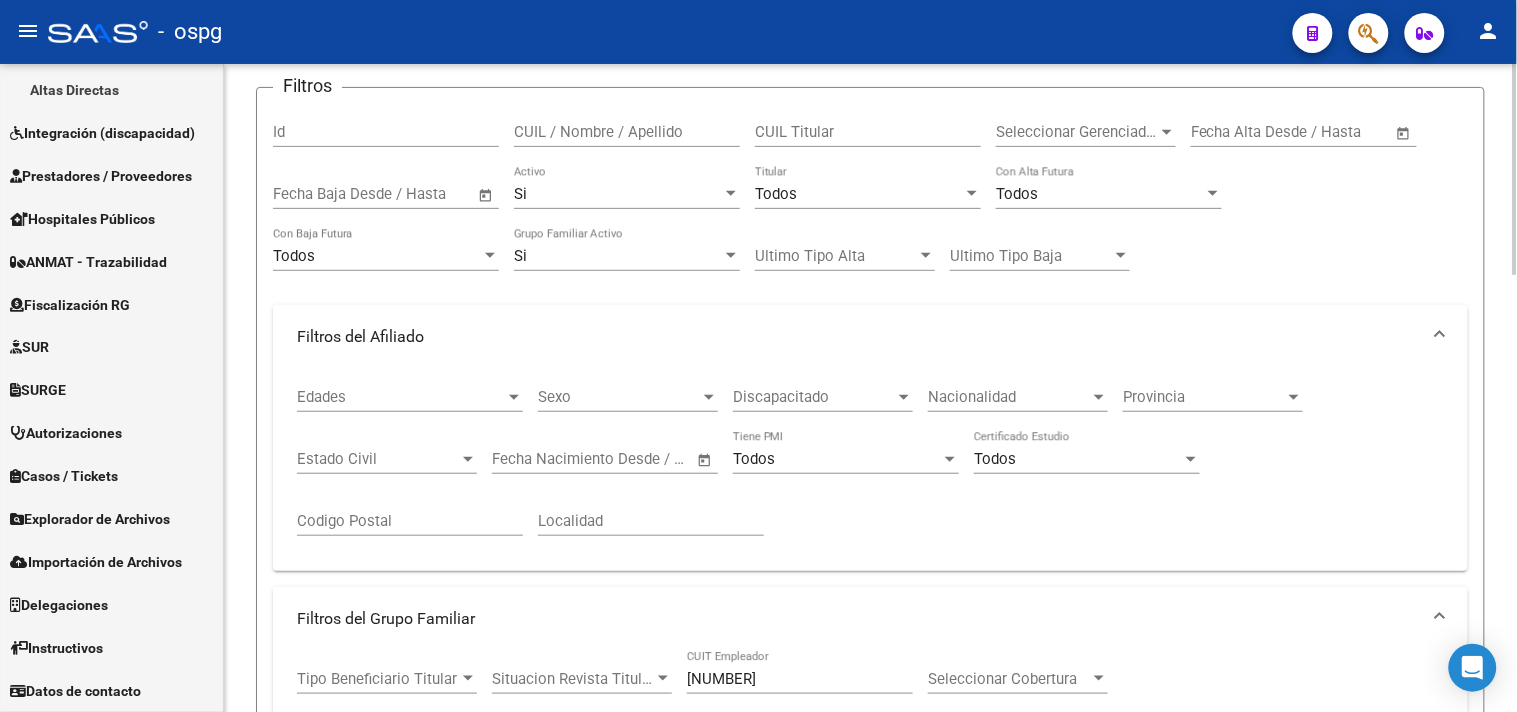 scroll, scrollTop: 0, scrollLeft: 0, axis: both 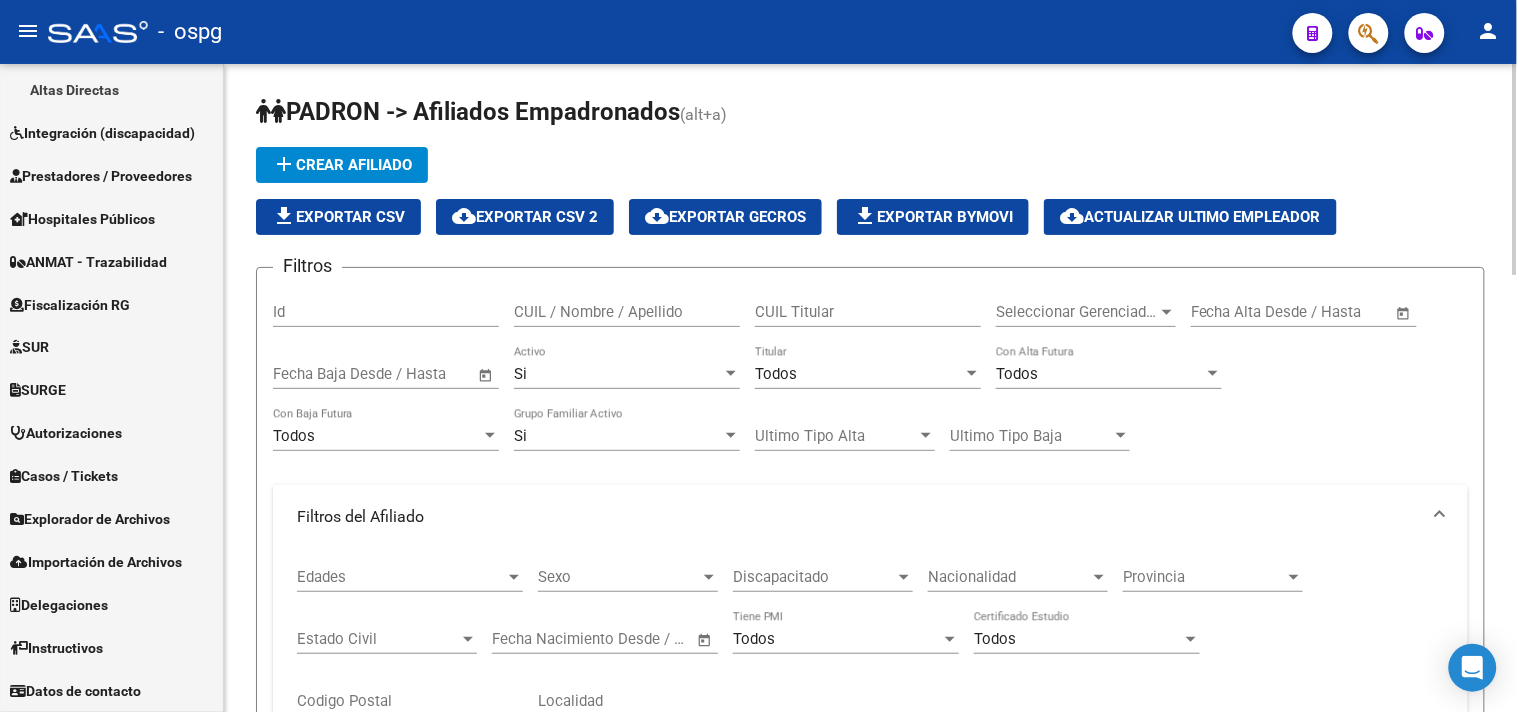 click on "file_download  Exportar CSV" 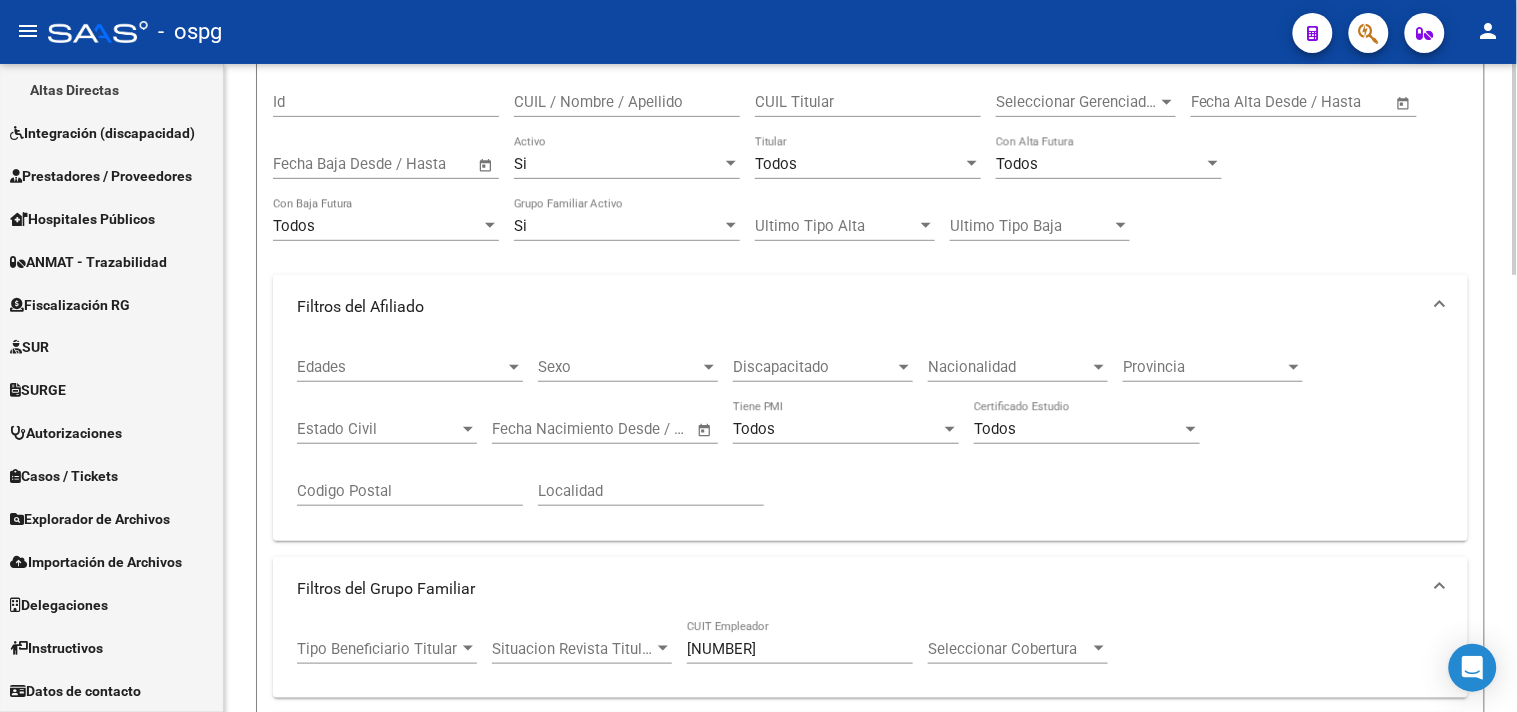 scroll, scrollTop: 444, scrollLeft: 0, axis: vertical 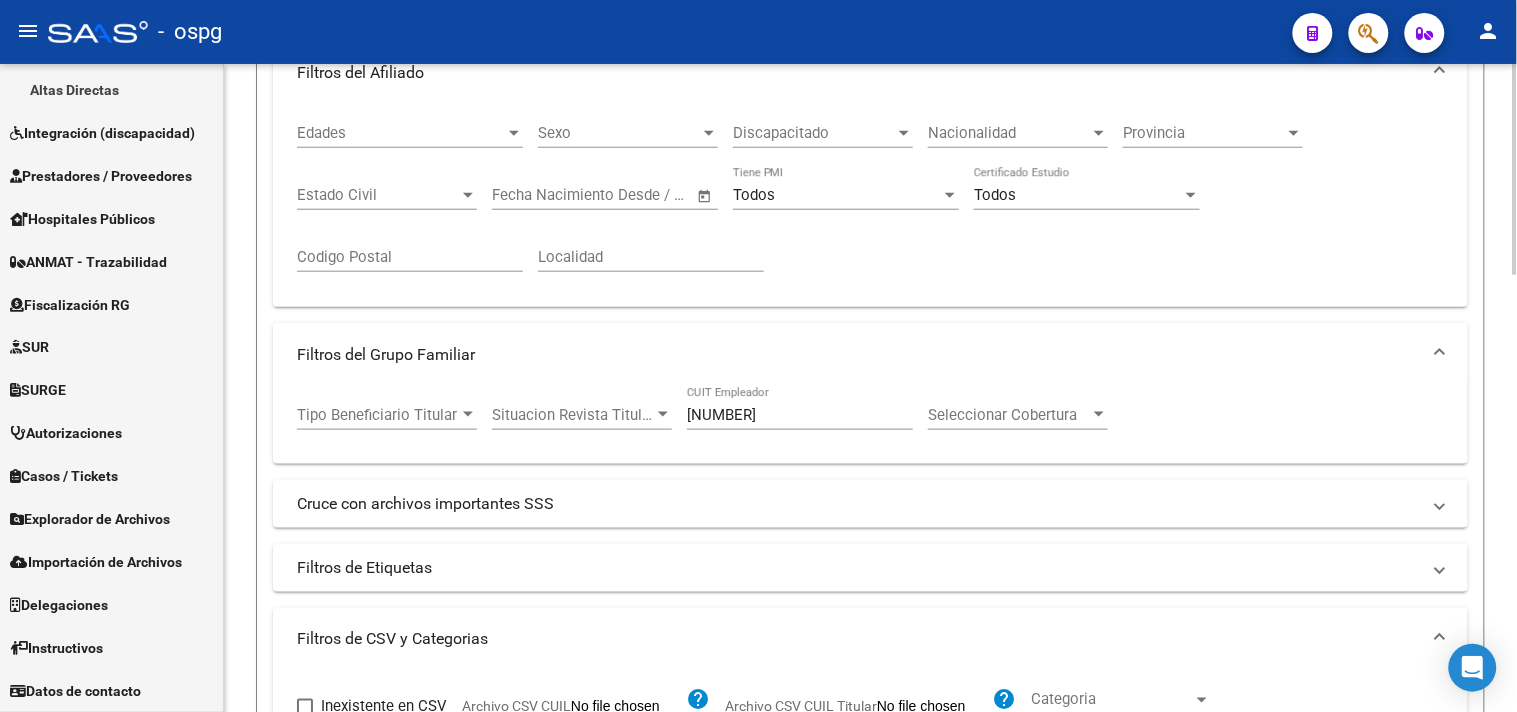 drag, startPoint x: 804, startPoint y: 405, endPoint x: 495, endPoint y: 357, distance: 312.70593 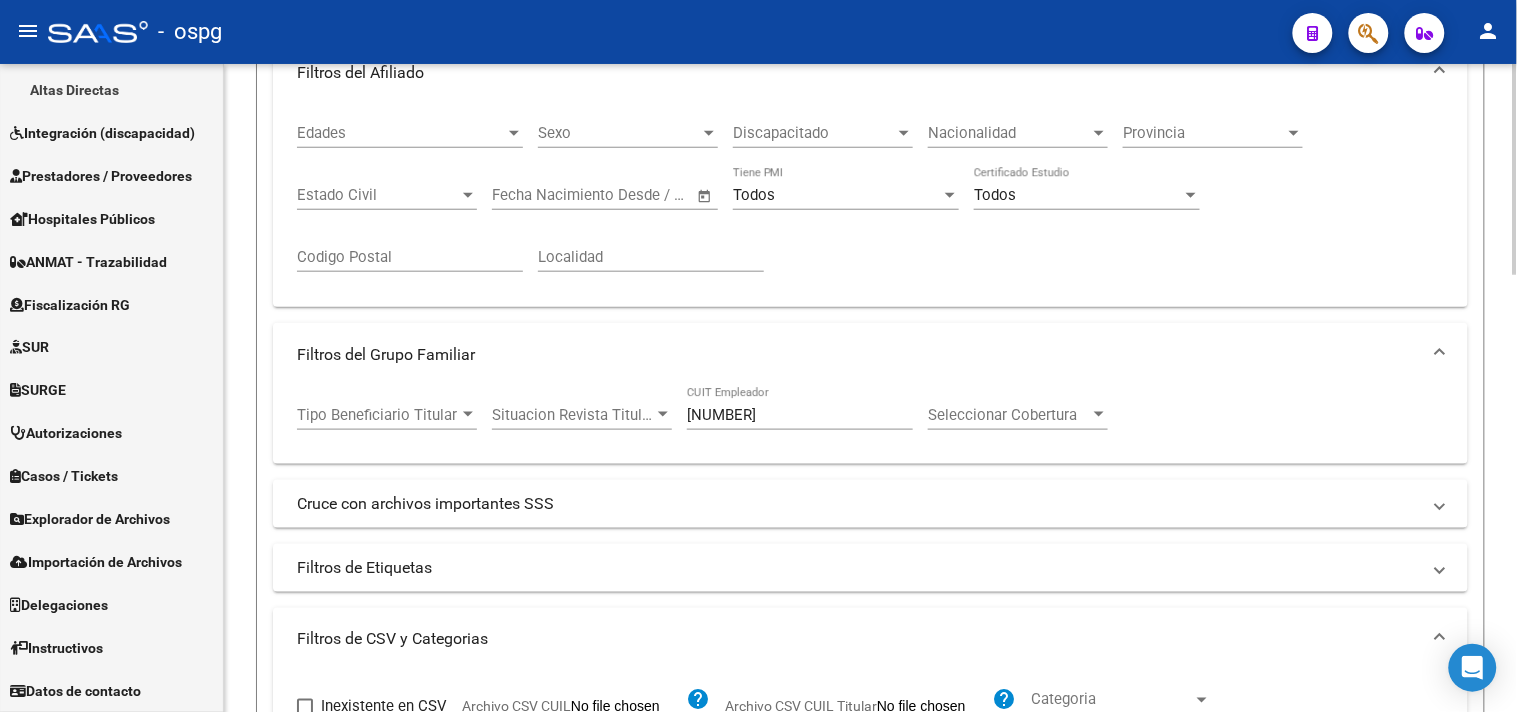 click on "30-71113831-1 CUIT Empleador" 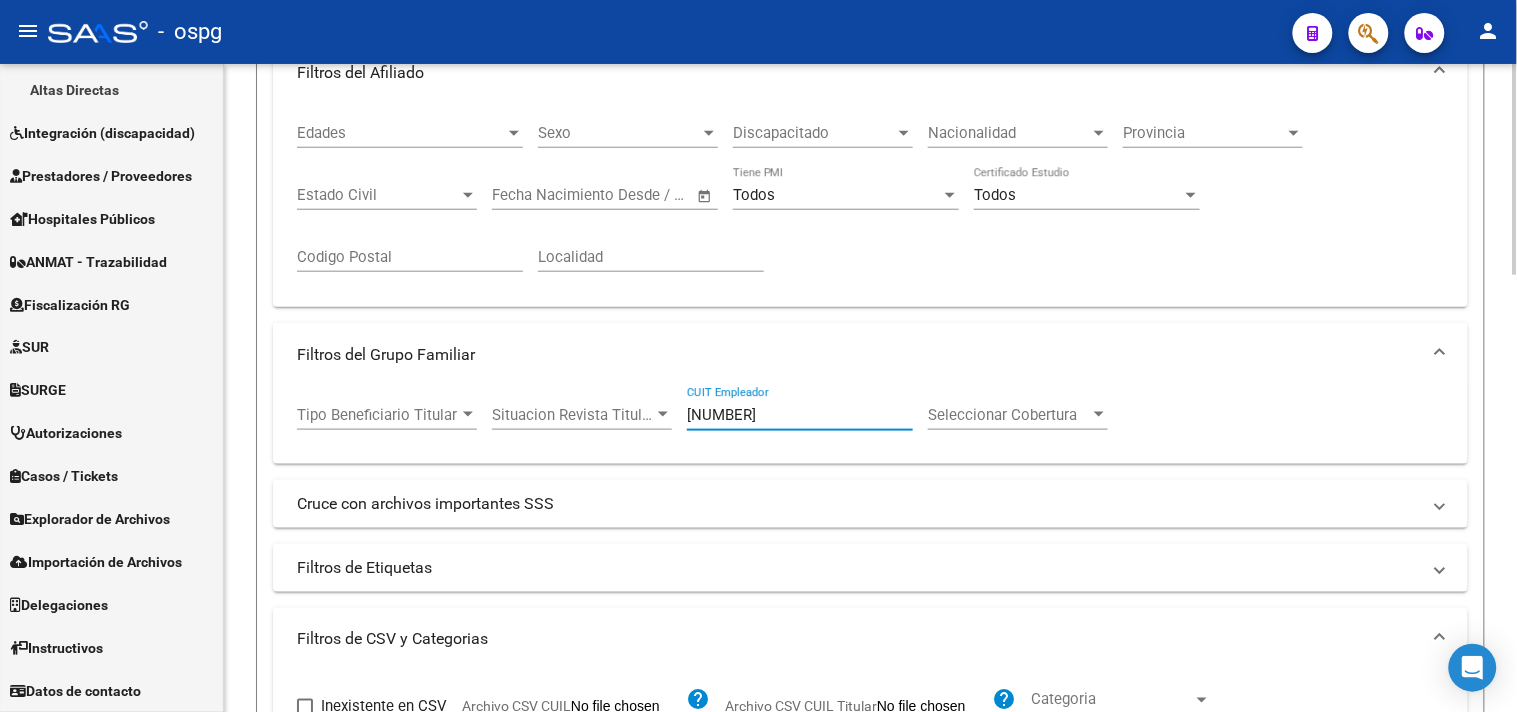 drag, startPoint x: 814, startPoint y: 412, endPoint x: 421, endPoint y: 360, distance: 396.42526 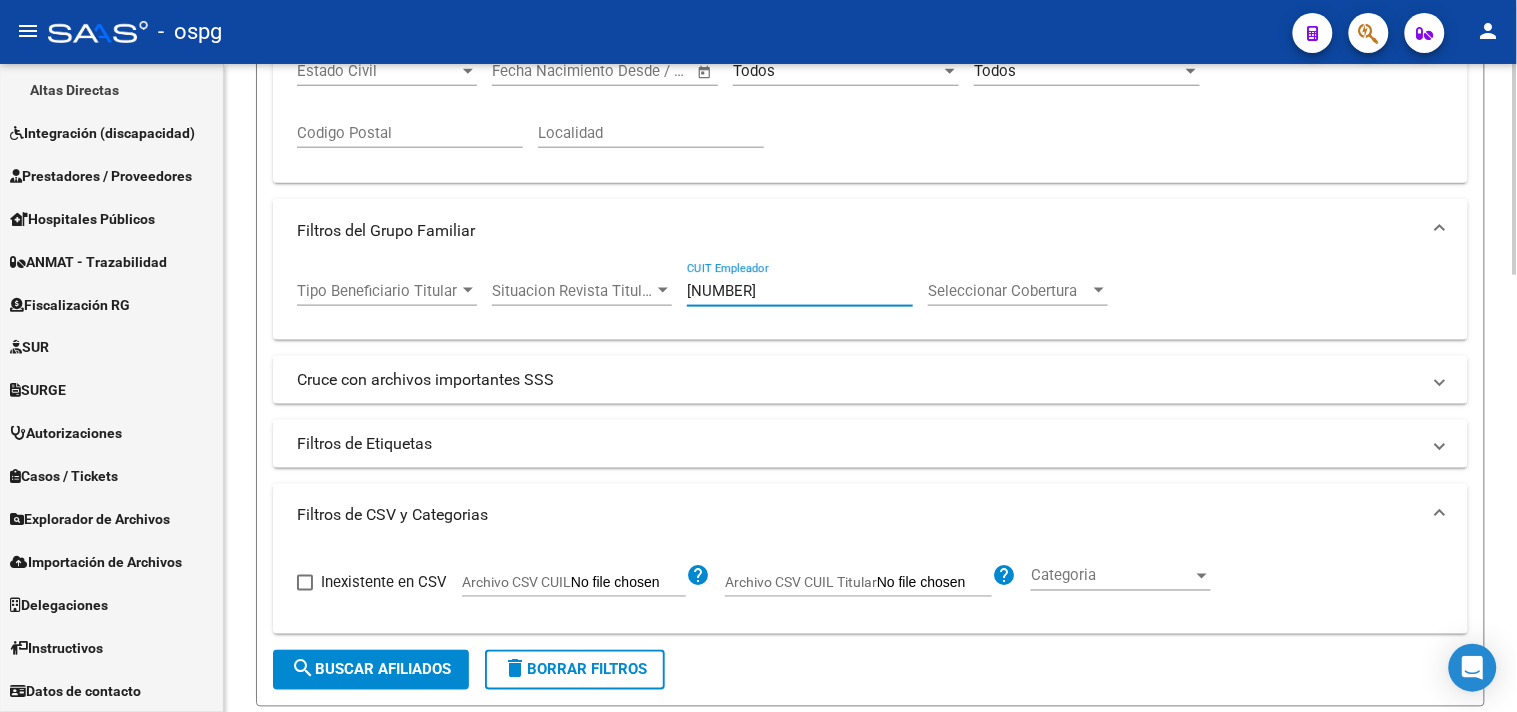 scroll, scrollTop: 666, scrollLeft: 0, axis: vertical 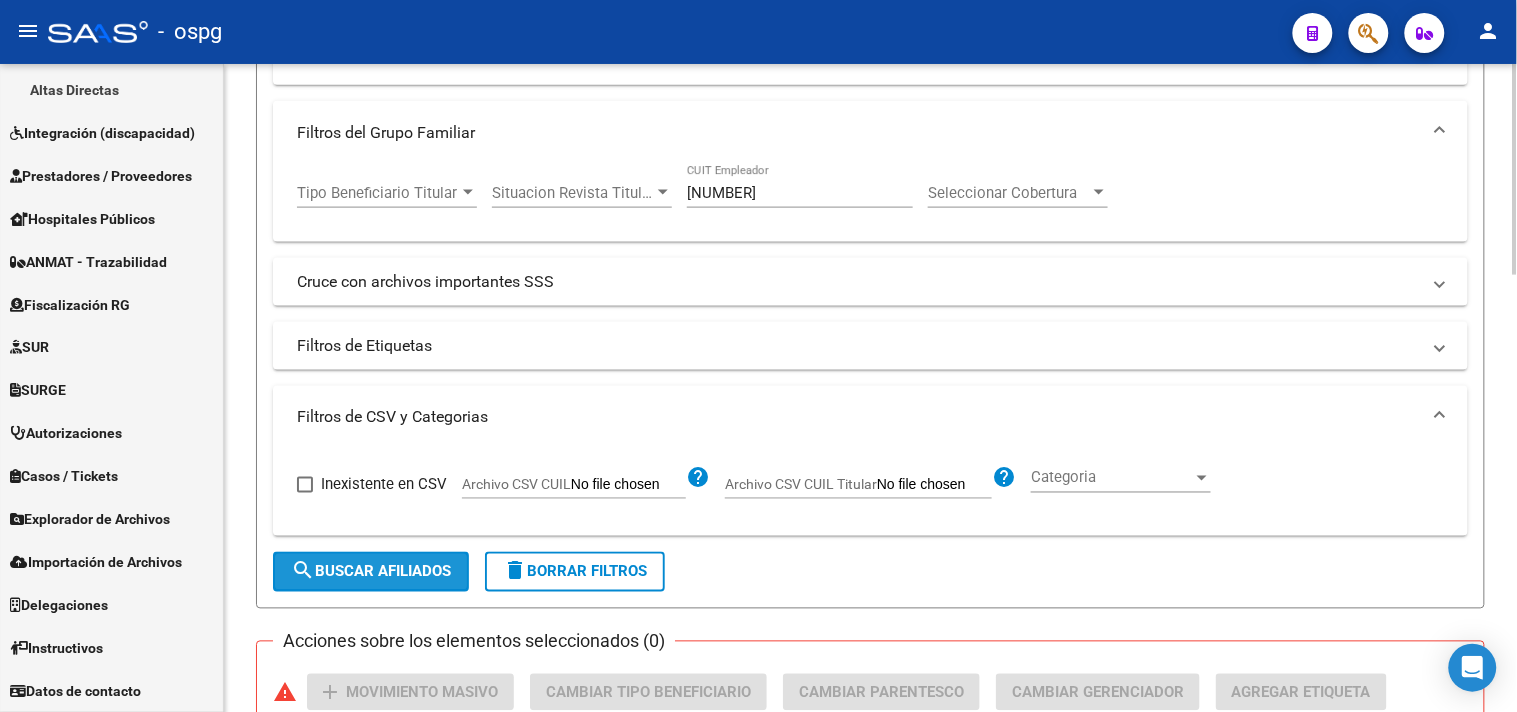 click on "search  Buscar Afiliados" 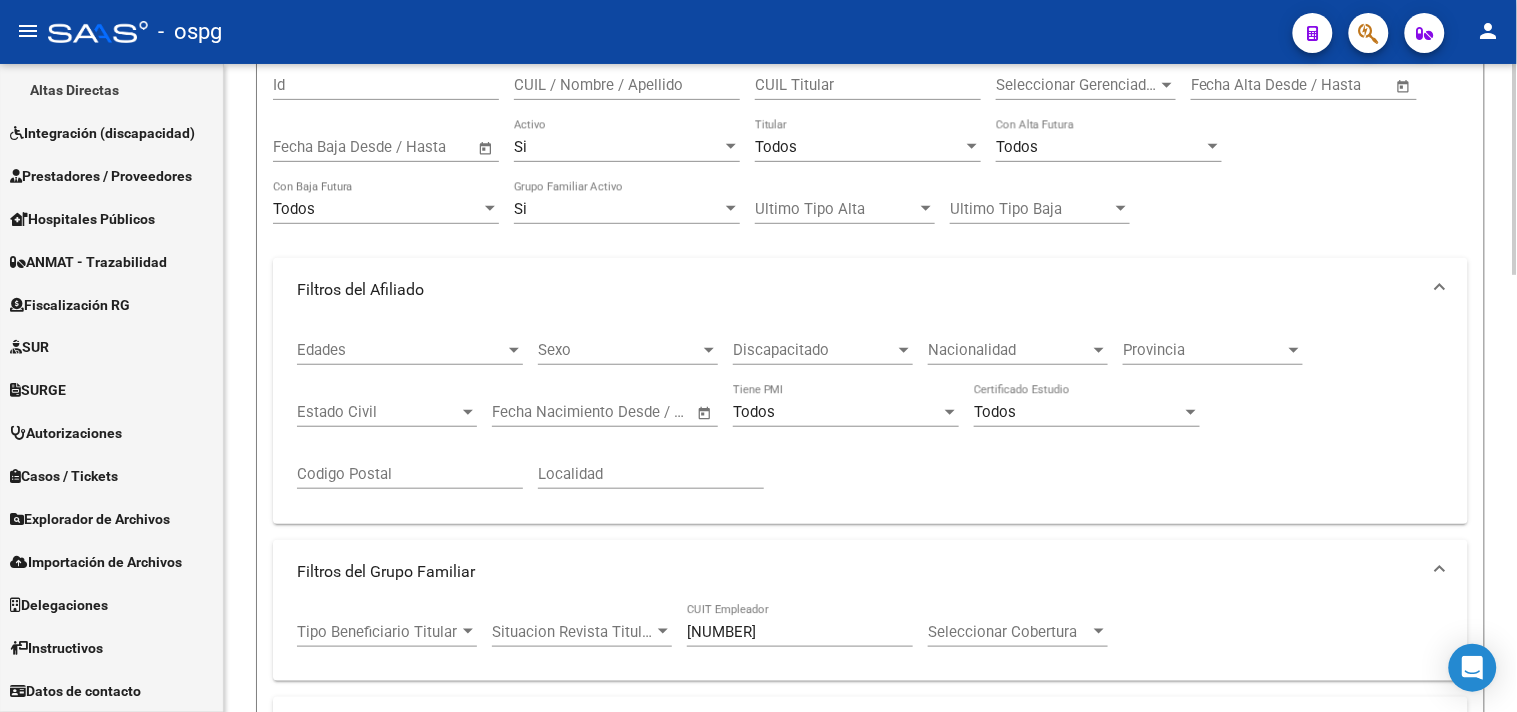 scroll, scrollTop: 0, scrollLeft: 0, axis: both 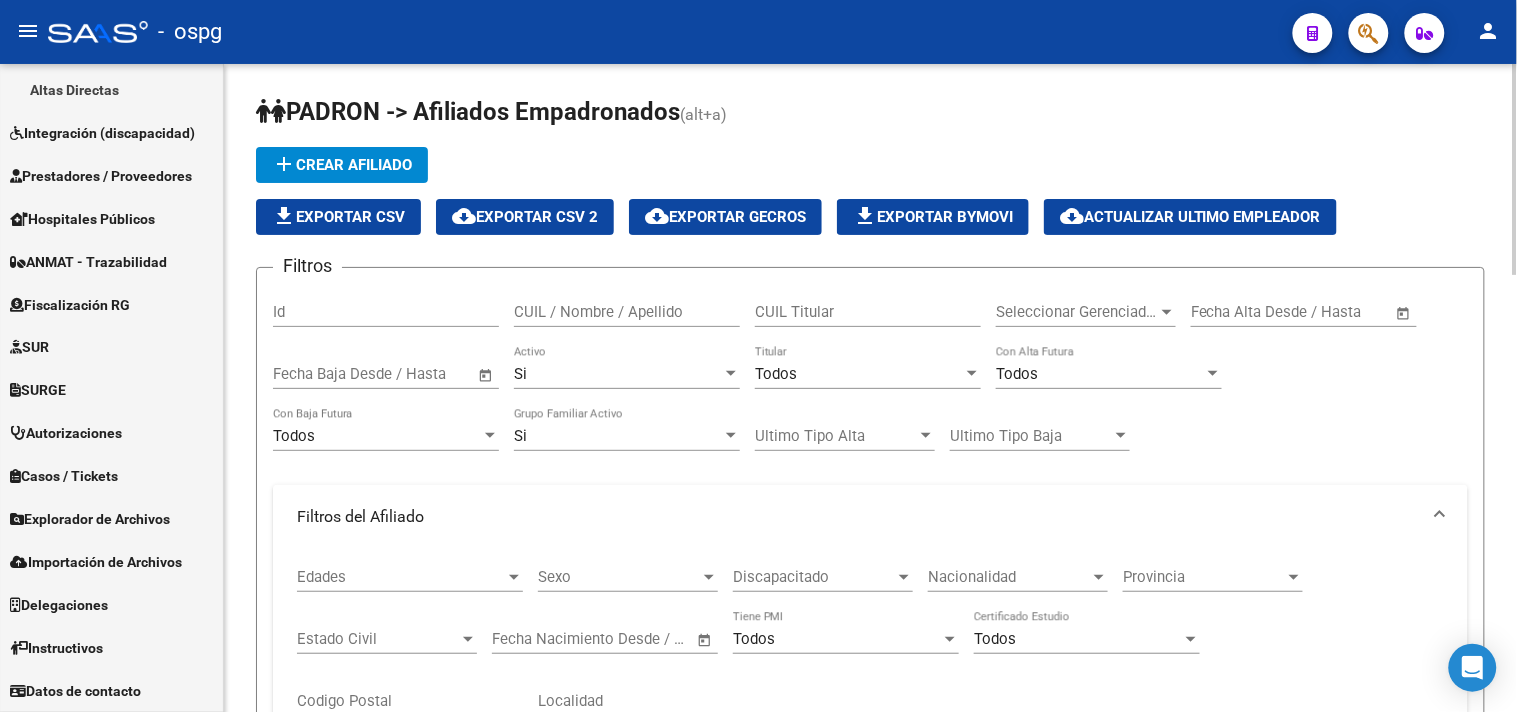 click on "file_download  Exportar CSV" 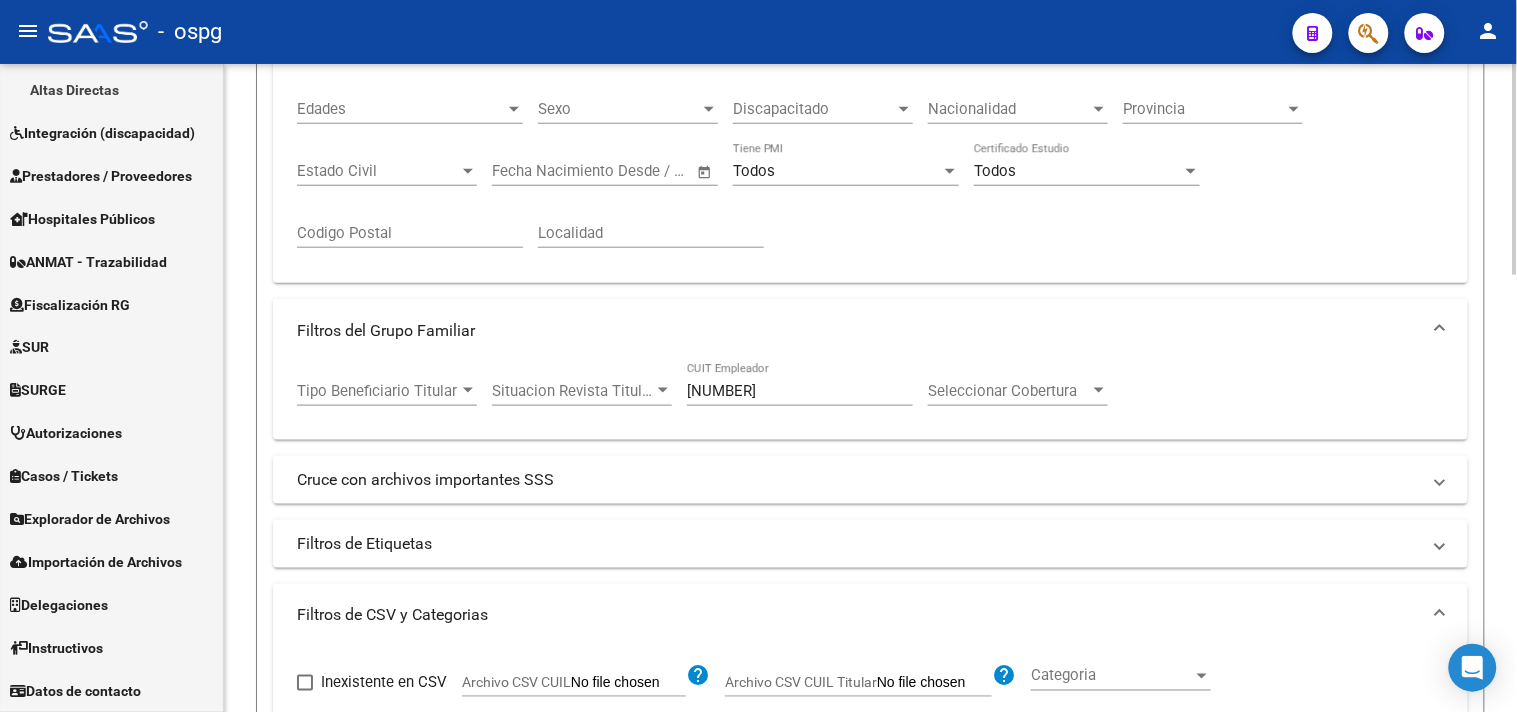 scroll, scrollTop: 777, scrollLeft: 0, axis: vertical 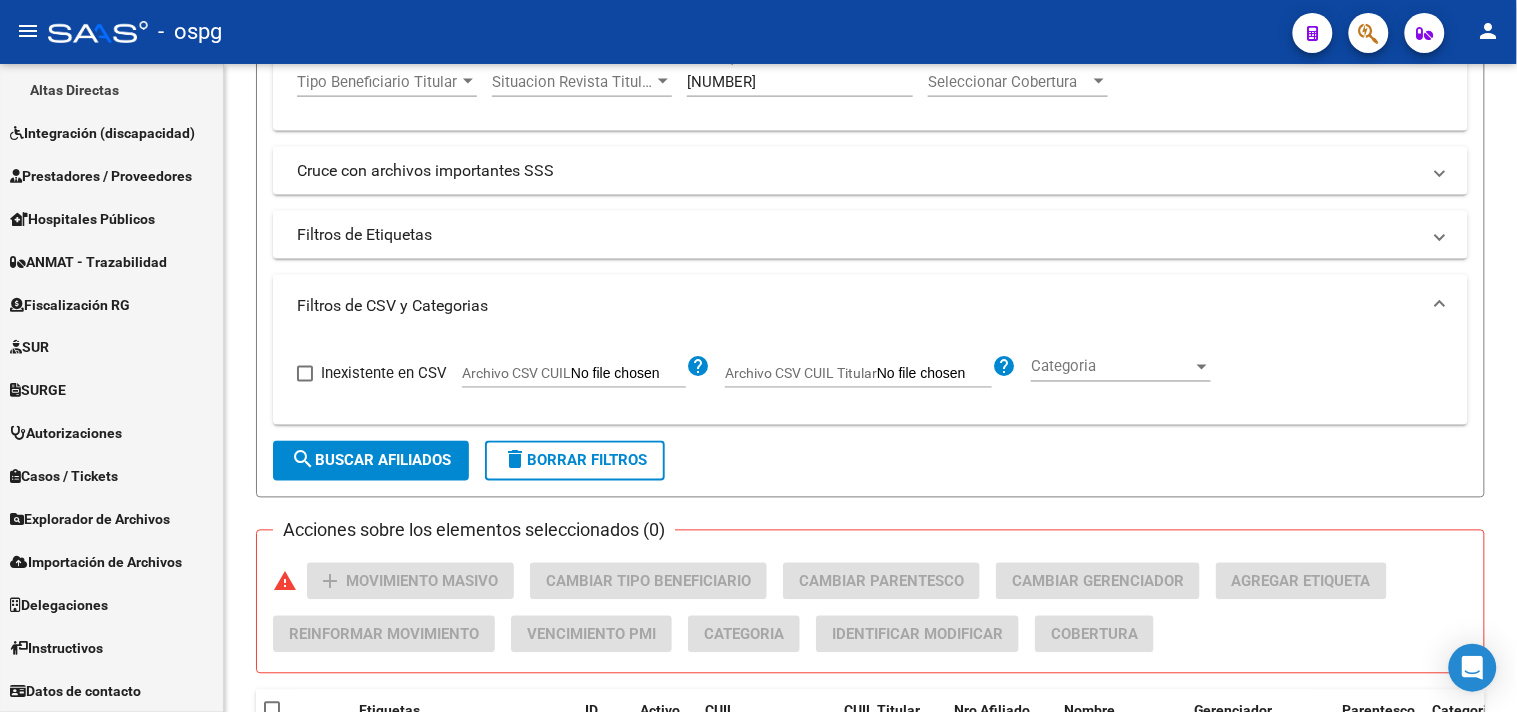 drag, startPoint x: 842, startPoint y: 90, endPoint x: 565, endPoint y: 58, distance: 278.84225 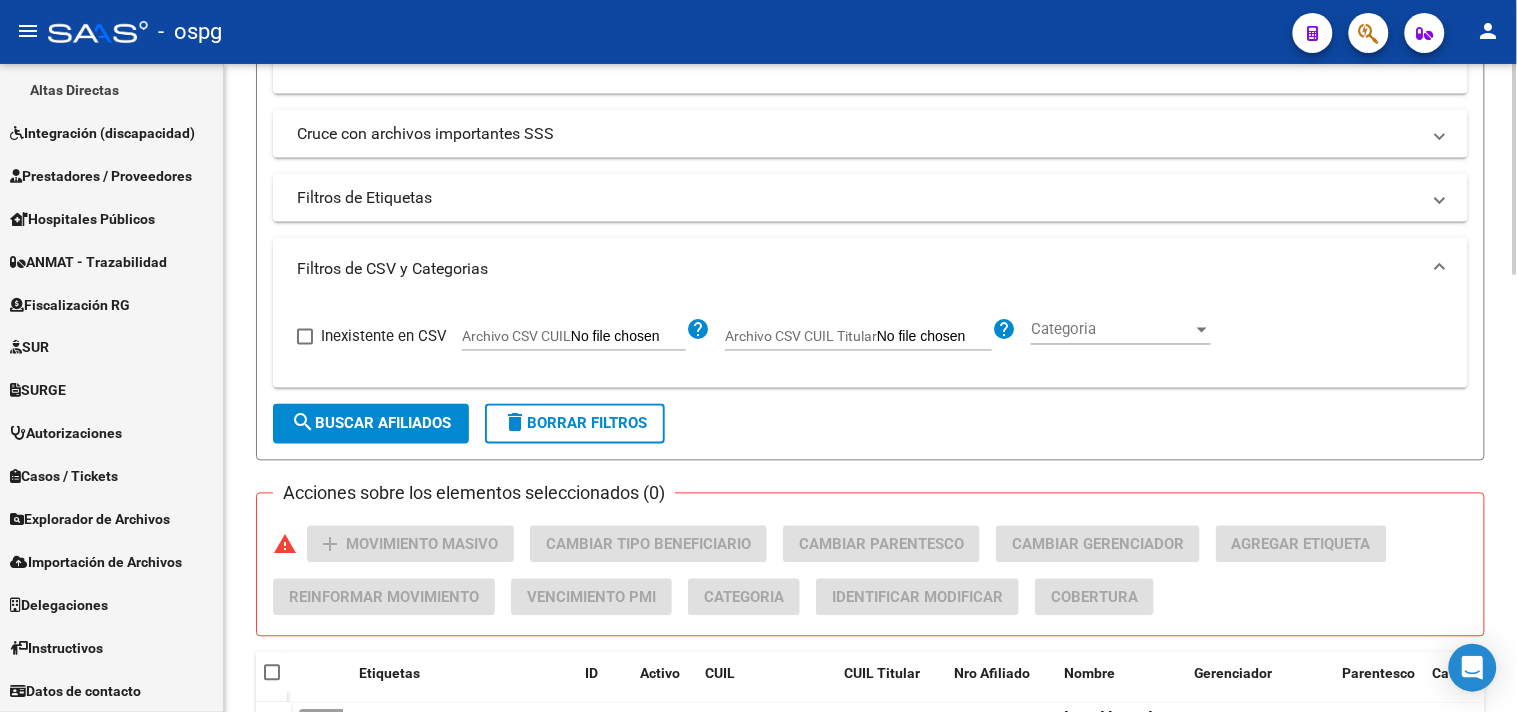 scroll, scrollTop: 911, scrollLeft: 0, axis: vertical 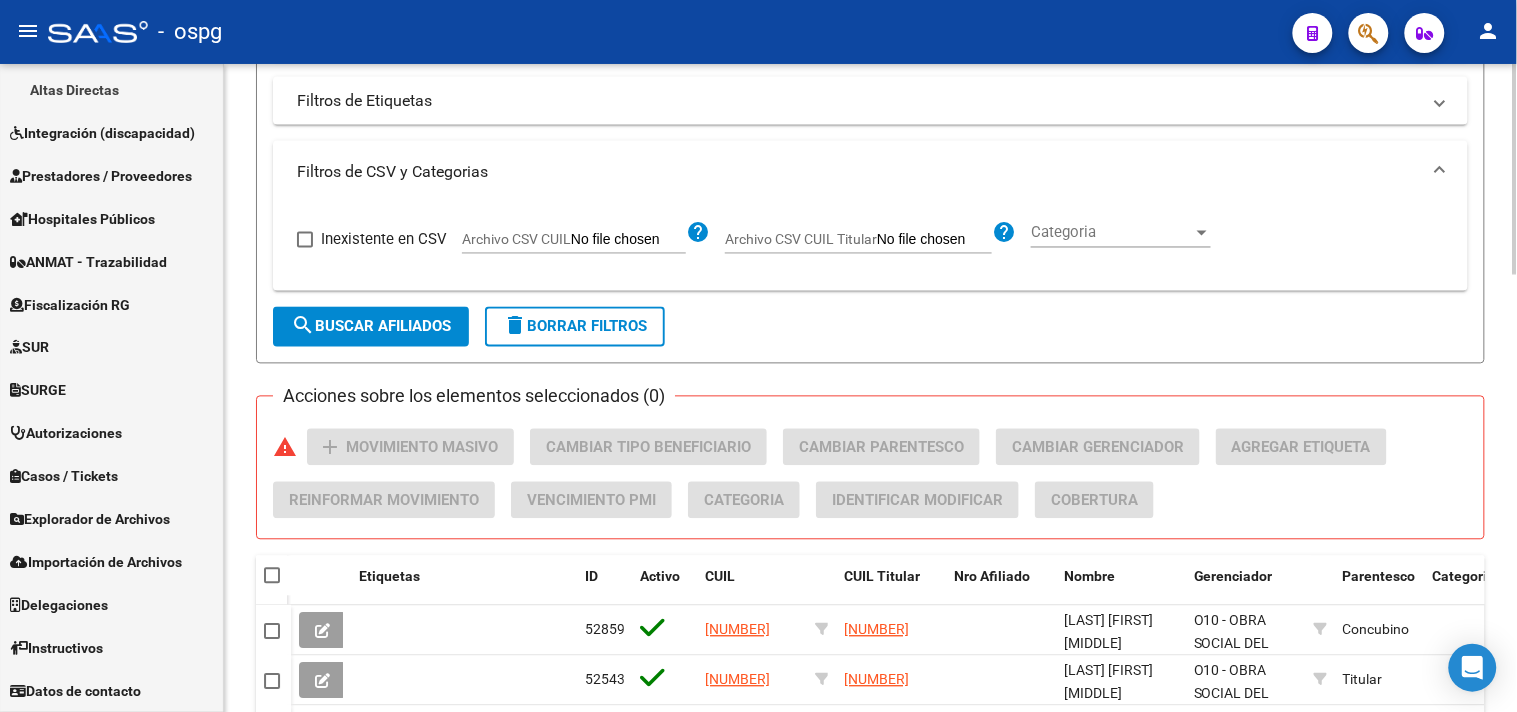 click on "search  Buscar Afiliados" 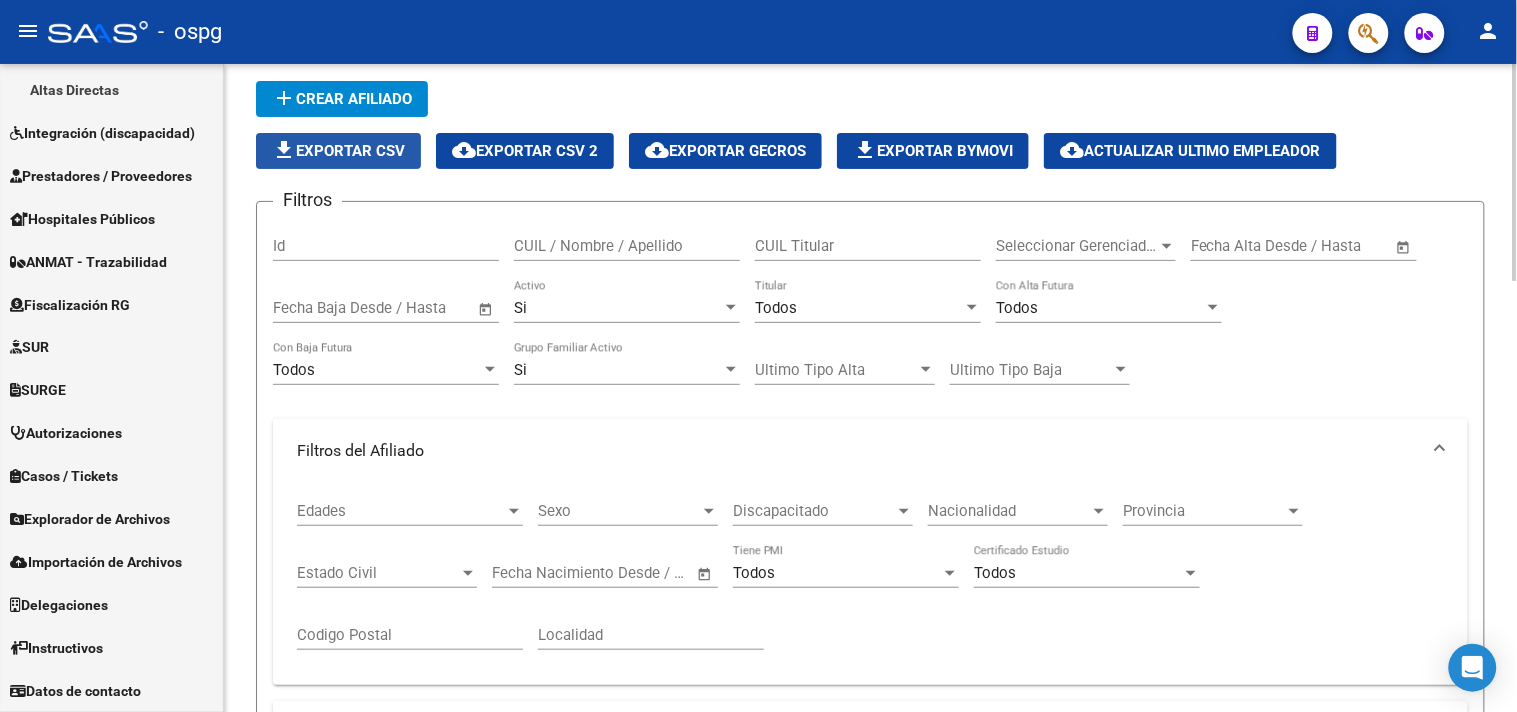 click on "file_download  Exportar CSV" 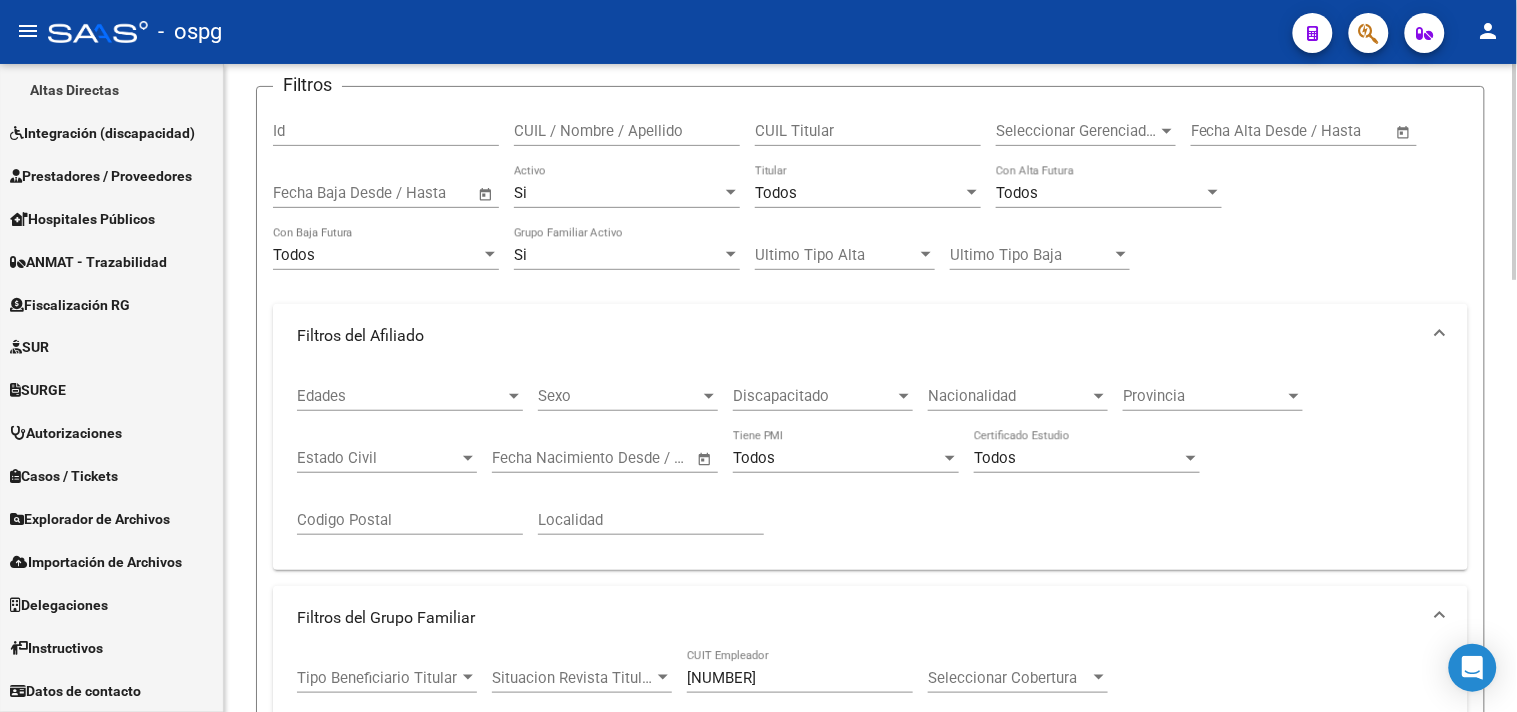 scroll, scrollTop: 733, scrollLeft: 0, axis: vertical 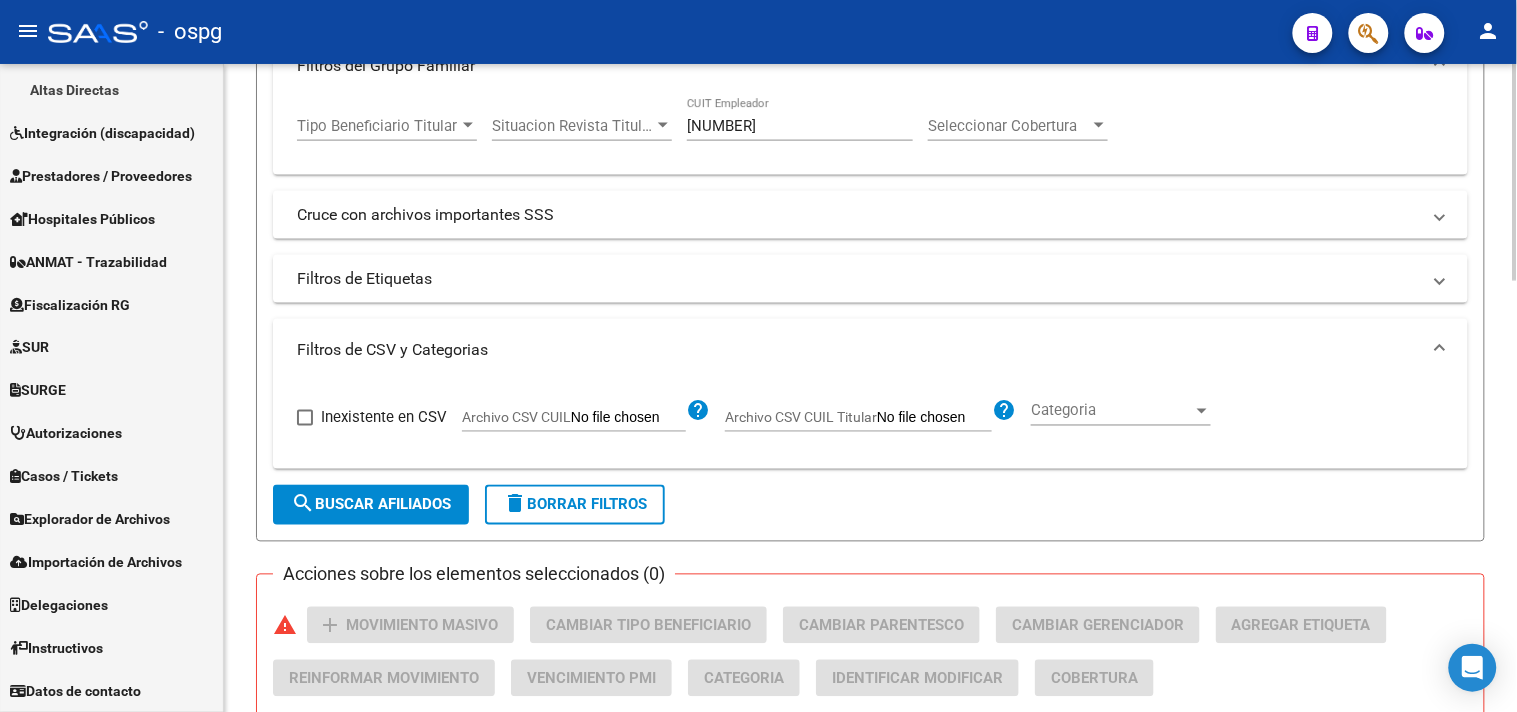 drag, startPoint x: 806, startPoint y: 137, endPoint x: 443, endPoint y: 73, distance: 368.5987 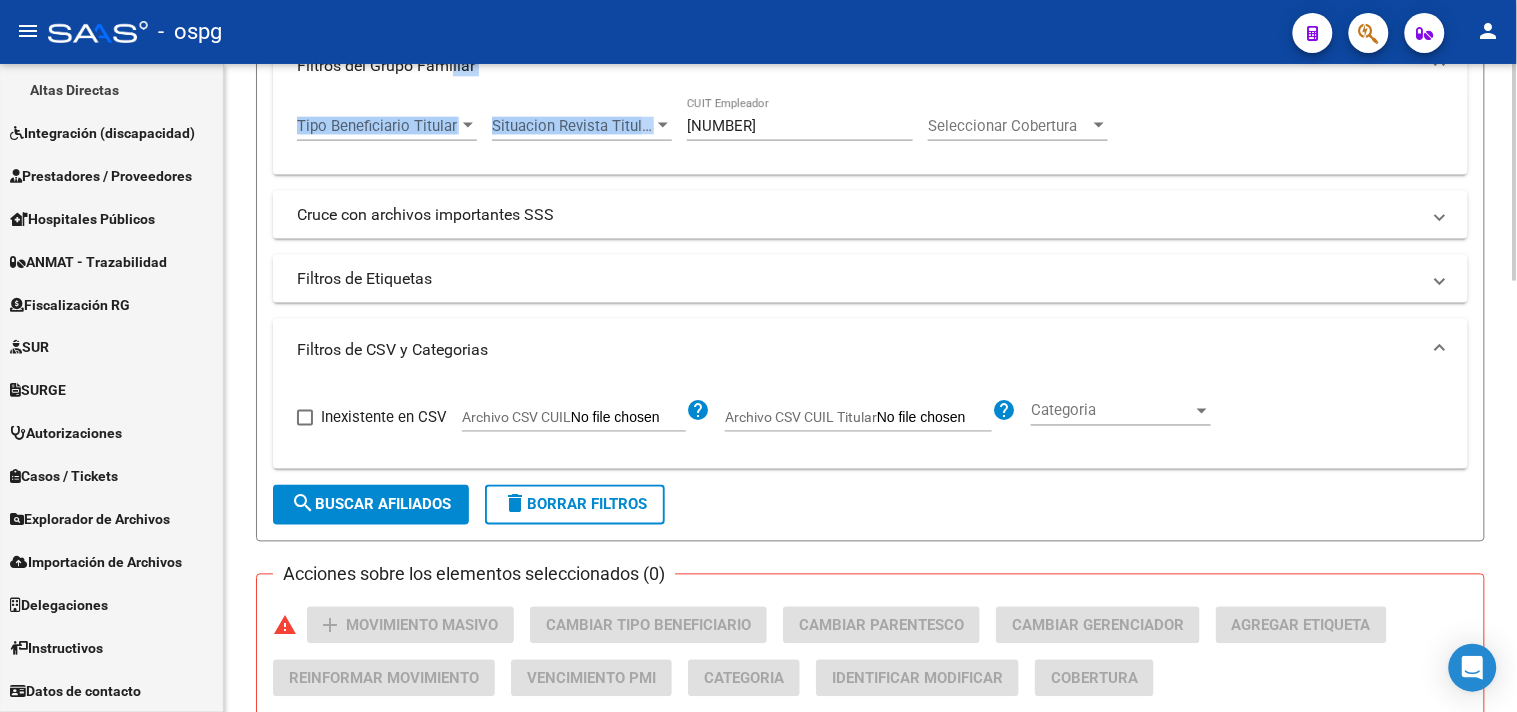 scroll, scrollTop: 680, scrollLeft: 0, axis: vertical 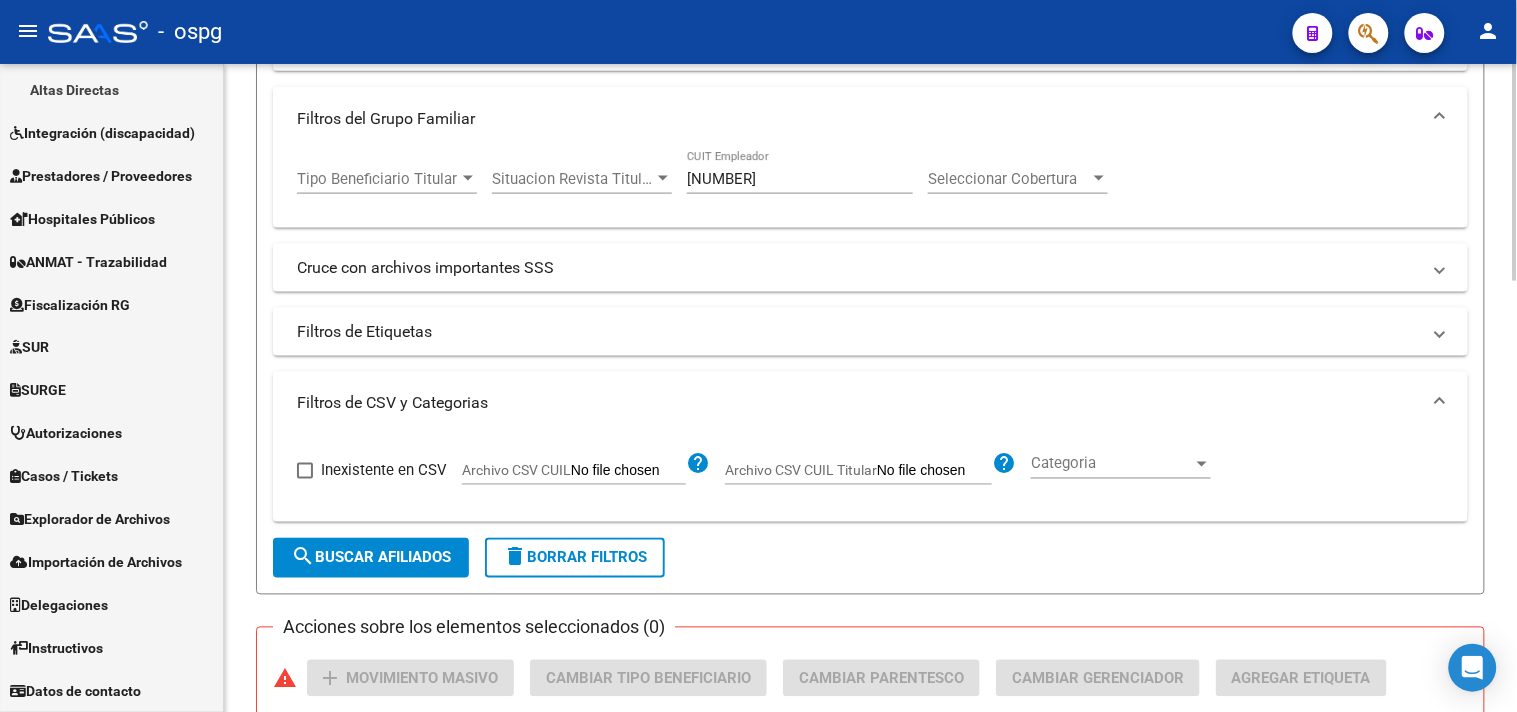 click on "30-71636845-5 CUIT Empleador" 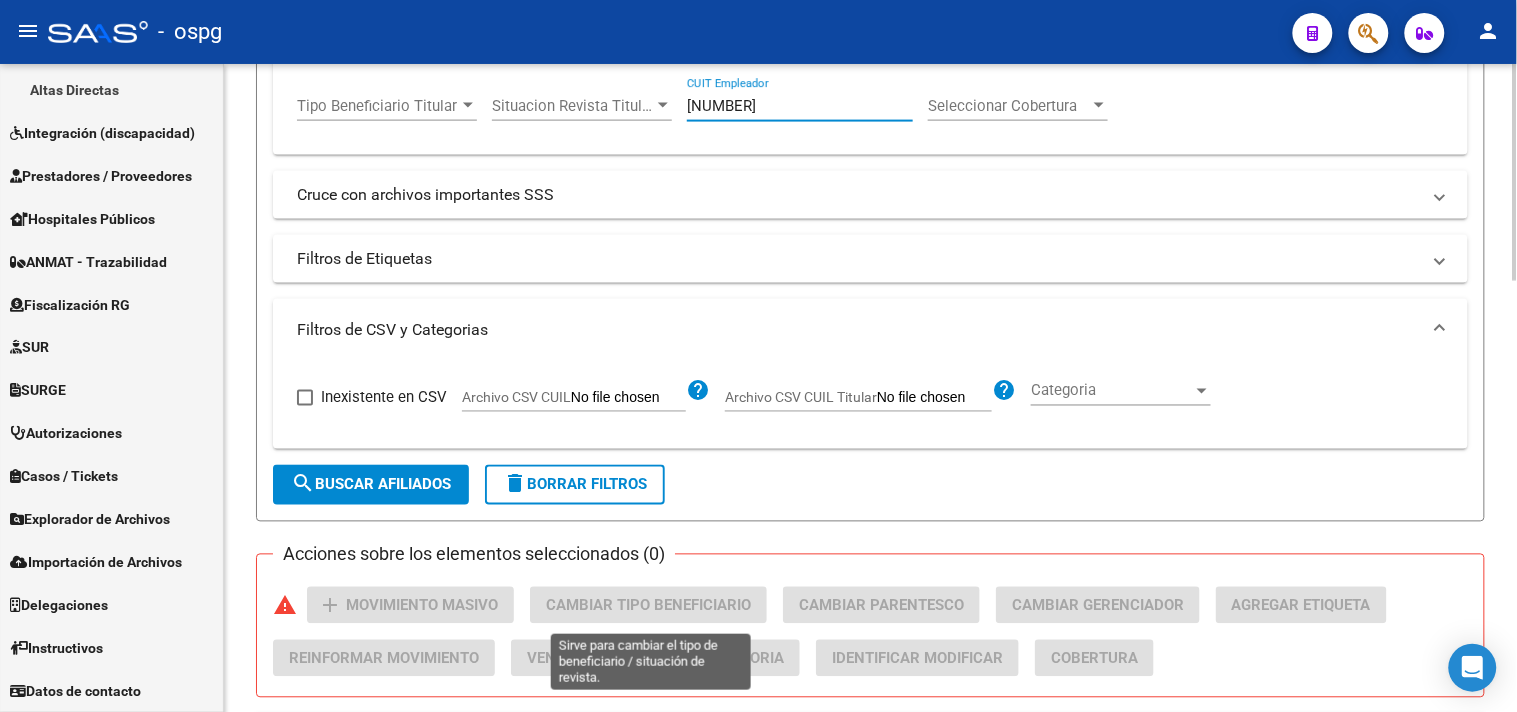 scroll, scrollTop: 791, scrollLeft: 0, axis: vertical 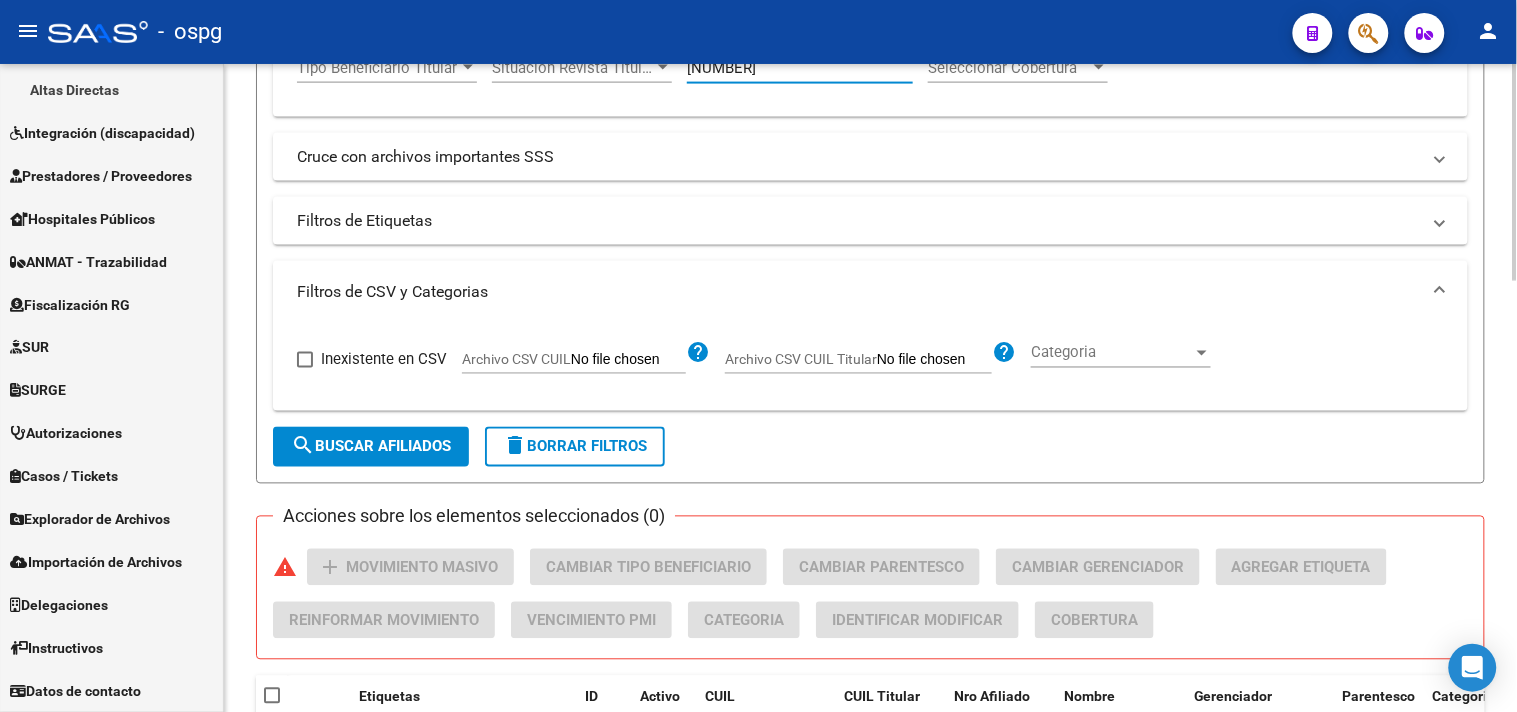 click on "search  Buscar Afiliados" 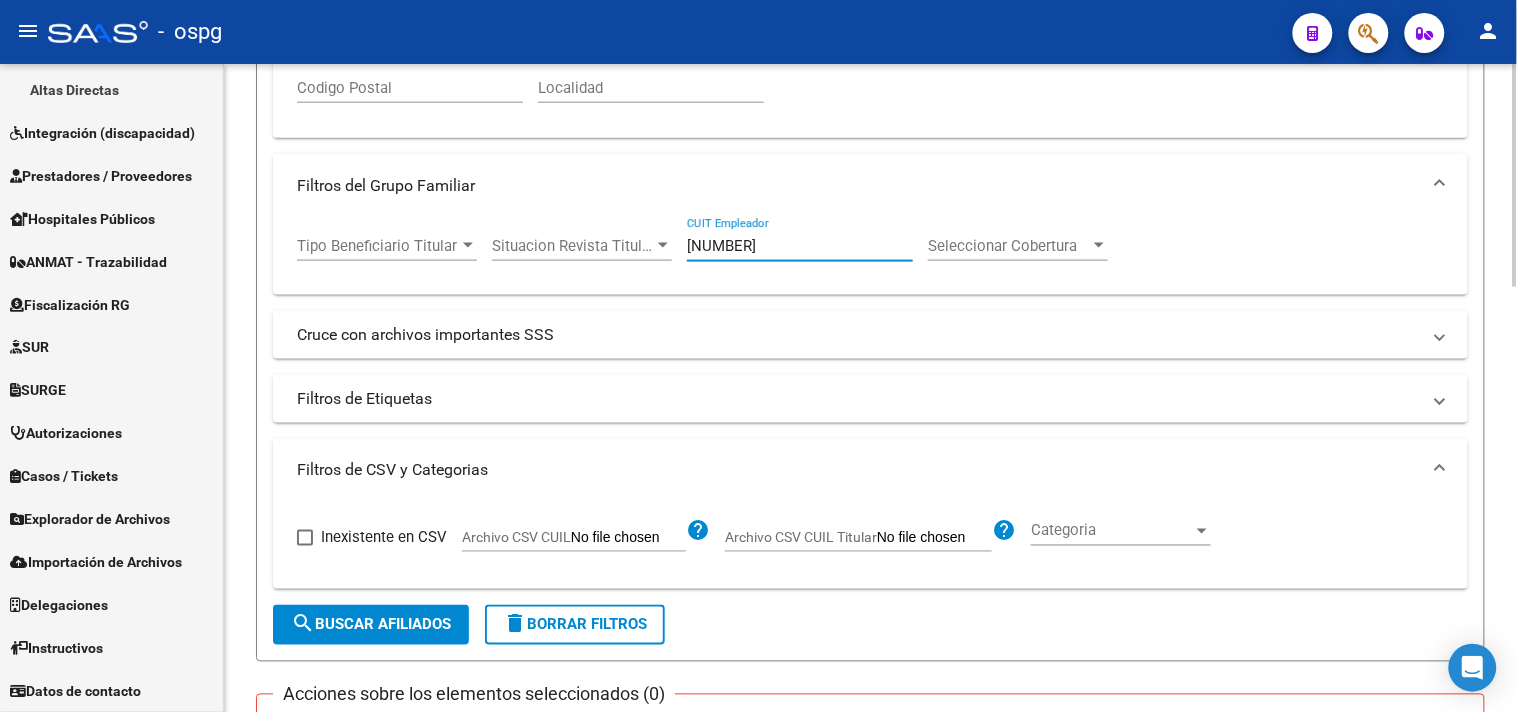drag, startPoint x: 747, startPoint y: 64, endPoint x: 673, endPoint y: 64, distance: 74 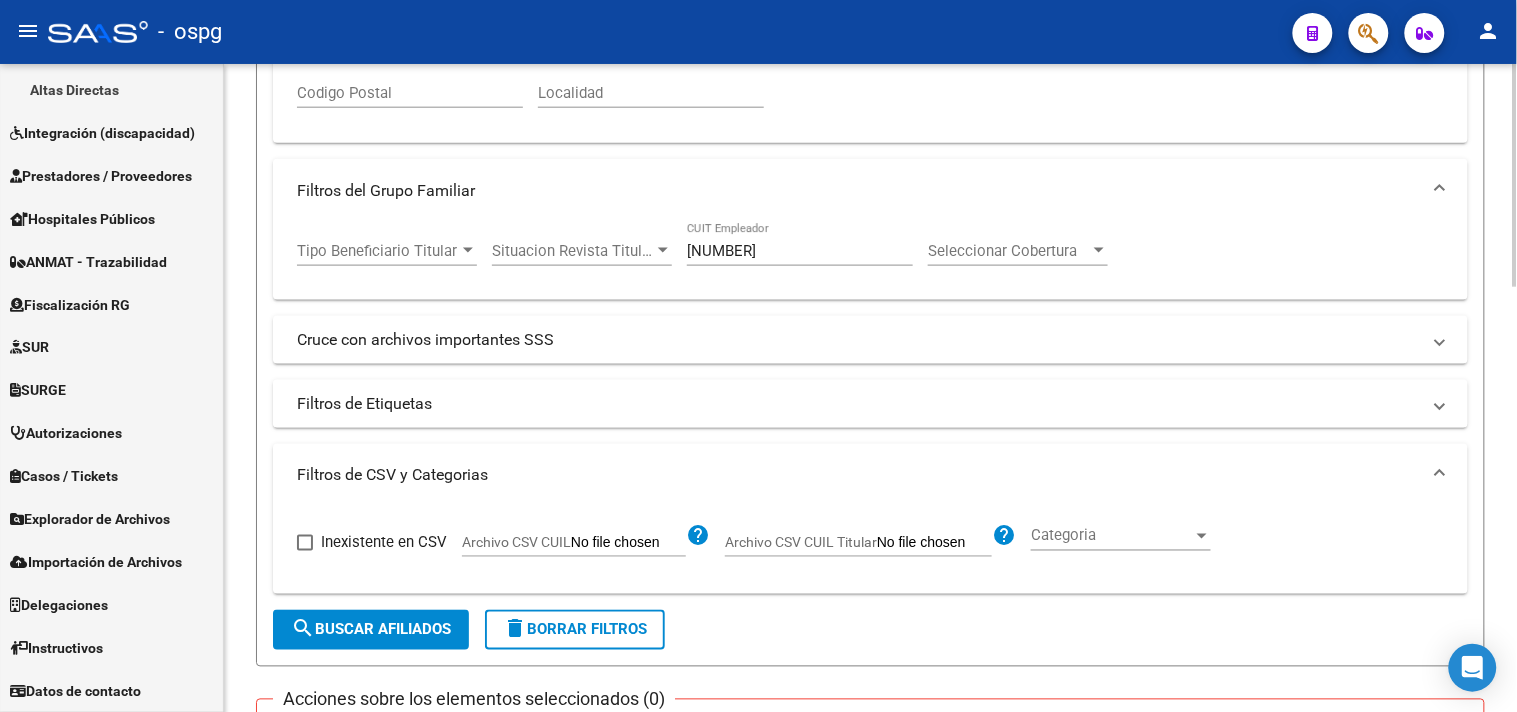 scroll, scrollTop: 724, scrollLeft: 0, axis: vertical 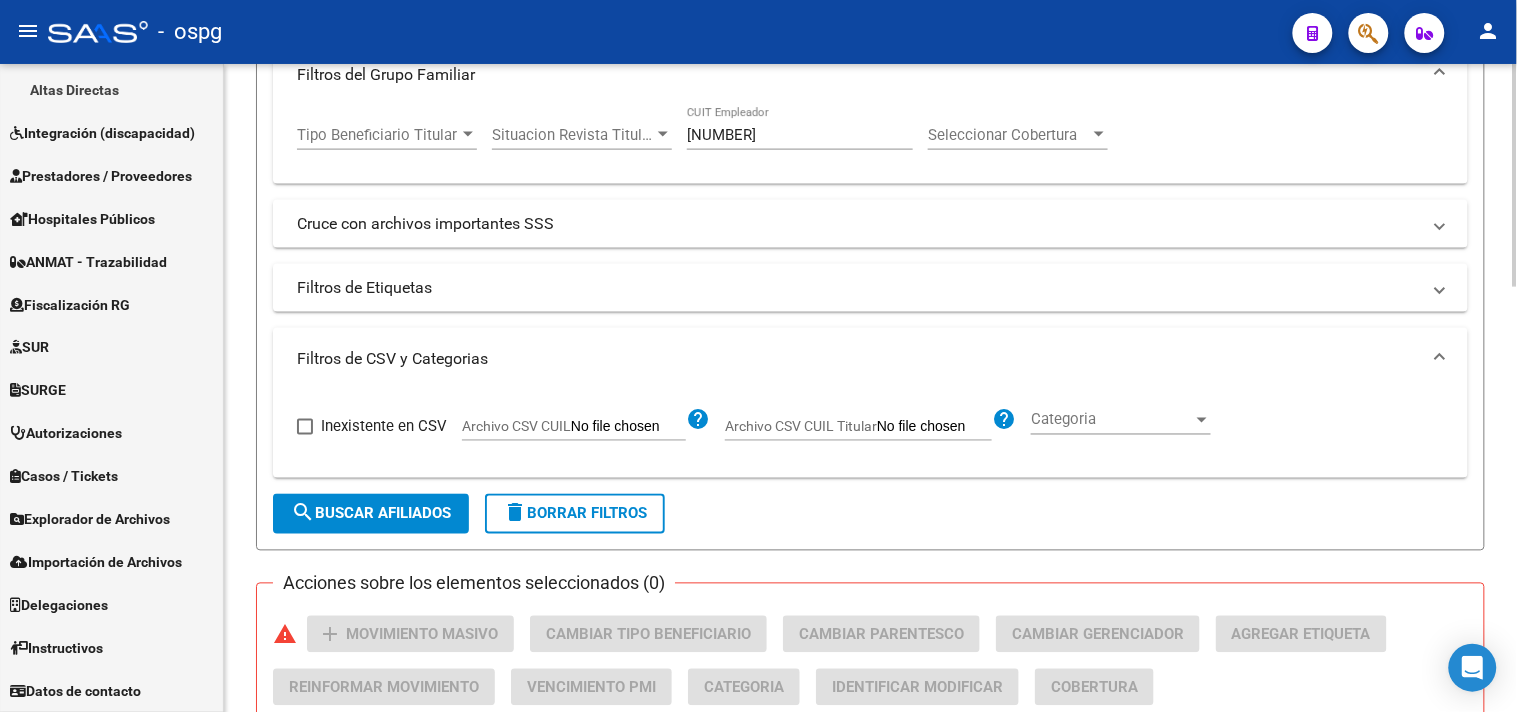 click on "Filtros Id CUIL / Nombre / Apellido CUIL Titular Seleccionar Gerenciador Seleccionar Gerenciador Start date – End date Fecha Alta Desde / Hasta Start date – End date Fecha Baja Desde / Hasta Si Activo Todos Titular Todos Con Alta Futura Todos Con Baja Futura Si Grupo Familiar Activo Ultimo Tipo Alta Ultimo Tipo Alta Ultimo Tipo Baja Ultimo Tipo Baja  Filtros del Afiliado  Edades Edades Sexo Sexo Discapacitado Discapacitado Nacionalidad Nacionalidad Provincia Provincia Estado Civil Estado Civil Start date – End date Fecha Nacimiento Desde / Hasta Todos Tiene PMI Todos Certificado Estudio Codigo Postal Localidad  Filtros del Grupo Familiar  Tipo Beneficiario Titular Tipo Beneficiario Titular Situacion Revista Titular Situacion Revista Titular 20-23221544-6 CUIT Empleador Seleccionar Cobertura Seleccionar Cobertura  Cruce con archivos importantes SSS     Informado en Novedad SSS     Informado en Padron Desempleo SSS     No existentes en el padrón que entrega la SSS         Existe en MT morosos" 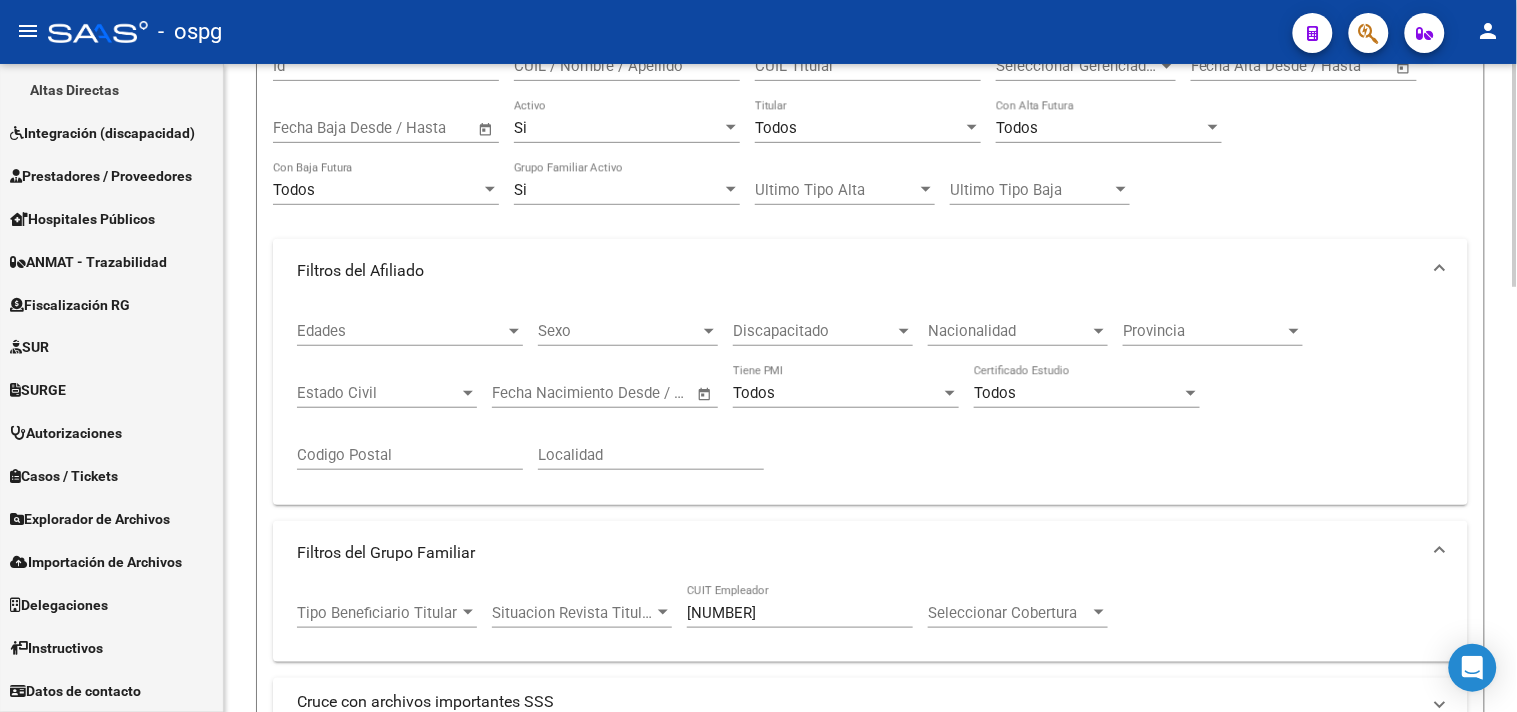 scroll, scrollTop: 127, scrollLeft: 0, axis: vertical 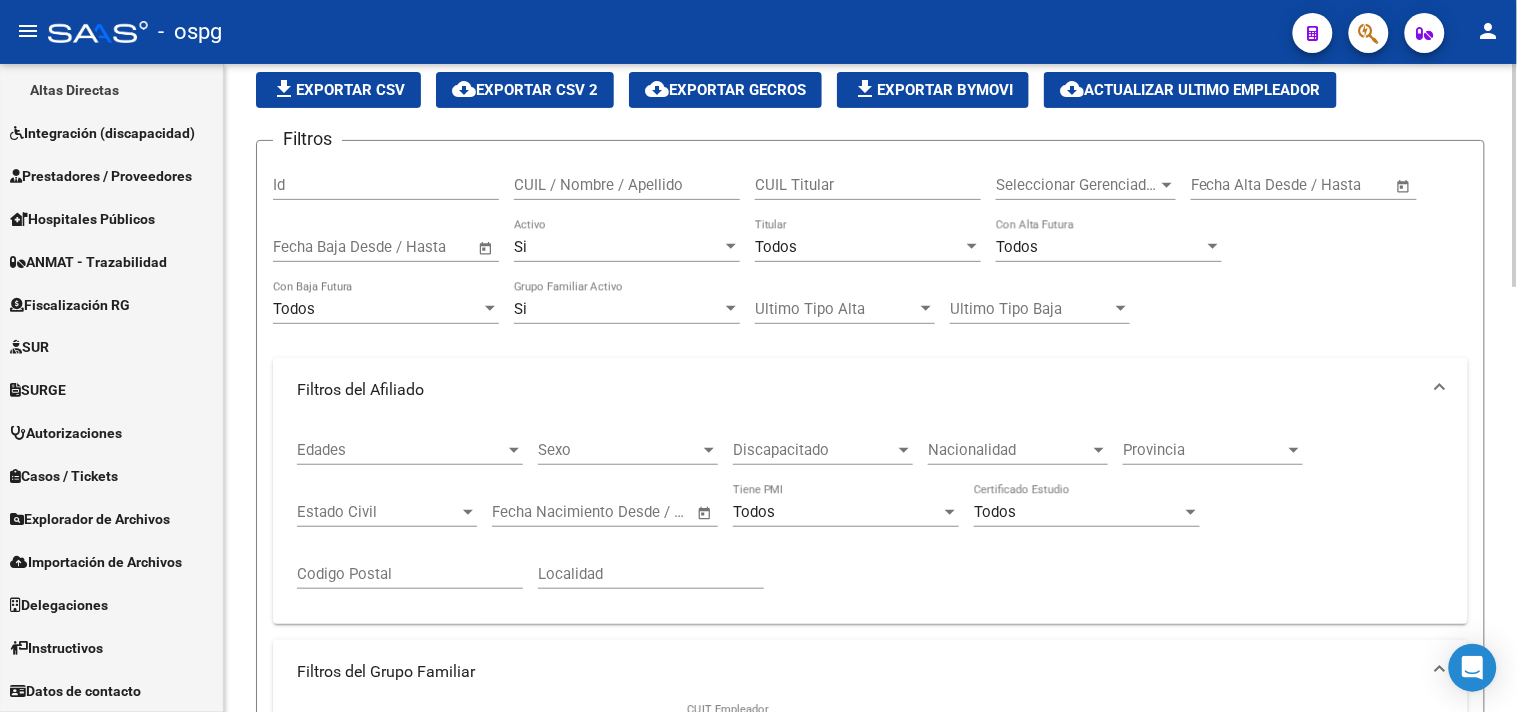 click on "file_download  Exportar CSV" 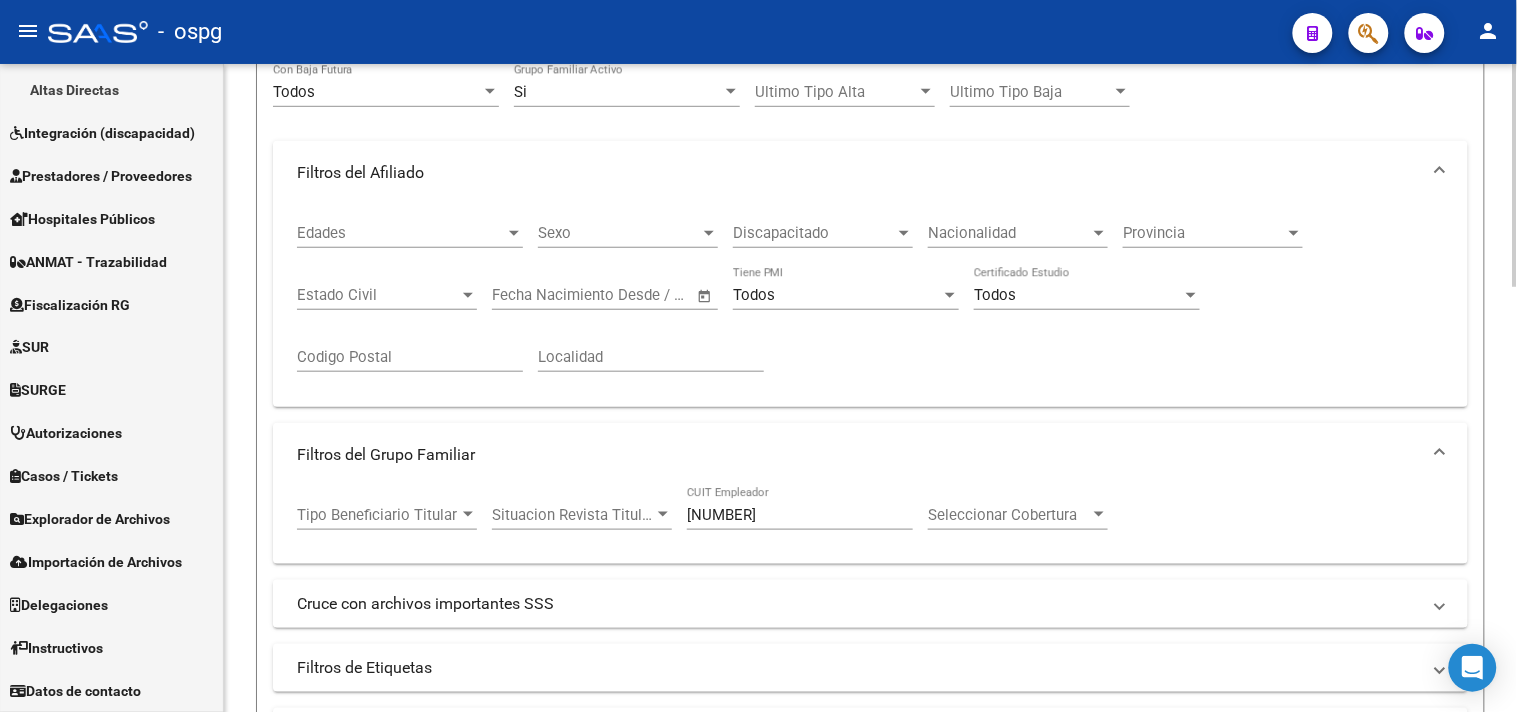 scroll, scrollTop: 350, scrollLeft: 0, axis: vertical 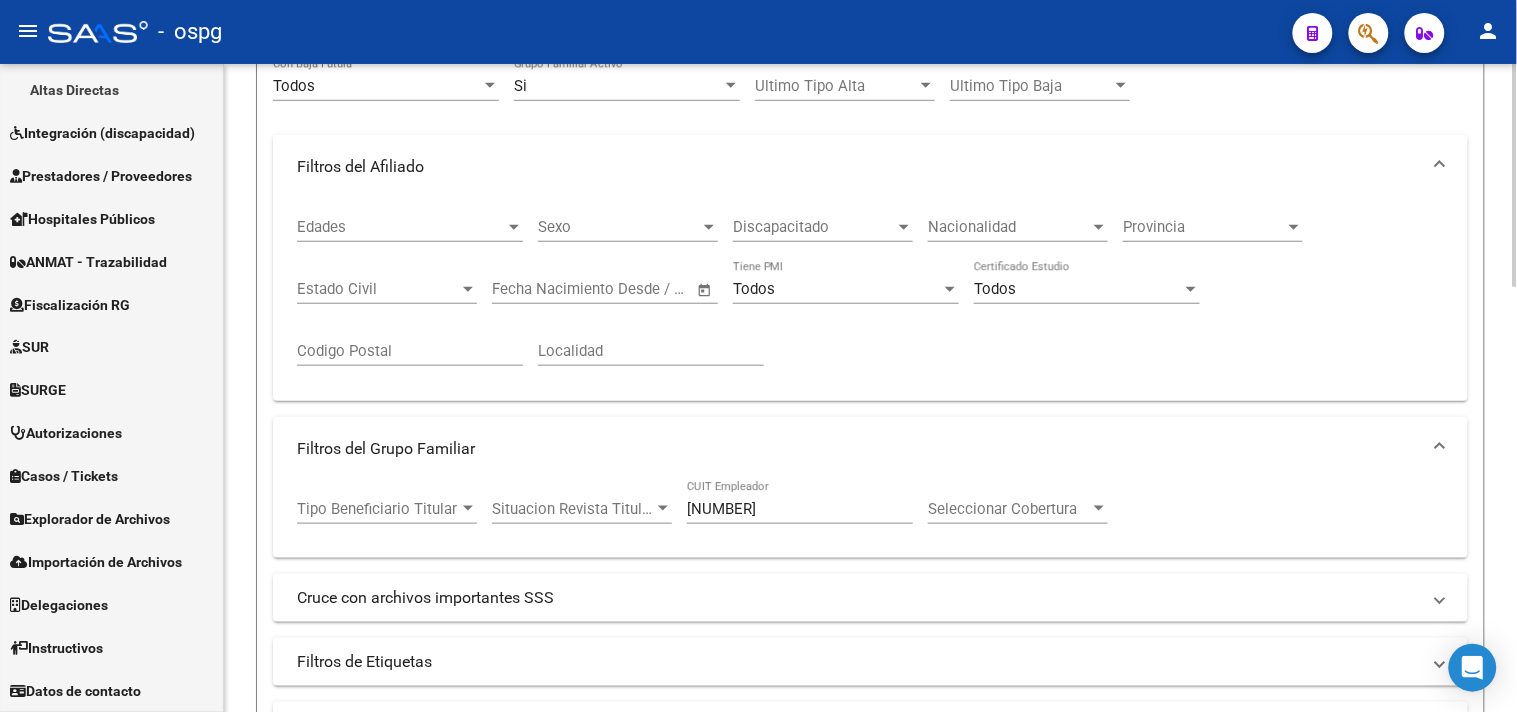 drag, startPoint x: 733, startPoint y: 504, endPoint x: 540, endPoint y: 486, distance: 193.83755 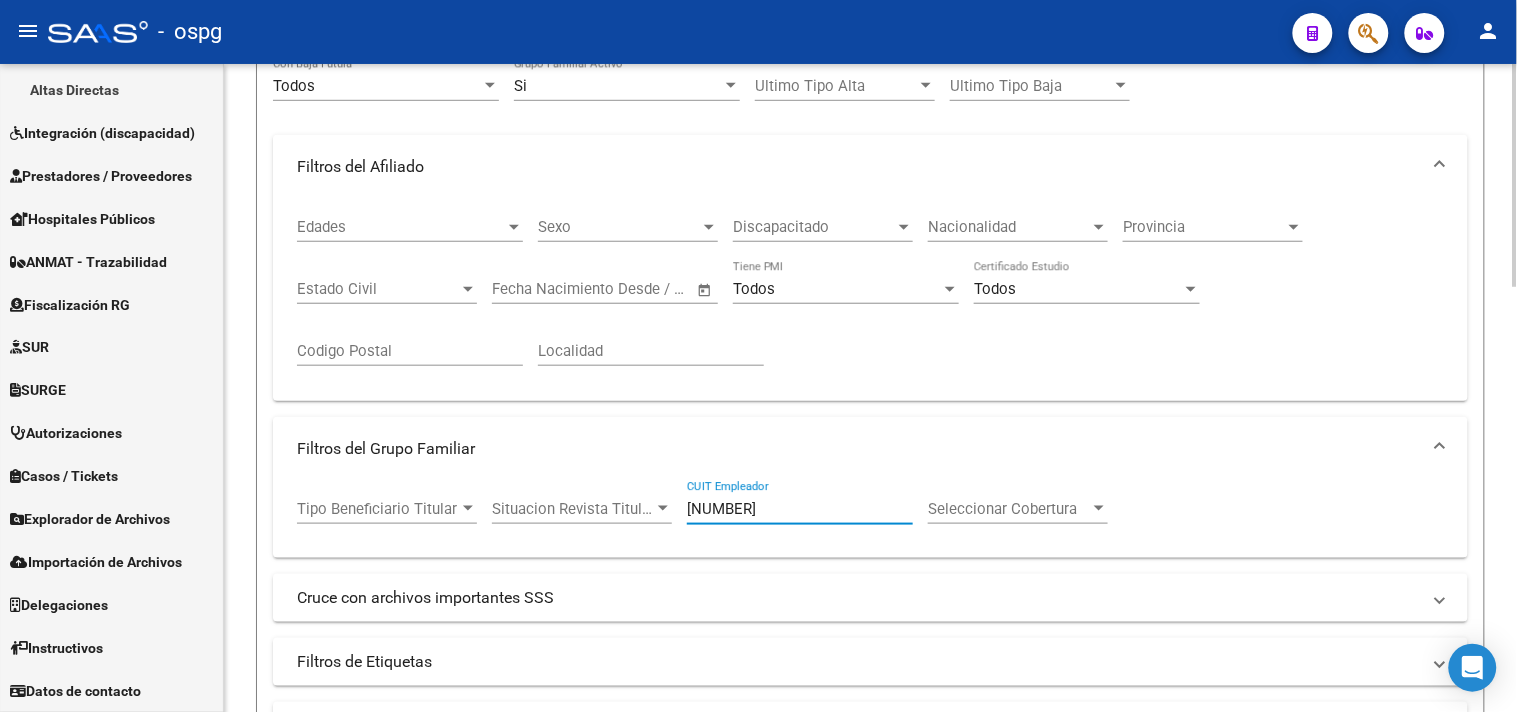 scroll, scrollTop: 683, scrollLeft: 0, axis: vertical 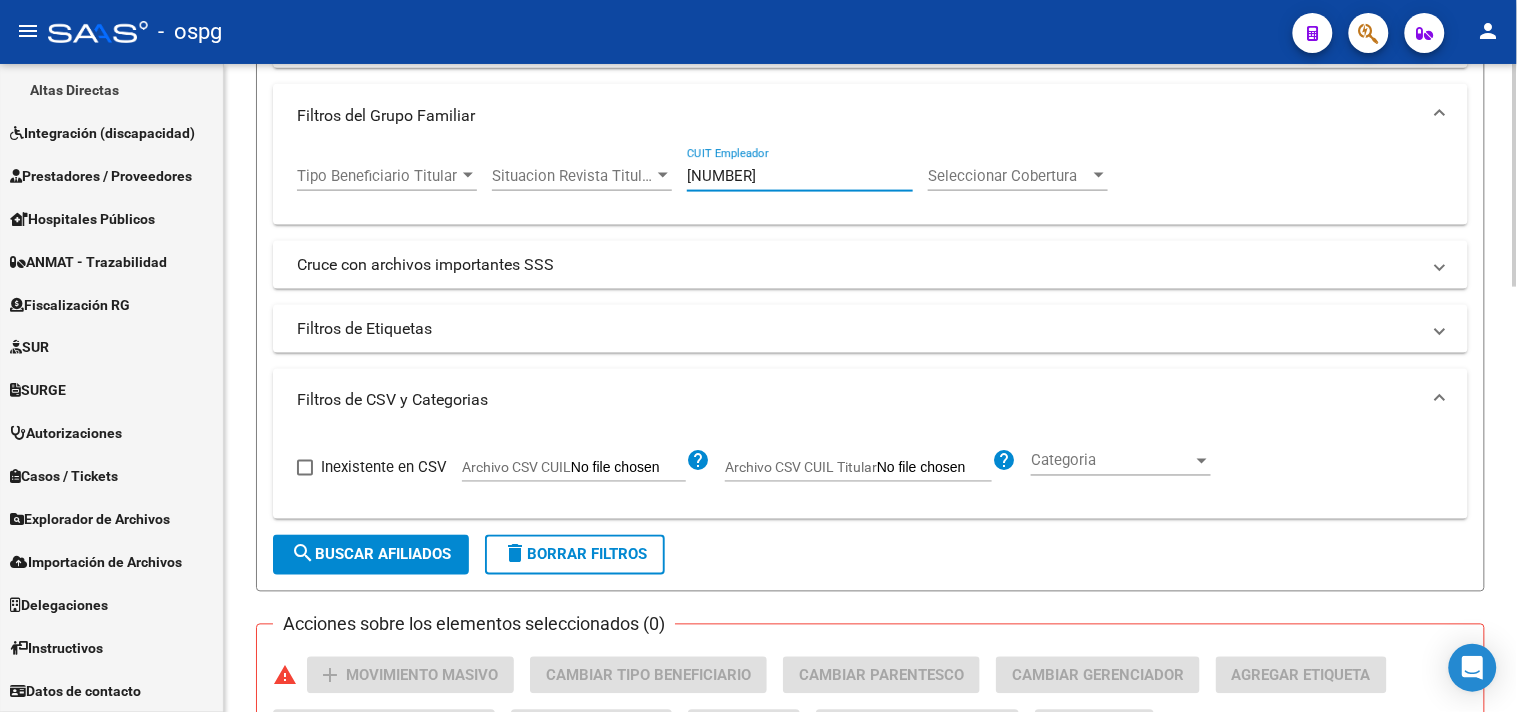 click on "search  Buscar Afiliados" 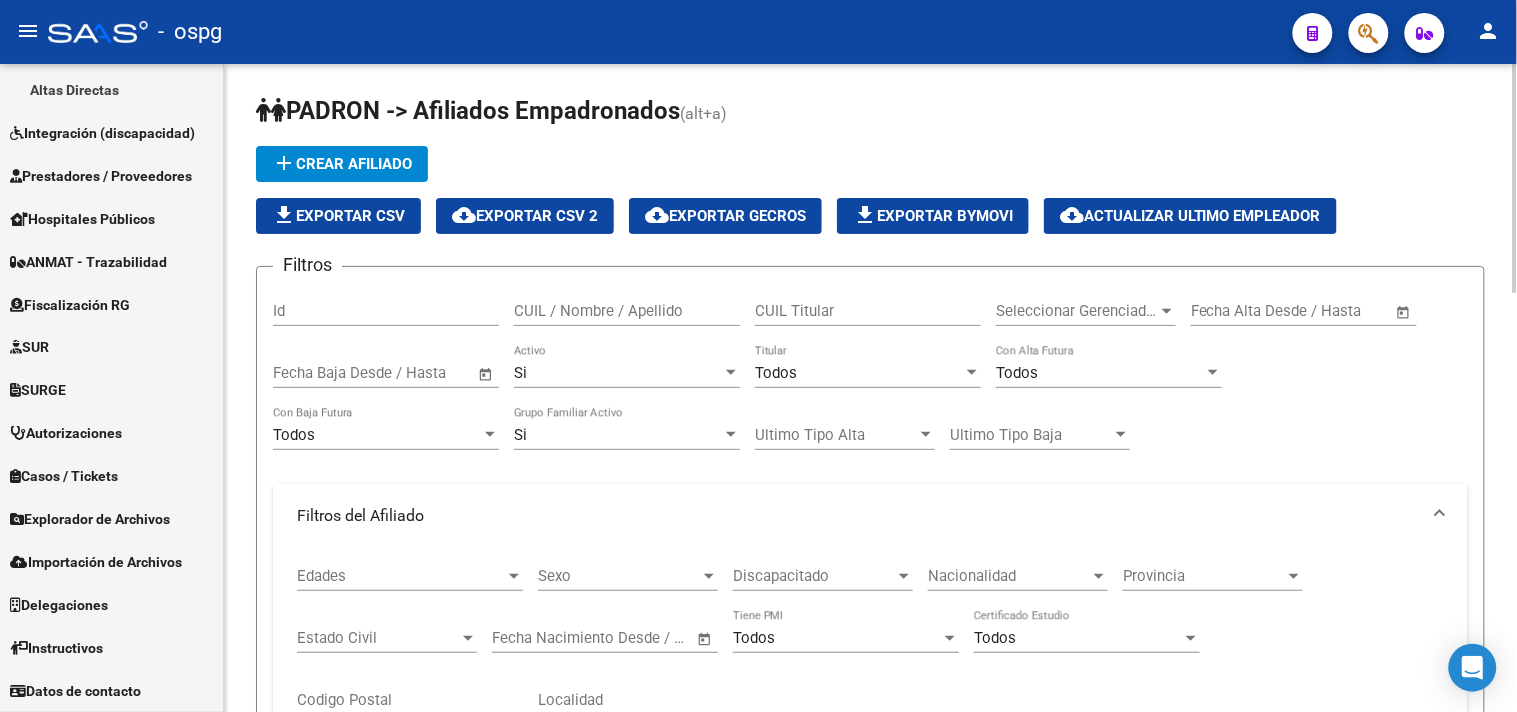 scroll, scrollTop: 0, scrollLeft: 0, axis: both 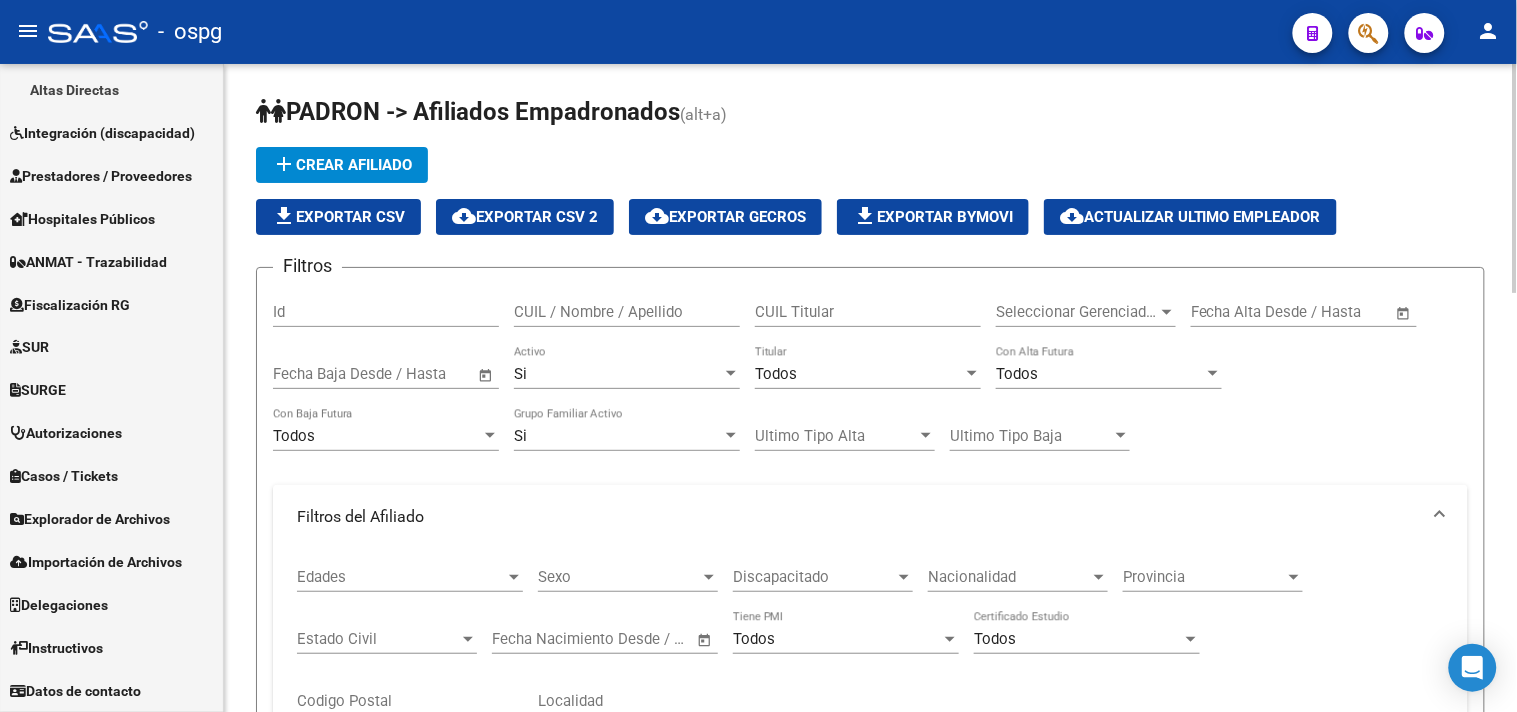 drag, startPoint x: 358, startPoint y: 224, endPoint x: 742, endPoint y: 326, distance: 397.316 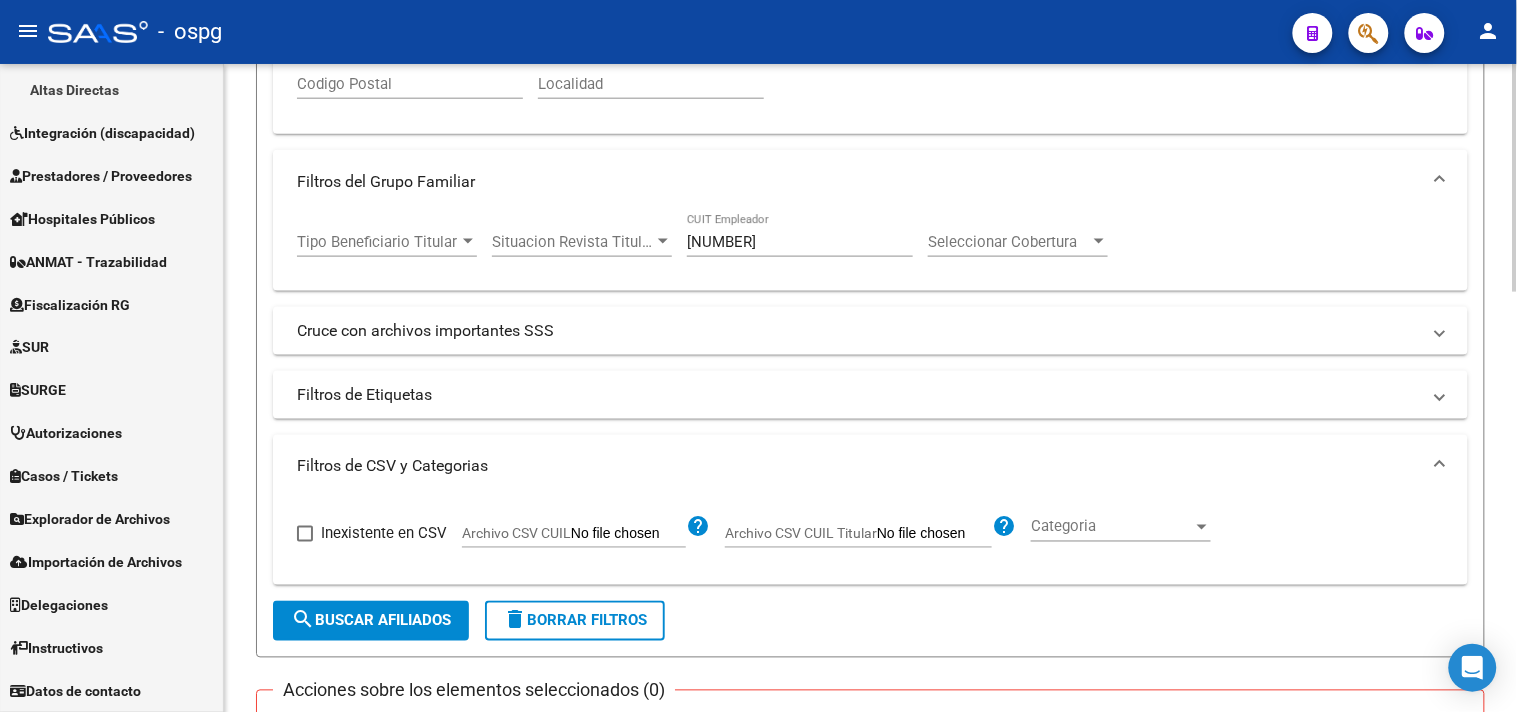 scroll, scrollTop: 666, scrollLeft: 0, axis: vertical 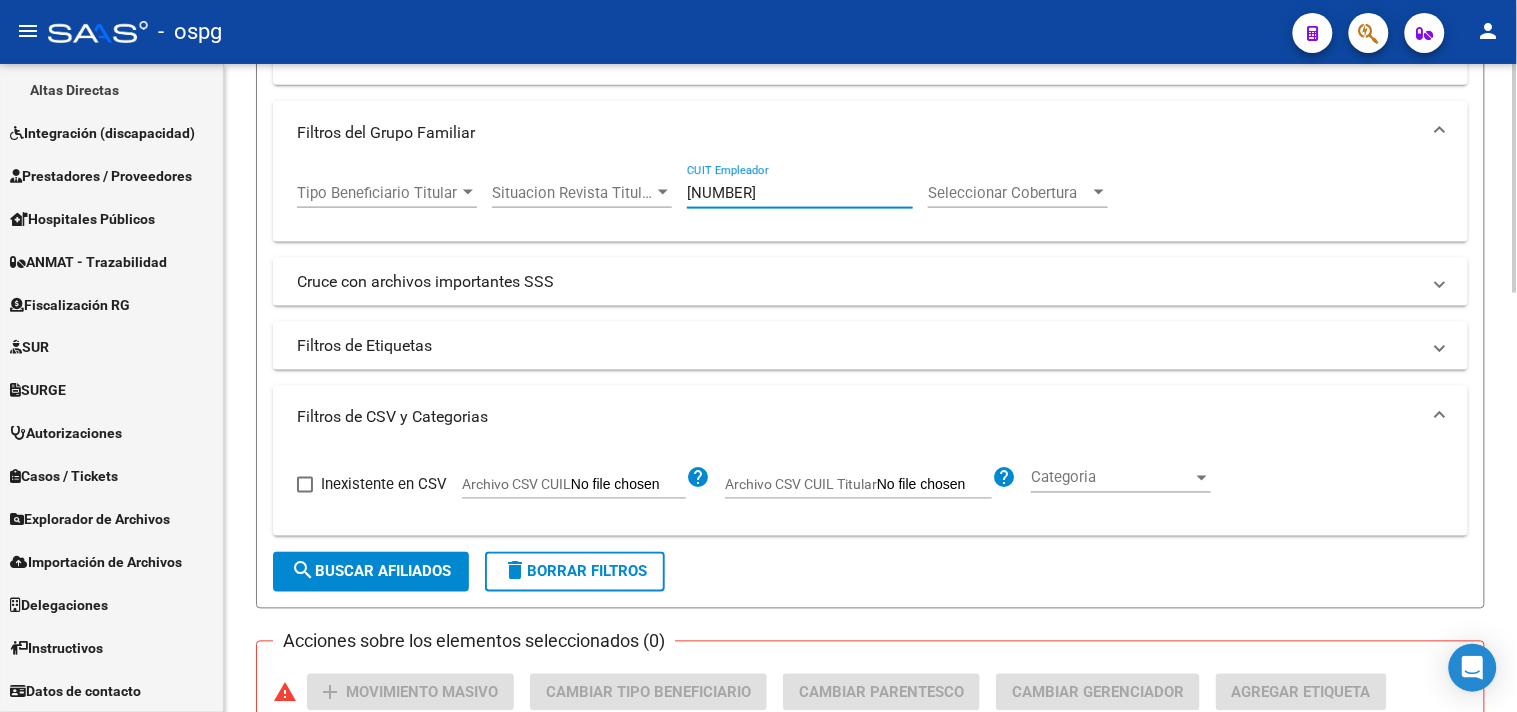 drag, startPoint x: 752, startPoint y: 187, endPoint x: 613, endPoint y: 204, distance: 140.0357 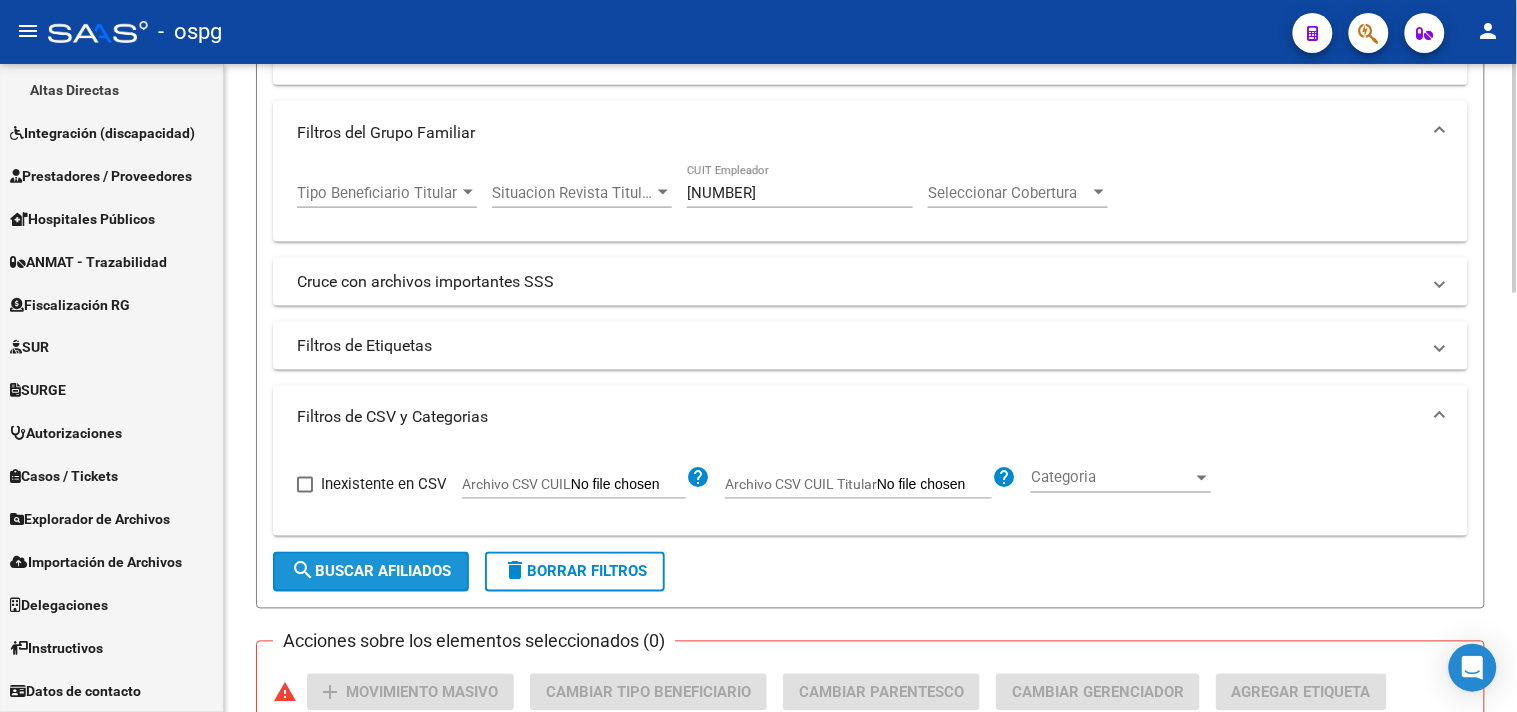 click on "search  Buscar Afiliados" 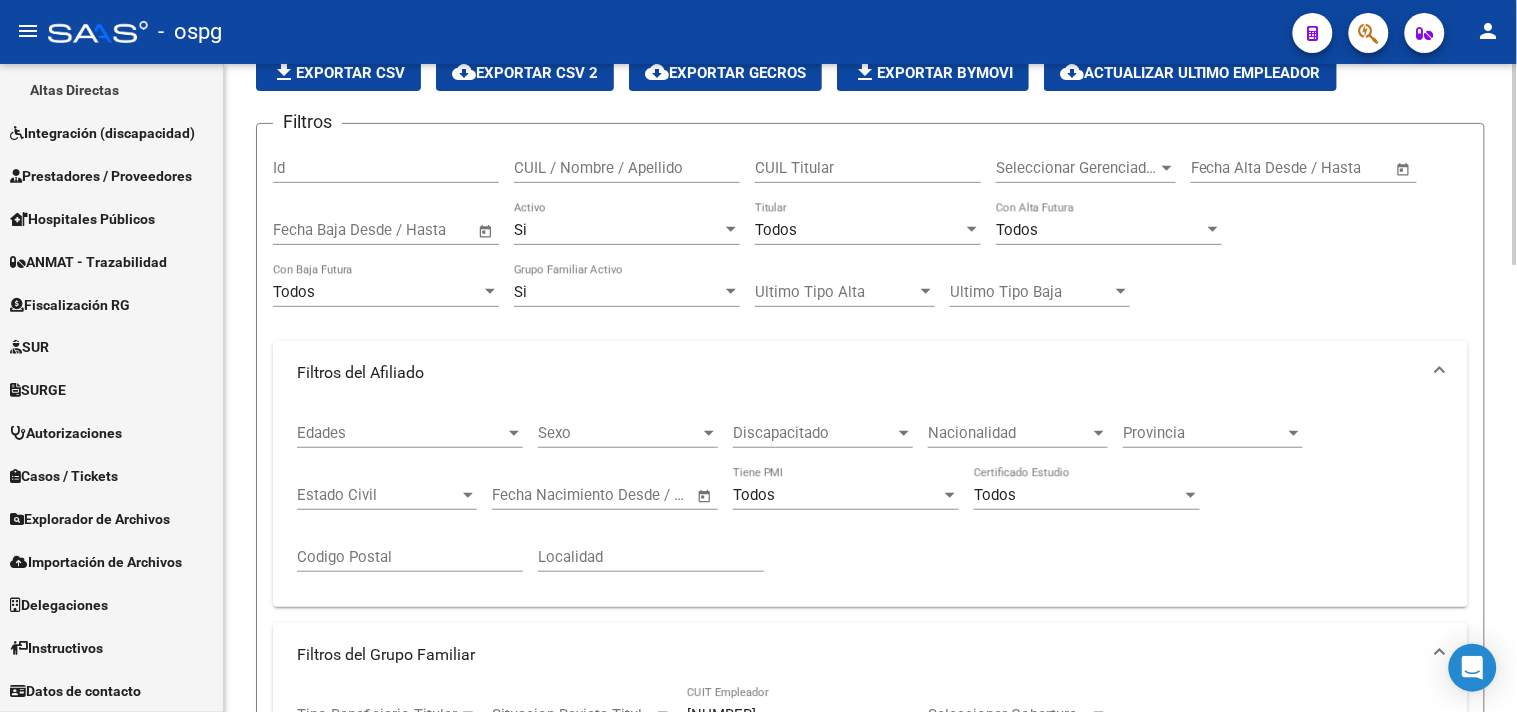 scroll, scrollTop: 0, scrollLeft: 0, axis: both 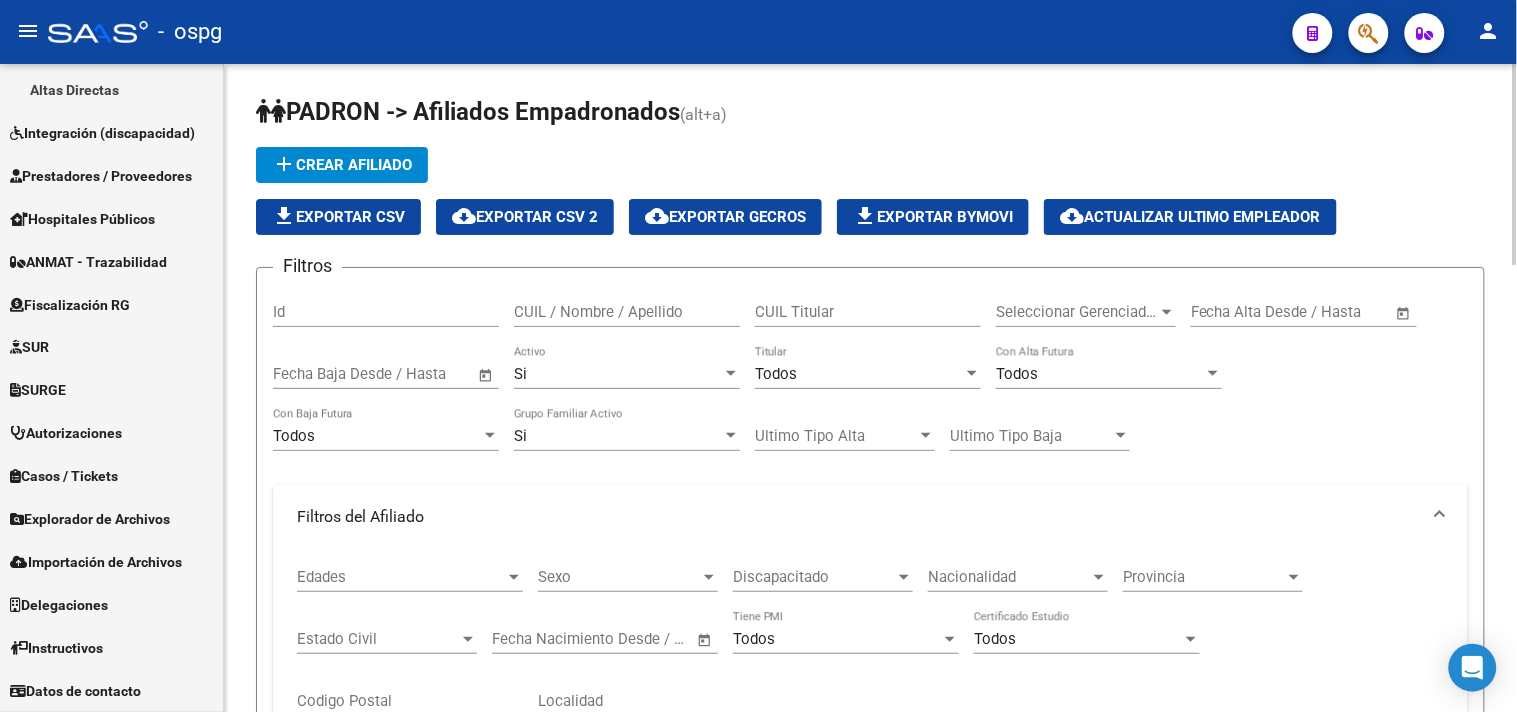 drag, startPoint x: 352, startPoint y: 210, endPoint x: 625, endPoint y: 291, distance: 284.76306 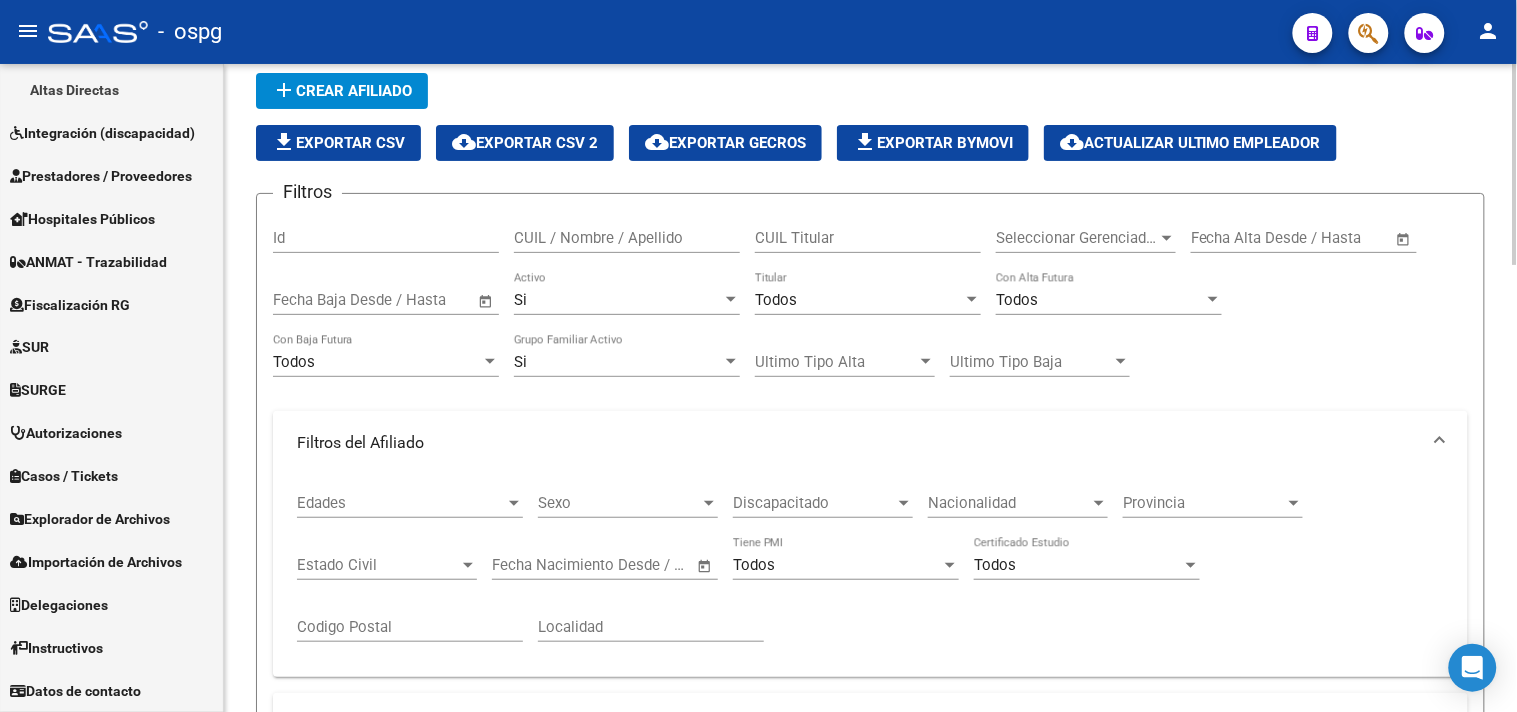 scroll, scrollTop: 222, scrollLeft: 0, axis: vertical 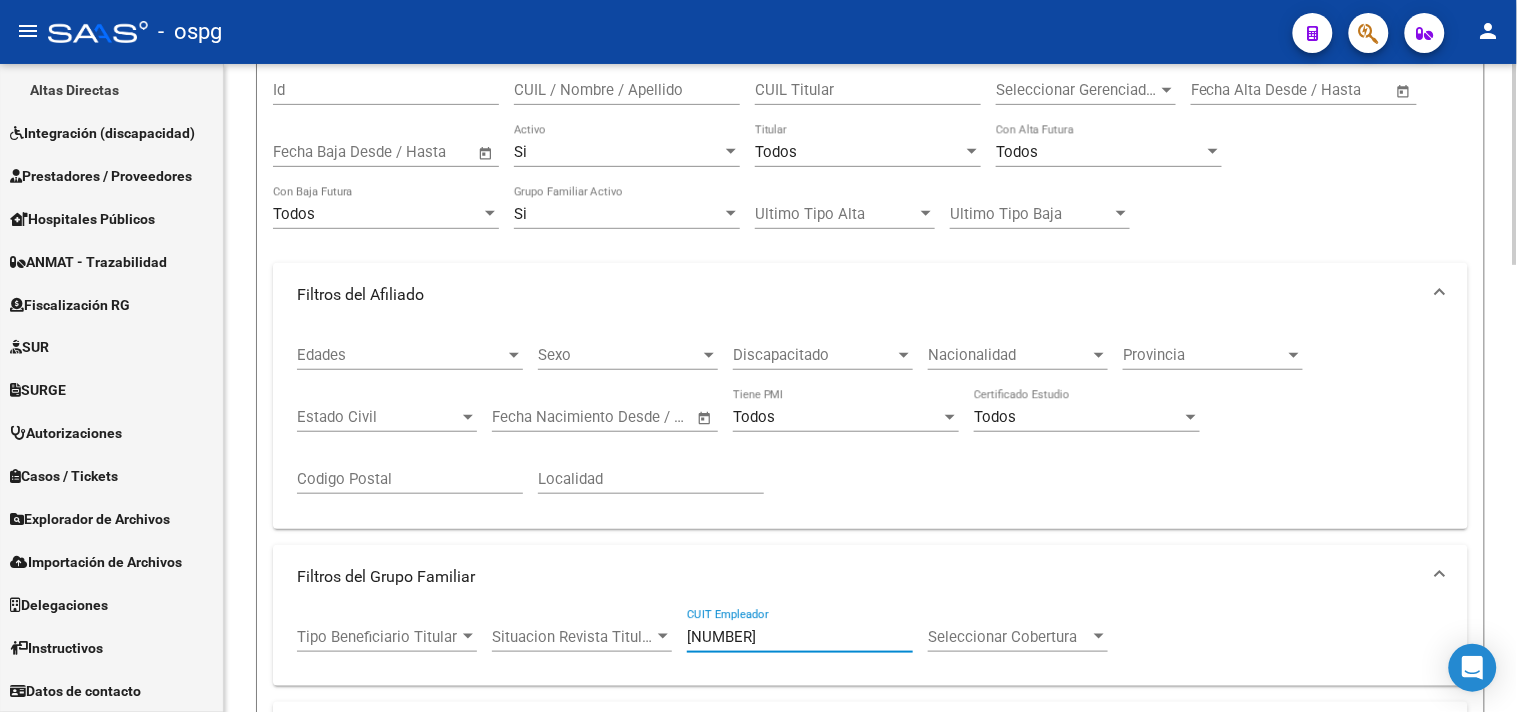 drag, startPoint x: 743, startPoint y: 635, endPoint x: 685, endPoint y: 626, distance: 58.694122 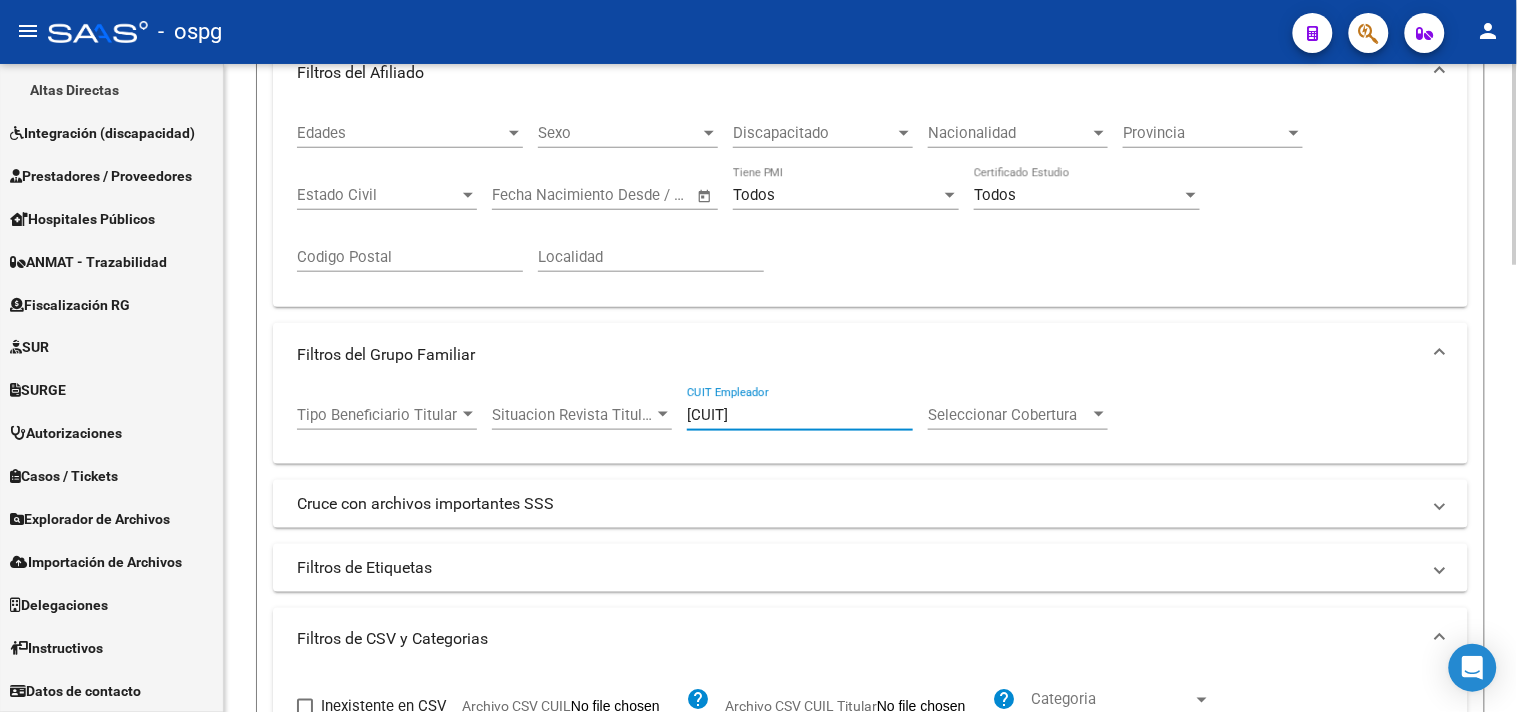 scroll, scrollTop: 666, scrollLeft: 0, axis: vertical 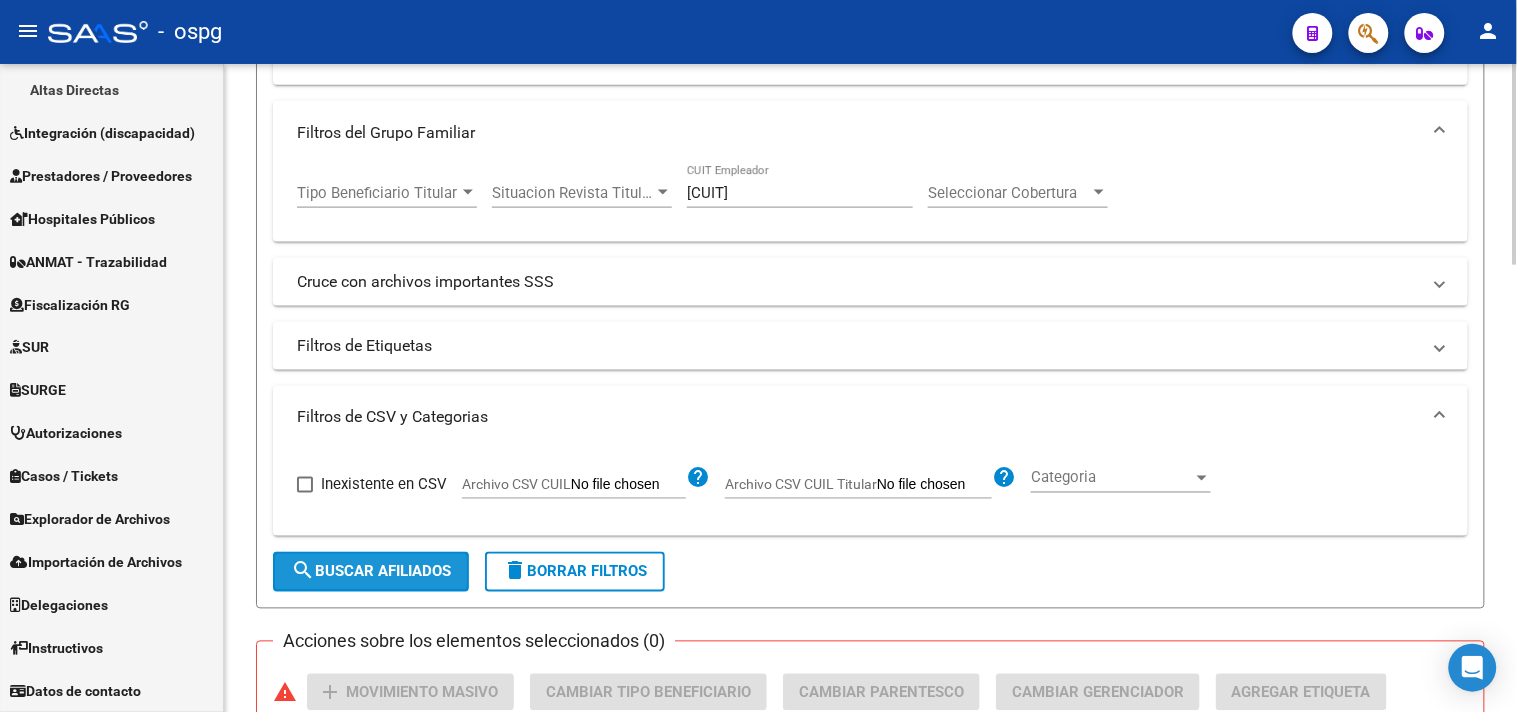 click on "search  Buscar Afiliados" 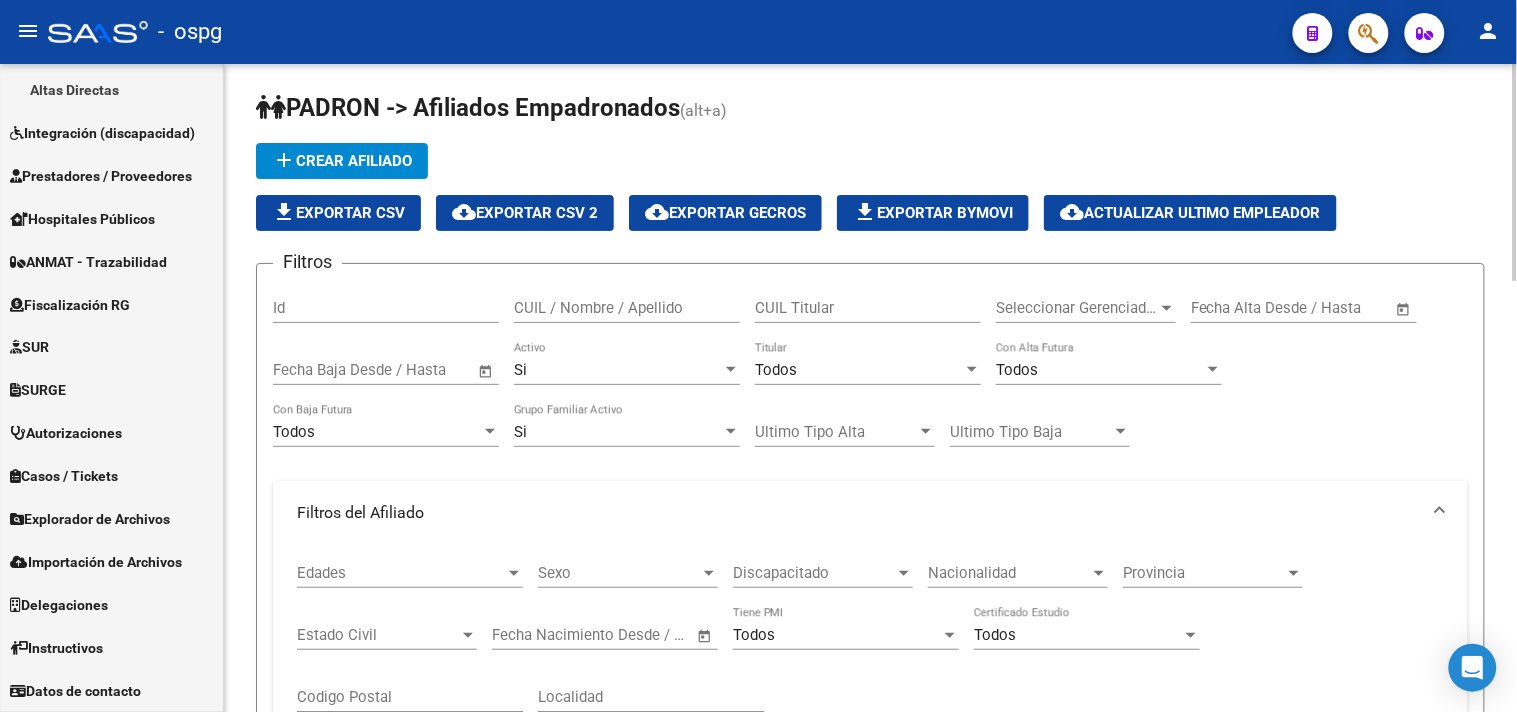 scroll, scrollTop: 0, scrollLeft: 0, axis: both 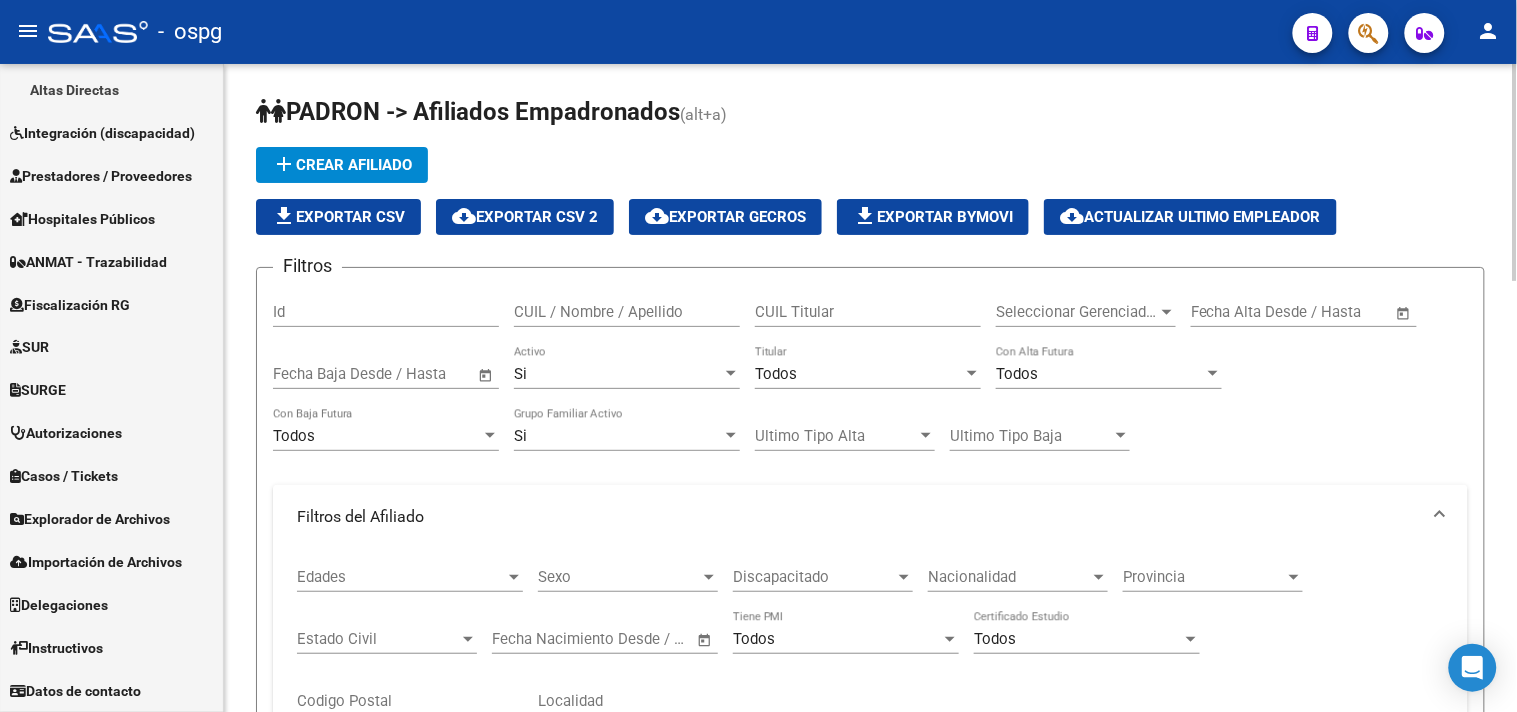 drag, startPoint x: 343, startPoint y: 223, endPoint x: 715, endPoint y: 326, distance: 385.99612 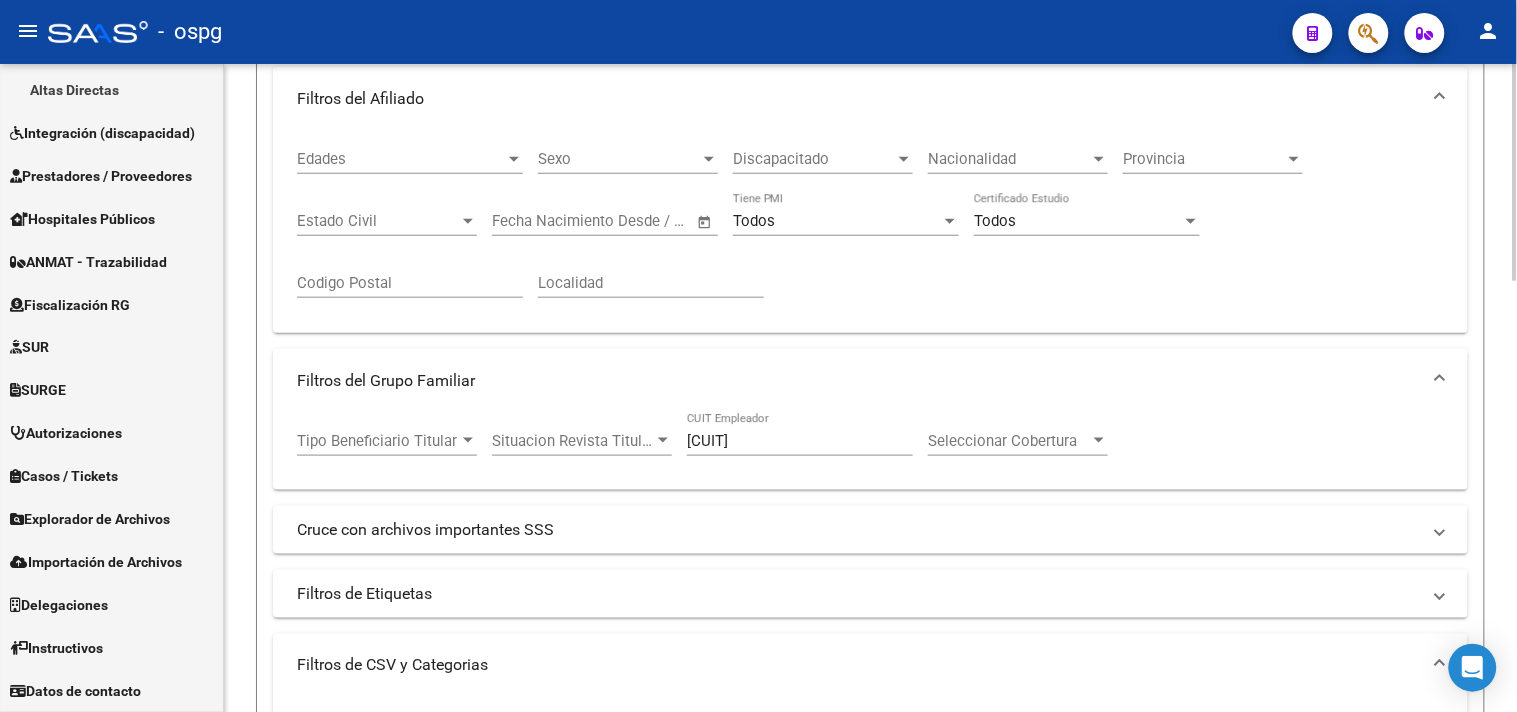scroll, scrollTop: 444, scrollLeft: 0, axis: vertical 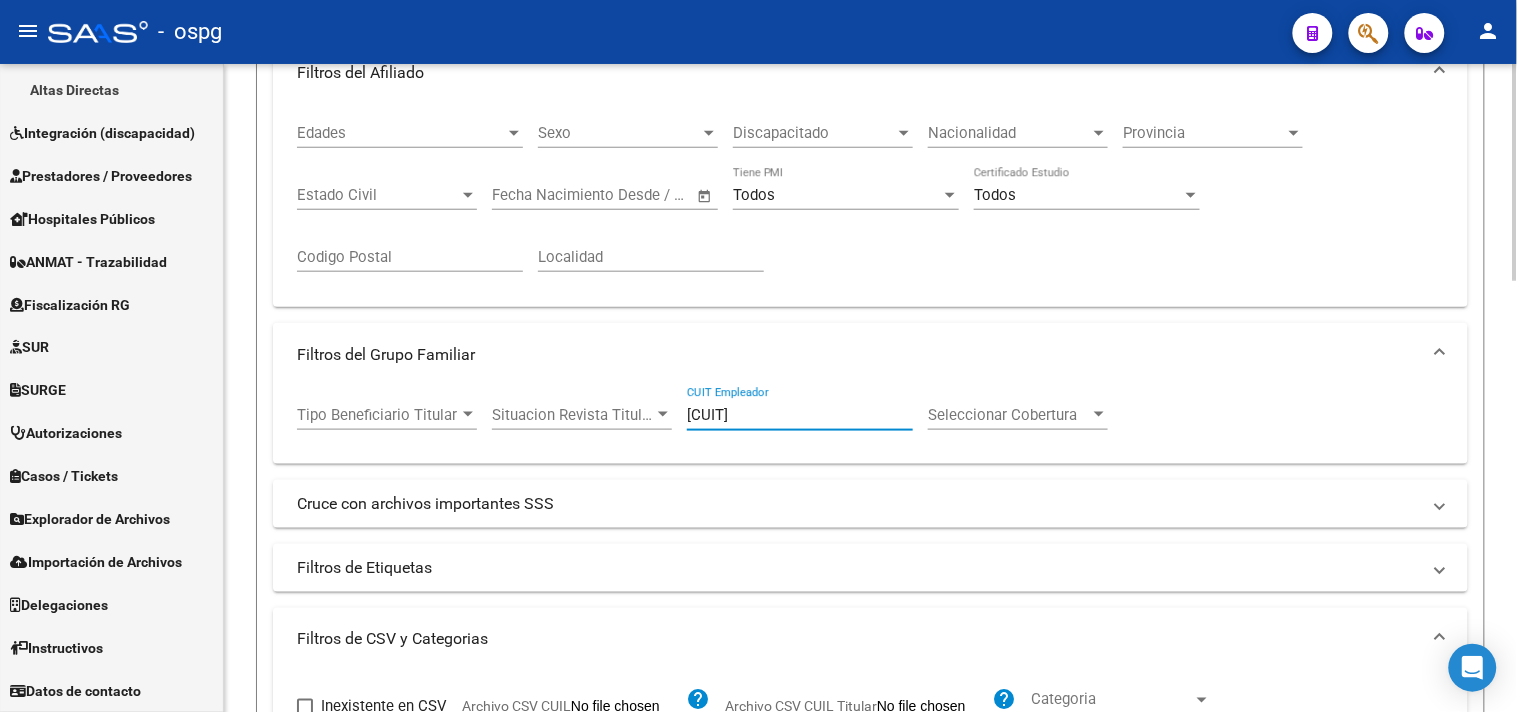 drag, startPoint x: 803, startPoint y: 415, endPoint x: 523, endPoint y: 415, distance: 280 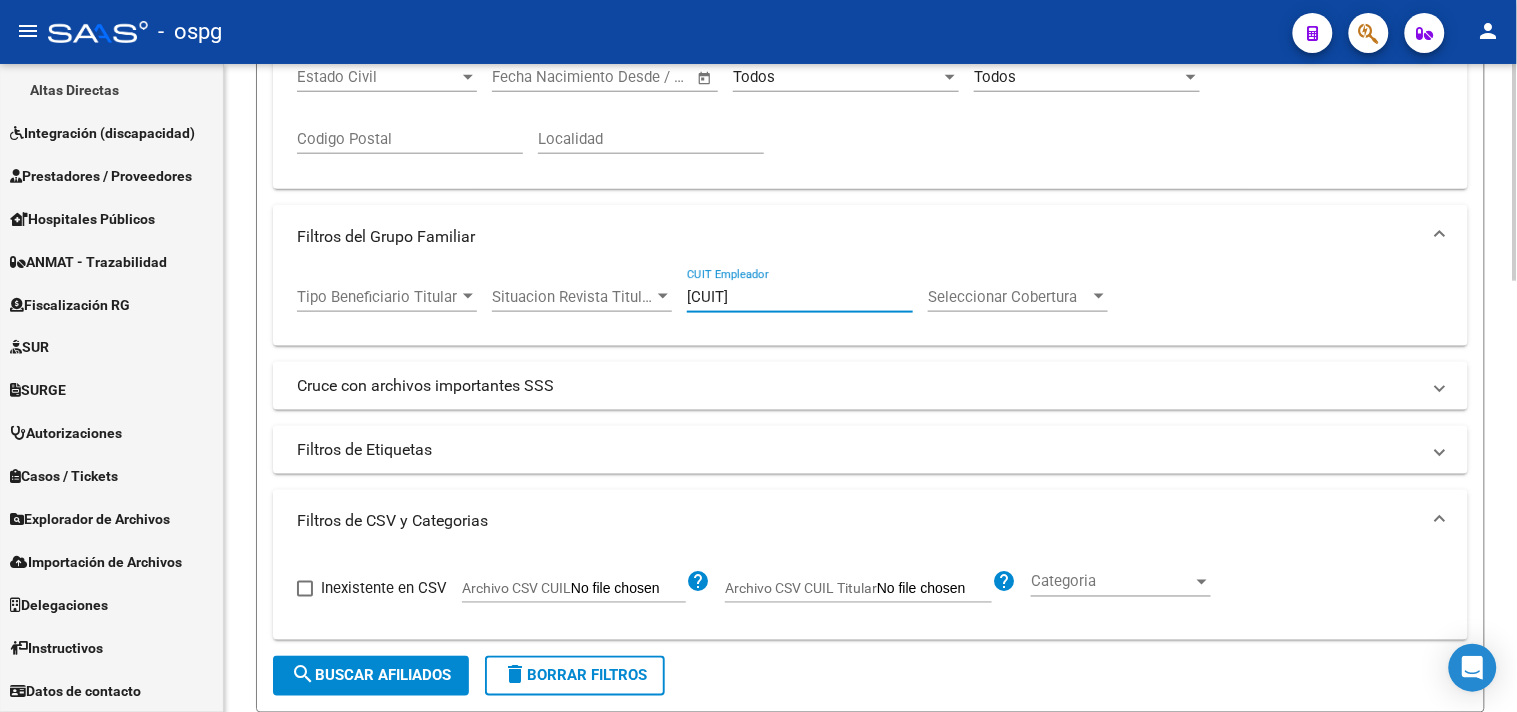 scroll, scrollTop: 666, scrollLeft: 0, axis: vertical 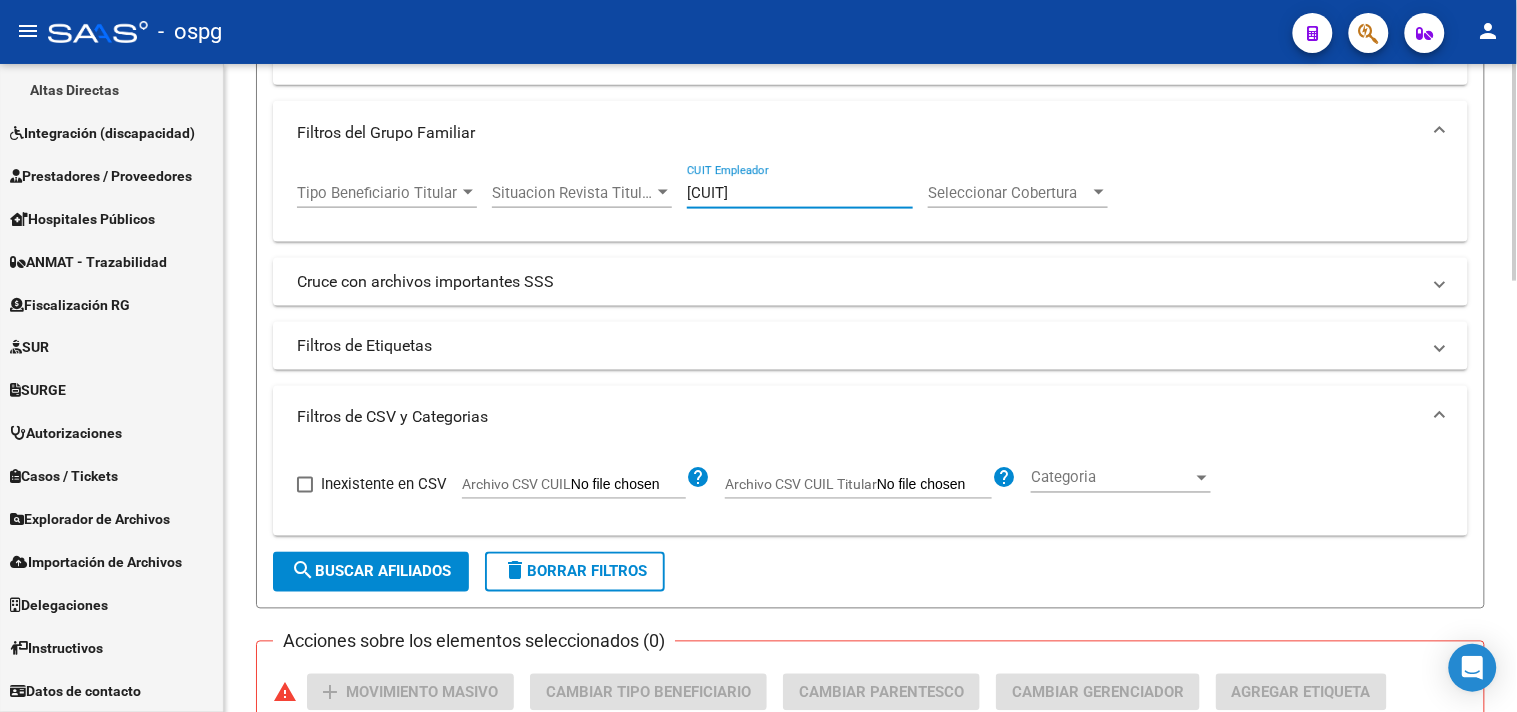 click on "search  Buscar Afiliados" 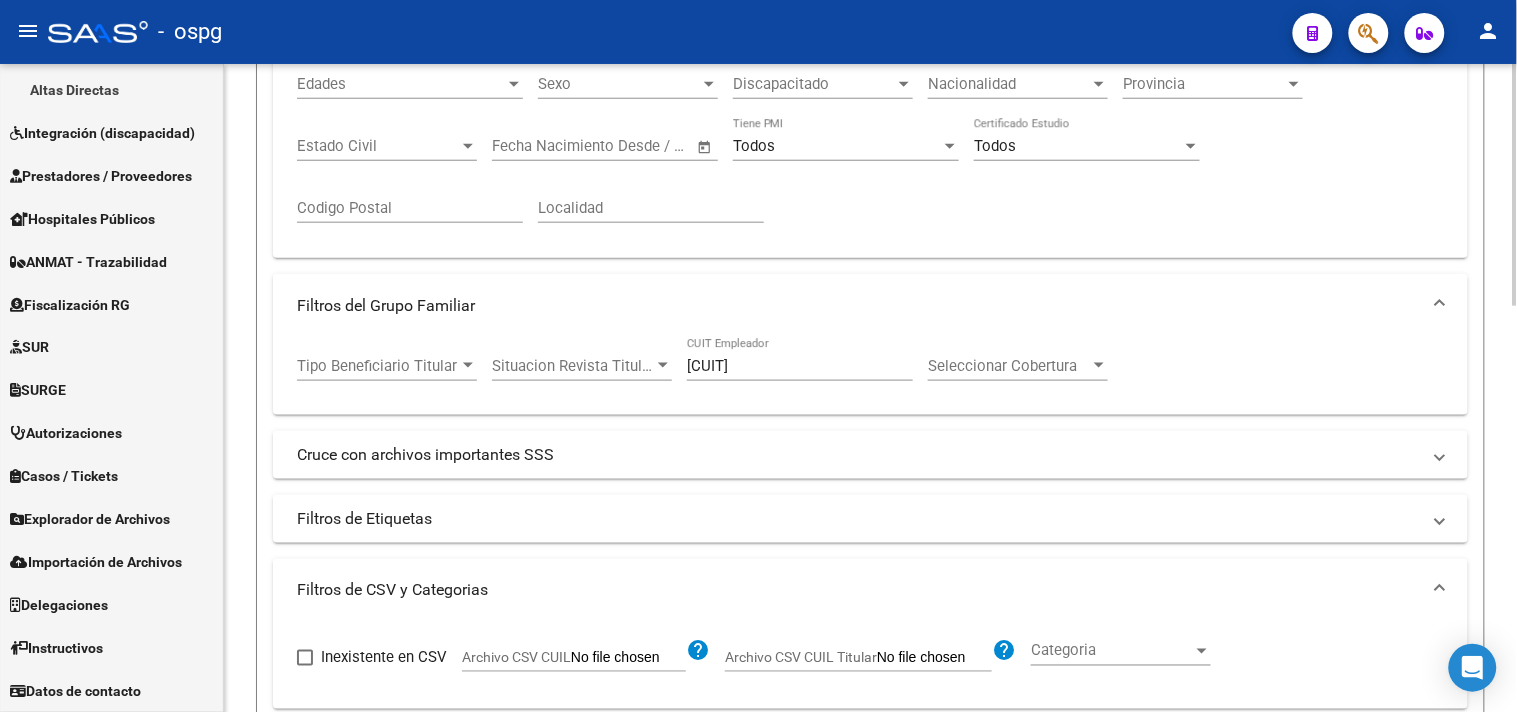 scroll, scrollTop: 88, scrollLeft: 0, axis: vertical 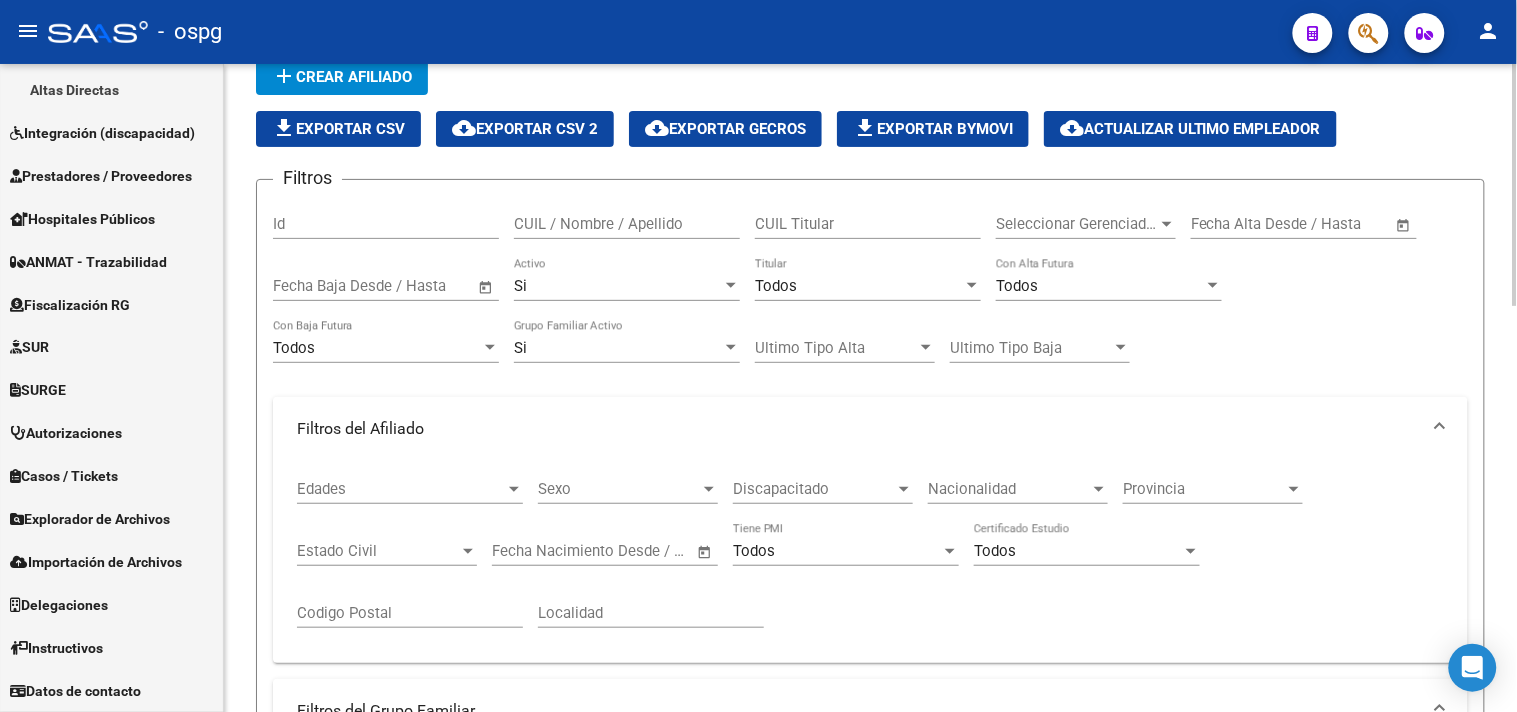 click on "file_download  Exportar CSV" 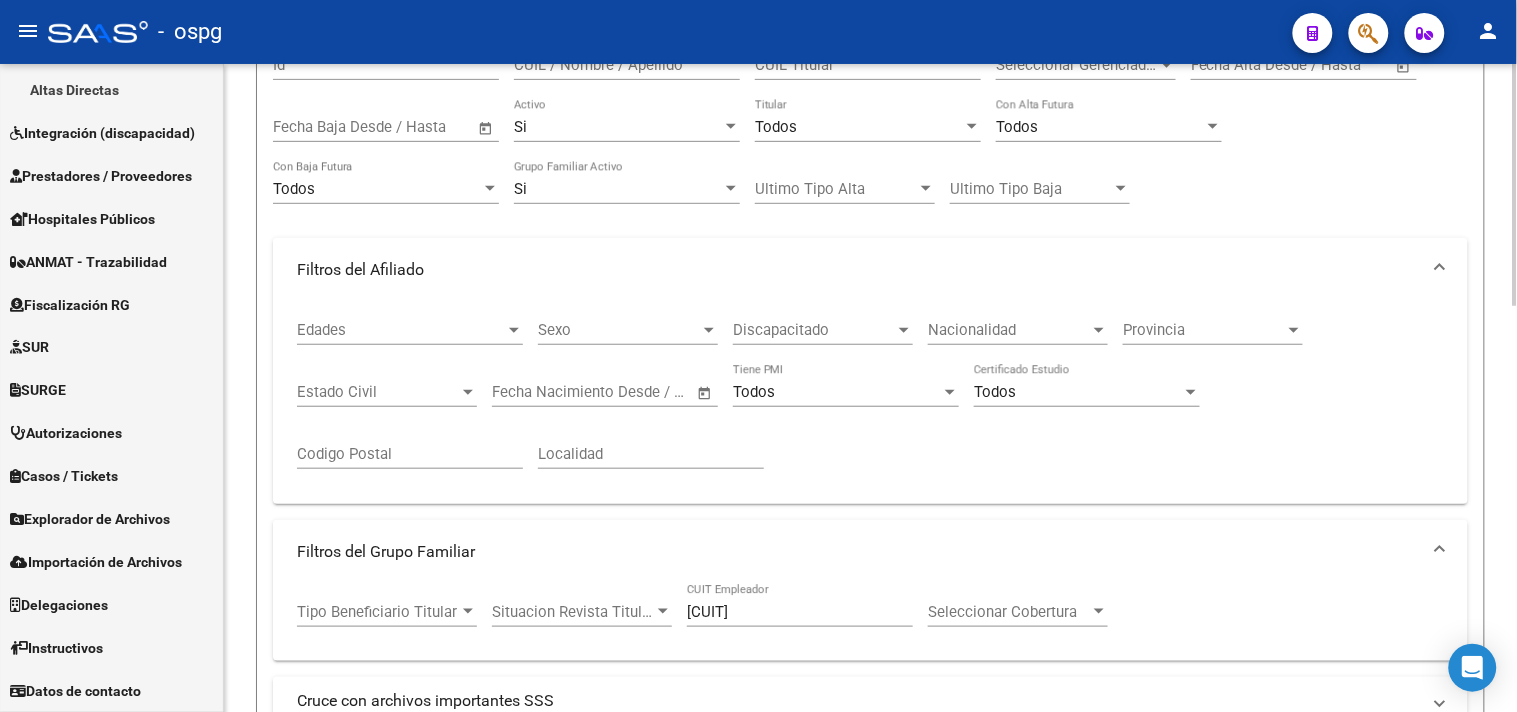 scroll, scrollTop: 422, scrollLeft: 0, axis: vertical 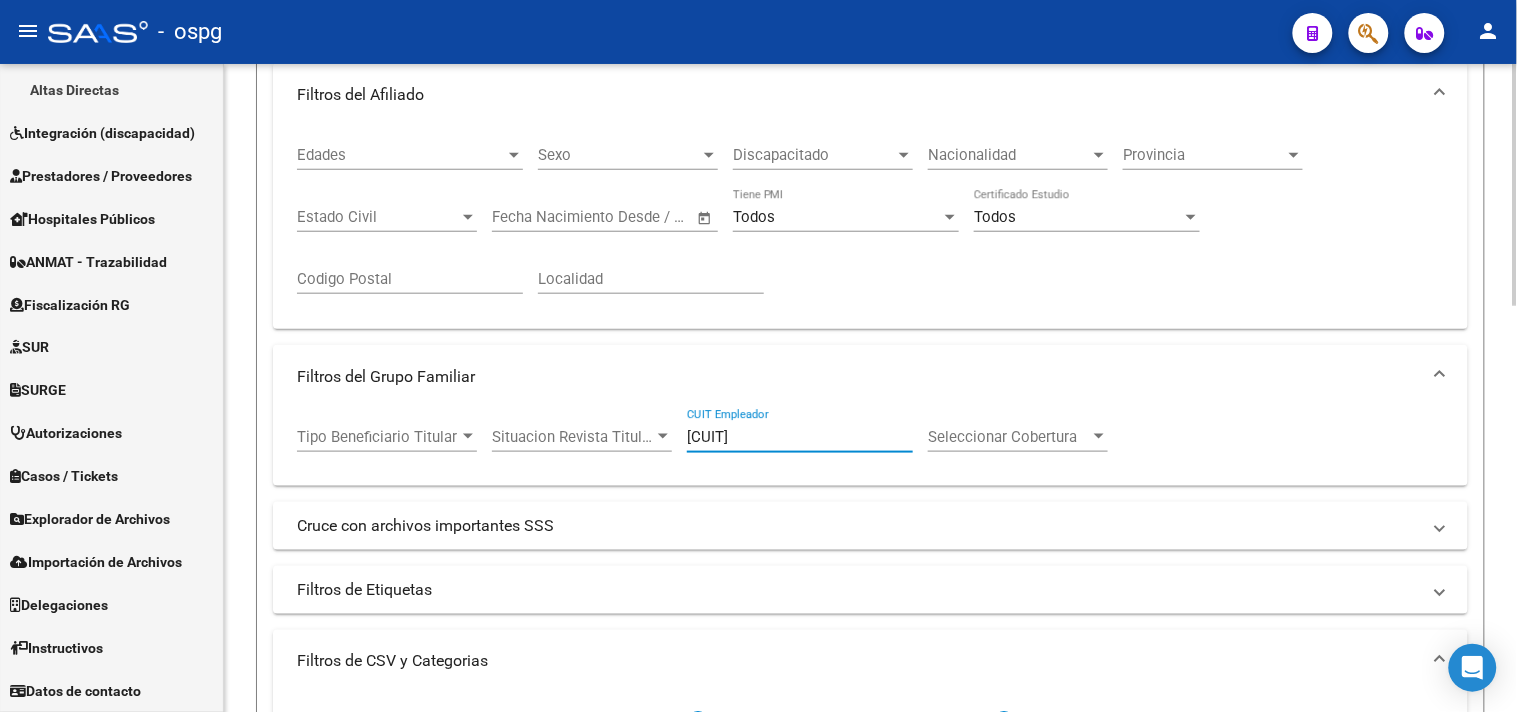 drag, startPoint x: 772, startPoint y: 435, endPoint x: 660, endPoint y: 433, distance: 112.01785 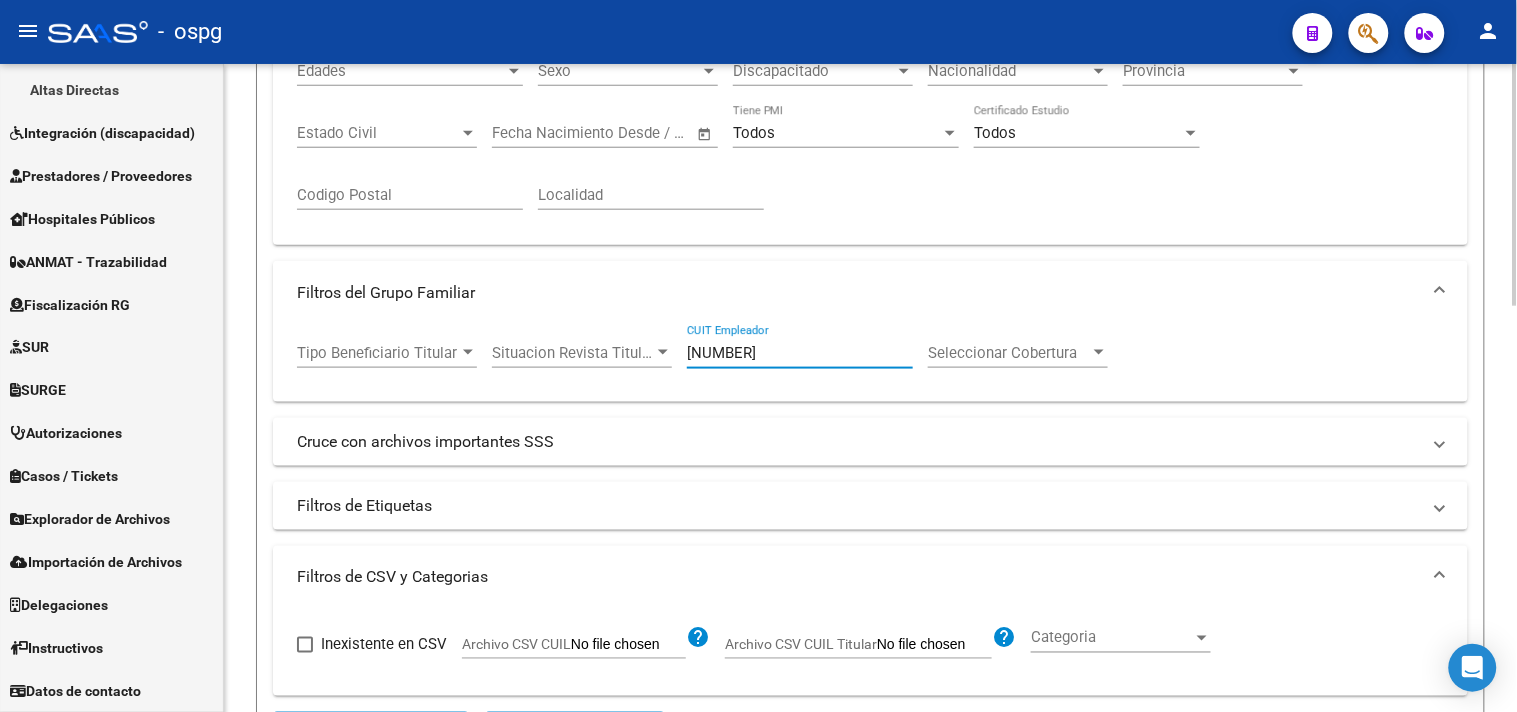 scroll, scrollTop: 644, scrollLeft: 0, axis: vertical 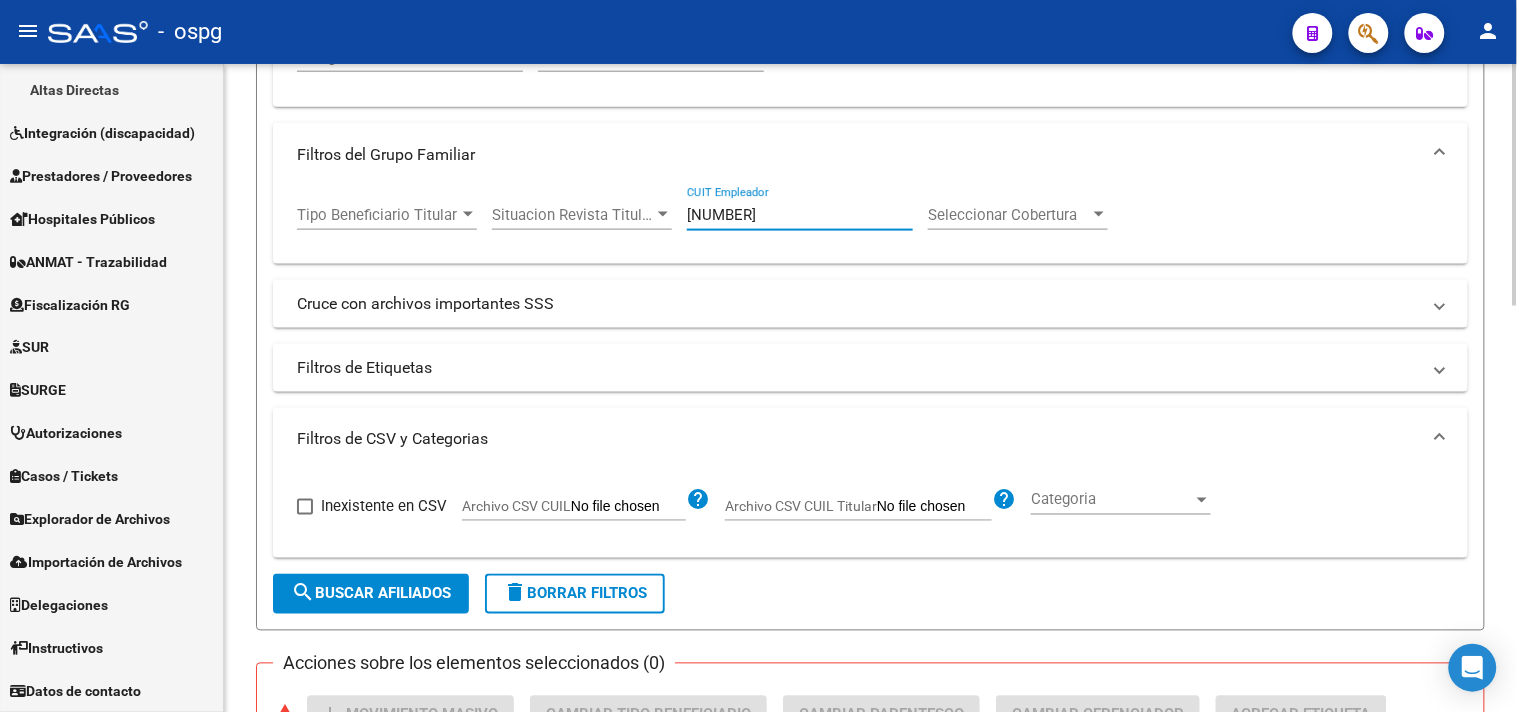 click on "search  Buscar Afiliados" 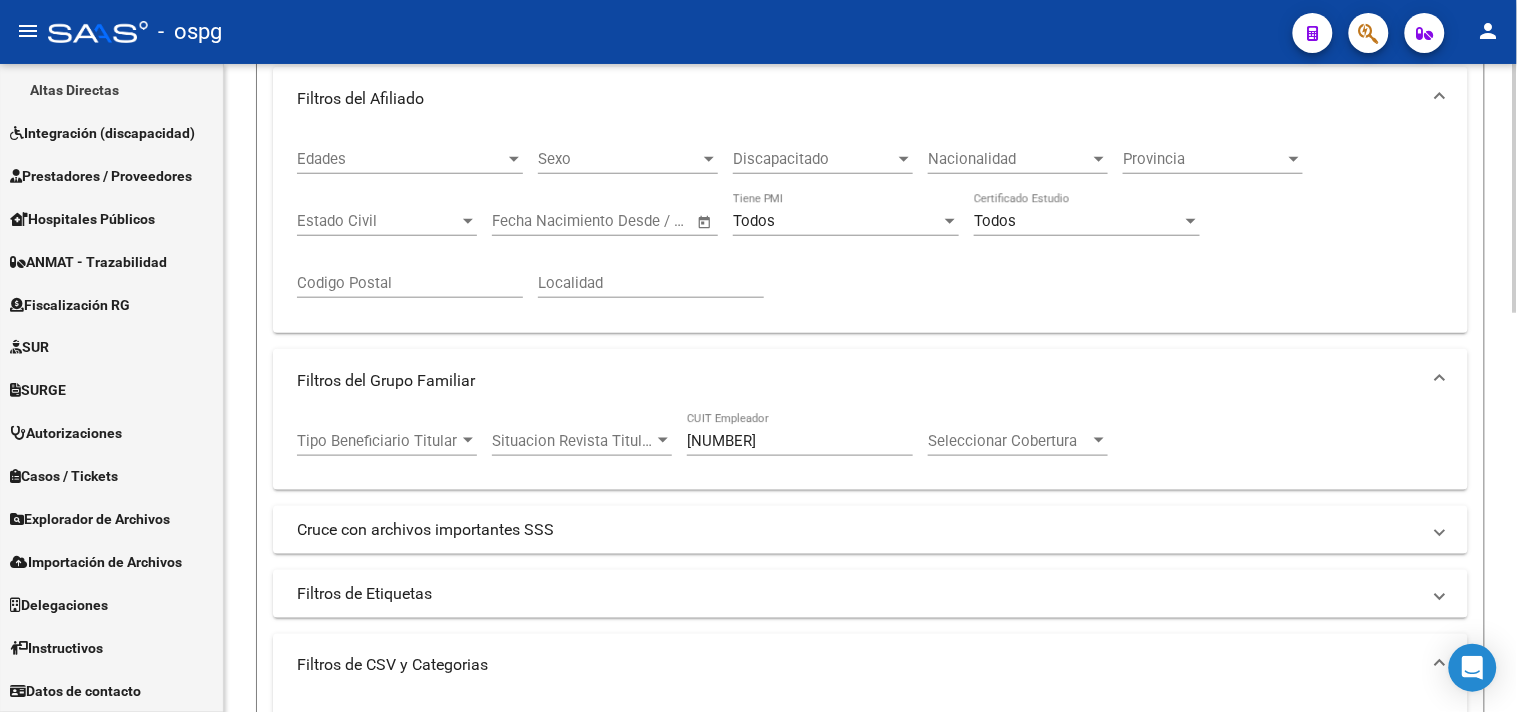 scroll, scrollTop: 150, scrollLeft: 0, axis: vertical 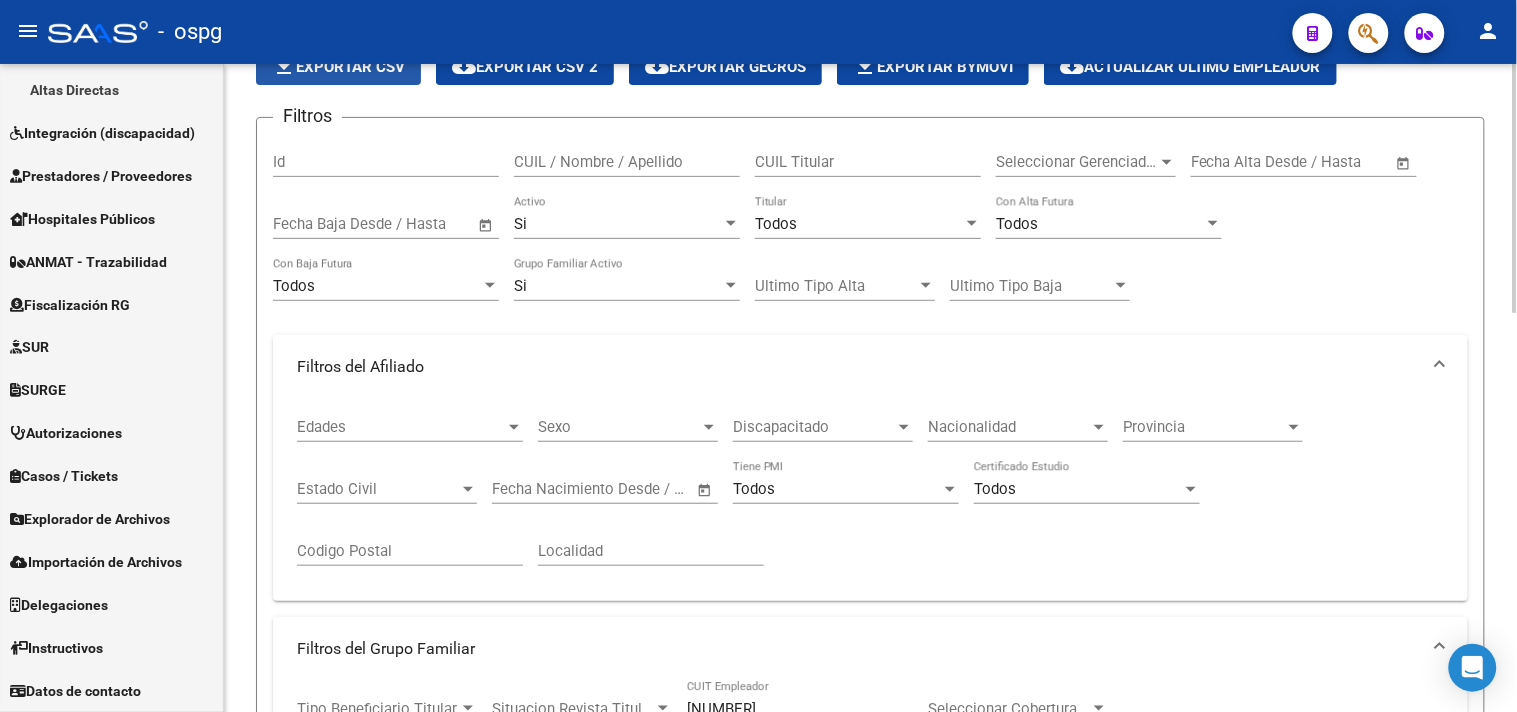 click on "file_download  Exportar CSV" 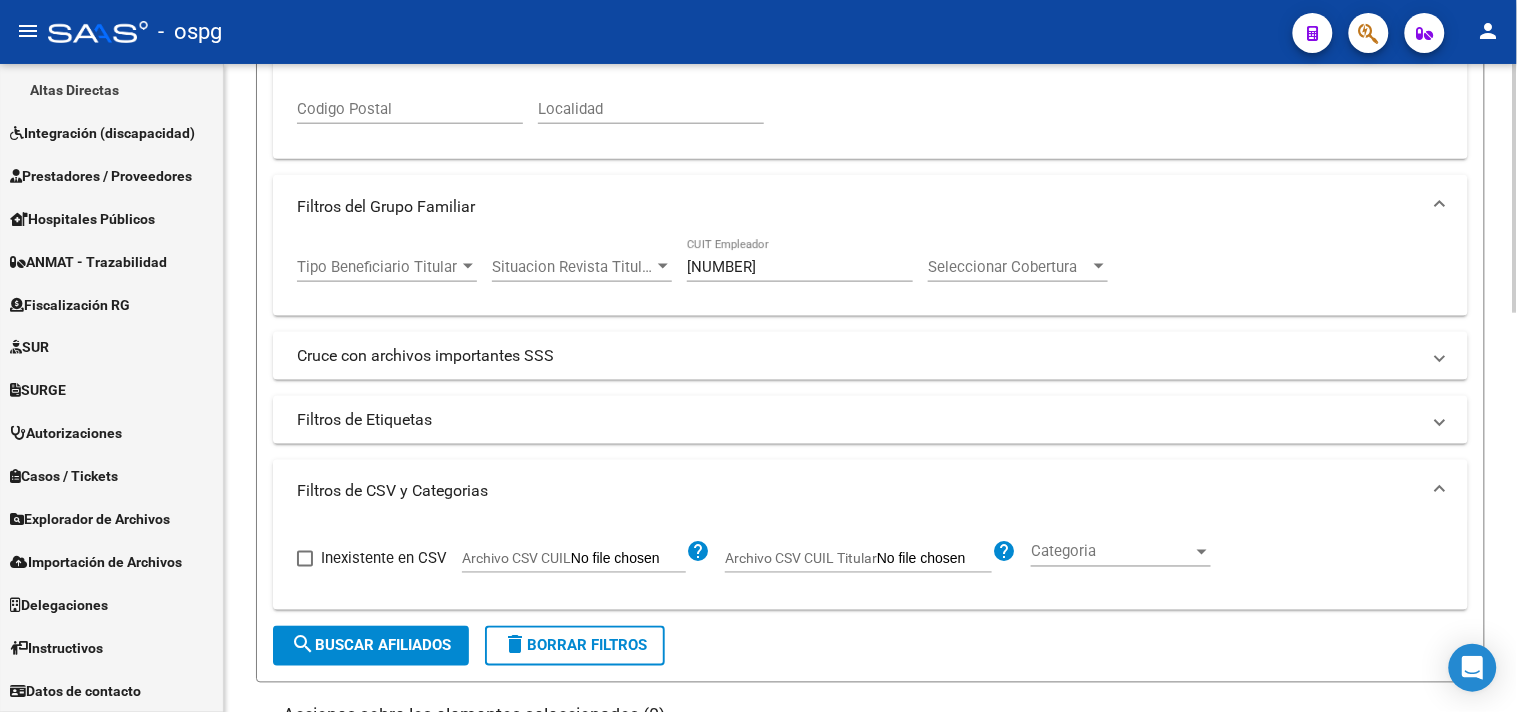 scroll, scrollTop: 594, scrollLeft: 0, axis: vertical 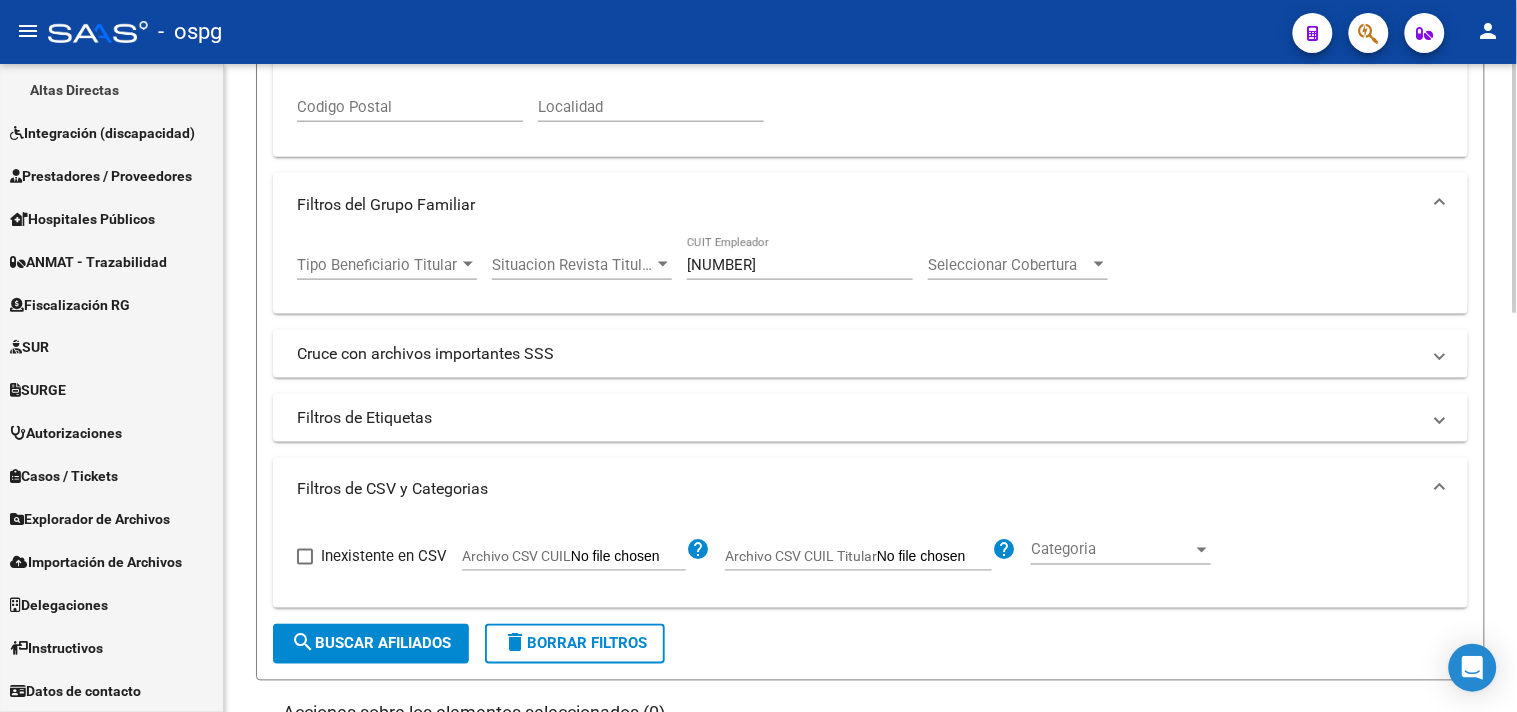drag, startPoint x: 788, startPoint y: 270, endPoint x: 568, endPoint y: 253, distance: 220.65584 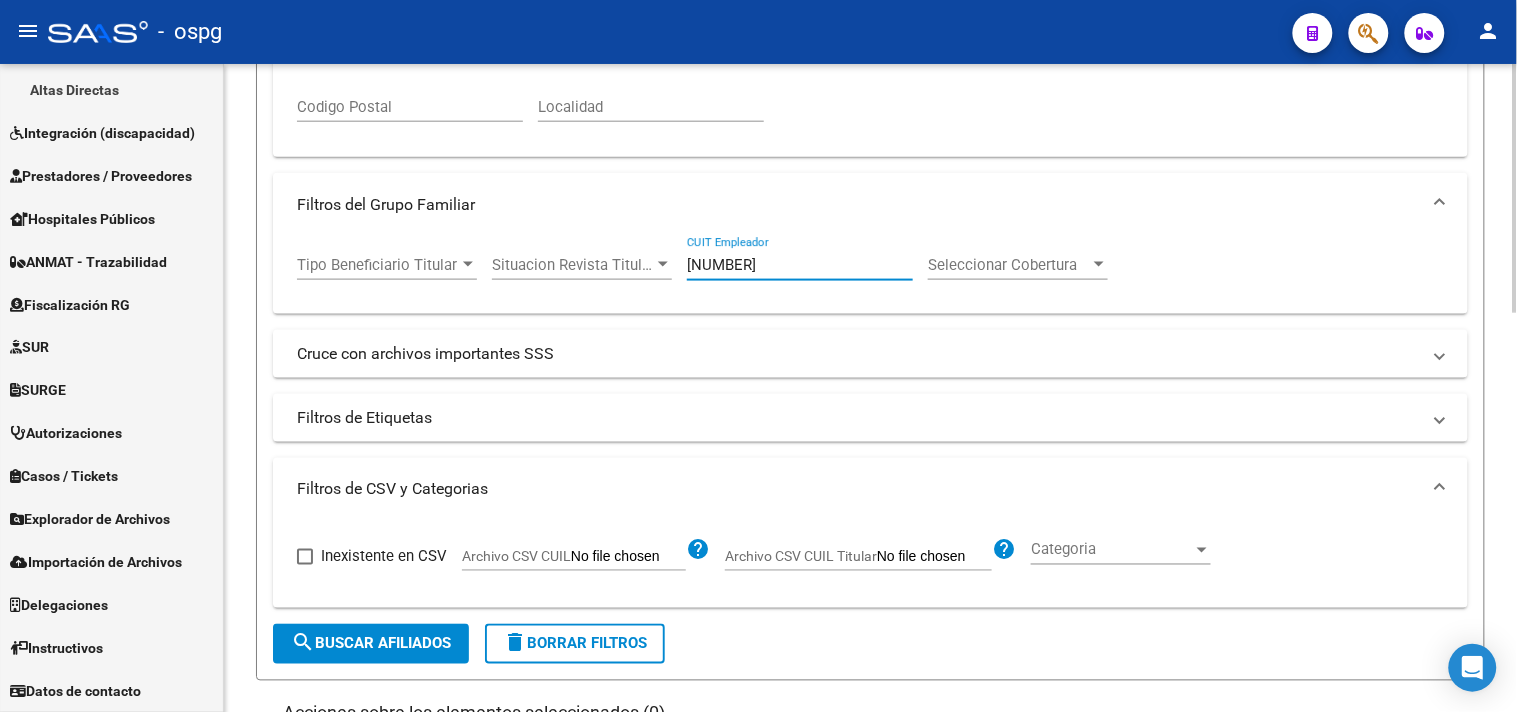 paste on "30-51887207-5" 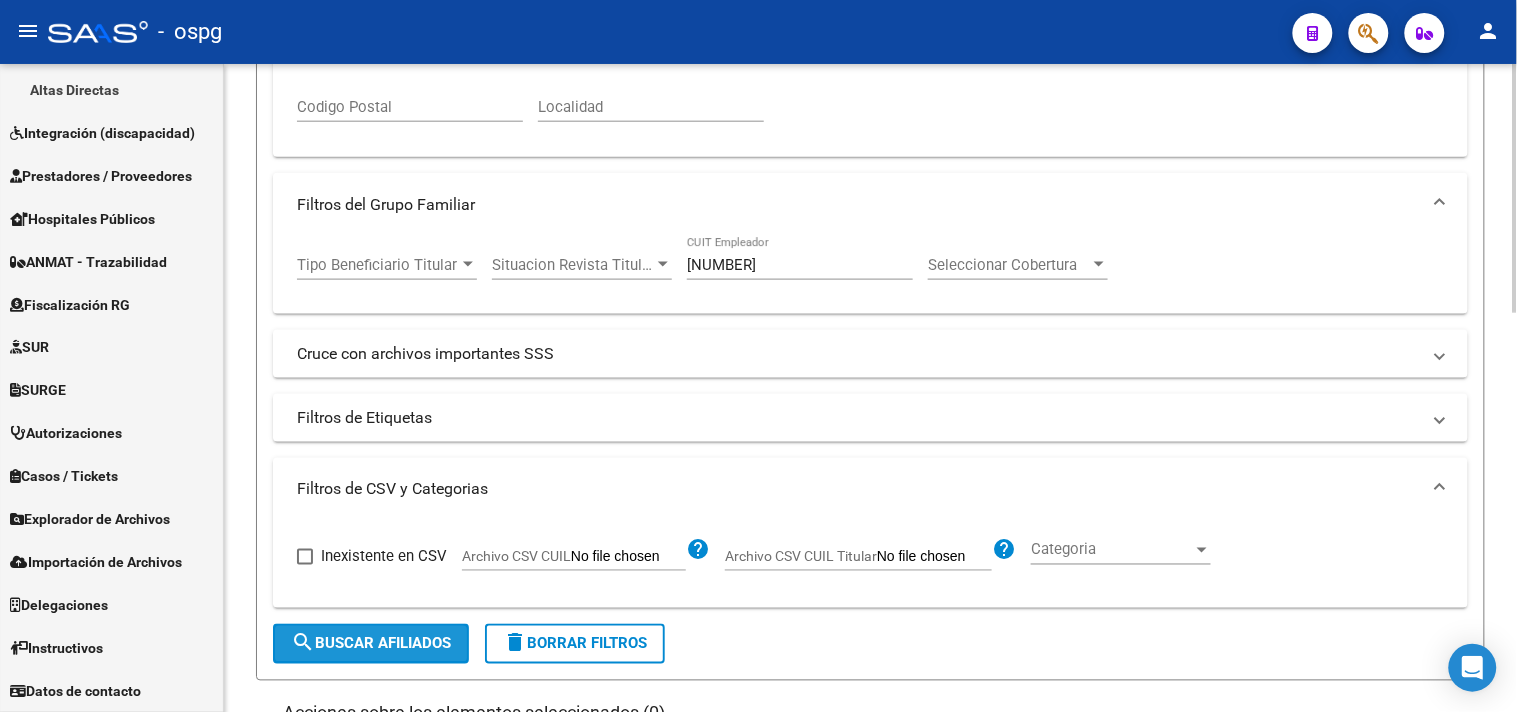 drag, startPoint x: 347, startPoint y: 633, endPoint x: 416, endPoint y: 600, distance: 76.48529 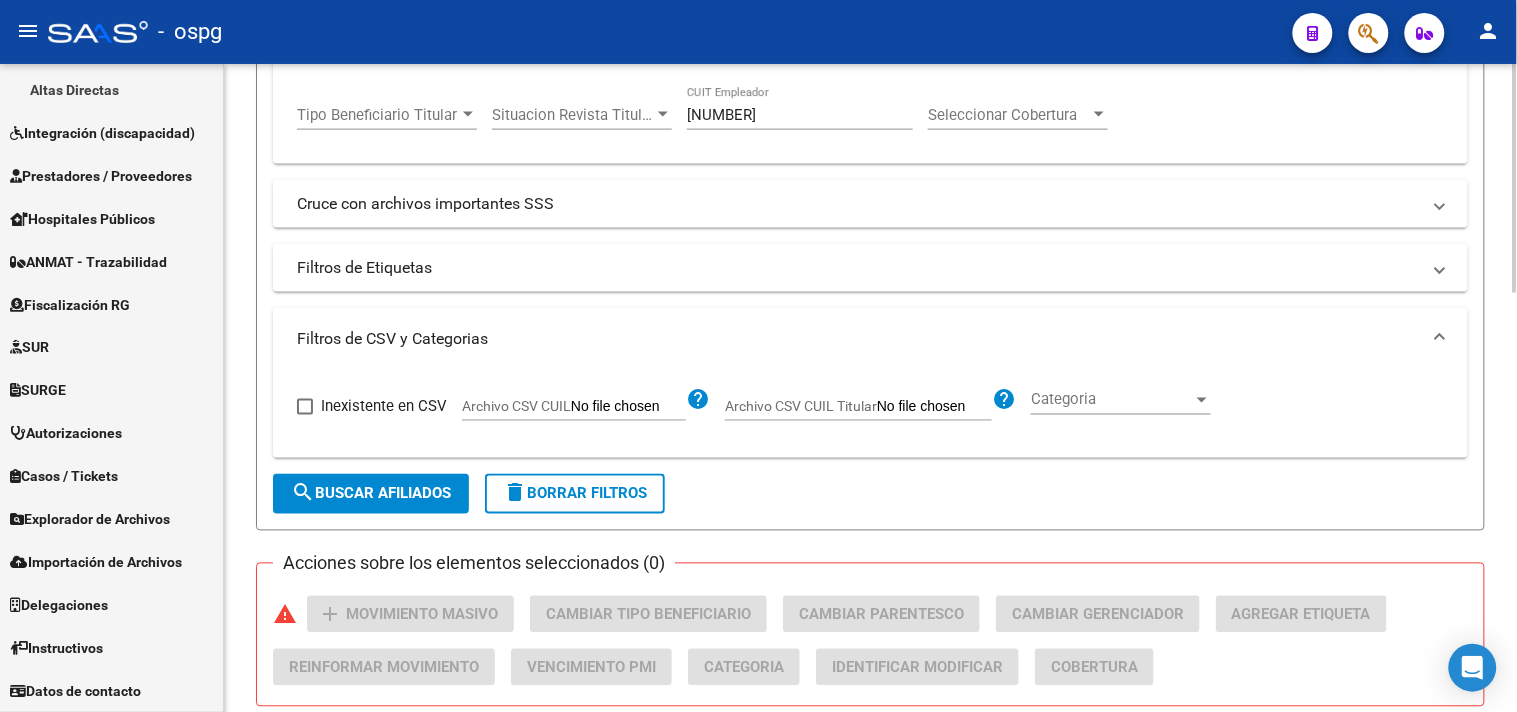 scroll, scrollTop: 0, scrollLeft: 0, axis: both 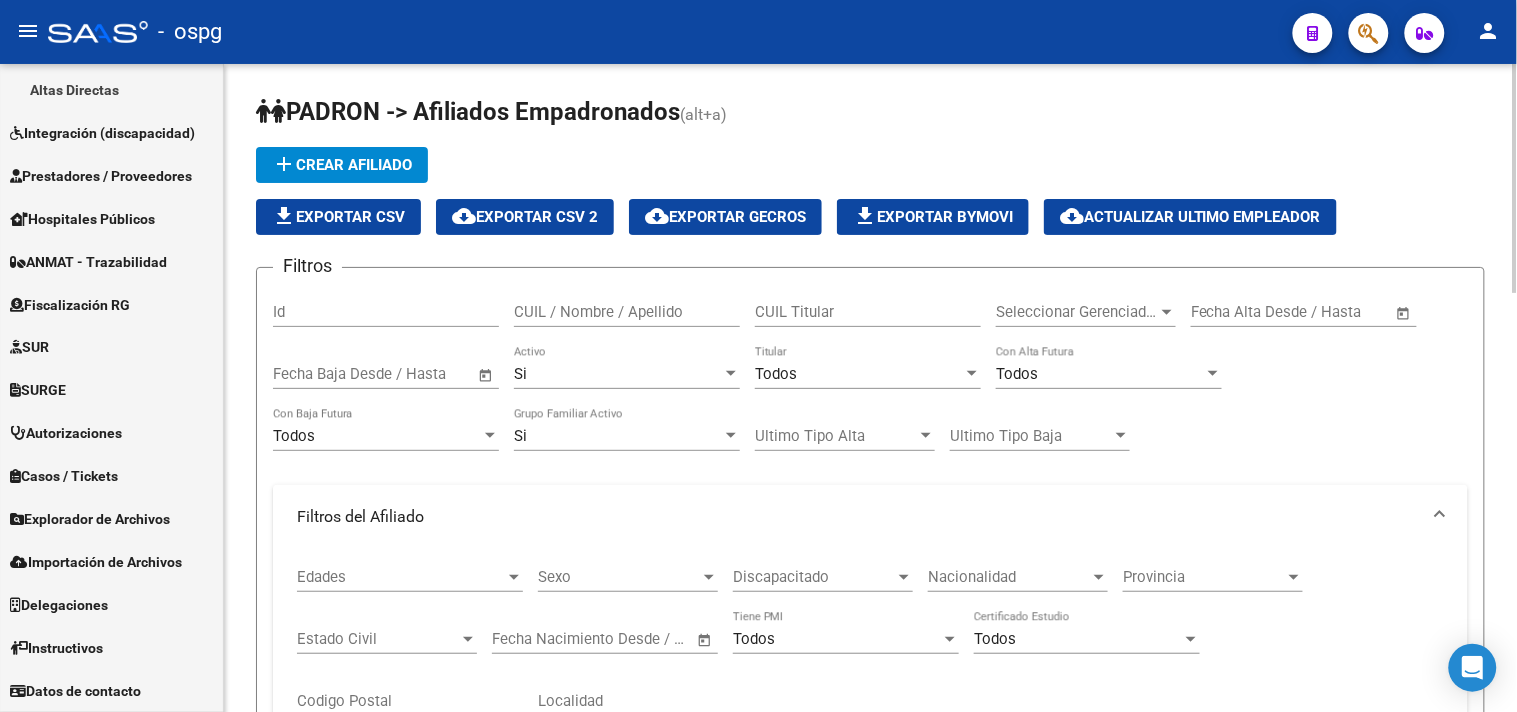 click on "file_download  Exportar CSV" 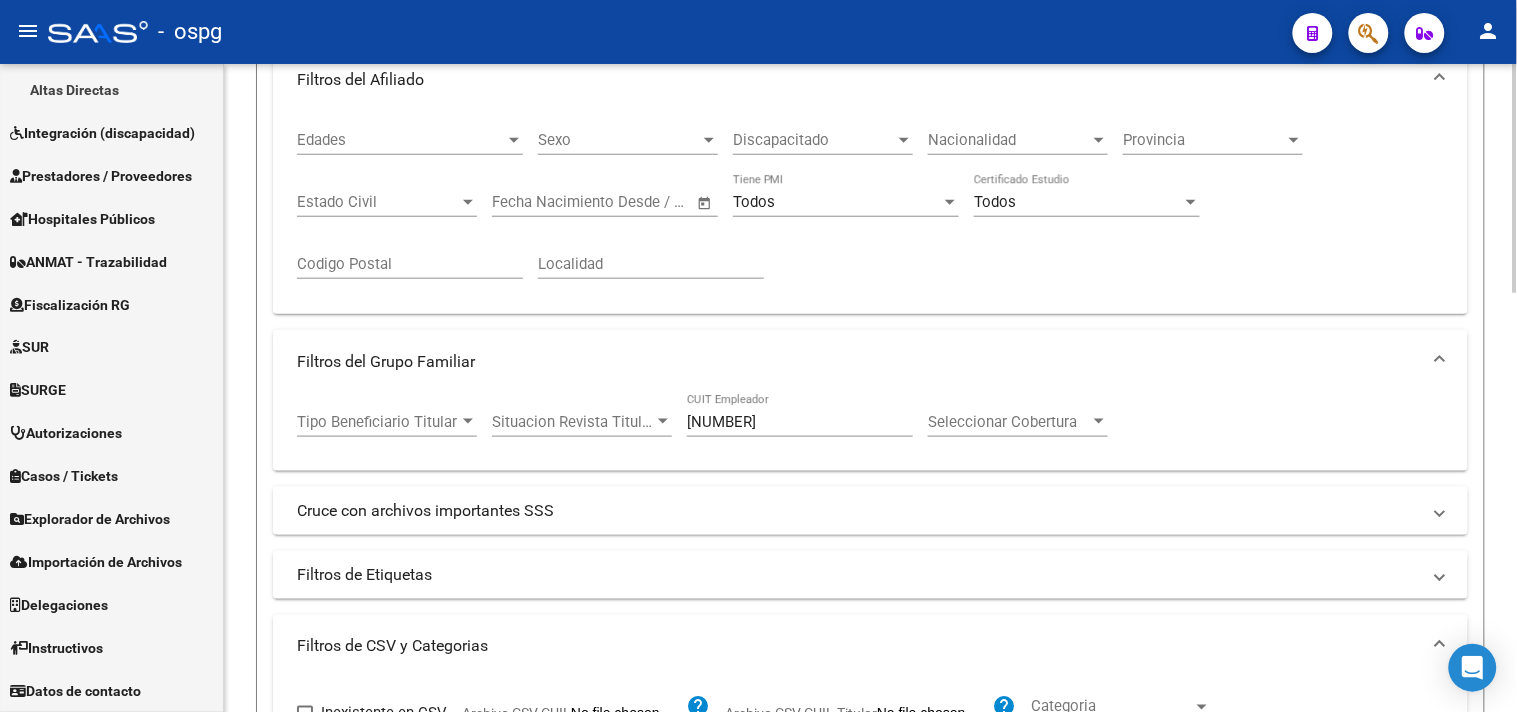 scroll, scrollTop: 444, scrollLeft: 0, axis: vertical 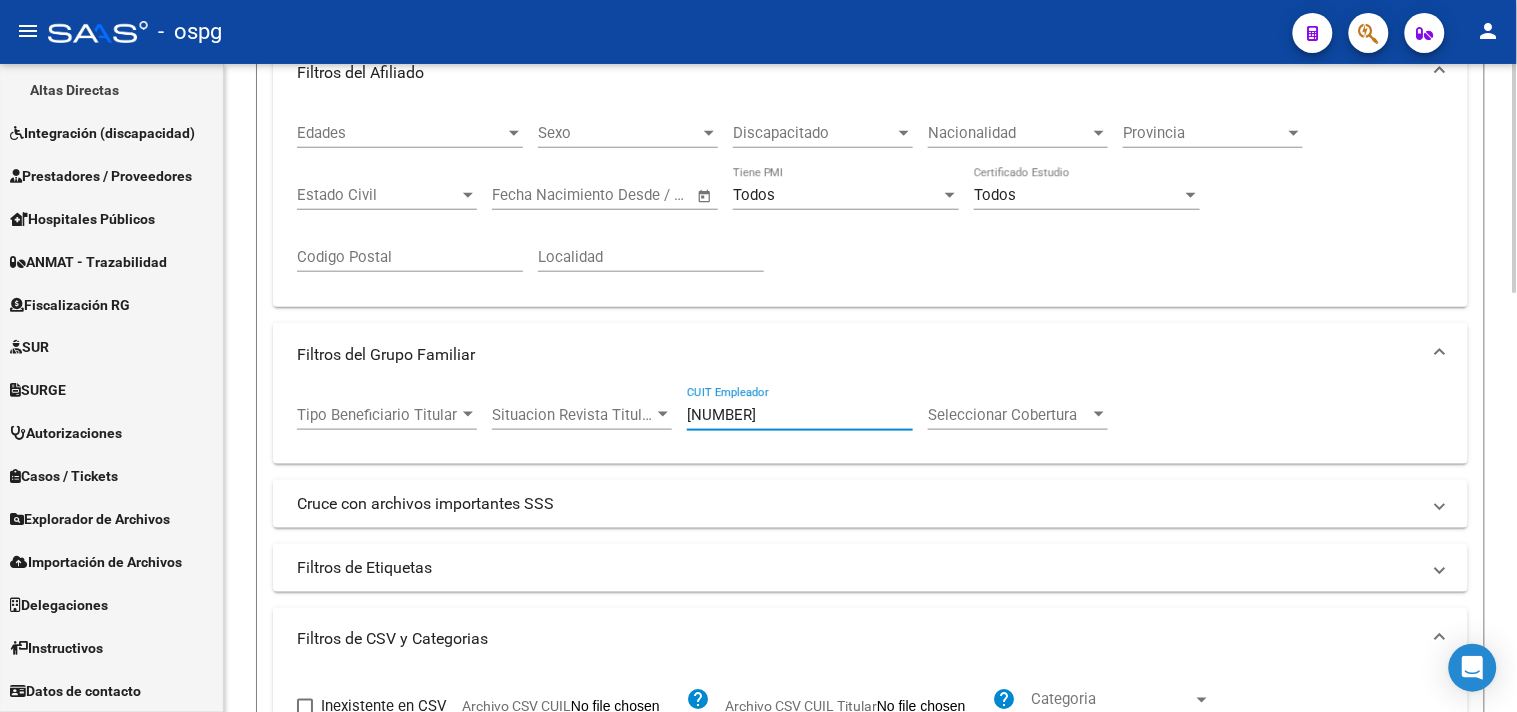 drag, startPoint x: 410, startPoint y: 368, endPoint x: 387, endPoint y: 387, distance: 29.832869 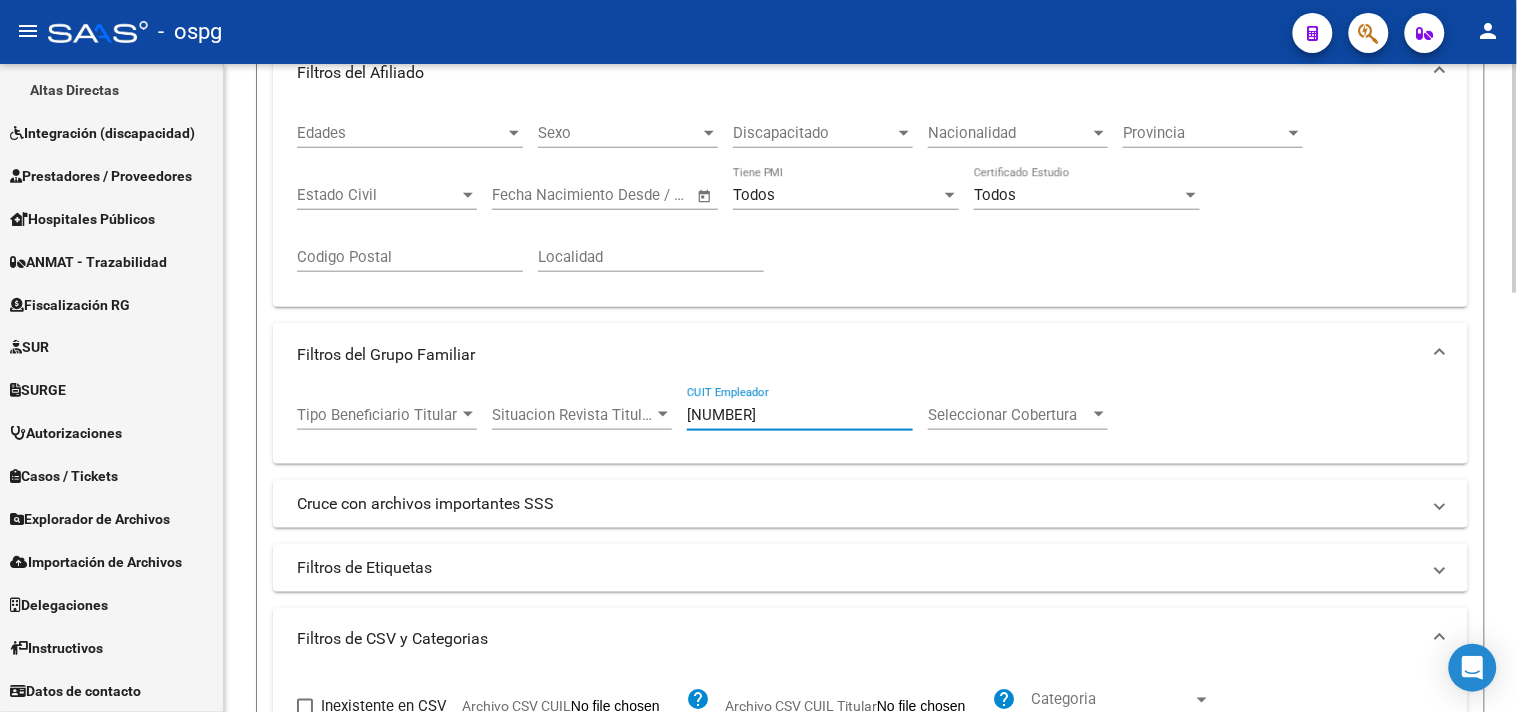 paste on "0043961-7" 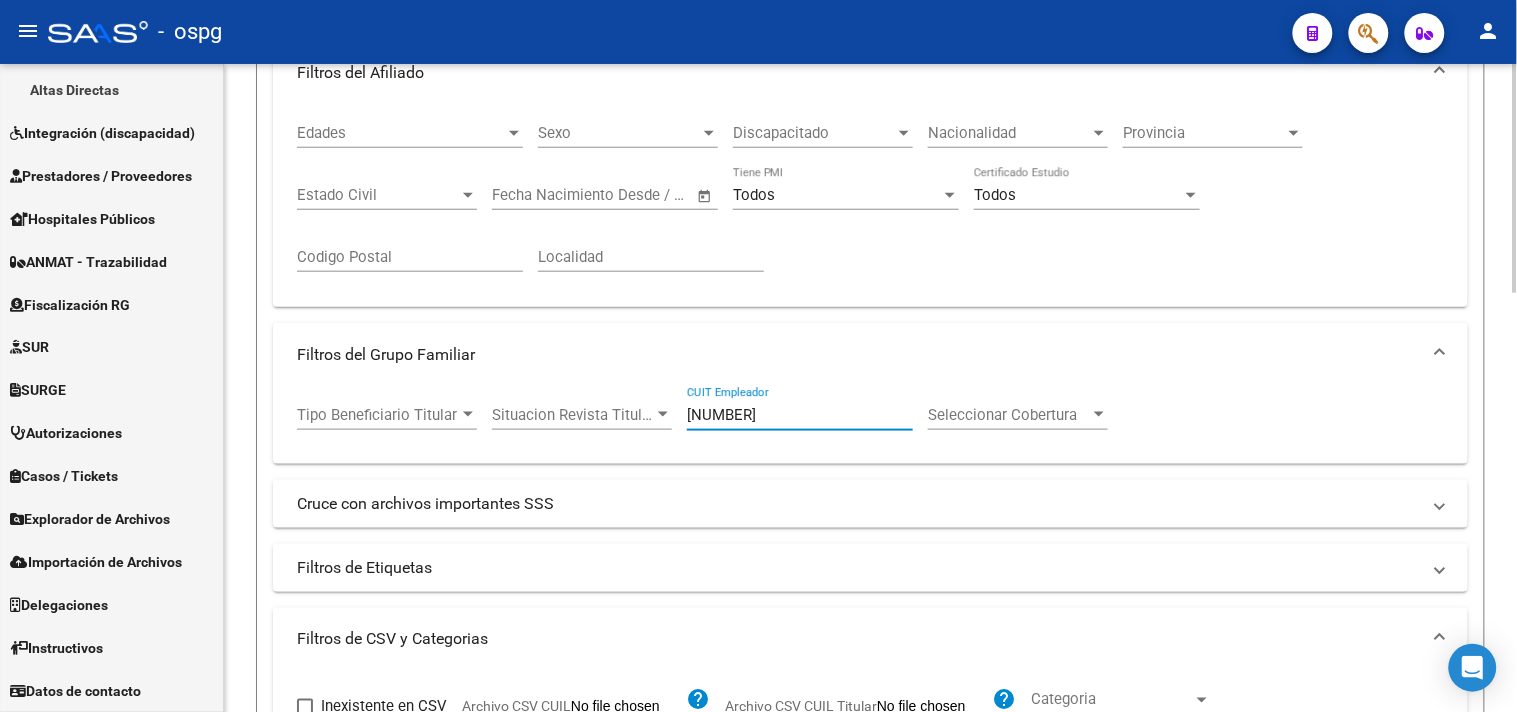 scroll, scrollTop: 777, scrollLeft: 0, axis: vertical 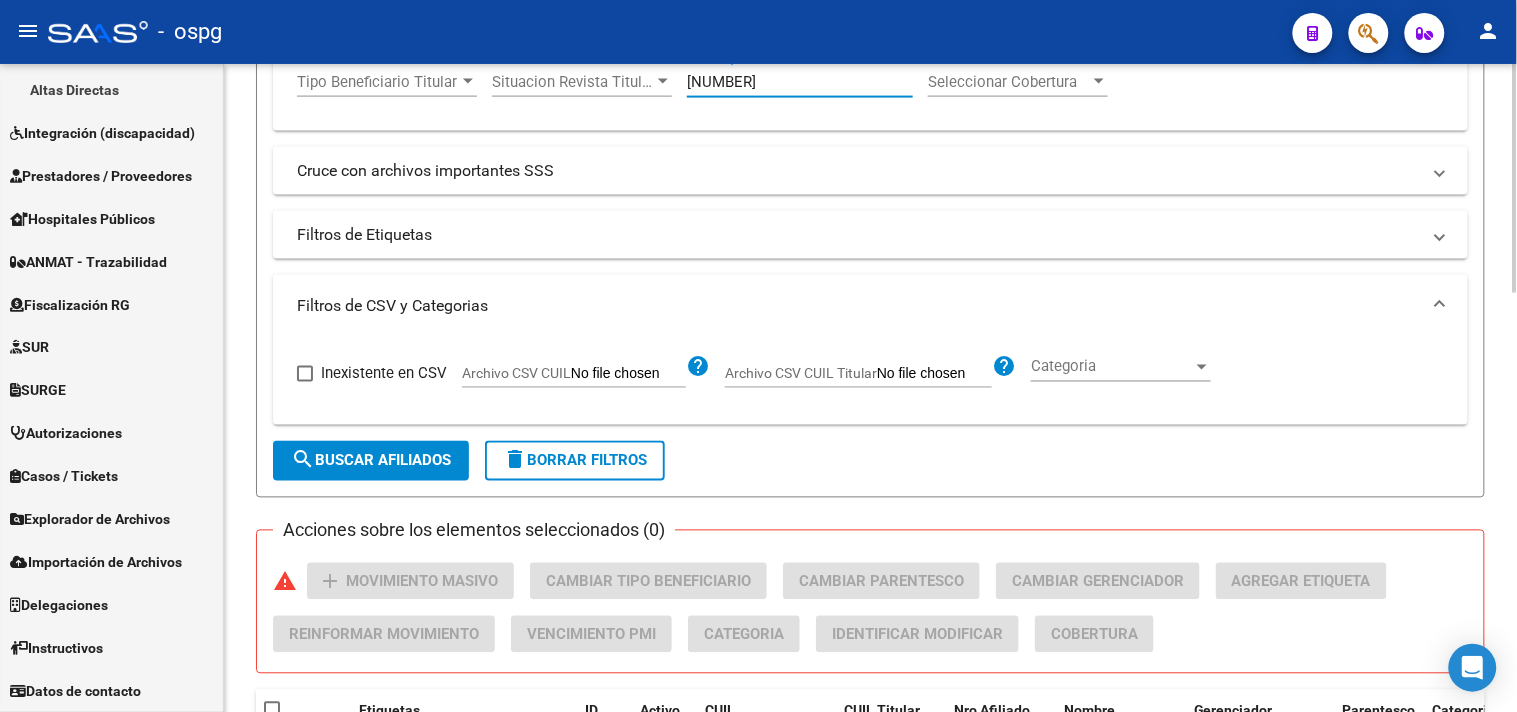 click on "search  Buscar Afiliados" 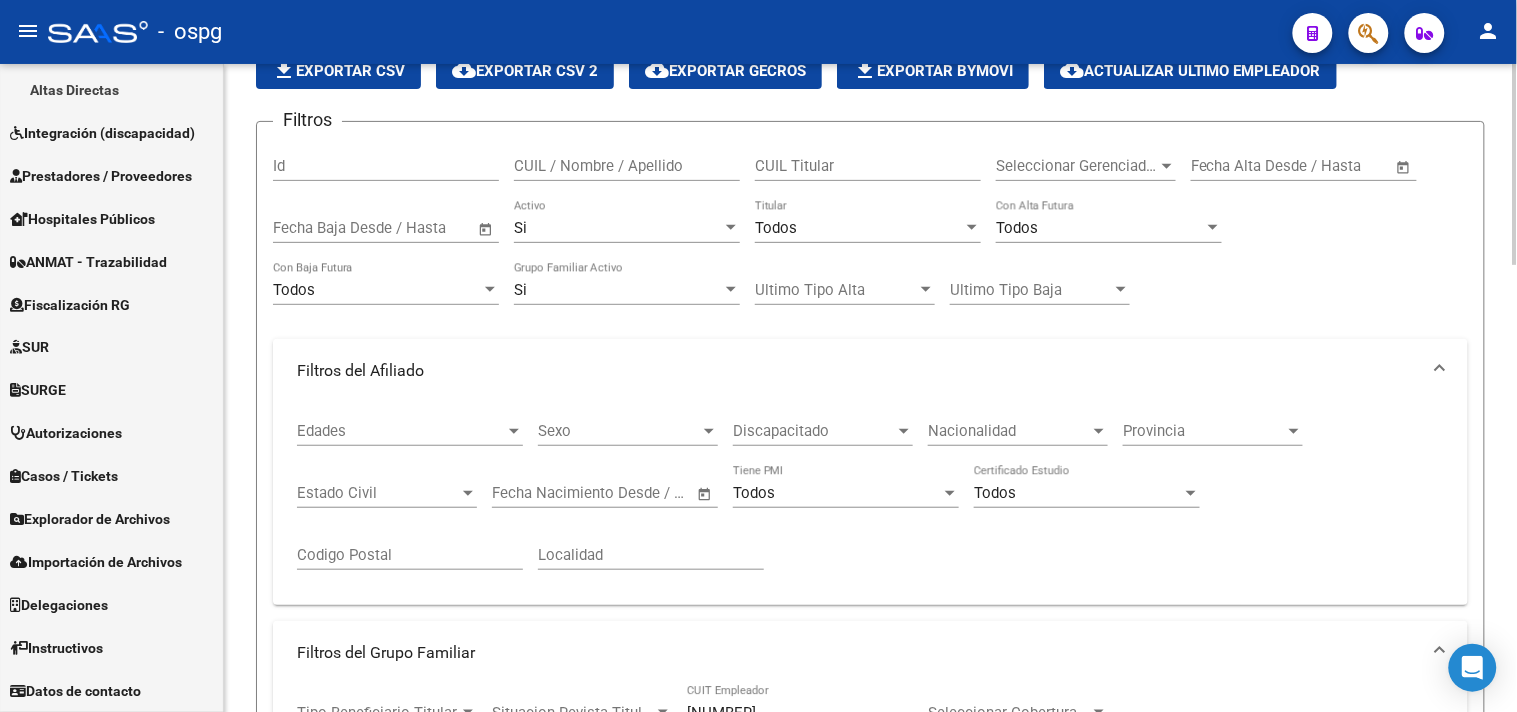 scroll, scrollTop: 0, scrollLeft: 0, axis: both 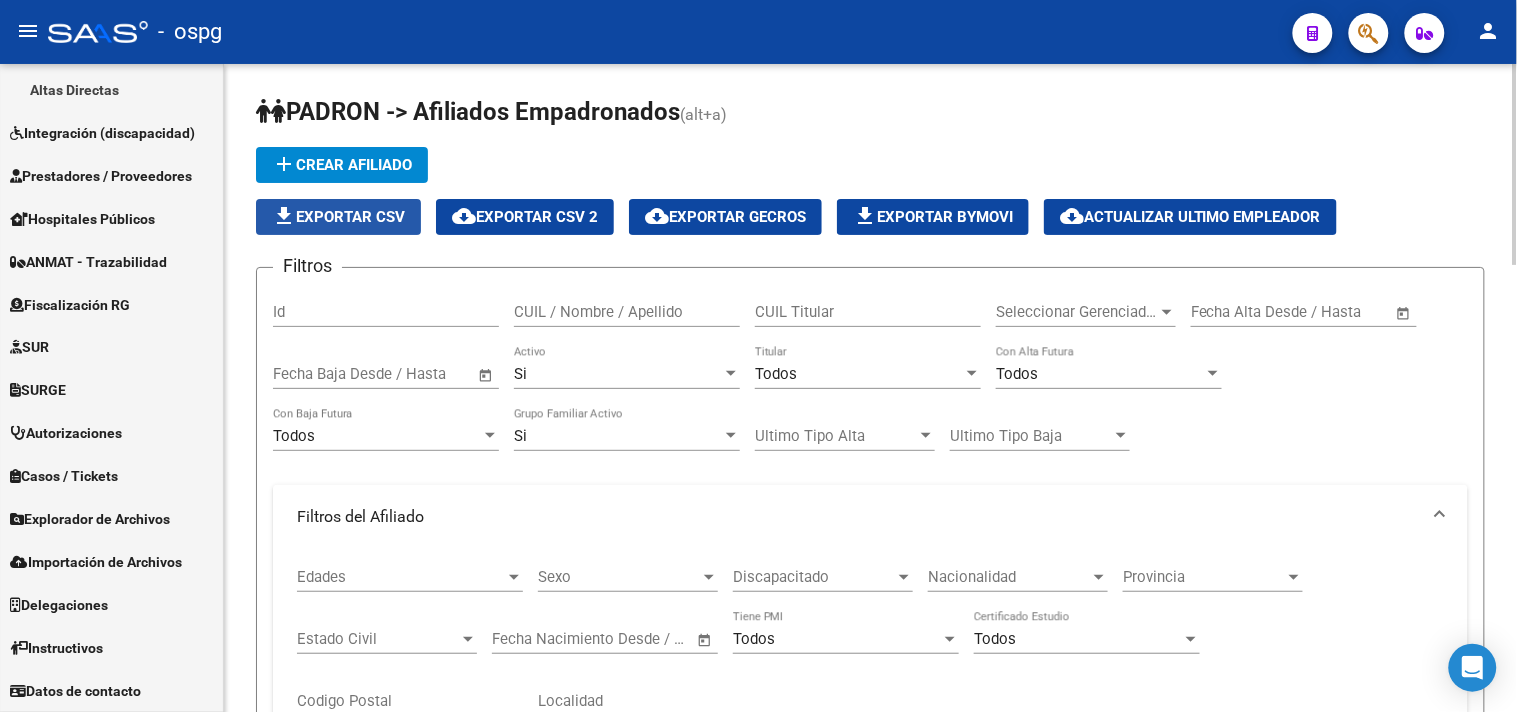 click on "file_download  Exportar CSV" 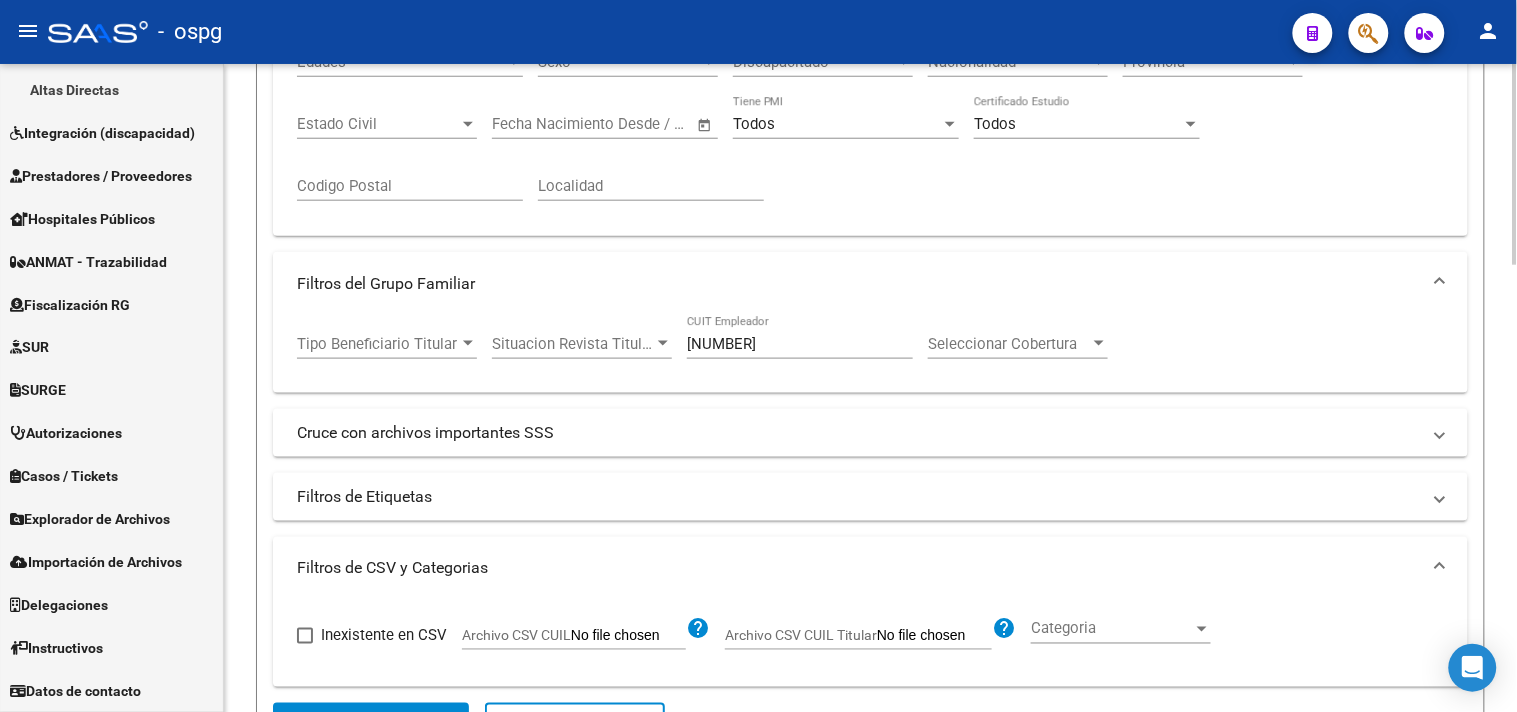 scroll, scrollTop: 555, scrollLeft: 0, axis: vertical 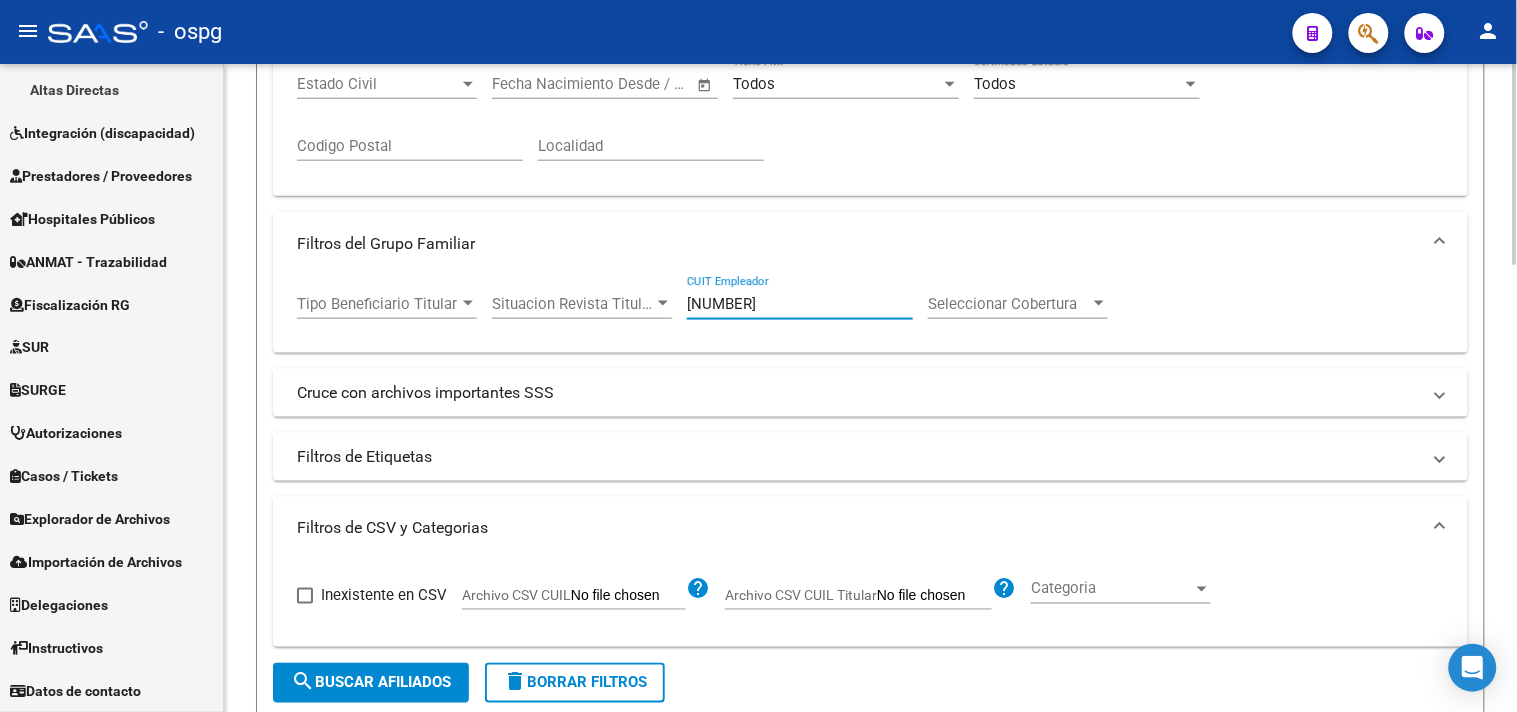 drag, startPoint x: 796, startPoint y: 302, endPoint x: 246, endPoint y: 297, distance: 550.0227 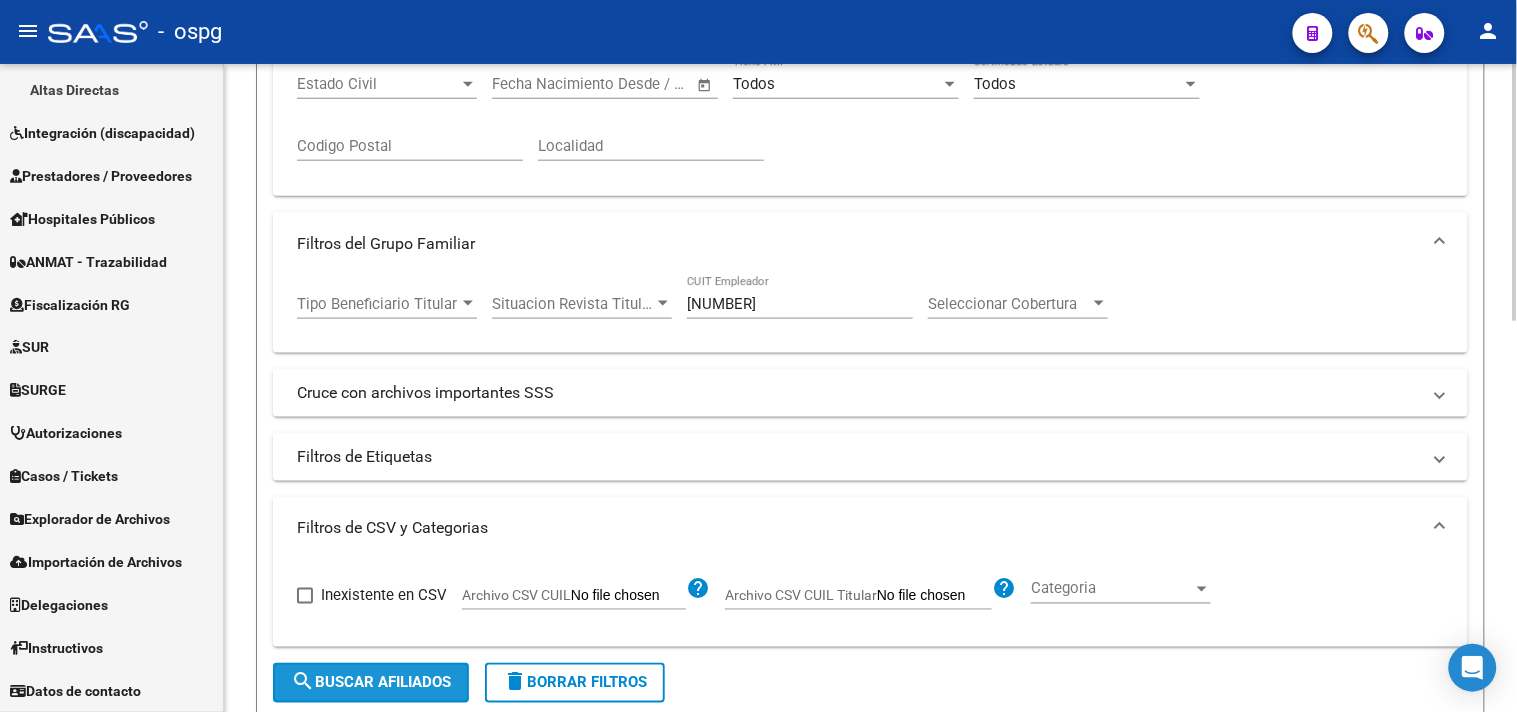 click on "search  Buscar Afiliados" 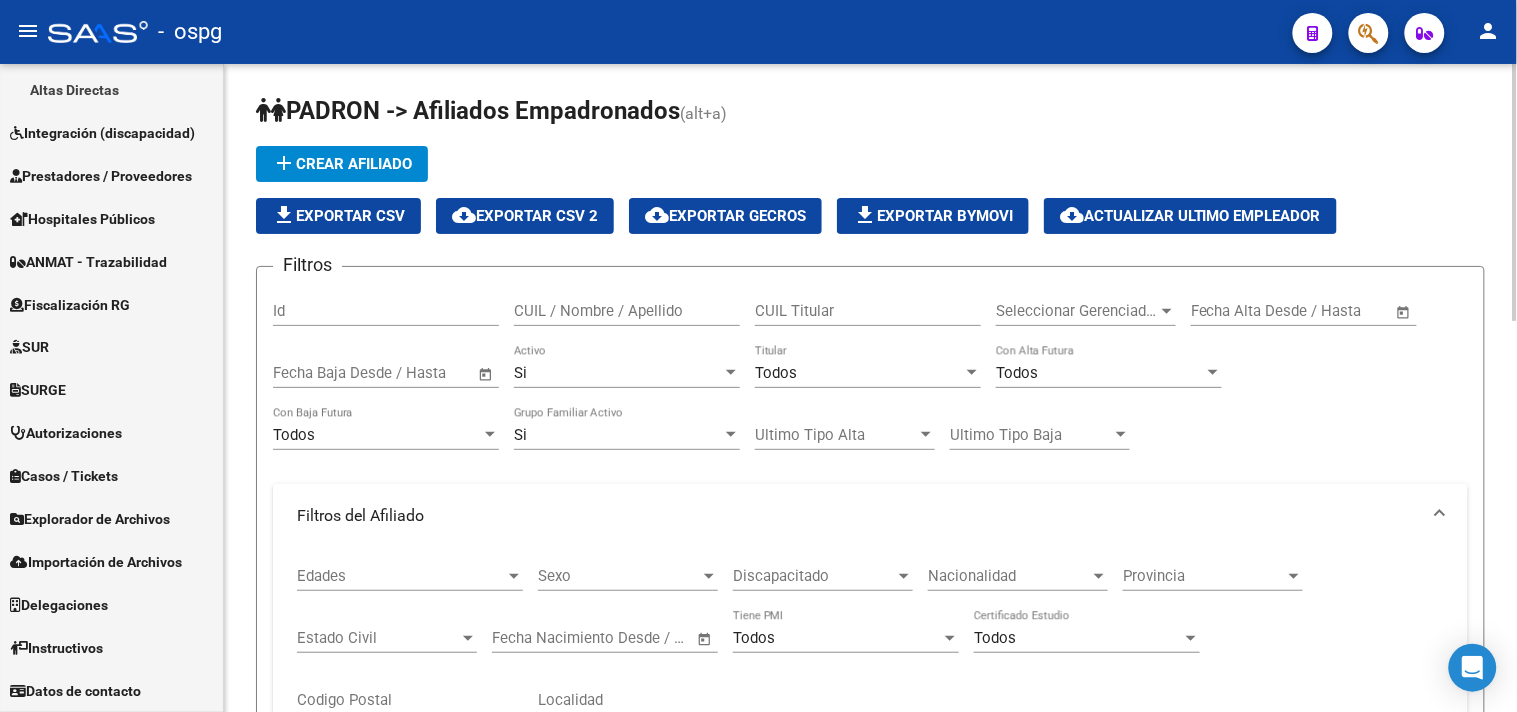 scroll, scrollTop: 0, scrollLeft: 0, axis: both 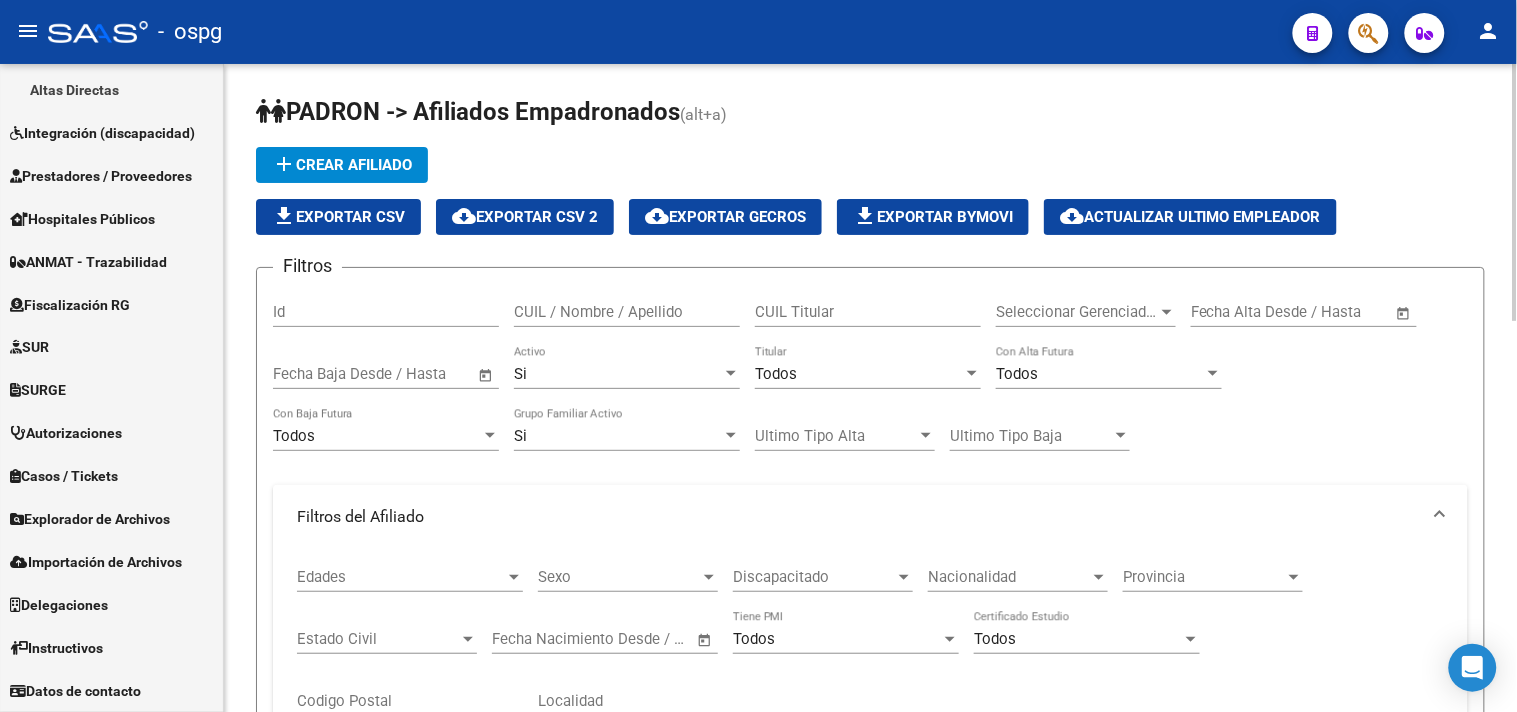 click on "file_download  Exportar CSV" 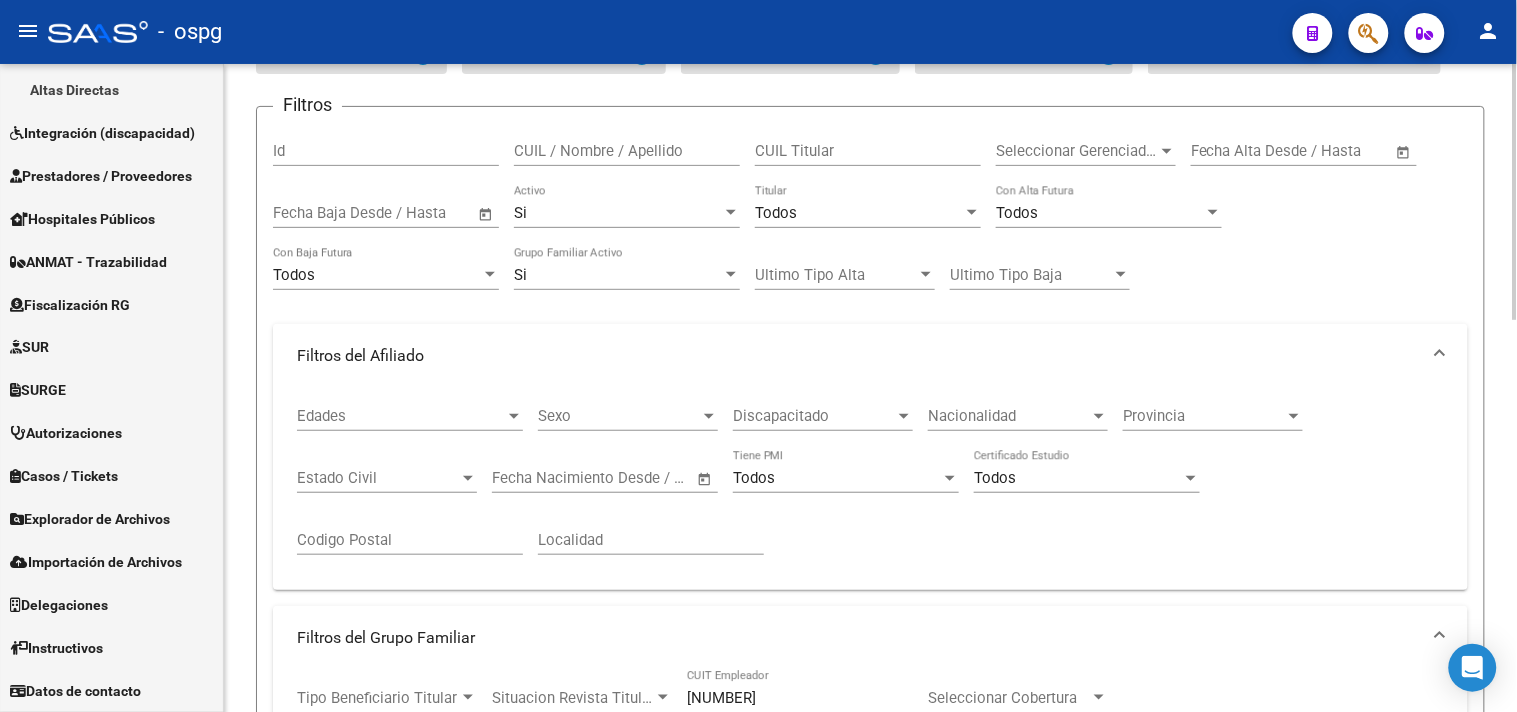 scroll, scrollTop: 222, scrollLeft: 0, axis: vertical 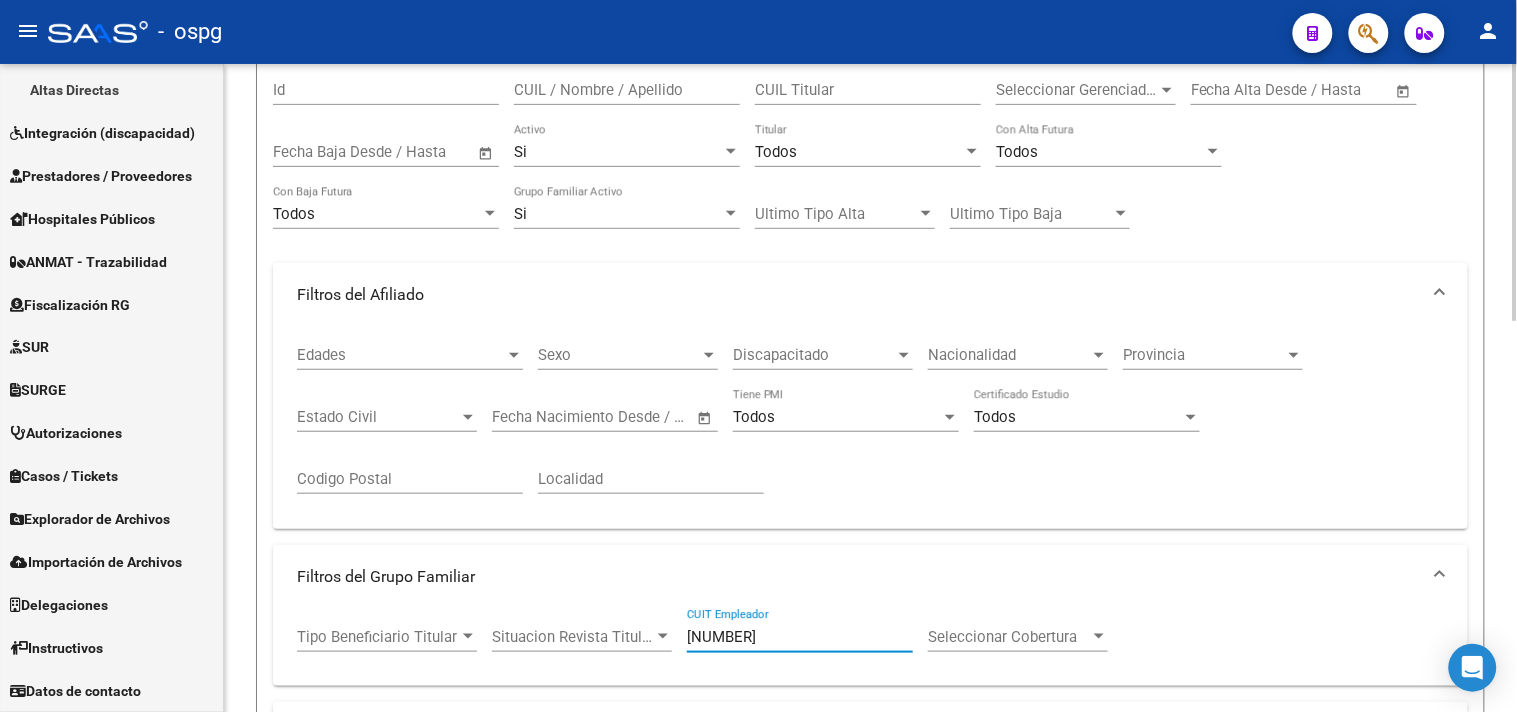 drag, startPoint x: 813, startPoint y: 641, endPoint x: 470, endPoint y: 642, distance: 343.00146 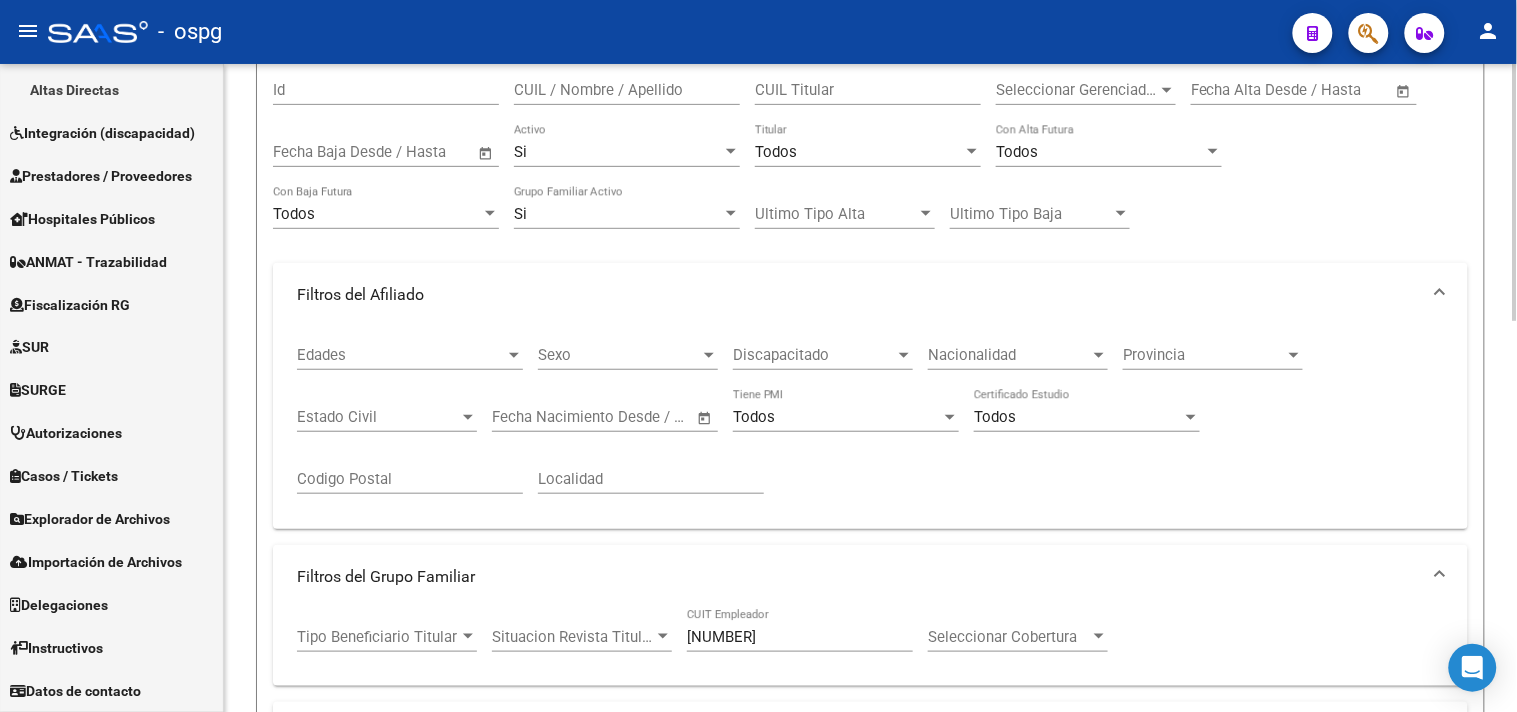 click on "30-70913513-5" at bounding box center (800, 637) 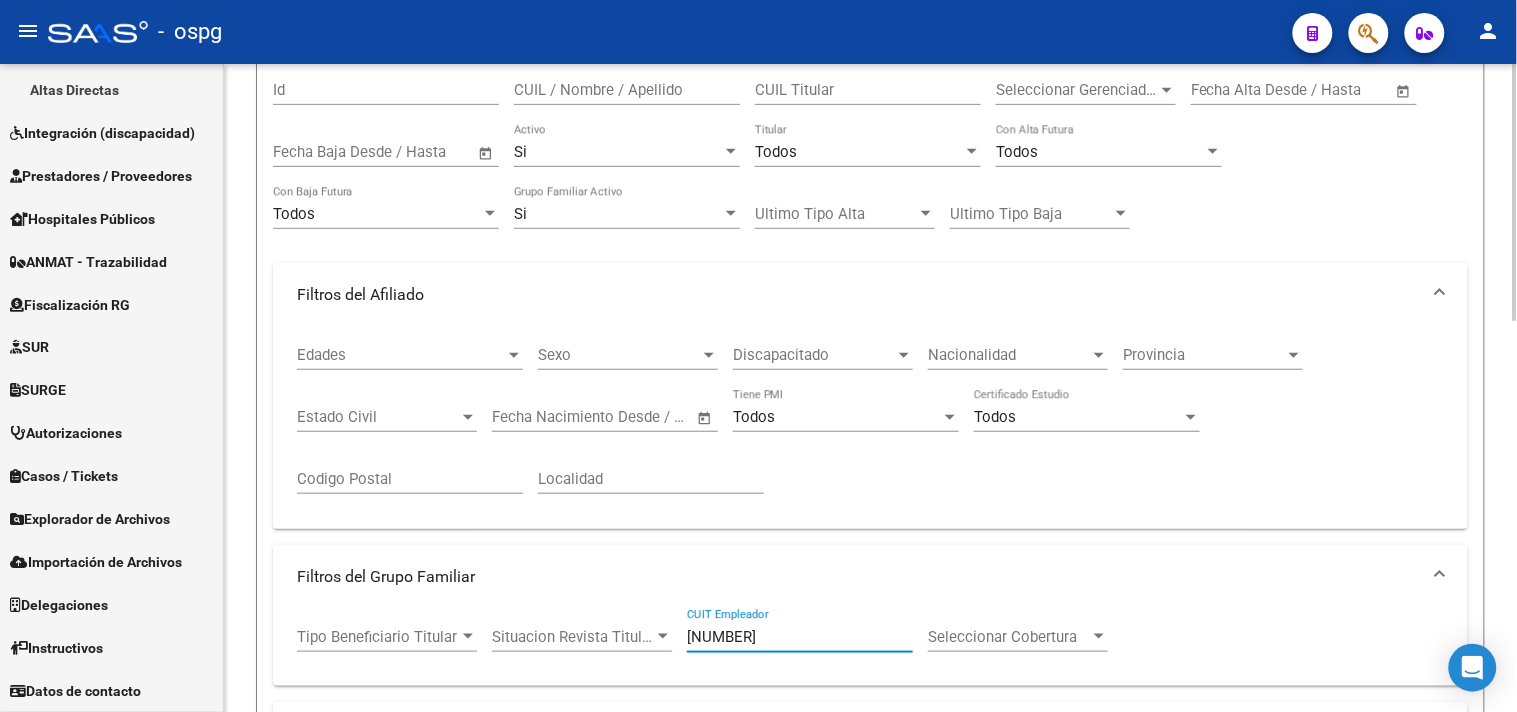 drag, startPoint x: 798, startPoint y: 640, endPoint x: 628, endPoint y: 644, distance: 170.04706 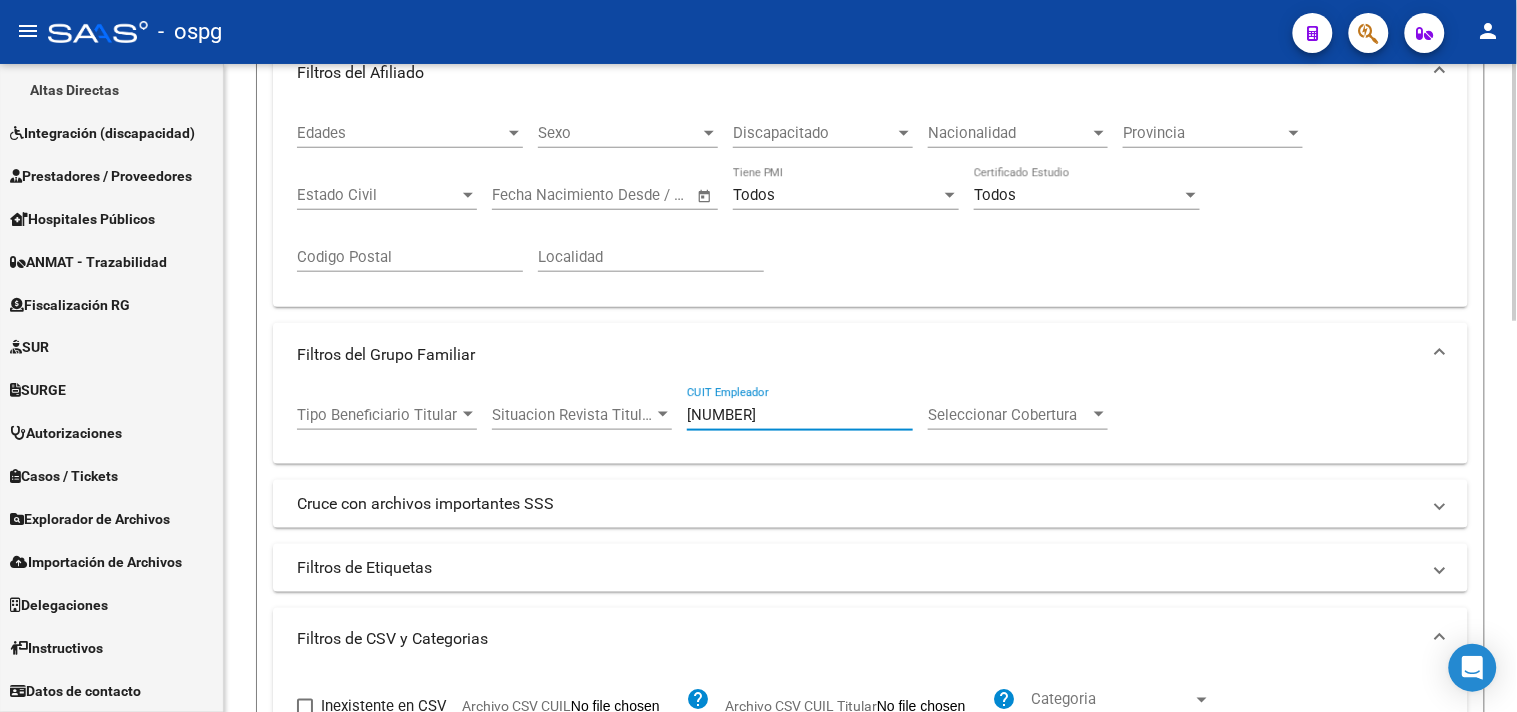 scroll, scrollTop: 666, scrollLeft: 0, axis: vertical 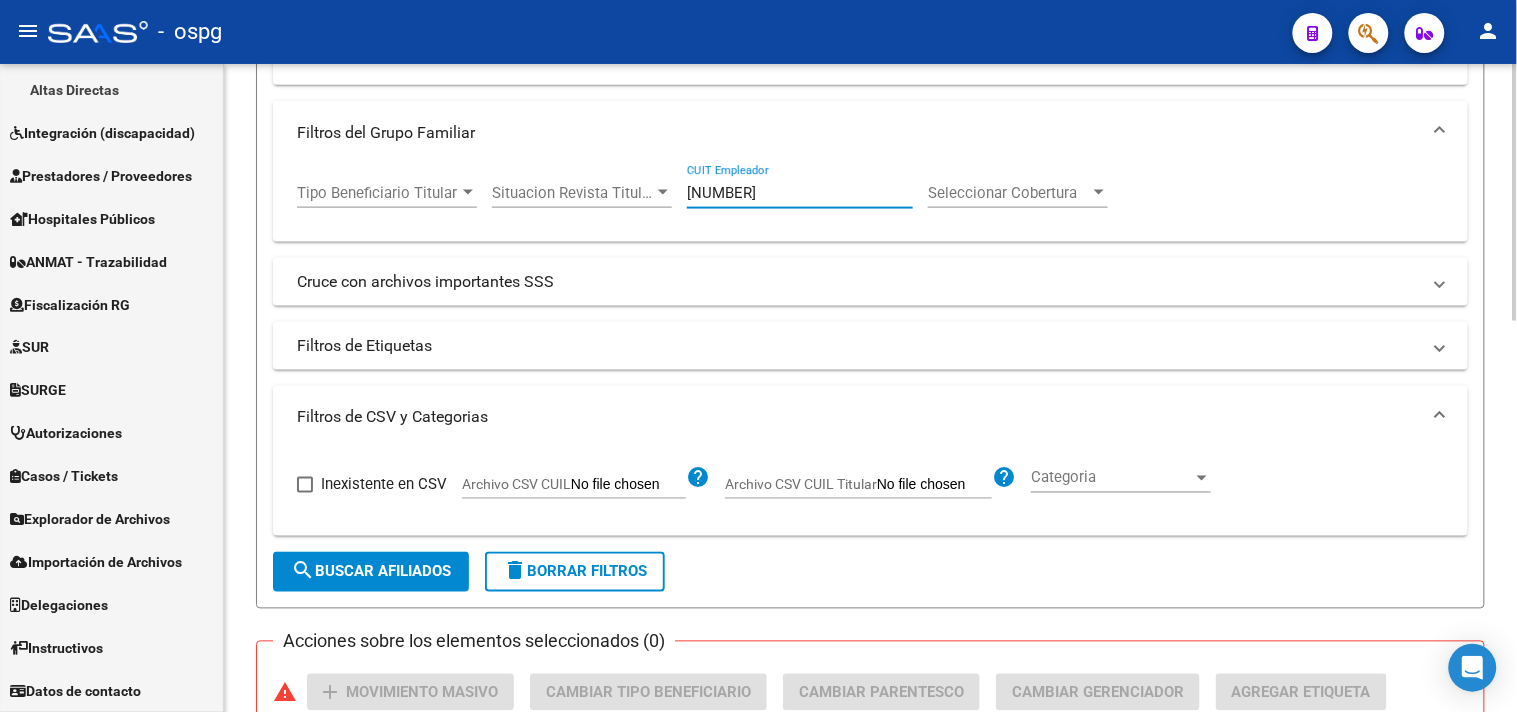 drag, startPoint x: 366, startPoint y: 567, endPoint x: 421, endPoint y: 567, distance: 55 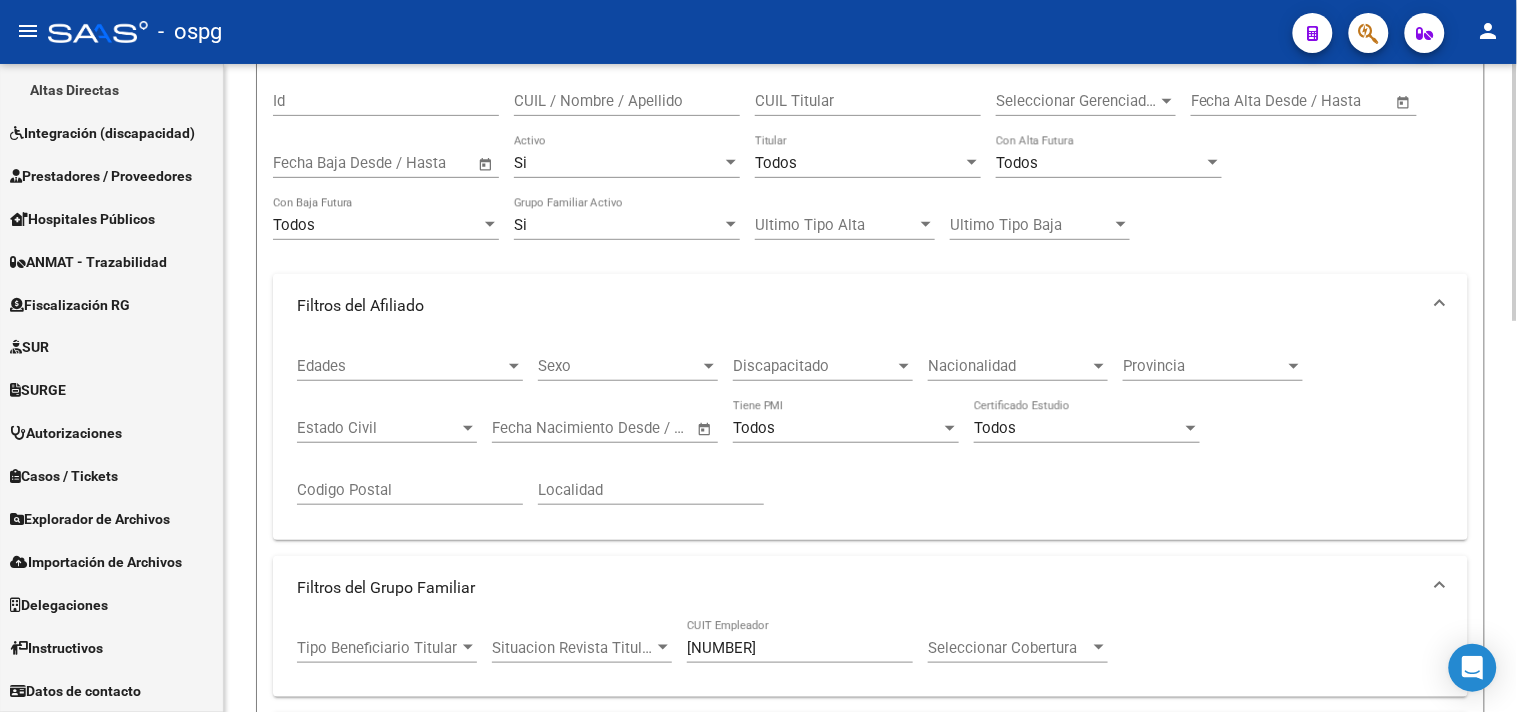 scroll, scrollTop: 0, scrollLeft: 0, axis: both 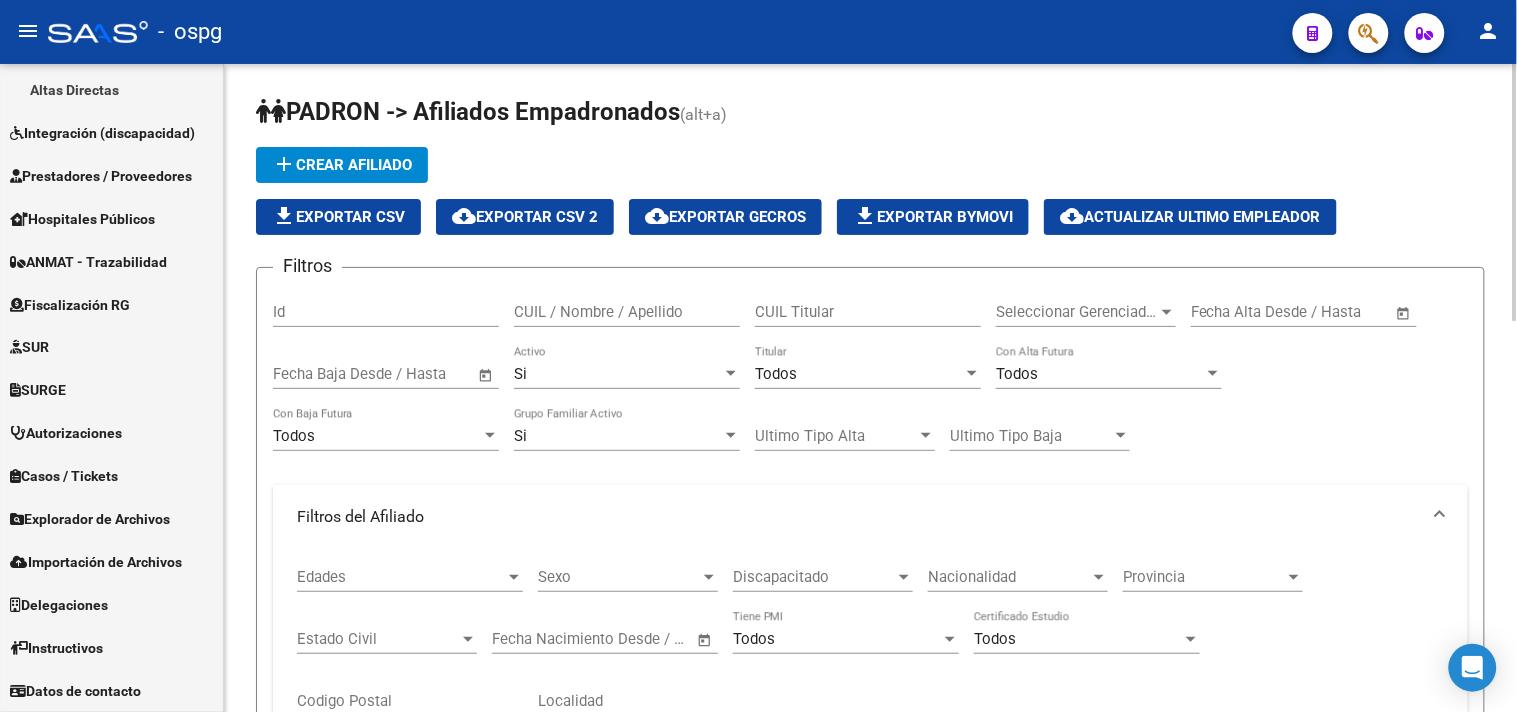 click on "file_download  Exportar CSV" 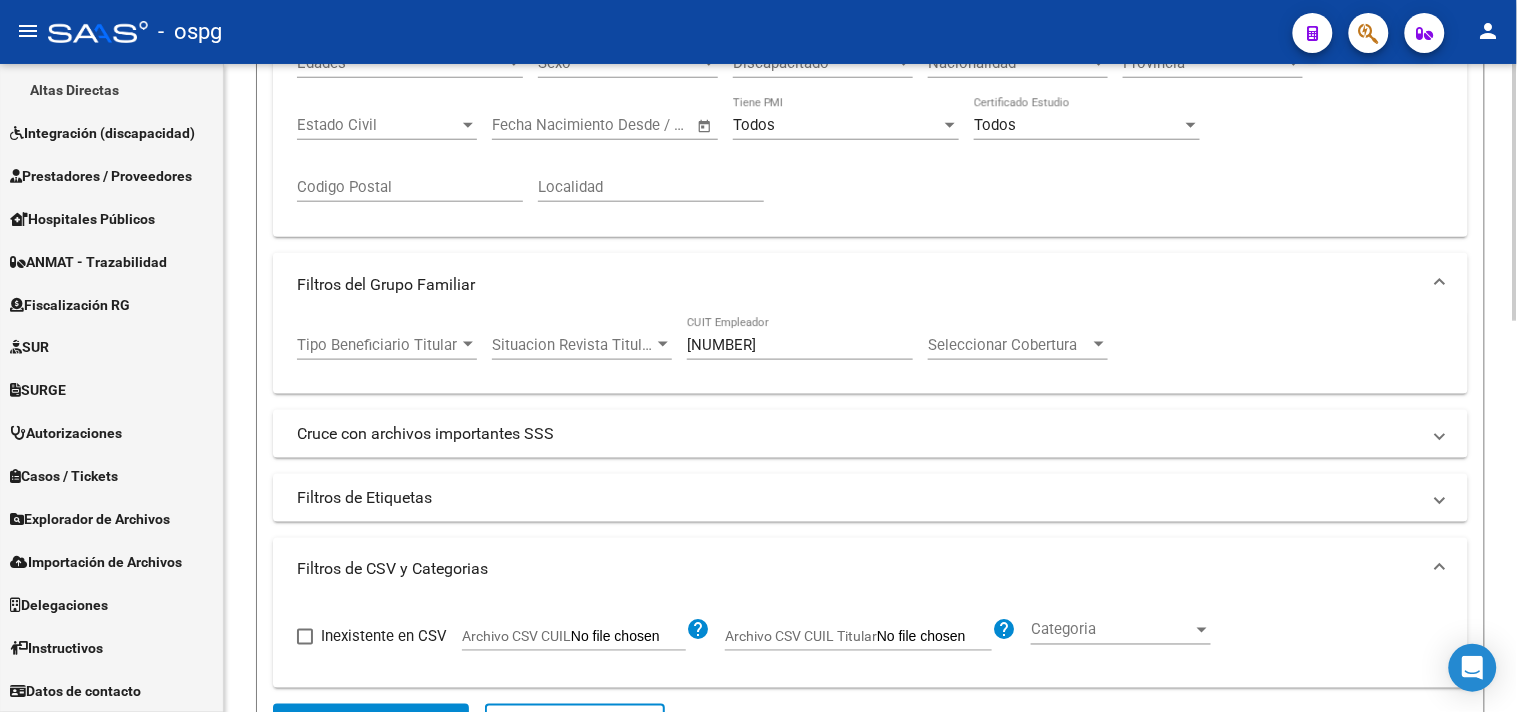 scroll, scrollTop: 444, scrollLeft: 0, axis: vertical 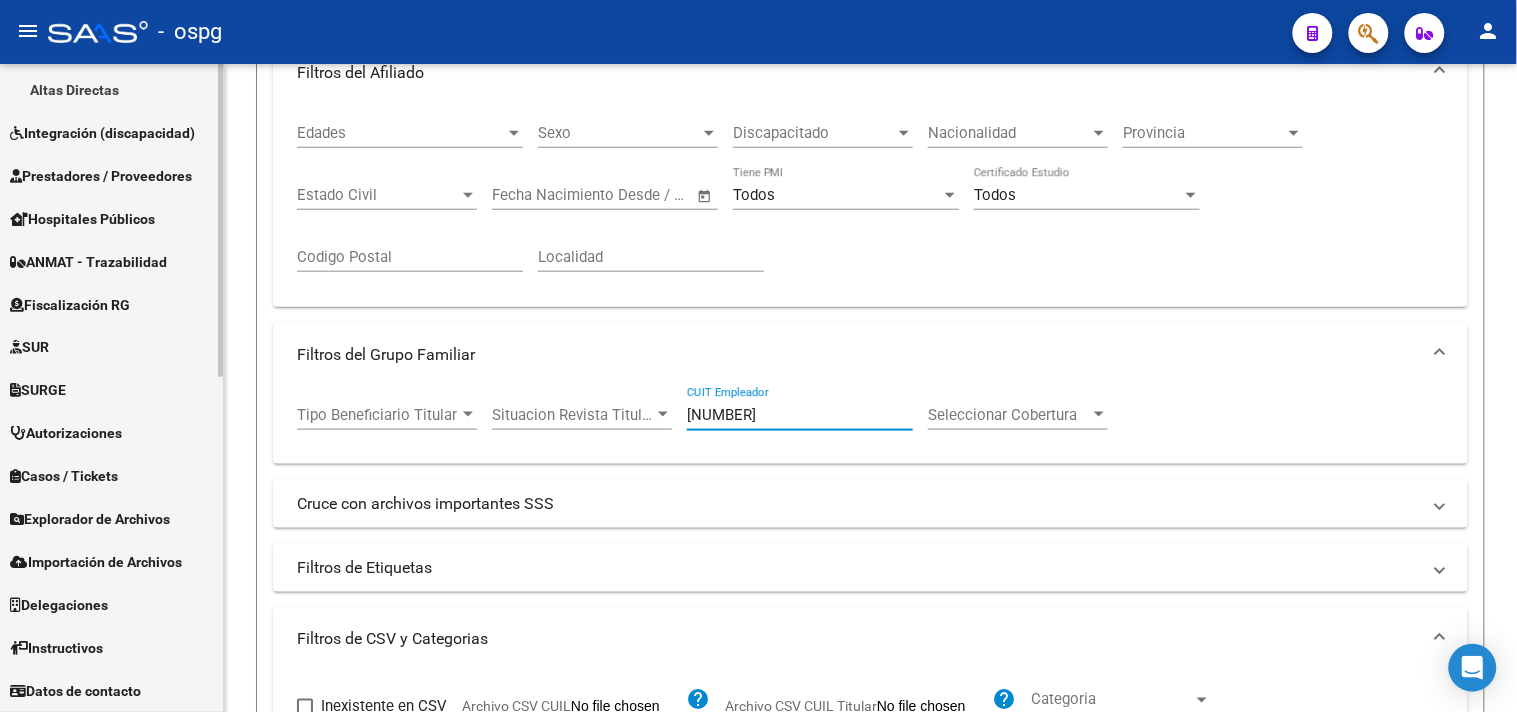 drag, startPoint x: 763, startPoint y: 415, endPoint x: 124, endPoint y: 318, distance: 646.3204 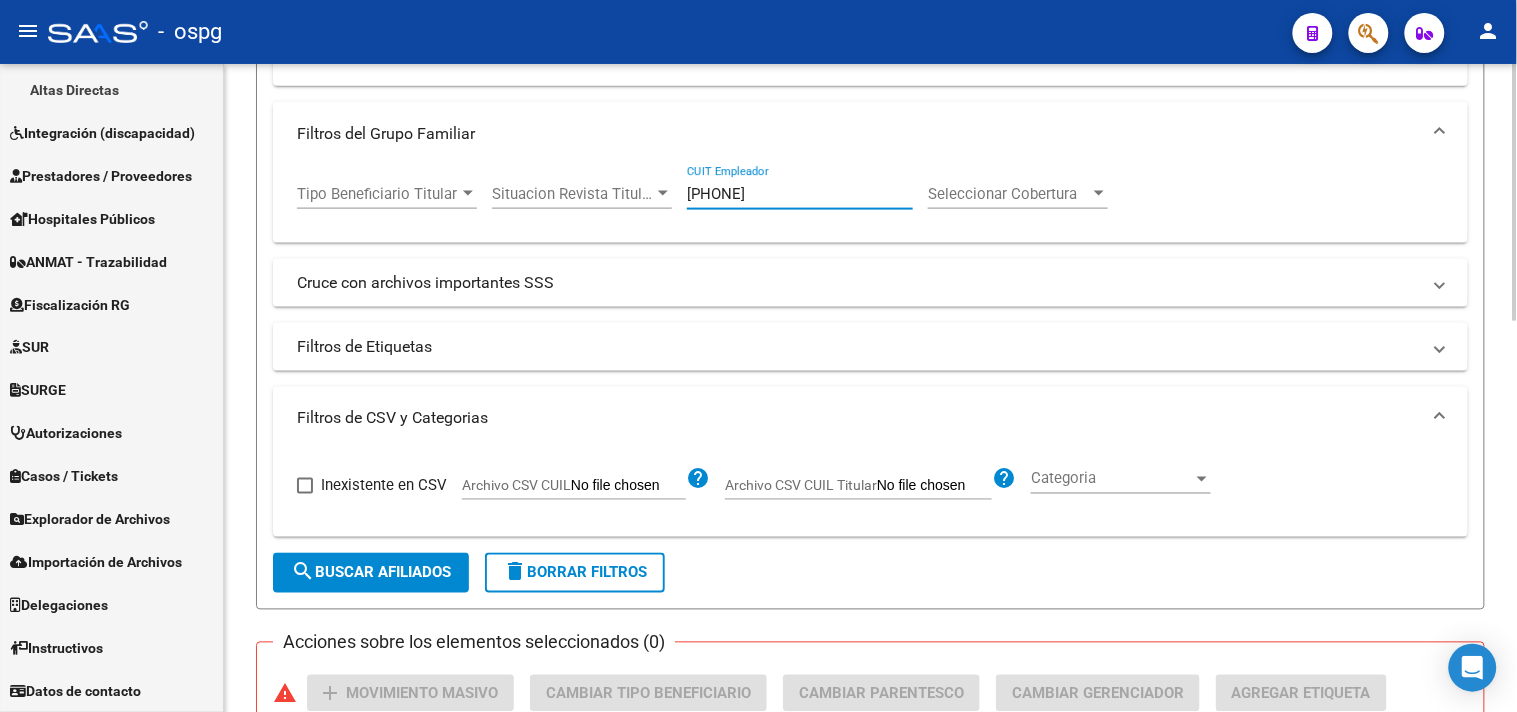 scroll, scrollTop: 666, scrollLeft: 0, axis: vertical 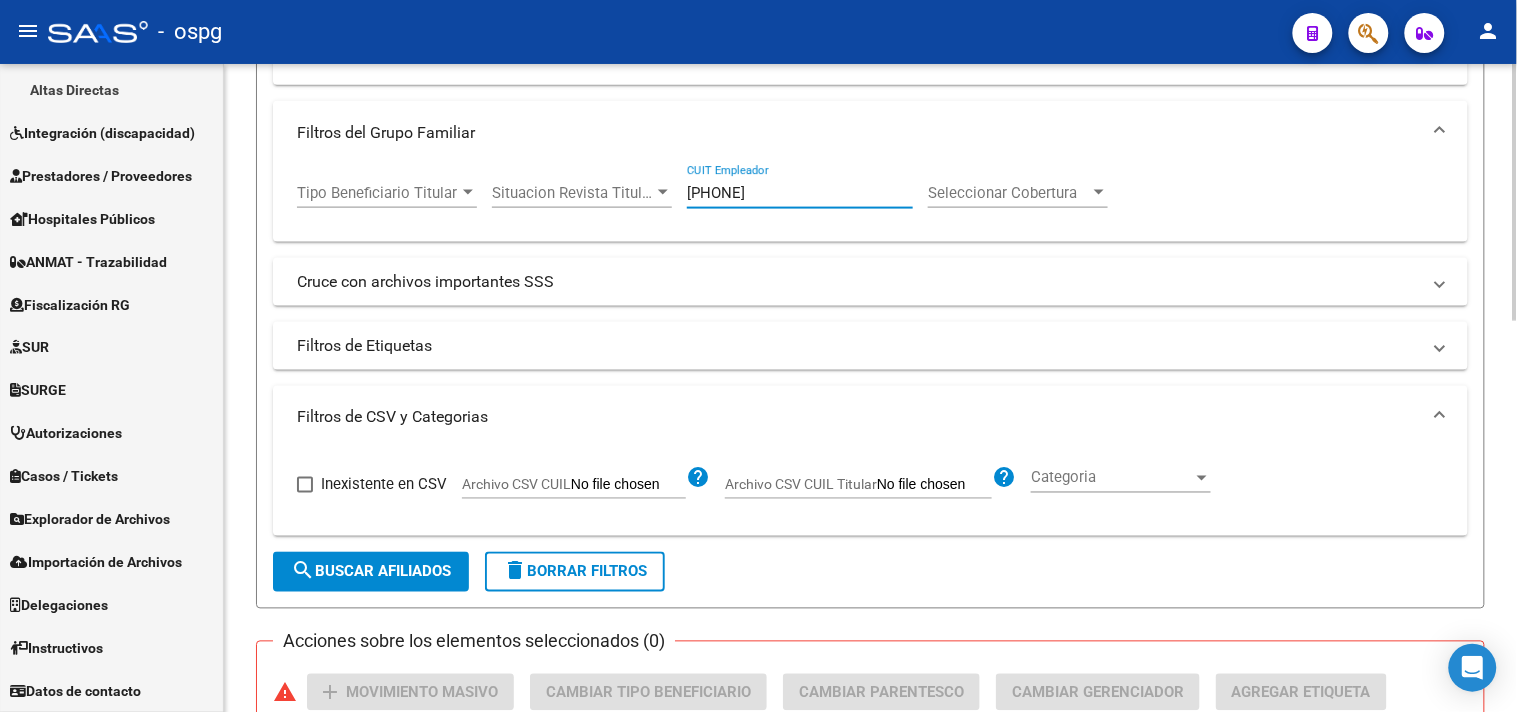 click on "search  Buscar Afiliados" 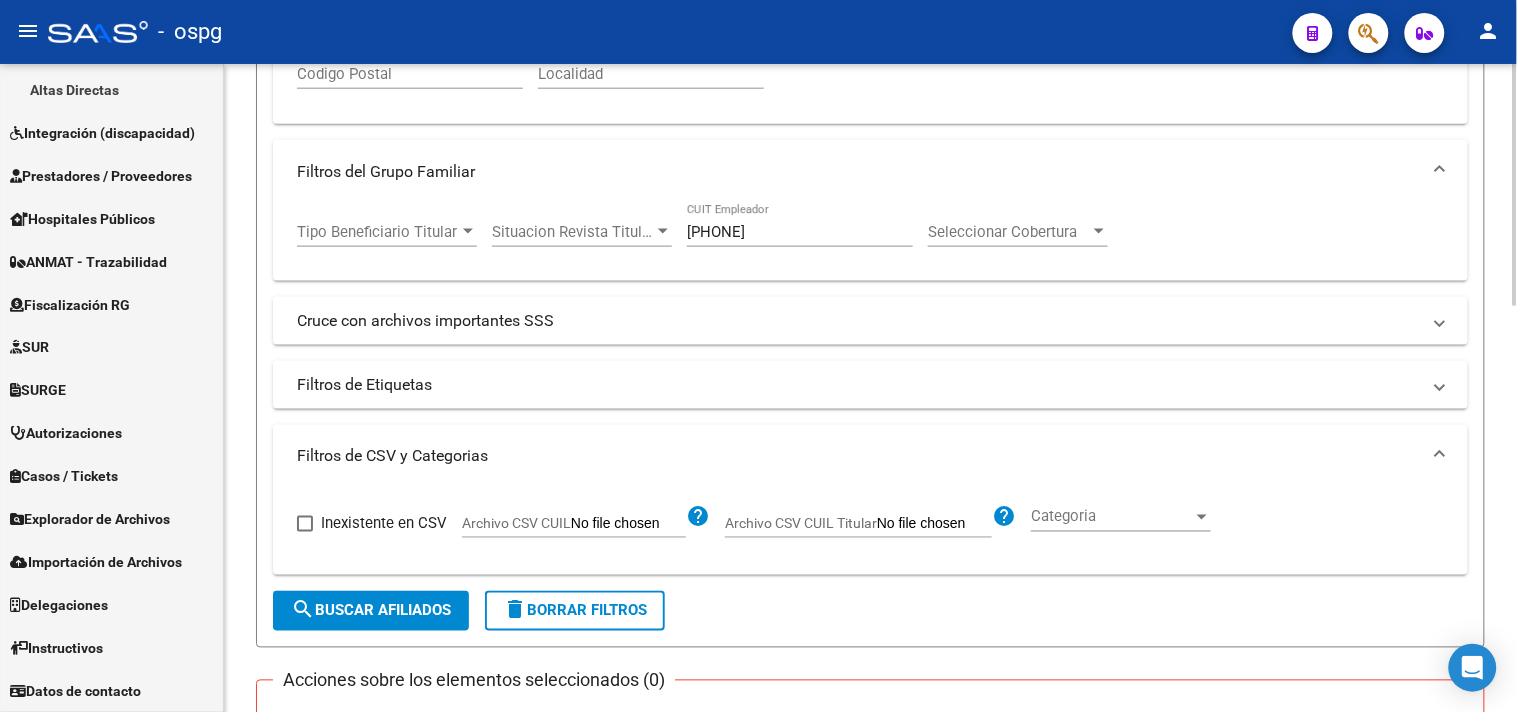 scroll, scrollTop: 88, scrollLeft: 0, axis: vertical 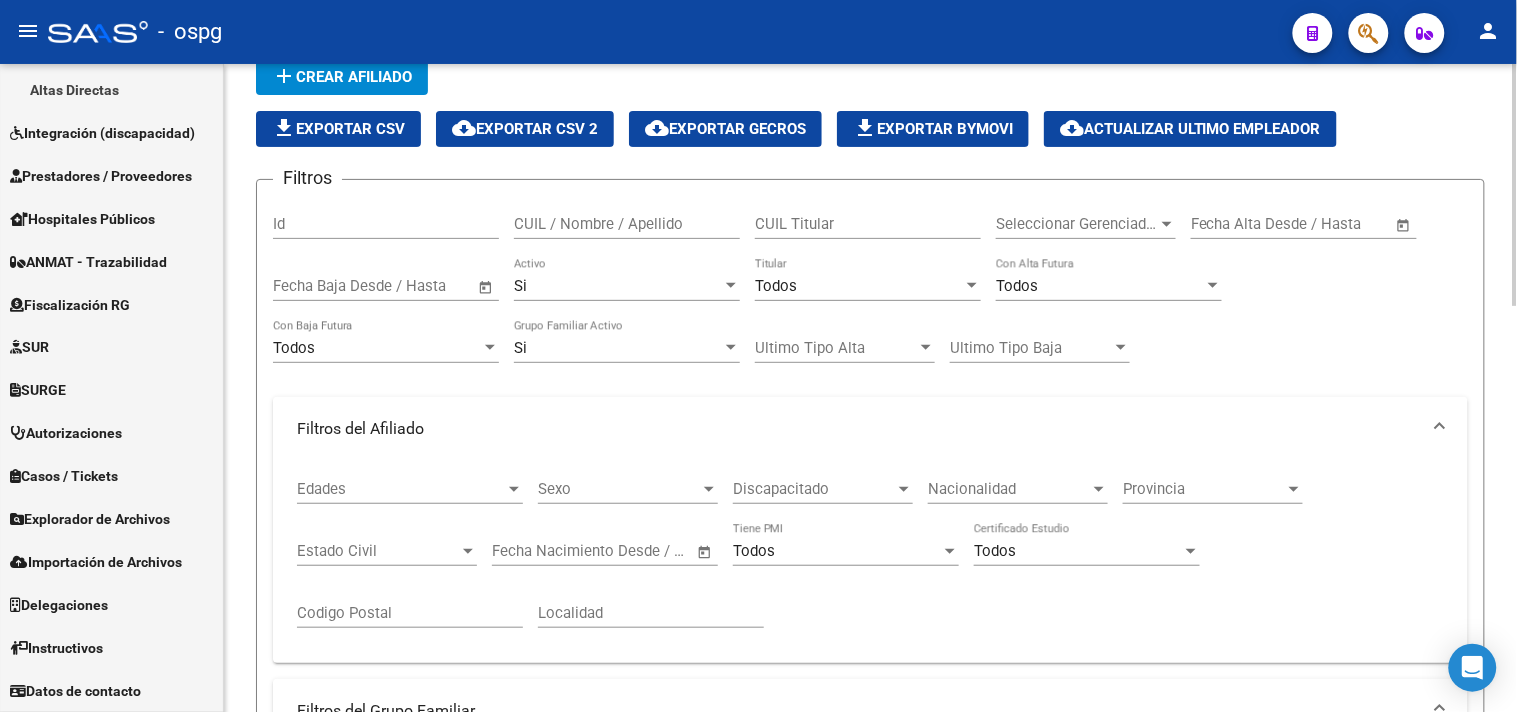 click on "file_download  Exportar CSV" 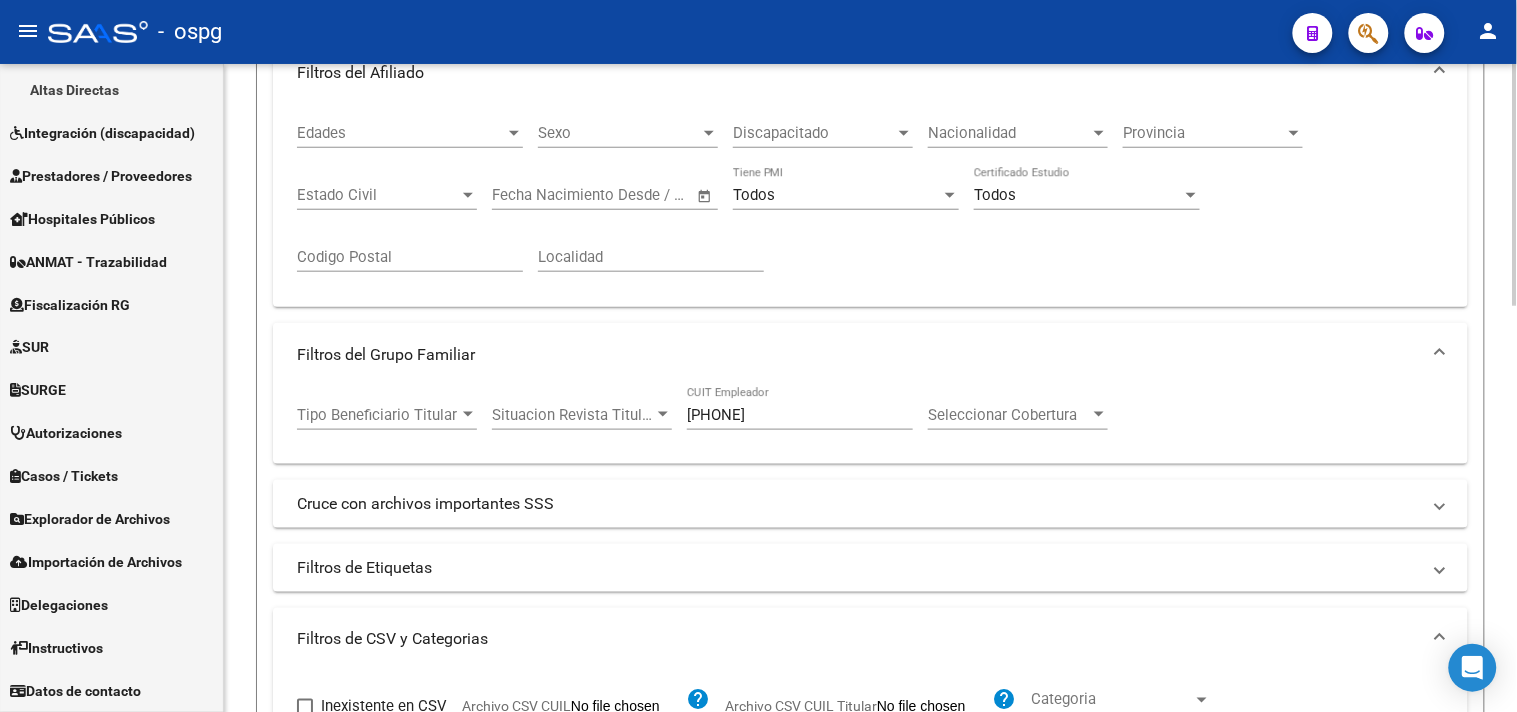 scroll, scrollTop: 533, scrollLeft: 0, axis: vertical 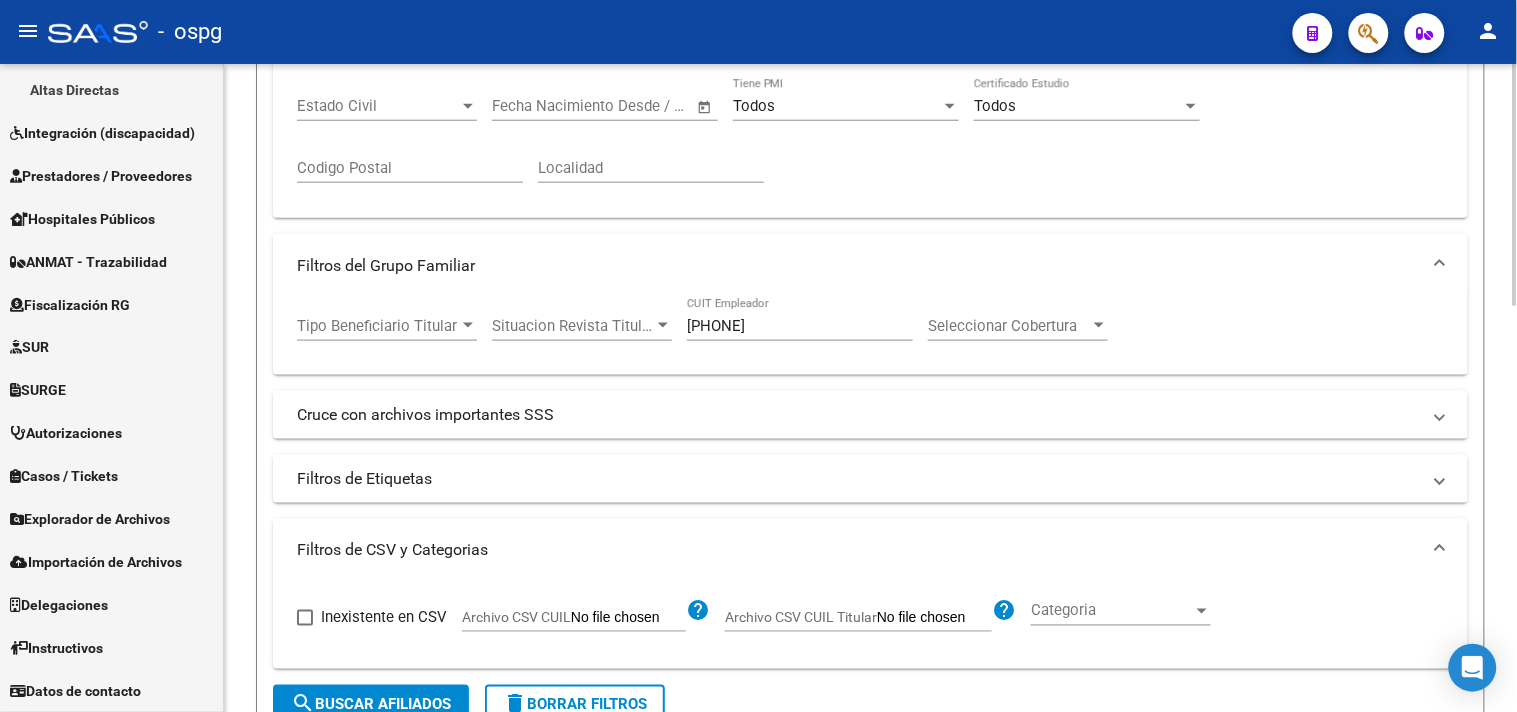 drag, startPoint x: 792, startPoint y: 334, endPoint x: 297, endPoint y: 247, distance: 502.5873 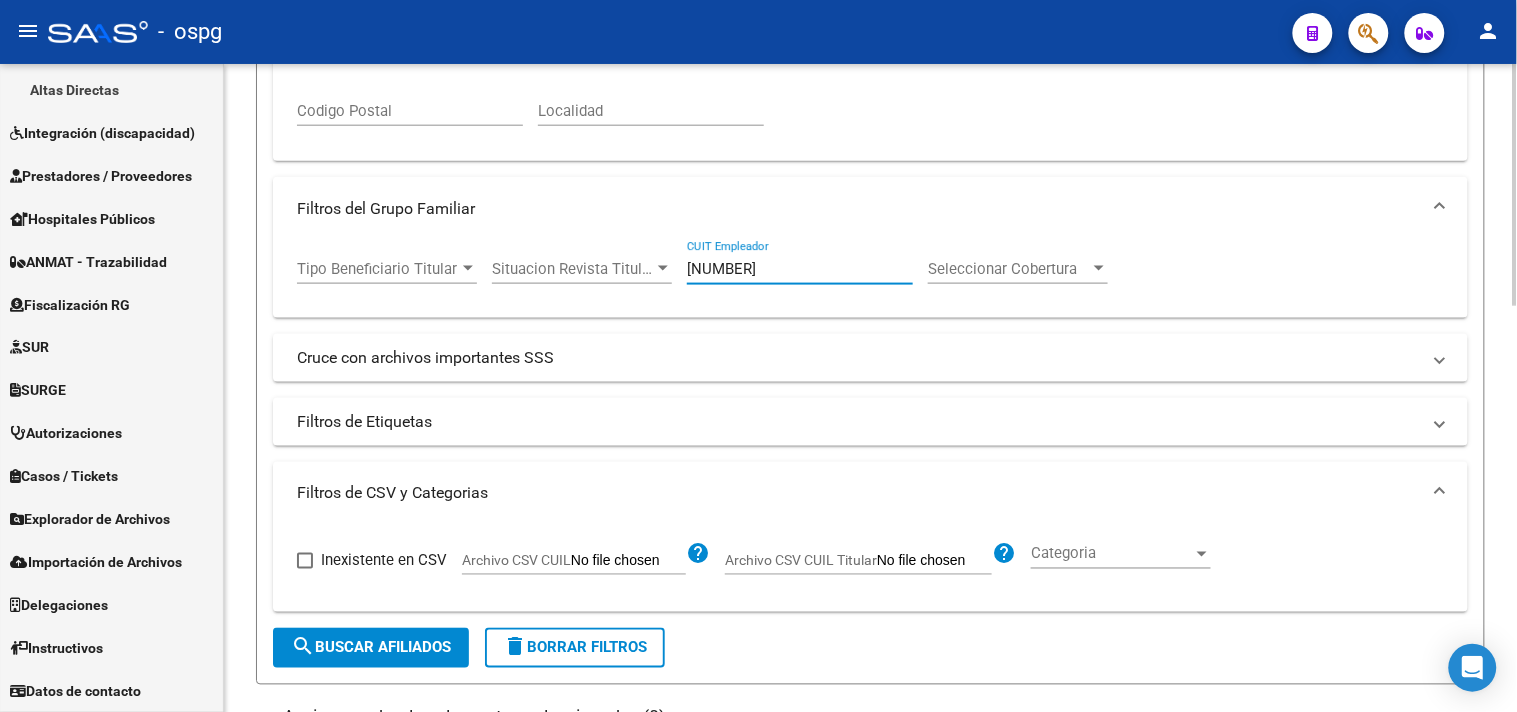 scroll, scrollTop: 644, scrollLeft: 0, axis: vertical 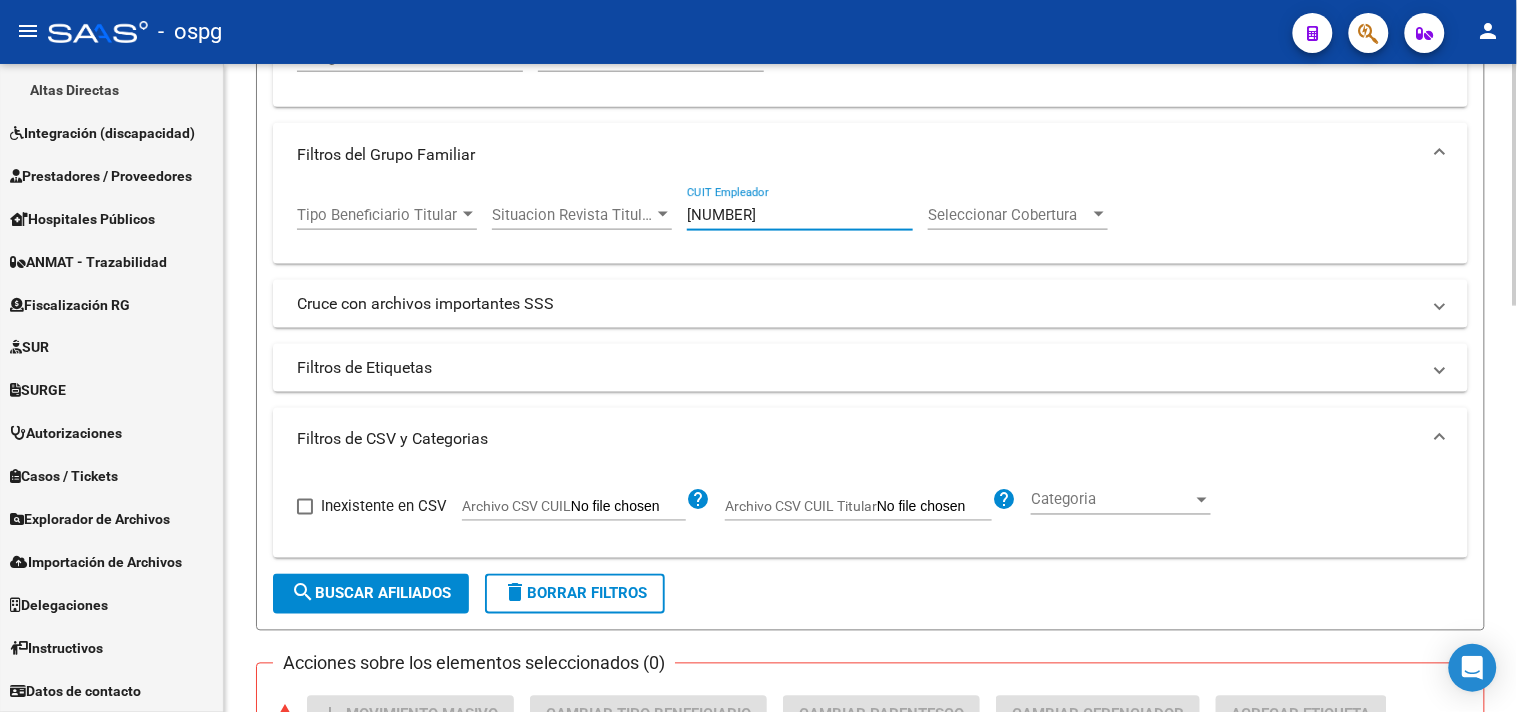 click on "search  Buscar Afiliados" 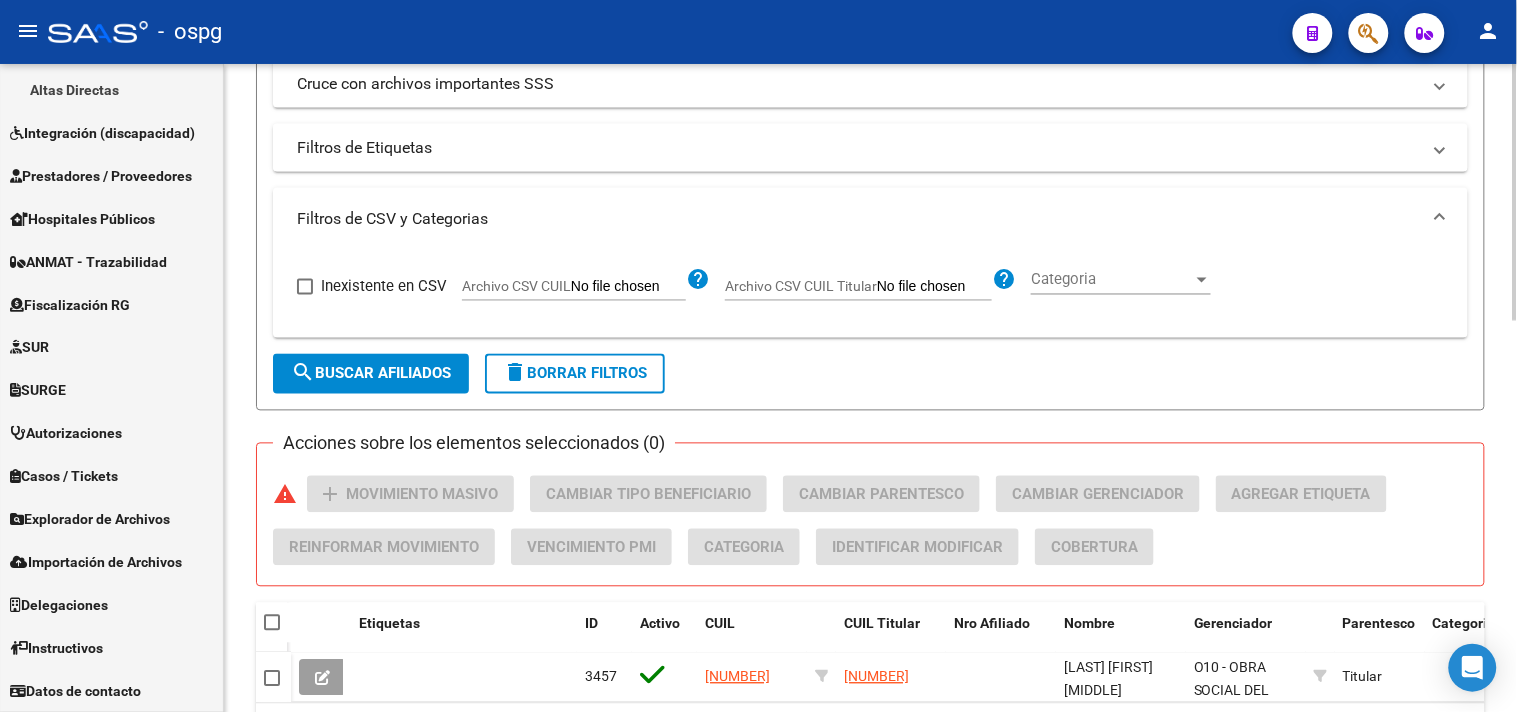 scroll, scrollTop: 766, scrollLeft: 0, axis: vertical 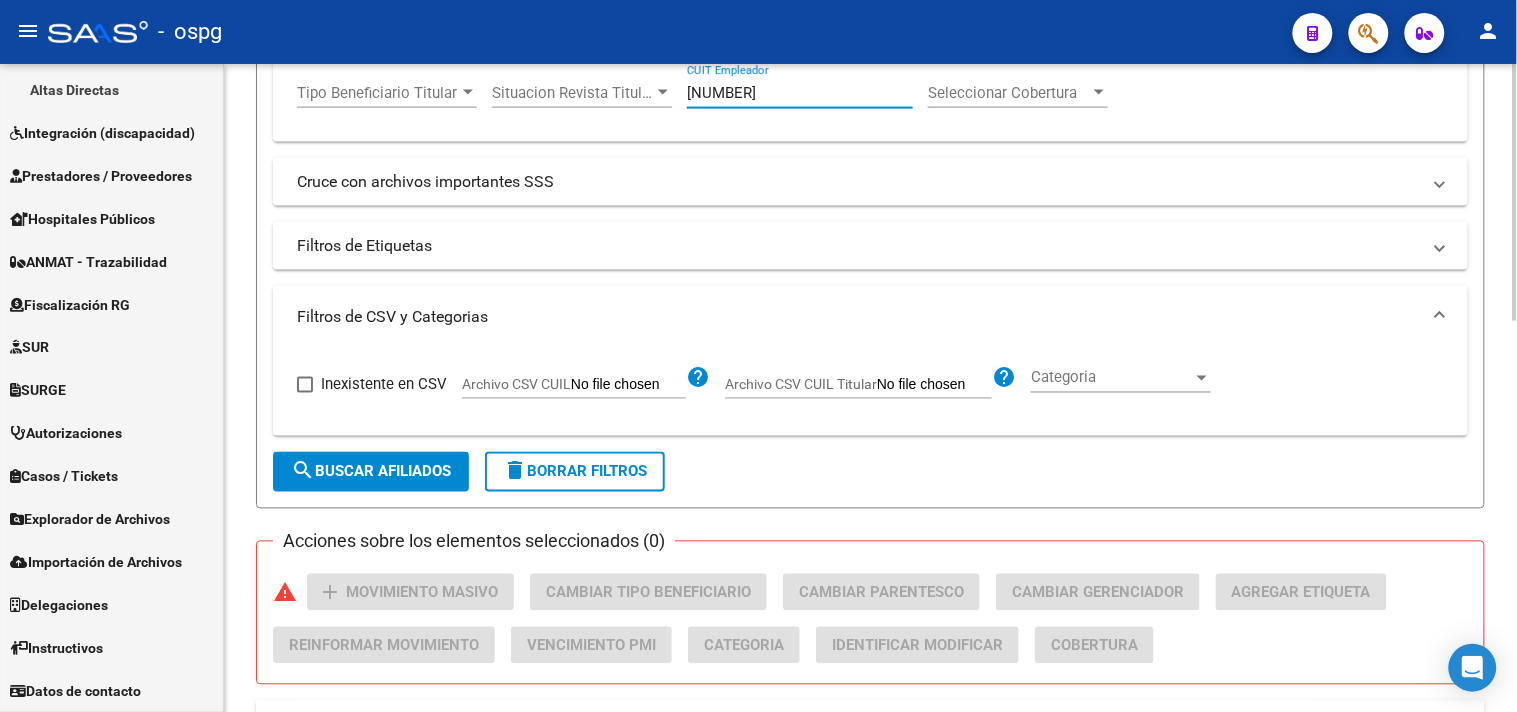 drag, startPoint x: 788, startPoint y: 95, endPoint x: 680, endPoint y: 88, distance: 108.226616 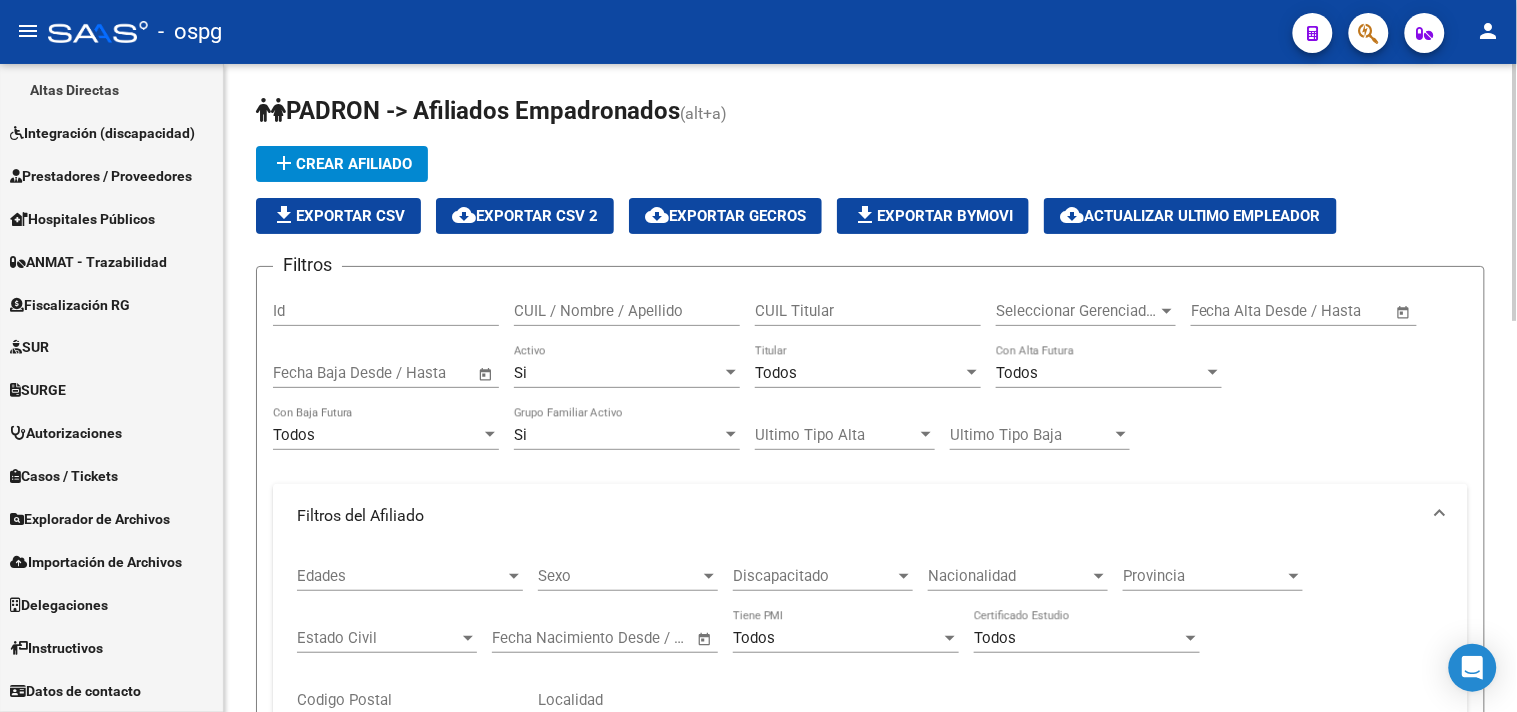 scroll, scrollTop: 0, scrollLeft: 0, axis: both 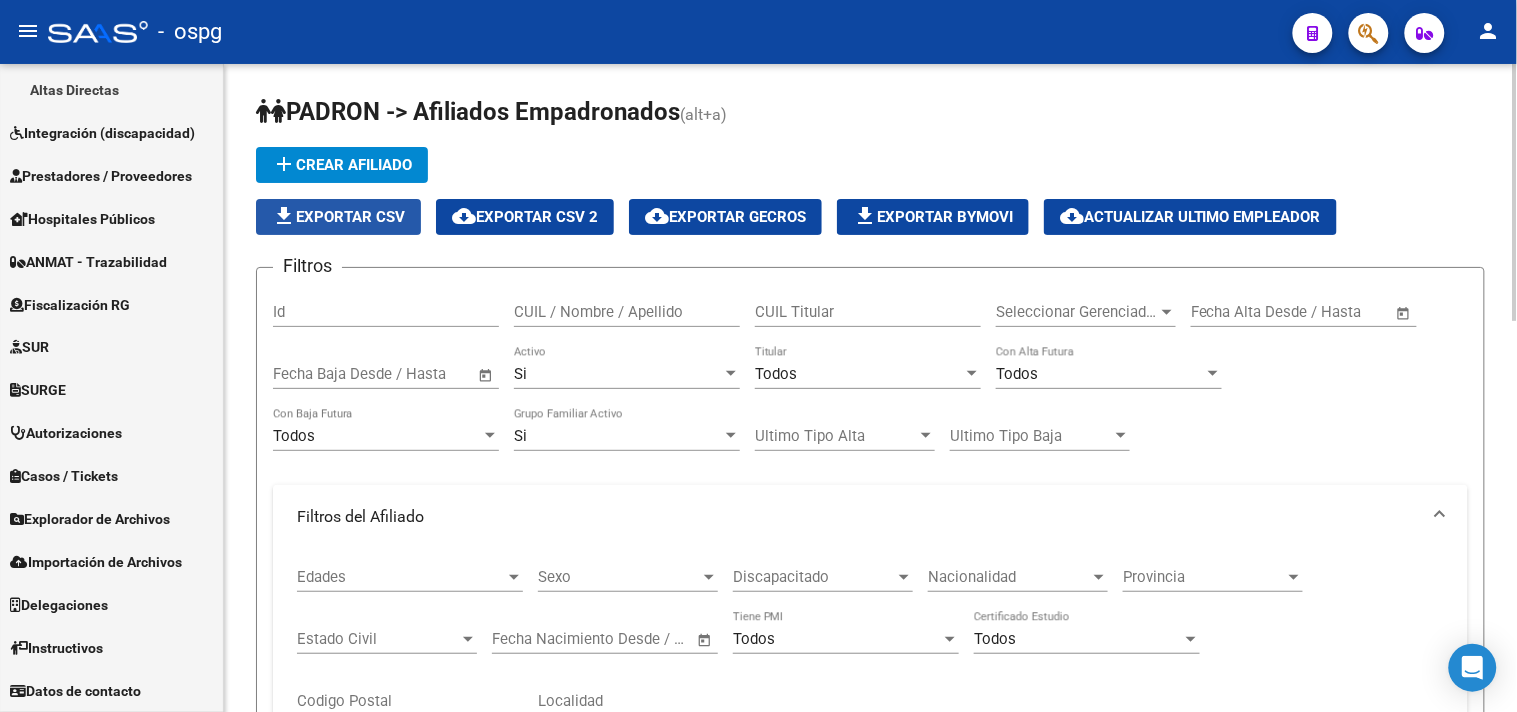 click on "file_download  Exportar CSV" 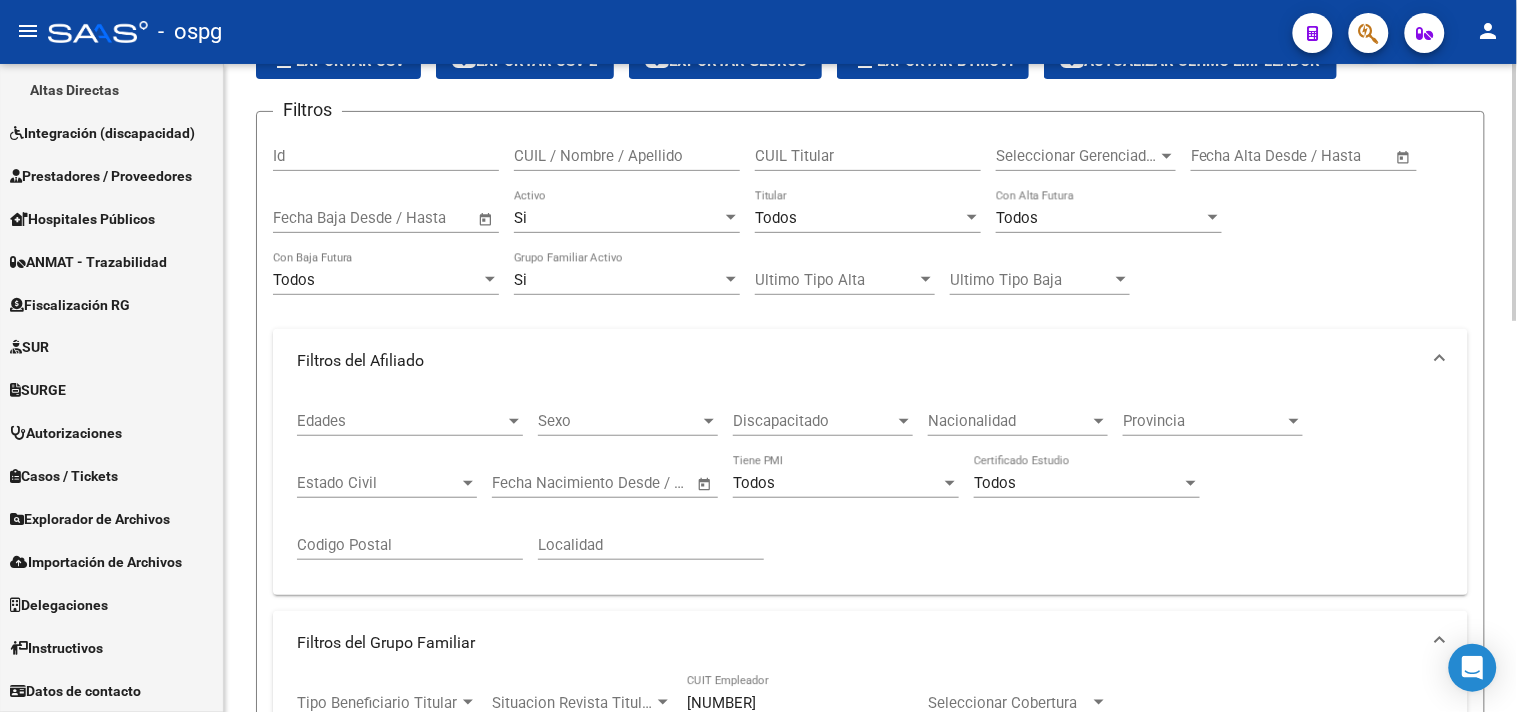 scroll, scrollTop: 444, scrollLeft: 0, axis: vertical 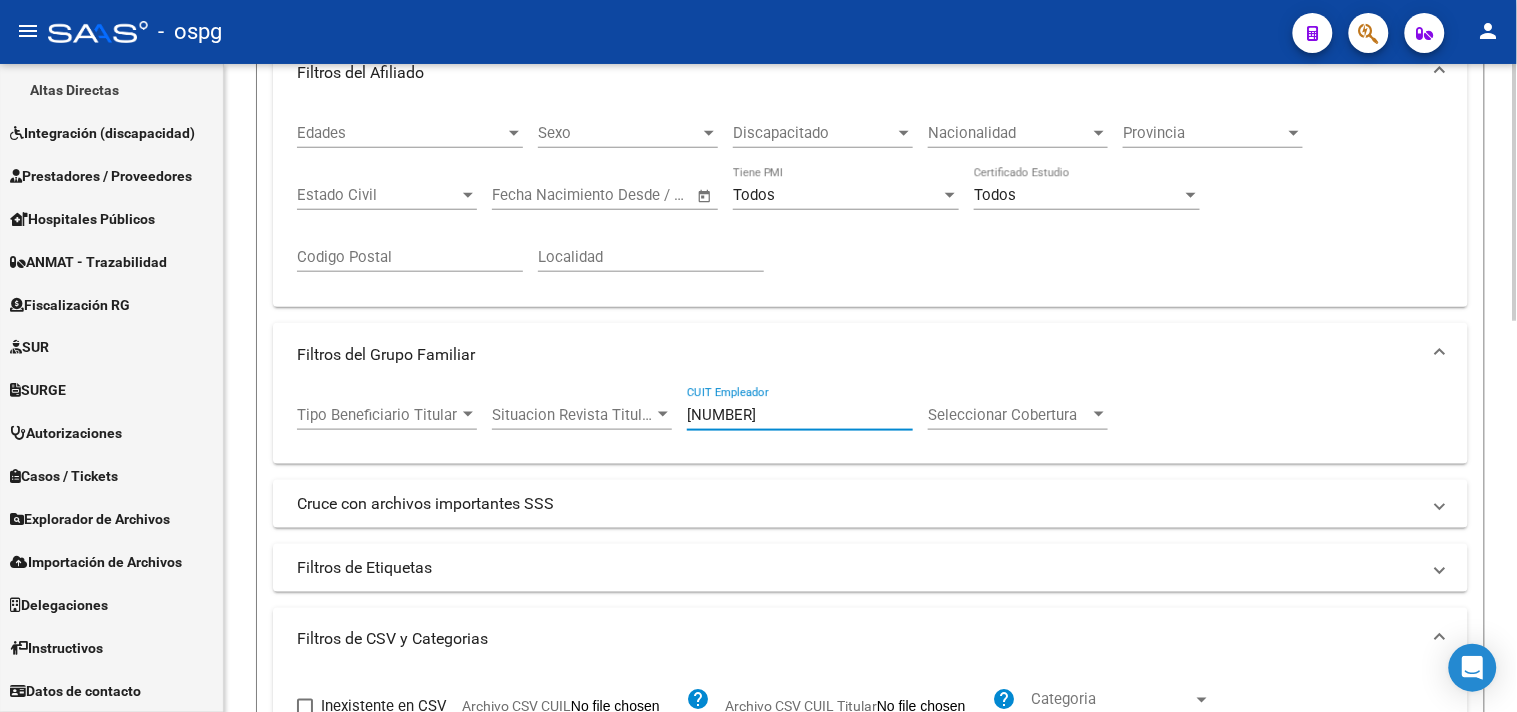 paste on "1592337-4" 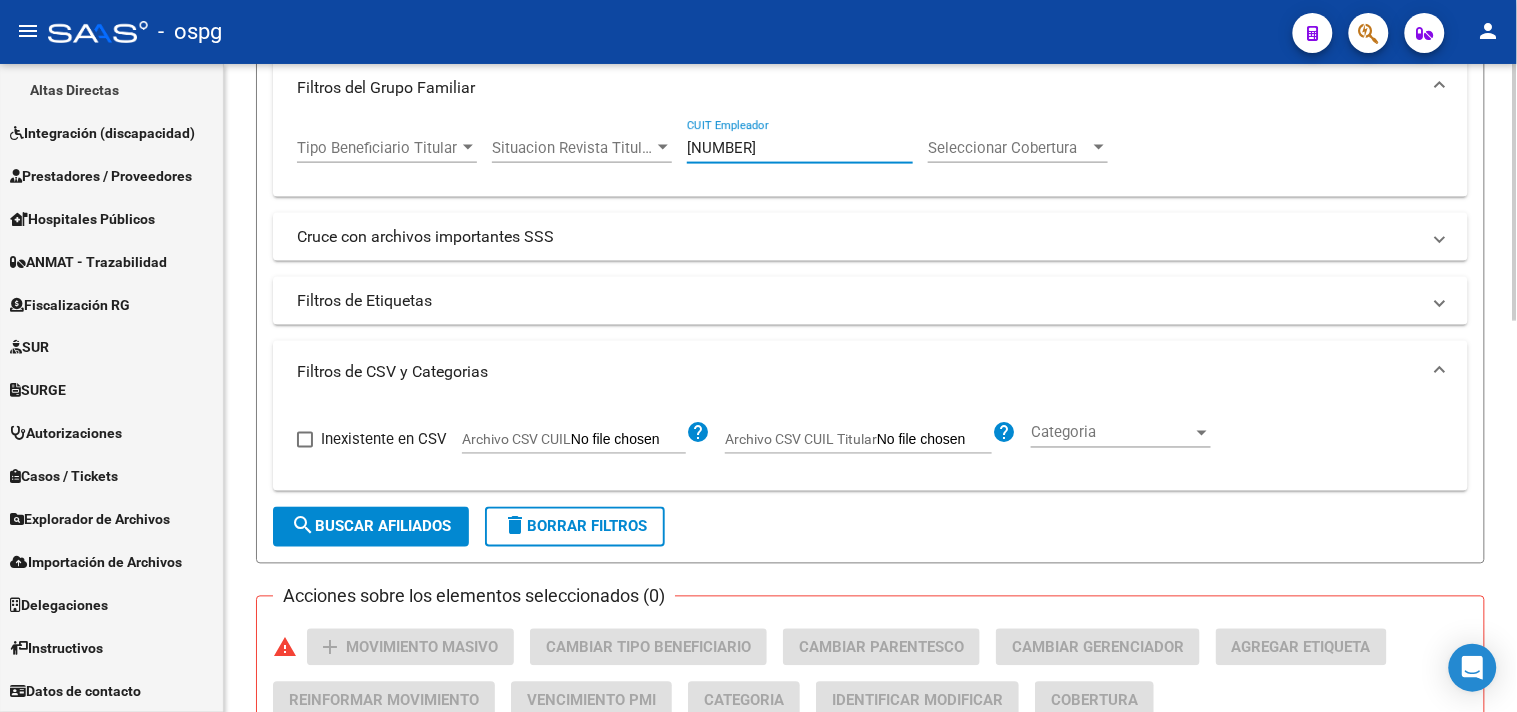 scroll, scrollTop: 777, scrollLeft: 0, axis: vertical 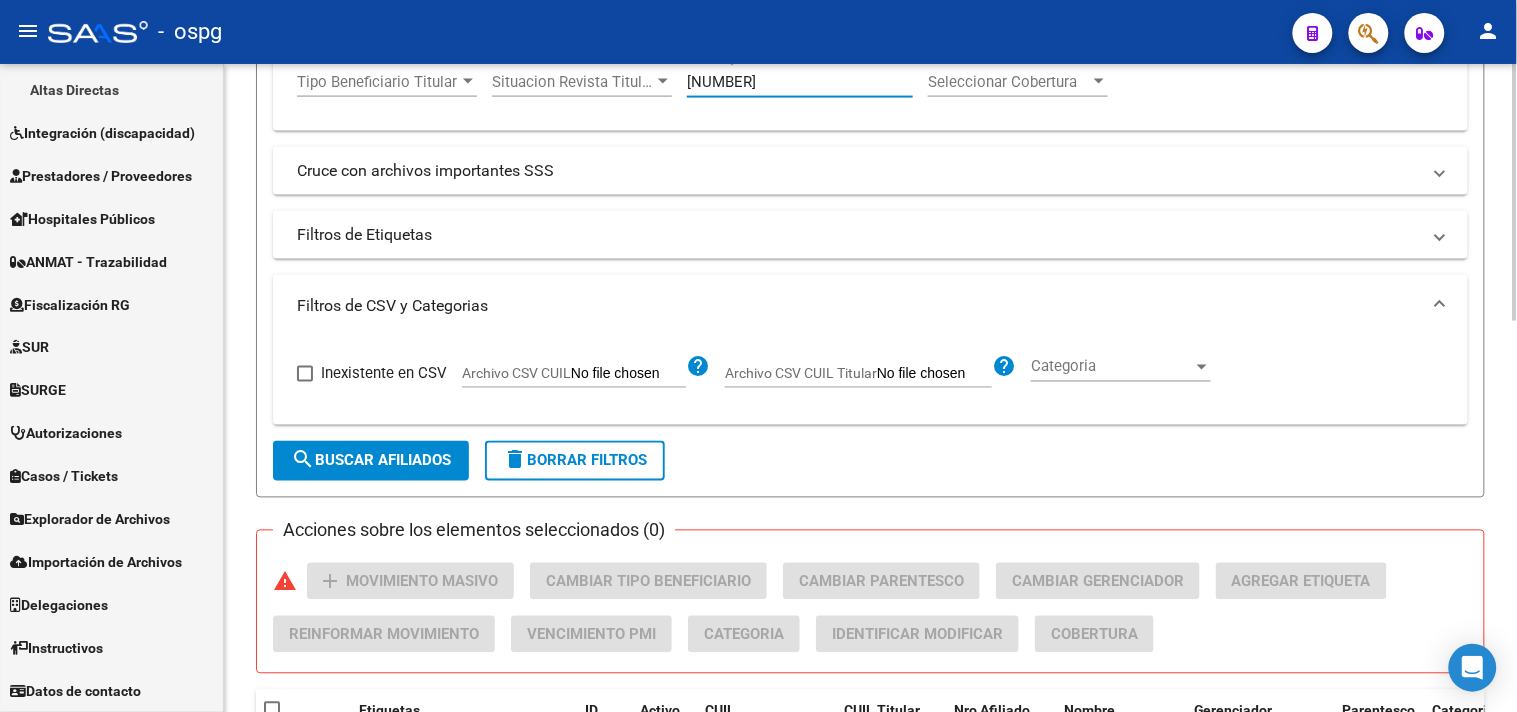 type on "[SSN]" 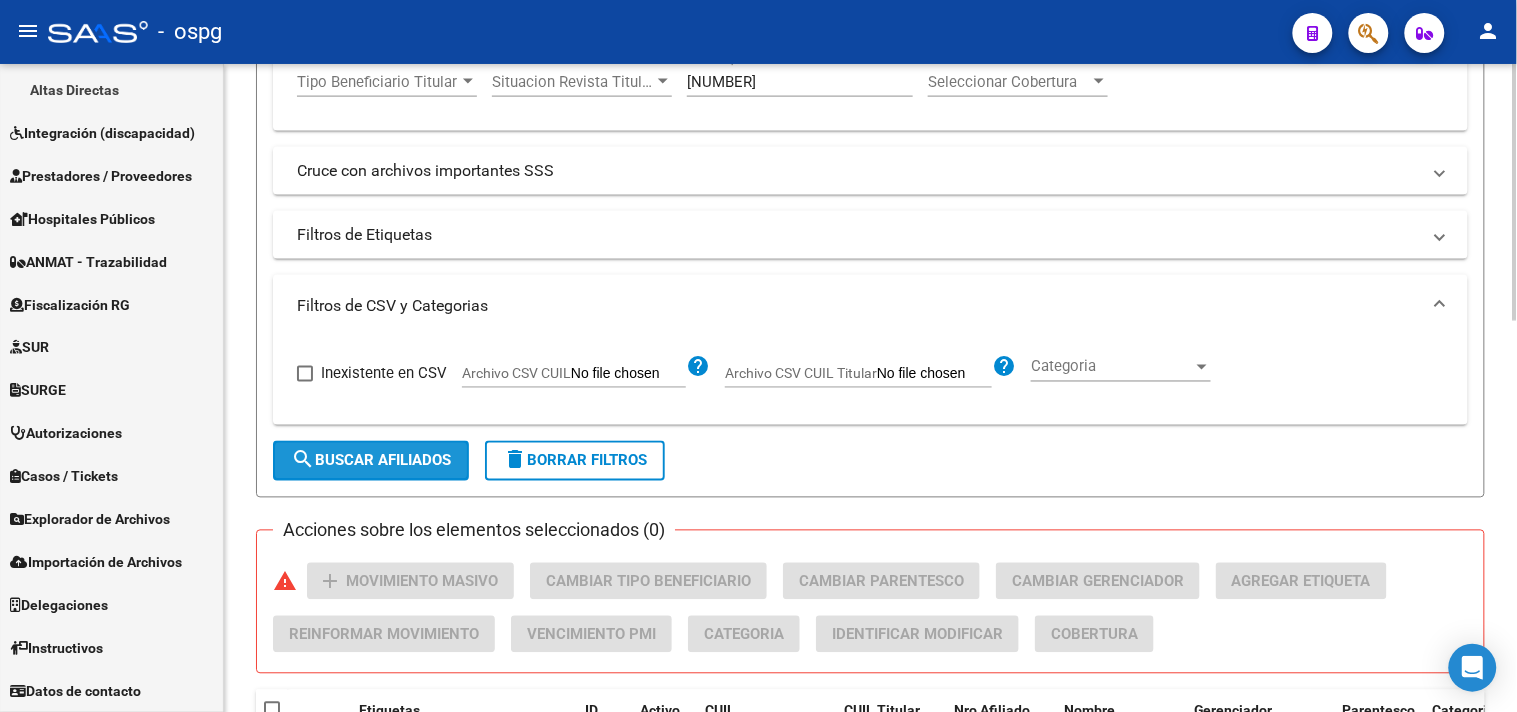 drag, startPoint x: 390, startPoint y: 453, endPoint x: 1087, endPoint y: 400, distance: 699.01215 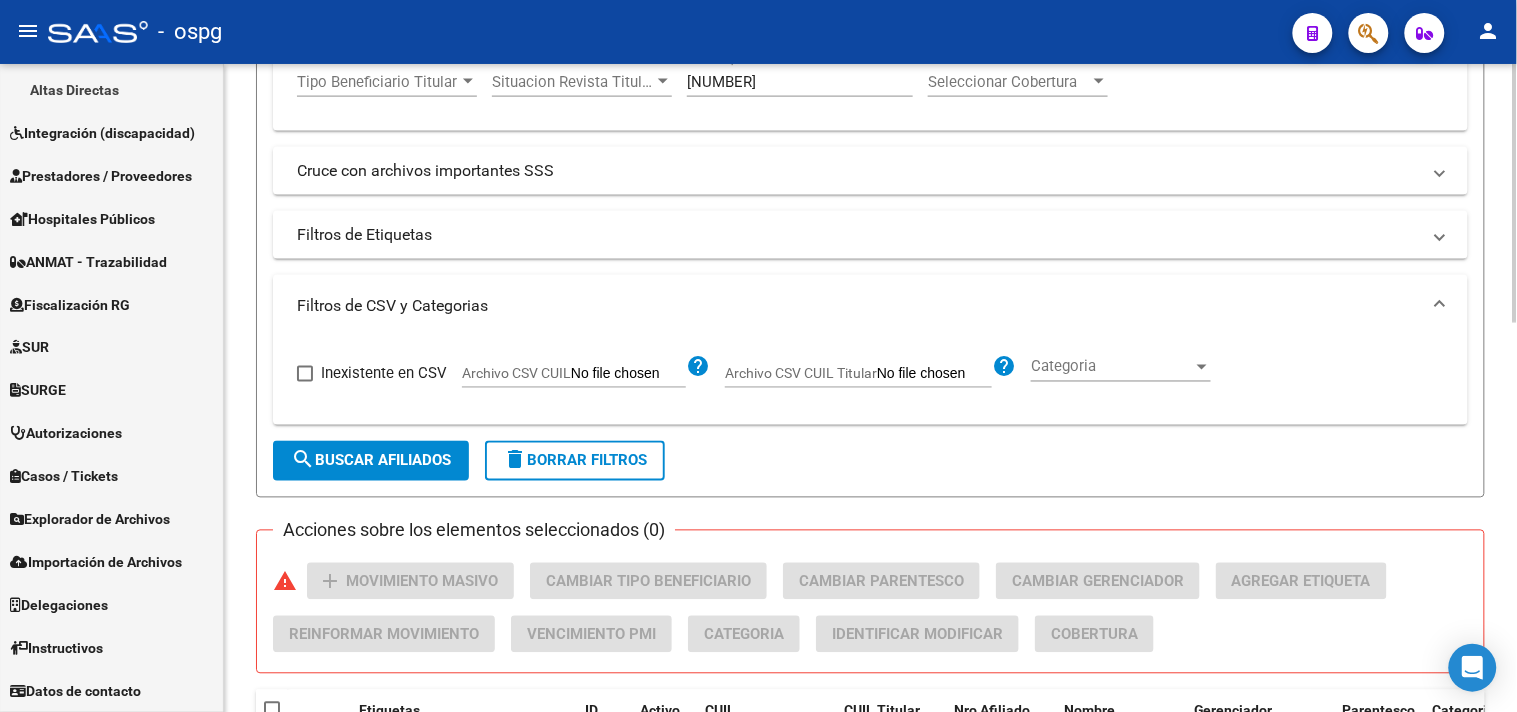 scroll, scrollTop: 972, scrollLeft: 0, axis: vertical 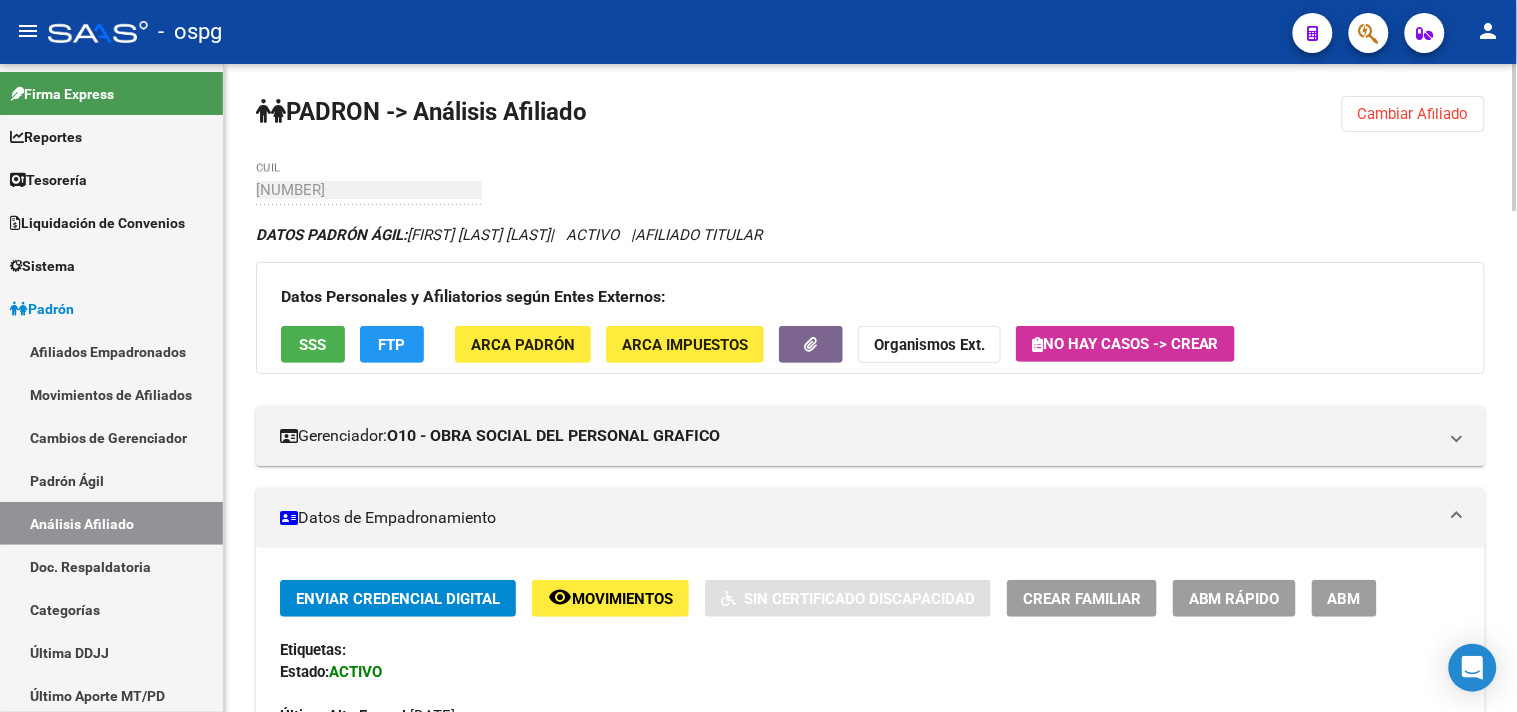 drag, startPoint x: 1428, startPoint y: 117, endPoint x: 1081, endPoint y: 160, distance: 349.6541 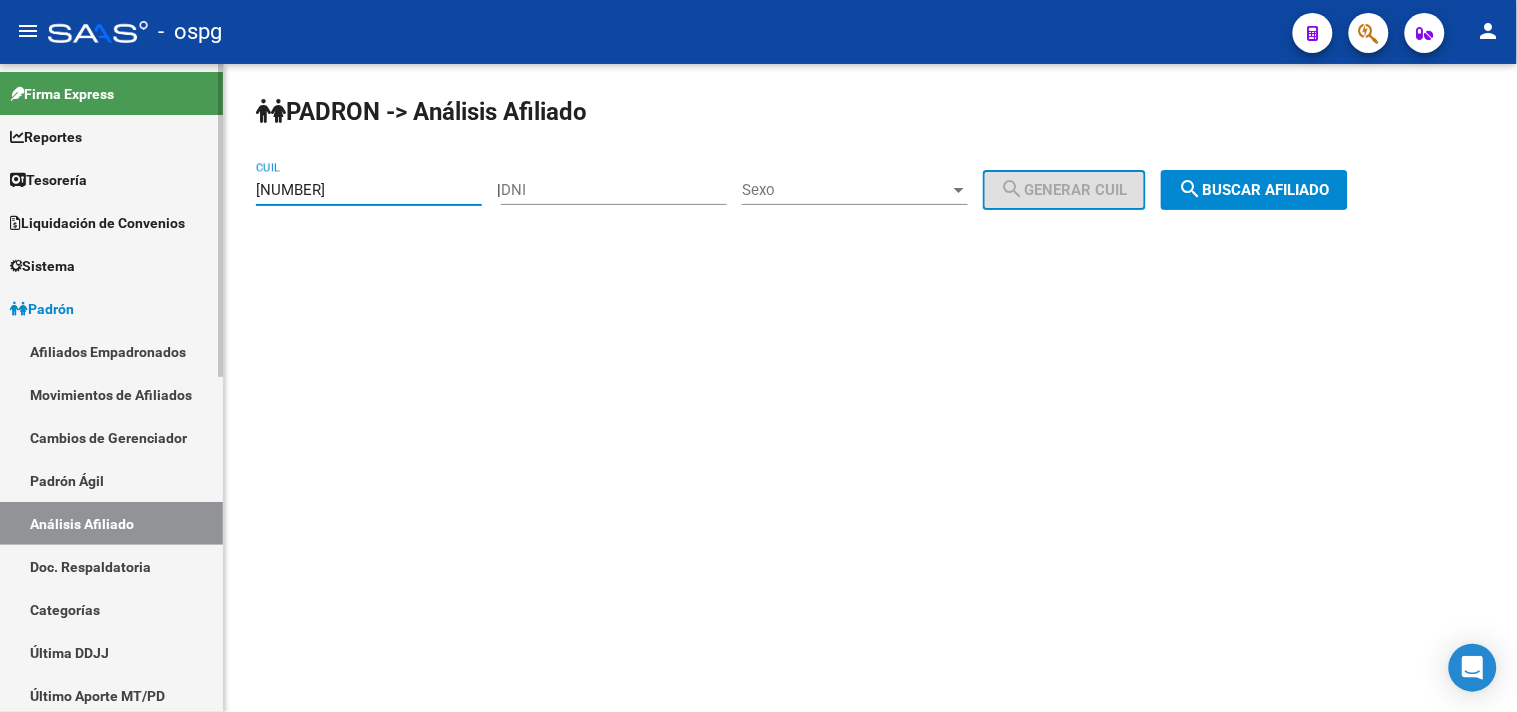 drag, startPoint x: 383, startPoint y: 191, endPoint x: 0, endPoint y: 190, distance: 383.0013 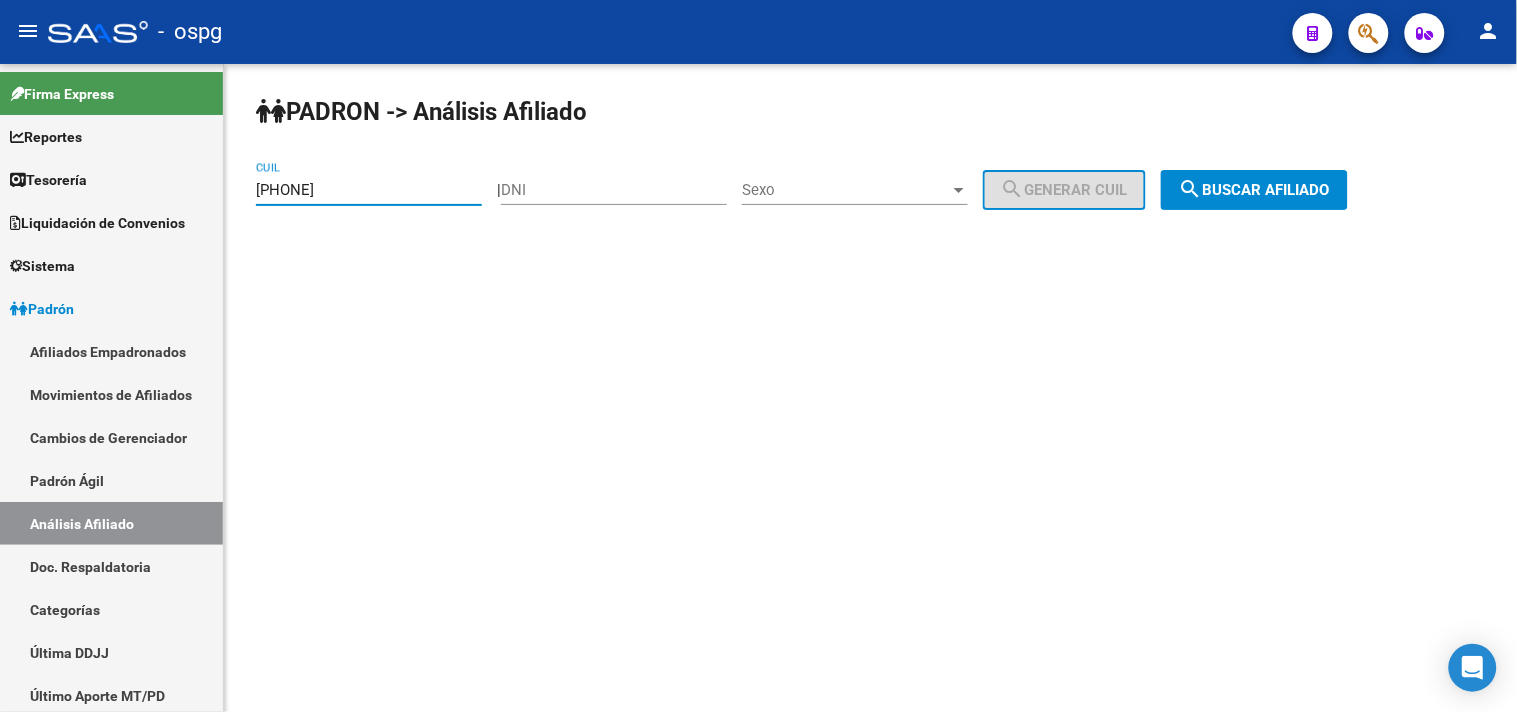 type on "27-25591200-9" 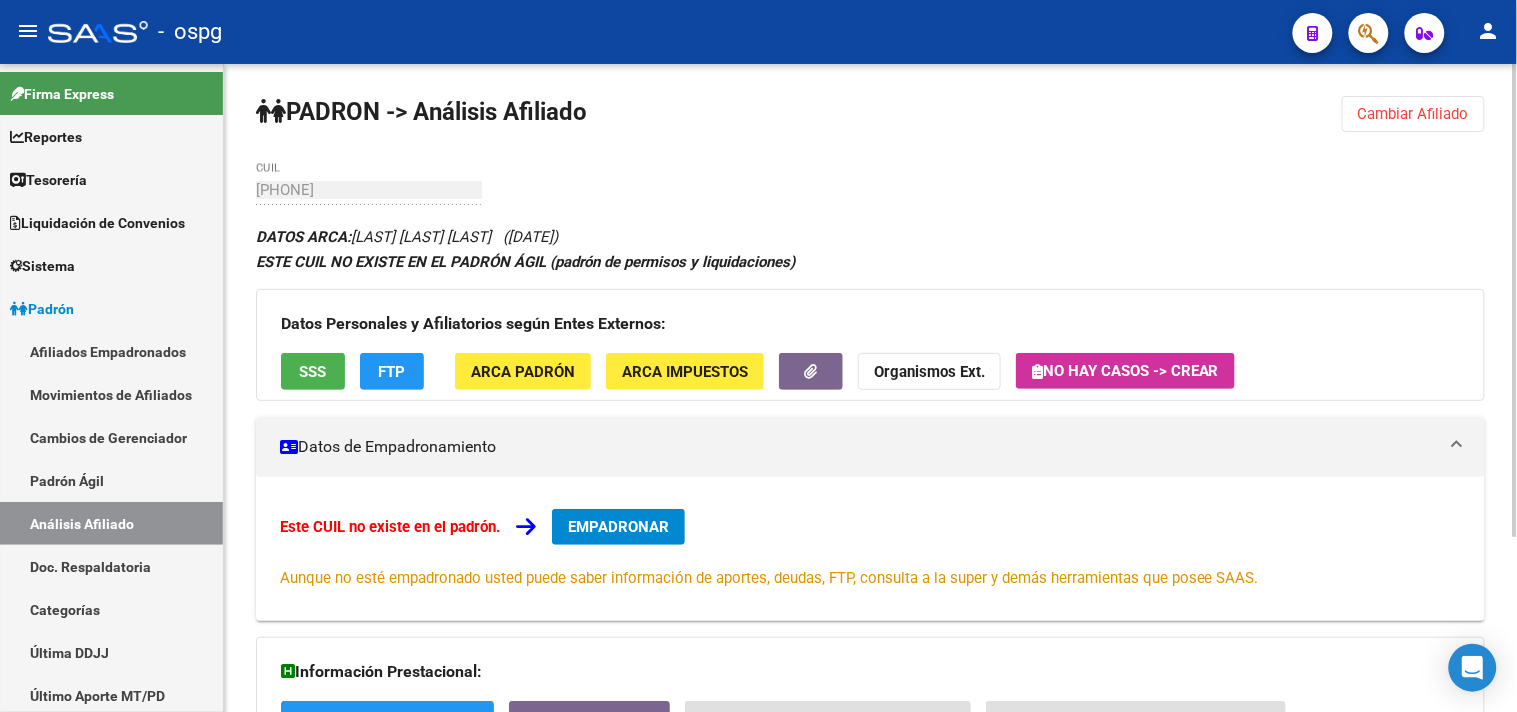 click on "SSS" 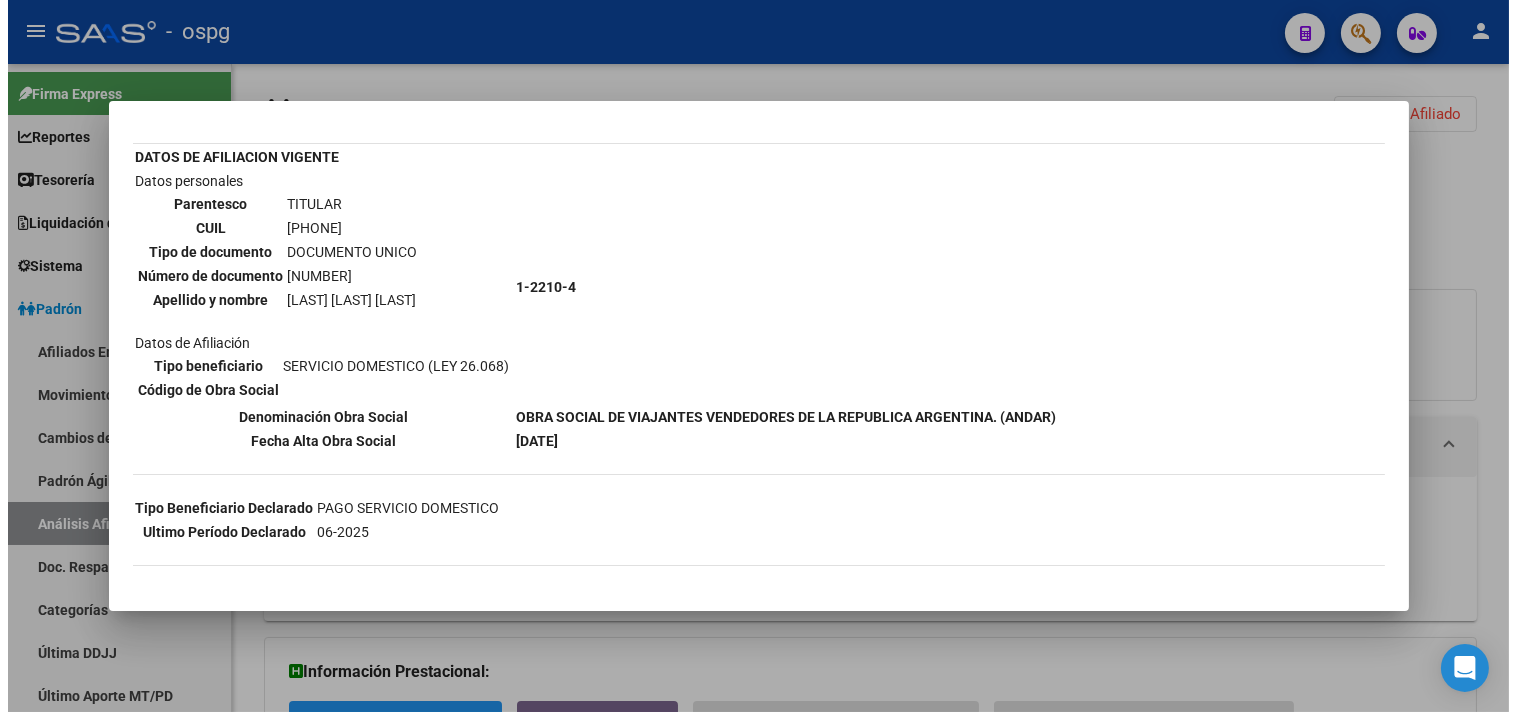 scroll, scrollTop: 188, scrollLeft: 0, axis: vertical 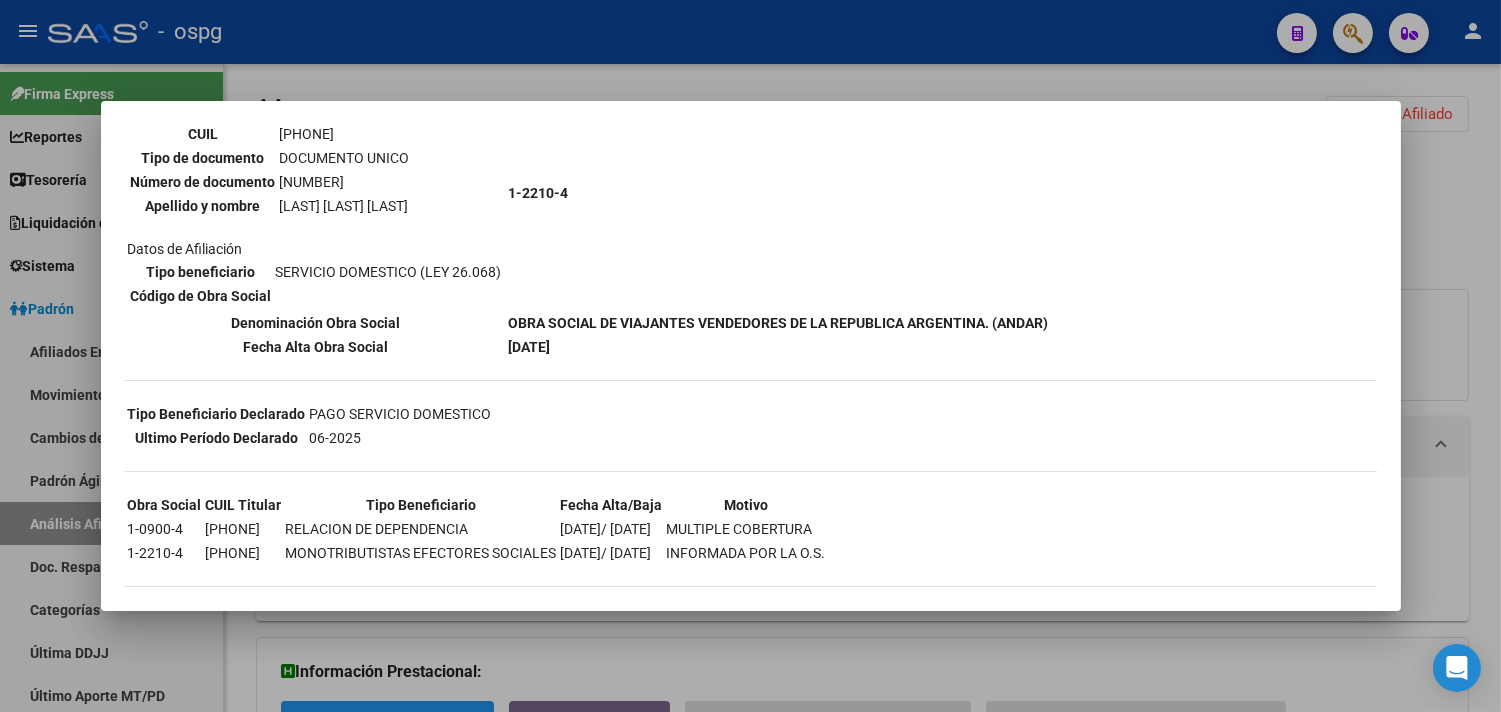 click at bounding box center (750, 356) 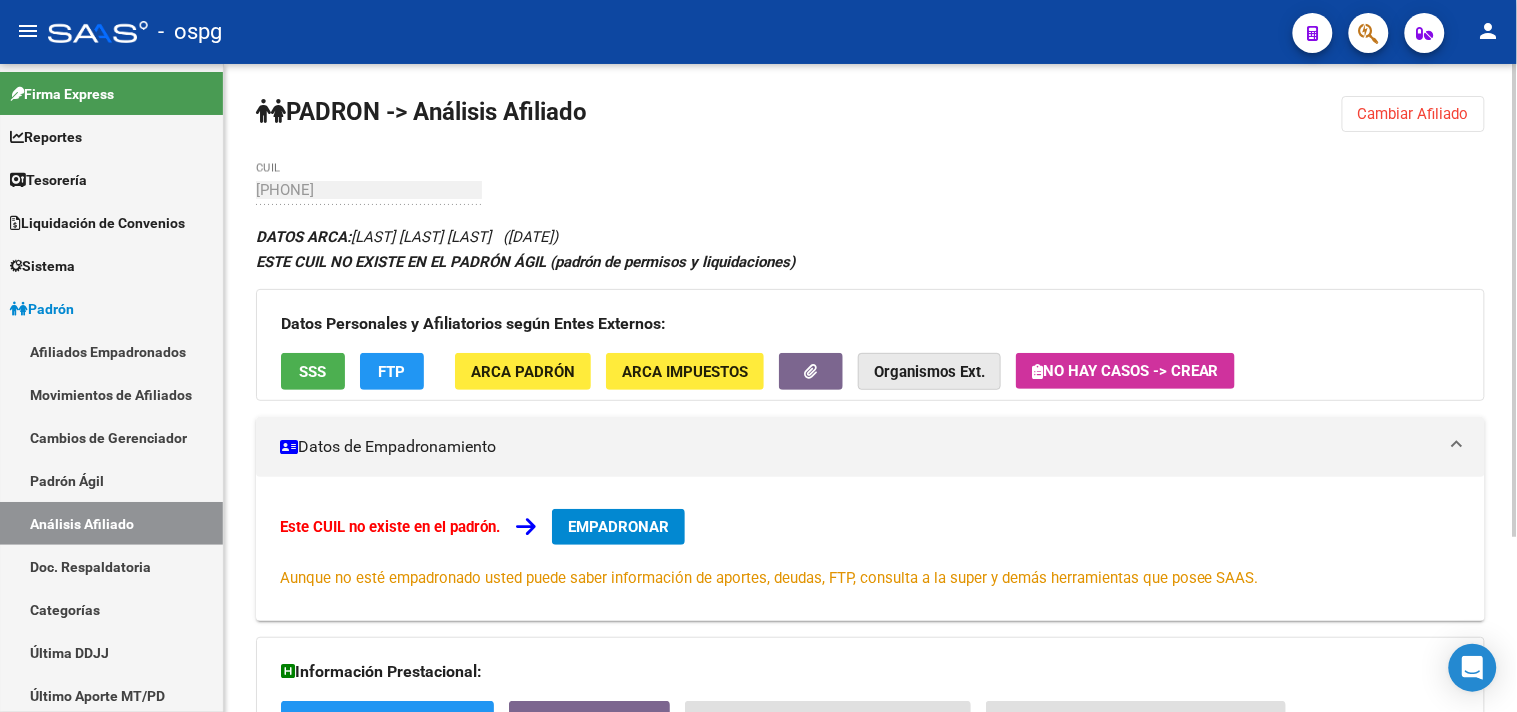 click on "Organismos Ext." 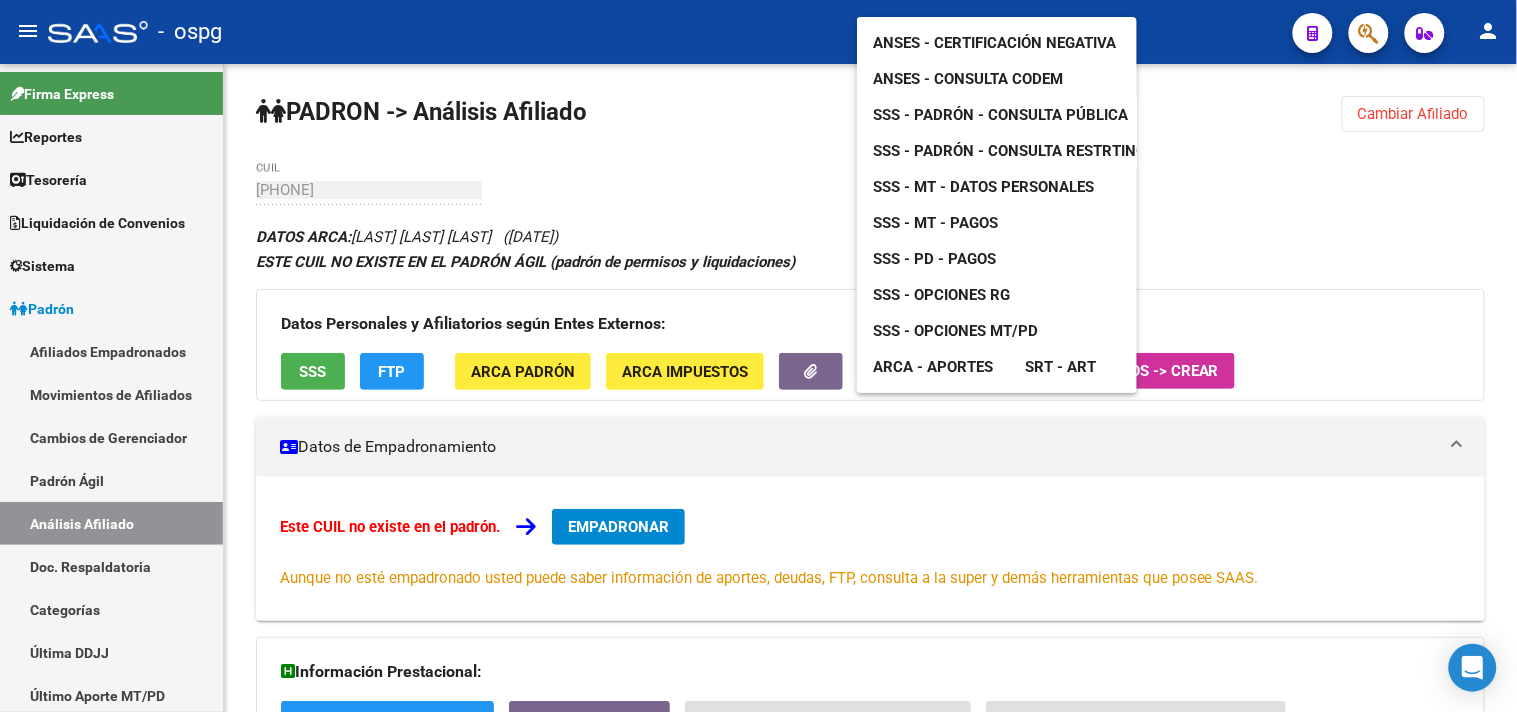 click on "SSS - PD - Pagos" at bounding box center (934, 259) 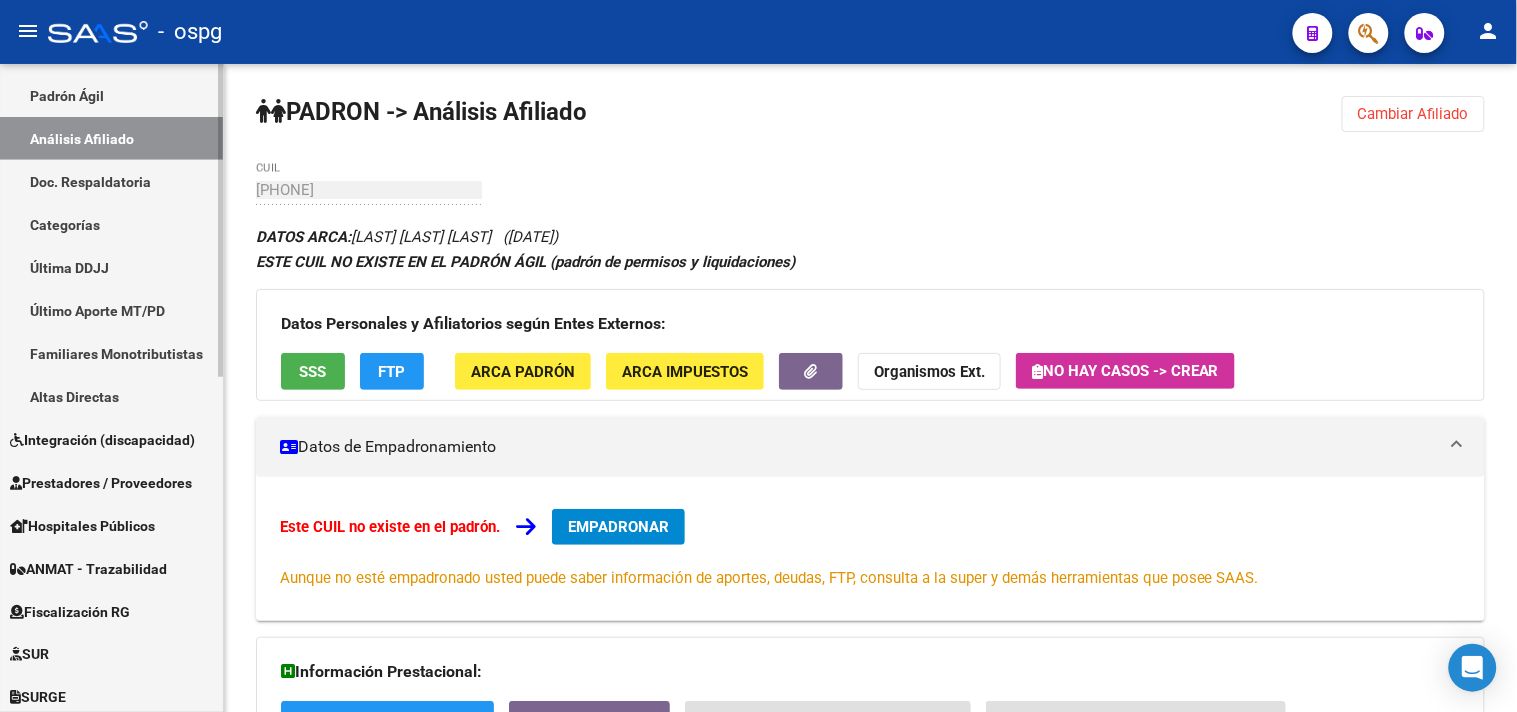 scroll, scrollTop: 444, scrollLeft: 0, axis: vertical 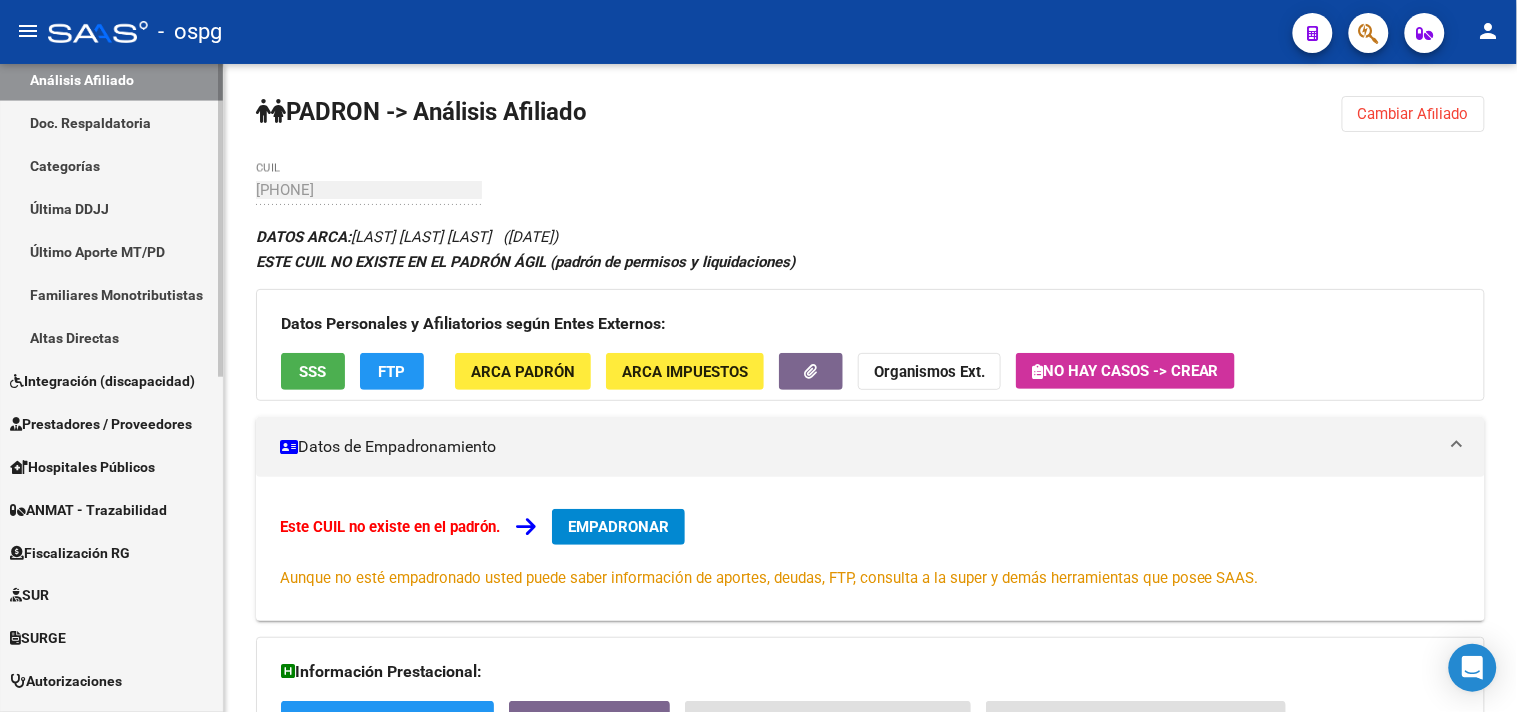 click on "Fiscalización RG" at bounding box center (70, 553) 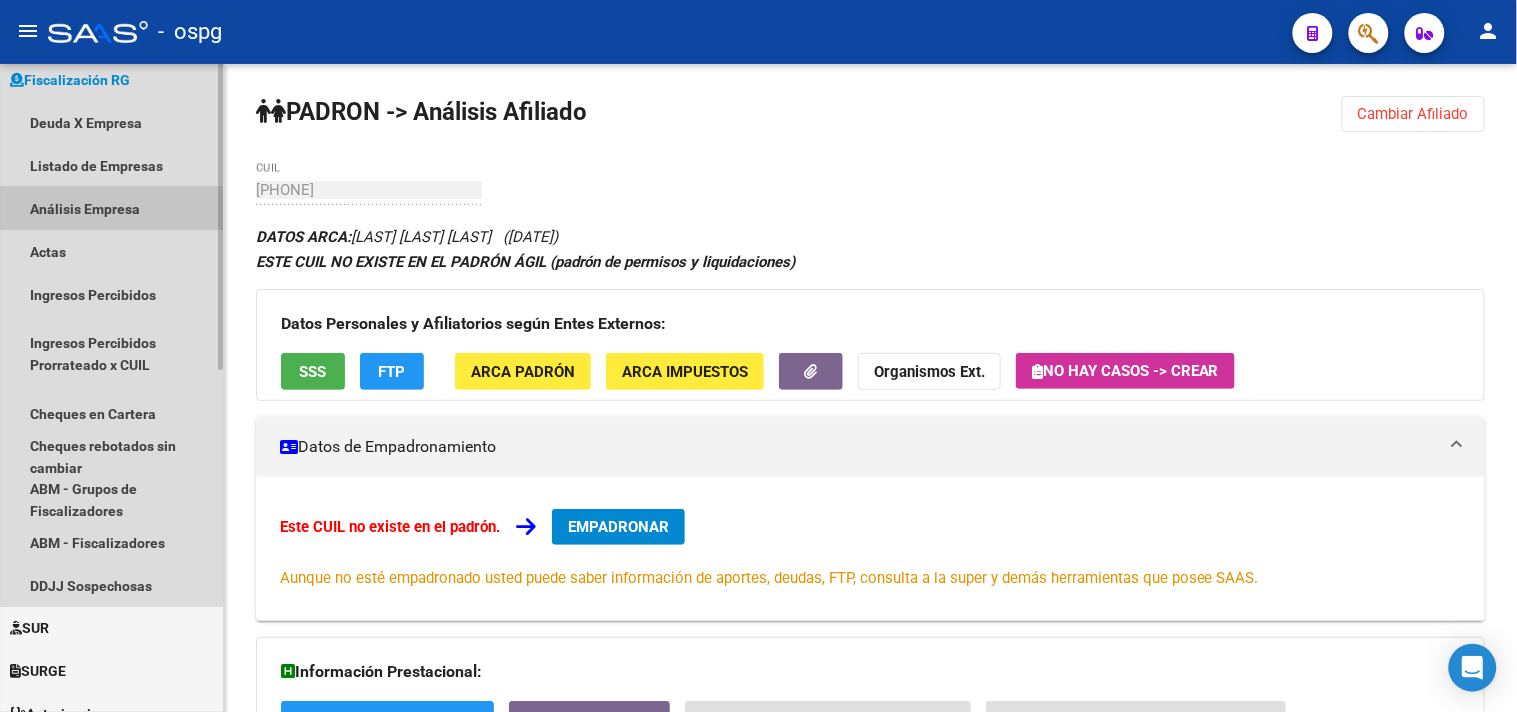 click on "Análisis Empresa" at bounding box center (111, 208) 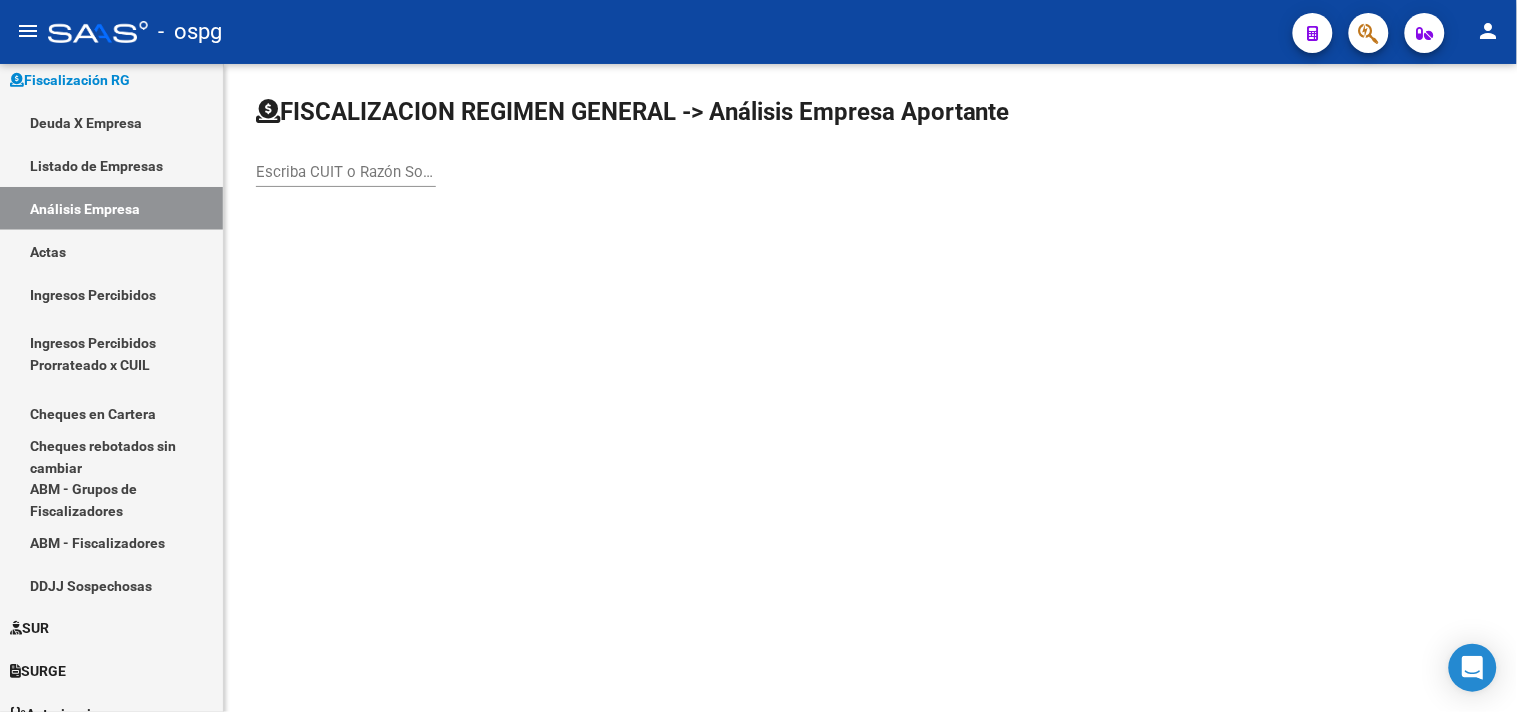 click on "Escriba CUIT o Razón Social para buscar" at bounding box center [346, 172] 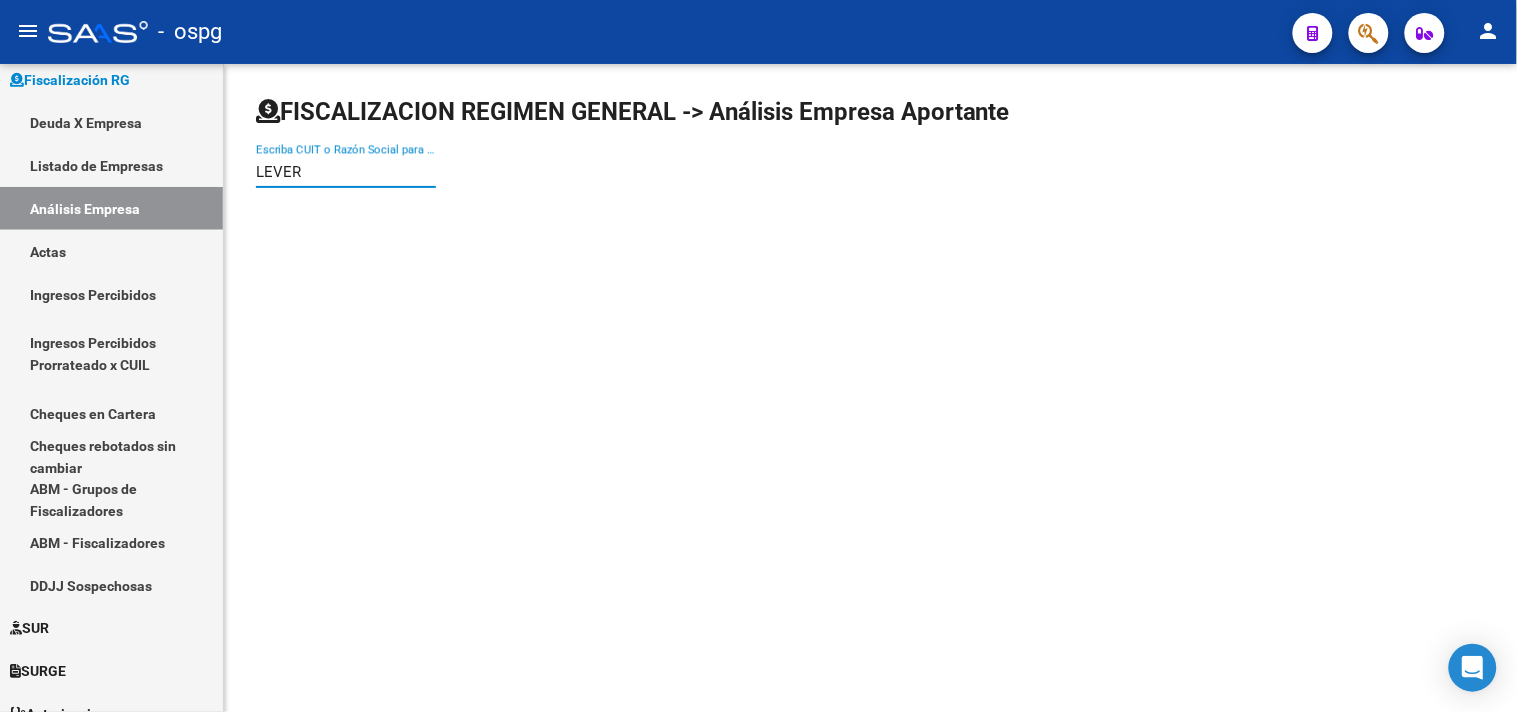 type on "LEVER" 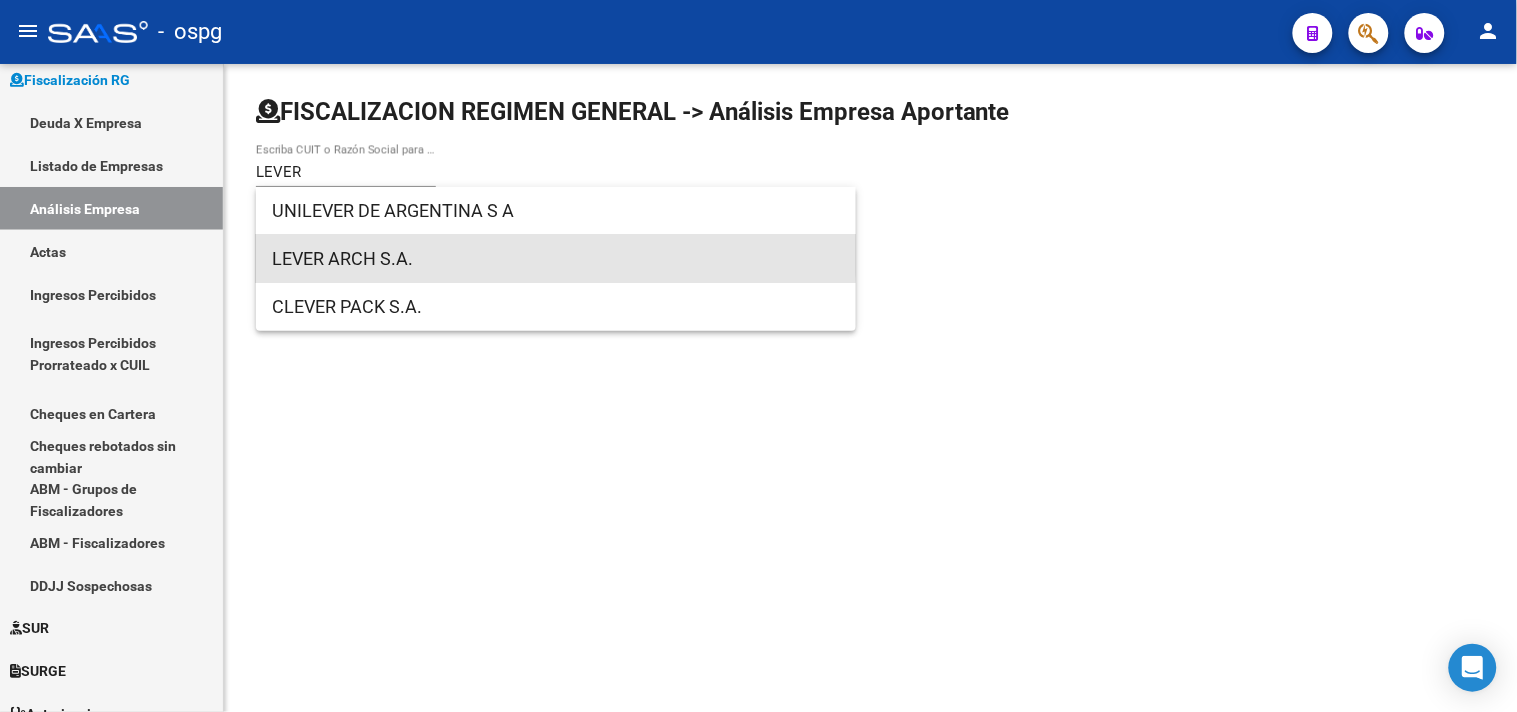 click on "LEVER ARCH S.A." at bounding box center (556, 259) 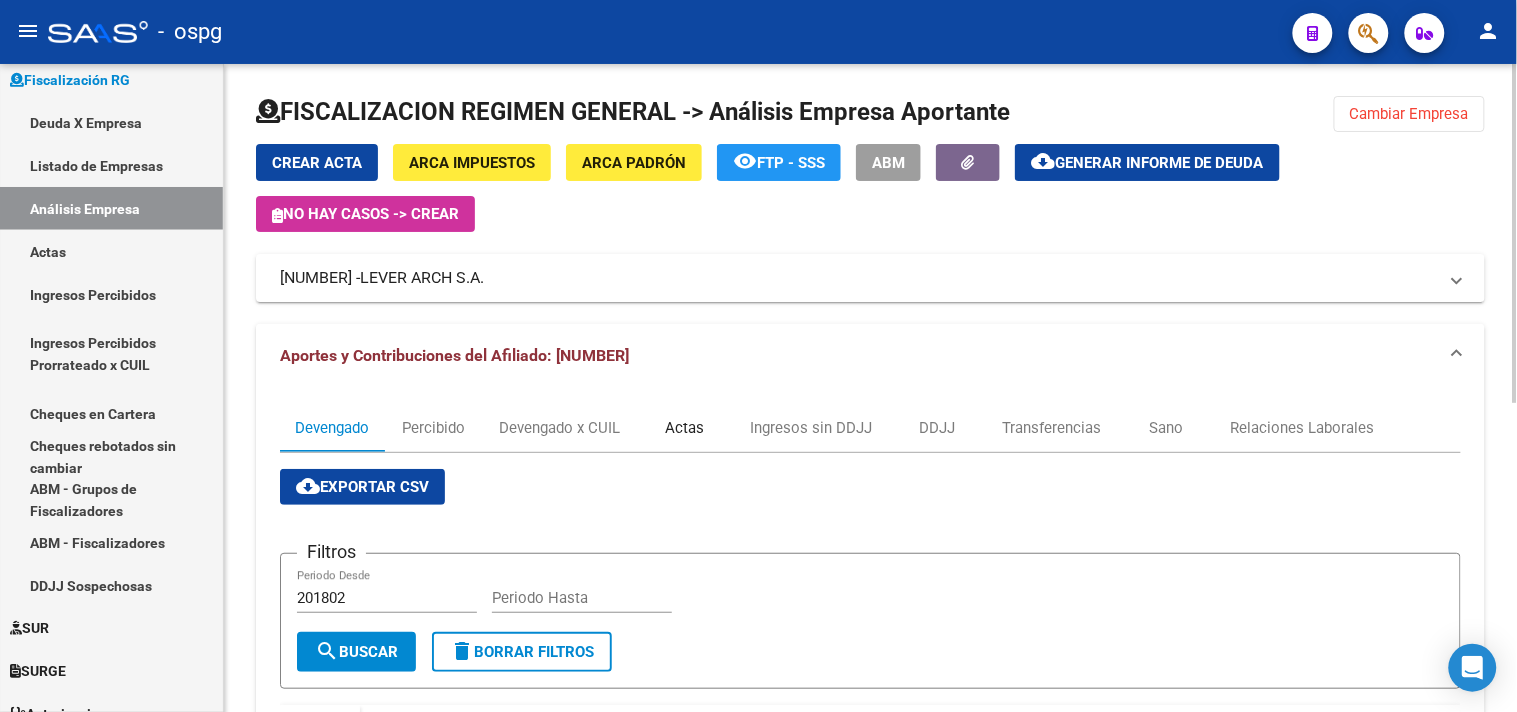 click on "Actas" at bounding box center (685, 428) 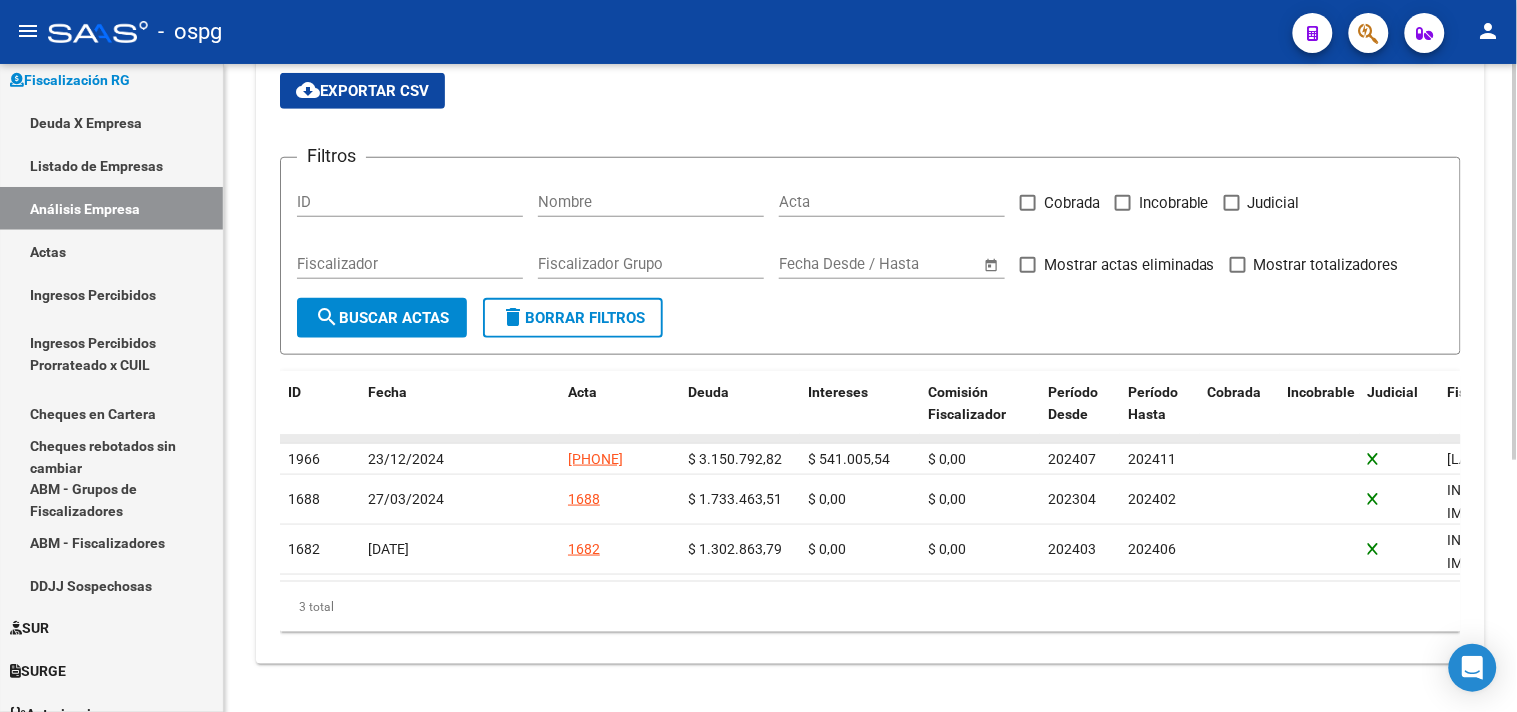 scroll, scrollTop: 0, scrollLeft: 0, axis: both 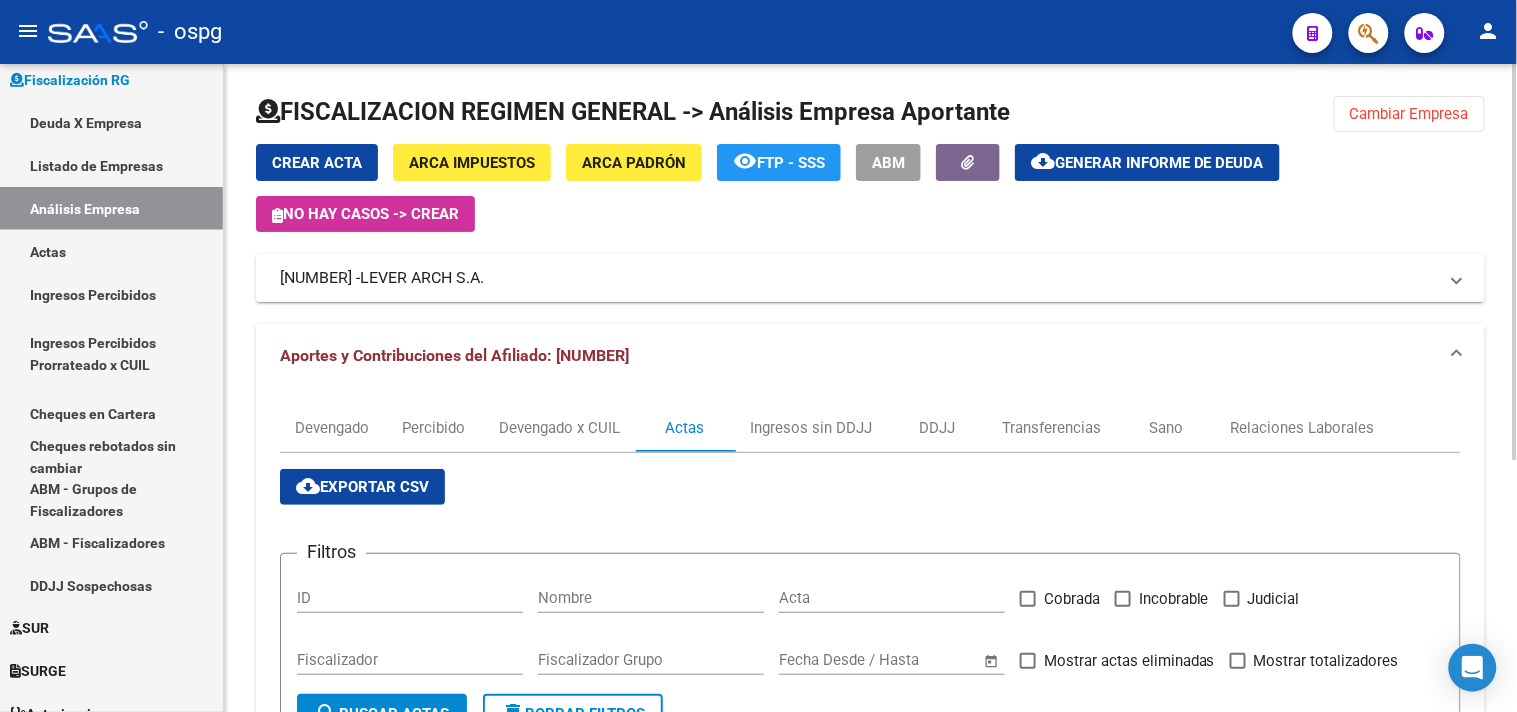 drag, startPoint x: 283, startPoint y: 278, endPoint x: 376, endPoint y: 278, distance: 93 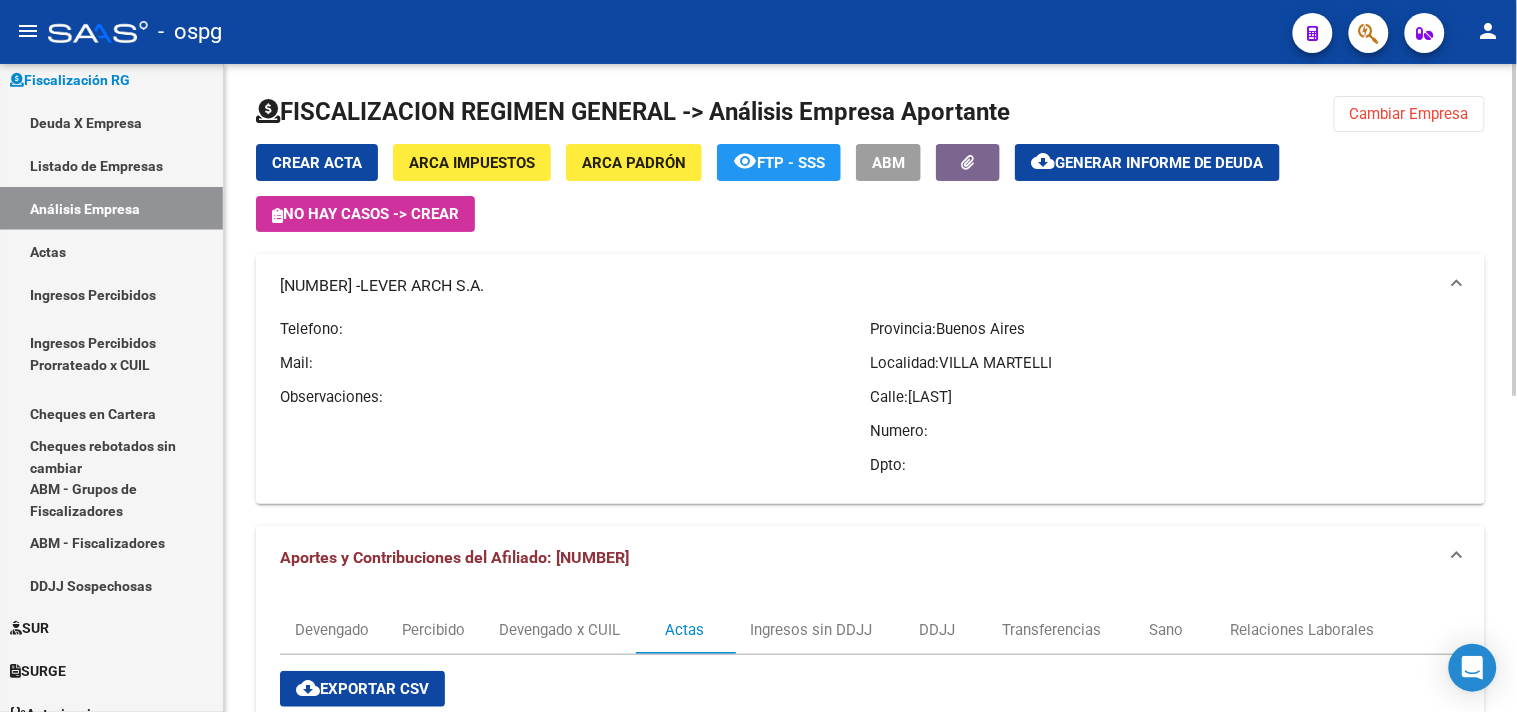 copy on "30712463577" 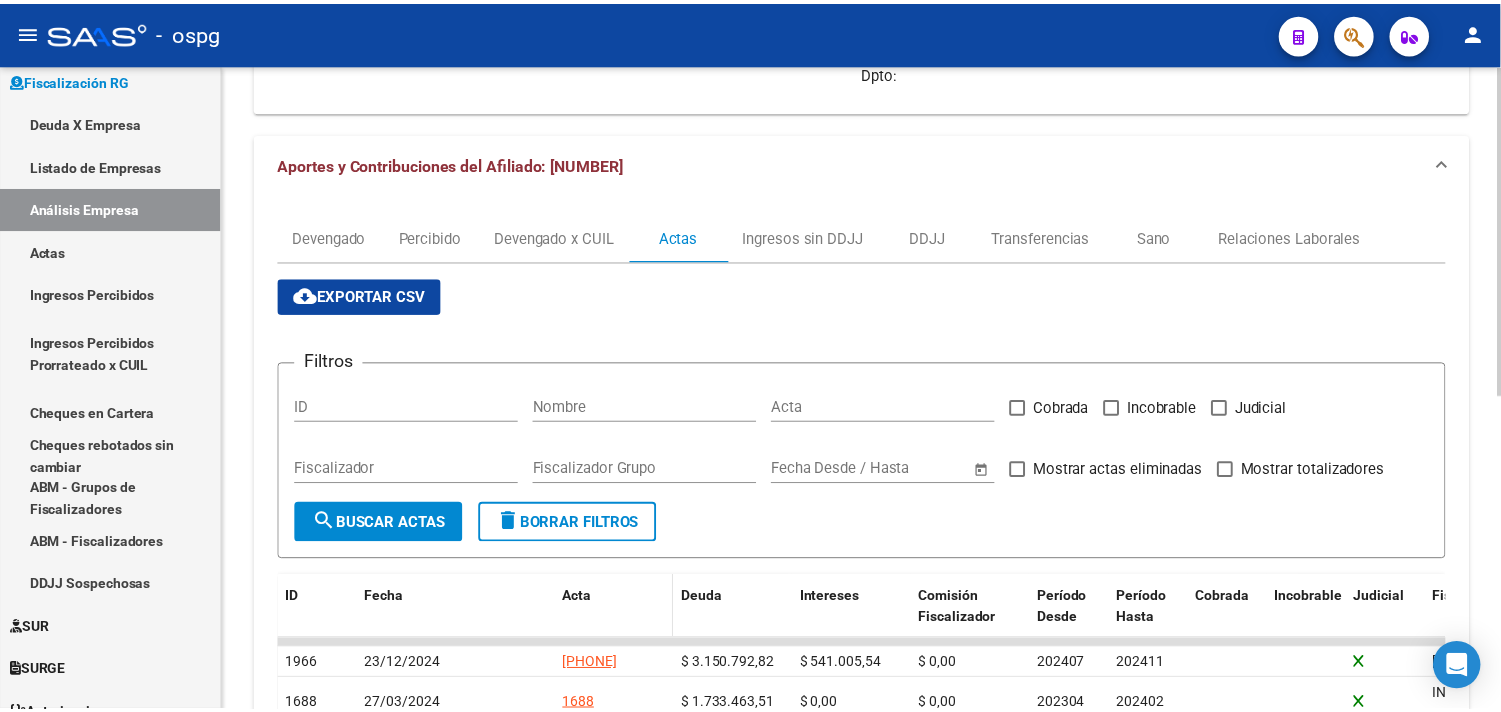 scroll, scrollTop: 58, scrollLeft: 0, axis: vertical 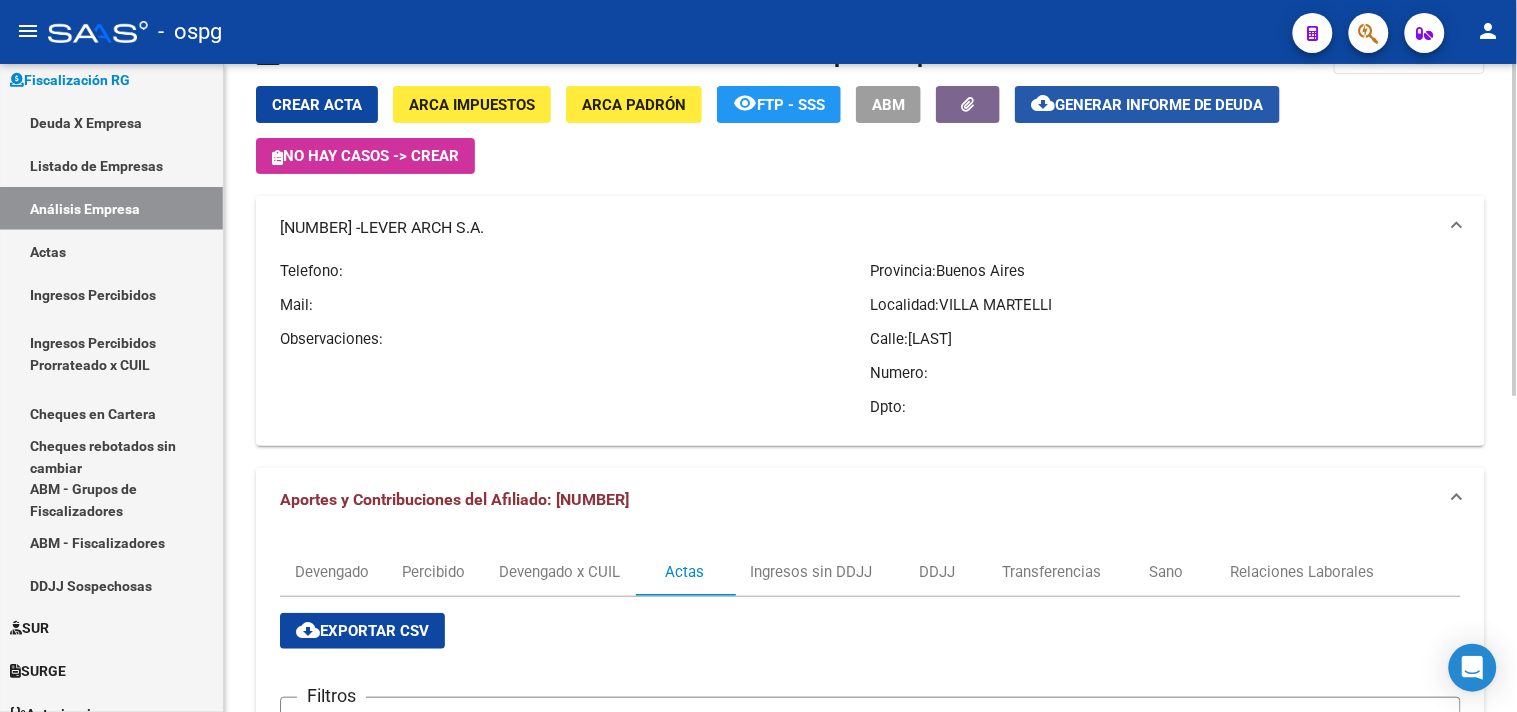 click on "Generar informe de deuda" 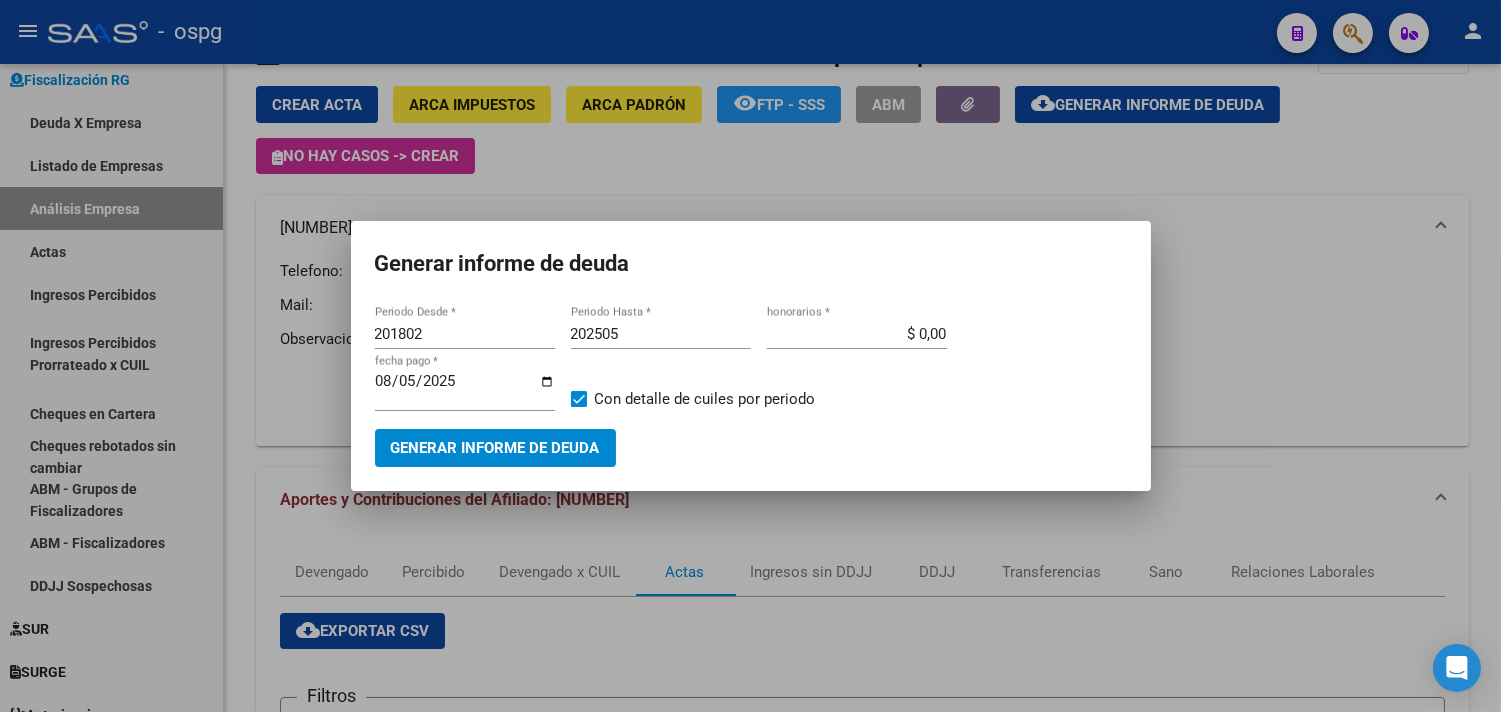 drag, startPoint x: 458, startPoint y: 334, endPoint x: 94, endPoint y: 334, distance: 364 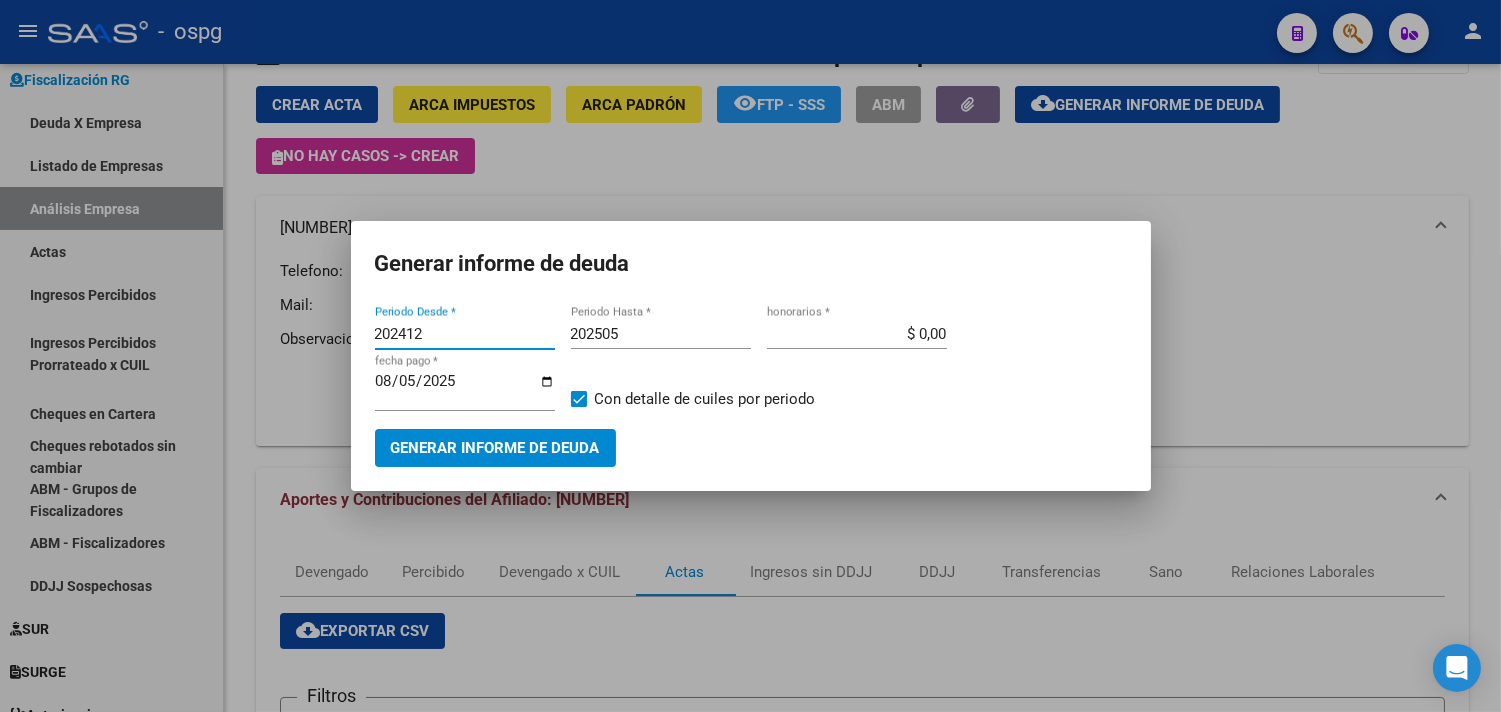 type on "202412" 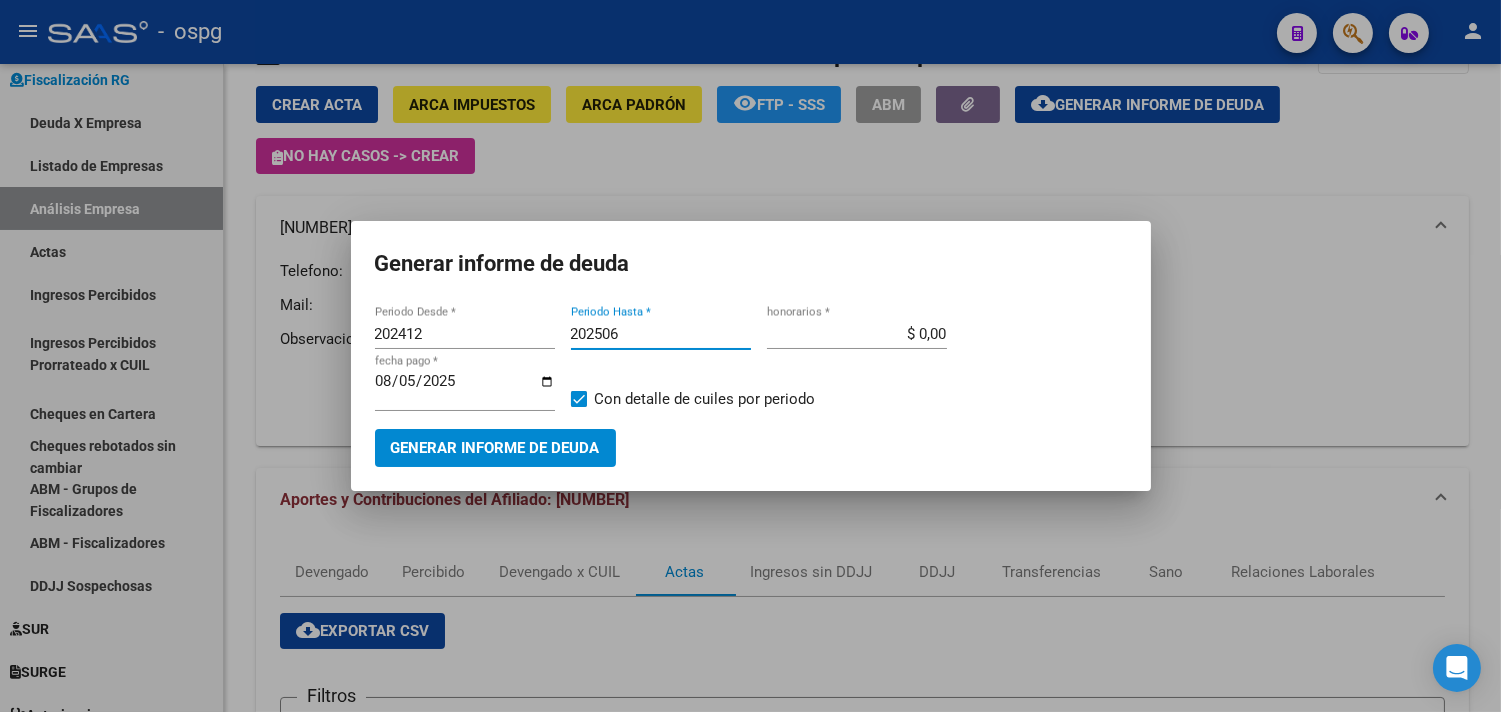 type on "202506" 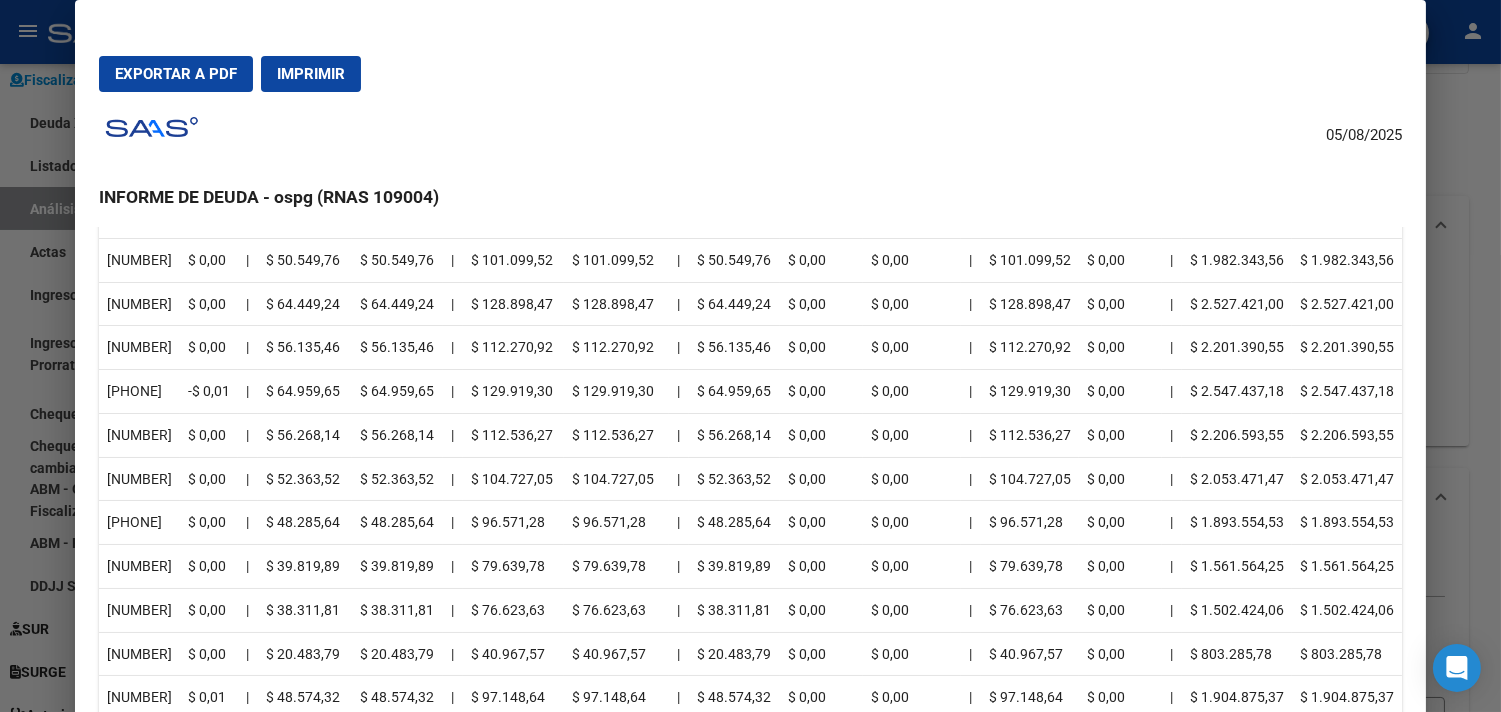 scroll, scrollTop: 1000, scrollLeft: 0, axis: vertical 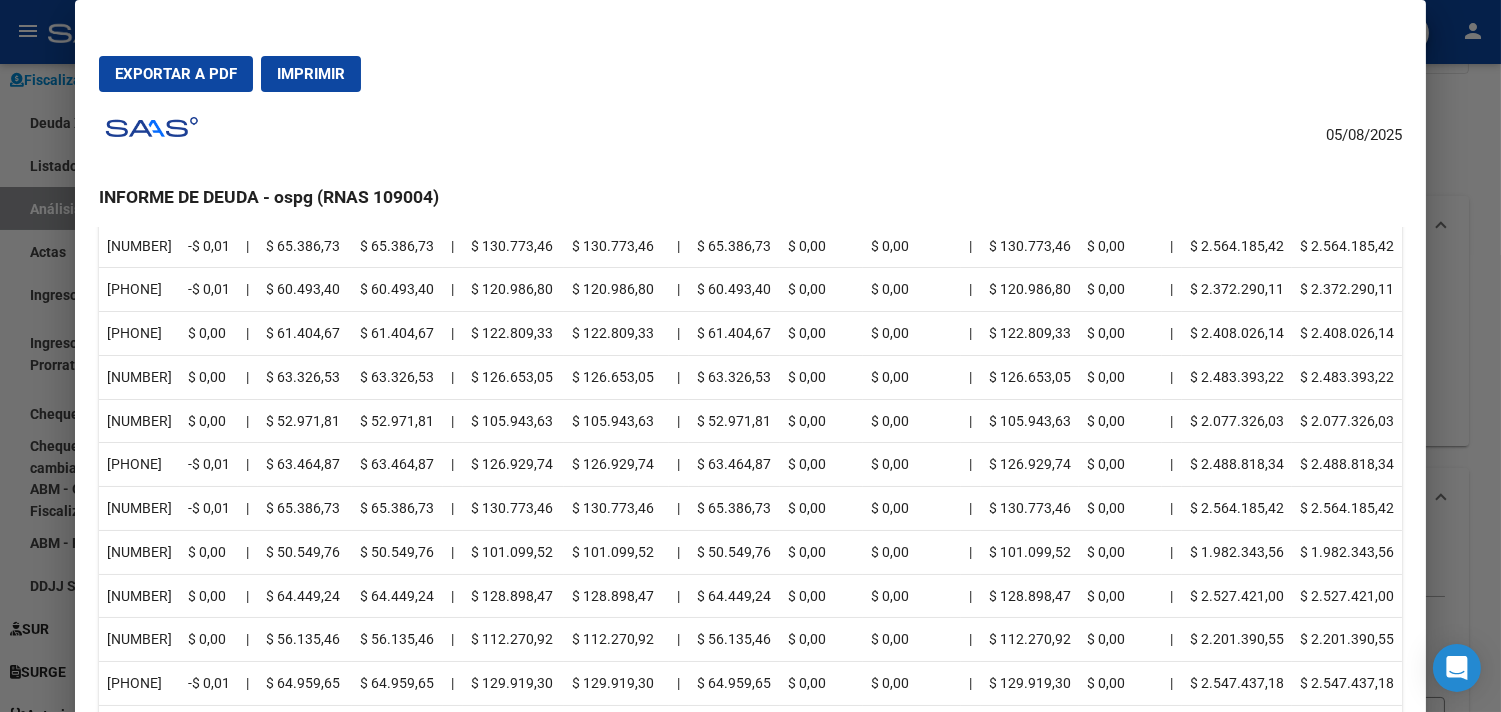 click at bounding box center (750, 356) 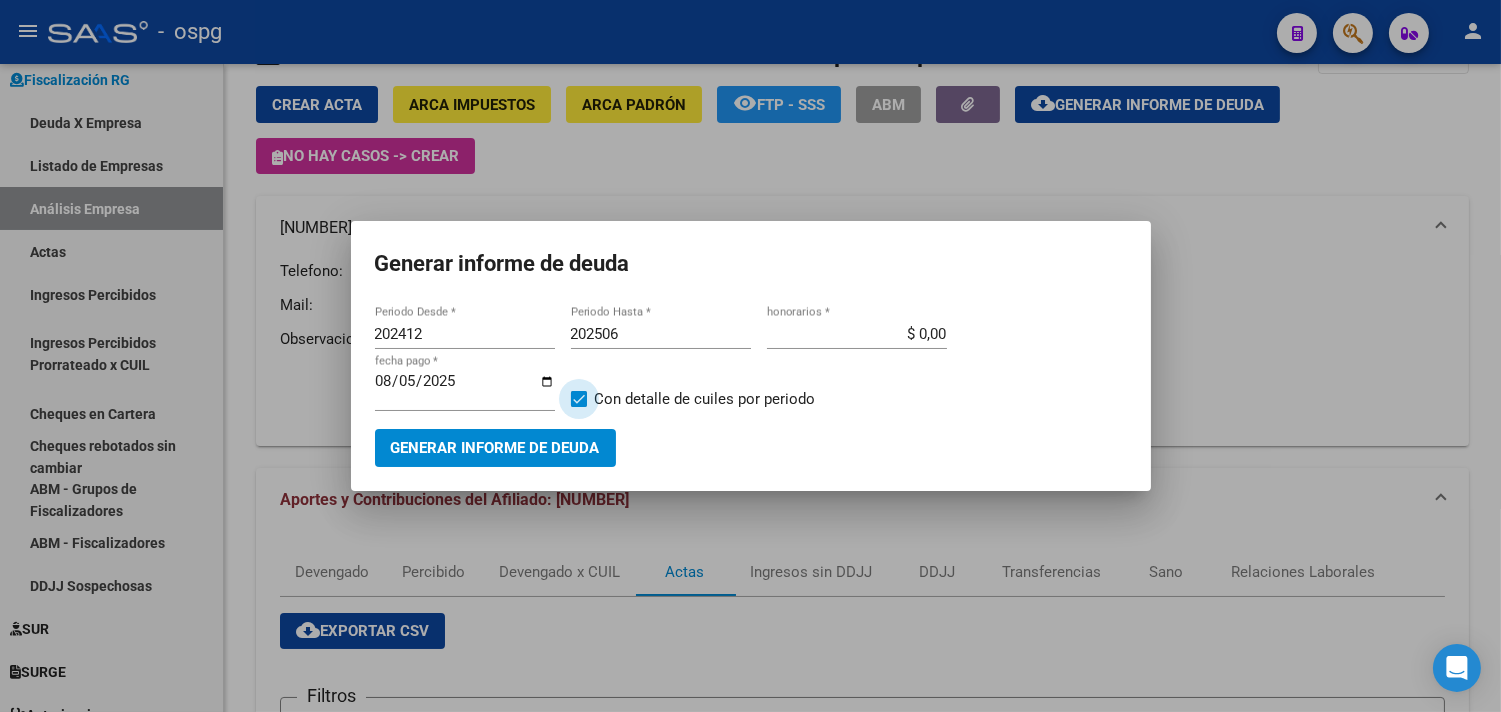 click on "Con detalle de cuiles por periodo" at bounding box center [705, 399] 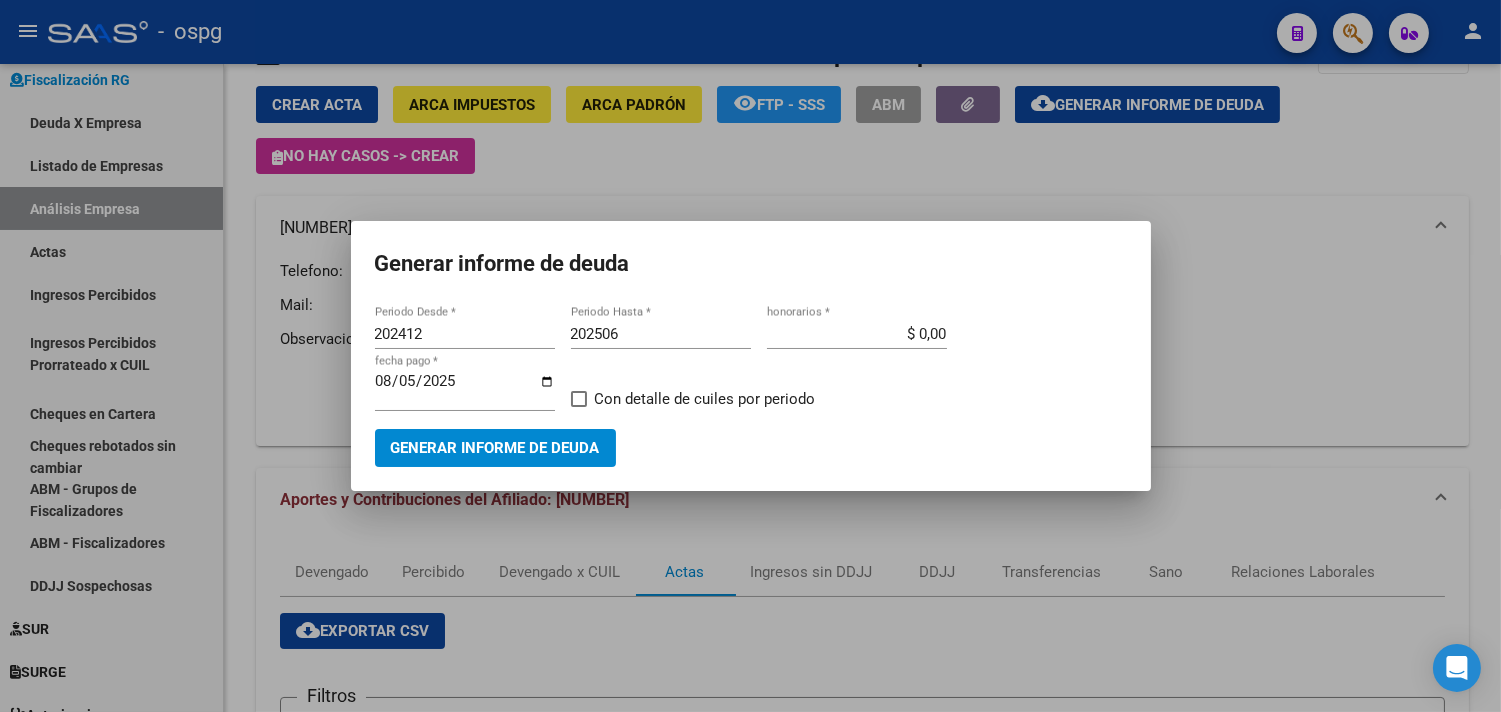 click on "Generar informe de deuda" at bounding box center (495, 449) 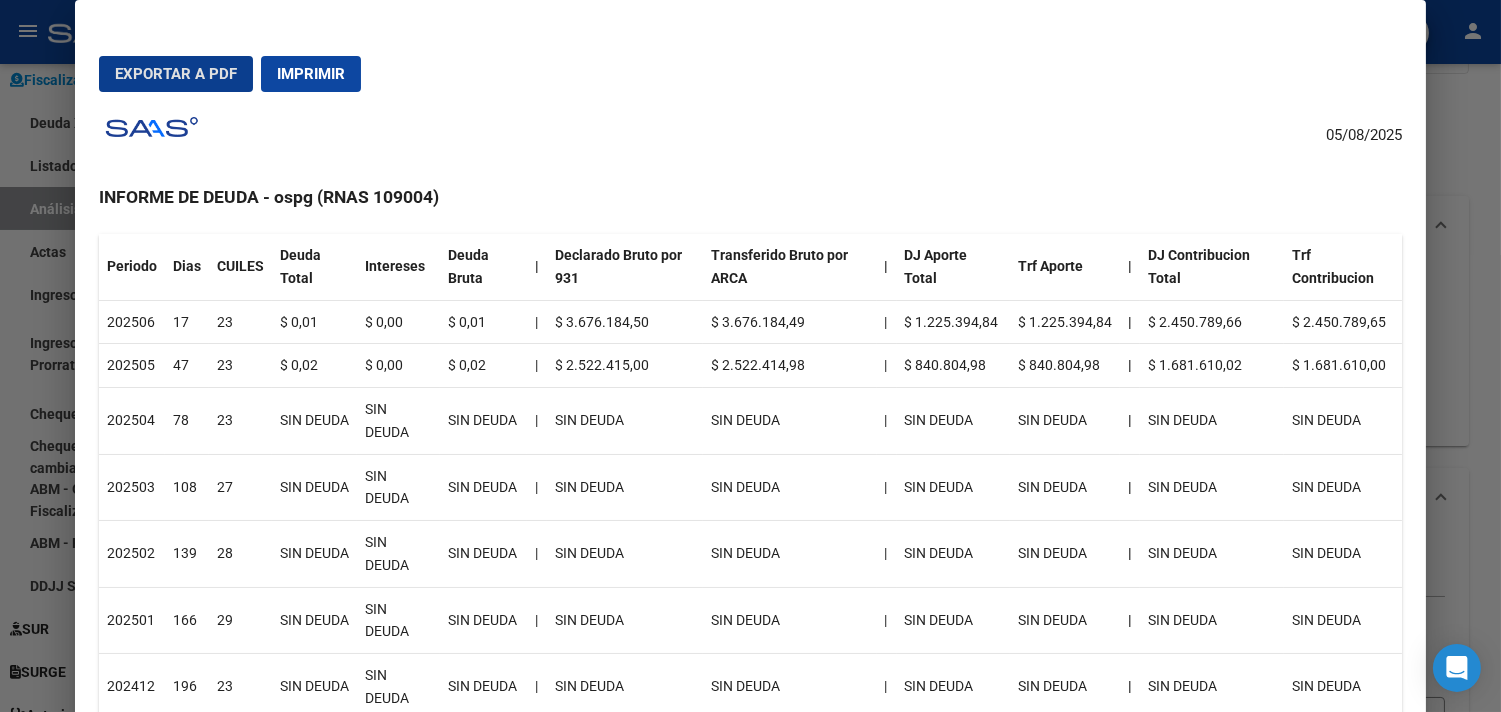 scroll, scrollTop: 243, scrollLeft: 0, axis: vertical 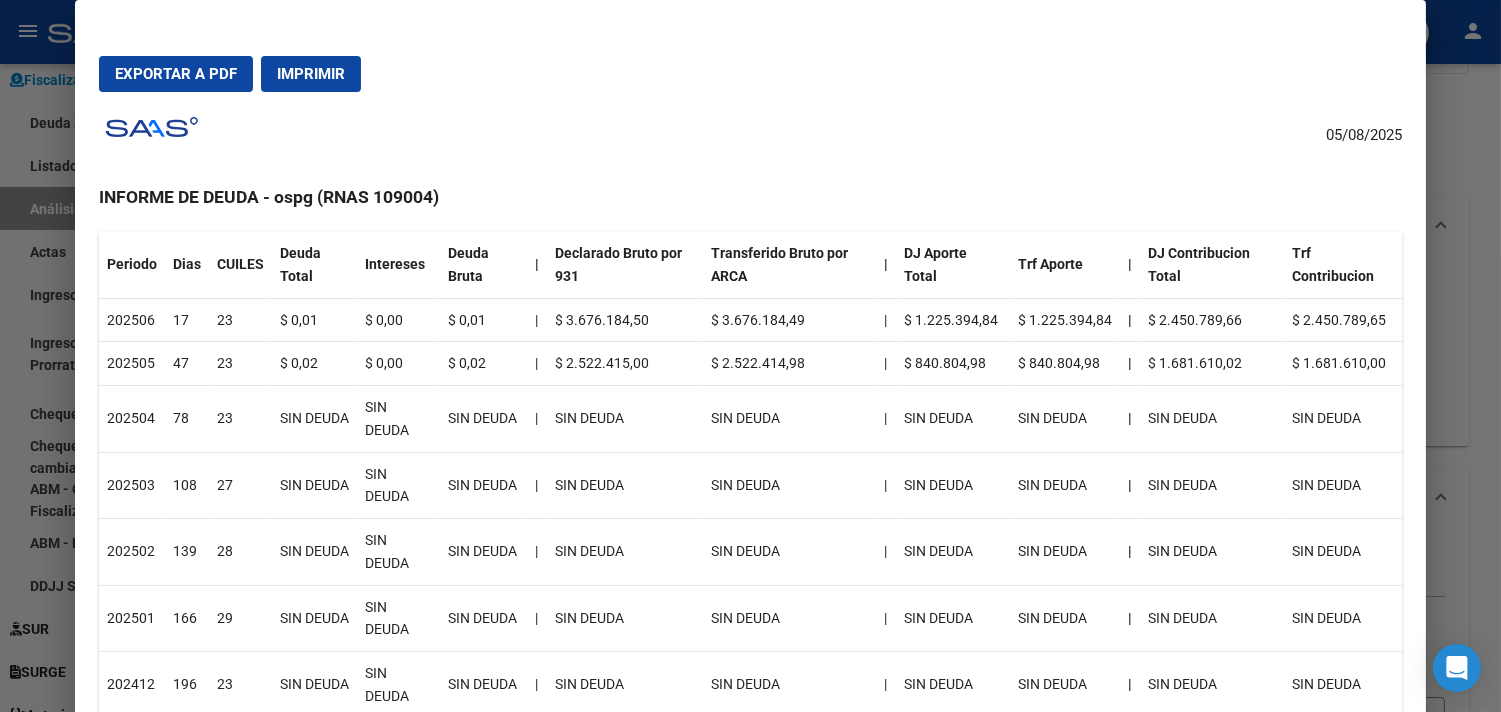 click at bounding box center [750, 356] 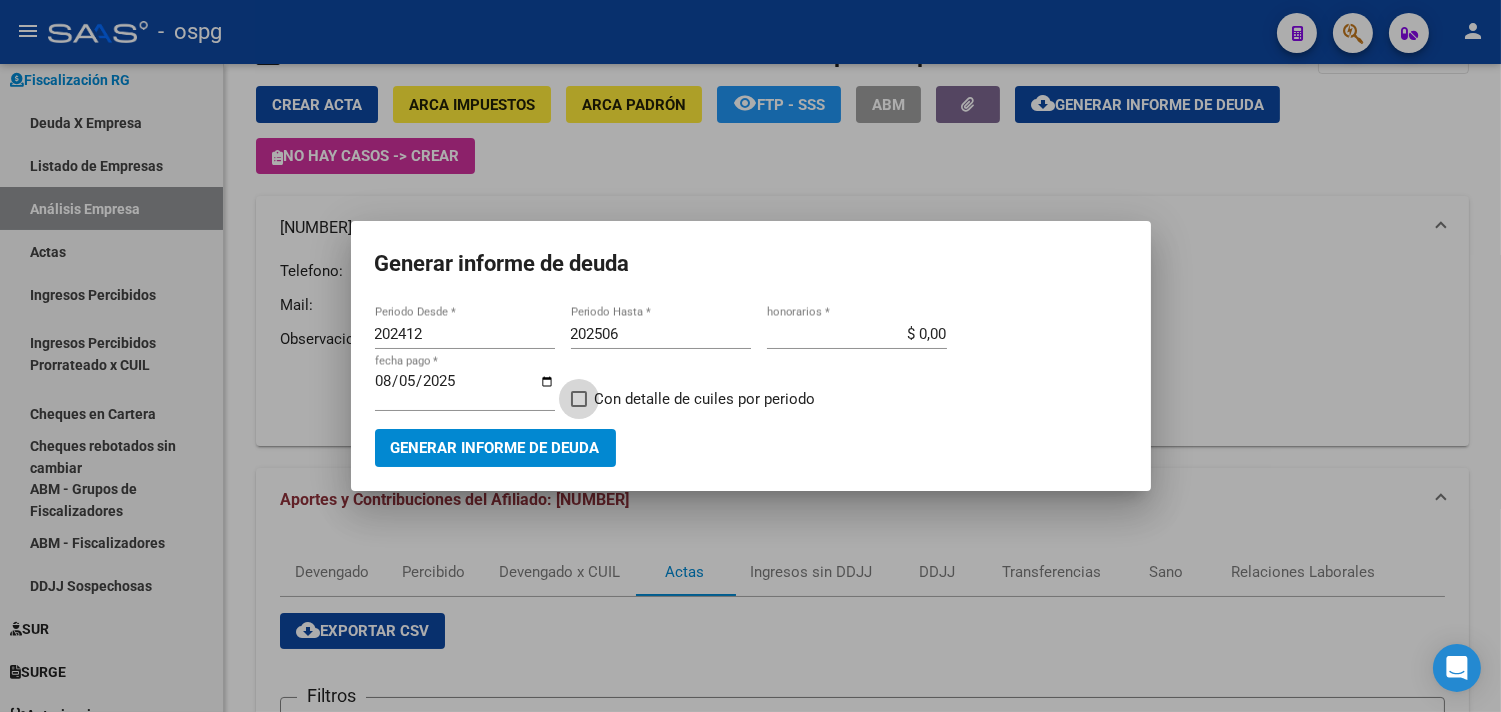 drag, startPoint x: 571, startPoint y: 404, endPoint x: 576, endPoint y: 446, distance: 42.296574 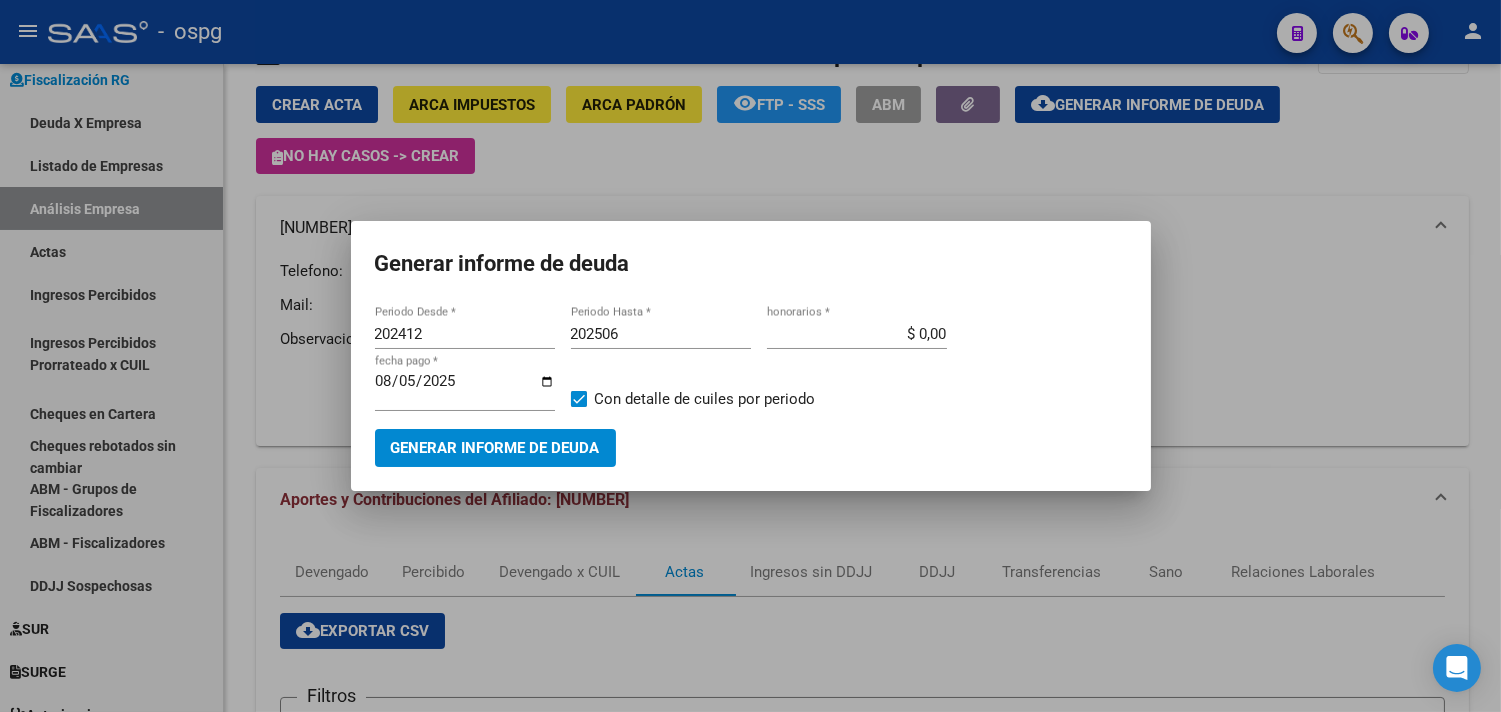 click on "Generar informe de deuda" at bounding box center (495, 449) 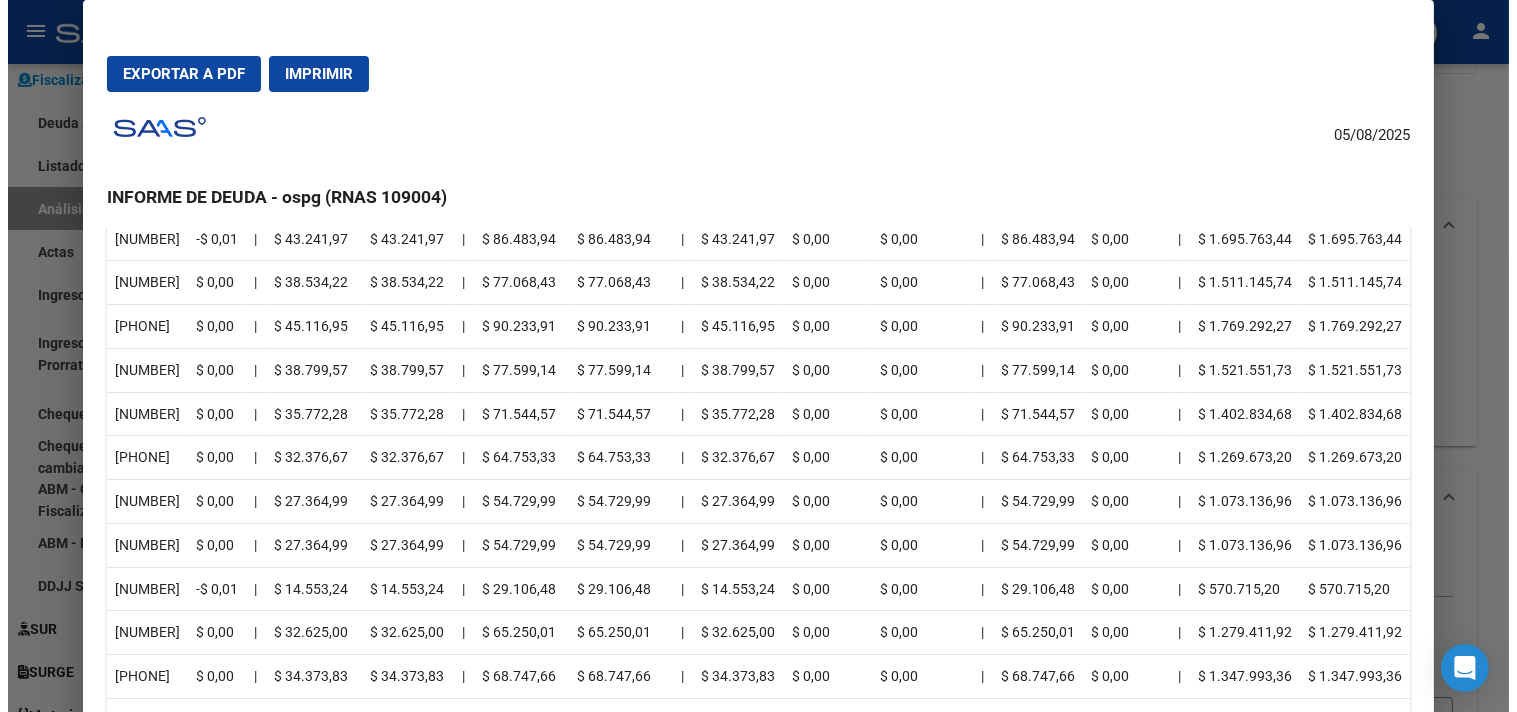 scroll, scrollTop: 2643, scrollLeft: 0, axis: vertical 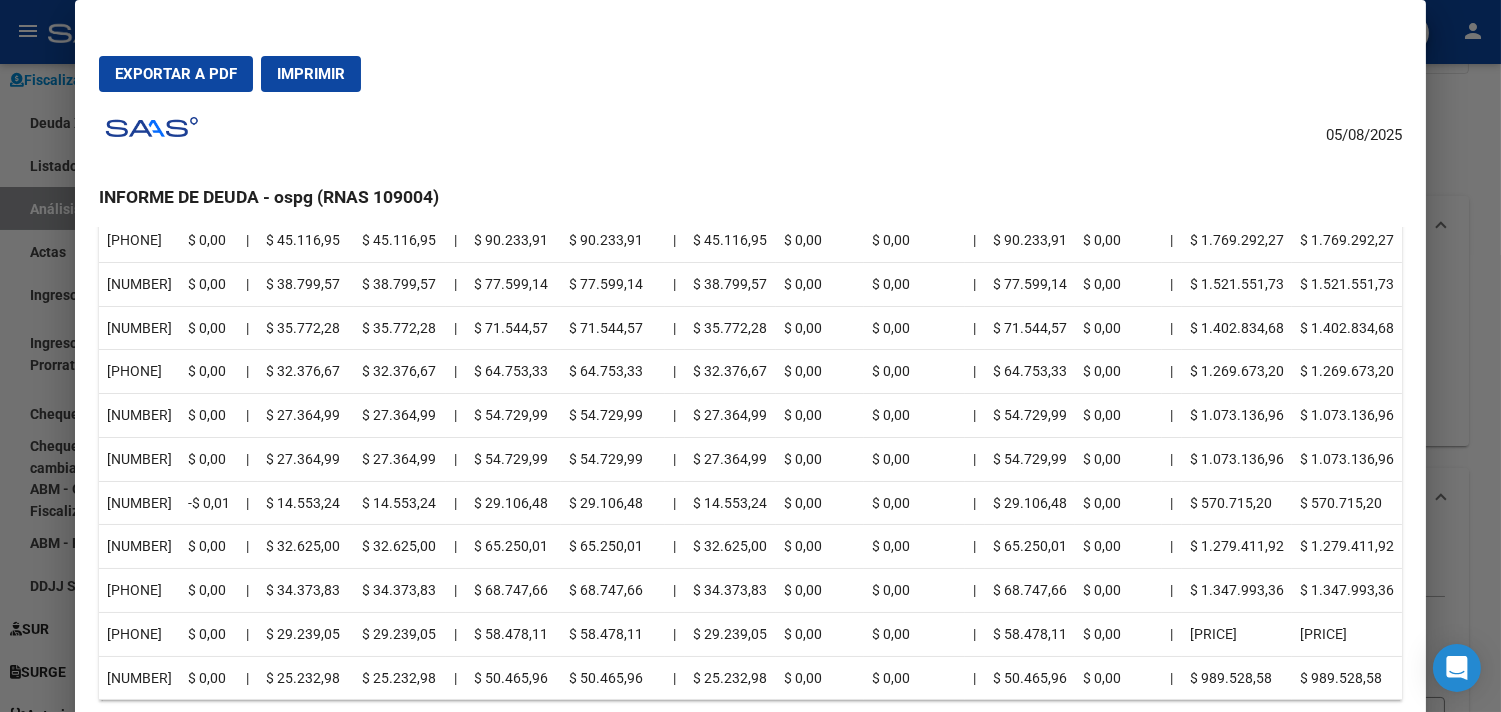 click at bounding box center (750, 356) 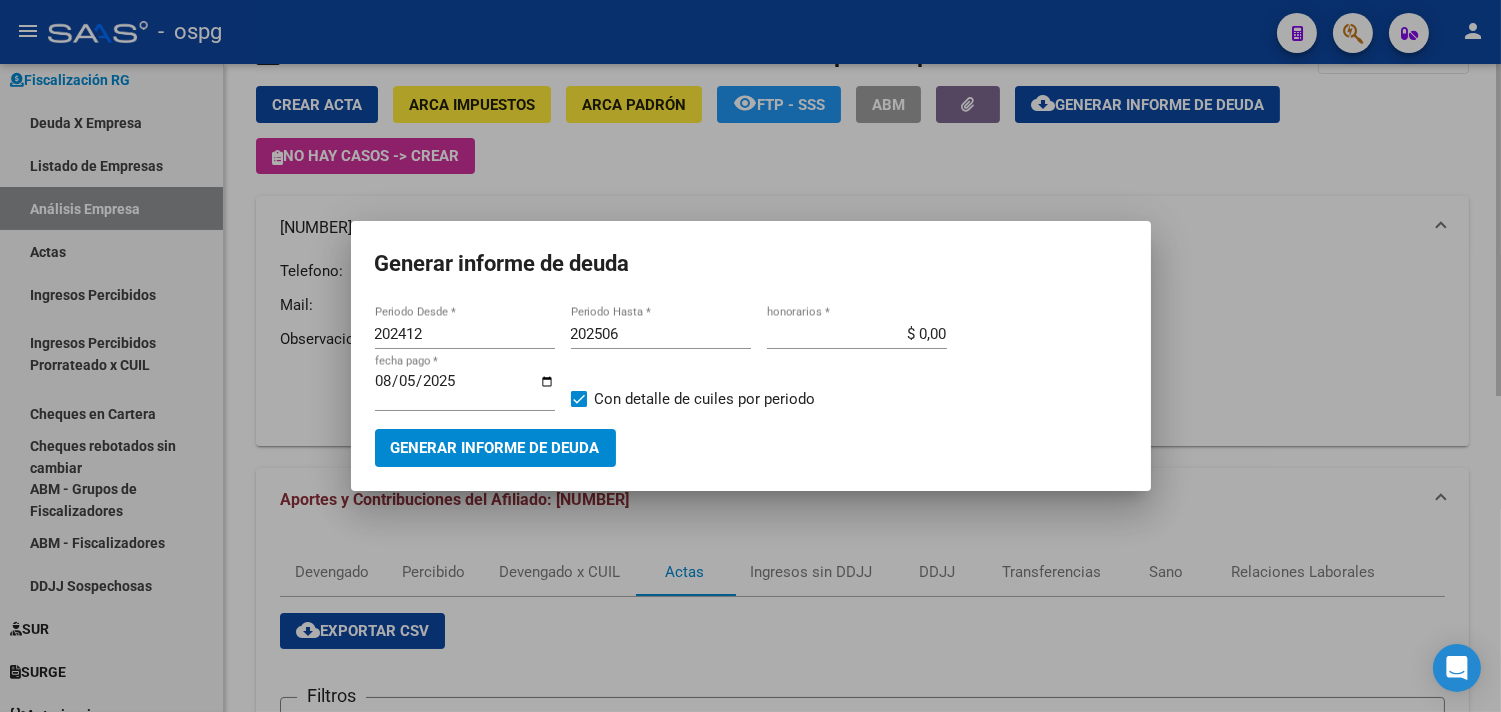 drag, startPoint x: 1110, startPoint y: 545, endPoint x: 1180, endPoint y: 562, distance: 72.03471 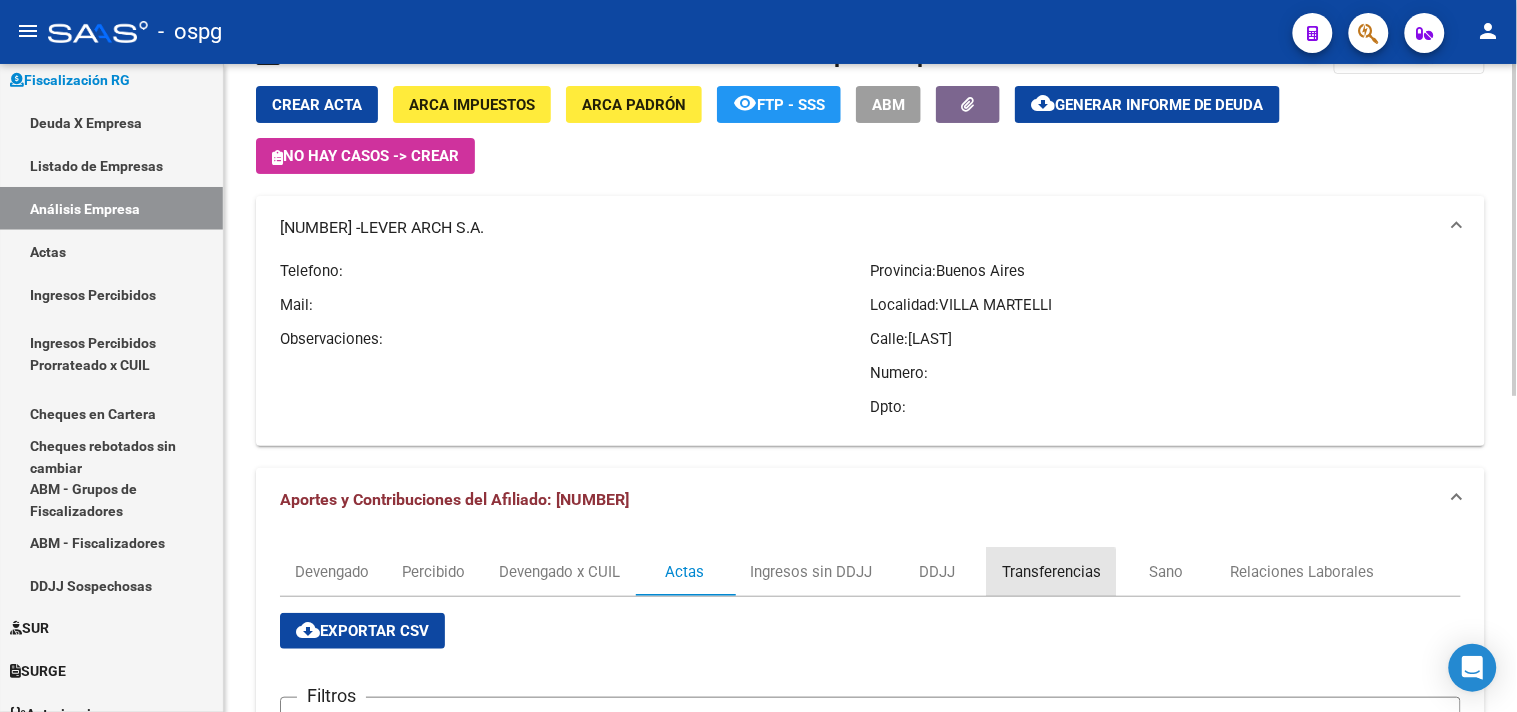 click on "Transferencias" at bounding box center [1051, 572] 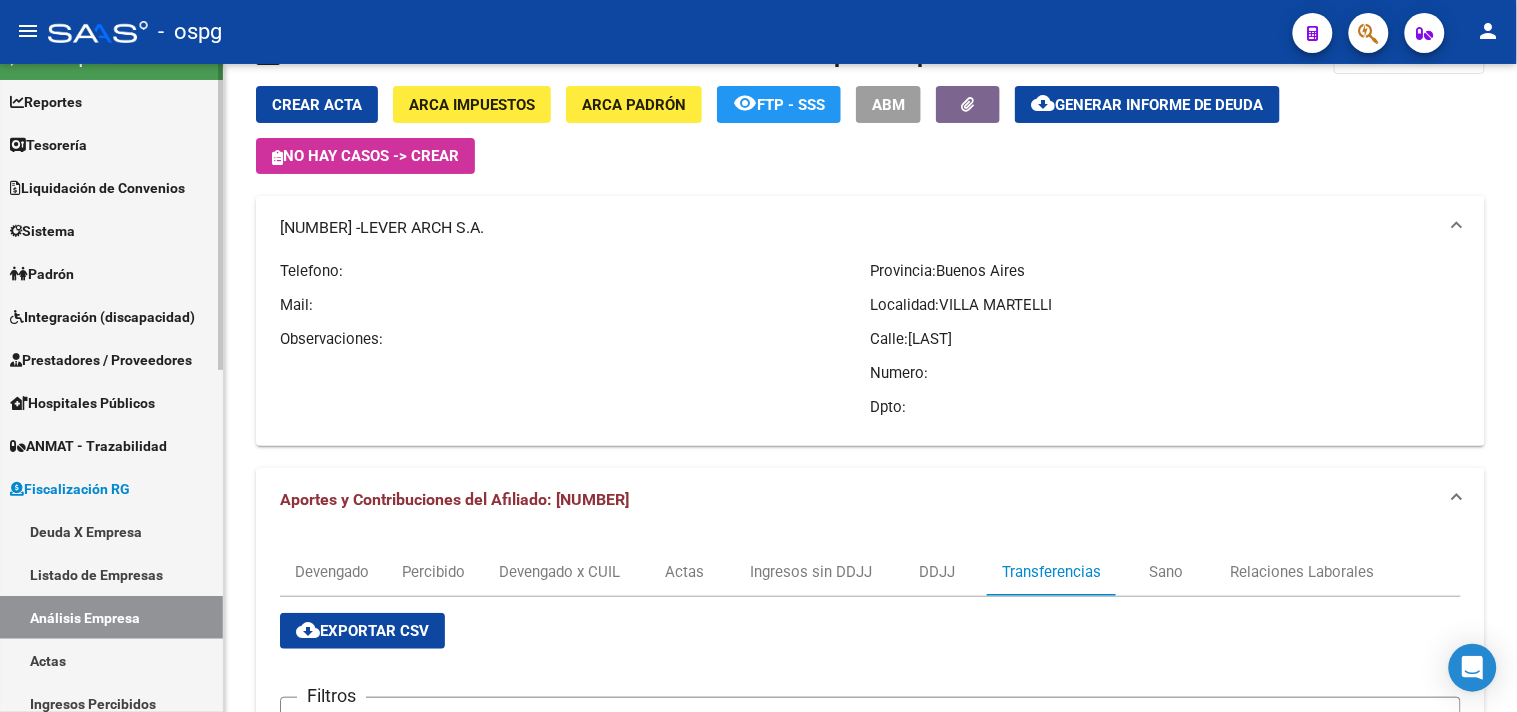 scroll, scrollTop: 0, scrollLeft: 0, axis: both 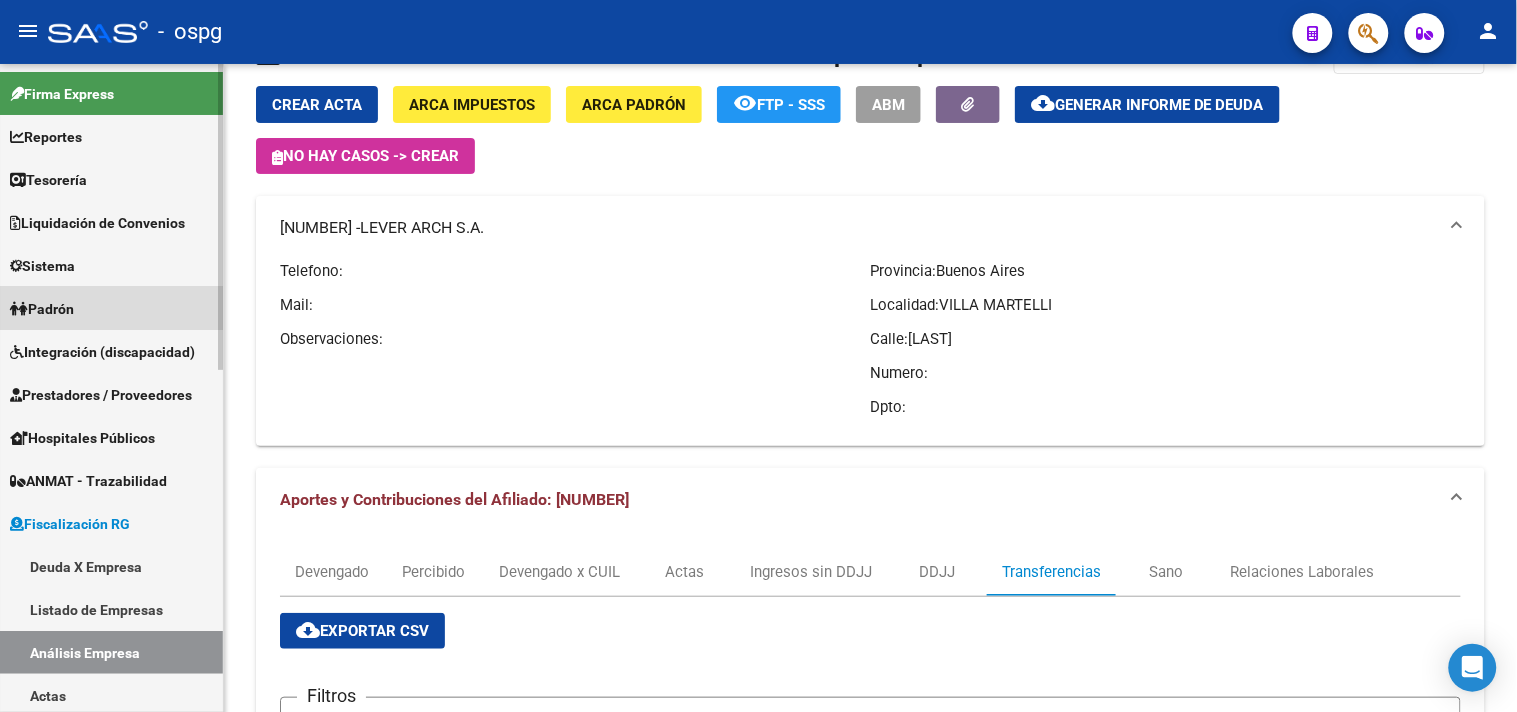 click on "Padrón" at bounding box center (42, 309) 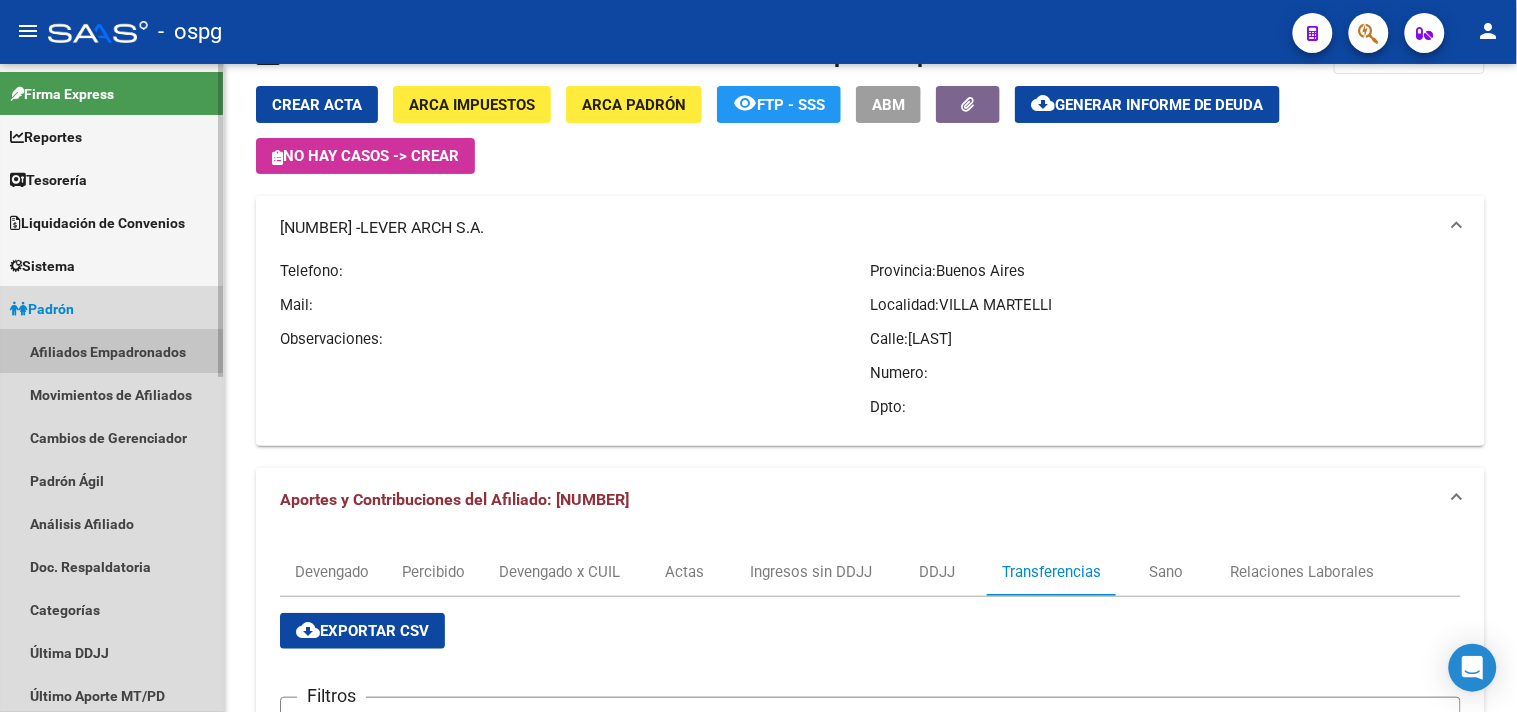 click on "Afiliados Empadronados" at bounding box center (111, 351) 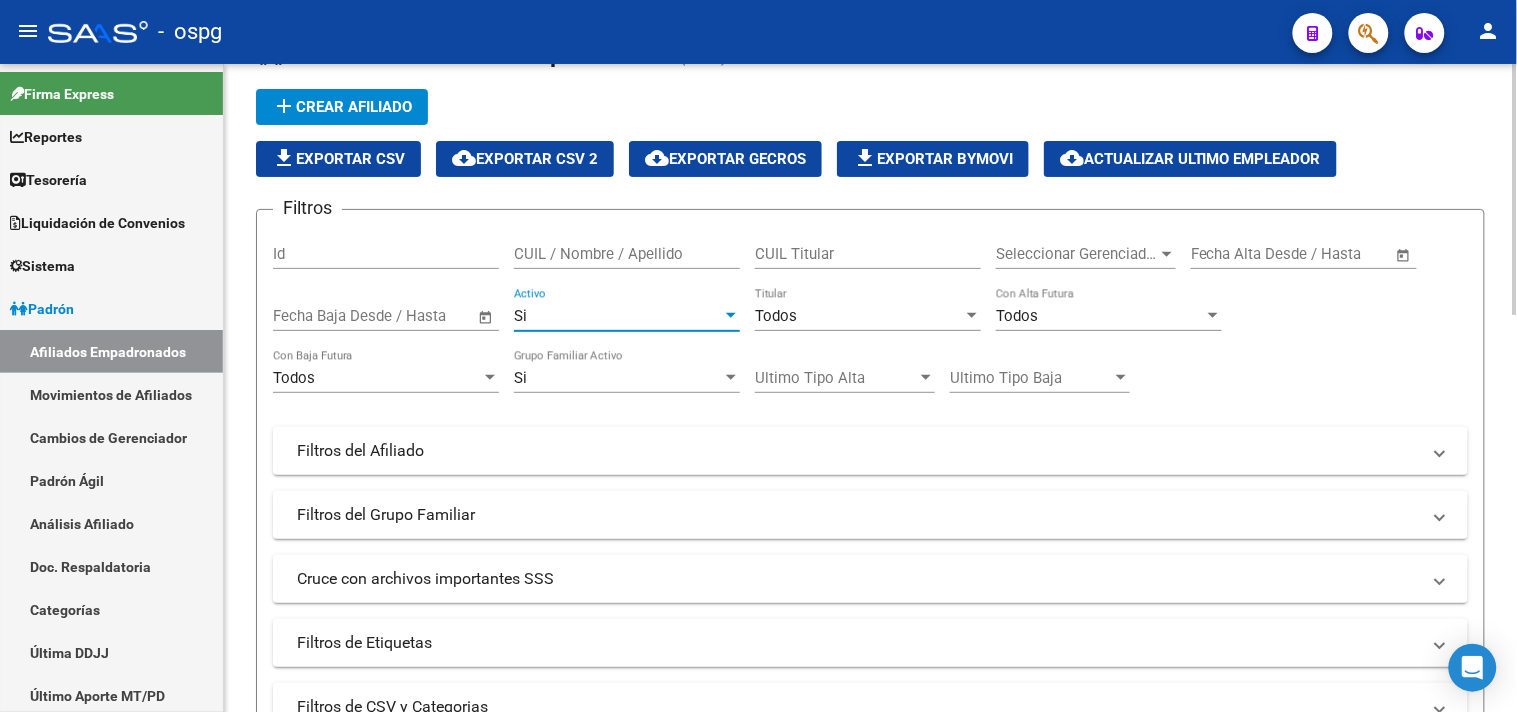 click on "Si" at bounding box center (618, 316) 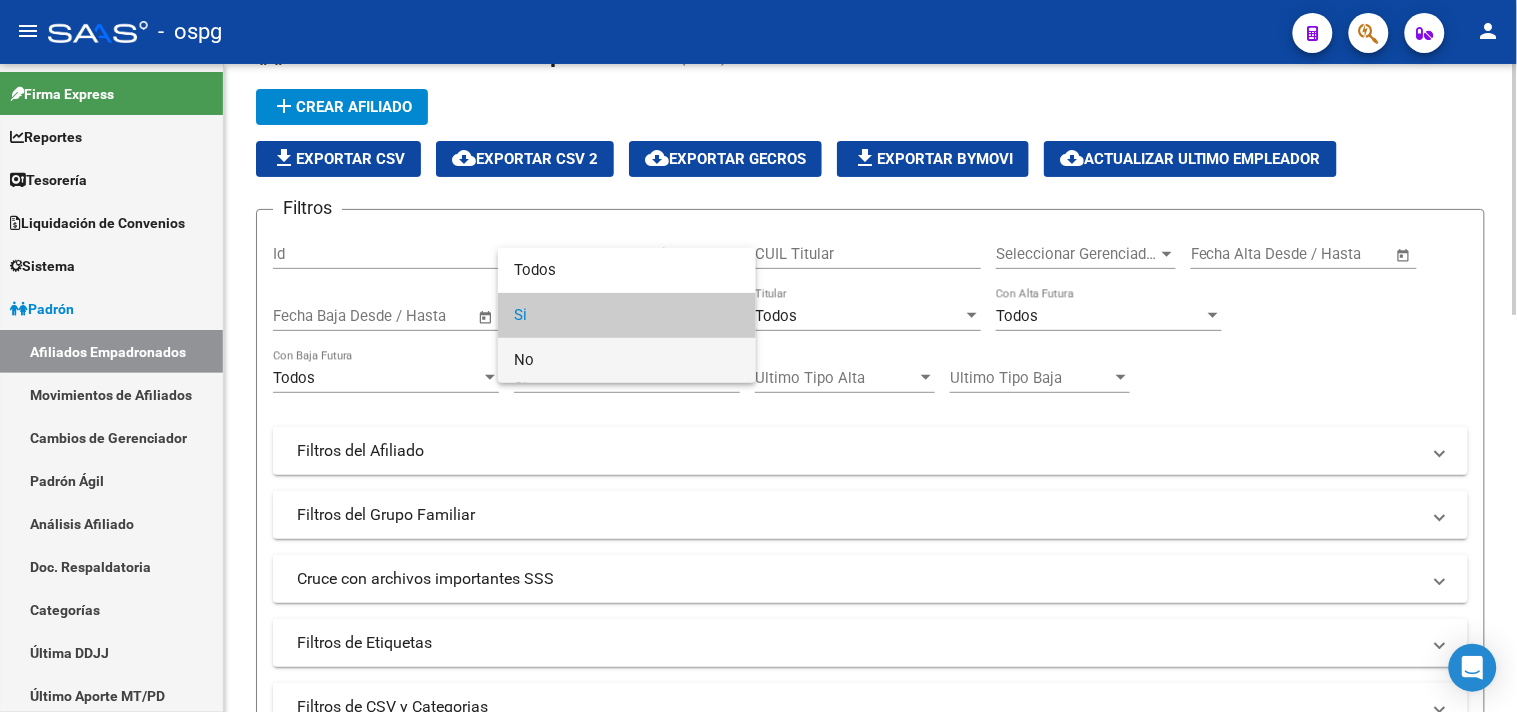 drag, startPoint x: 538, startPoint y: 364, endPoint x: 591, endPoint y: 381, distance: 55.65968 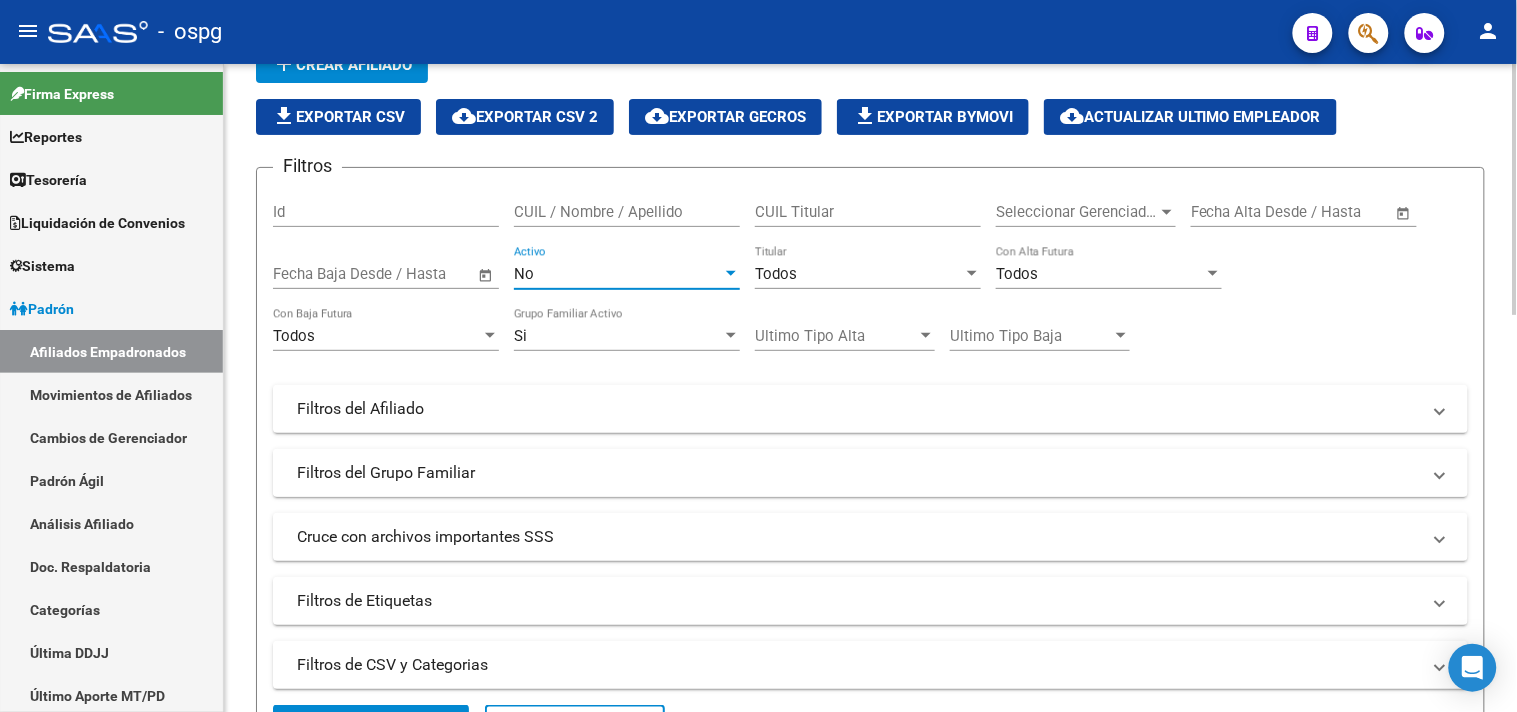 scroll, scrollTop: 58, scrollLeft: 0, axis: vertical 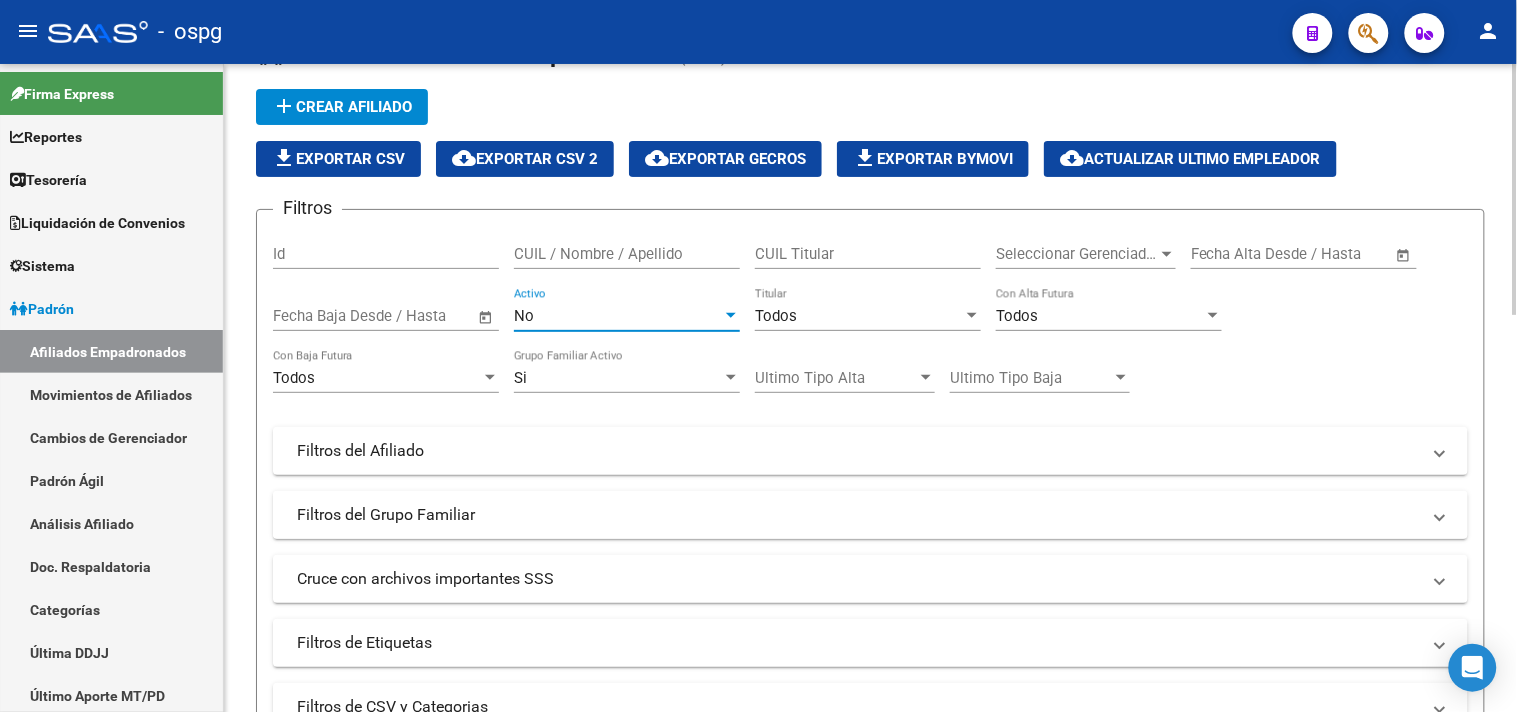 click on "Filtros del Grupo Familiar" at bounding box center (858, 515) 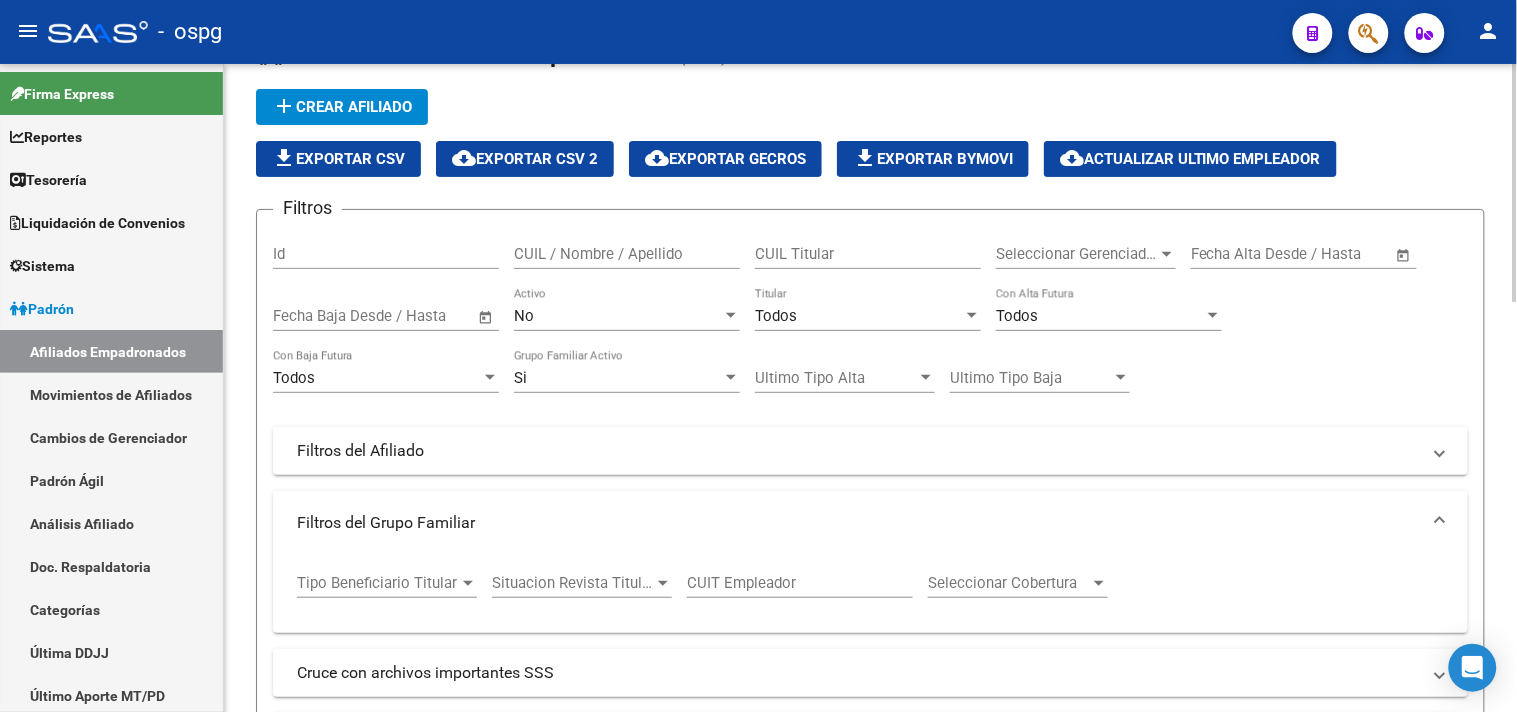 click on "CUIT Empleador" at bounding box center [800, 583] 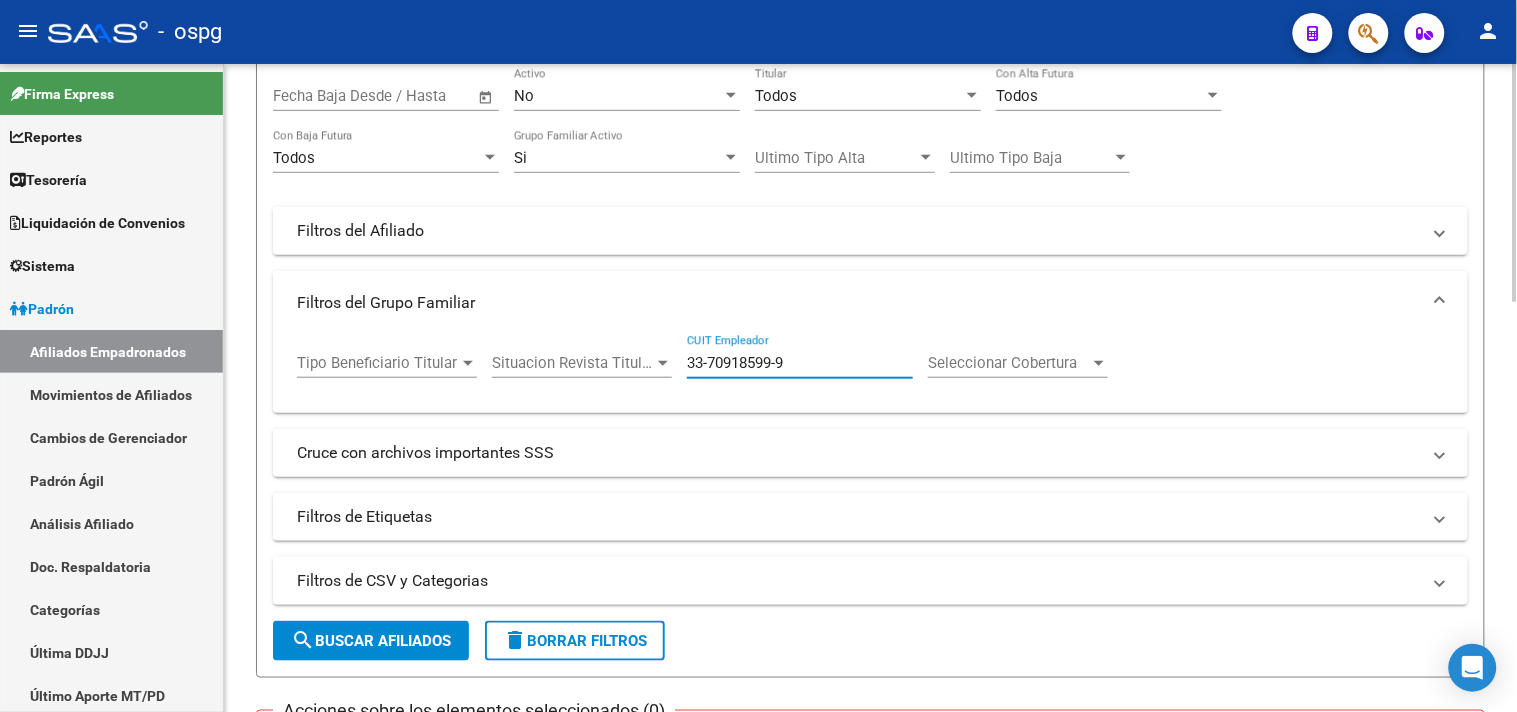 scroll, scrollTop: 281, scrollLeft: 0, axis: vertical 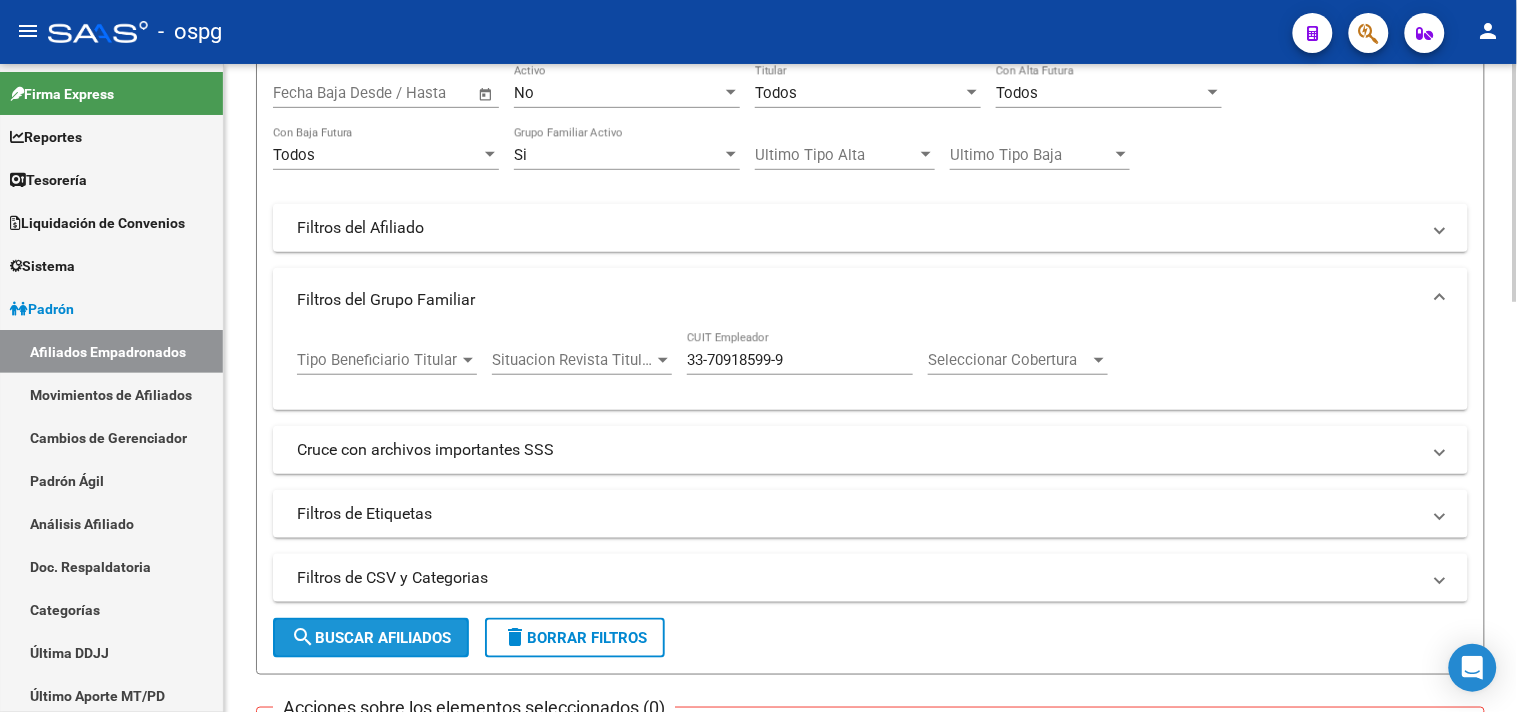 click on "search  Buscar Afiliados" 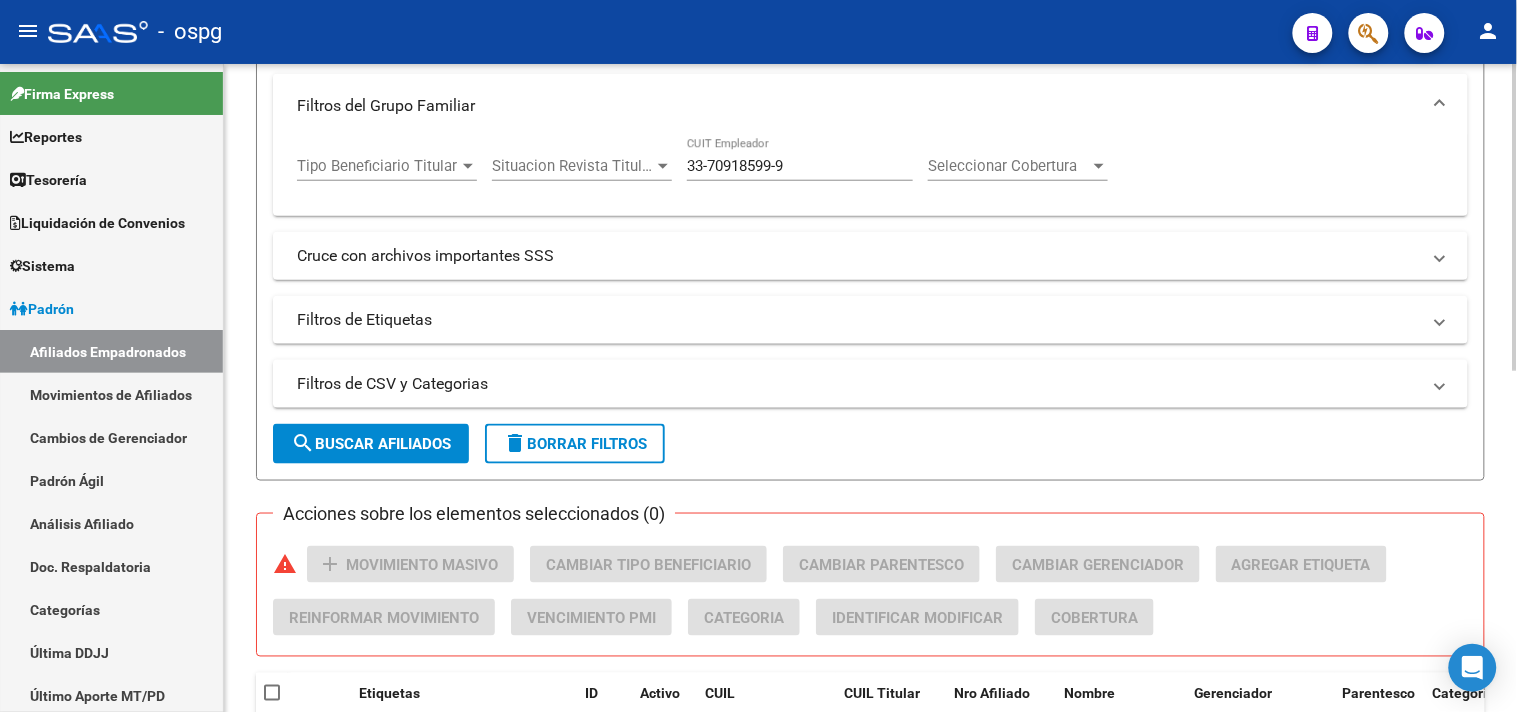 scroll, scrollTop: 273, scrollLeft: 0, axis: vertical 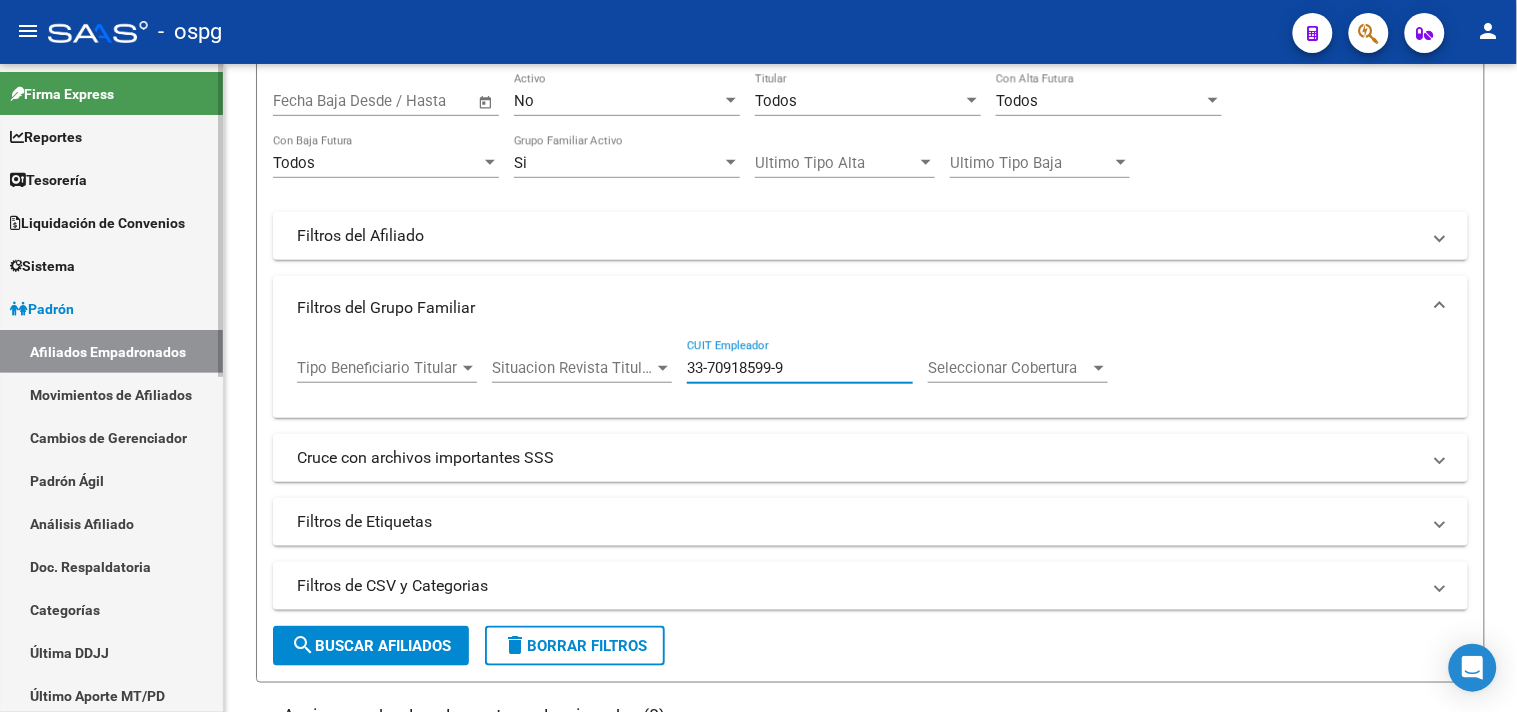 drag, startPoint x: 794, startPoint y: 364, endPoint x: 174, endPoint y: 311, distance: 622.26117 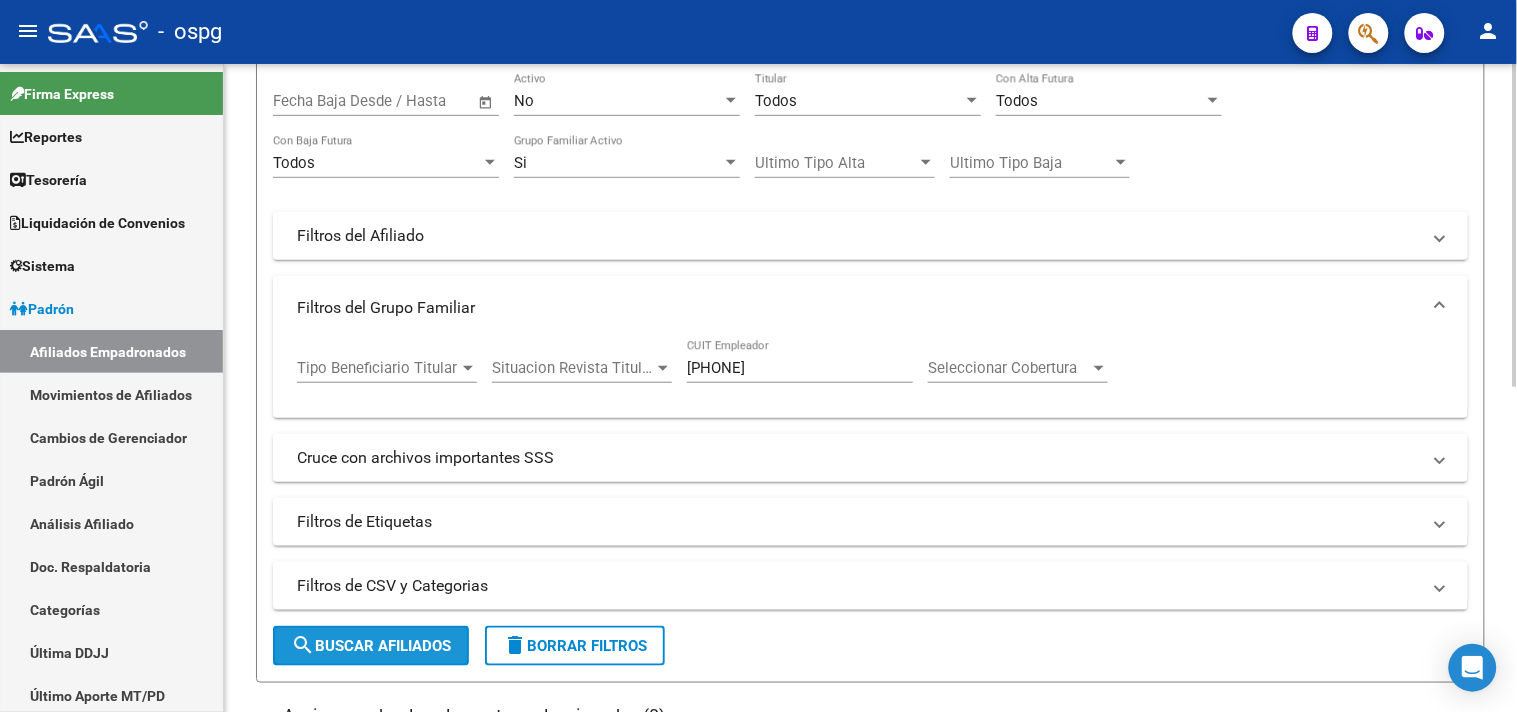 click on "search  Buscar Afiliados" 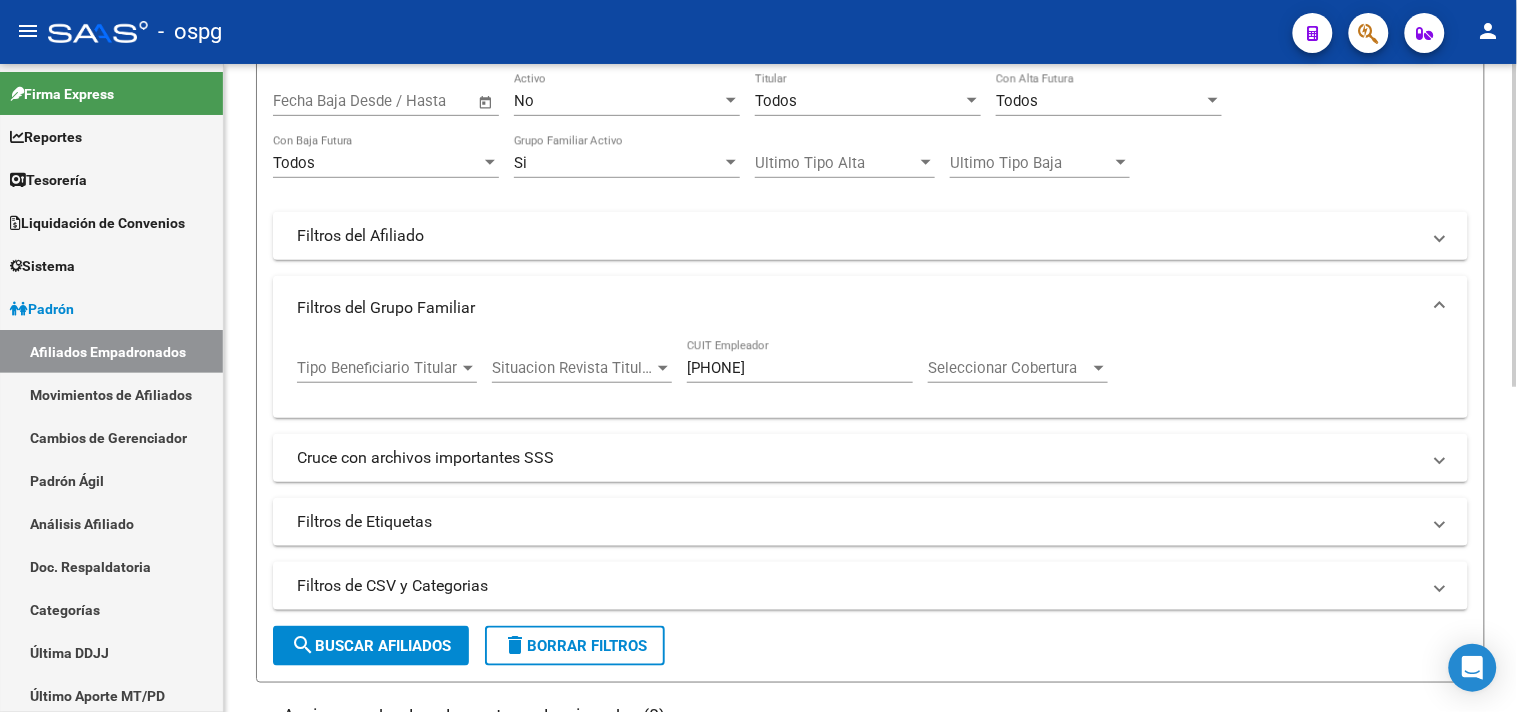 click on "No" at bounding box center (618, 101) 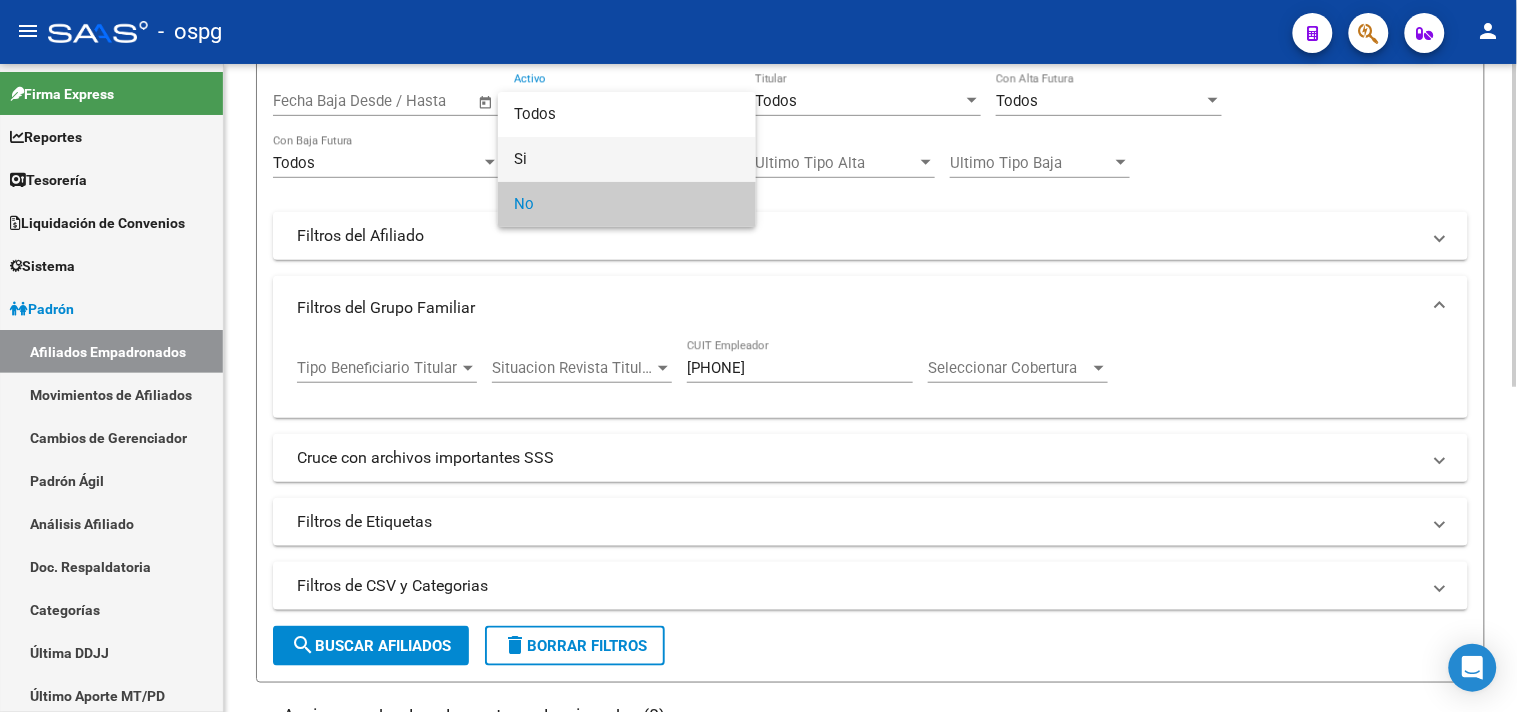 click on "Si" at bounding box center [627, 159] 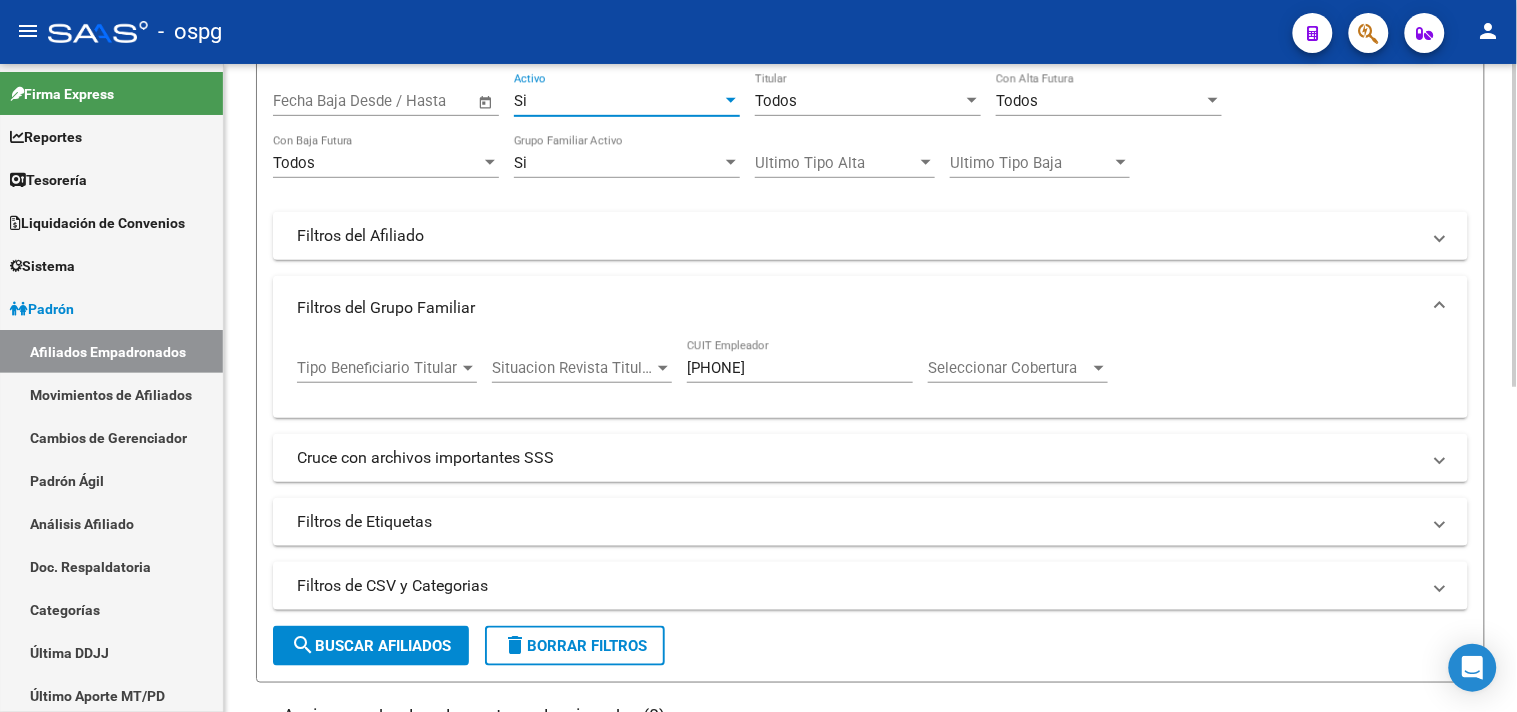click on "search  Buscar Afiliados" 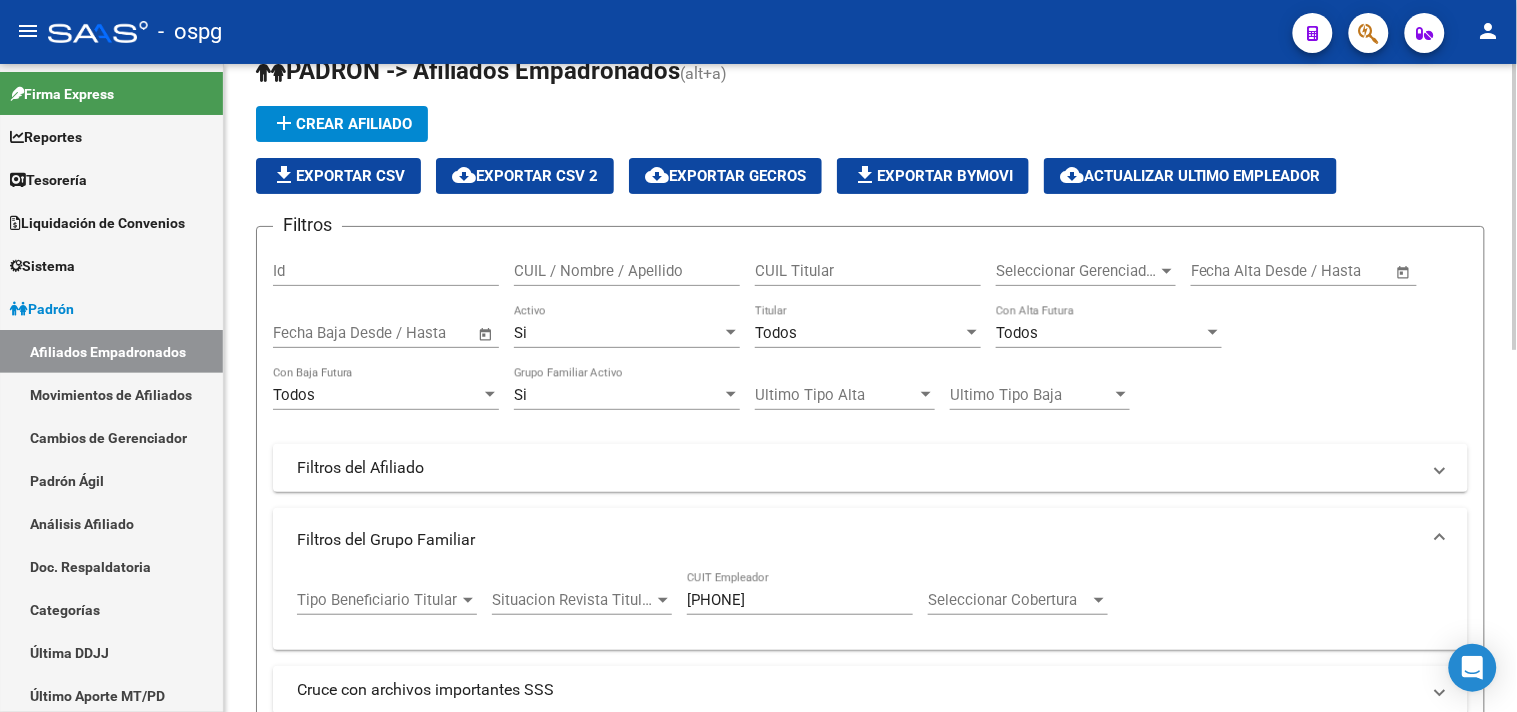 scroll, scrollTop: 40, scrollLeft: 0, axis: vertical 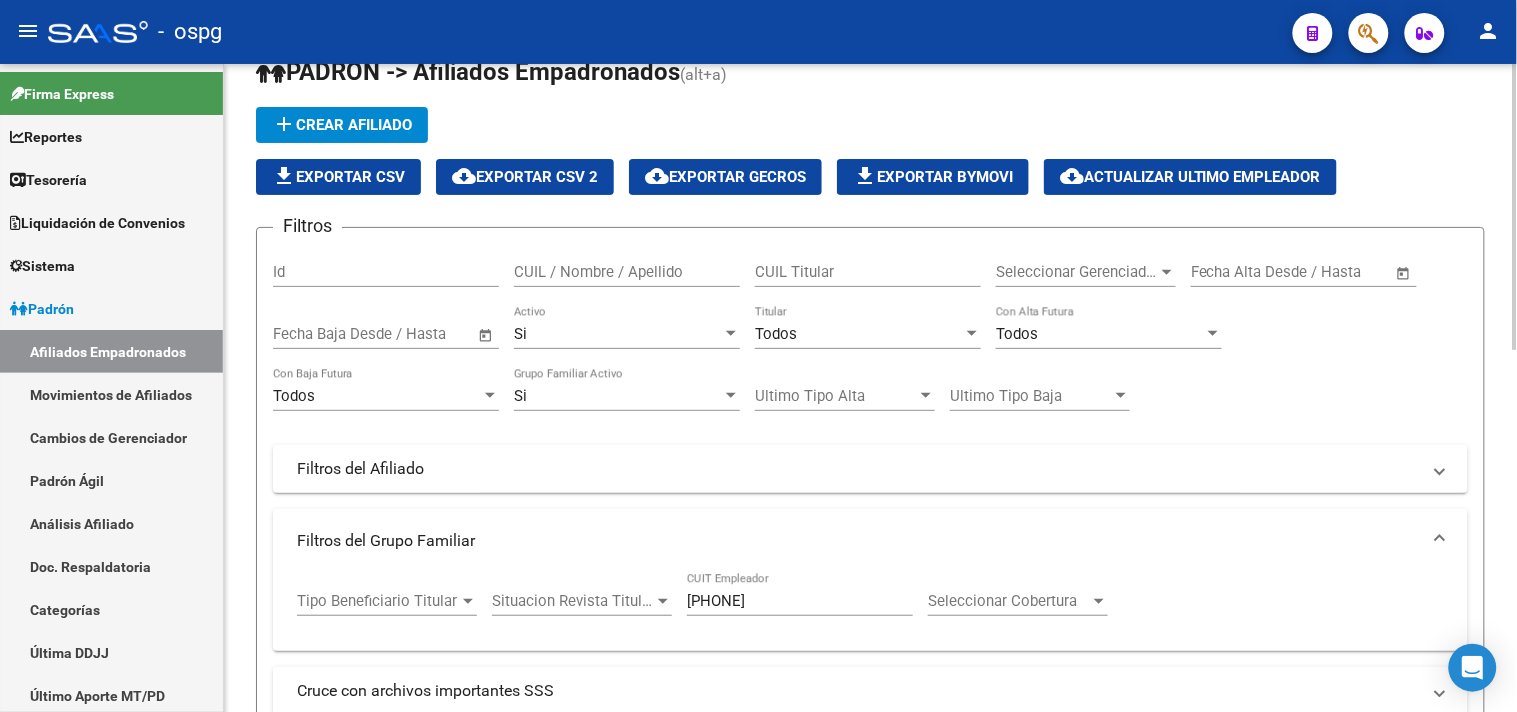 click on "file_download  Exportar CSV" 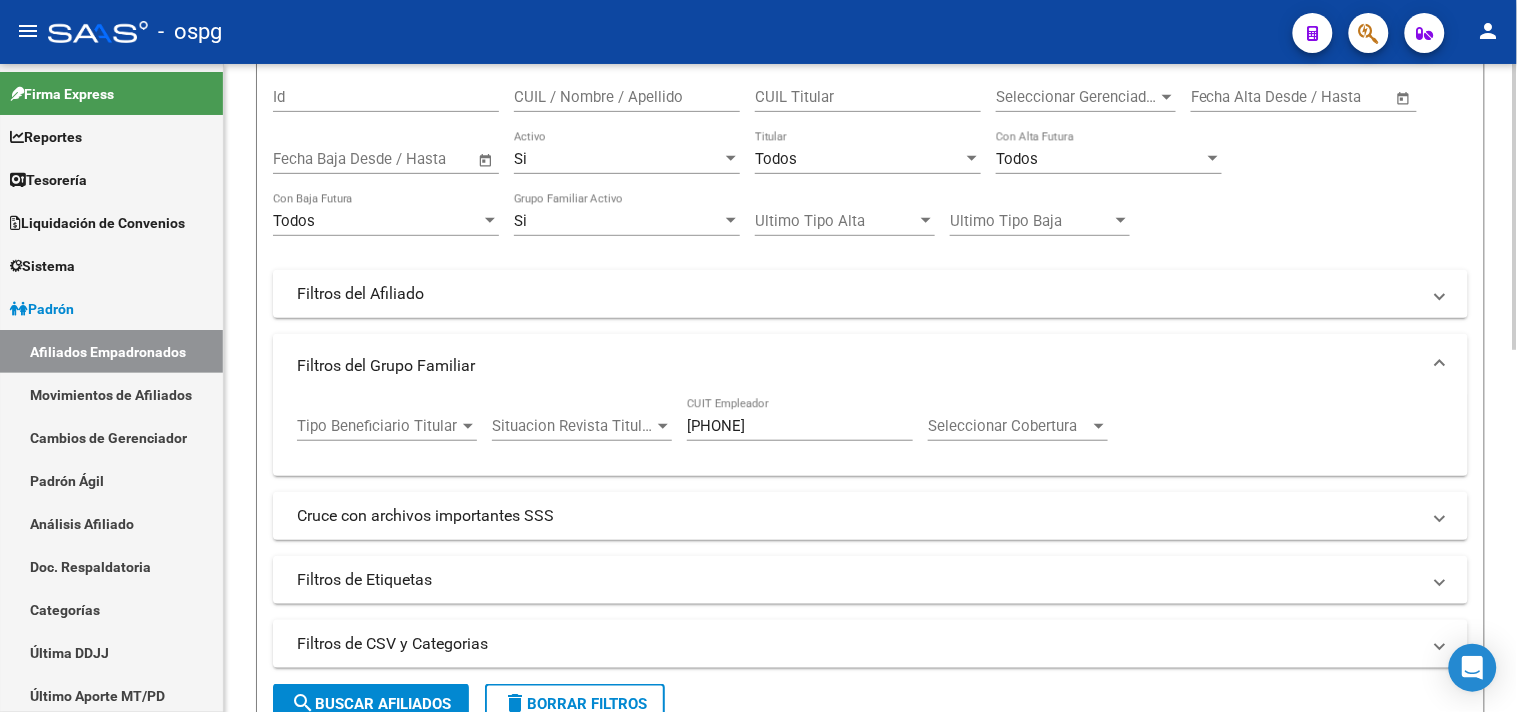 scroll, scrollTop: 0, scrollLeft: 0, axis: both 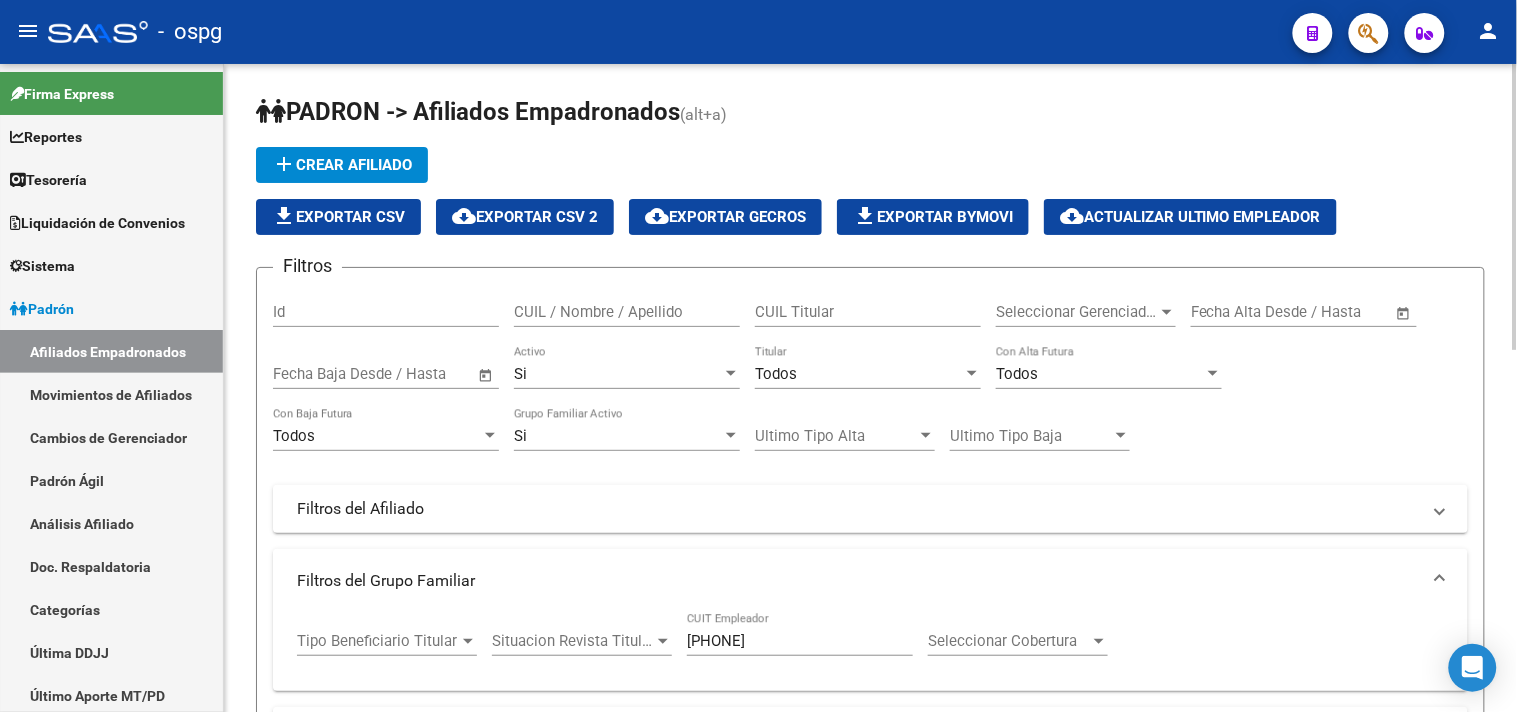 click on "file_download  Exportar CSV" 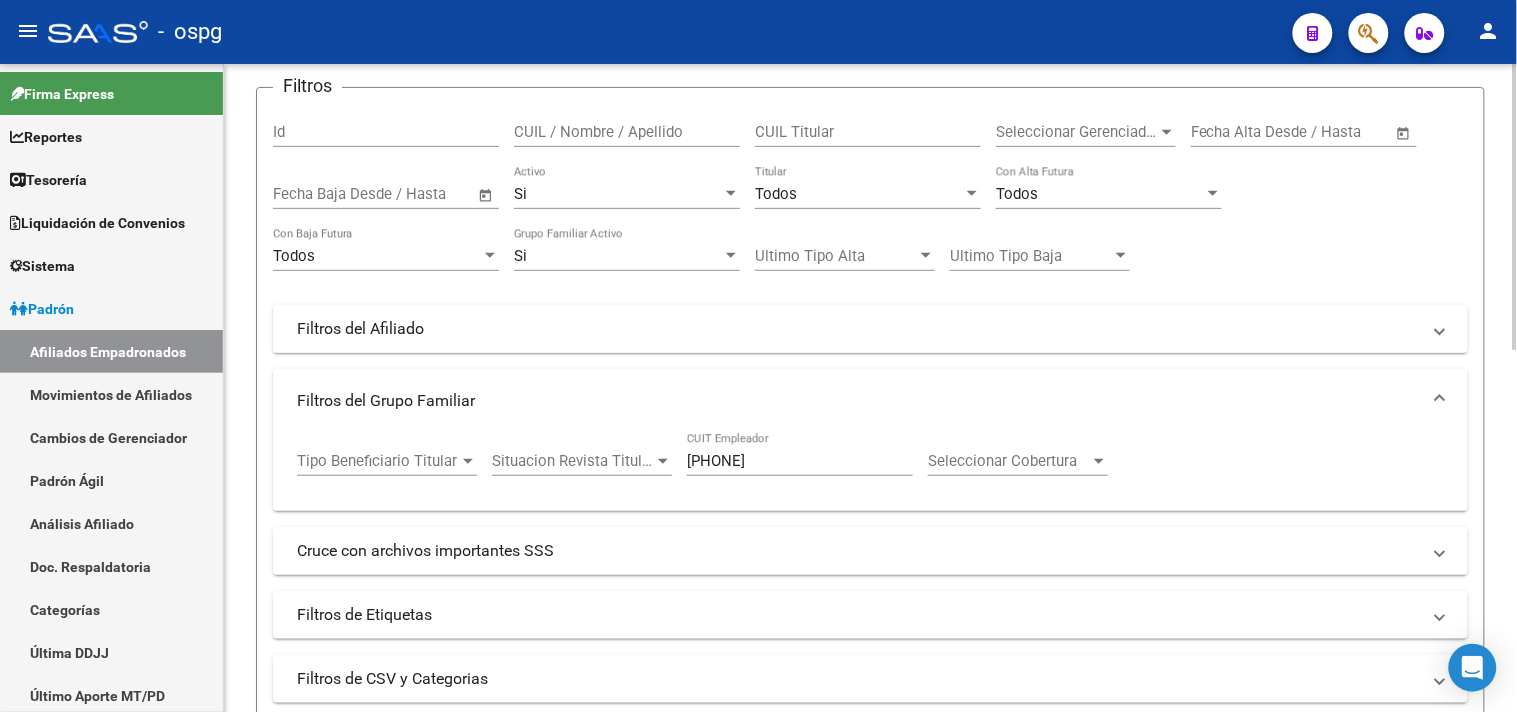 scroll, scrollTop: 444, scrollLeft: 0, axis: vertical 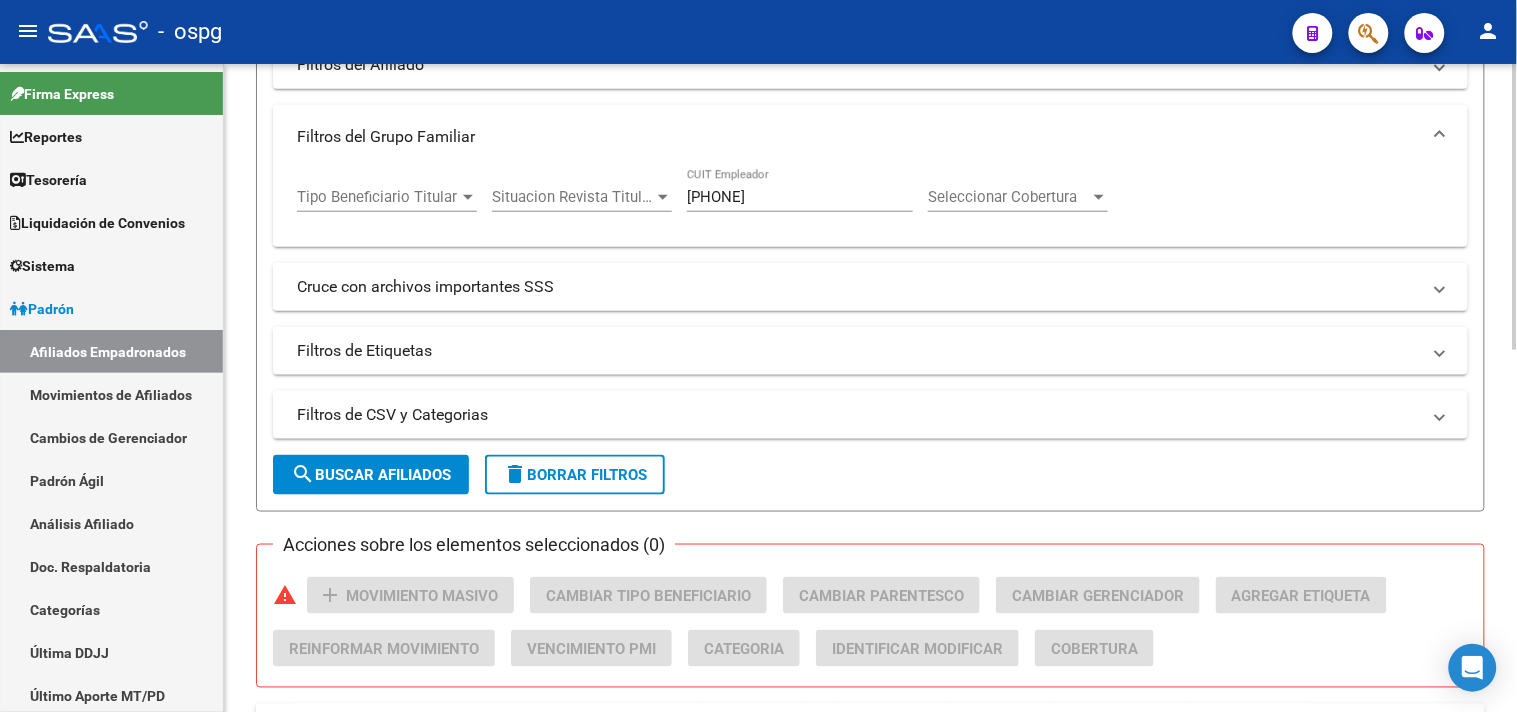 drag, startPoint x: 775, startPoint y: 198, endPoint x: 517, endPoint y: 171, distance: 259.40894 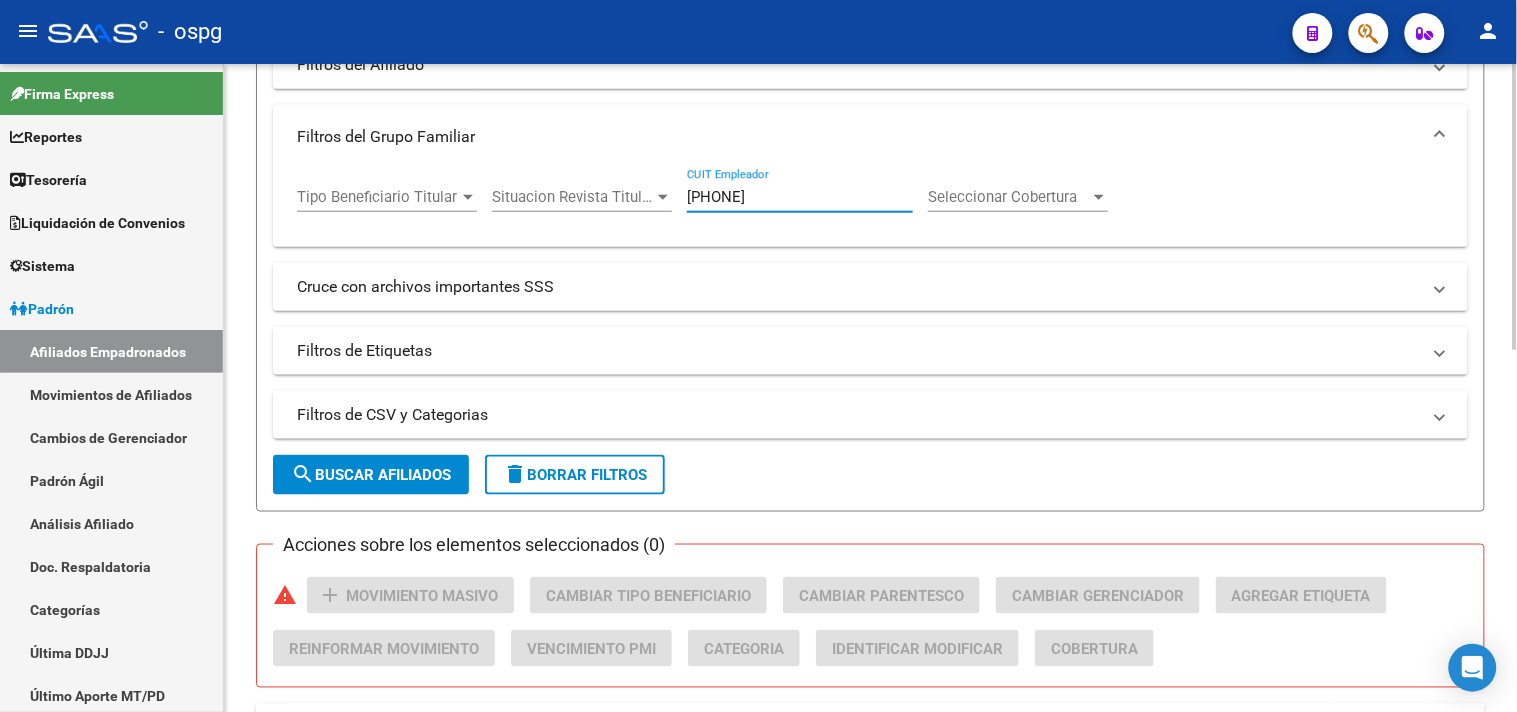 click on "search  Buscar Afiliados" 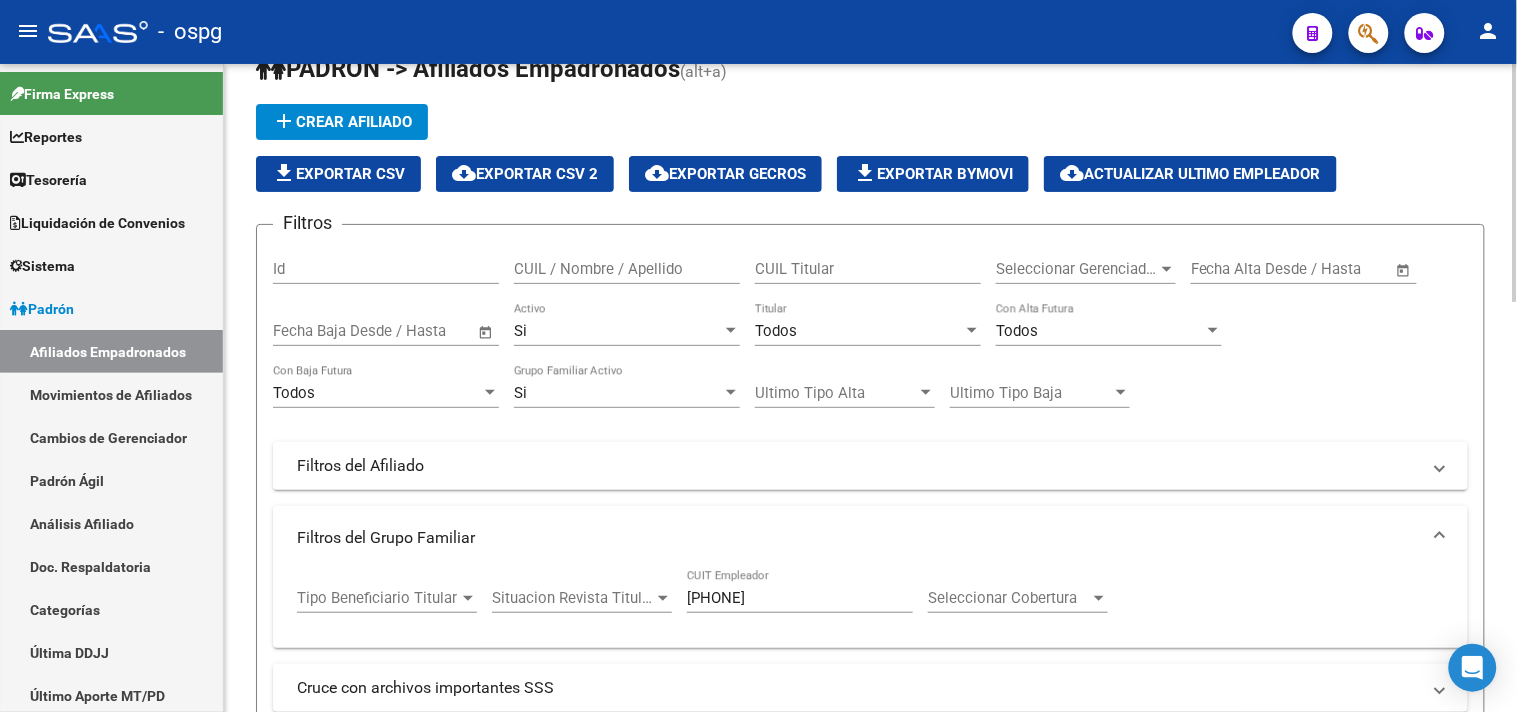 scroll, scrollTop: 0, scrollLeft: 0, axis: both 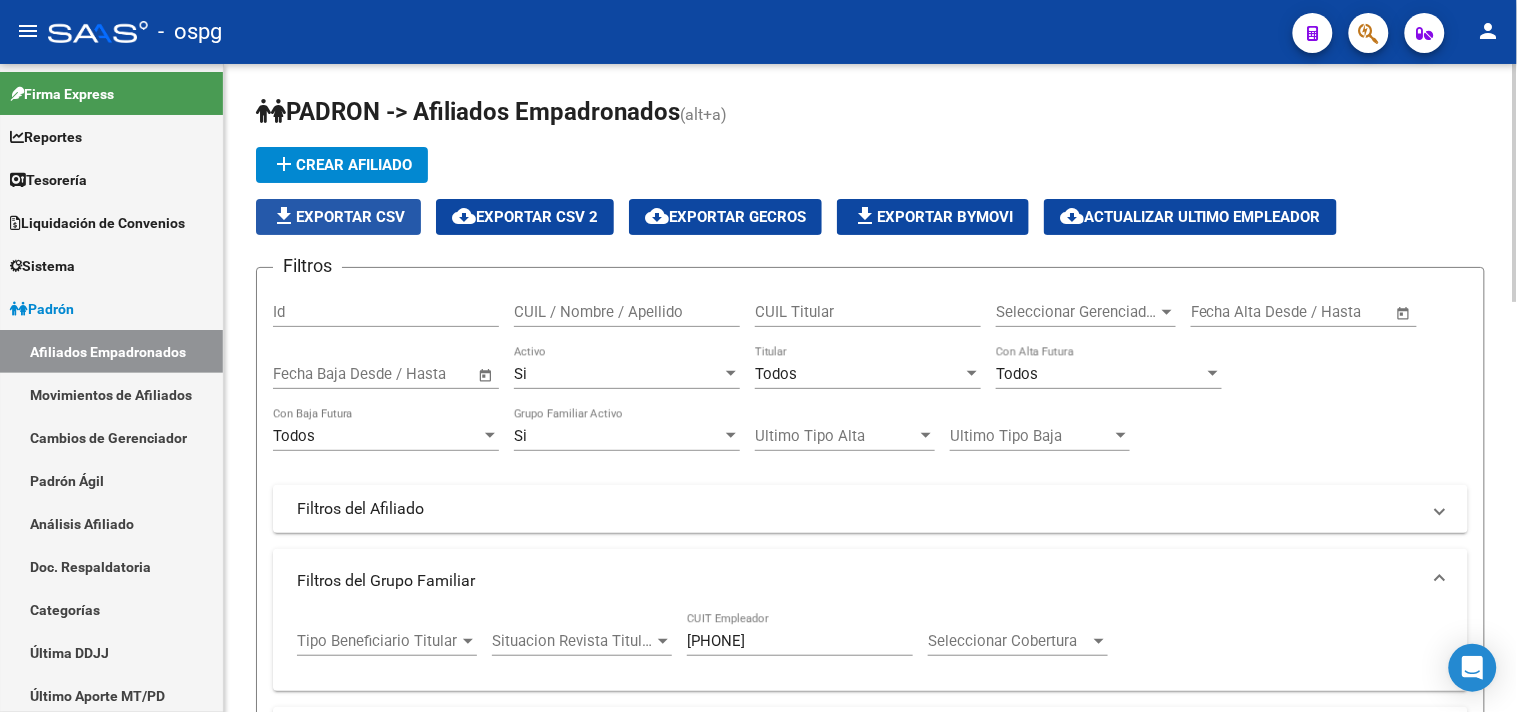 click on "file_download  Exportar CSV" 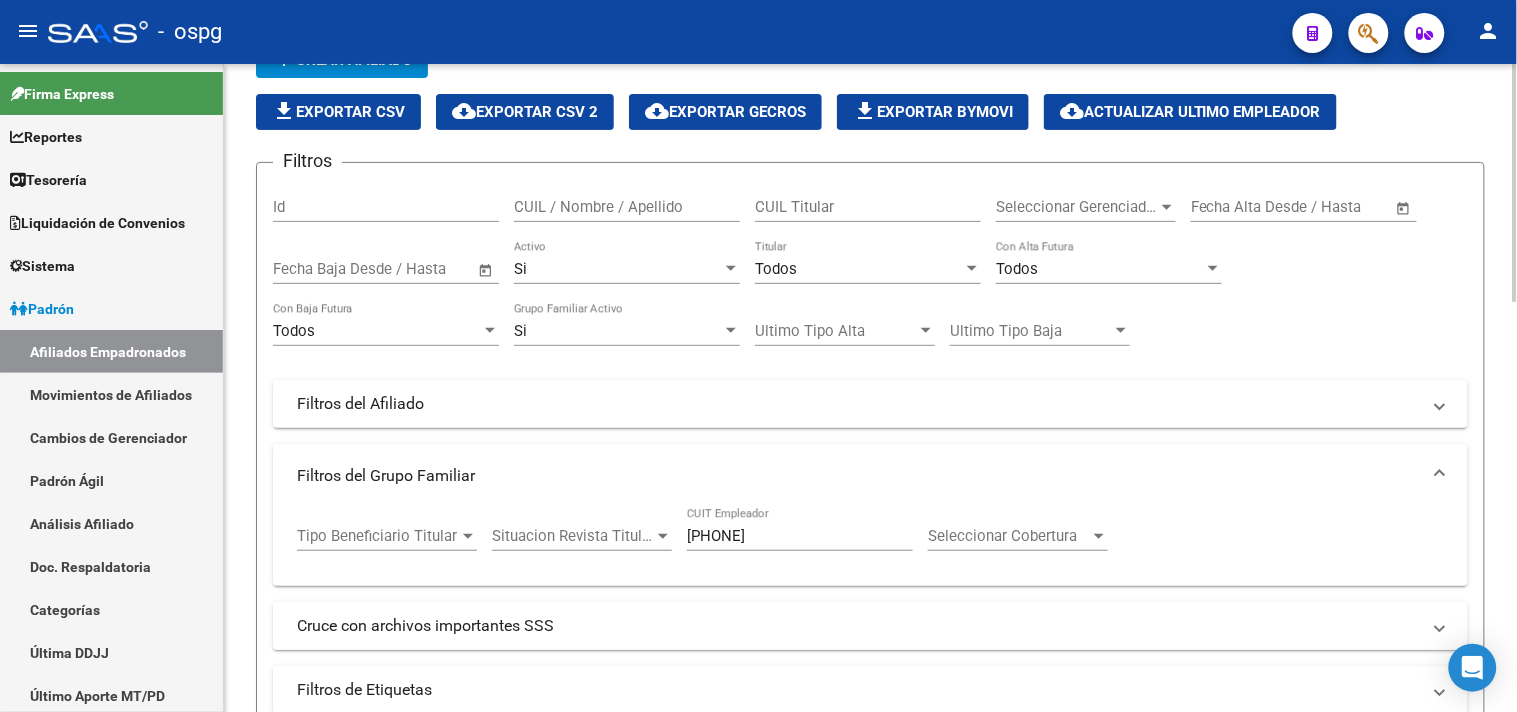 scroll, scrollTop: 333, scrollLeft: 0, axis: vertical 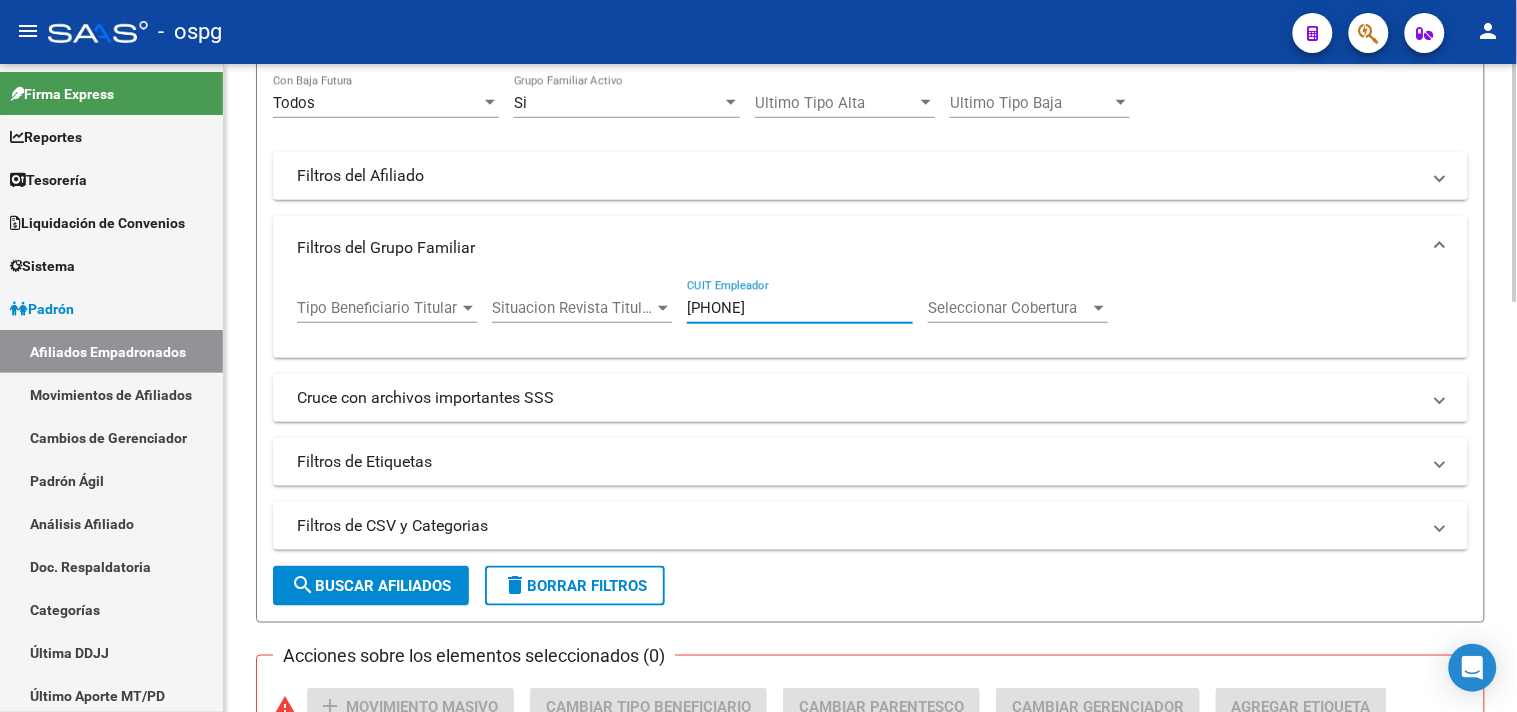 drag, startPoint x: 768, startPoint y: 302, endPoint x: 533, endPoint y: 266, distance: 237.74146 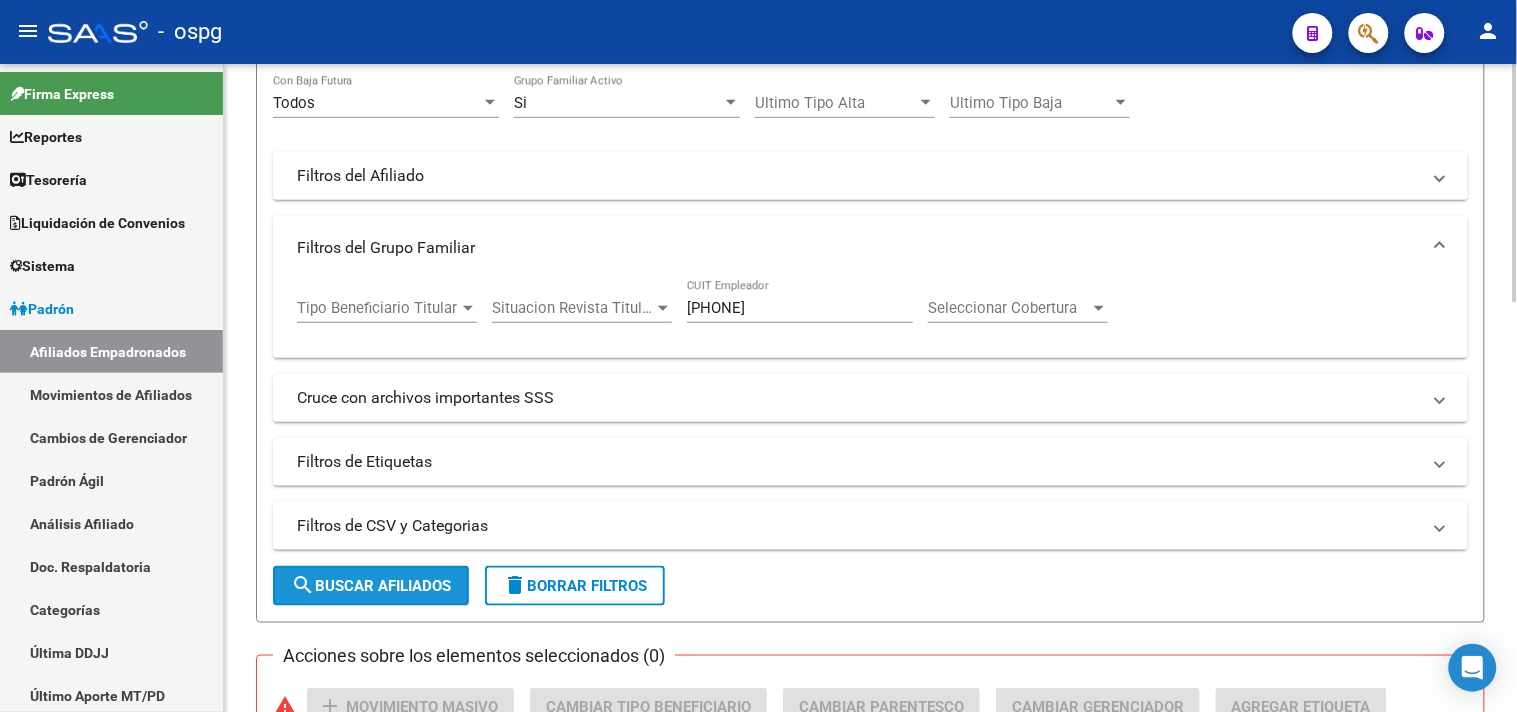 click on "search  Buscar Afiliados" 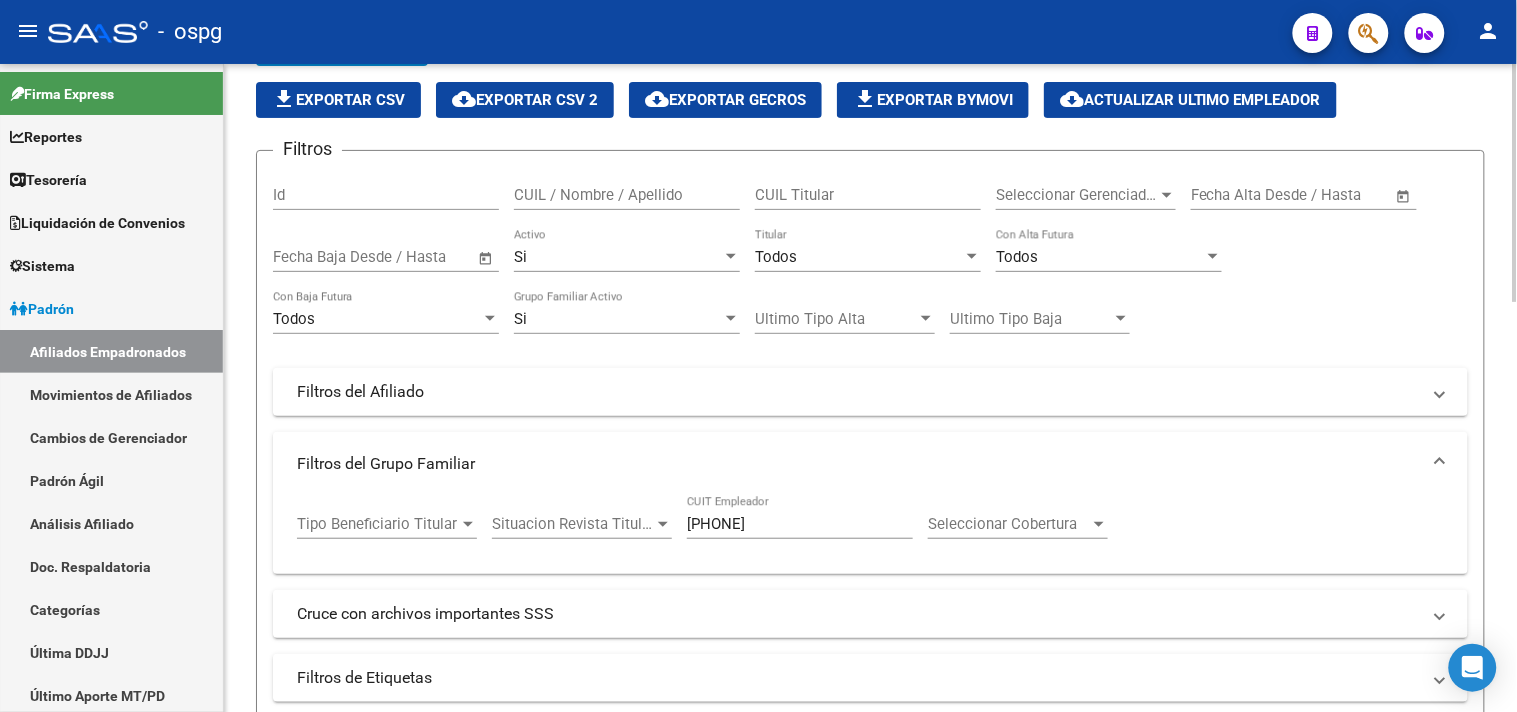 scroll, scrollTop: 0, scrollLeft: 0, axis: both 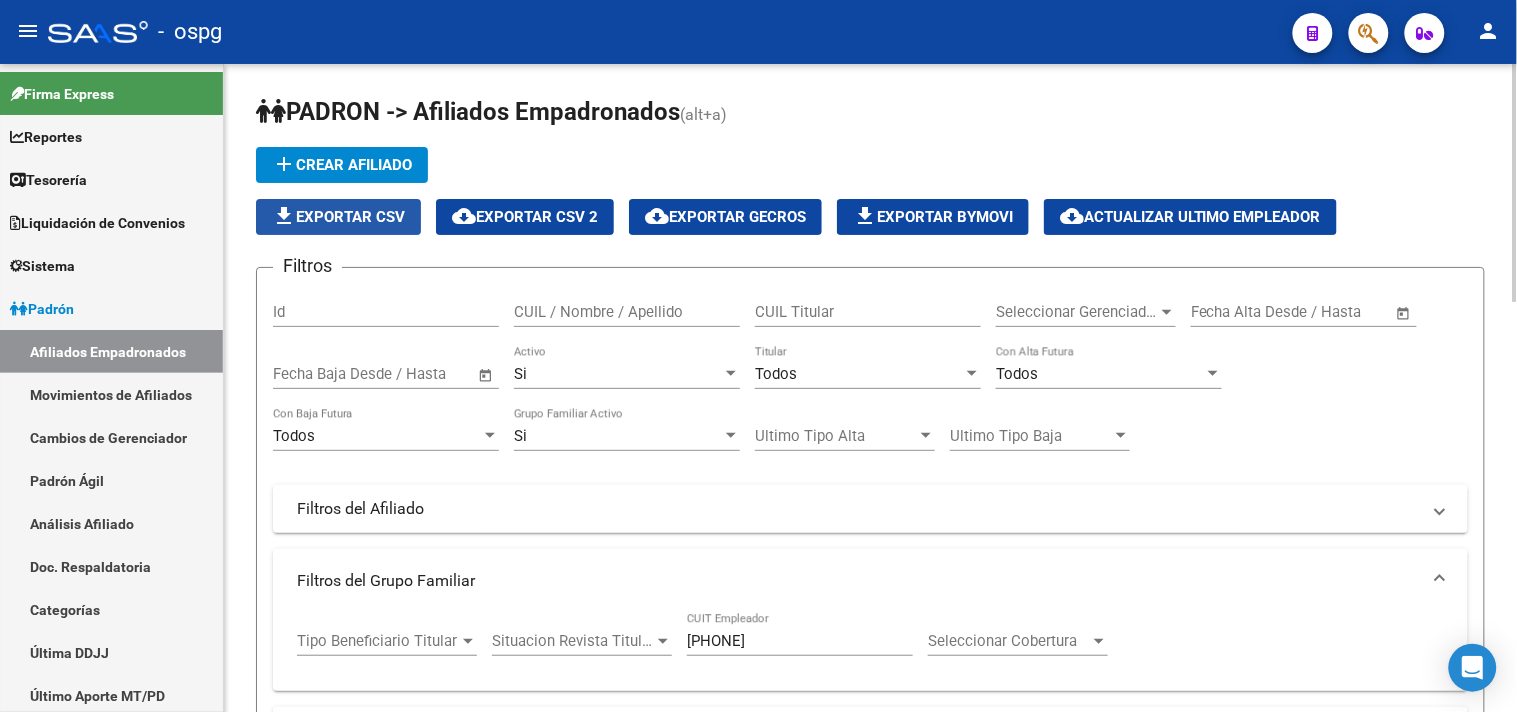 click on "file_download  Exportar CSV" 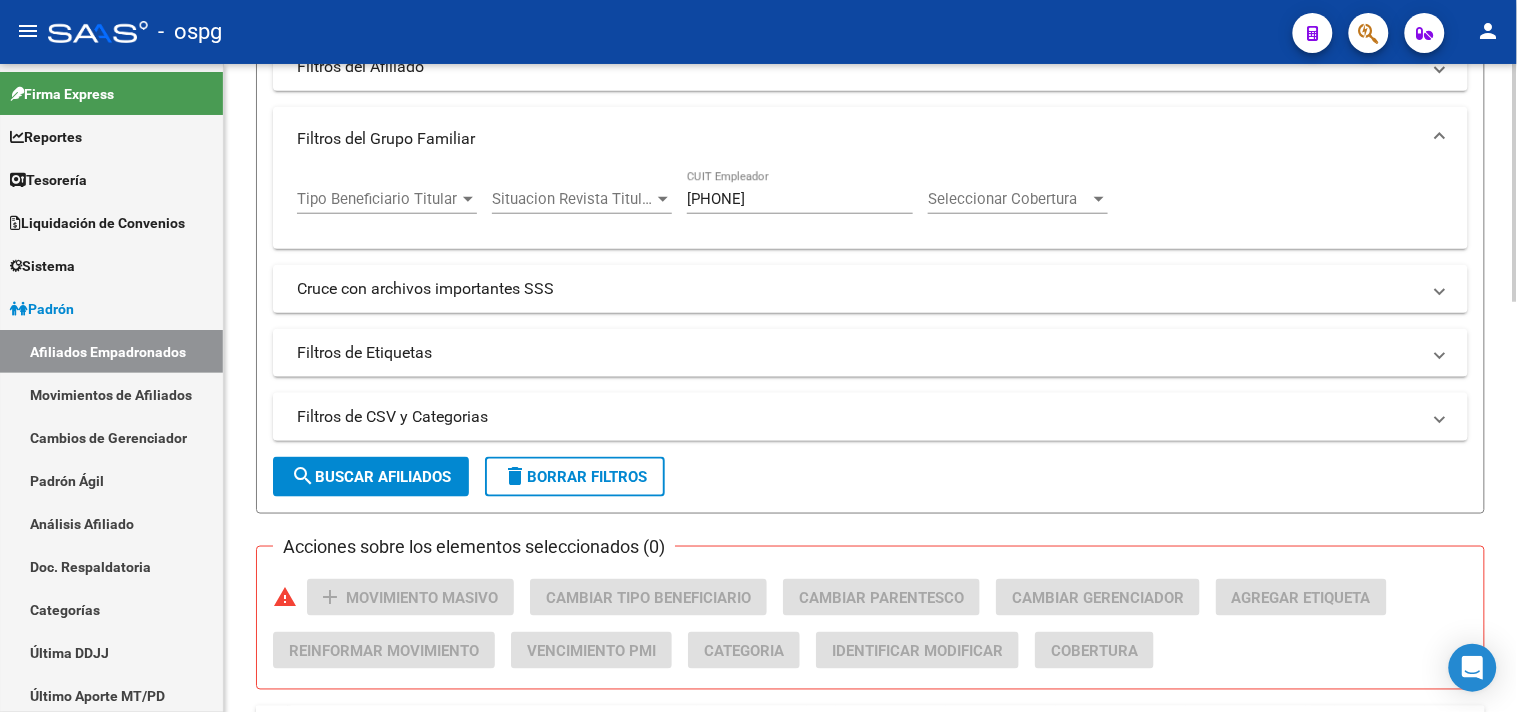 scroll, scrollTop: 444, scrollLeft: 0, axis: vertical 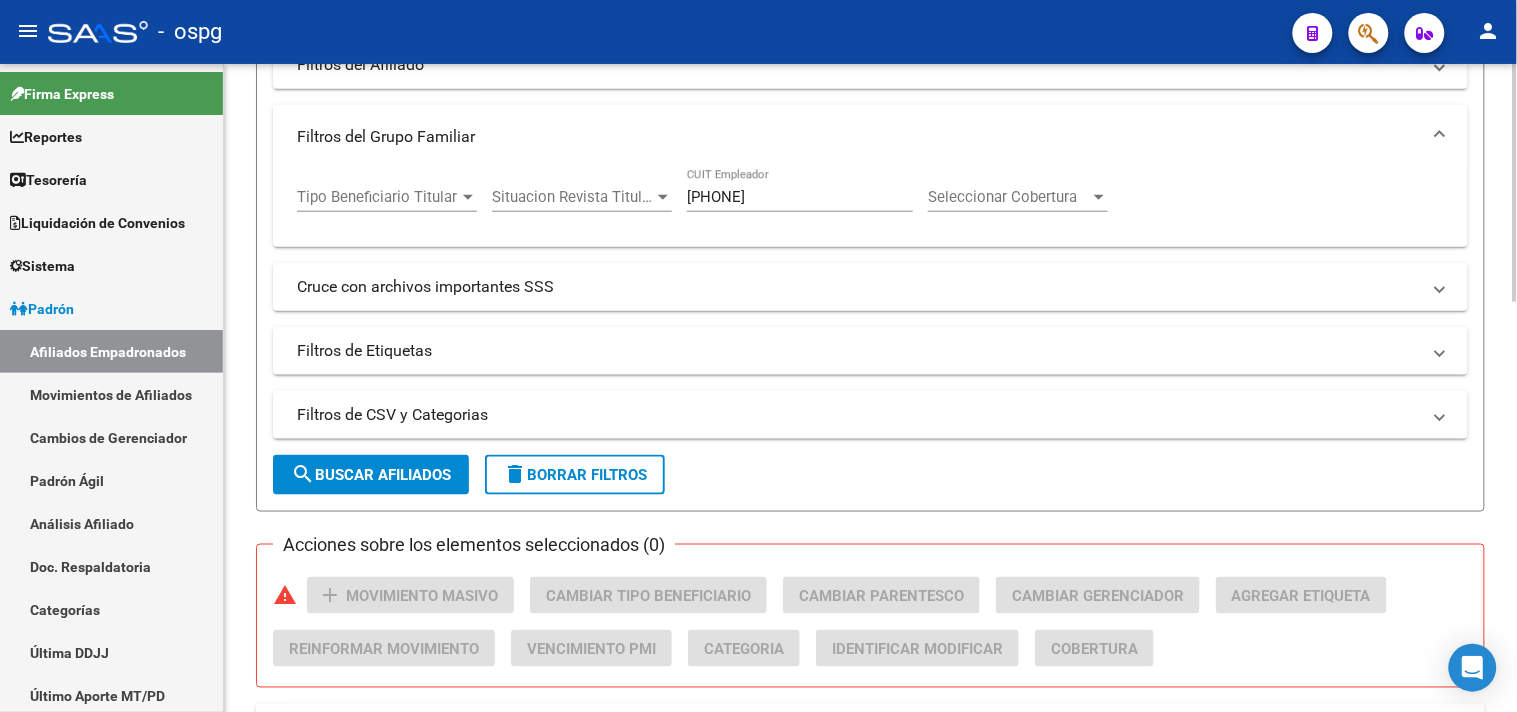 drag, startPoint x: 810, startPoint y: 195, endPoint x: 540, endPoint y: 158, distance: 272.5234 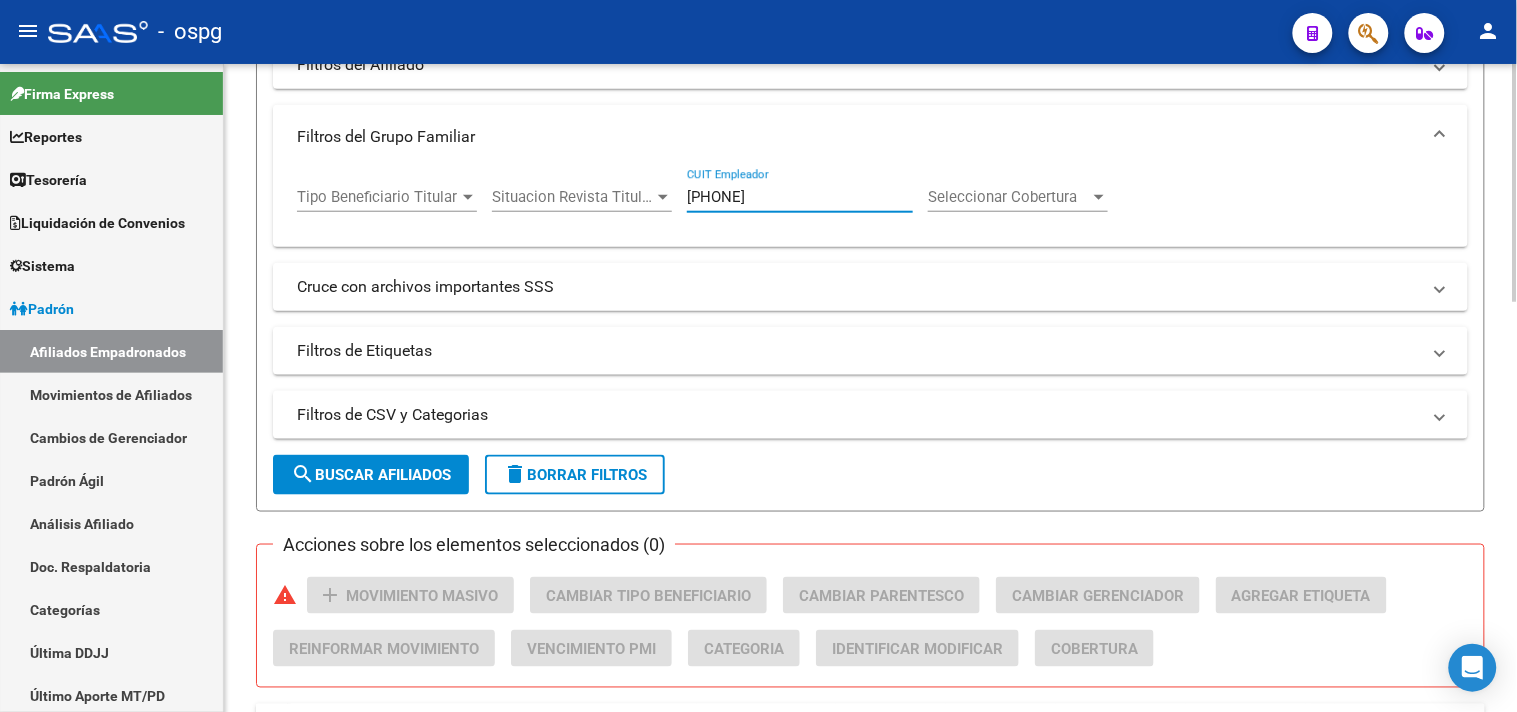 drag, startPoint x: 736, startPoint y: 194, endPoint x: 812, endPoint y: 204, distance: 76.655075 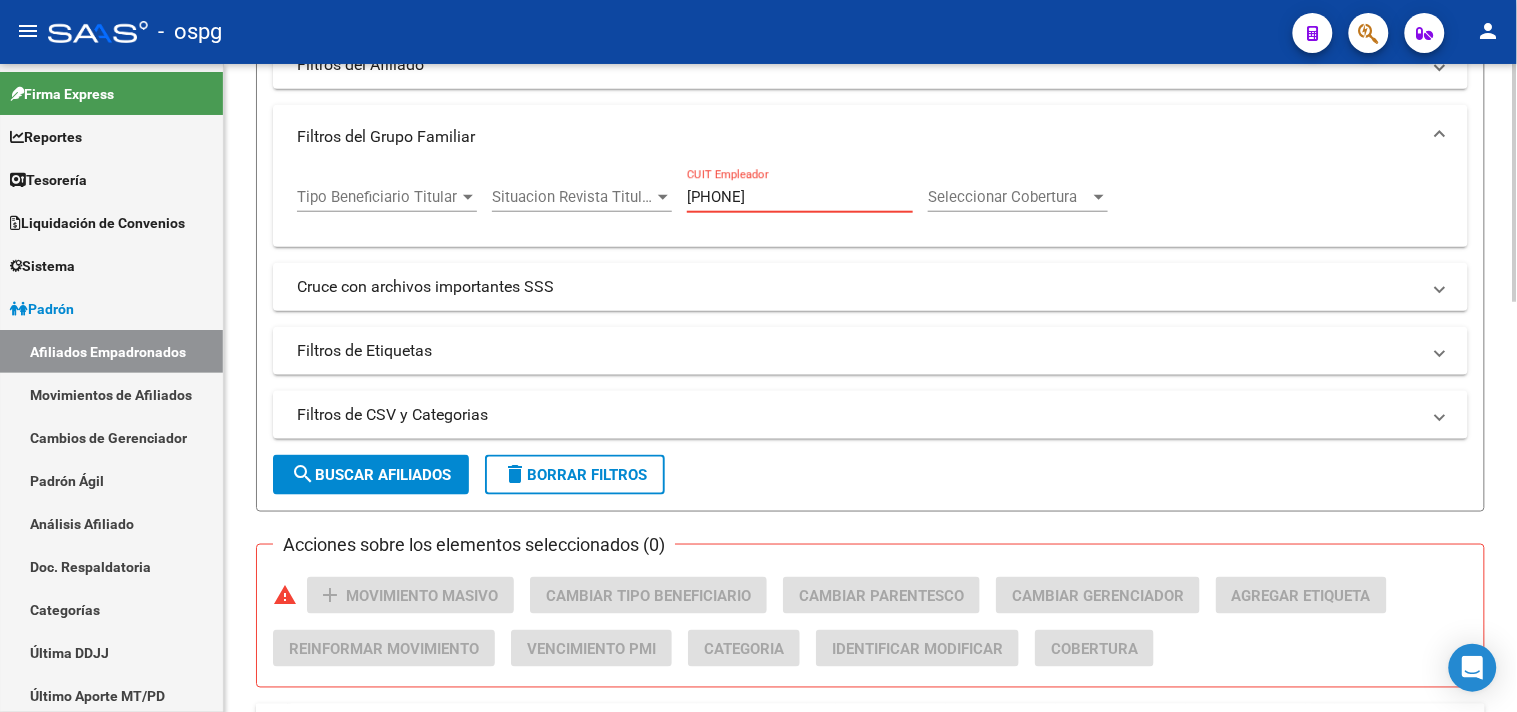 type on "30-70792309-3" 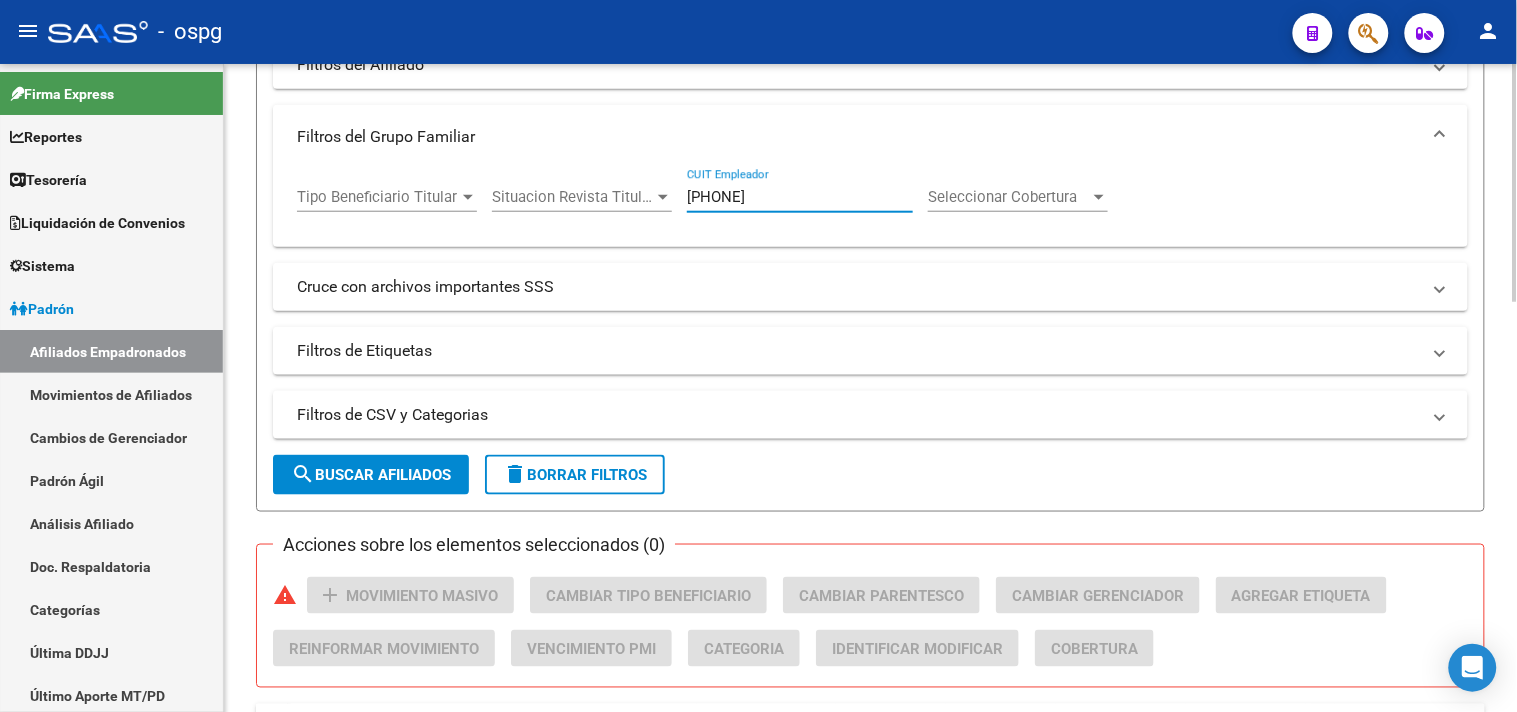 click on "Tipo Beneficiario Titular Tipo Beneficiario Titular Situacion Revista Titular Situacion Revista Titular 30-70792309-3 CUIT Empleador Seleccionar Cobertura Seleccionar Cobertura" at bounding box center [710, 200] 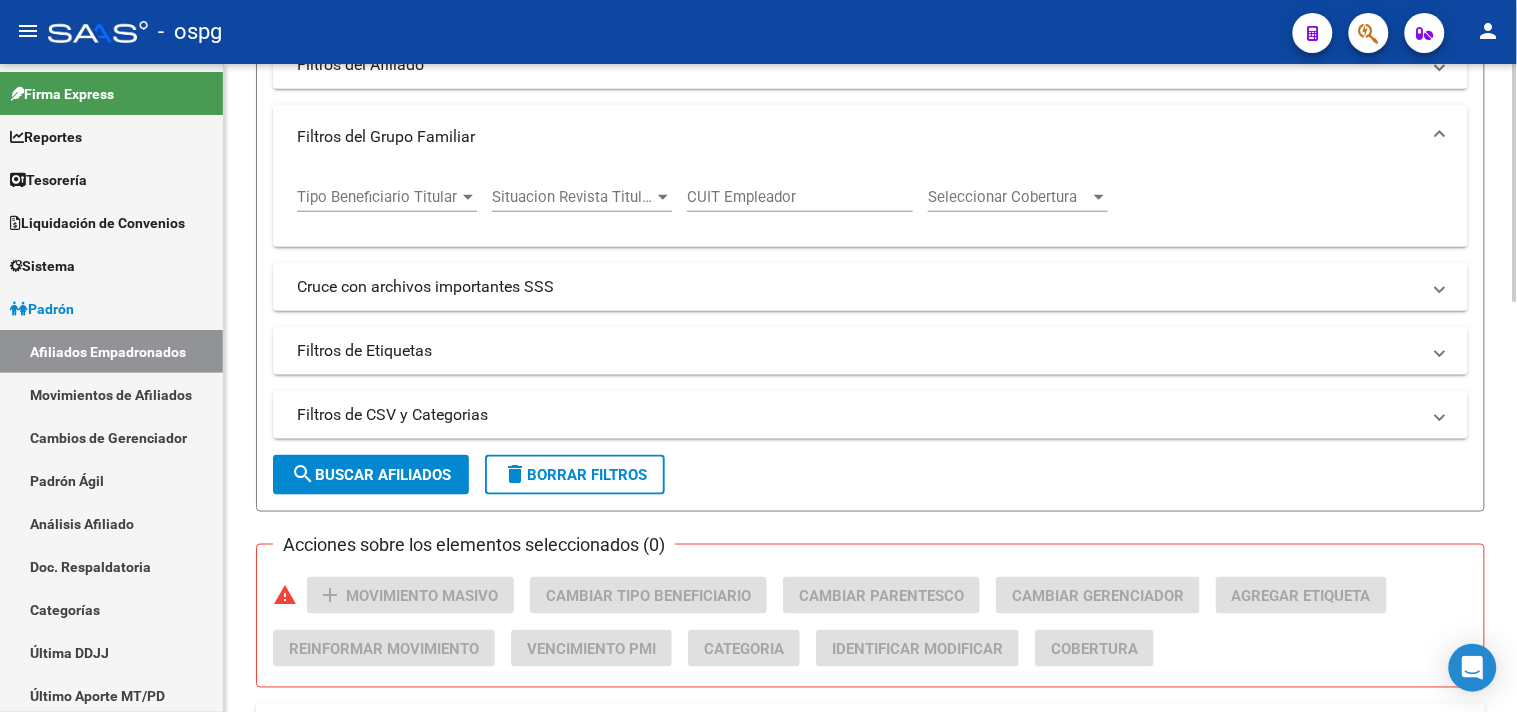 click on "CUIT Empleador" 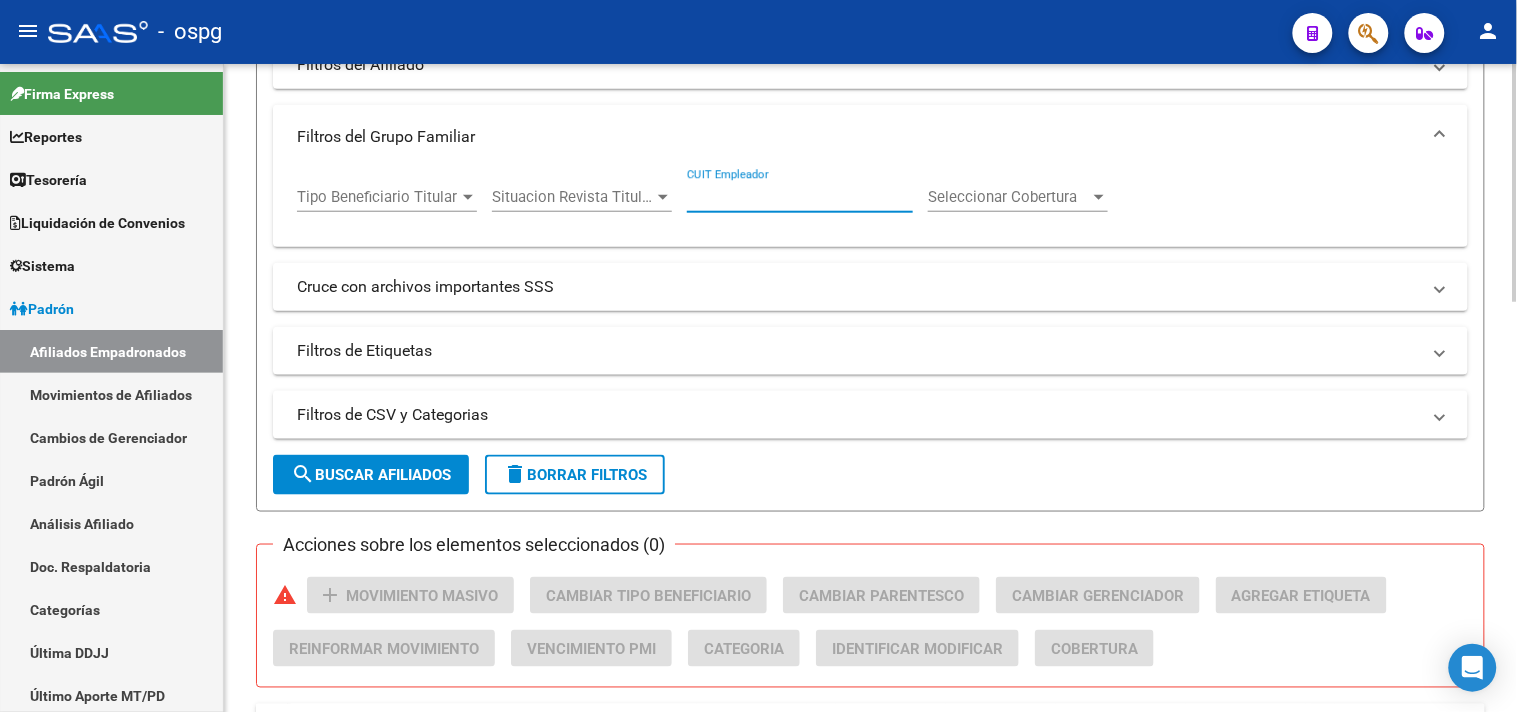 click on "CUIT Empleador" at bounding box center [800, 197] 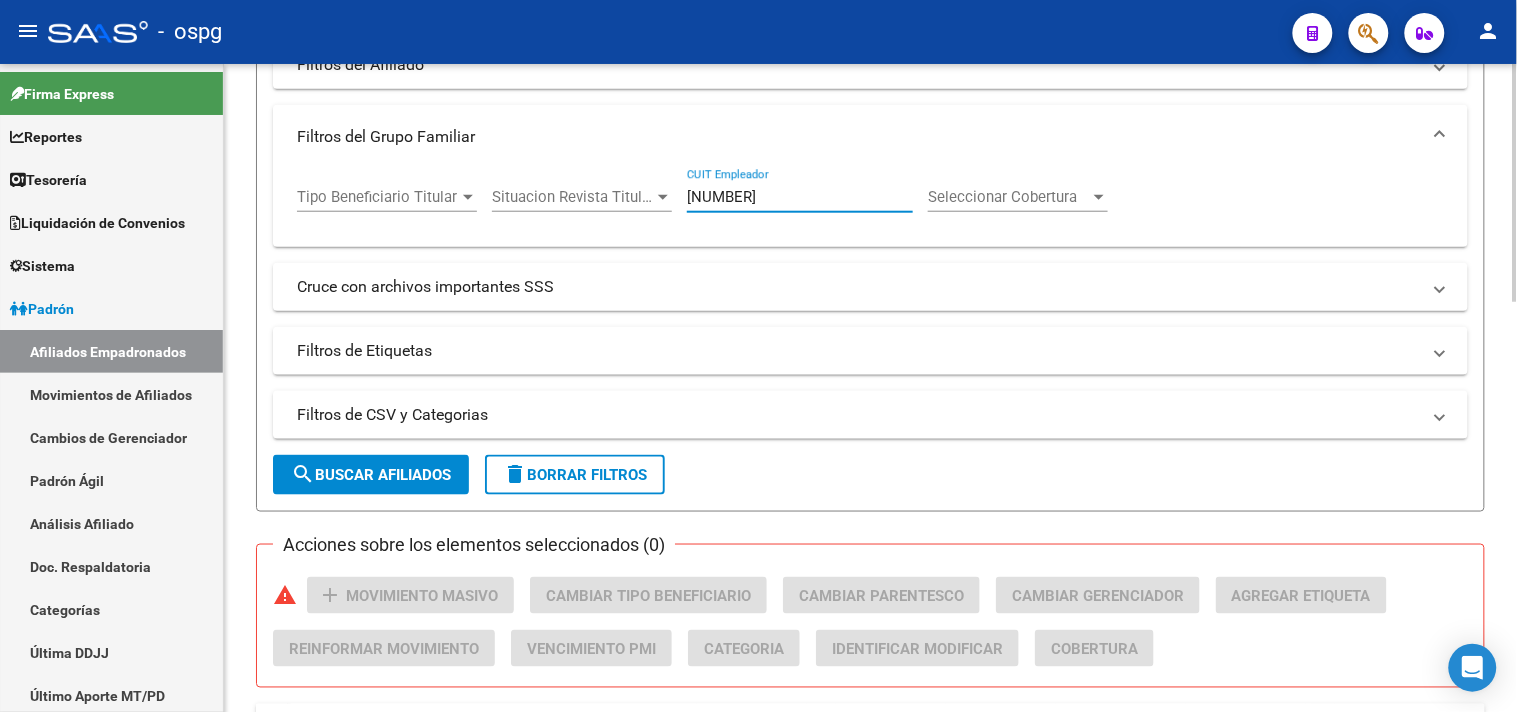 type on "30-70923093-6" 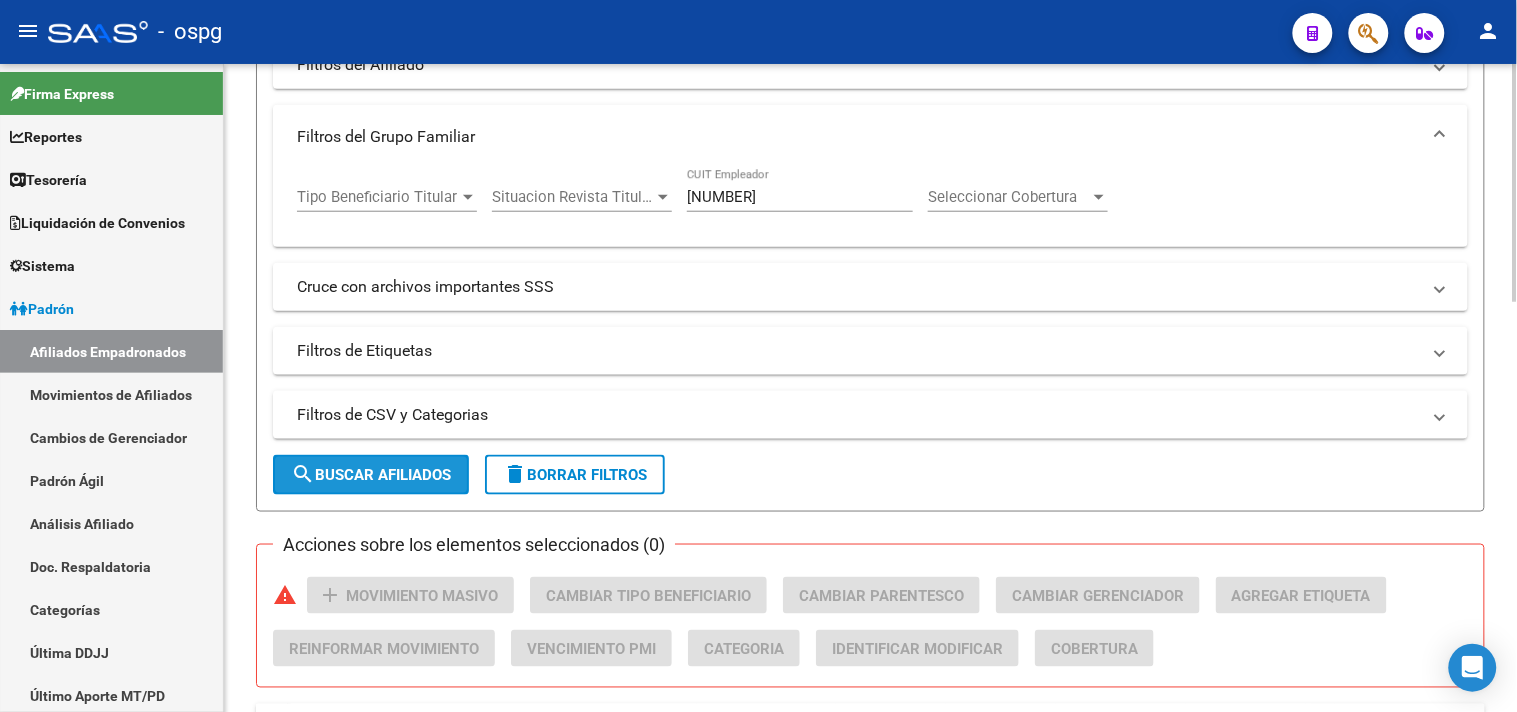 click on "search  Buscar Afiliados" 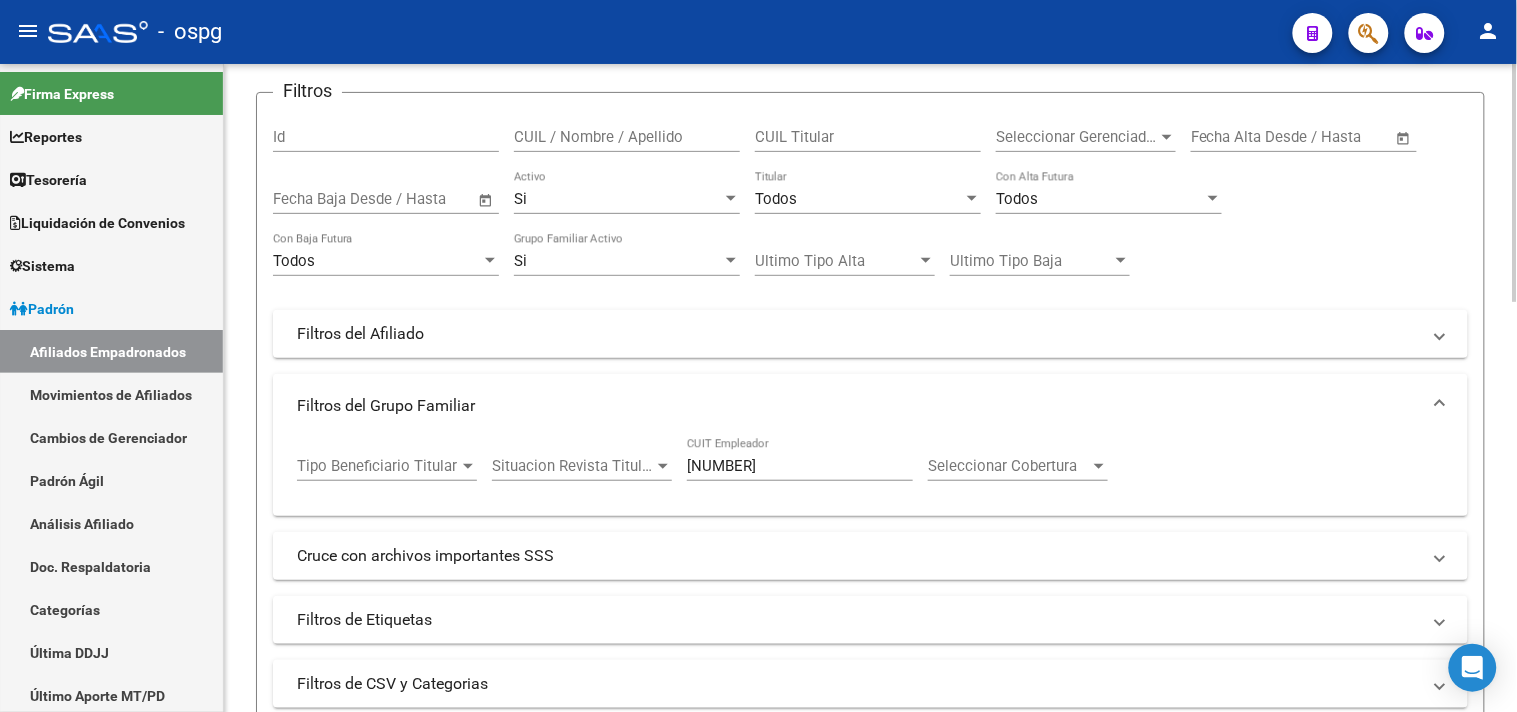 scroll, scrollTop: 0, scrollLeft: 0, axis: both 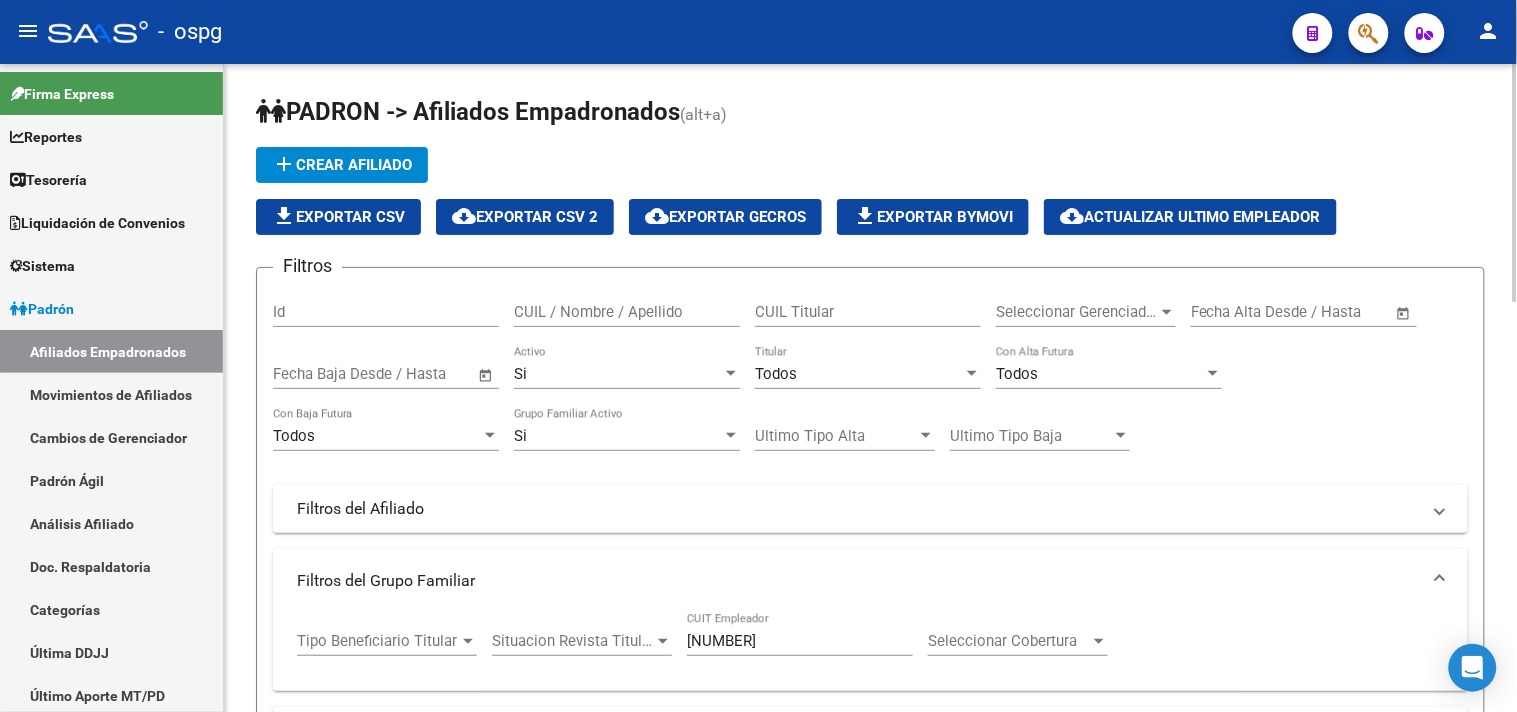 drag, startPoint x: 320, startPoint y: 217, endPoint x: 595, endPoint y: 188, distance: 276.52487 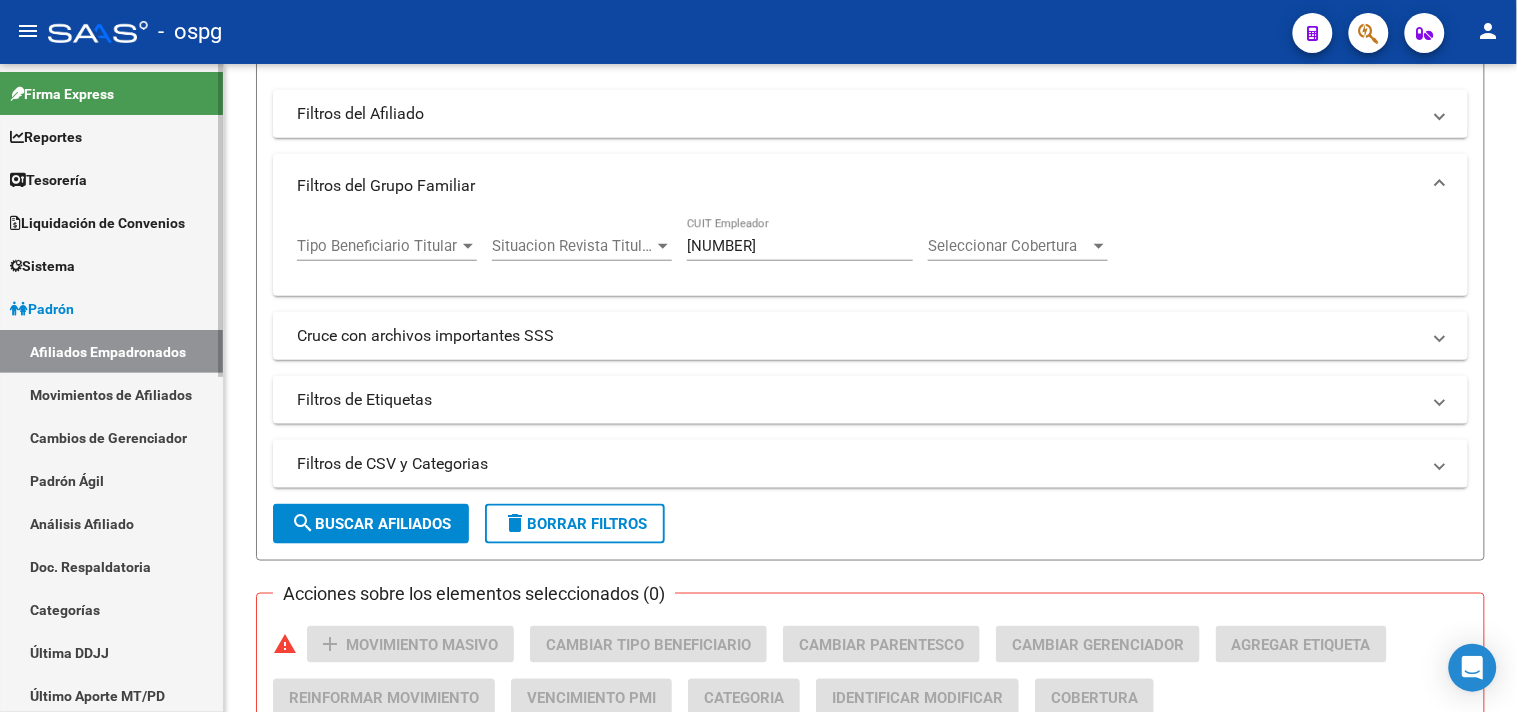 scroll, scrollTop: 444, scrollLeft: 0, axis: vertical 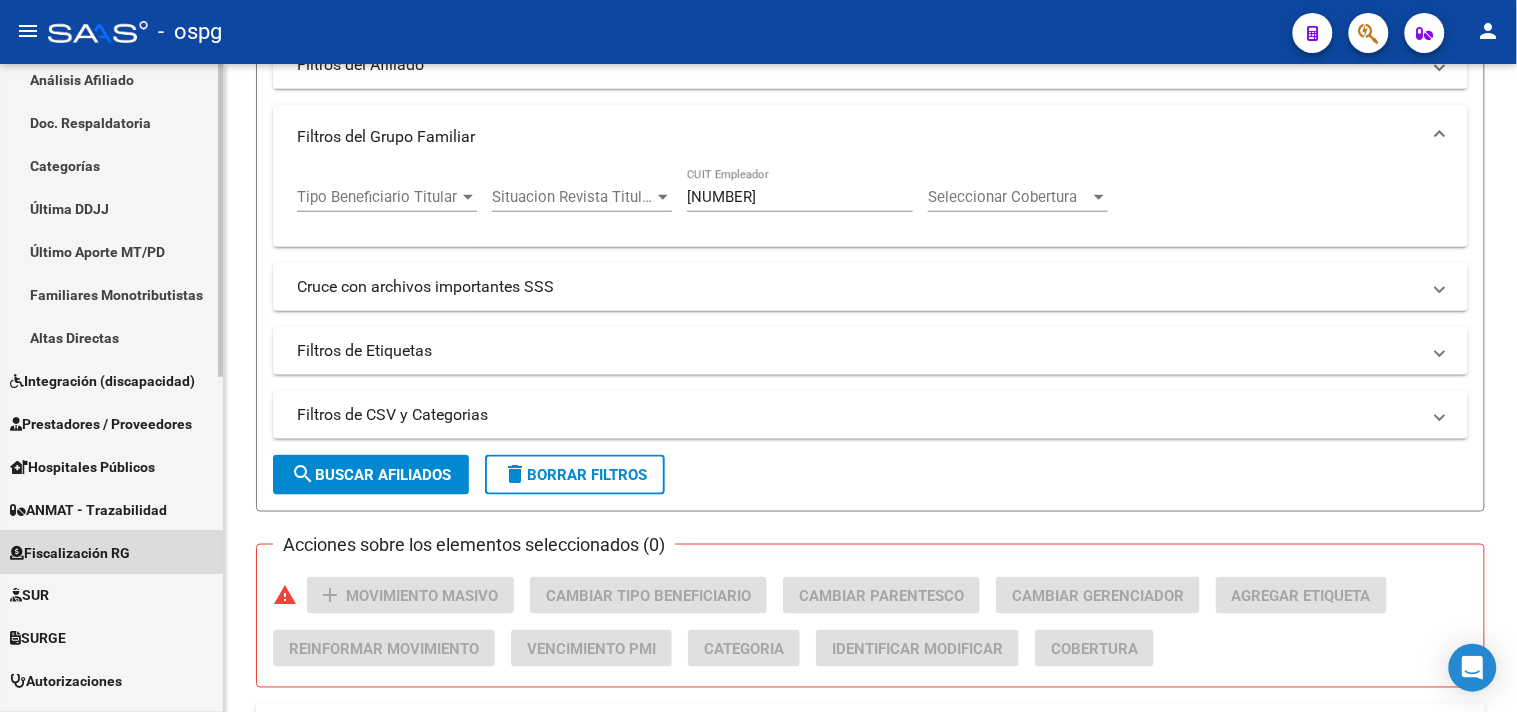 click on "Fiscalización RG" at bounding box center (70, 553) 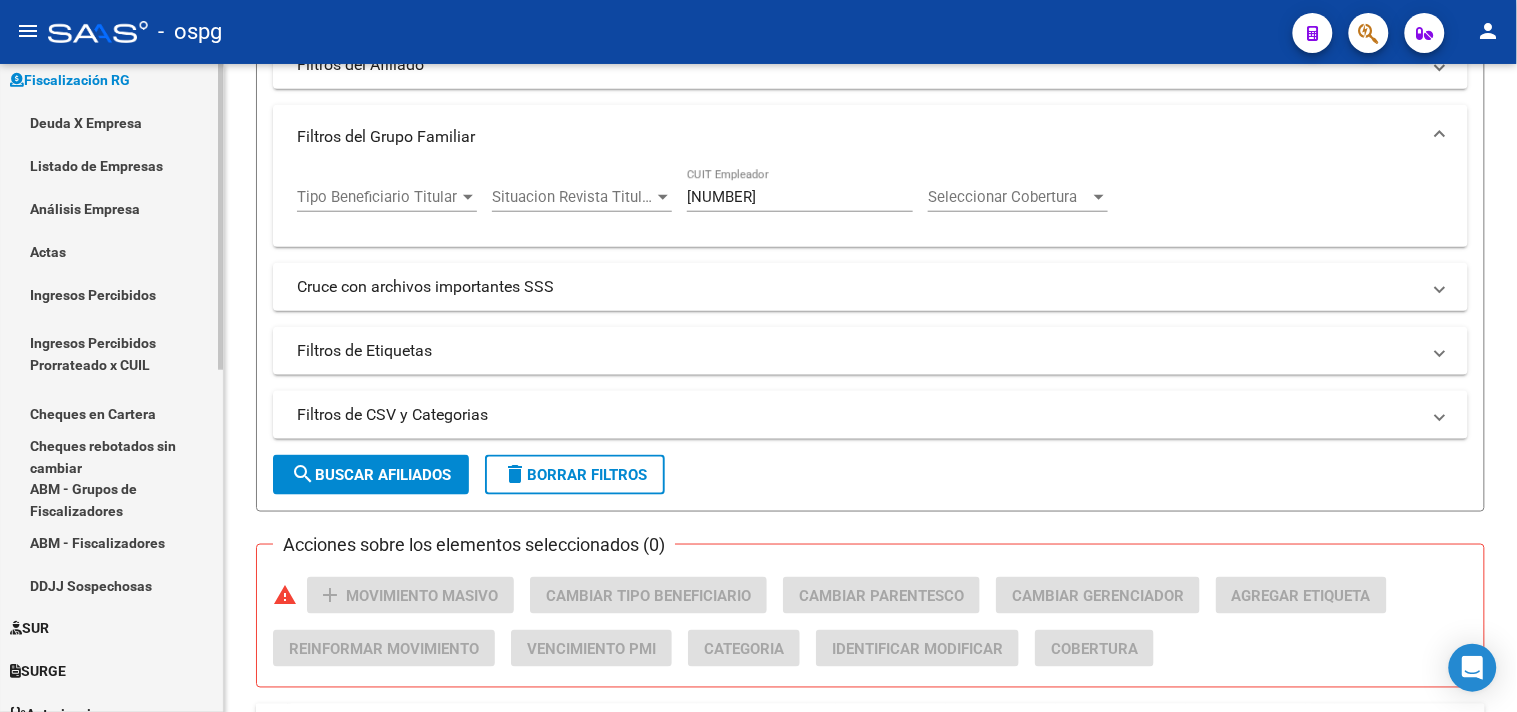 click on "Actas" at bounding box center (111, 251) 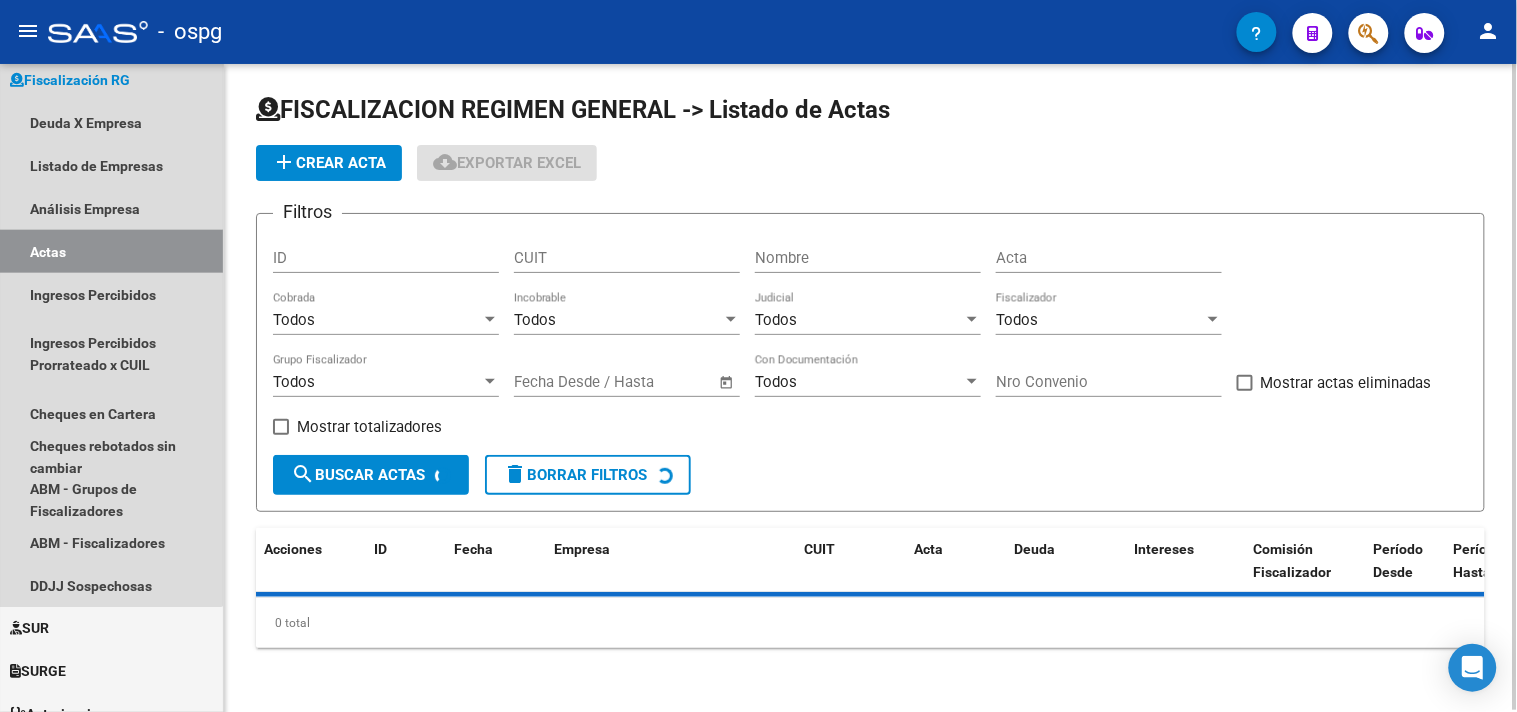 scroll, scrollTop: 2, scrollLeft: 0, axis: vertical 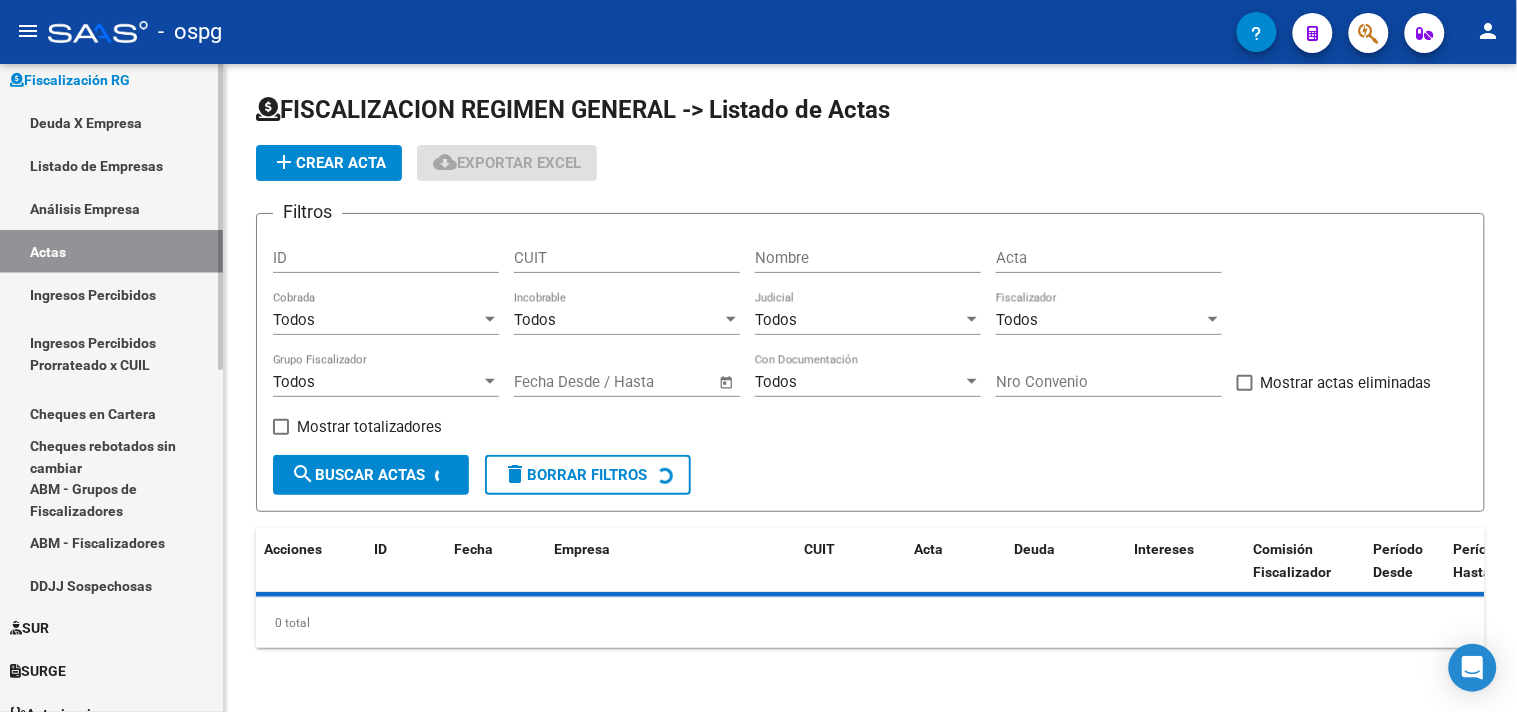 click on "Análisis Empresa" at bounding box center (111, 208) 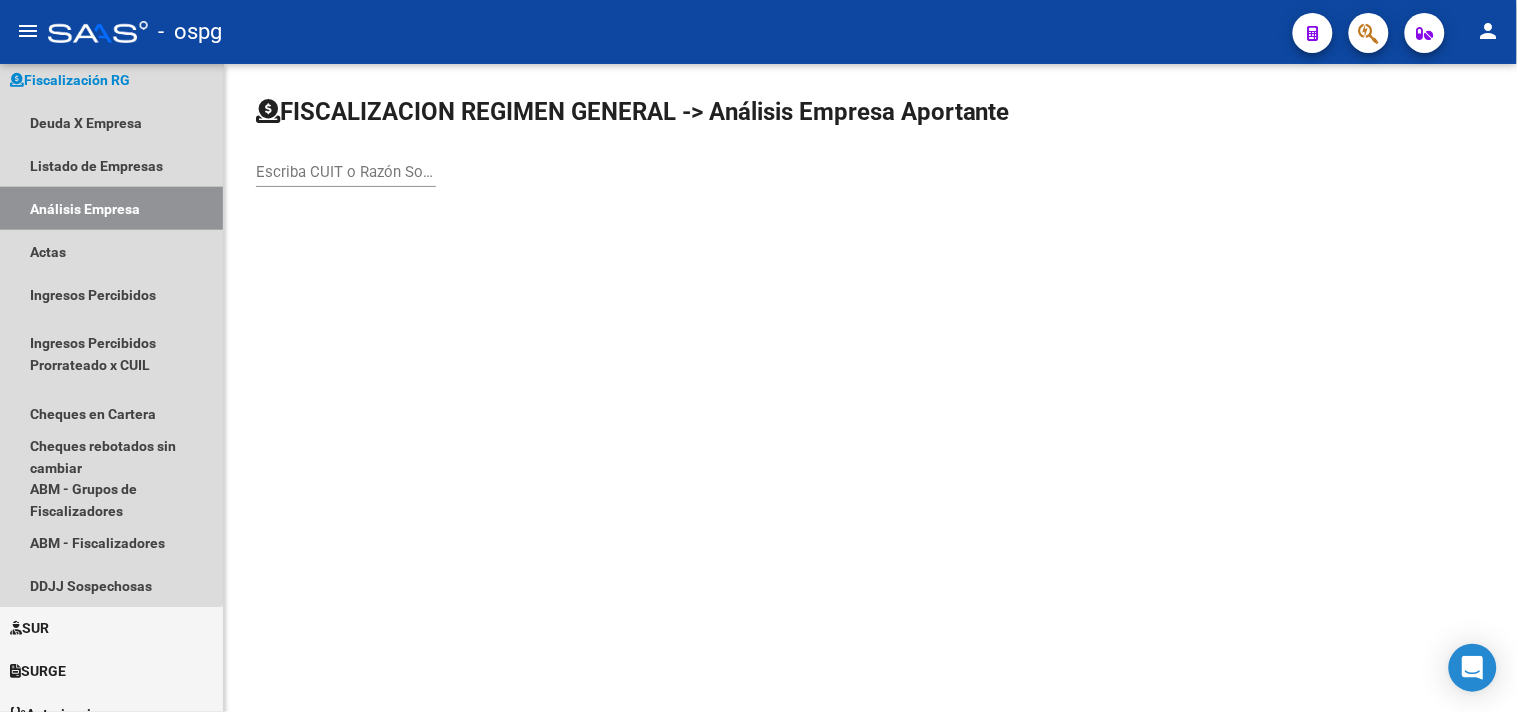 scroll, scrollTop: 0, scrollLeft: 0, axis: both 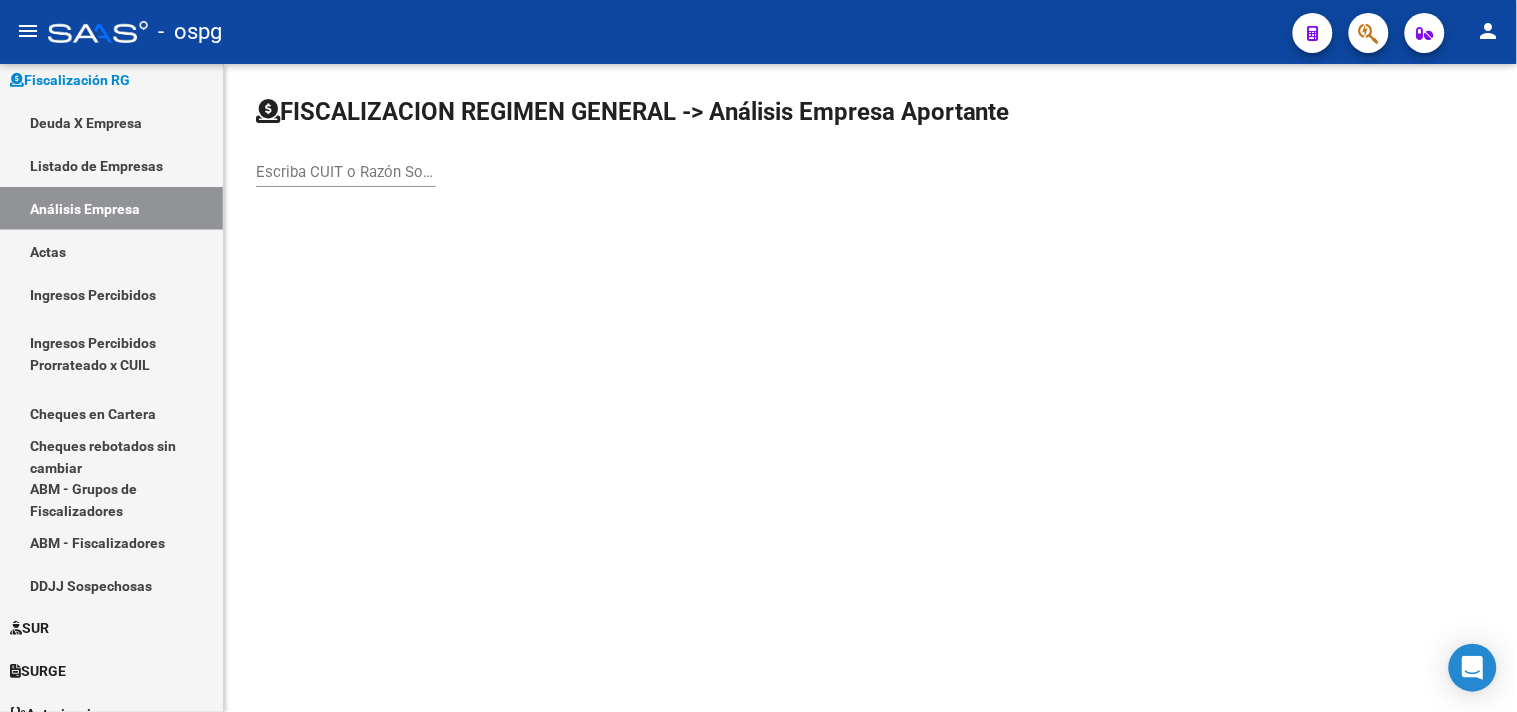 click on "Escriba CUIT o Razón Social para buscar" at bounding box center [346, 172] 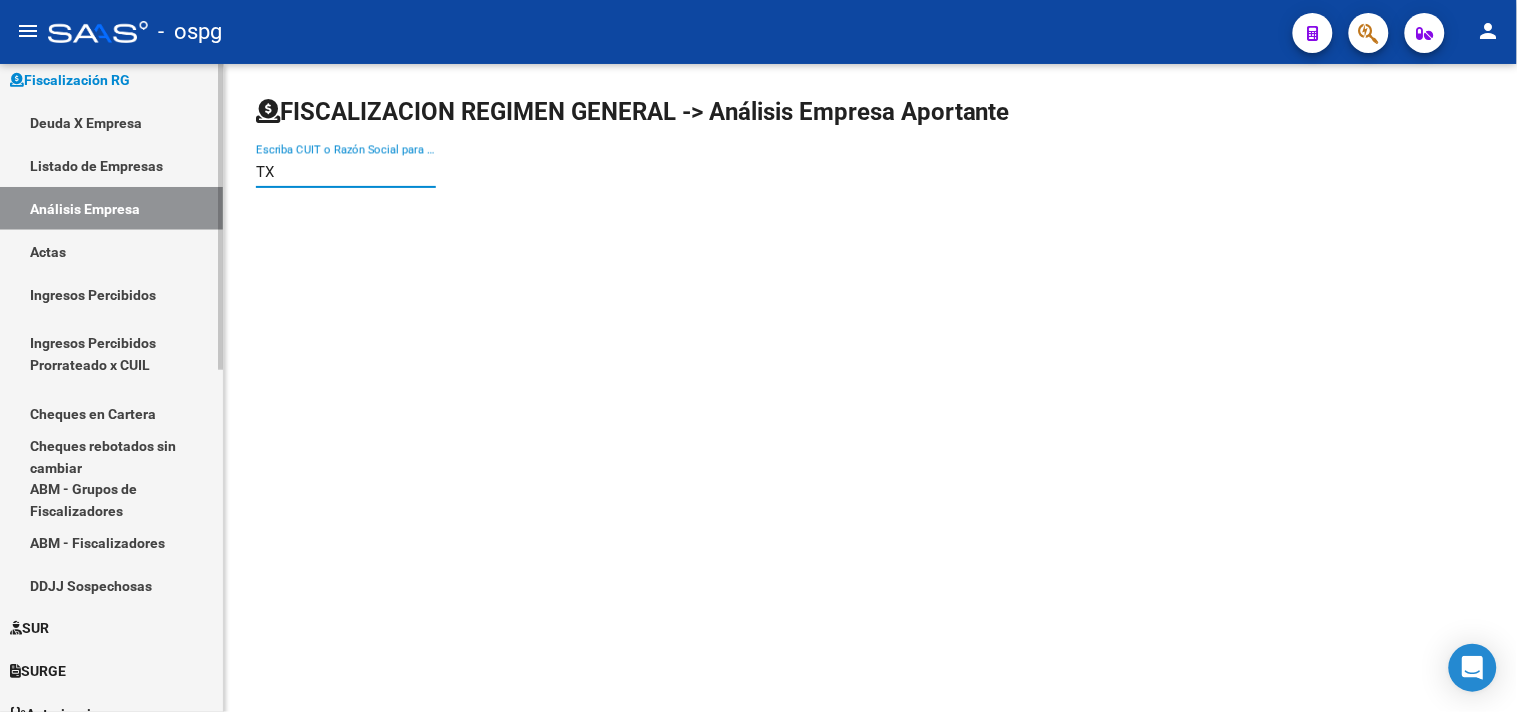 drag, startPoint x: 333, startPoint y: 174, endPoint x: 0, endPoint y: 163, distance: 333.18164 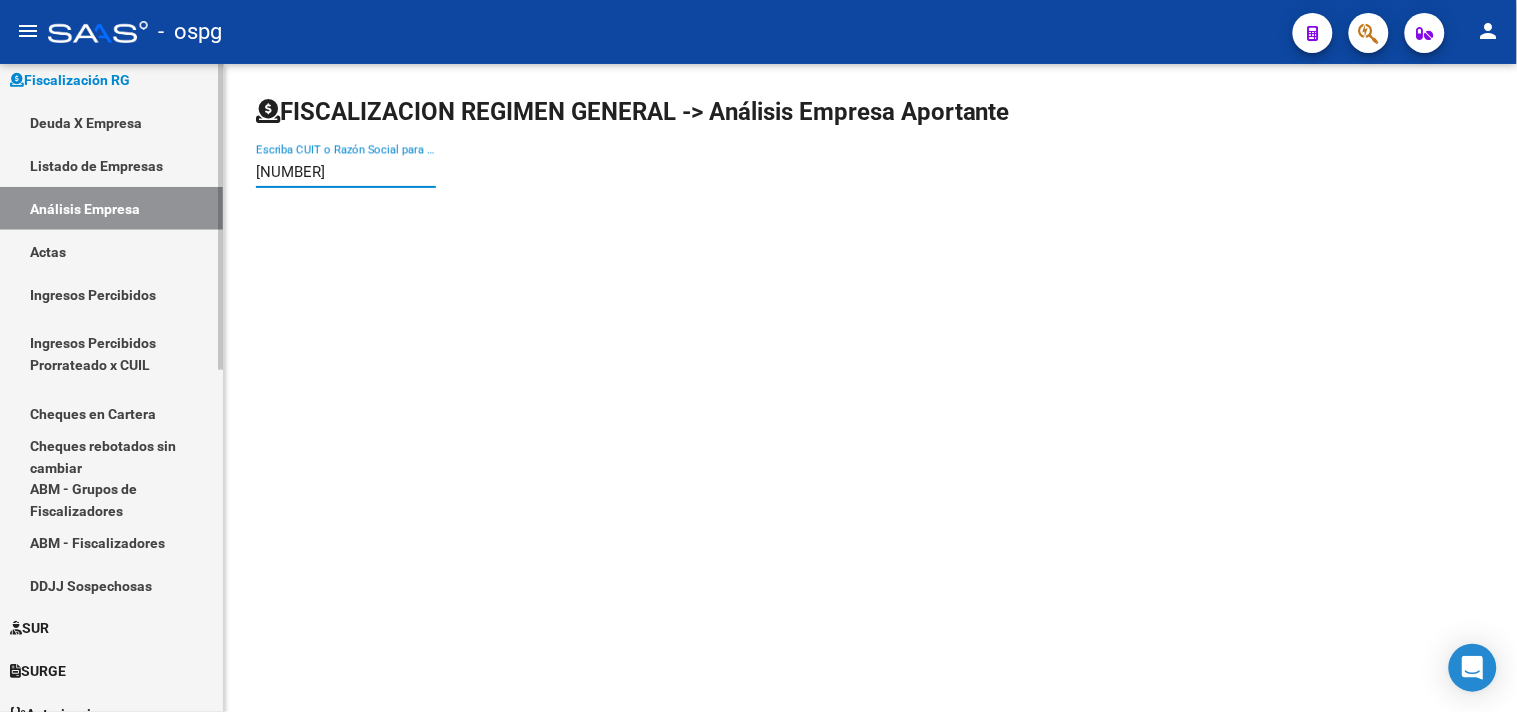 type on "30711145091" 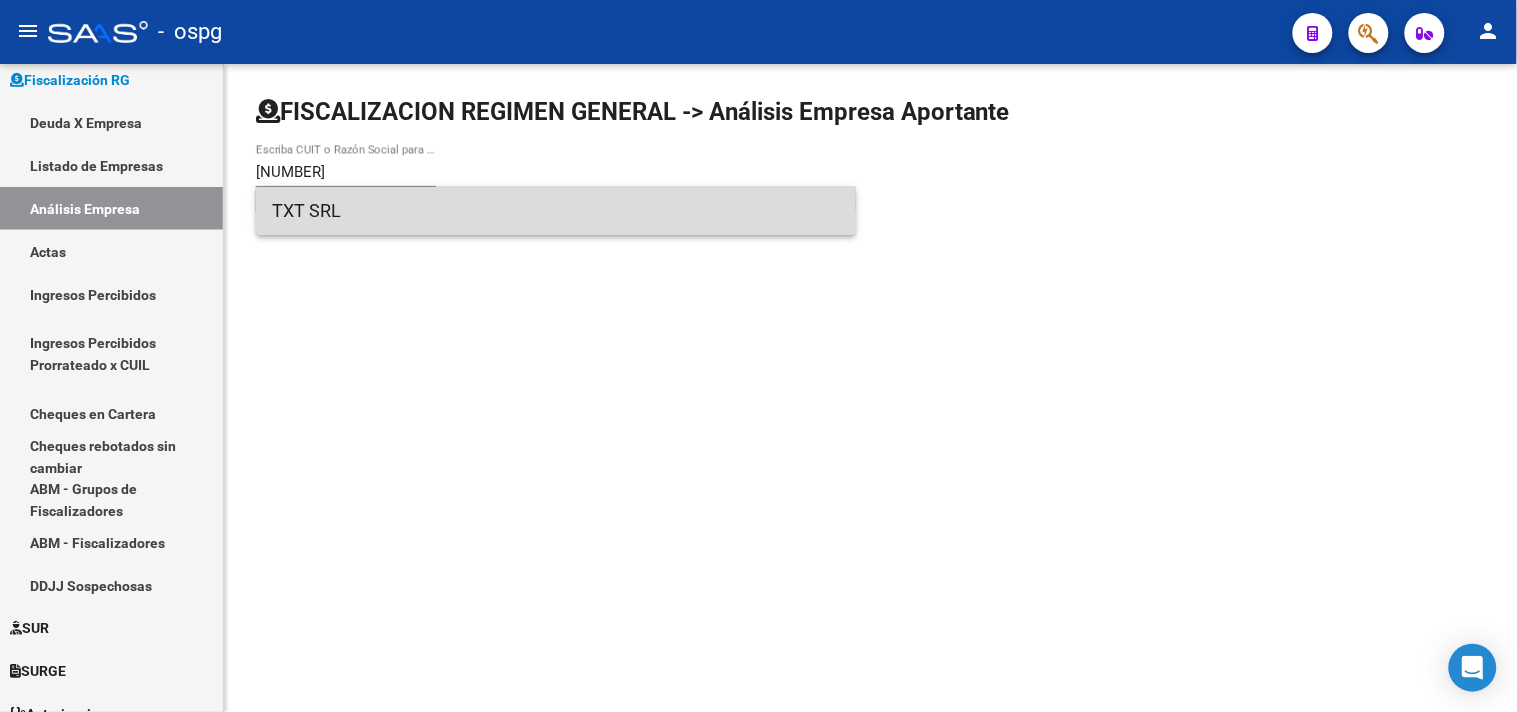 click on "TXT  SRL" at bounding box center [556, 211] 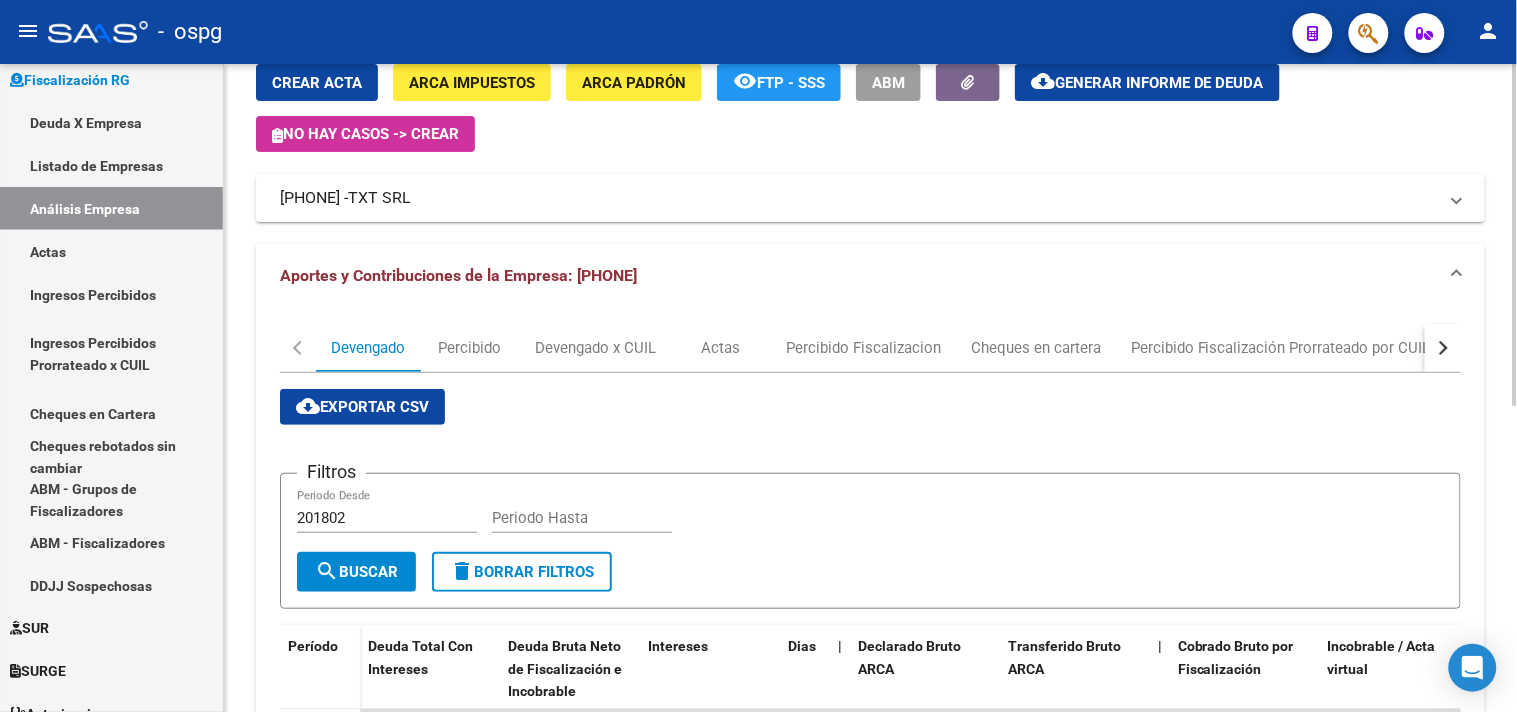 scroll, scrollTop: 111, scrollLeft: 0, axis: vertical 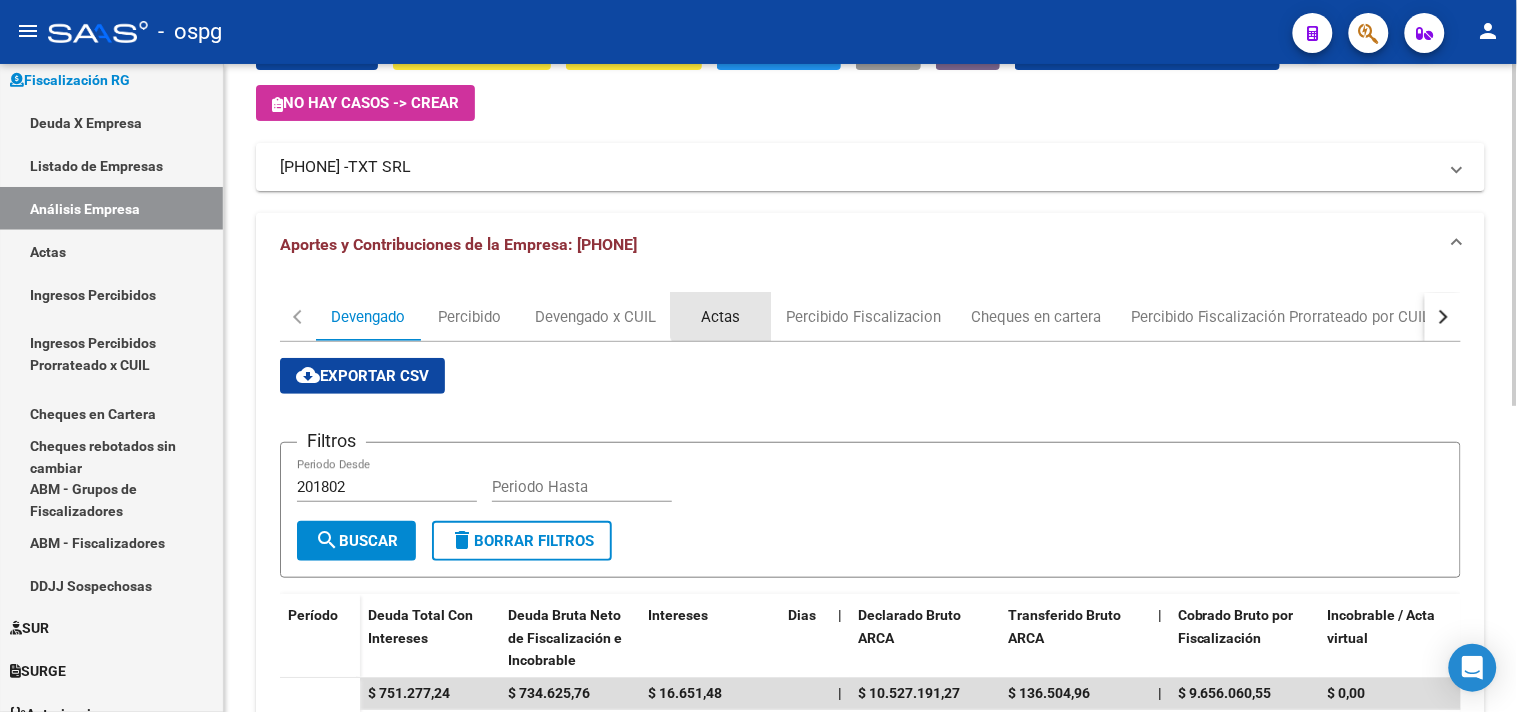click on "Actas" at bounding box center (721, 317) 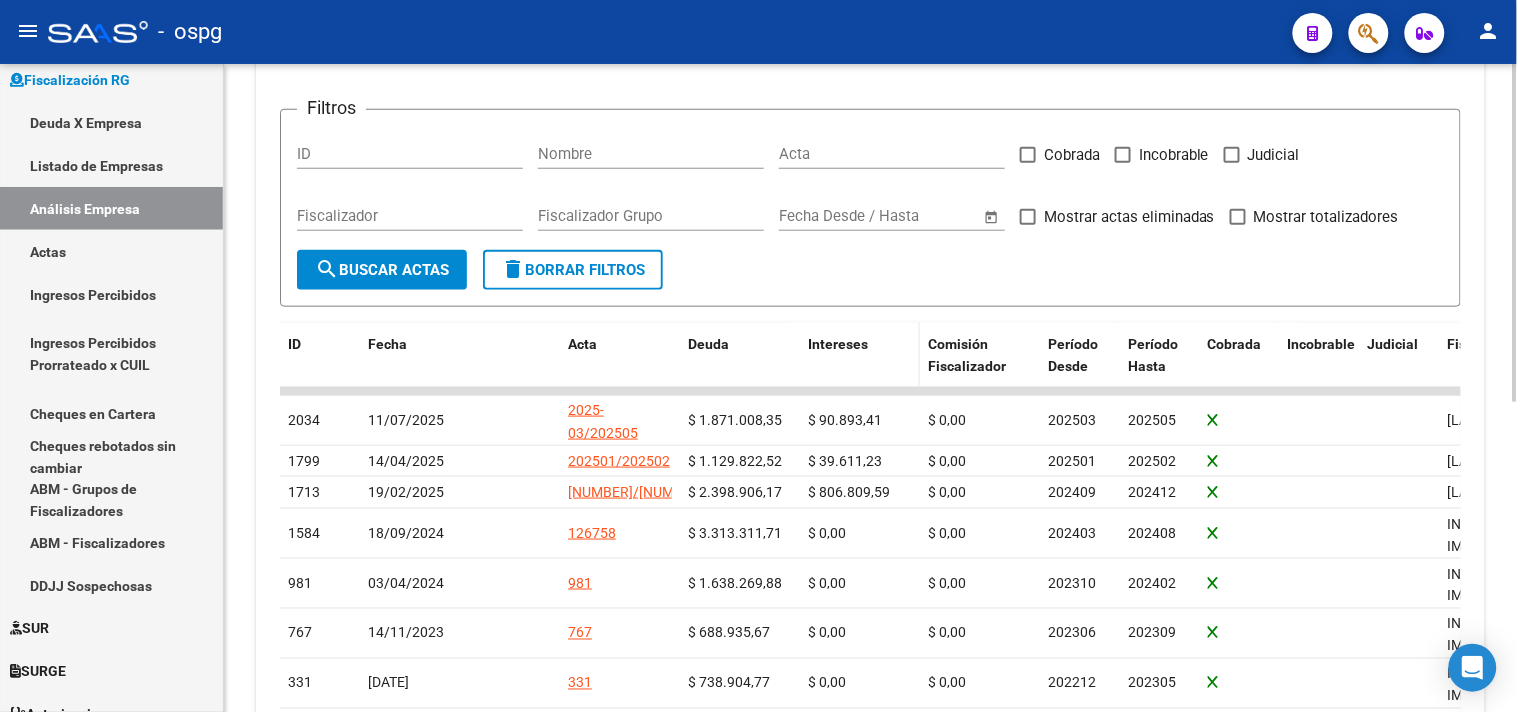 scroll, scrollTop: 0, scrollLeft: 0, axis: both 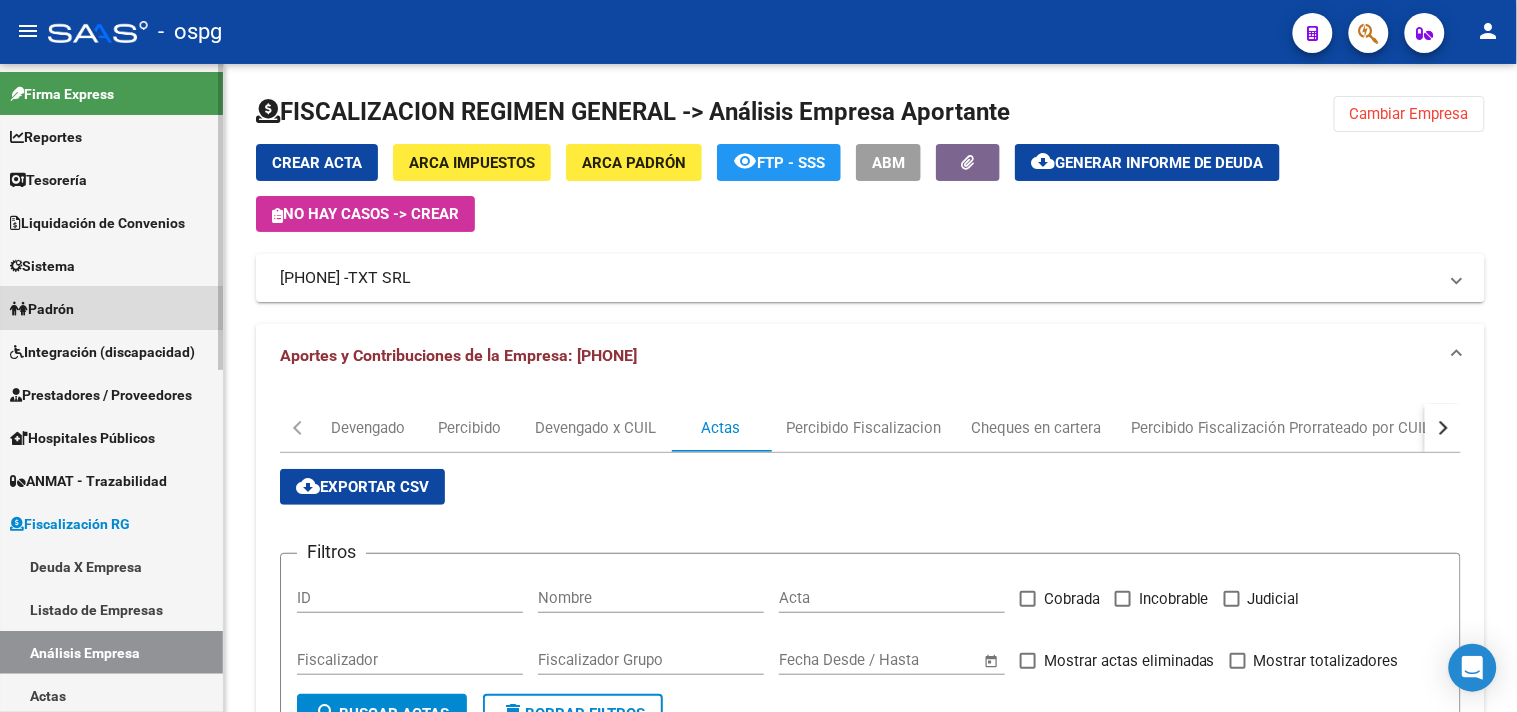 click on "Padrón" at bounding box center (42, 309) 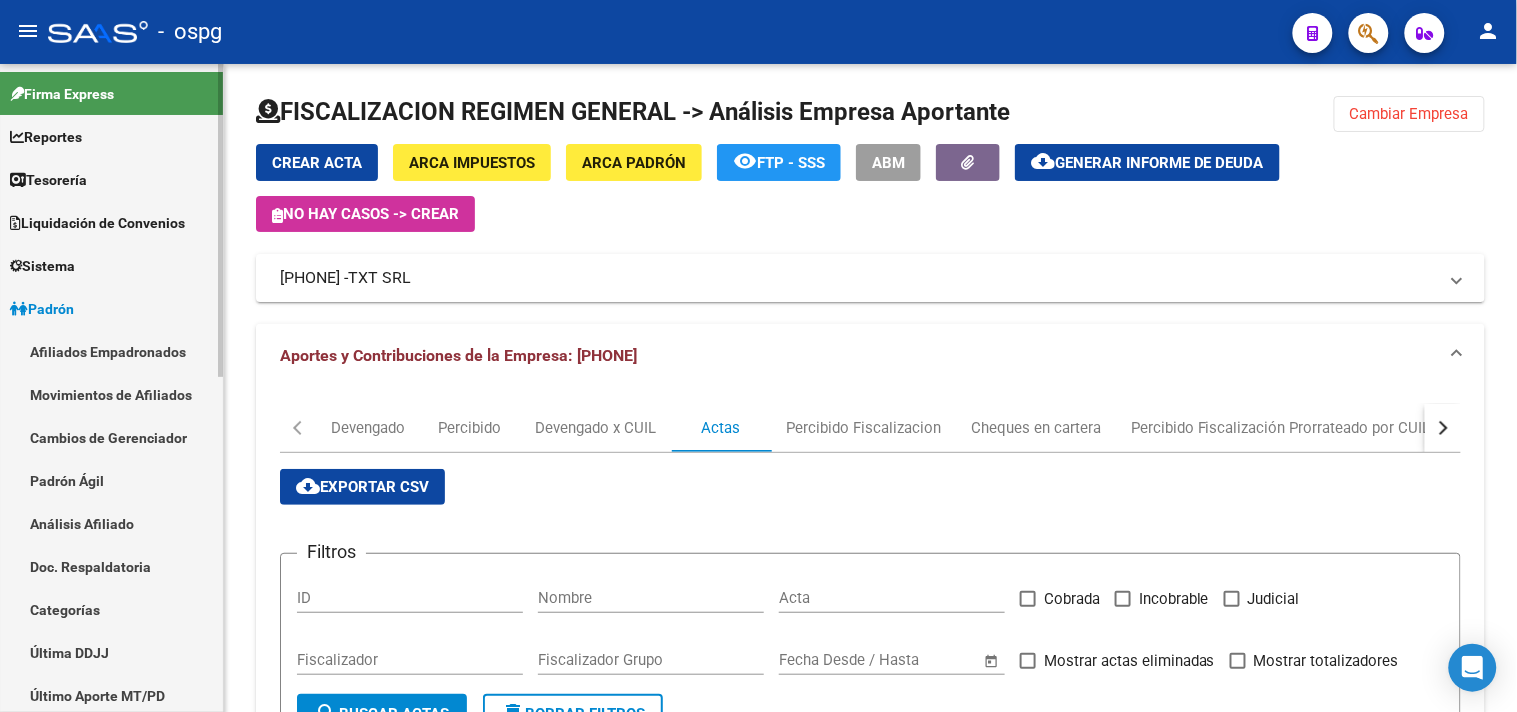 click on "Afiliados Empadronados" at bounding box center (111, 351) 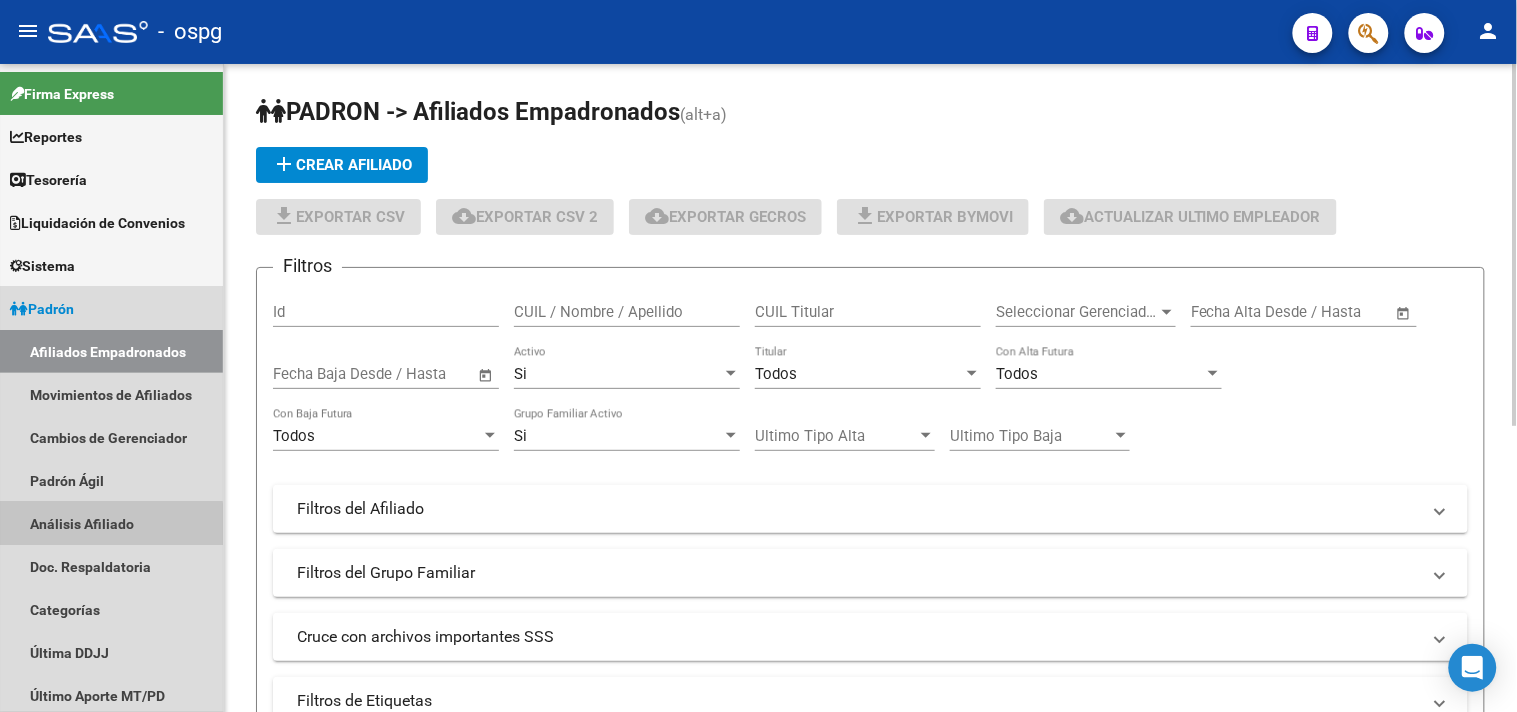 drag, startPoint x: 91, startPoint y: 525, endPoint x: 767, endPoint y: 244, distance: 732.0772 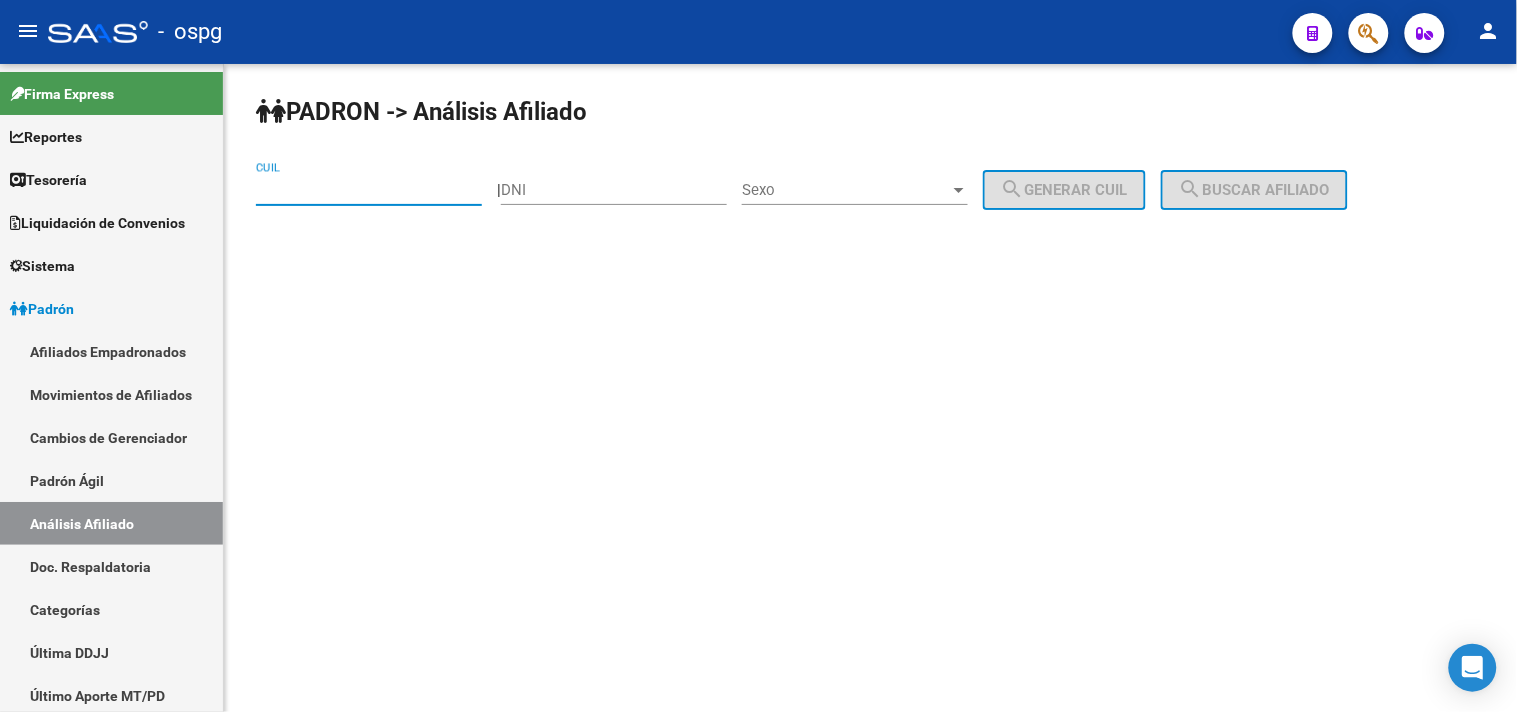 click on "CUIL" at bounding box center (369, 190) 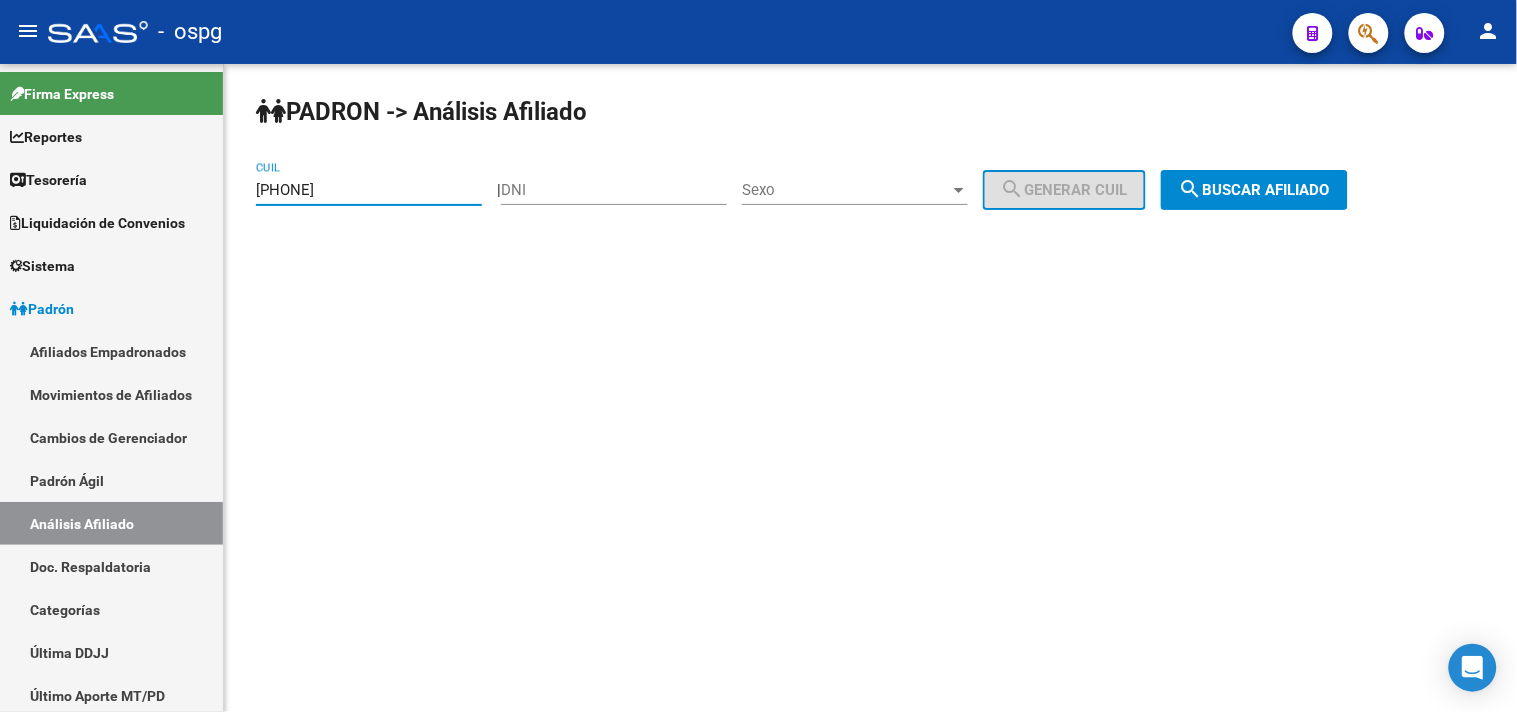 type on "27-33060079-4" 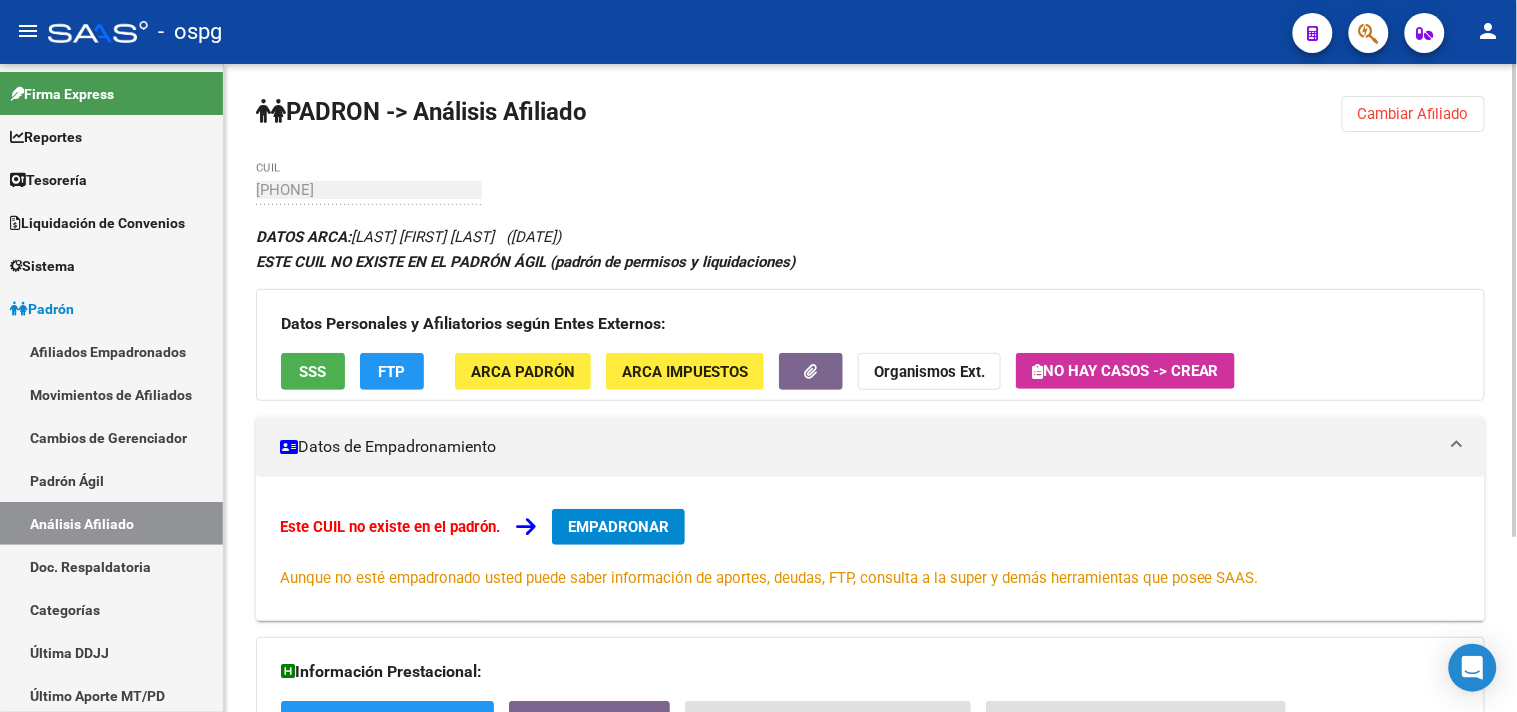 click on "SSS" 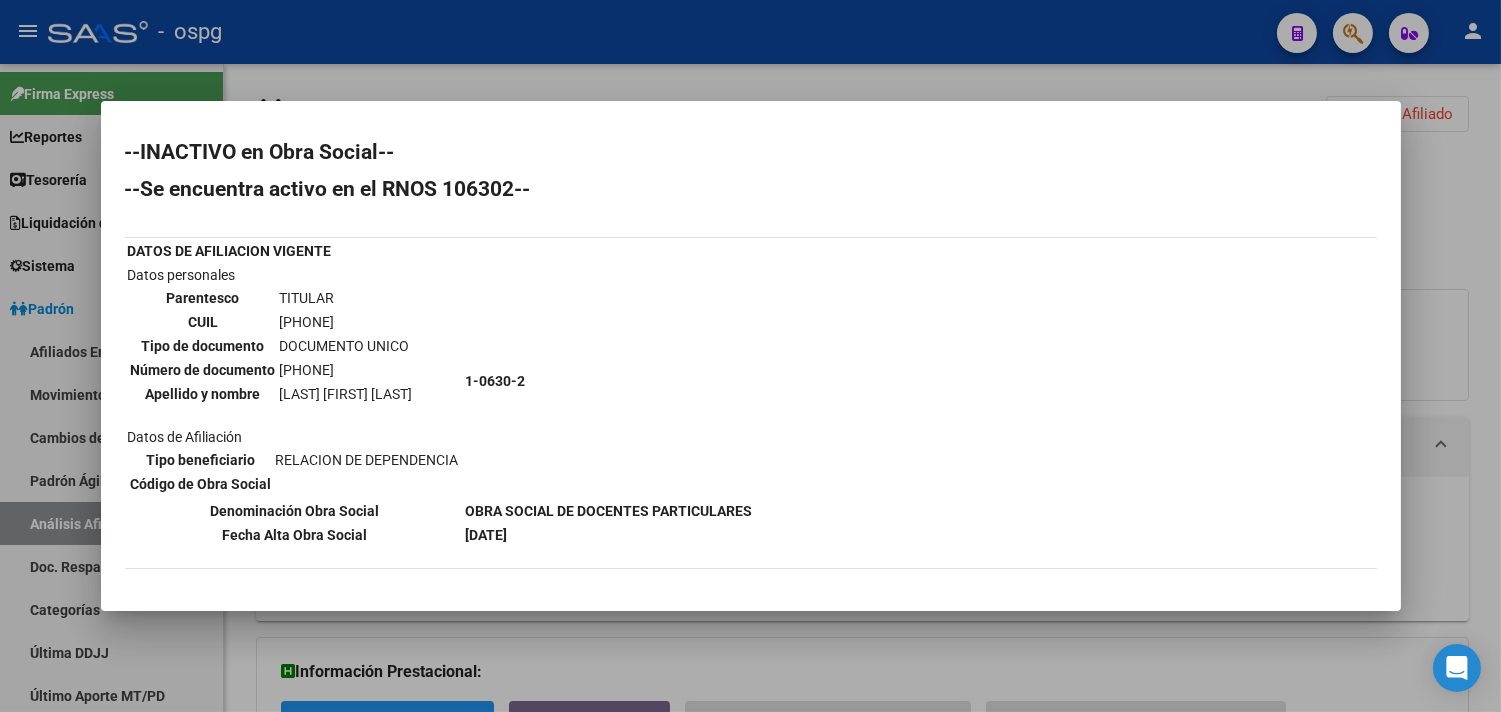 scroll, scrollTop: 111, scrollLeft: 0, axis: vertical 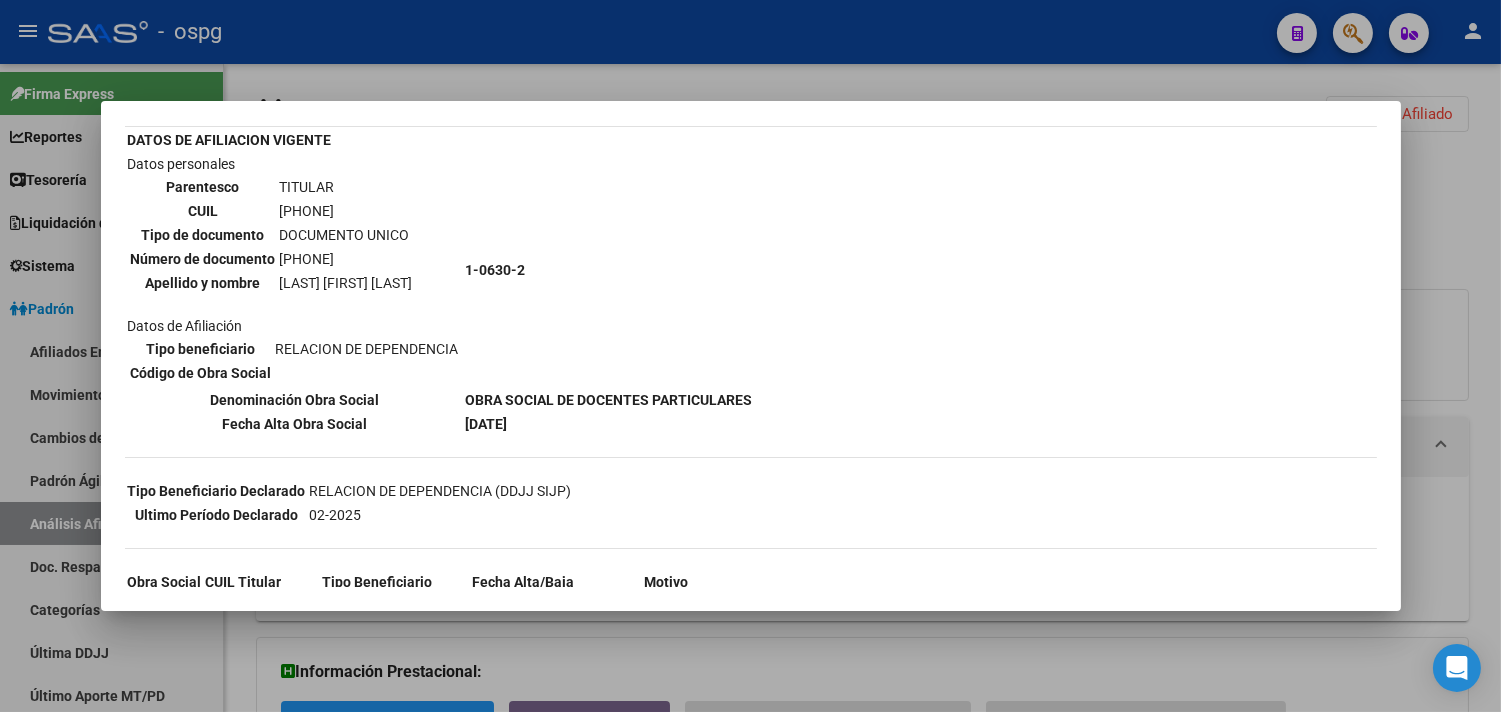 drag, startPoint x: 277, startPoint y: 206, endPoint x: 380, endPoint y: 206, distance: 103 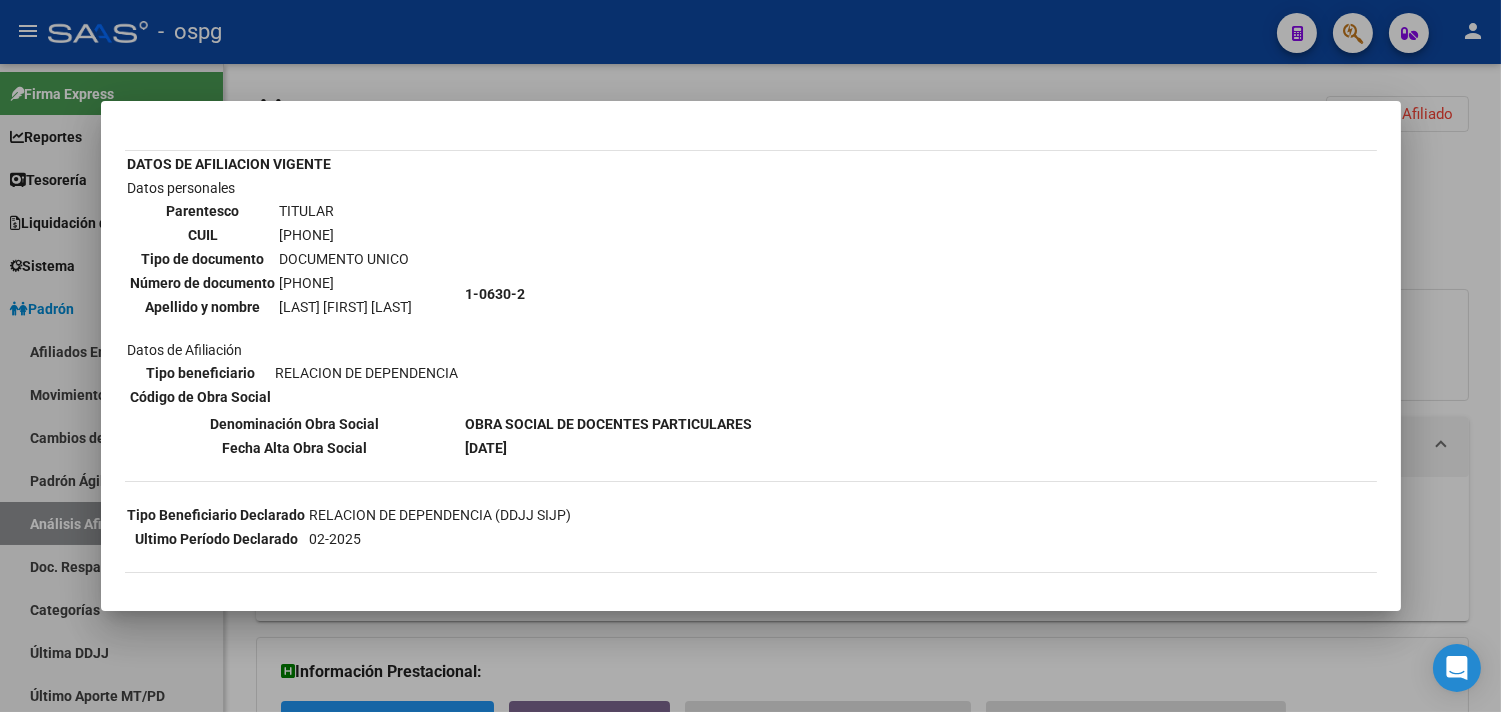 scroll, scrollTop: 54, scrollLeft: 0, axis: vertical 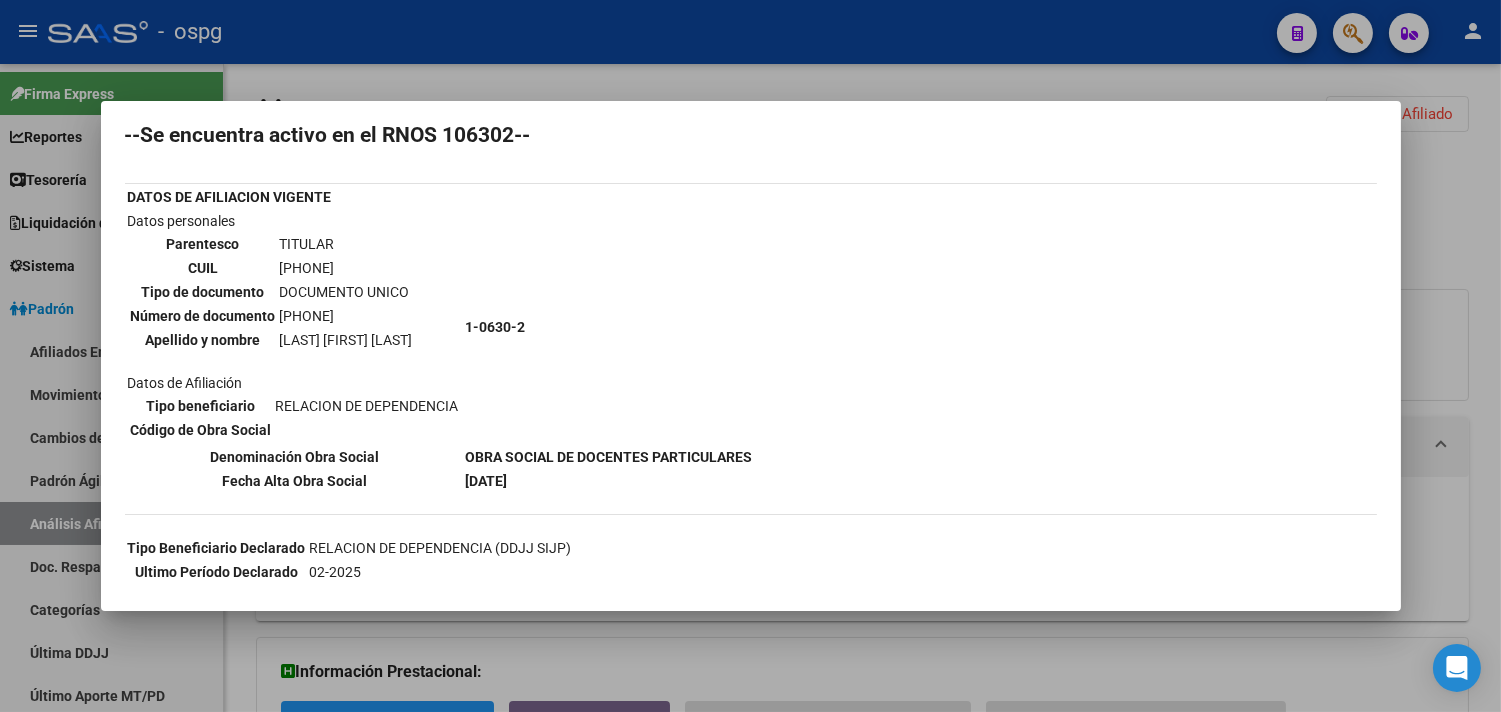 click on "27-33060079-4" at bounding box center [346, 268] 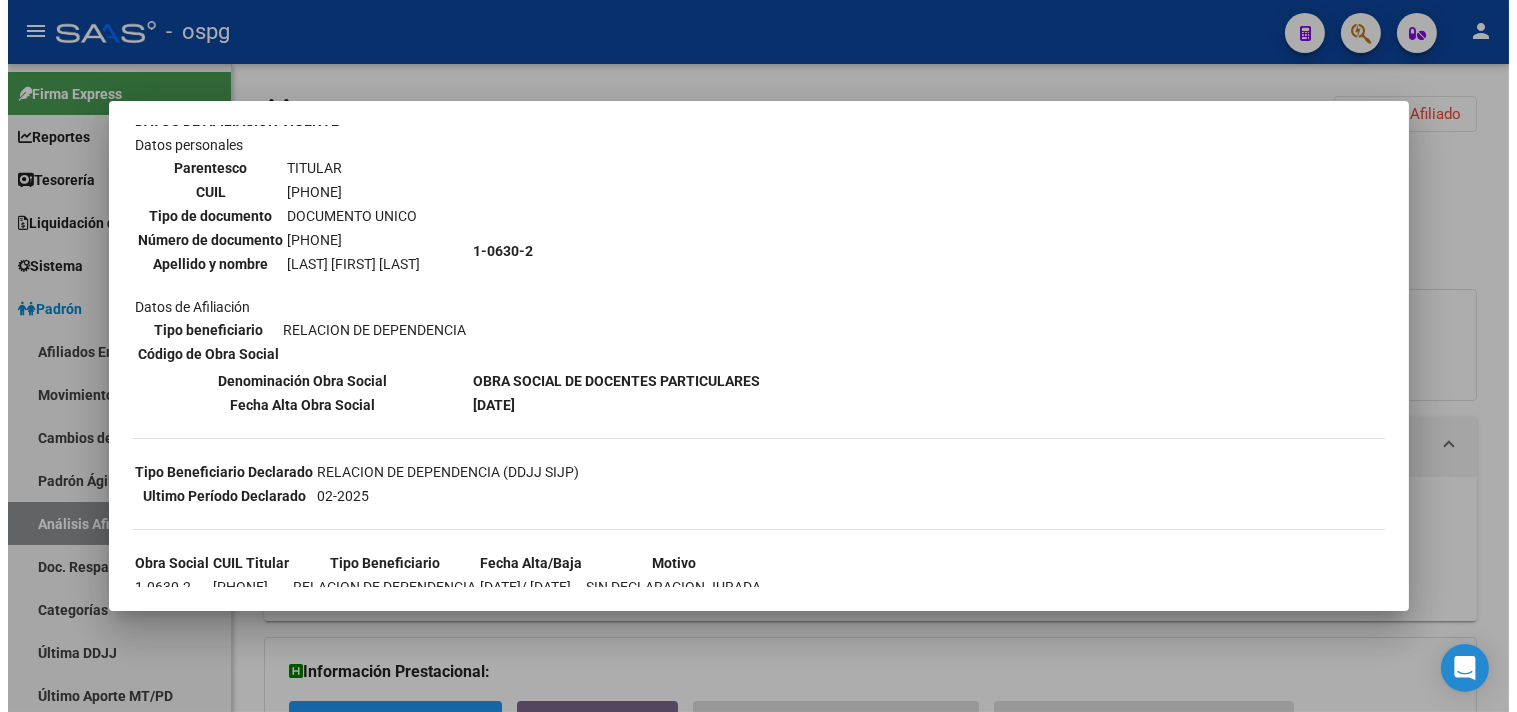 scroll, scrollTop: 165, scrollLeft: 0, axis: vertical 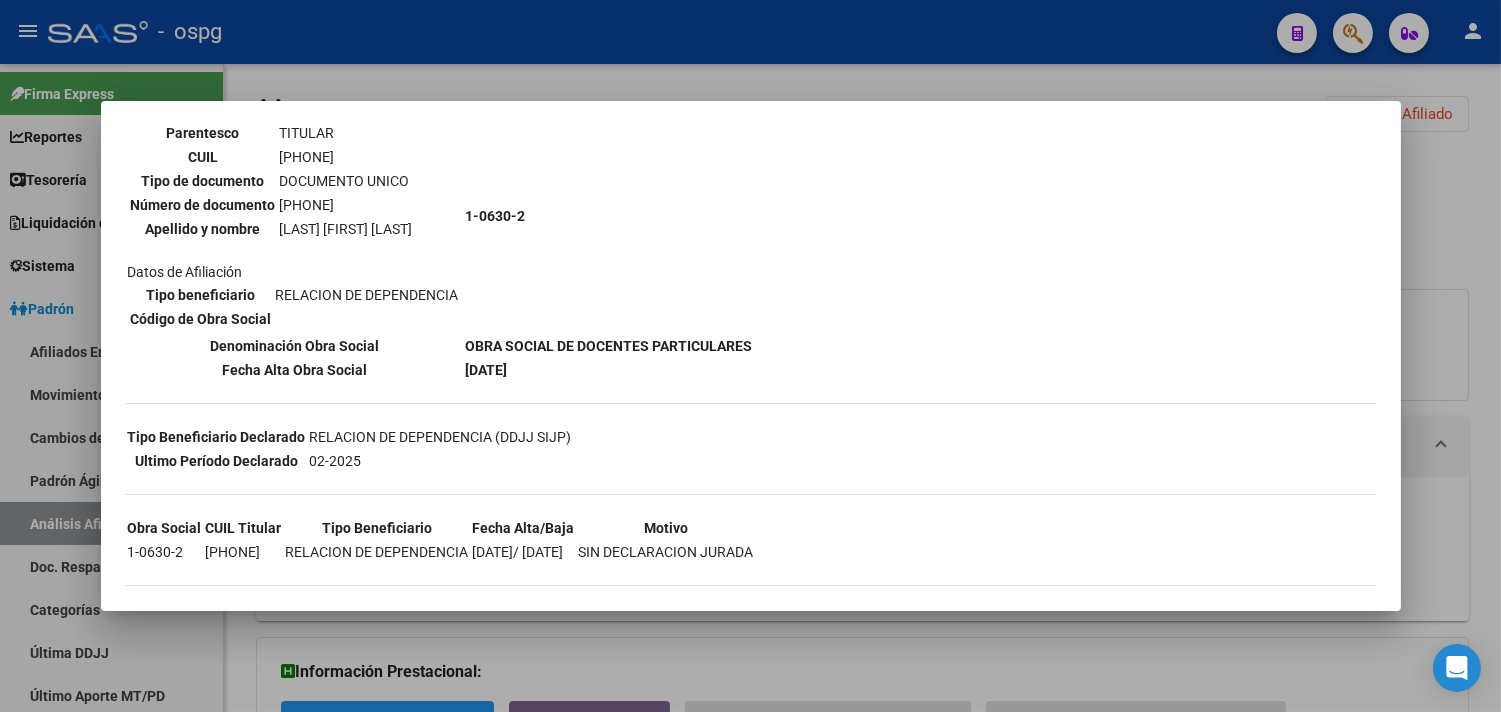 drag, startPoint x: 270, startPoint y: 153, endPoint x: 370, endPoint y: 155, distance: 100.02 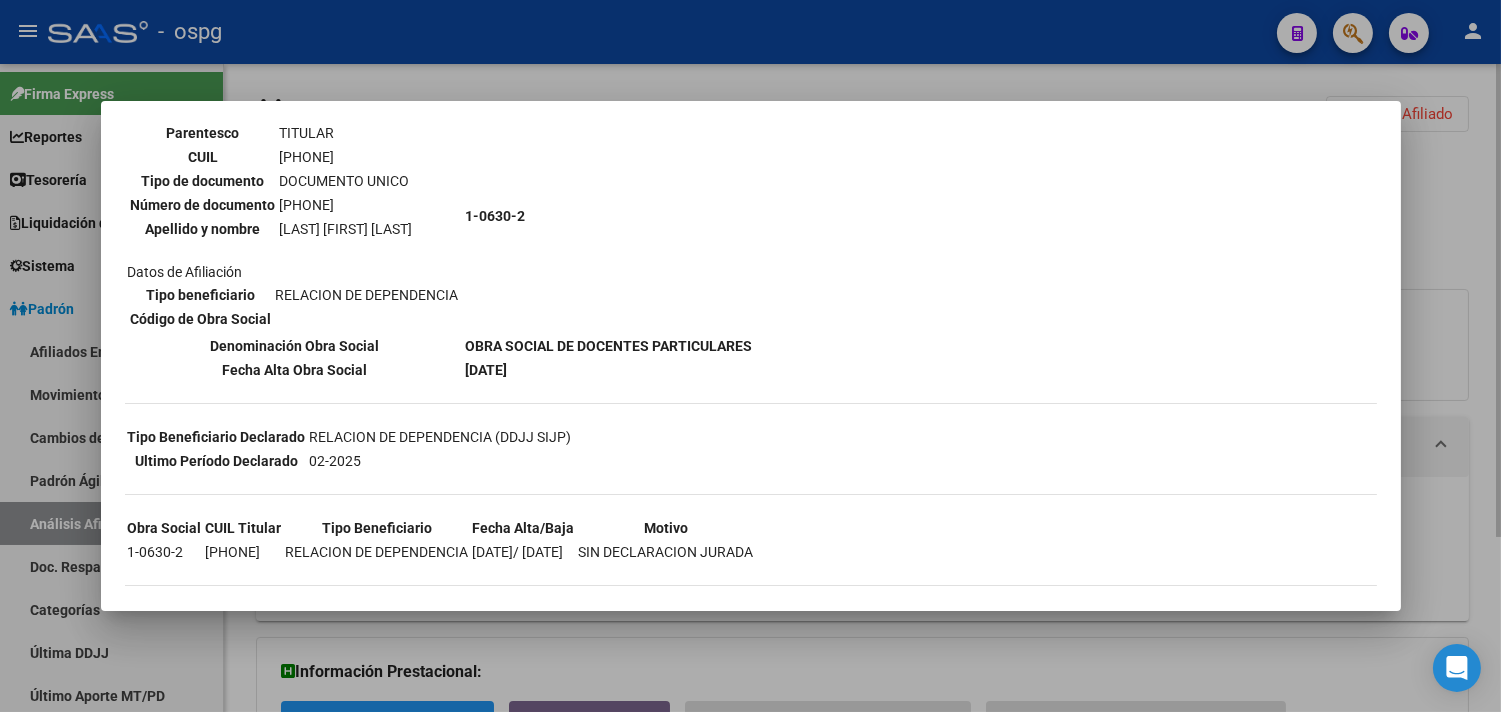 click at bounding box center (750, 356) 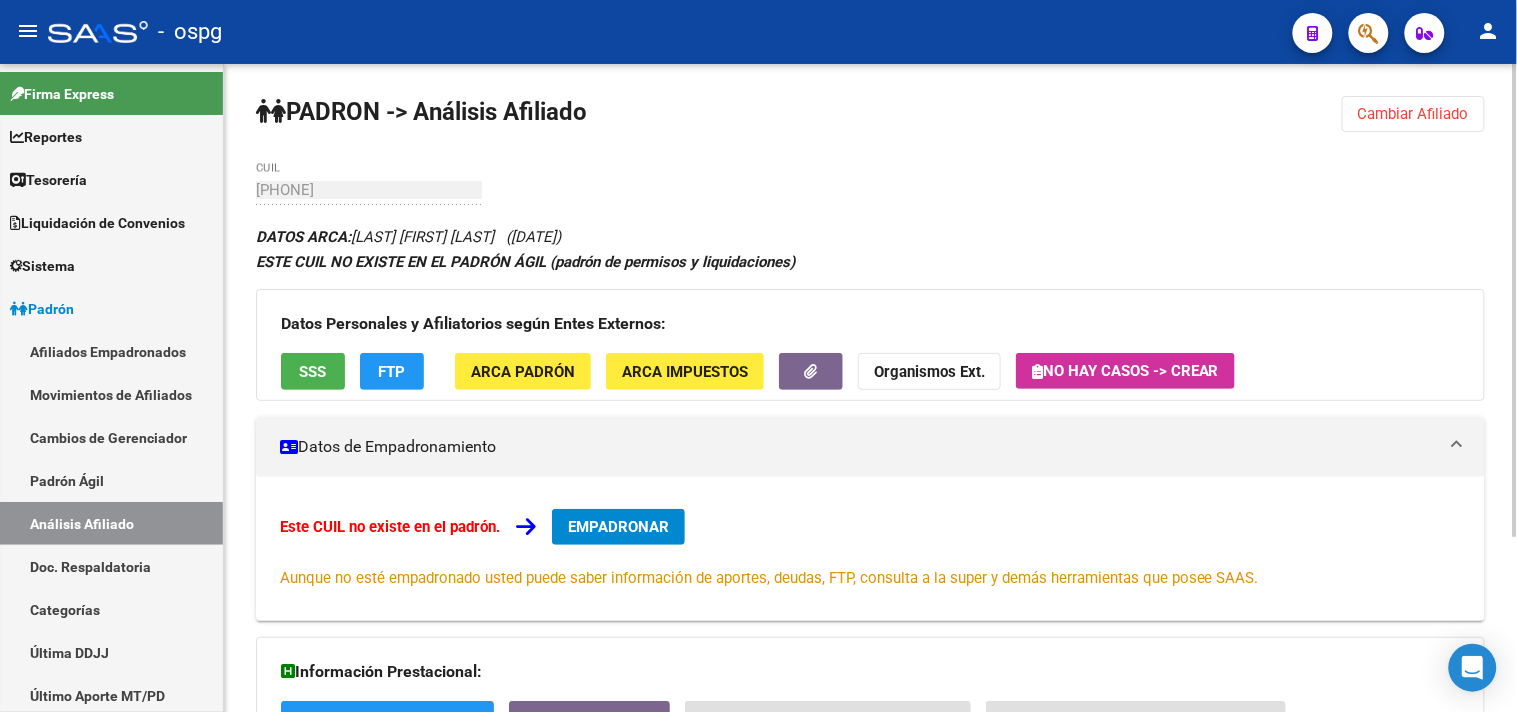 click on "Organismos Ext." 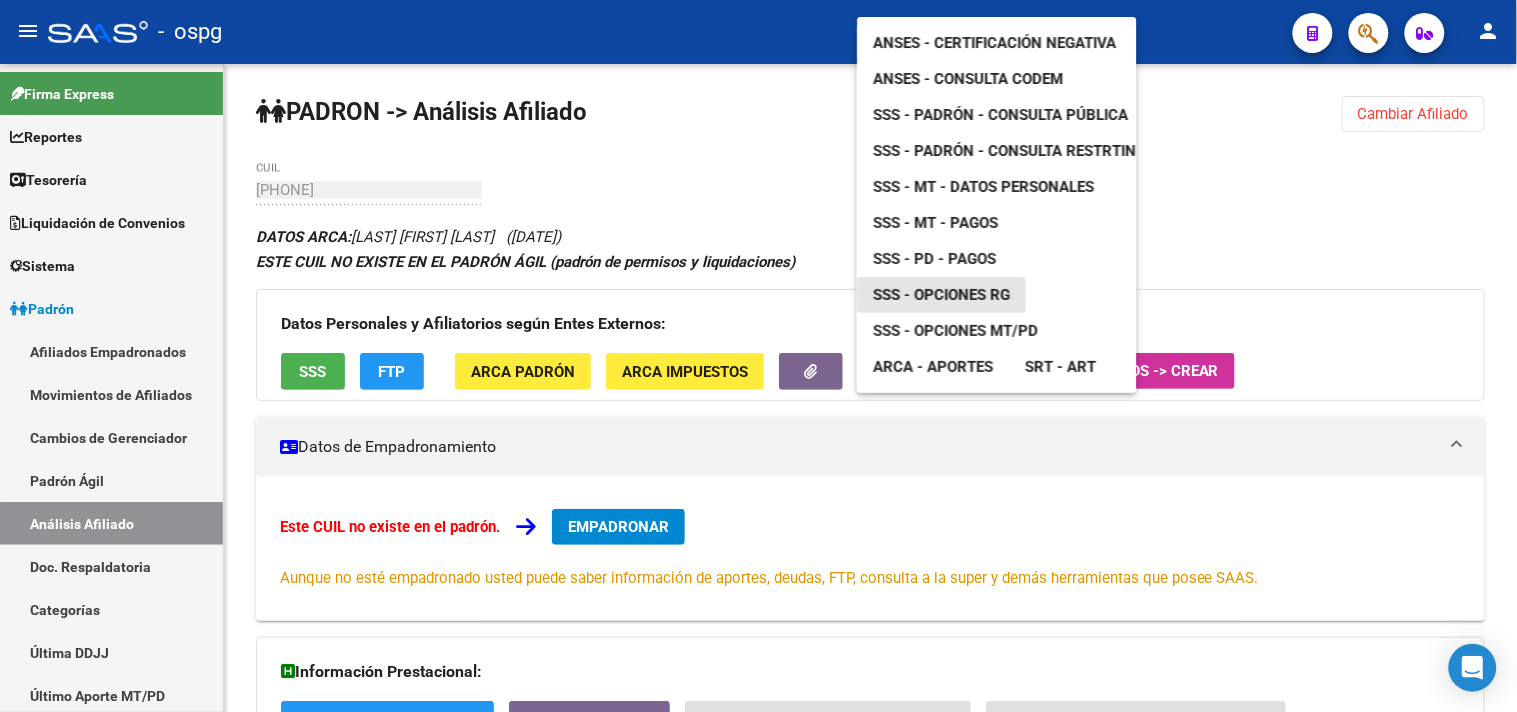 click on "SSS - Opciones RG" at bounding box center (941, 295) 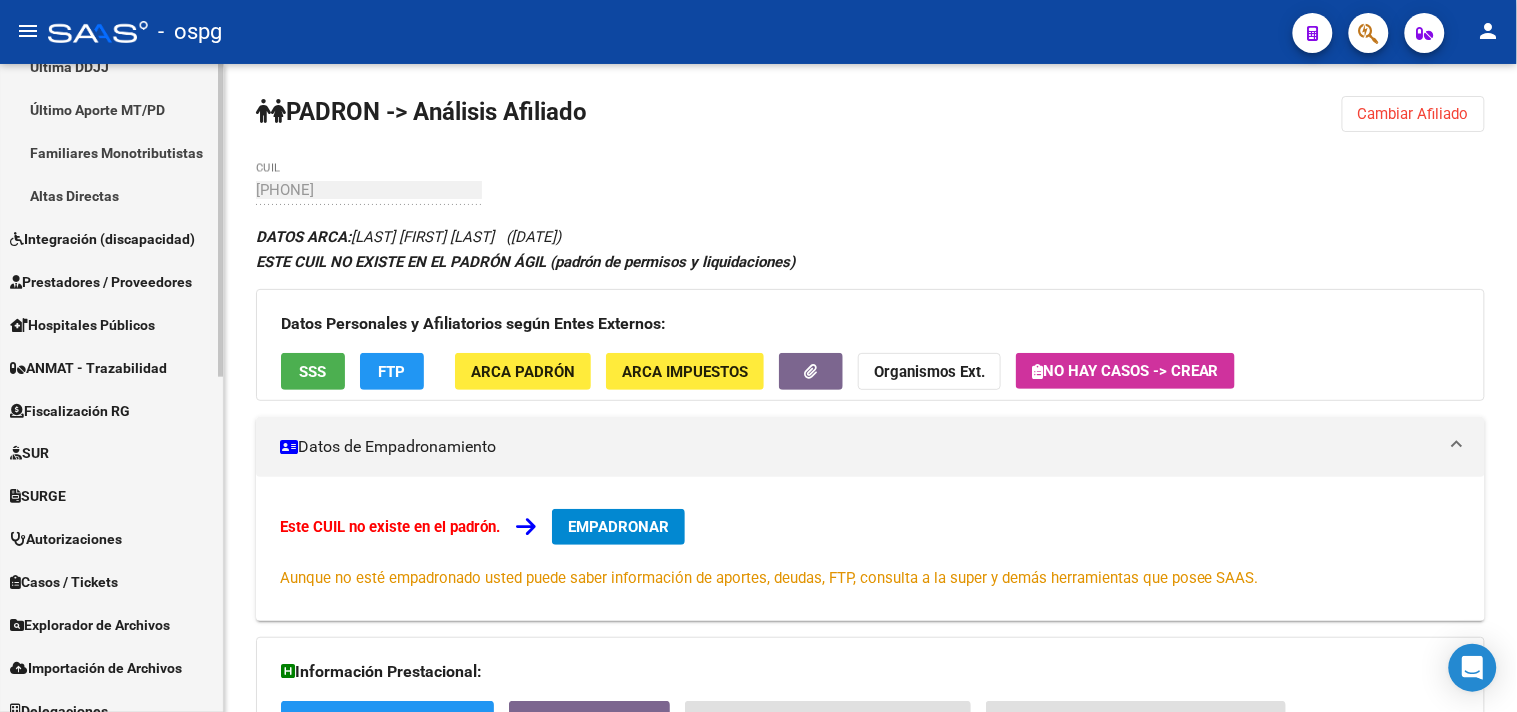 scroll, scrollTop: 692, scrollLeft: 0, axis: vertical 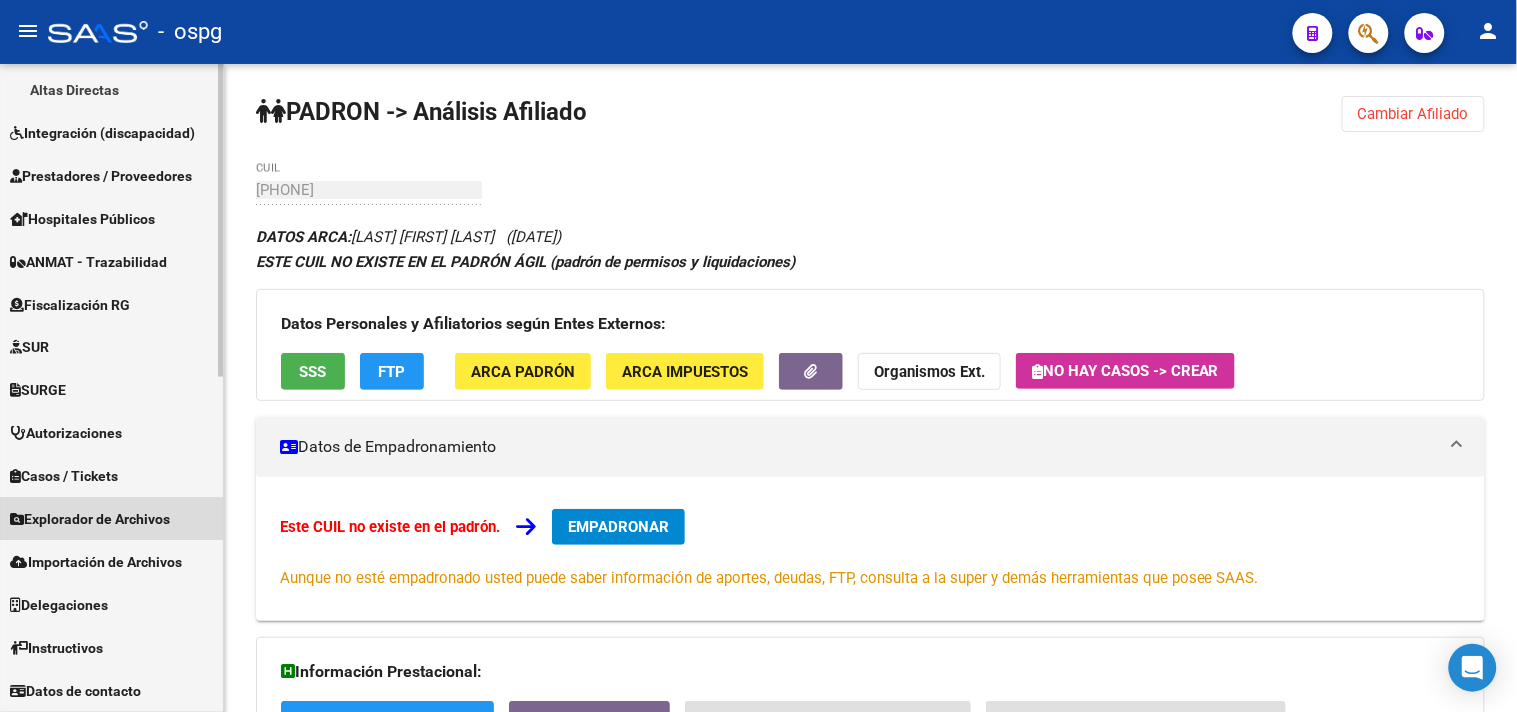 click on "Explorador de Archivos" at bounding box center [90, 520] 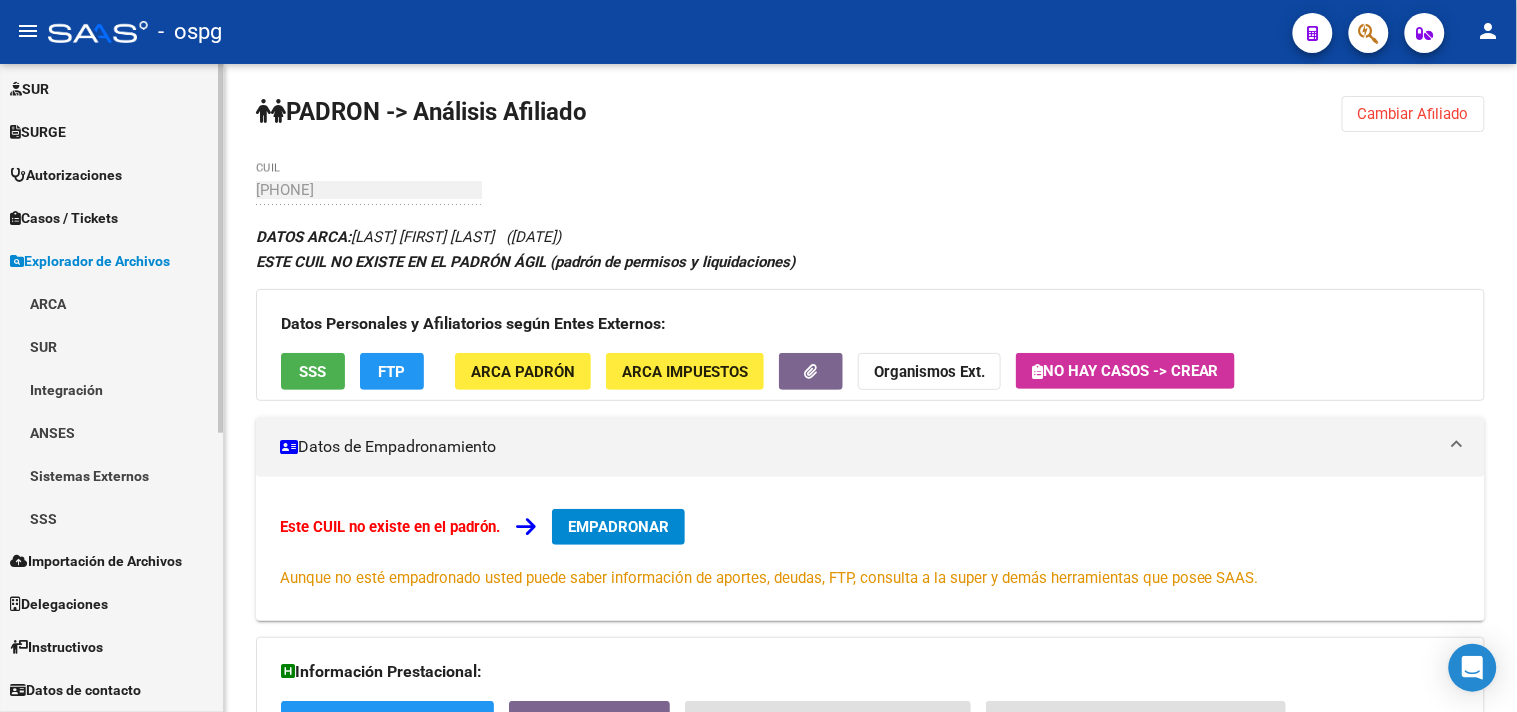 scroll, scrollTop: 477, scrollLeft: 0, axis: vertical 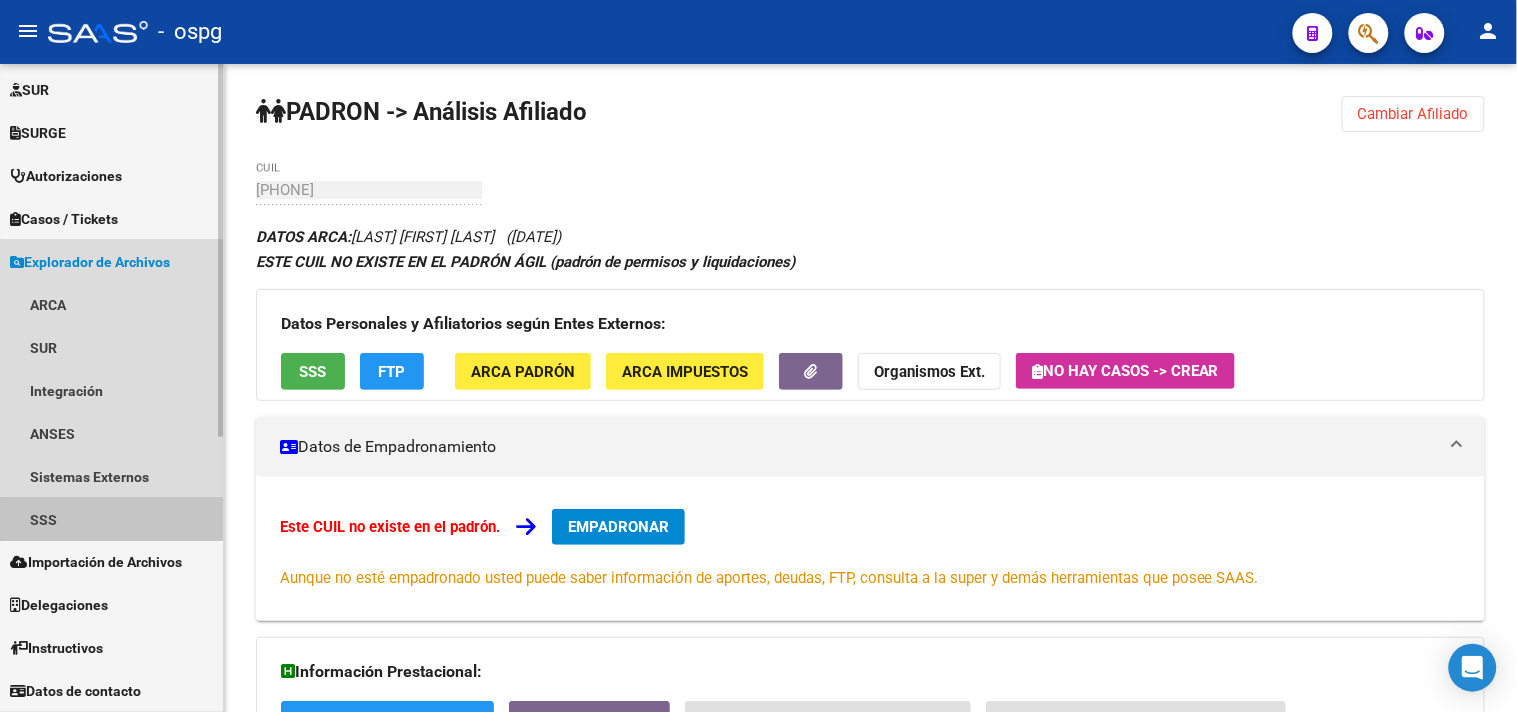 click on "SSS" at bounding box center (111, 519) 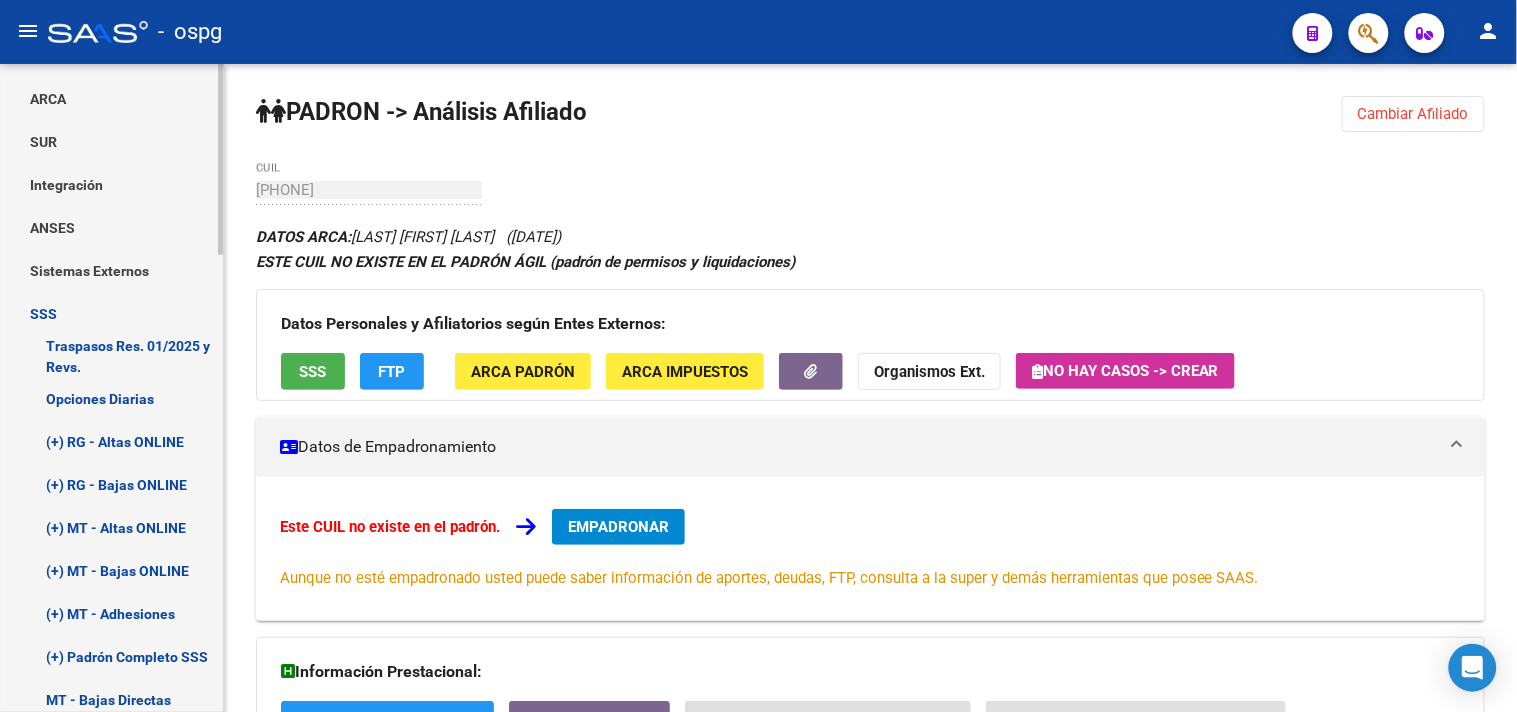 scroll, scrollTop: 700, scrollLeft: 0, axis: vertical 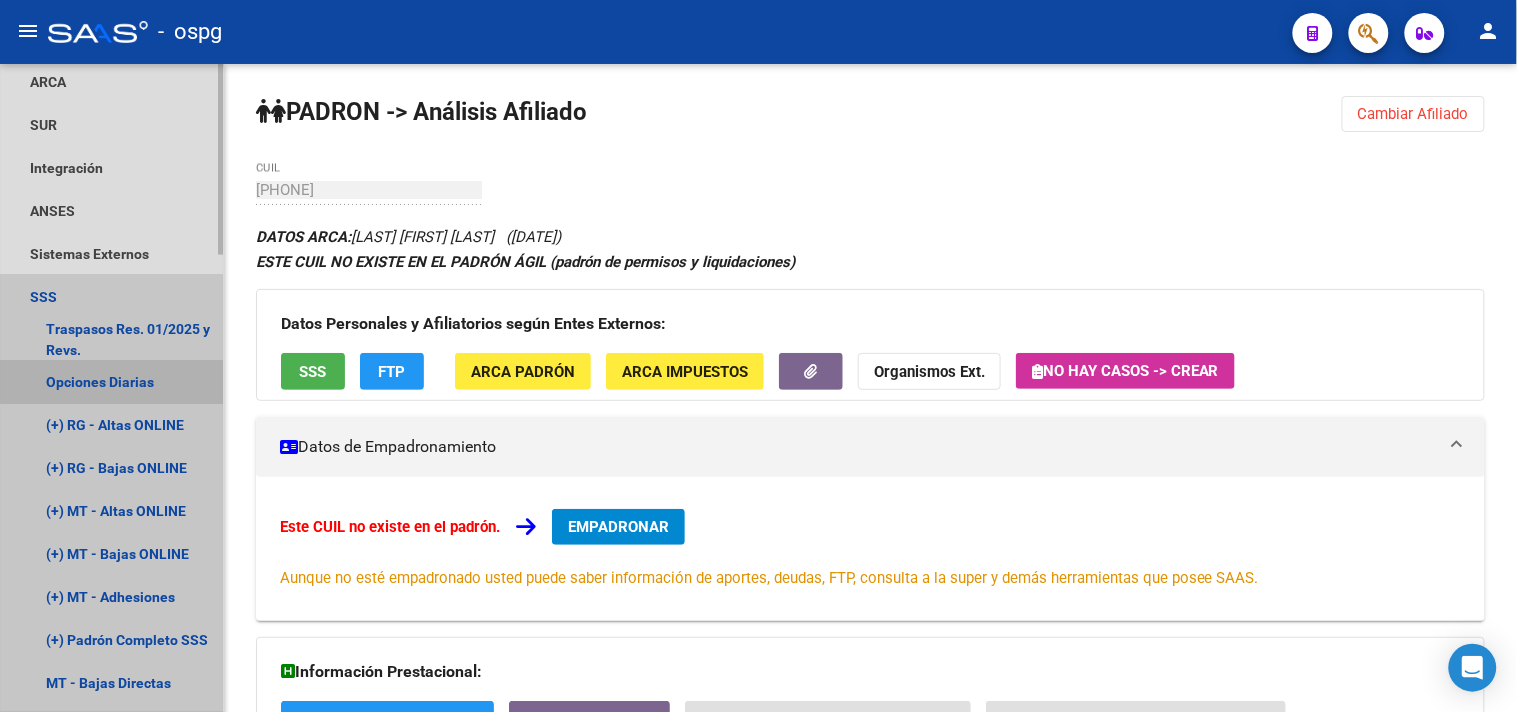 click on "Opciones Diarias" at bounding box center (111, 382) 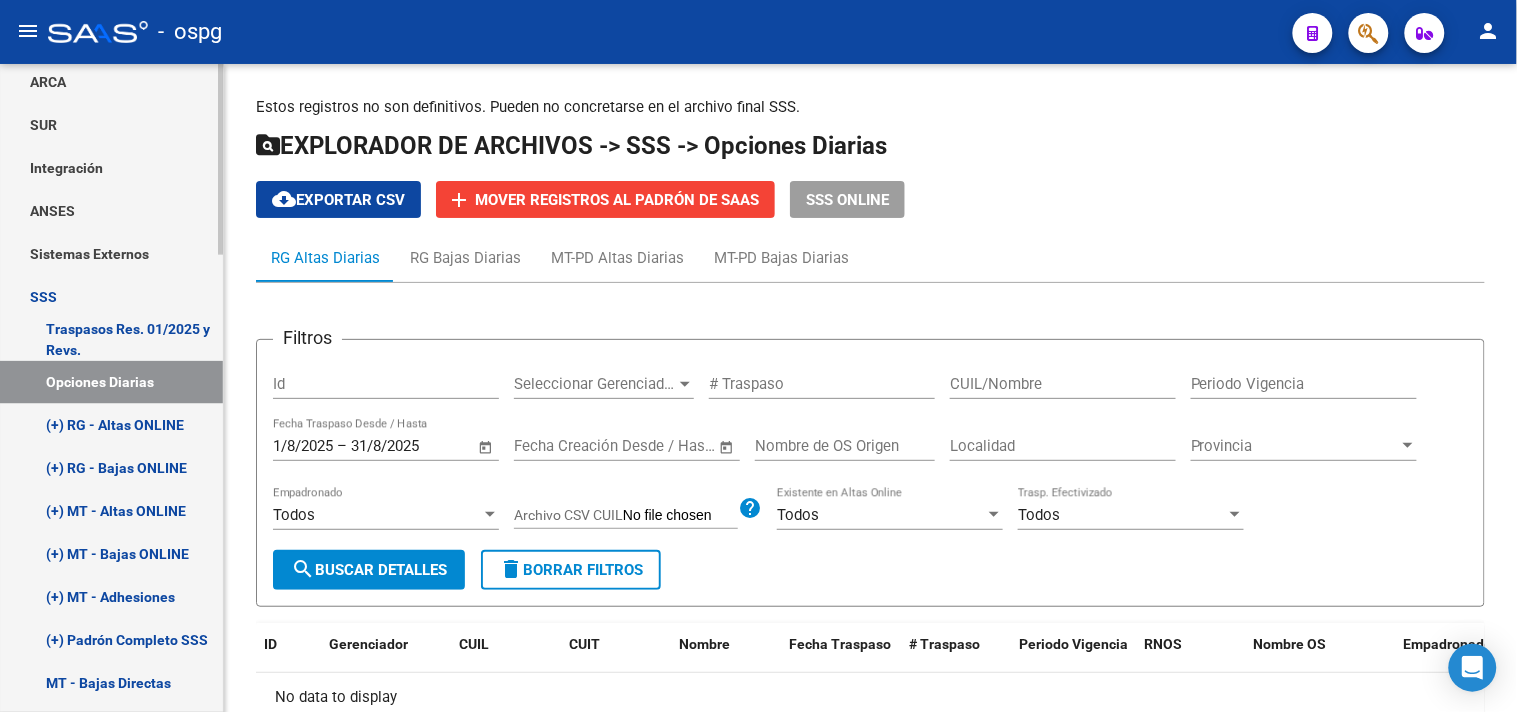 click on "(+) RG - Altas ONLINE" at bounding box center [111, 425] 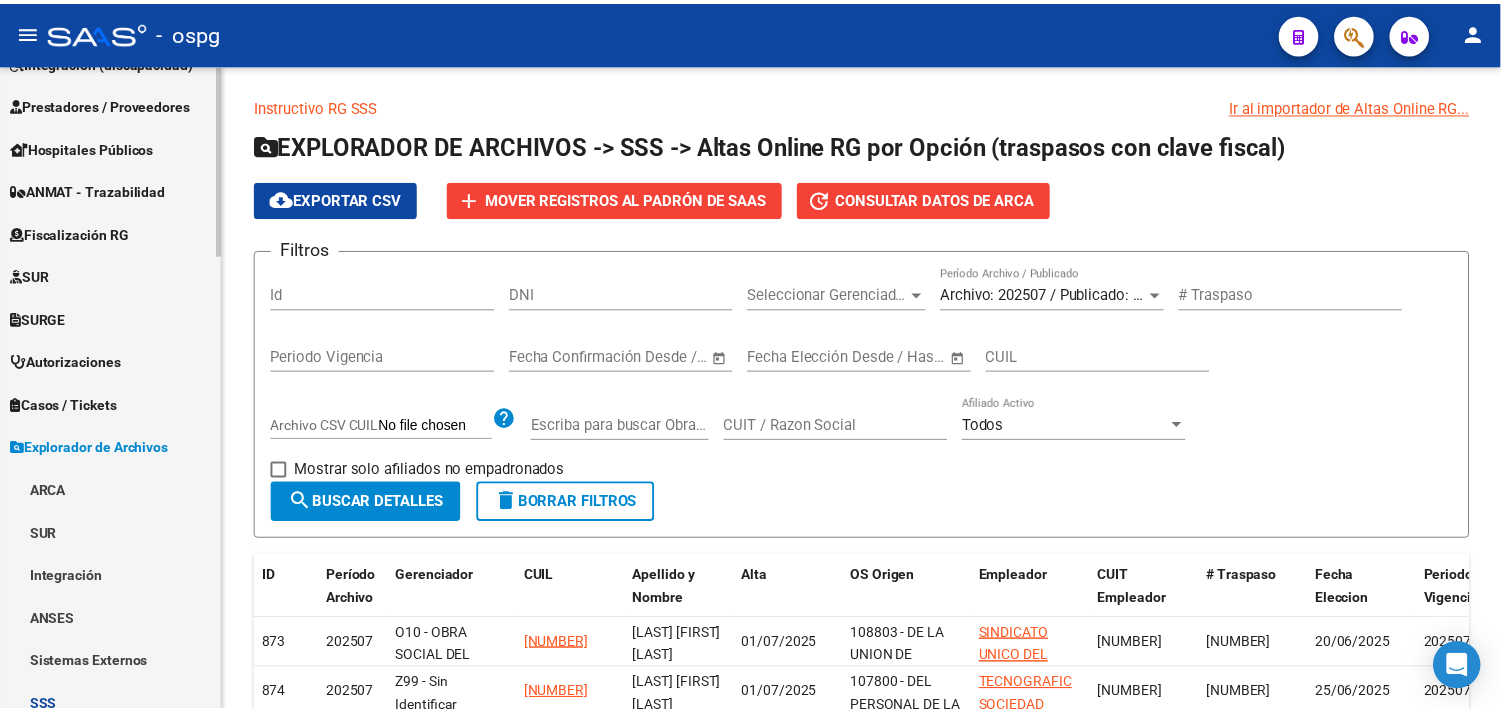 scroll, scrollTop: 0, scrollLeft: 0, axis: both 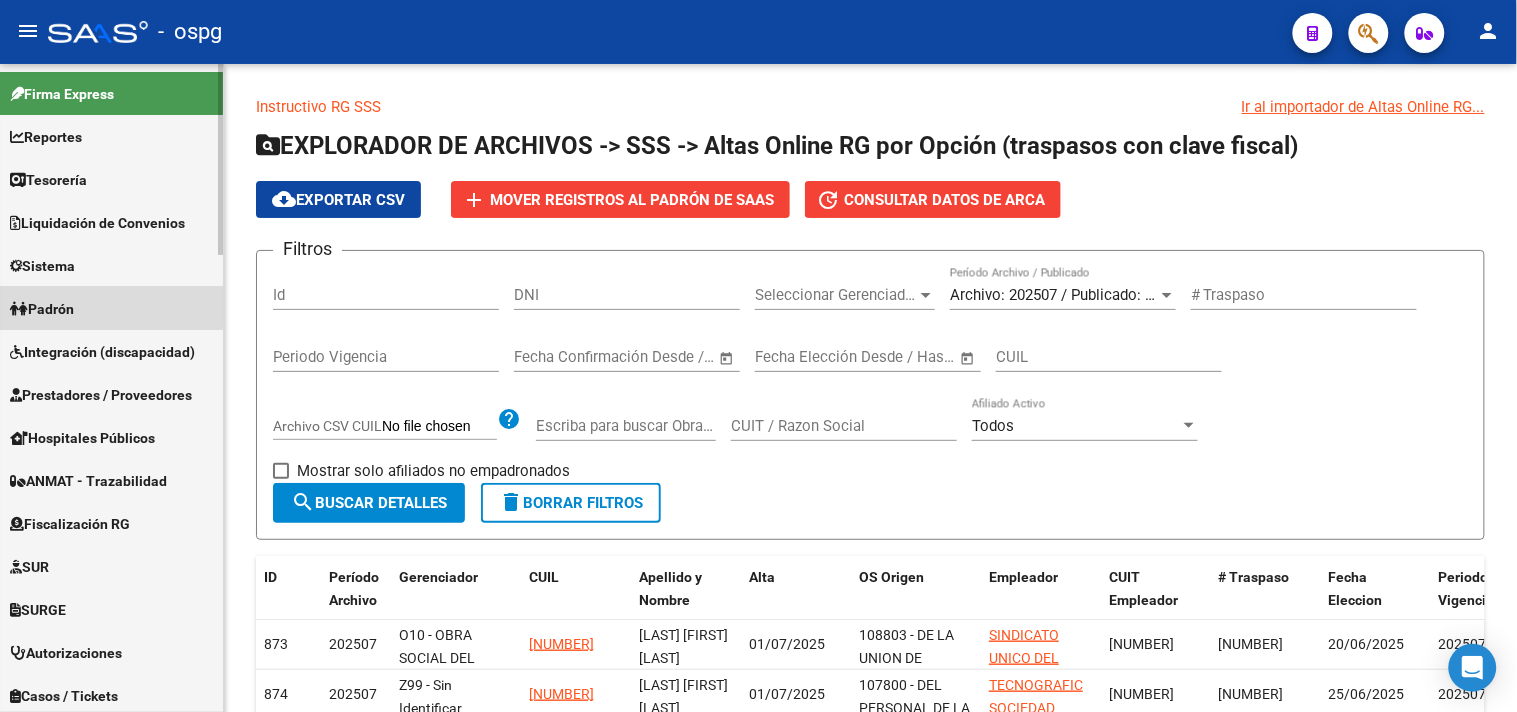 click on "Padrón" at bounding box center [42, 309] 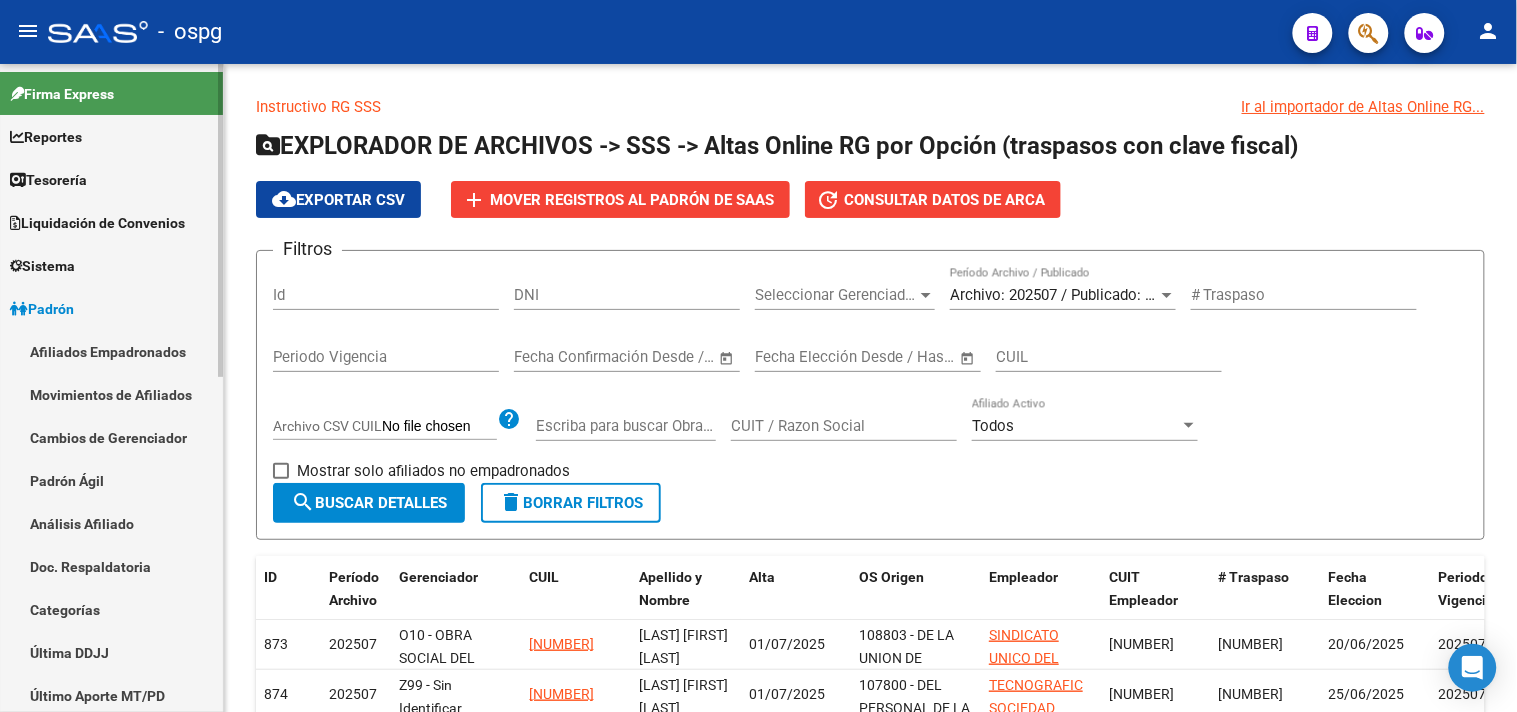 click on "Análisis Afiliado" at bounding box center (111, 523) 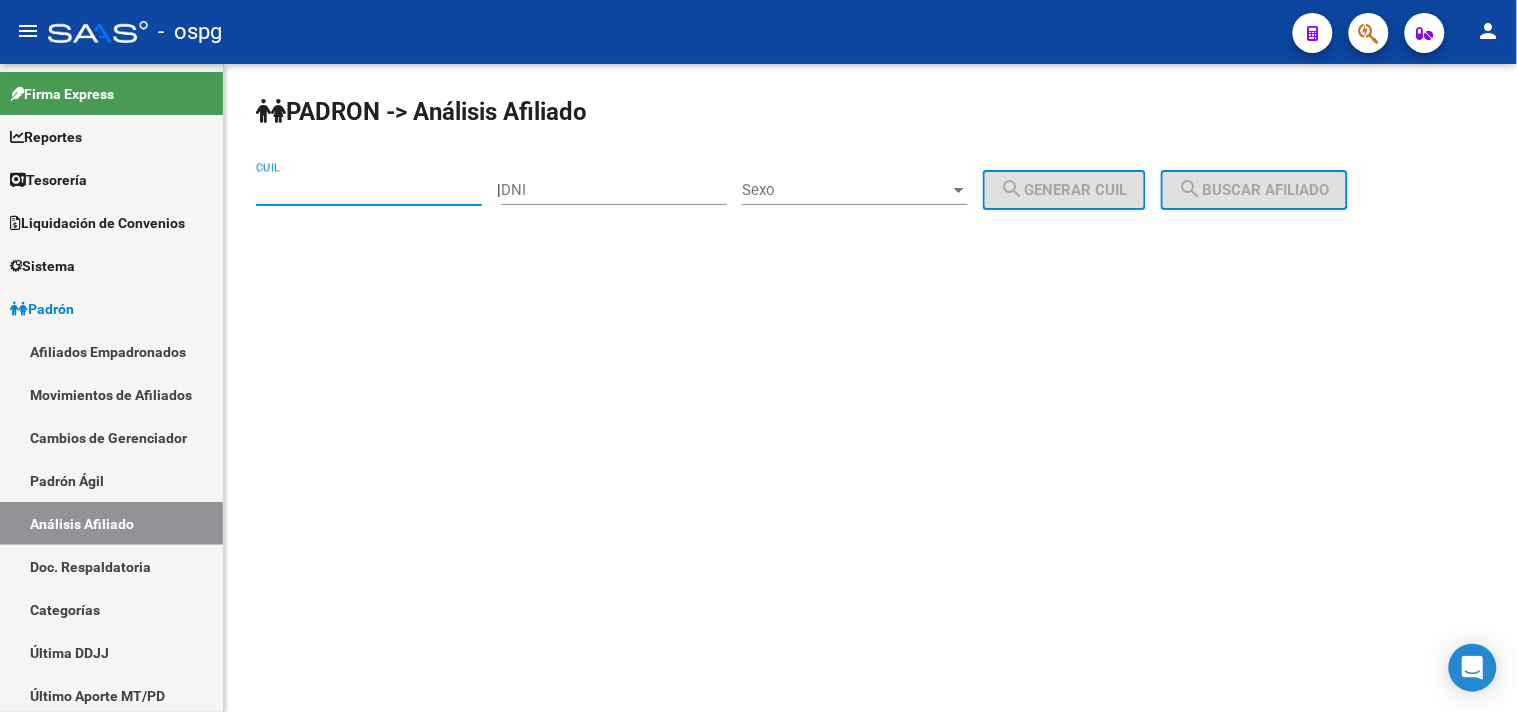 paste on "27-33060079-4" 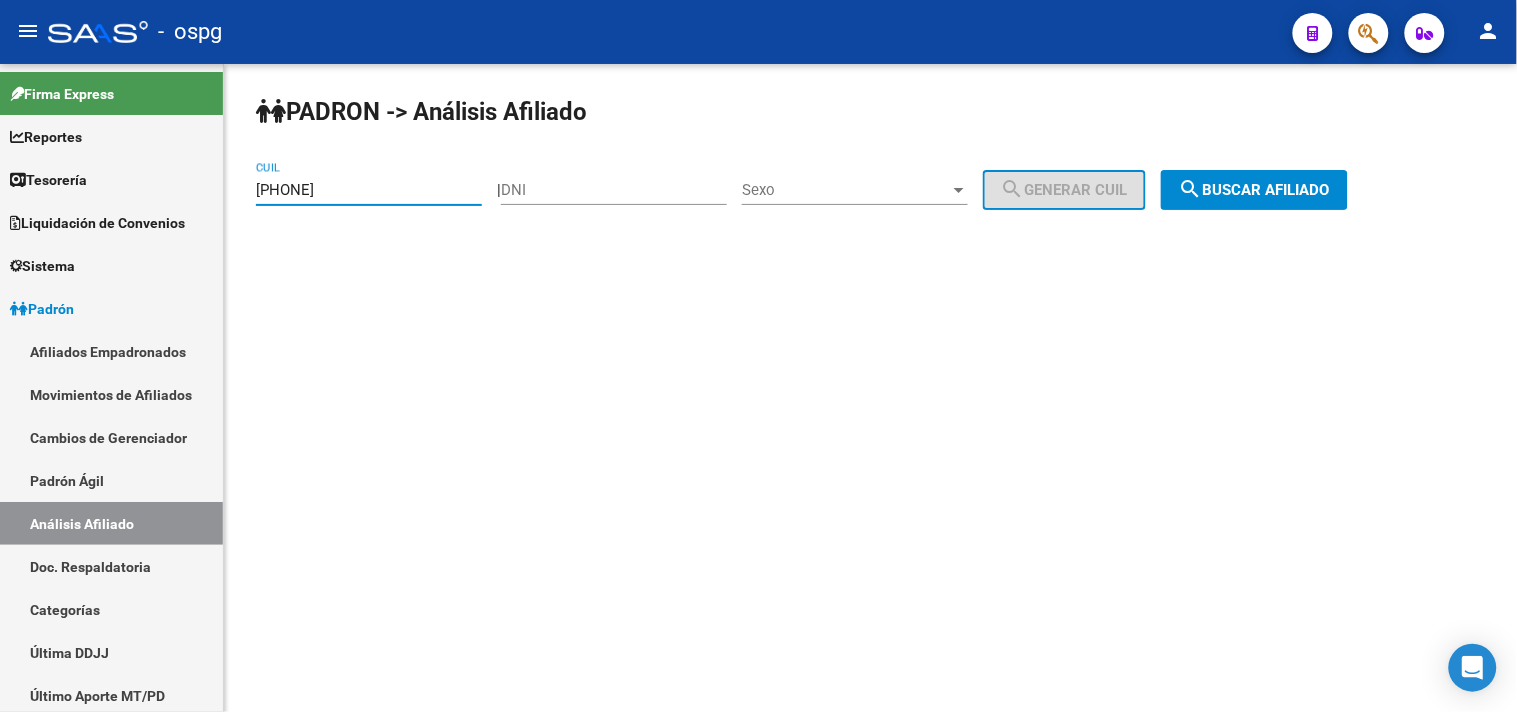 type on "27-33060079-4" 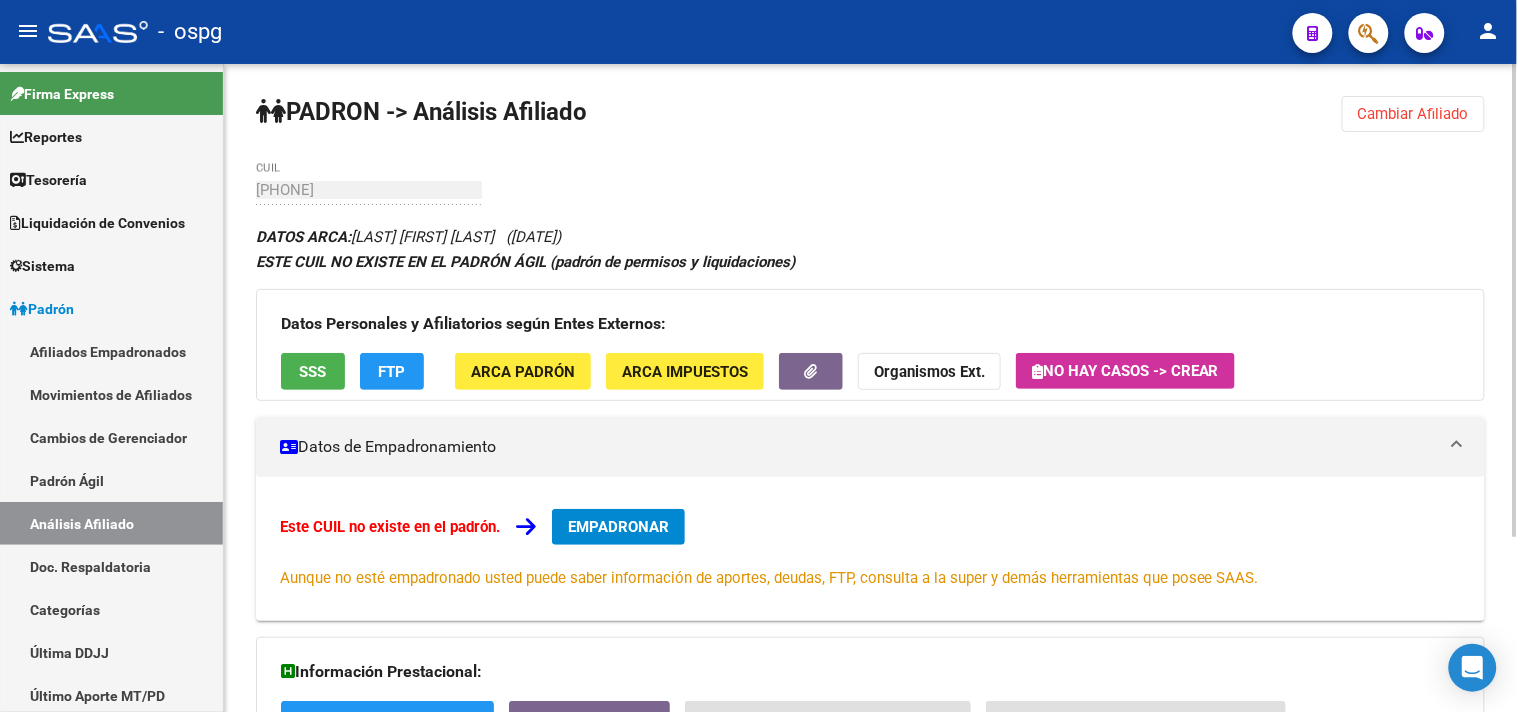 click on "Datos Personales y Afiliatorios según Entes Externos: SSS FTP ARCA Padrón ARCA Impuestos Organismos Ext.   No hay casos -> Crear" 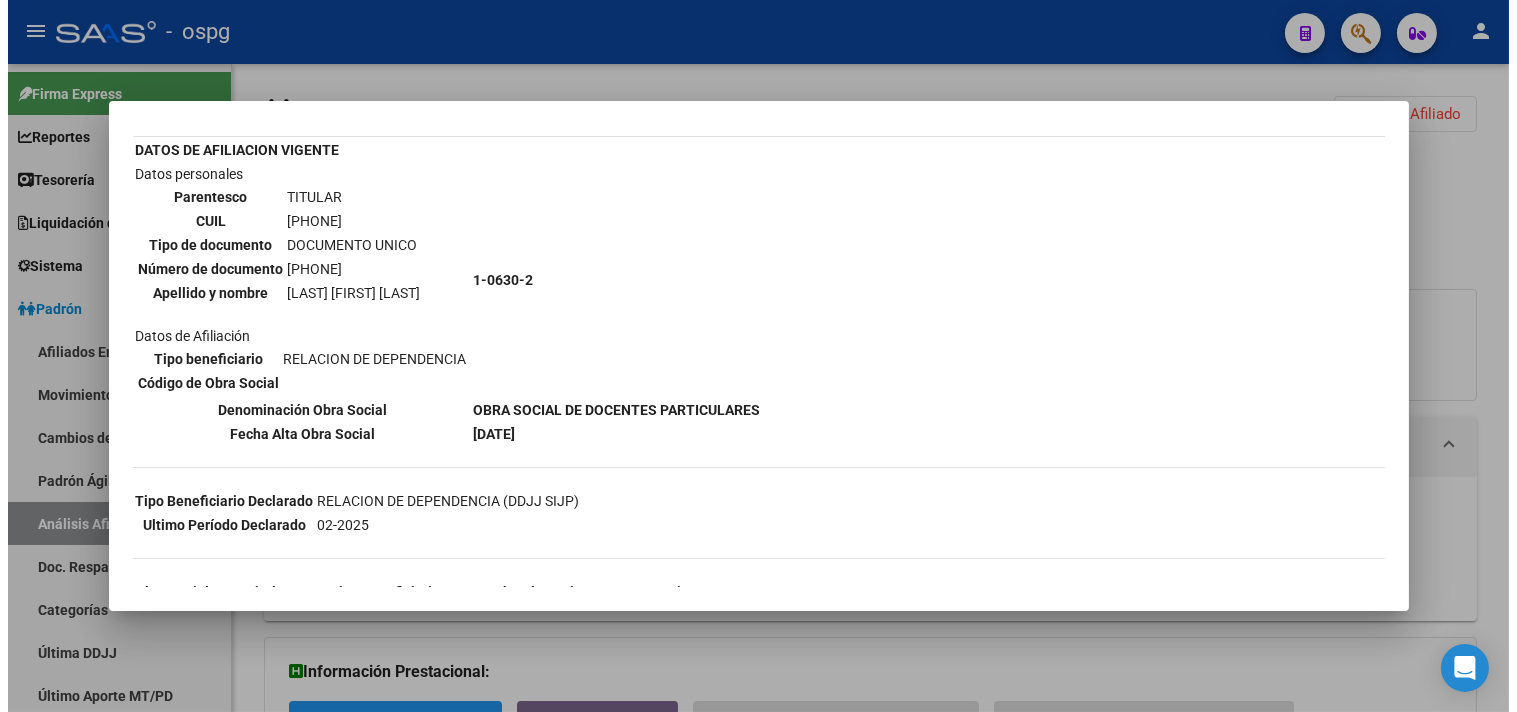 scroll, scrollTop: 0, scrollLeft: 0, axis: both 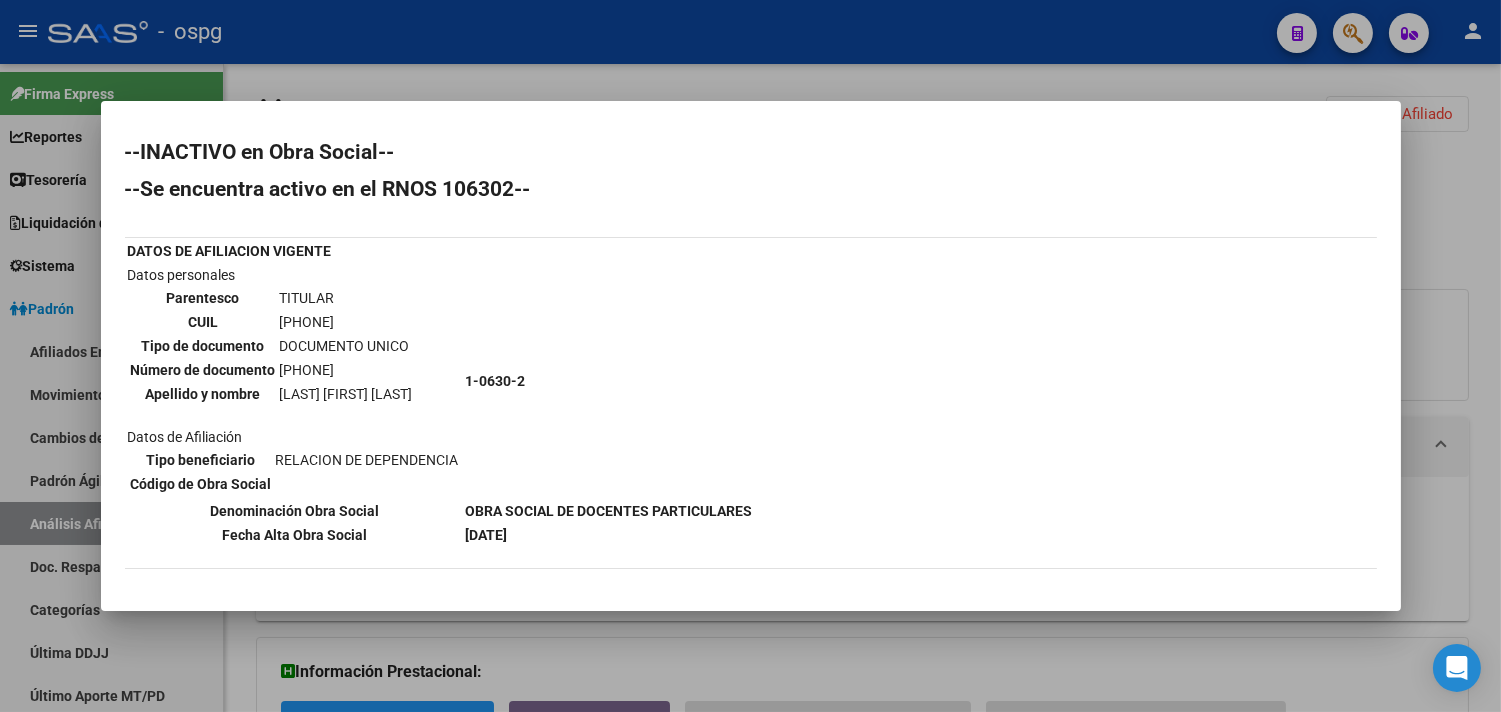 click at bounding box center (750, 356) 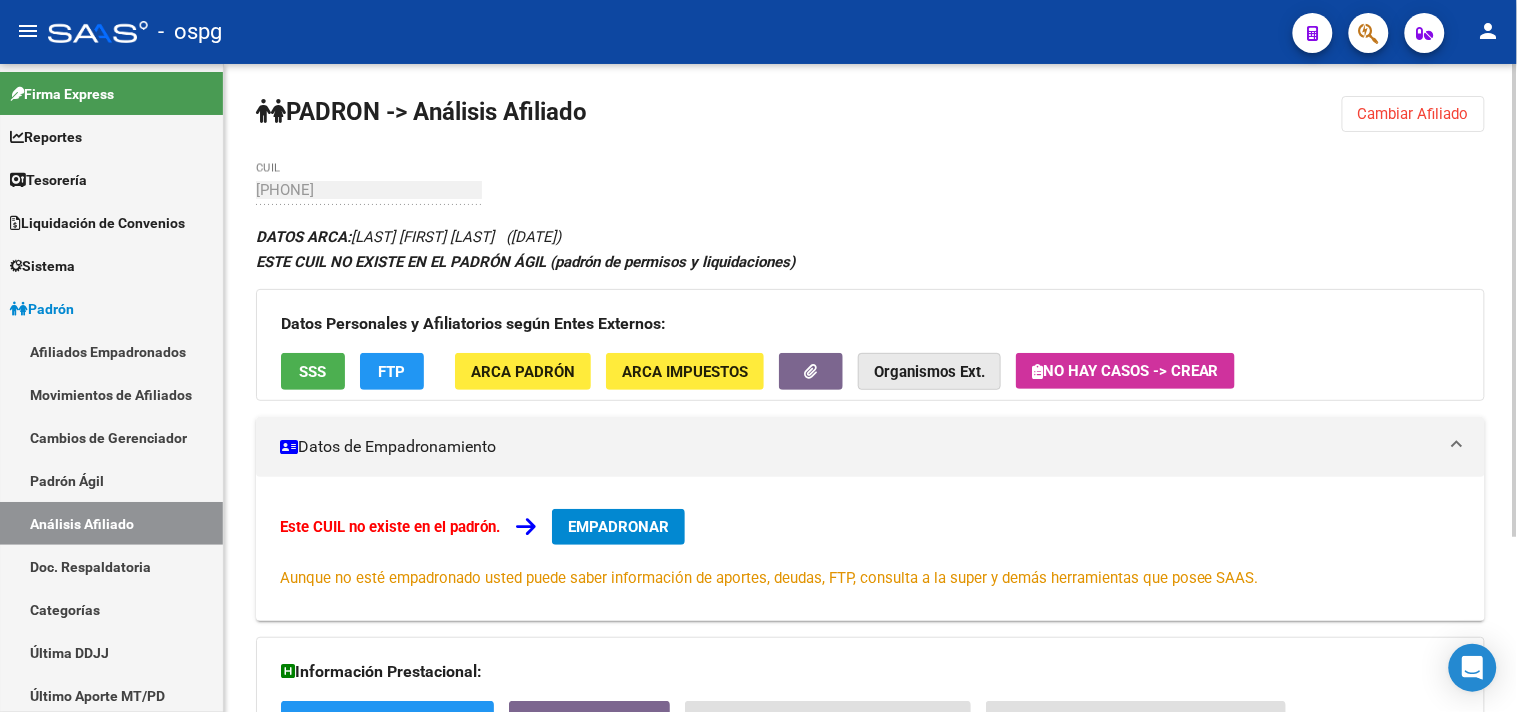 click on "Organismos Ext." 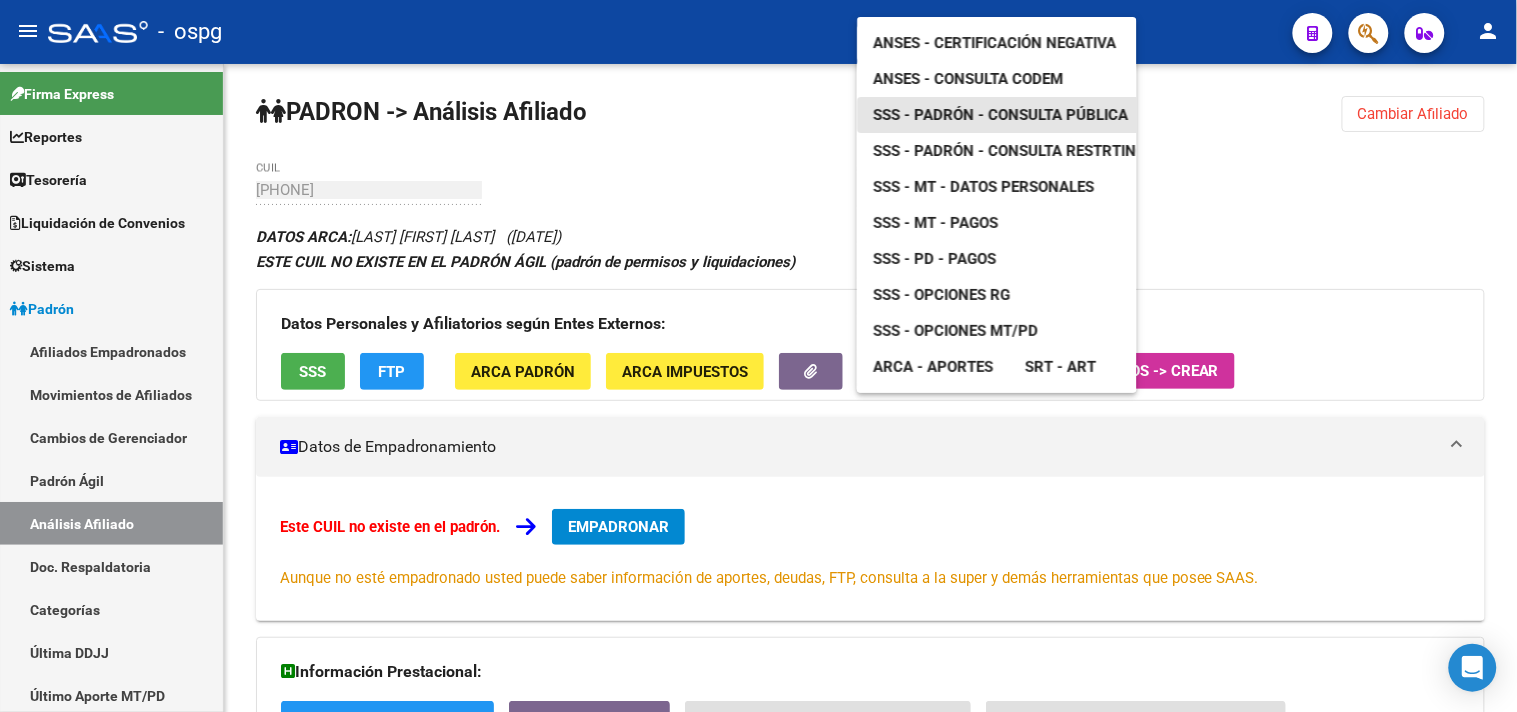click on "SSS - Padrón - Consulta Pública" at bounding box center (1000, 115) 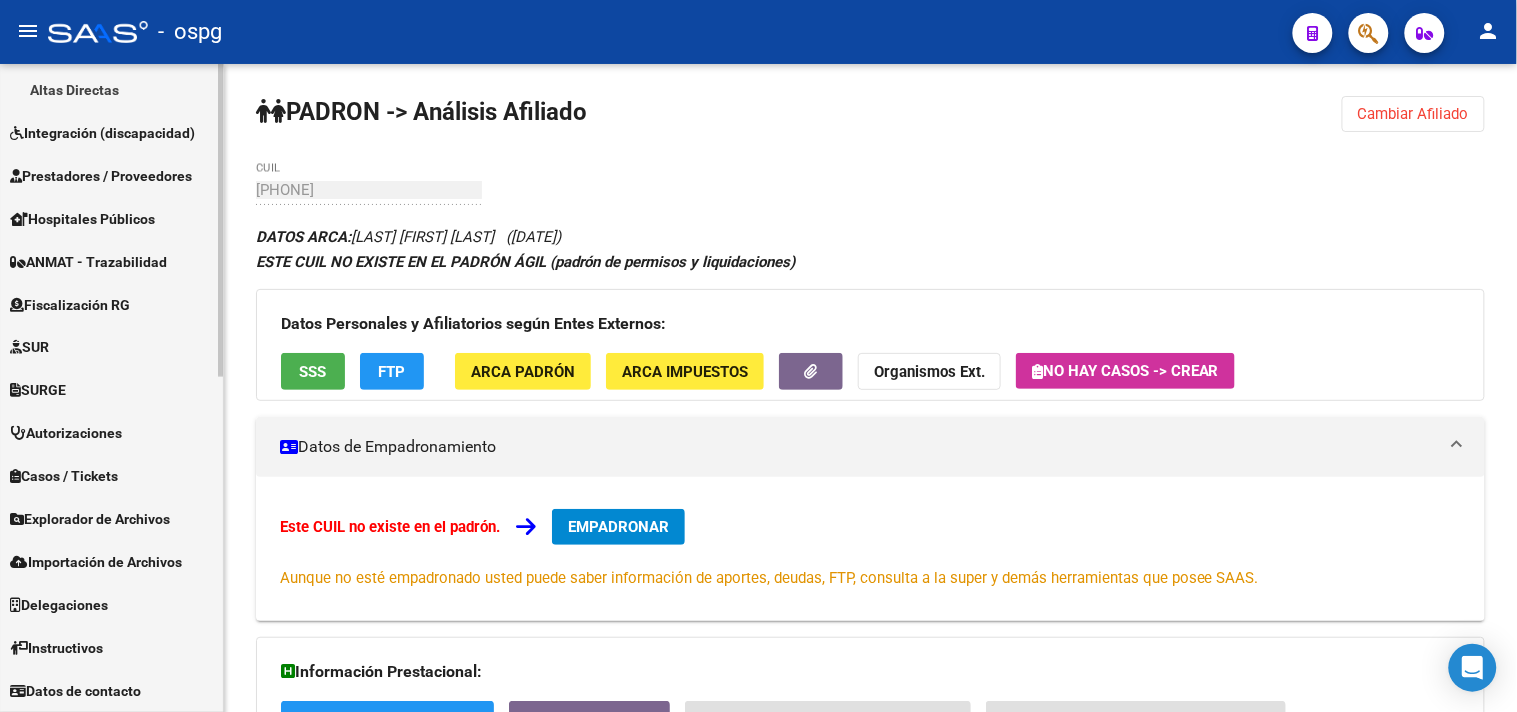 click on "Explorador de Archivos" at bounding box center [90, 520] 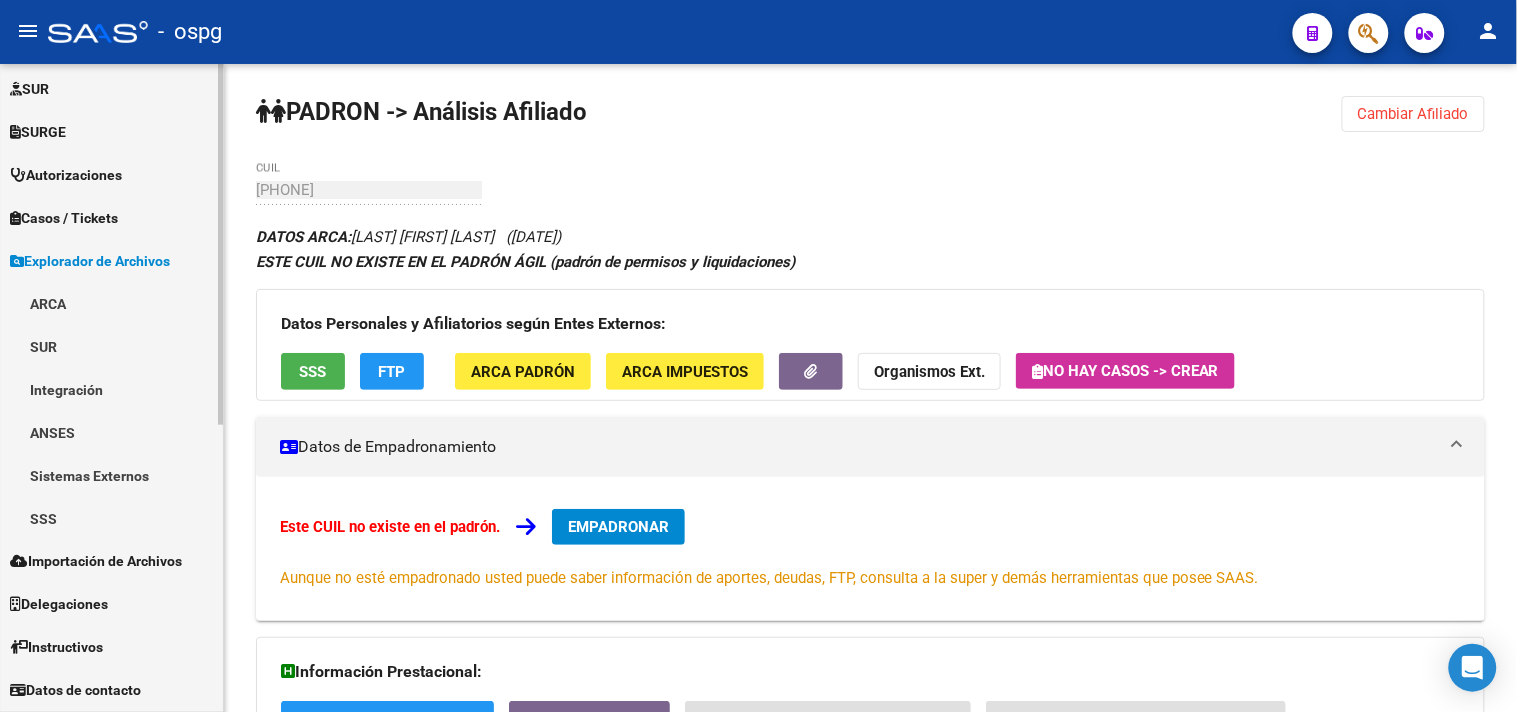 scroll, scrollTop: 477, scrollLeft: 0, axis: vertical 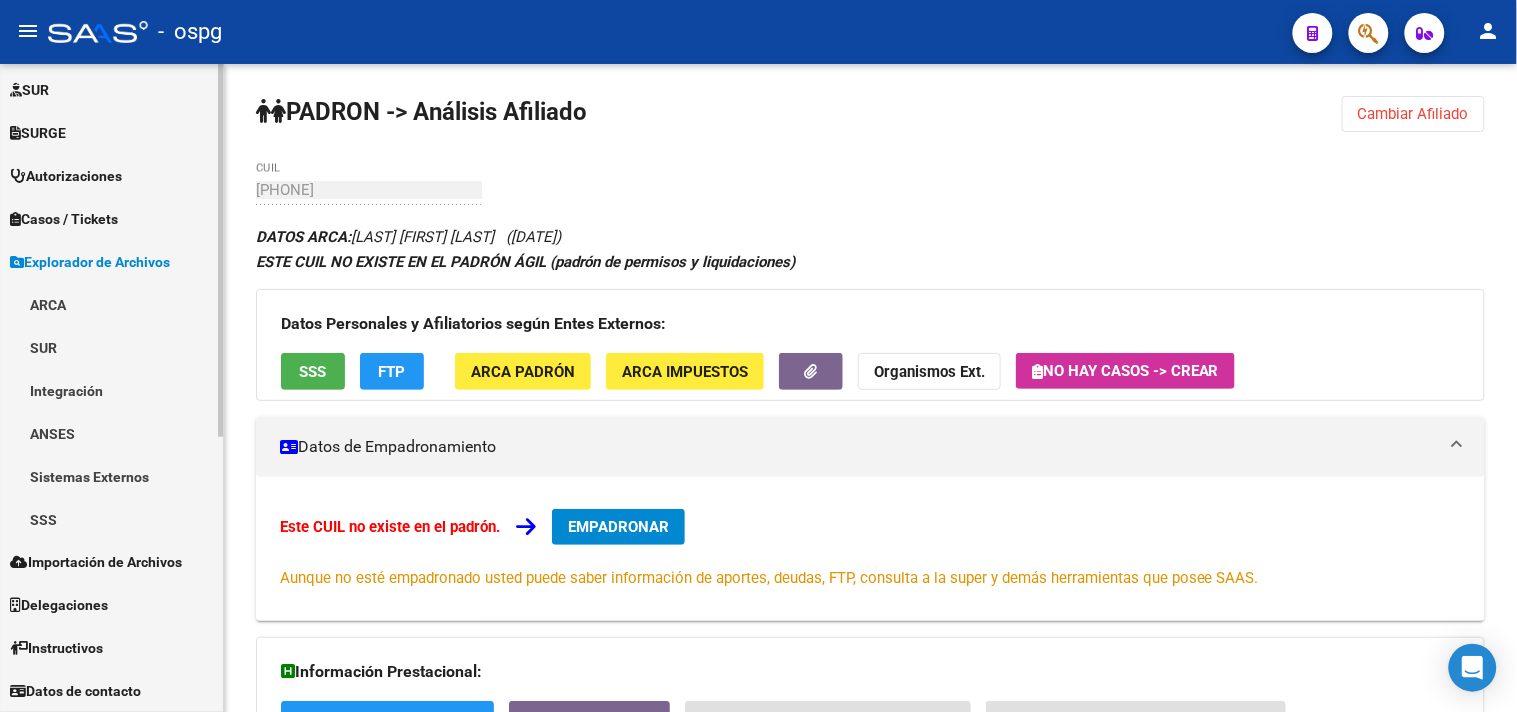 click on "SSS" at bounding box center (111, 519) 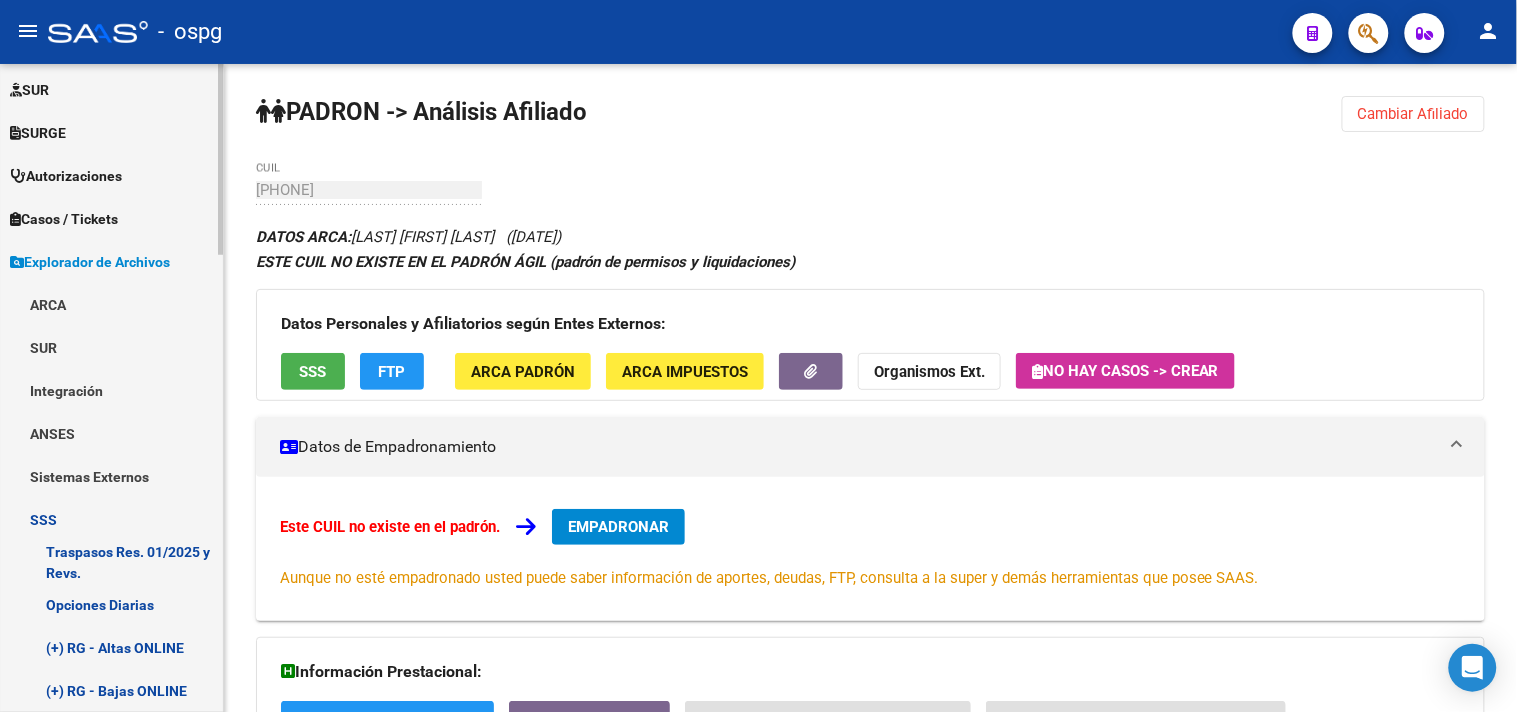 click on "Opciones Diarias" at bounding box center (111, 605) 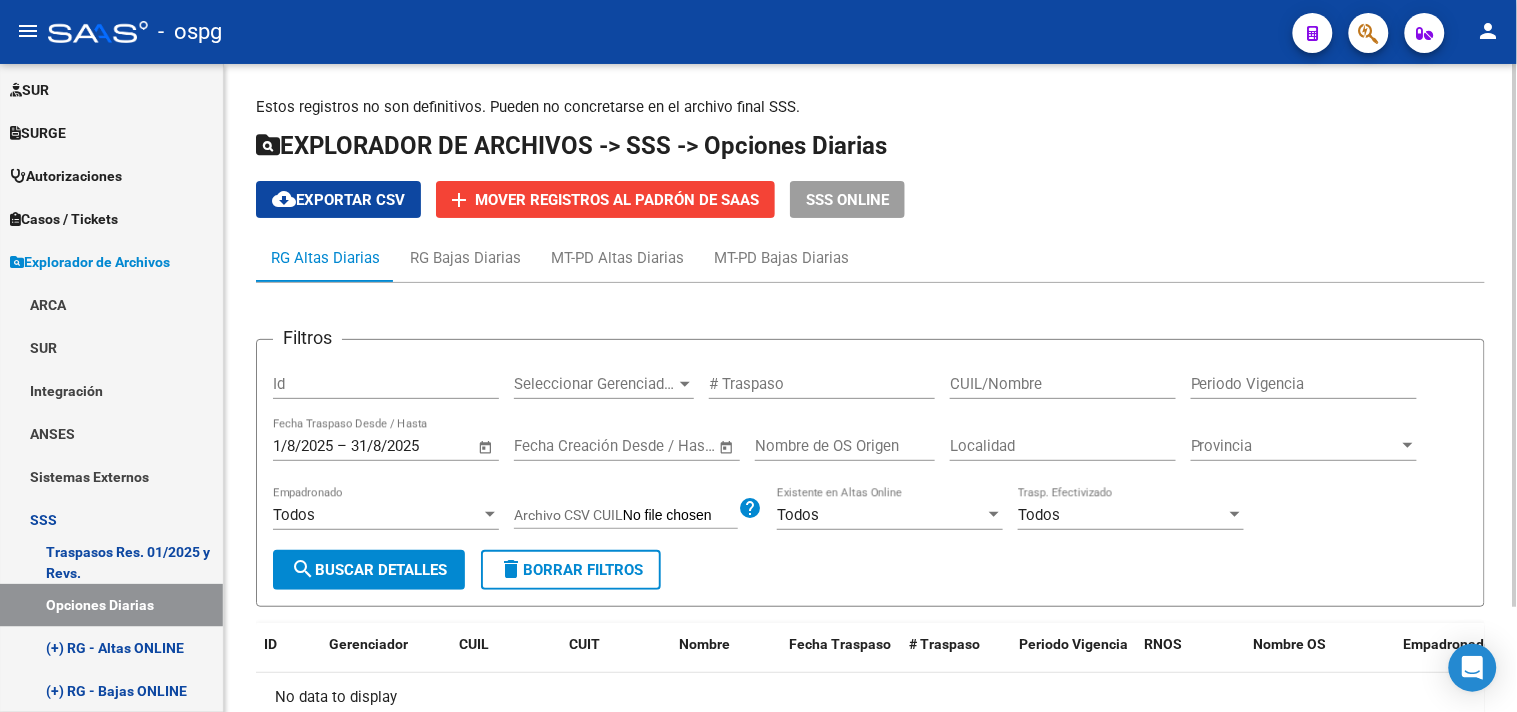 click on "search  Buscar Detalles" at bounding box center (369, 570) 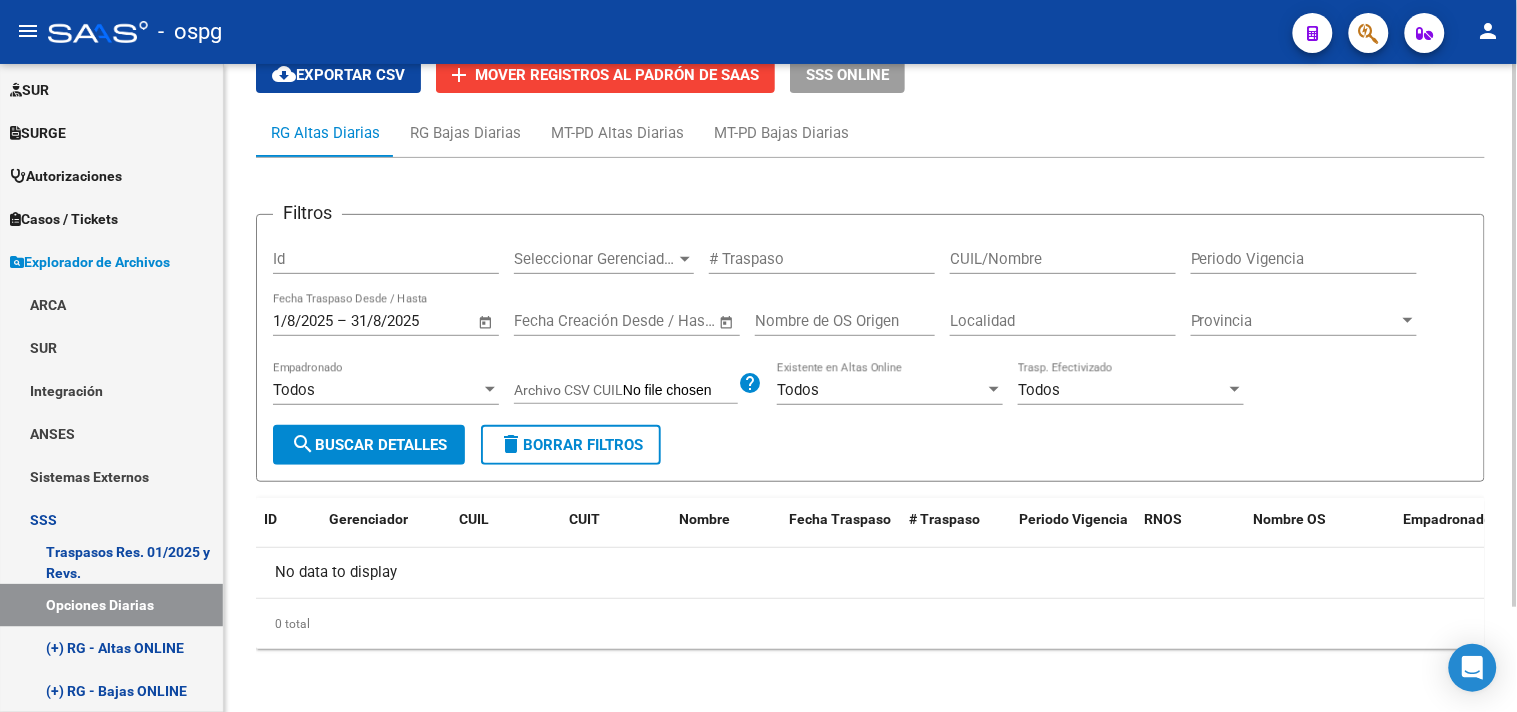 click 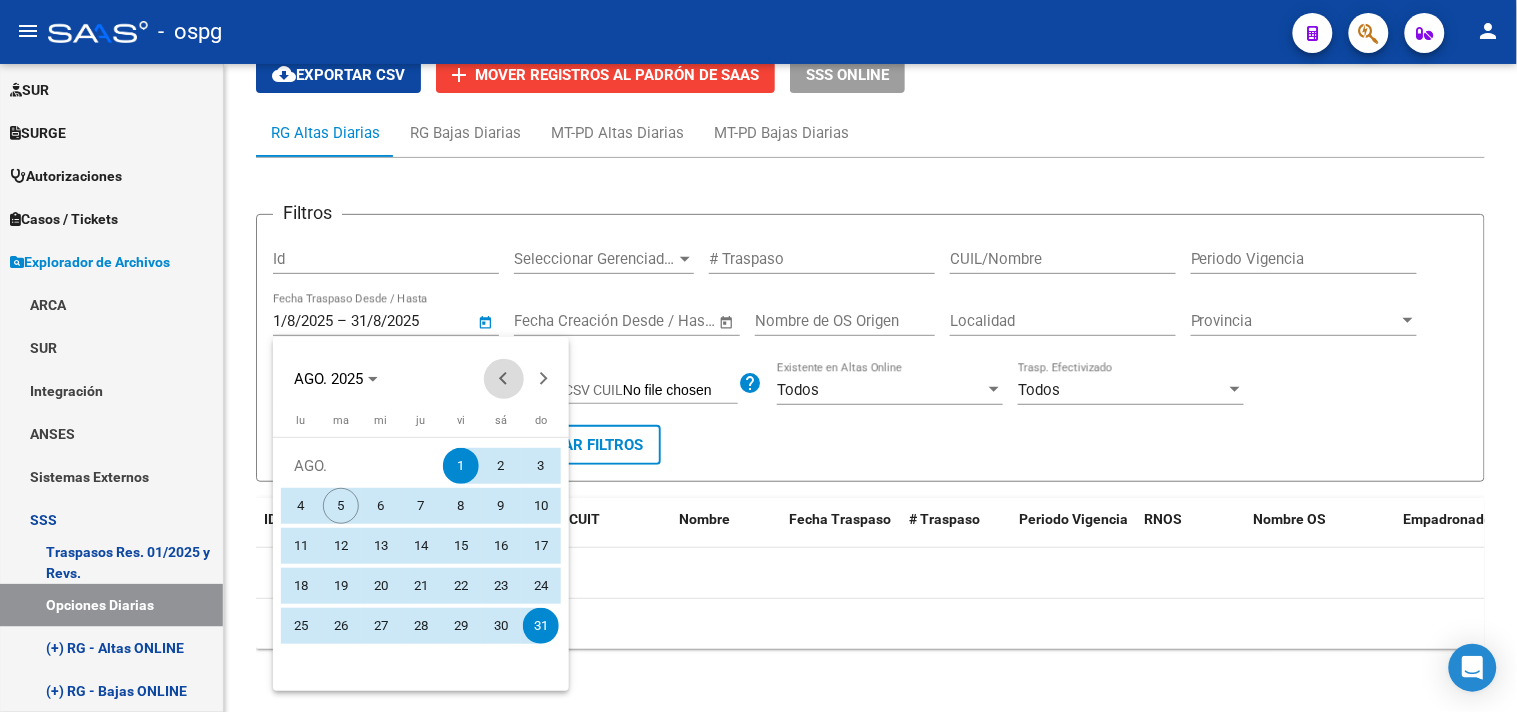 click at bounding box center [504, 379] 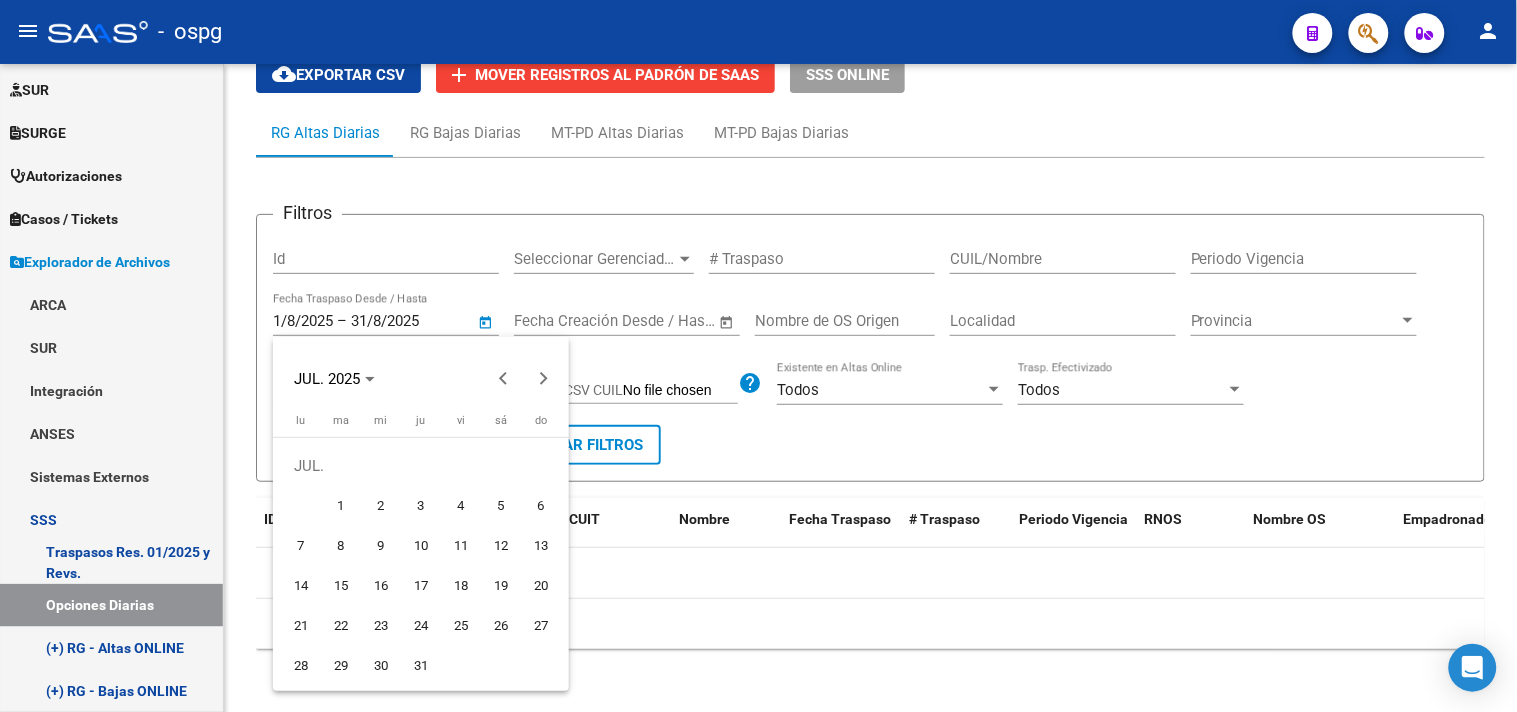 drag, startPoint x: 371, startPoint y: 621, endPoint x: 420, endPoint y: 653, distance: 58.5235 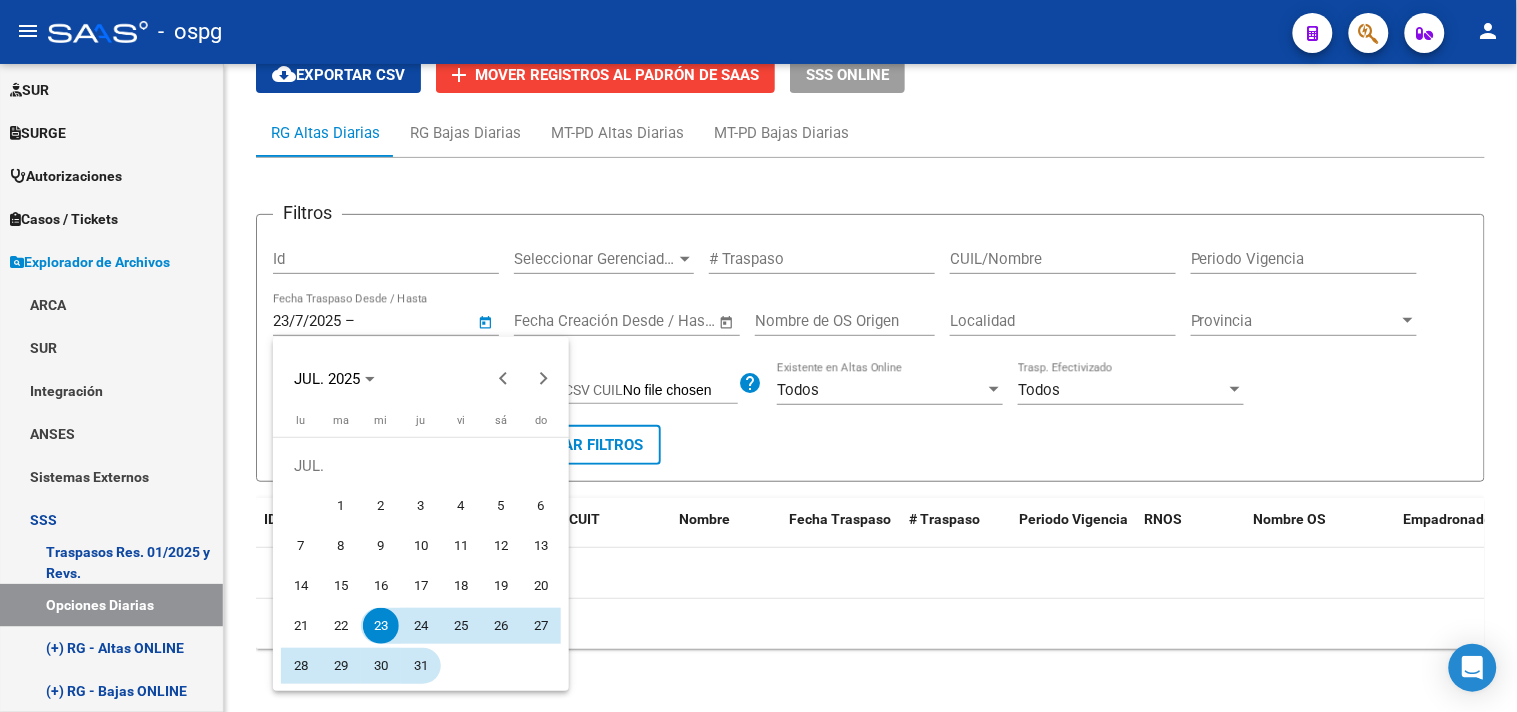 click on "31" at bounding box center (421, 666) 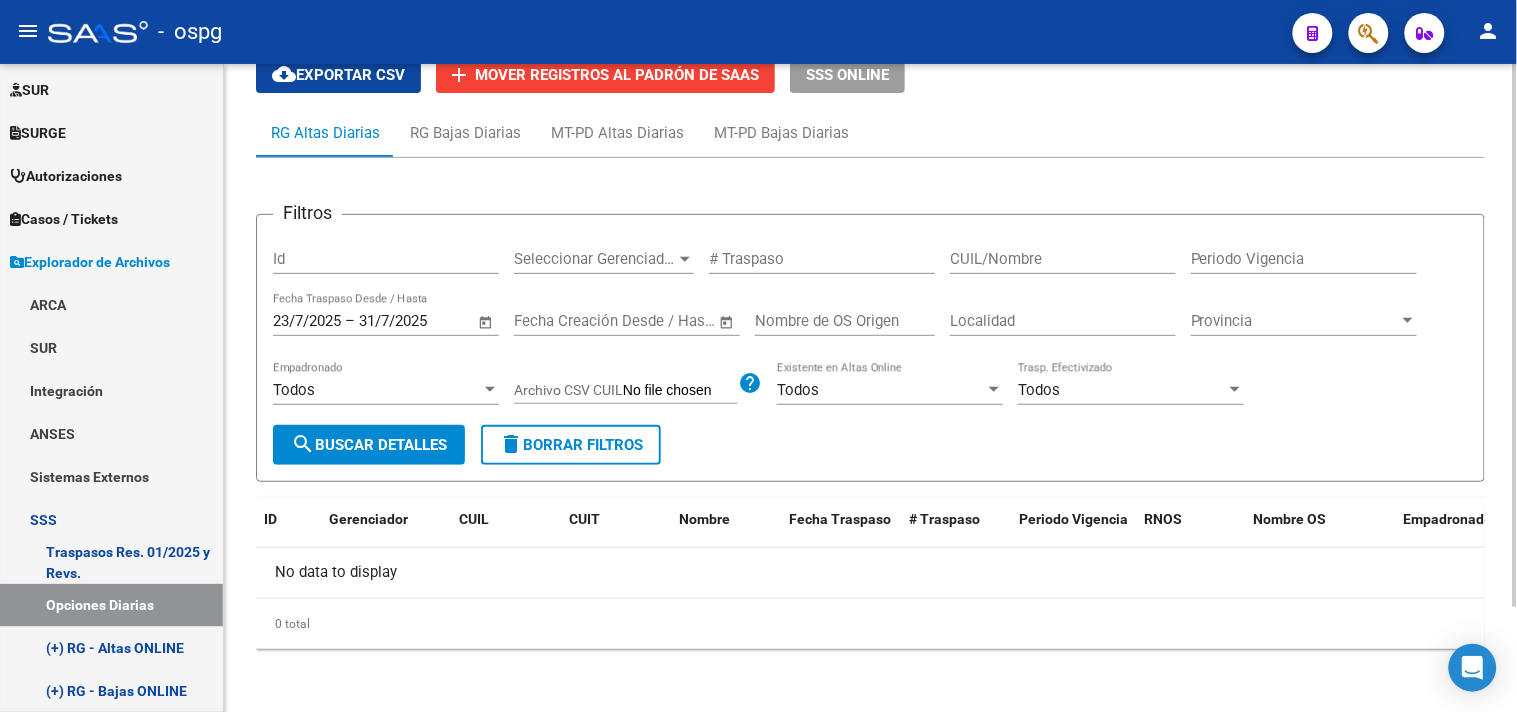 click on "search  Buscar Detalles" at bounding box center [369, 445] 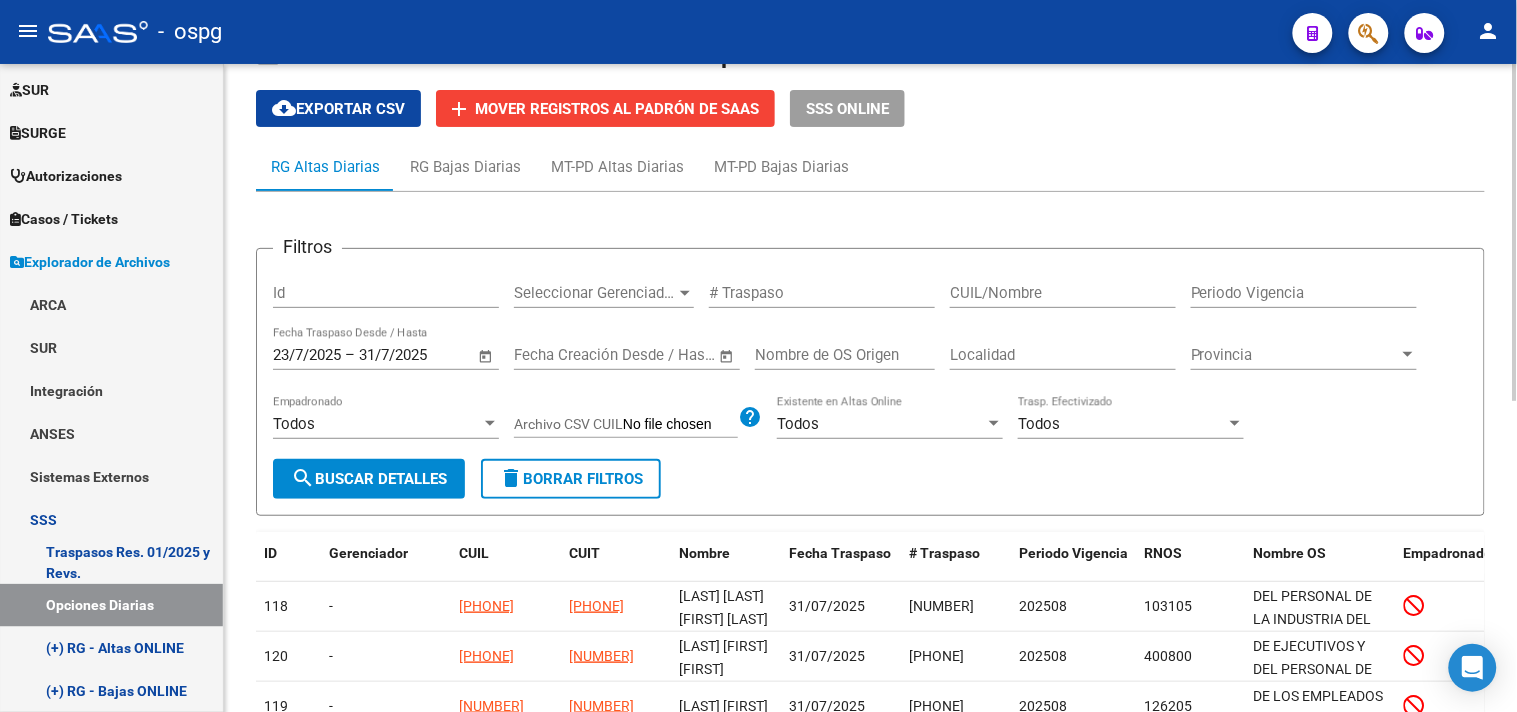 scroll, scrollTop: 0, scrollLeft: 0, axis: both 